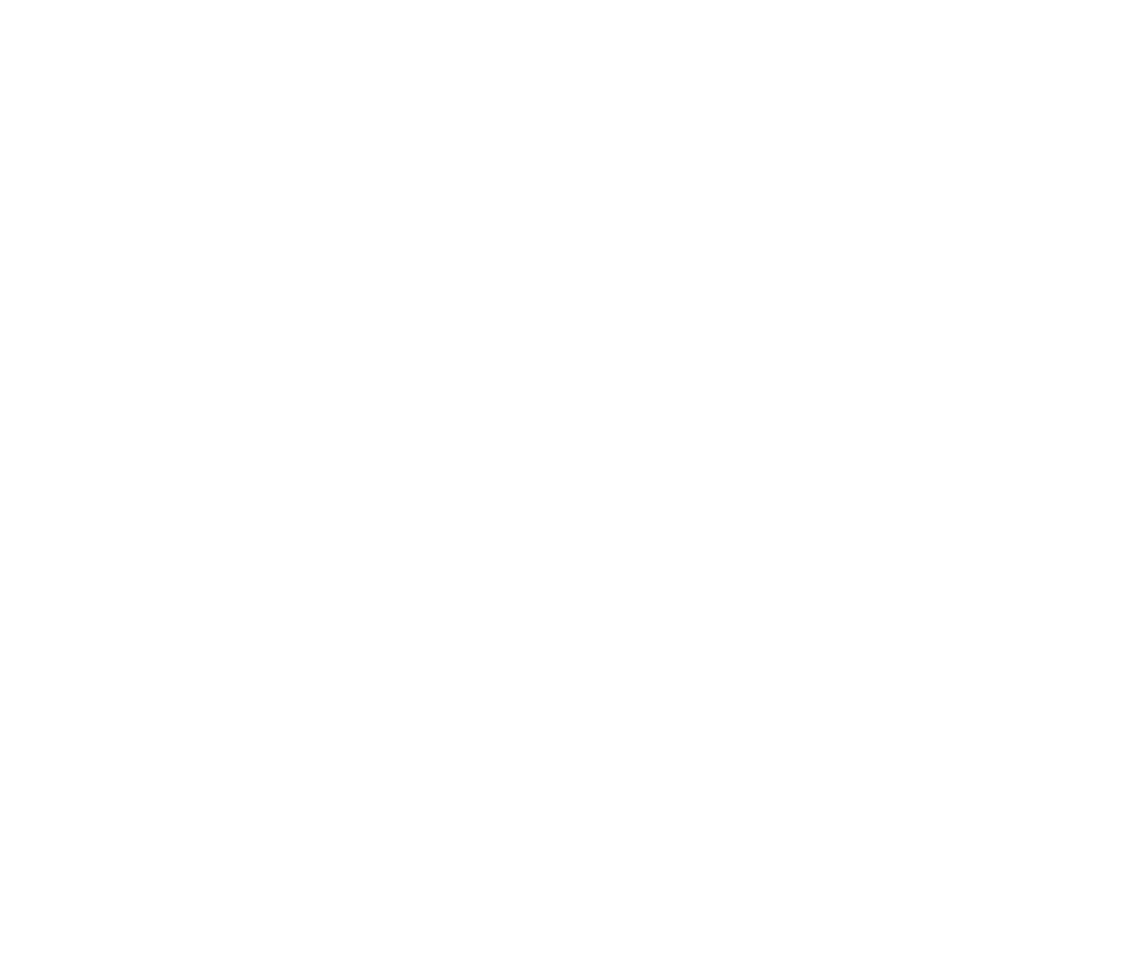 scroll, scrollTop: 0, scrollLeft: 0, axis: both 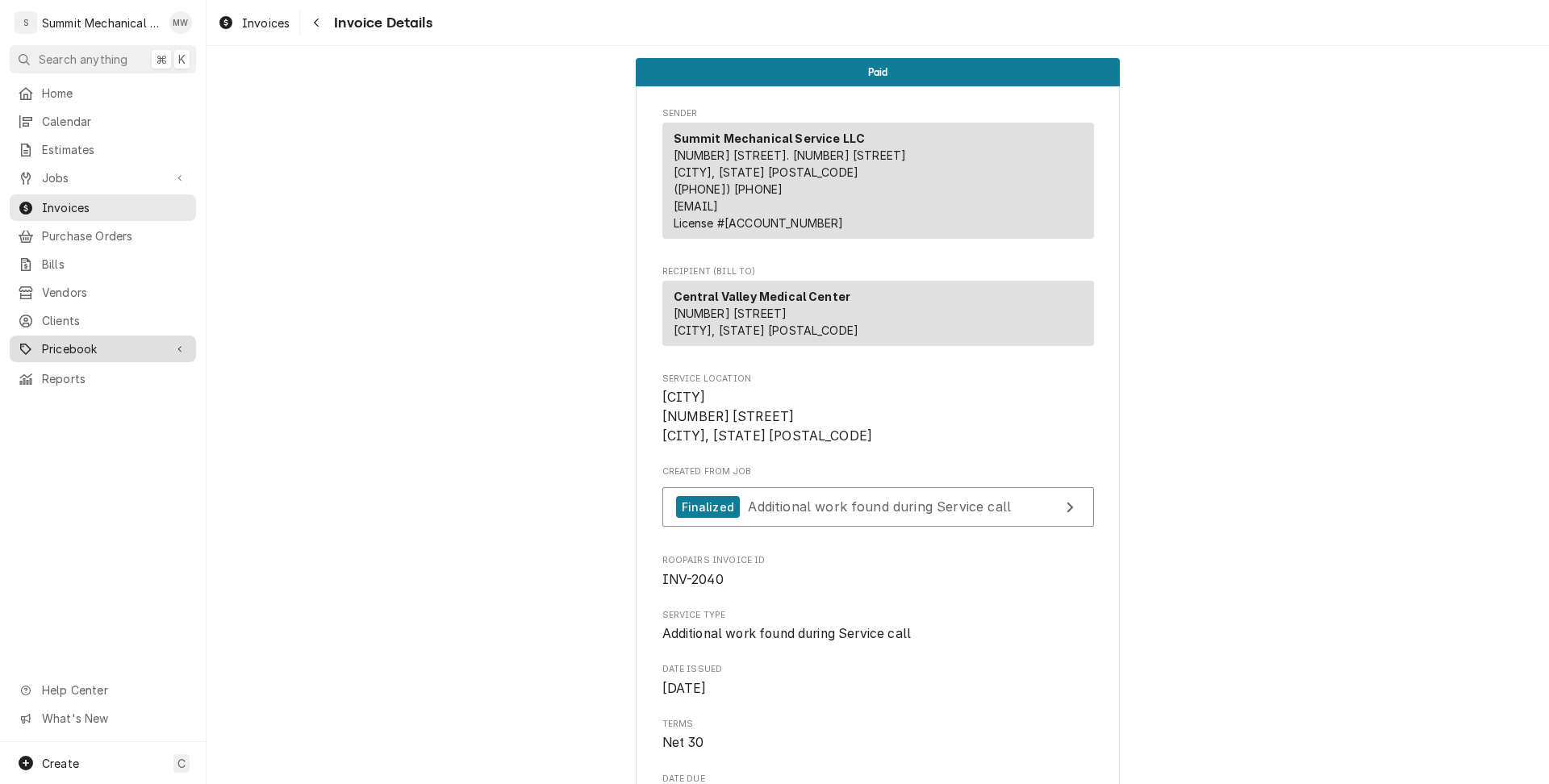 click on "Pricebook" at bounding box center (102, 348) 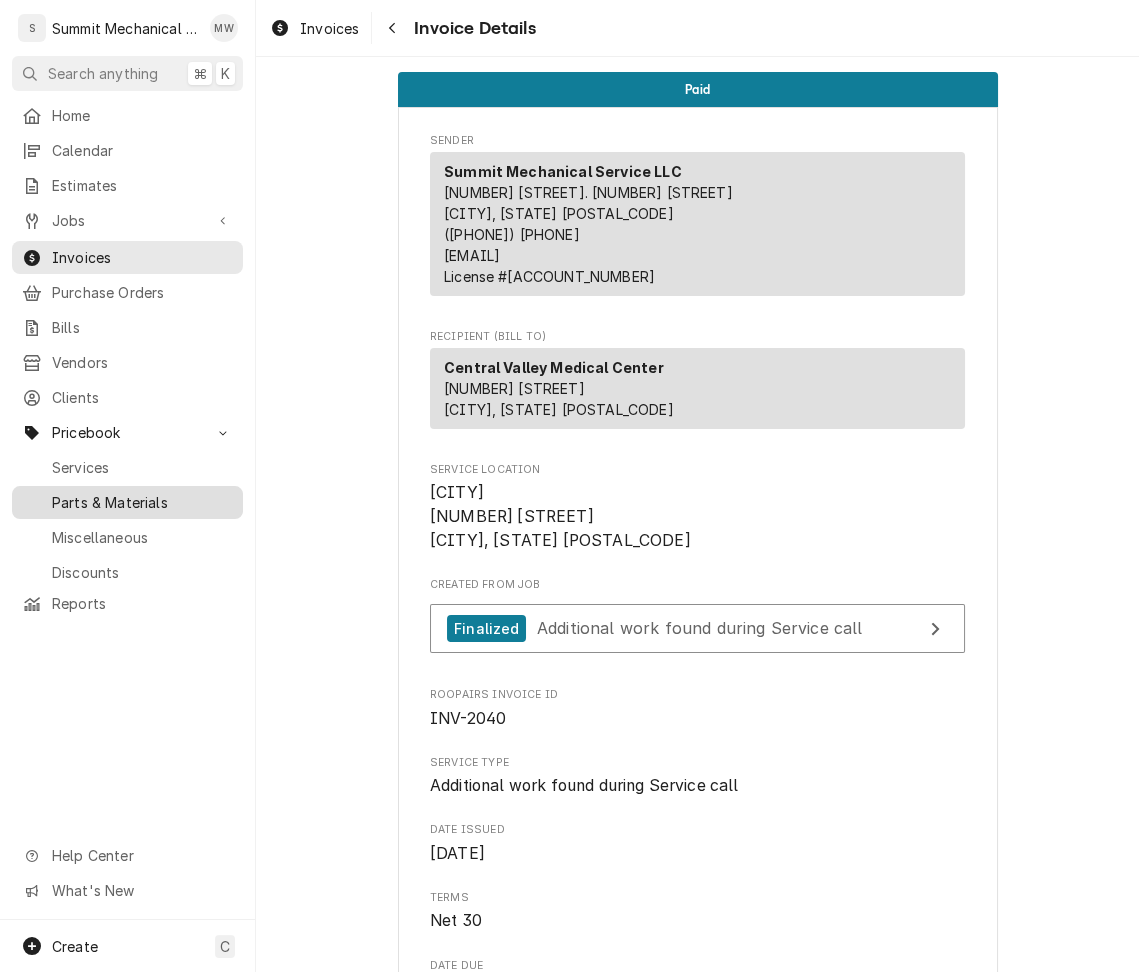 click on "Parts & Materials" at bounding box center [142, 502] 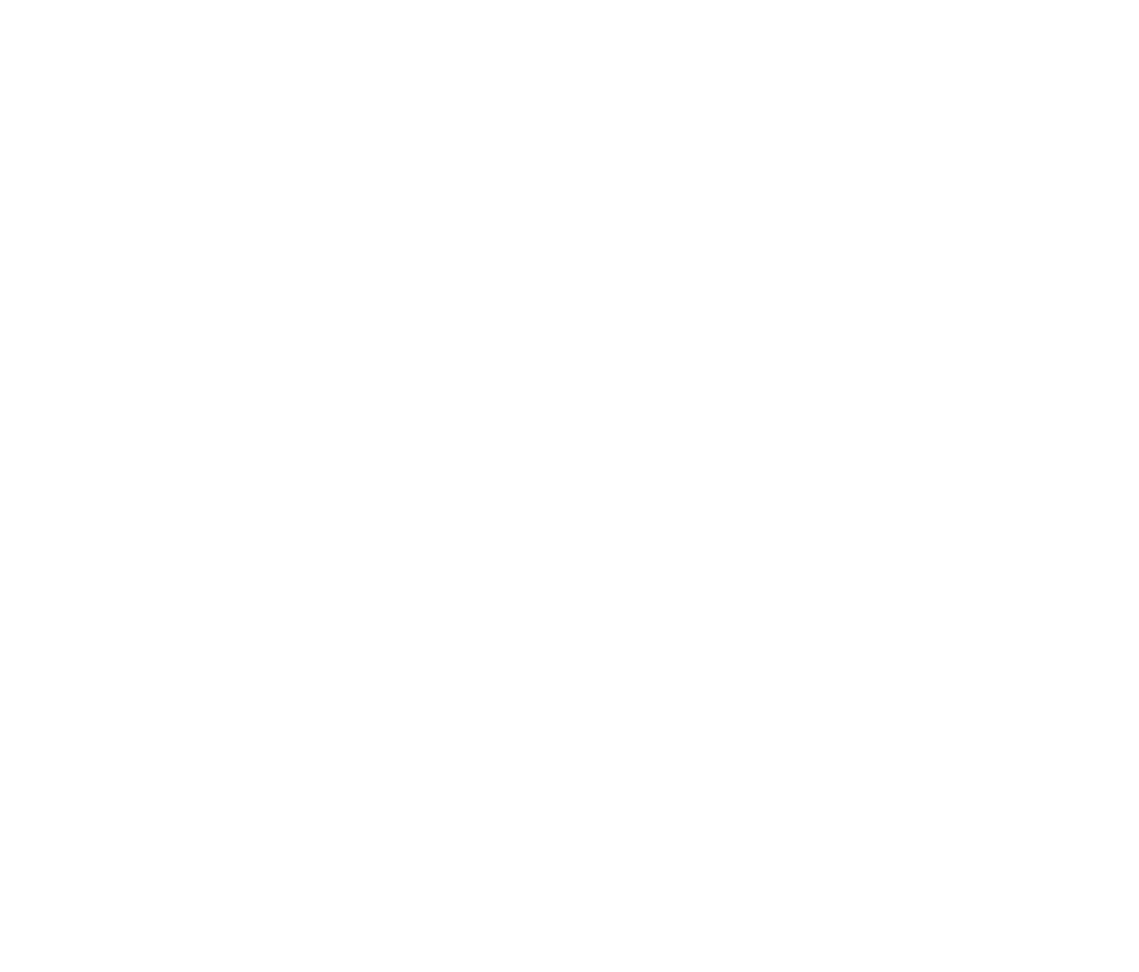 scroll, scrollTop: 0, scrollLeft: 0, axis: both 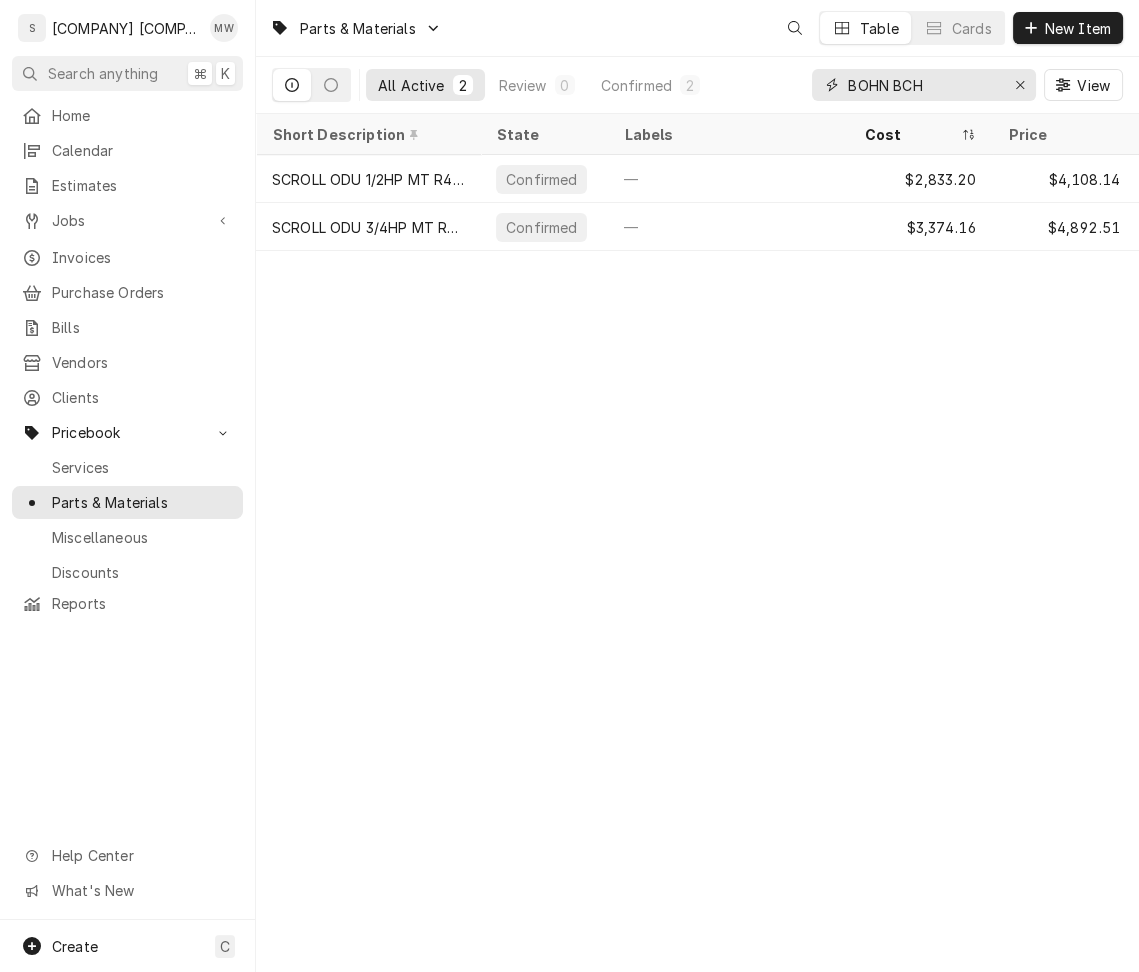 click on "BOHN BCH" at bounding box center [923, 85] 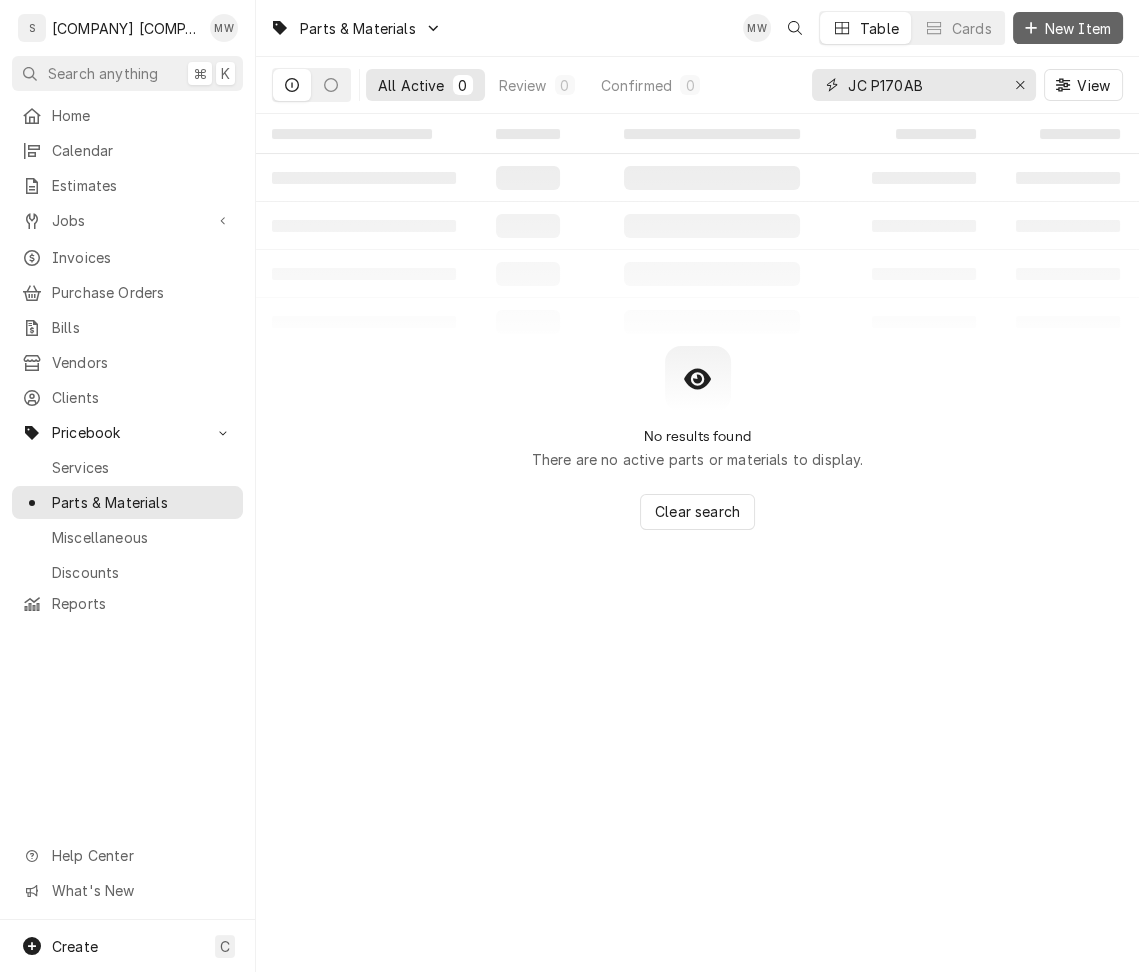 type on "JC P170AB" 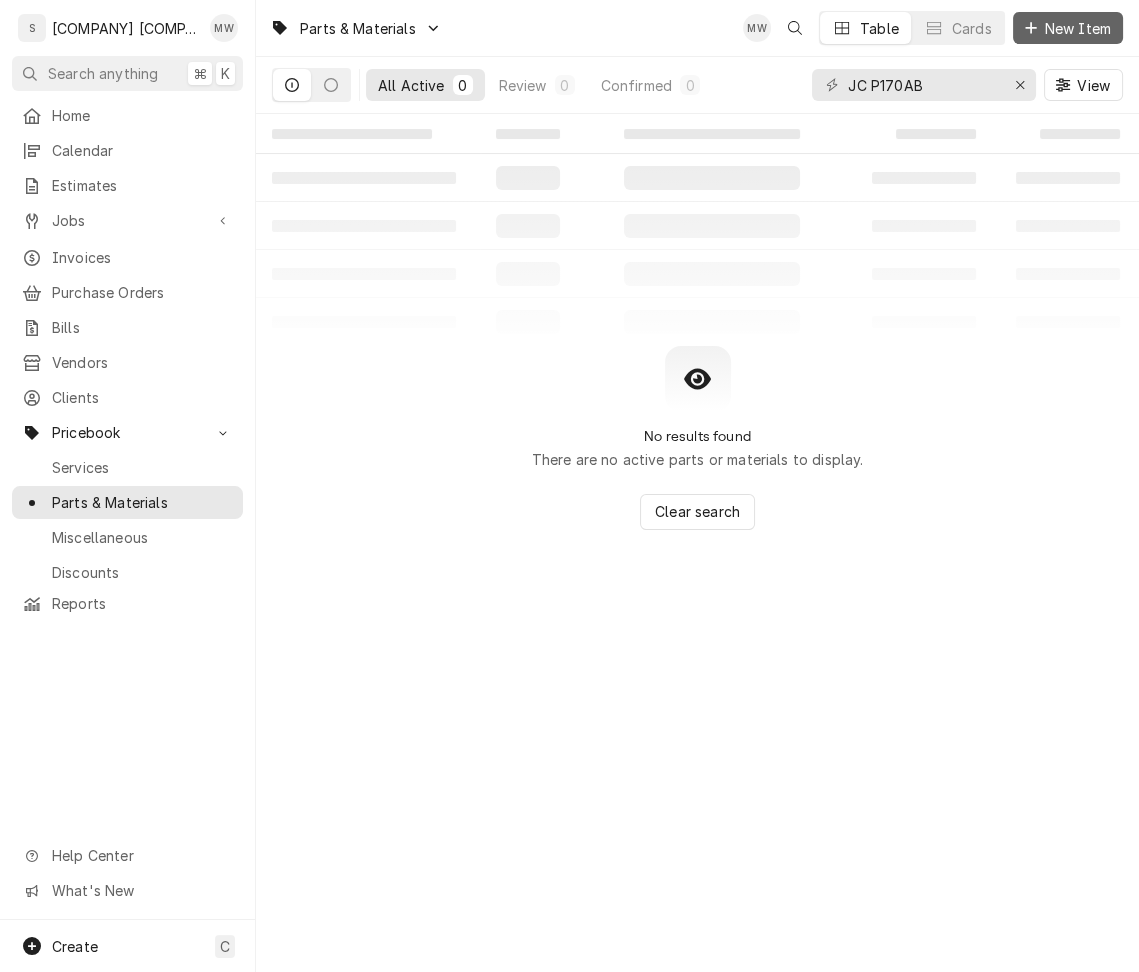 click on "New Item" at bounding box center [1078, 28] 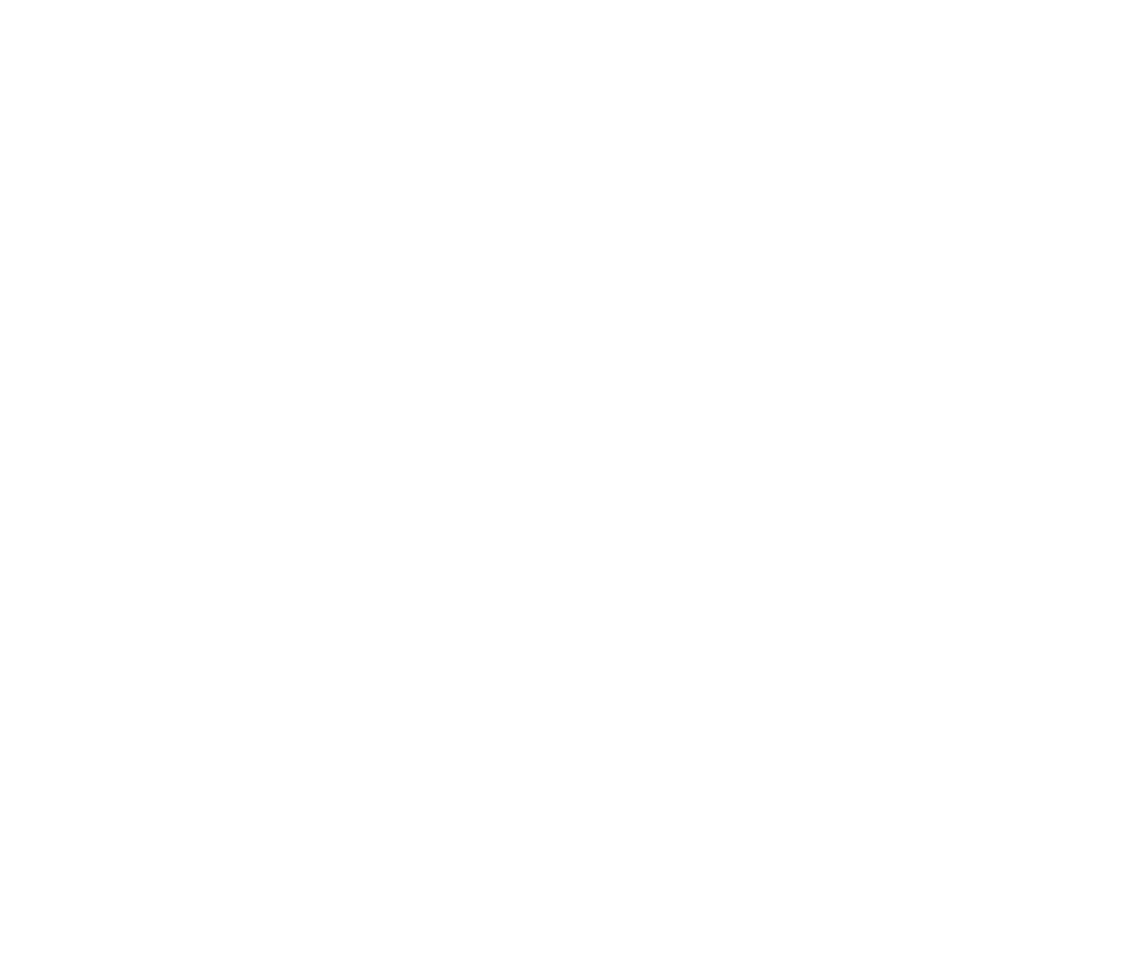 scroll, scrollTop: 0, scrollLeft: 0, axis: both 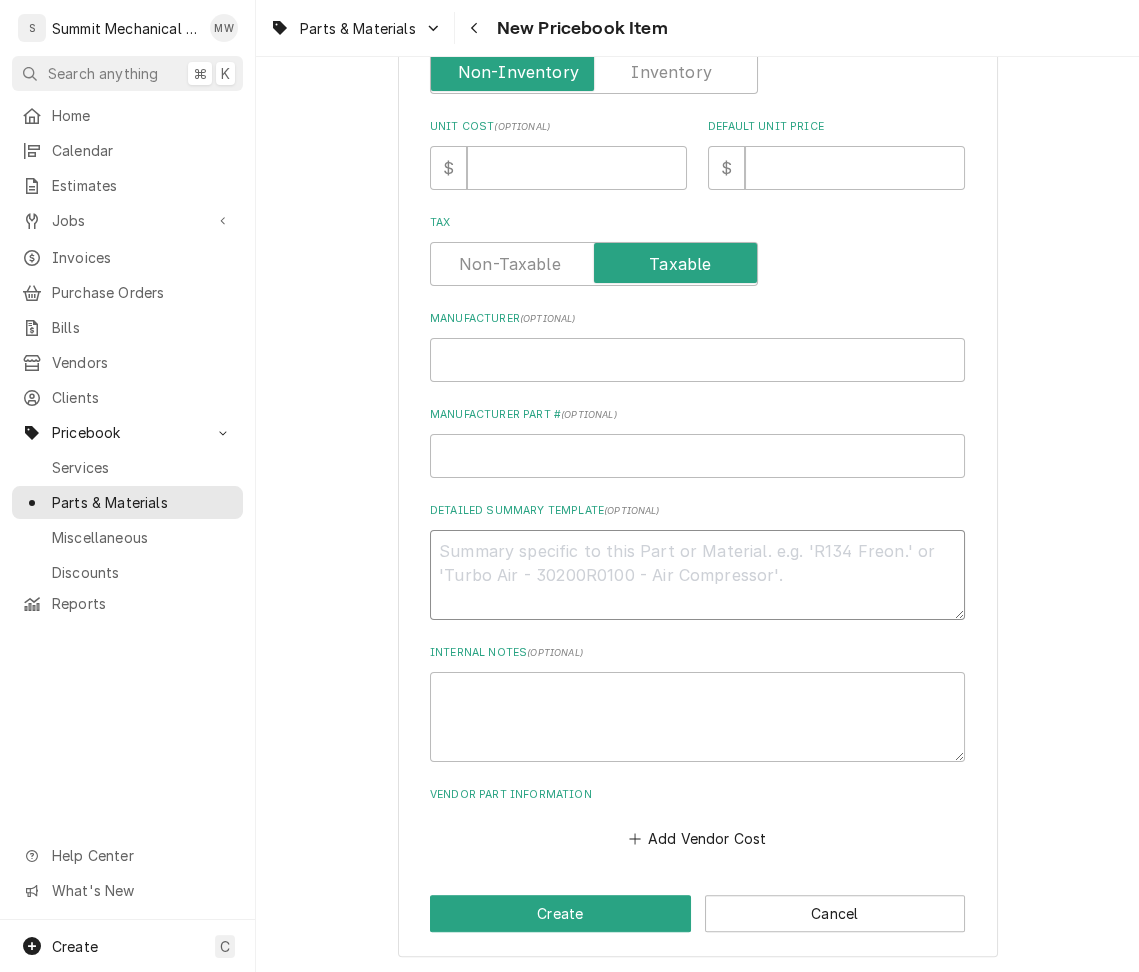 click on "Detailed Summary Template  ( optional )" at bounding box center [697, 575] 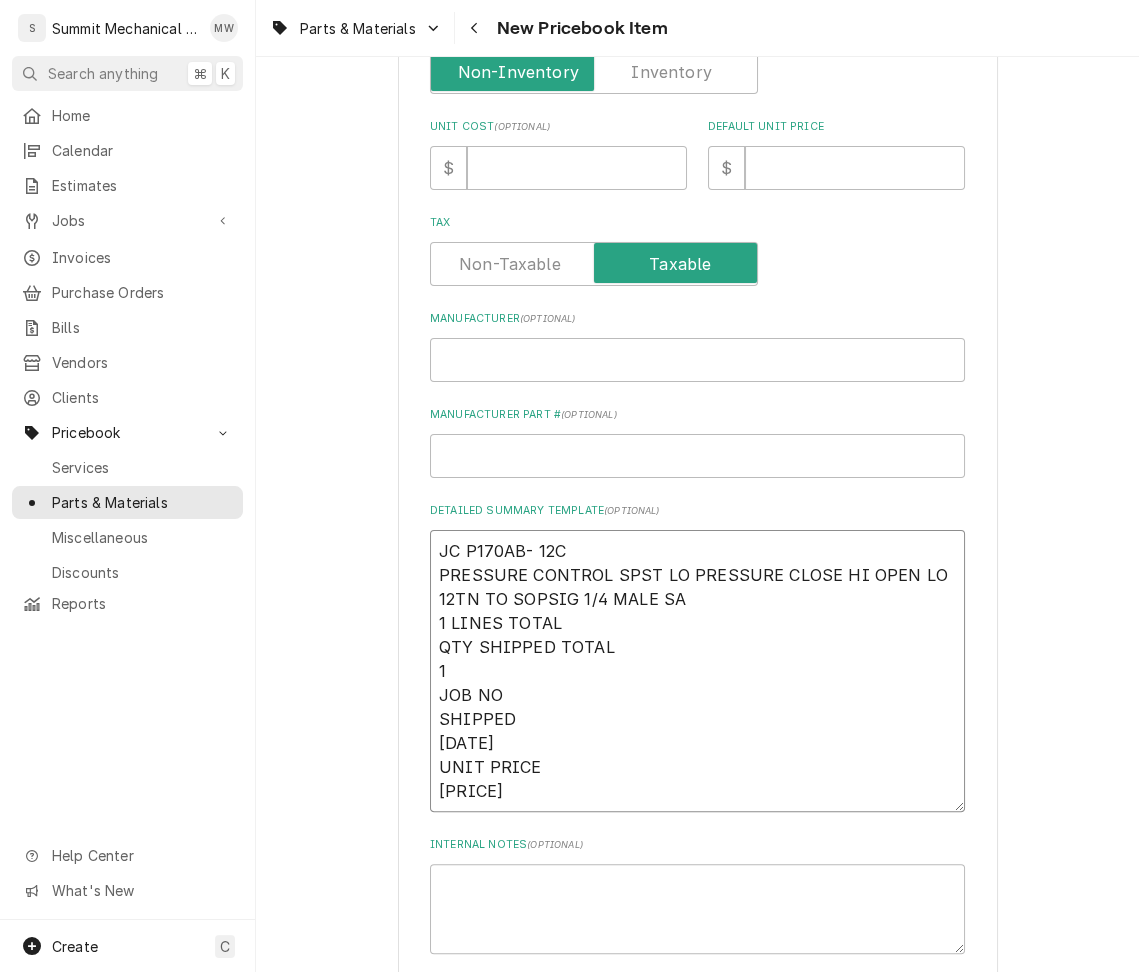 click on "JC P170AB- 12C
PRESSURE CONTROL SPST LO PRESSURE CLOSE HI OPEN LO 12TN TO SOPSIG 1/4 MALE SA
1 LINES TOTAL
QTY SHIPPED TOTAL
1
JOB NO
SHIPPED
07/31/25
UNIT PRICE
117.53" at bounding box center [697, 671] 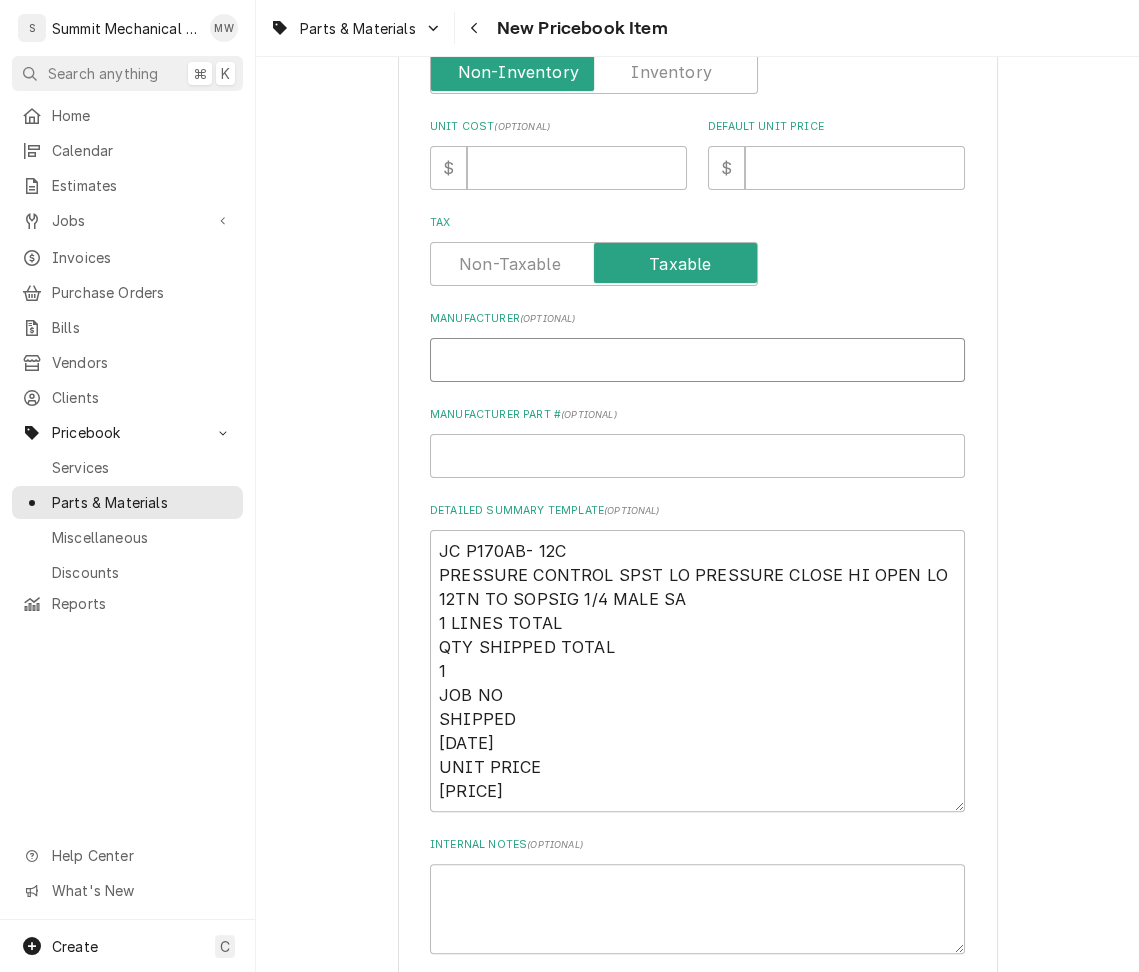 click on "Manufacturer  ( optional )" at bounding box center (697, 360) 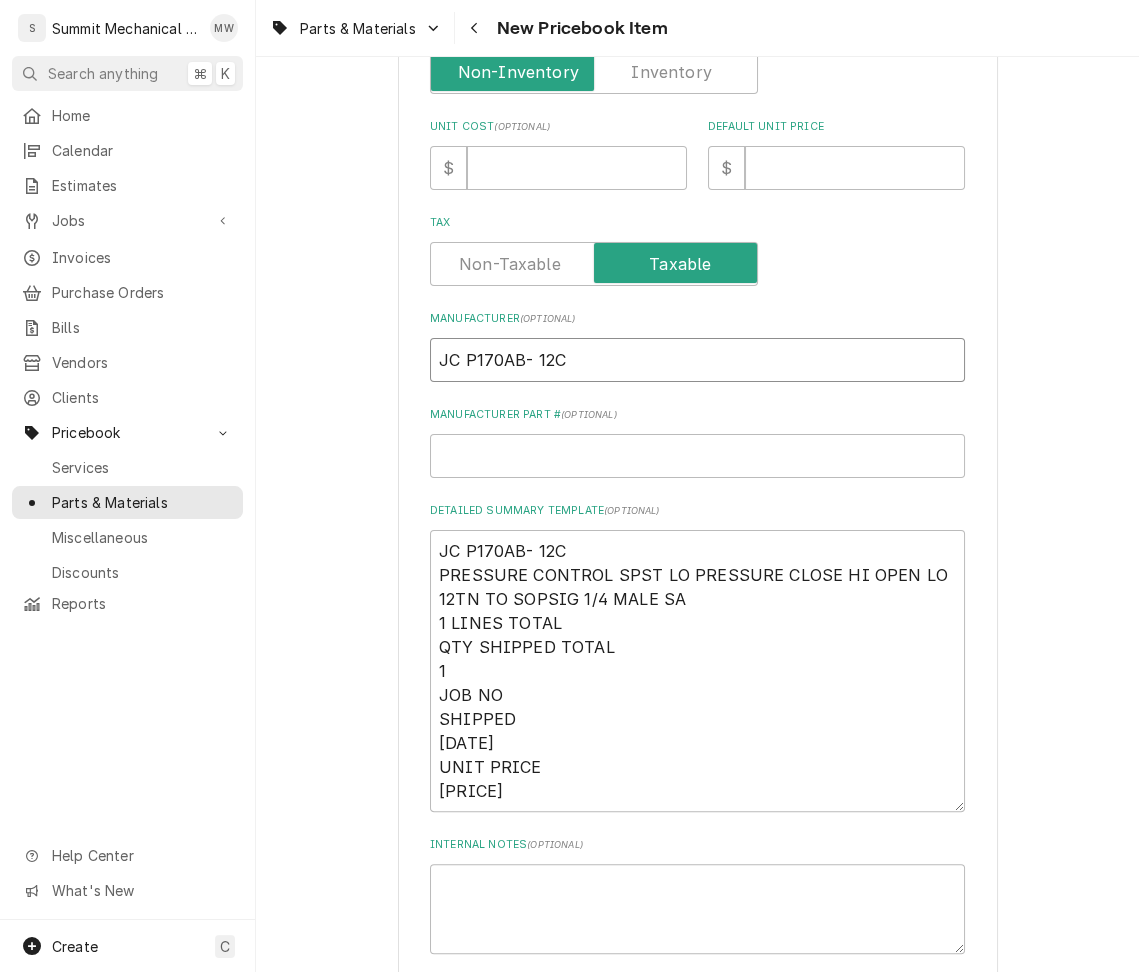 drag, startPoint x: 615, startPoint y: 353, endPoint x: 469, endPoint y: 355, distance: 146.0137 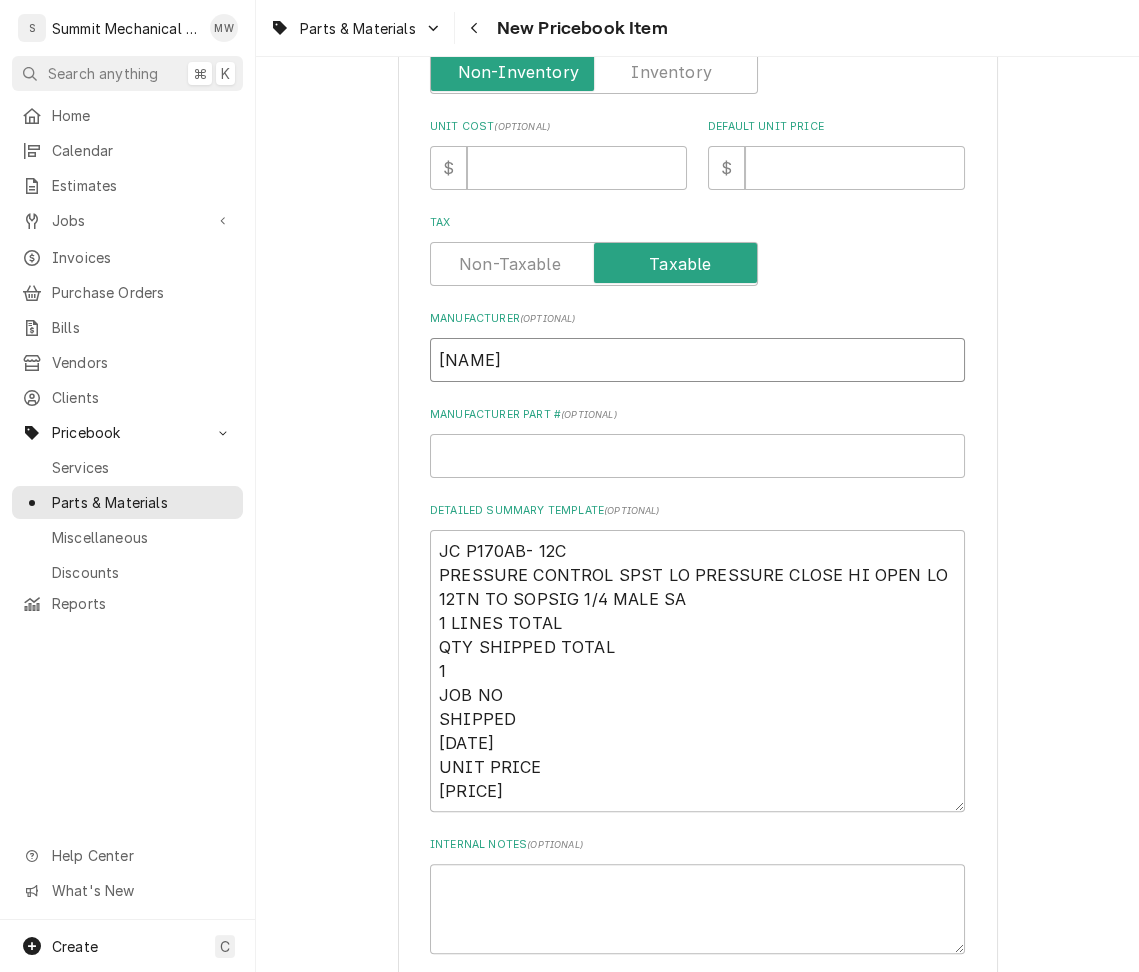 type on "x" 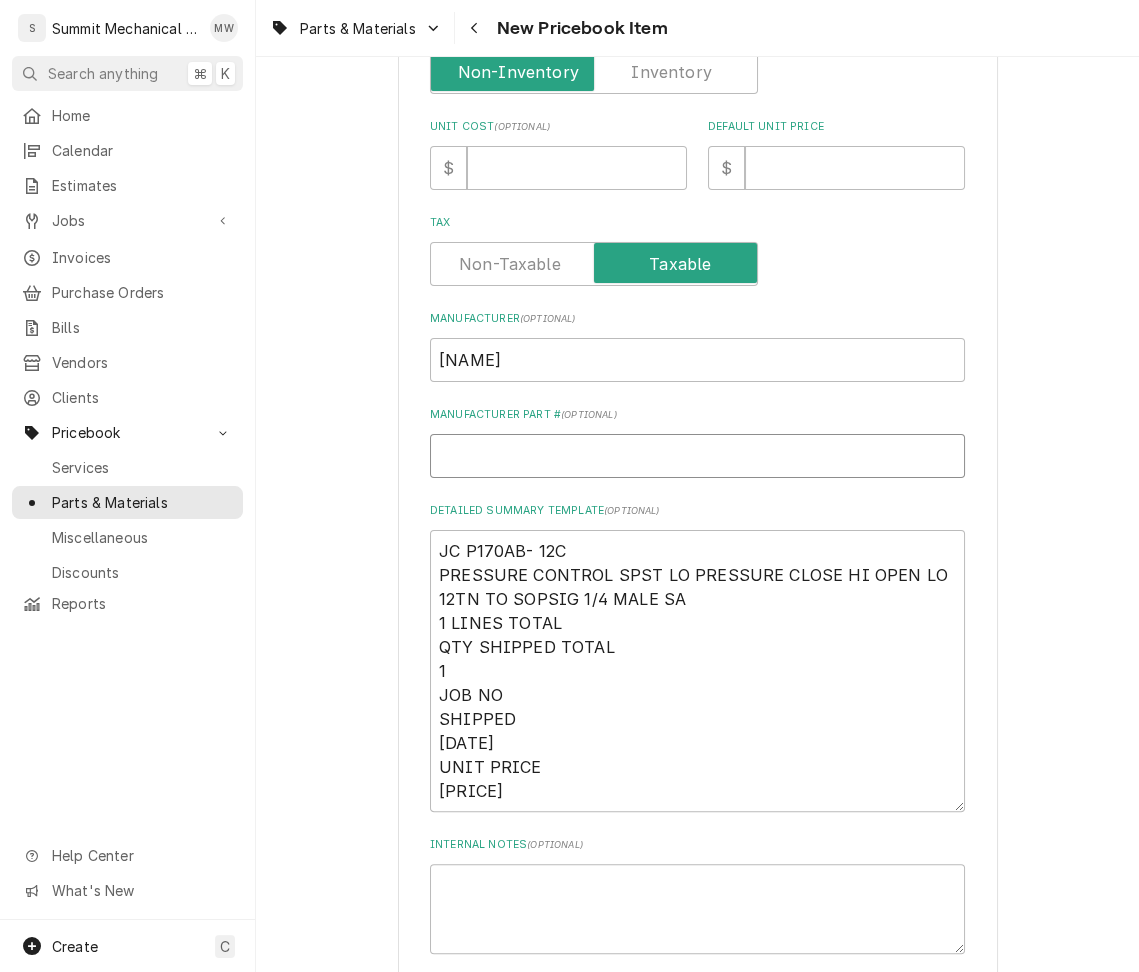 paste on "P170AB- 12C" 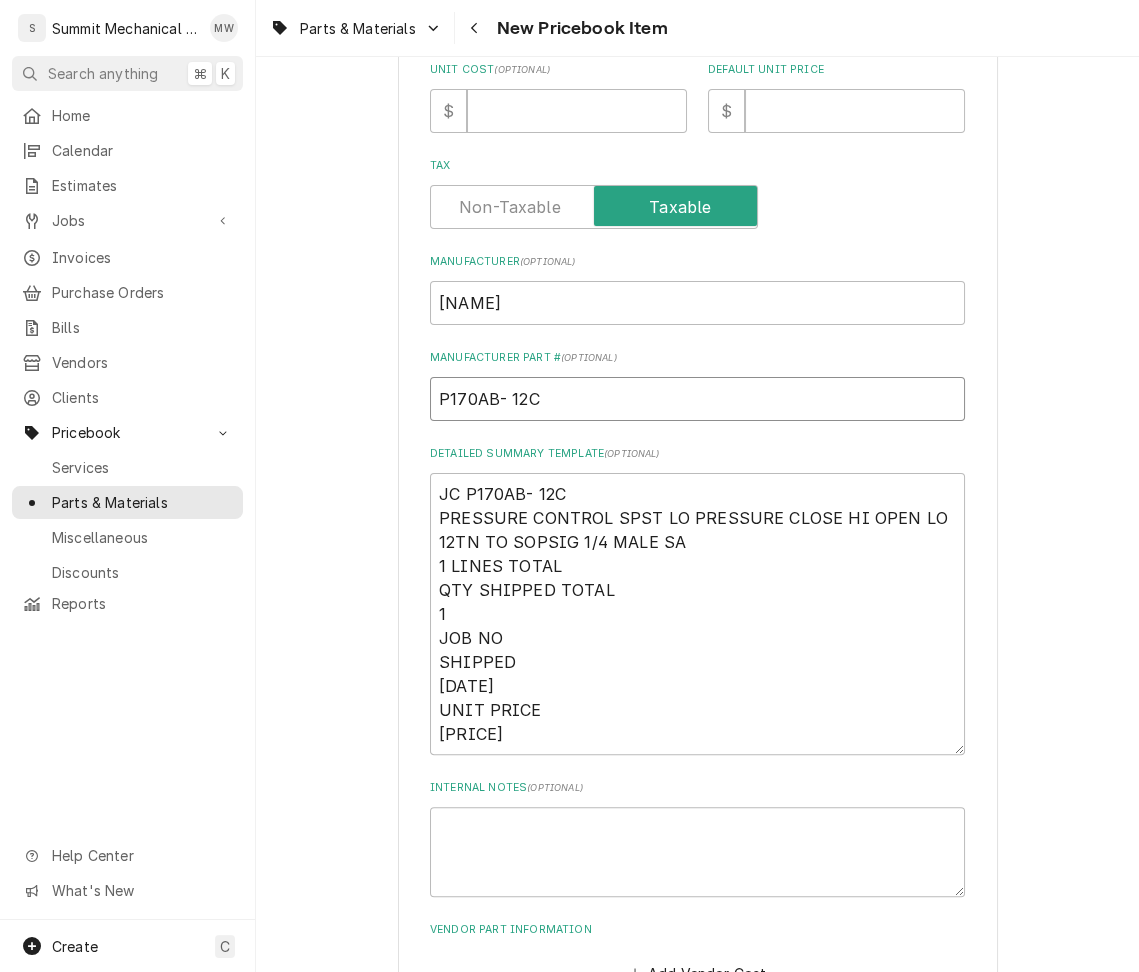scroll, scrollTop: 723, scrollLeft: 0, axis: vertical 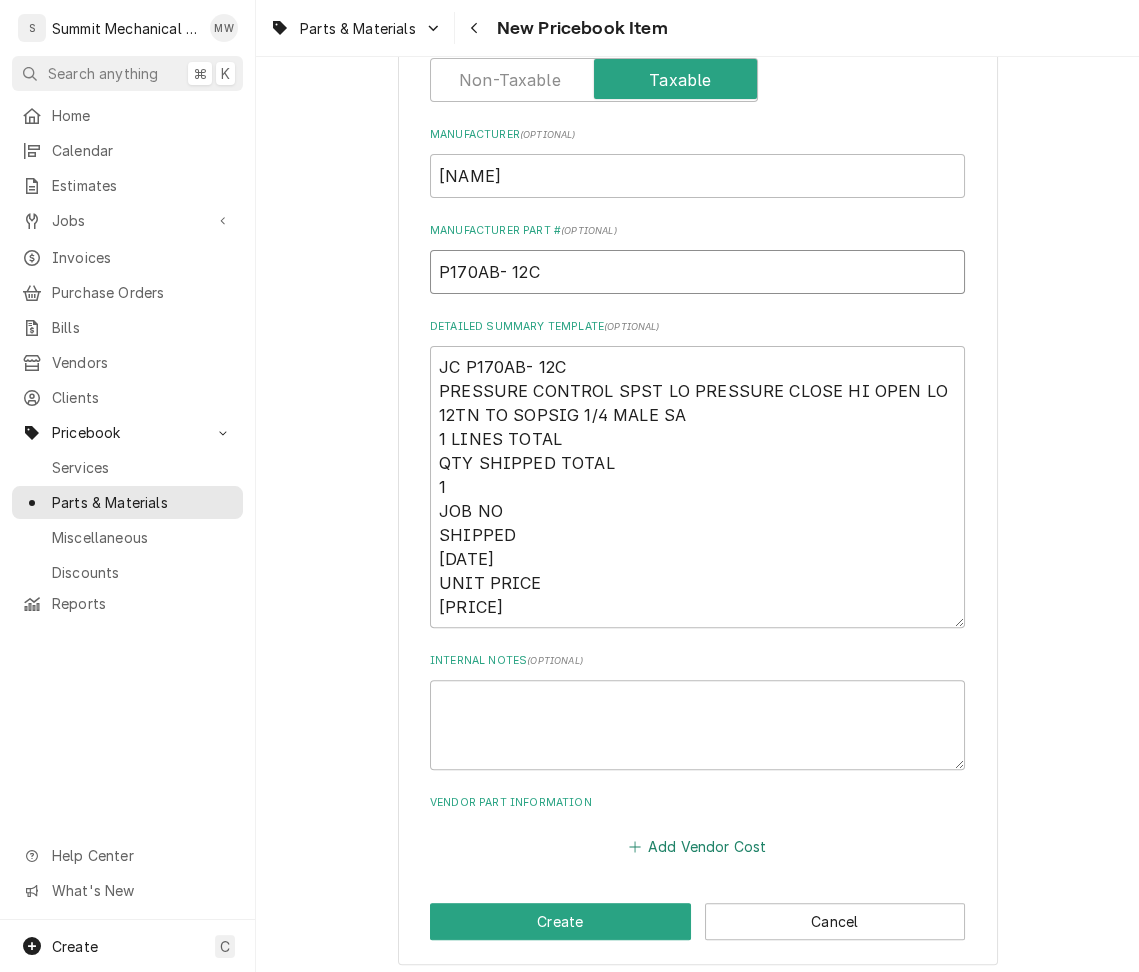 type on "P170AB- 12C" 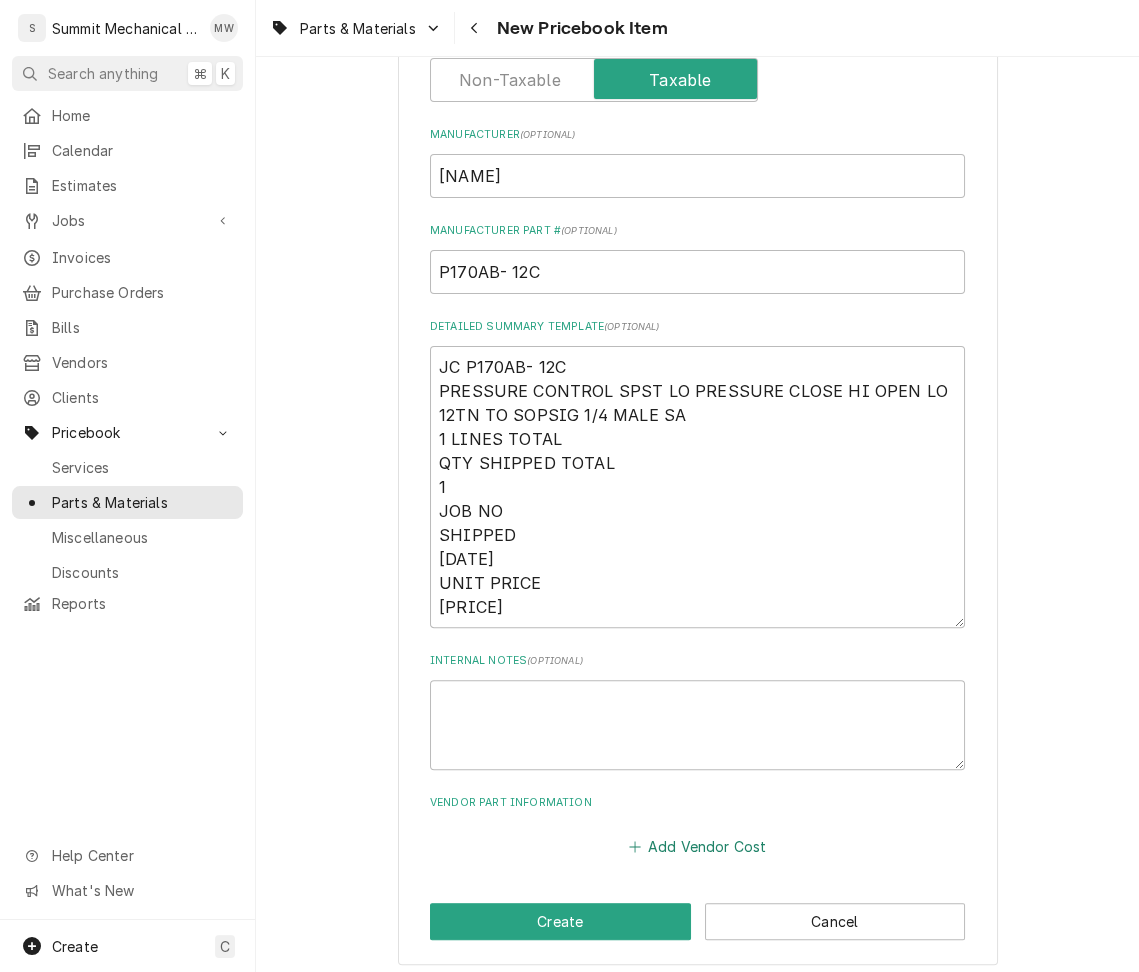 click on "Add Vendor Cost" at bounding box center (697, 847) 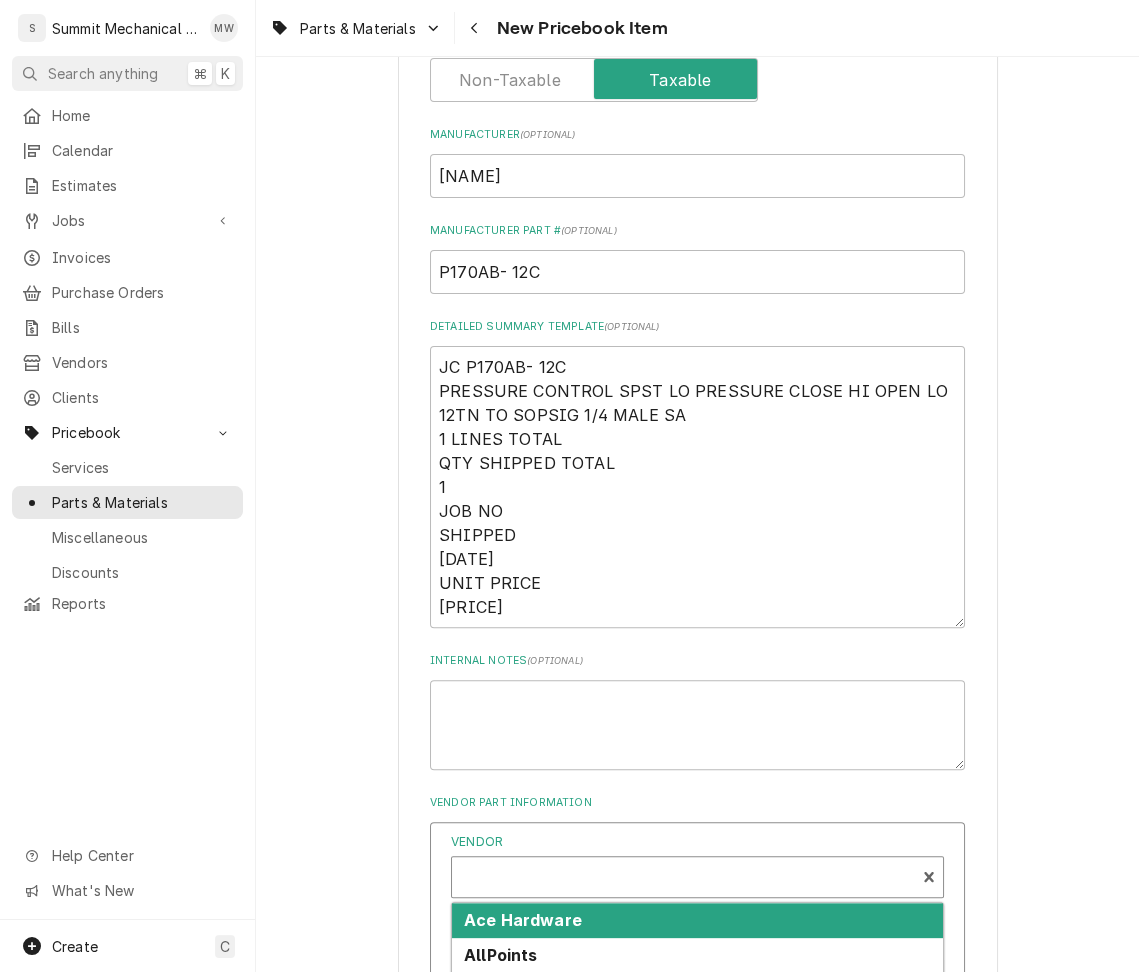 type on "x" 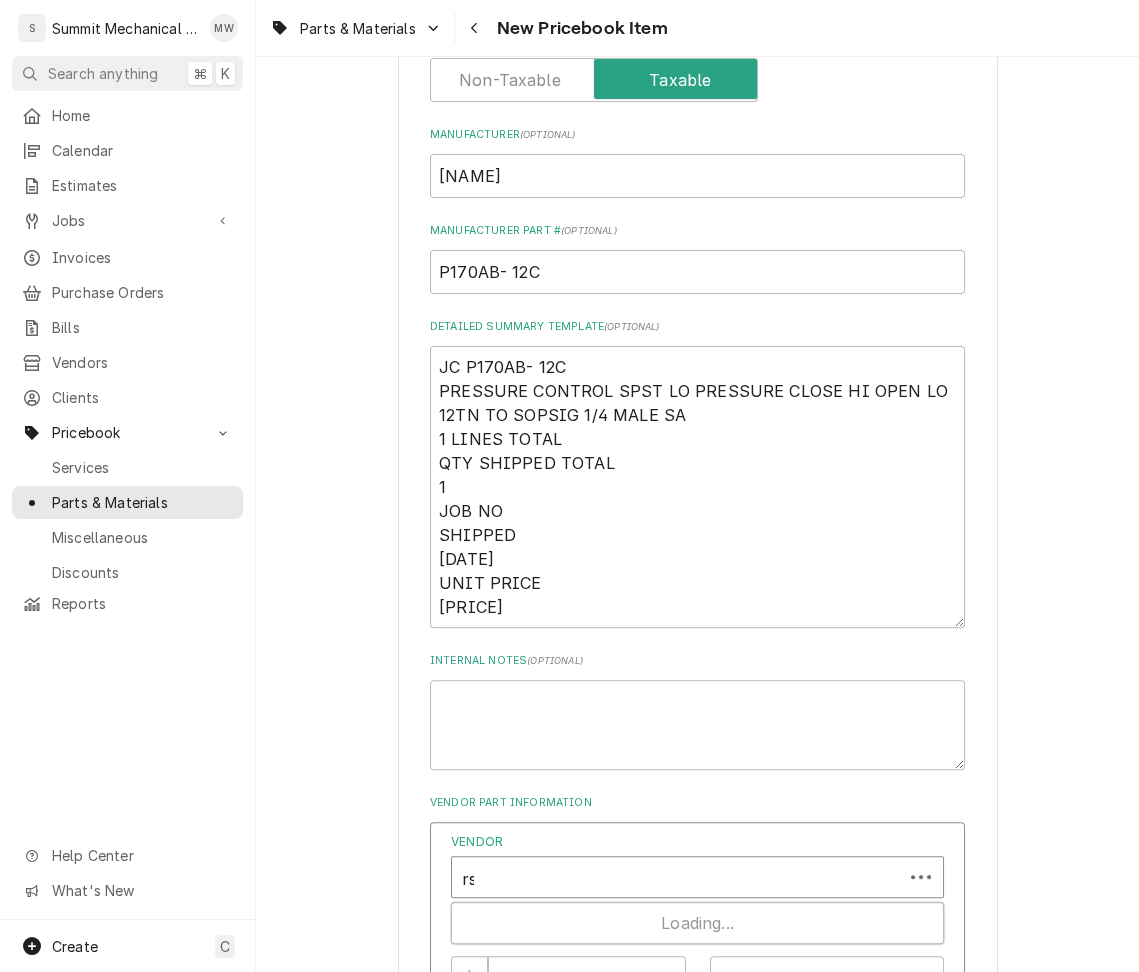 type on "rsd" 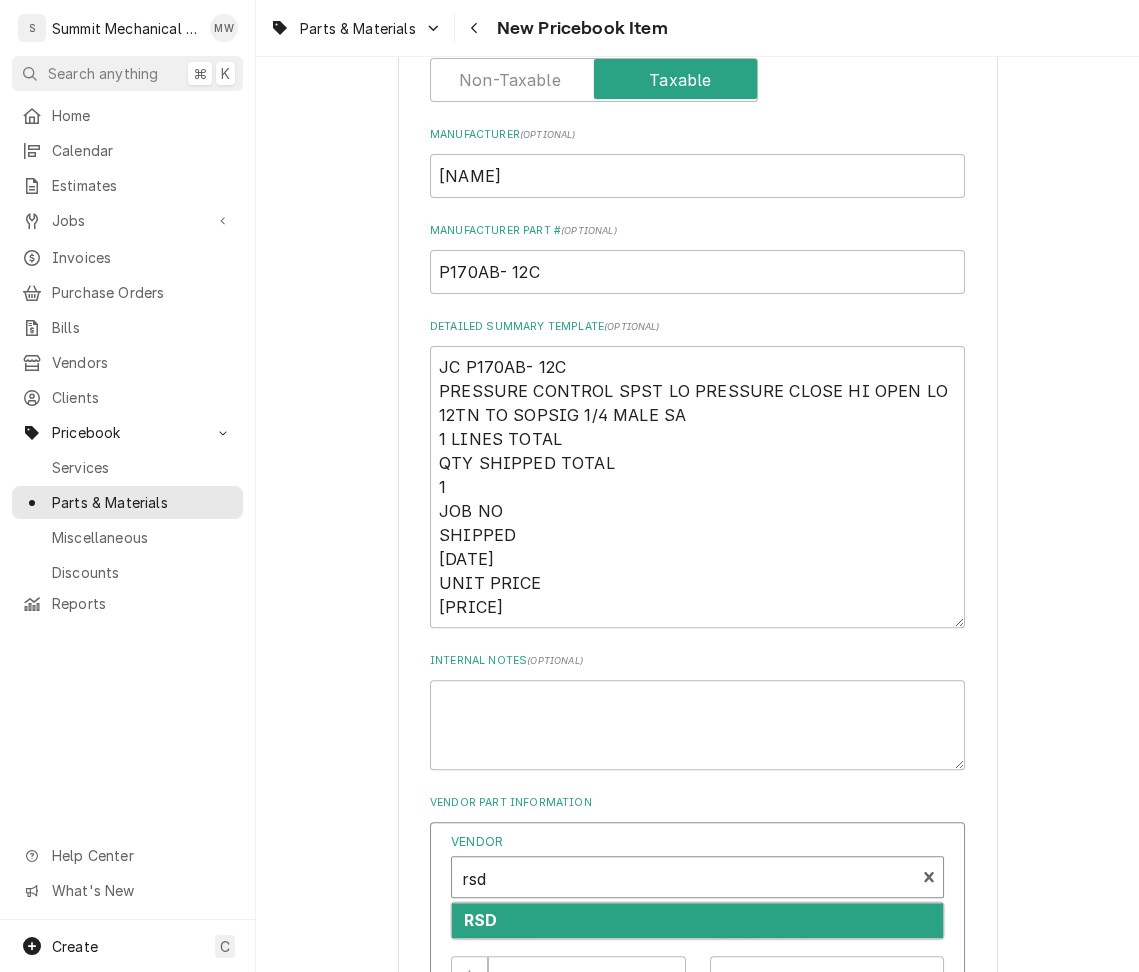 type 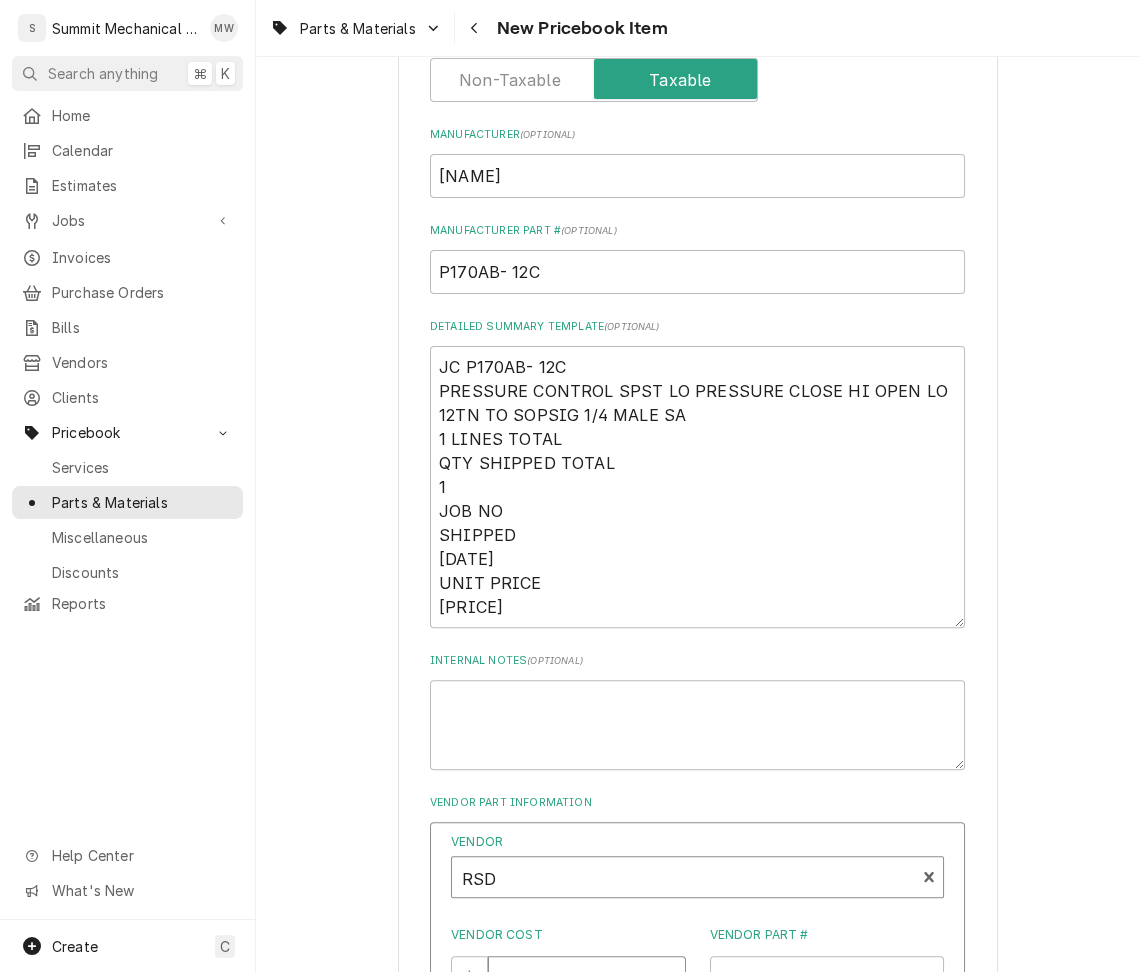scroll, scrollTop: 748, scrollLeft: 0, axis: vertical 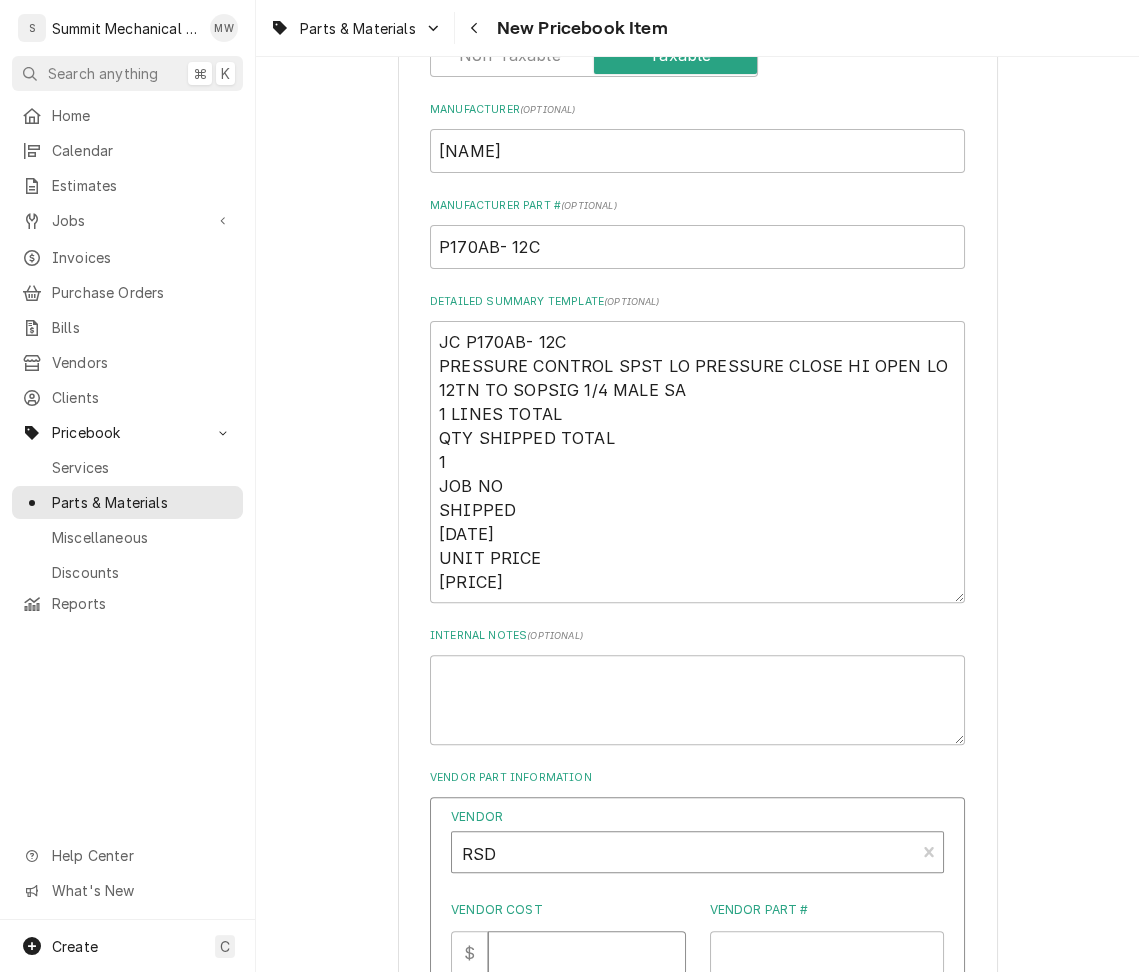 type on "117.53" 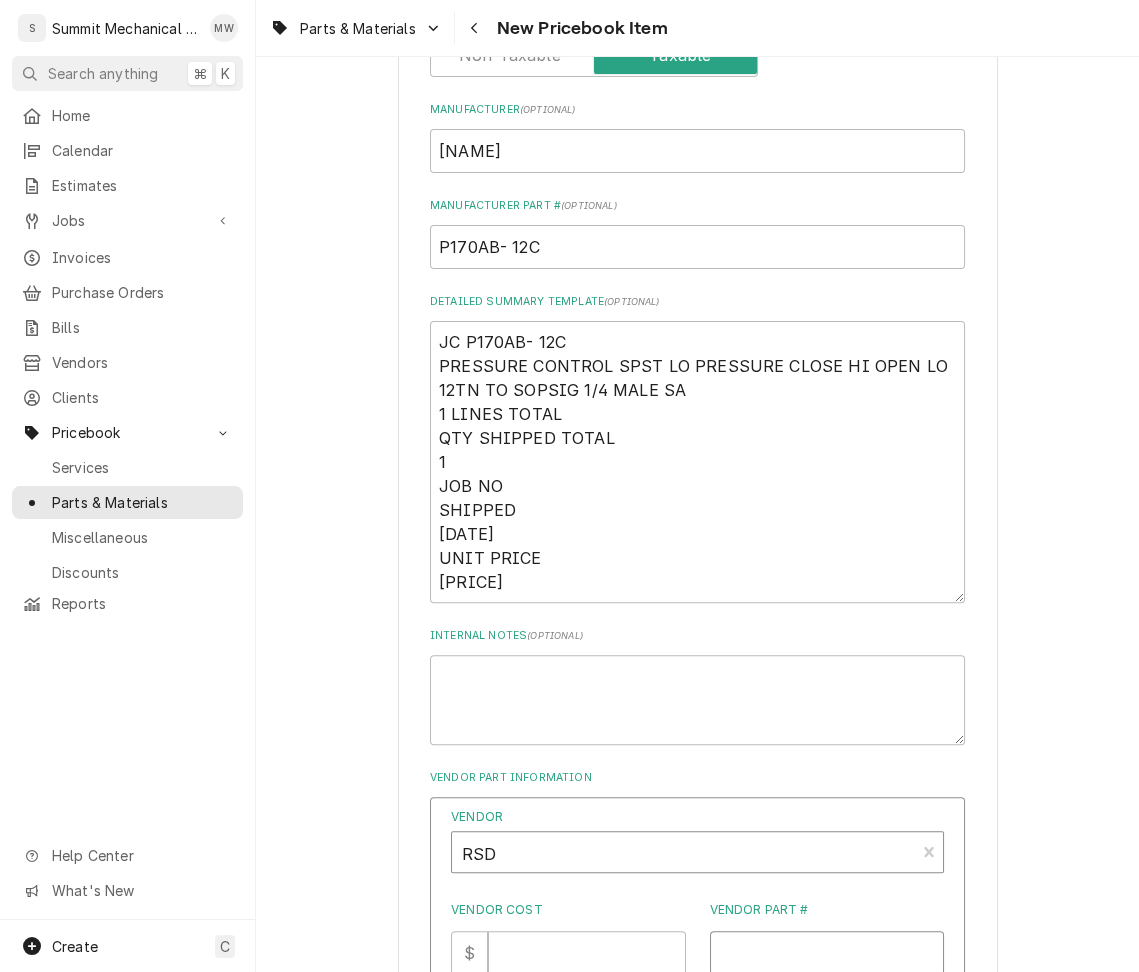 paste on "P170AB- 12C" 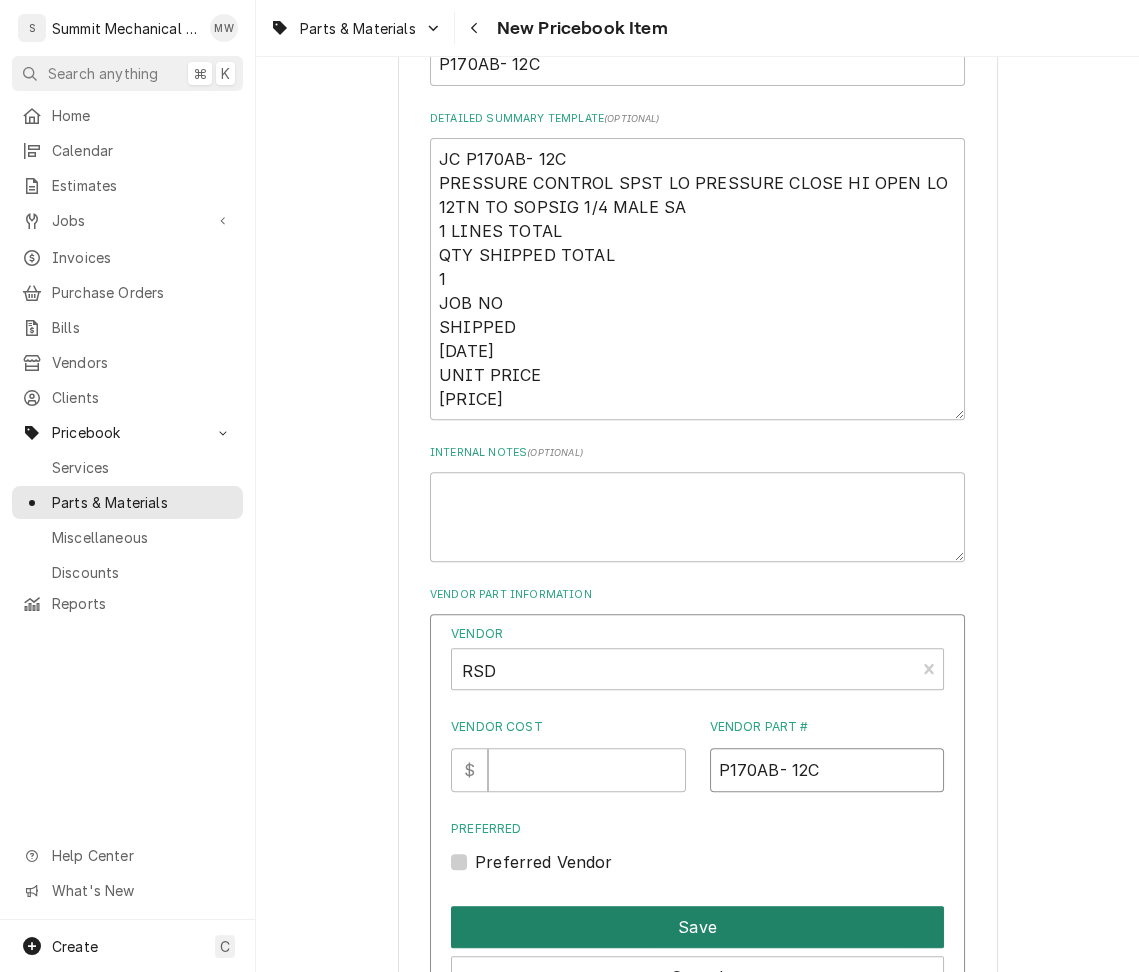 scroll, scrollTop: 952, scrollLeft: 0, axis: vertical 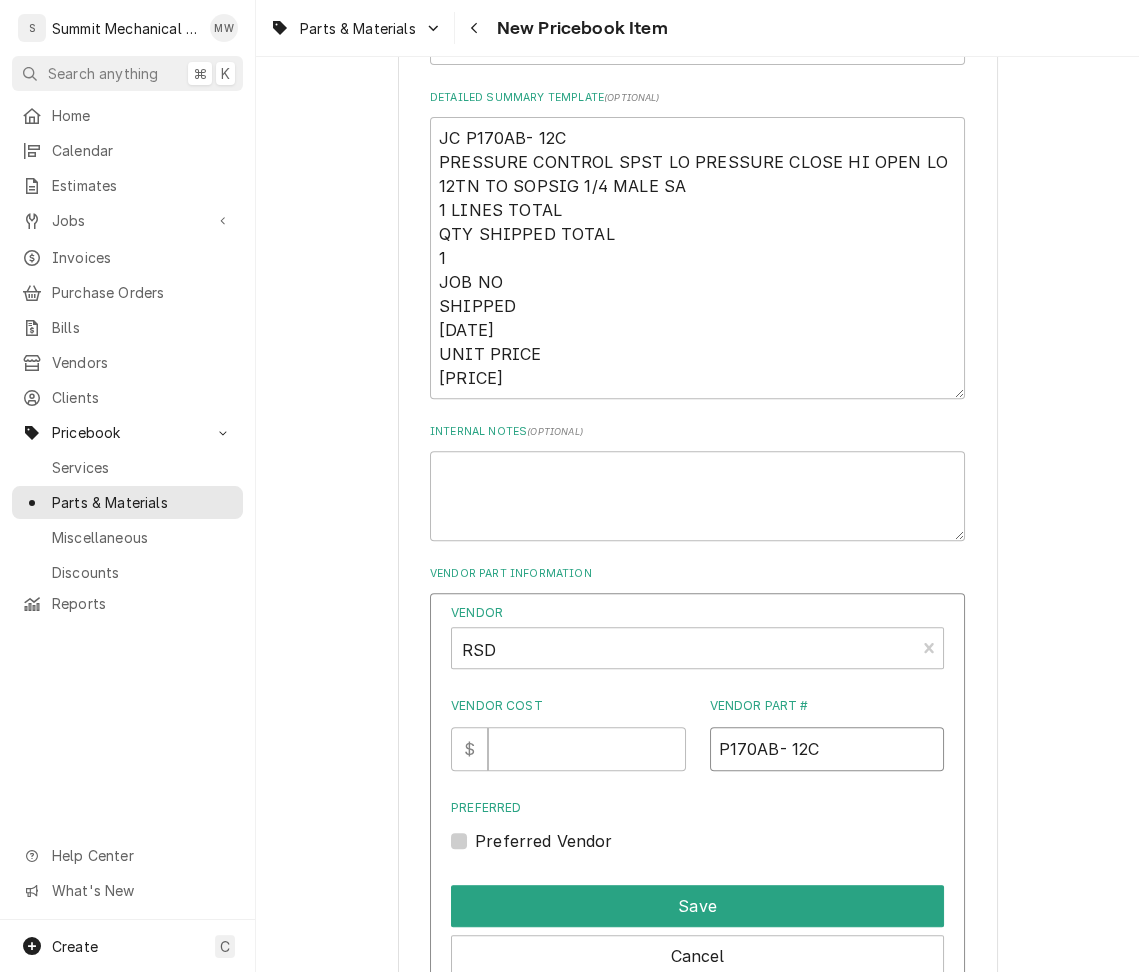 type on "P170AB- 12C" 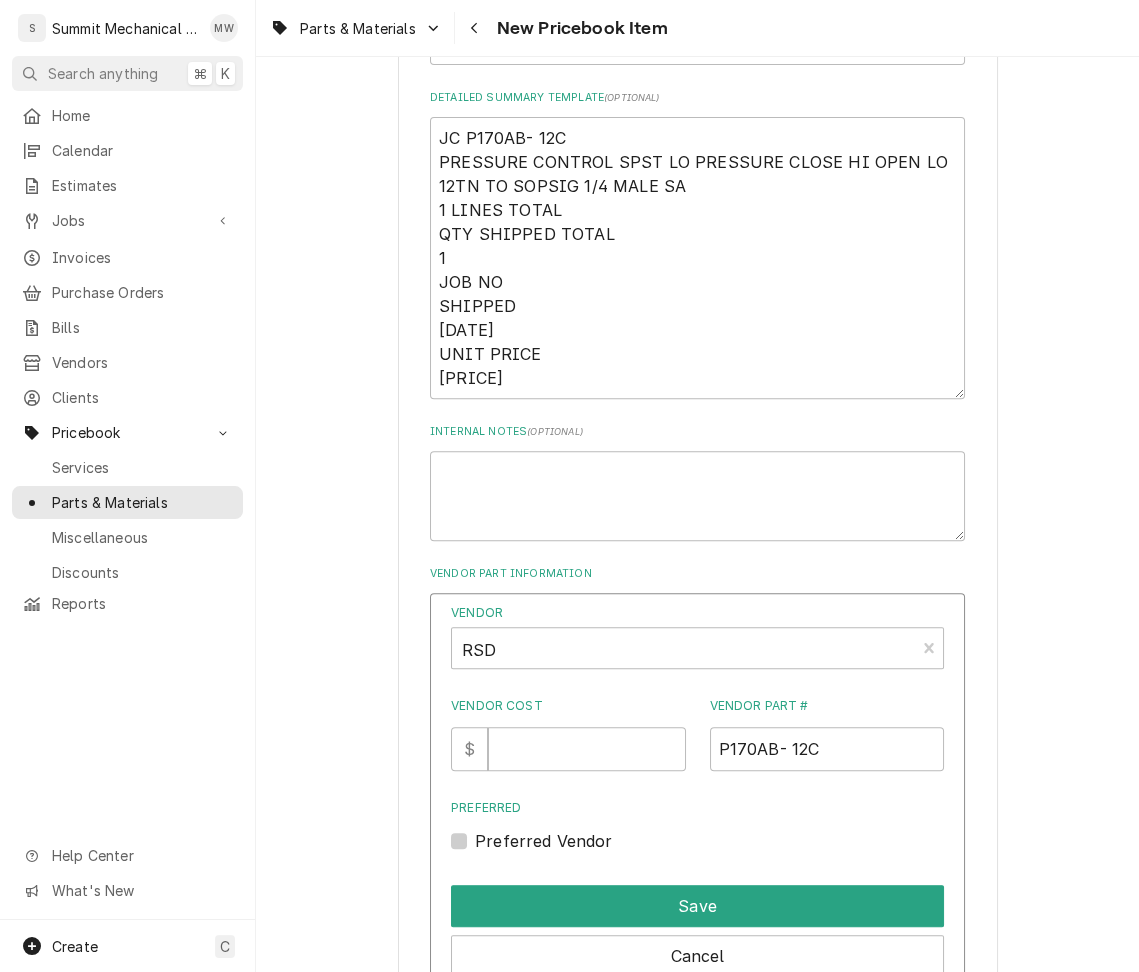 click on "Preferred Vendor" at bounding box center [697, 841] 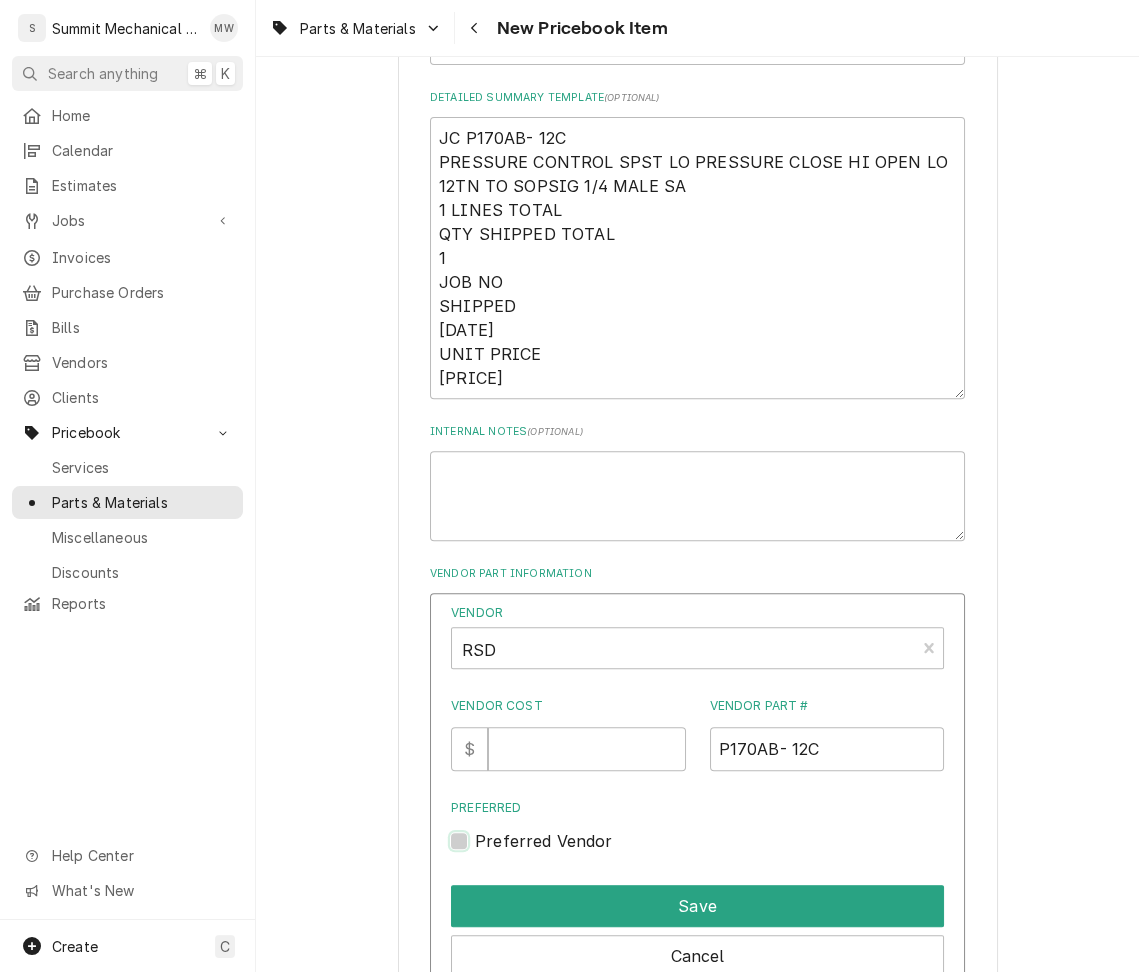 click on "Preferred" at bounding box center (721, 851) 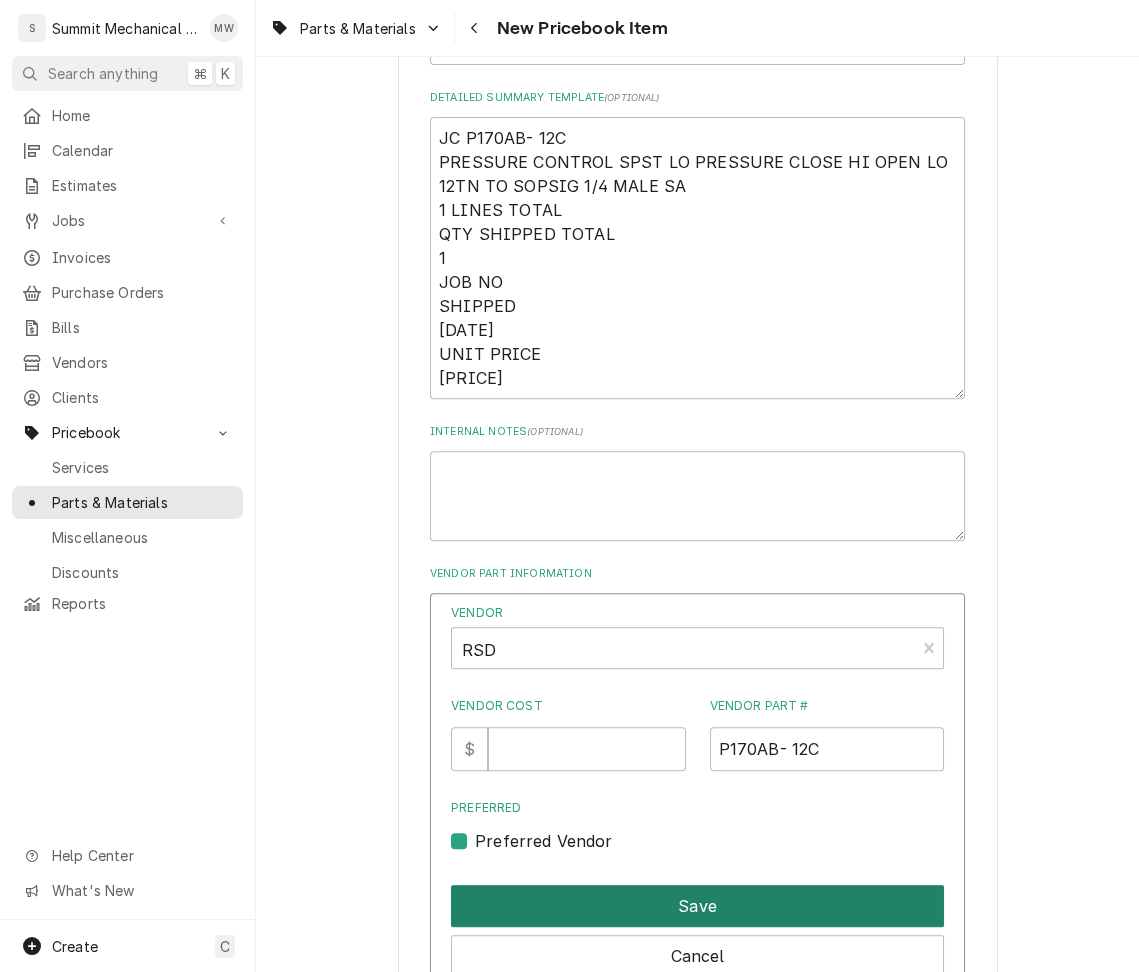 click on "Save" at bounding box center [697, 906] 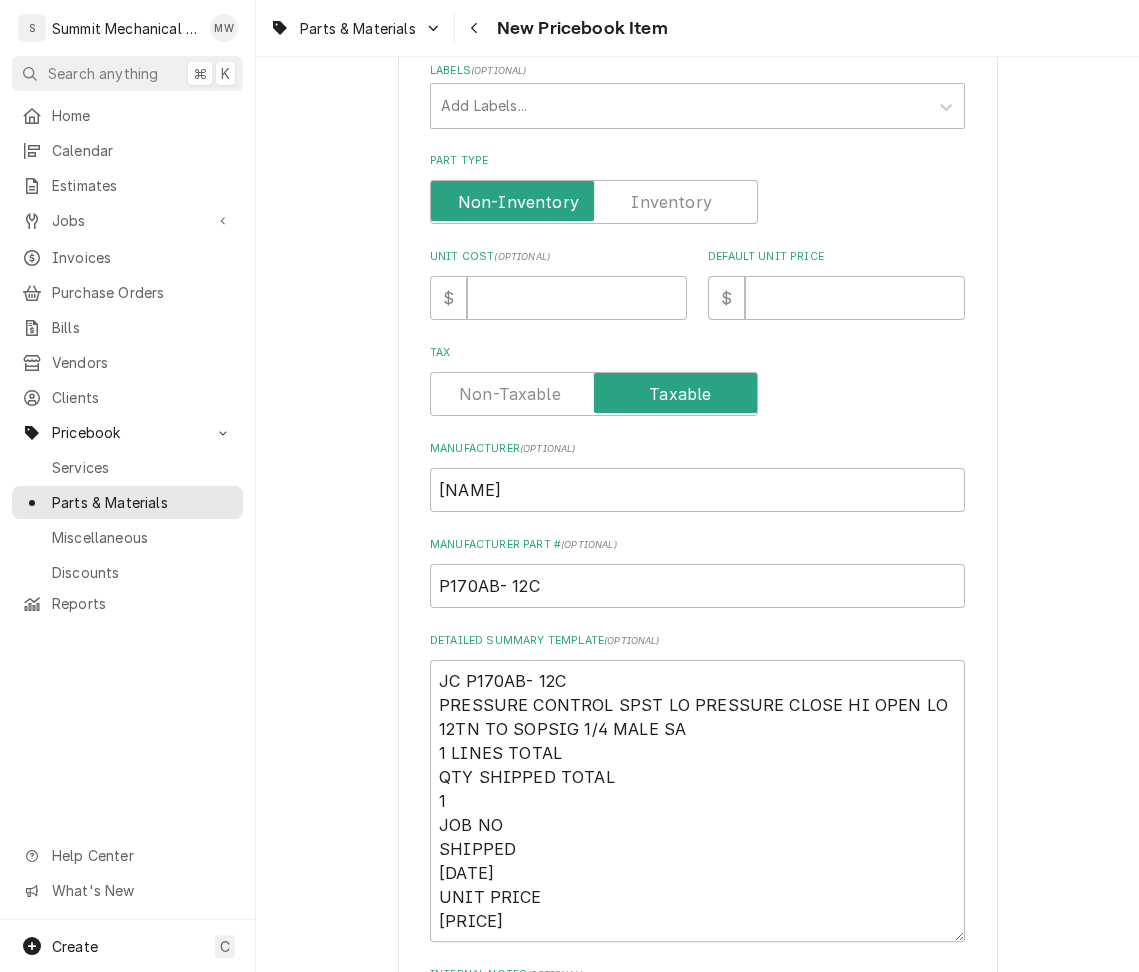 scroll, scrollTop: 355, scrollLeft: 0, axis: vertical 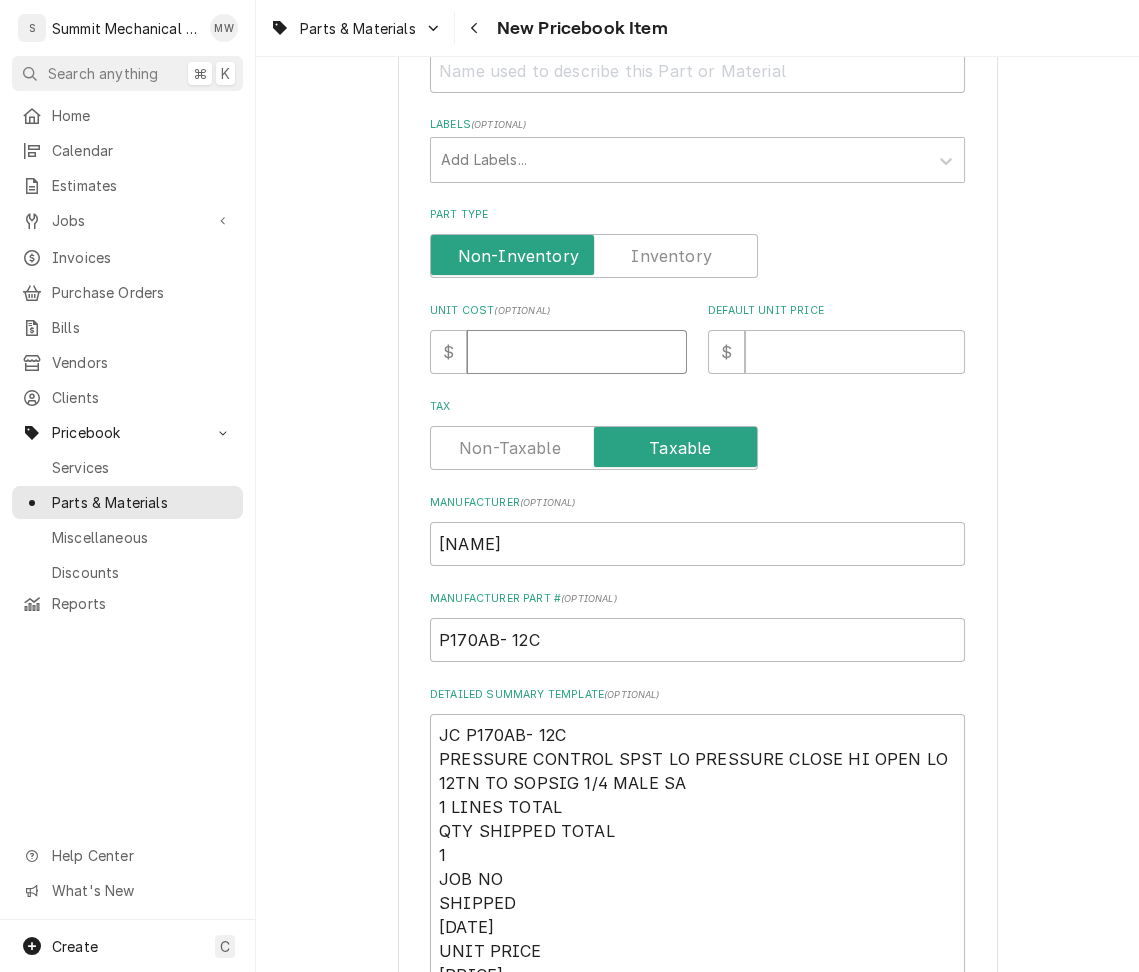 click on "Unit Cost  ( optional )" at bounding box center [577, 352] 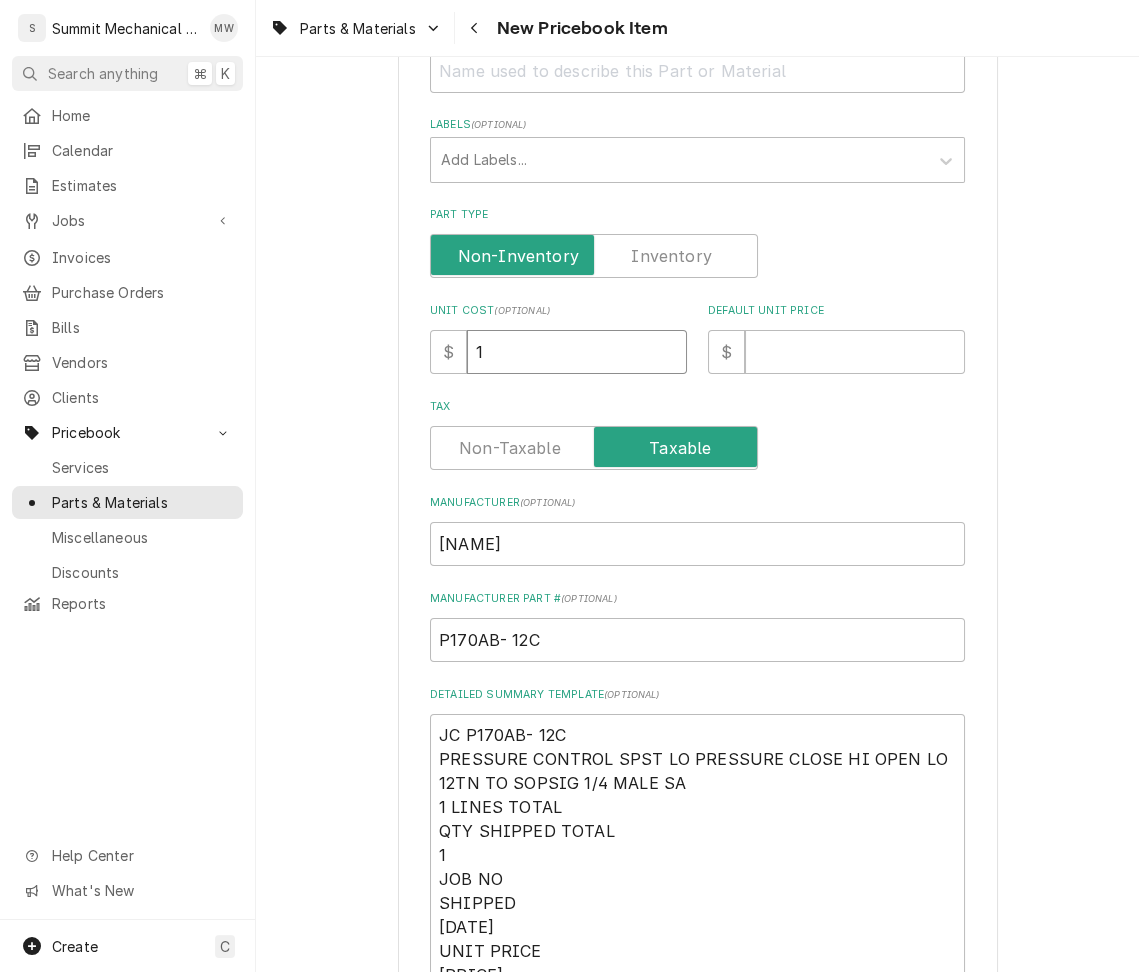 type on "x" 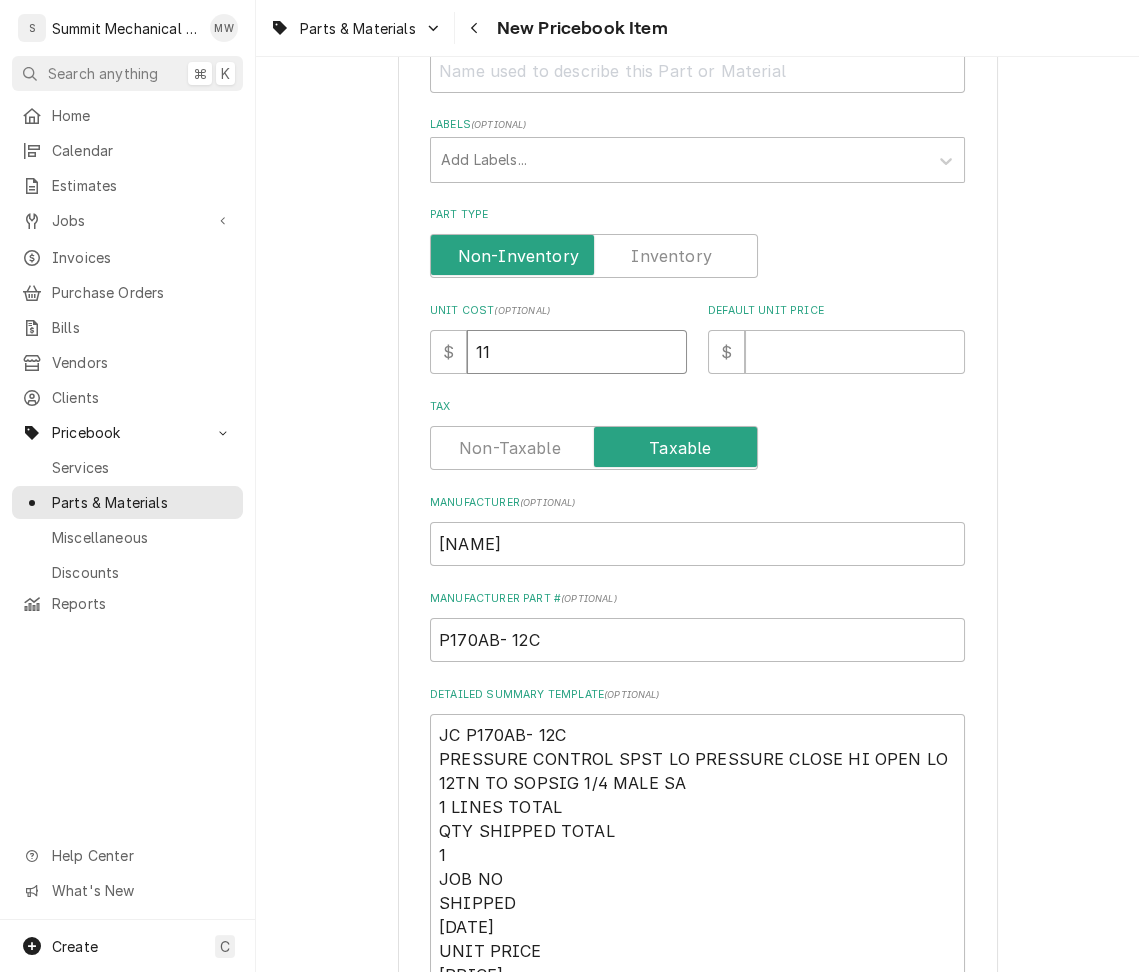 type on "x" 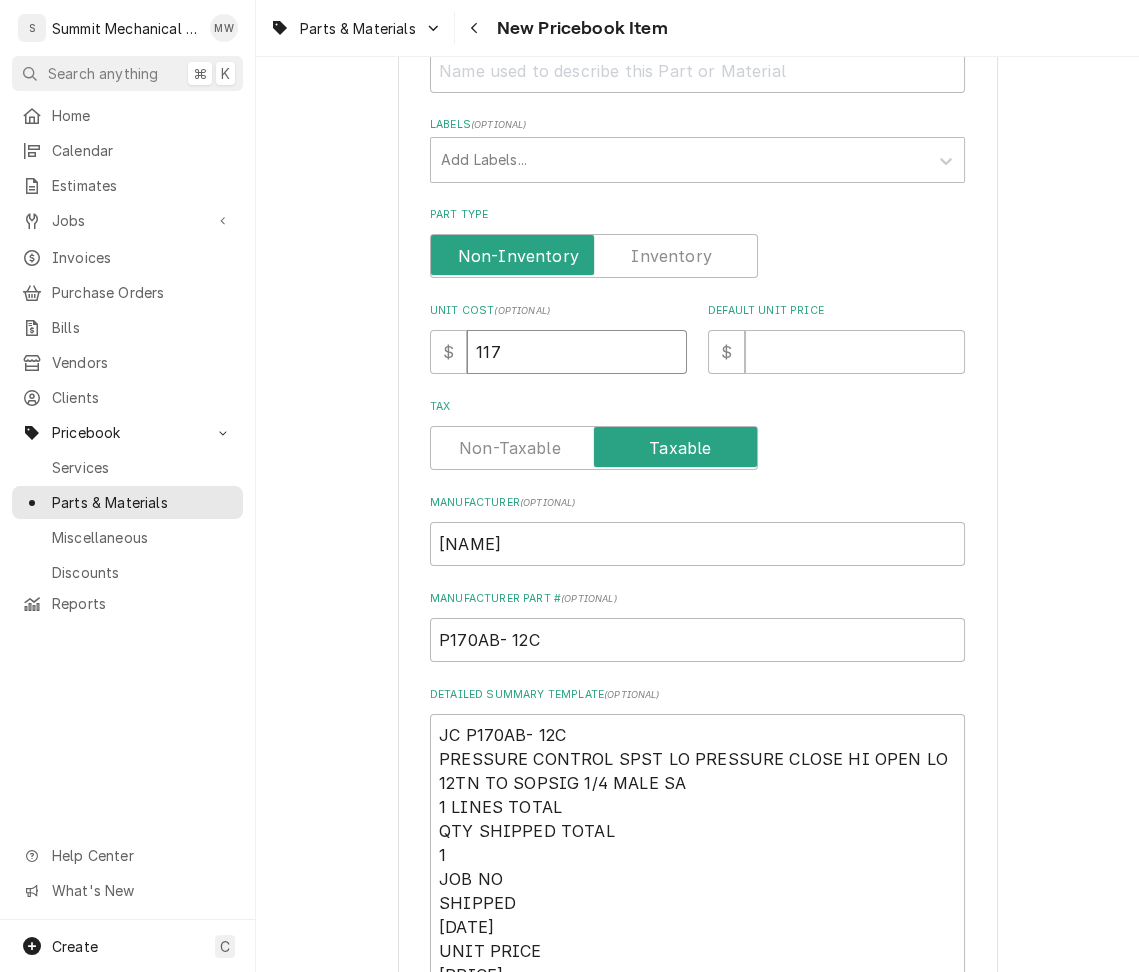 type on "x" 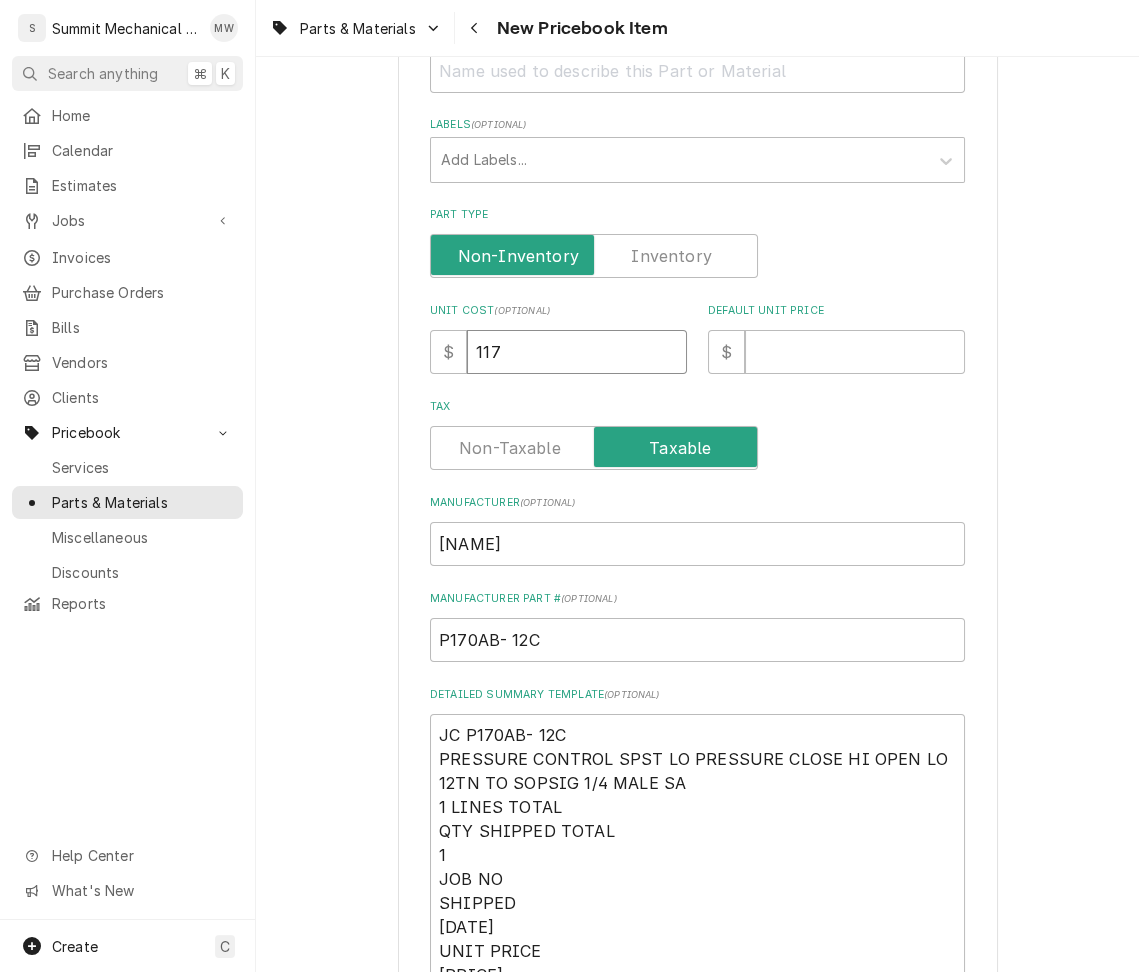 type on "117.53" 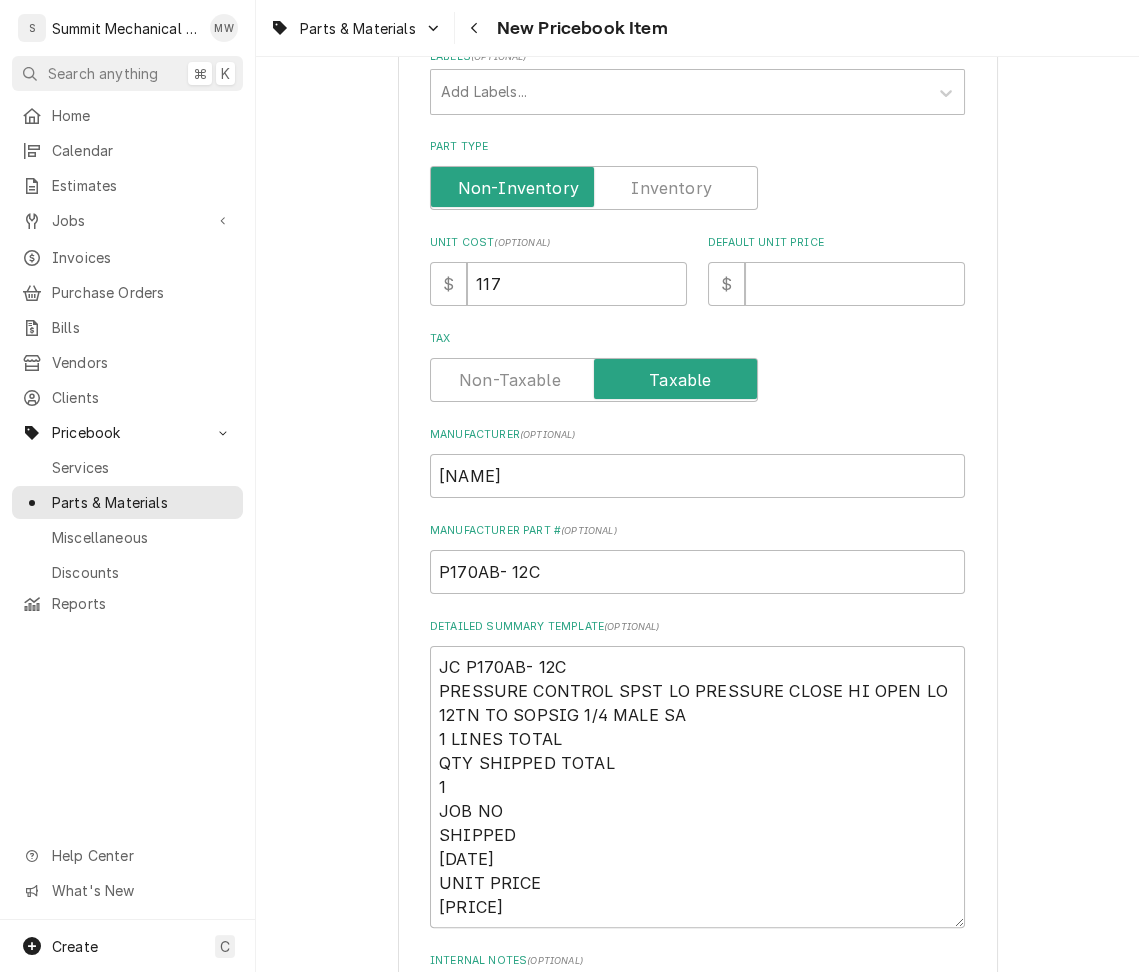 scroll, scrollTop: 400, scrollLeft: 0, axis: vertical 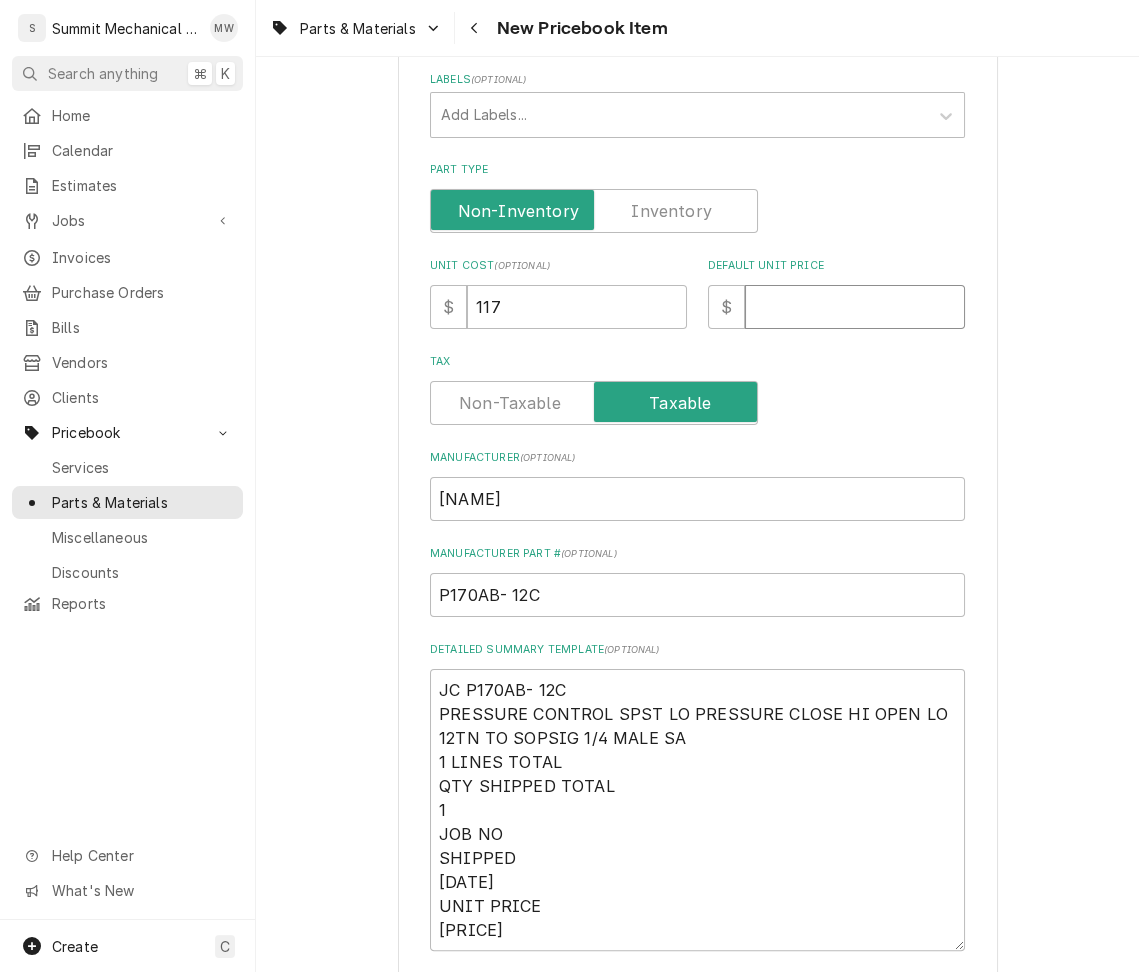 type on "x" 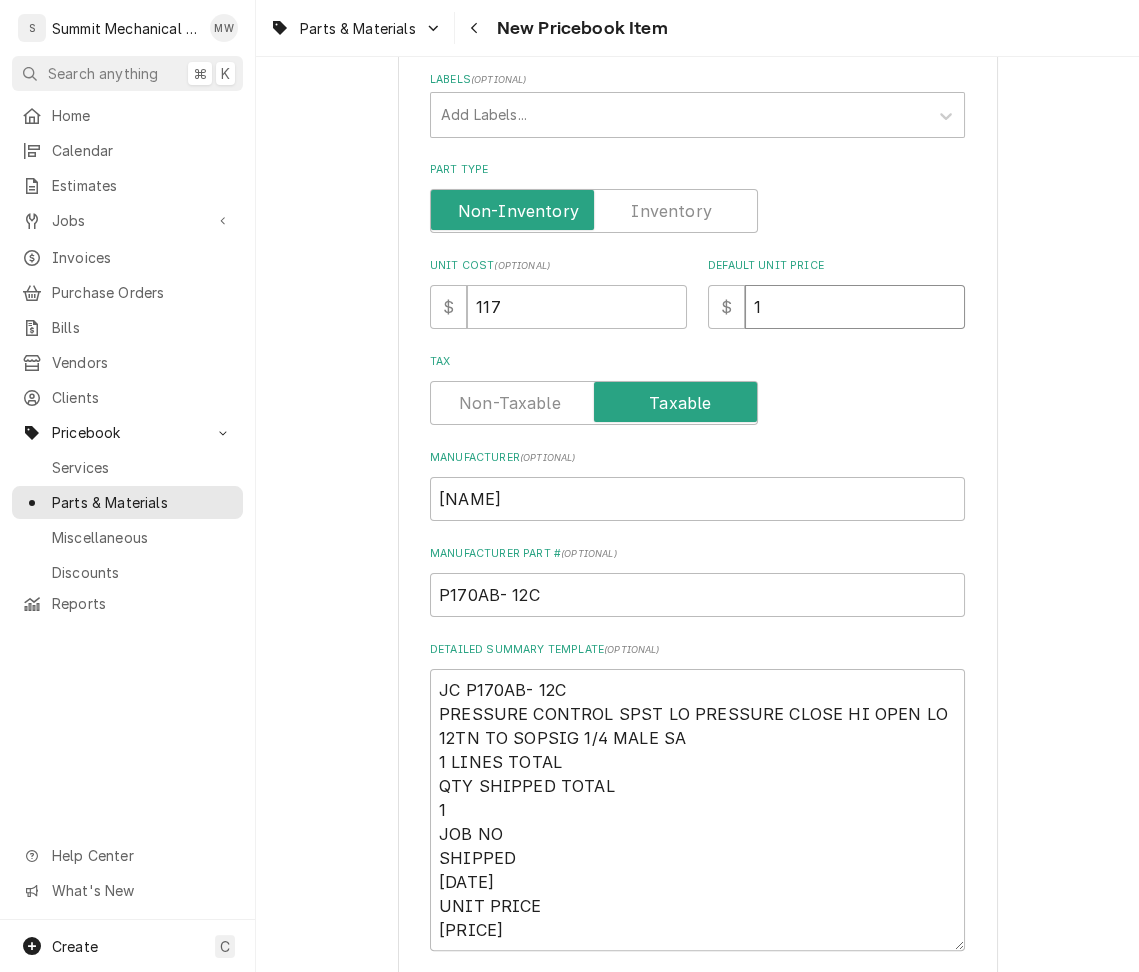 type on "x" 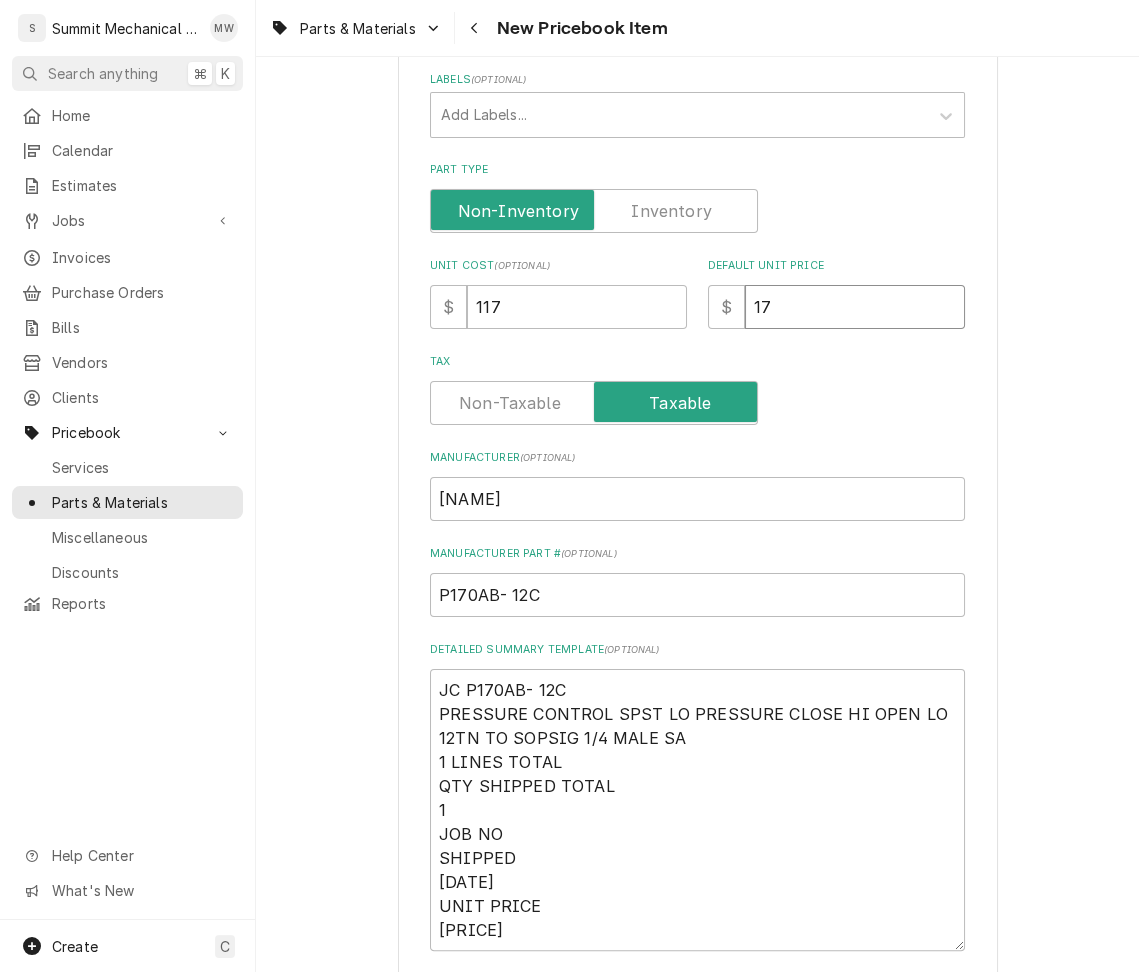 type on "x" 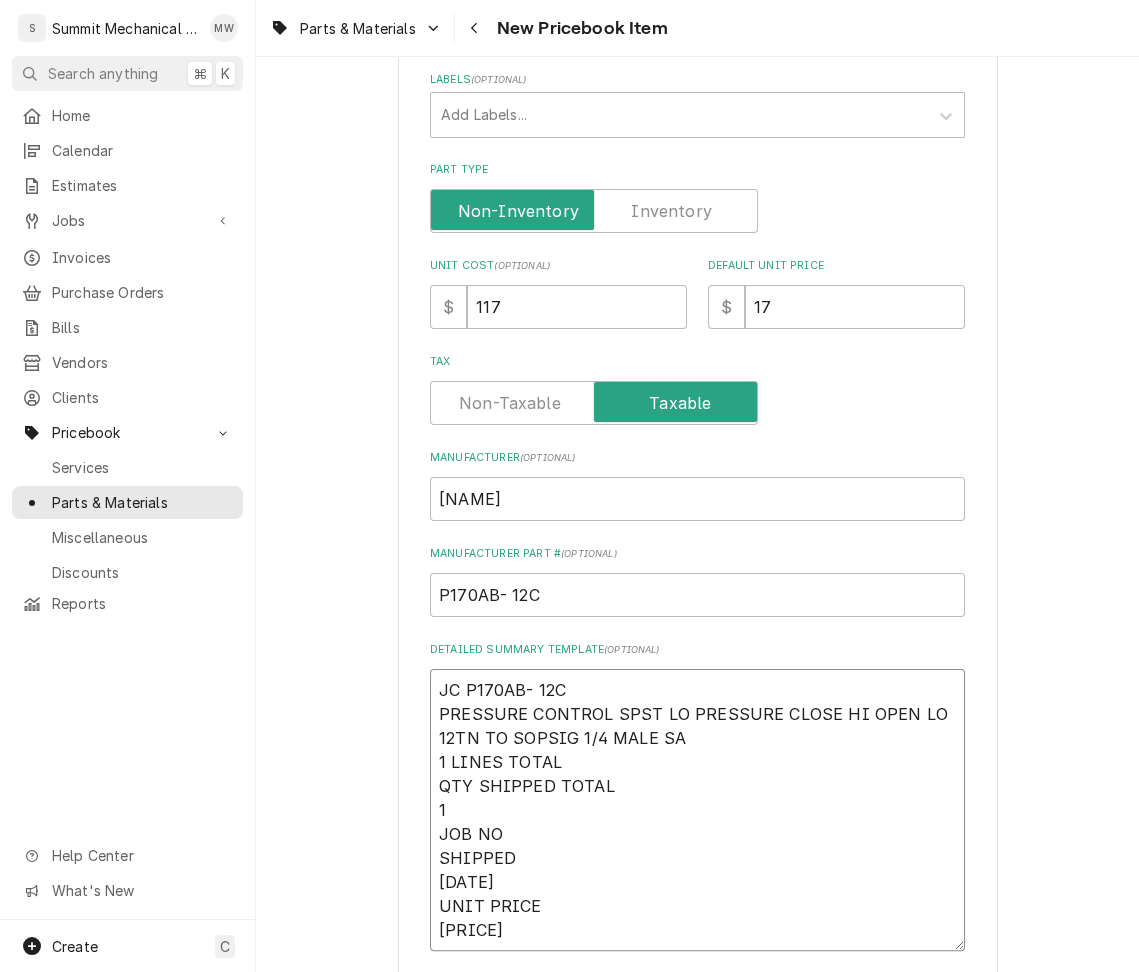 click on "JC P170AB- 12C
PRESSURE CONTROL SPST LO PRESSURE CLOSE HI OPEN LO 12TN TO SOPSIG 1/4 MALE SA
1 LINES TOTAL
QTY SHIPPED TOTAL
1
JOB NO
SHIPPED
07/31/25
UNIT PRICE
117.53" at bounding box center (697, 810) 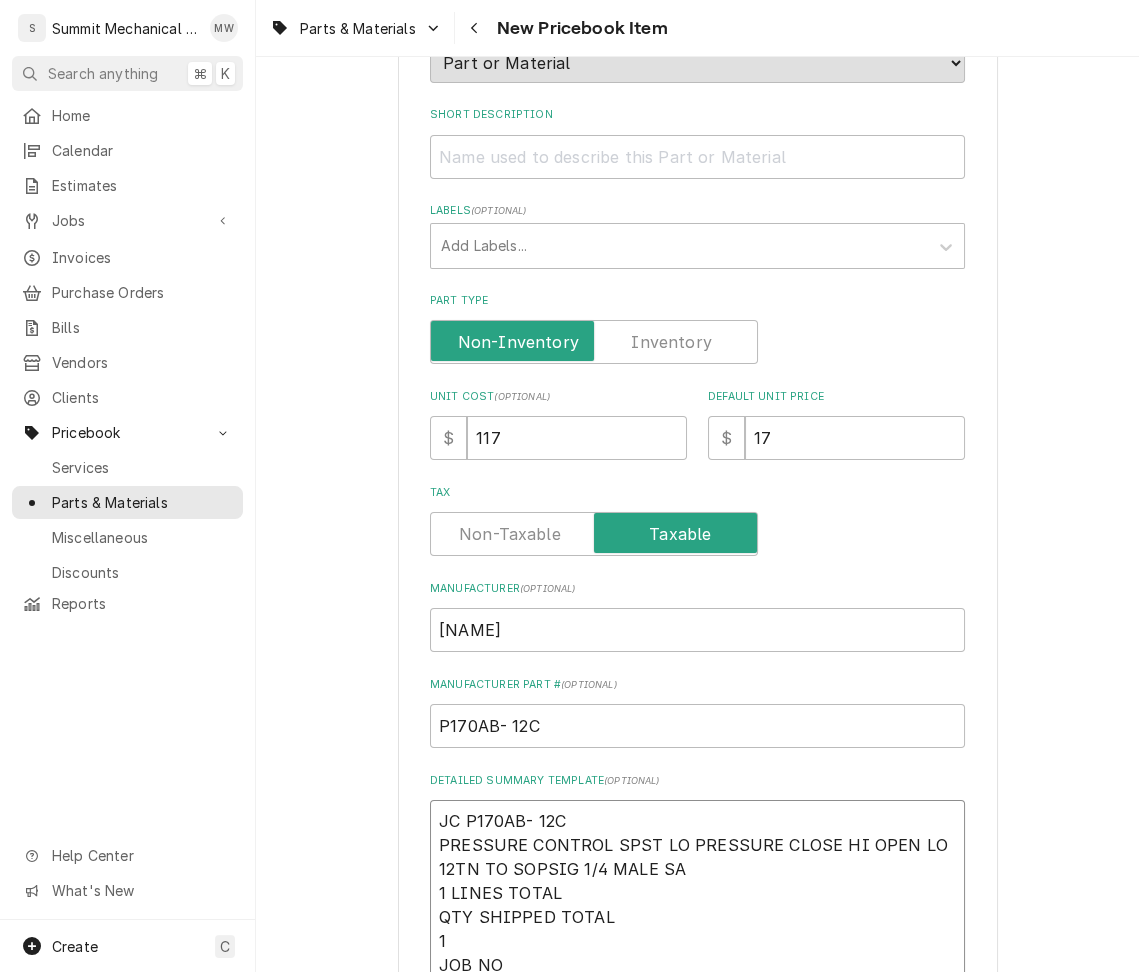scroll, scrollTop: 198, scrollLeft: 0, axis: vertical 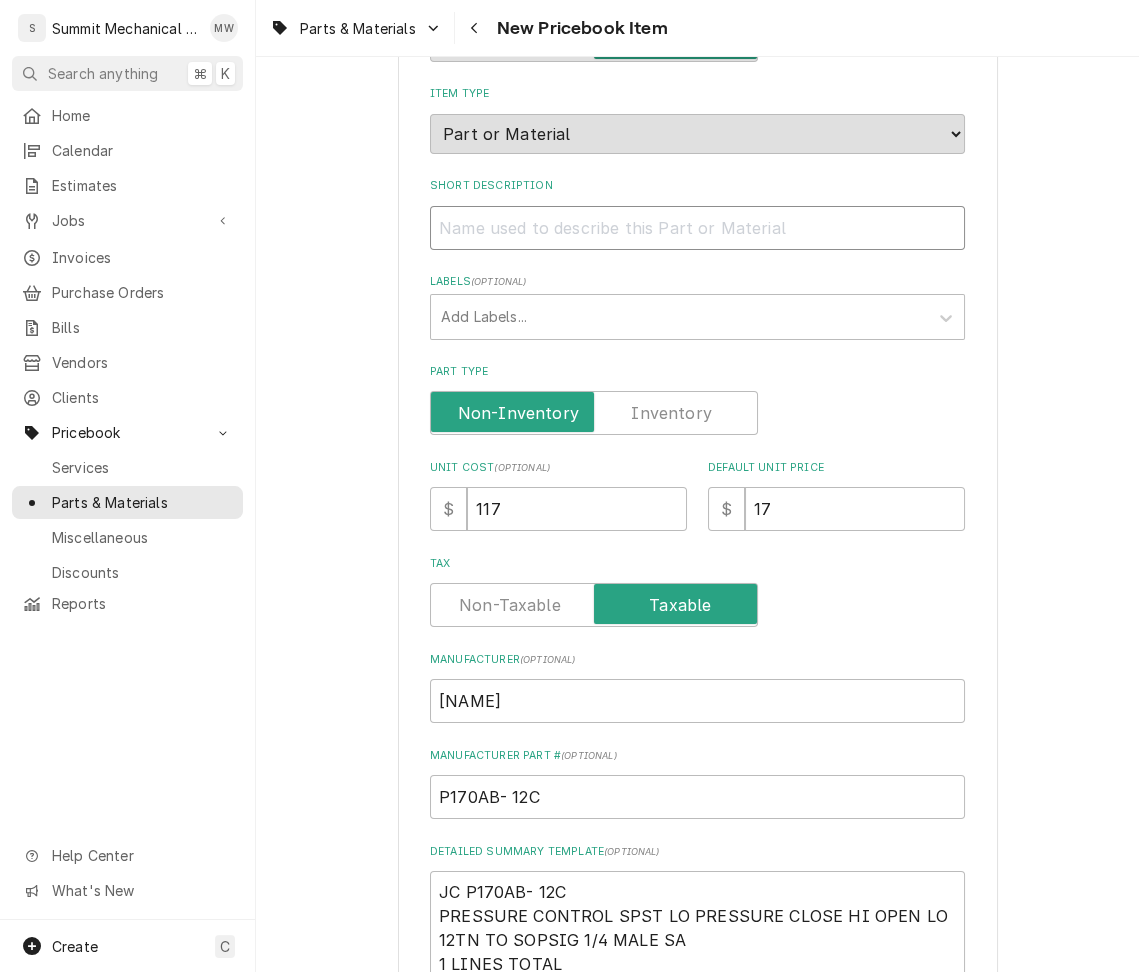 click on "Short Description" at bounding box center (697, 228) 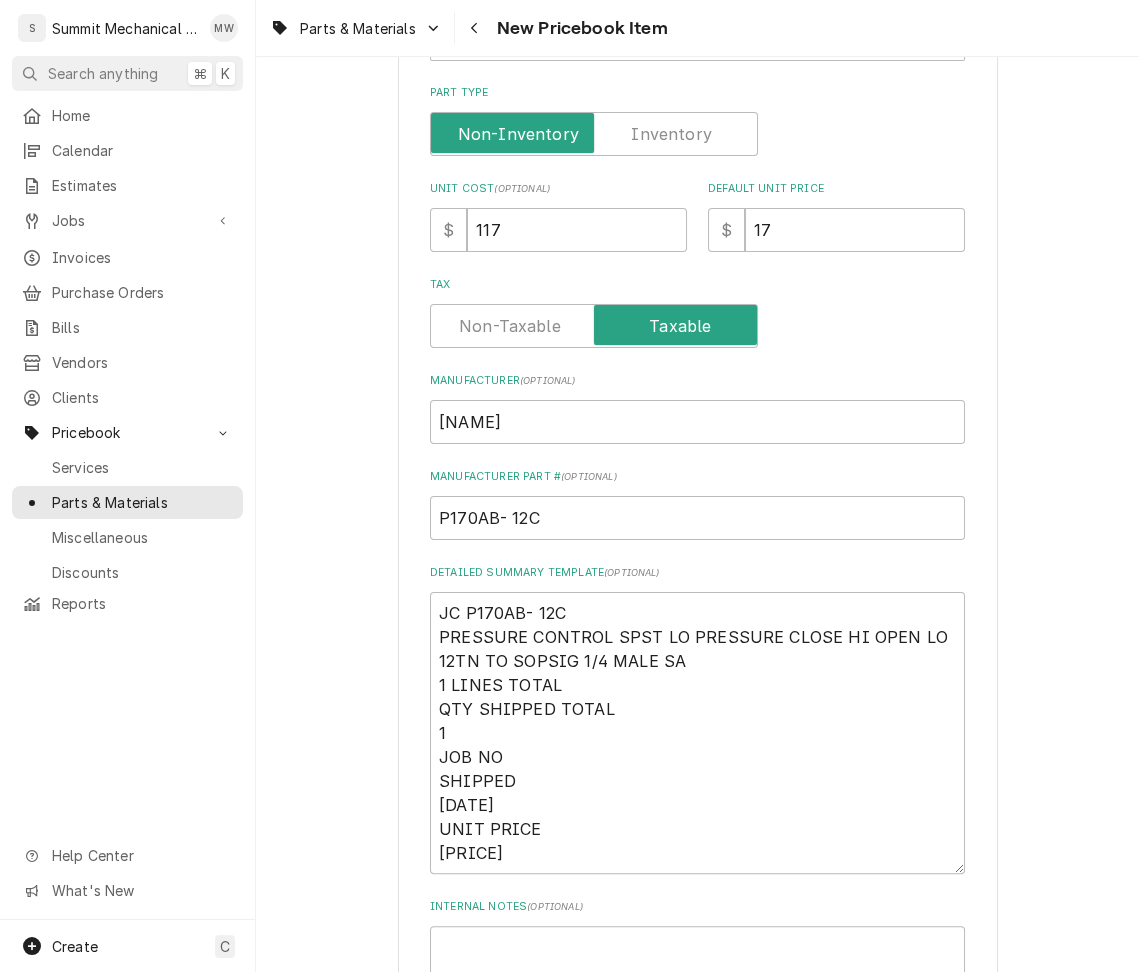 scroll, scrollTop: 542, scrollLeft: 0, axis: vertical 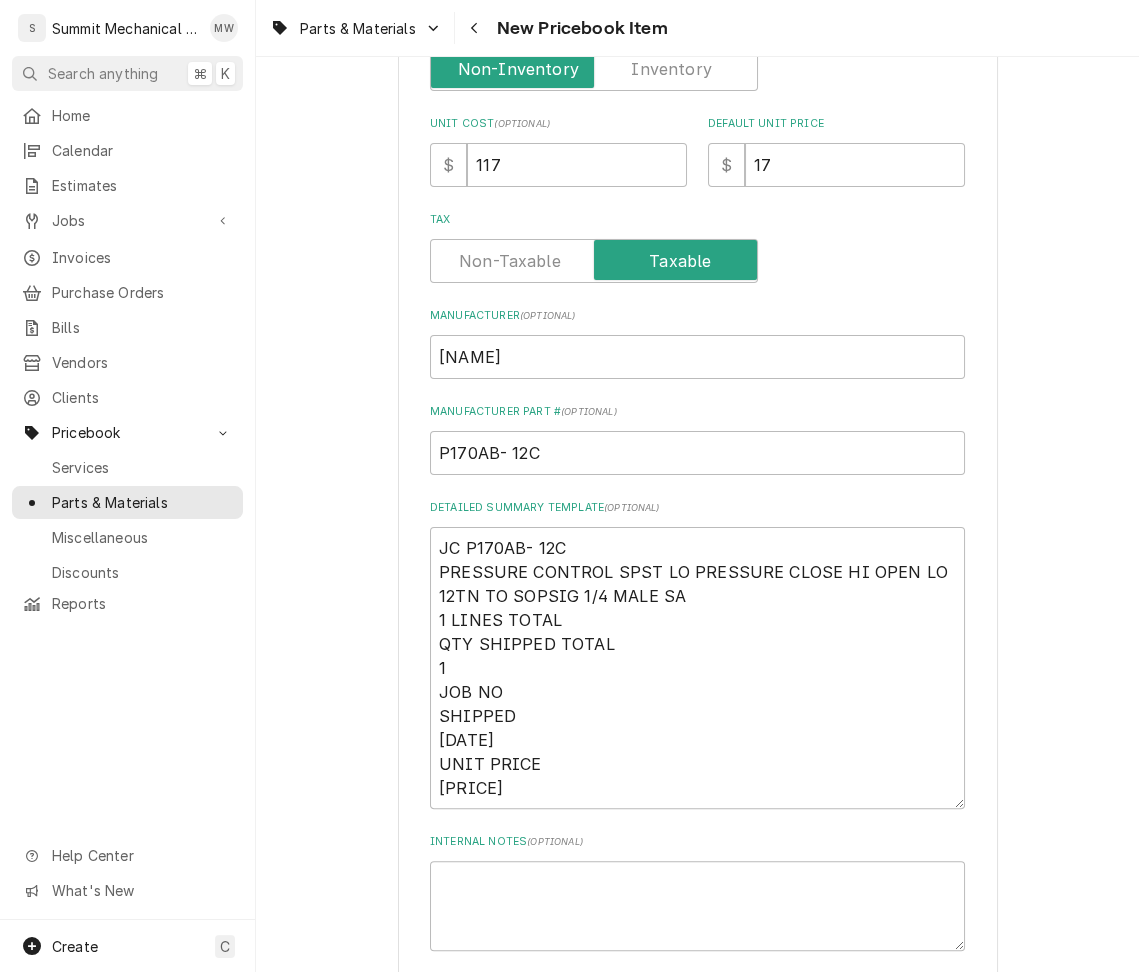 type on "PRESSURE CONTROL SPST LO PRESSURE CLOSE" 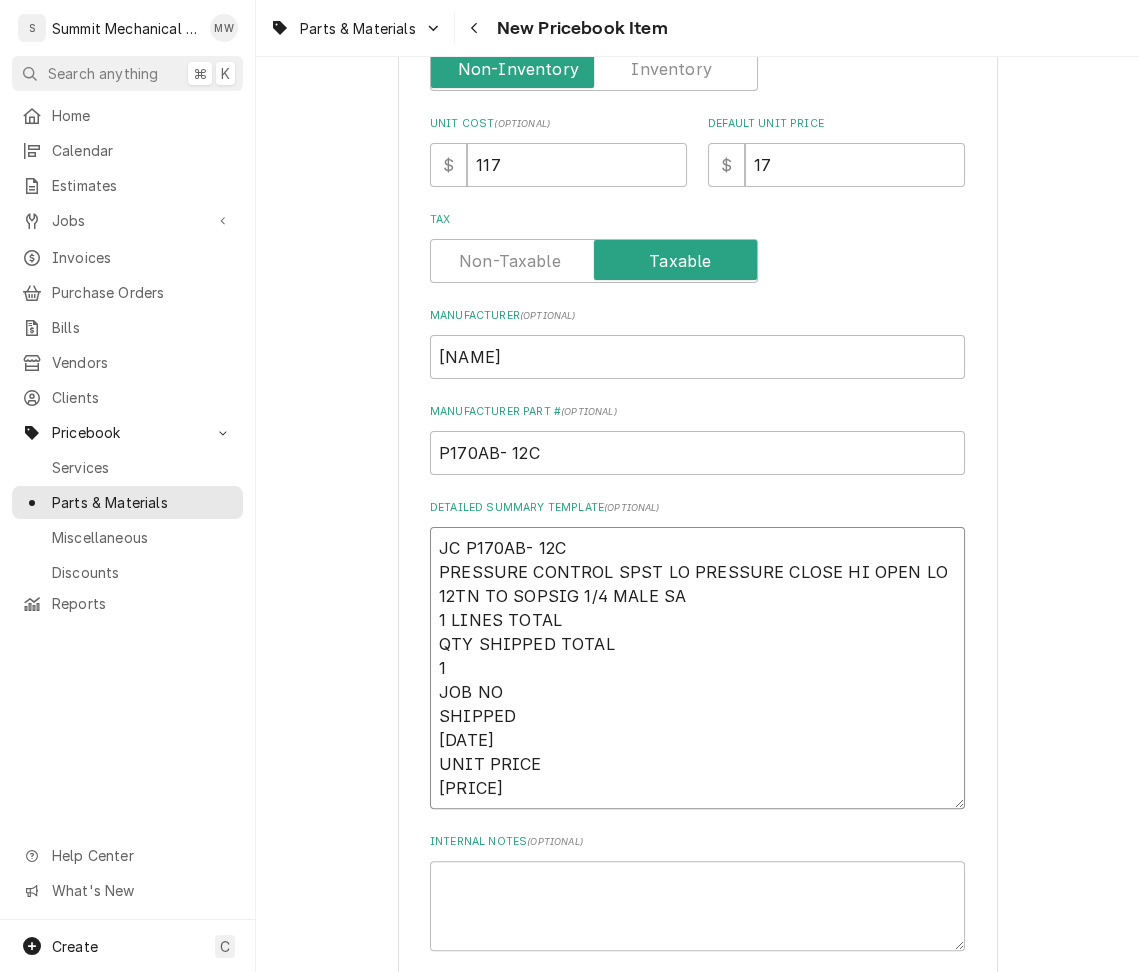 click on "JC P170AB- 12C
PRESSURE CONTROL SPST LO PRESSURE CLOSE HI OPEN LO 12TN TO SOPSIG 1/4 MALE SA
1 LINES TOTAL
QTY SHIPPED TOTAL
1
JOB NO
SHIPPED
07/31/25
UNIT PRICE
117.53" at bounding box center [697, 668] 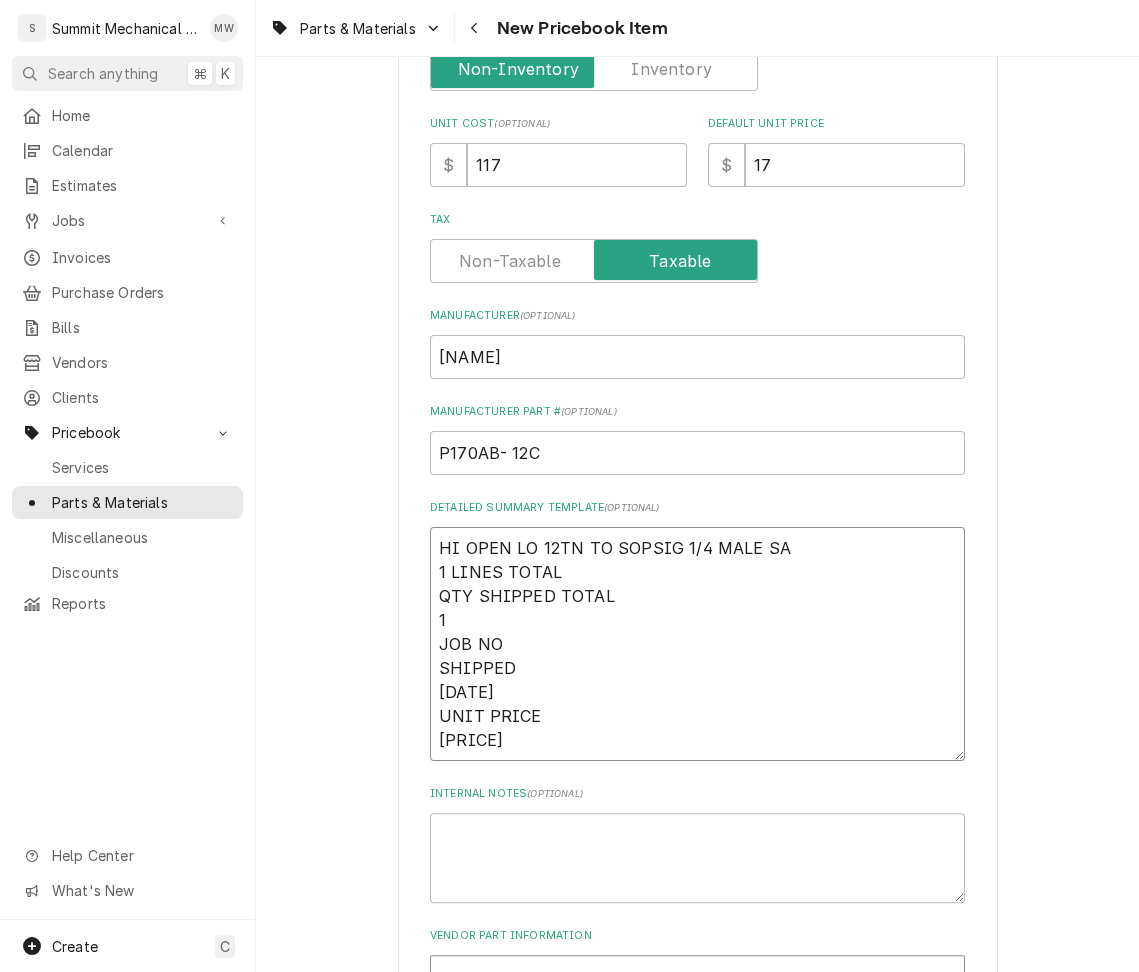 type on "x" 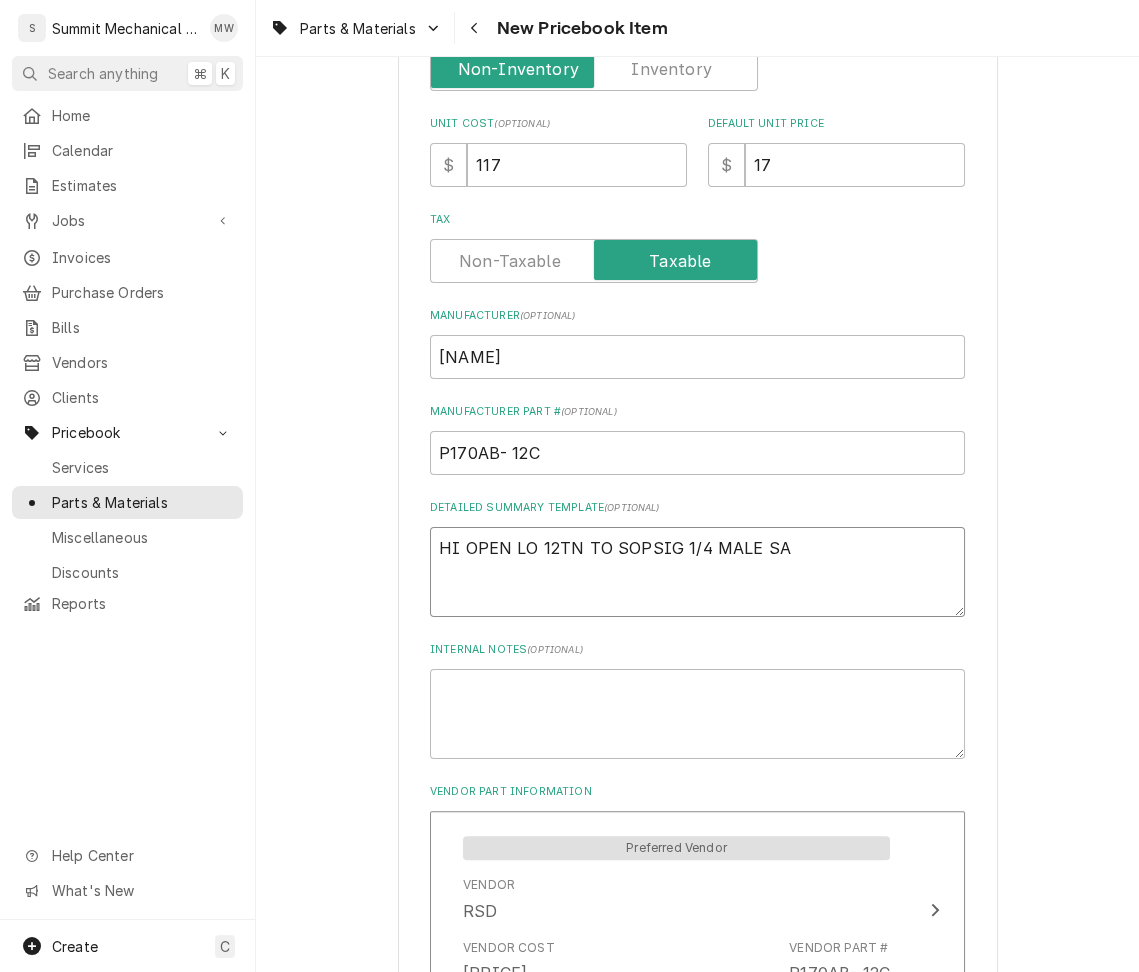 type on "x" 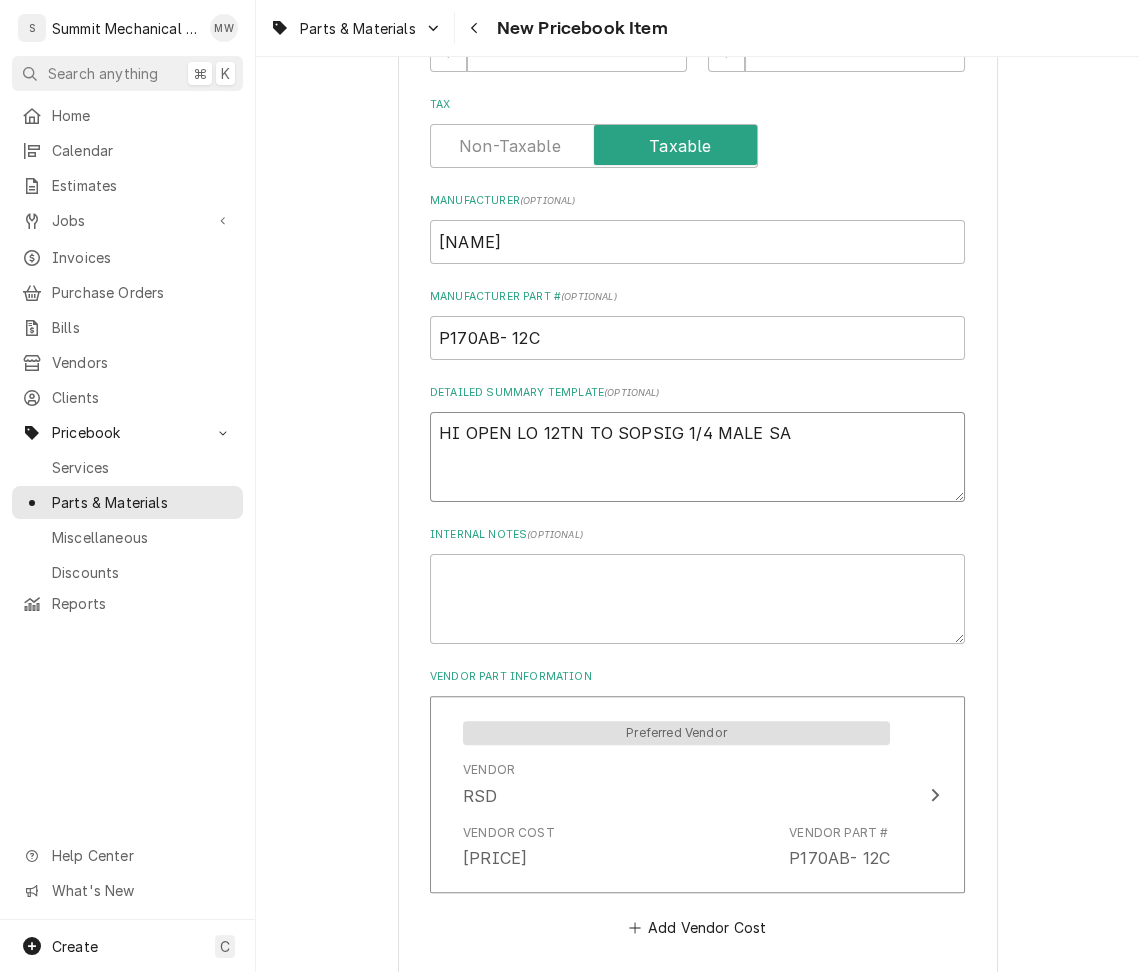 scroll, scrollTop: 745, scrollLeft: 0, axis: vertical 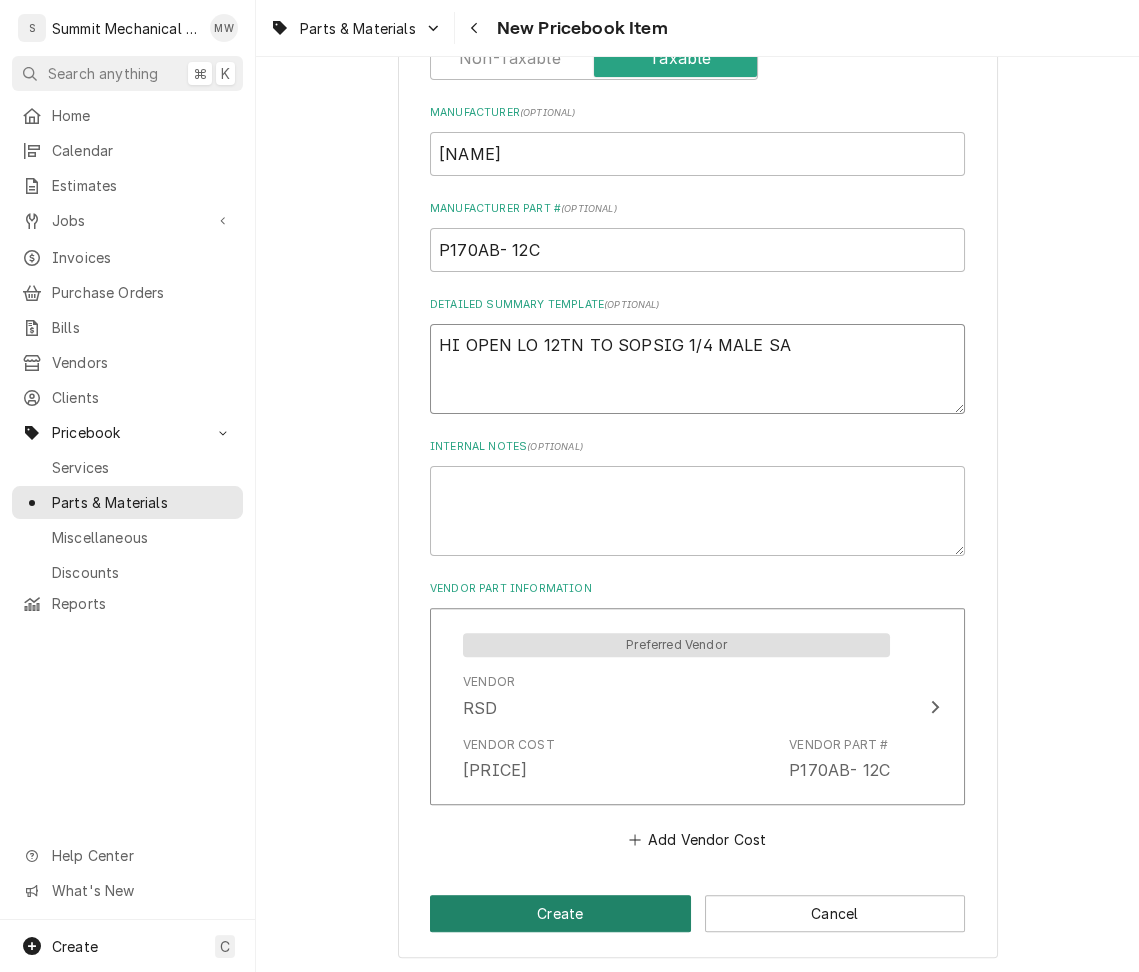 type on "HI OPEN LO 12TN TO SOPSIG 1/4 MALE SA" 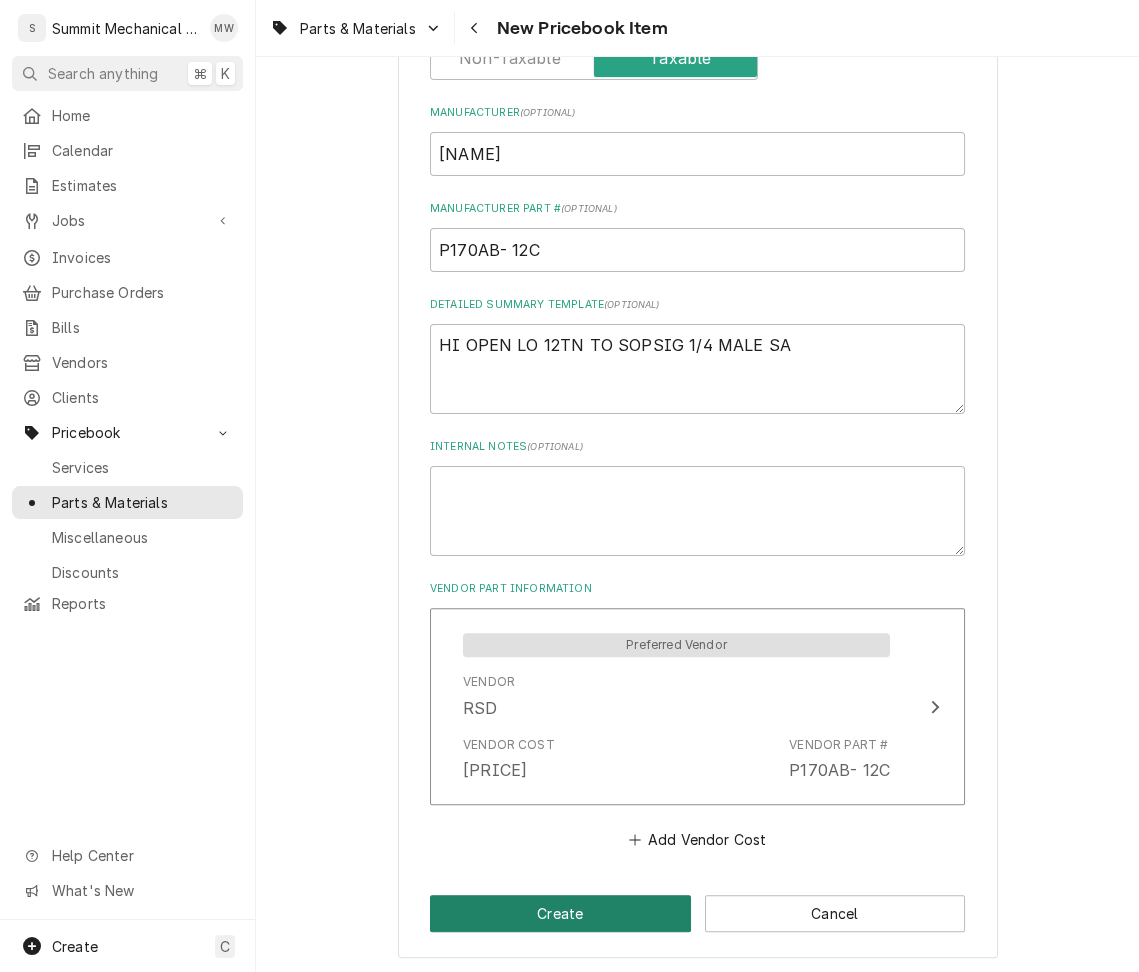click on "Create" at bounding box center (560, 913) 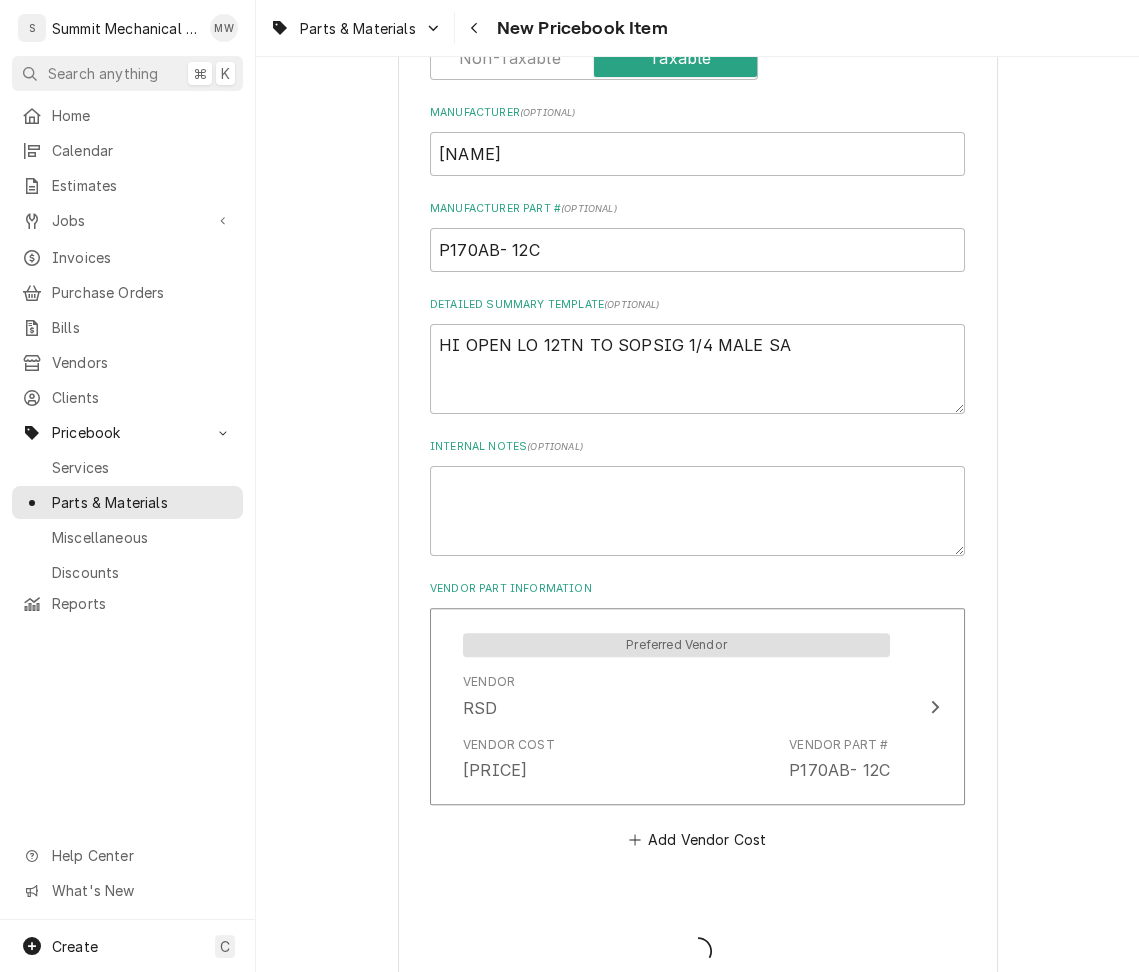 type on "x" 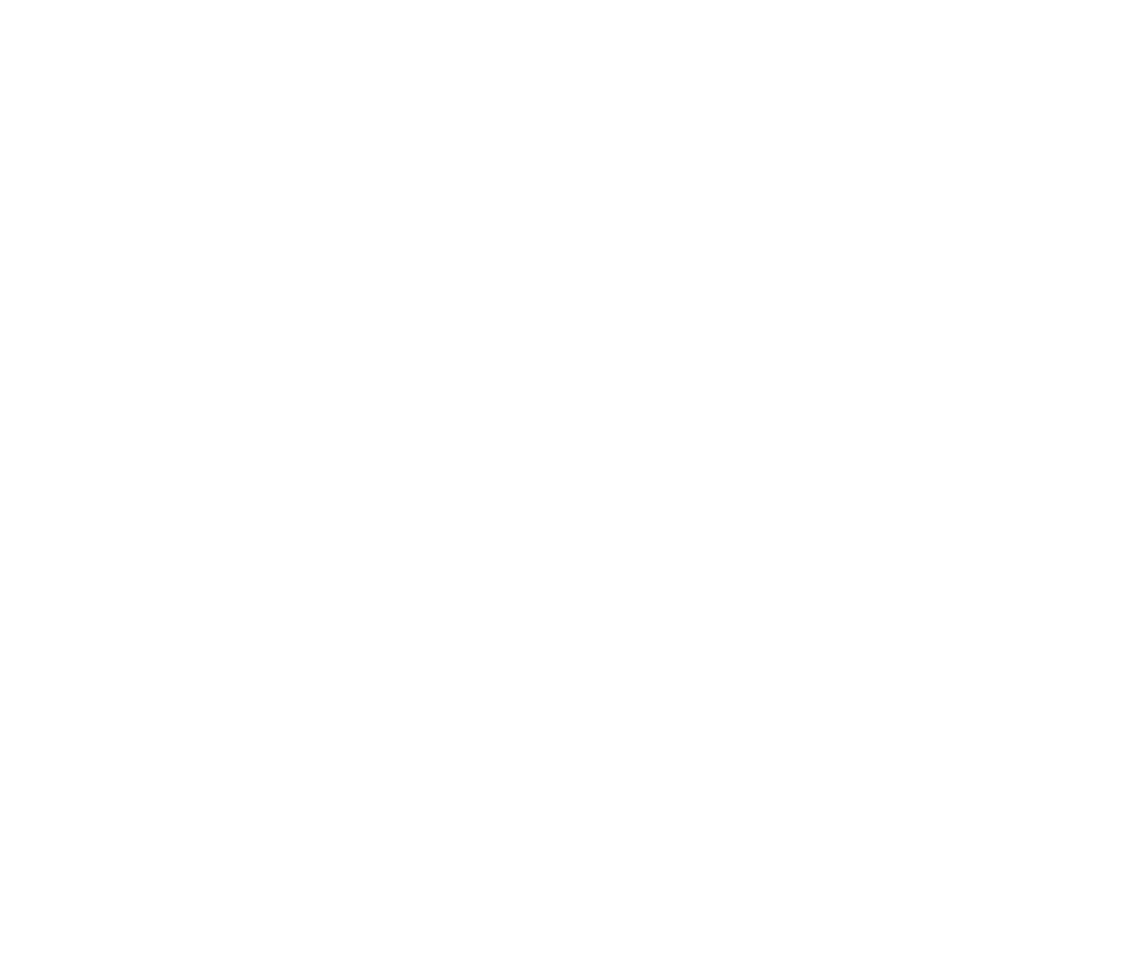 scroll, scrollTop: 0, scrollLeft: 0, axis: both 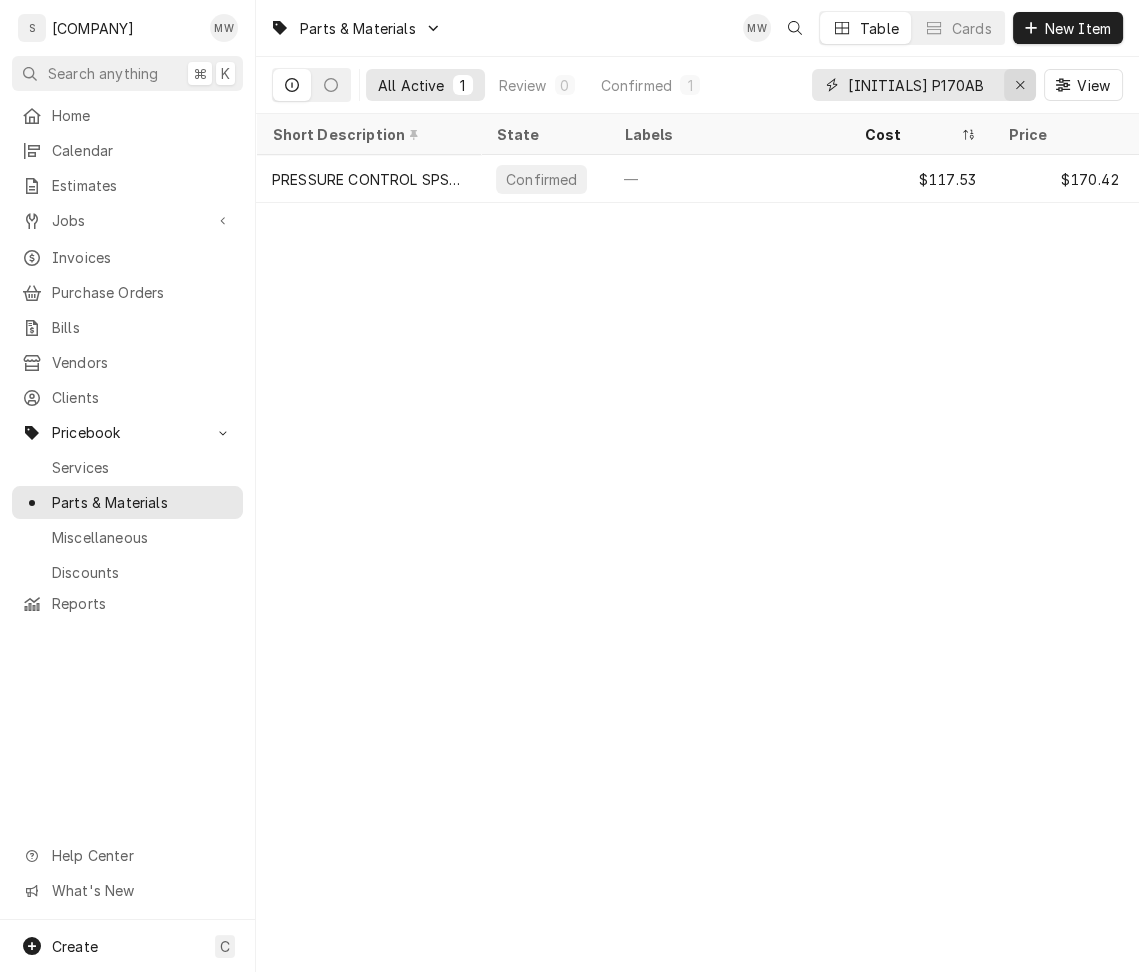click 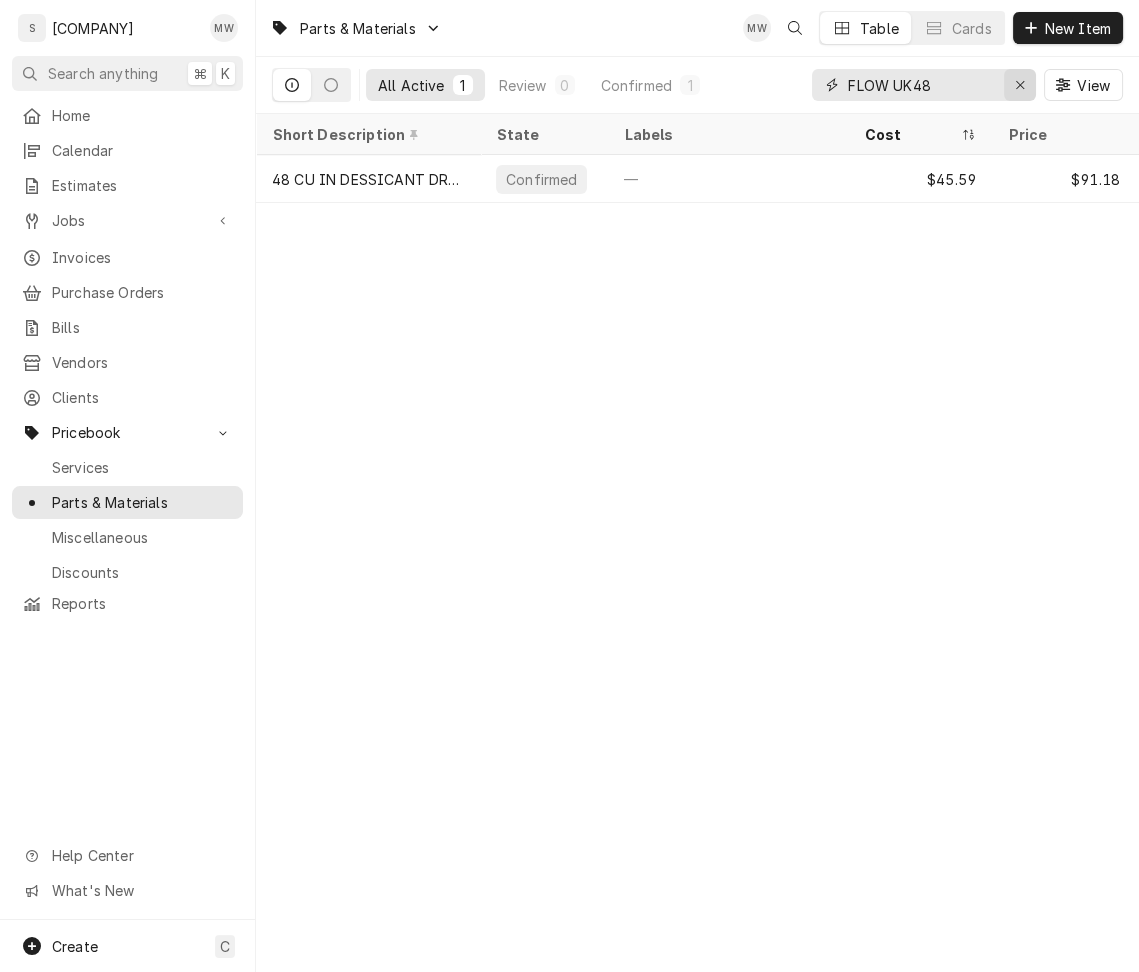 type on "FLOW UK48" 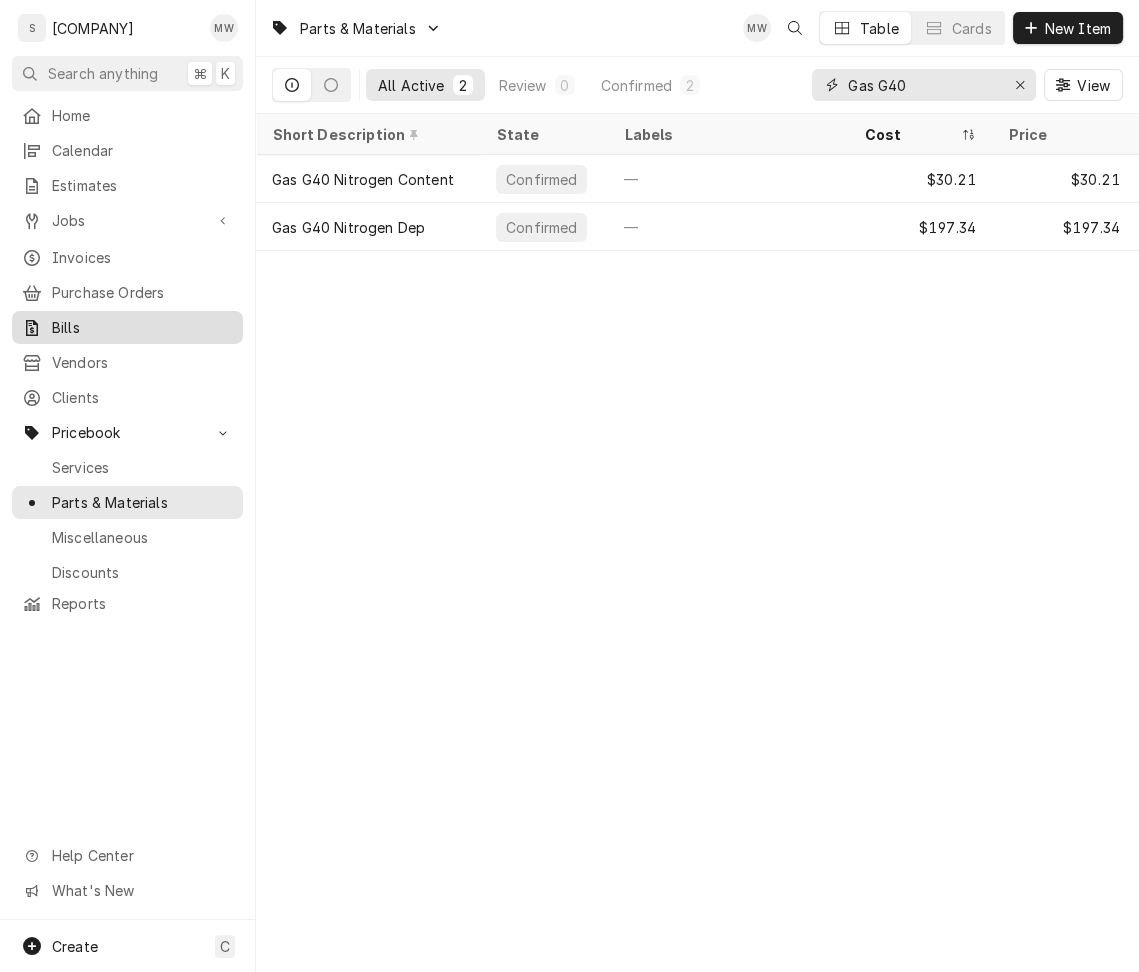 type on "Gas G40" 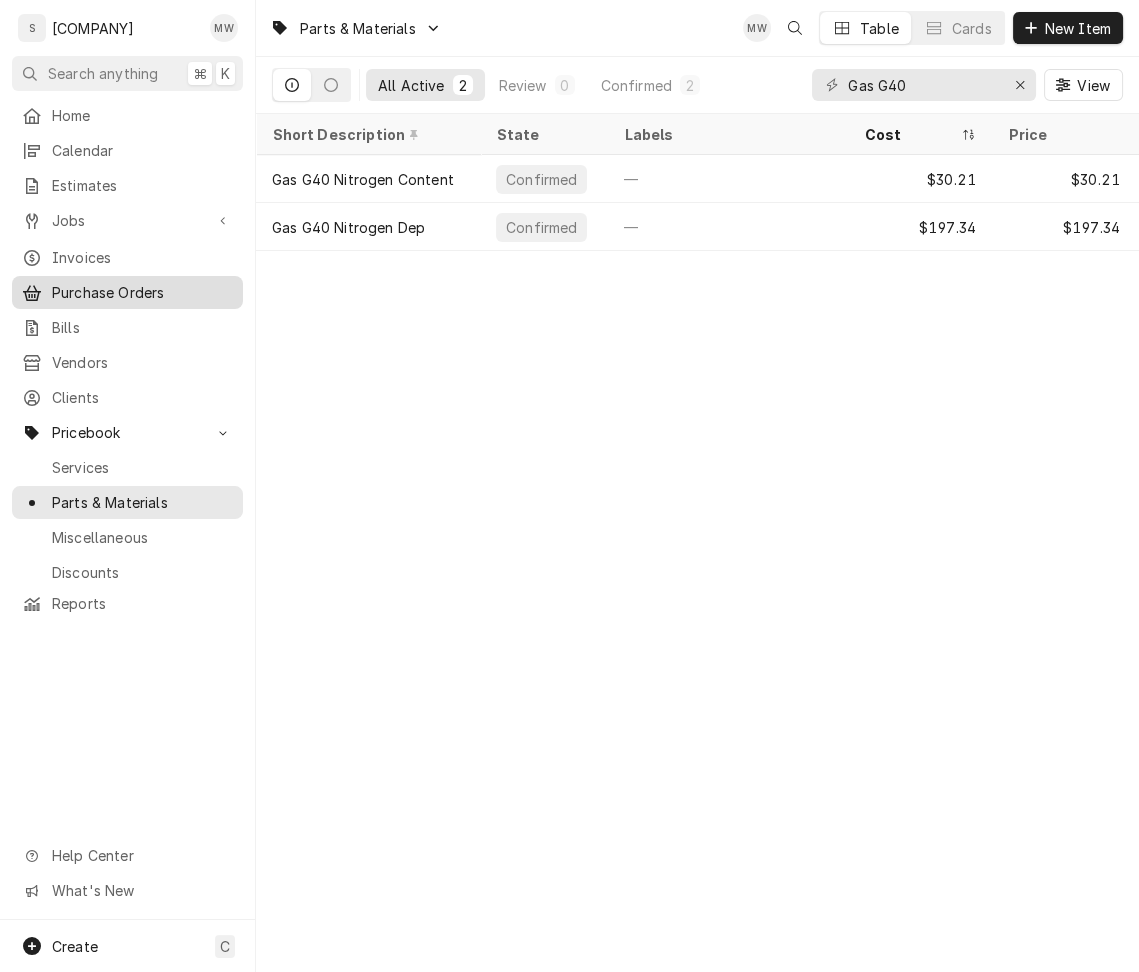 click on "Purchase Orders" at bounding box center [142, 292] 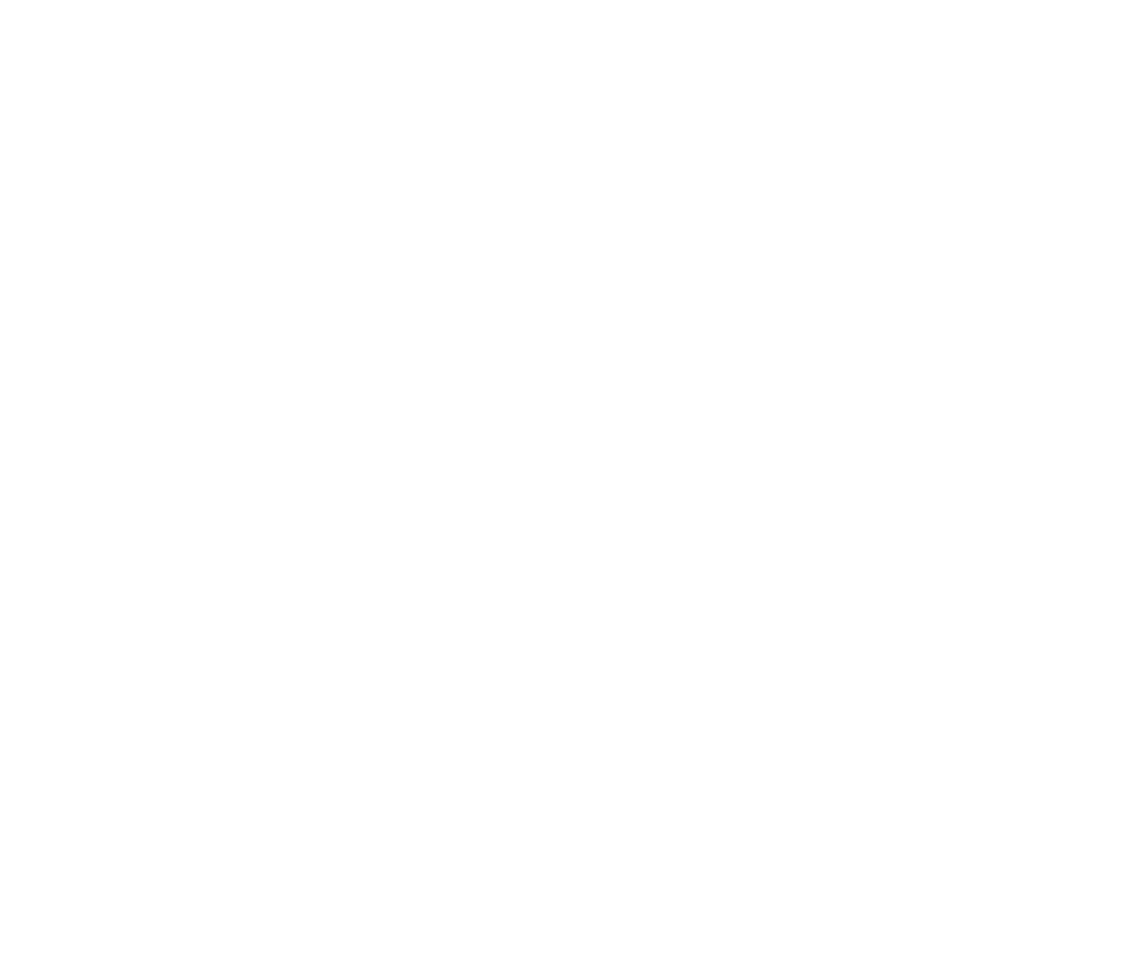 scroll, scrollTop: 0, scrollLeft: 0, axis: both 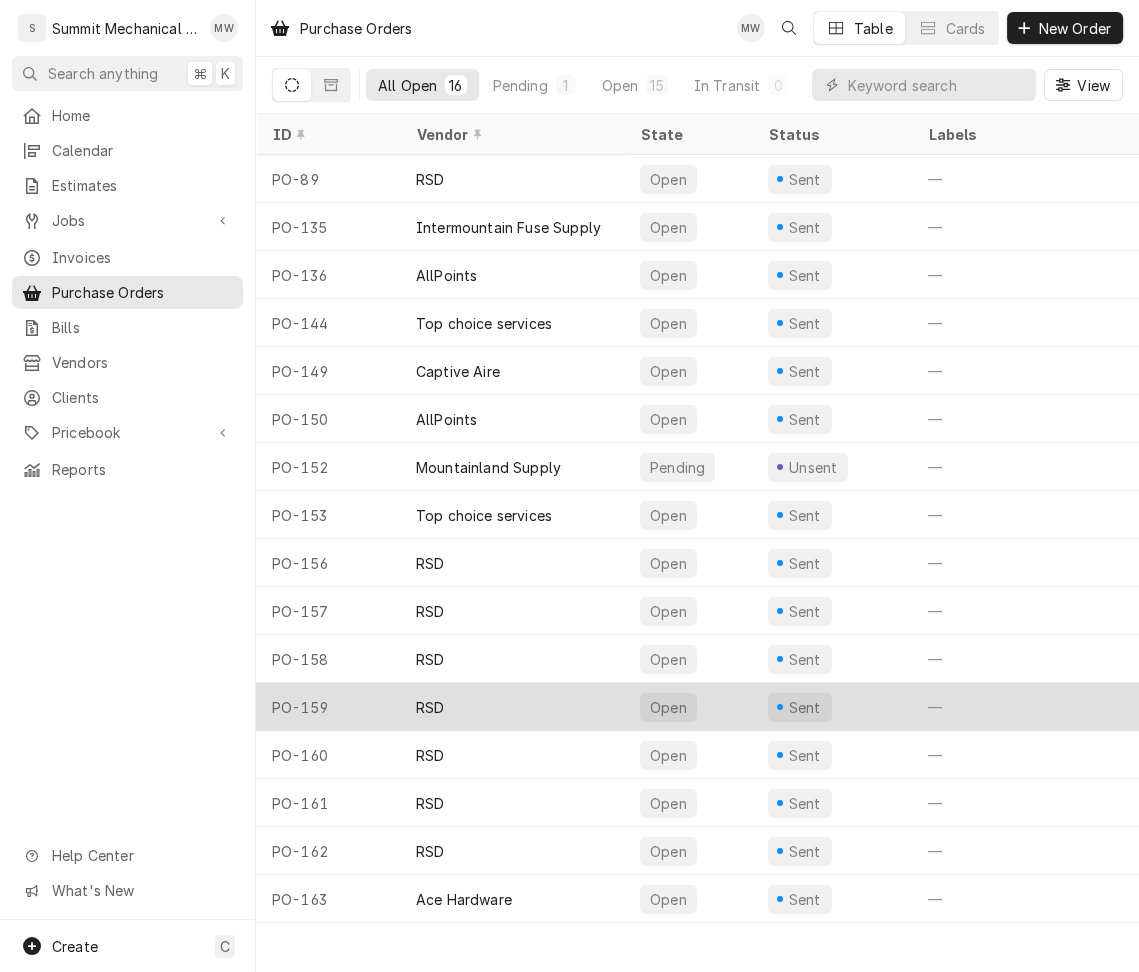 click on "RSD" at bounding box center [512, 707] 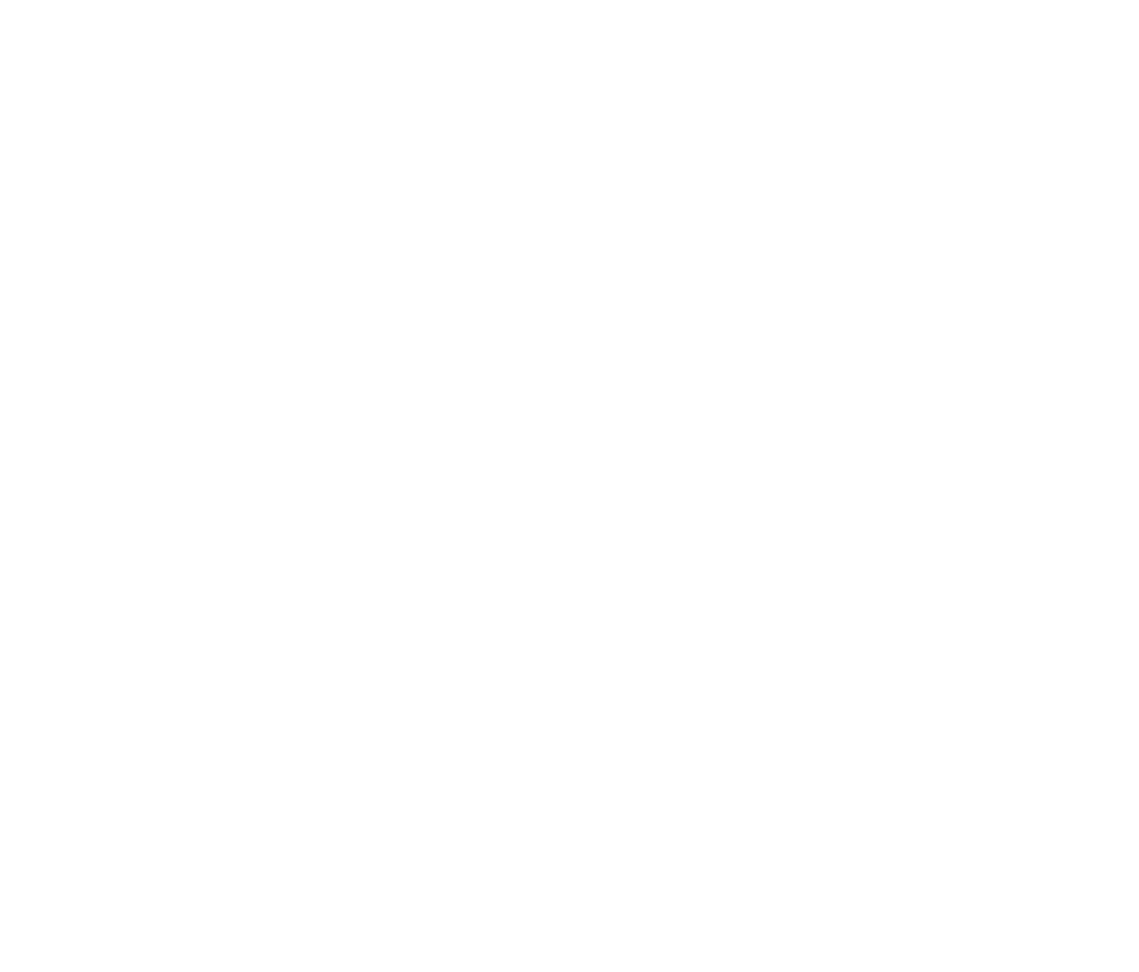 scroll, scrollTop: 0, scrollLeft: 0, axis: both 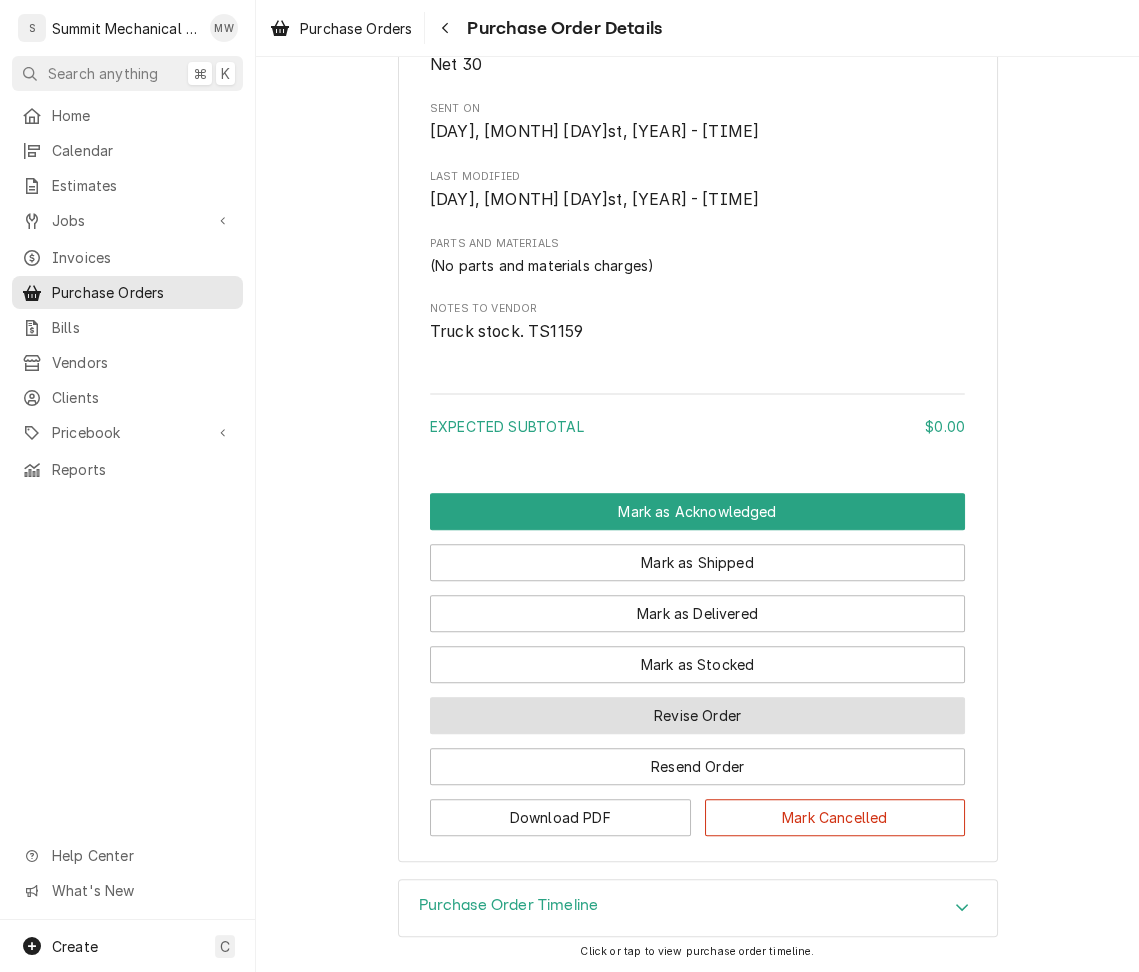 click on "Revise Order" at bounding box center [697, 715] 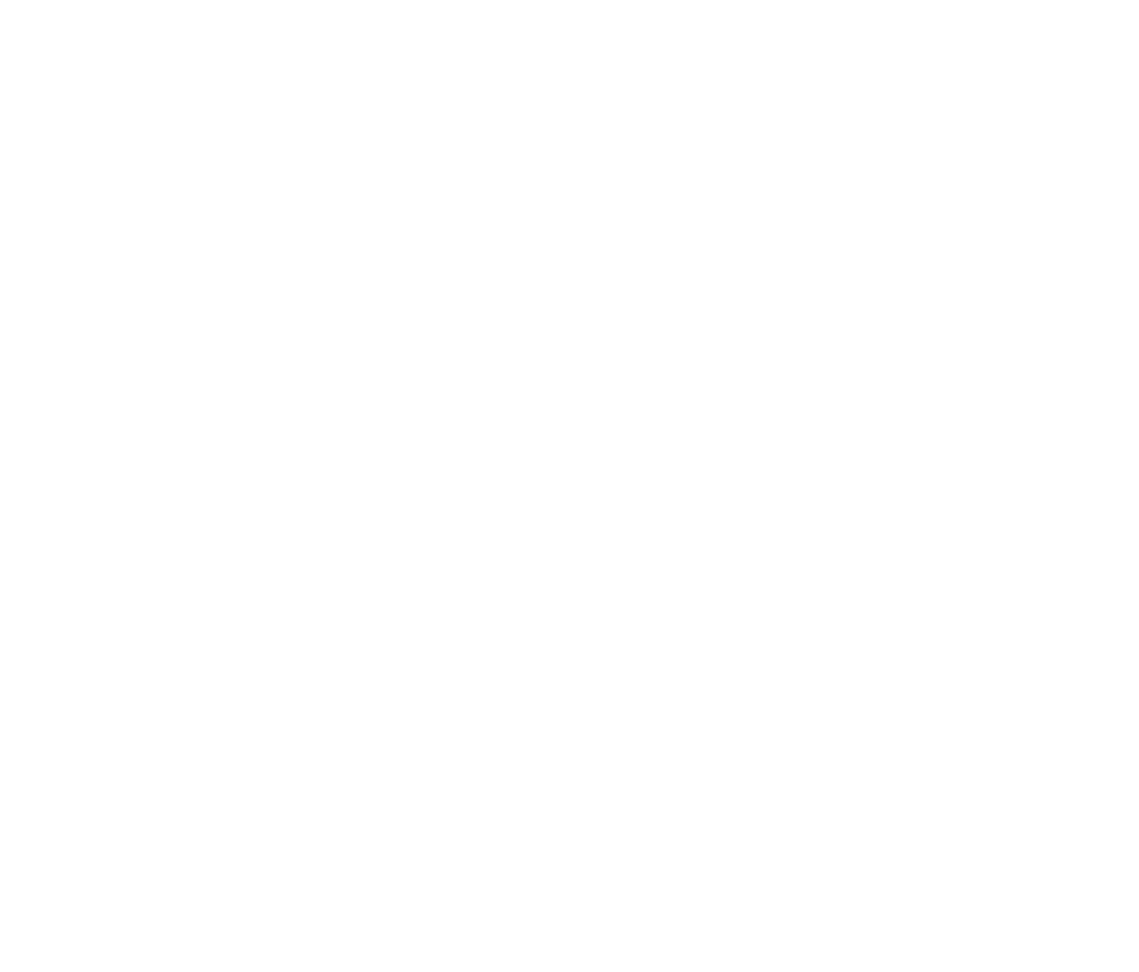 scroll, scrollTop: 0, scrollLeft: 0, axis: both 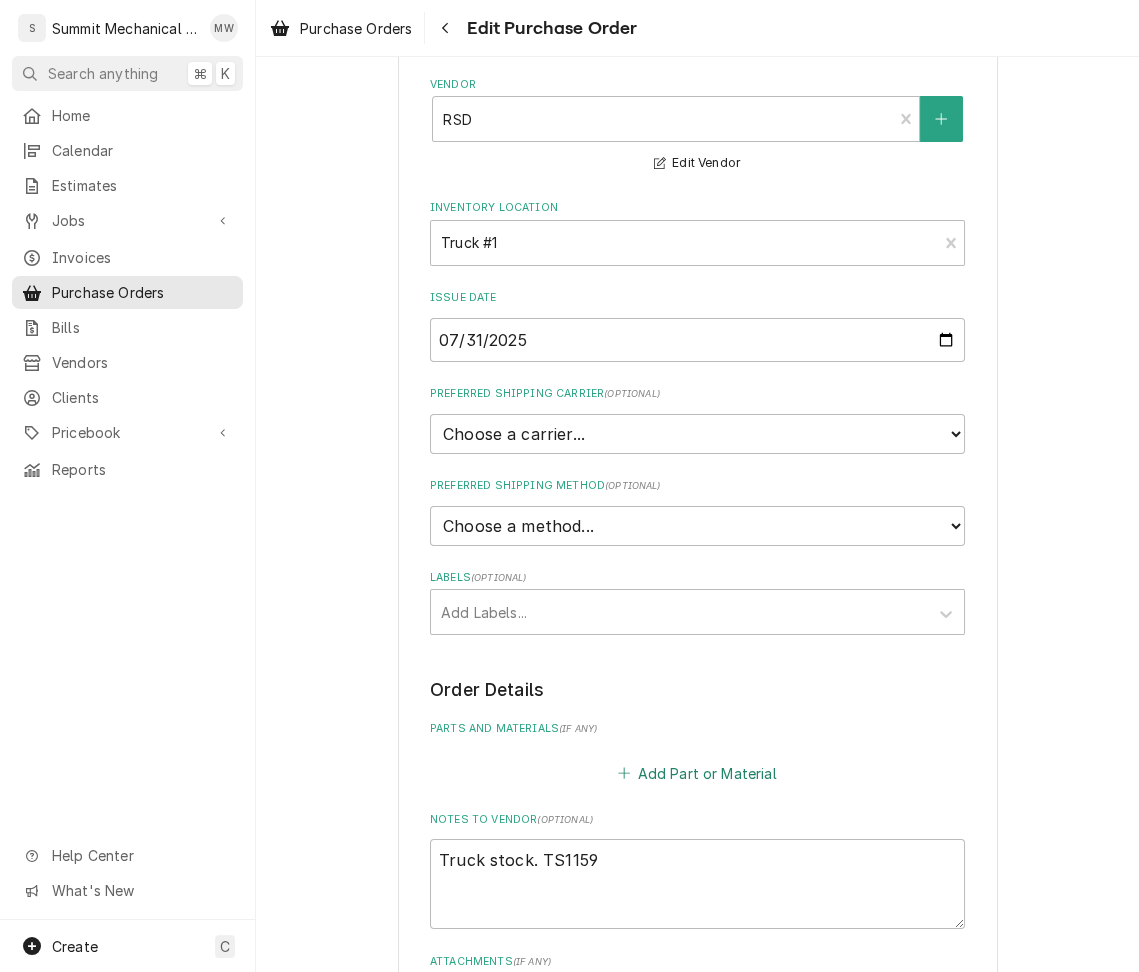 click on "Add Part or Material" at bounding box center (697, 773) 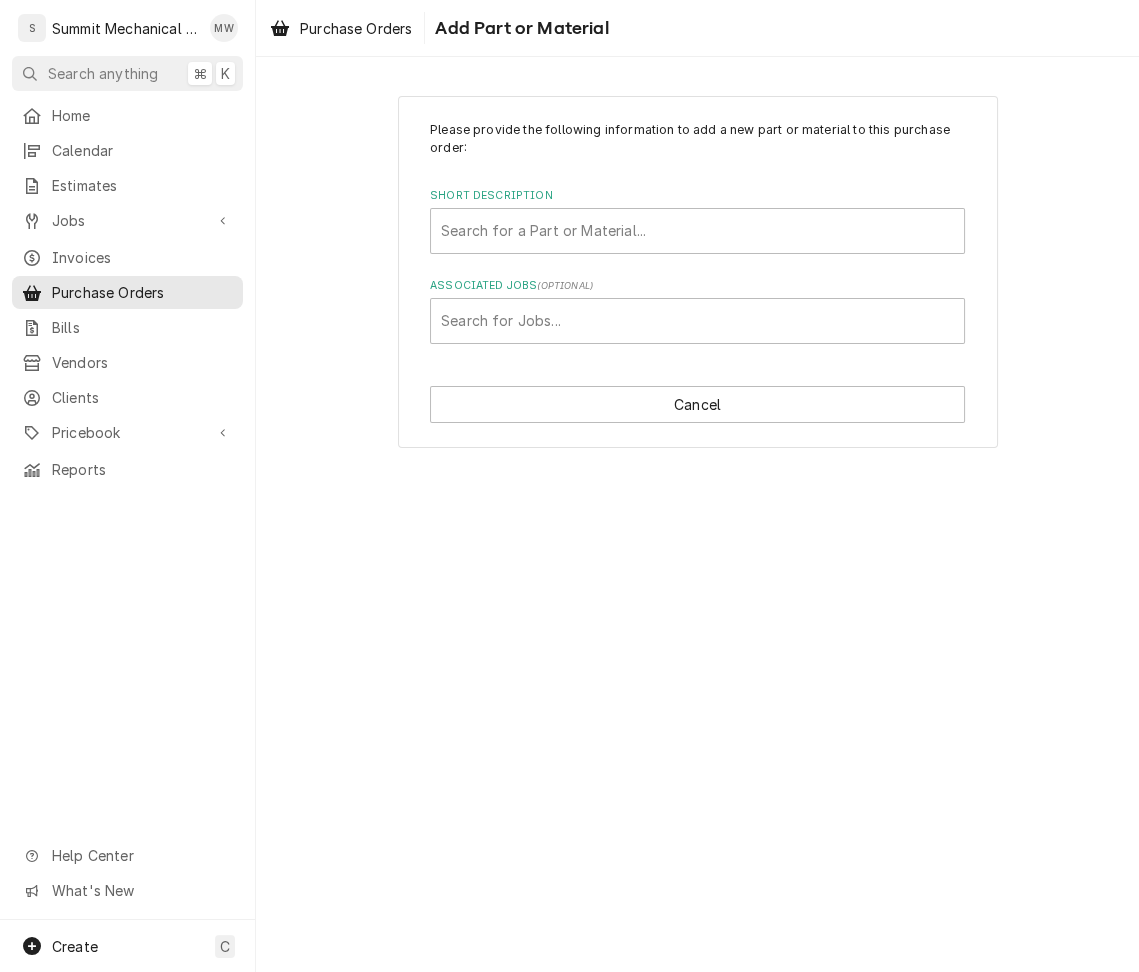 click on "Short Description Search for a Part or Material..." at bounding box center (697, 220) 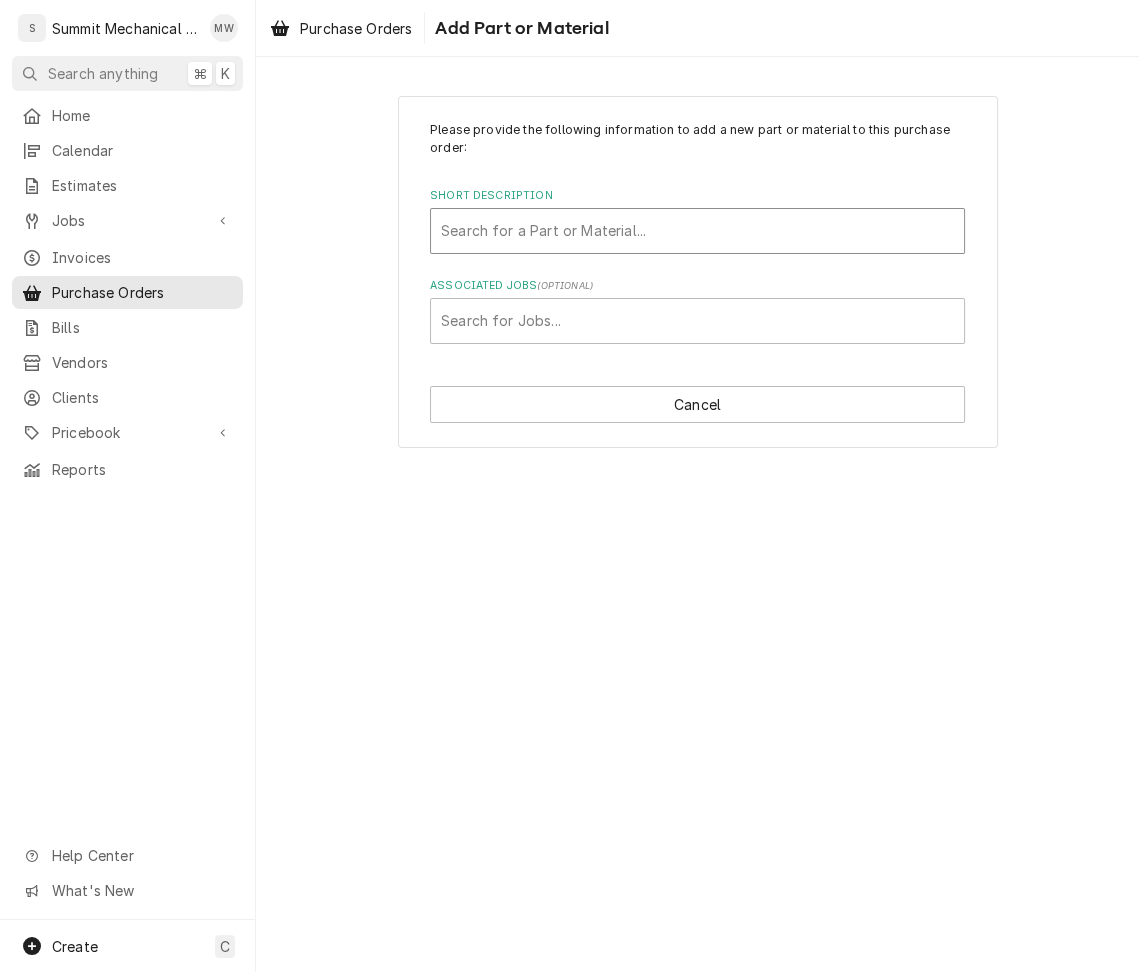 click at bounding box center (697, 231) 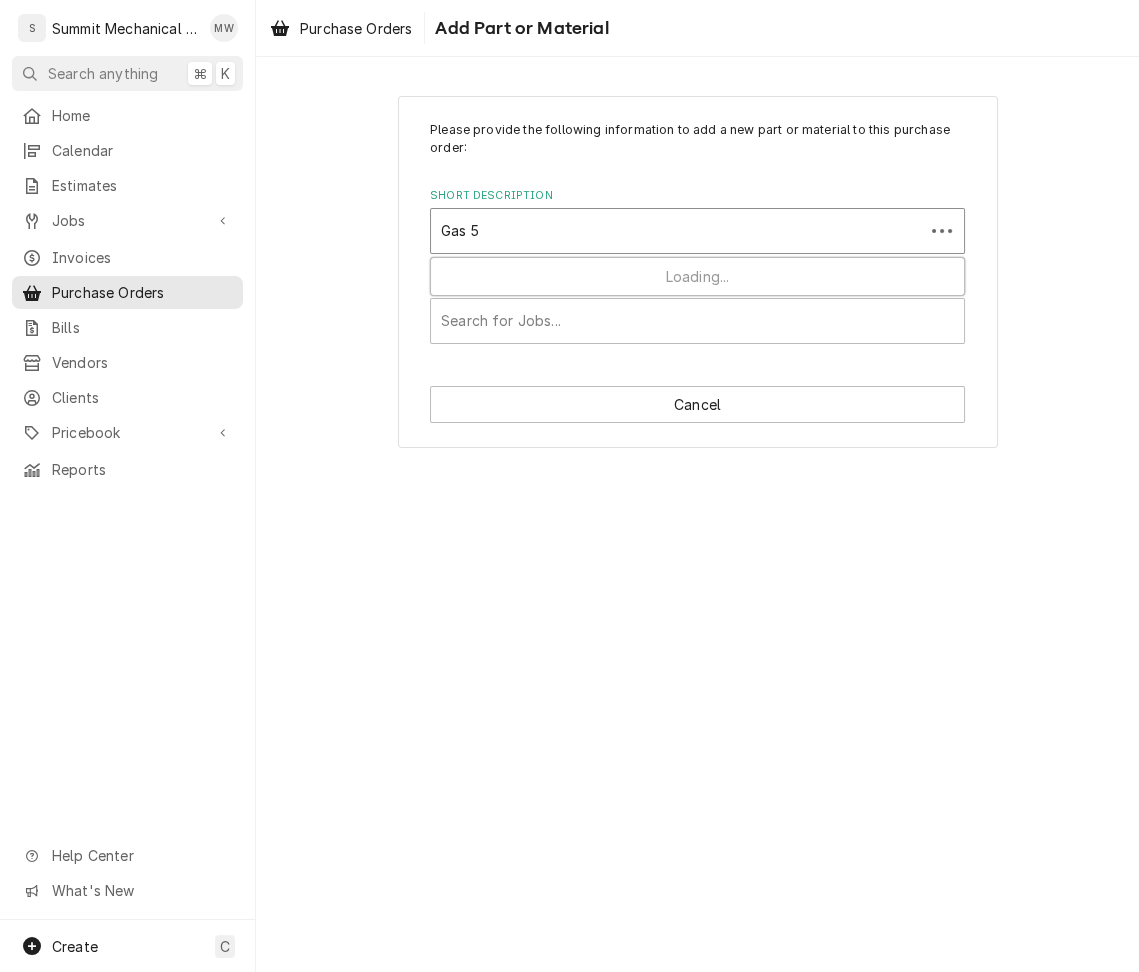 type on "Gas 55" 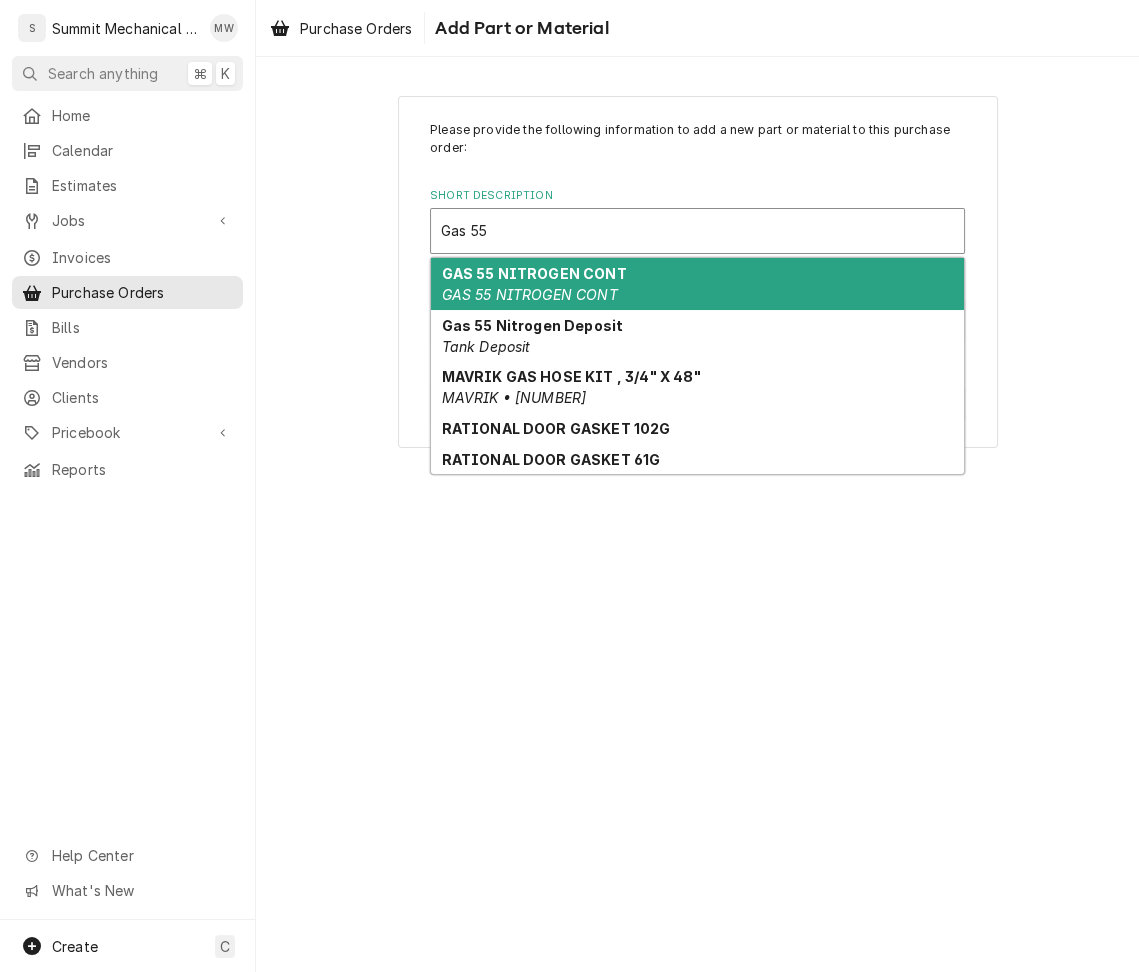 type 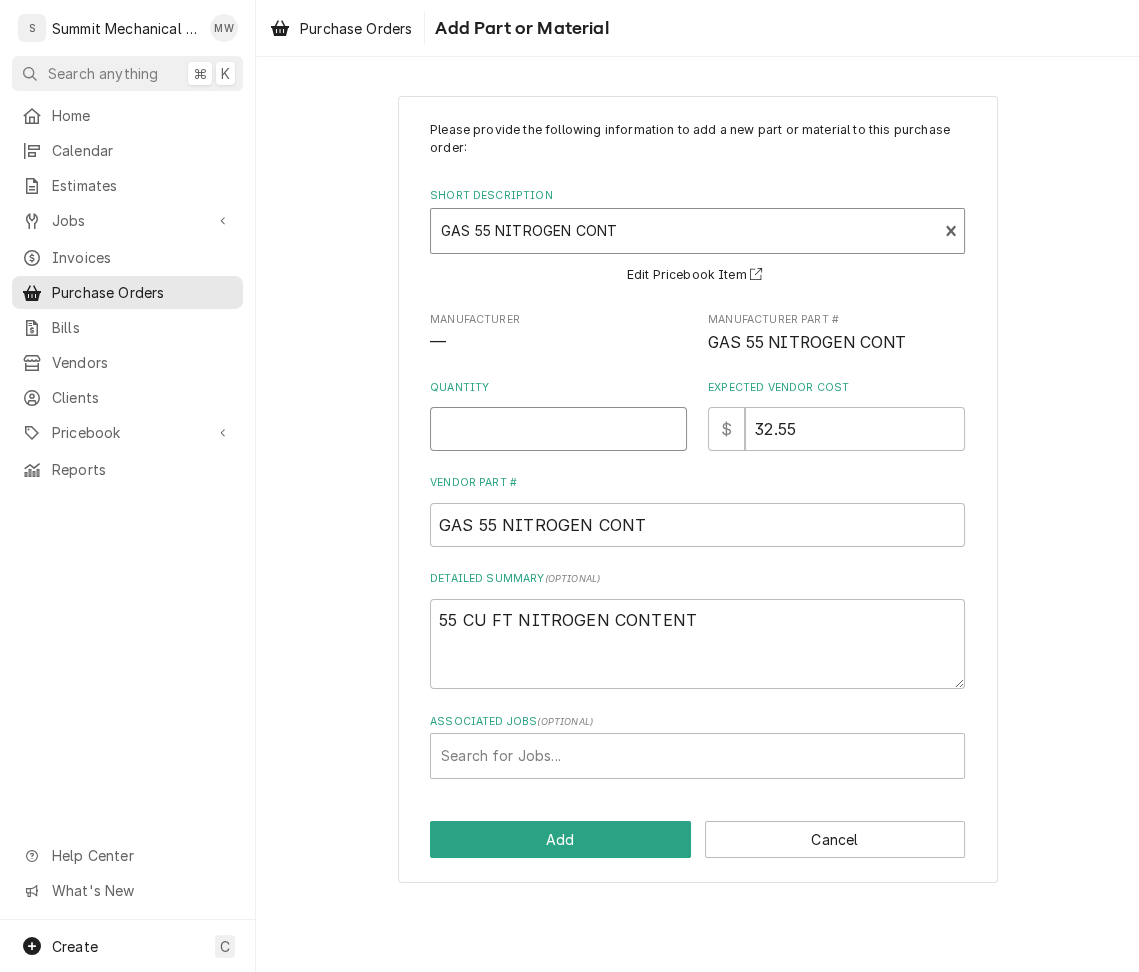 click on "Quantity" at bounding box center [558, 429] 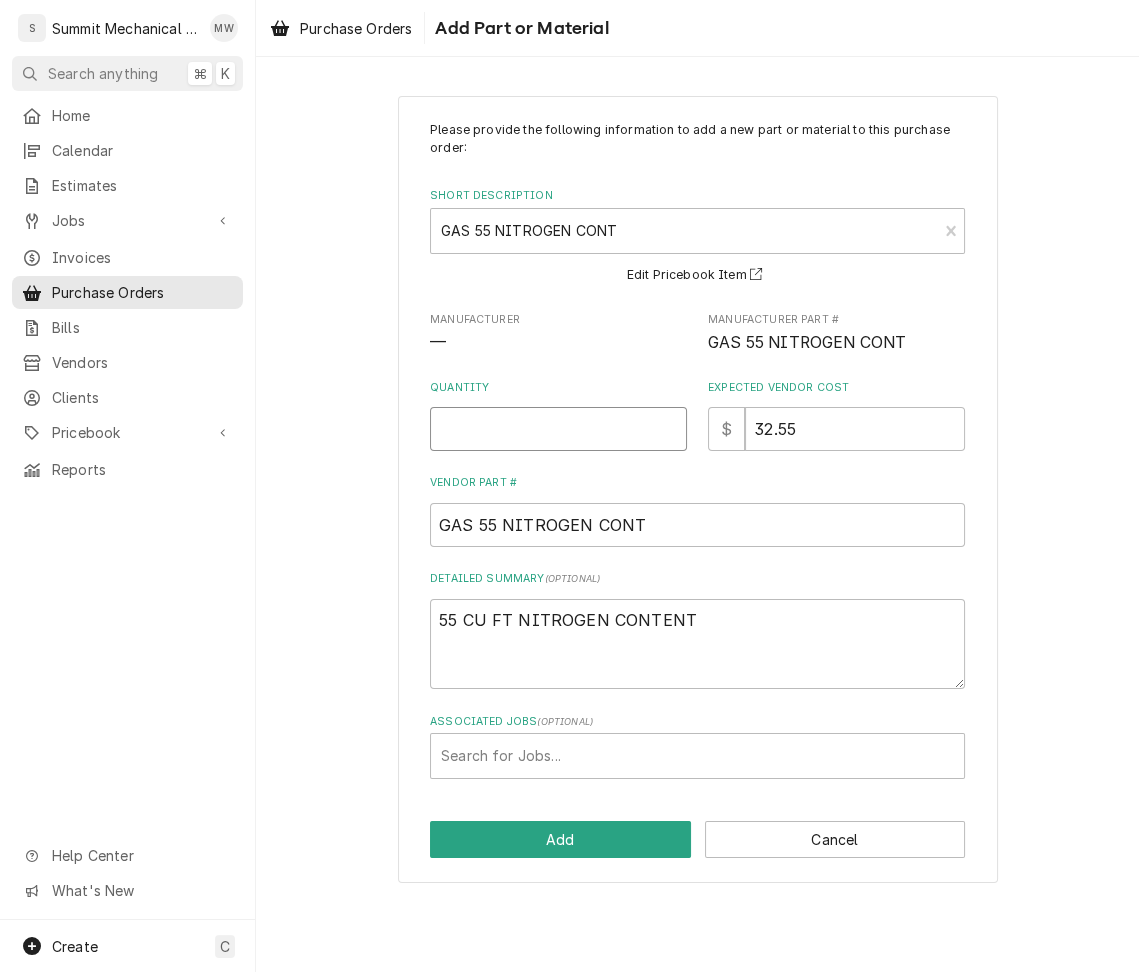 type on "x" 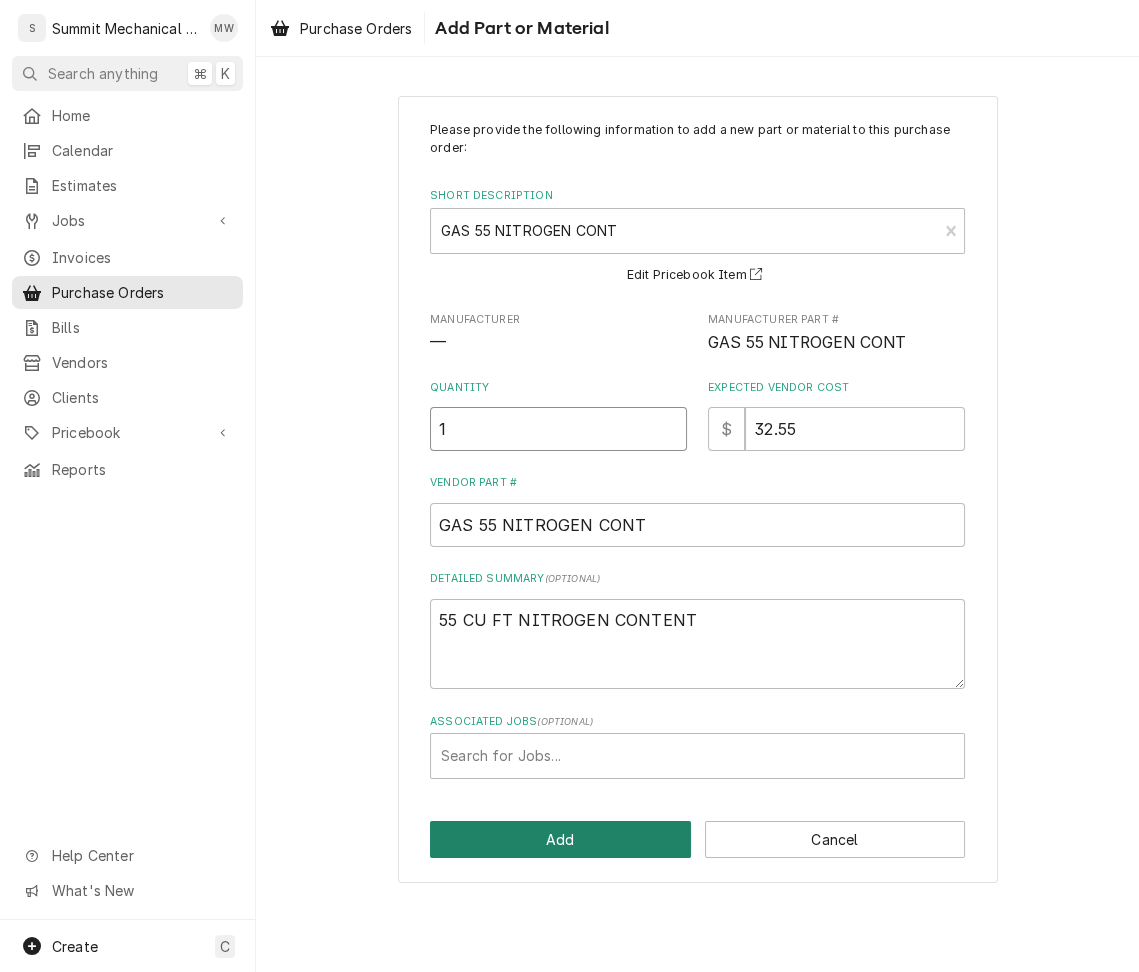 type on "1" 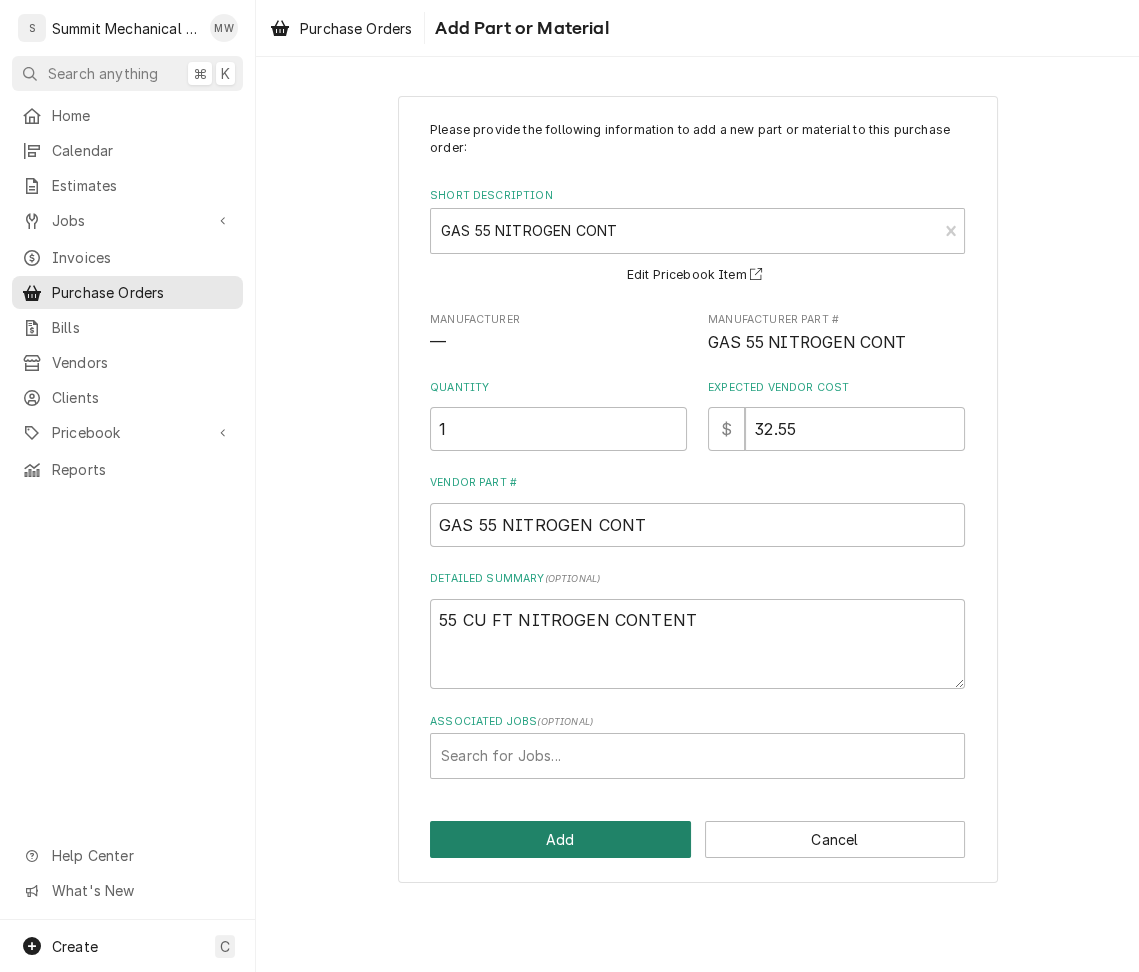 click on "Add" at bounding box center [560, 839] 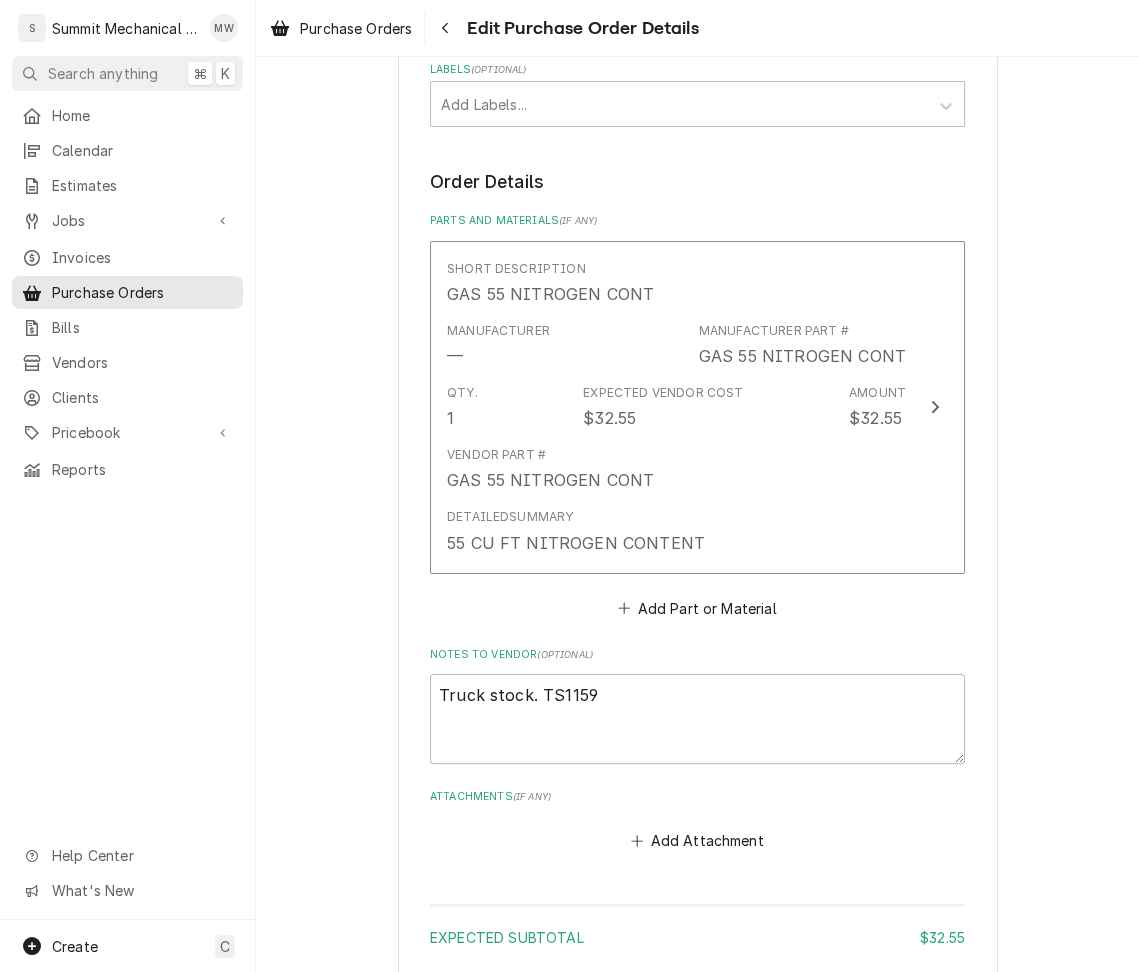 scroll, scrollTop: 661, scrollLeft: 0, axis: vertical 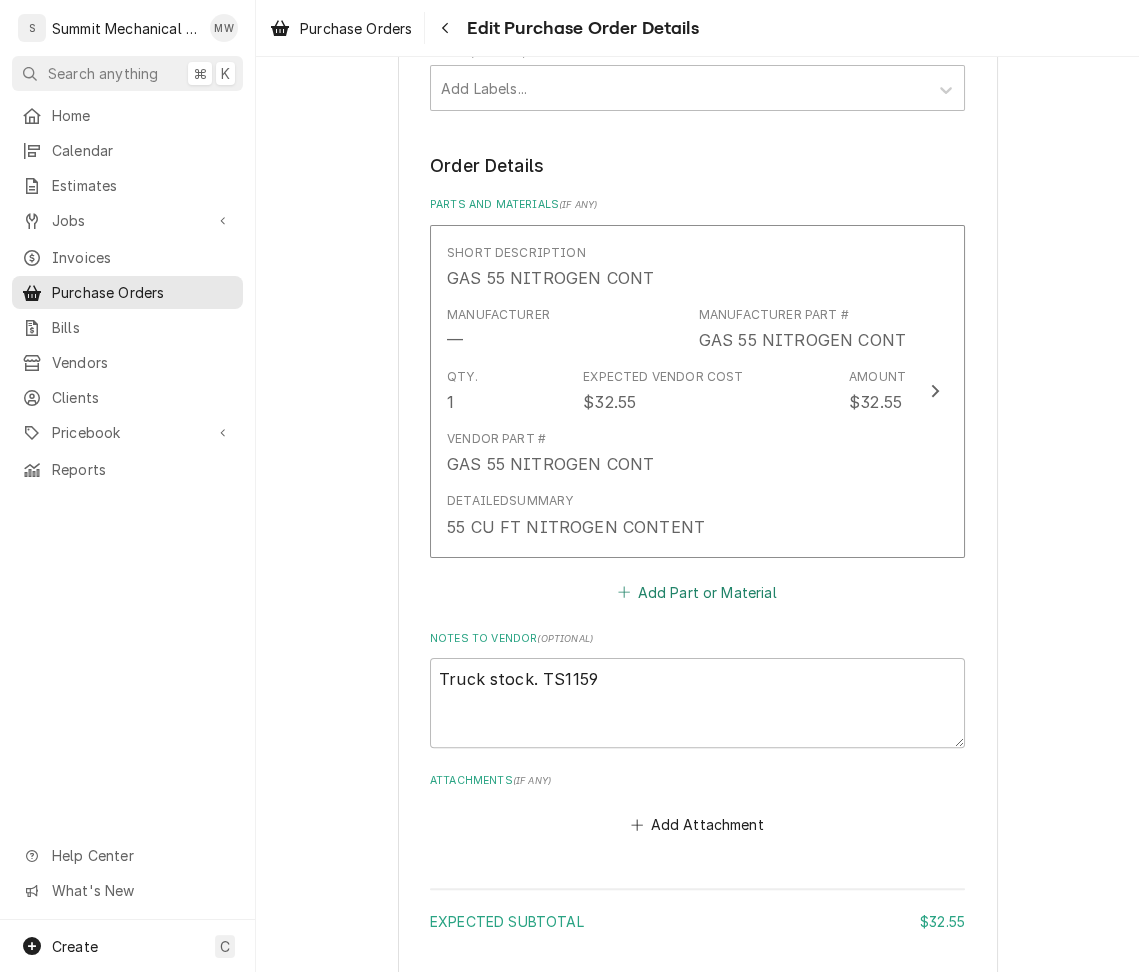 click on "Add Part or Material" at bounding box center (697, 592) 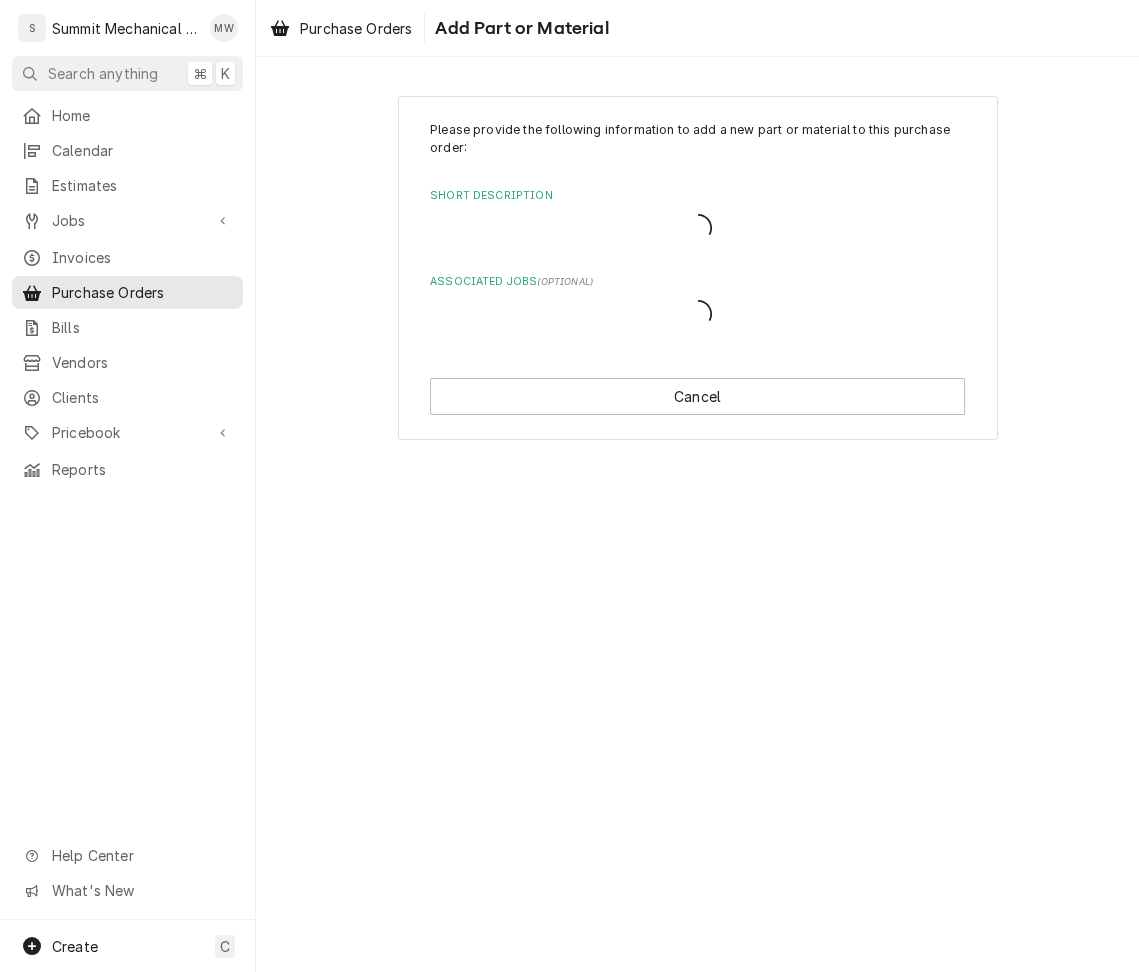 scroll, scrollTop: 0, scrollLeft: 0, axis: both 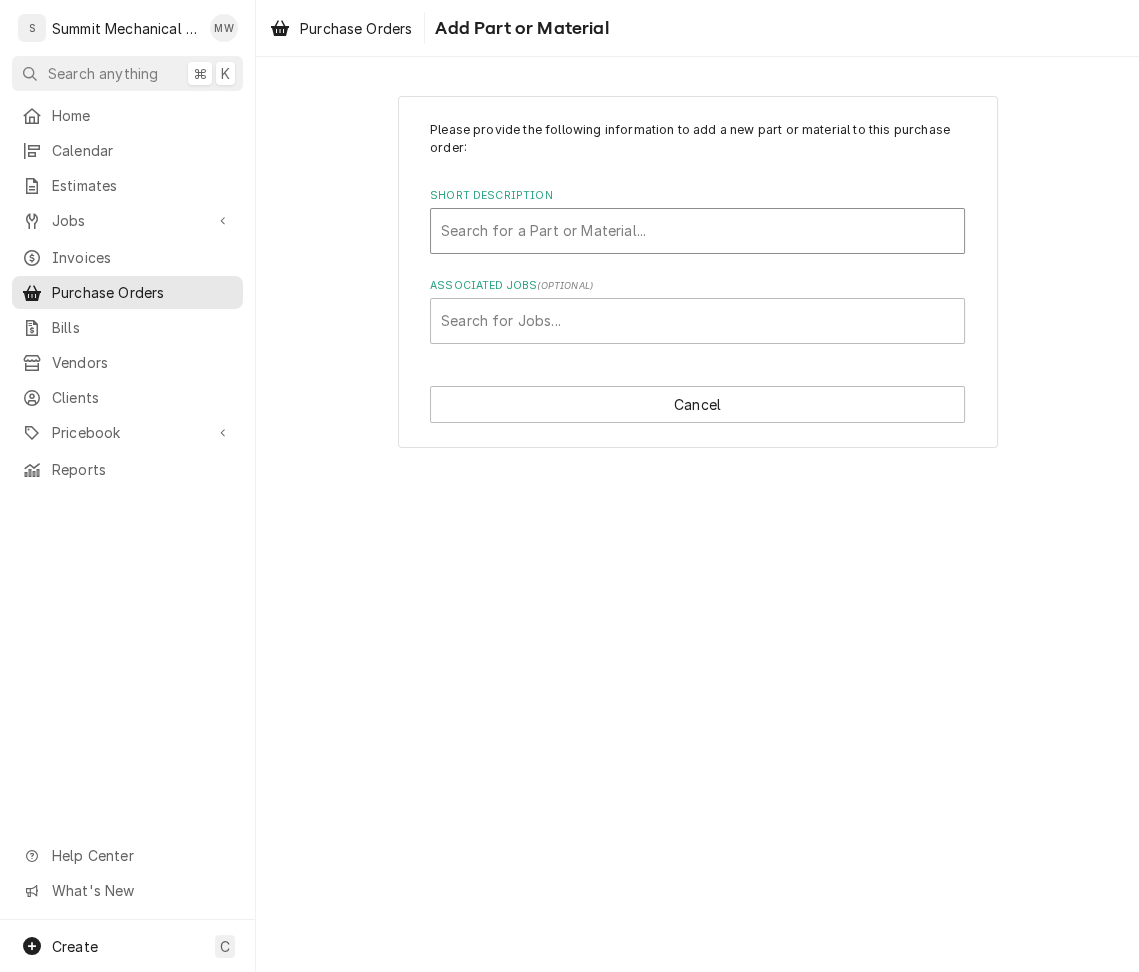 click at bounding box center (697, 231) 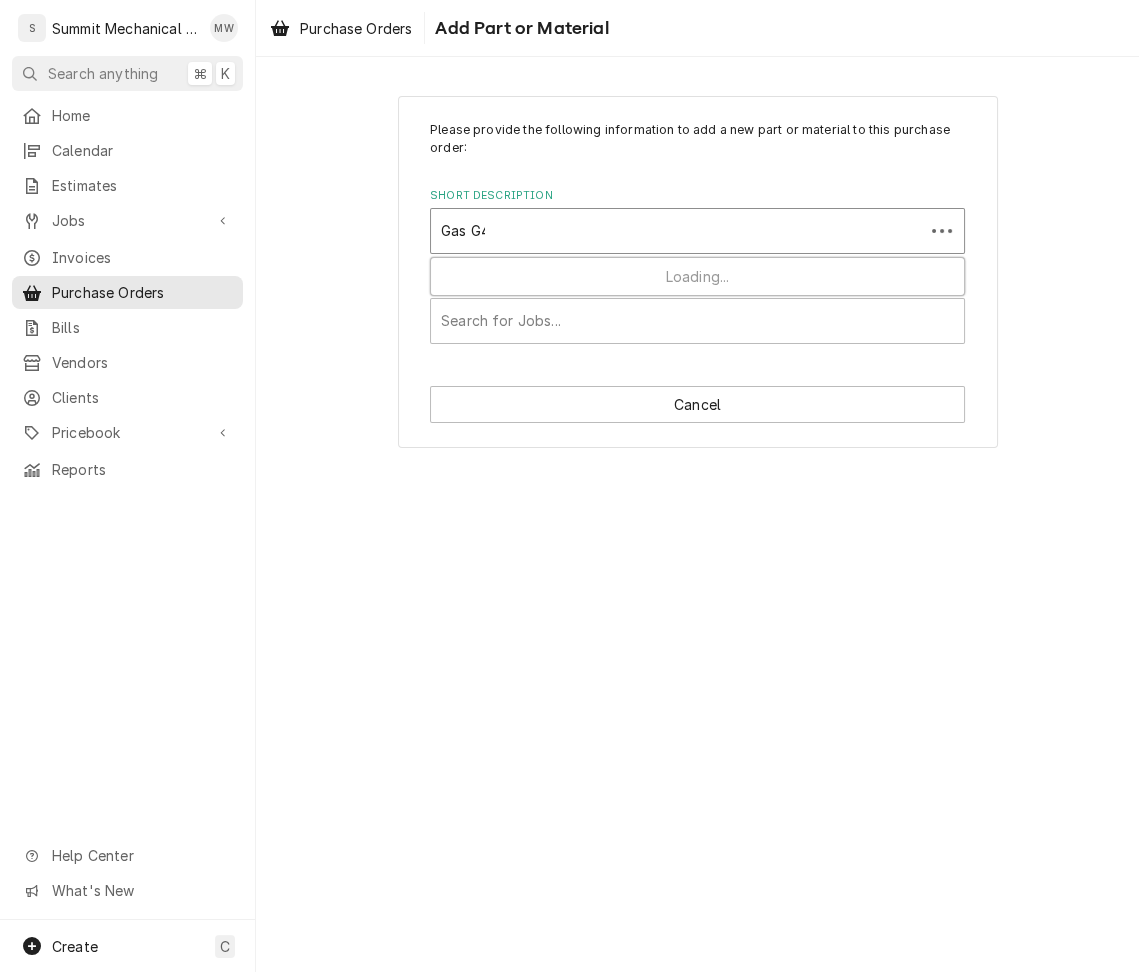 type on "Gas G40" 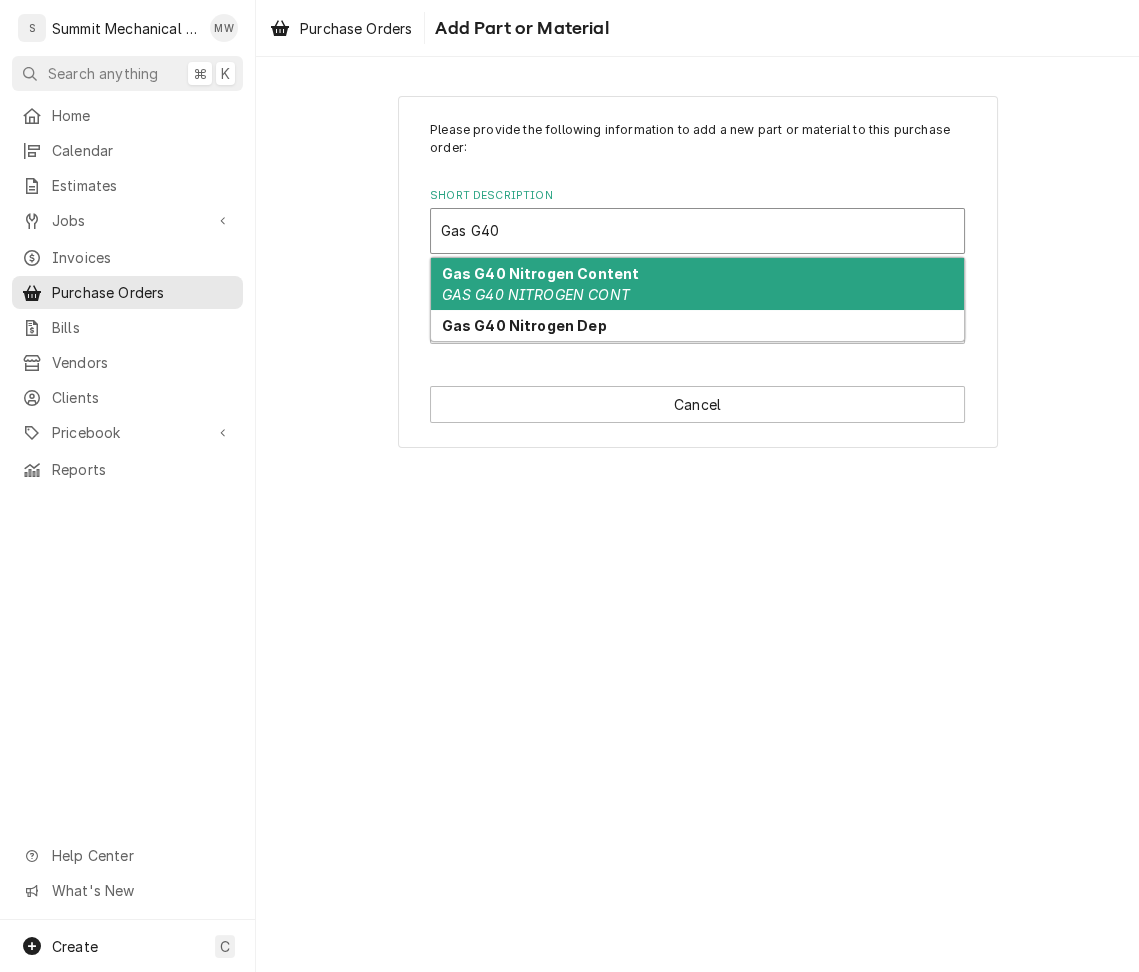 type 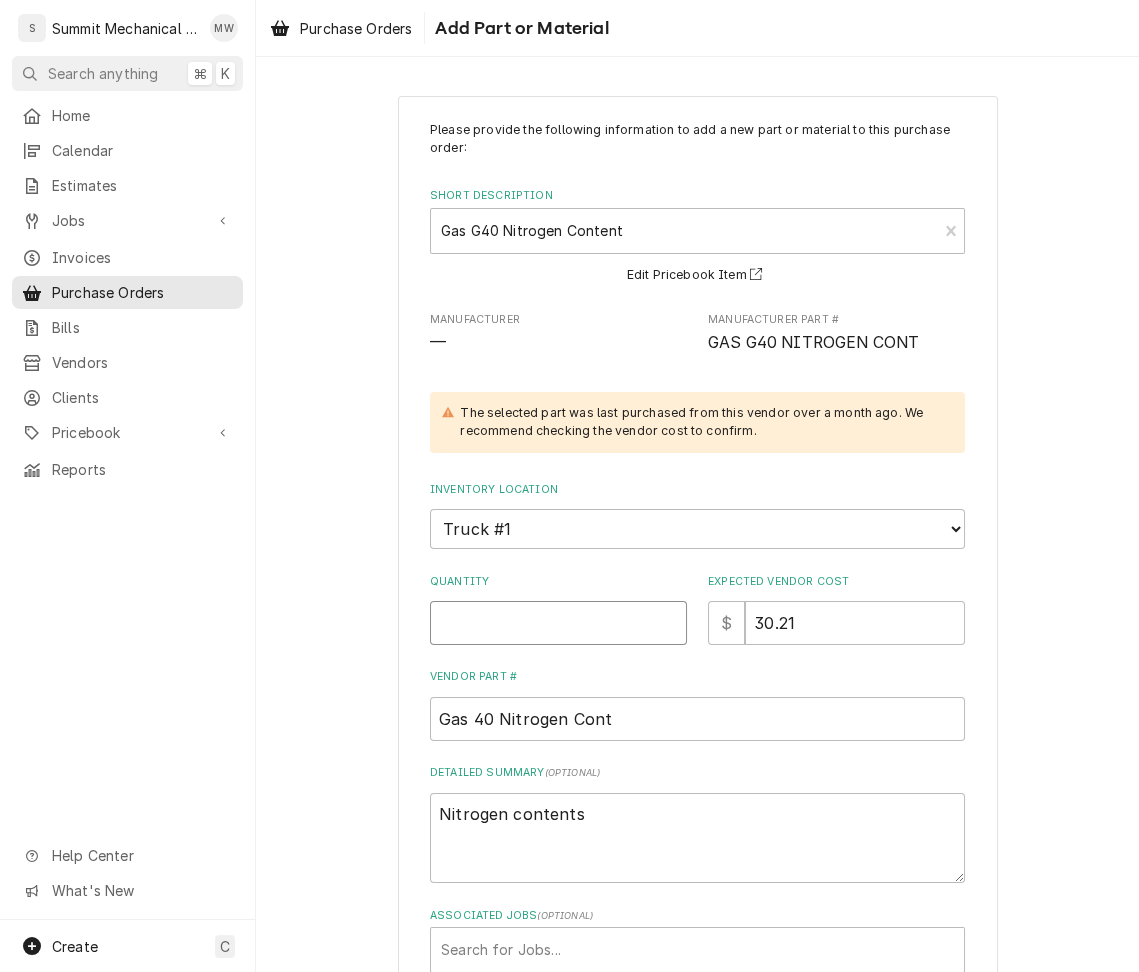 click on "Quantity" at bounding box center [558, 623] 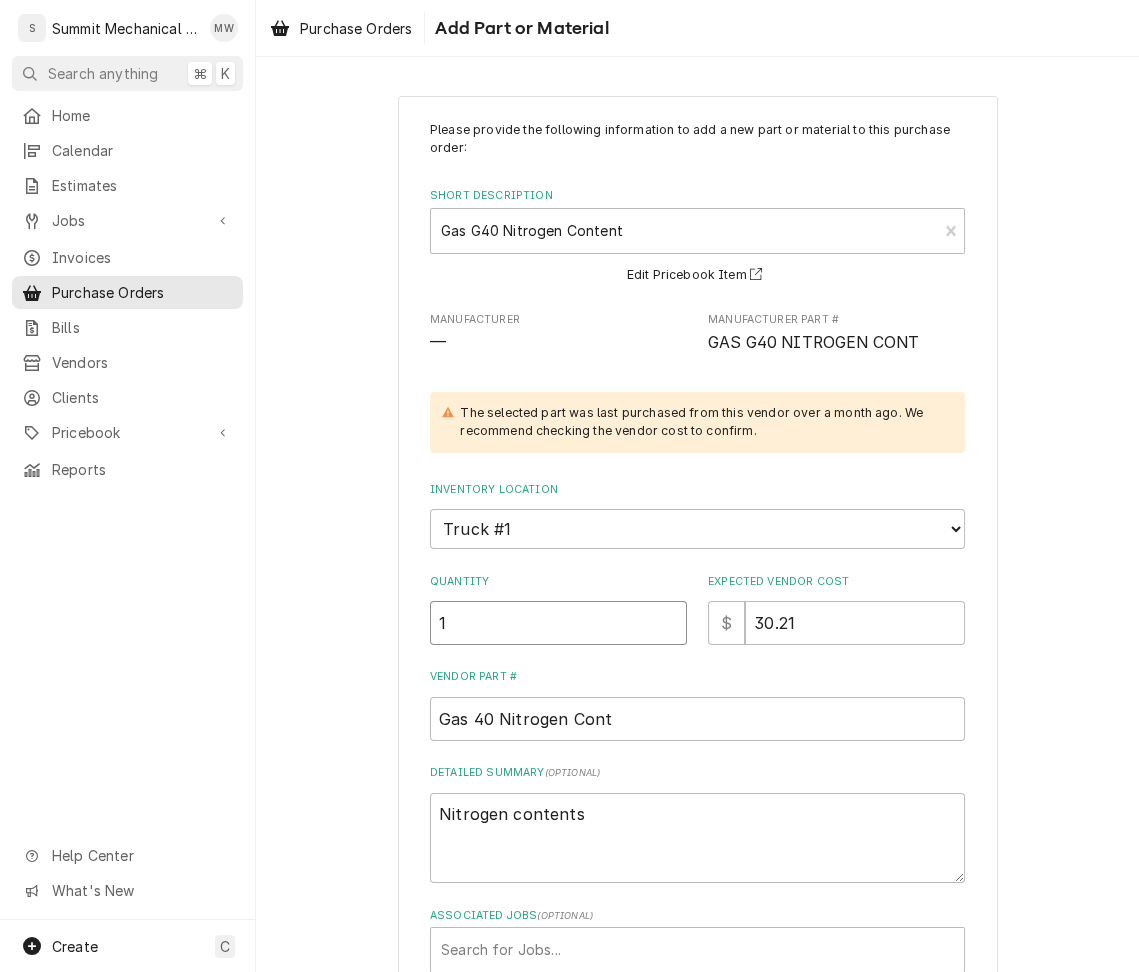 type on "1" 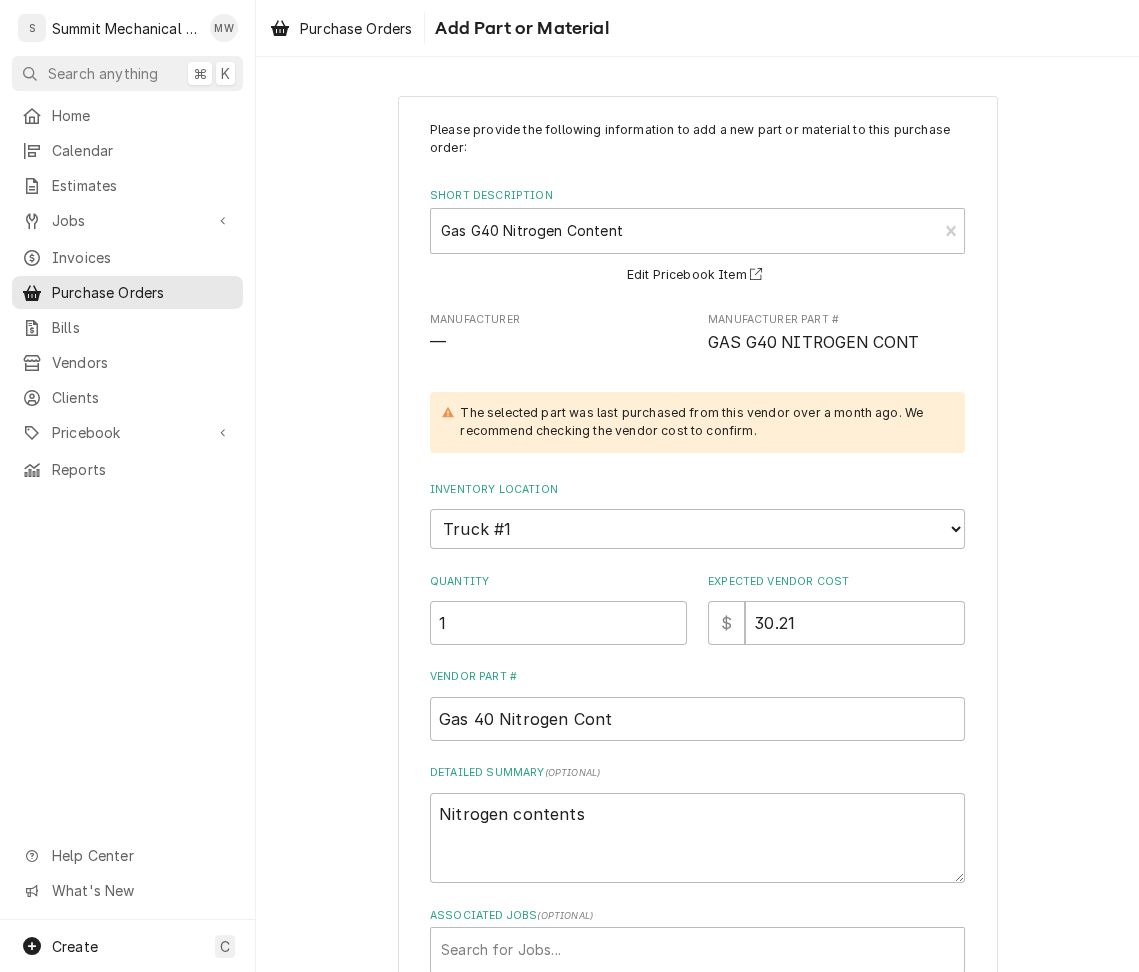 scroll, scrollTop: 120, scrollLeft: 0, axis: vertical 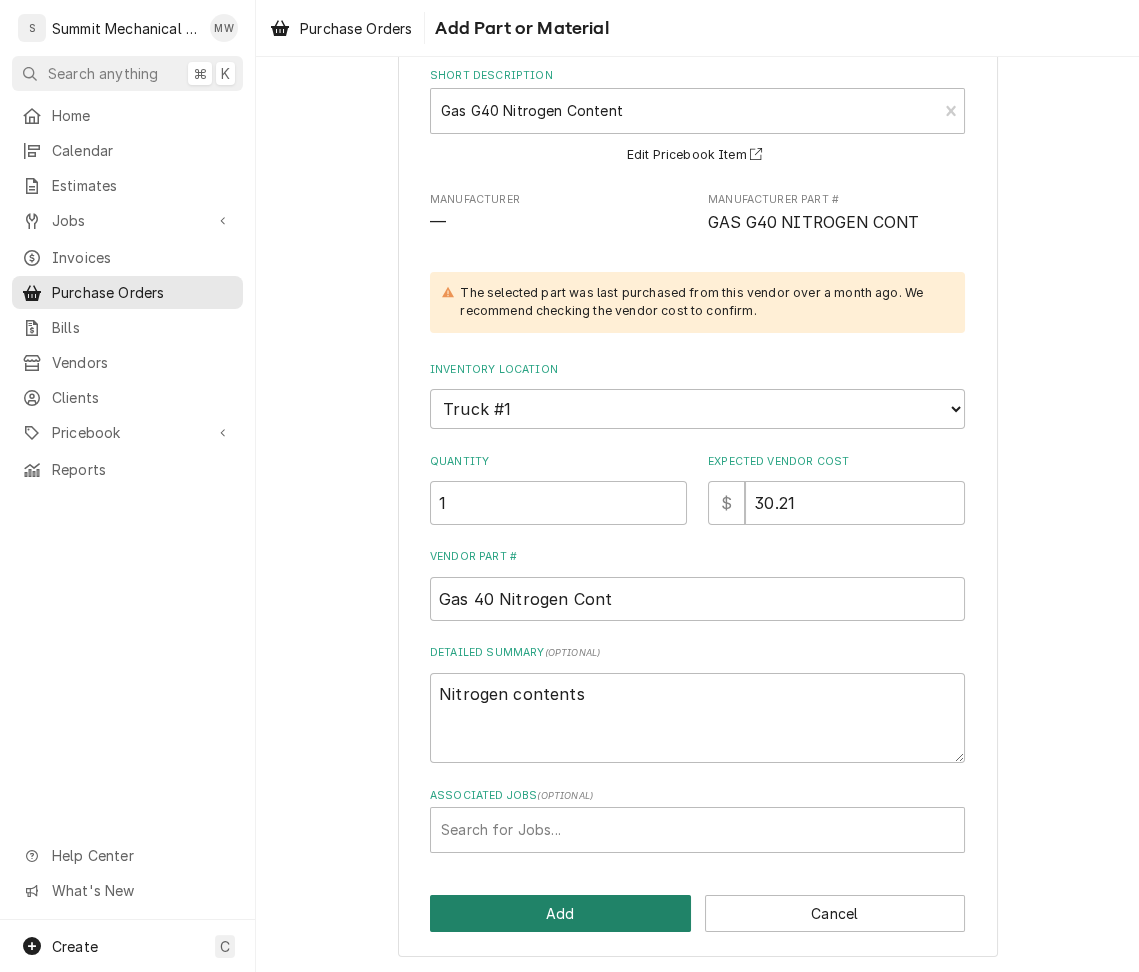 click on "Add" at bounding box center (560, 913) 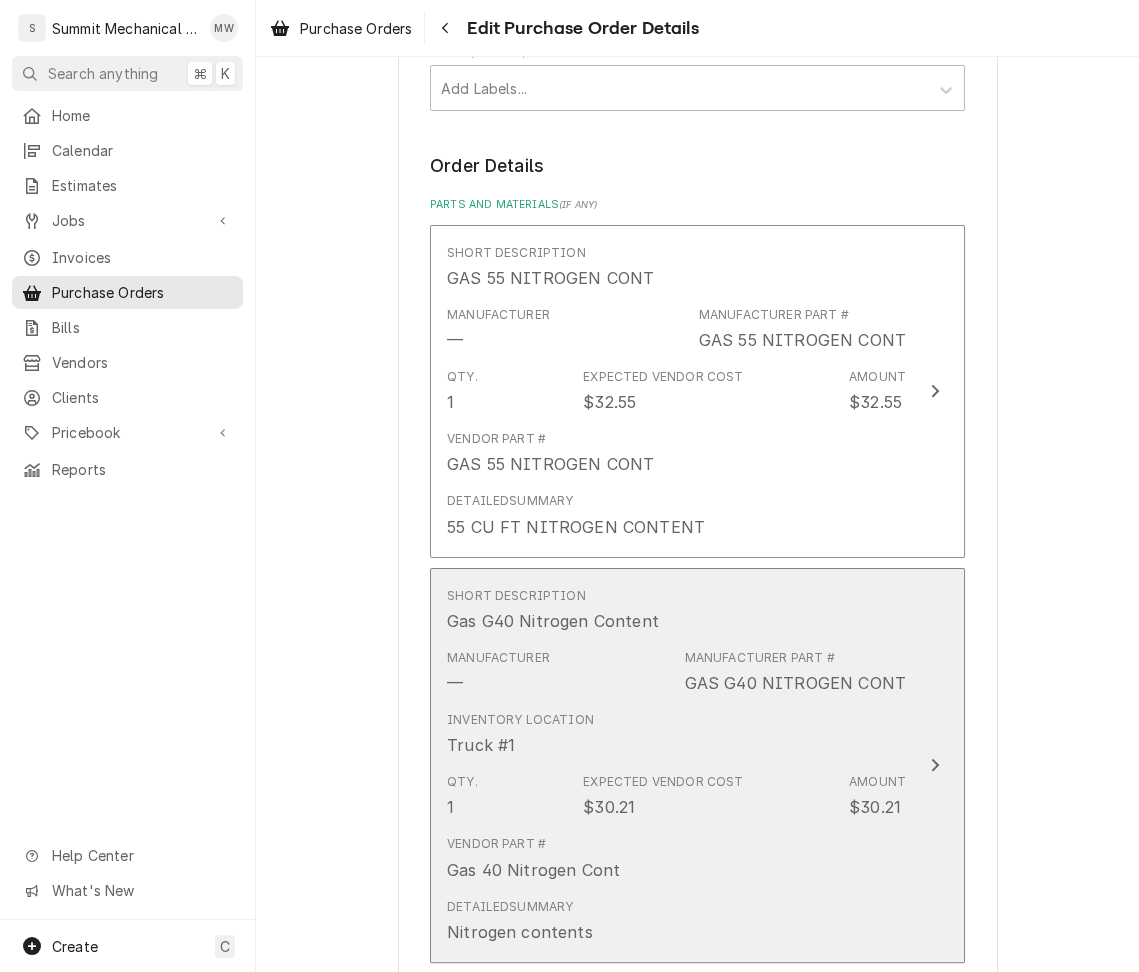 scroll, scrollTop: 1252, scrollLeft: 0, axis: vertical 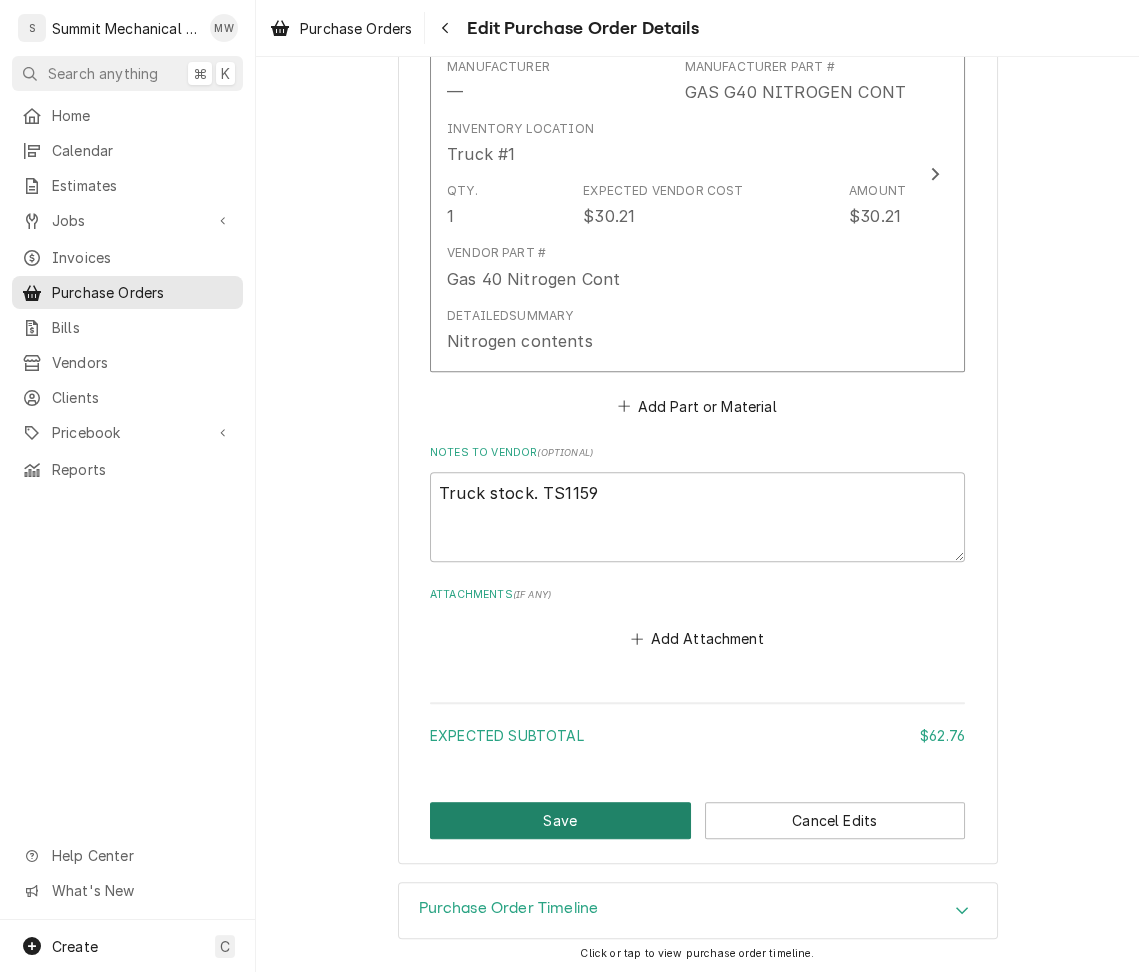 click on "Save" at bounding box center (560, 820) 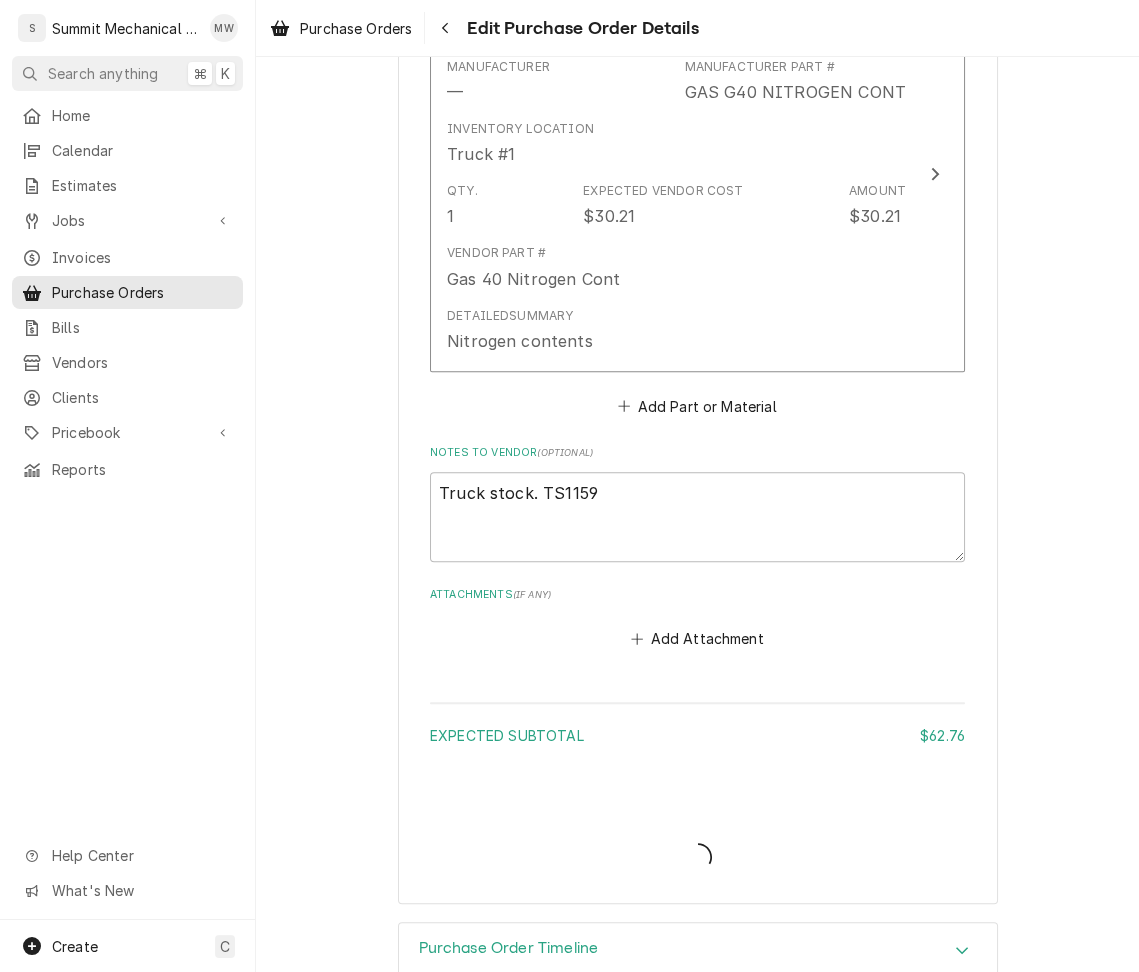 type on "x" 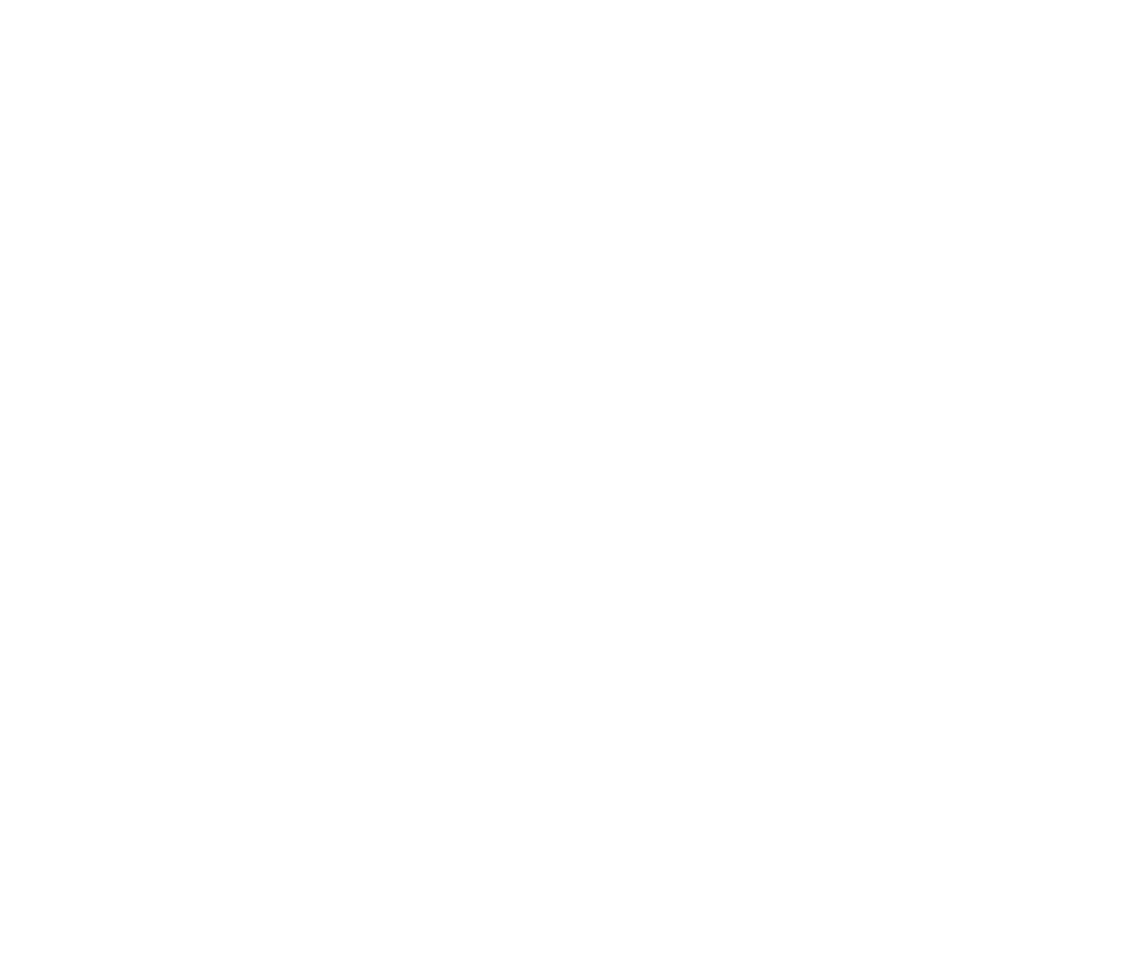 scroll, scrollTop: 0, scrollLeft: 0, axis: both 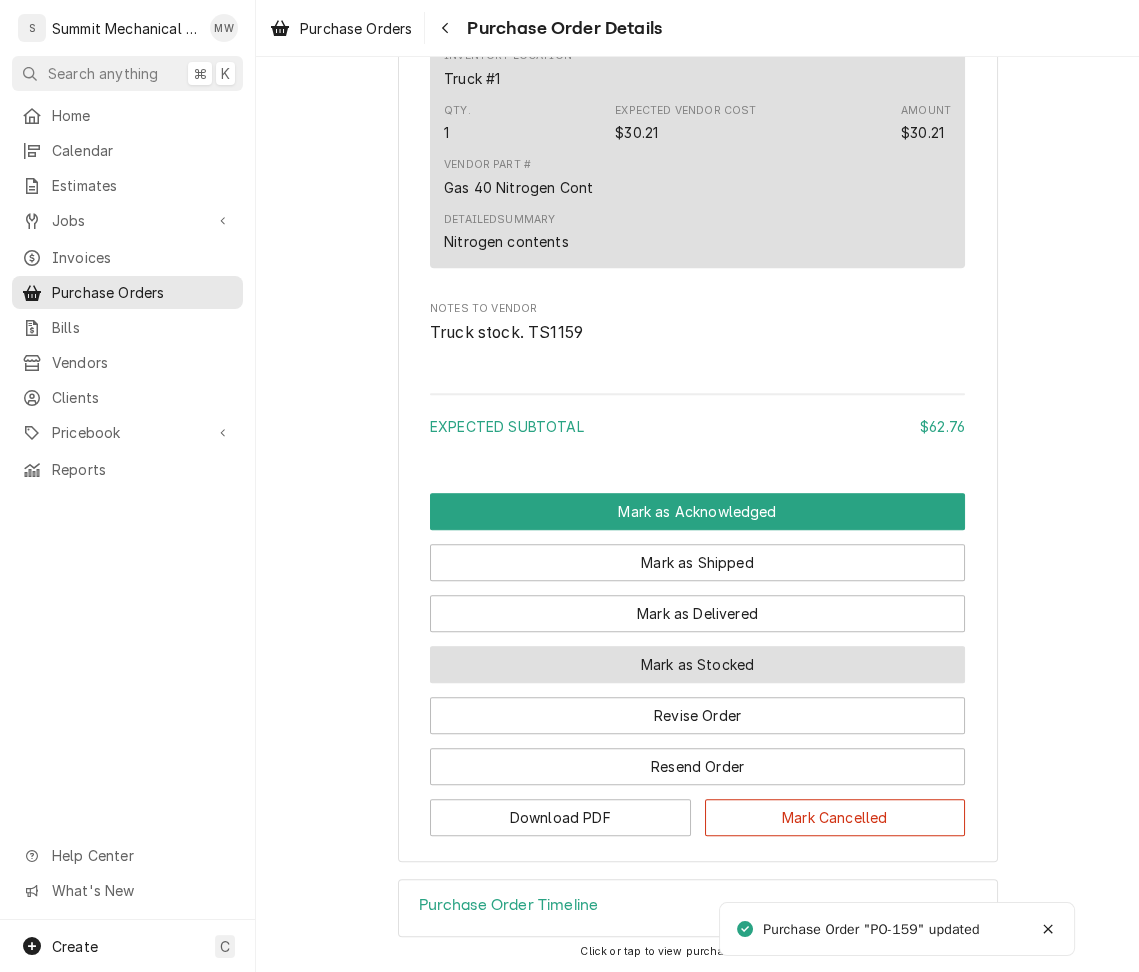 click on "Mark as Stocked" at bounding box center (697, 664) 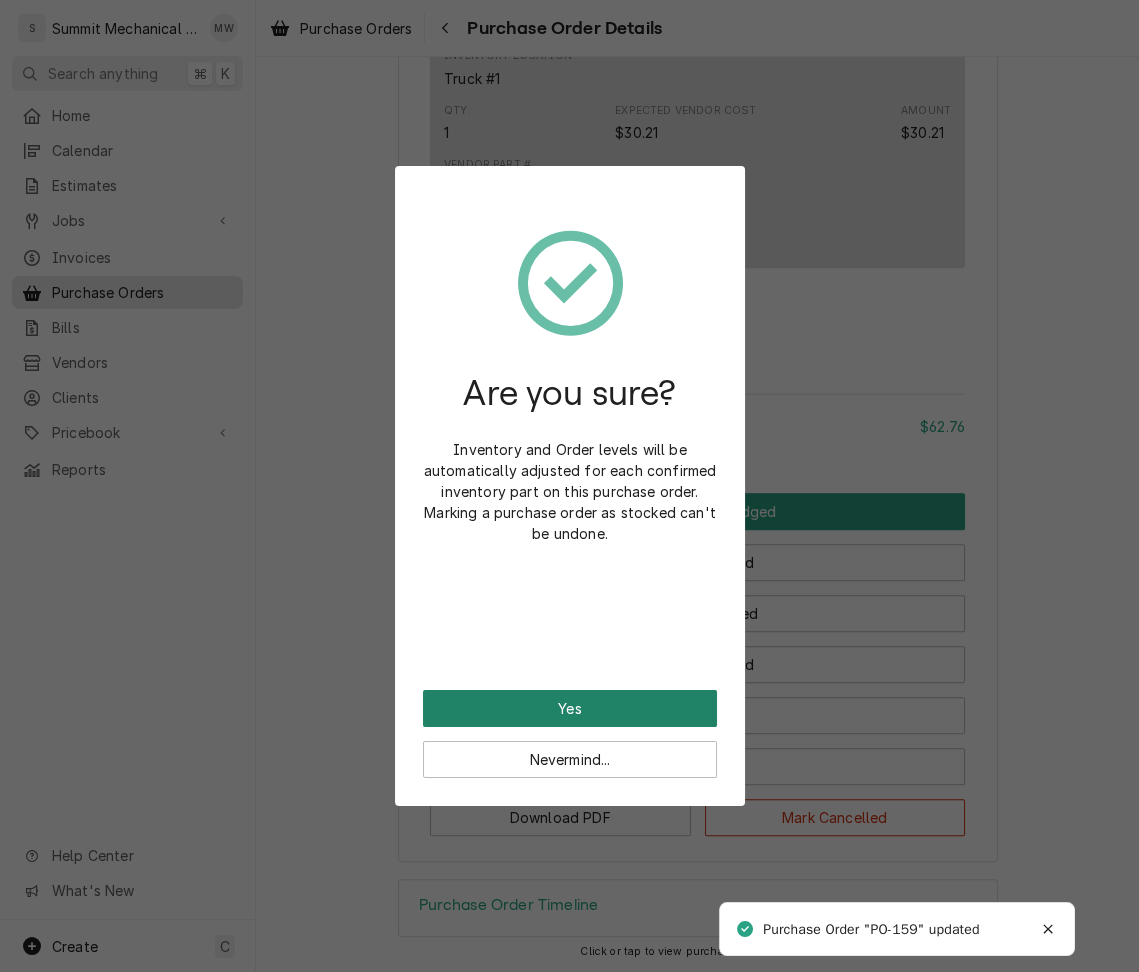 click on "Yes" at bounding box center [570, 708] 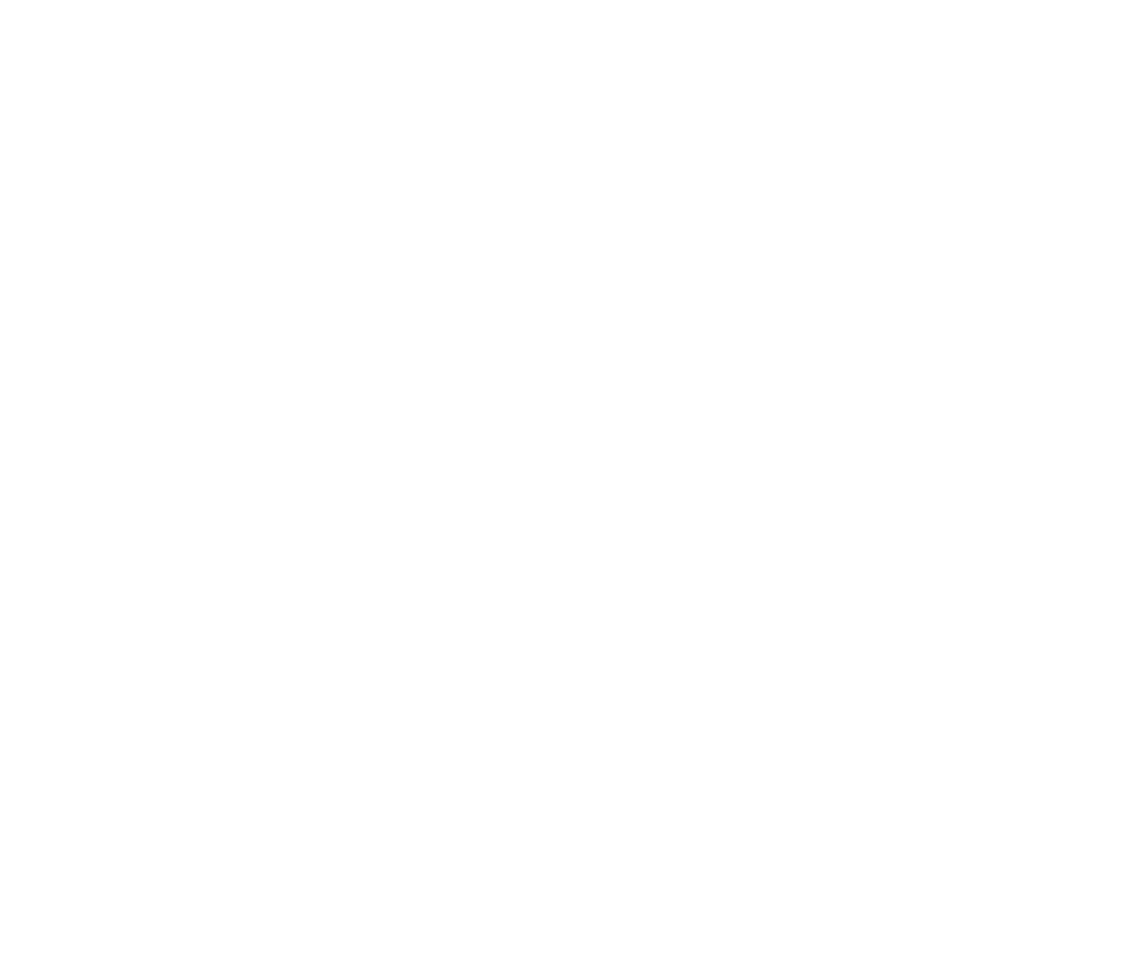 scroll, scrollTop: 0, scrollLeft: 0, axis: both 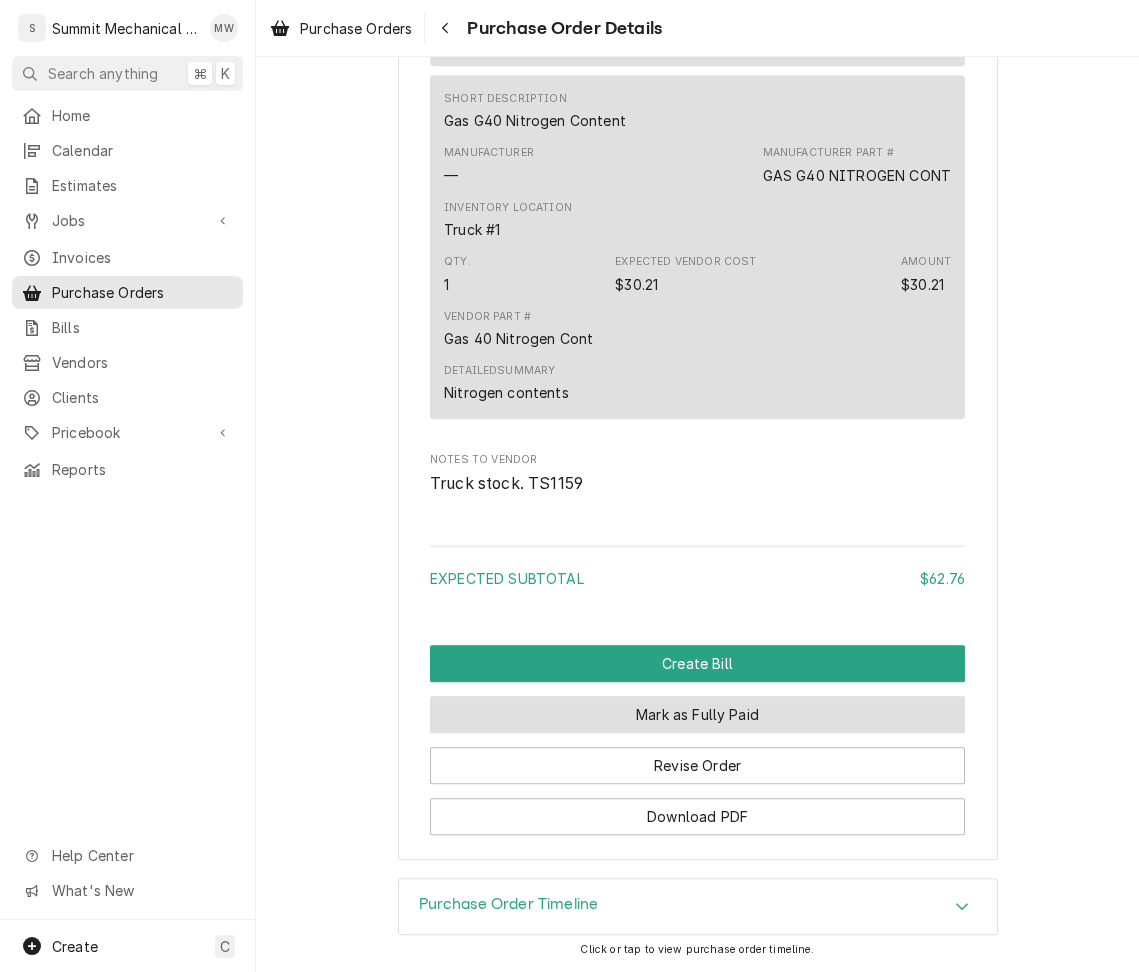 click on "Mark as Fully Paid" at bounding box center [697, 714] 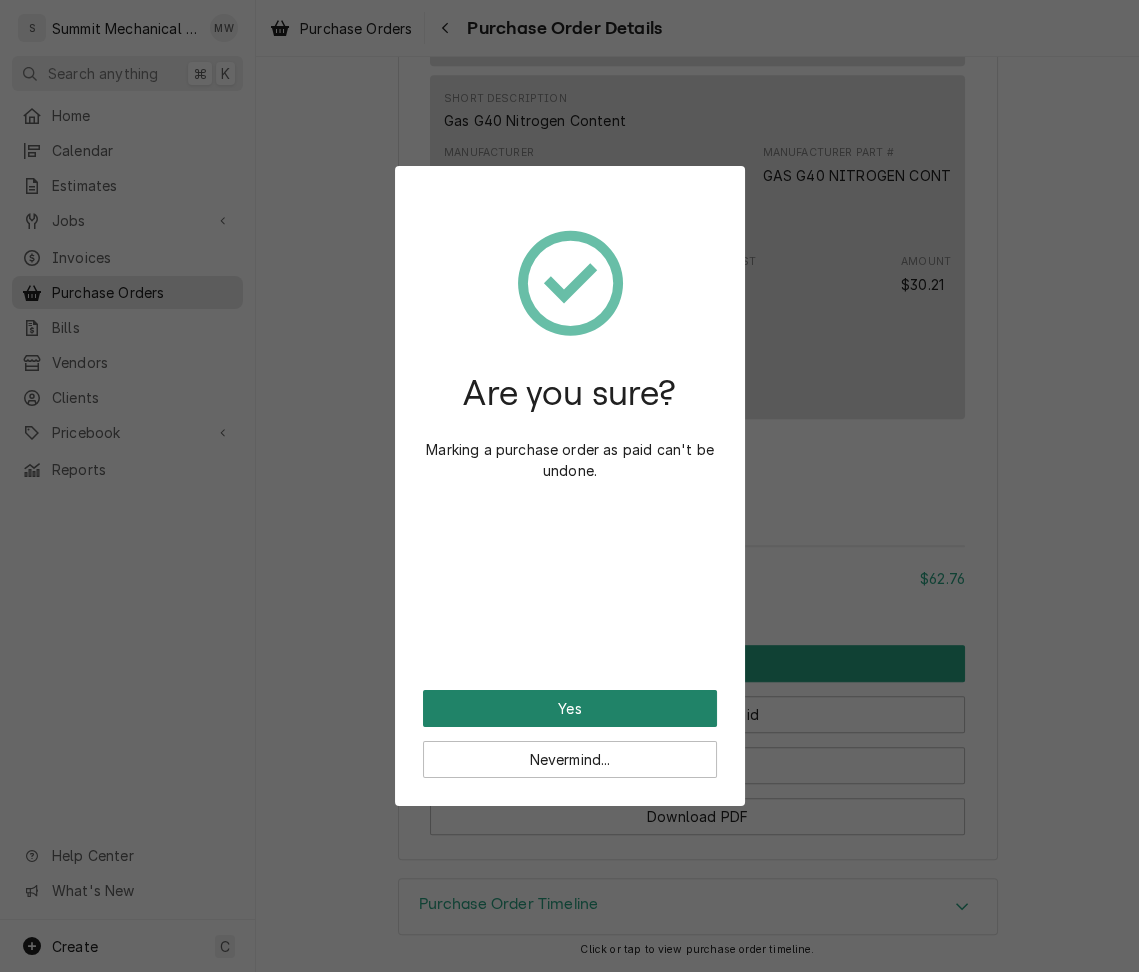 click on "Yes" at bounding box center (570, 708) 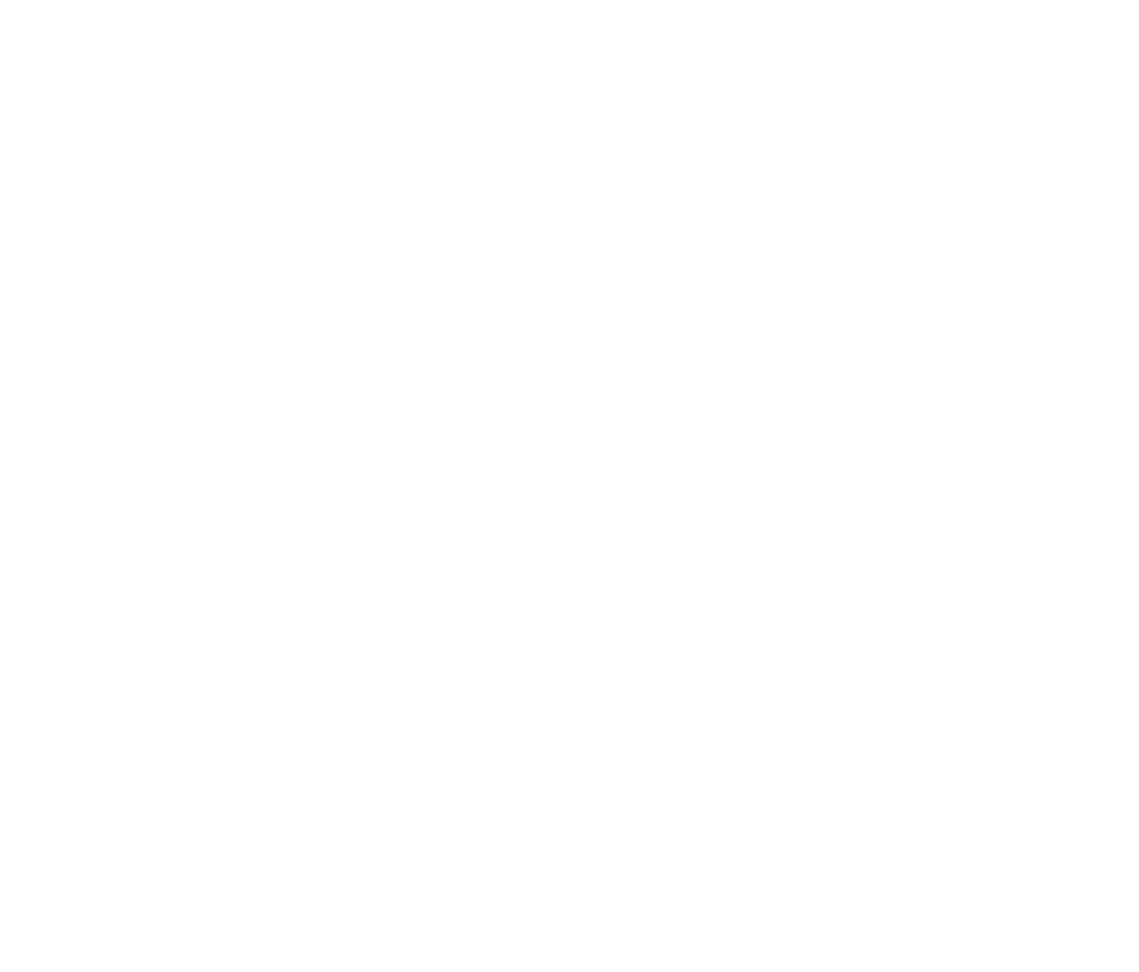 scroll, scrollTop: 0, scrollLeft: 0, axis: both 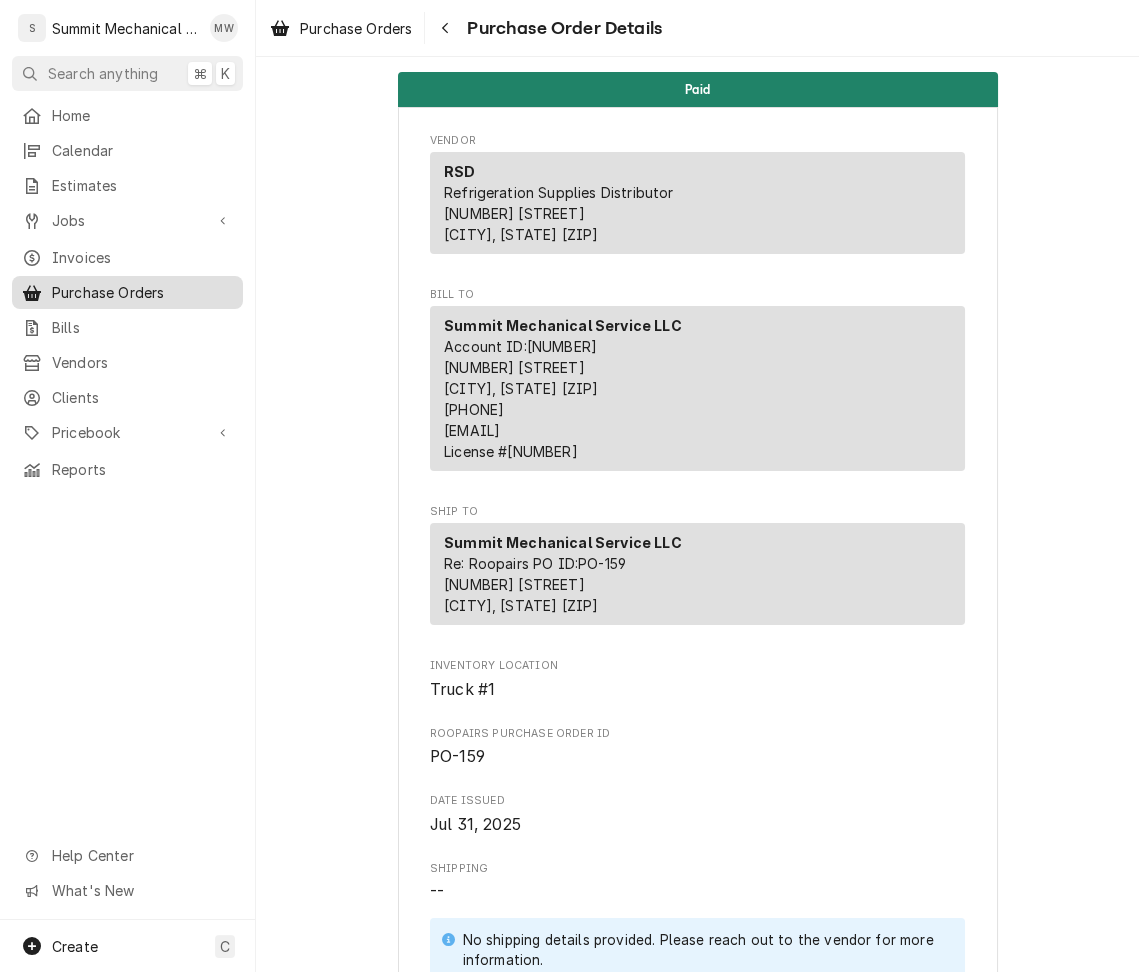 click on "Purchase Orders" at bounding box center [142, 292] 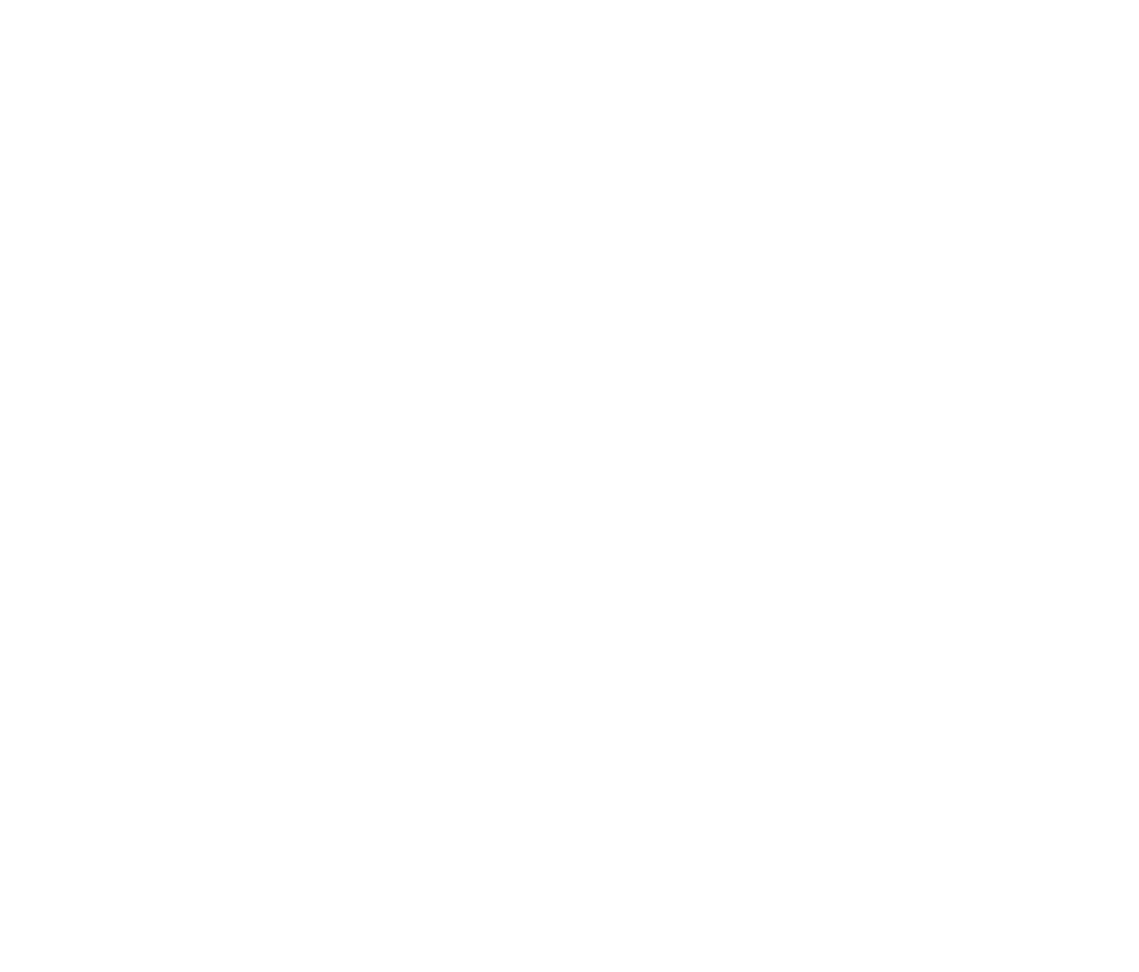 scroll, scrollTop: 0, scrollLeft: 0, axis: both 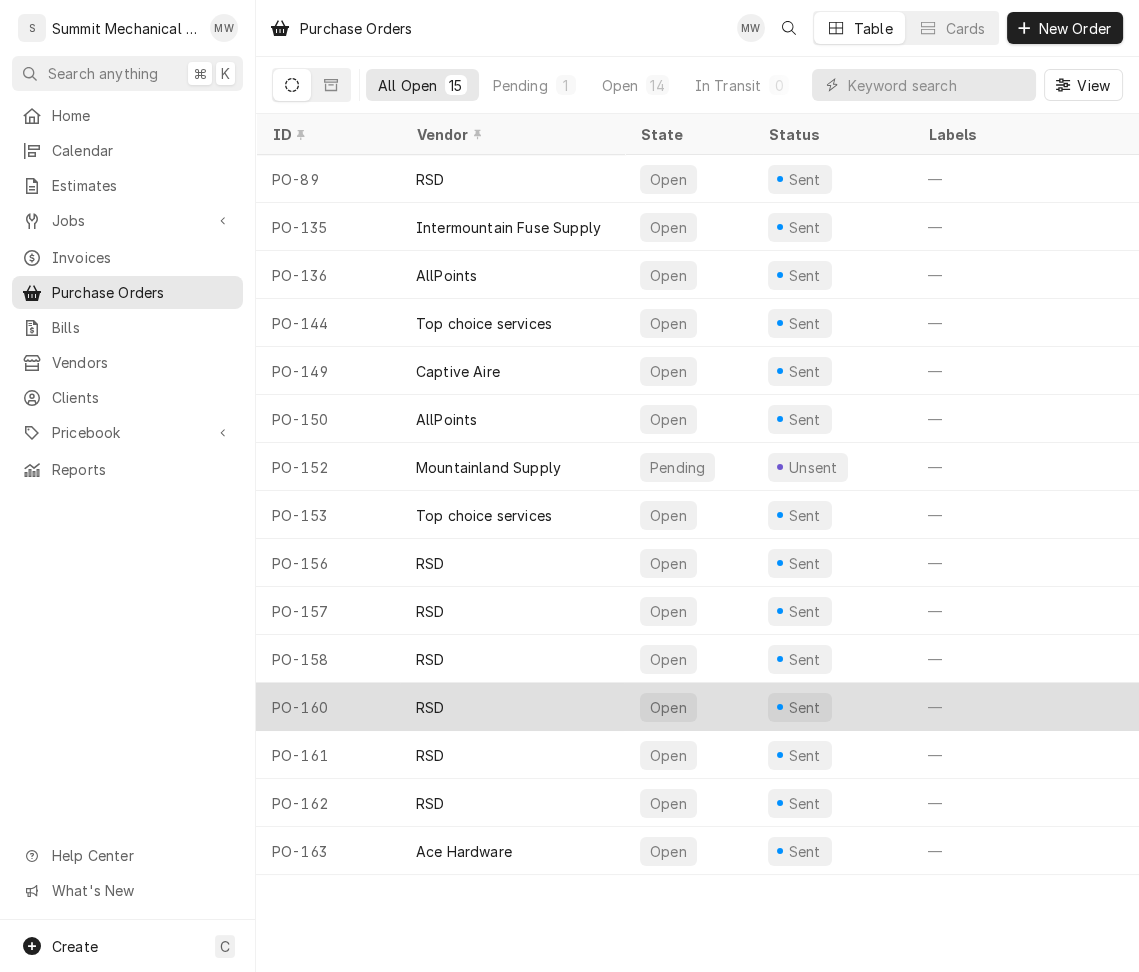 click on "PO-160" at bounding box center [328, 707] 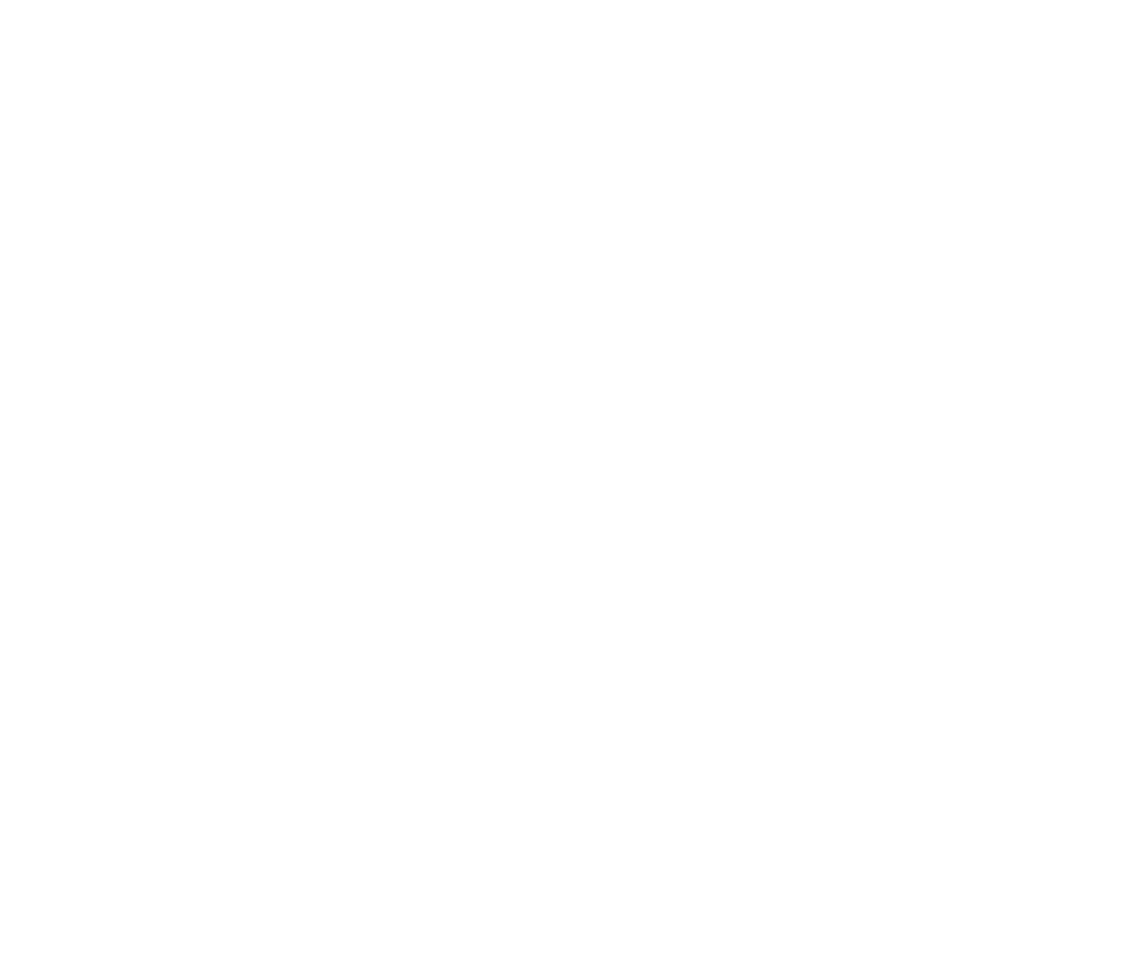 scroll, scrollTop: 0, scrollLeft: 0, axis: both 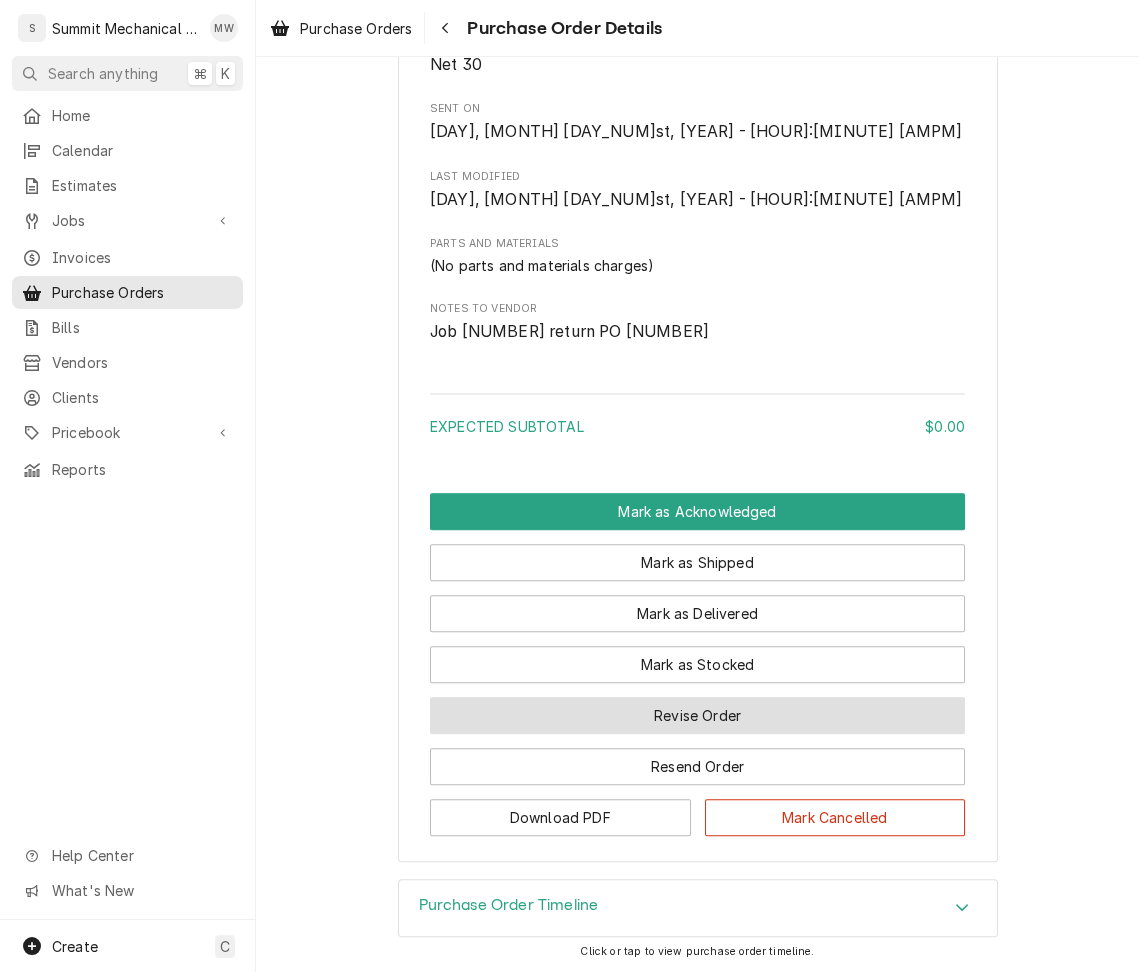 click on "Revise Order" at bounding box center (697, 715) 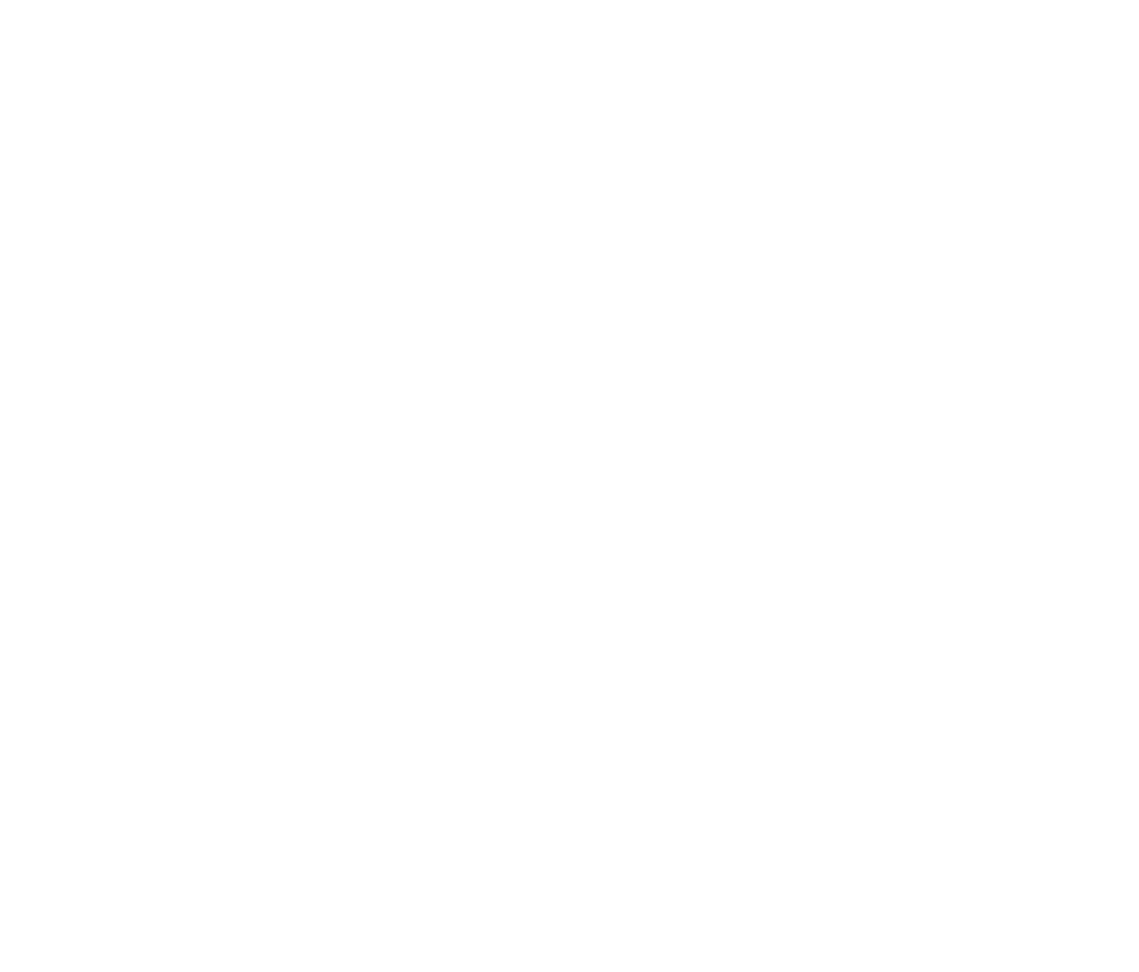 scroll, scrollTop: 0, scrollLeft: 0, axis: both 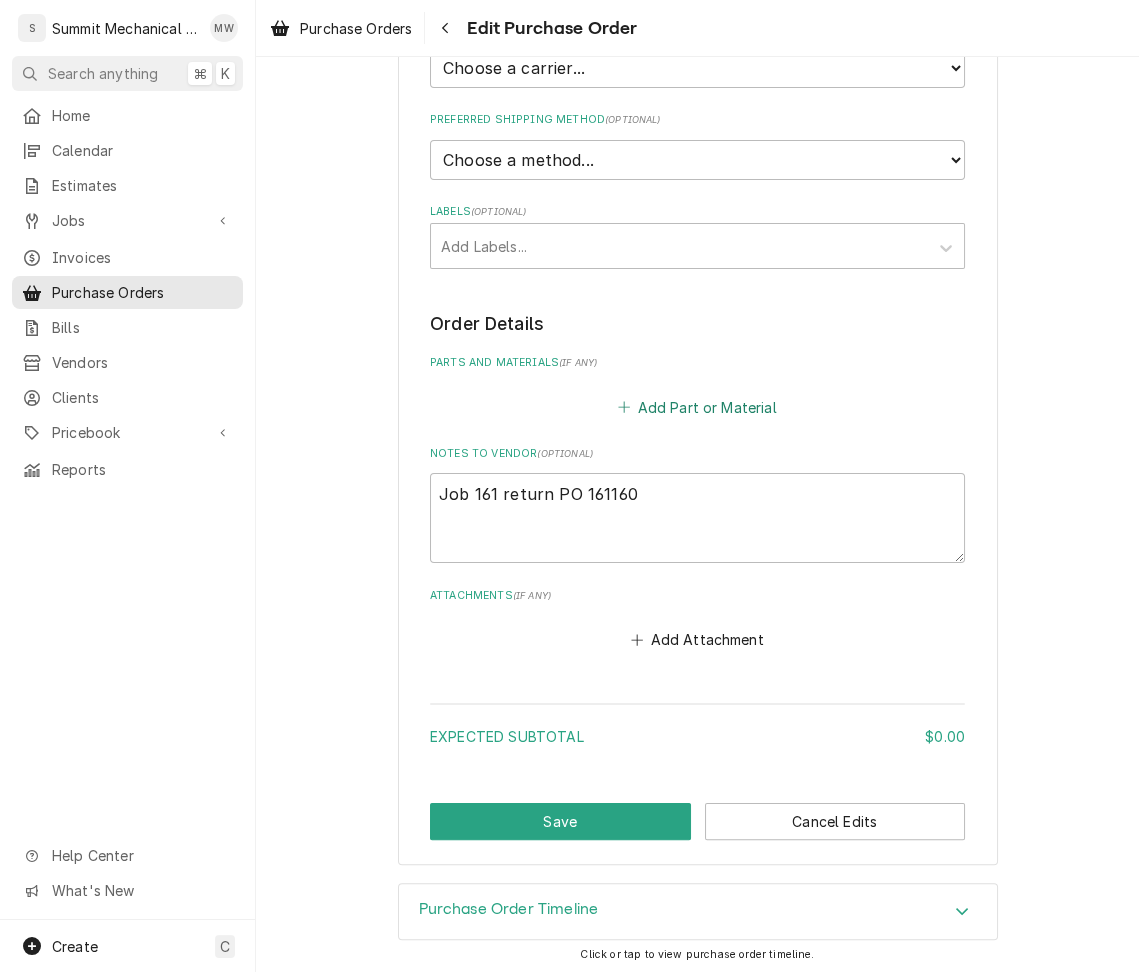 click on "Add Part or Material" at bounding box center (697, 407) 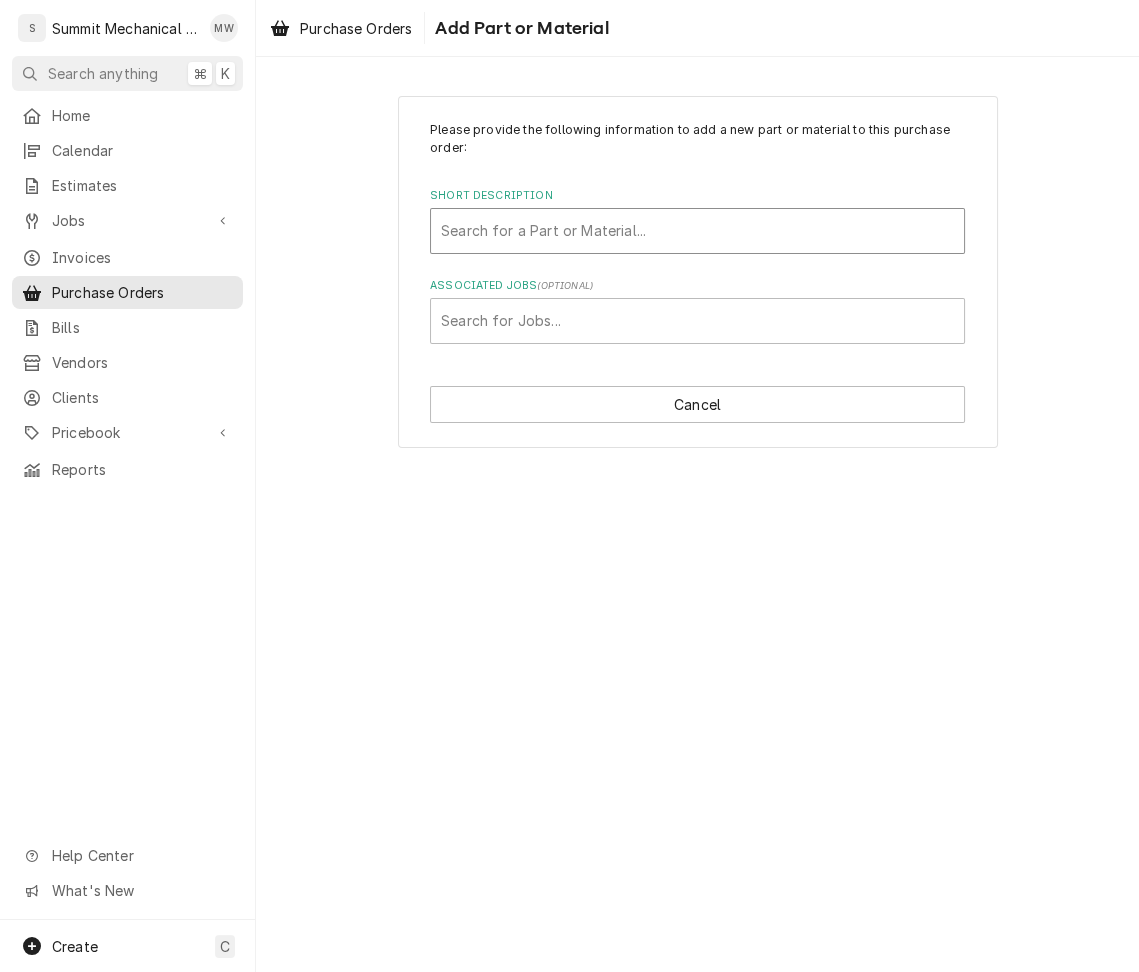 click at bounding box center (697, 231) 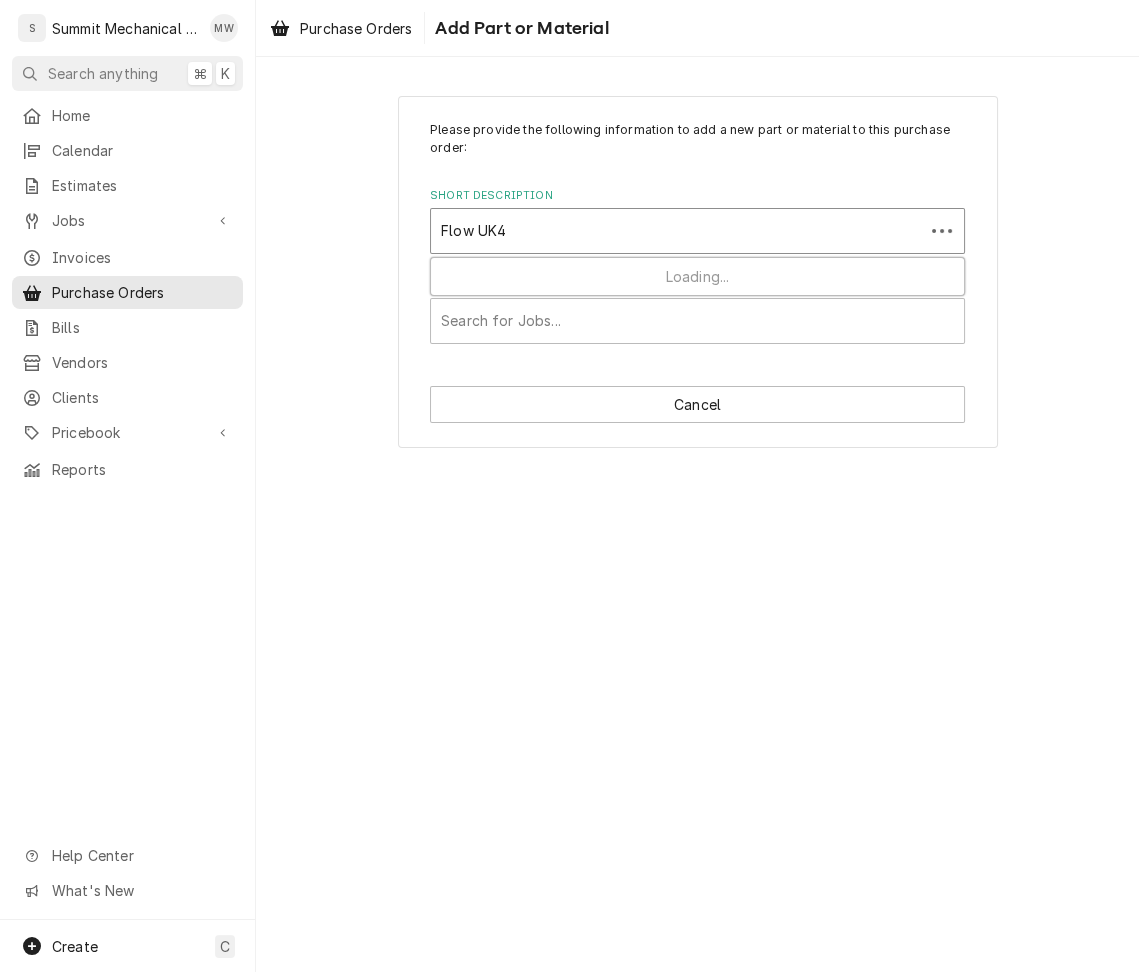 type on "Flow UK48" 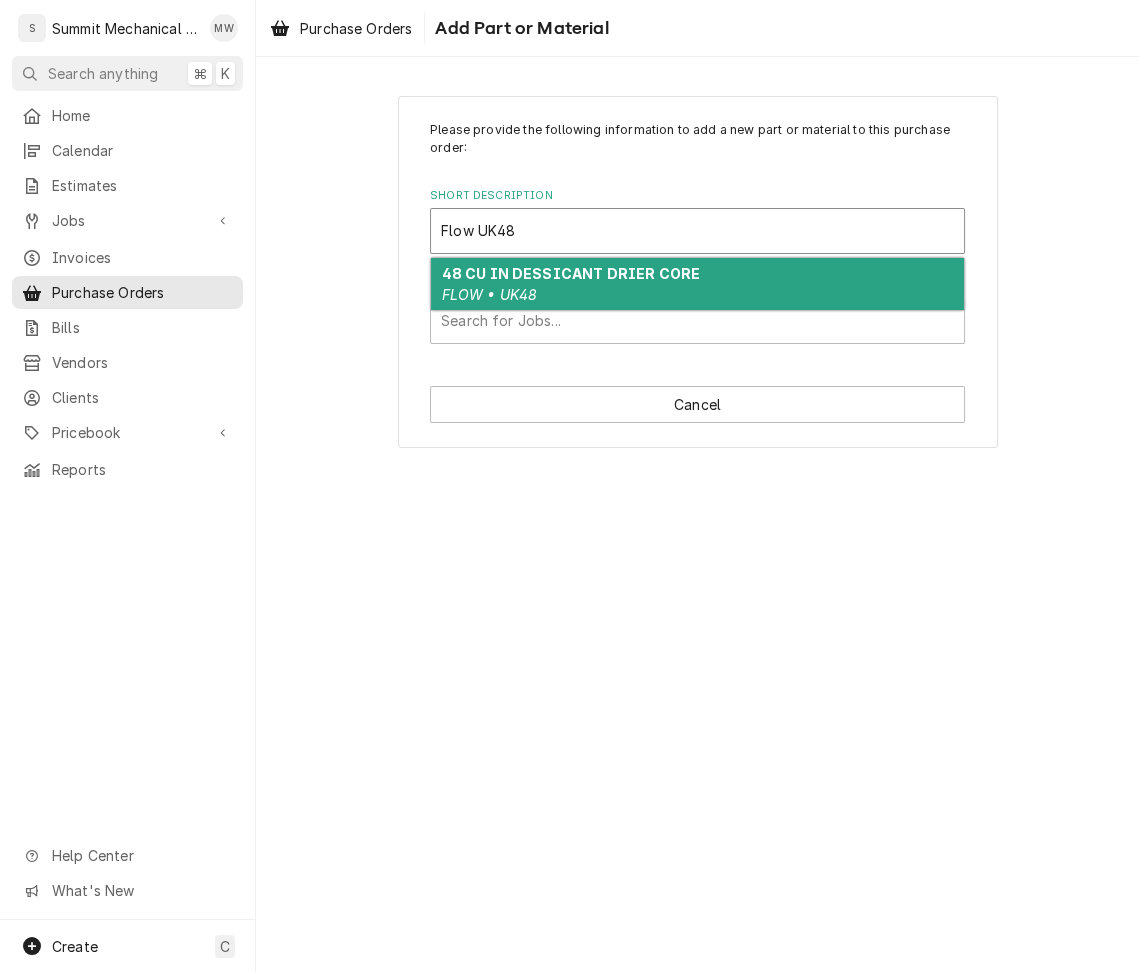 type 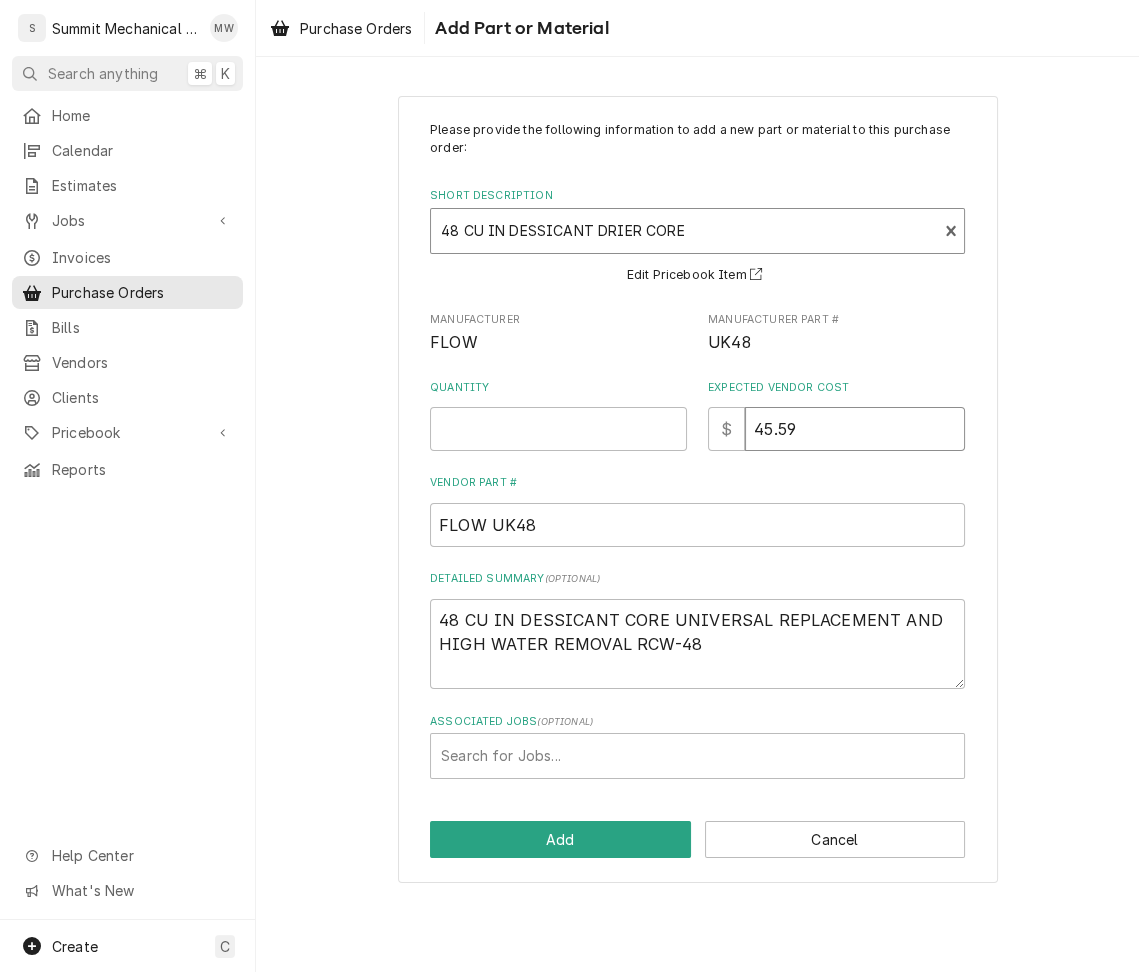 click on "45.59" at bounding box center (855, 429) 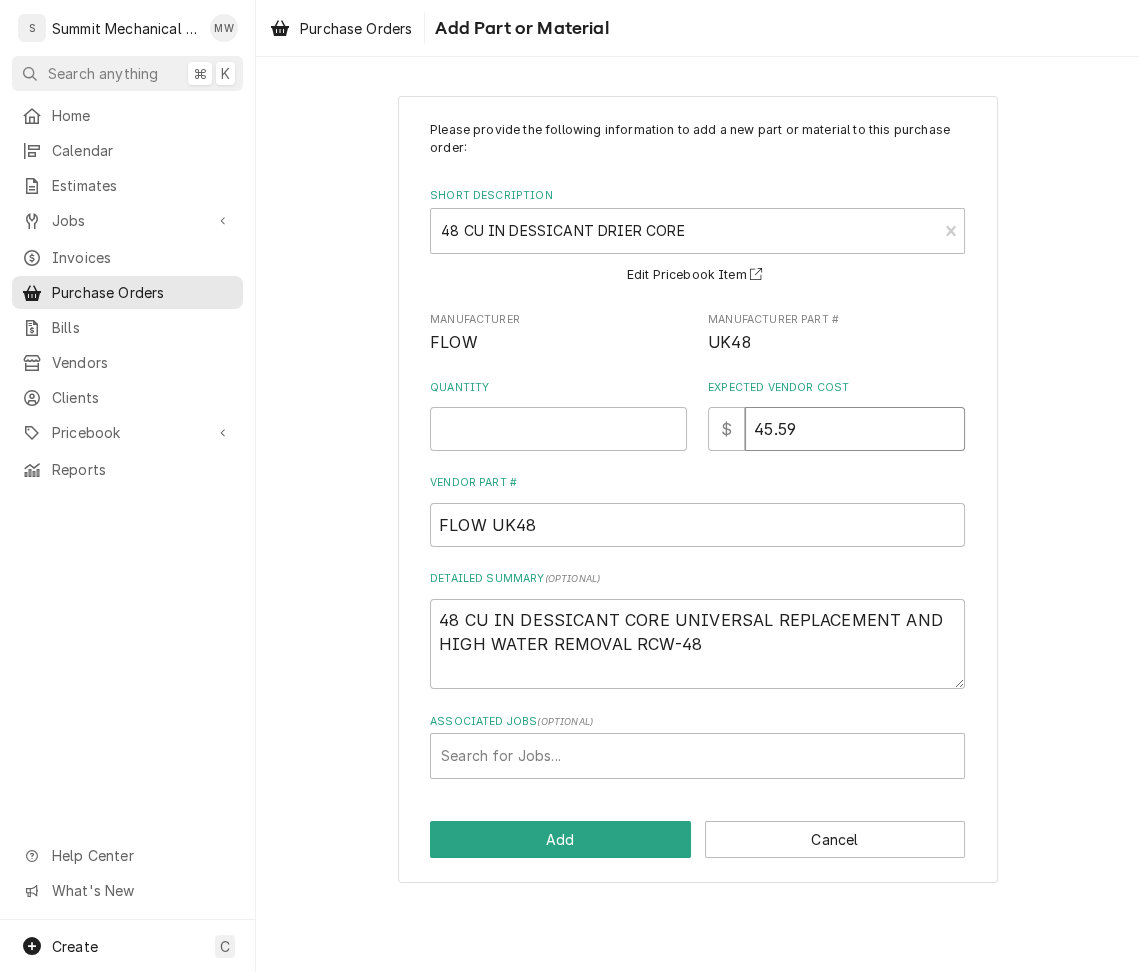 type on "x" 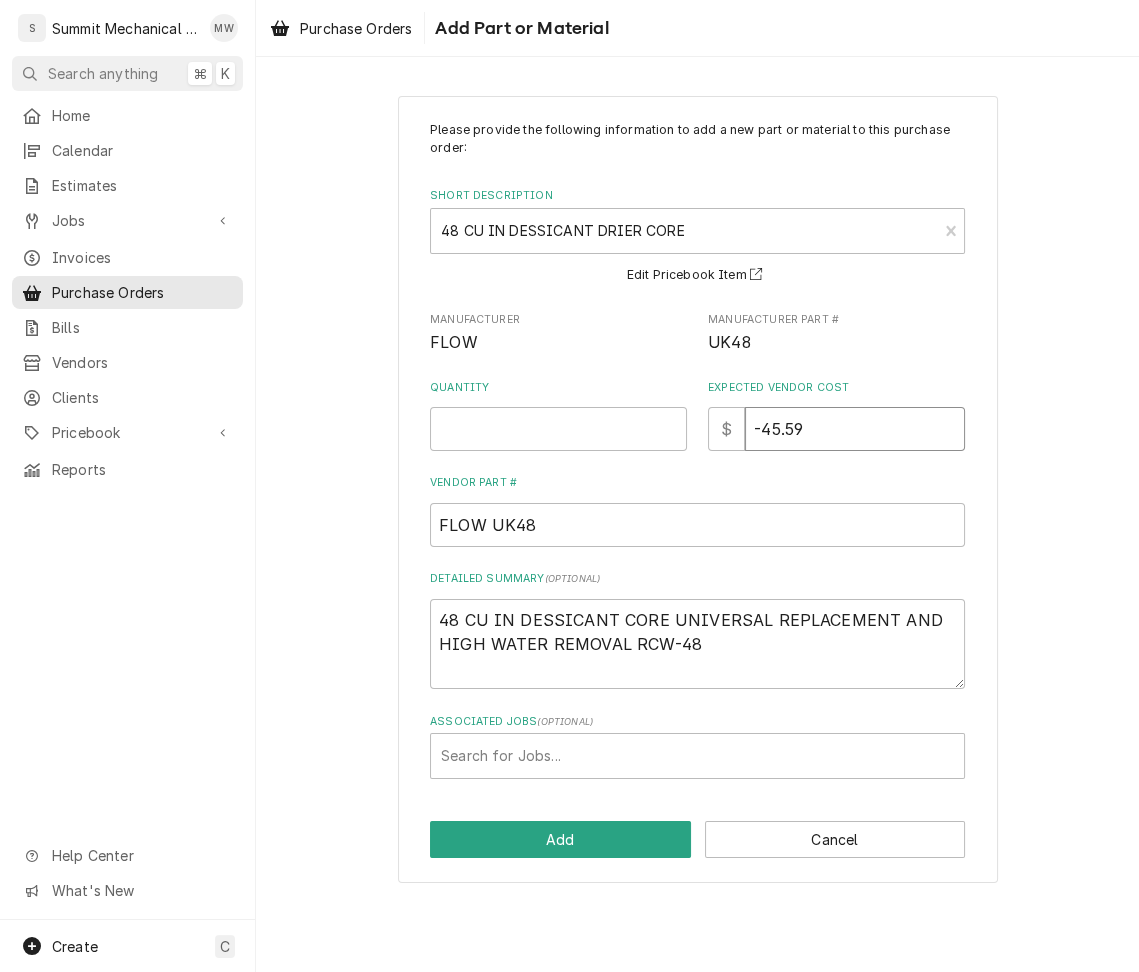 type on "-45.59" 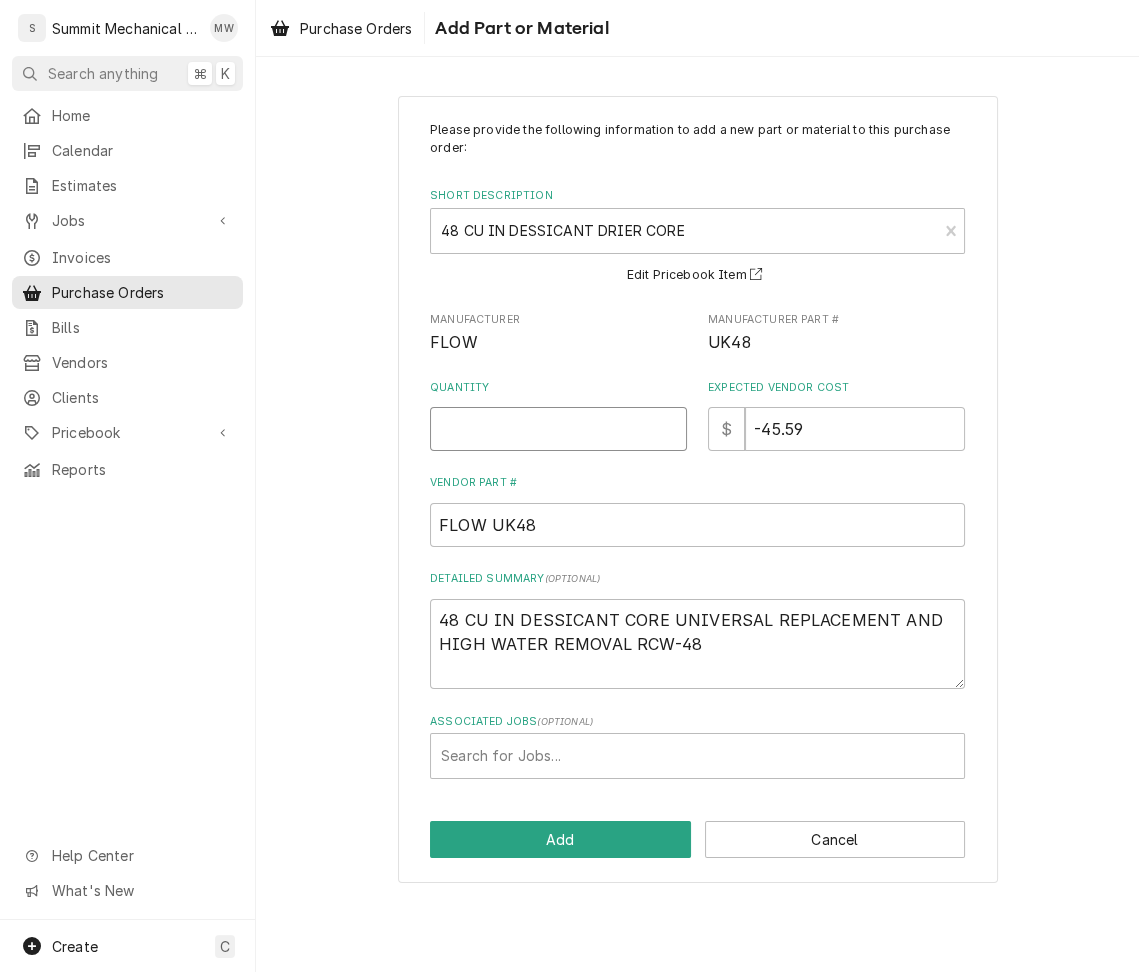 click on "Quantity" at bounding box center (558, 429) 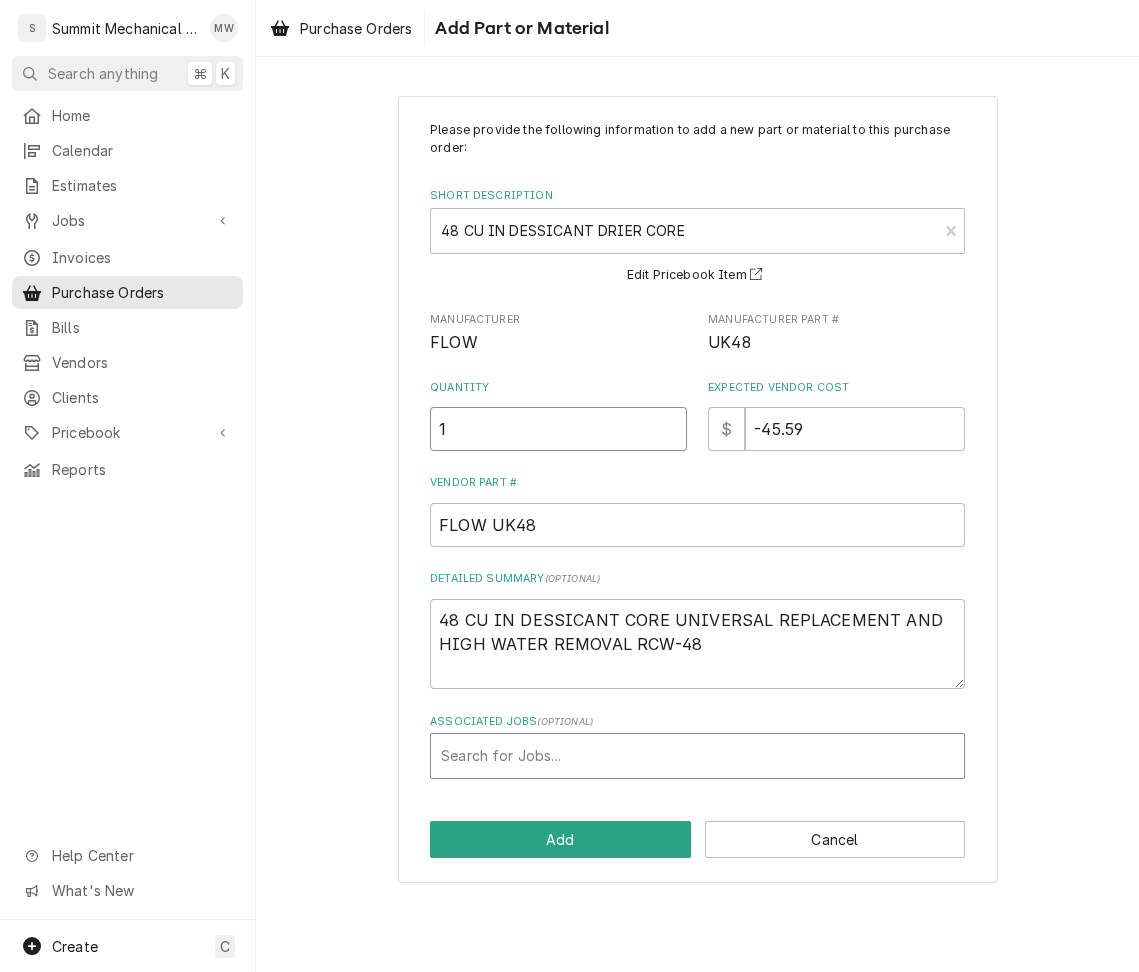 type on "1" 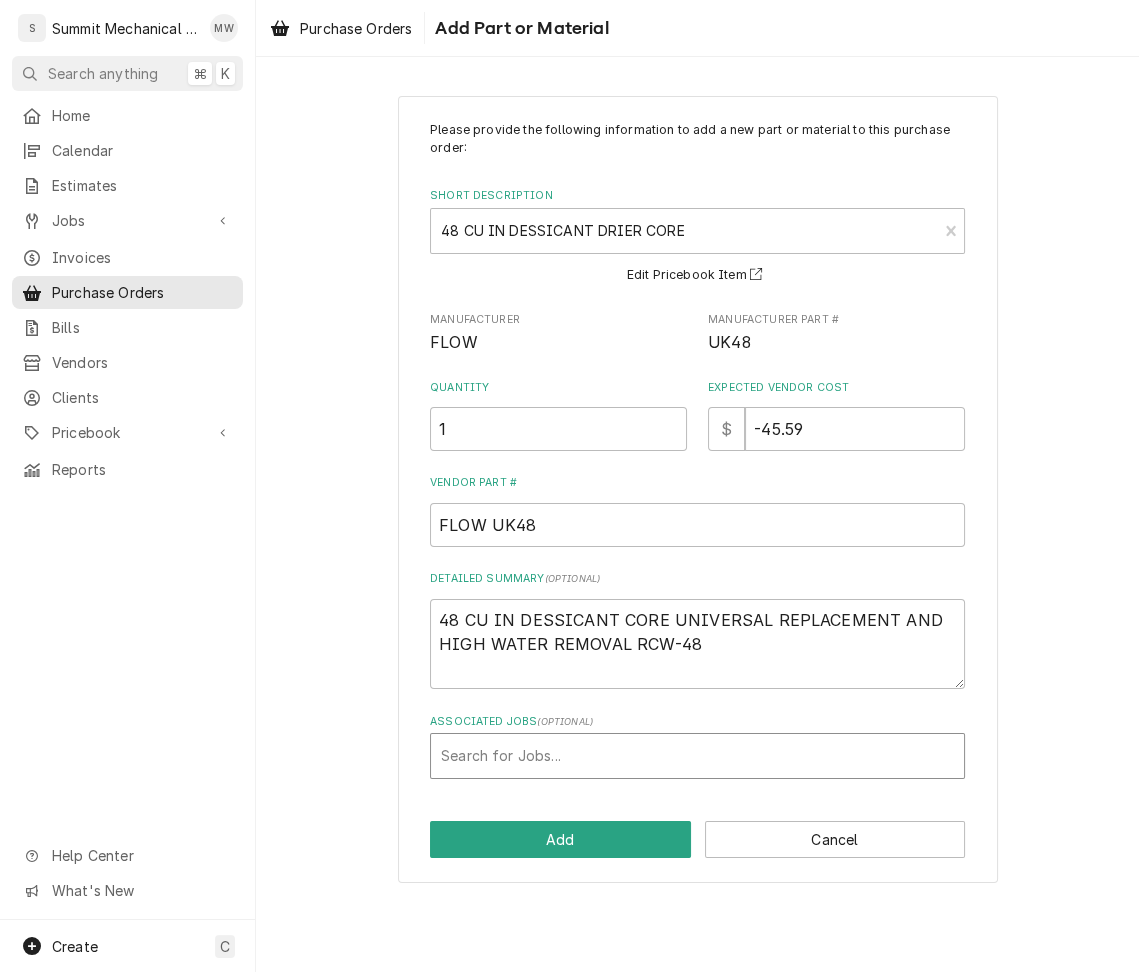 click at bounding box center (697, 756) 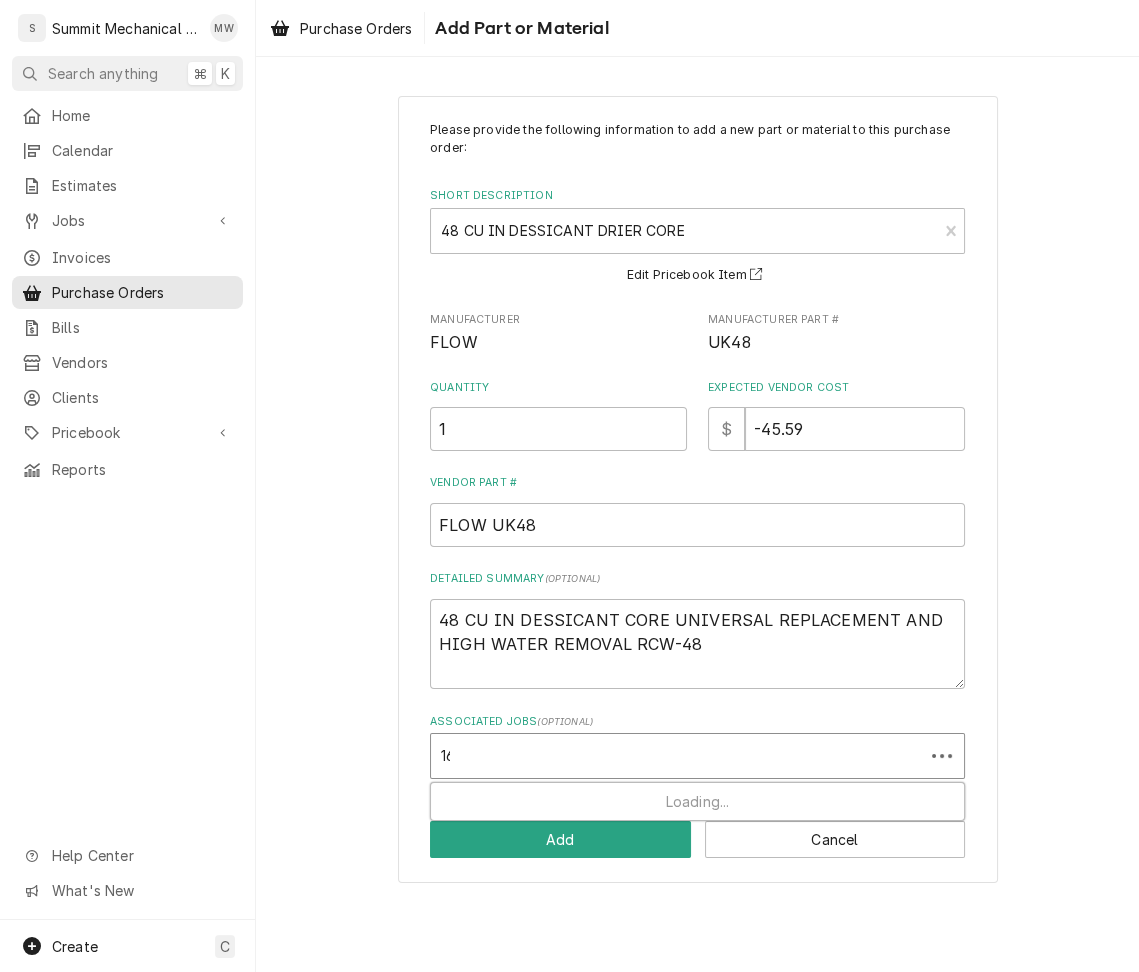 type on "161" 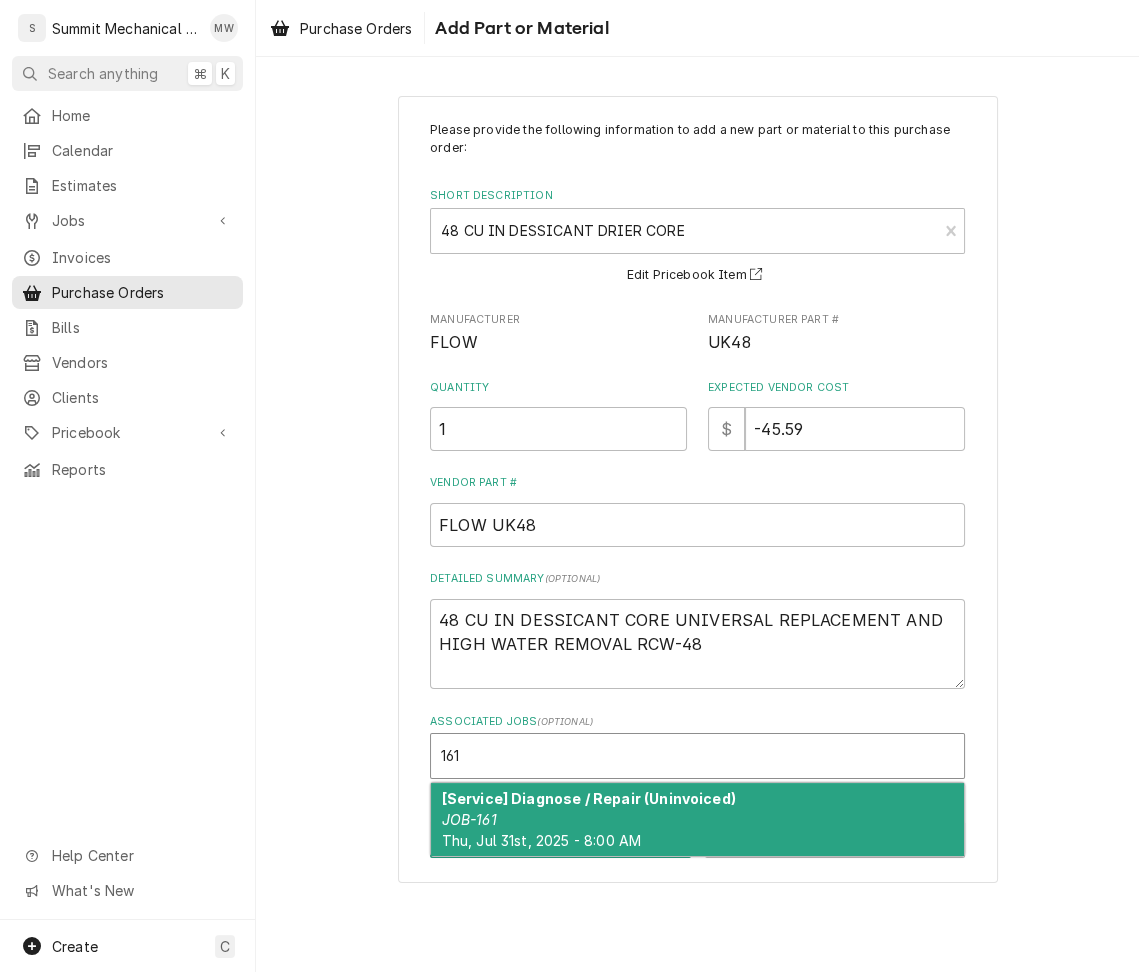 type on "x" 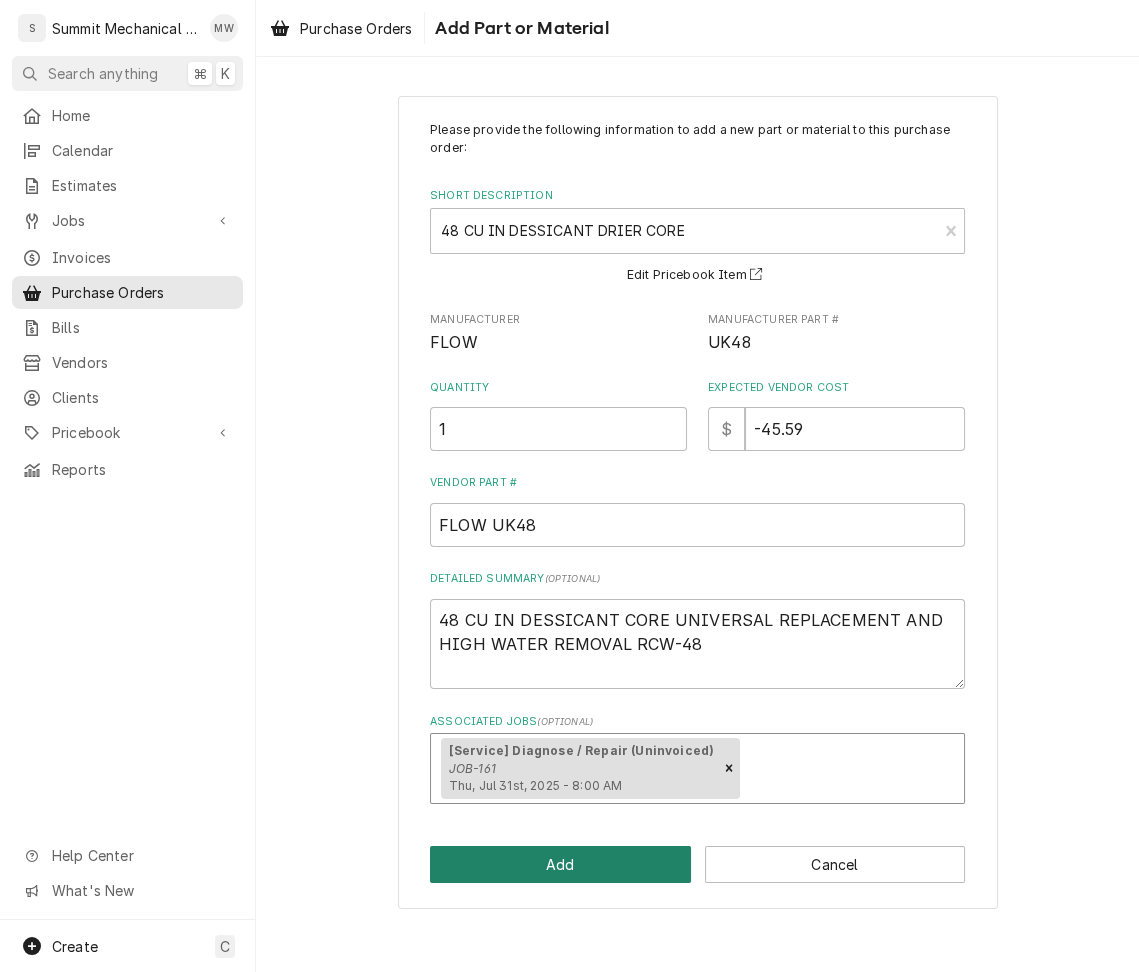 click on "Add" at bounding box center [560, 864] 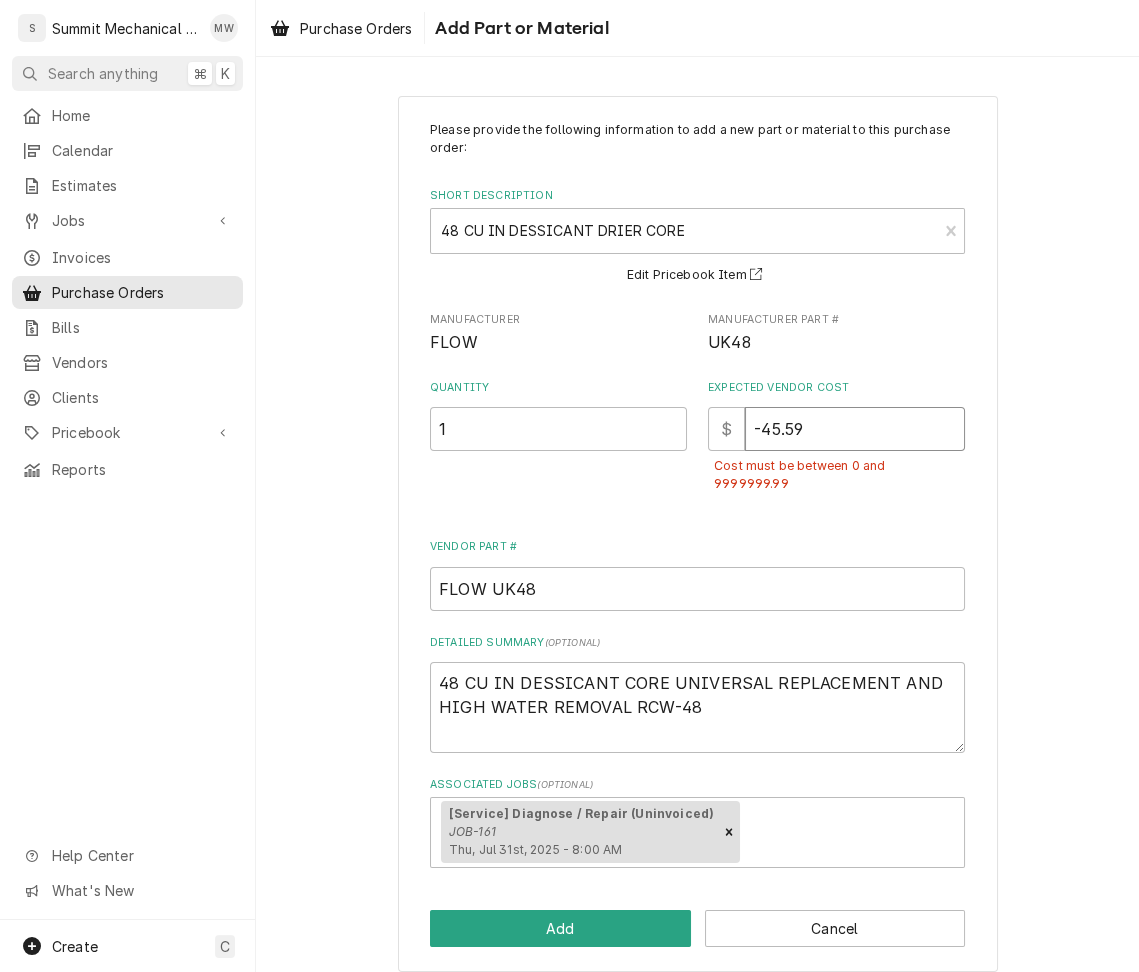 click on "-45.59" at bounding box center (855, 429) 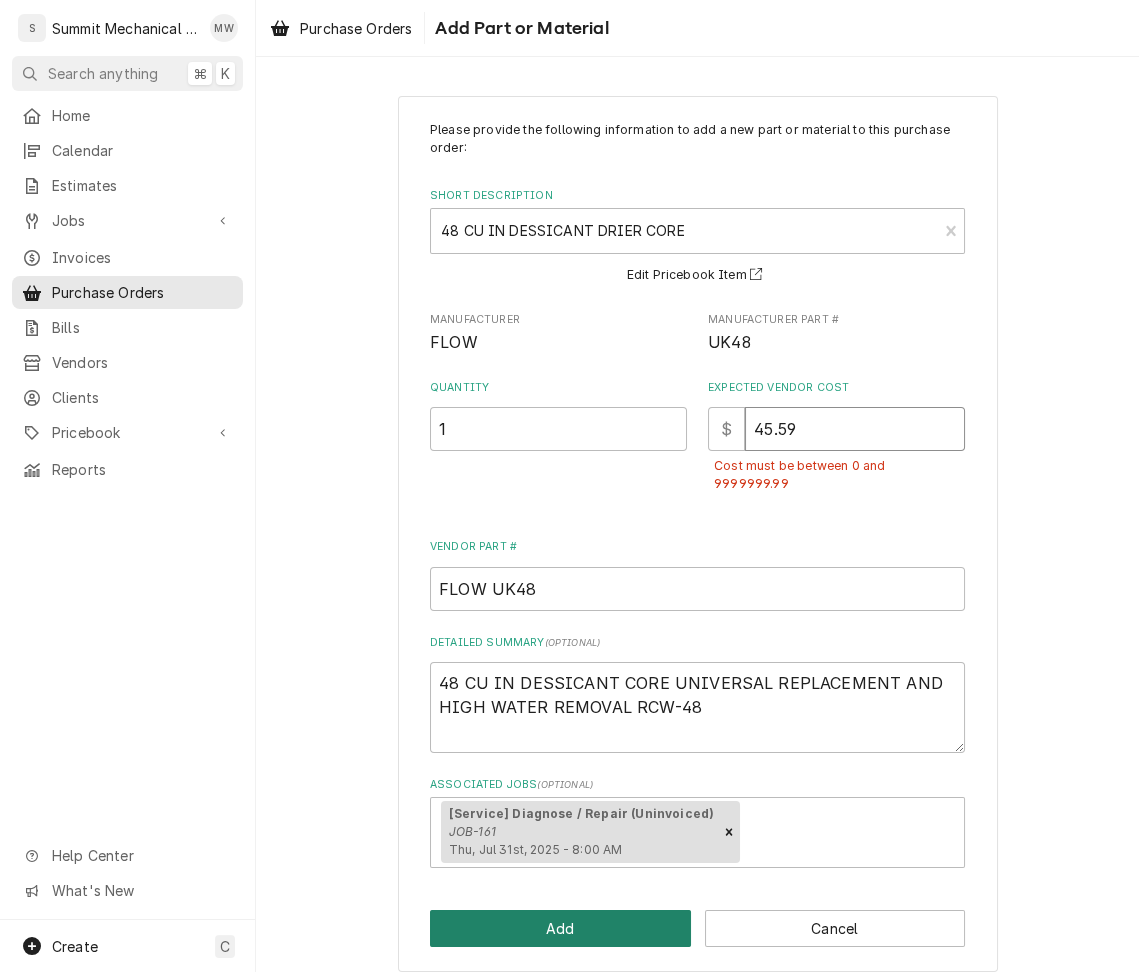 type on "45.59" 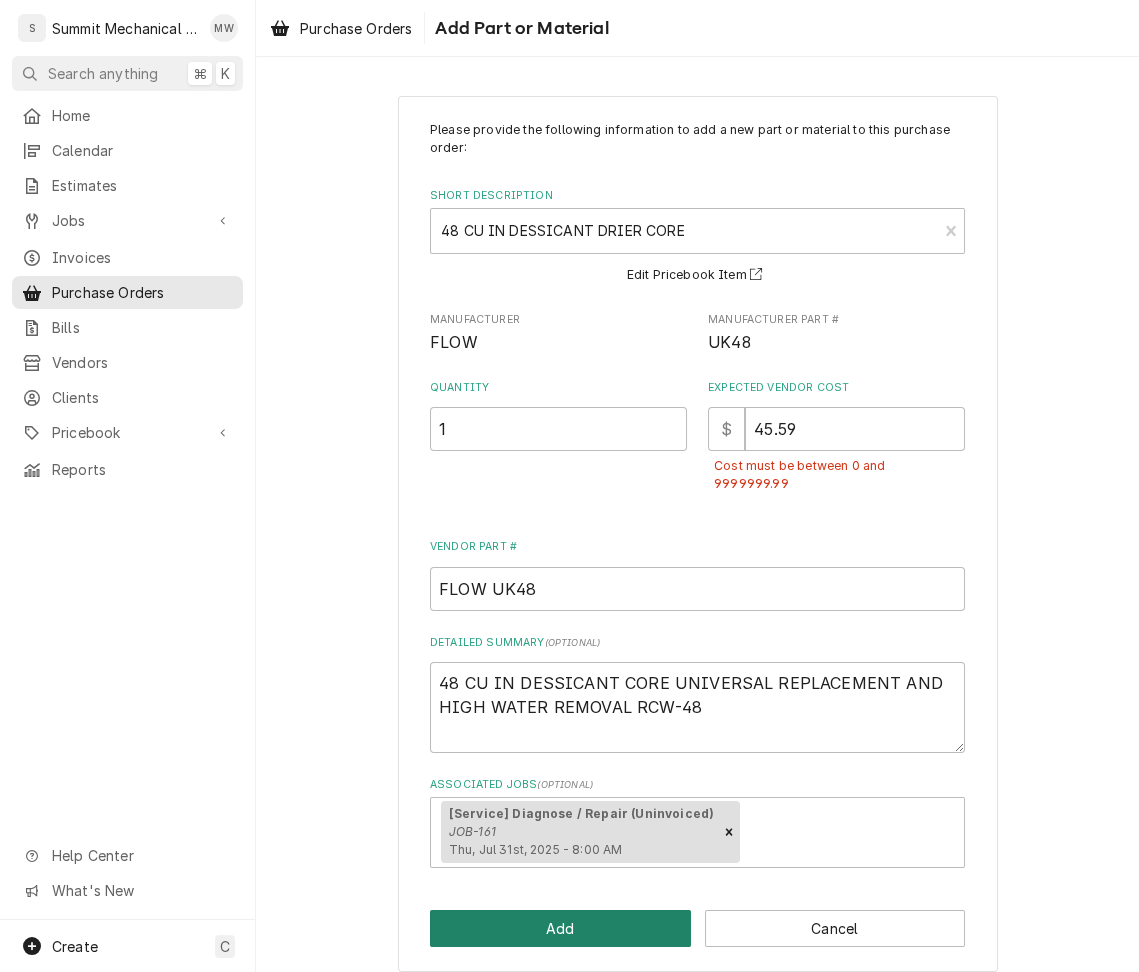 click on "Add" at bounding box center [560, 928] 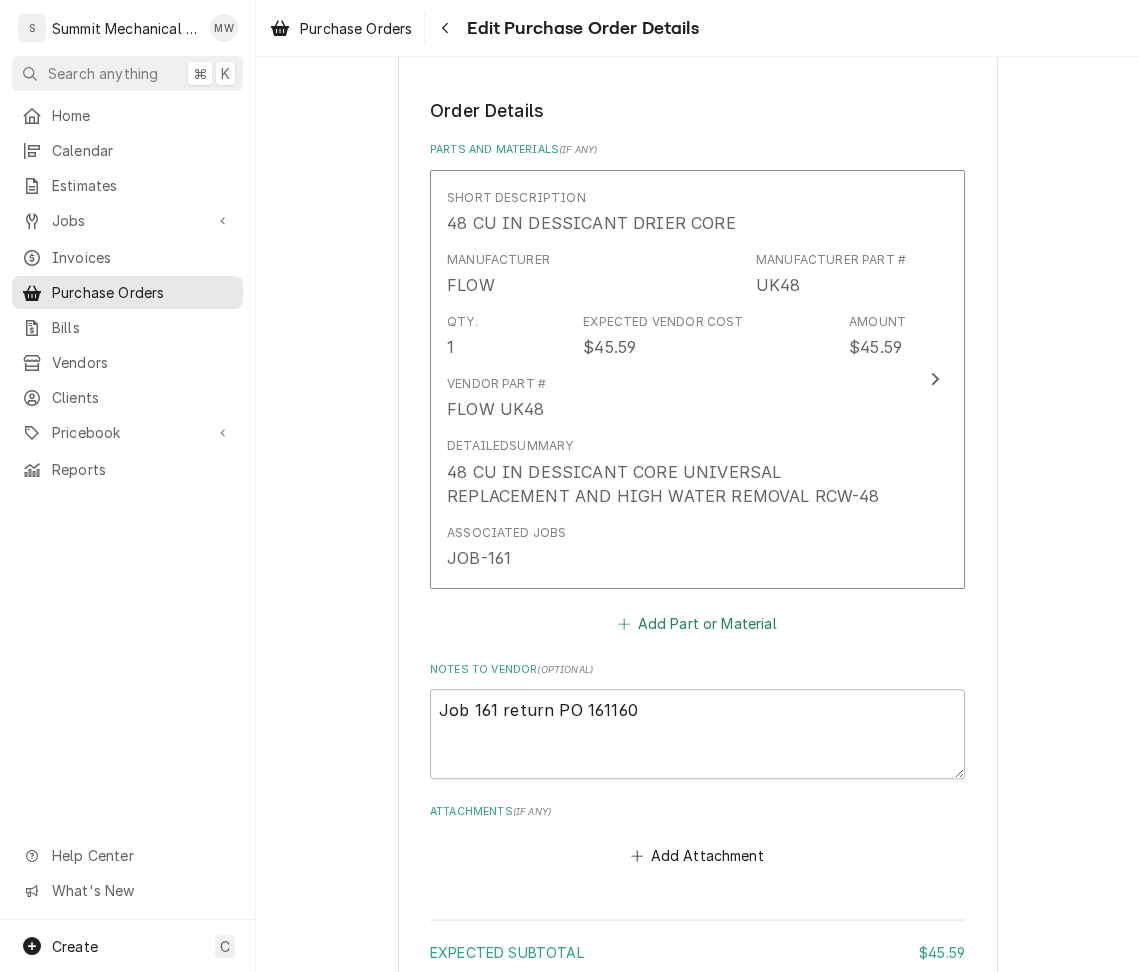 scroll, scrollTop: 933, scrollLeft: 0, axis: vertical 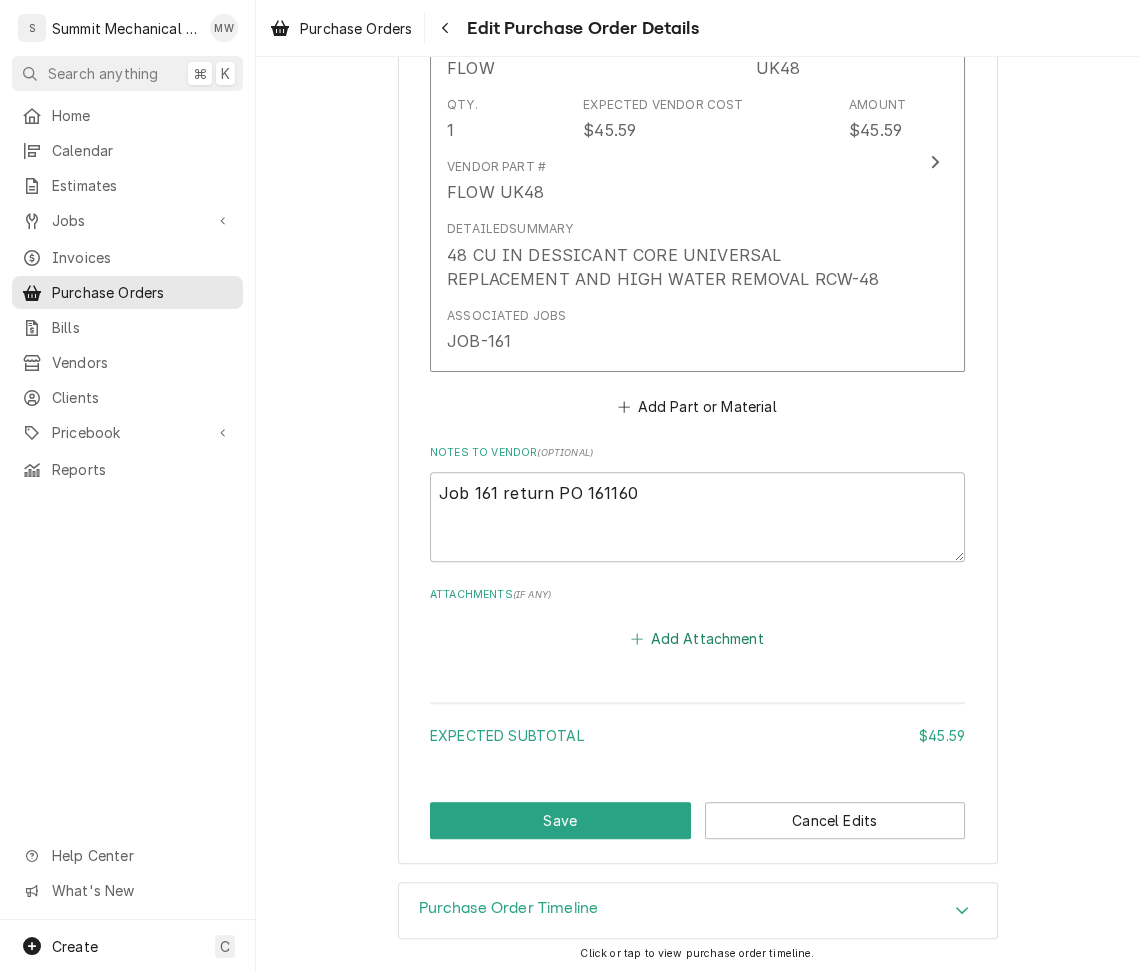 click on "Add Attachment" at bounding box center [698, 639] 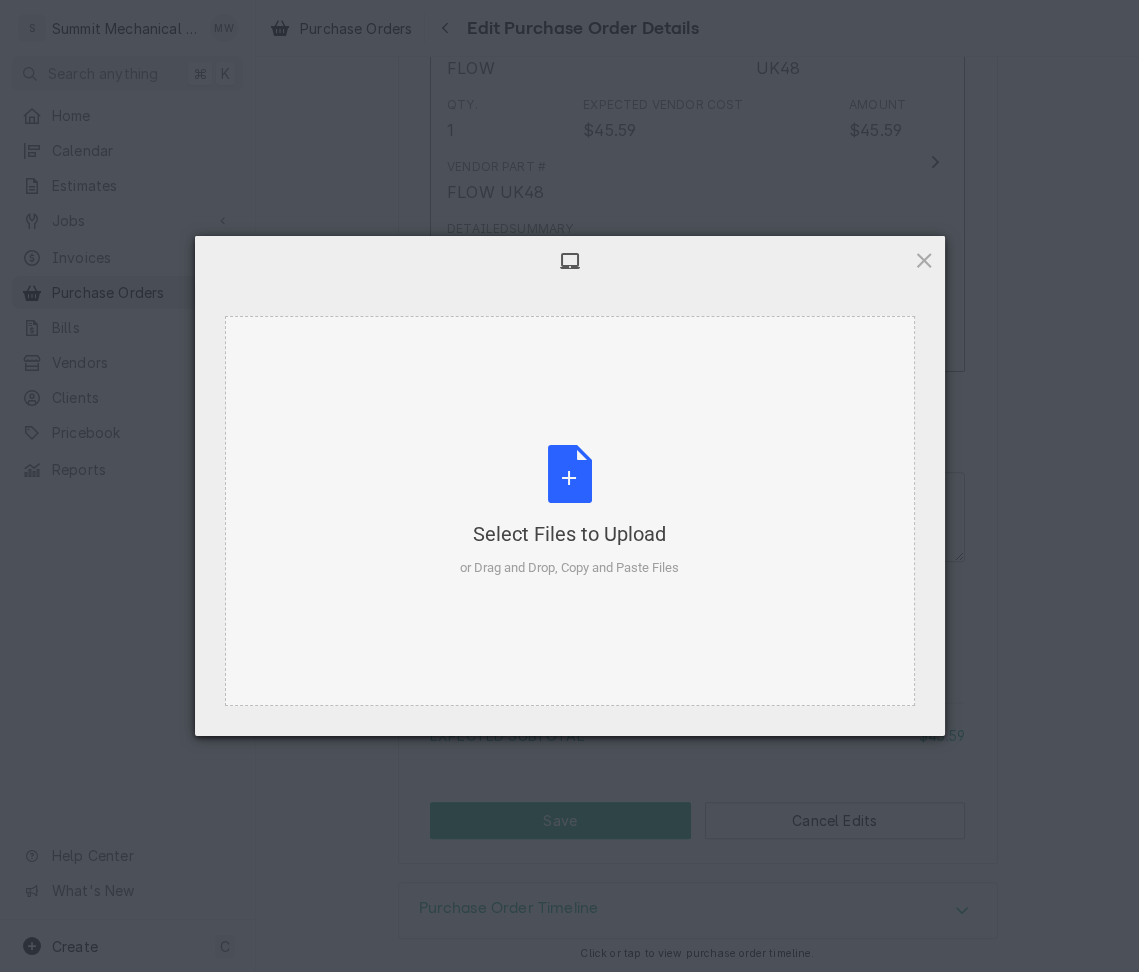 type on "x" 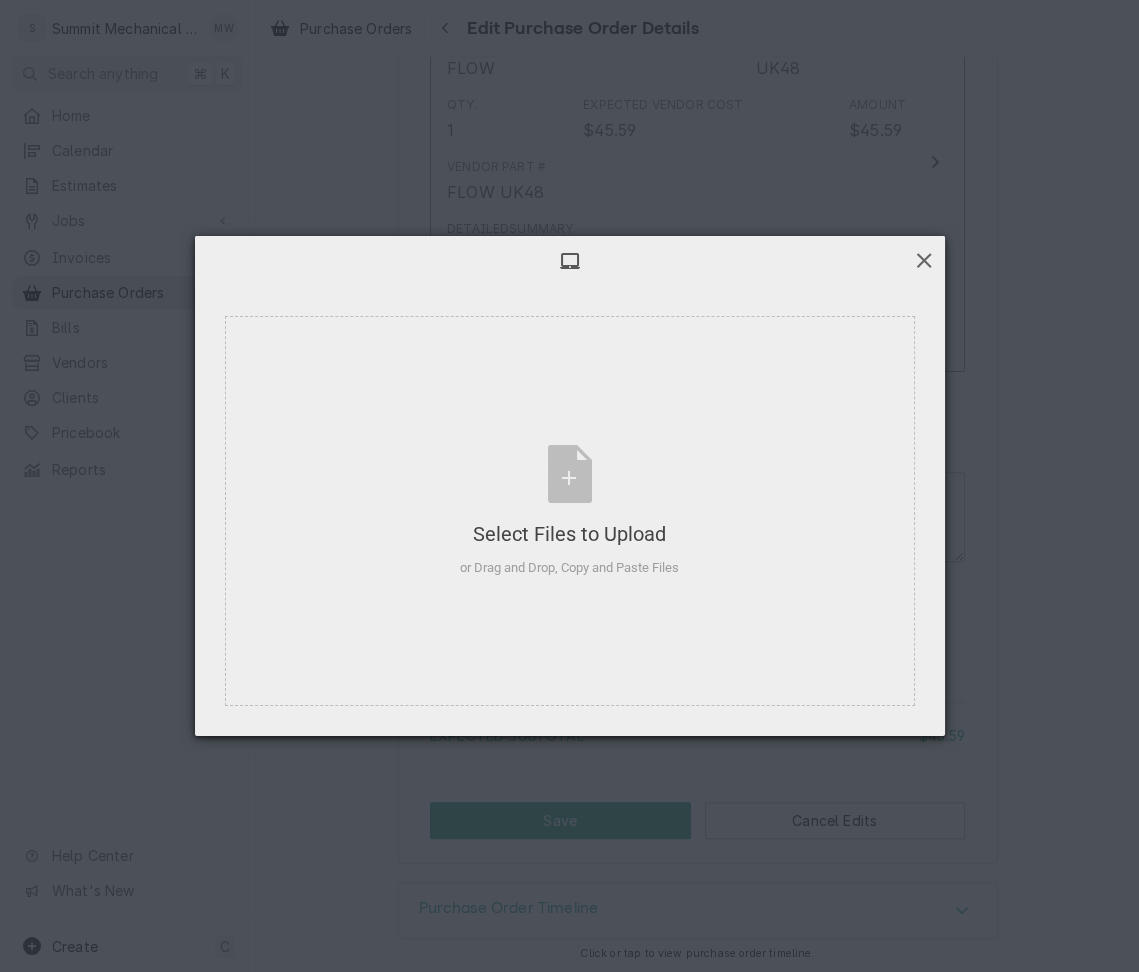 click at bounding box center (924, 260) 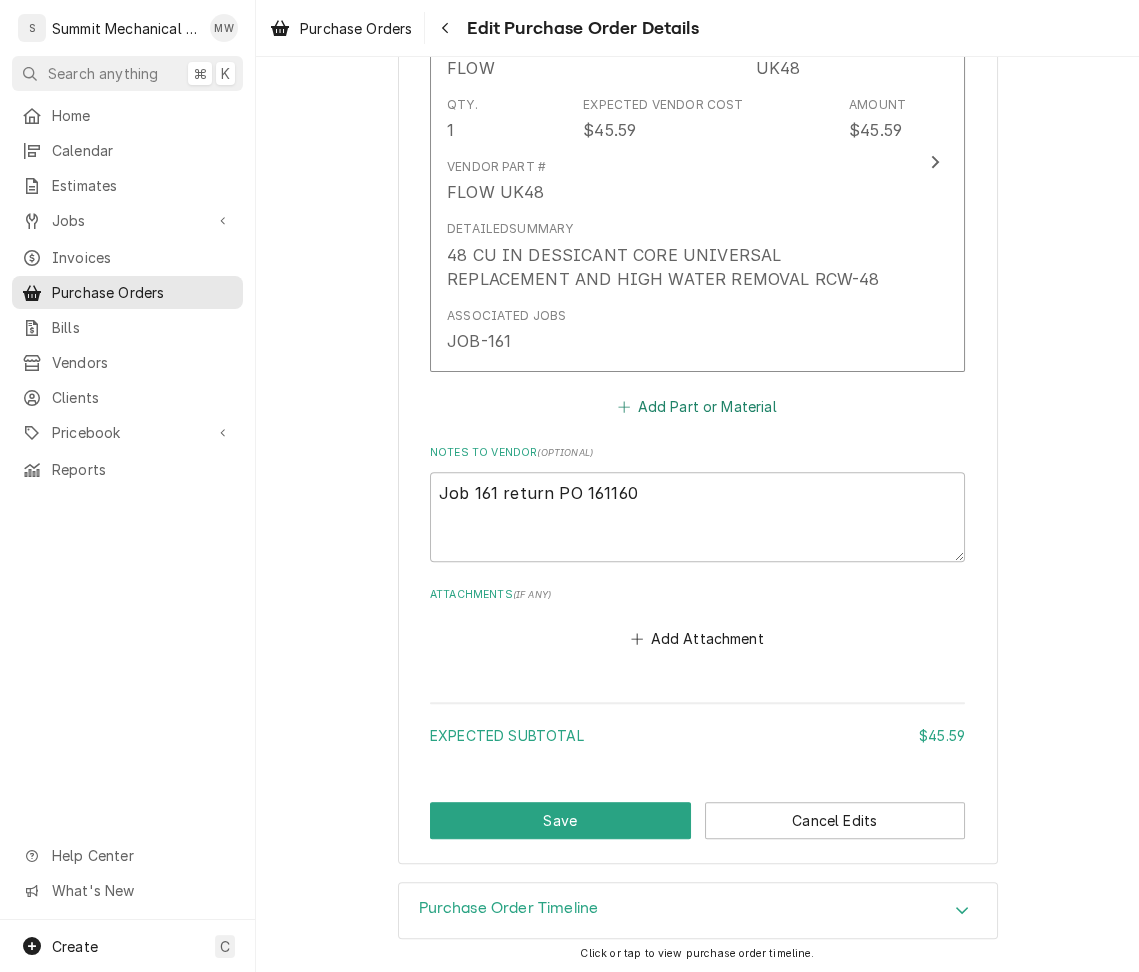 click on "Add Part or Material" at bounding box center [697, 406] 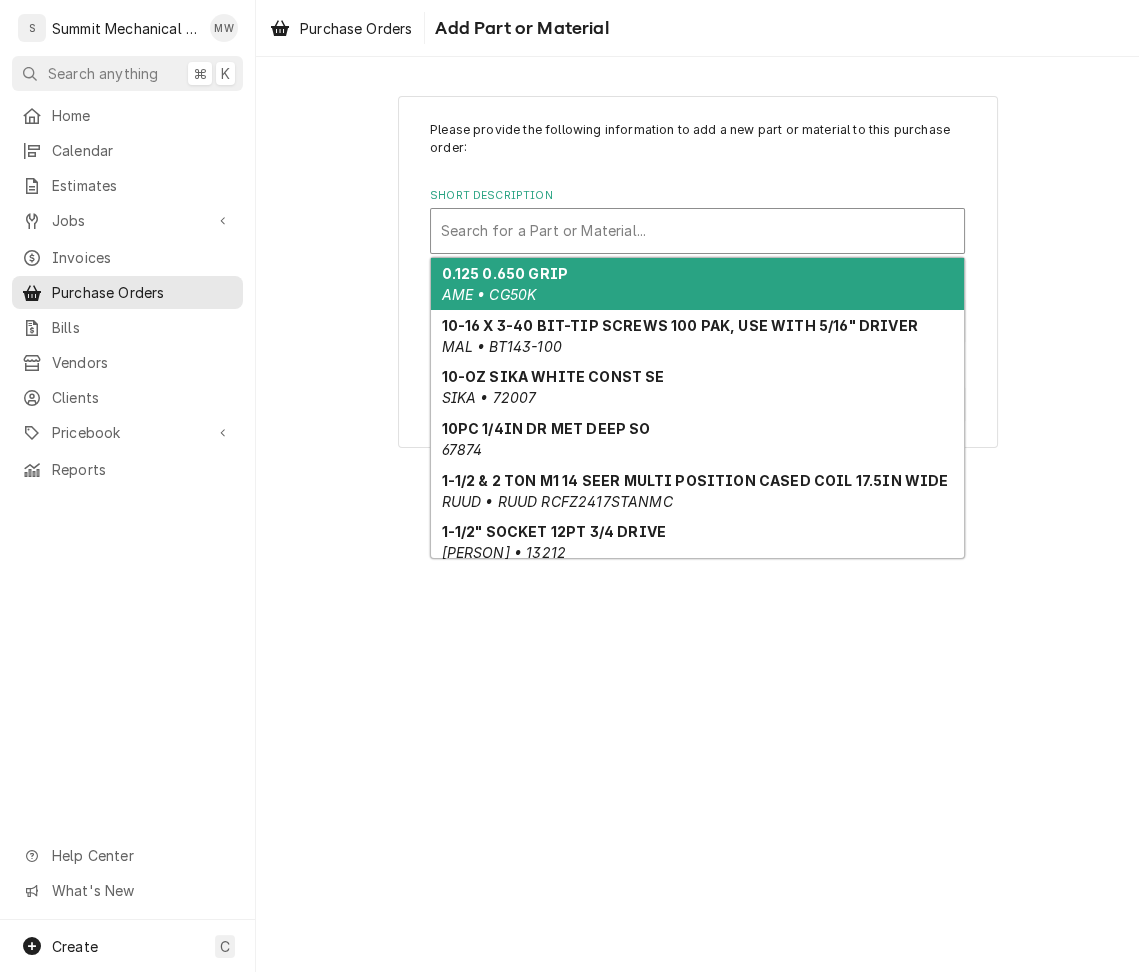click at bounding box center (697, 231) 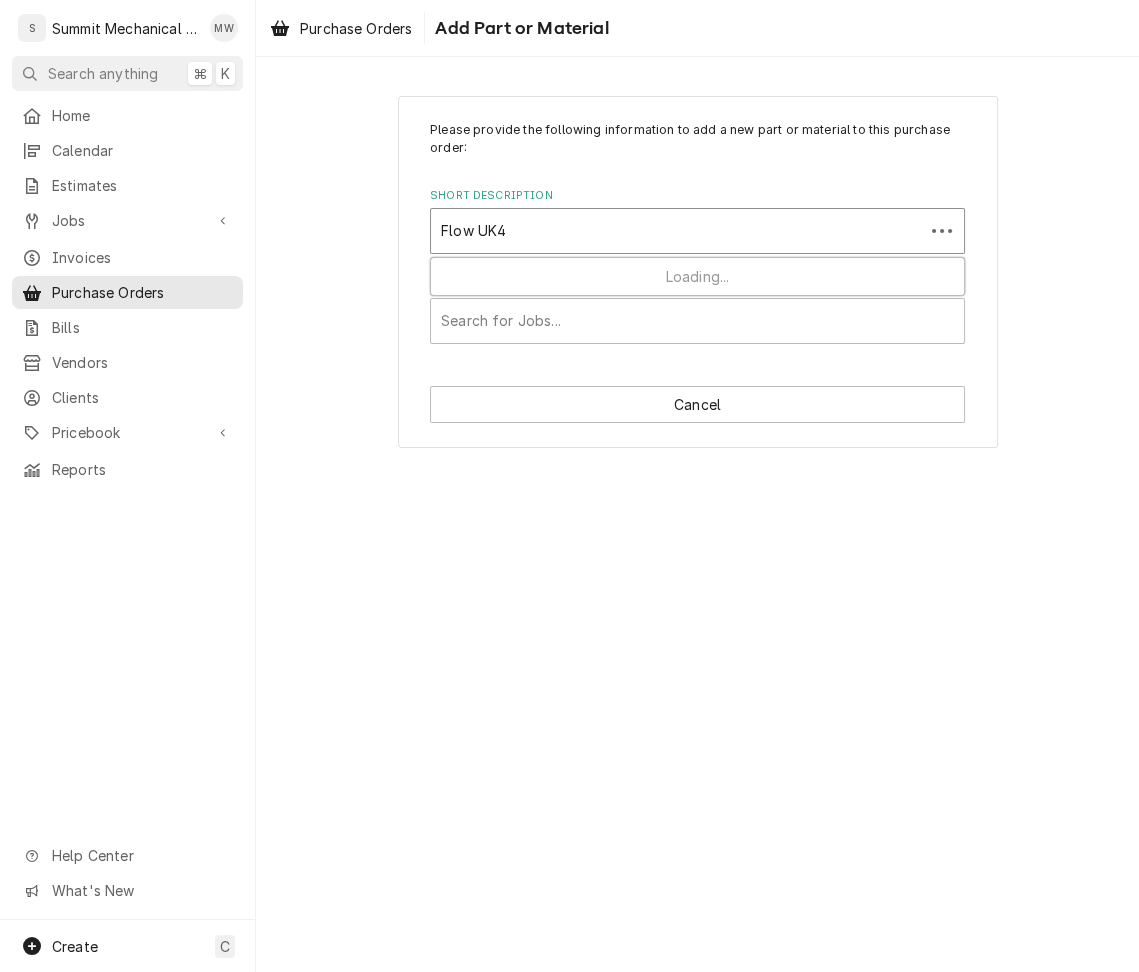 type on "Flow UK48" 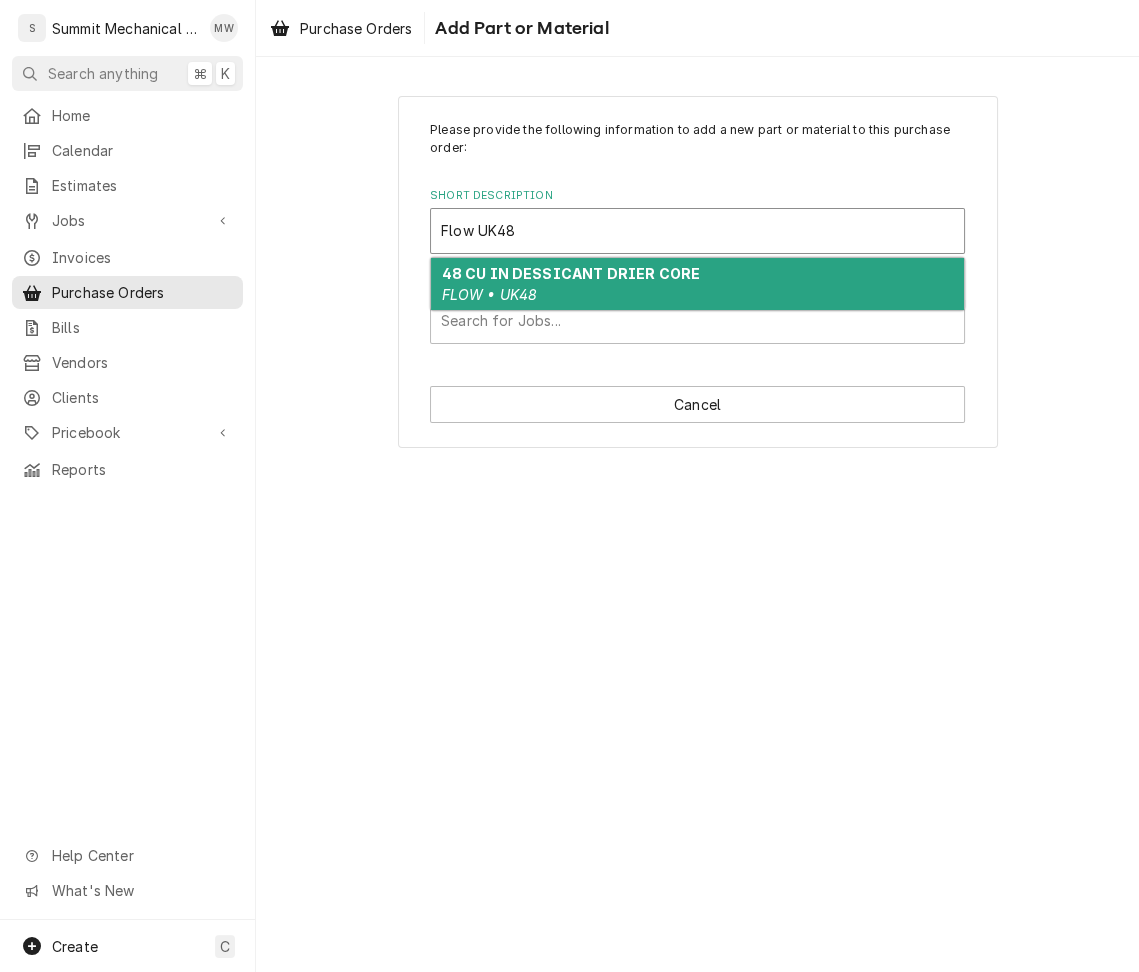 type 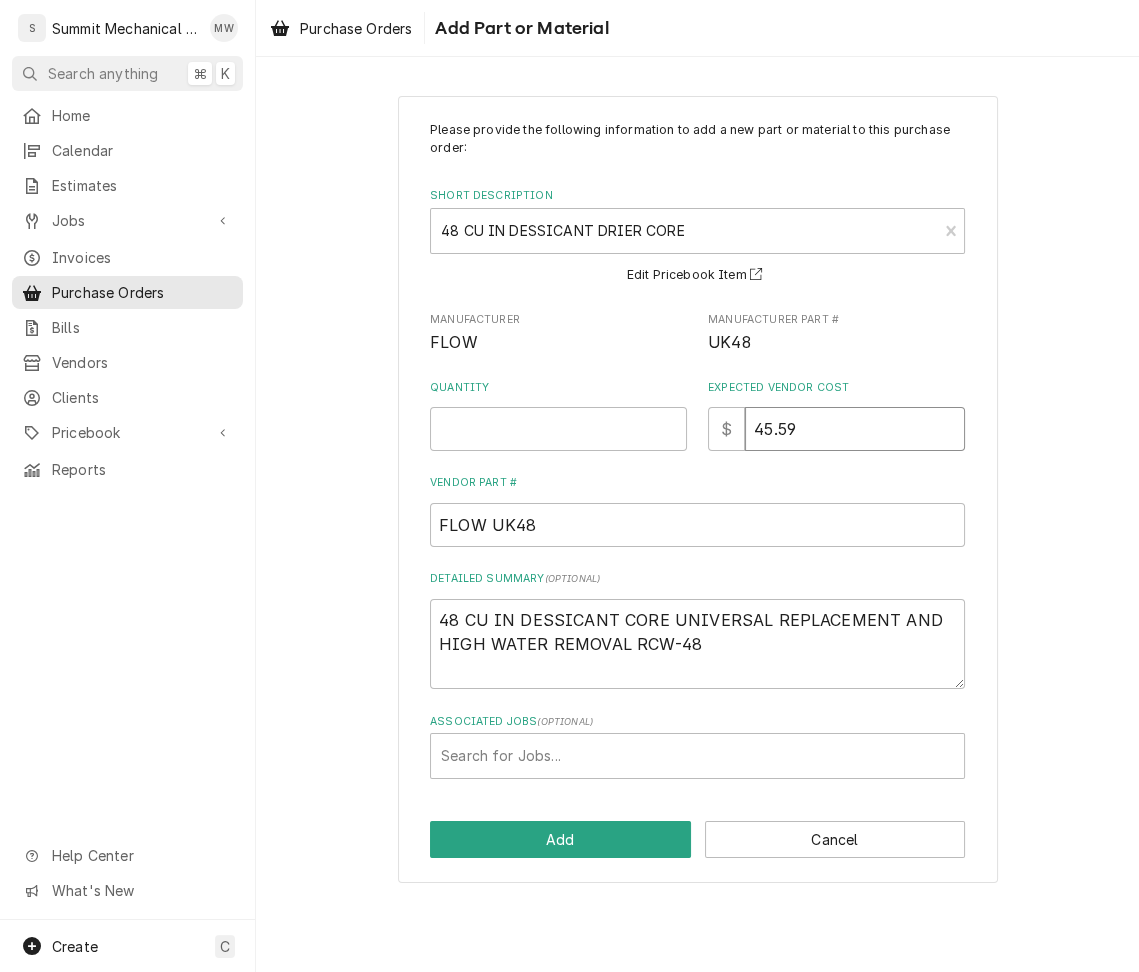 click on "45.59" at bounding box center (855, 429) 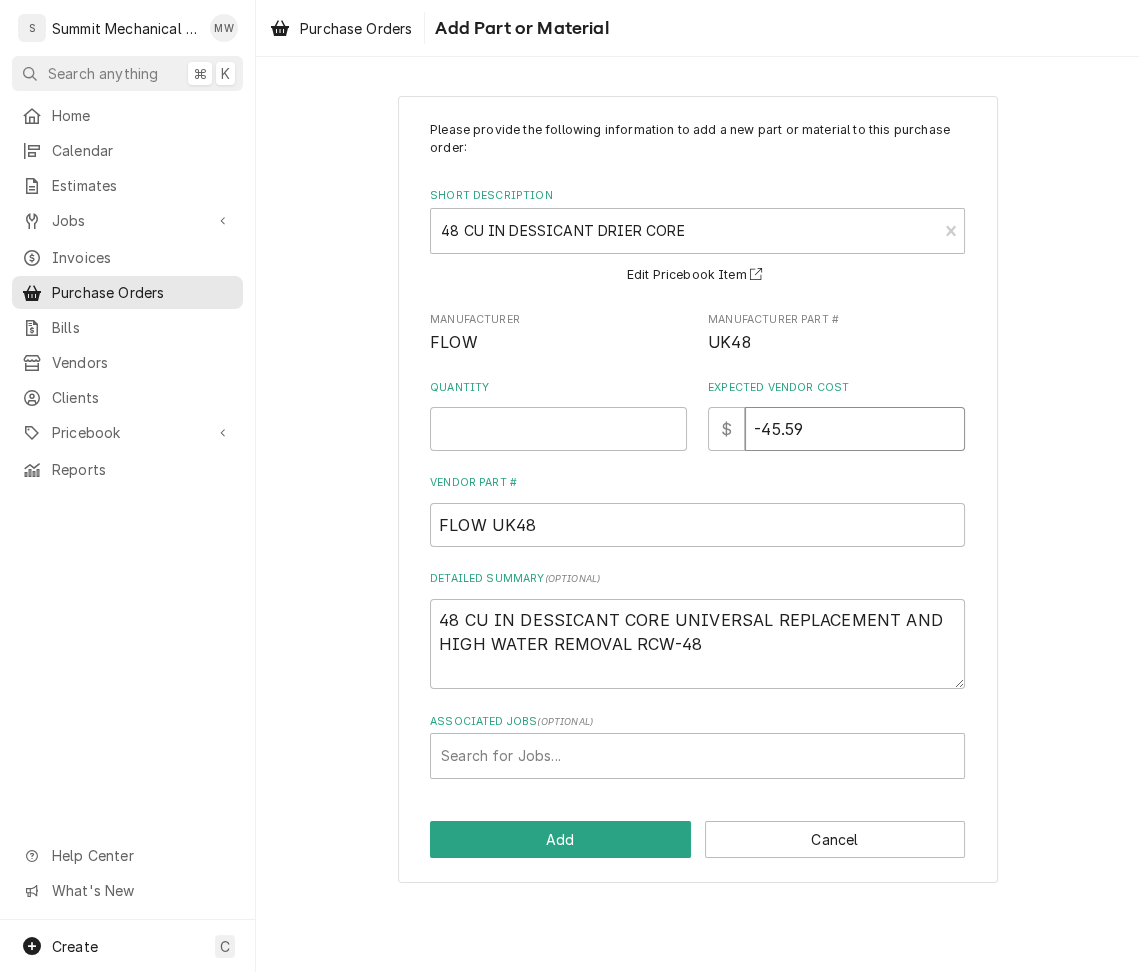 type on "-45.59" 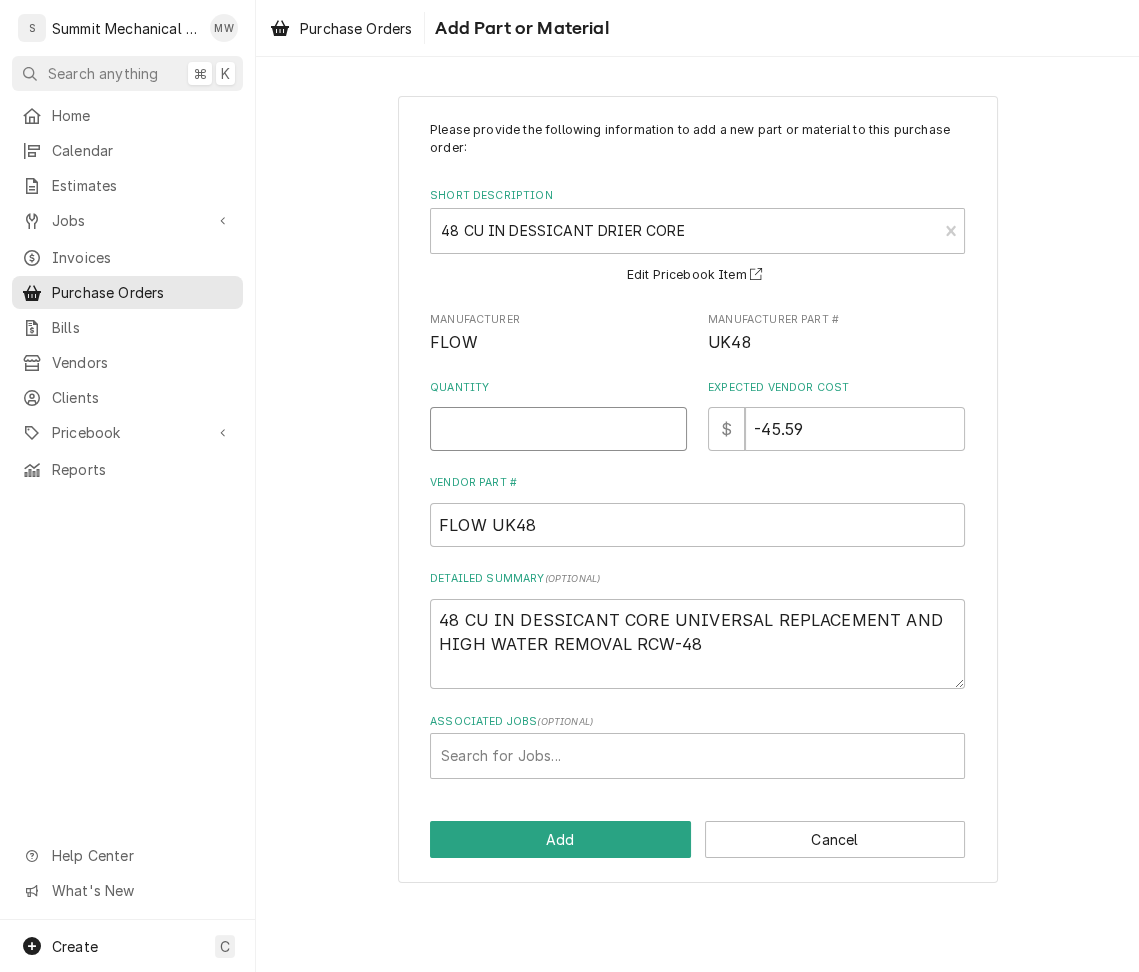 click on "Quantity" at bounding box center (558, 429) 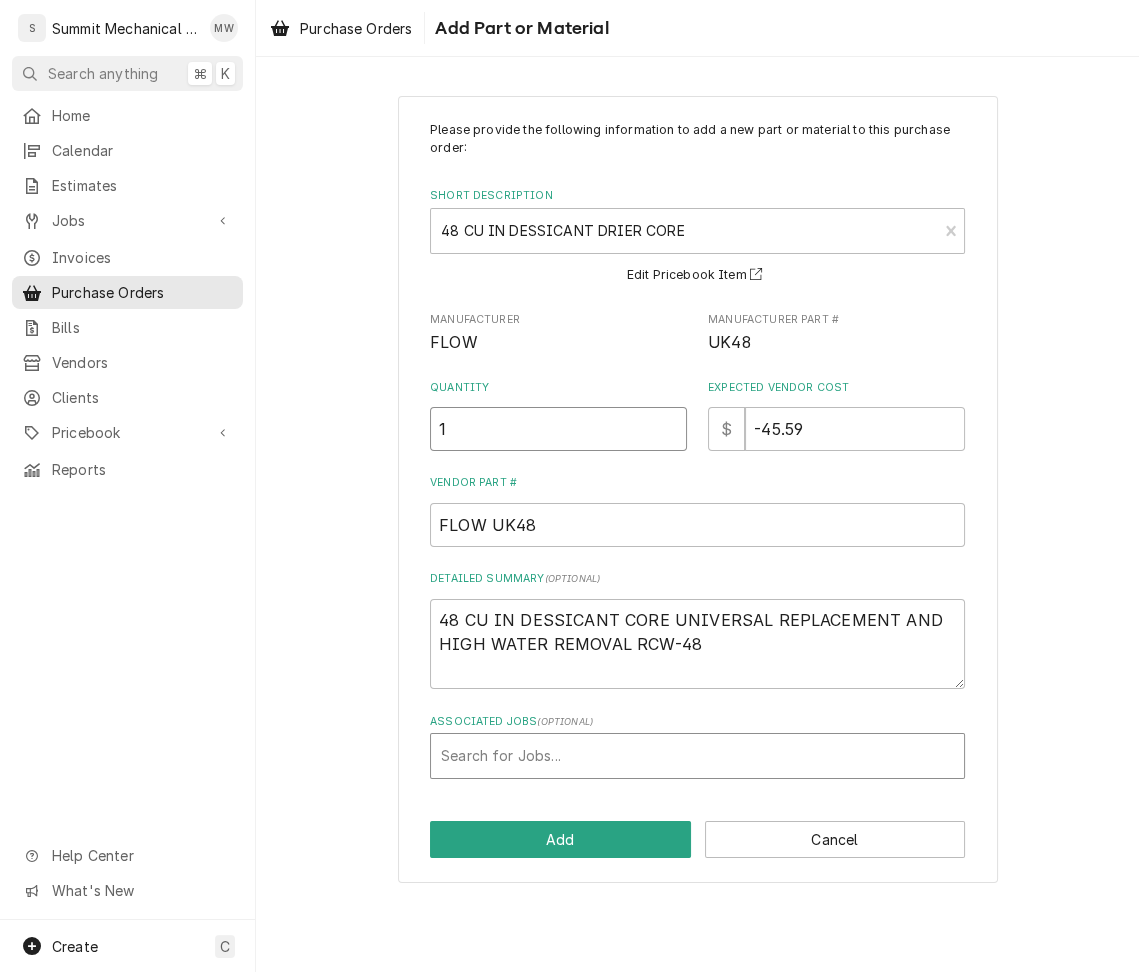type on "1" 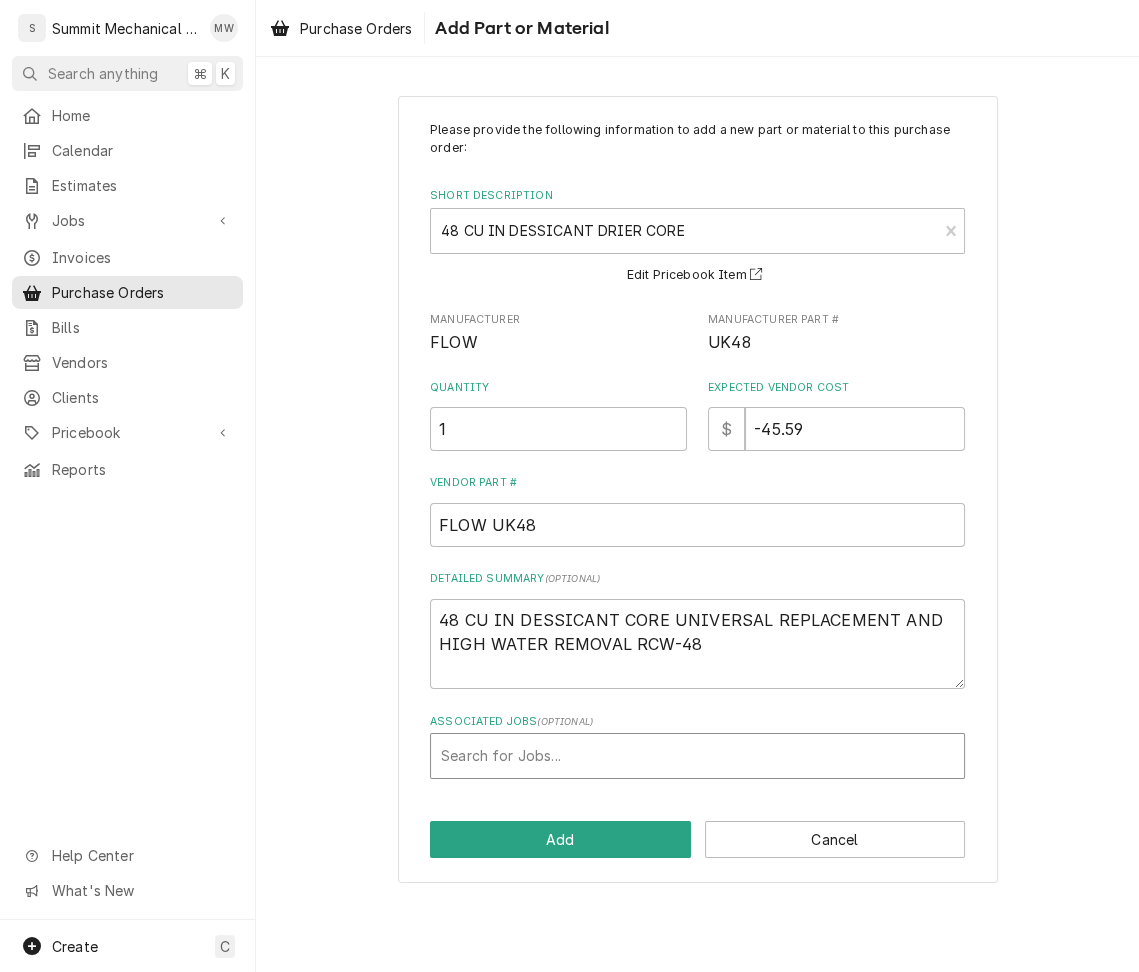 click at bounding box center (697, 756) 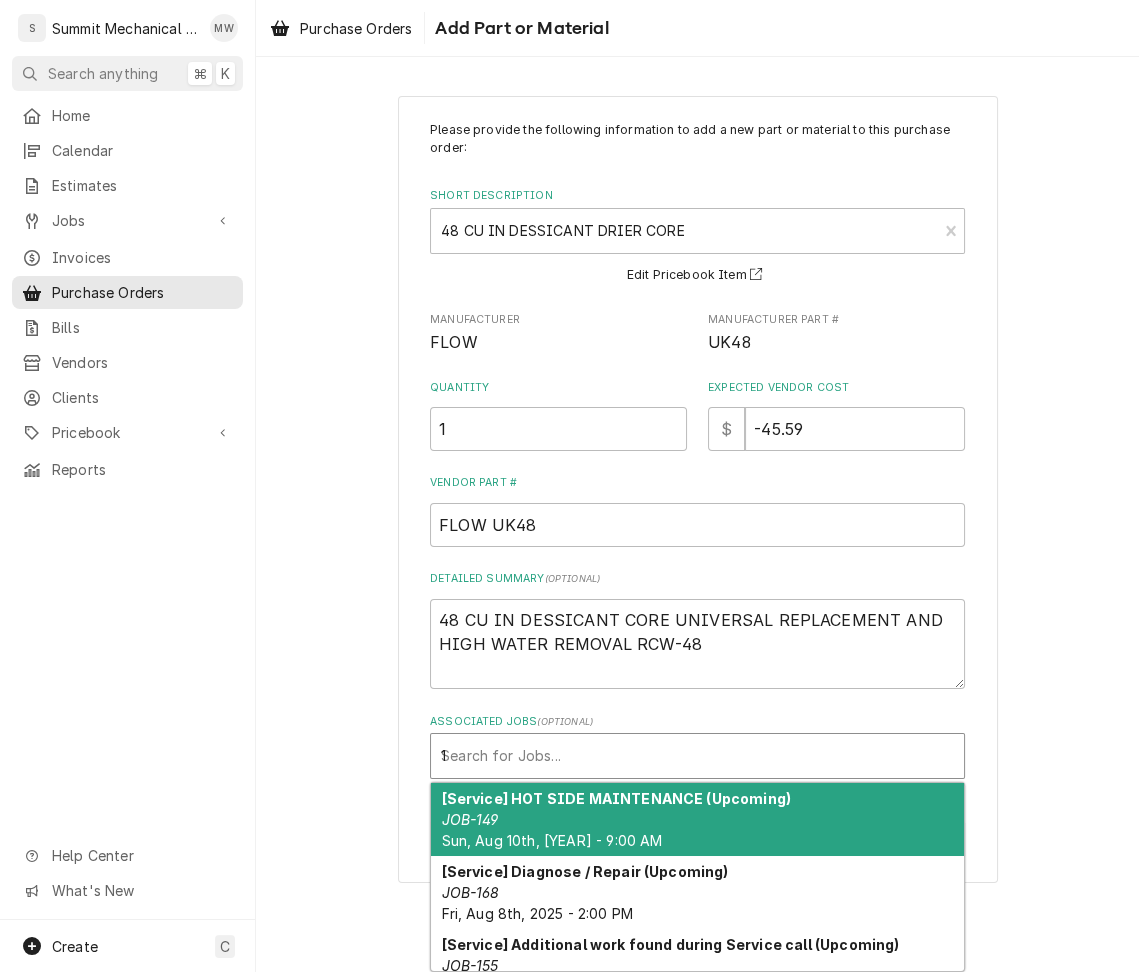 type on "161" 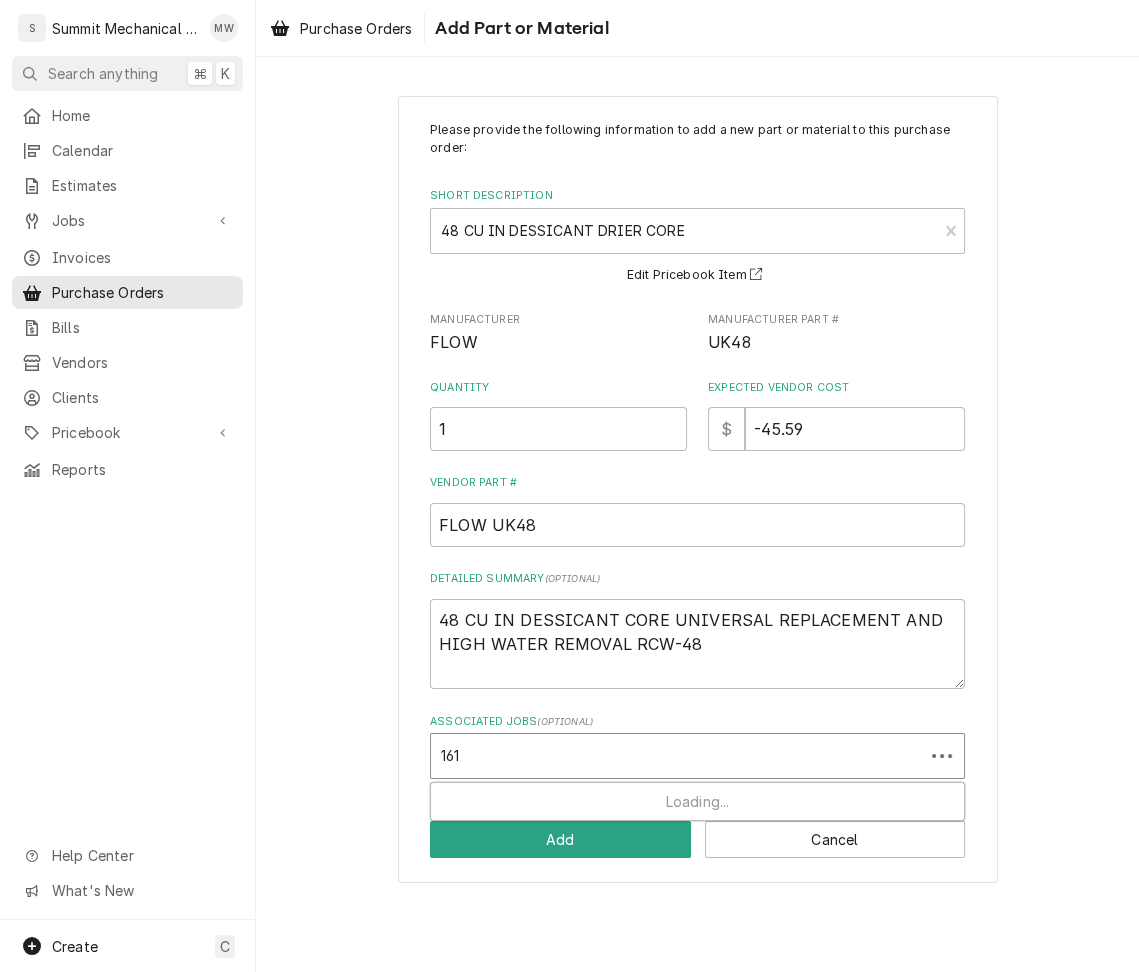 type on "x" 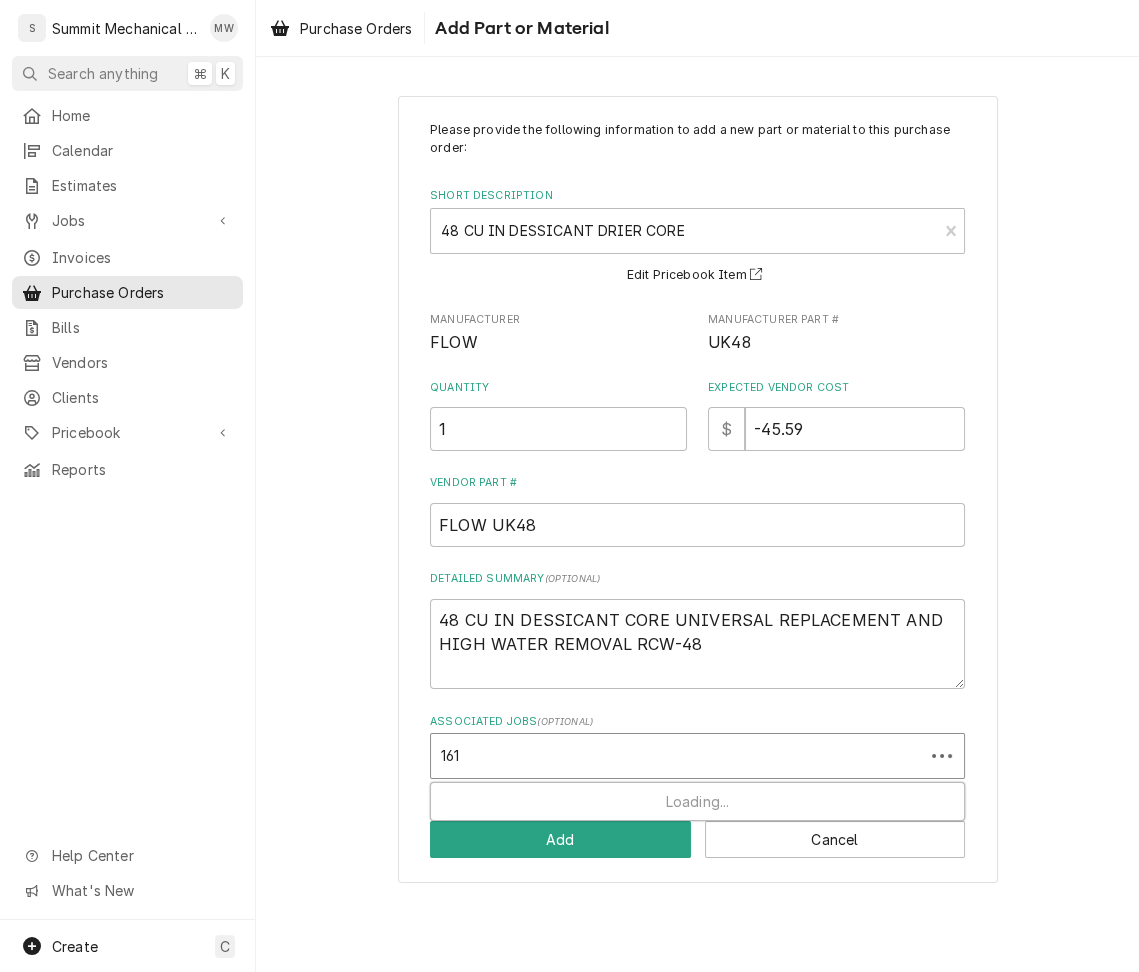 type 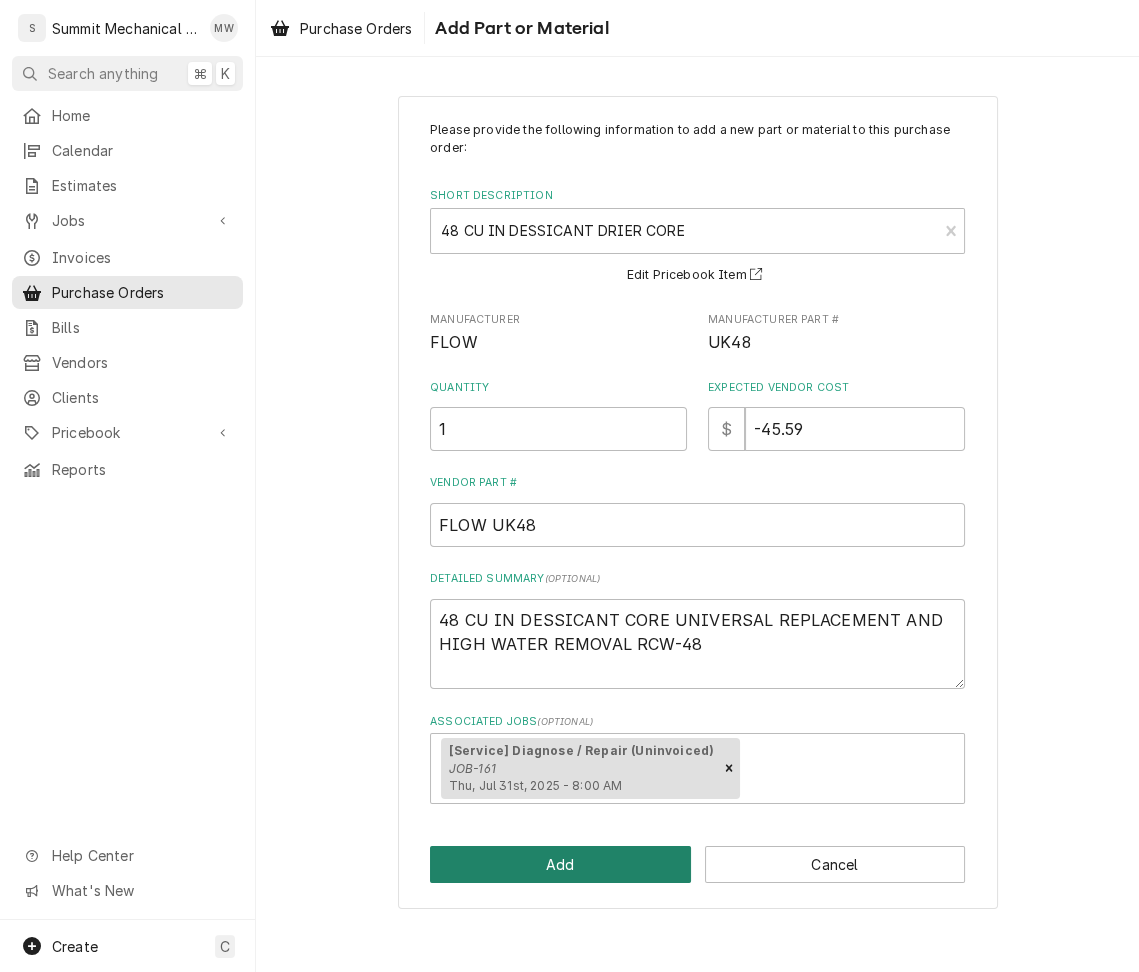click on "Add" at bounding box center [560, 864] 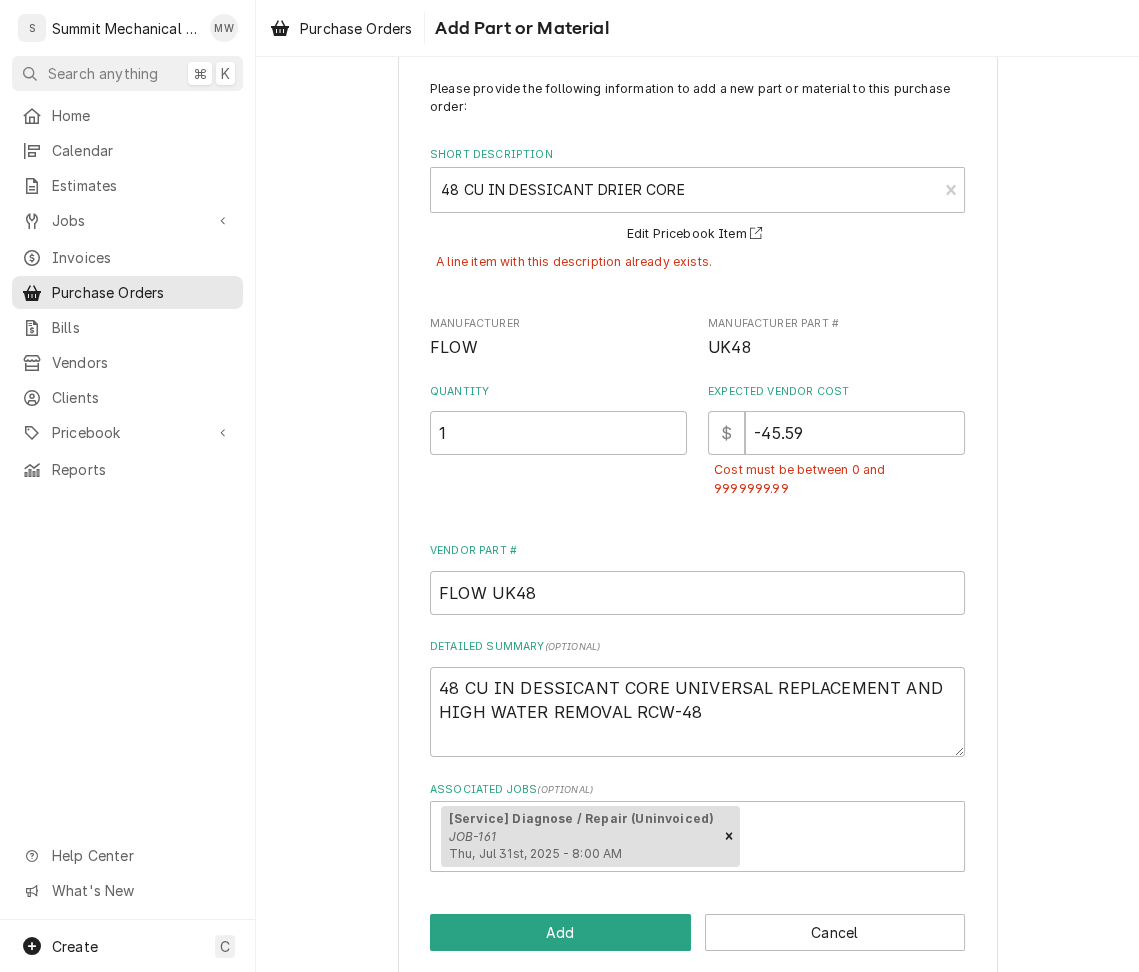 scroll, scrollTop: 43, scrollLeft: 0, axis: vertical 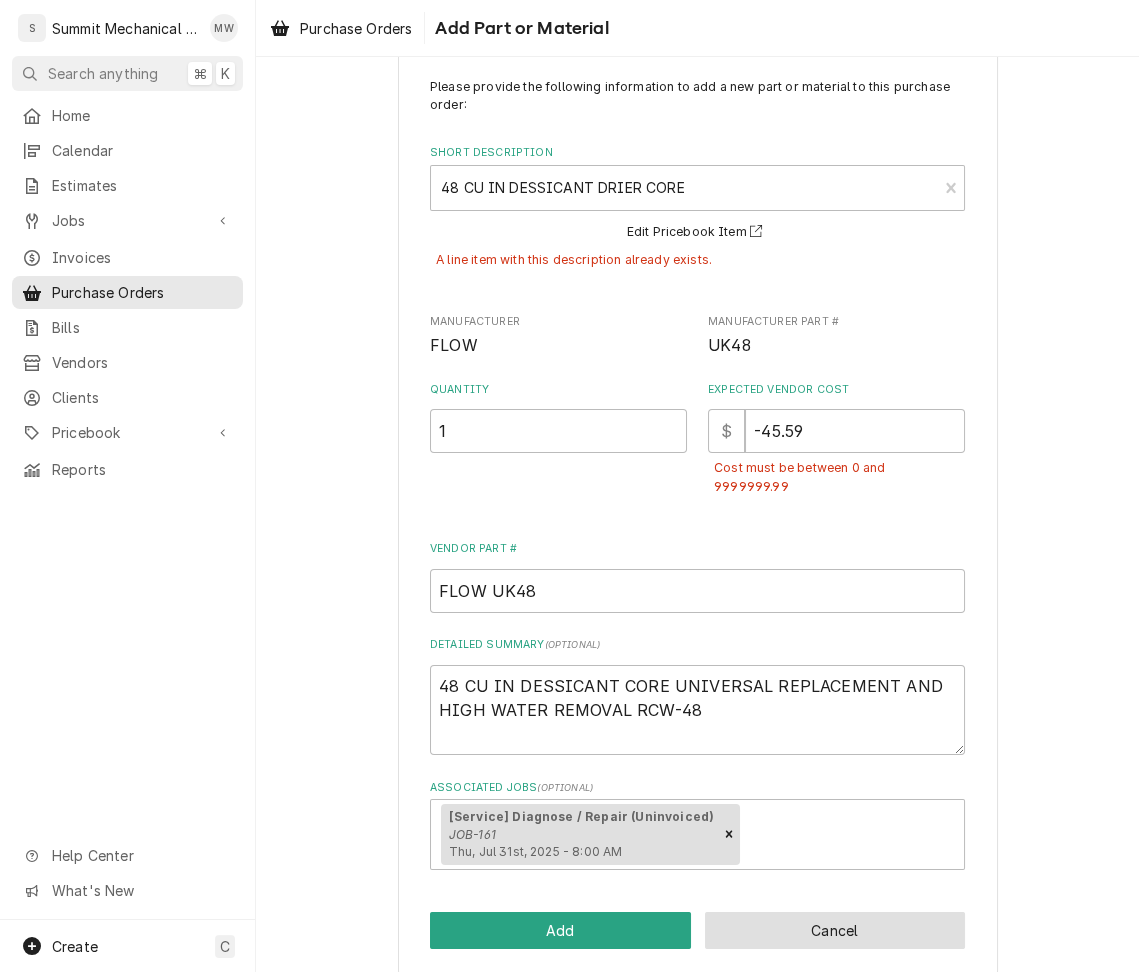 click on "Cancel" at bounding box center (835, 930) 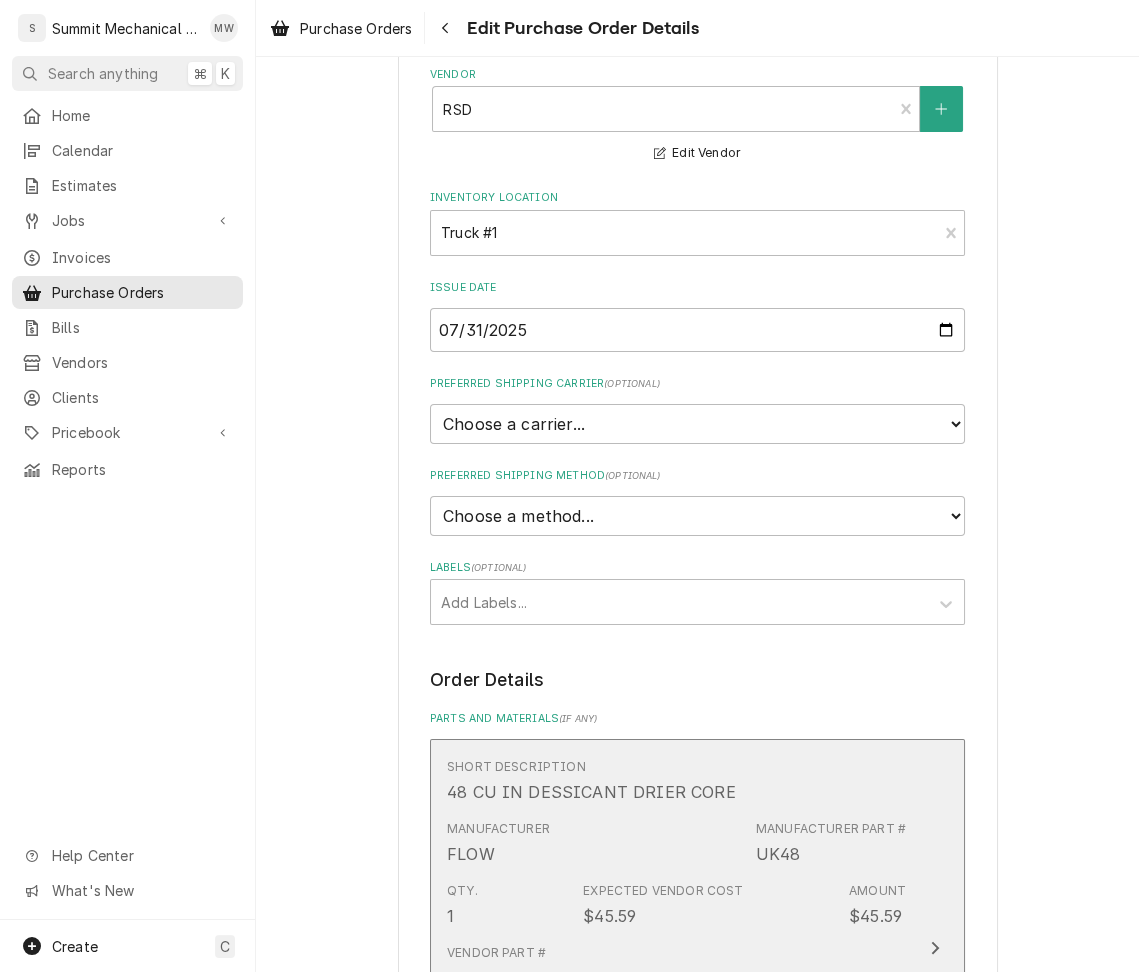 scroll, scrollTop: 136, scrollLeft: 0, axis: vertical 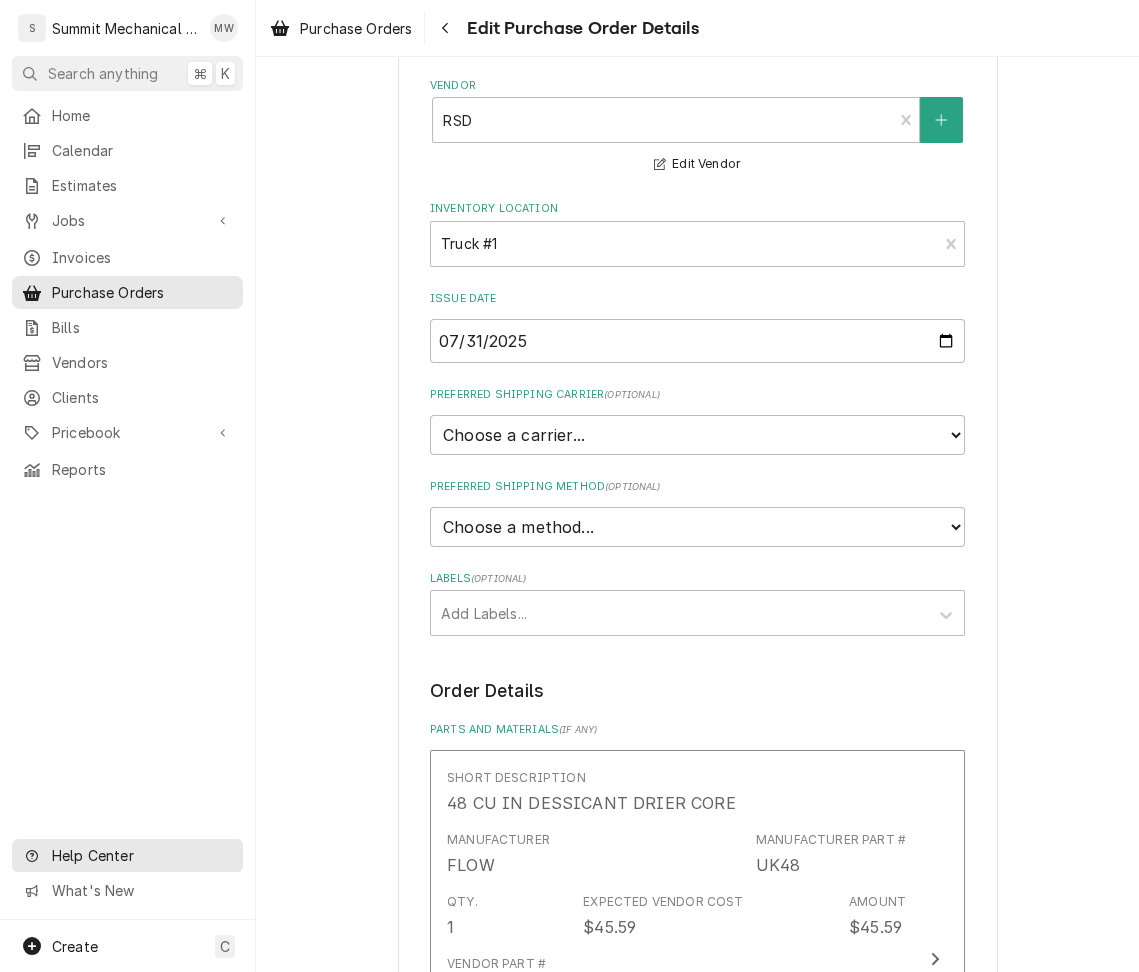 click on "Help Center" at bounding box center (141, 855) 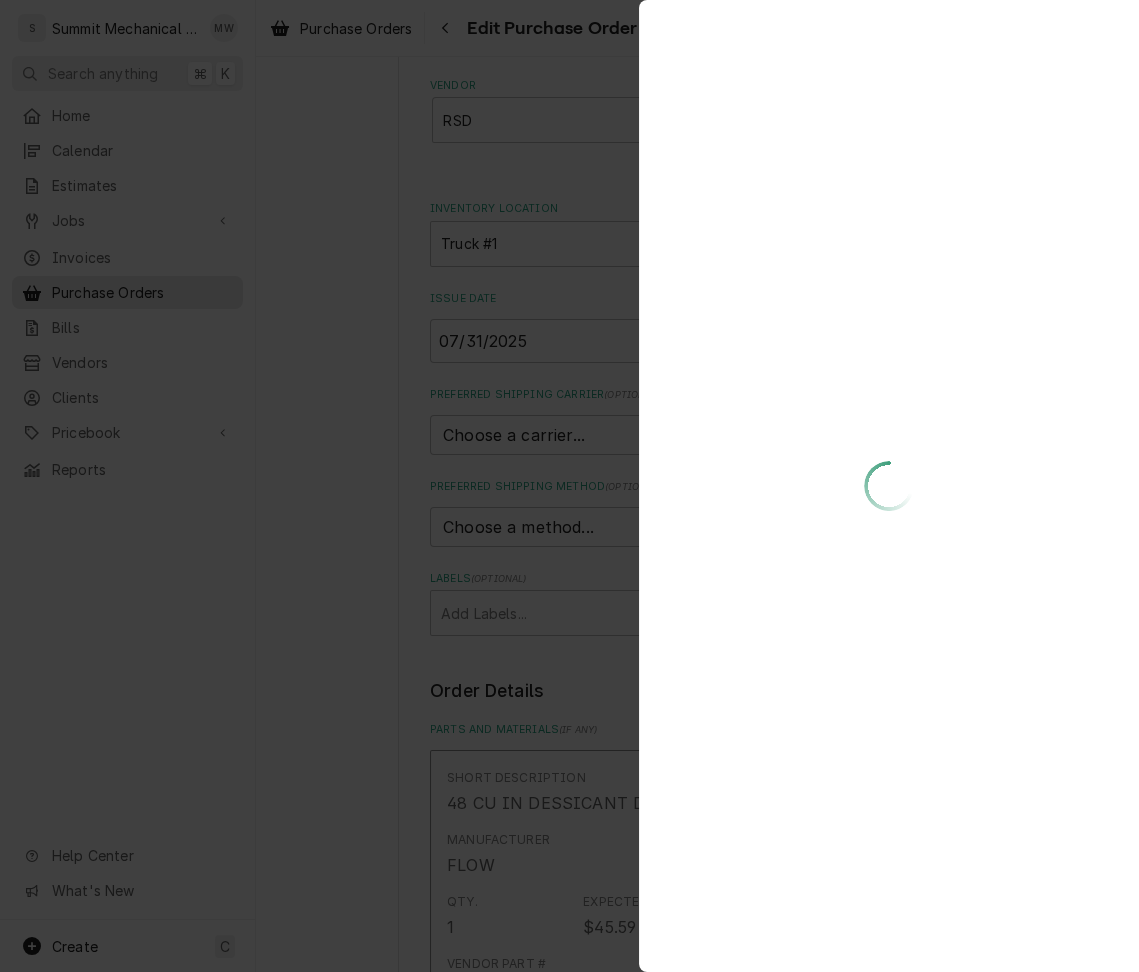 click at bounding box center (569, 486) 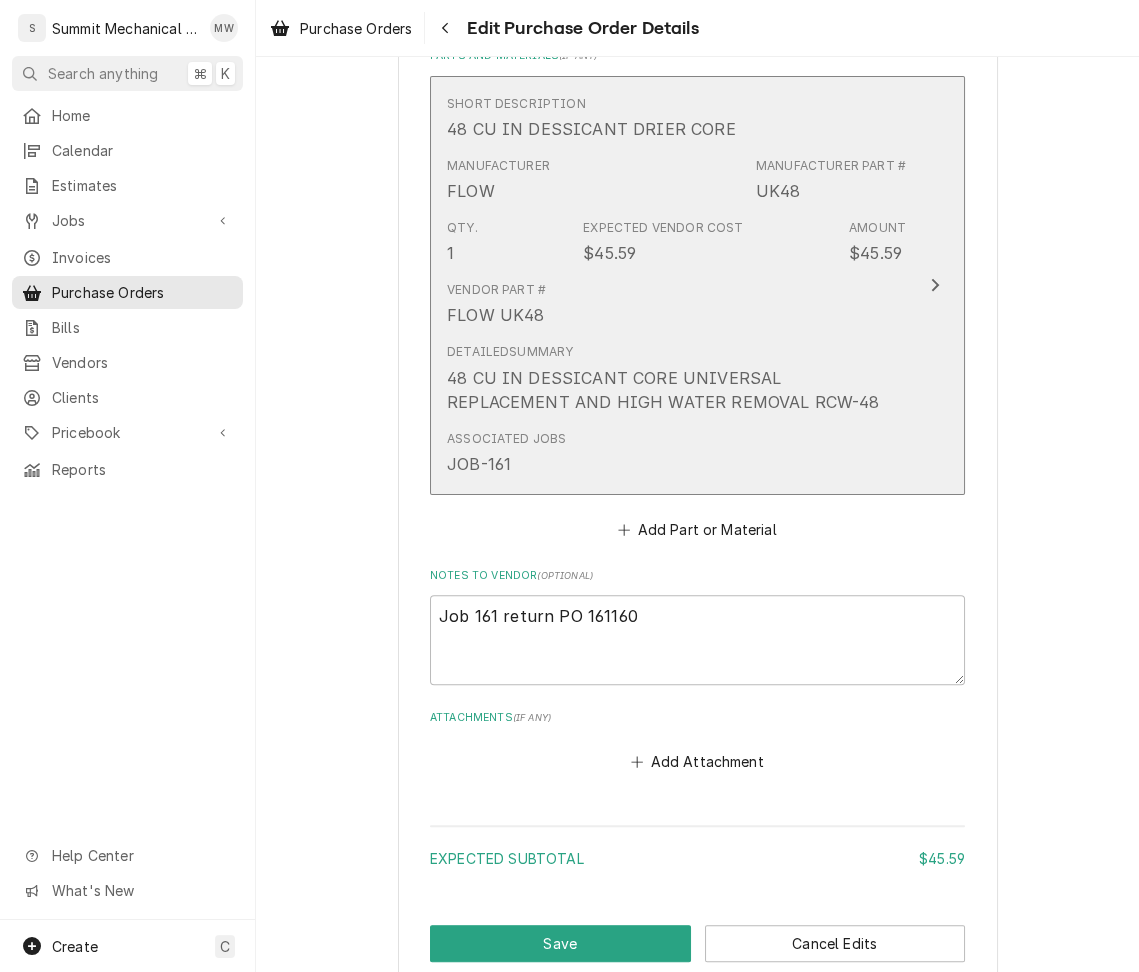 scroll, scrollTop: 801, scrollLeft: 0, axis: vertical 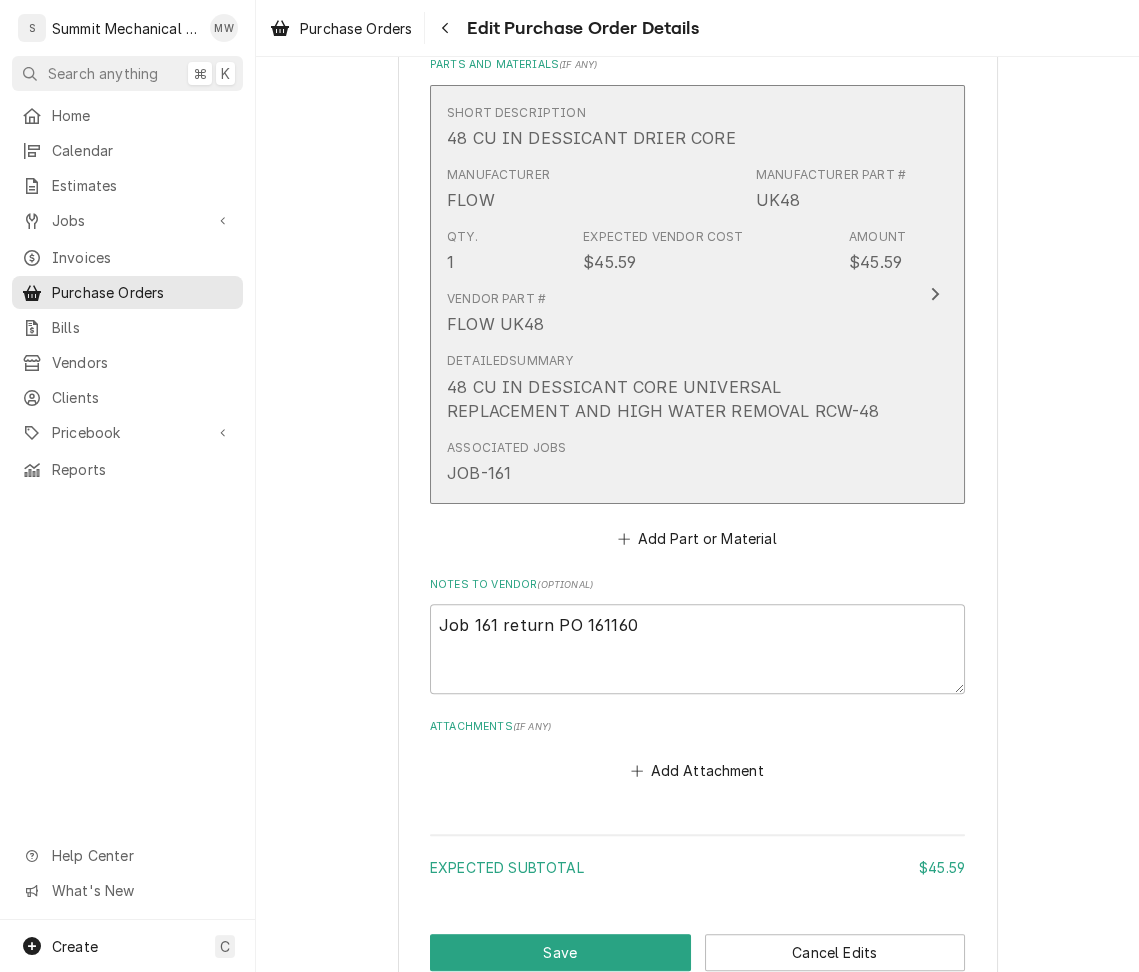 click on "Detailed  Summary 48 CU IN DESSICANT CORE UNIVERSAL REPLACEMENT AND HIGH WATER REMOVAL RCW-48" at bounding box center [676, 387] 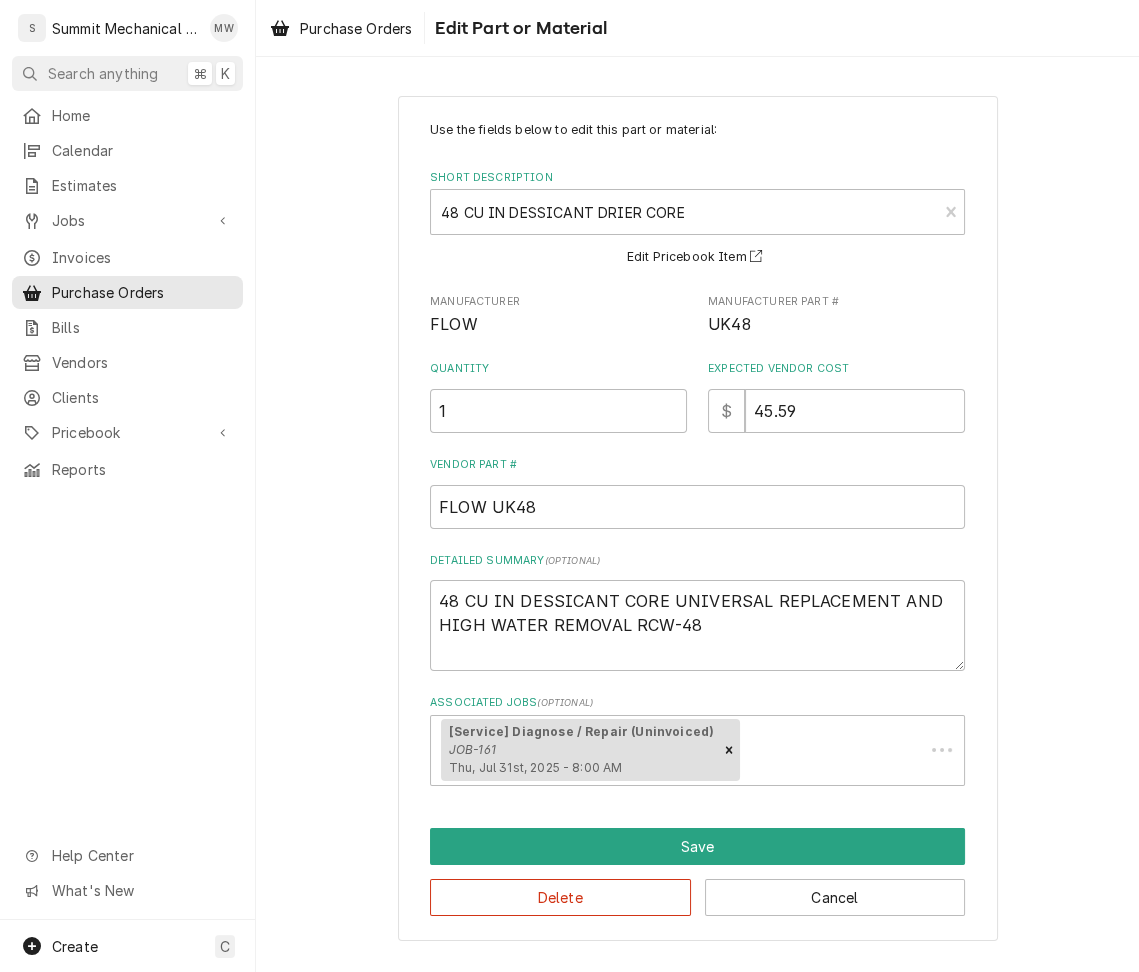 click on "Expected Vendor Cost" at bounding box center [836, 369] 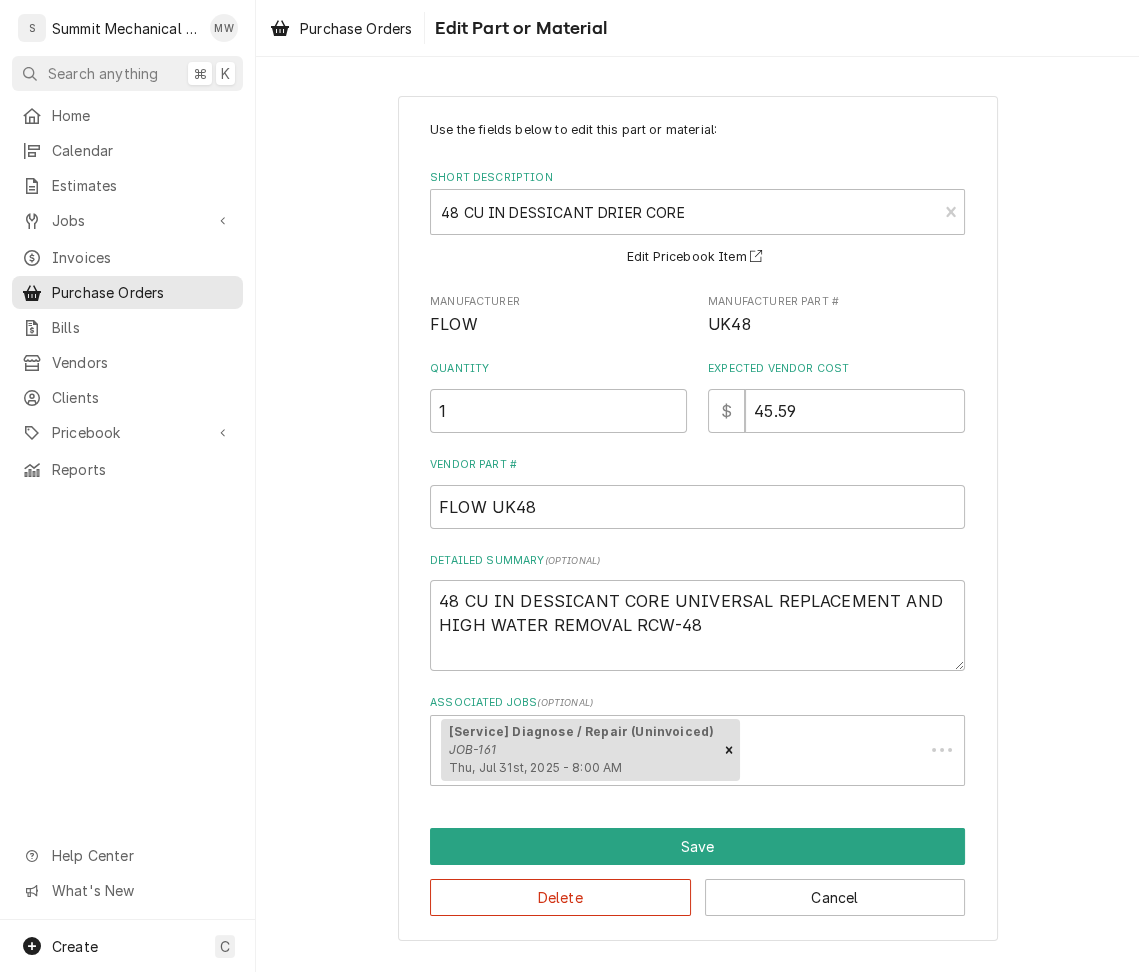 click on "45.59" at bounding box center [855, 411] 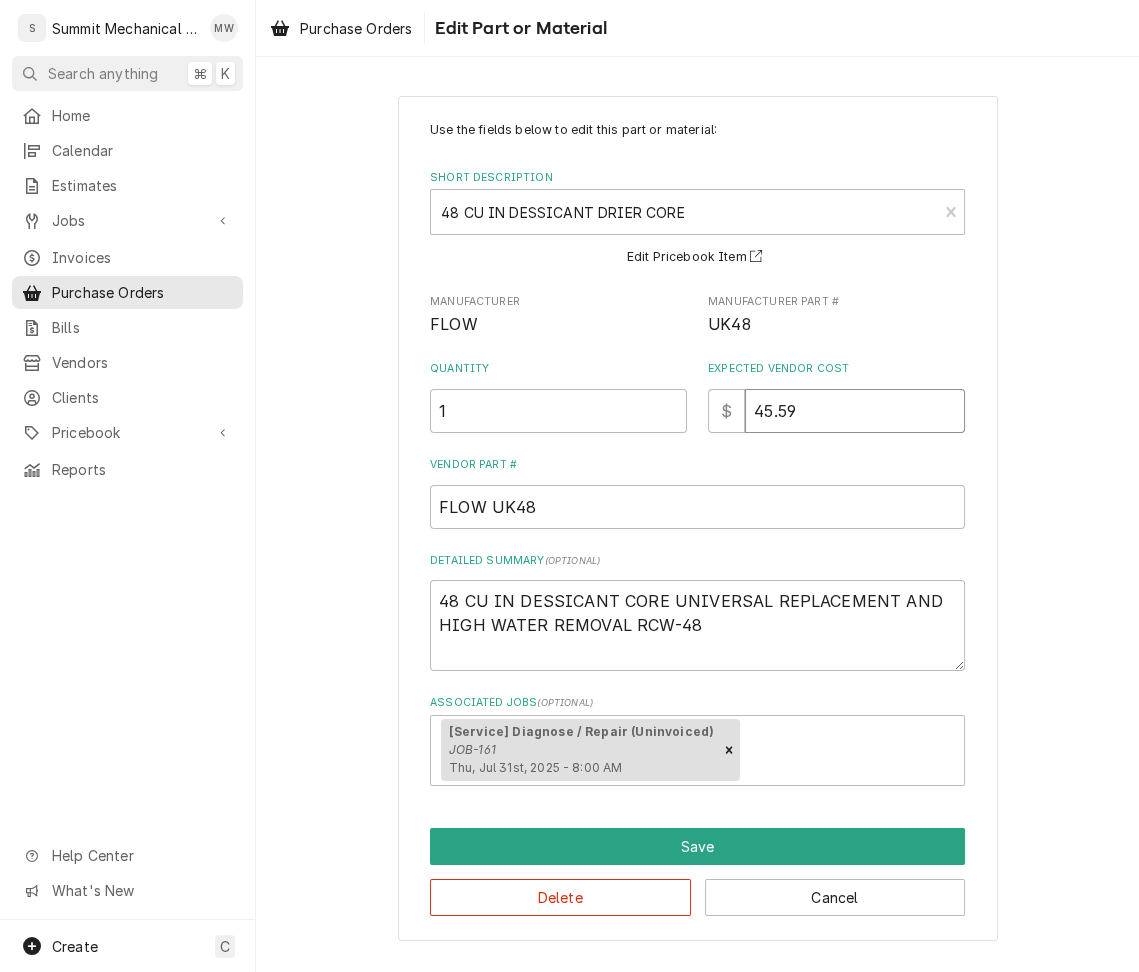 click on "45.59" at bounding box center [855, 411] 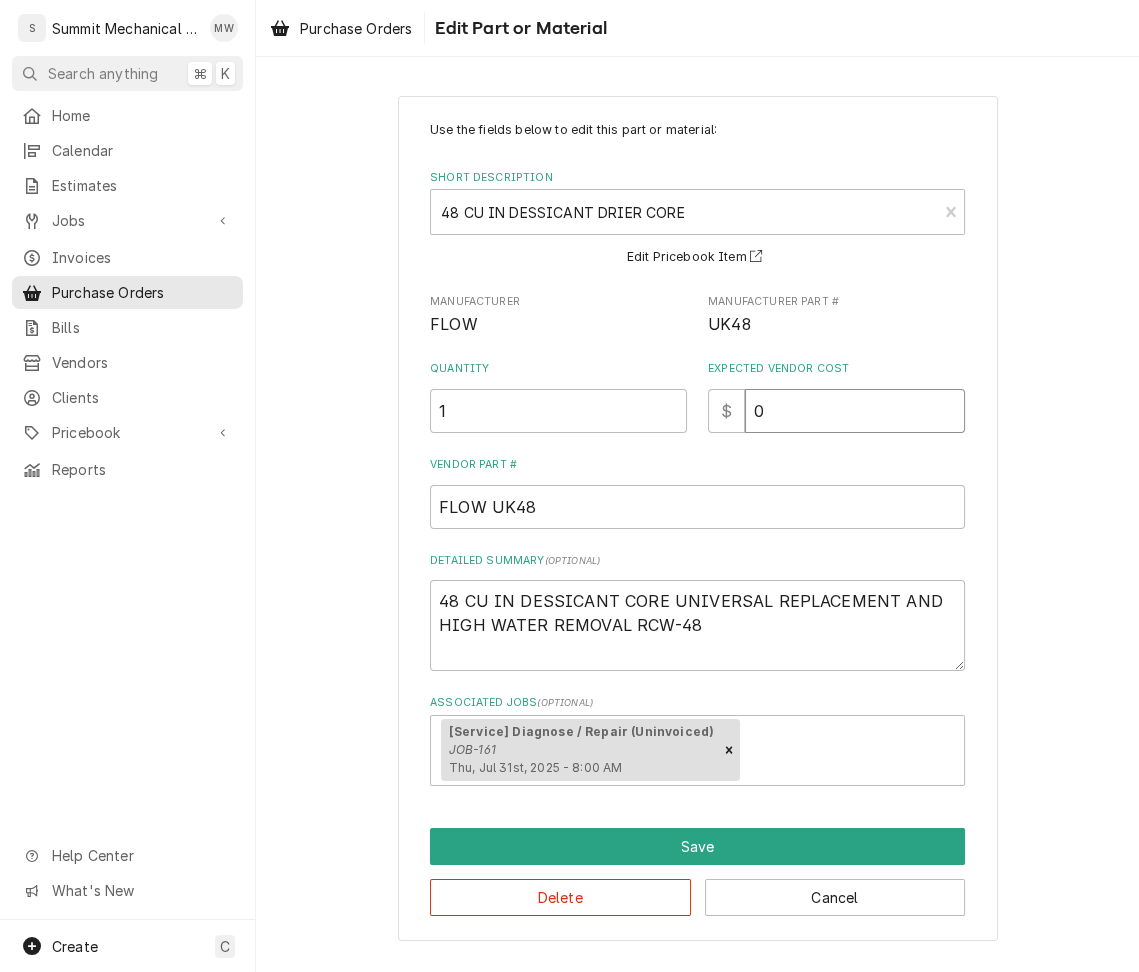 type on "x" 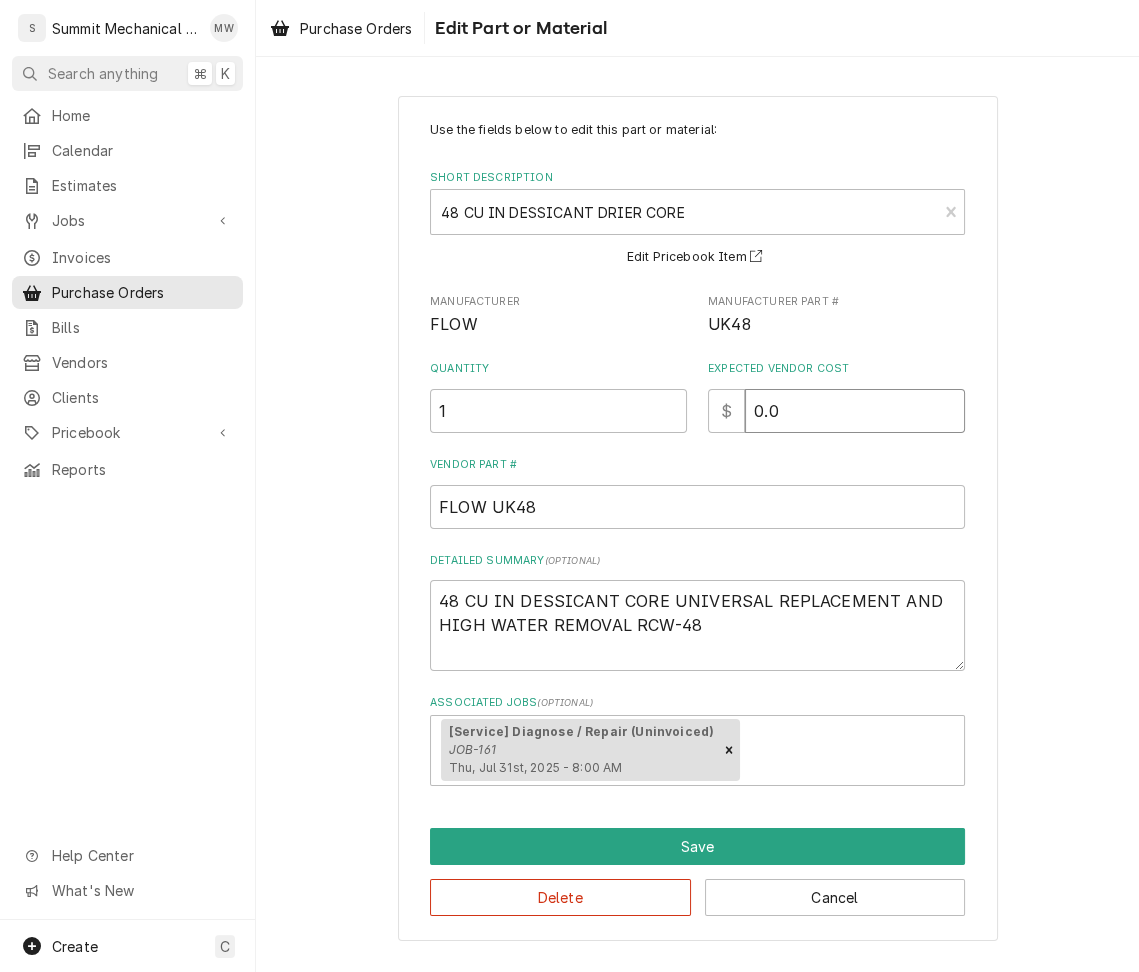 type on "x" 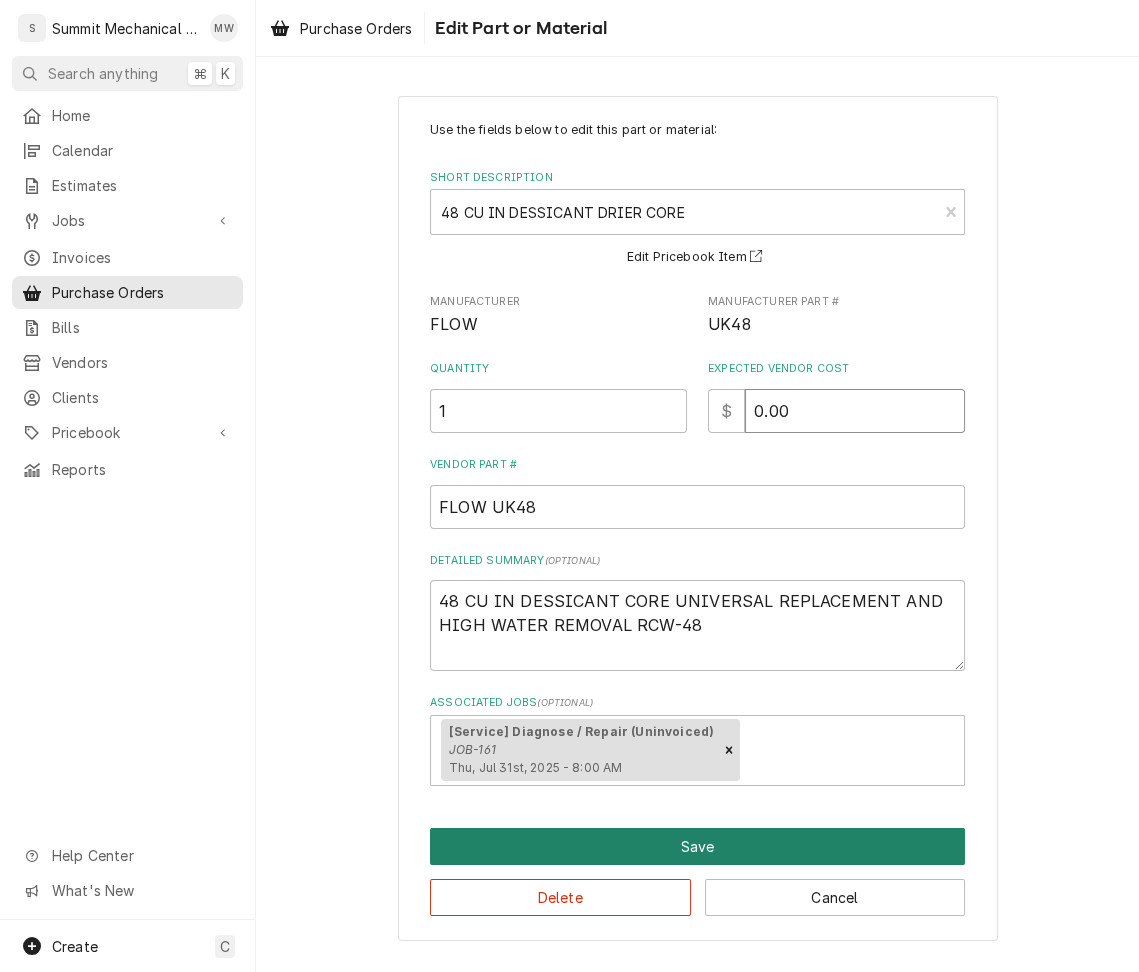 type on "0.00" 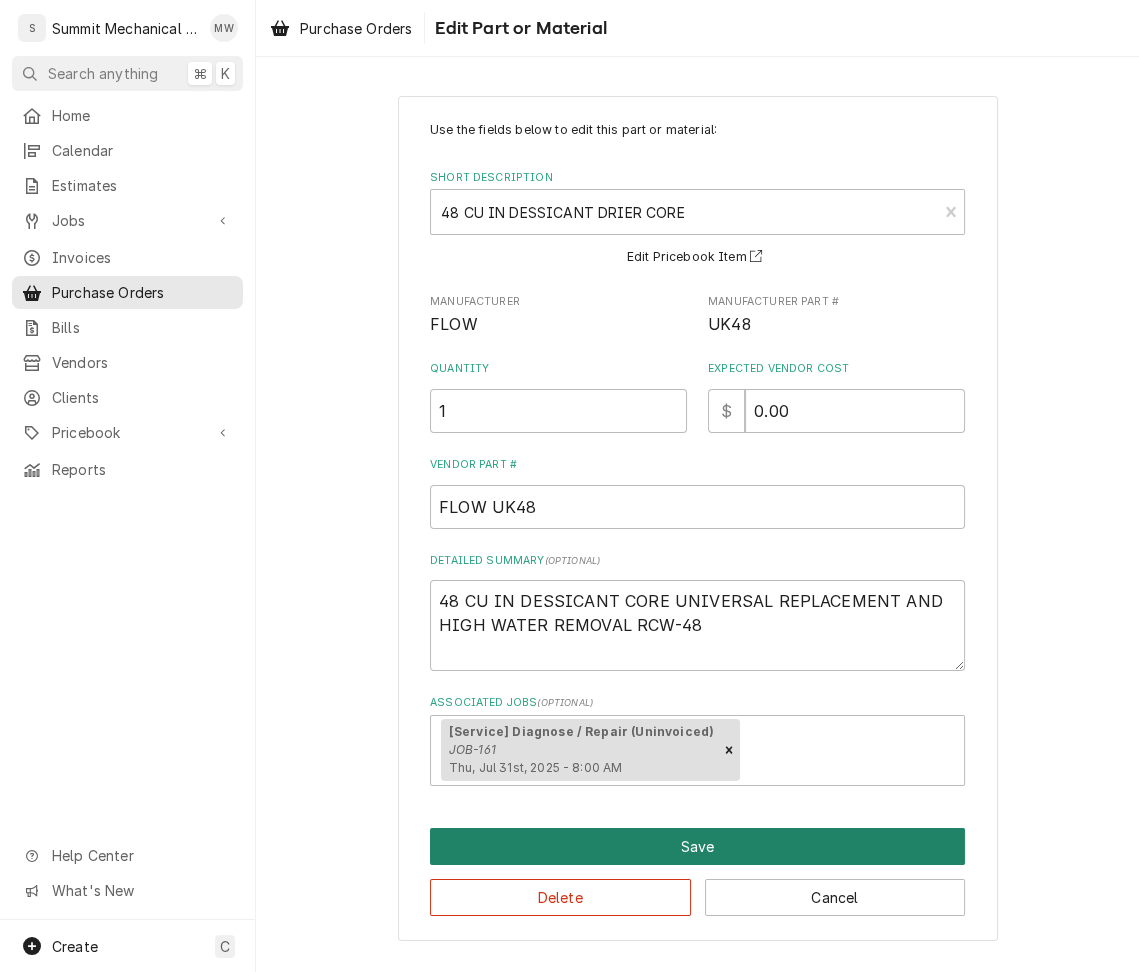 click on "Save" at bounding box center (697, 846) 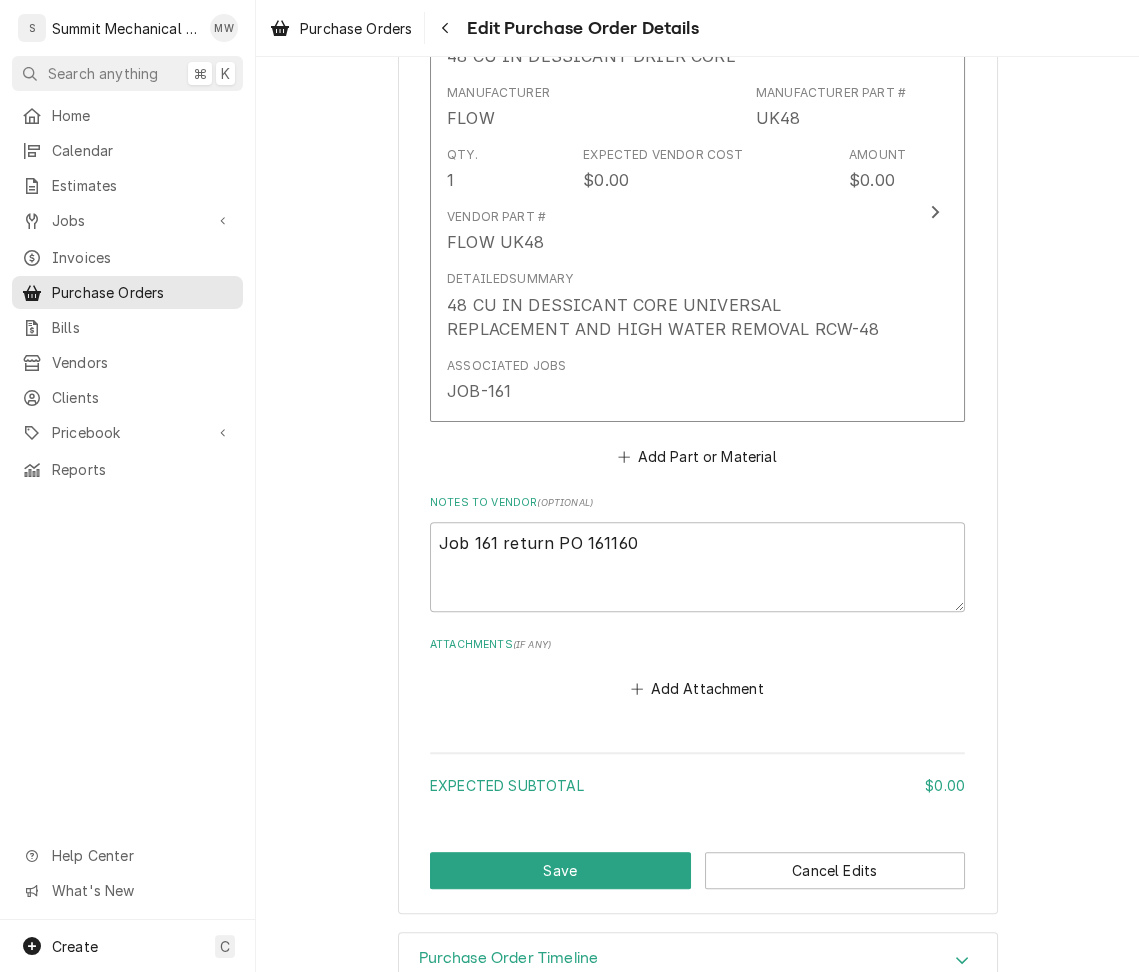scroll, scrollTop: 933, scrollLeft: 0, axis: vertical 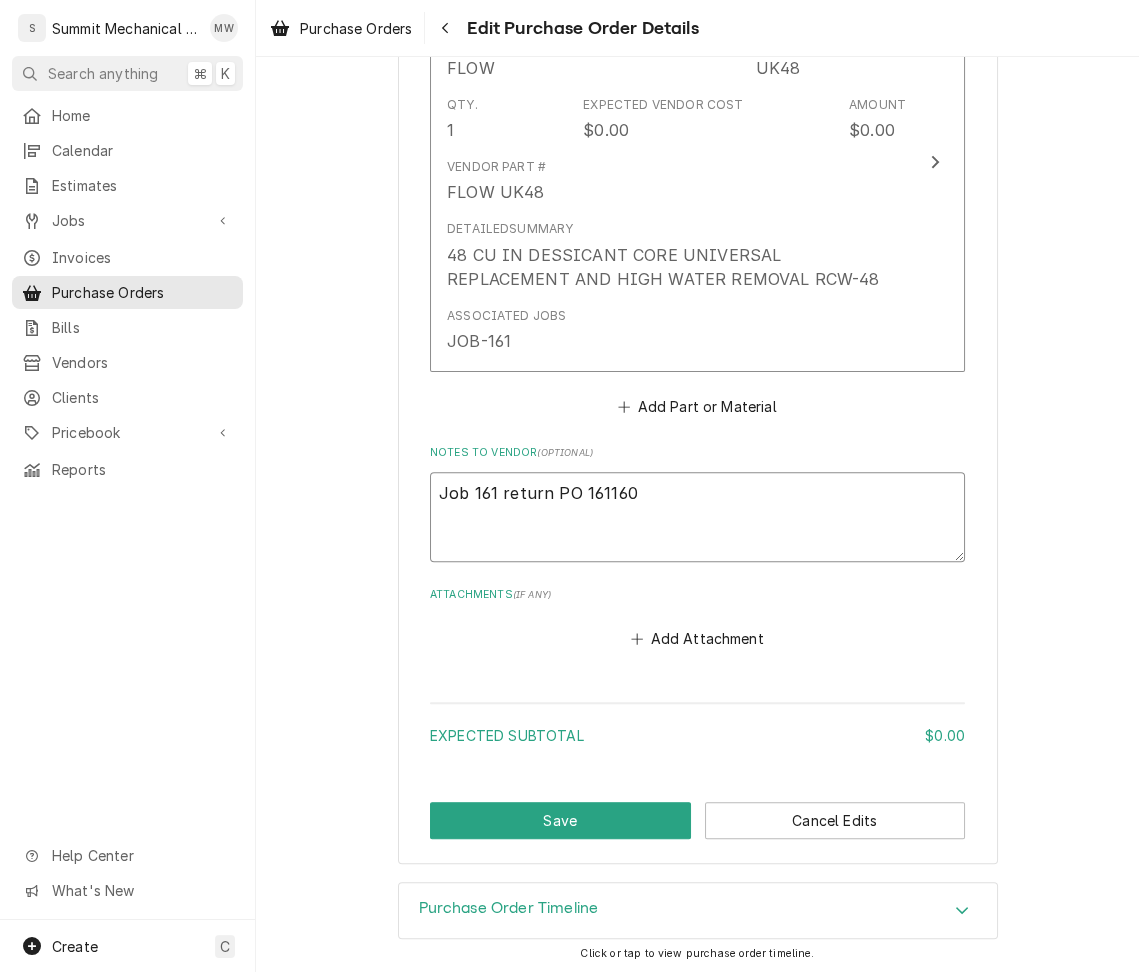 click on "Job 161 return PO 161160" at bounding box center (697, 517) 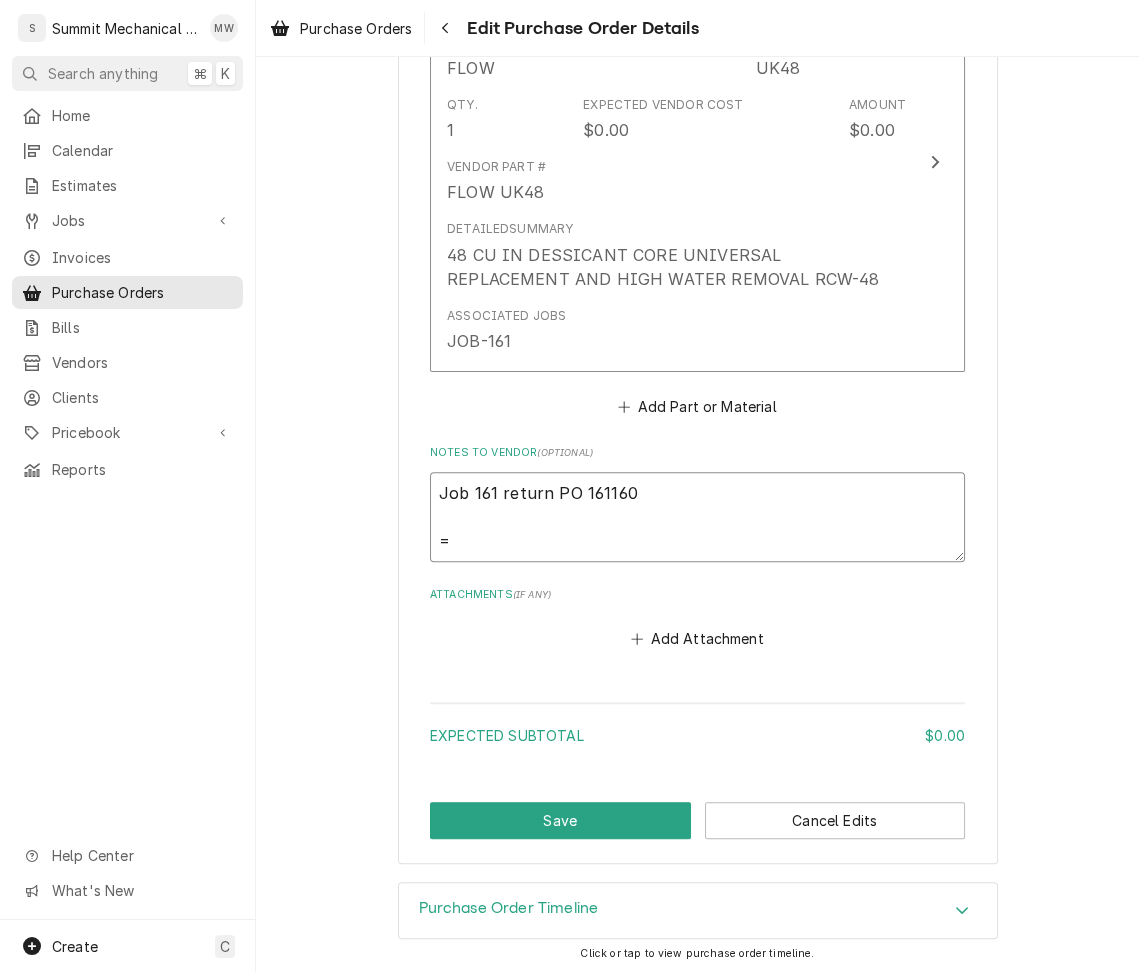 type on "x" 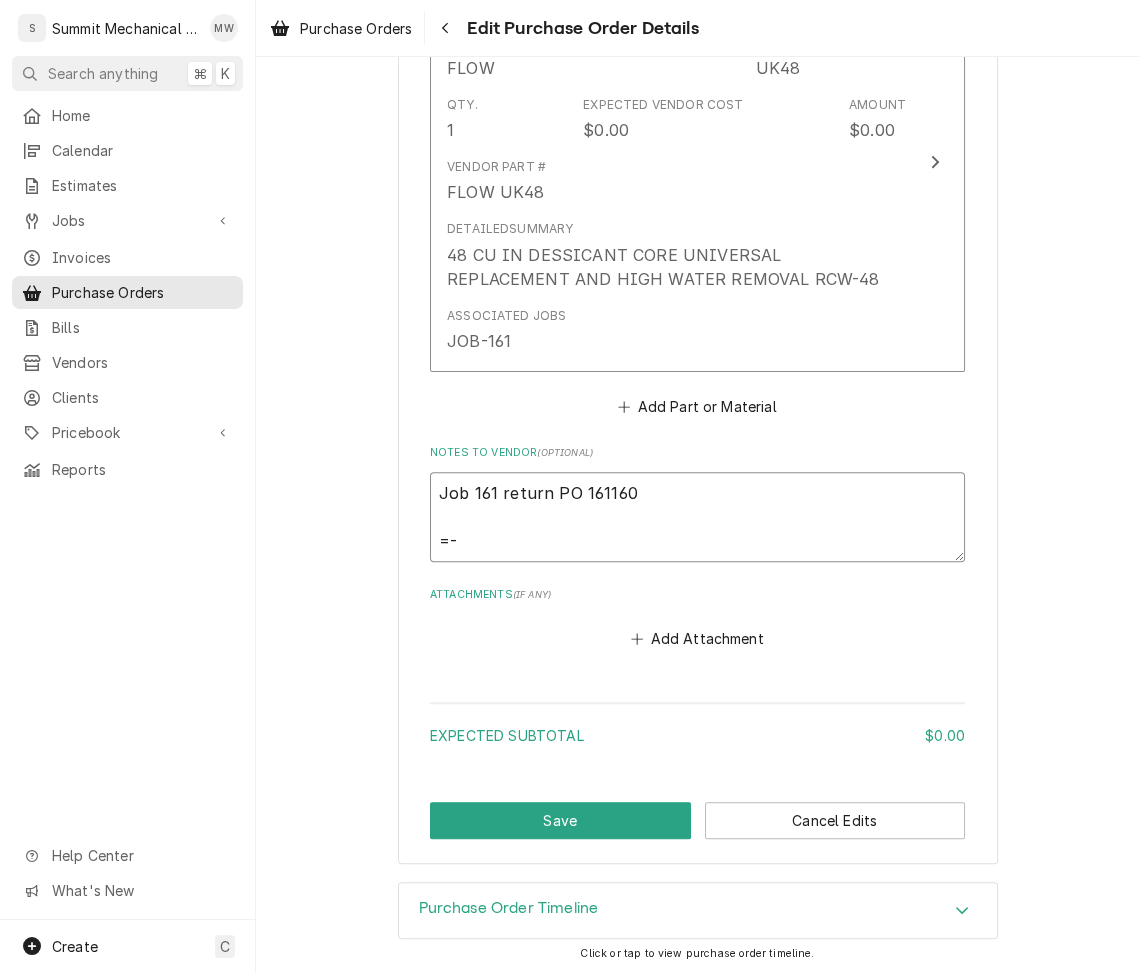type on "x" 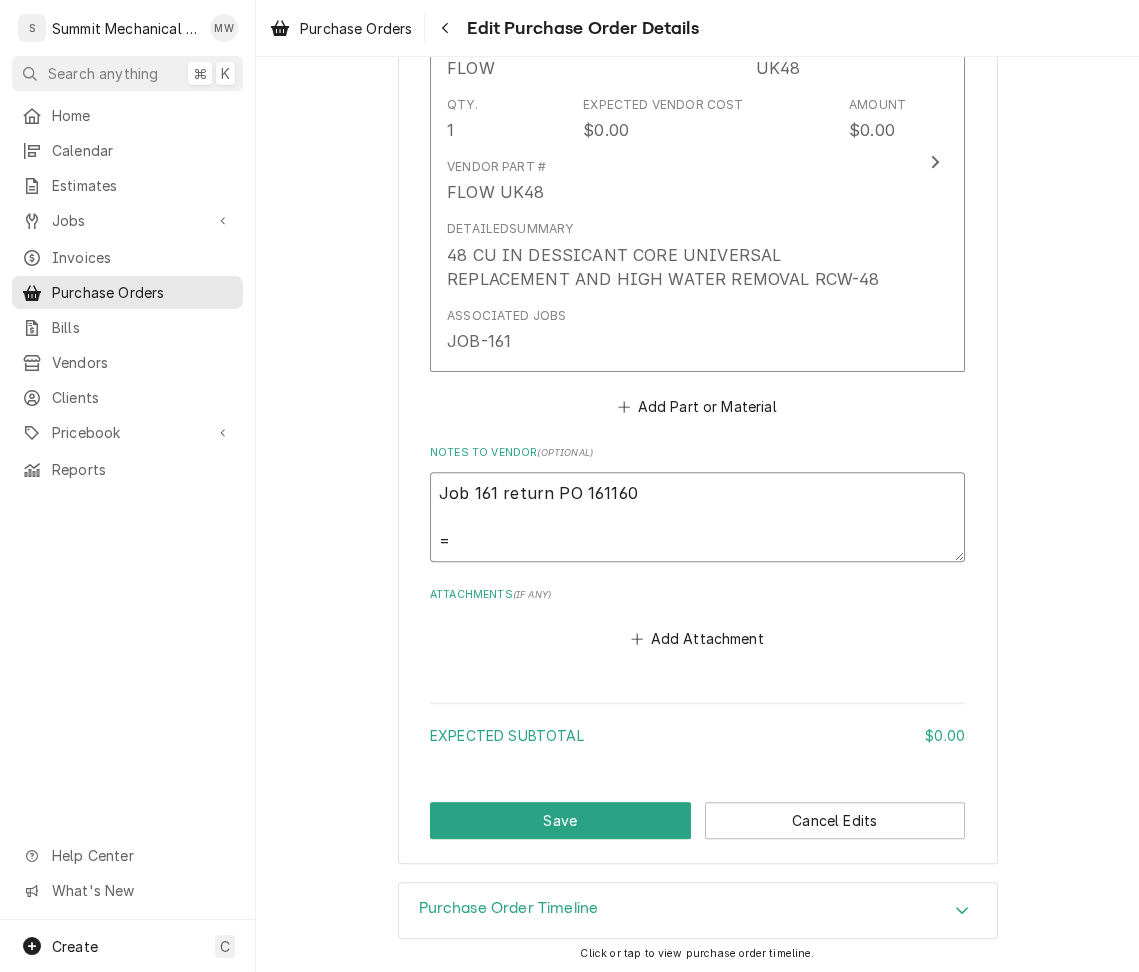 type on "x" 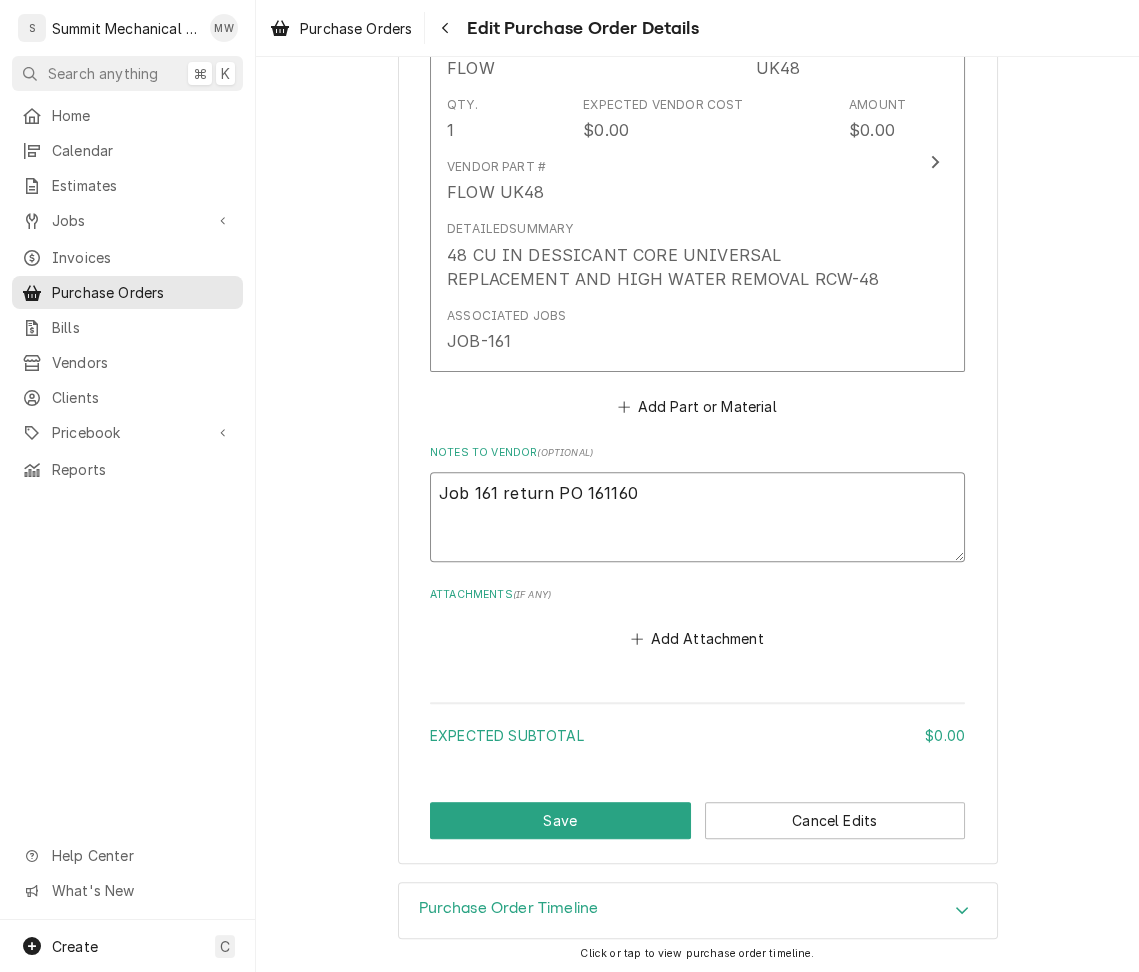 type on "x" 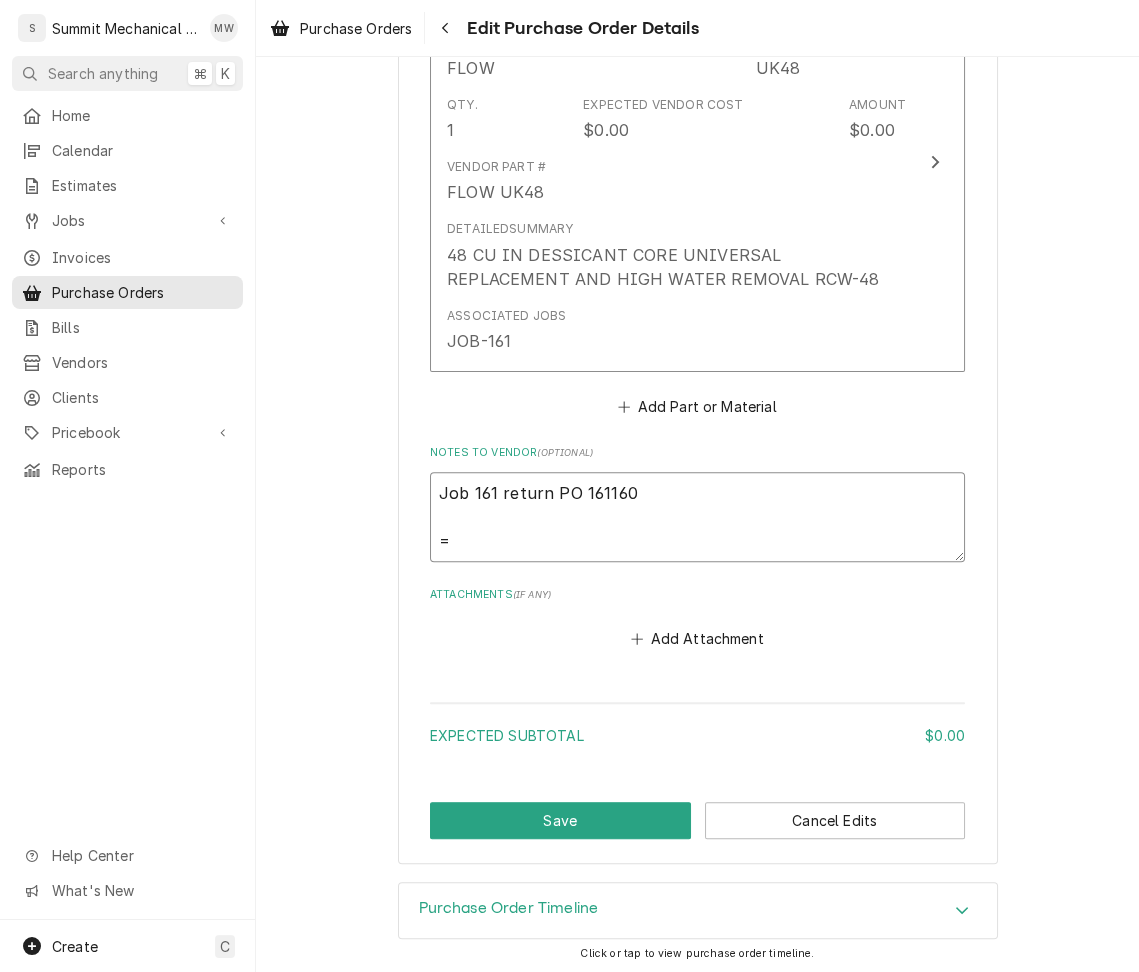 type on "Job 161 return PO 161160
=" 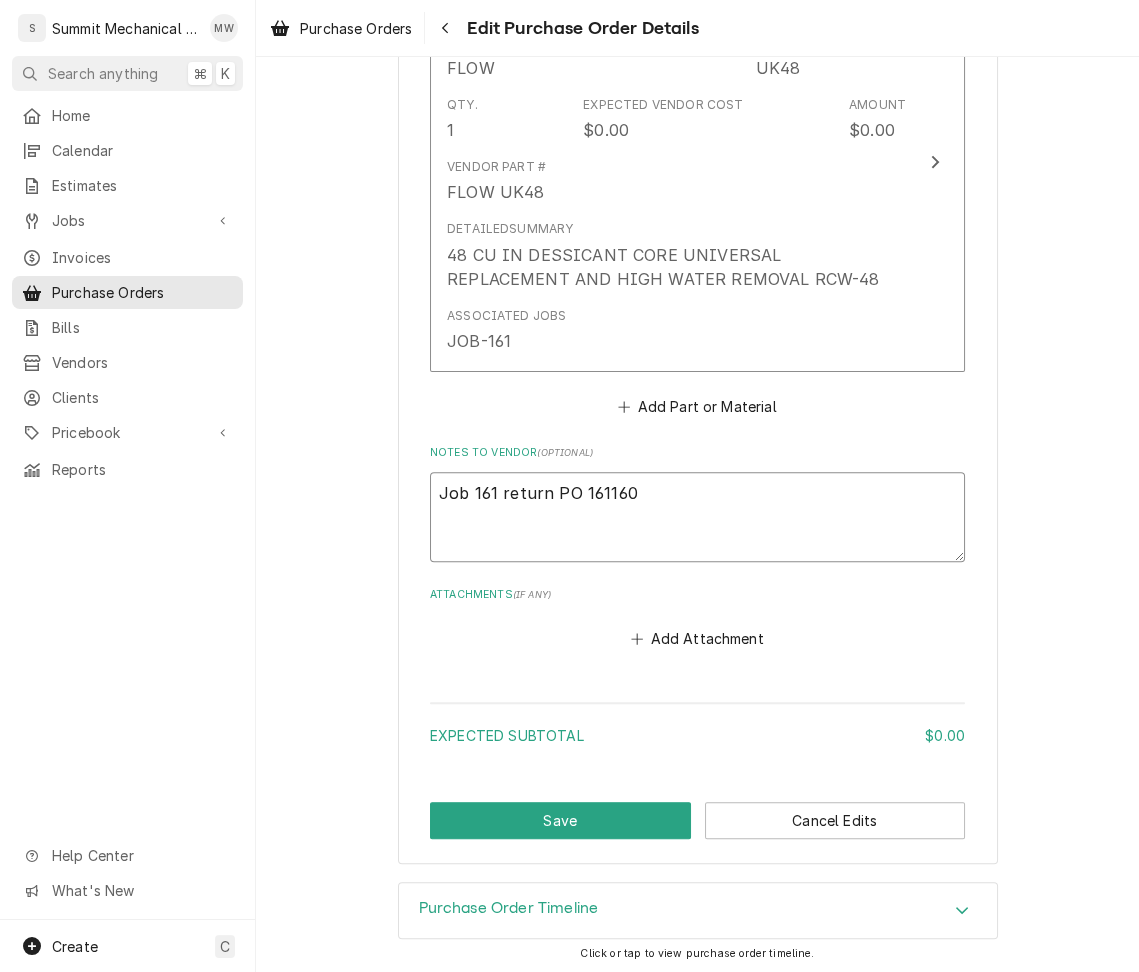 type on "x" 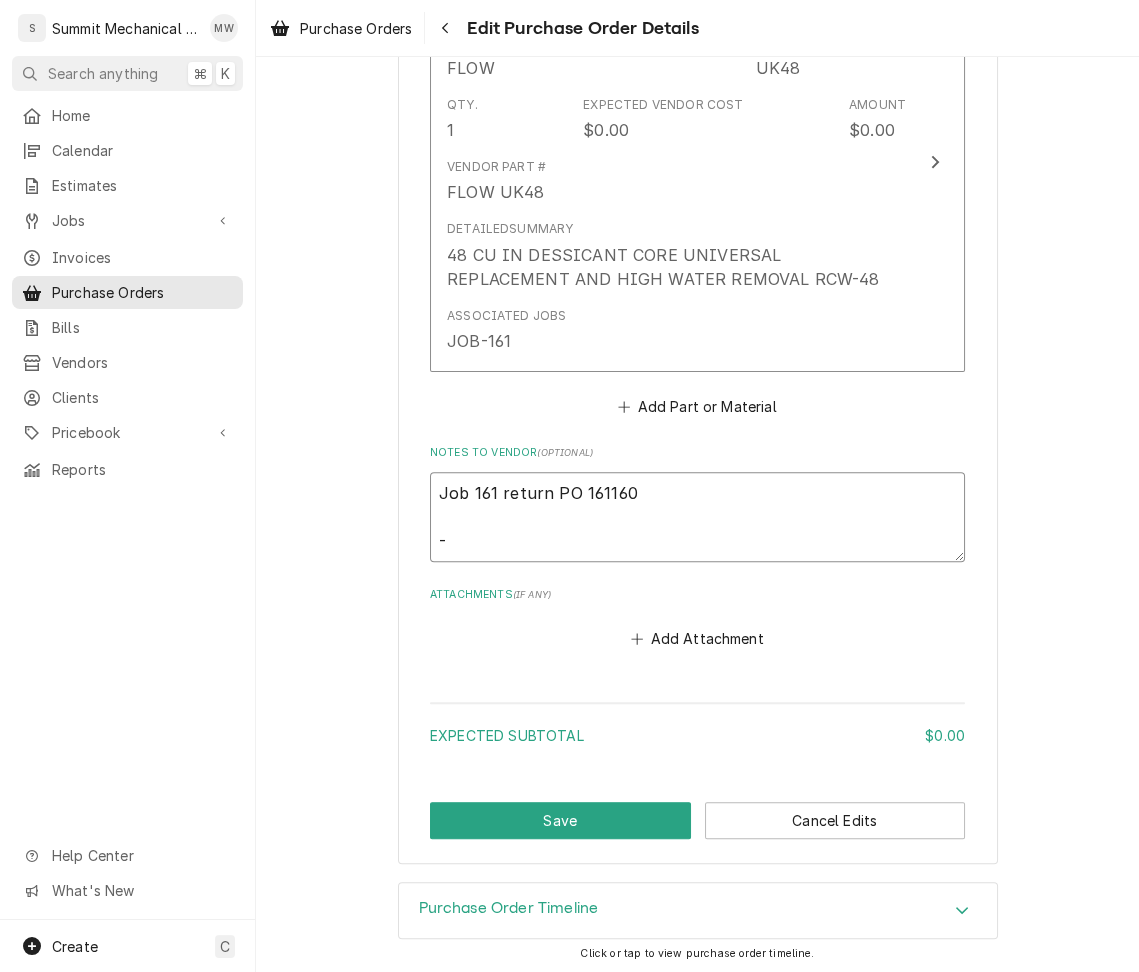 type on "x" 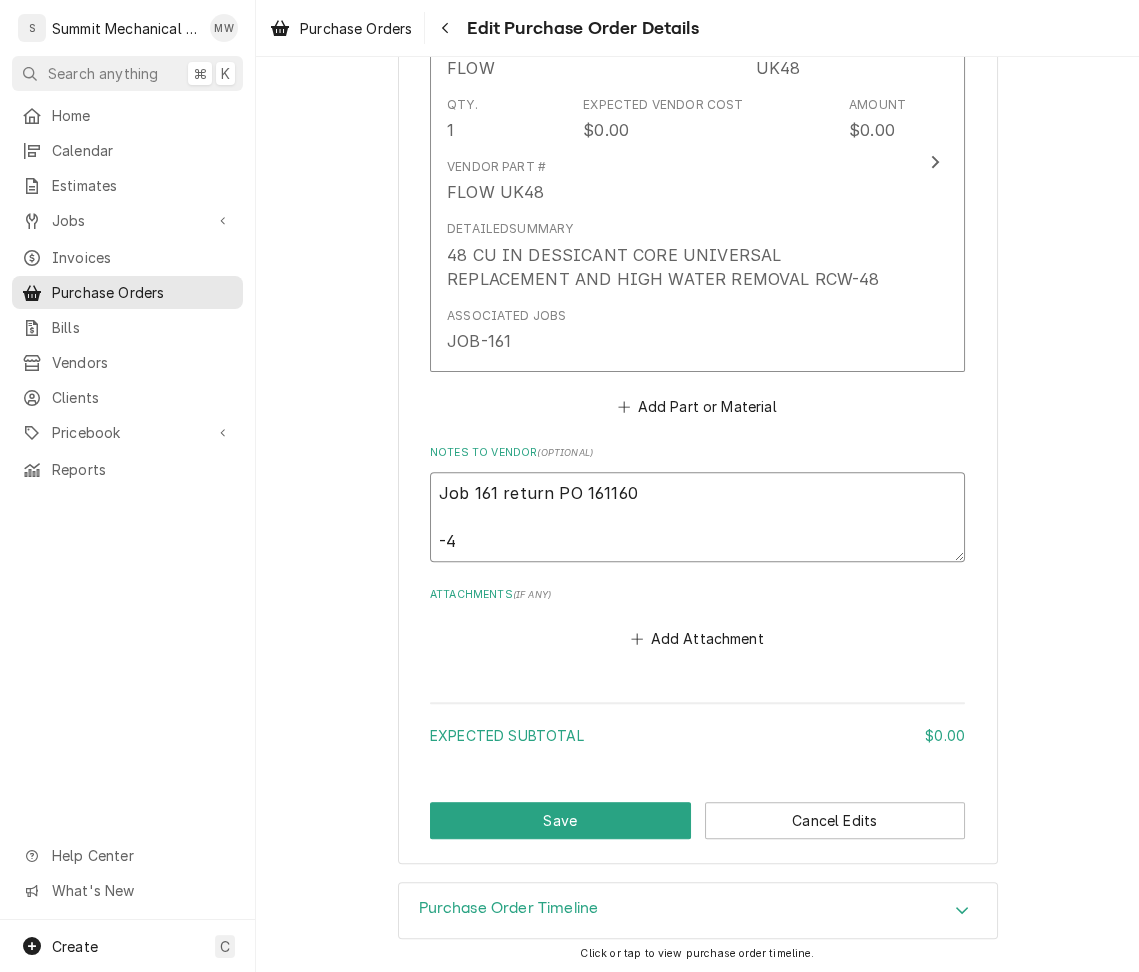 type on "x" 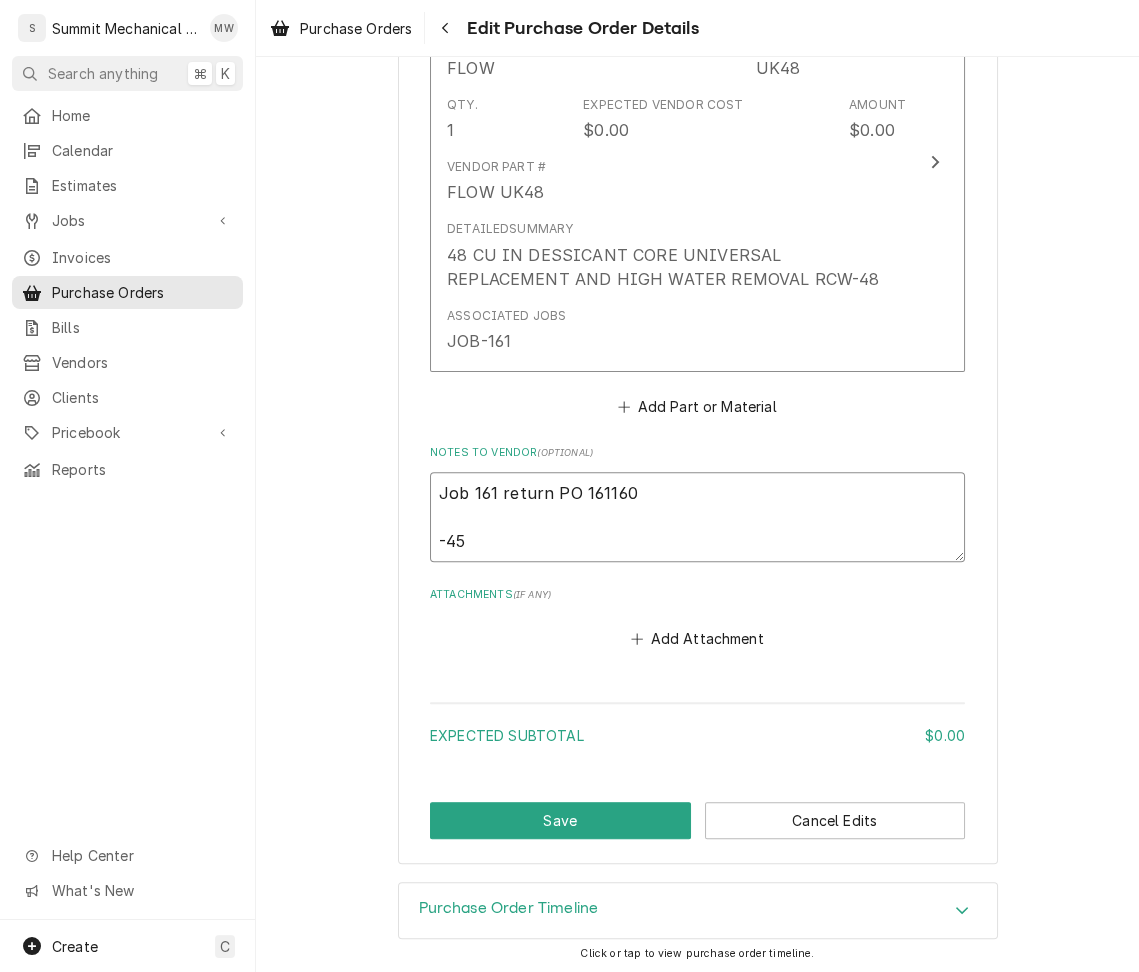 type on "x" 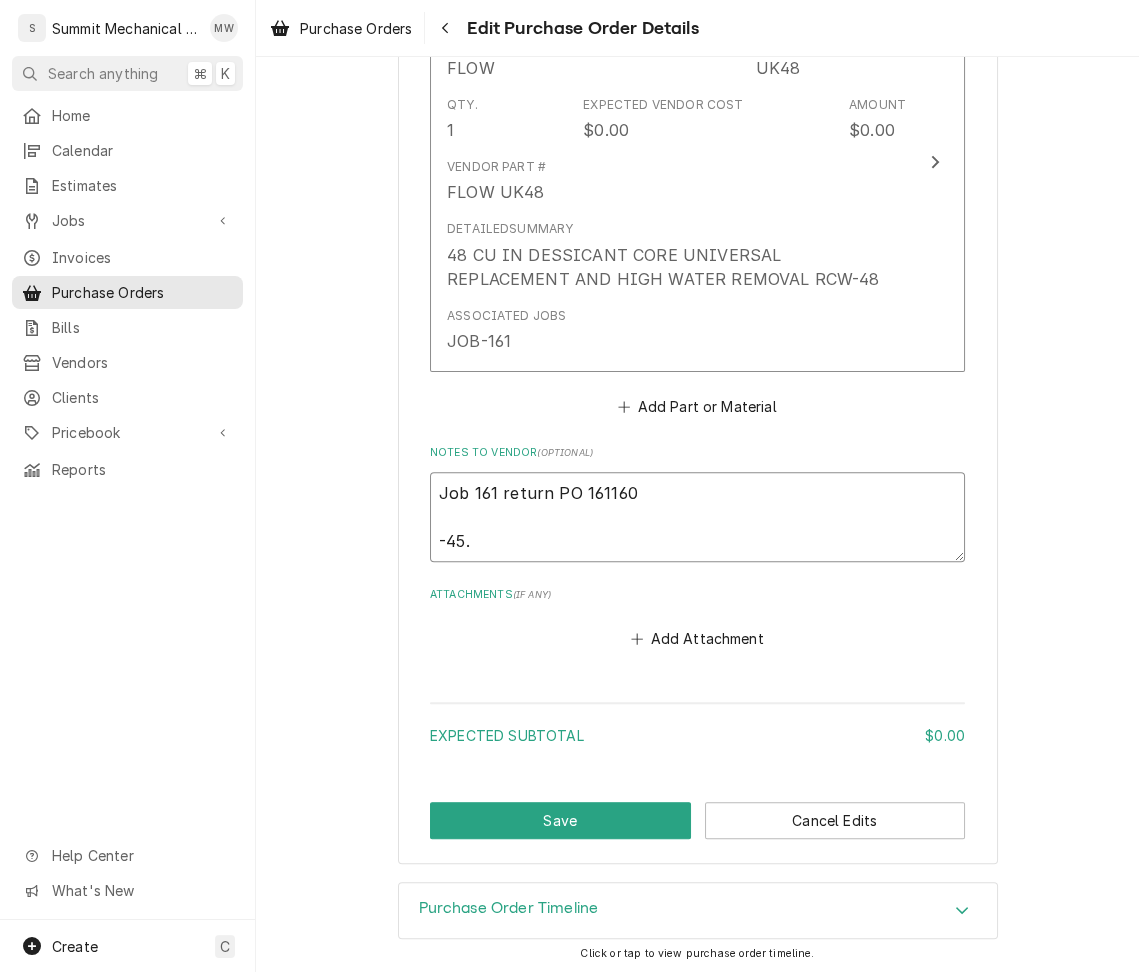 type on "x" 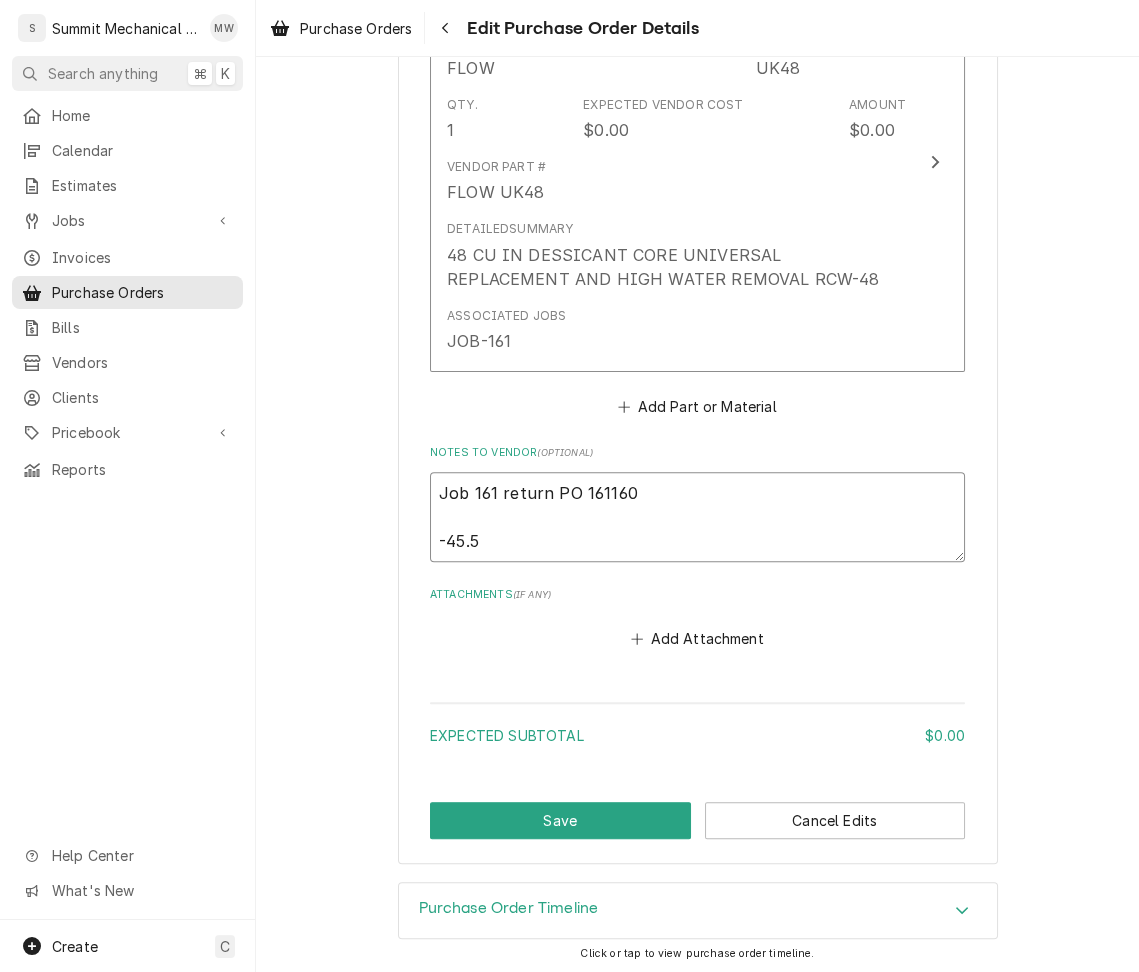 type on "x" 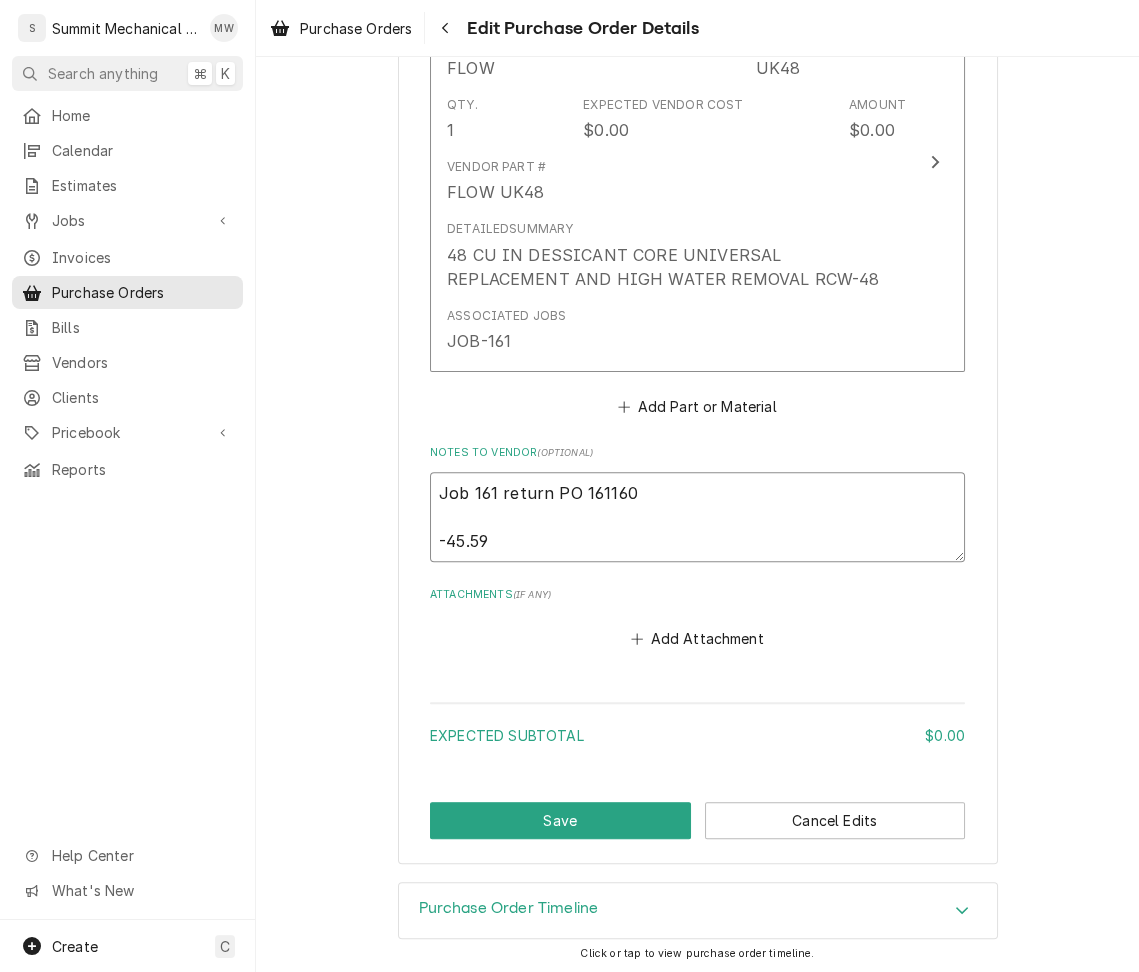 type on "x" 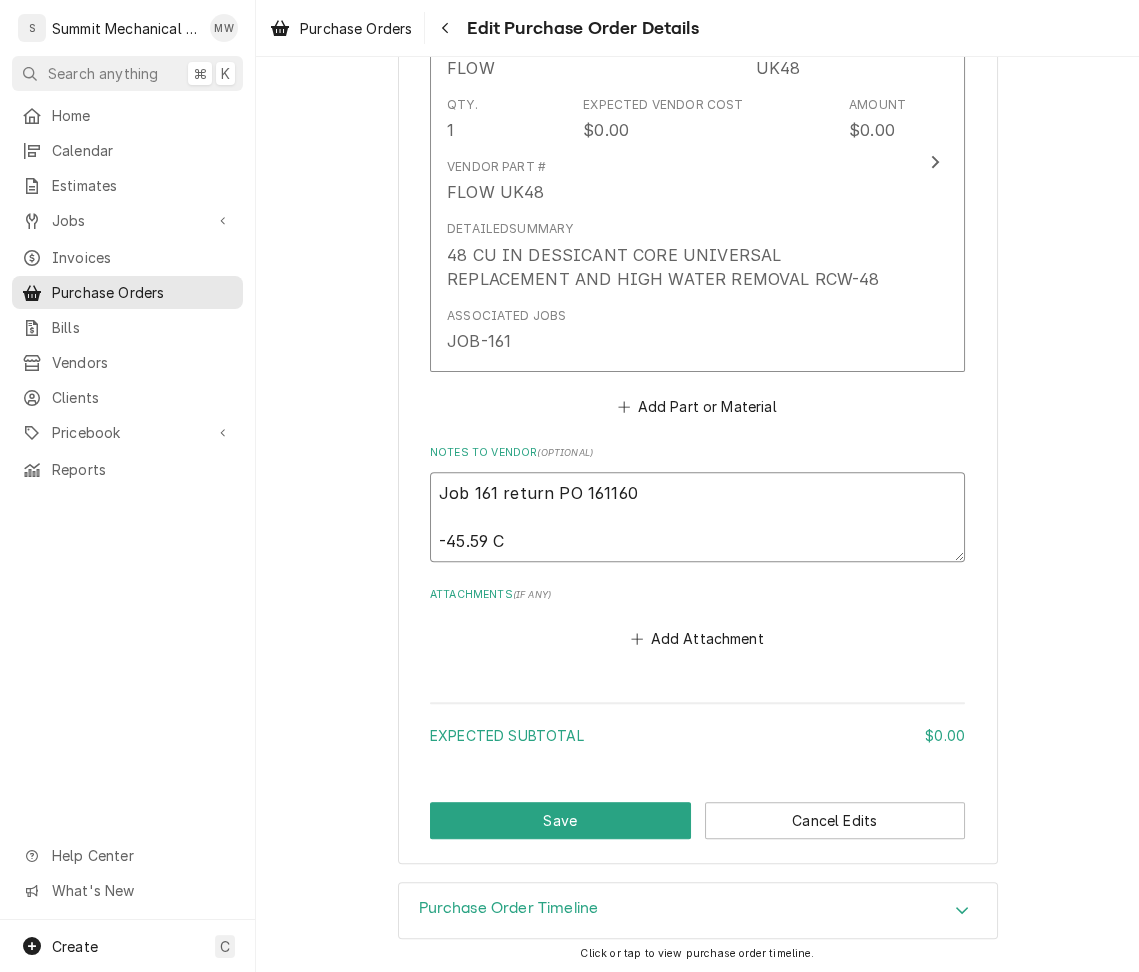 type on "x" 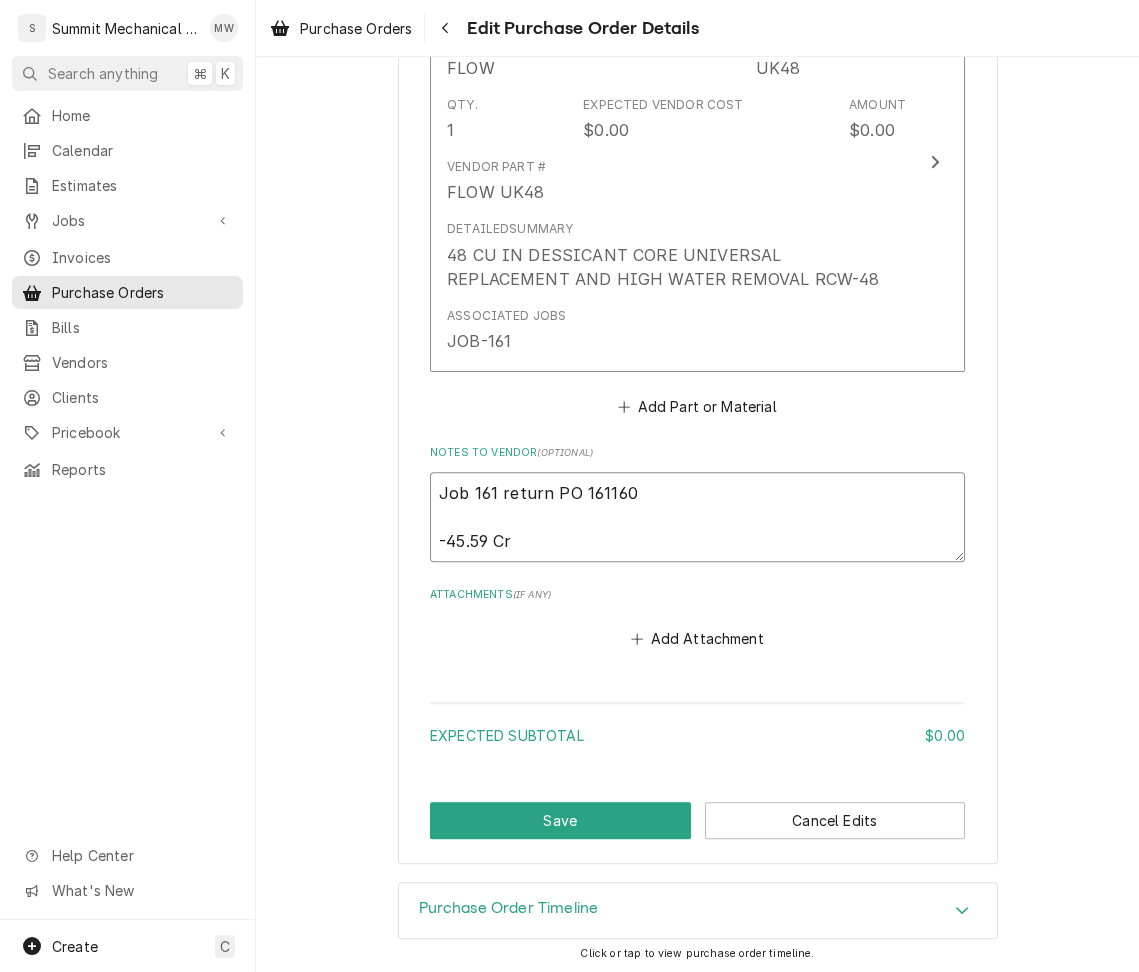 type on "x" 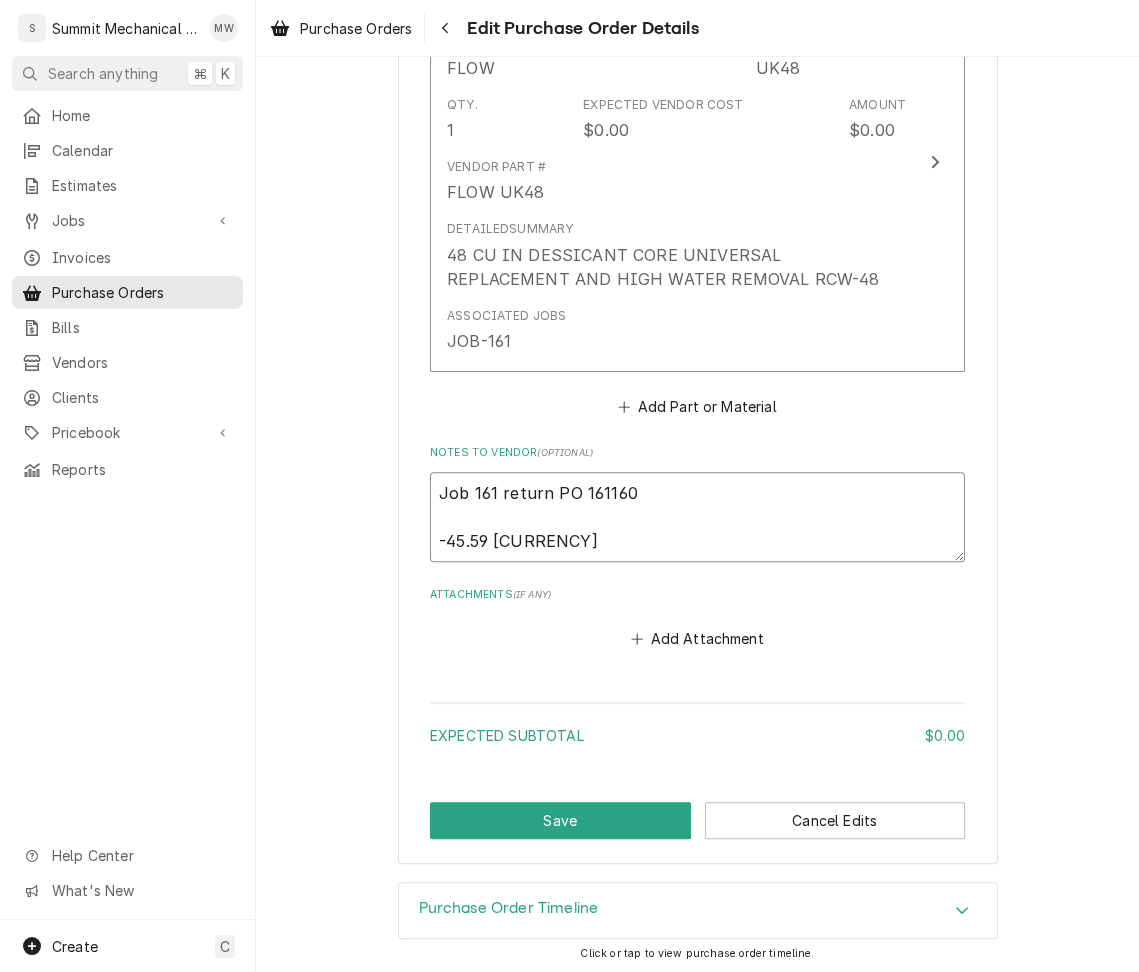 type on "x" 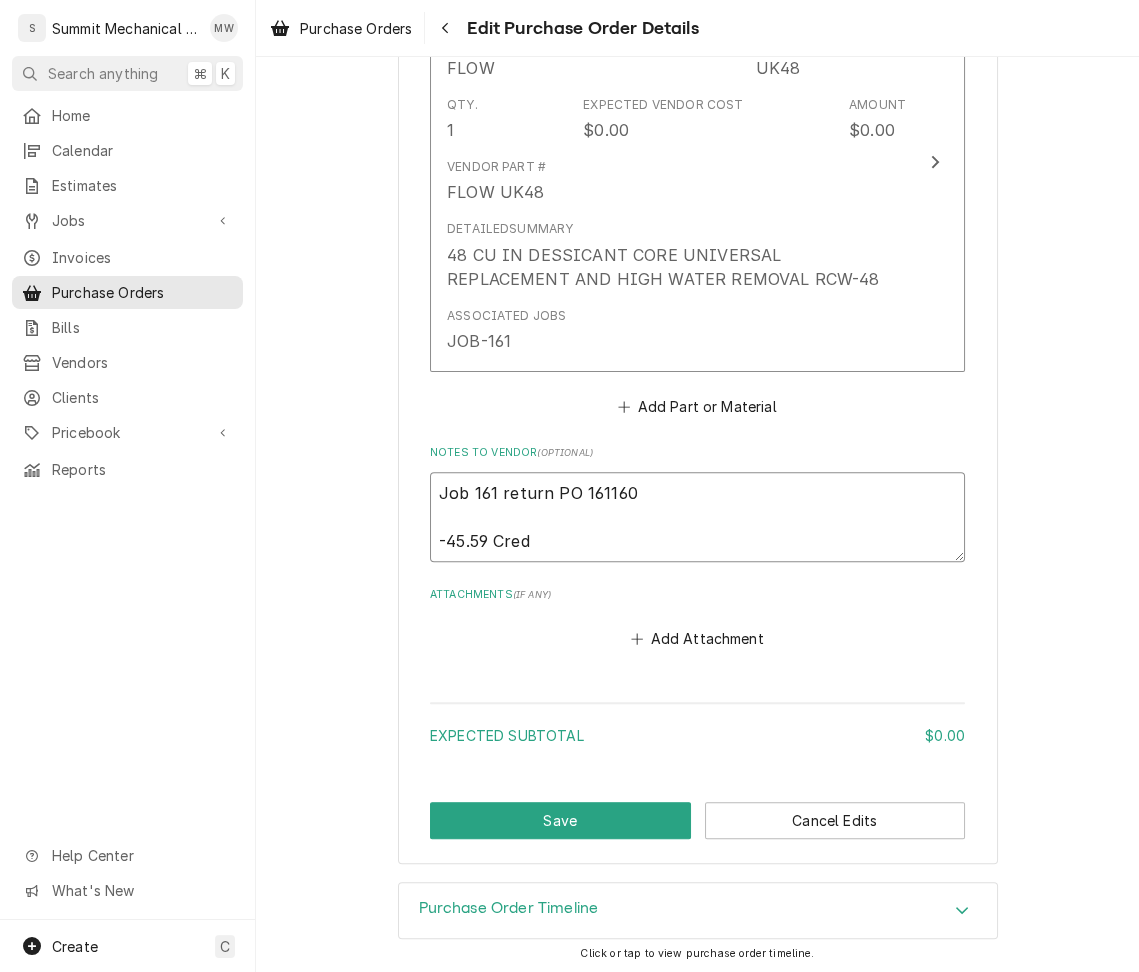 type on "x" 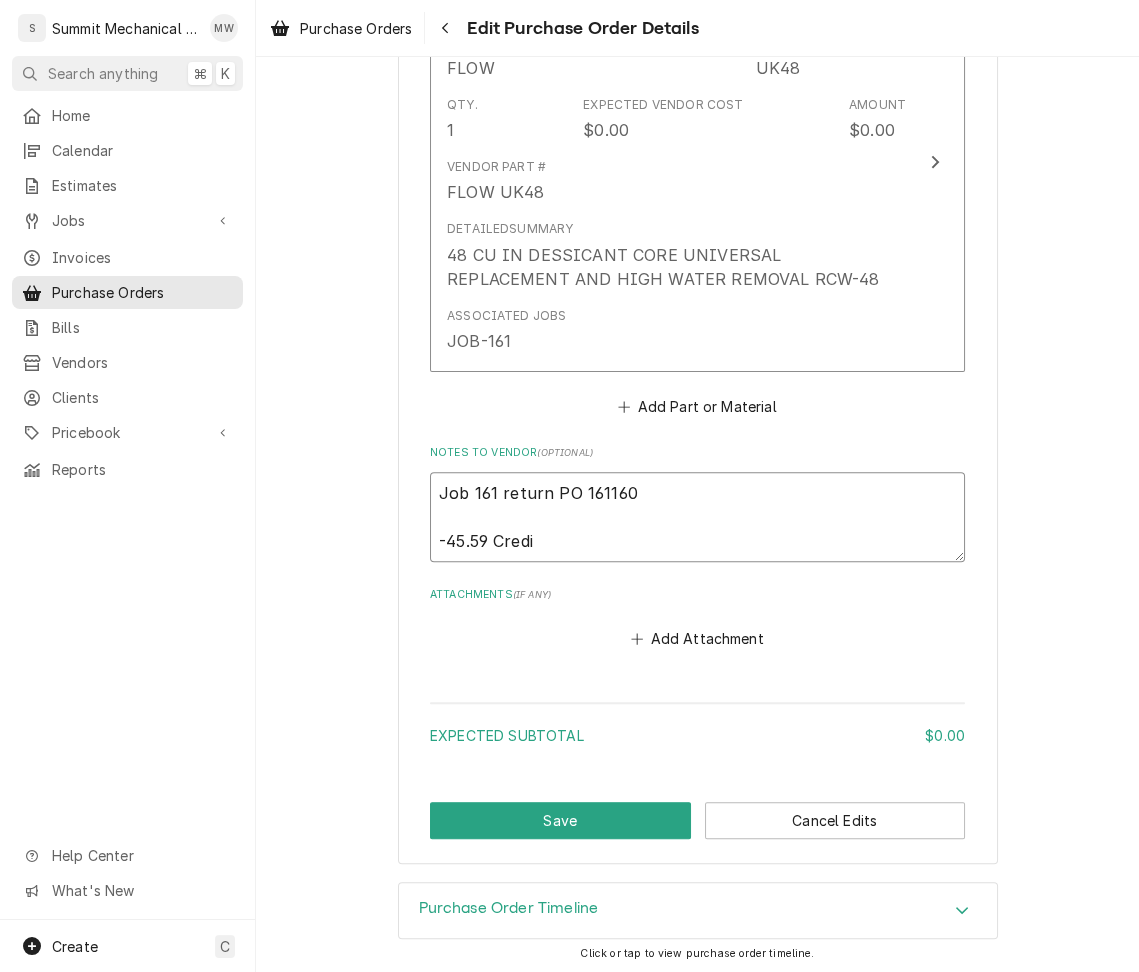 type on "x" 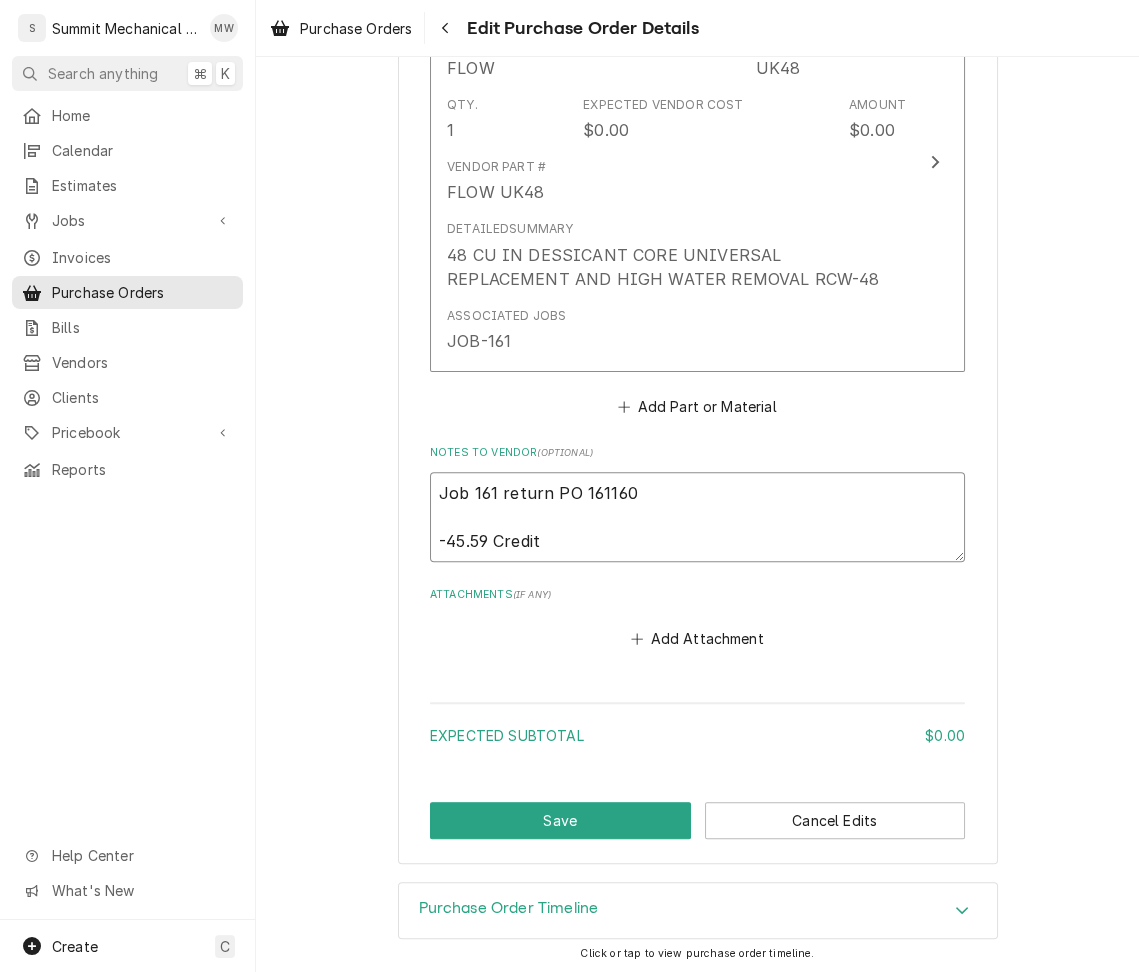type on "x" 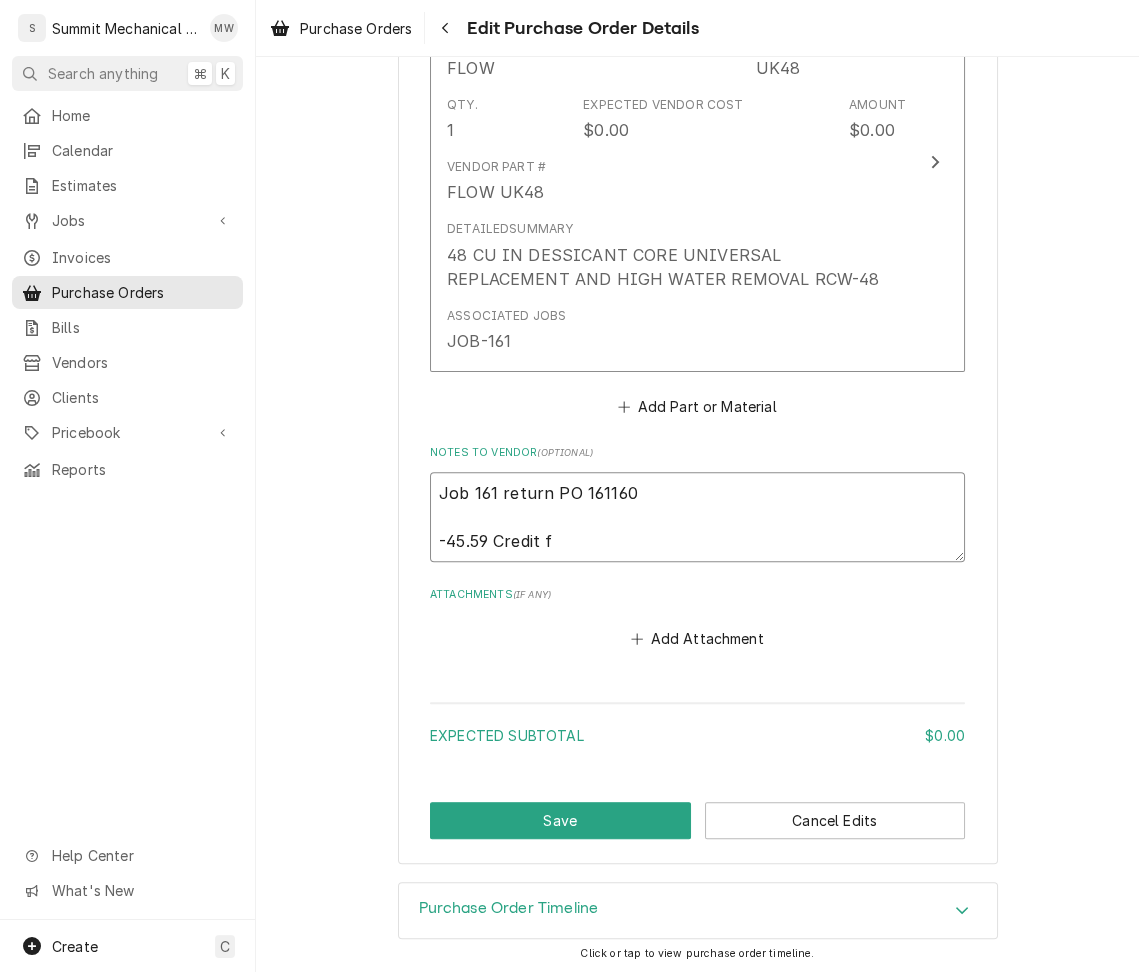 type on "x" 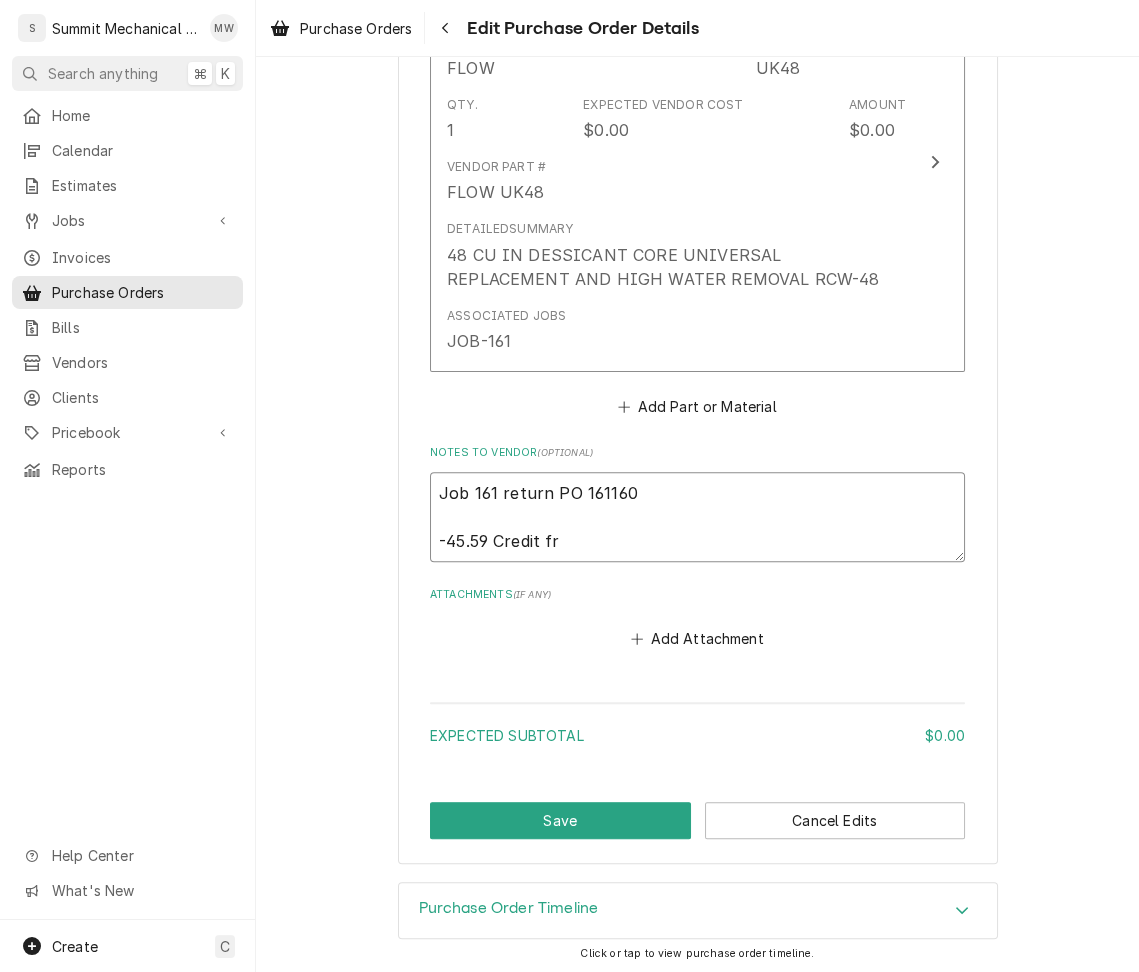 type on "x" 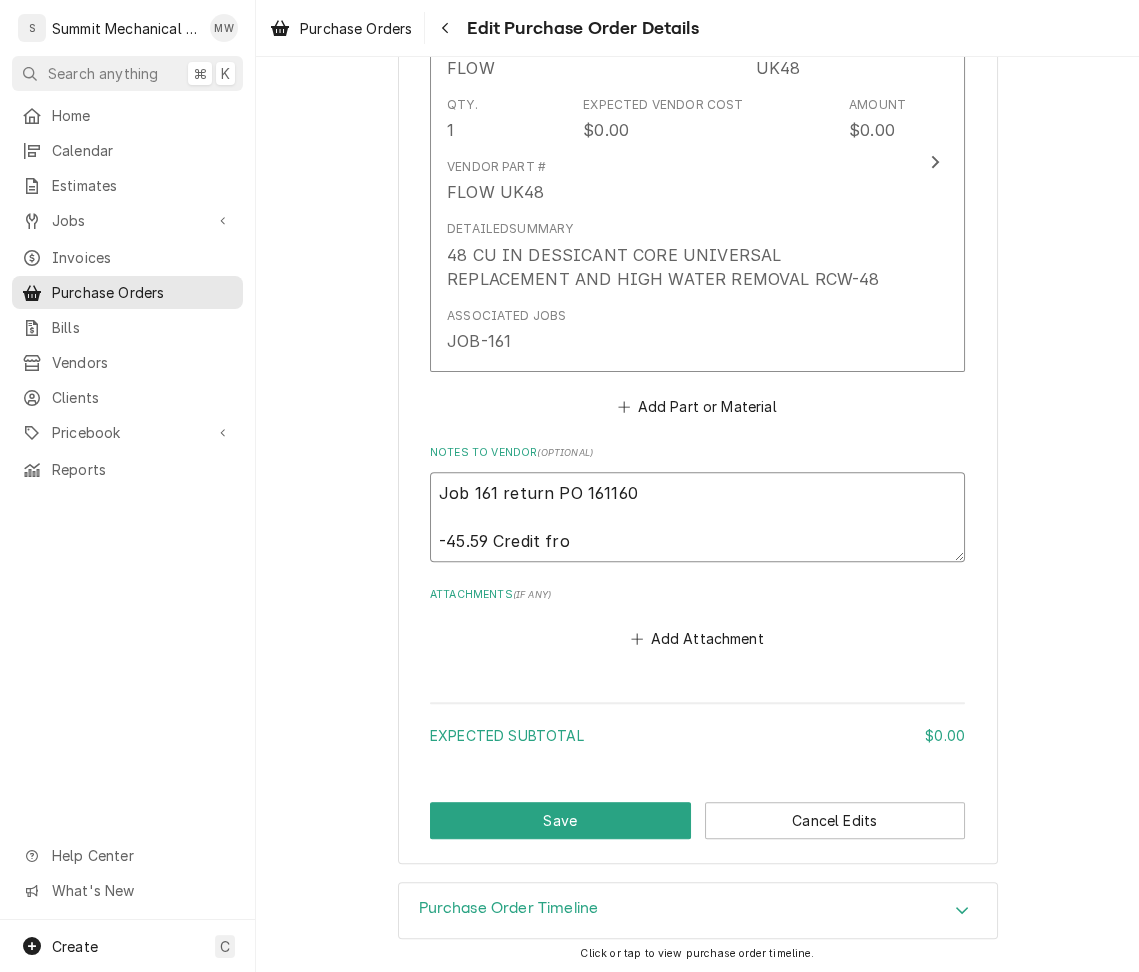 type on "x" 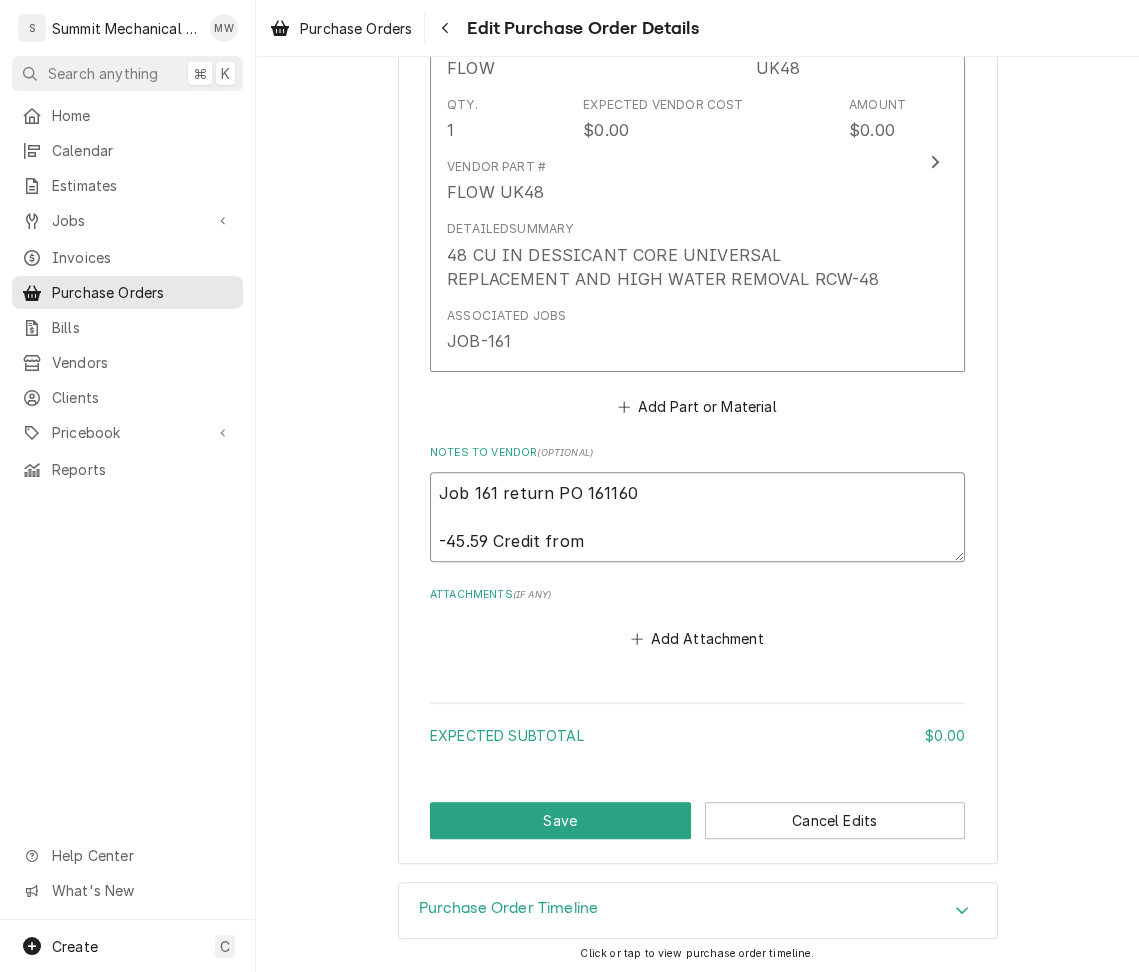 type on "x" 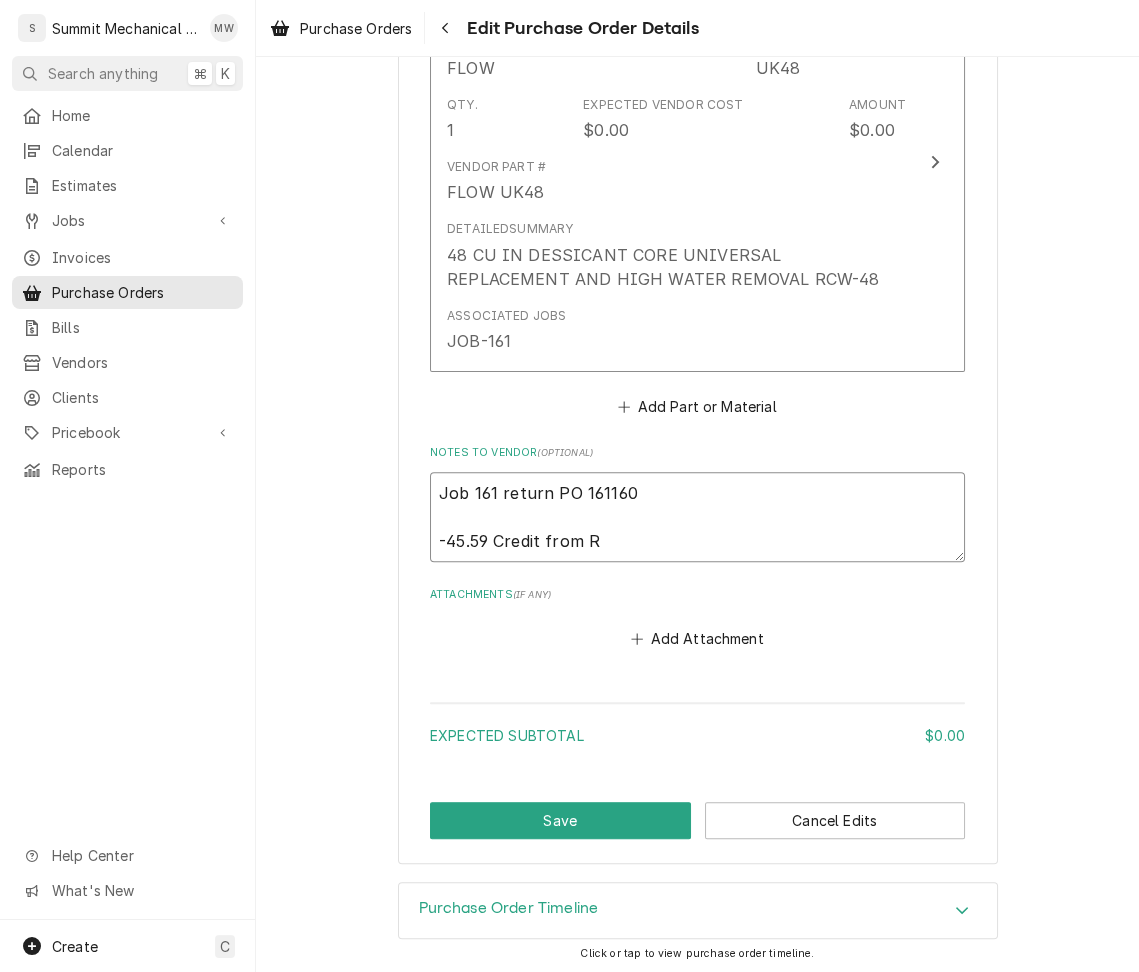 type on "x" 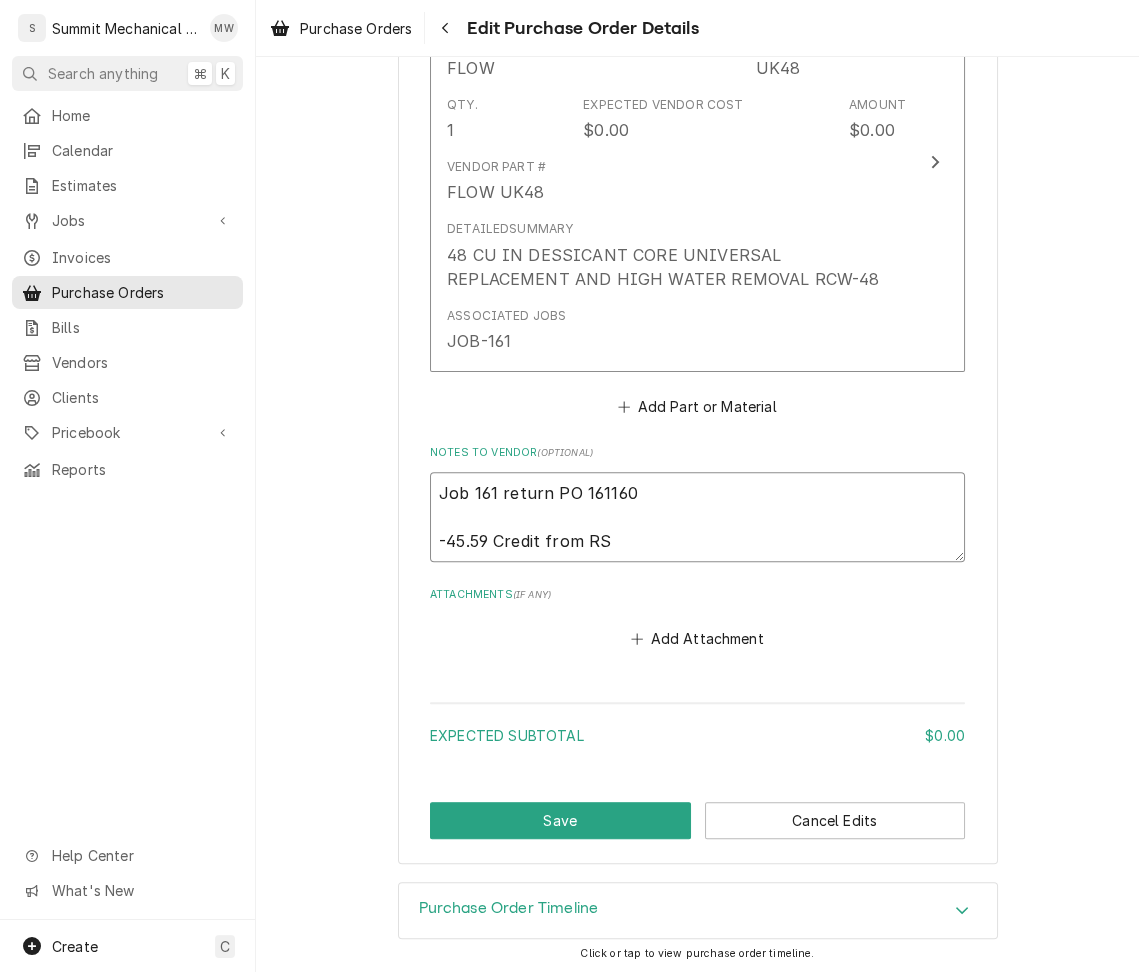 type on "x" 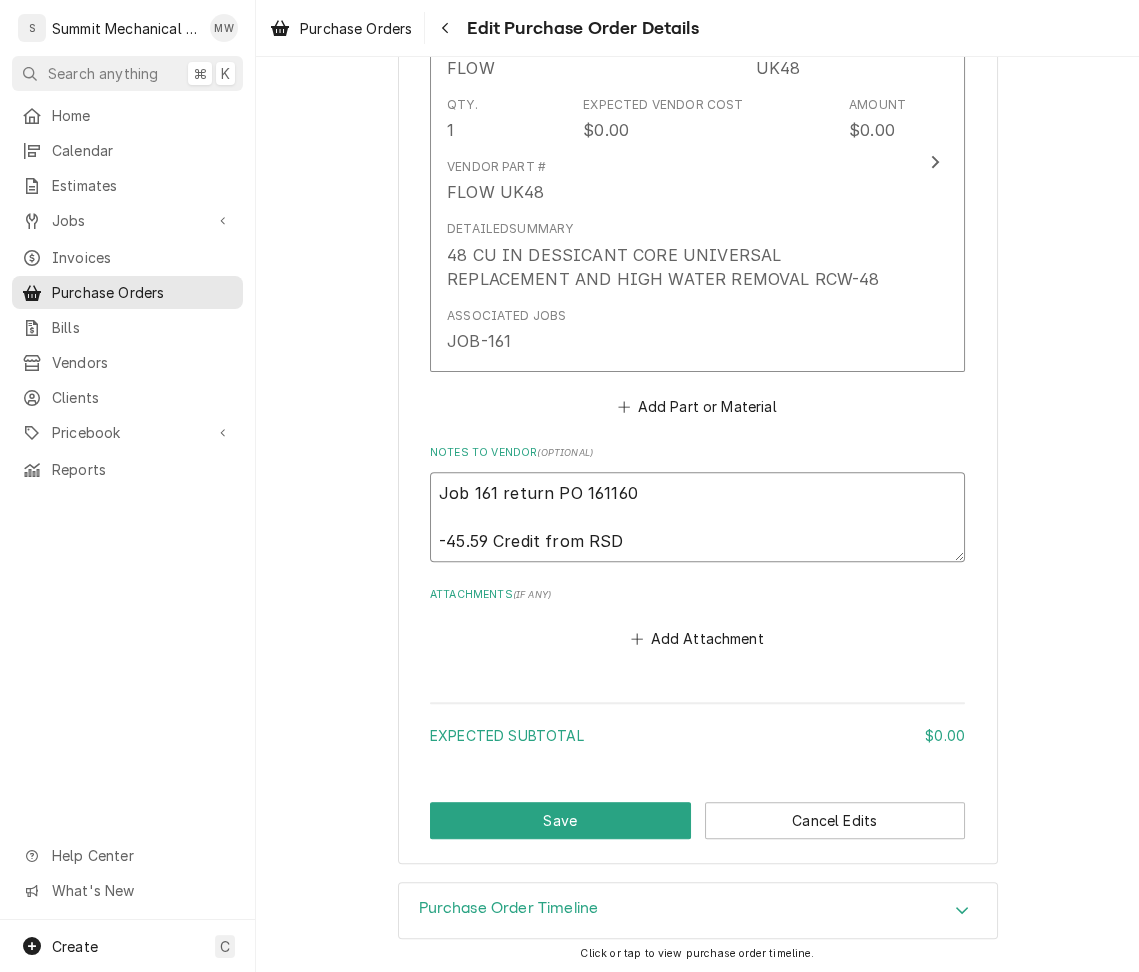 type on "x" 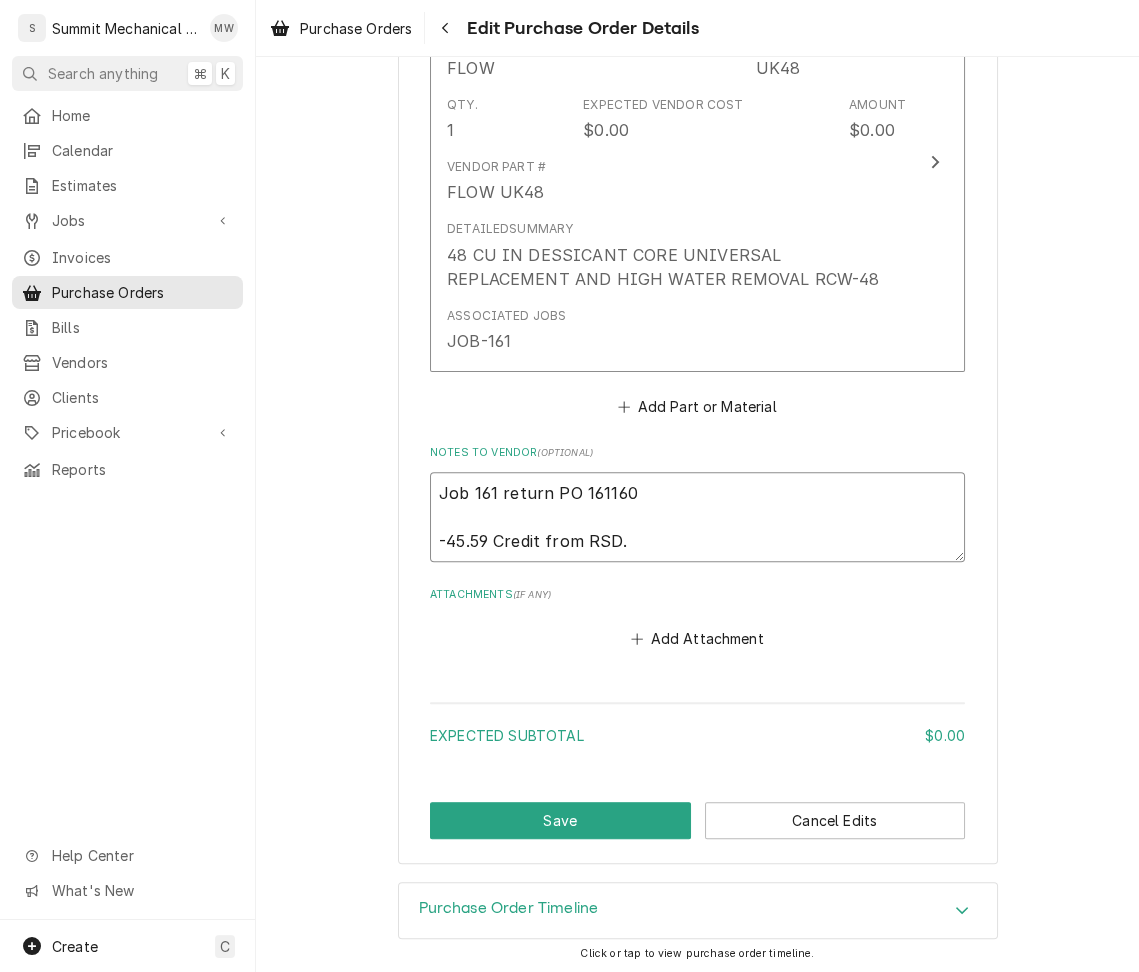 type on "x" 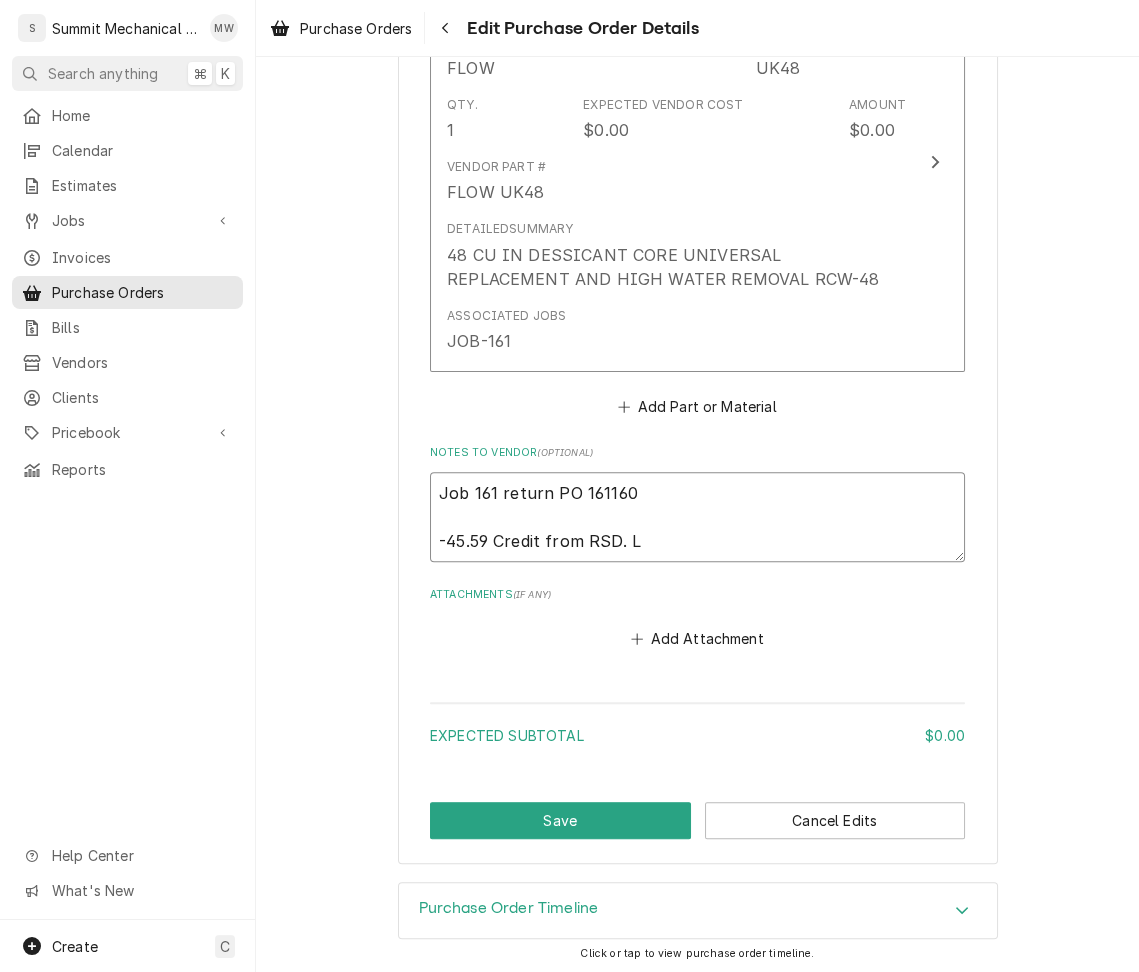 type on "x" 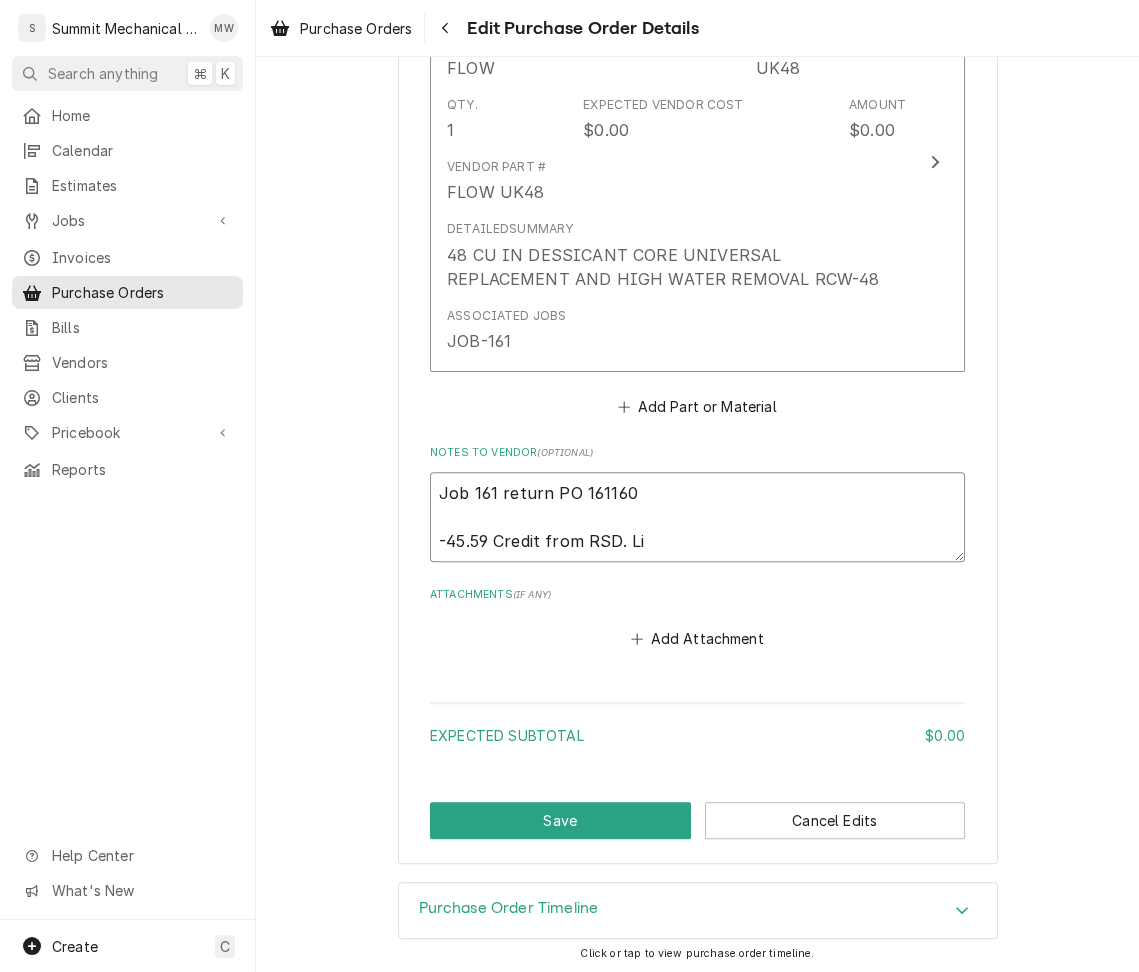 type on "x" 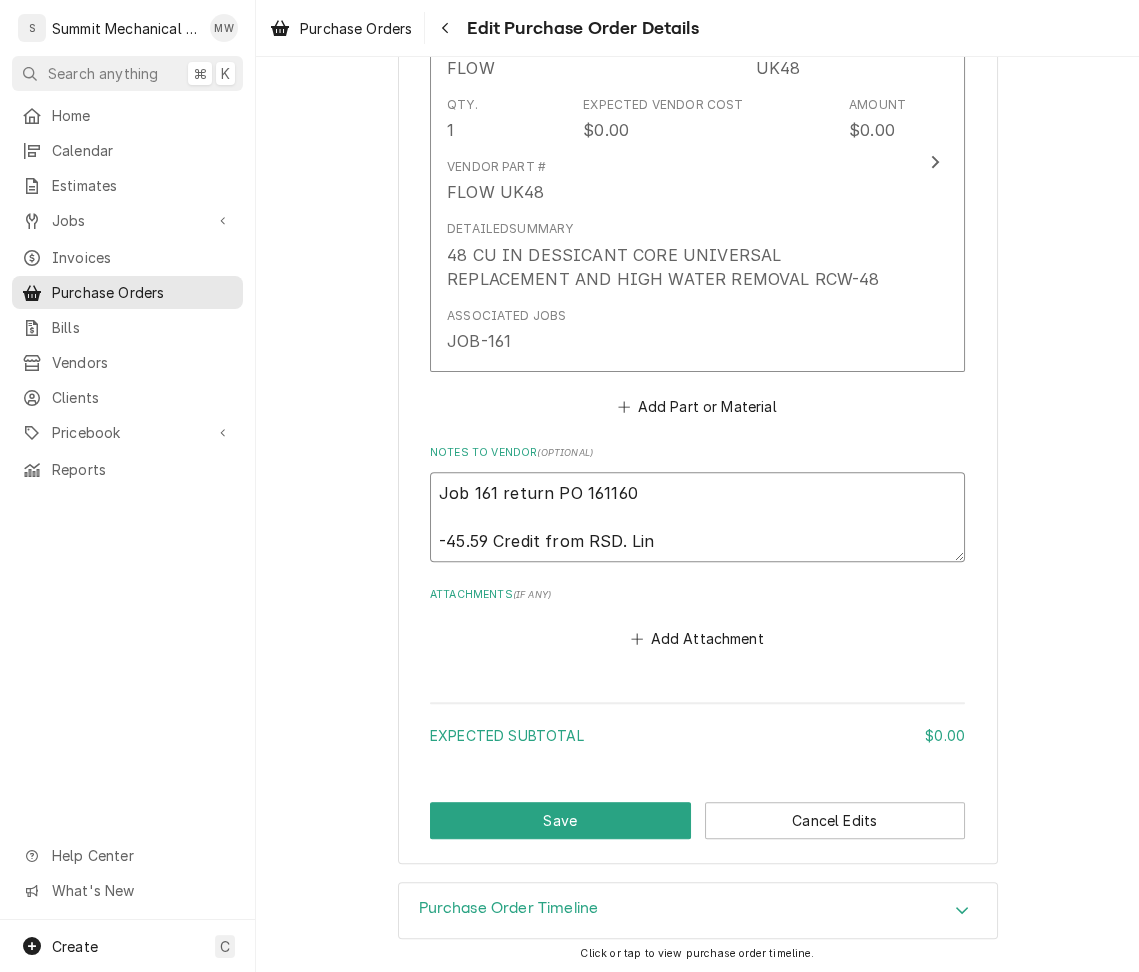 type on "Job 161 return PO 161160
-45.59 Credit from RSD. Line" 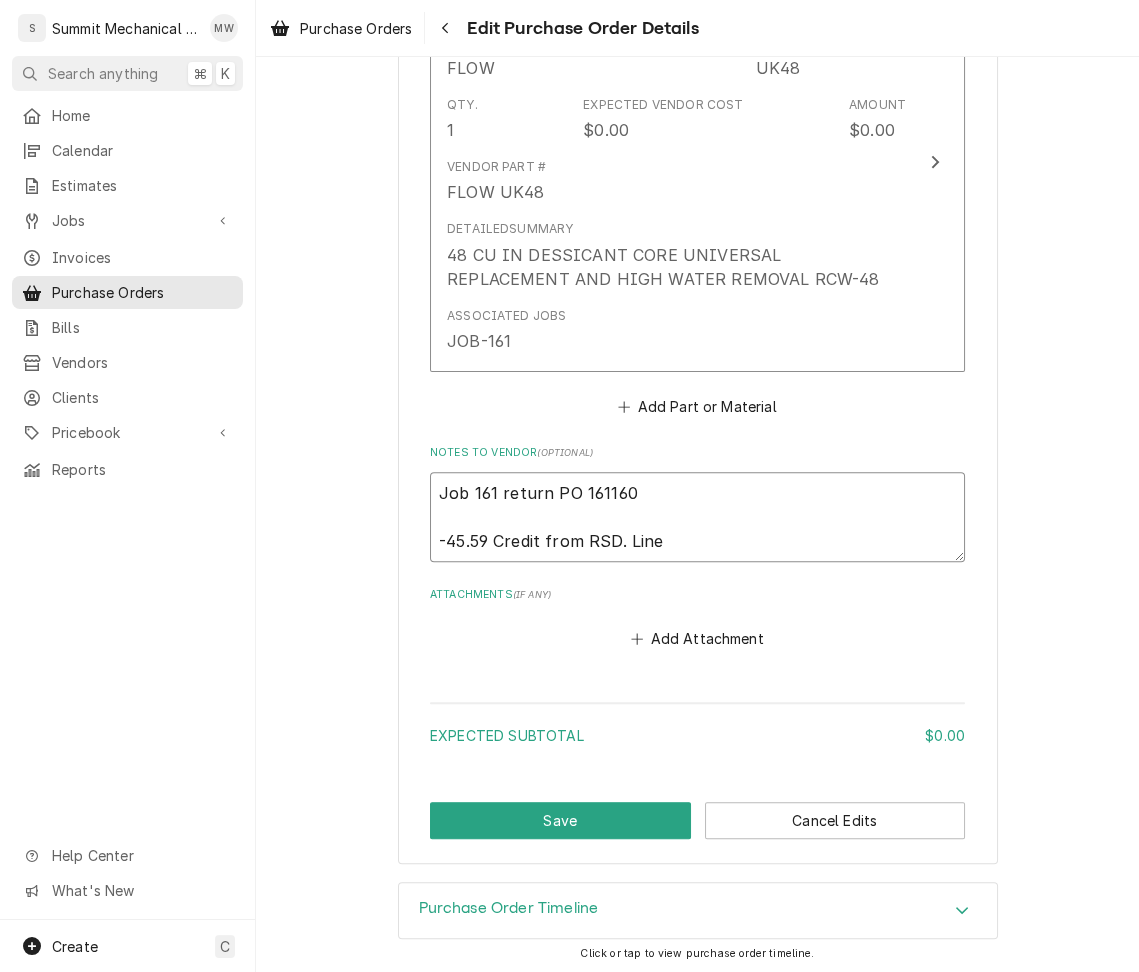 type on "x" 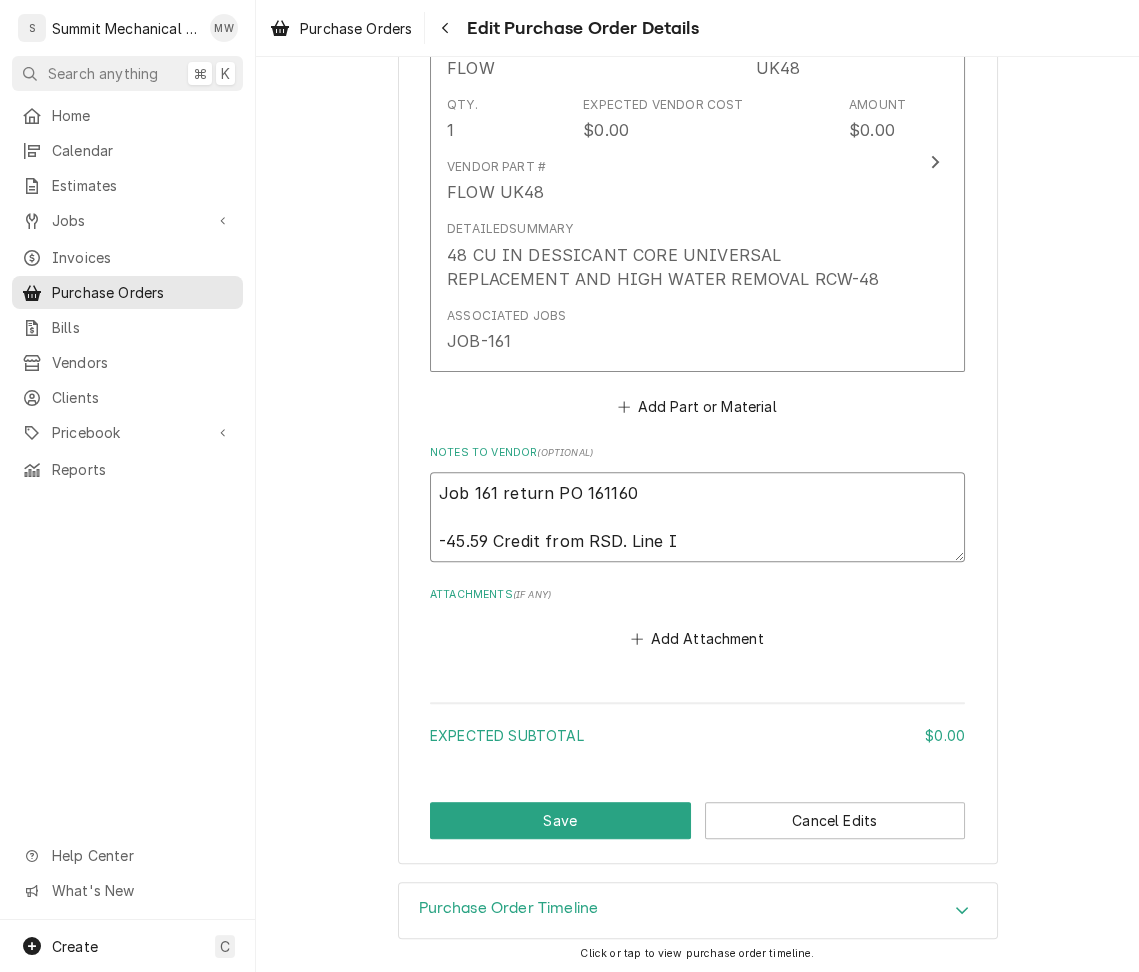 type on "x" 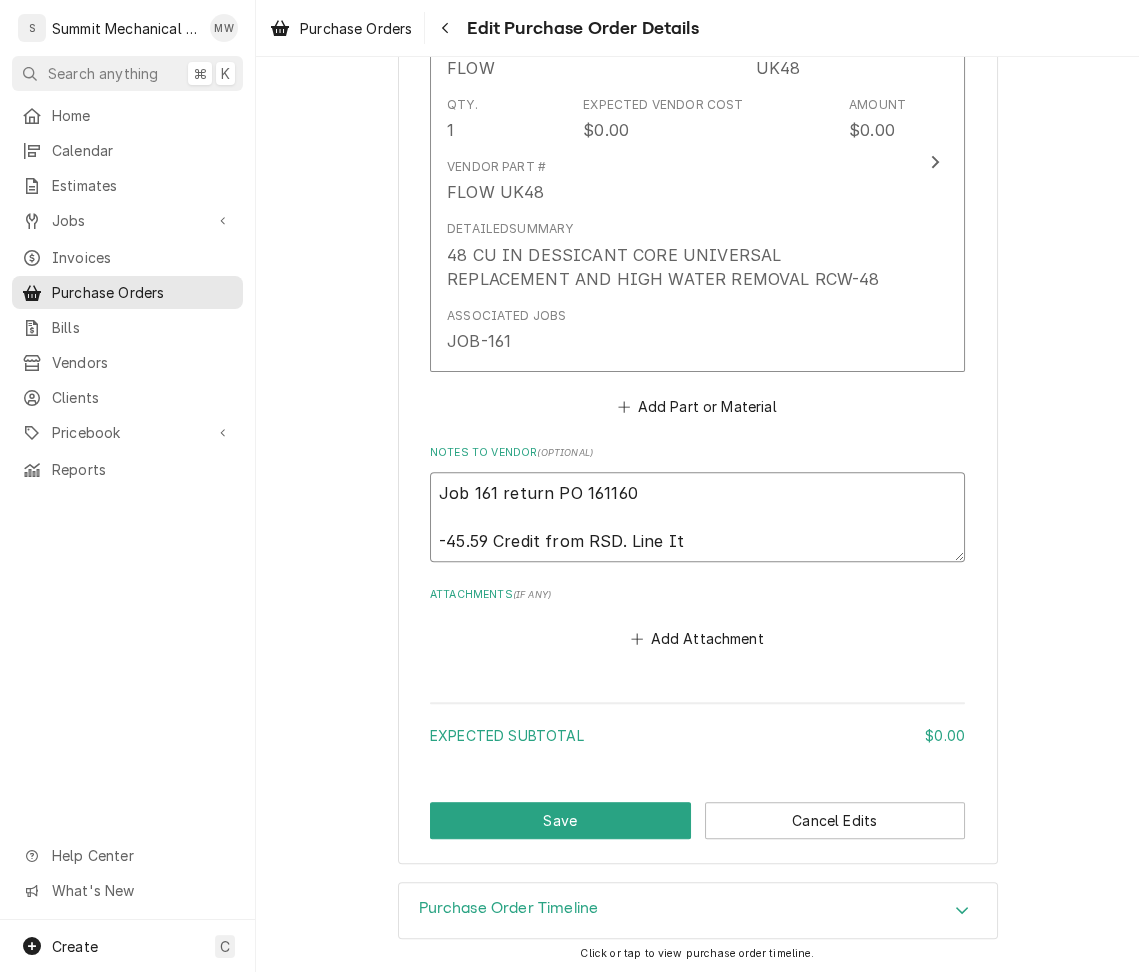 type on "Job 161 return PO 161160
-45.59 Credit from RSD. Line Ite" 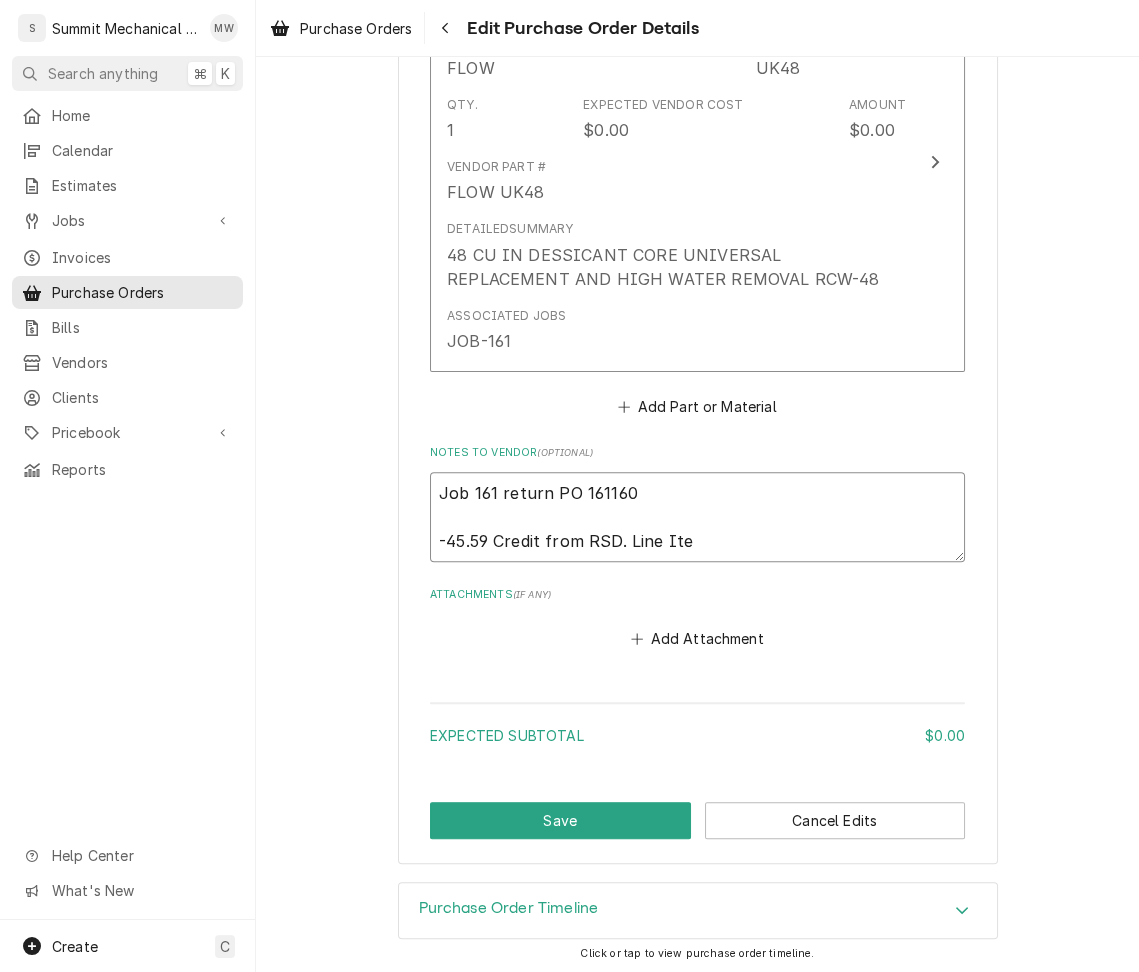 type on "x" 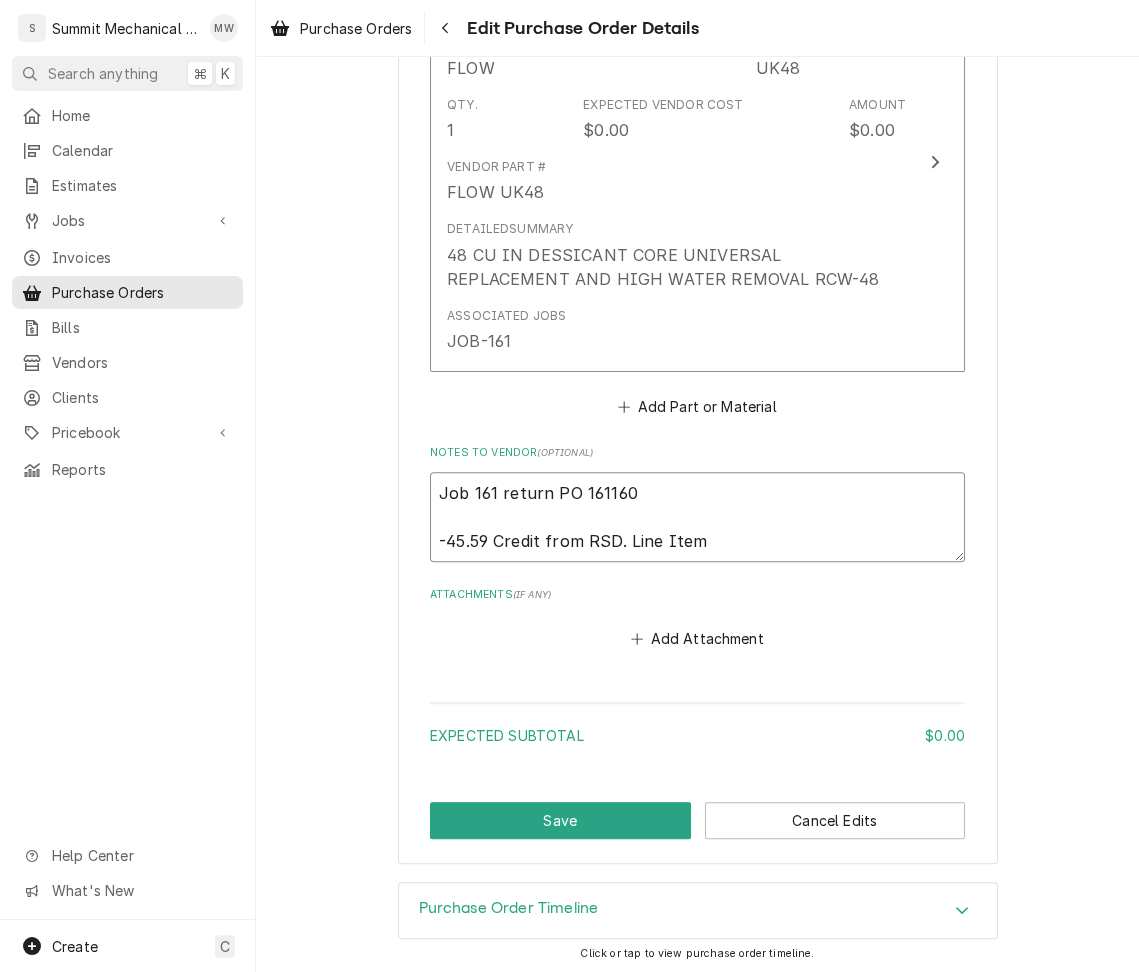 type on "x" 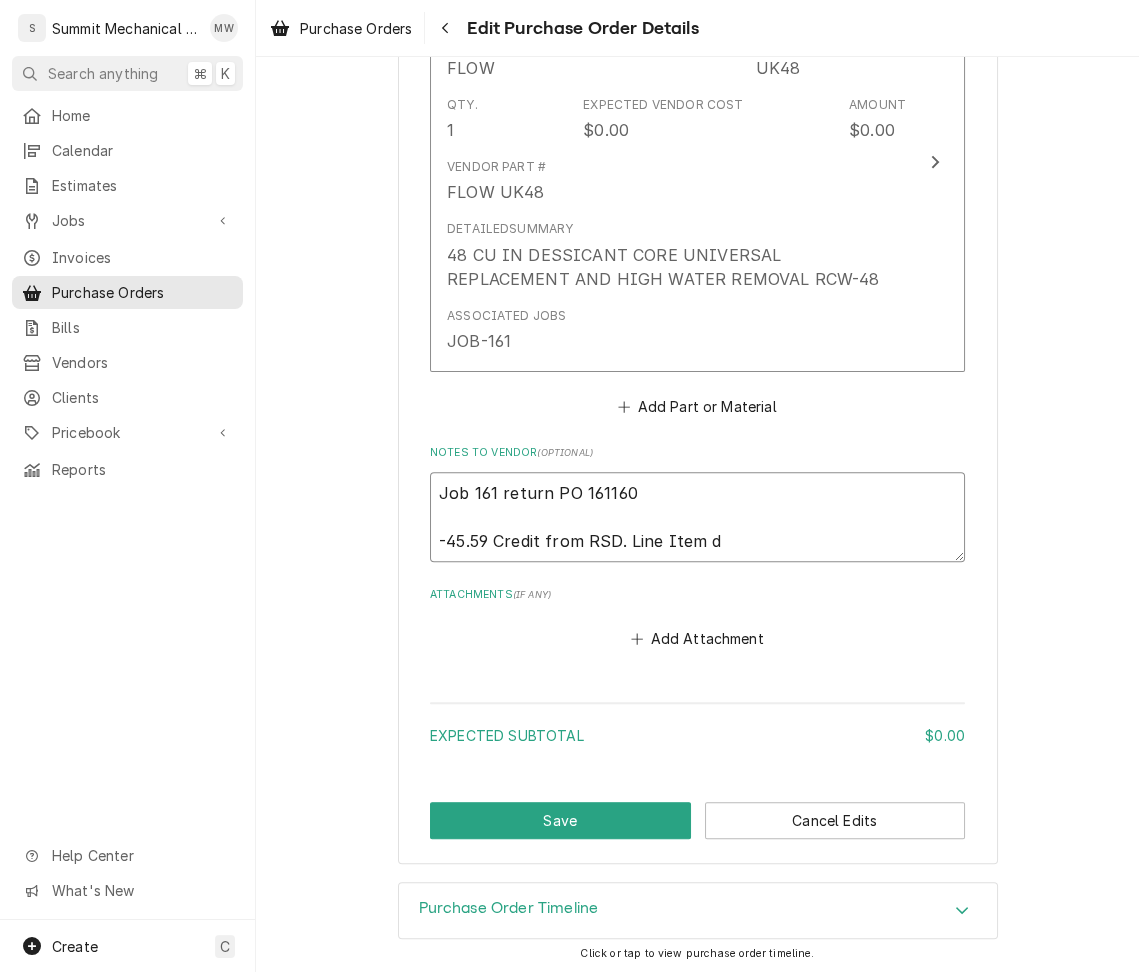 type on "x" 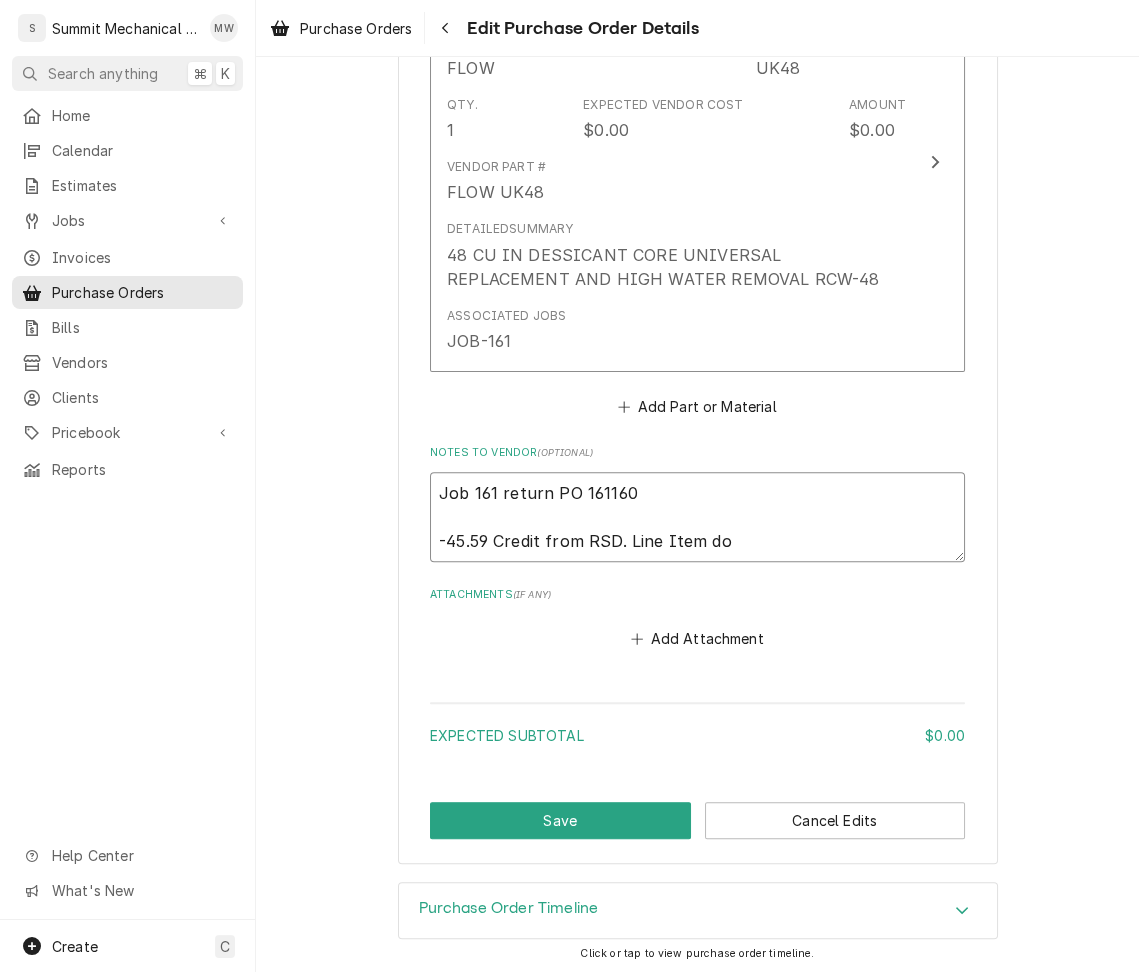 type on "x" 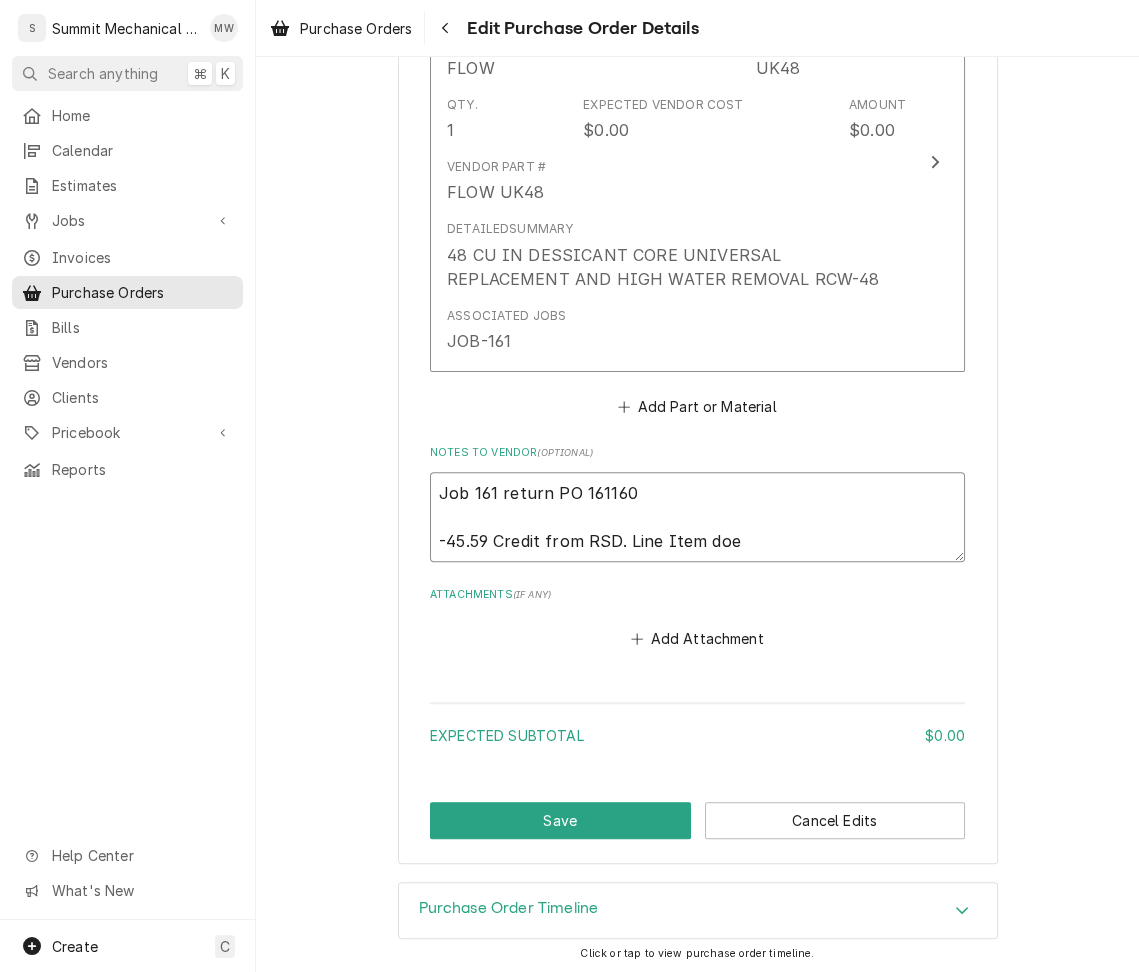 type on "x" 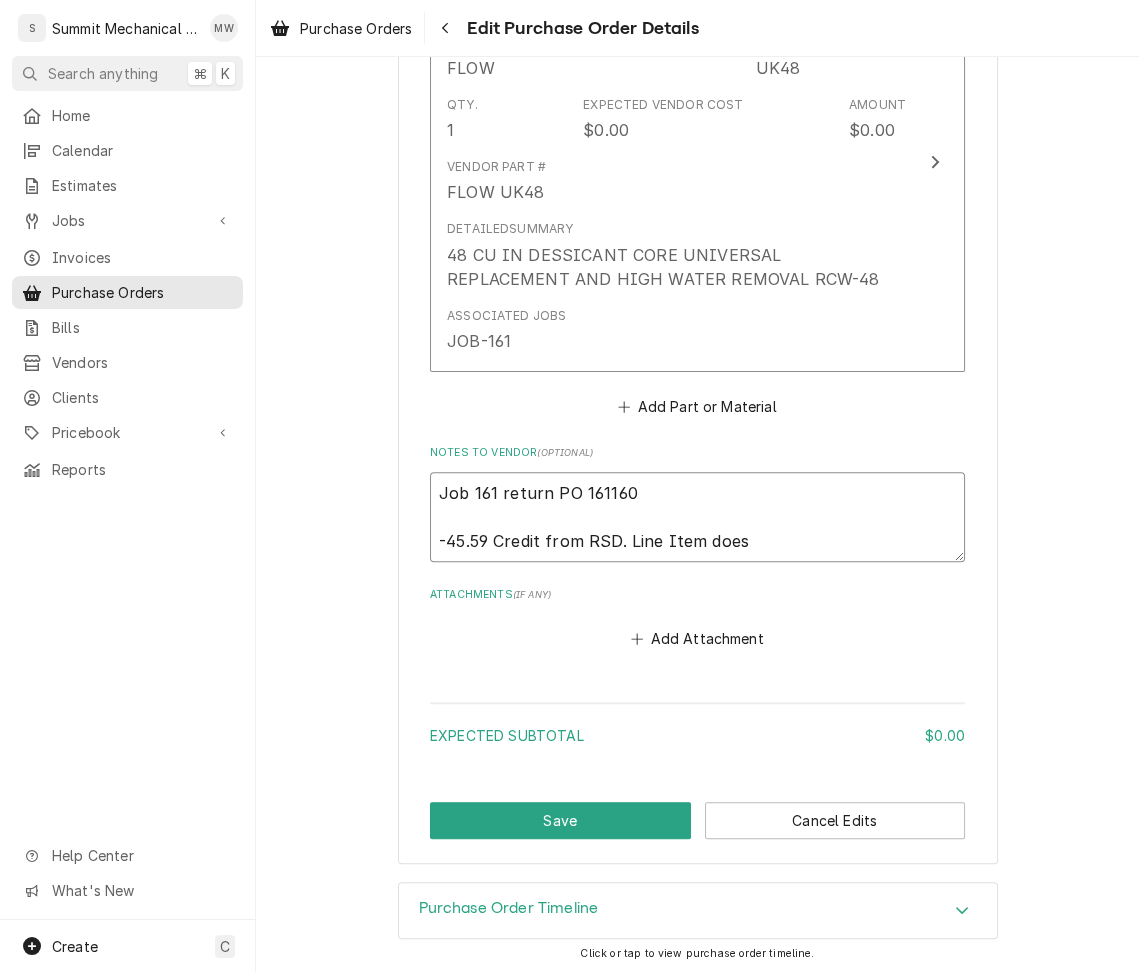 type on "x" 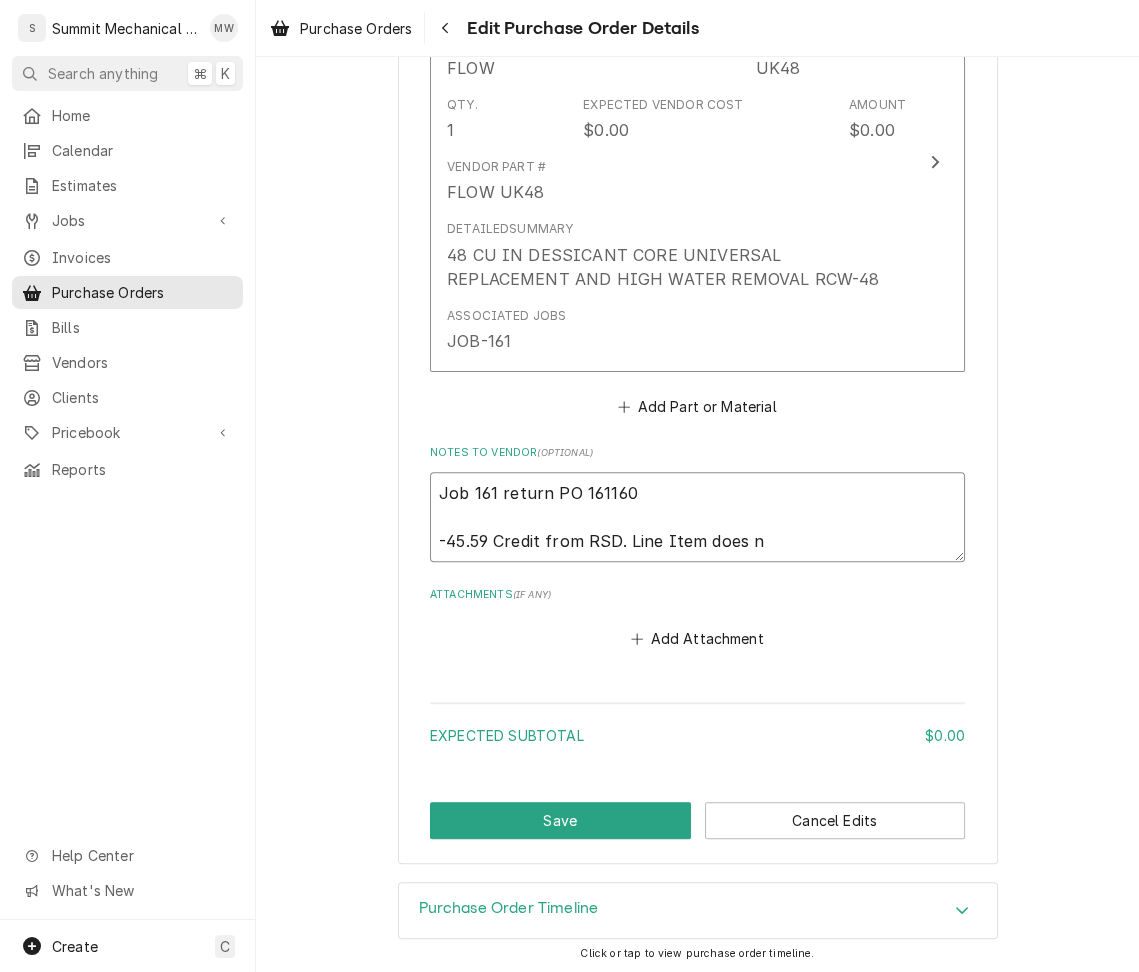 type on "x" 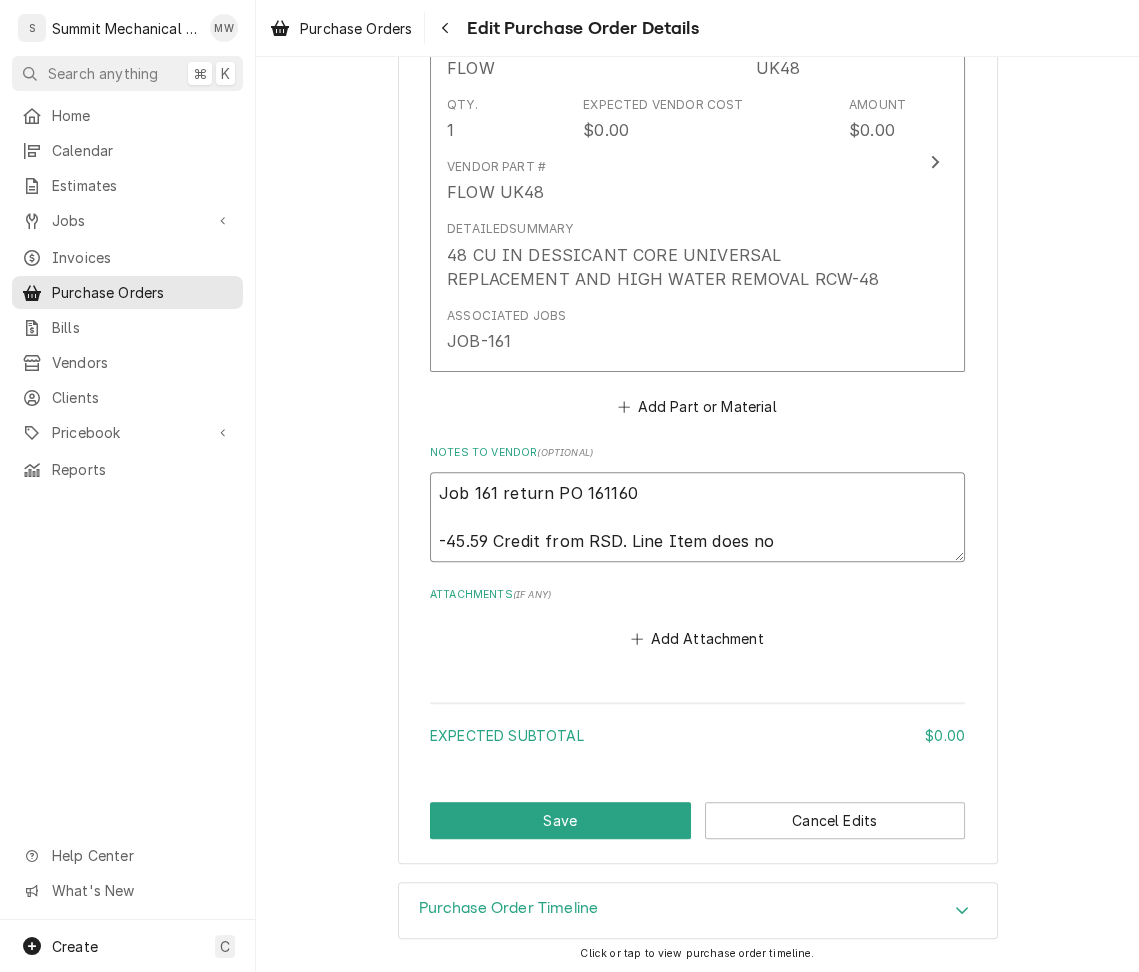 type on "x" 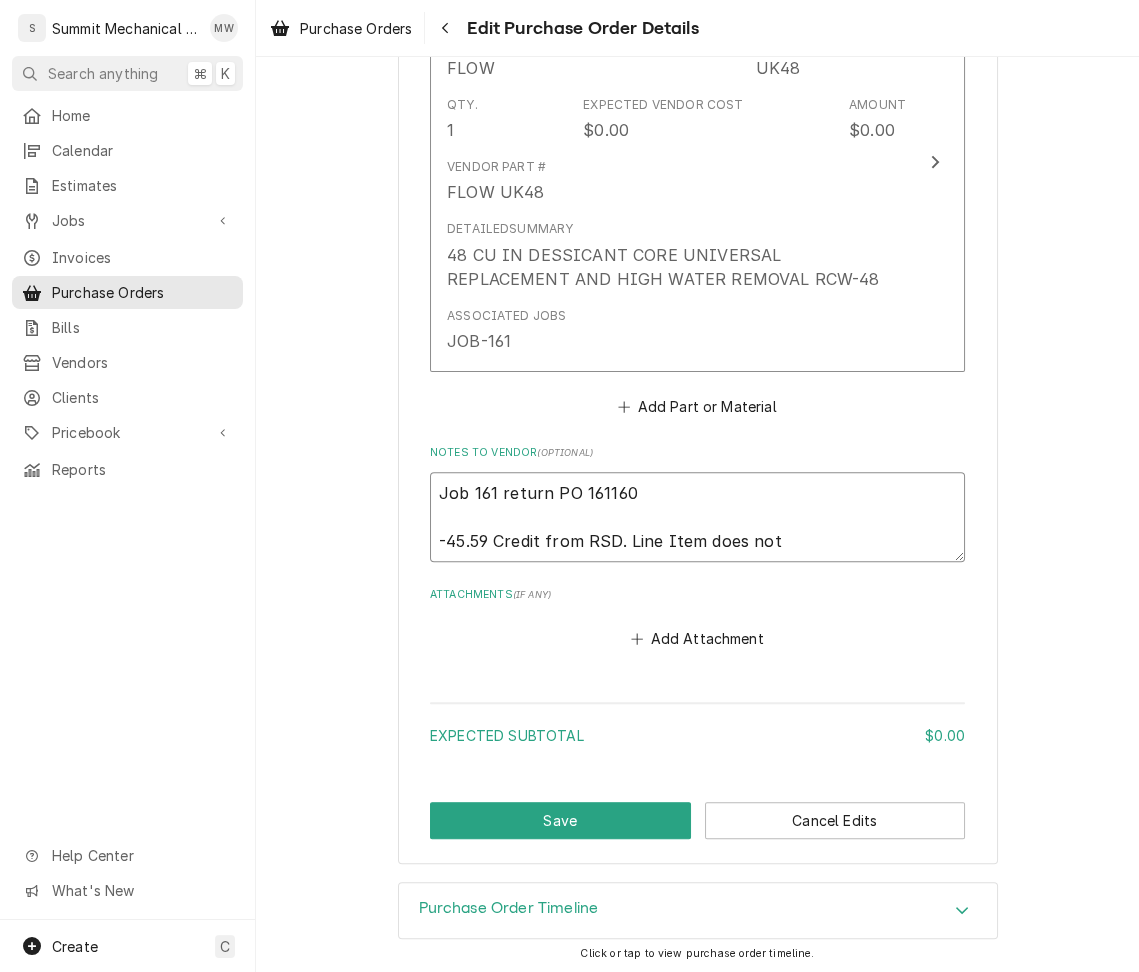 type on "x" 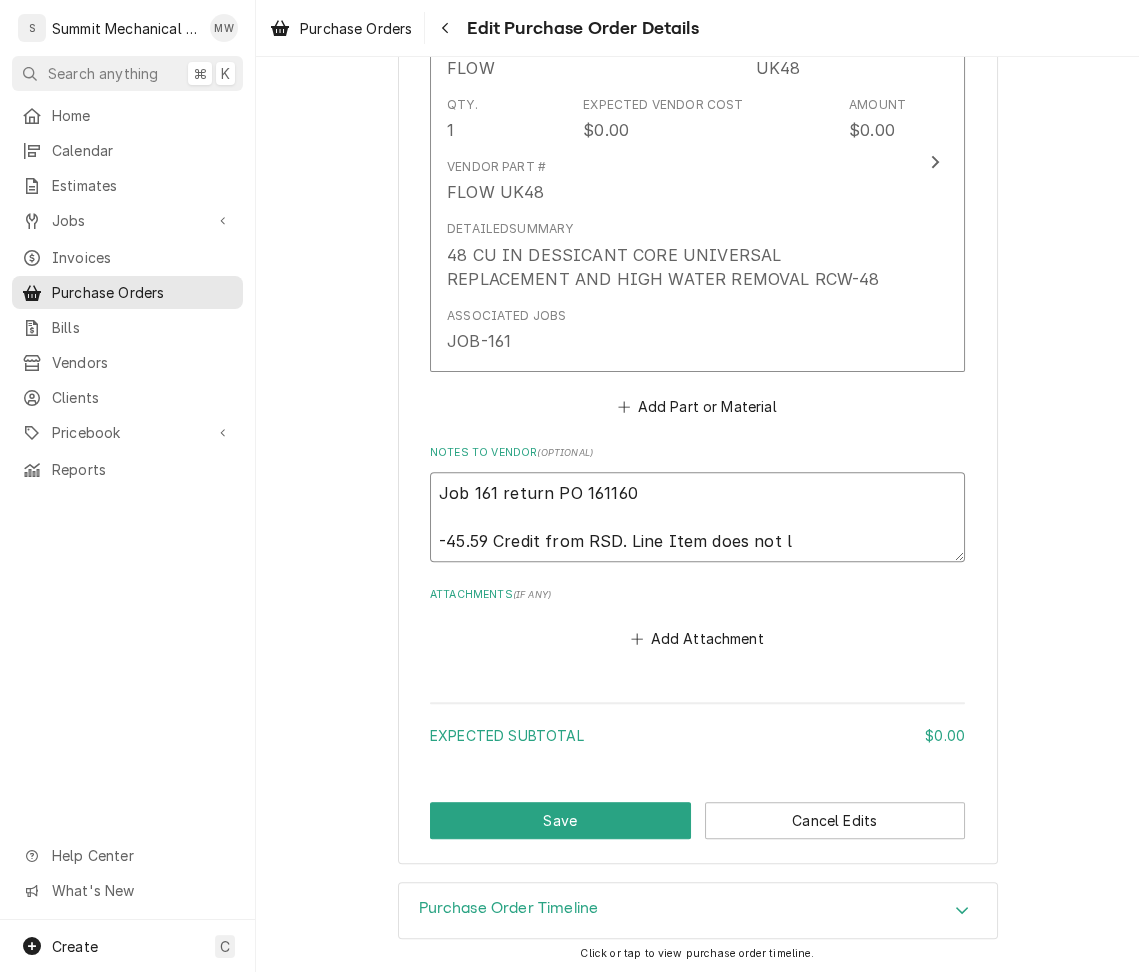 type on "x" 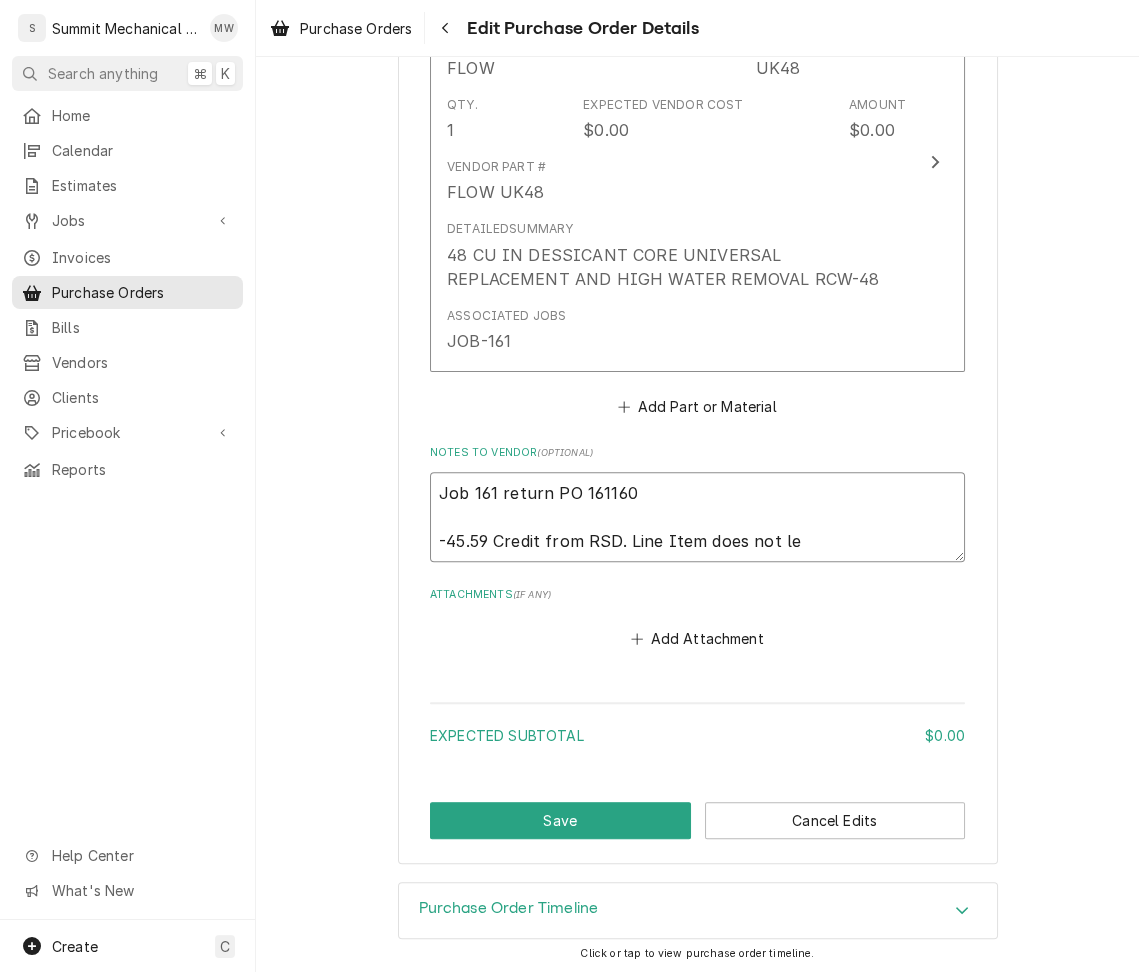 type on "x" 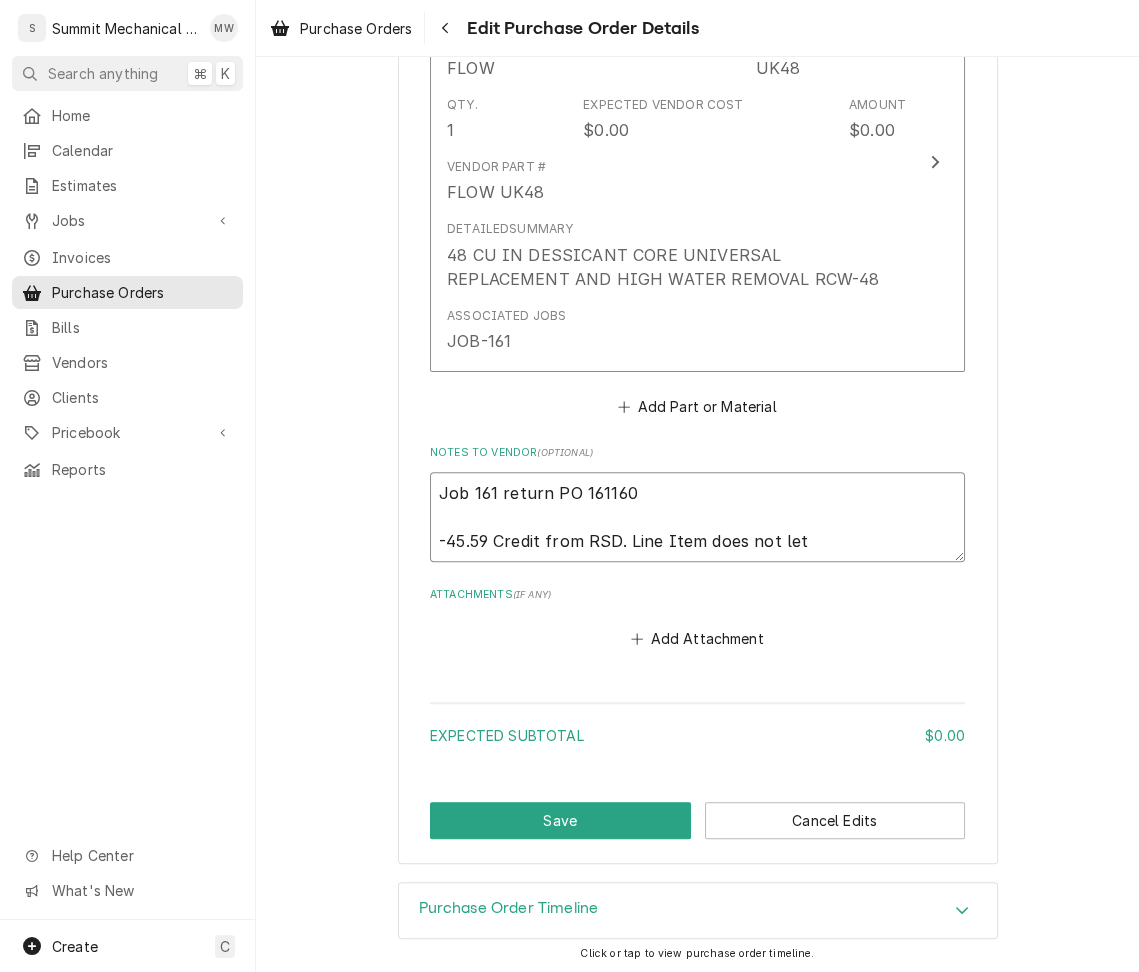 type on "x" 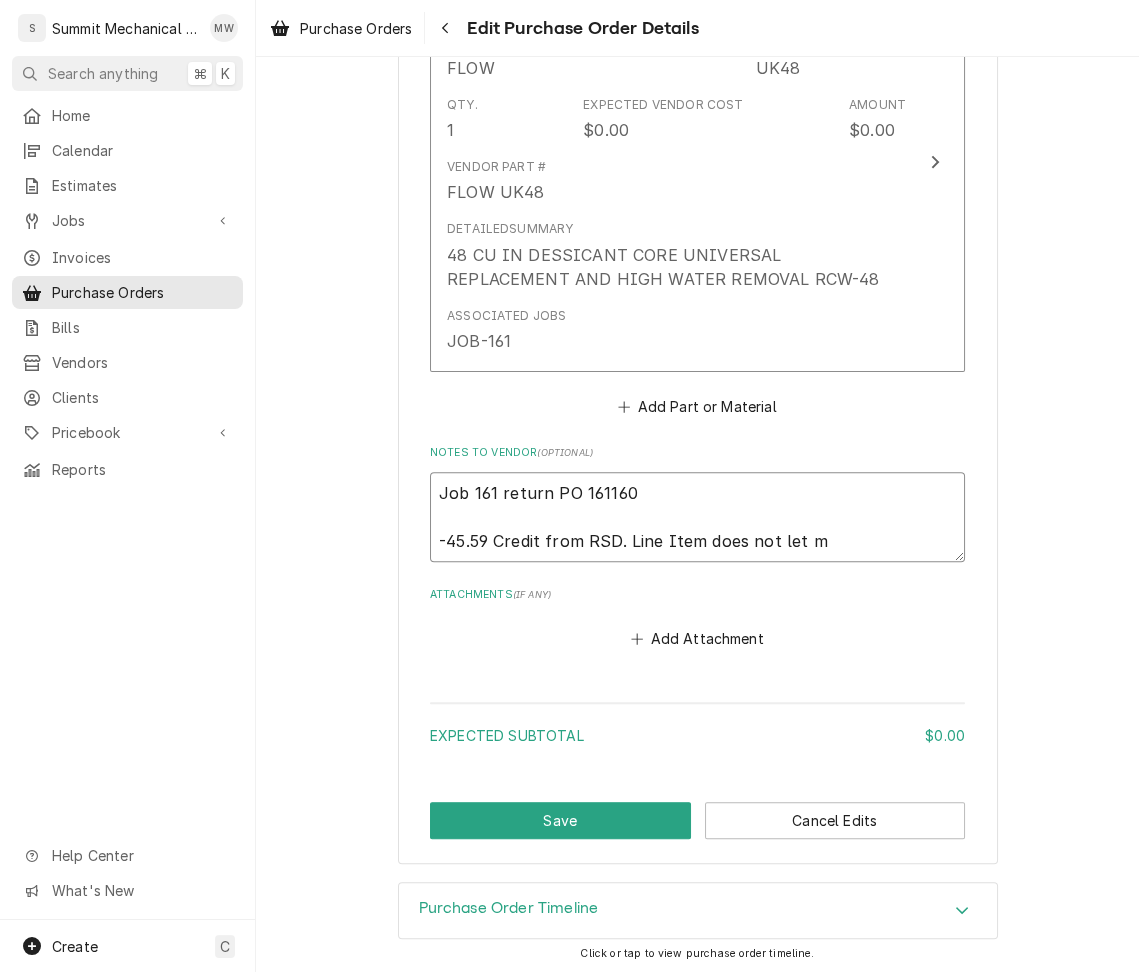 type on "Job 161 return PO 161160
-45.59 Credit from RSD. Line Item does not let me" 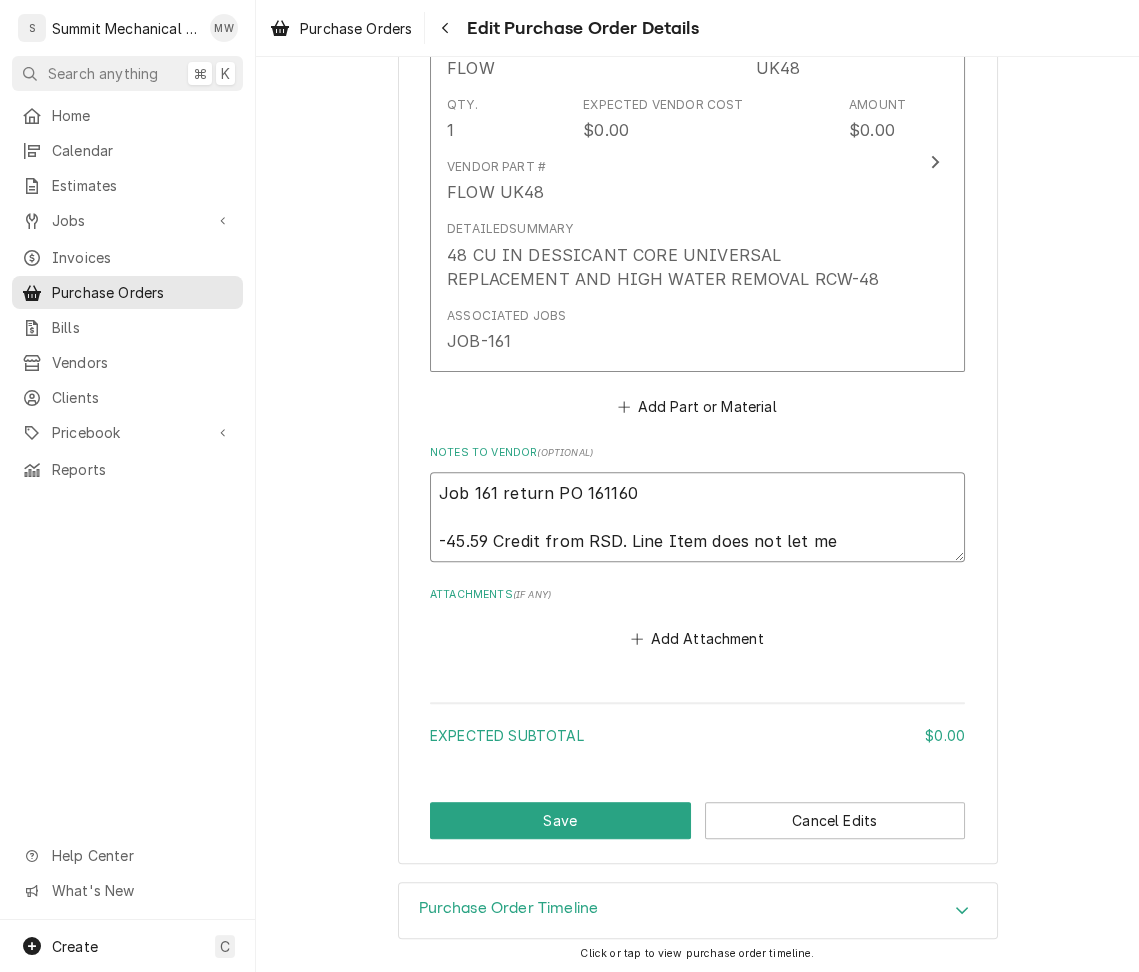 type on "x" 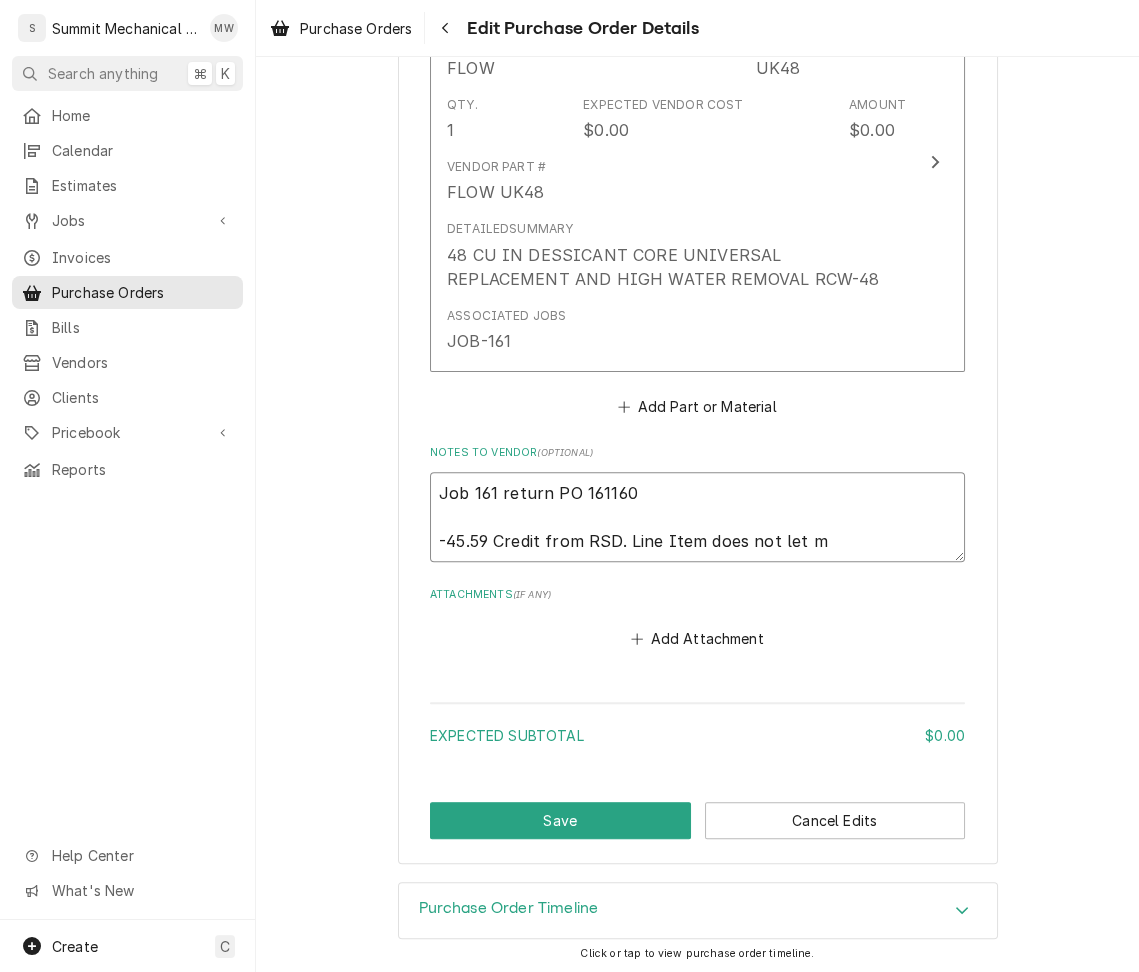 type on "x" 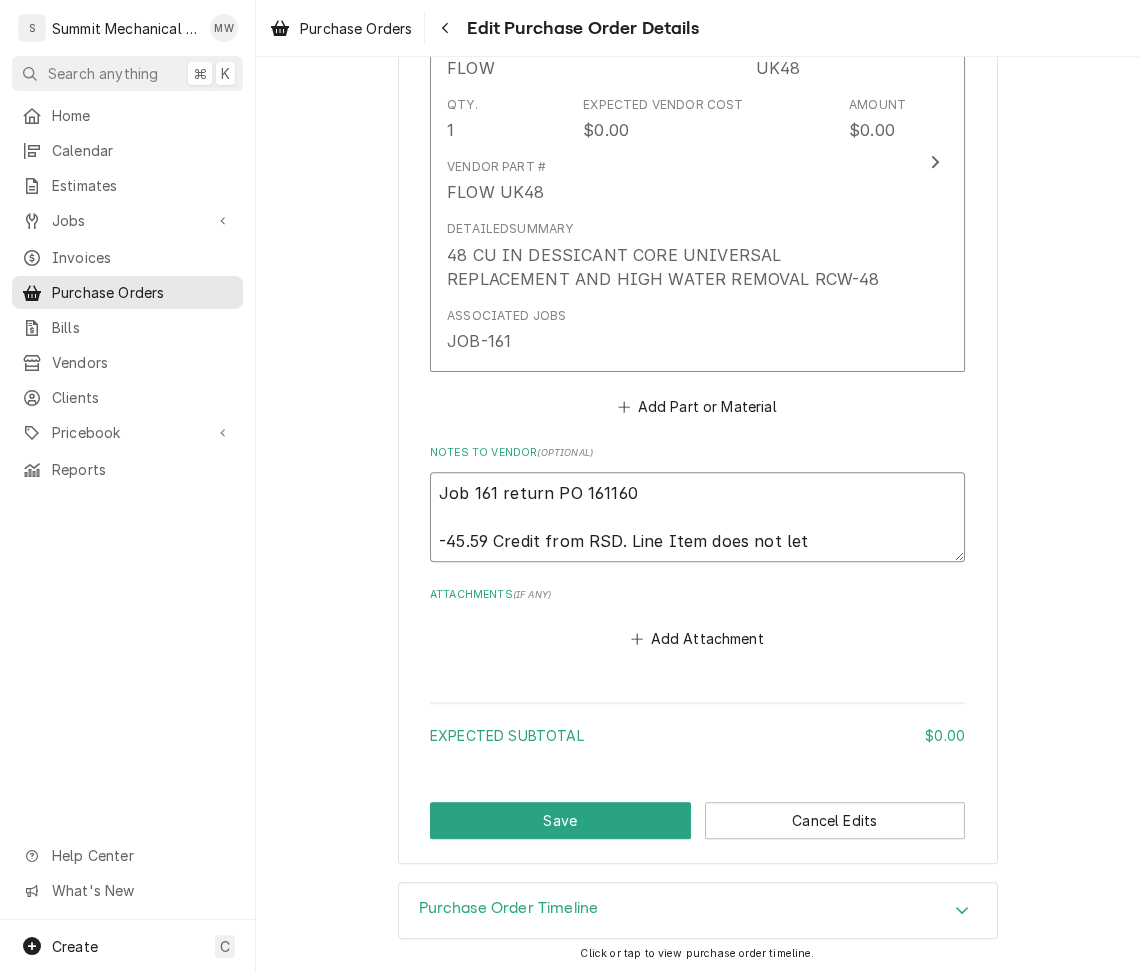 type on "x" 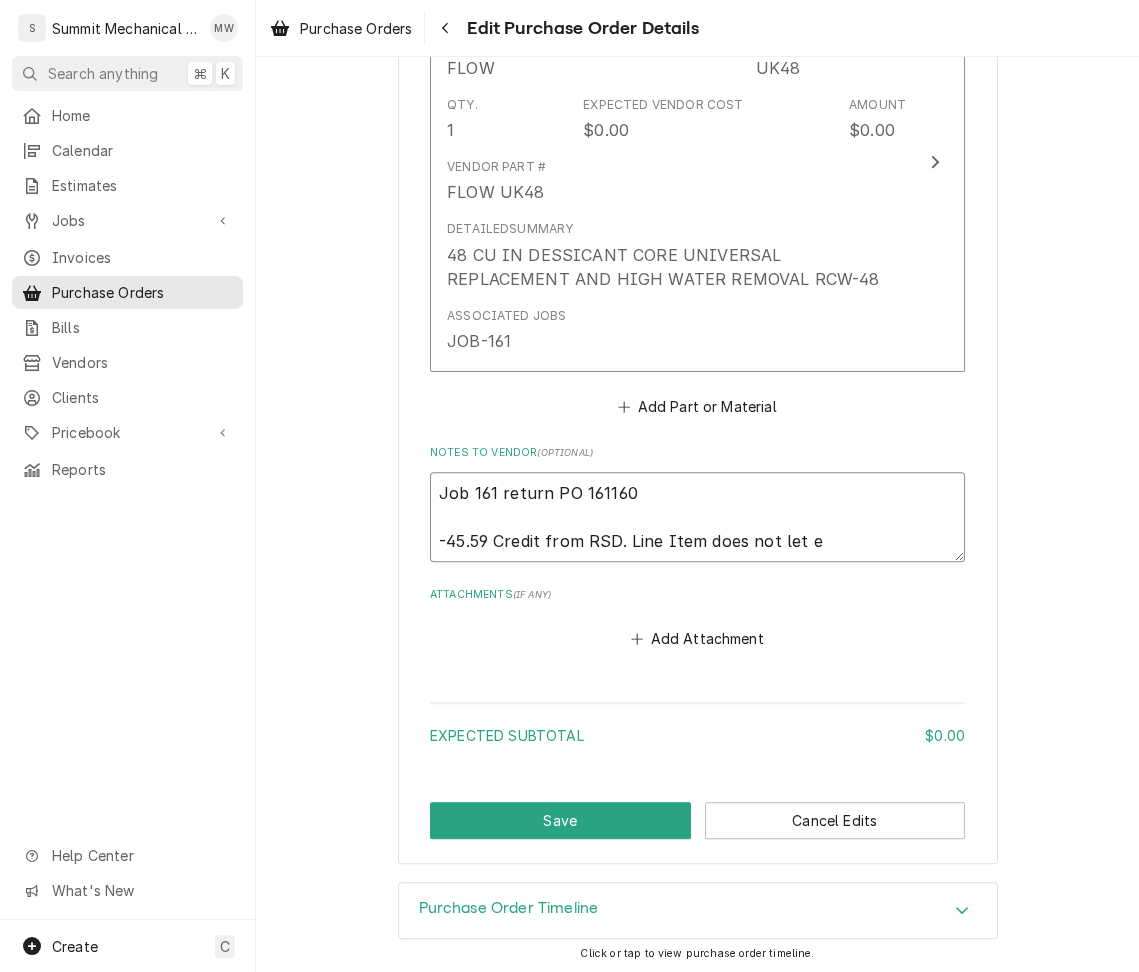 type on "Job 161 return PO 161160
-45.59 Credit from RSD. Line Item does not let ed" 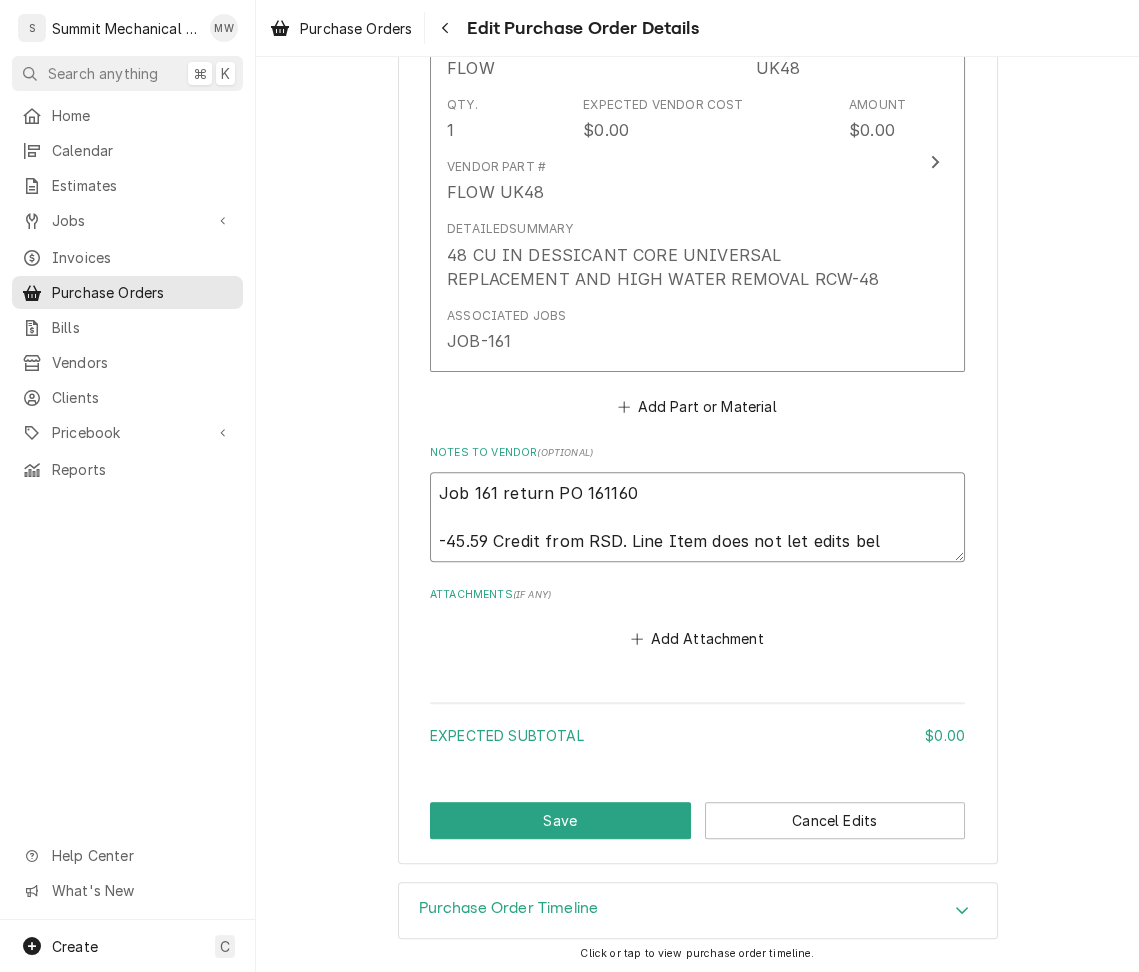 type on "x" 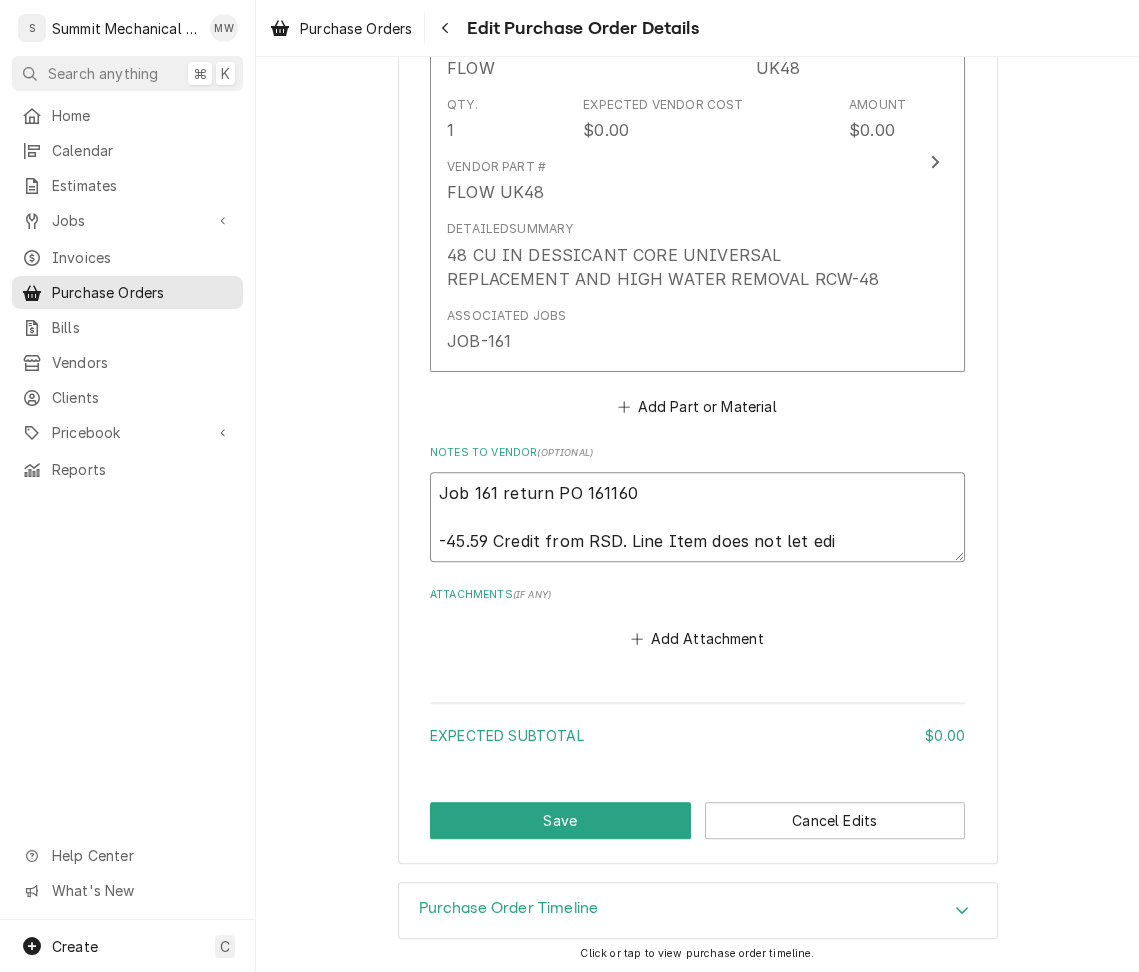 type on "x" 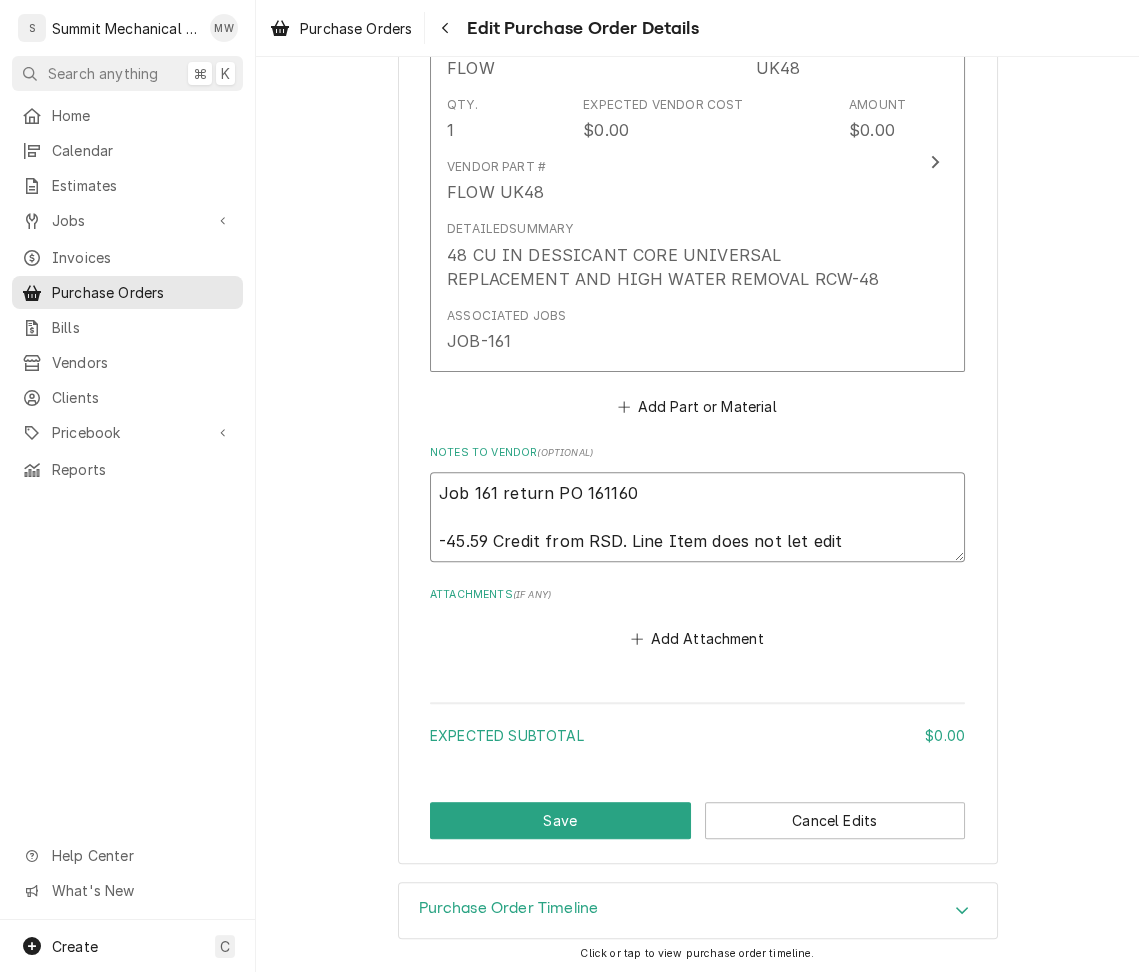 type on "x" 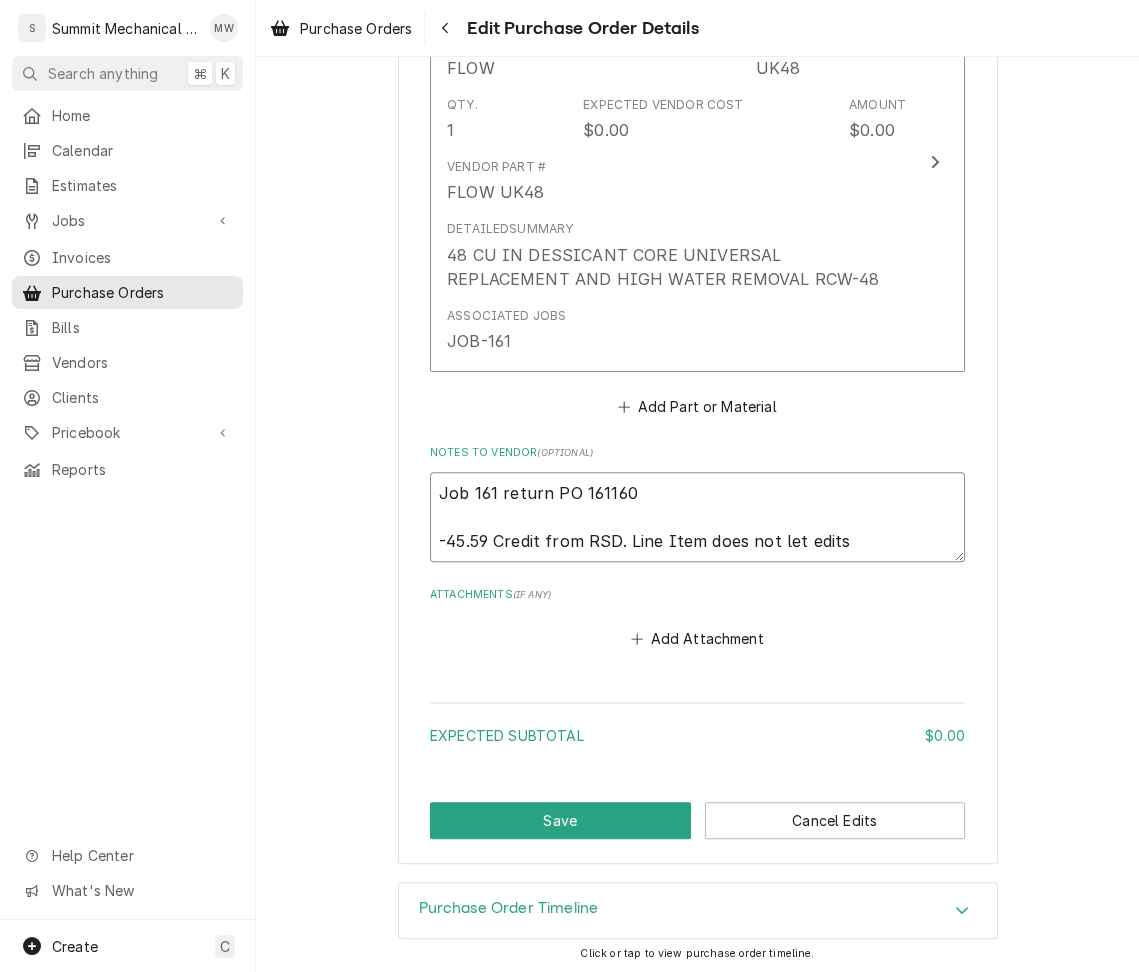 type on "x" 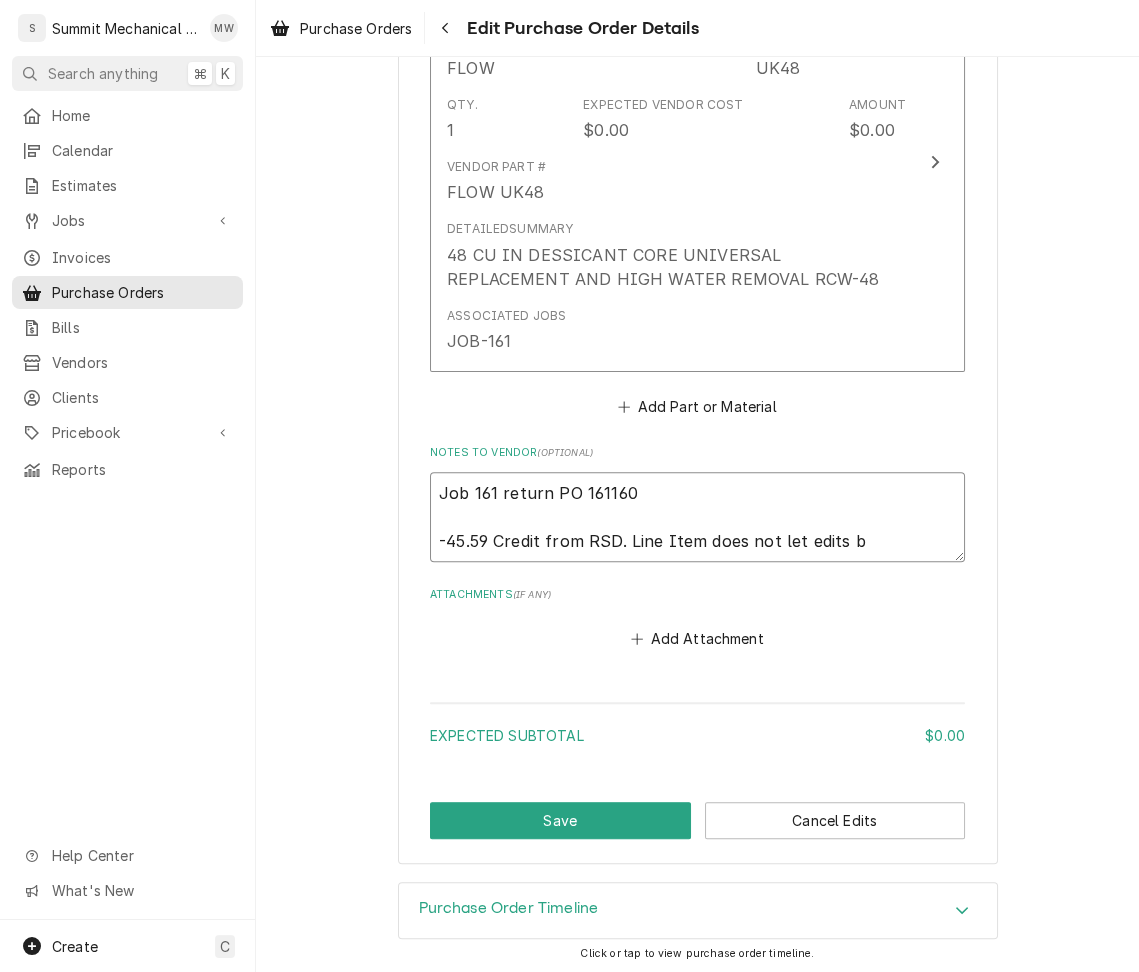 type on "x" 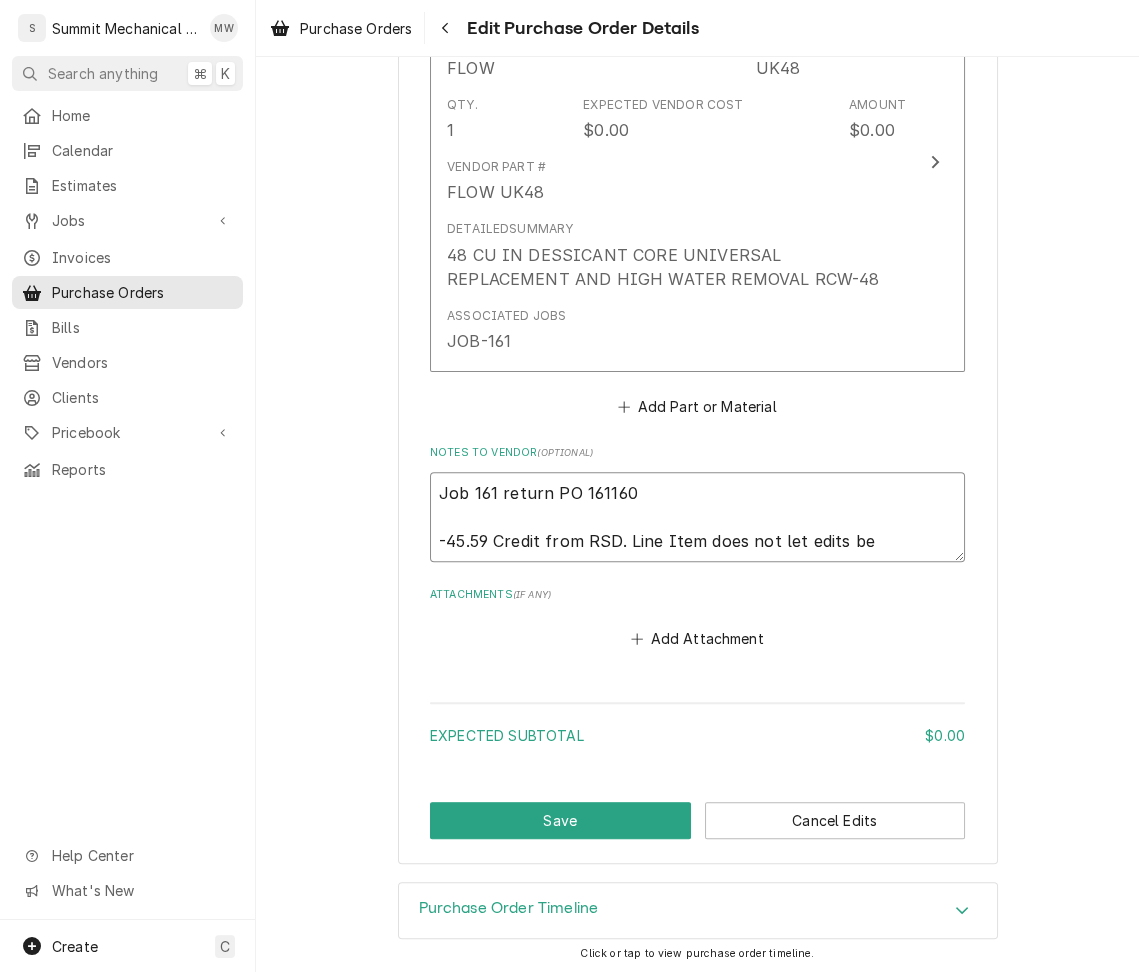type on "x" 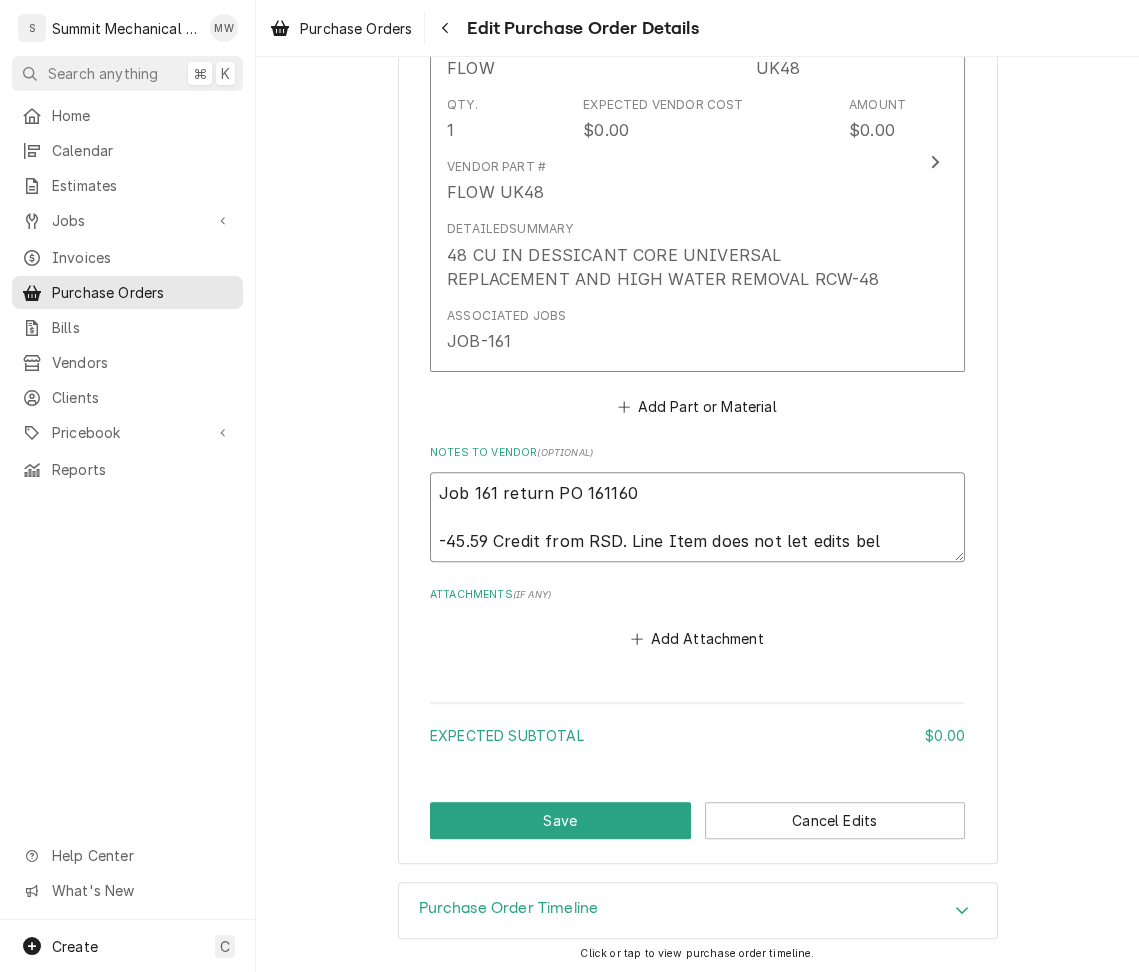type on "x" 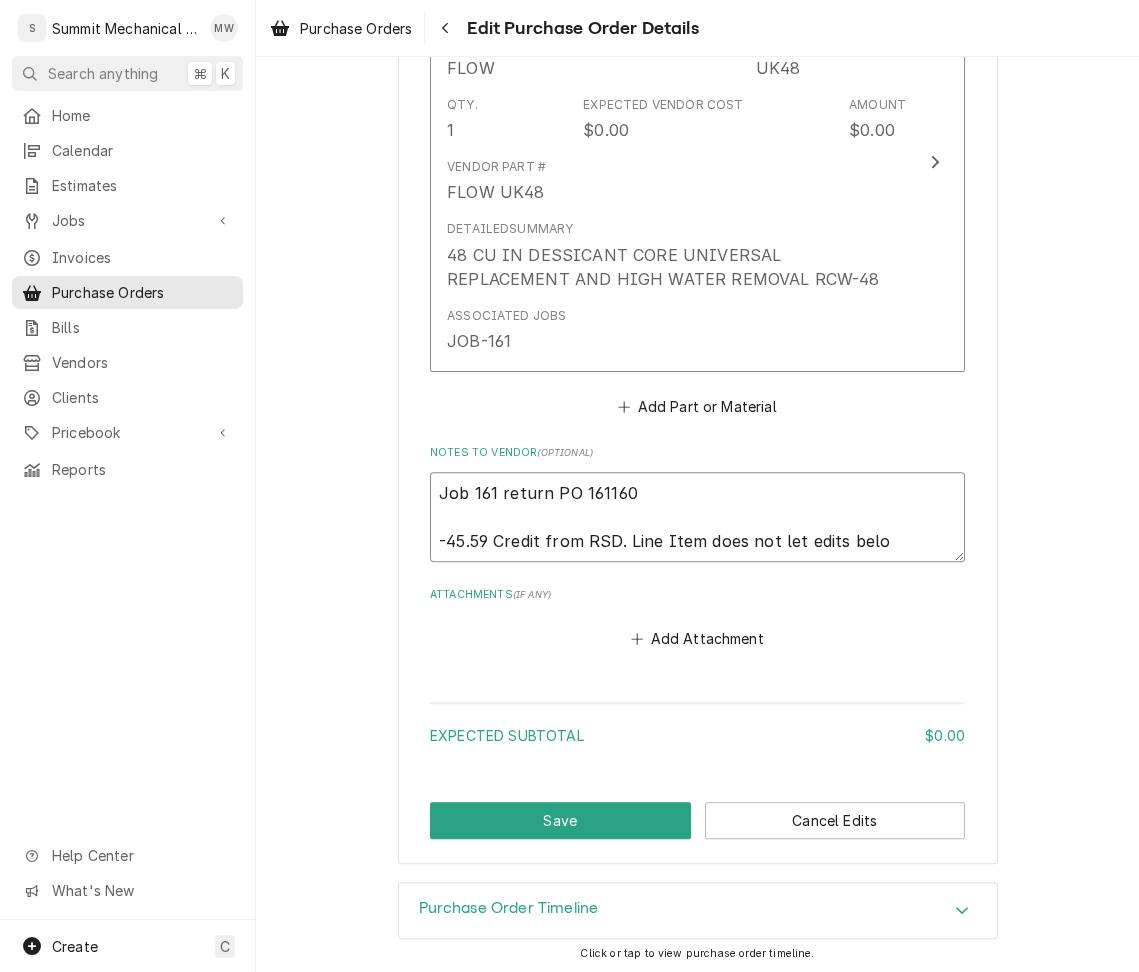 type on "x" 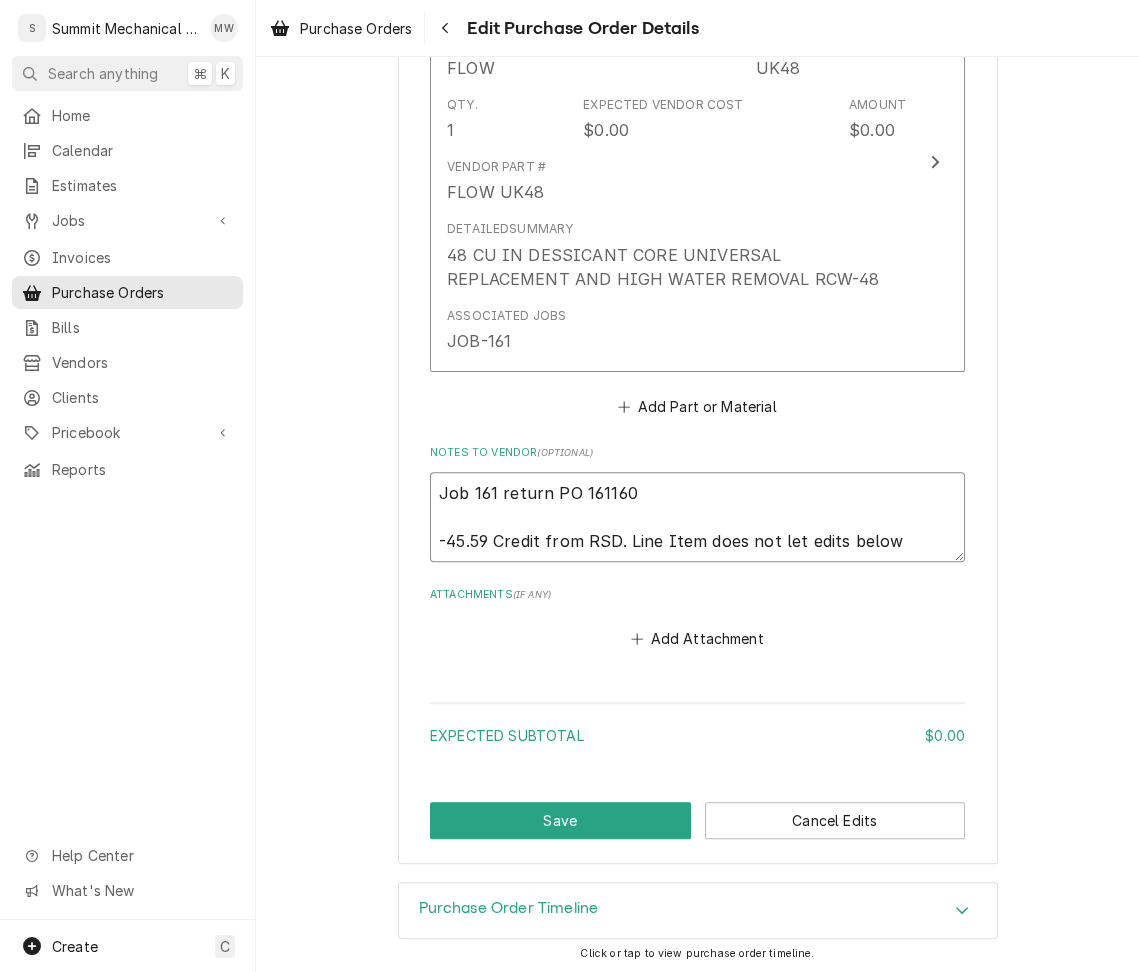 type on "x" 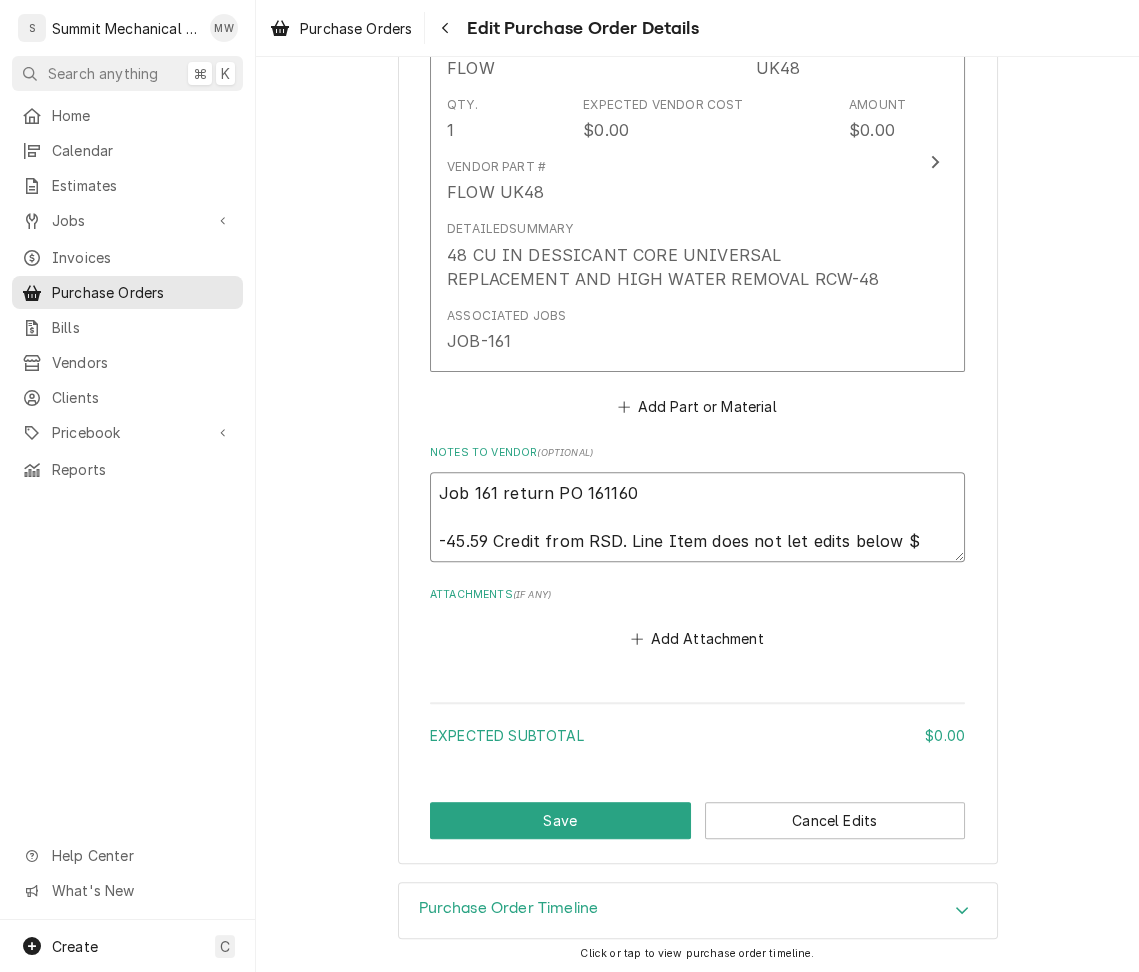 type on "x" 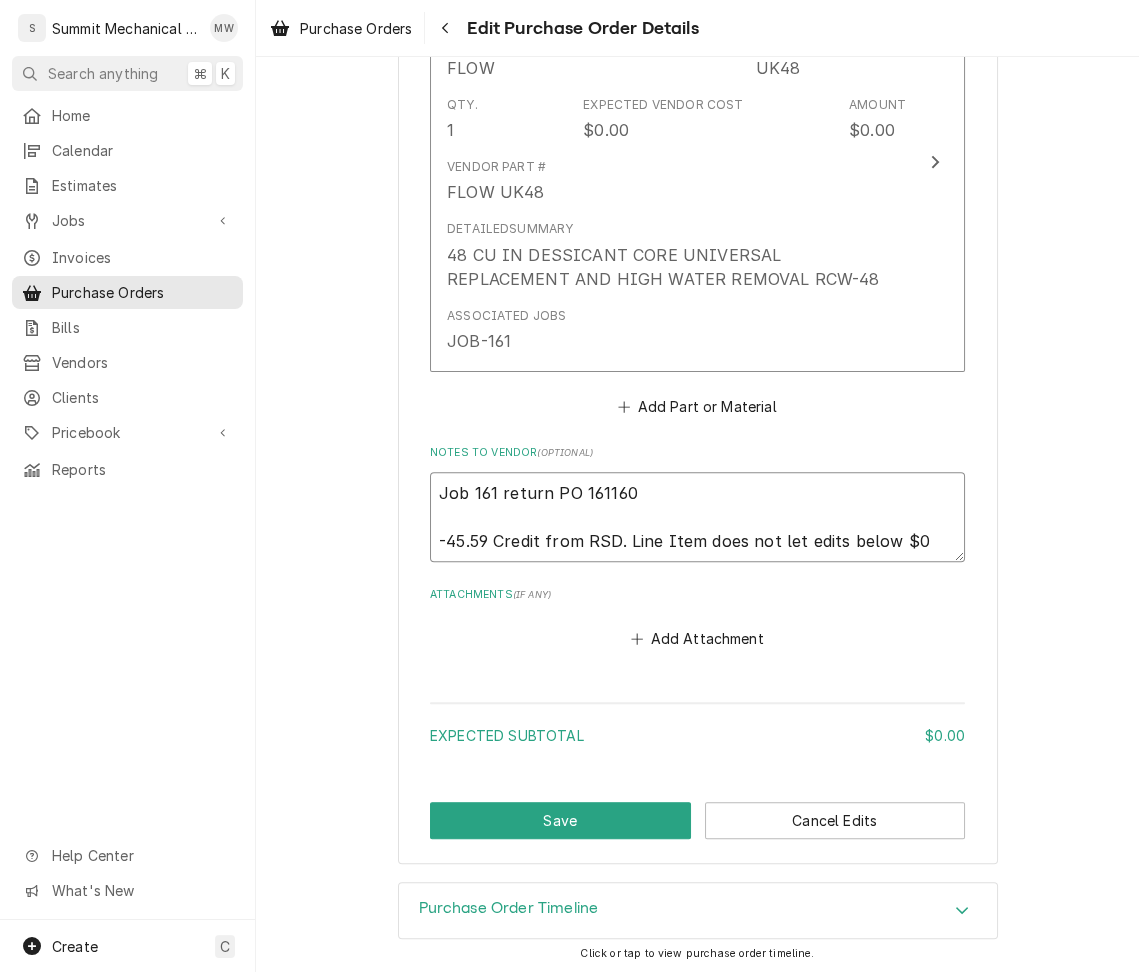 type on "x" 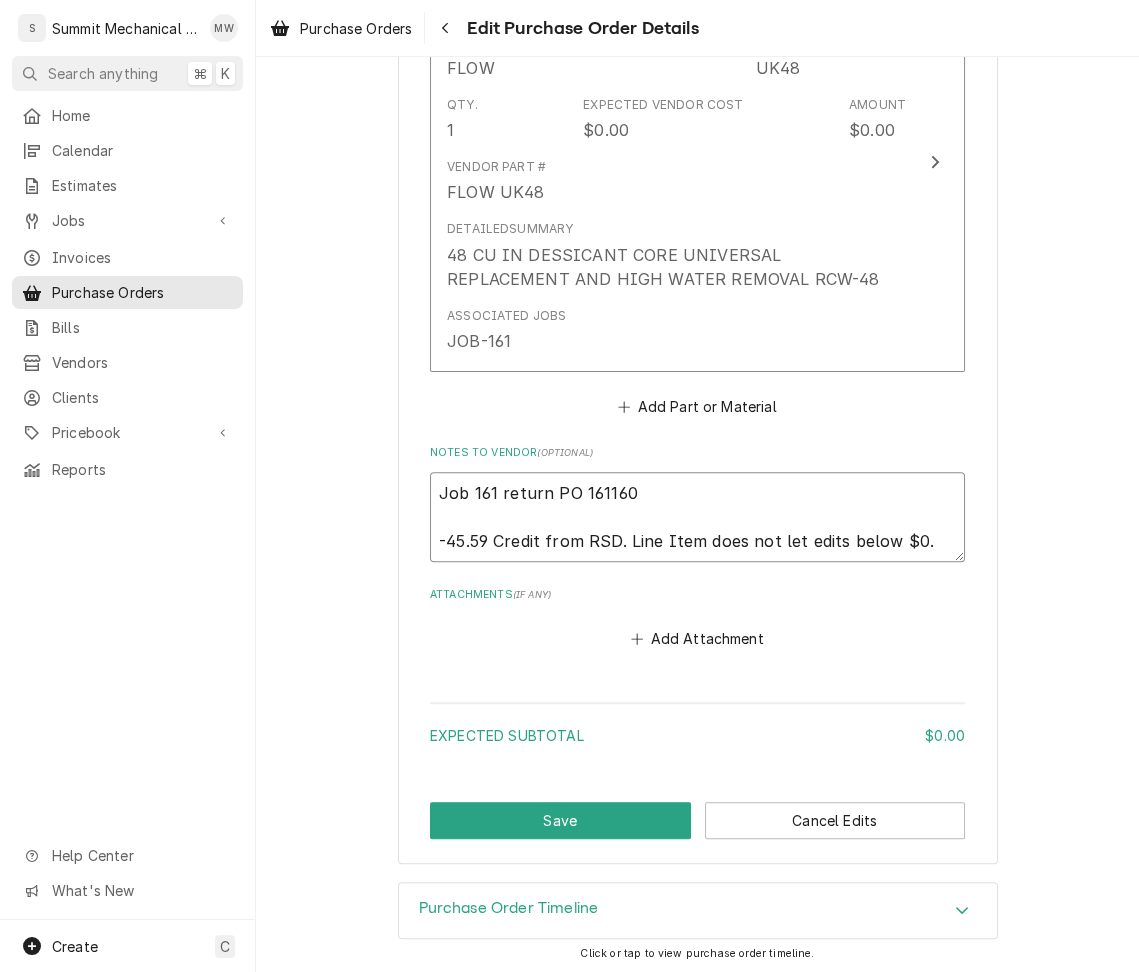 type on "x" 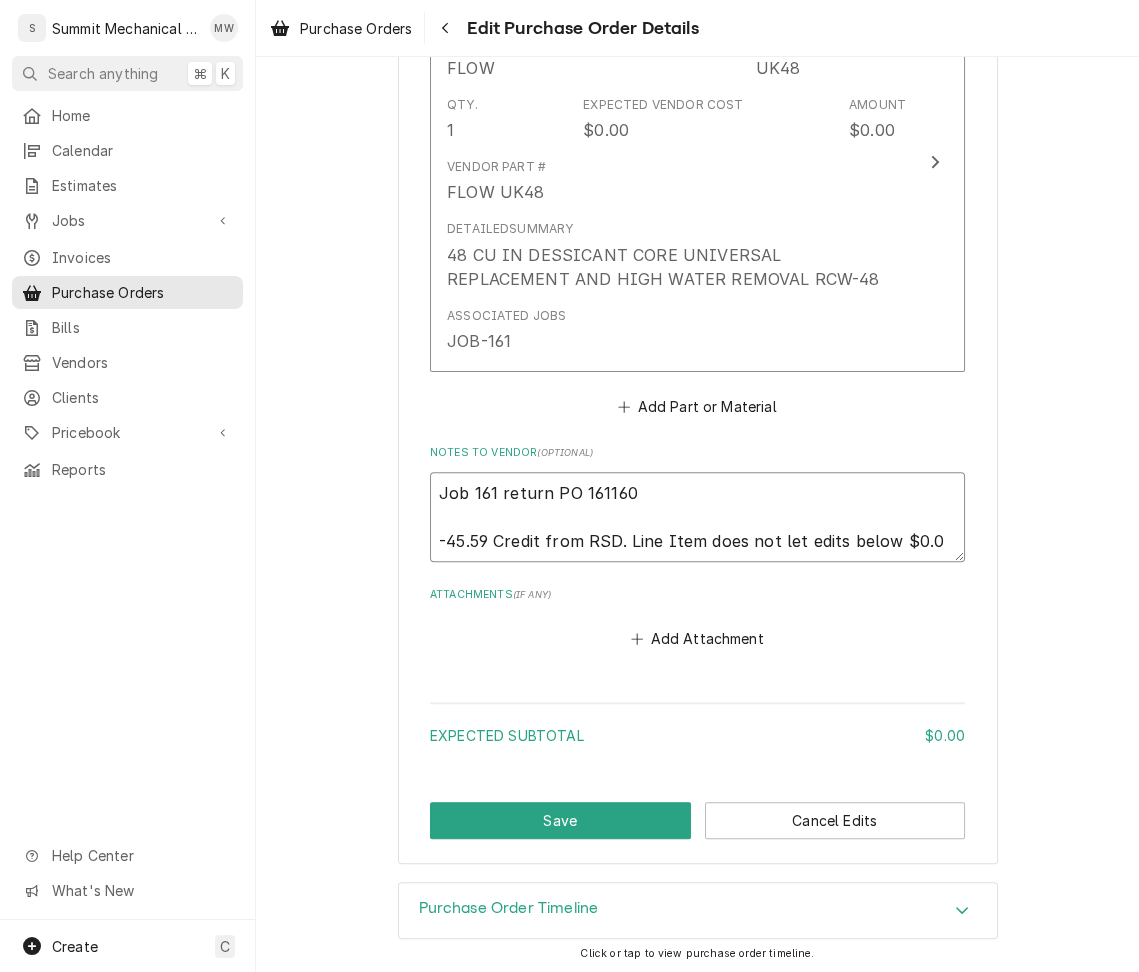 type on "x" 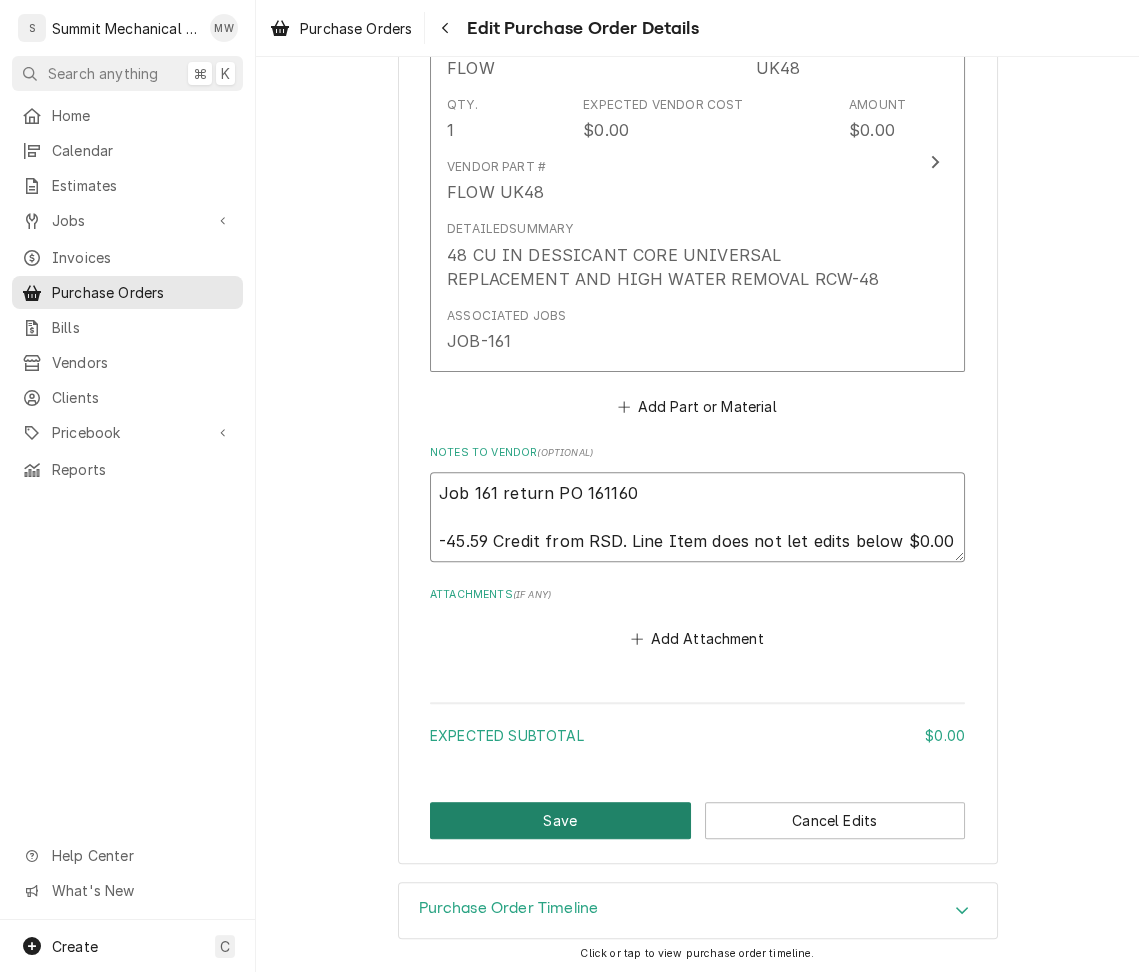 type on "Job 161 return PO 161160
-45.59 Credit from RSD. Line Item does not let edits below $0.00" 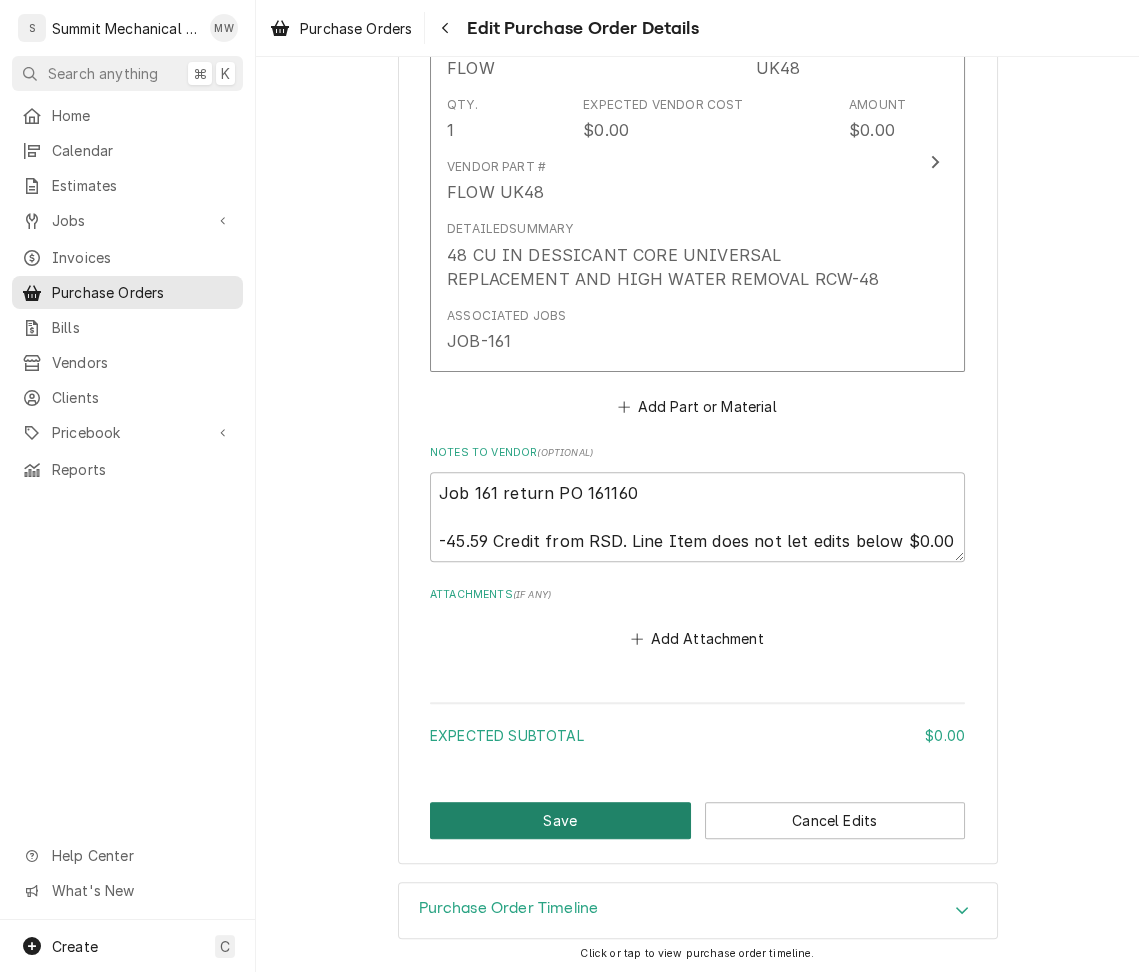 click on "Save" at bounding box center (560, 820) 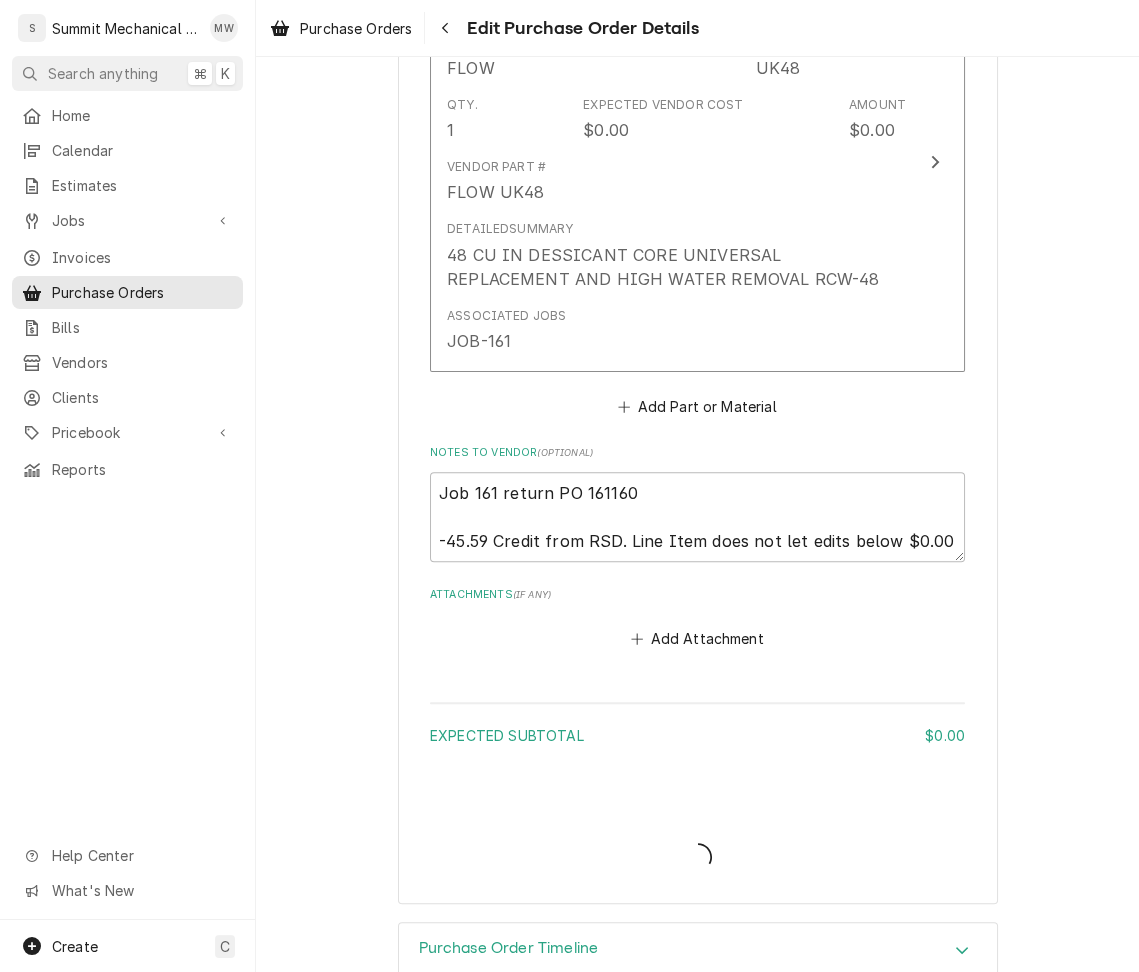 type on "x" 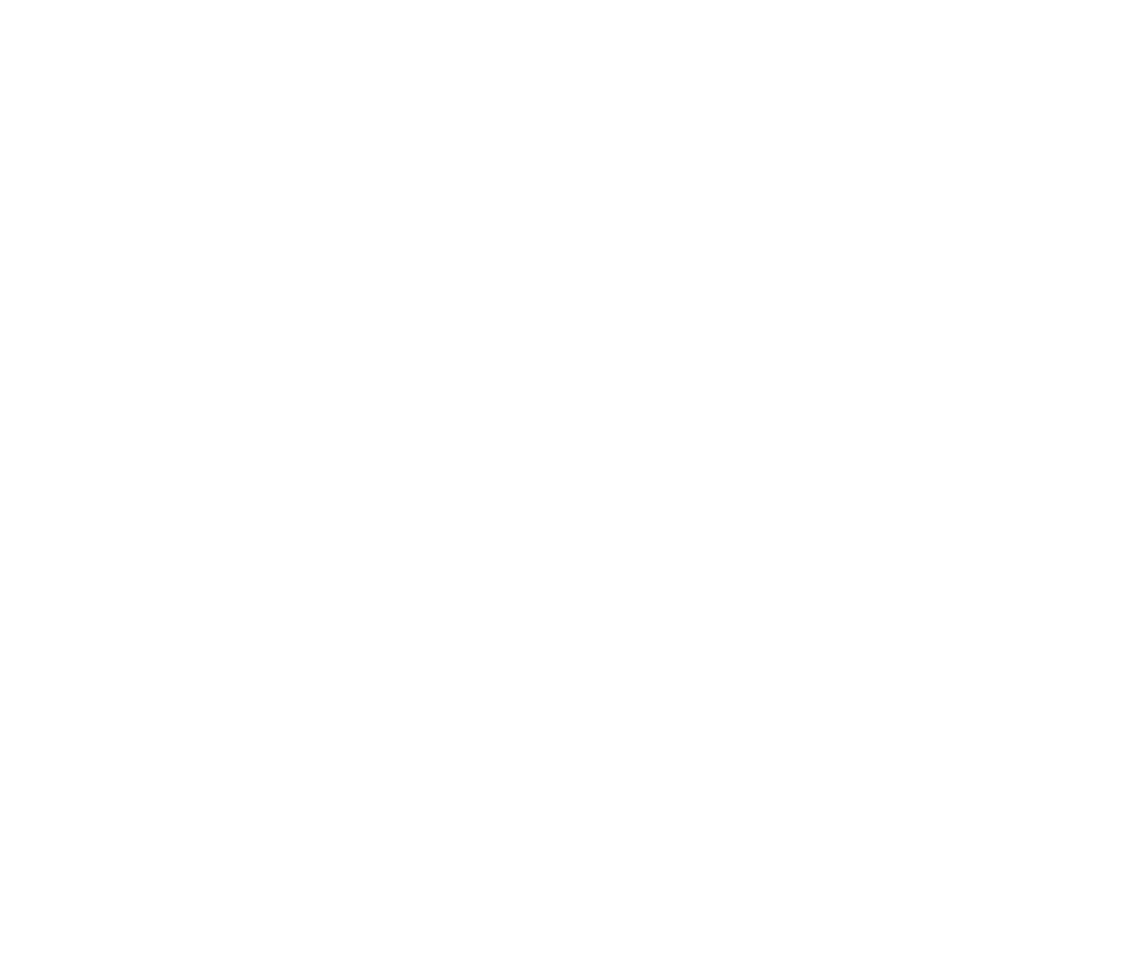 scroll, scrollTop: 0, scrollLeft: 0, axis: both 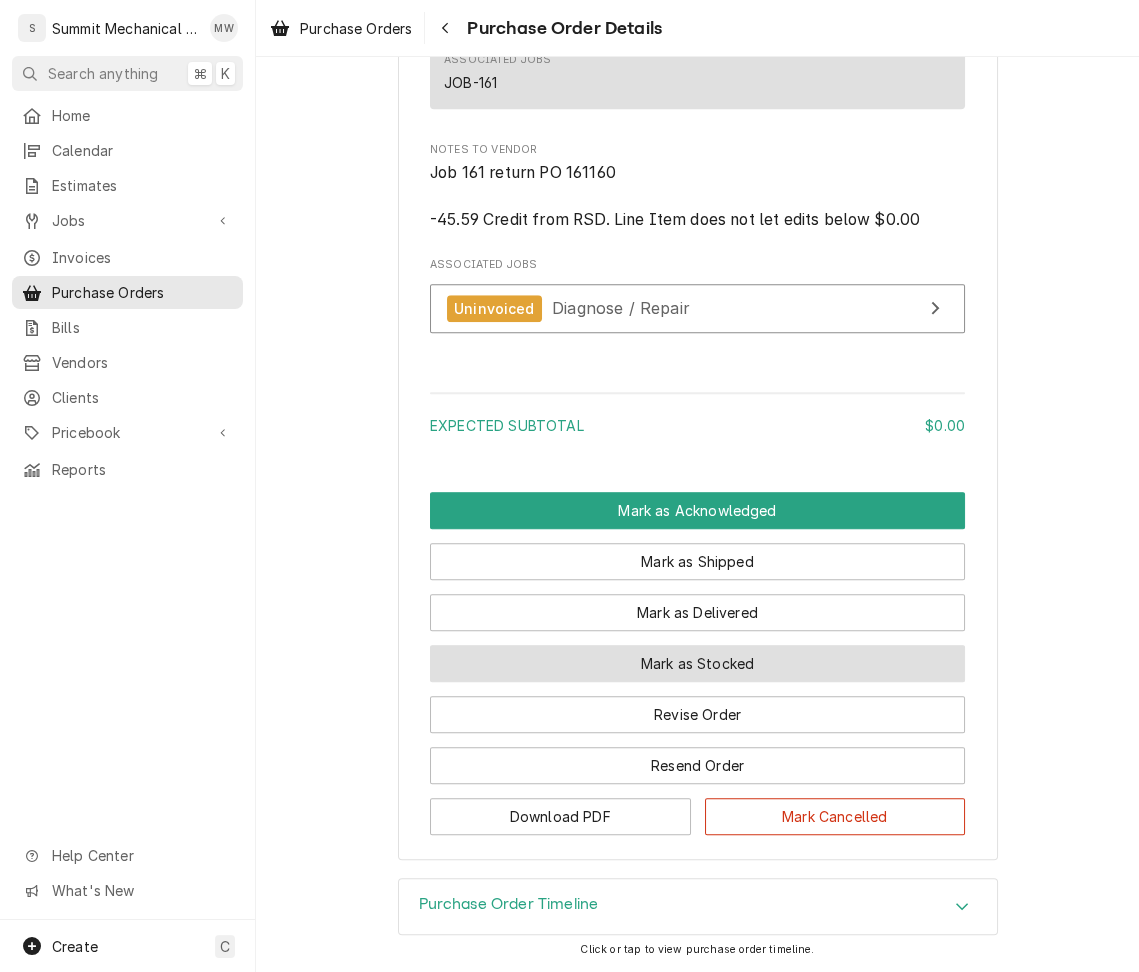 click on "Mark as Stocked" at bounding box center [697, 663] 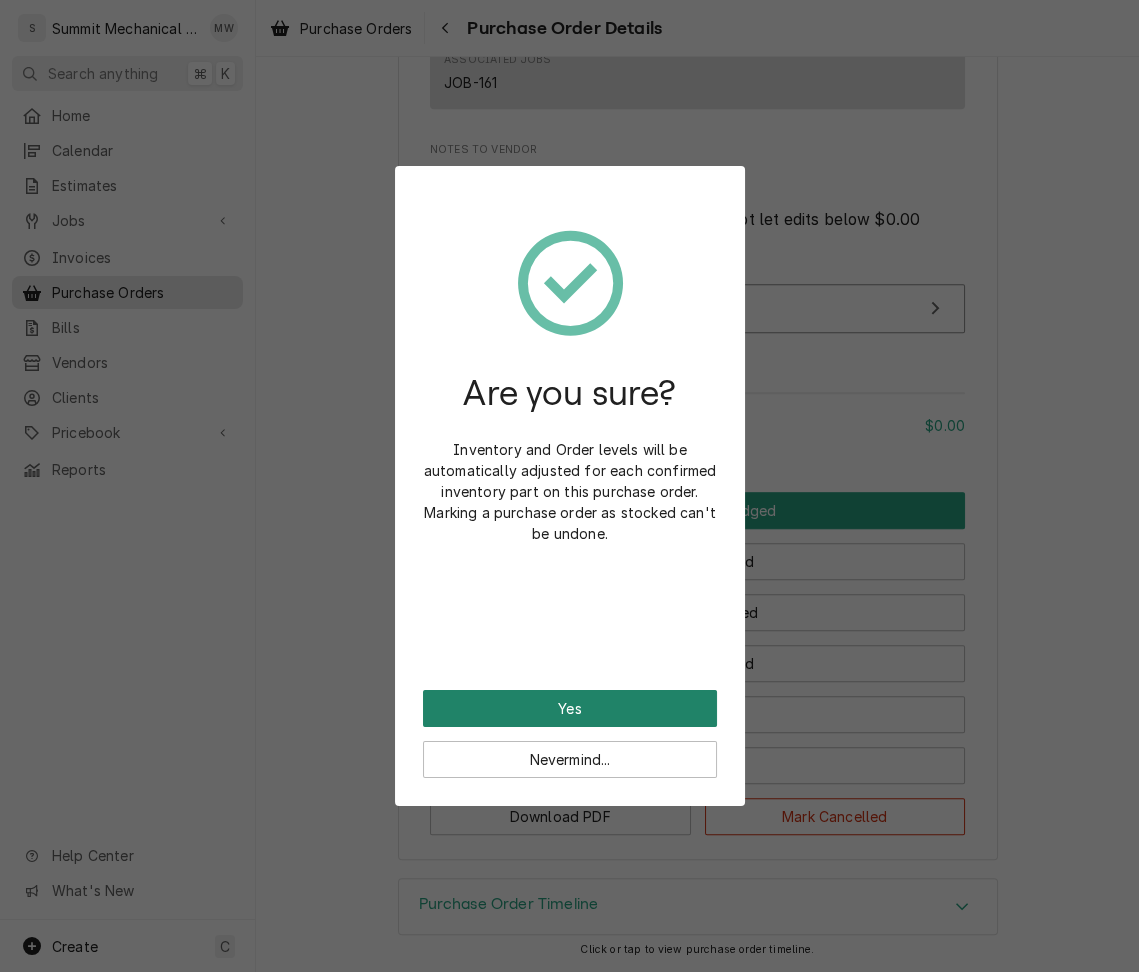 click on "Yes" at bounding box center (570, 708) 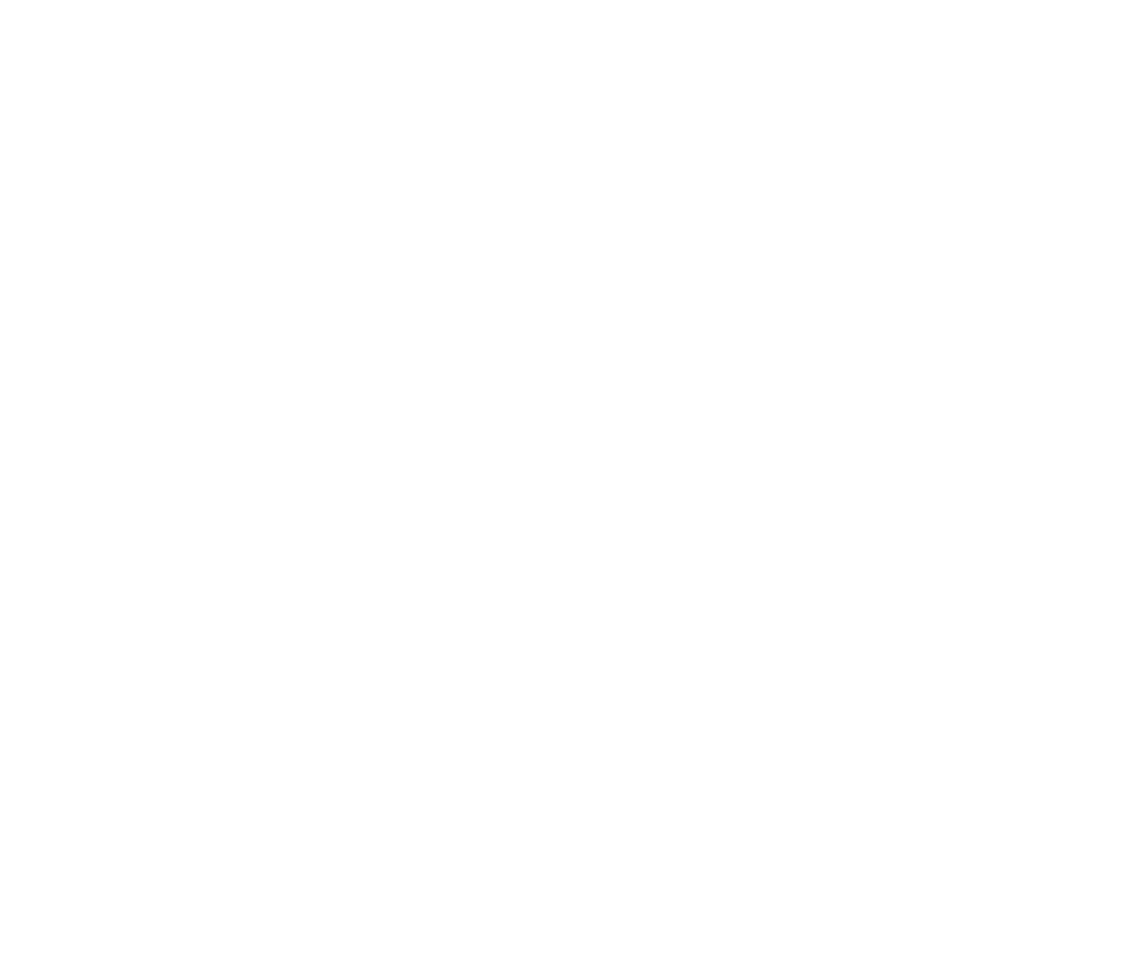 scroll, scrollTop: 0, scrollLeft: 0, axis: both 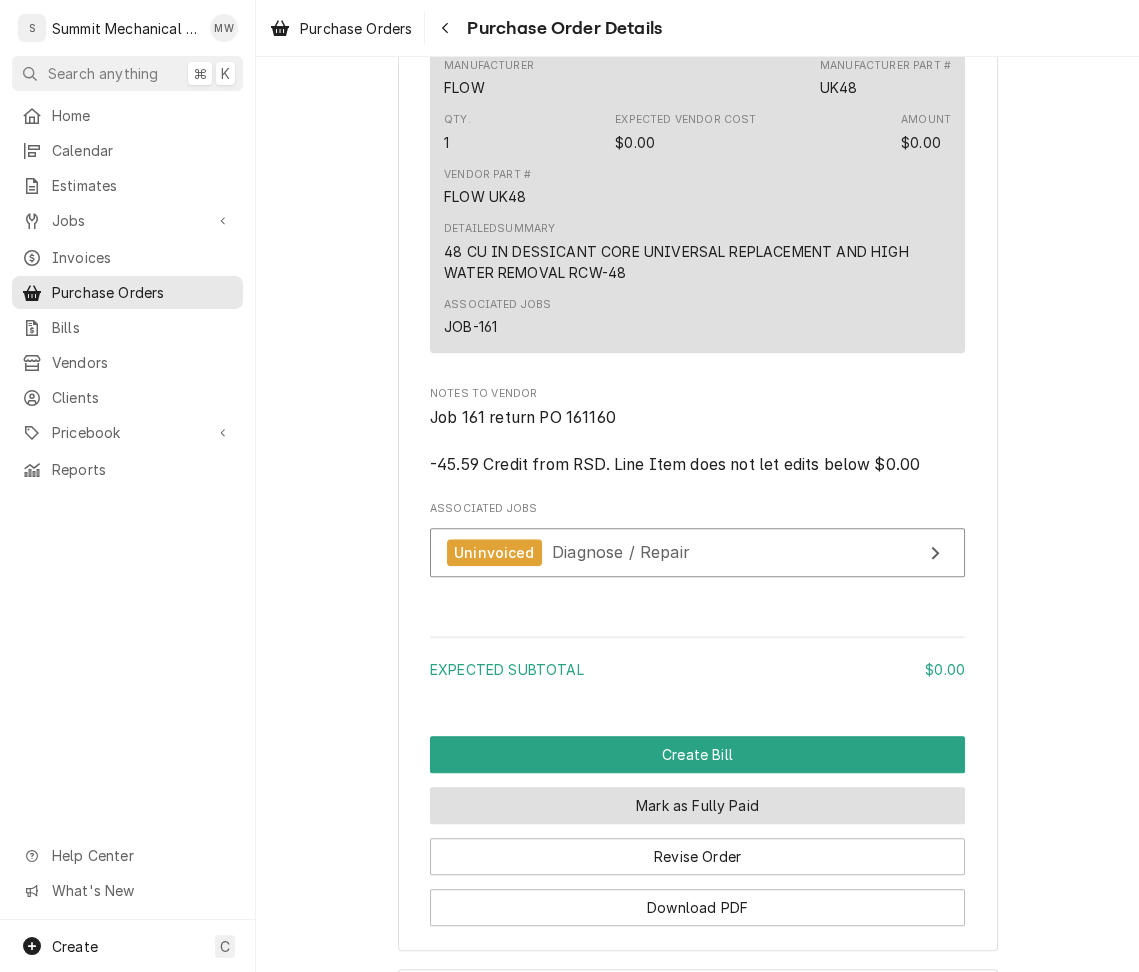click on "Mark as Fully Paid" at bounding box center (697, 805) 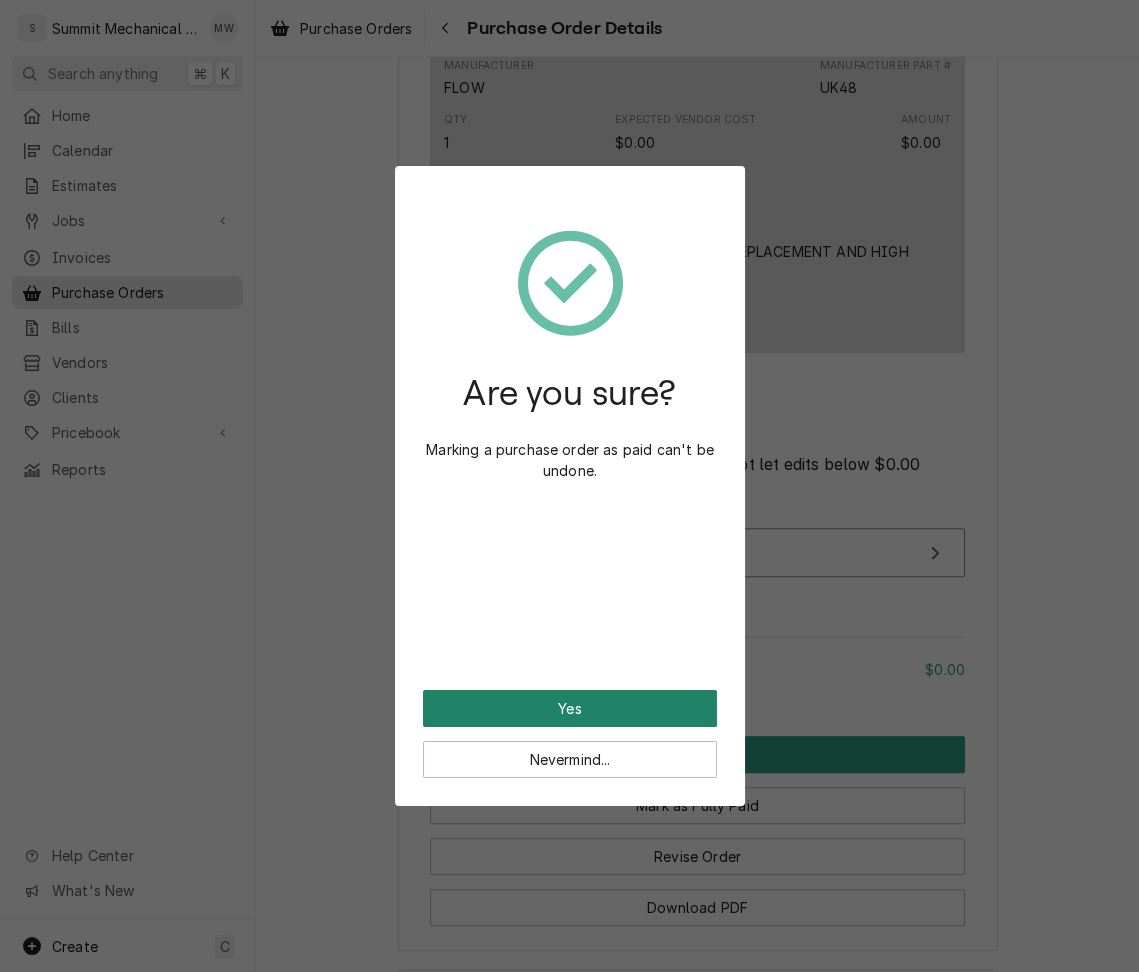 click on "Yes" at bounding box center (570, 708) 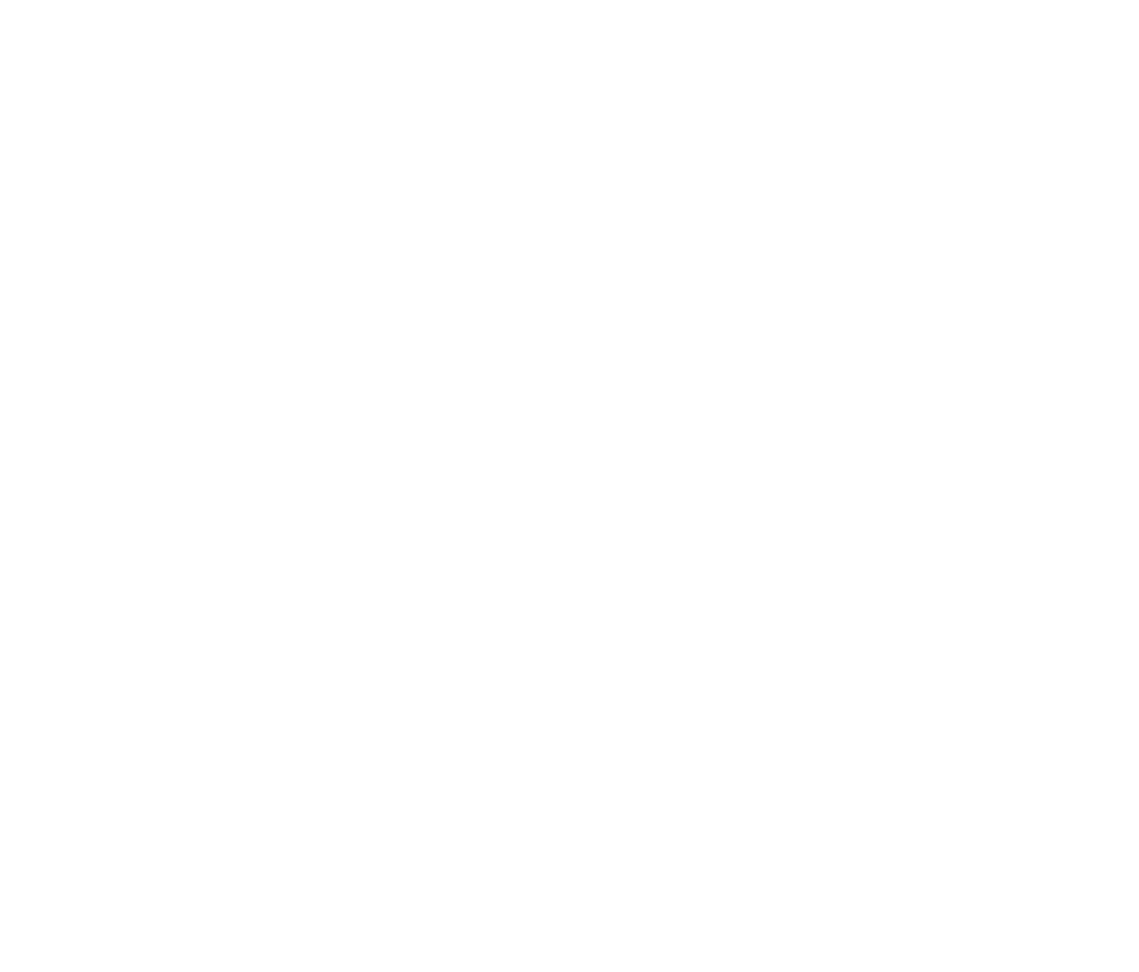 scroll, scrollTop: 0, scrollLeft: 0, axis: both 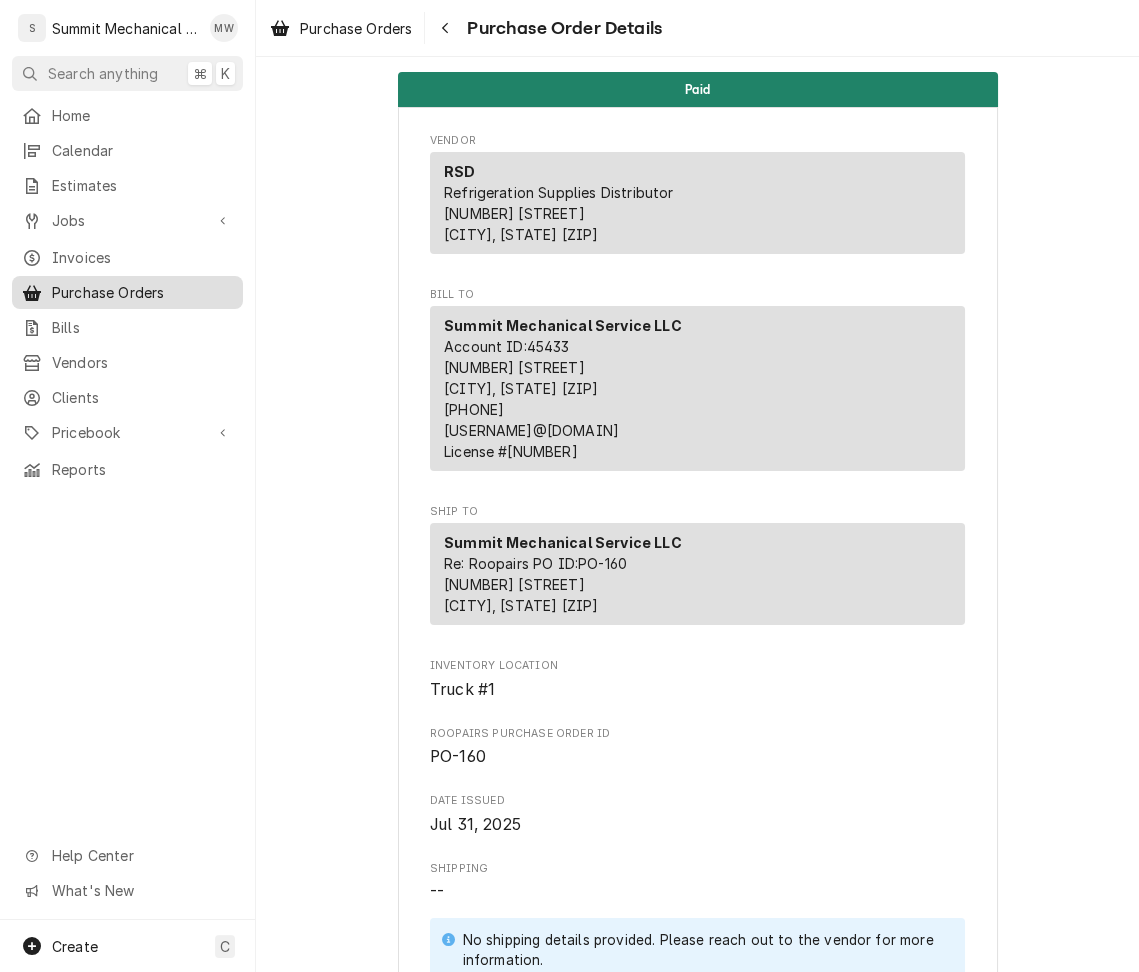click on "Purchase Orders" at bounding box center [142, 292] 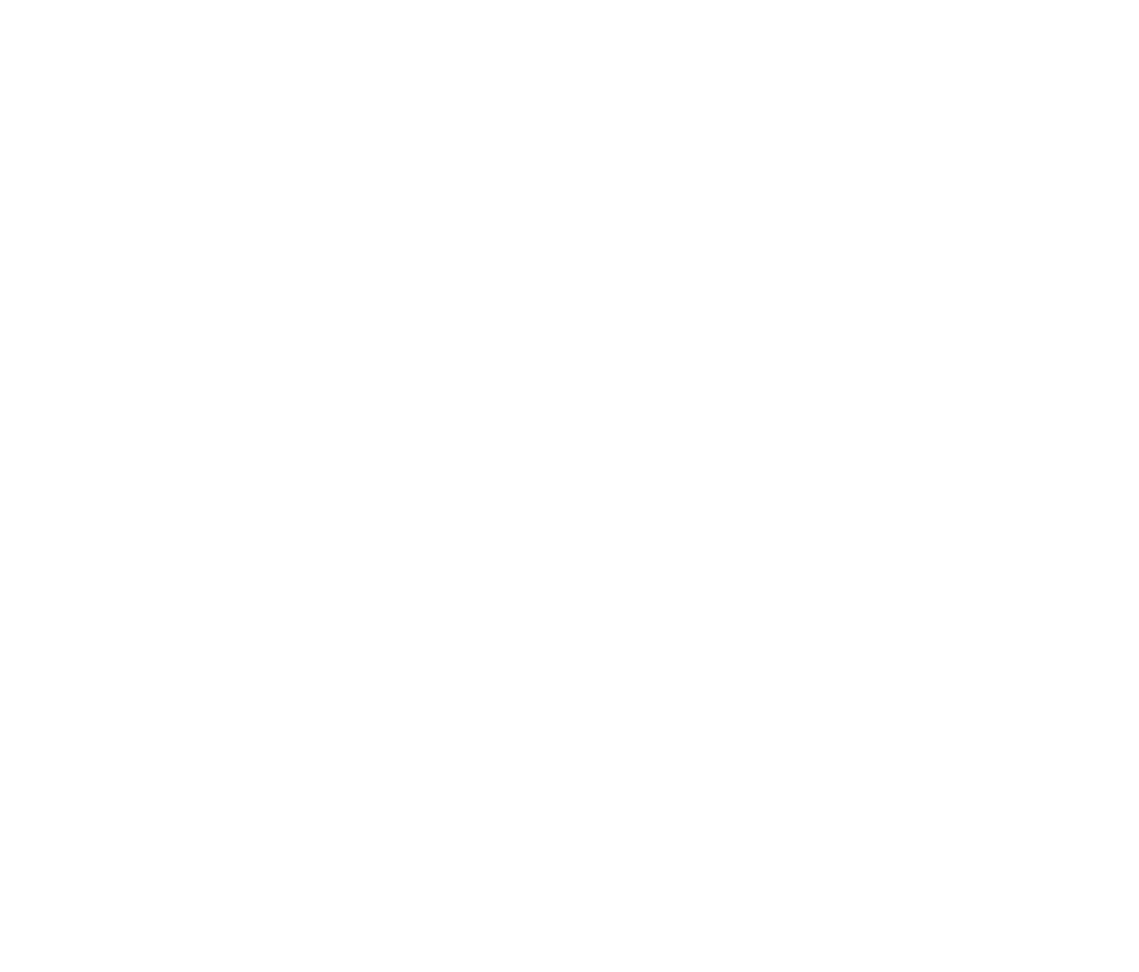 scroll, scrollTop: 0, scrollLeft: 0, axis: both 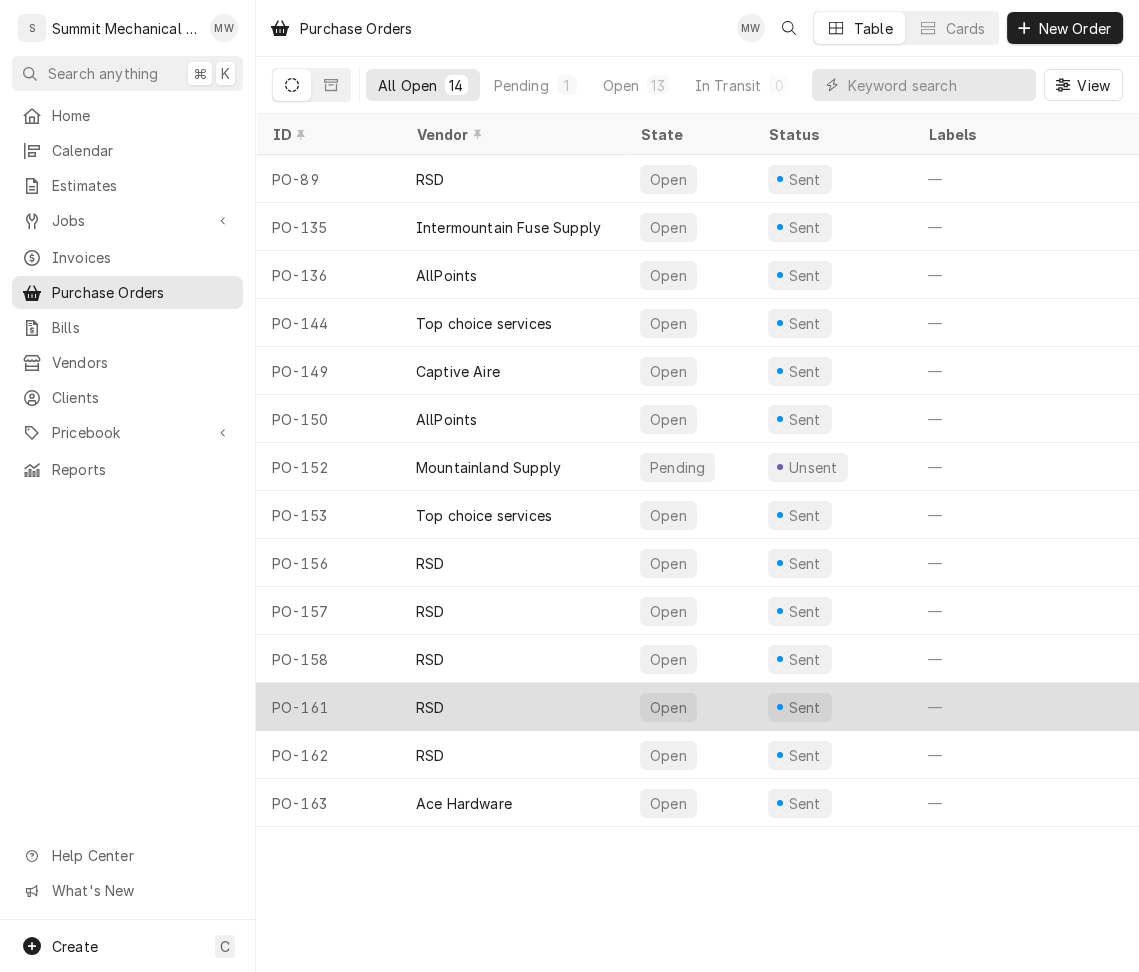 click on "RSD" at bounding box center [512, 707] 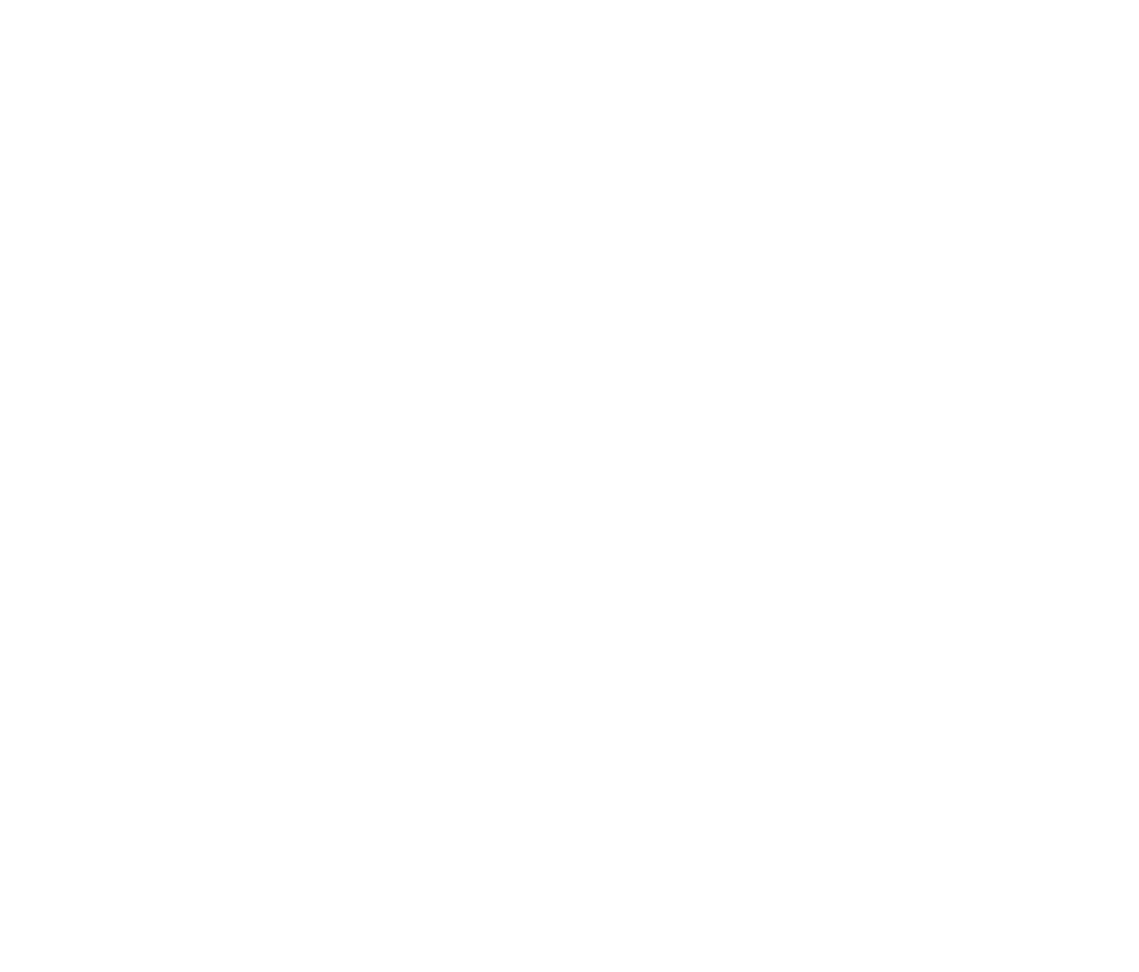 scroll, scrollTop: 0, scrollLeft: 0, axis: both 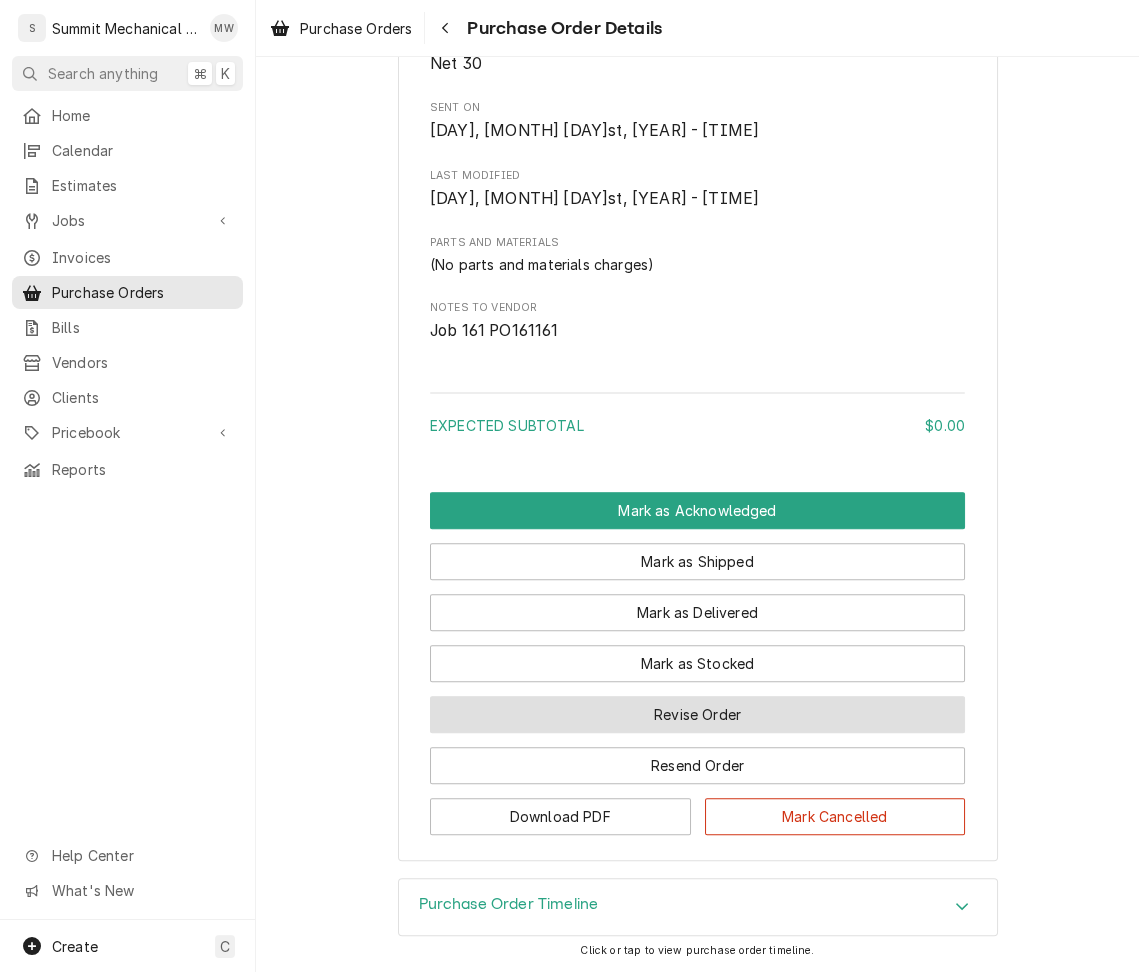 click on "Revise Order" at bounding box center [697, 714] 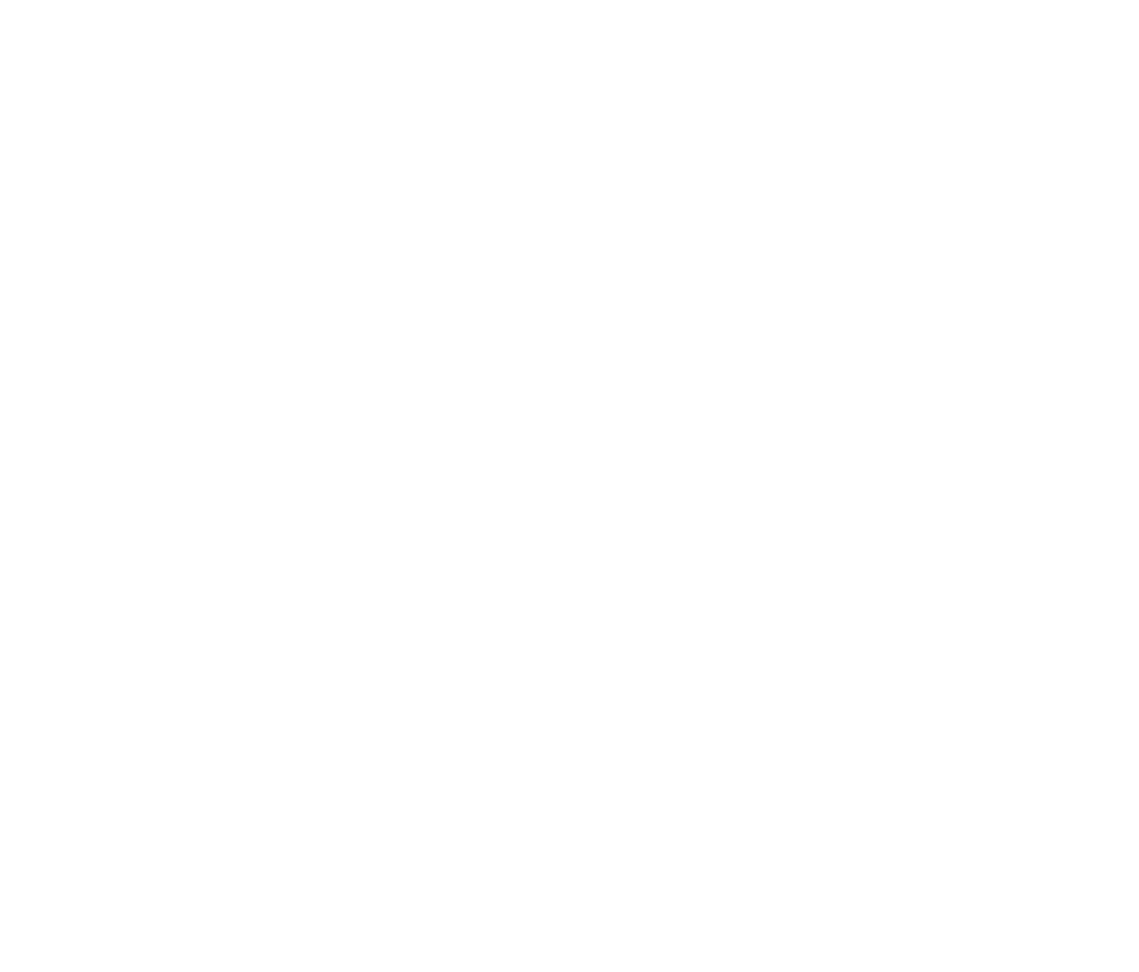 scroll, scrollTop: 0, scrollLeft: 0, axis: both 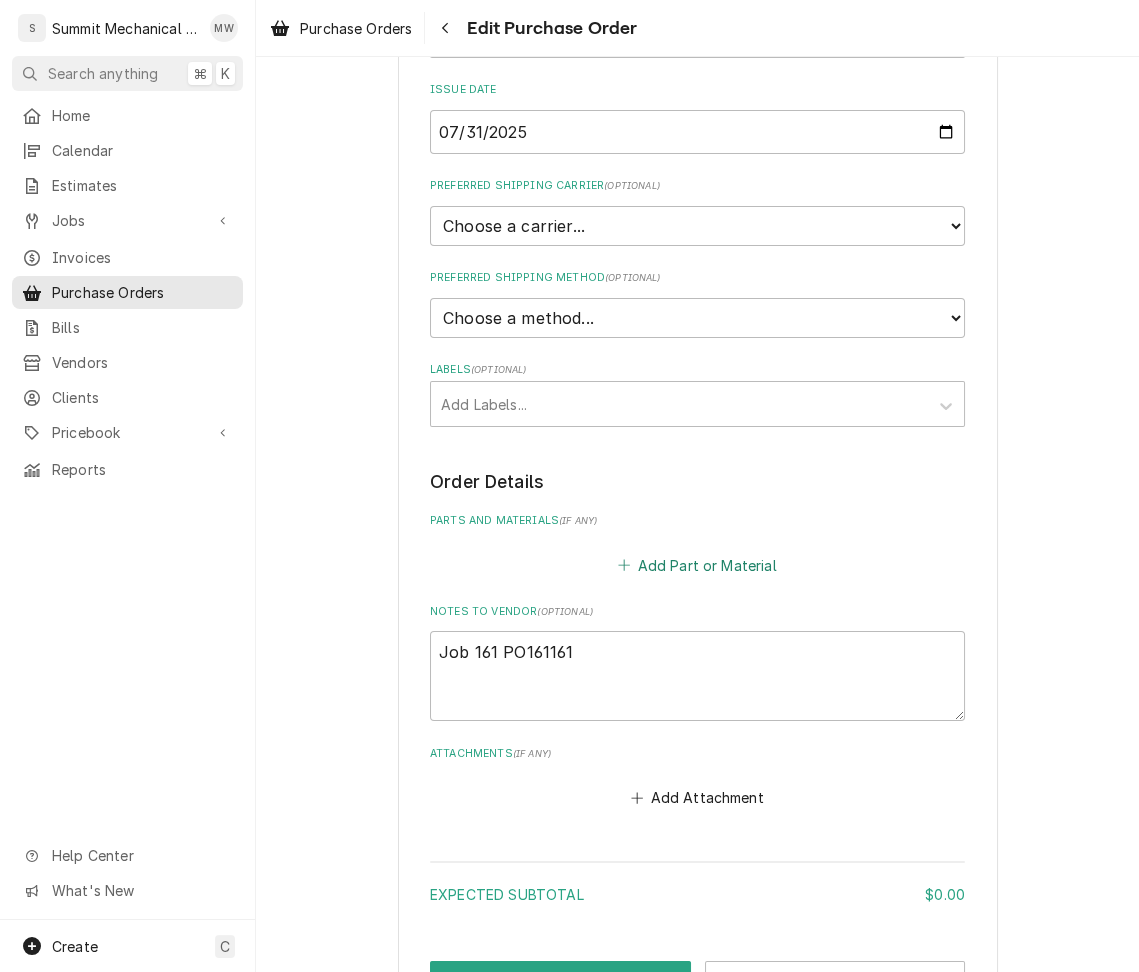click on "Add Part or Material" at bounding box center [697, 565] 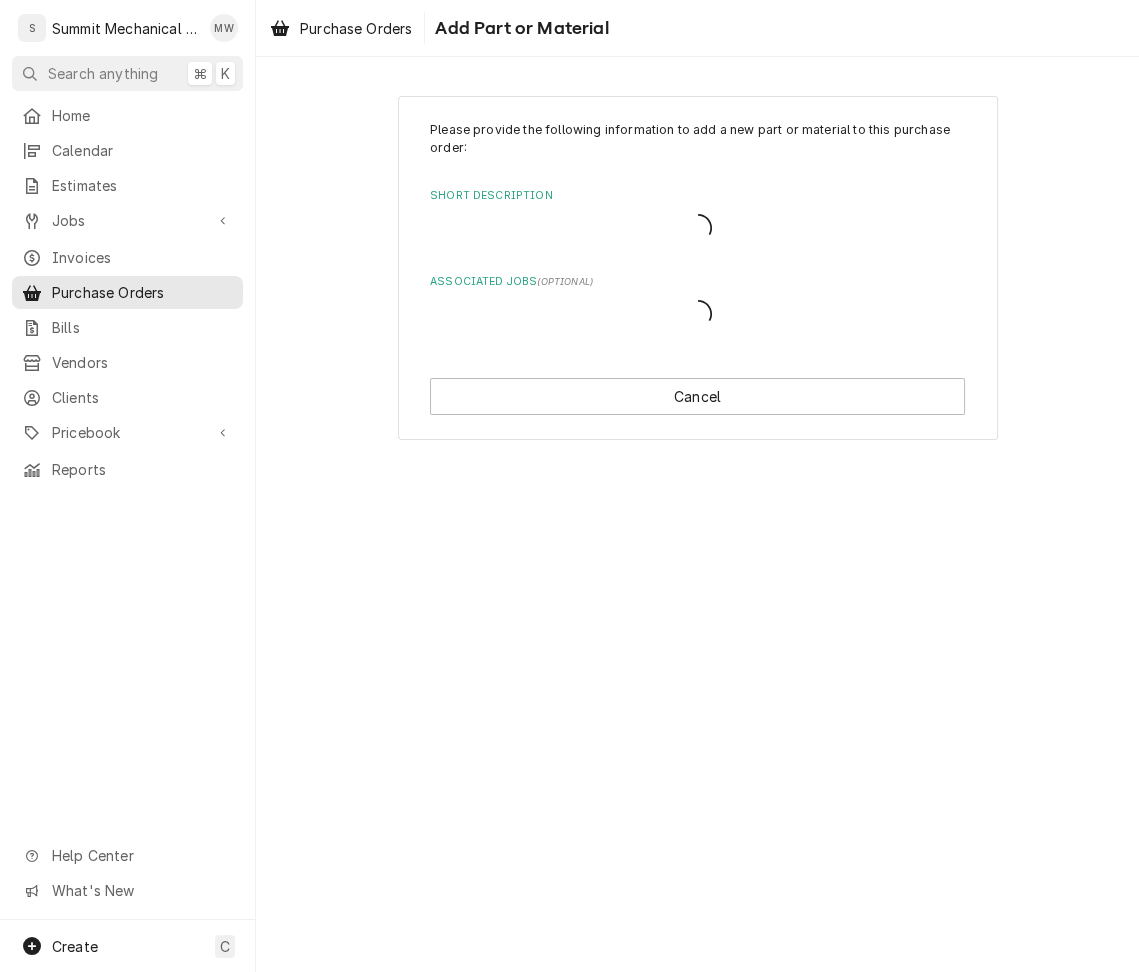 scroll, scrollTop: 0, scrollLeft: 0, axis: both 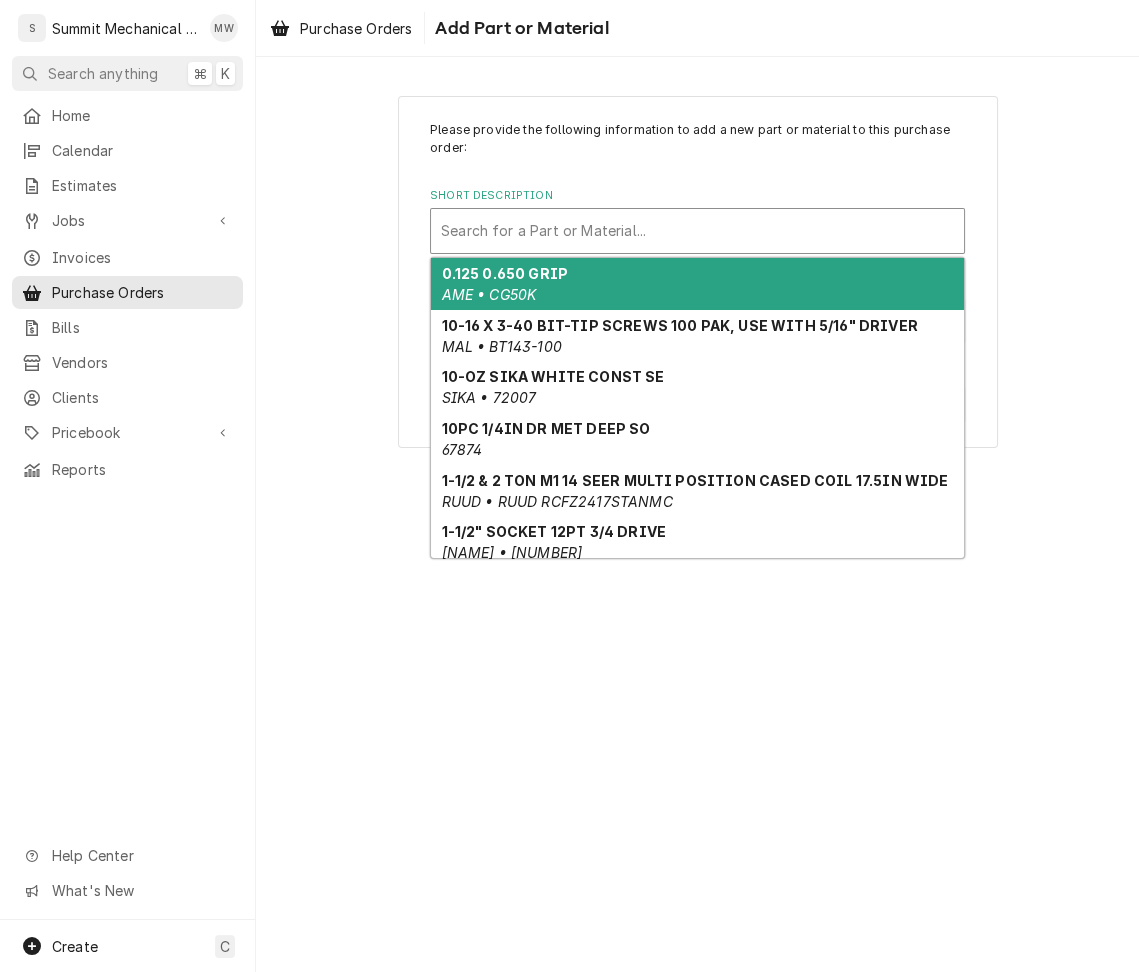 click at bounding box center (697, 231) 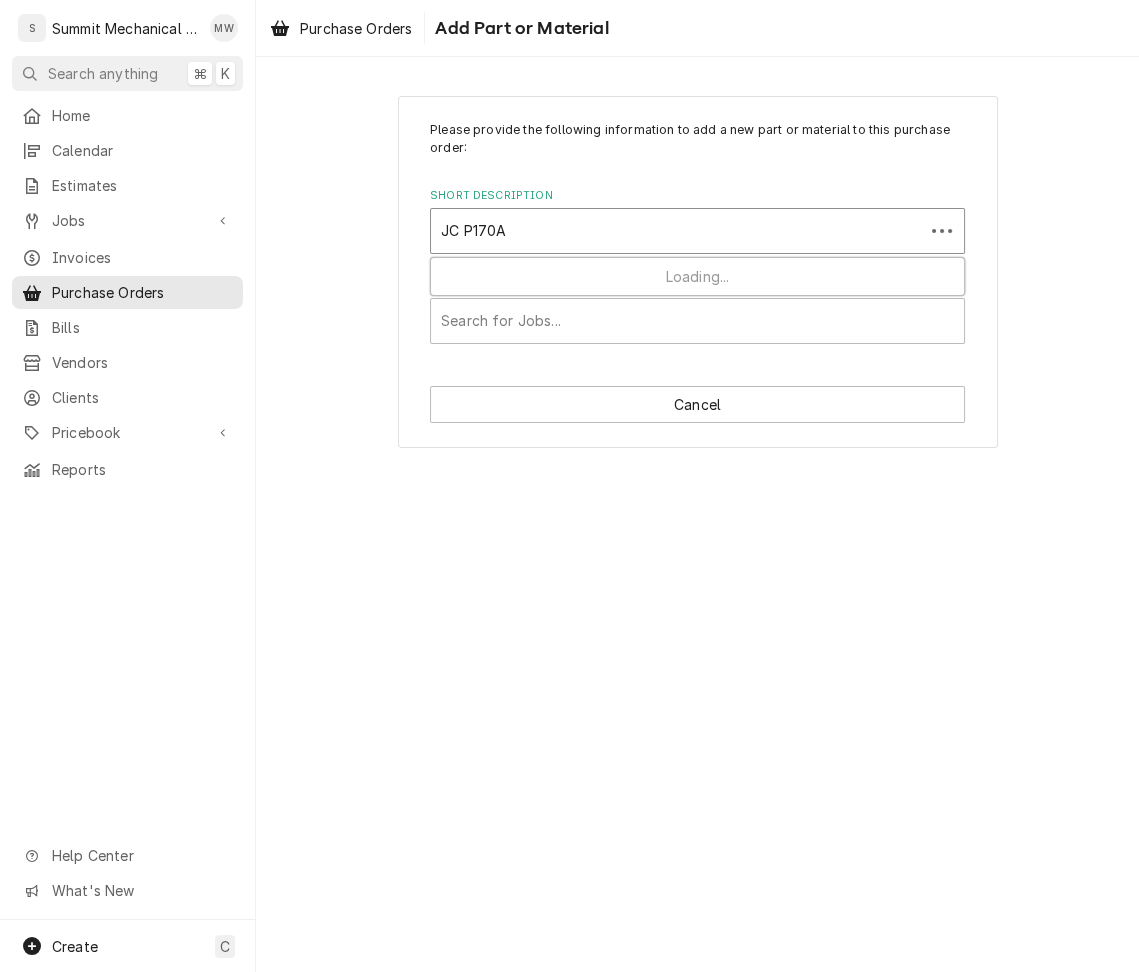 type on "JC P170AB" 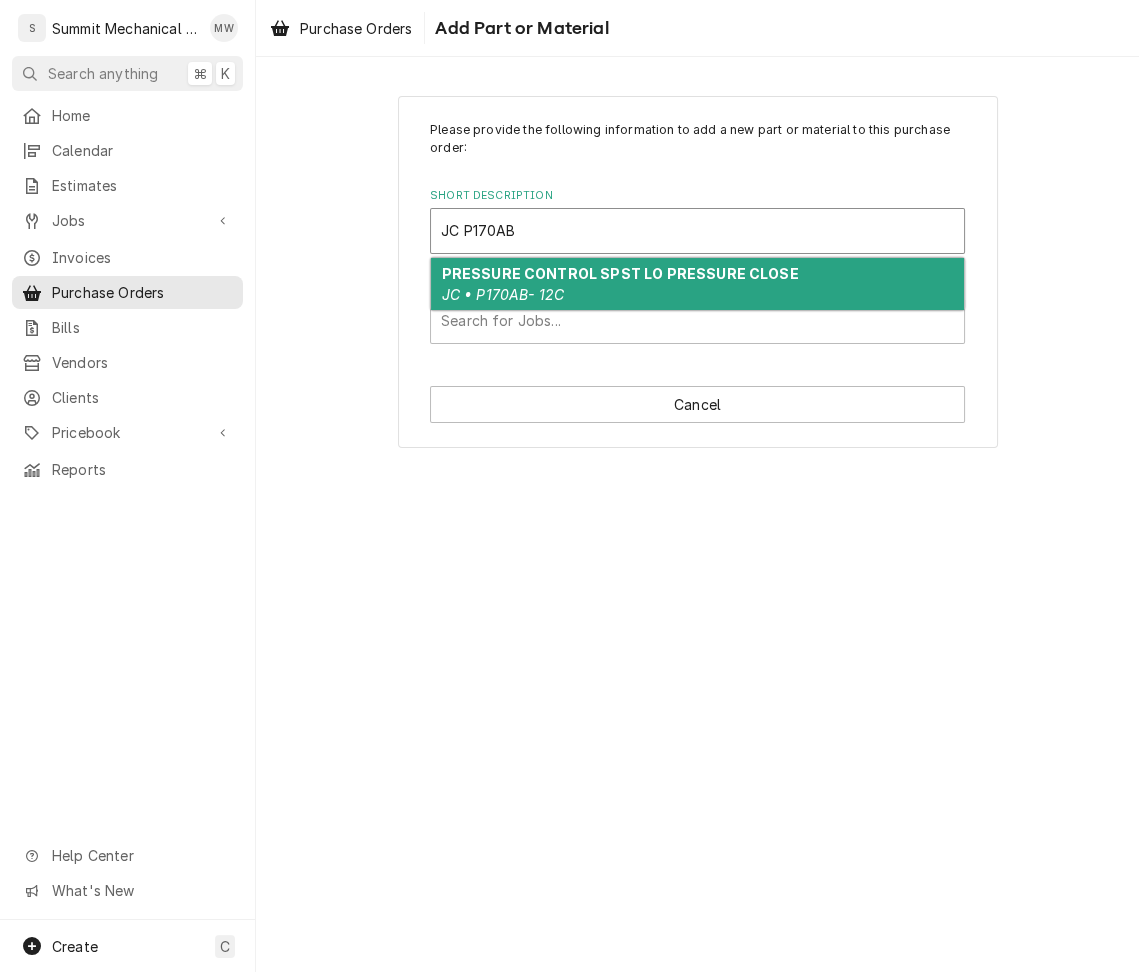 type 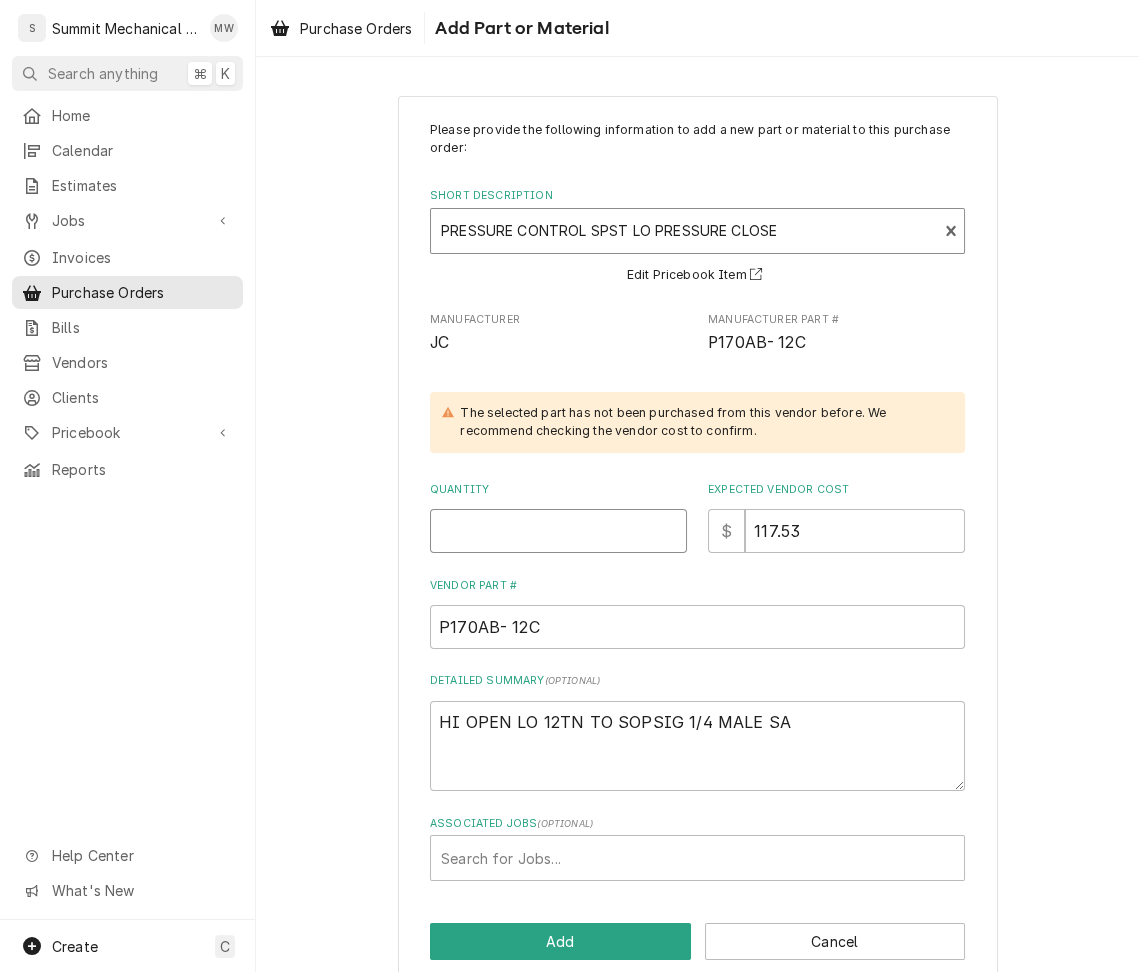 click on "Quantity" at bounding box center (558, 531) 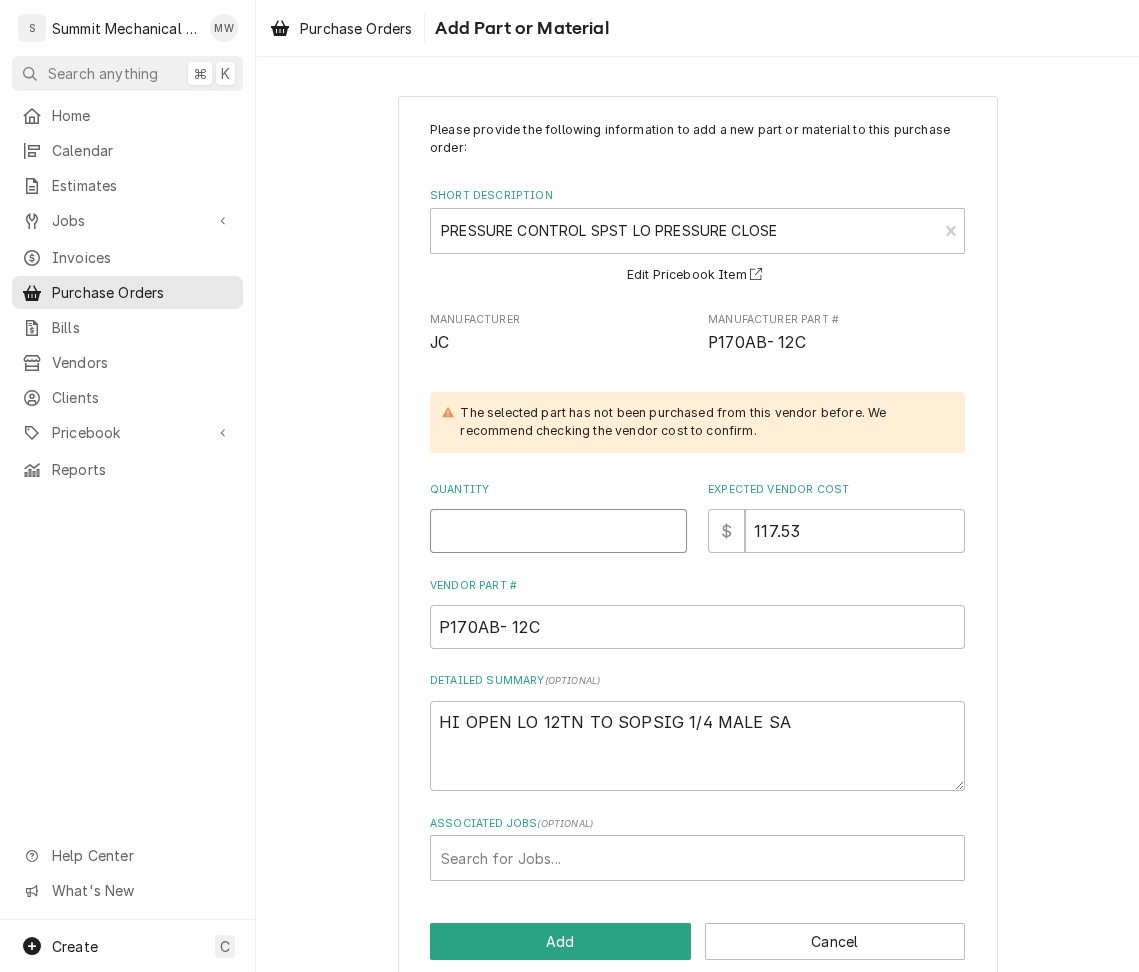 type on "x" 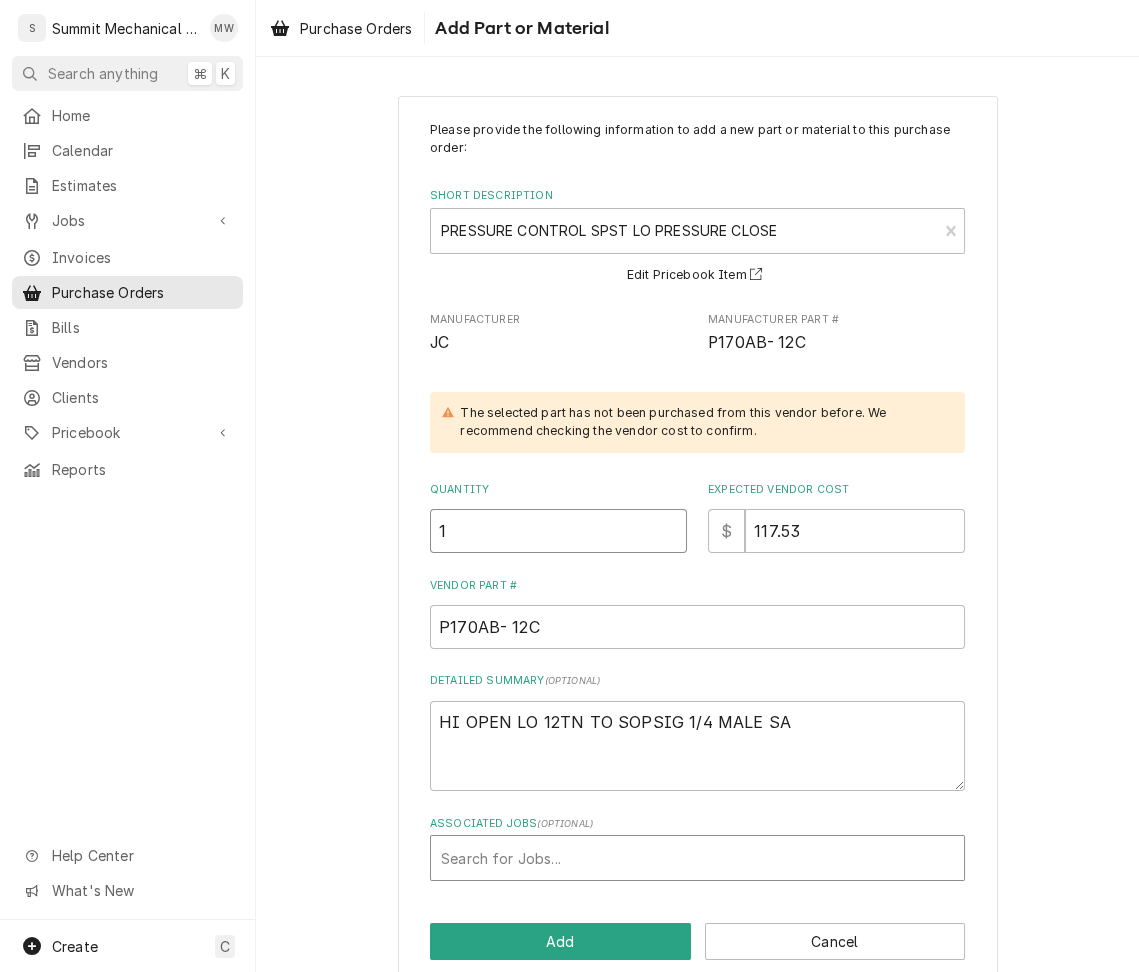 type on "1" 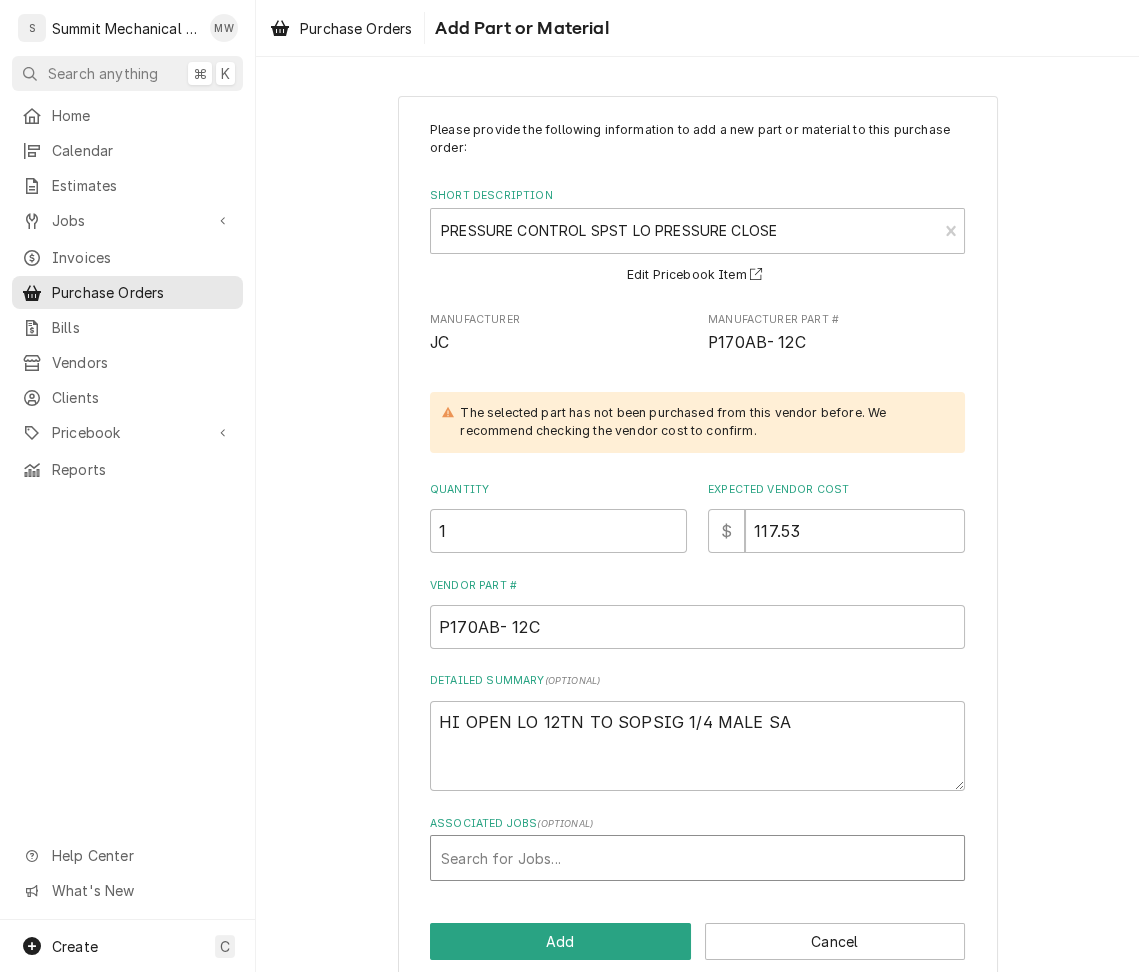 click at bounding box center (697, 858) 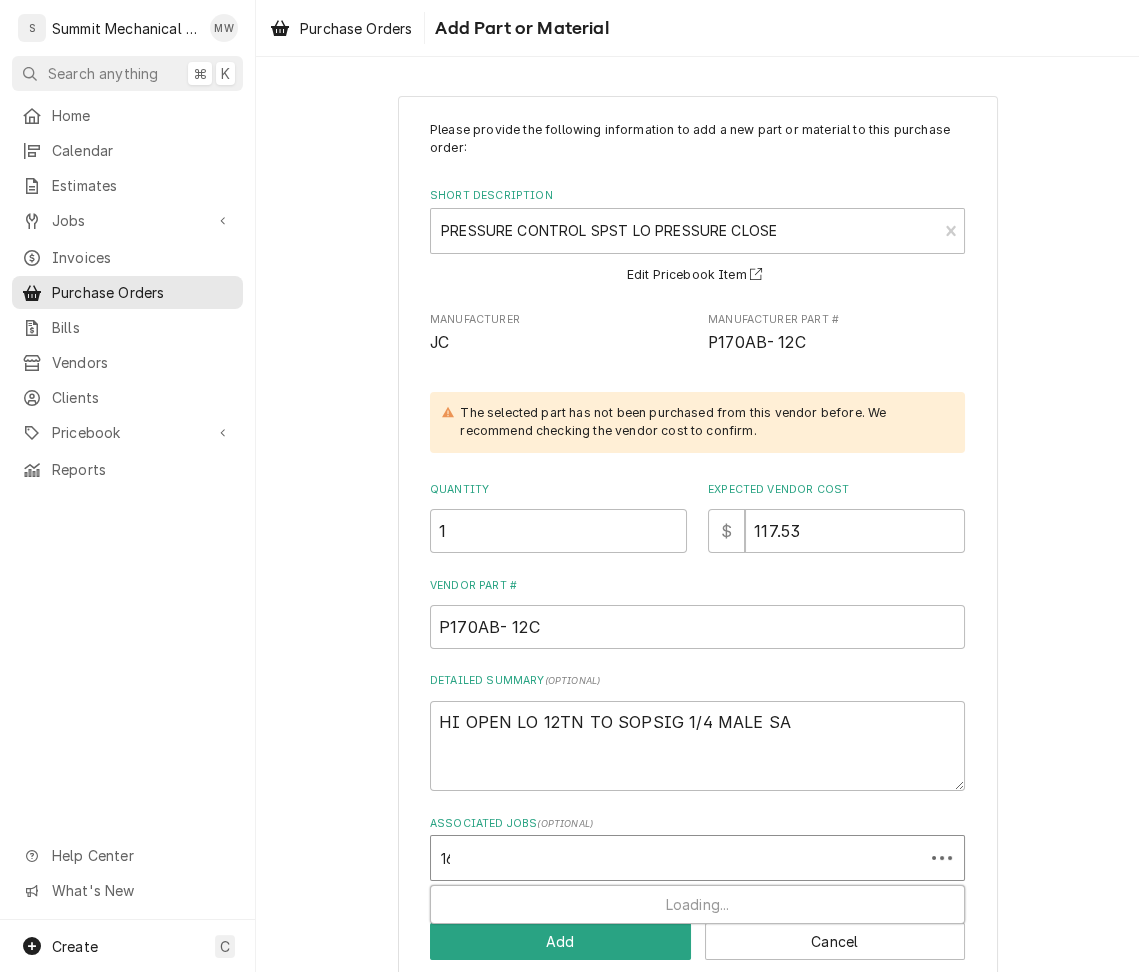 type on "161" 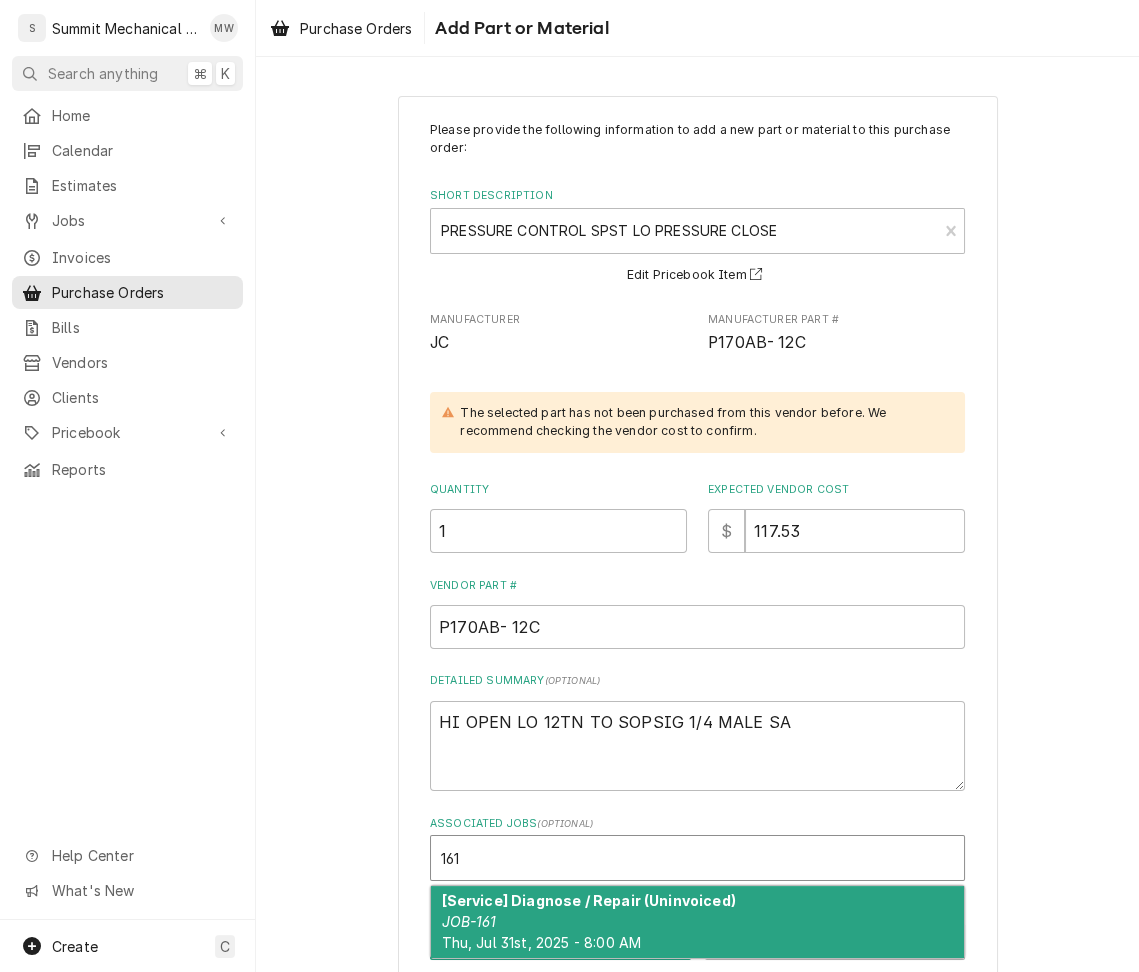 type on "x" 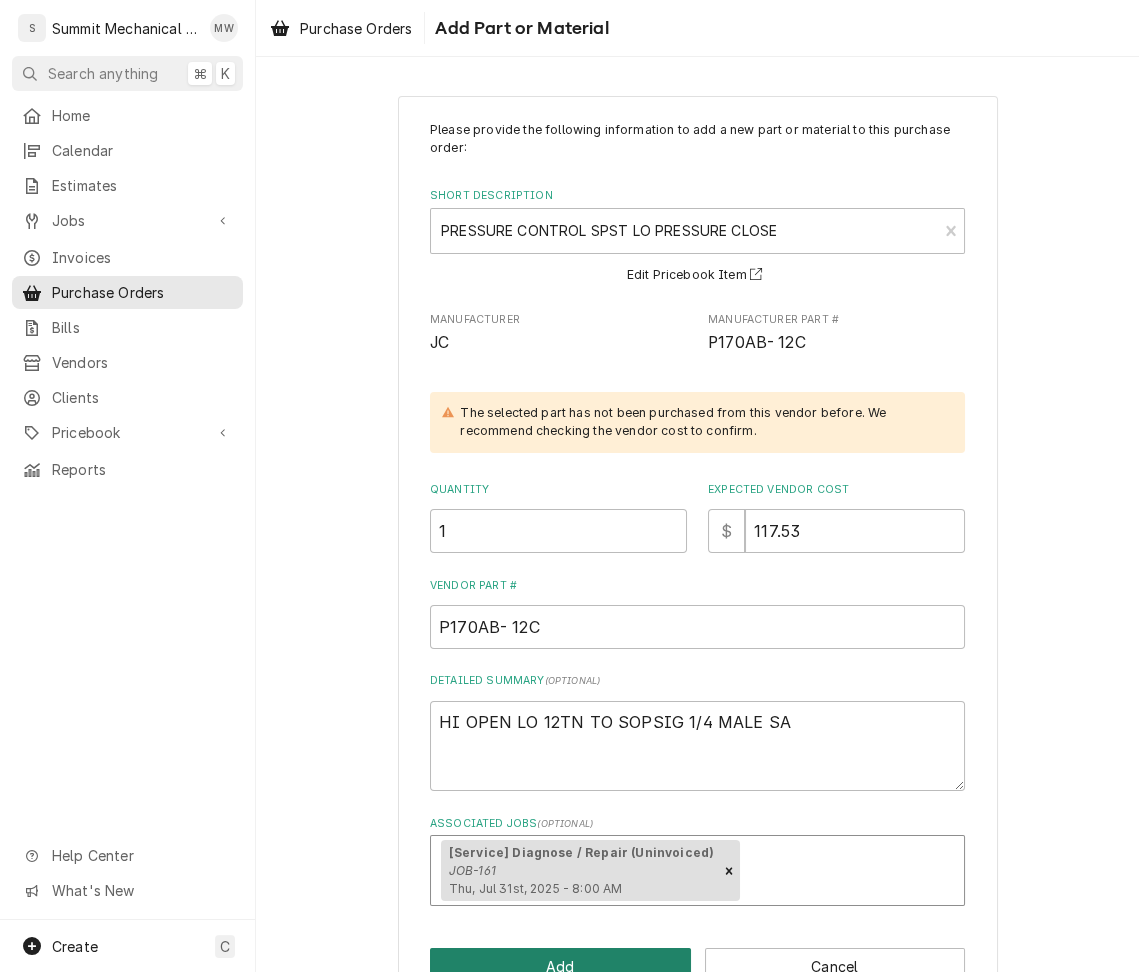 click on "Add" at bounding box center [560, 966] 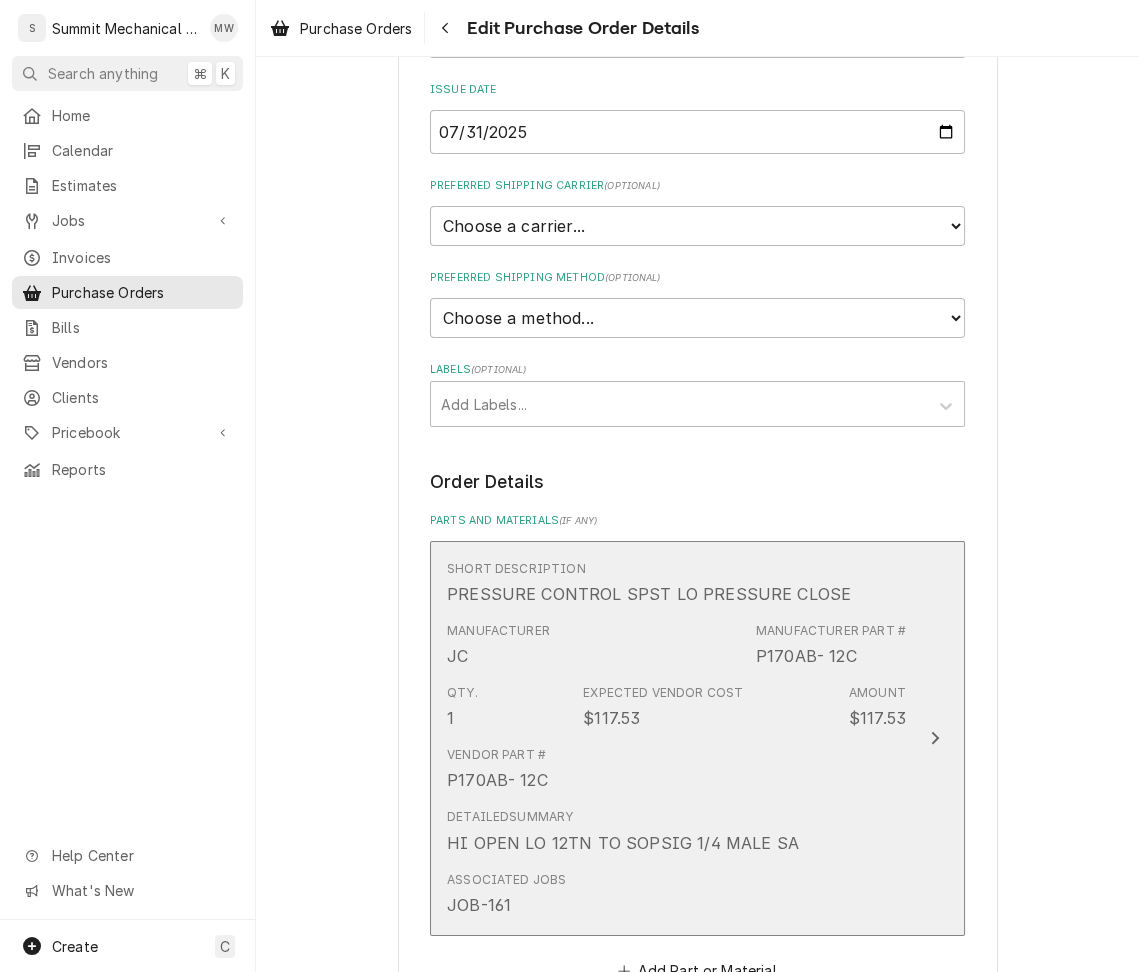 scroll, scrollTop: 908, scrollLeft: 0, axis: vertical 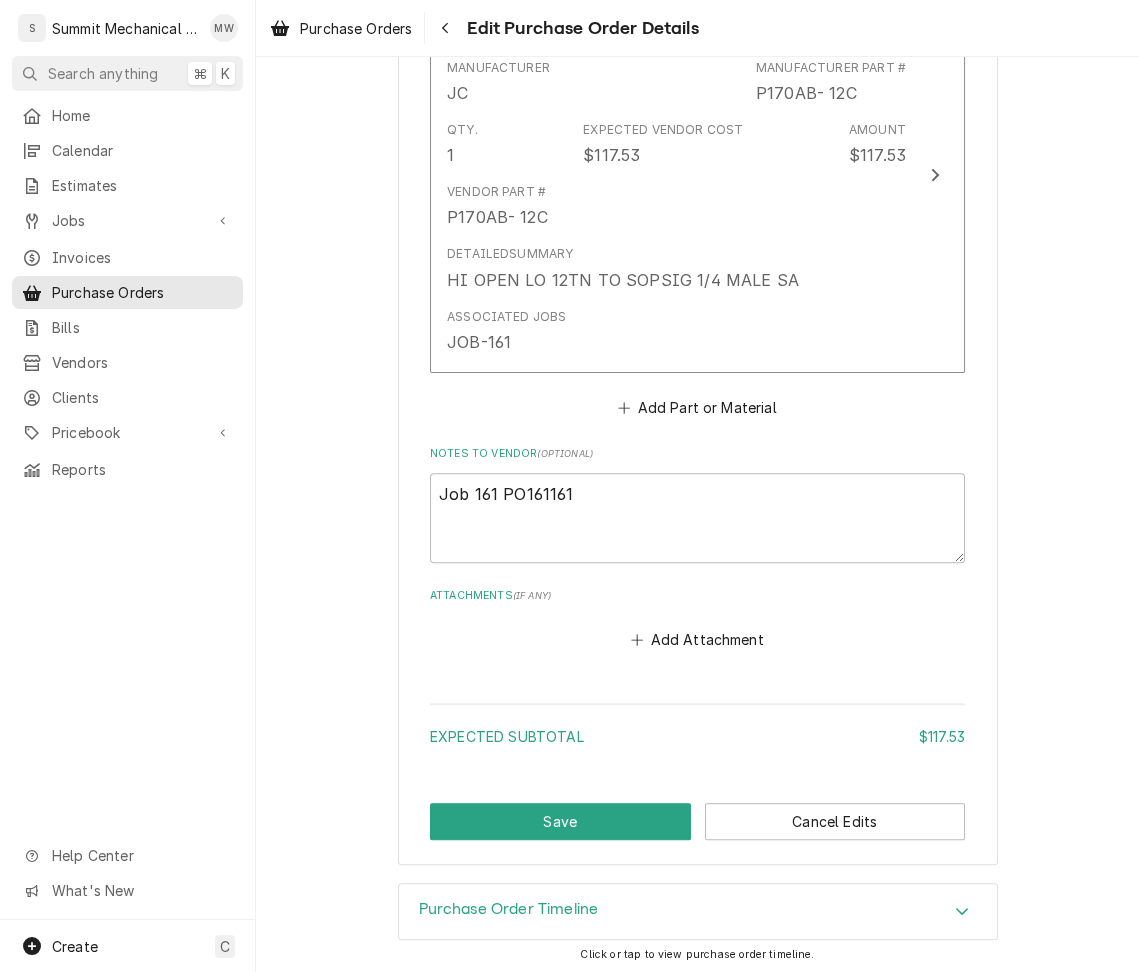 click on "Please provide the following information to create your purchase order: Basic Details Vendor RSD Edit Vendor Inventory Location Truck #[NUMBER] Issue Date [DATE]-[MONTH]-[YEAR] Preferred Shipping Carrier  ( optional ) Choose a carrier... U.S. Postal Service Stamps.com FedEx UPS DHL Express DHL ECommerce Canada Post Australia Post First Mile Asendia OnTrac APC Newgistics Globegistics RR Donnelley IMEX Access Worldwide Purolator Canada Sendle Other Preferred Shipping Method  ( optional ) Choose a method... Ground Next Day Early AM Next Day Air 2 Day Air Other Labels  ( optional ) Add Labels... Order Details Parts and Materials  ( if any ) Short Description PRESSURE CONTROL SPST LO PRESSURE CLOSE Manufacturer JC Manufacturer Part # P170AB- 12C Qty. [NUMBER] Expected Vendor Cost $[PRICE] Amount $[PRICE] Vendor Part # P170AB- 12C Detailed  Summary HI OPEN LO 12TN TO SOPSIG 1/4 MALE SA Associated Jobs JOB-[NUMBER] Add Part or Material Notes to Vendor  ( optional ) Job [NUMBER] PO[NUMBER] Attachments  ( if any ) Add Attachment Expected Subtotal $[PRICE]" at bounding box center [698, 27] 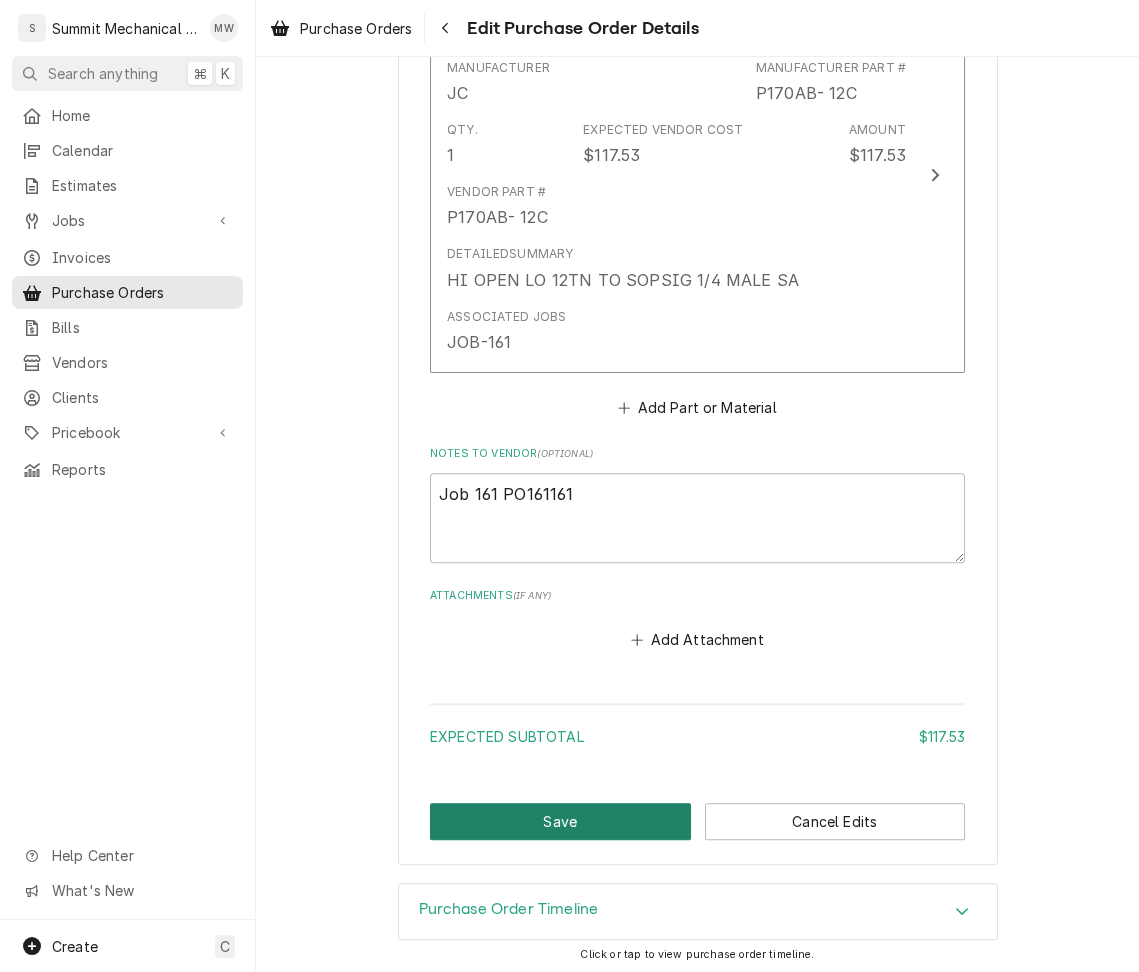 click on "Save" at bounding box center [560, 821] 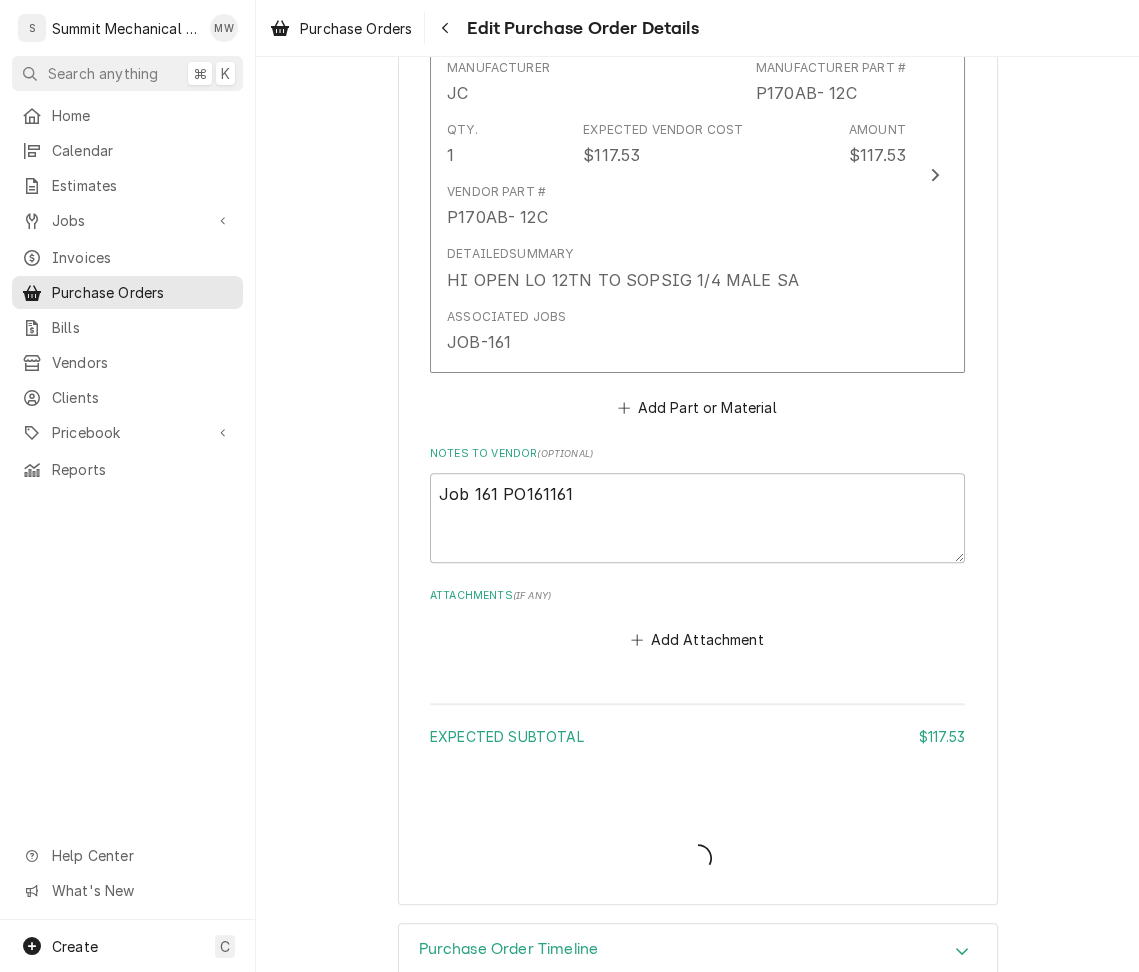 type on "x" 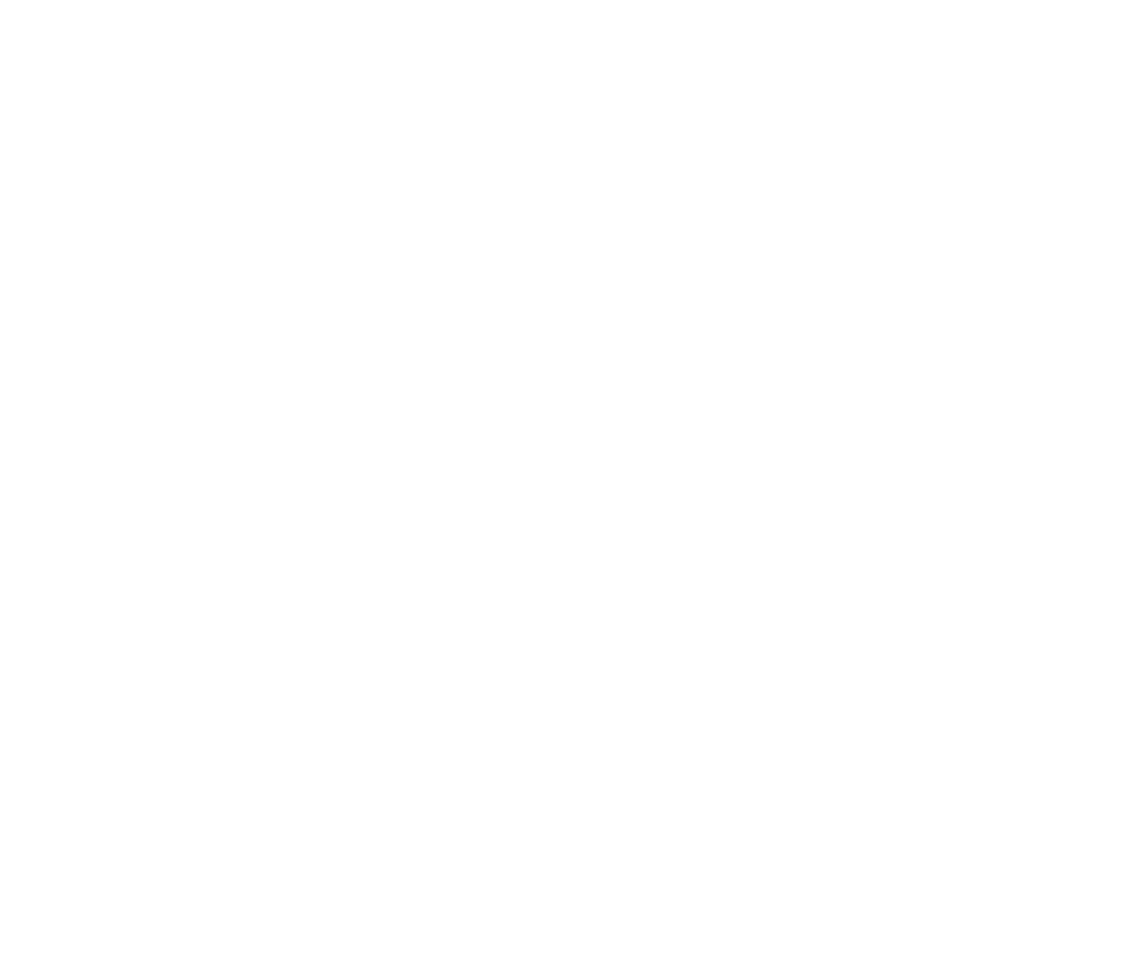 scroll, scrollTop: 0, scrollLeft: 0, axis: both 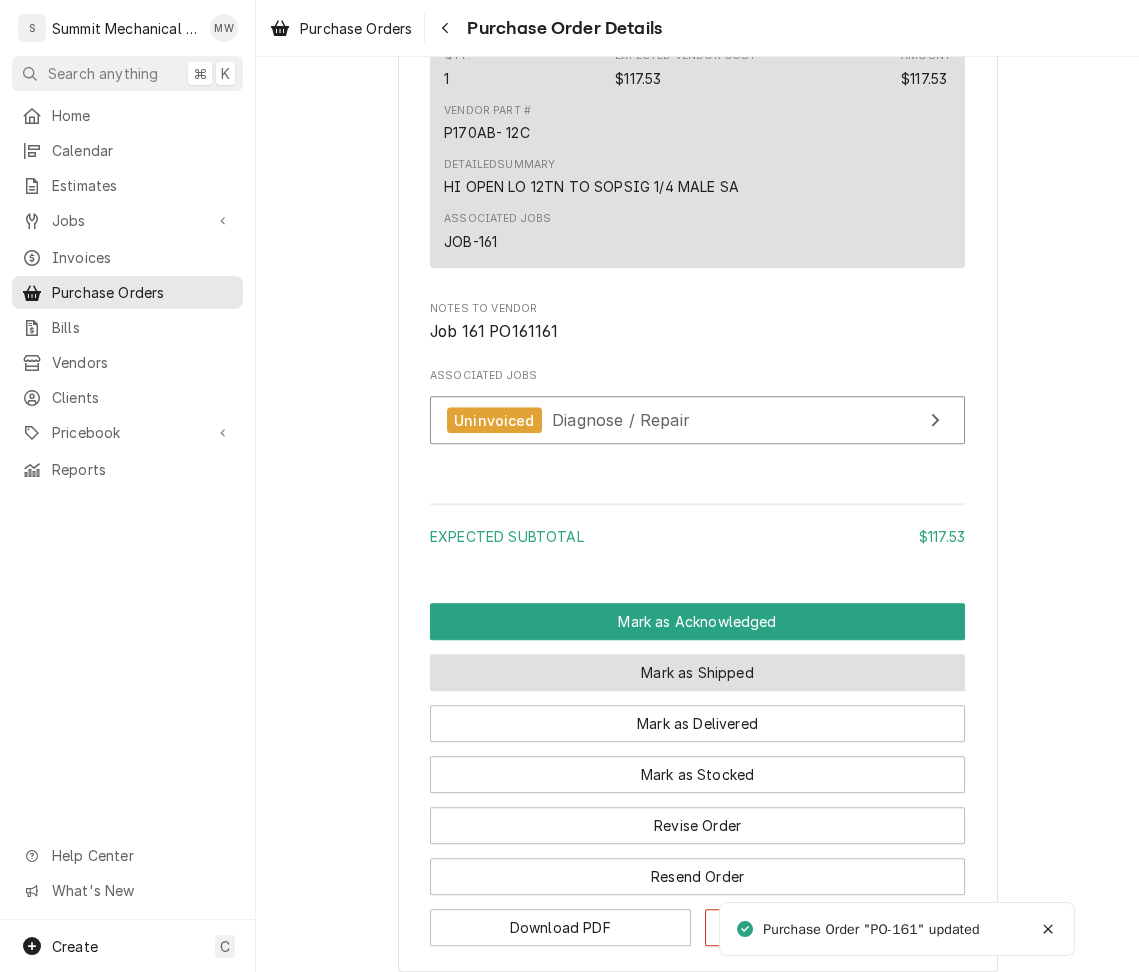 click on "Mark as Shipped" at bounding box center (697, 672) 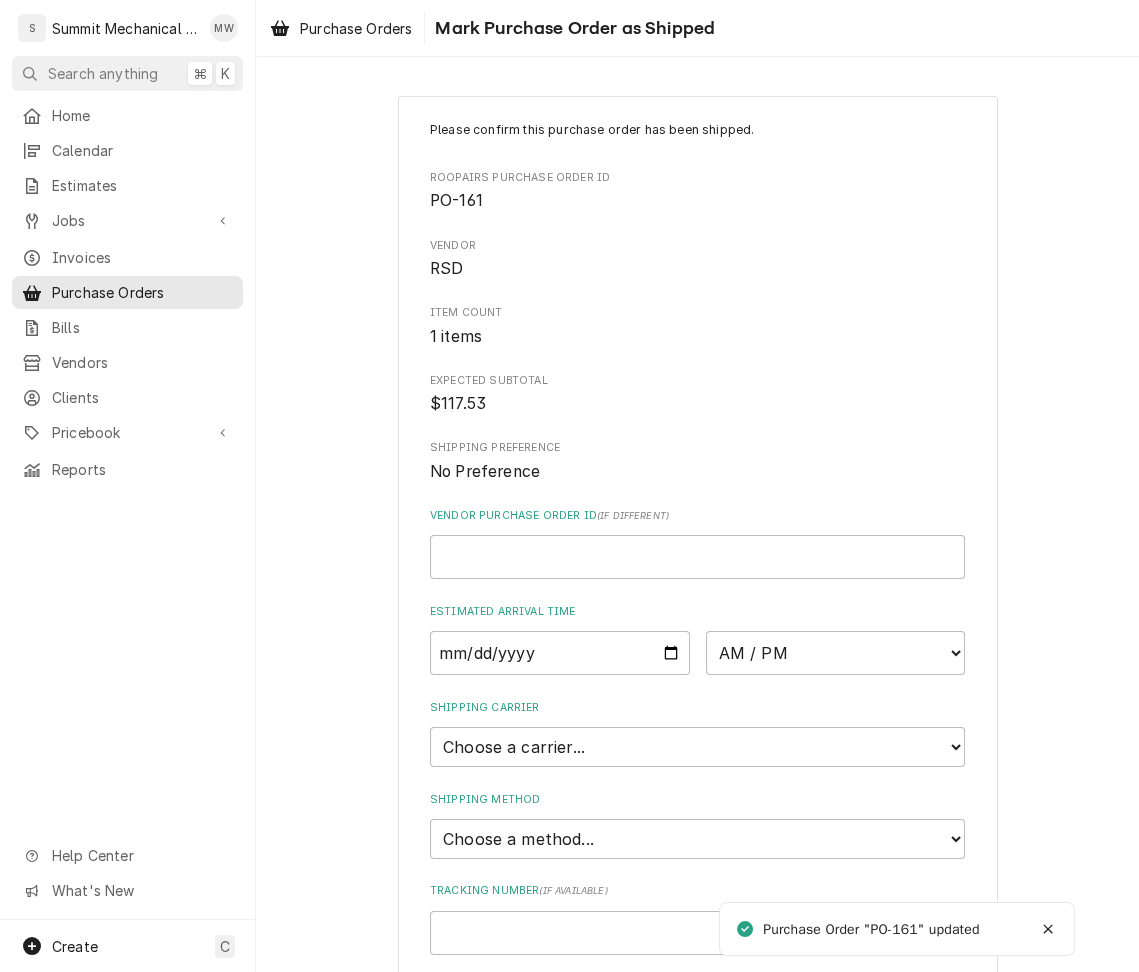 scroll, scrollTop: 243, scrollLeft: 0, axis: vertical 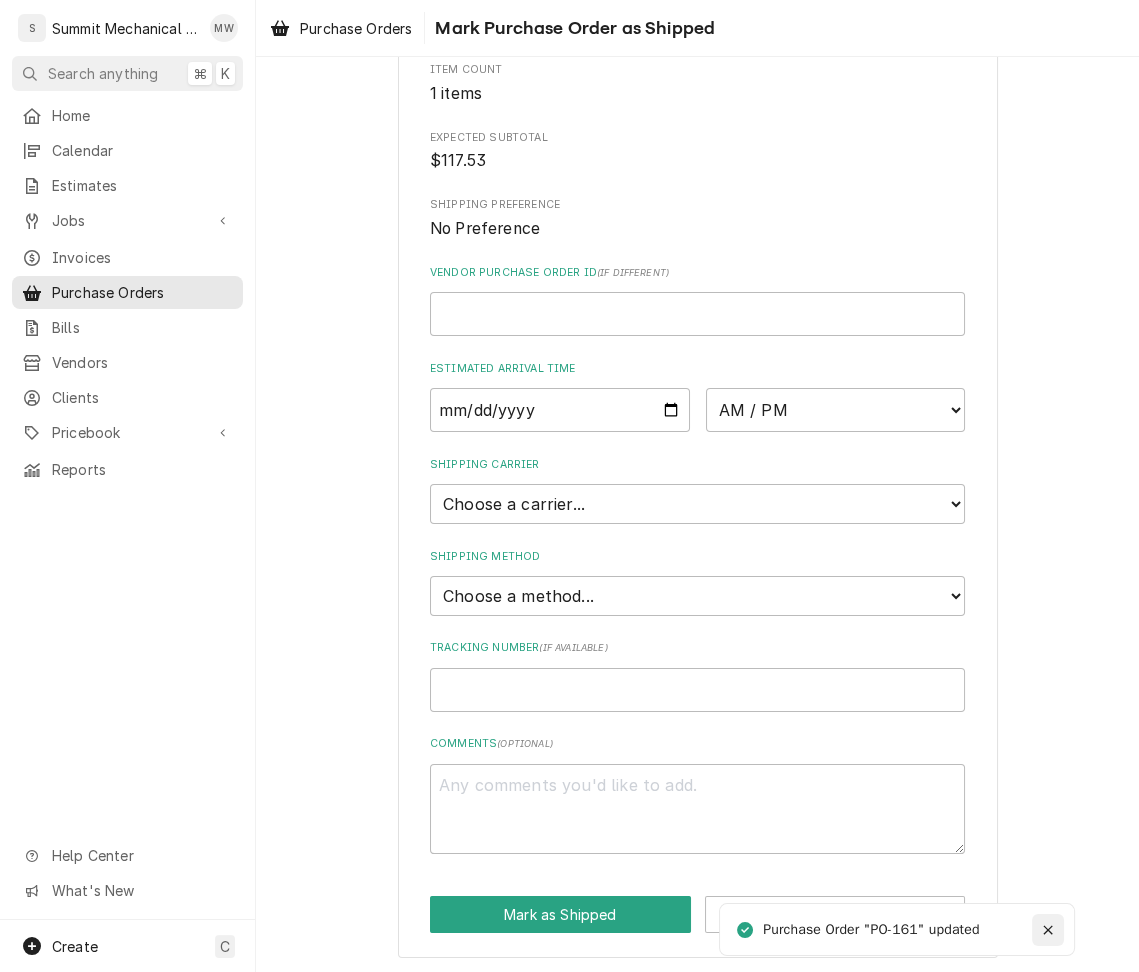 click 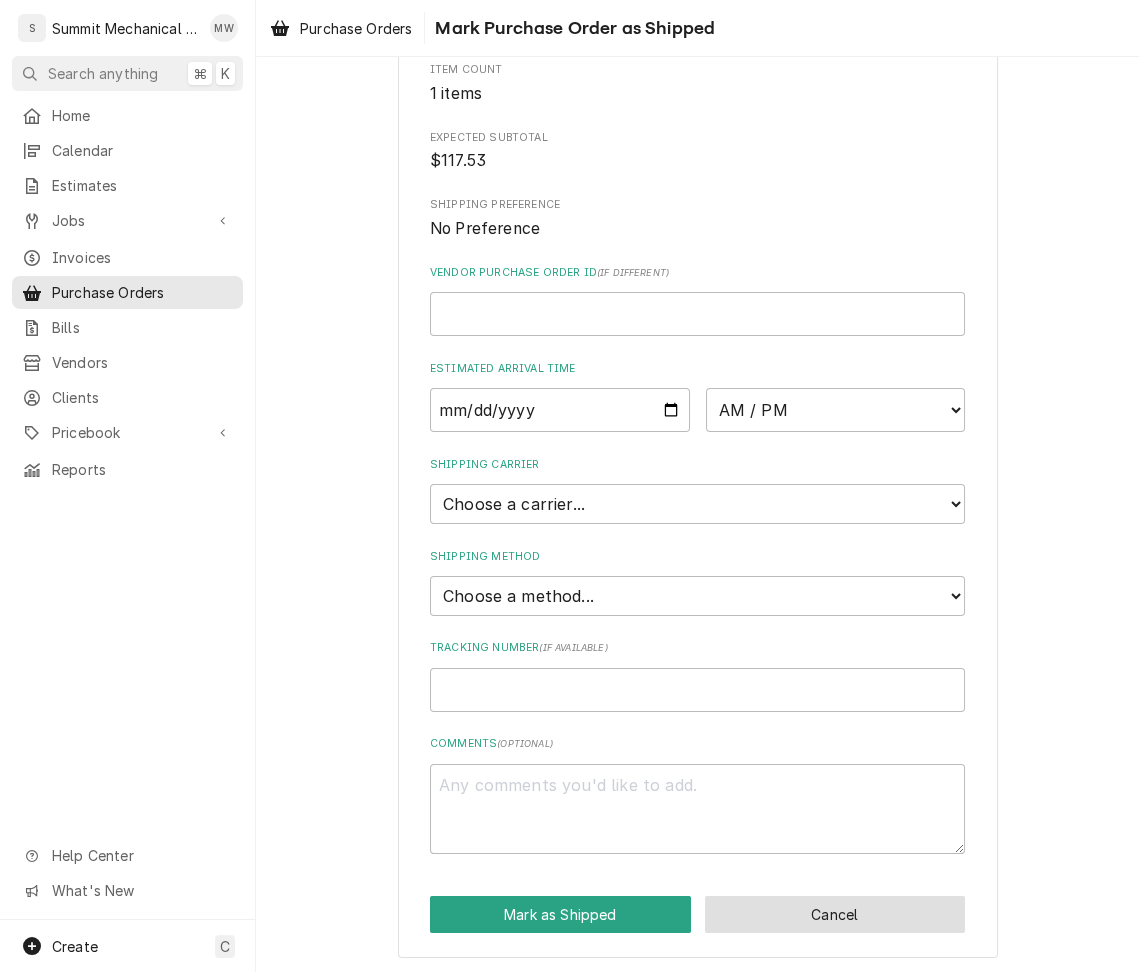 click on "Cancel" at bounding box center (835, 914) 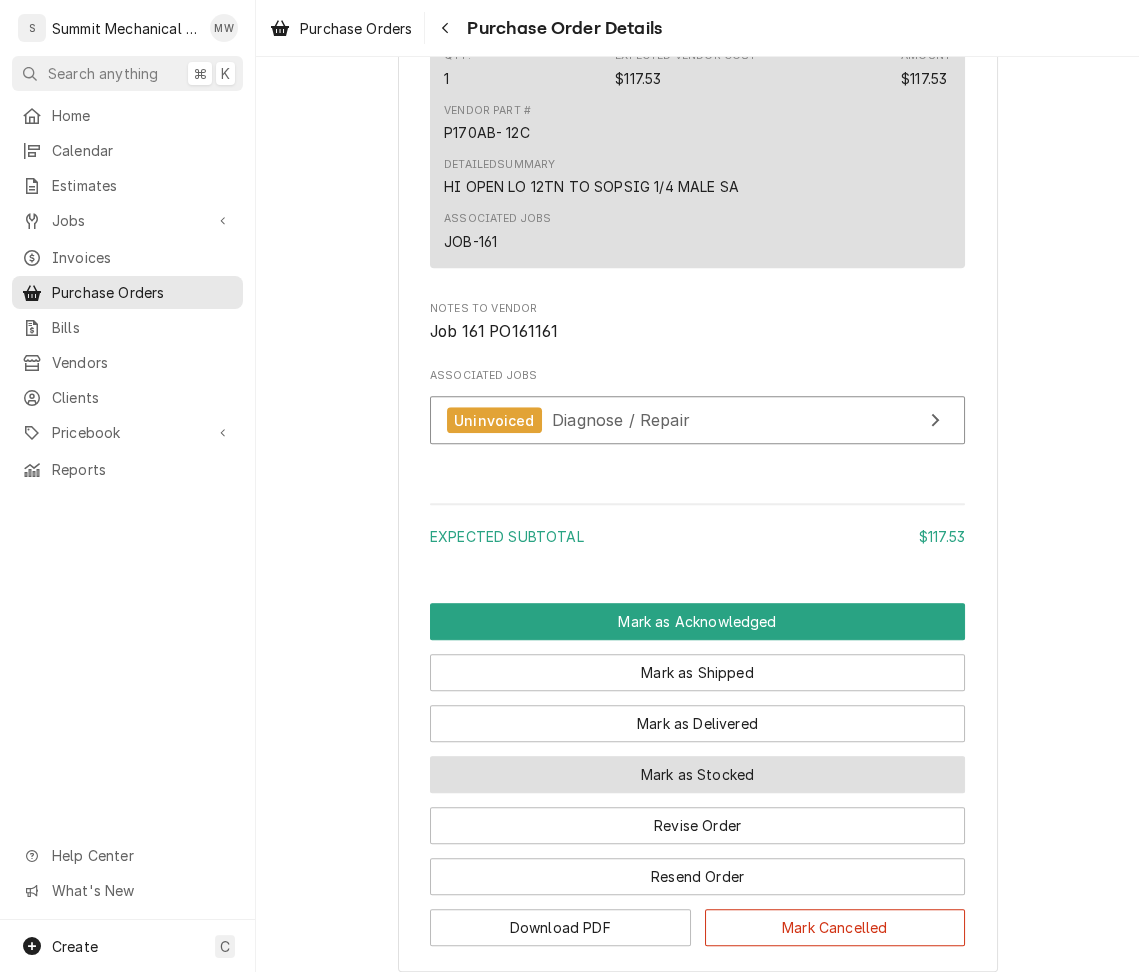click on "Mark as Stocked" at bounding box center [697, 774] 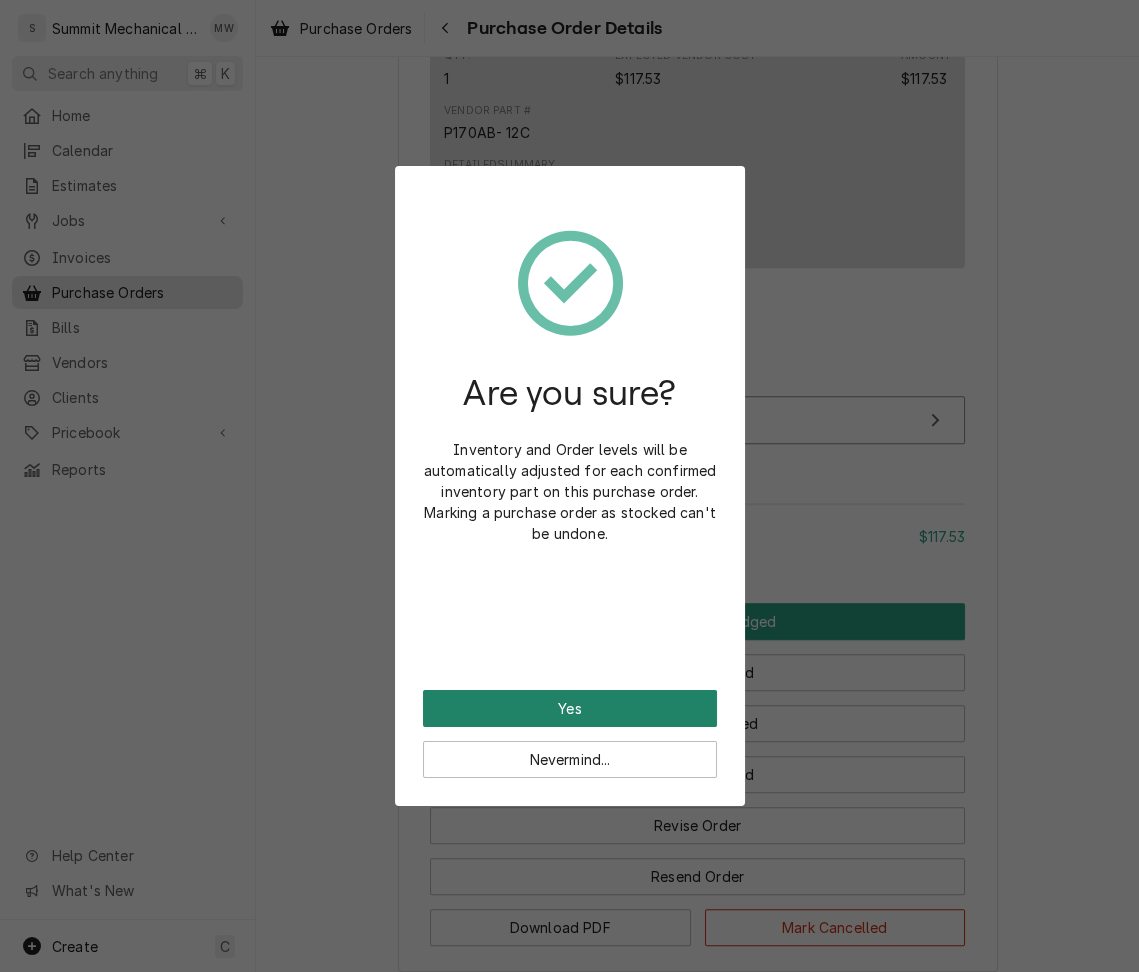 click on "Yes" at bounding box center (570, 708) 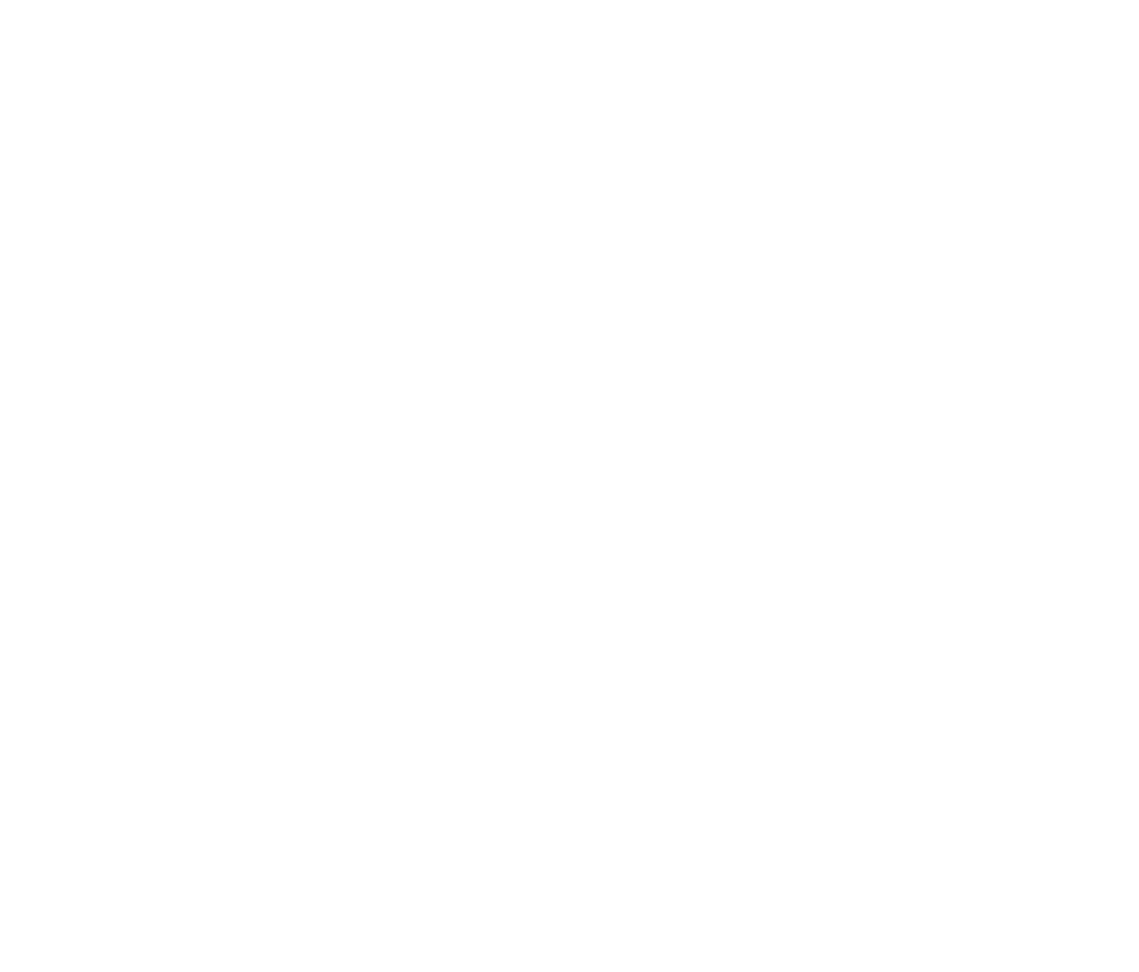 scroll, scrollTop: 0, scrollLeft: 0, axis: both 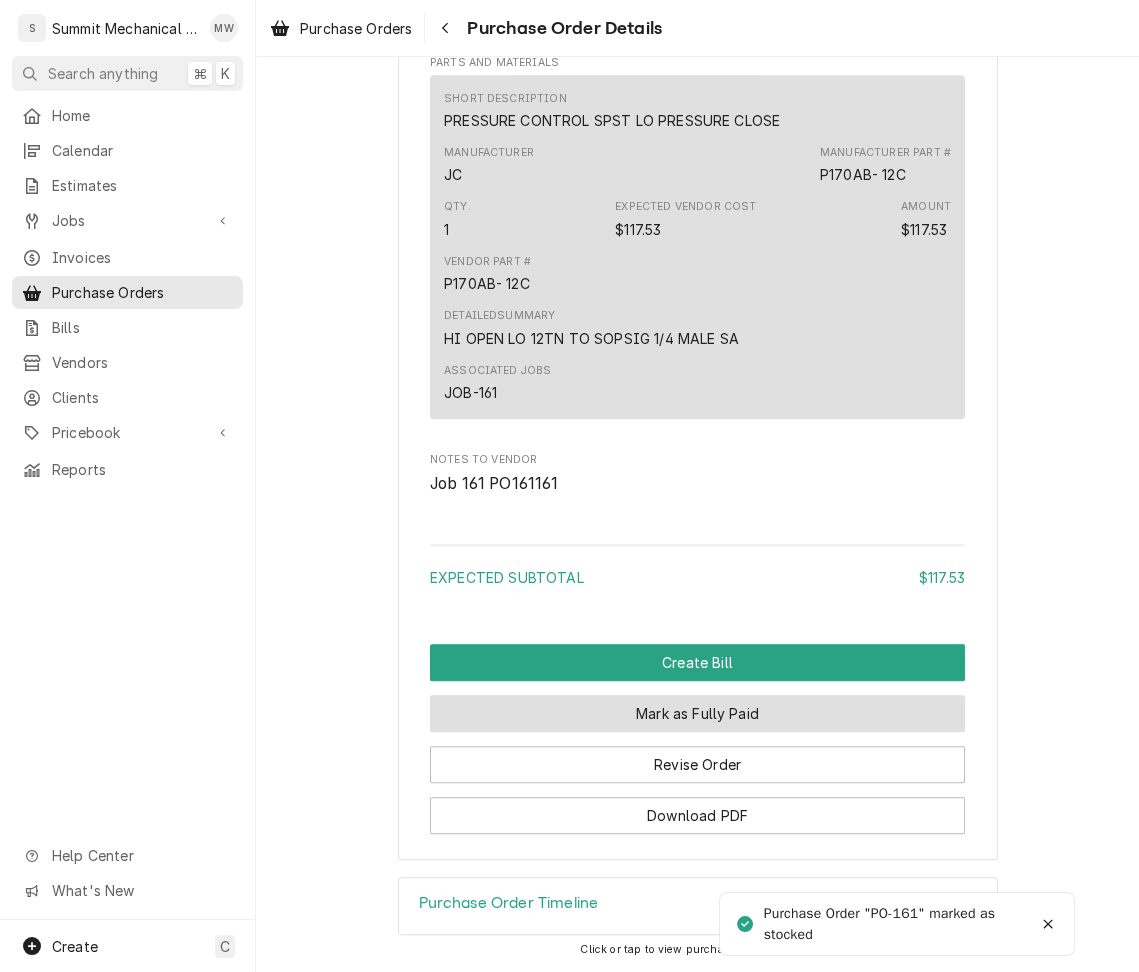 click on "Mark as Fully Paid" at bounding box center [697, 713] 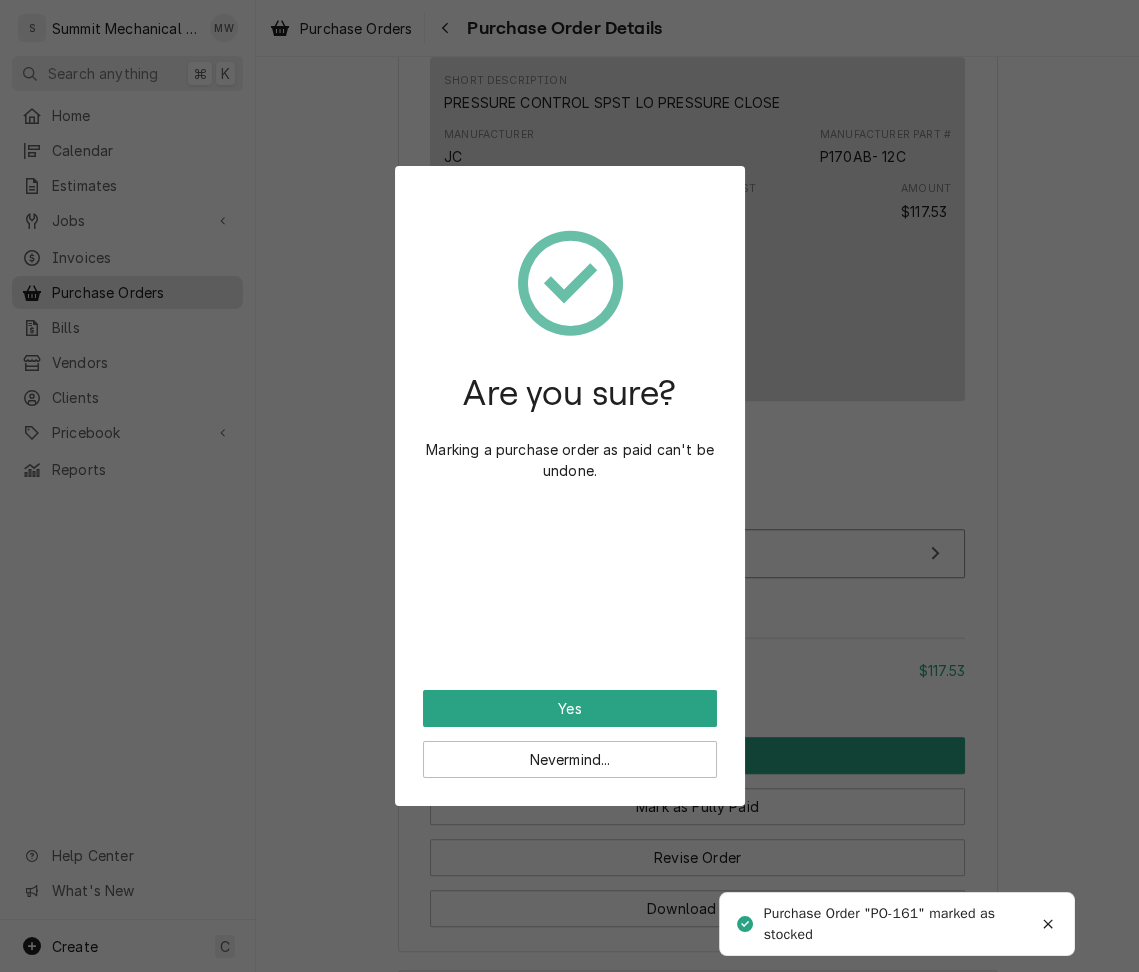 click on "Are you sure?
Marking a purchase order as paid can't be undone." at bounding box center [570, 442] 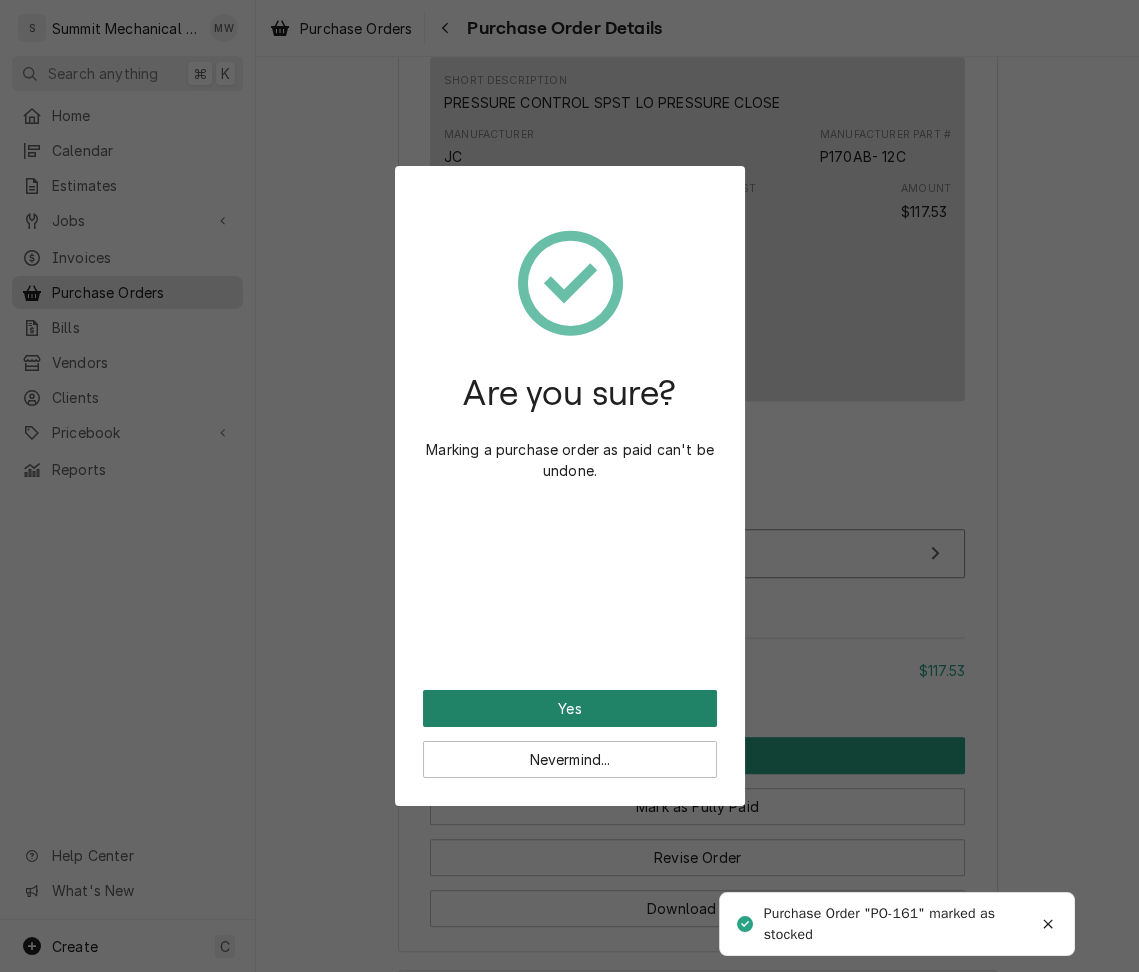 click on "Yes" at bounding box center [570, 708] 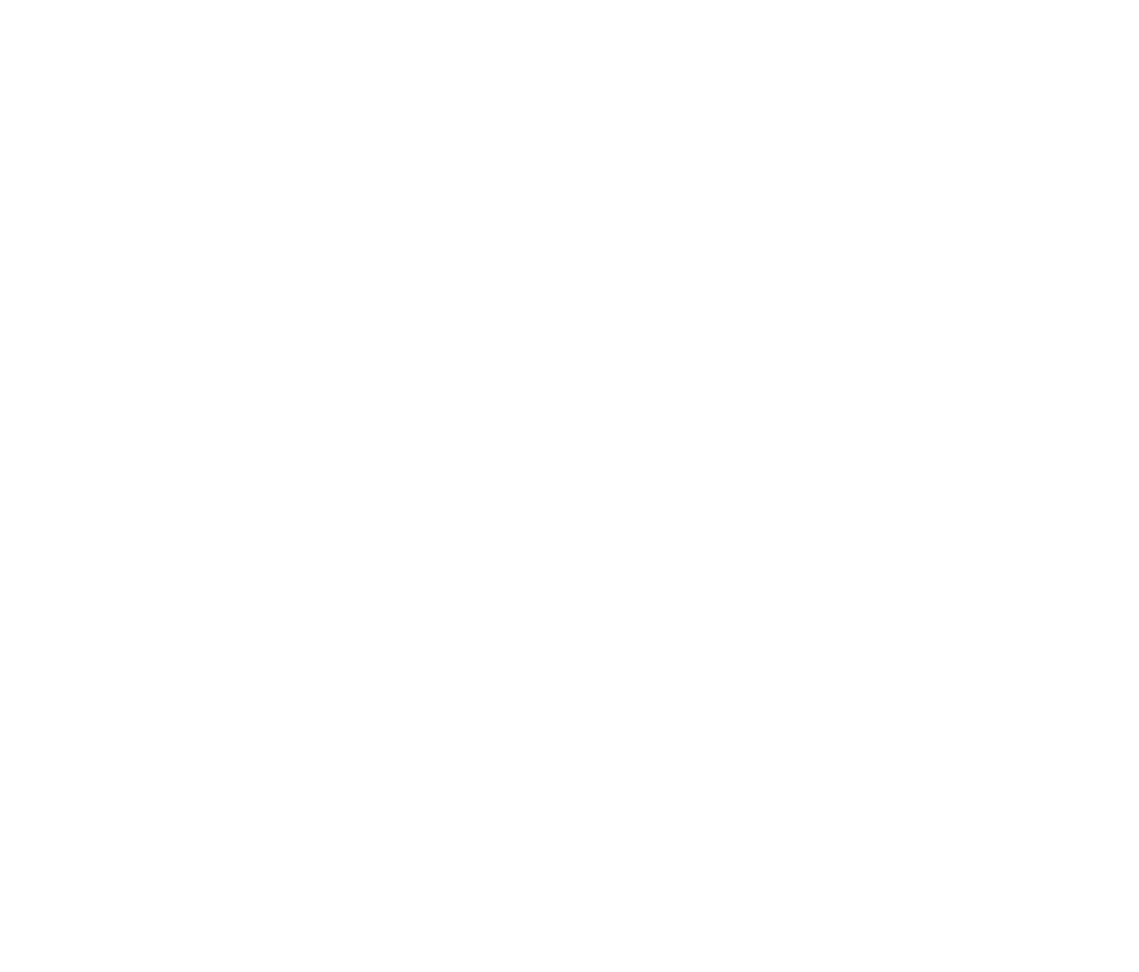 scroll, scrollTop: 0, scrollLeft: 0, axis: both 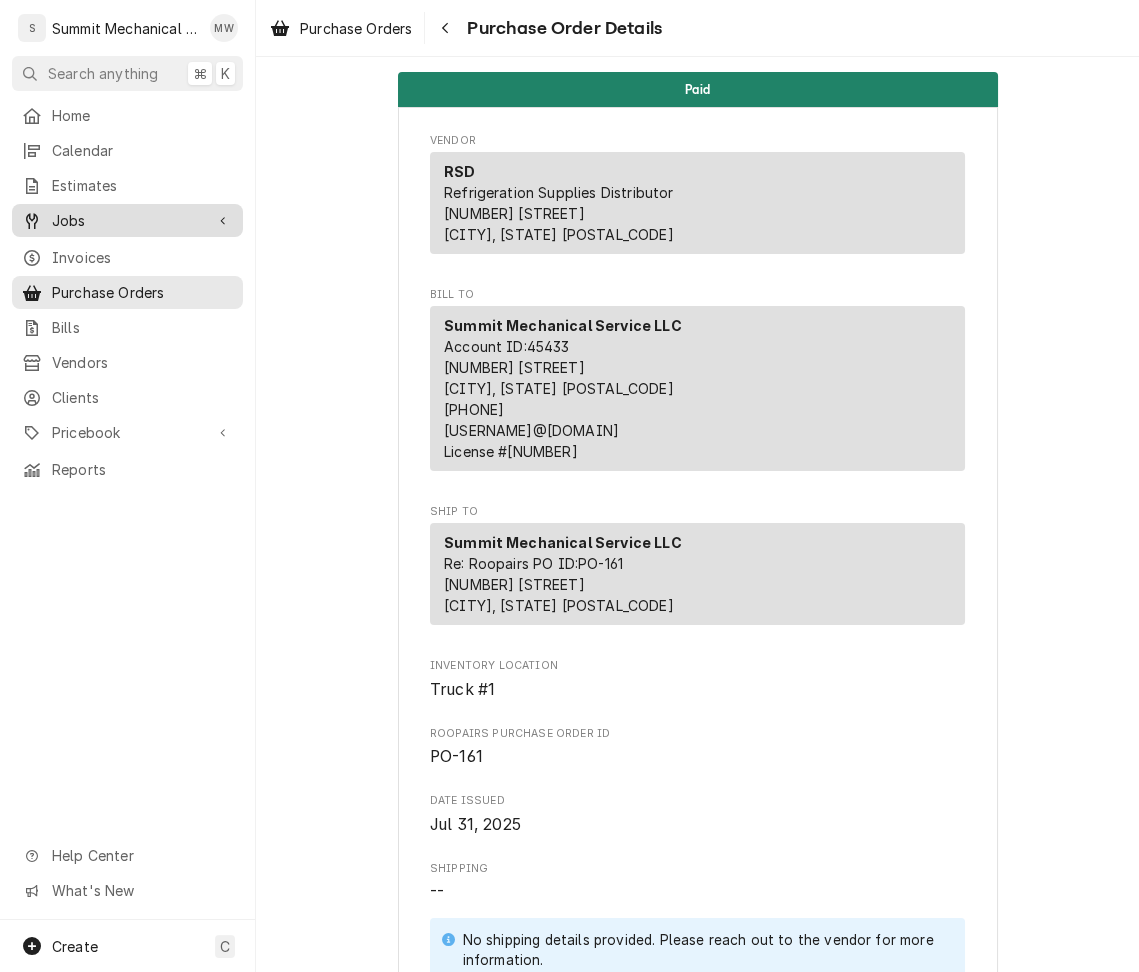 click on "Jobs" at bounding box center [127, 220] 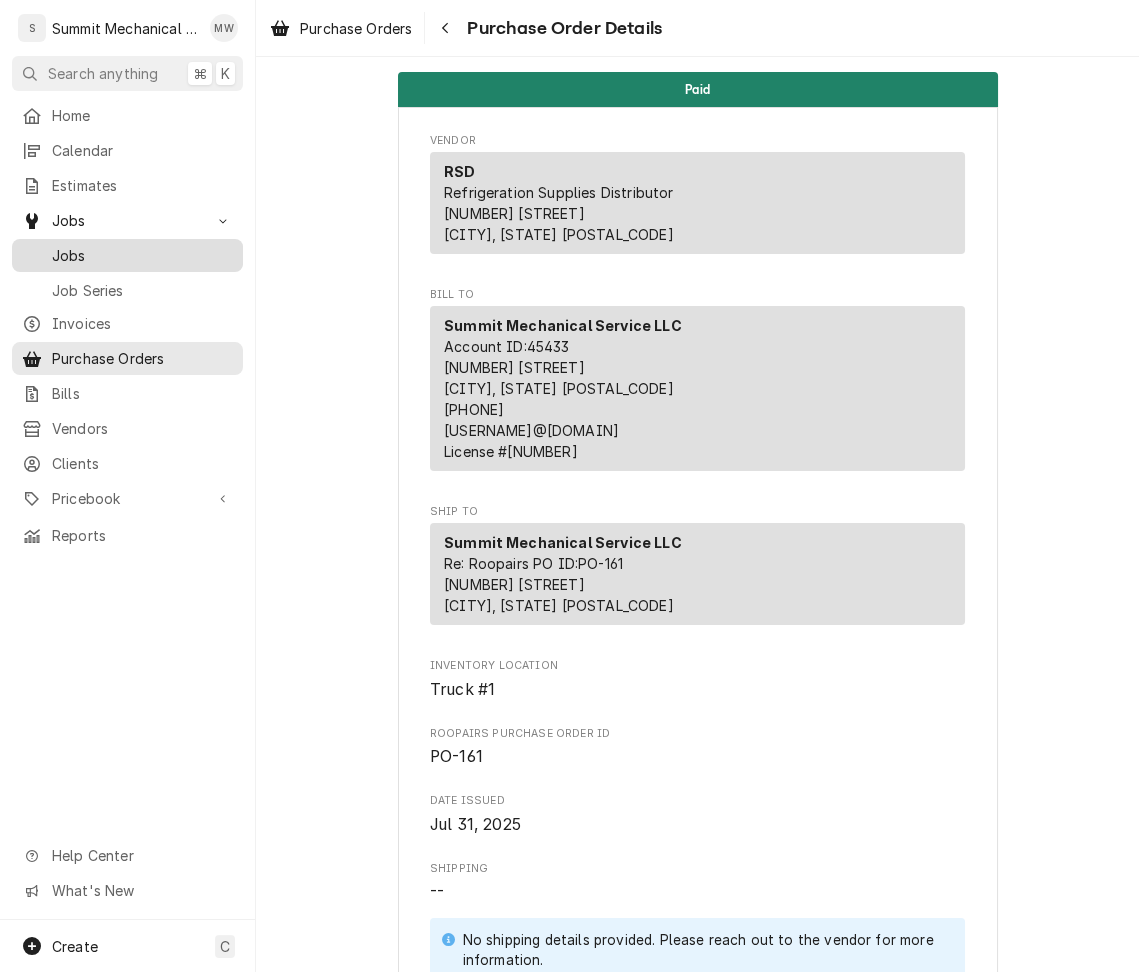 click on "Jobs" at bounding box center [142, 255] 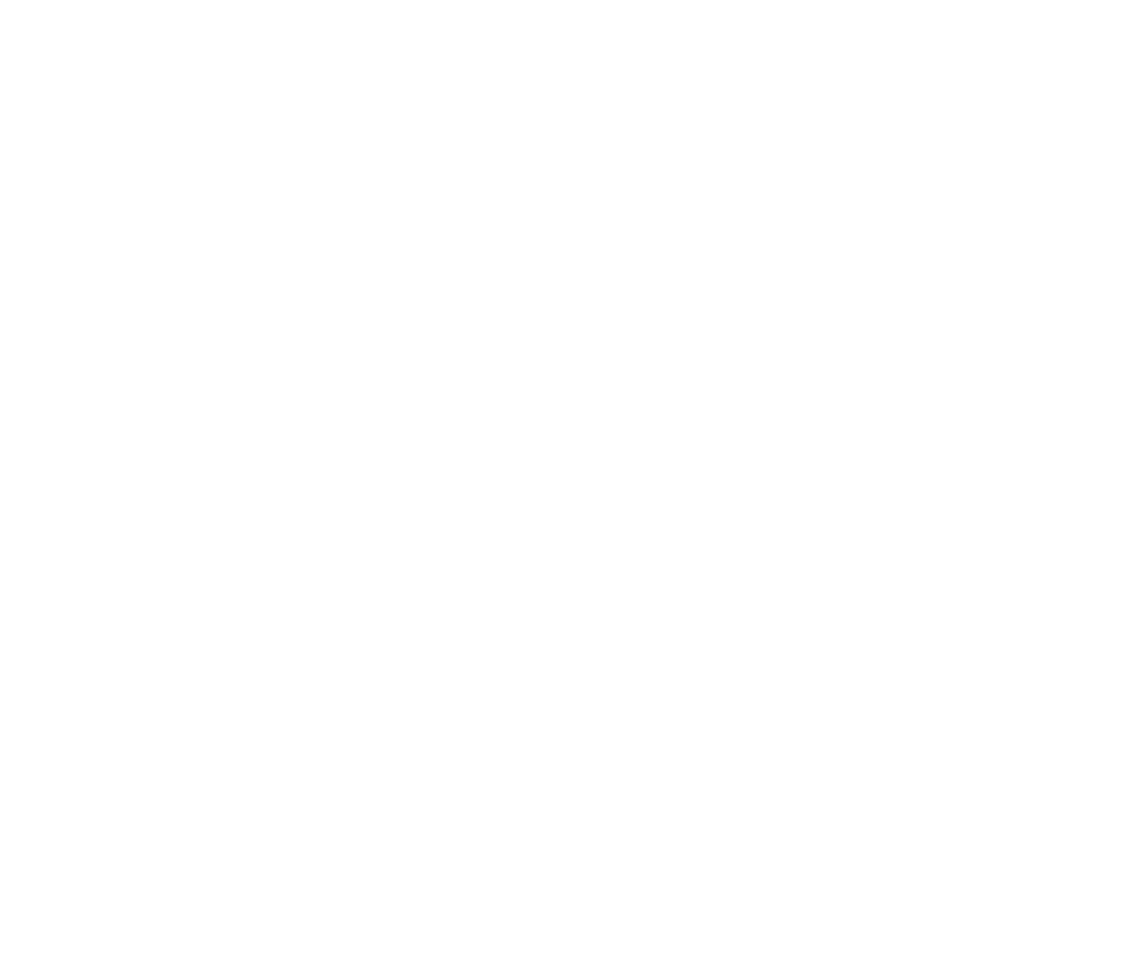 scroll, scrollTop: 0, scrollLeft: 0, axis: both 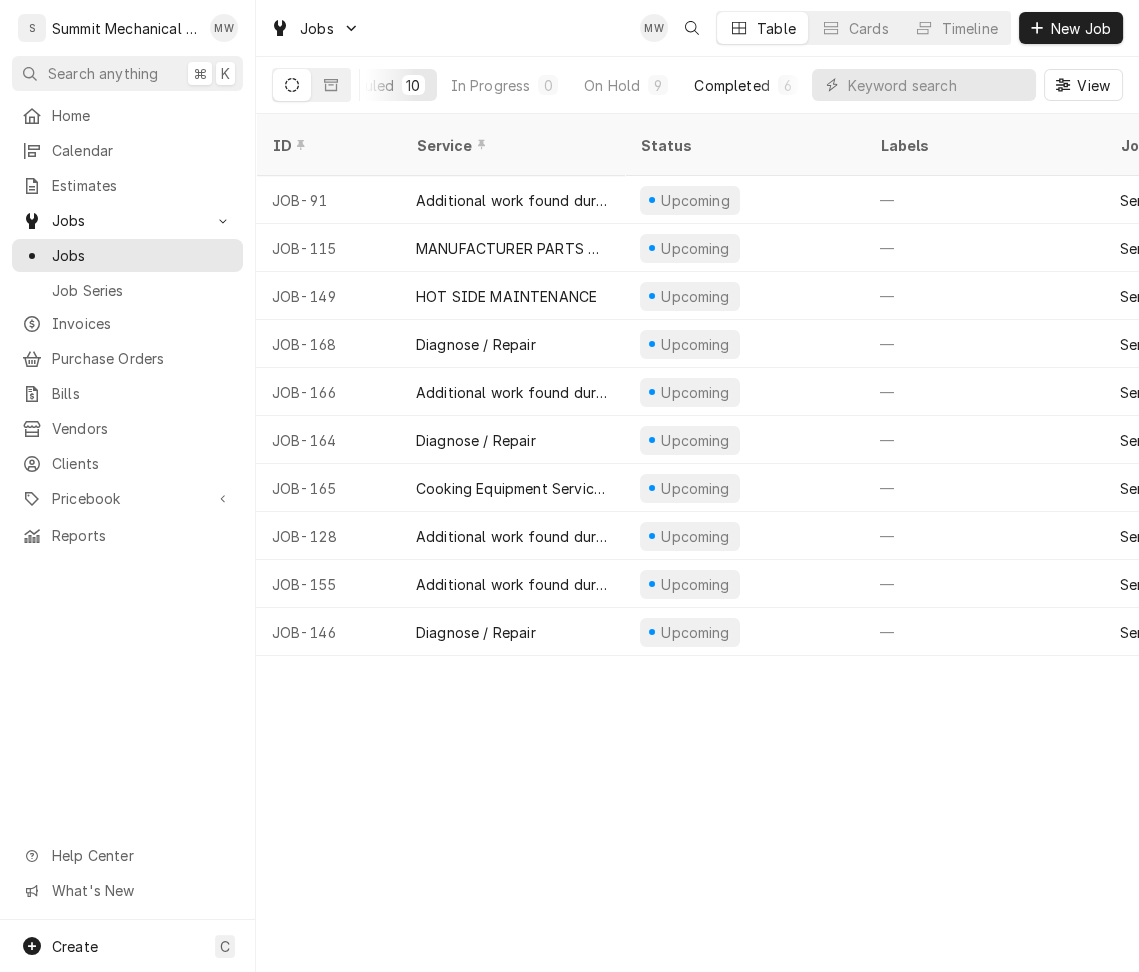 click on "Completed" at bounding box center [731, 85] 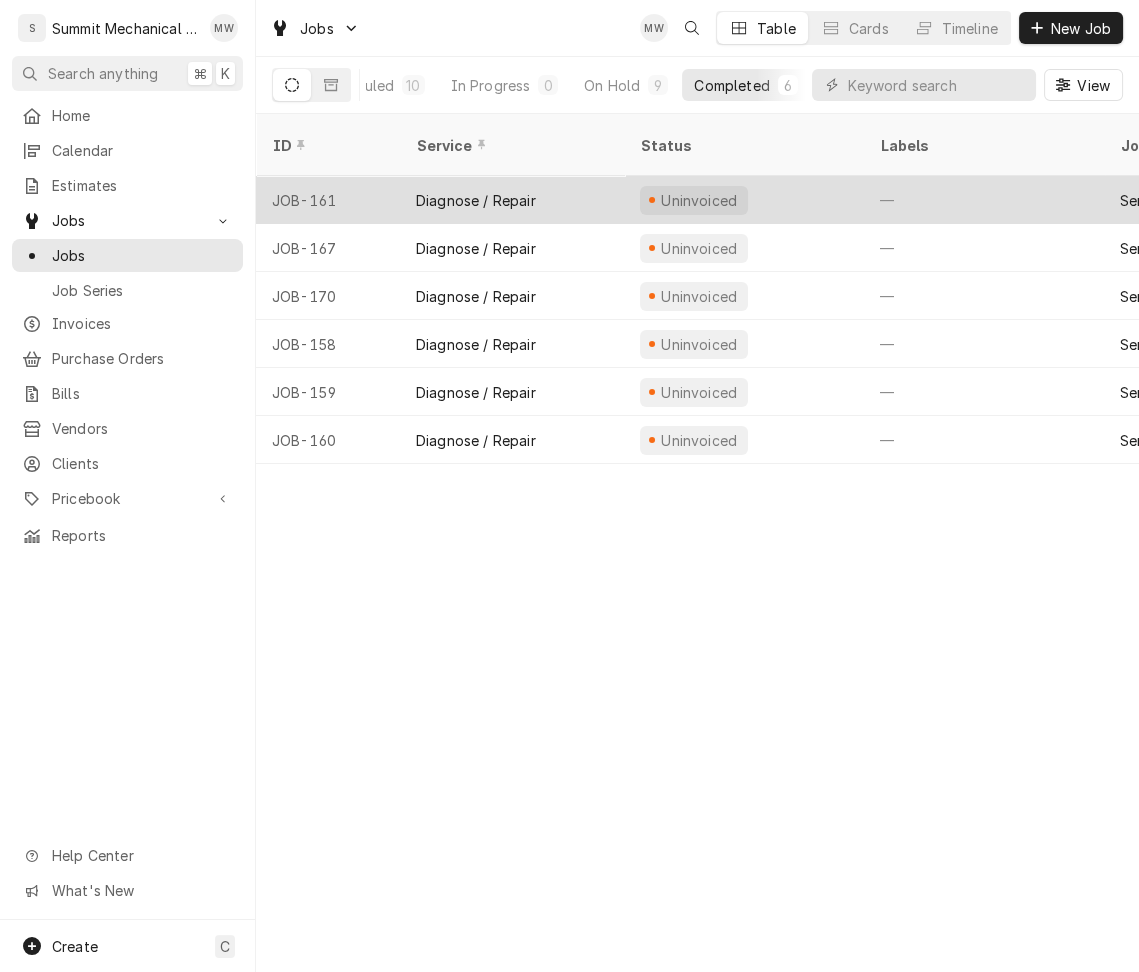 click on "JOB-161" at bounding box center [328, 200] 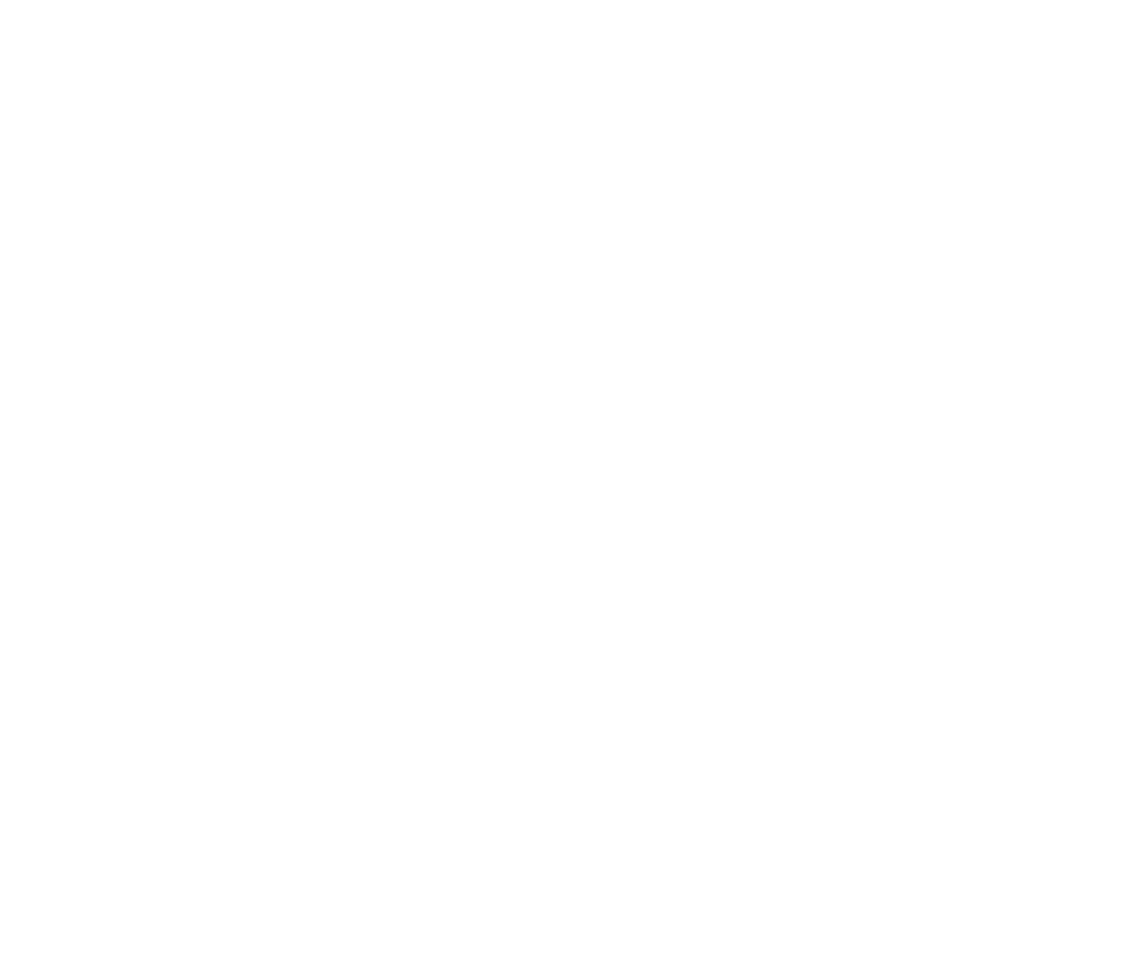 scroll, scrollTop: 0, scrollLeft: 0, axis: both 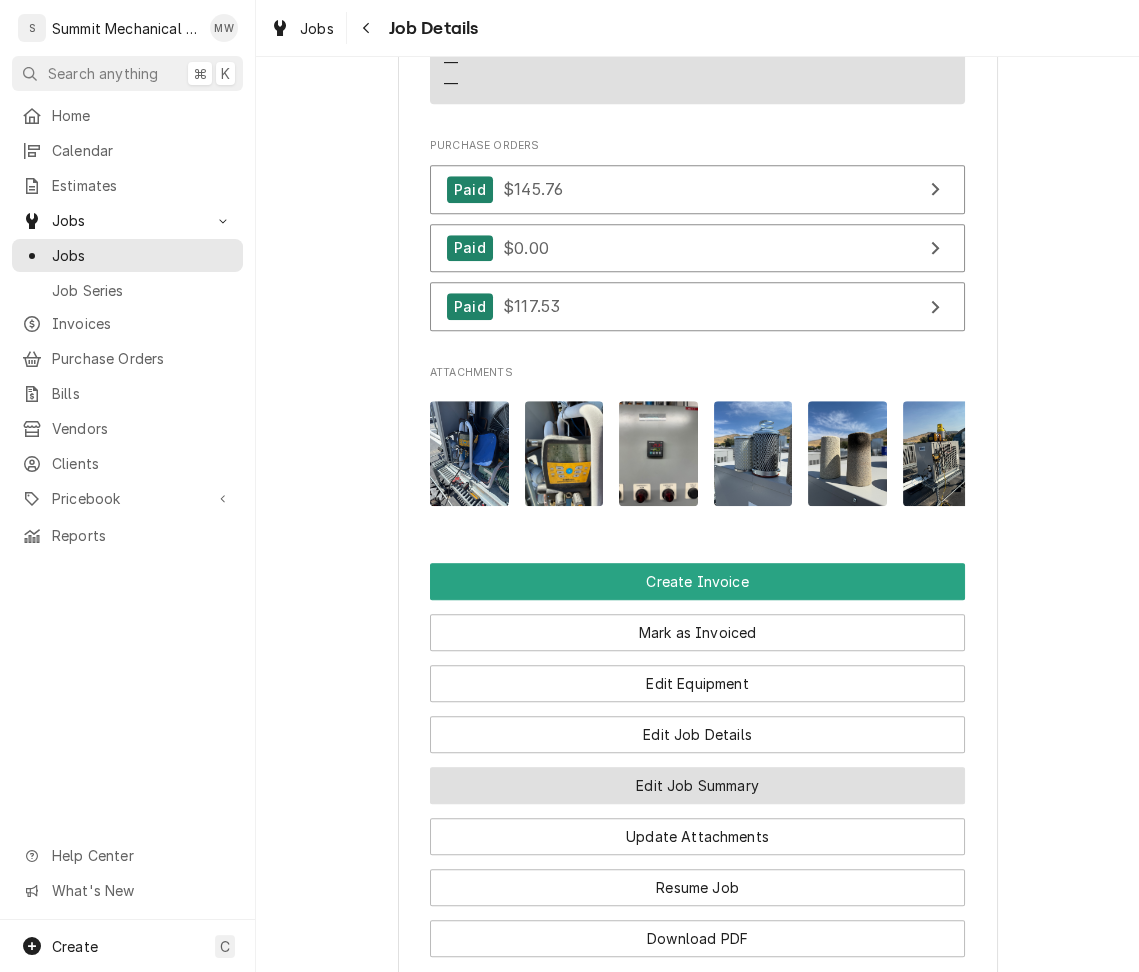 click on "Edit Job Summary" at bounding box center (697, 785) 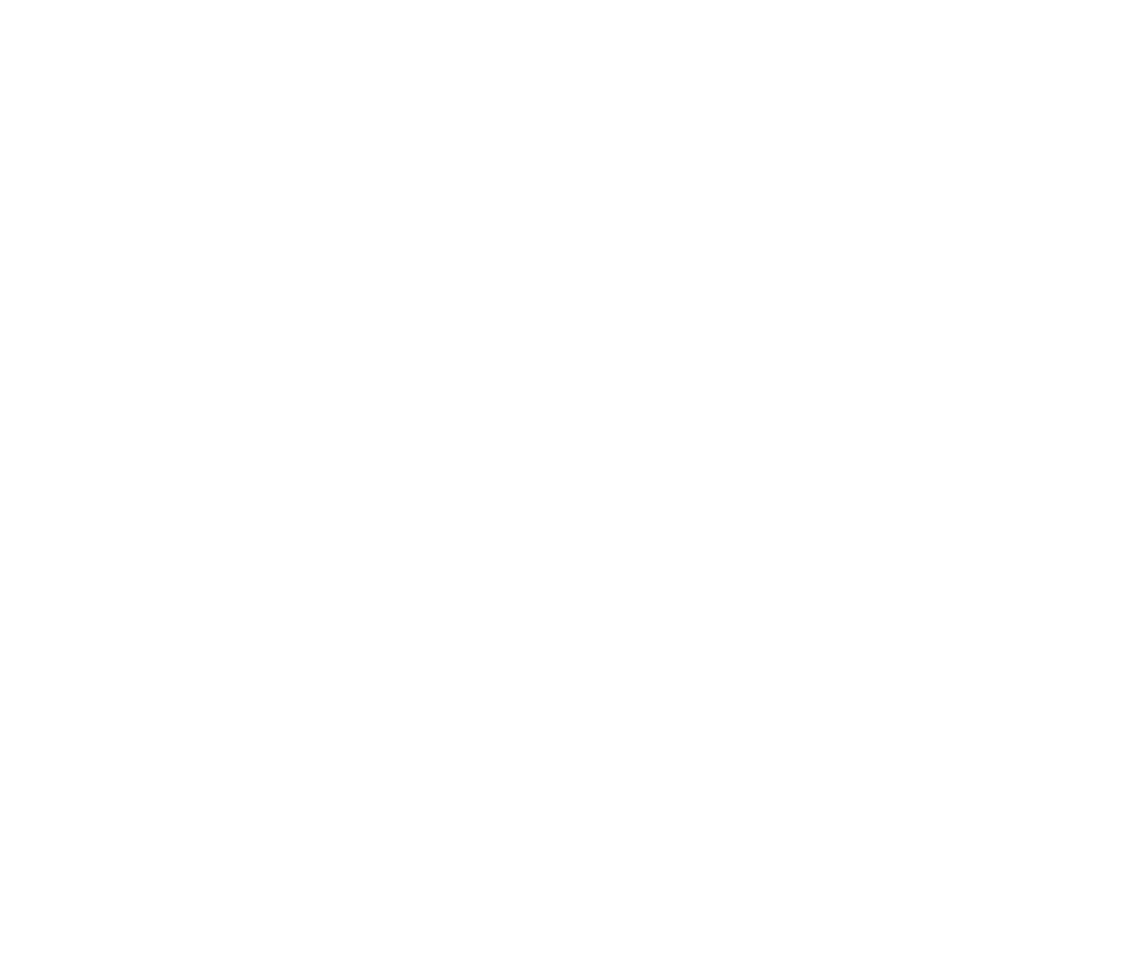 scroll, scrollTop: 0, scrollLeft: 0, axis: both 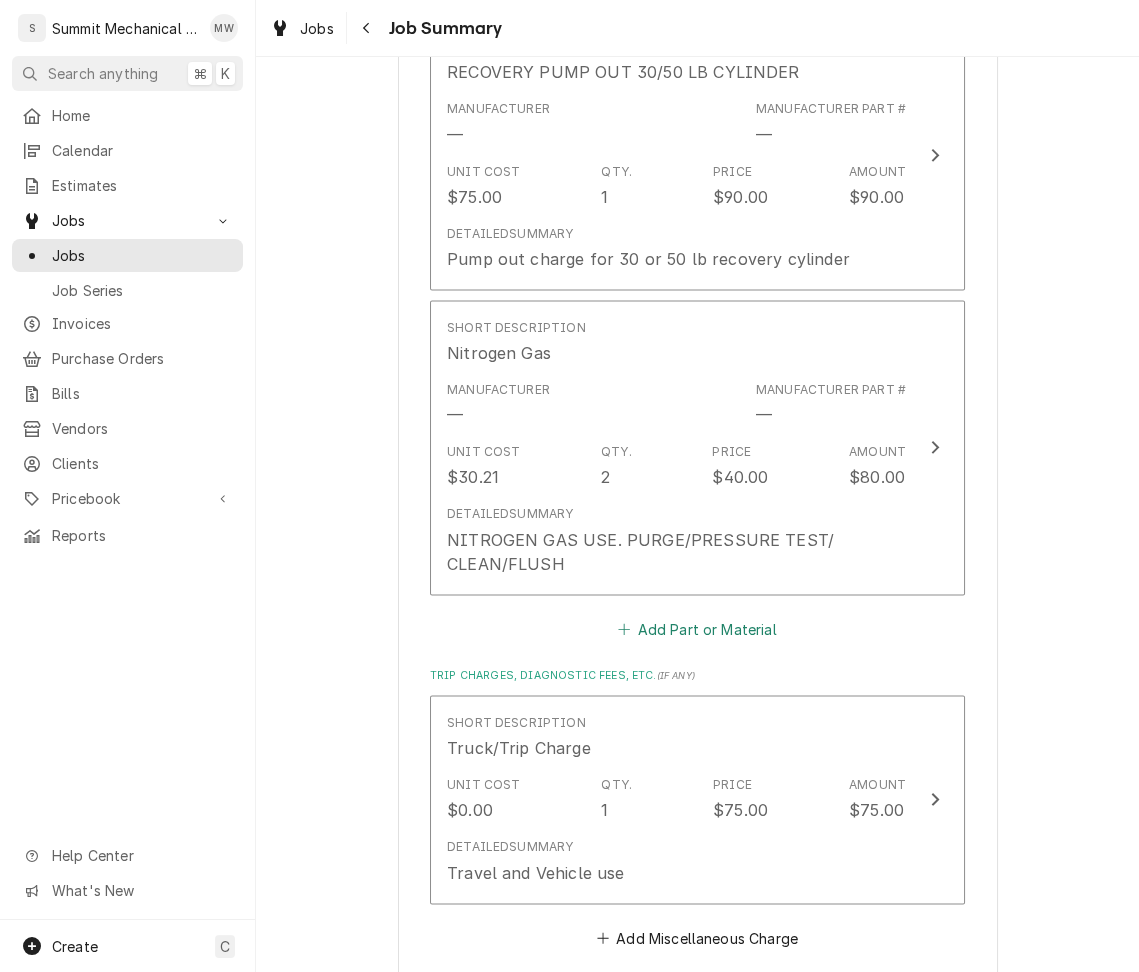 click on "Add Part or Material" at bounding box center (697, 629) 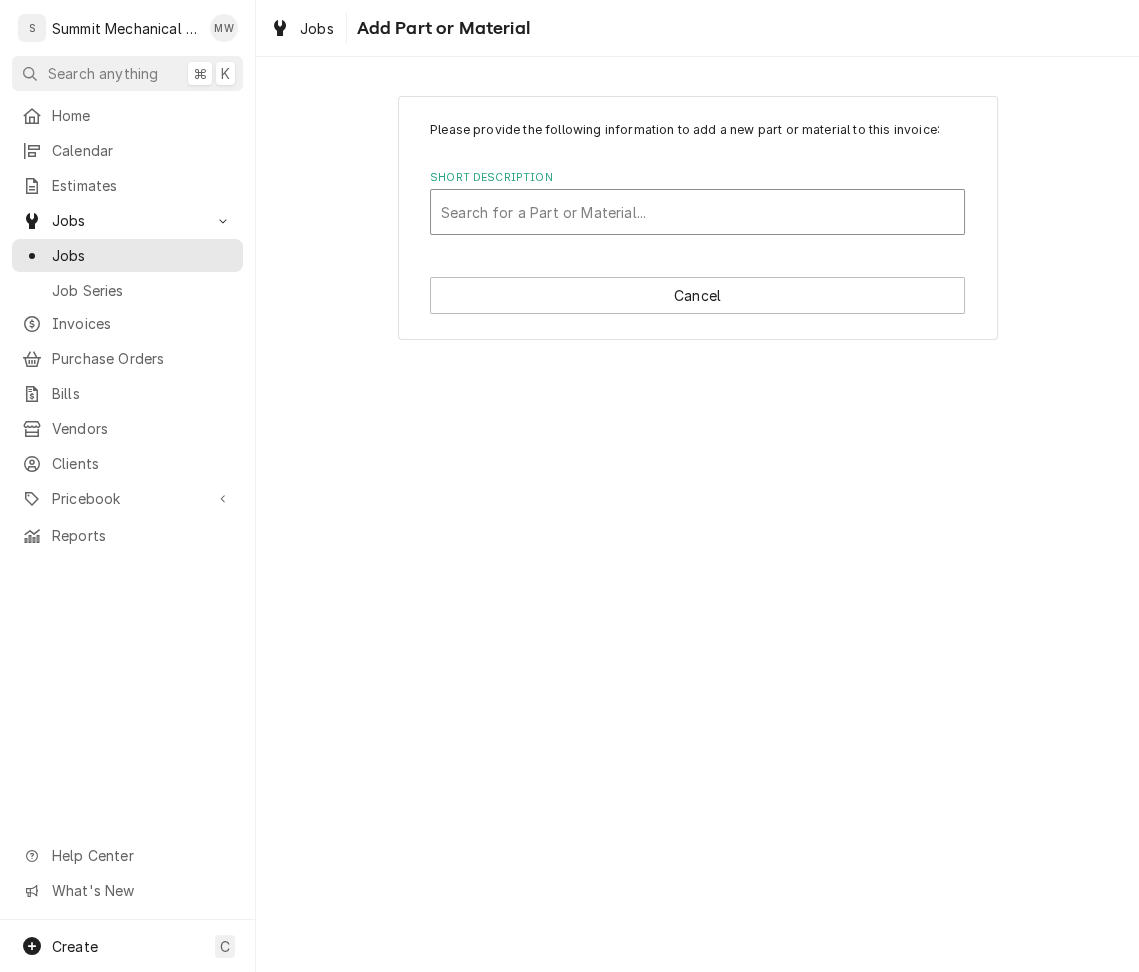 click at bounding box center [697, 212] 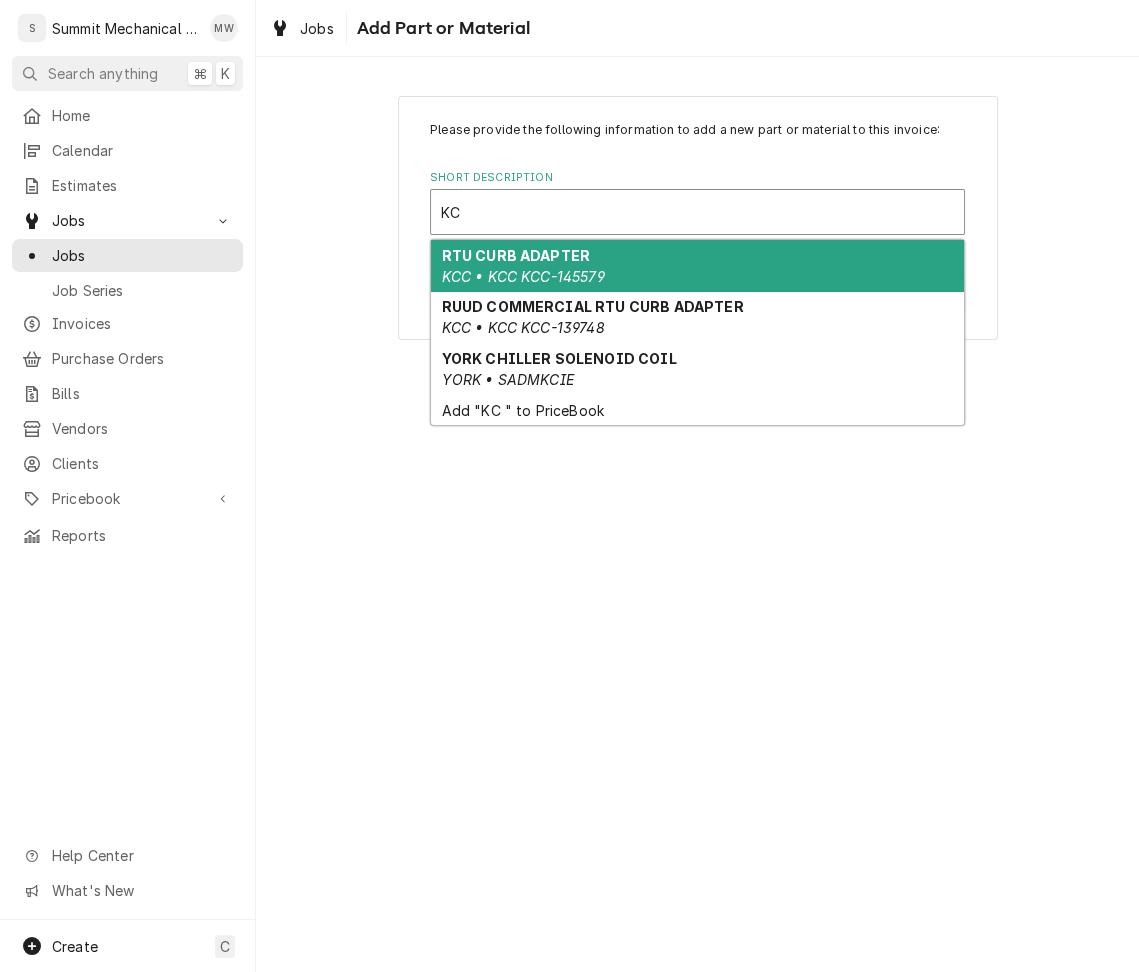 type on "K" 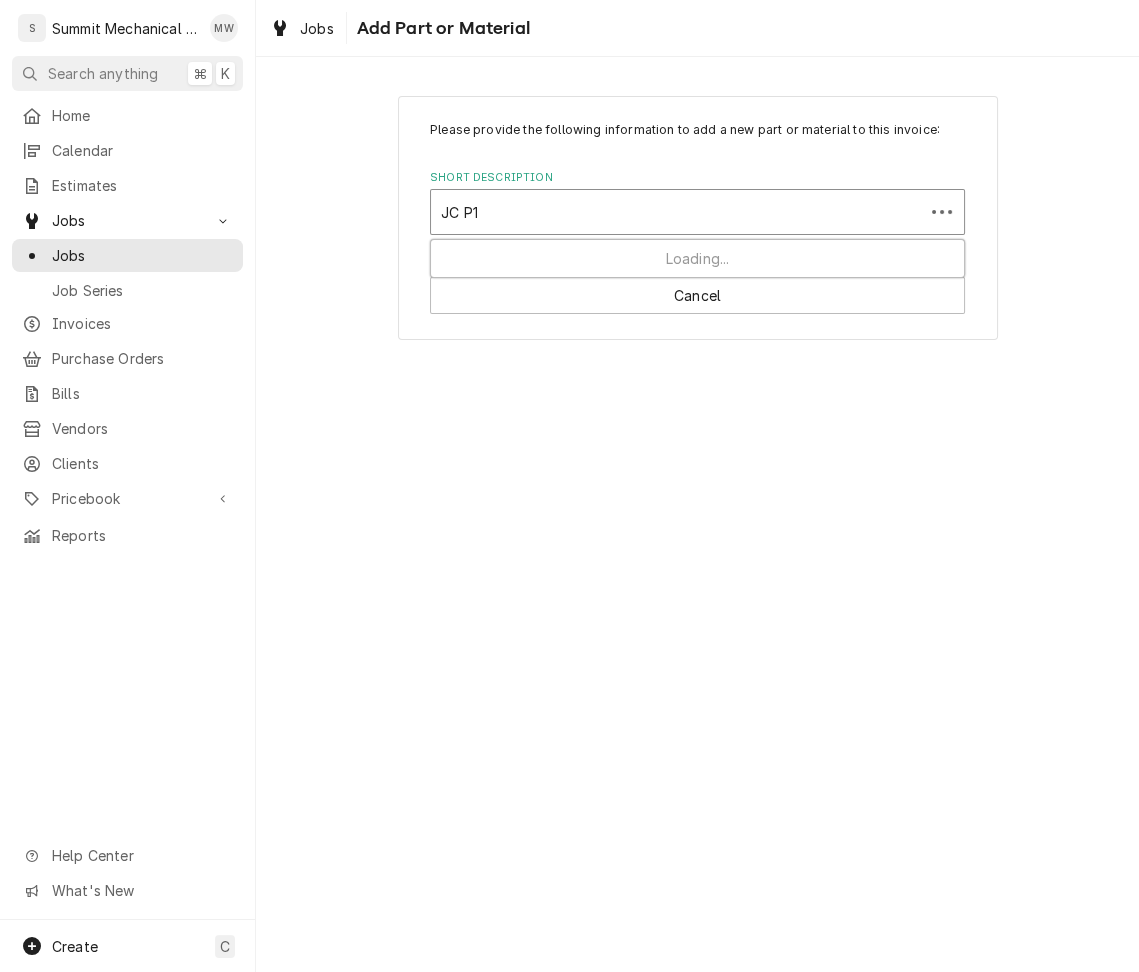 type on "JC P17" 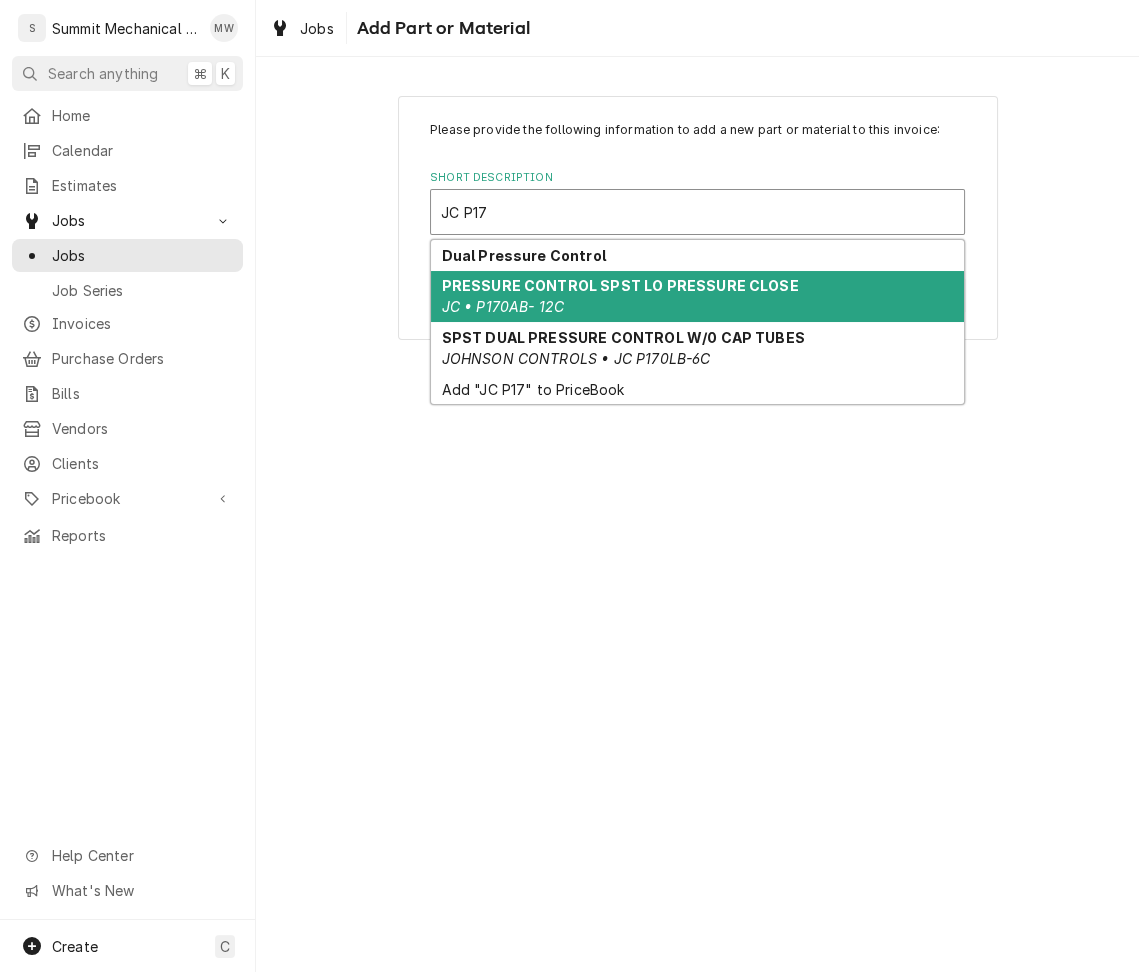 type 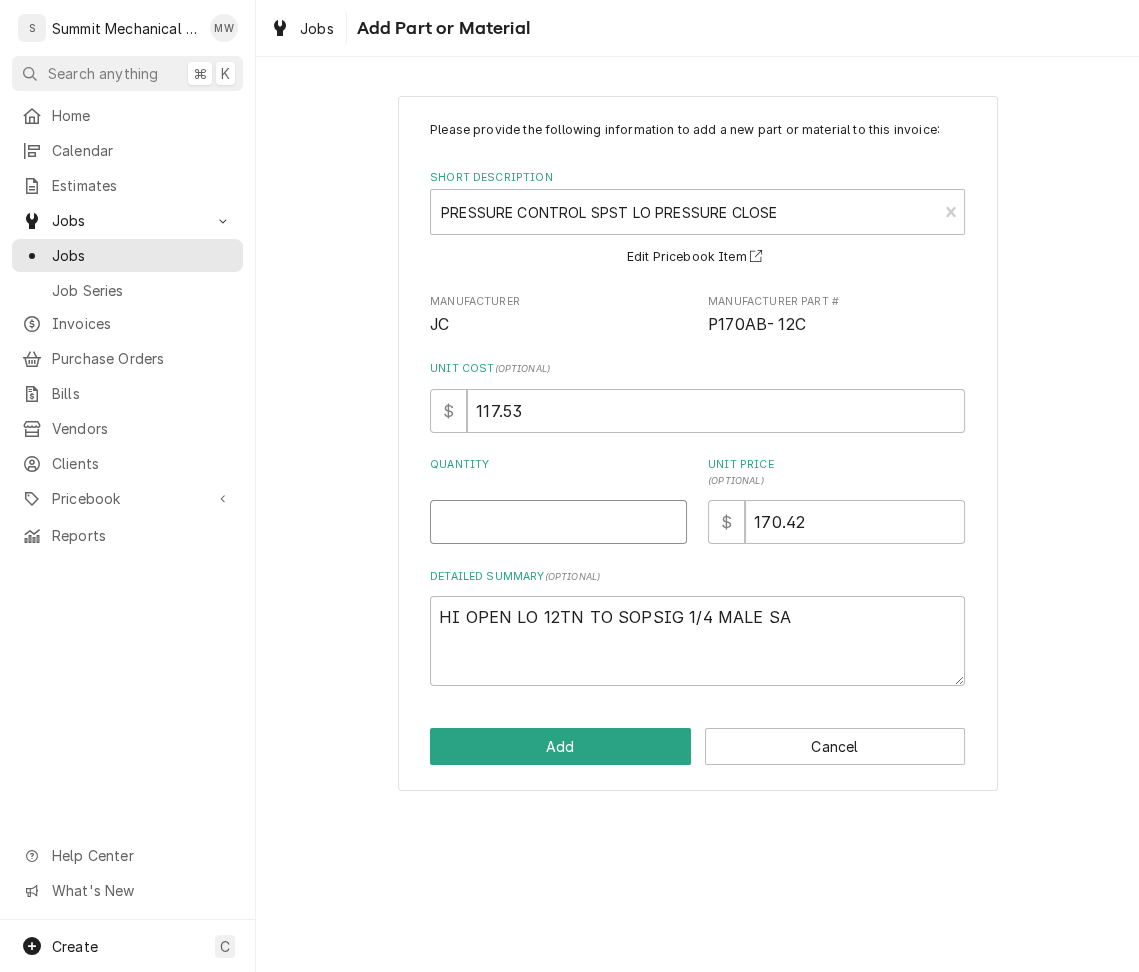 click on "Quantity" at bounding box center (558, 522) 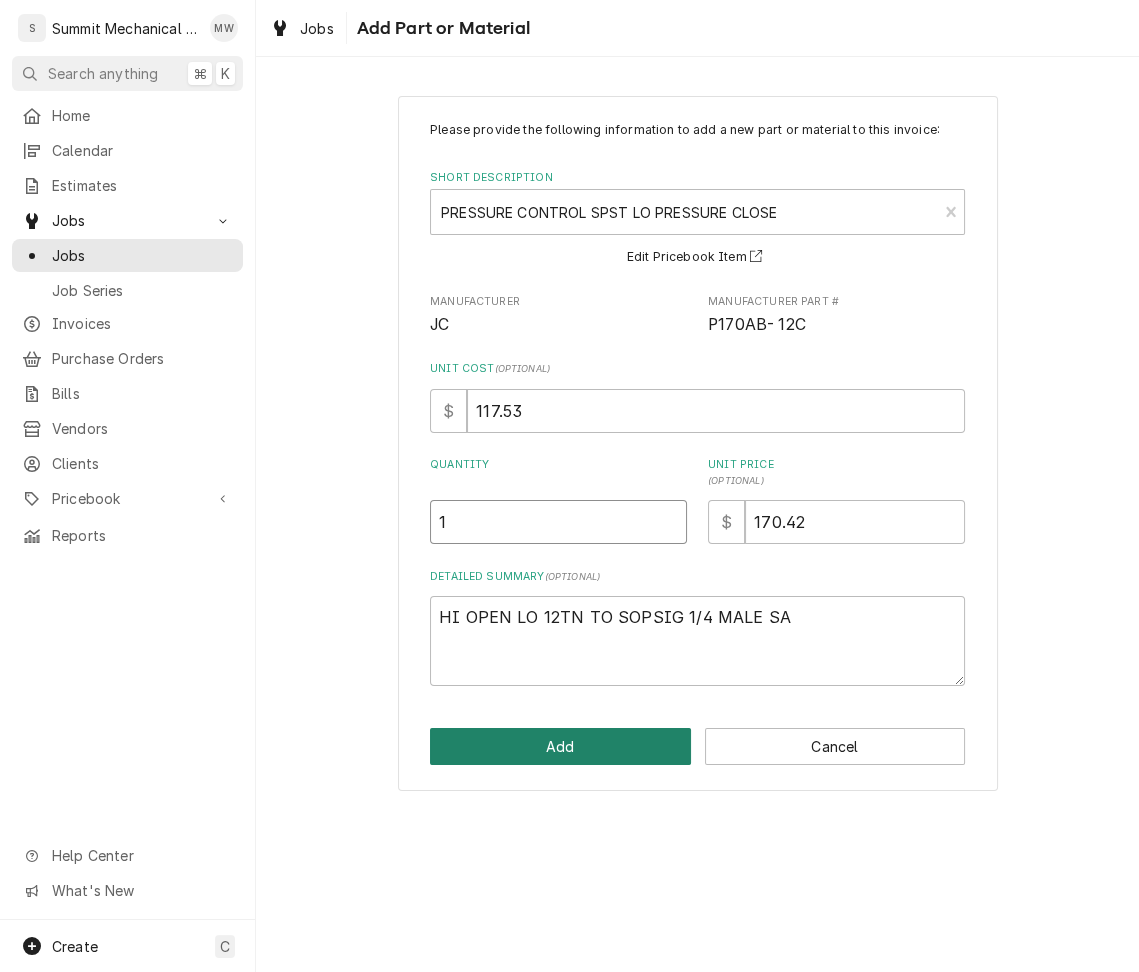 type on "1" 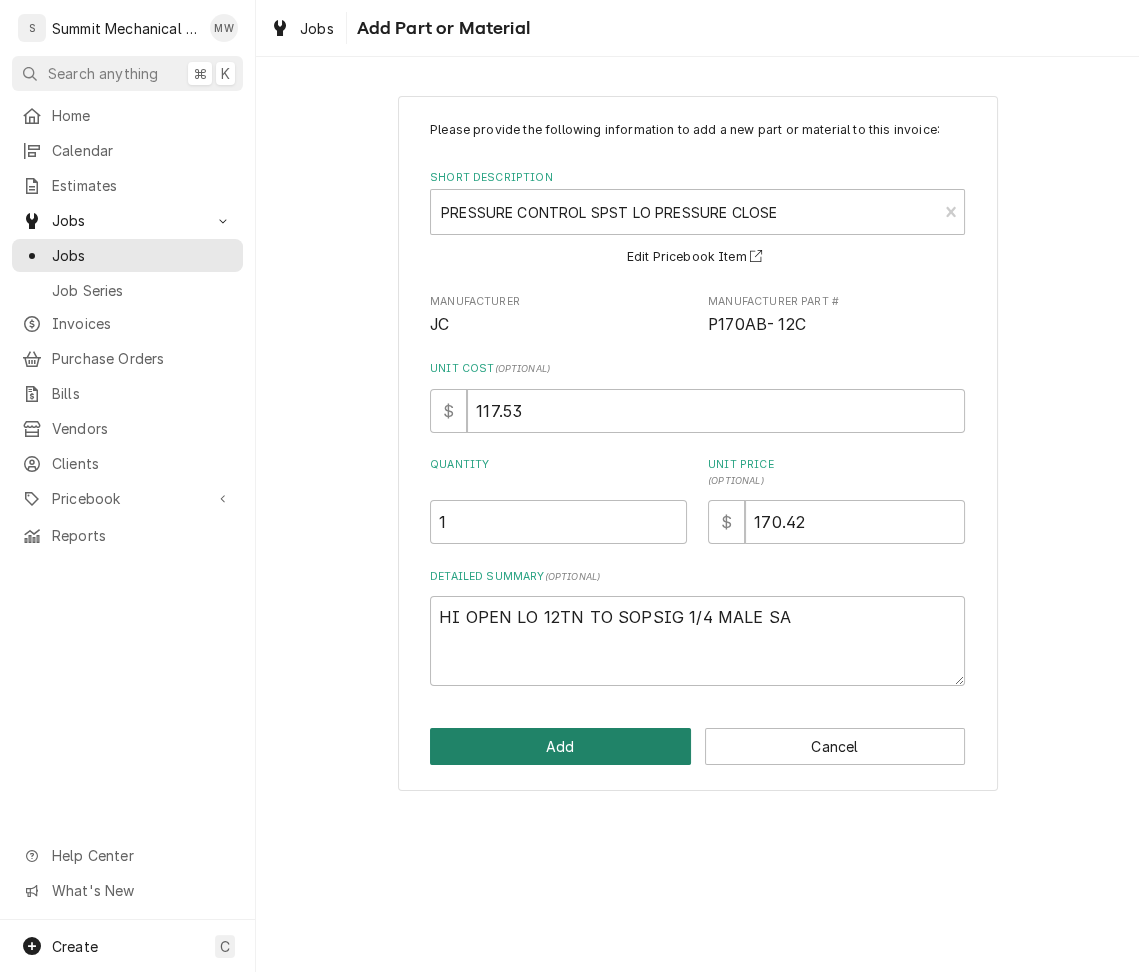 click on "Add" at bounding box center [560, 746] 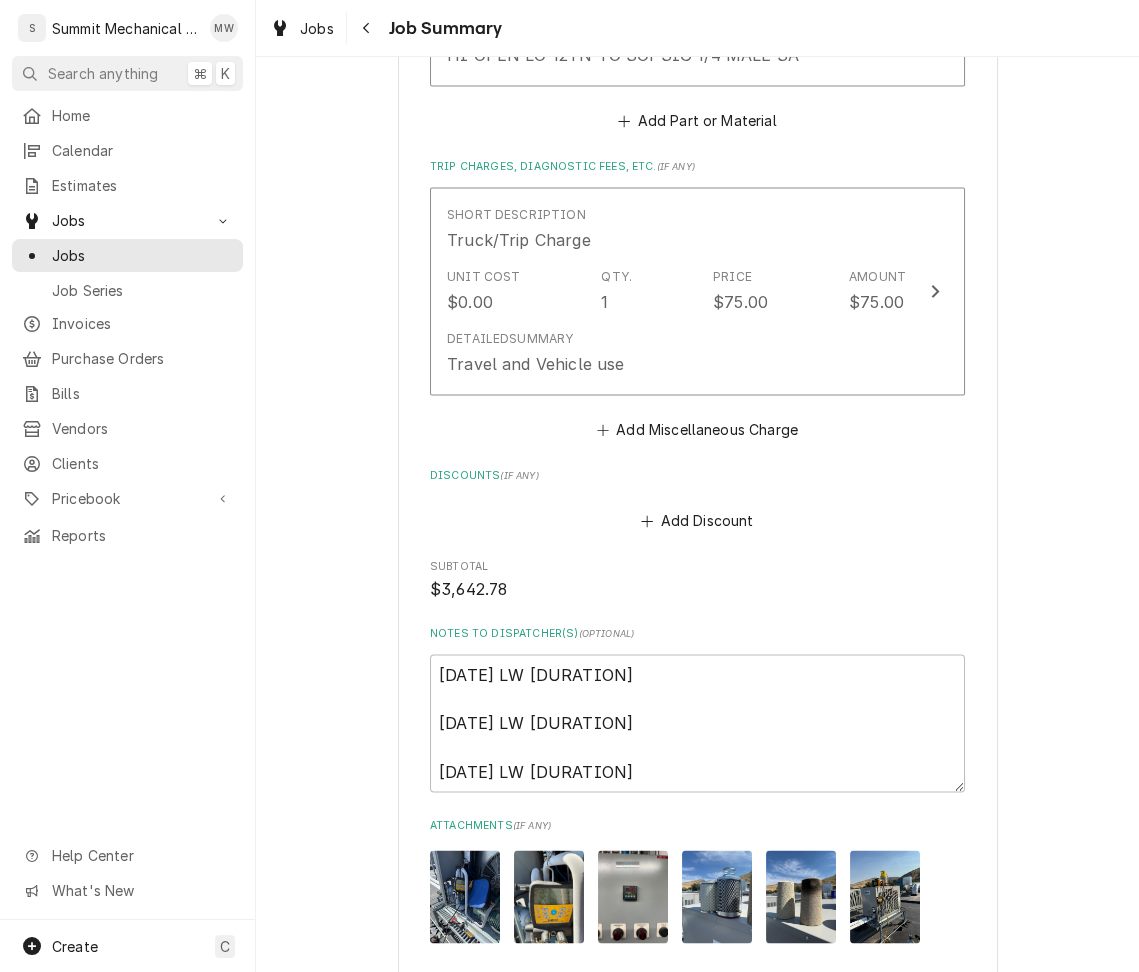scroll, scrollTop: 4765, scrollLeft: 0, axis: vertical 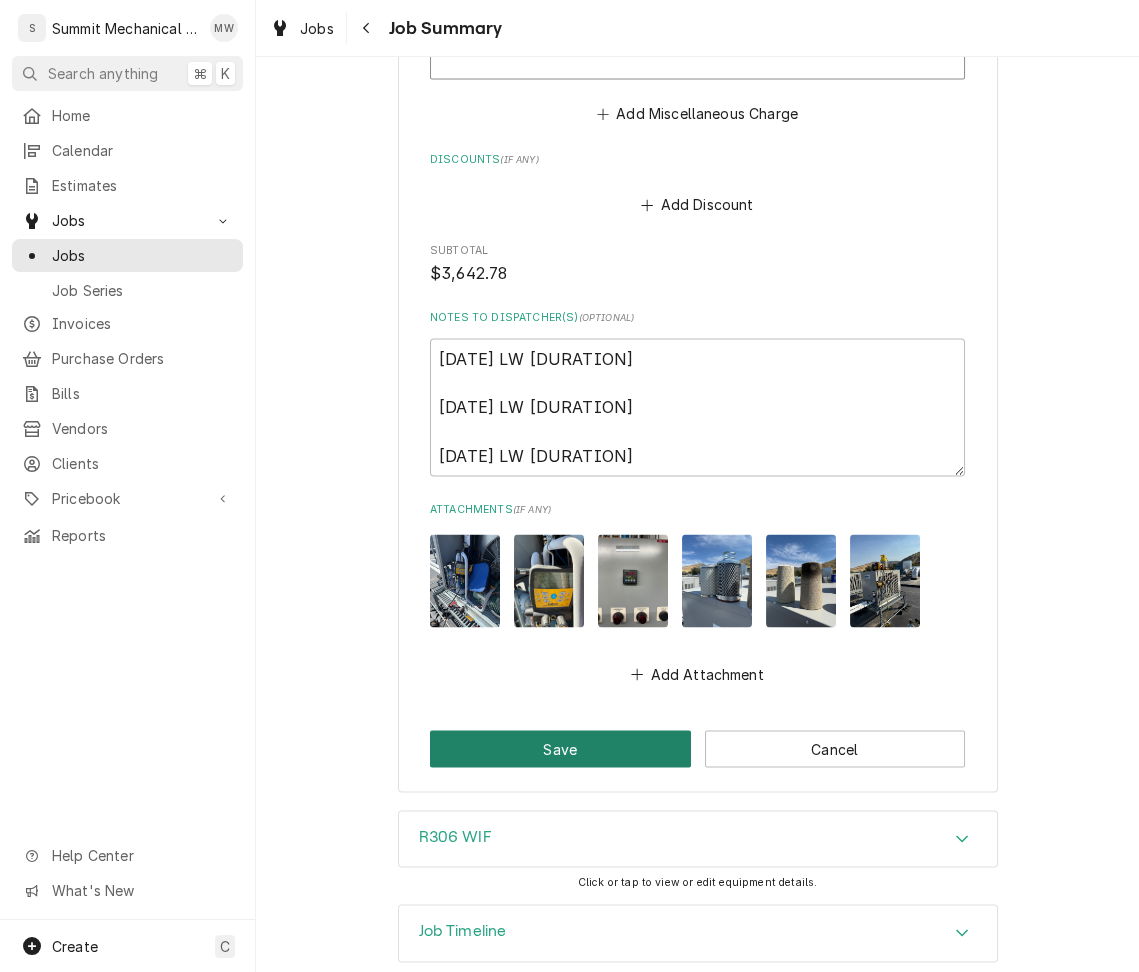 click on "Save" at bounding box center [560, 748] 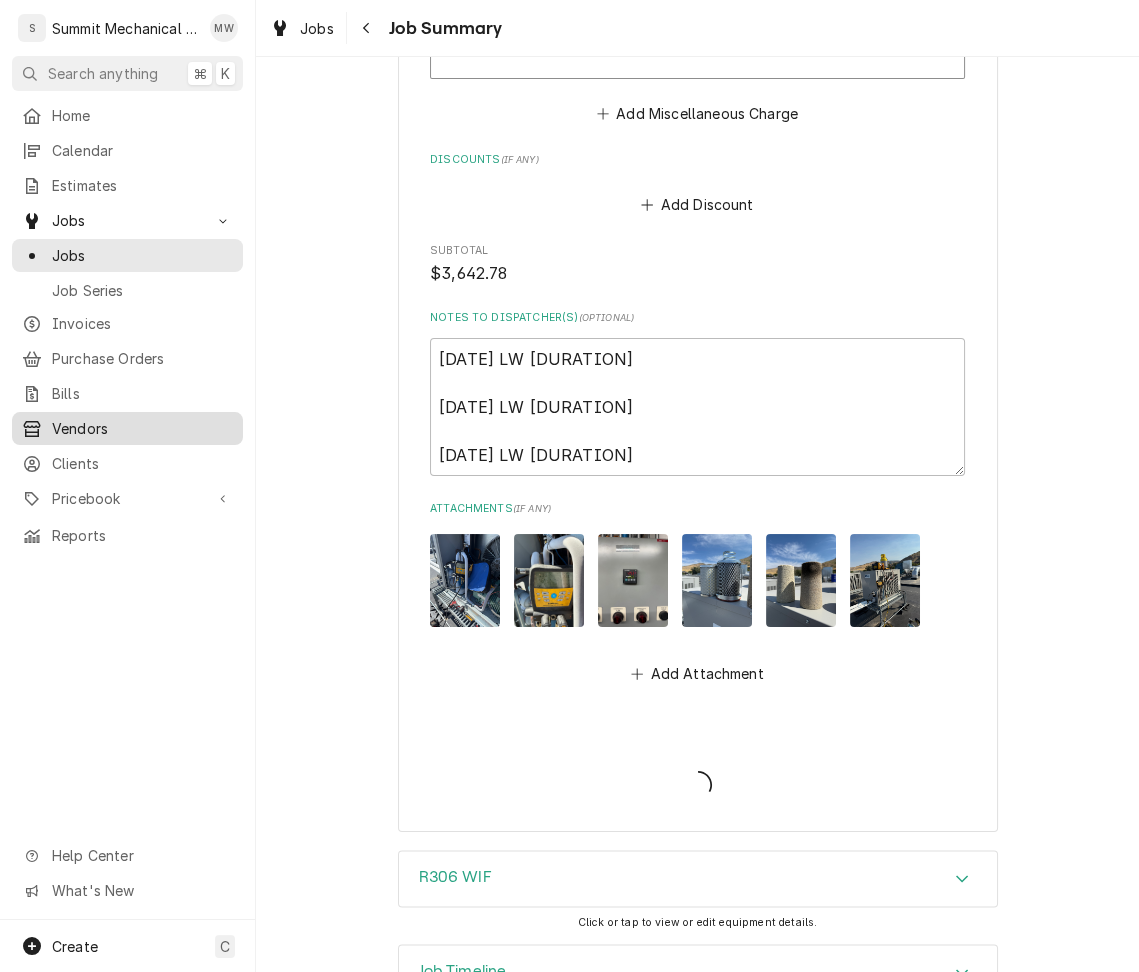 type on "x" 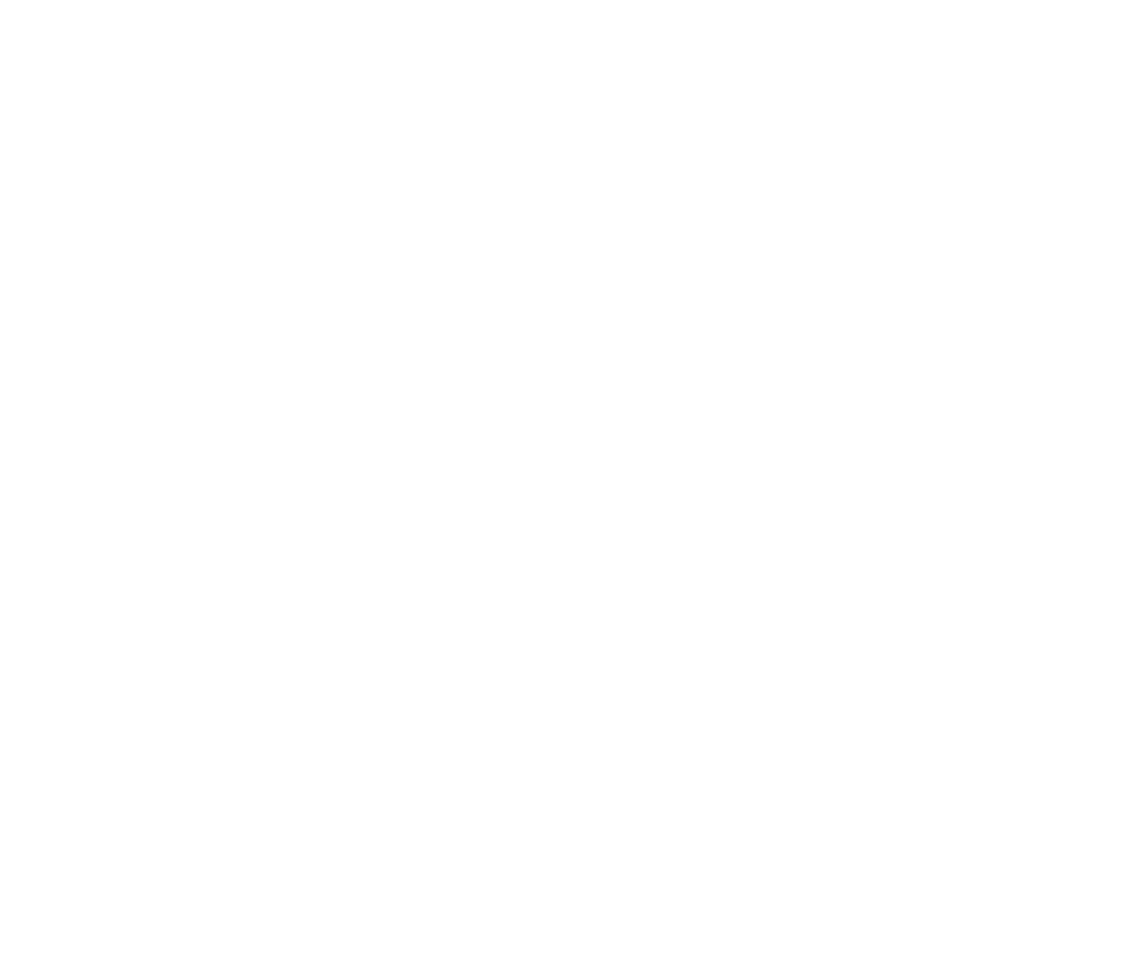 scroll, scrollTop: 0, scrollLeft: 0, axis: both 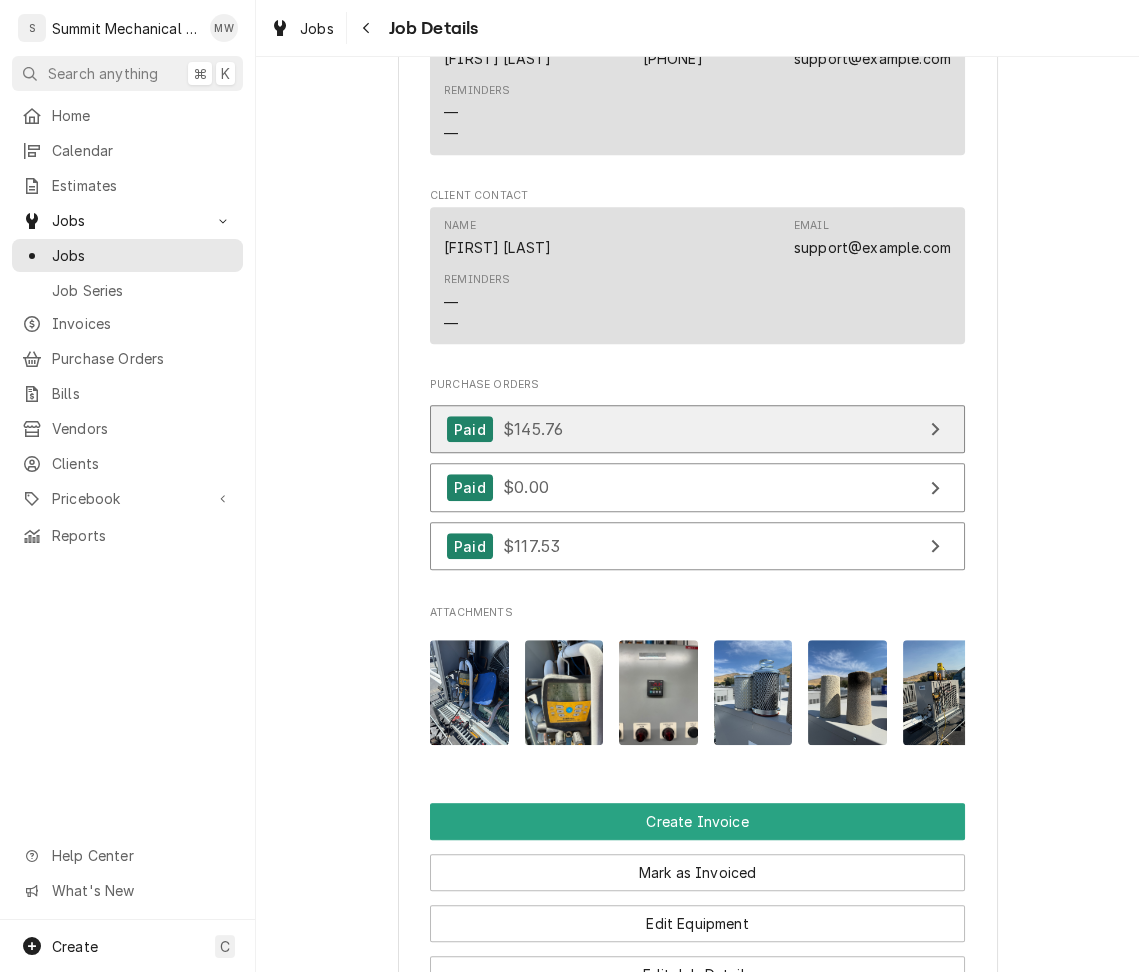 click on "$145.76" at bounding box center (533, 429) 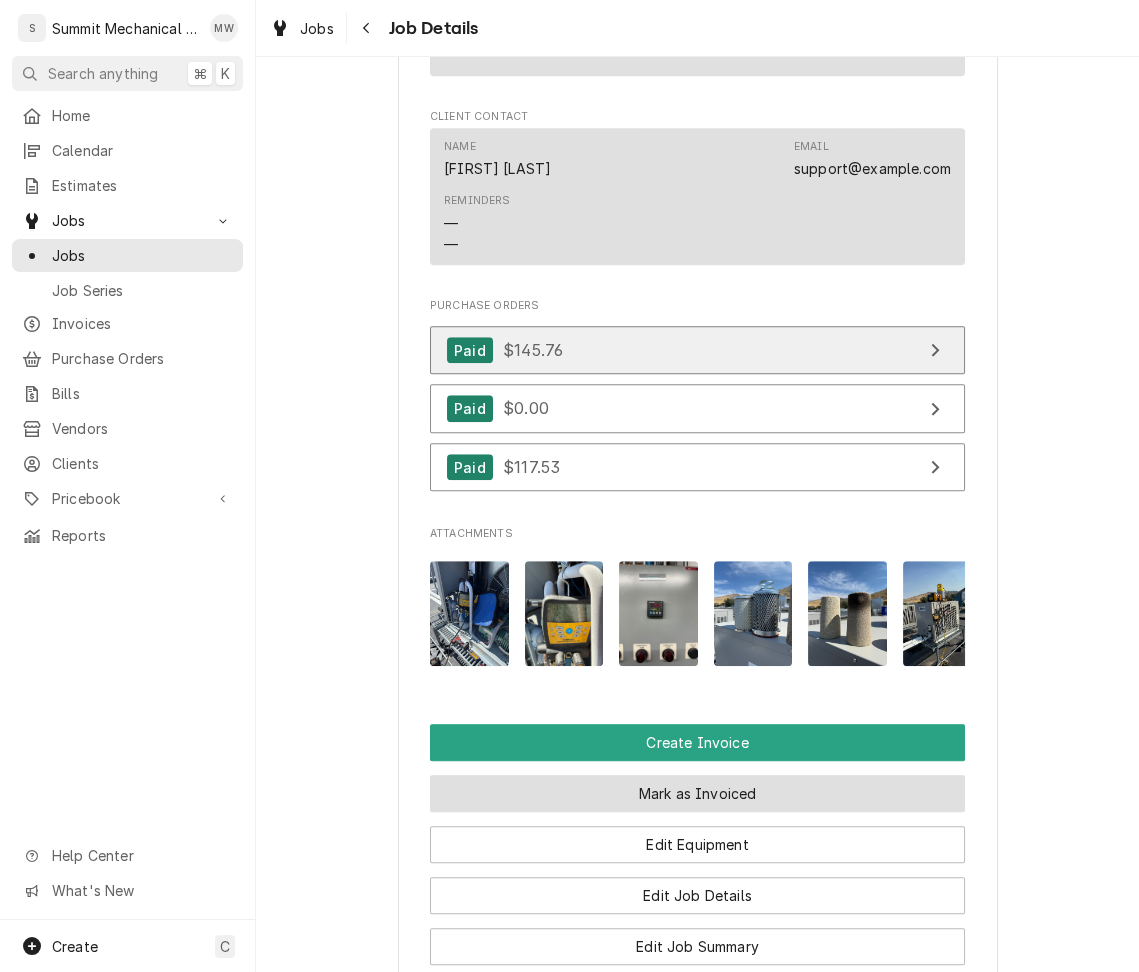 scroll, scrollTop: 1682, scrollLeft: 0, axis: vertical 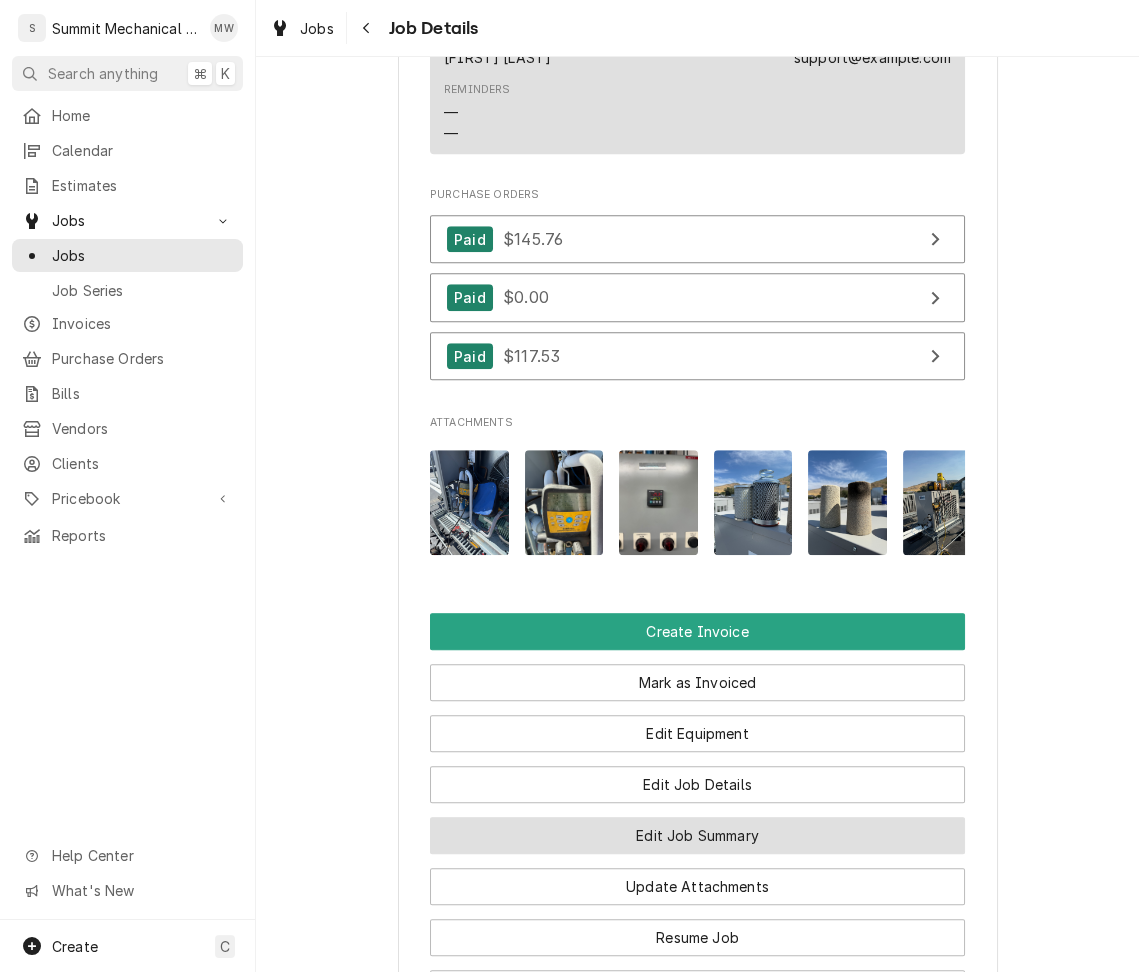 click on "Edit Job Summary" at bounding box center (697, 835) 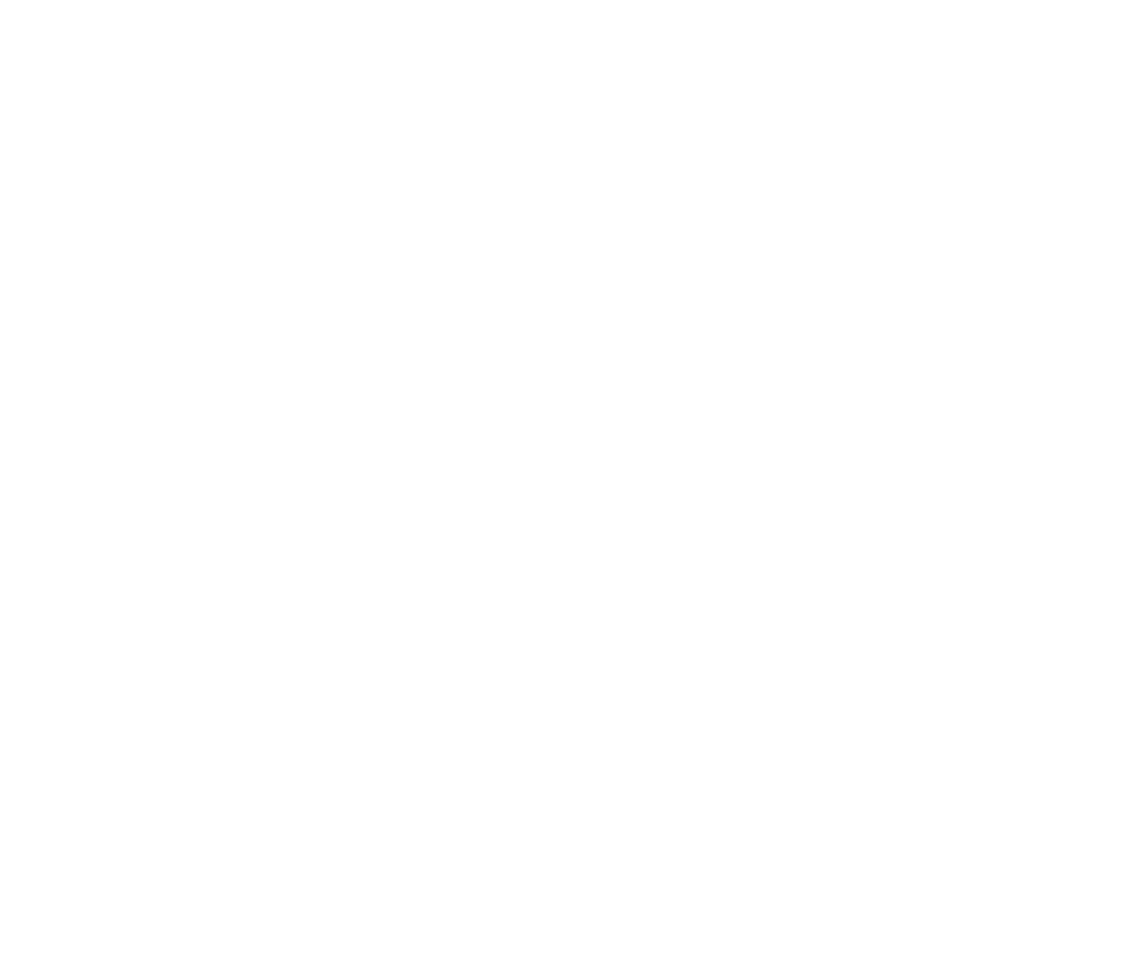 scroll, scrollTop: 0, scrollLeft: 0, axis: both 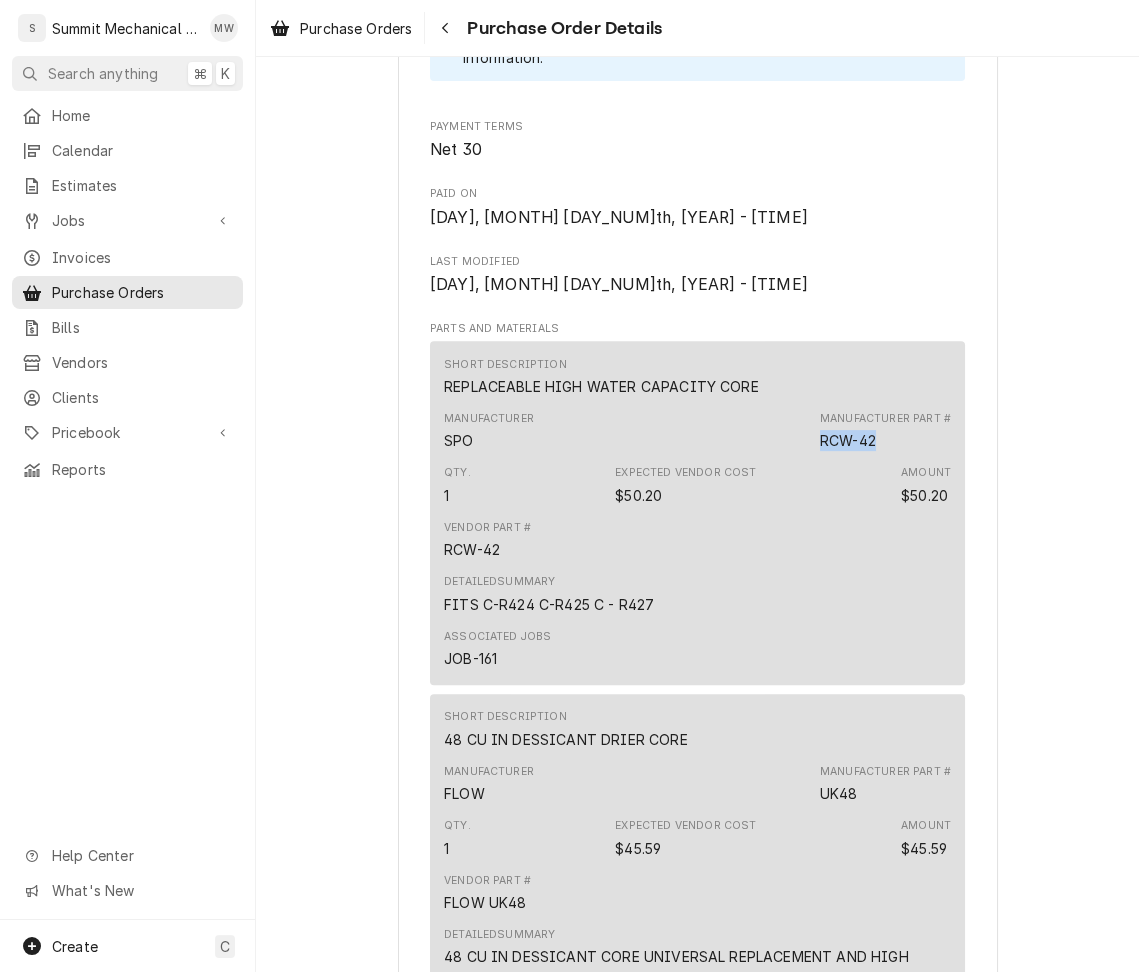 drag, startPoint x: 879, startPoint y: 445, endPoint x: 792, endPoint y: 445, distance: 87 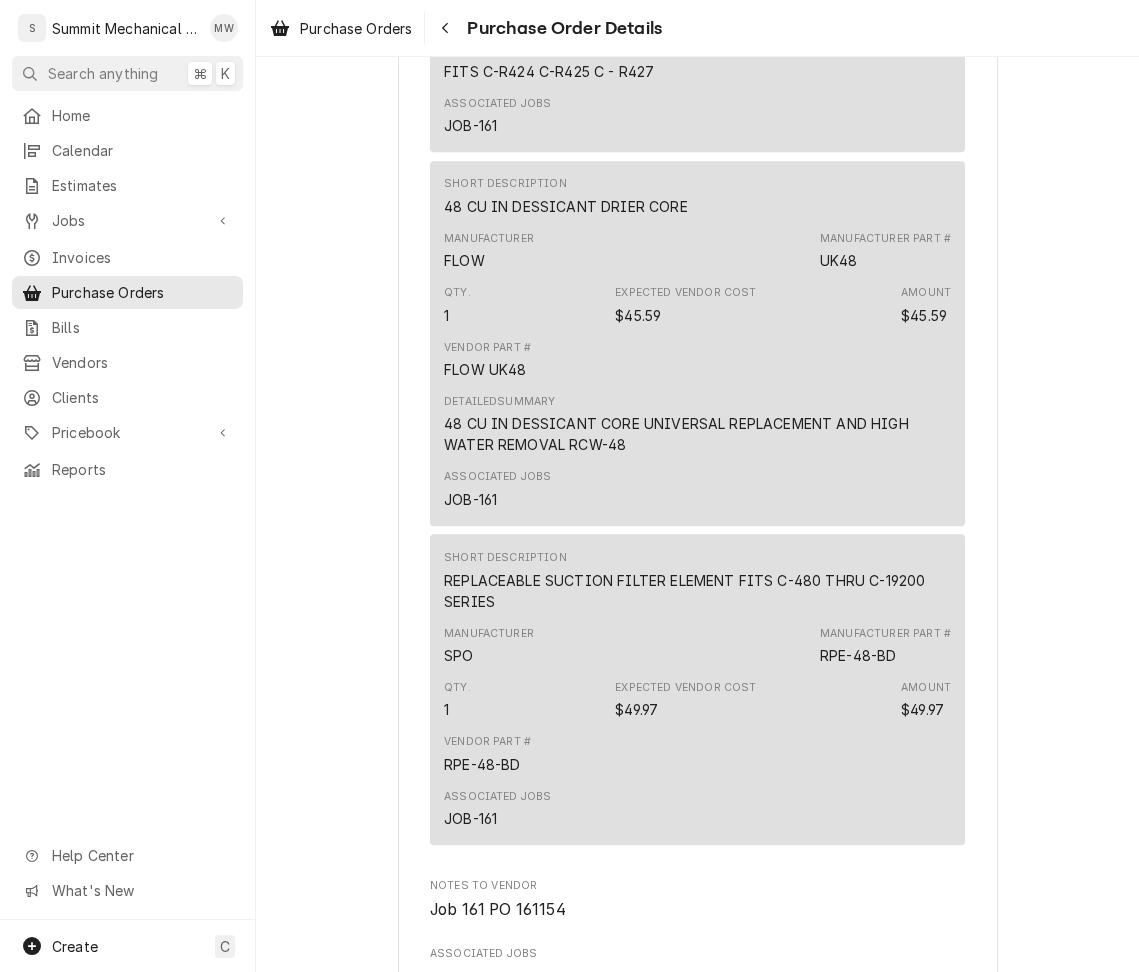 scroll, scrollTop: 1618, scrollLeft: 0, axis: vertical 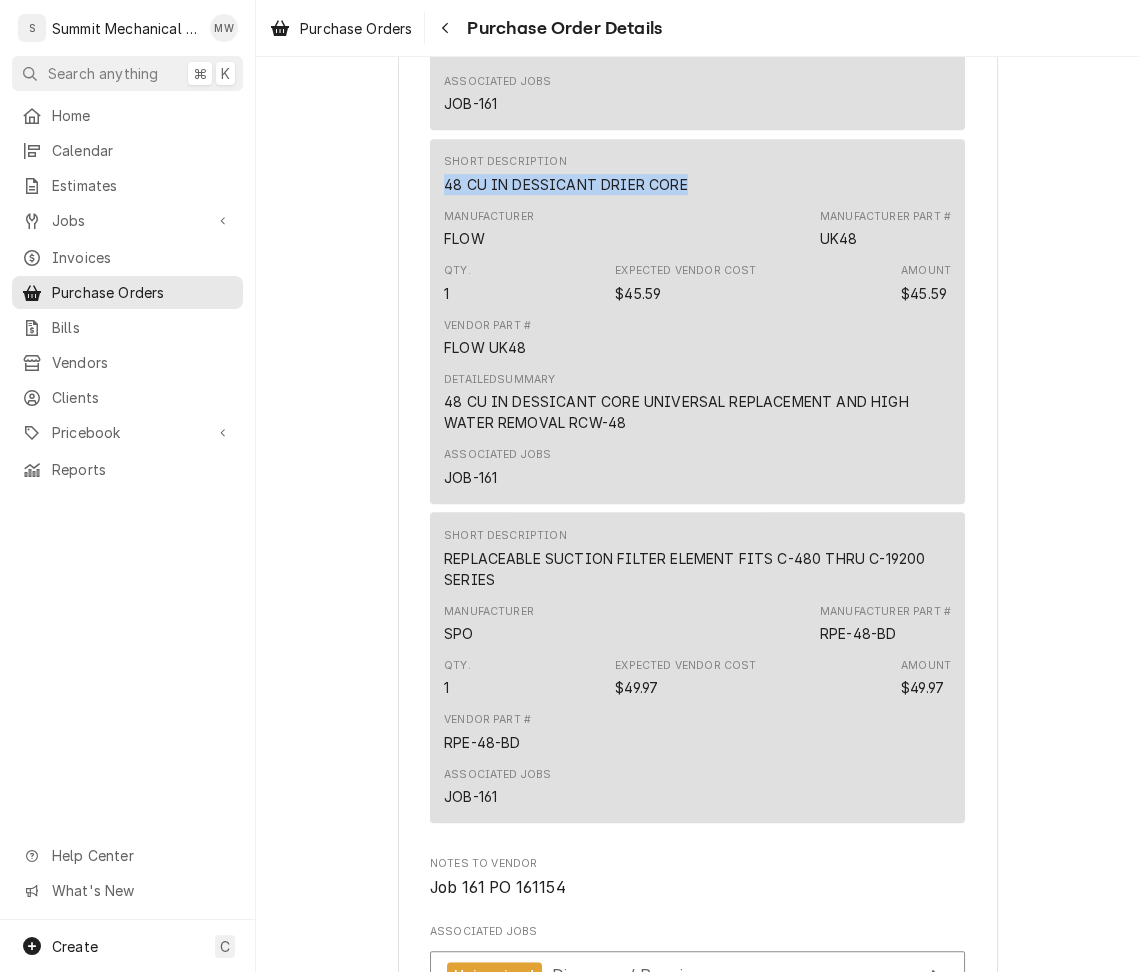 drag, startPoint x: 696, startPoint y: 179, endPoint x: 447, endPoint y: 187, distance: 249.12848 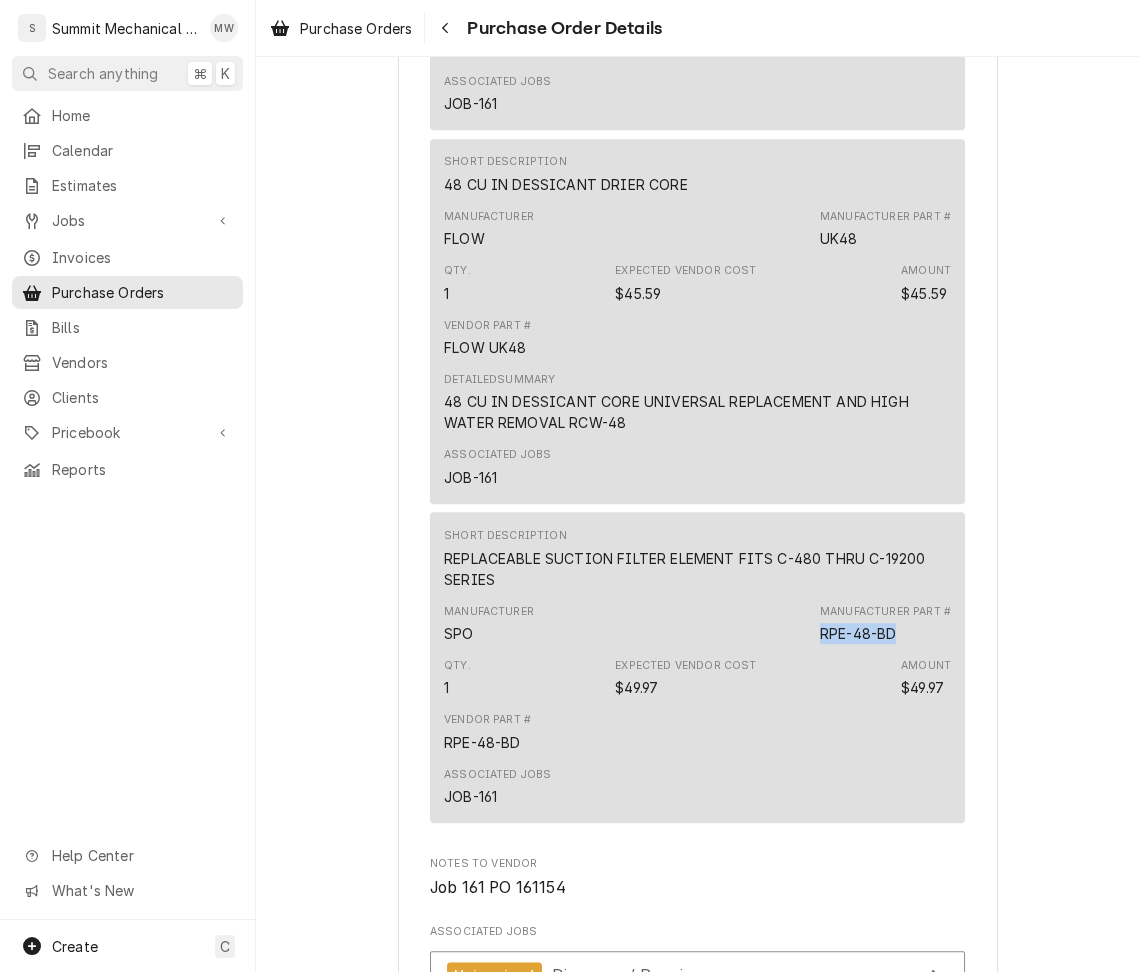 drag, startPoint x: 907, startPoint y: 642, endPoint x: 812, endPoint y: 639, distance: 95.047356 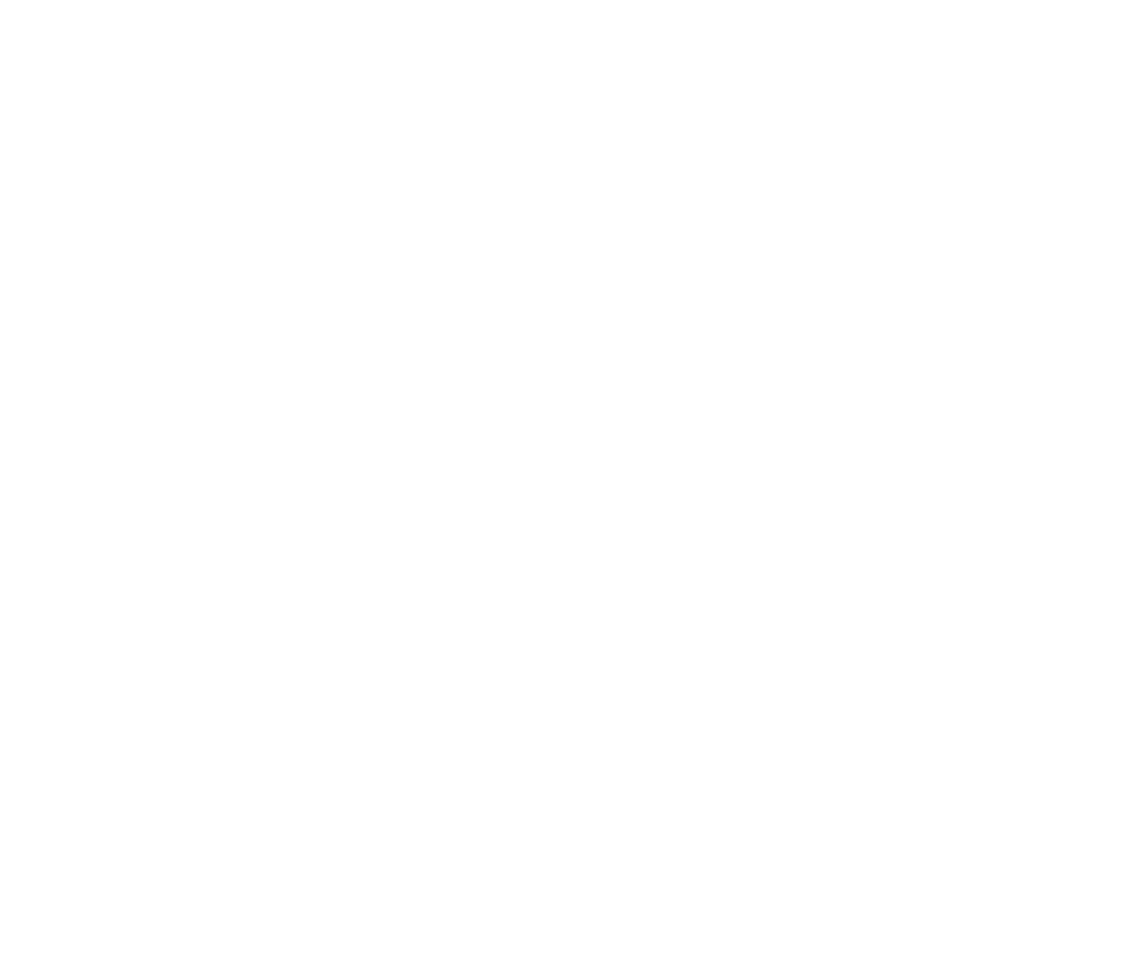 scroll, scrollTop: 0, scrollLeft: 0, axis: both 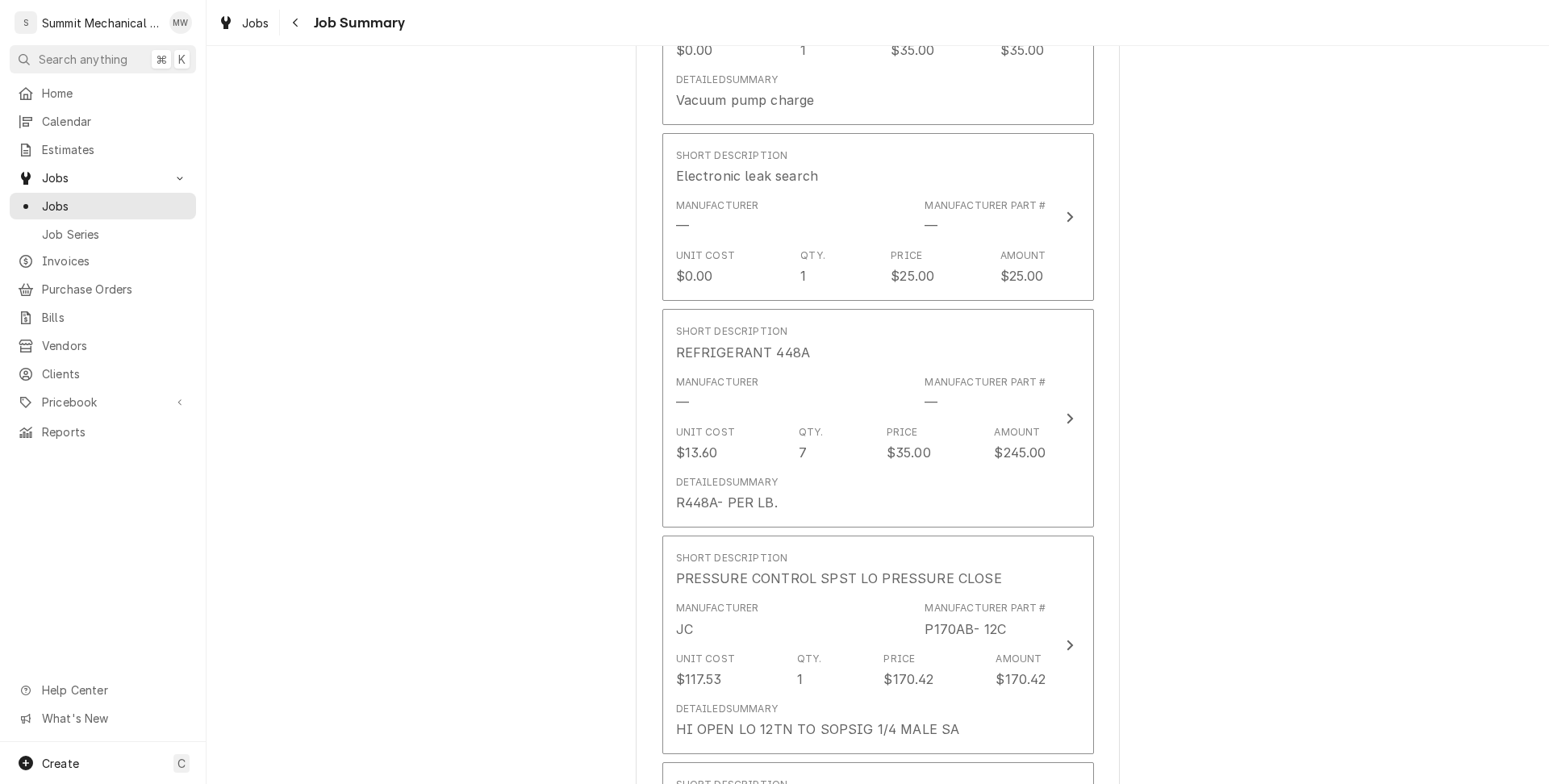 click on "Arup Laboratories Main / 500 Chipeta Way, Salt Lake City, UT 84108 Please provide a summary of the work you've done, the parts and materials you used, and any other charges or discounts that should be applied to this service: Roopairs Job ID JOB-161 Service Type Diagnose / Repair Job Type Service Total Time Logged 25h 57min Service Charges Short Description Labor | Tech | Standard Service Dates Jul 28, 2025 - Jul 31, 2025 Hourly Cost $50.00/hr Qty. 25hrs Rate $110.00/hr Amount $2,750.00 Service  Summary Standard hourly labor rate for one technician Short Description Diagnose / Repair Service Date Jul 28, 2025 Hourly Cost $0.00/hr Qty. 2hrs Rate $0.00/hr Amount $0.00 Service  Summary Add Service Charge Parts and Materials  ( if any ) Short Description REPLACEABLE HIGH WATER CAPACITY CORE Manufacturer SPO Manufacturer Part # RCW-42 Unit Cost $50.20 Qty. 1 Price $100.40 Amount $100.40 Detailed  Summary FITS C-R424 C-R425 C - R427 Short Description REPLACEABLE SUCTION FILTER ELEMENT FITS C-480 THRU C-19200 SERIES" at bounding box center [878, -152] 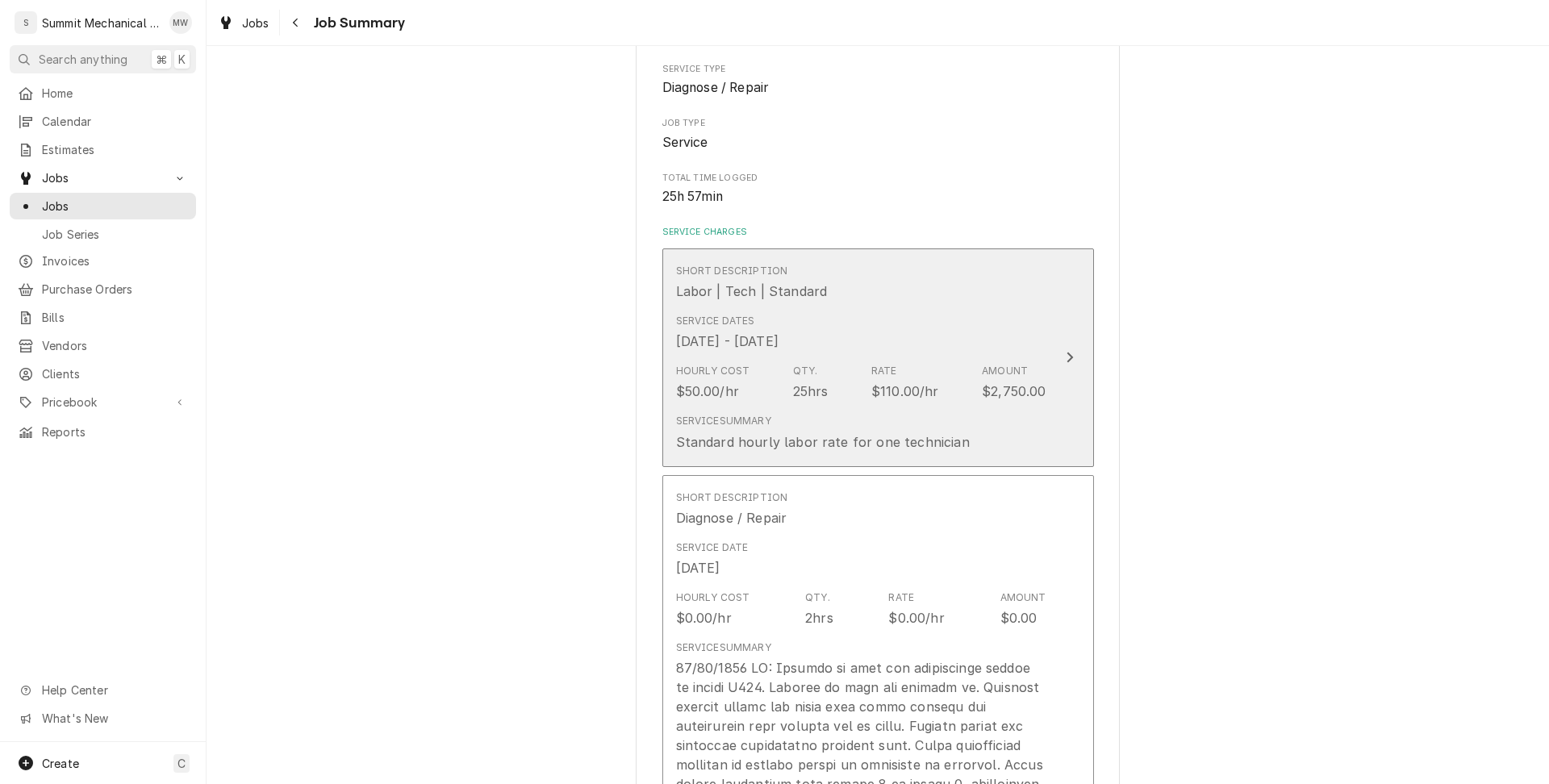 scroll, scrollTop: 188, scrollLeft: 0, axis: vertical 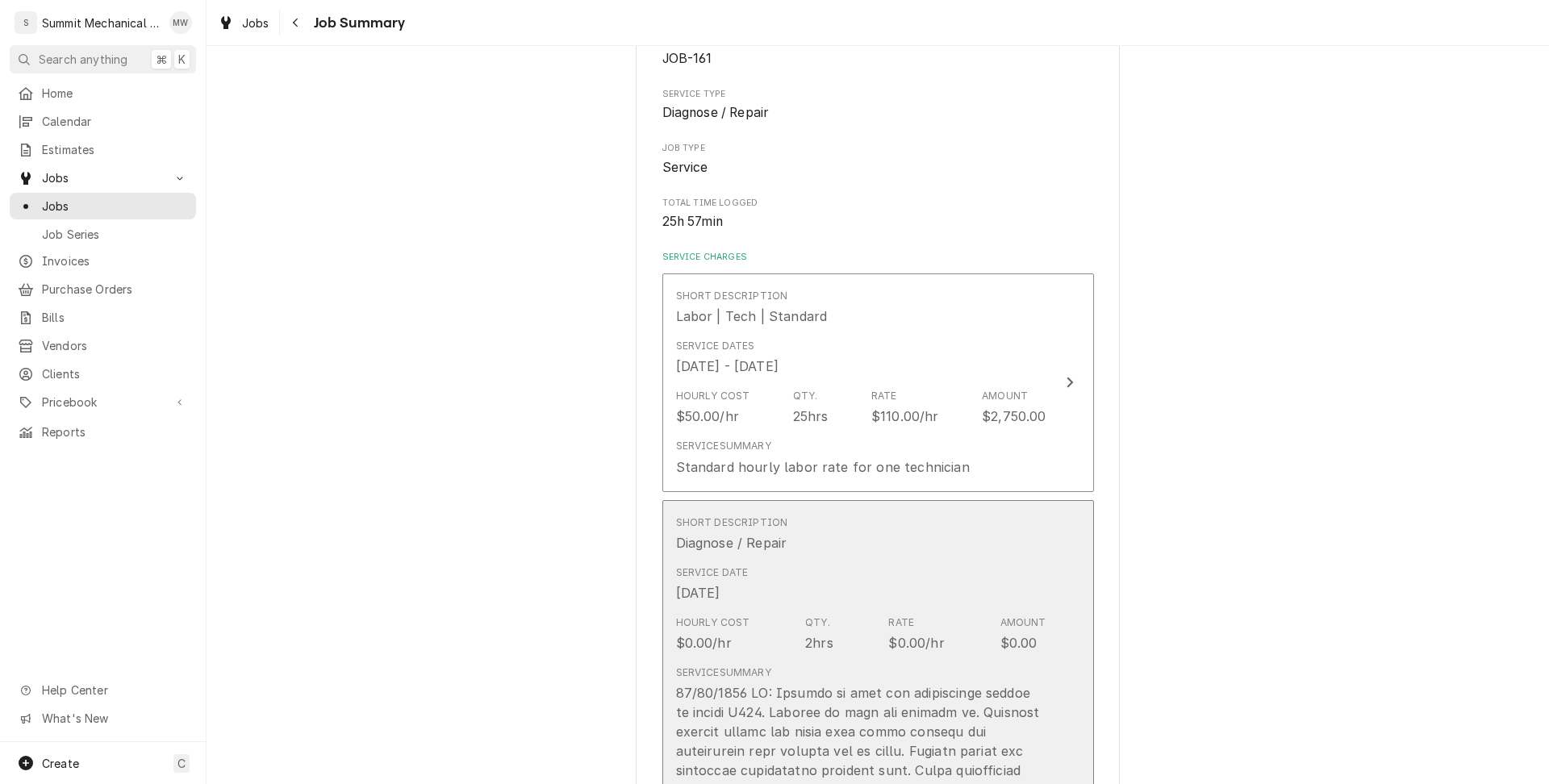 click on "Qty." at bounding box center (817, 623) 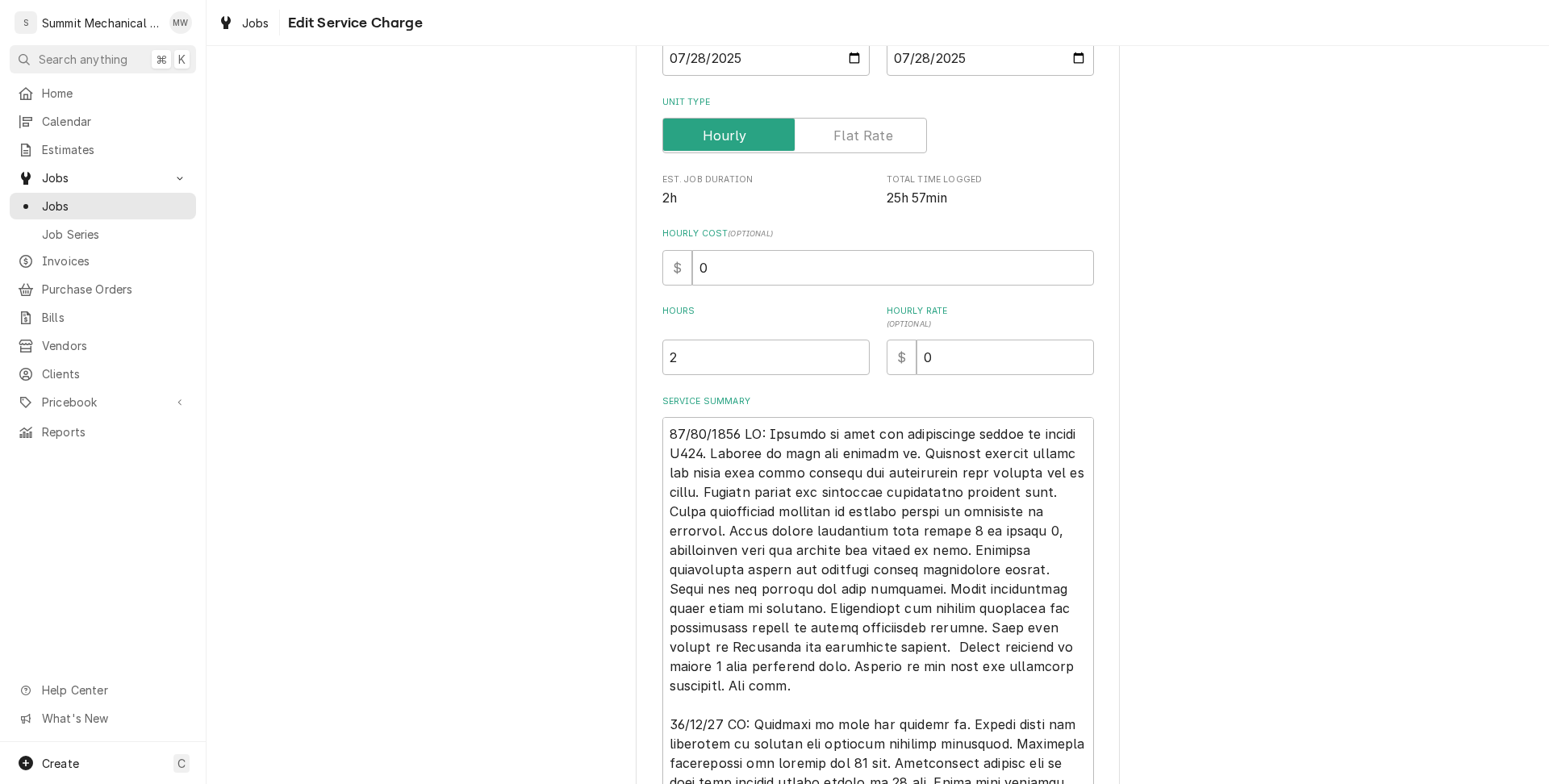 scroll, scrollTop: 0, scrollLeft: 0, axis: both 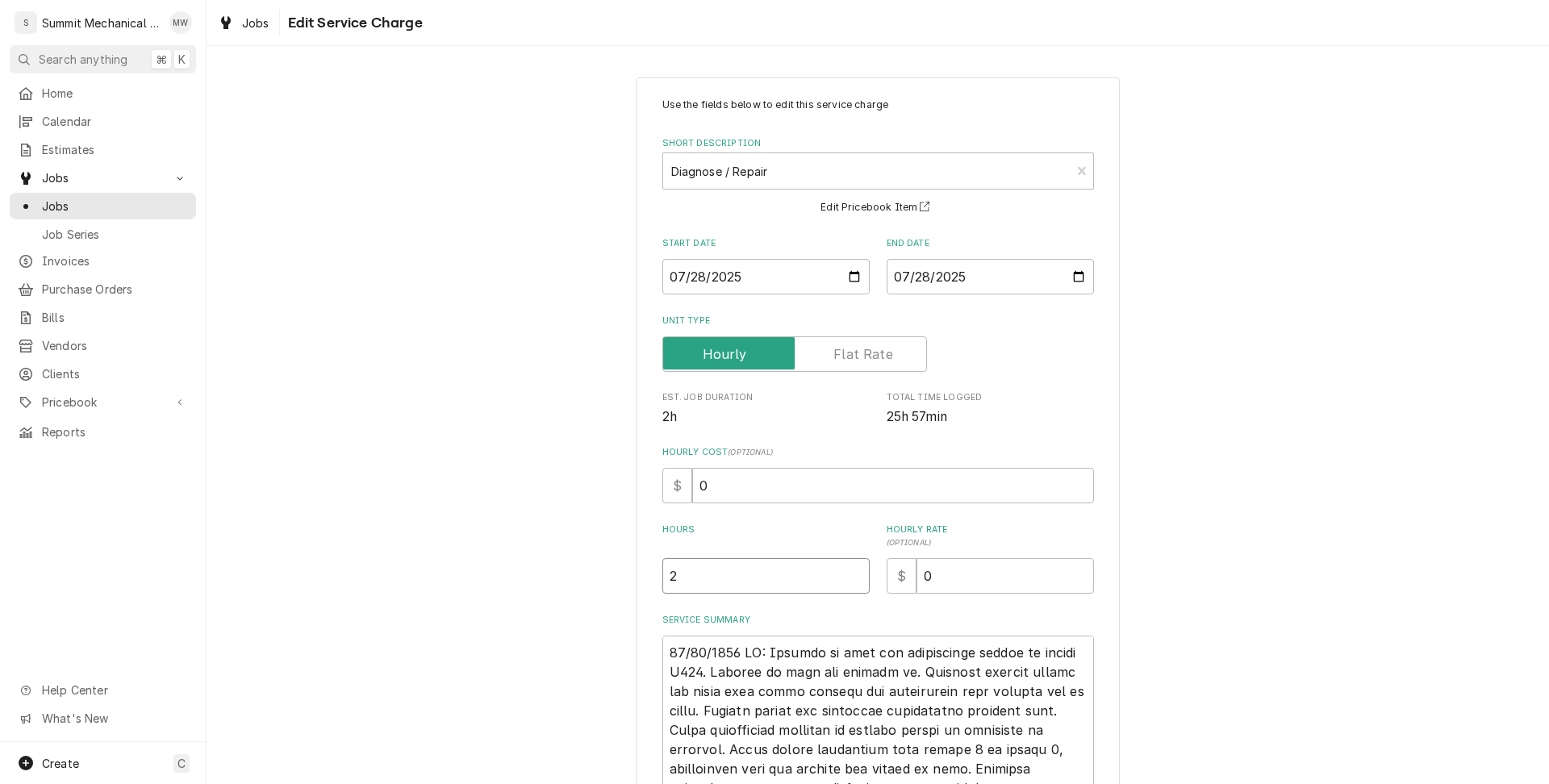 click on "2" at bounding box center (766, 576) 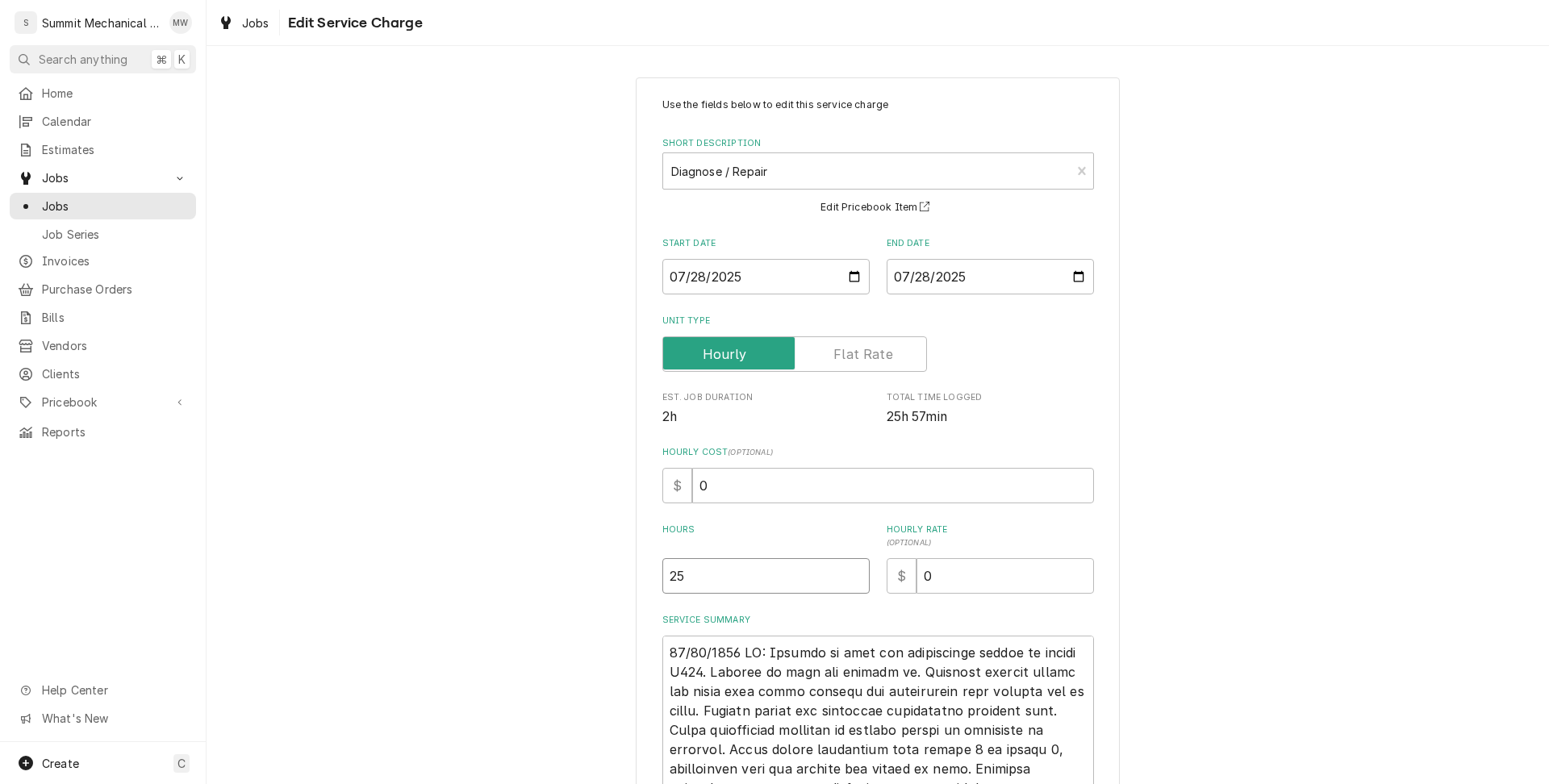 type on "25" 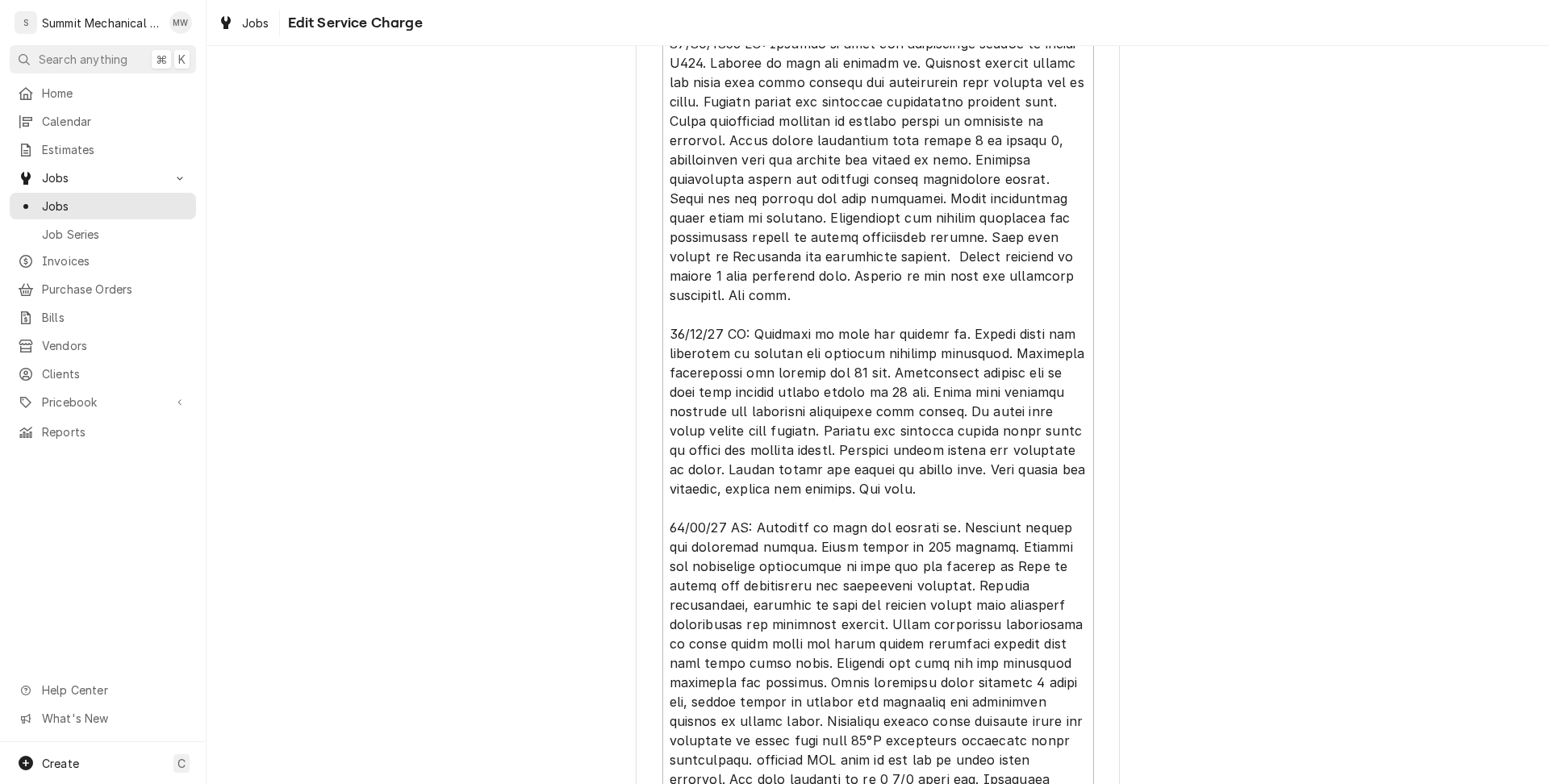 scroll, scrollTop: 837, scrollLeft: 0, axis: vertical 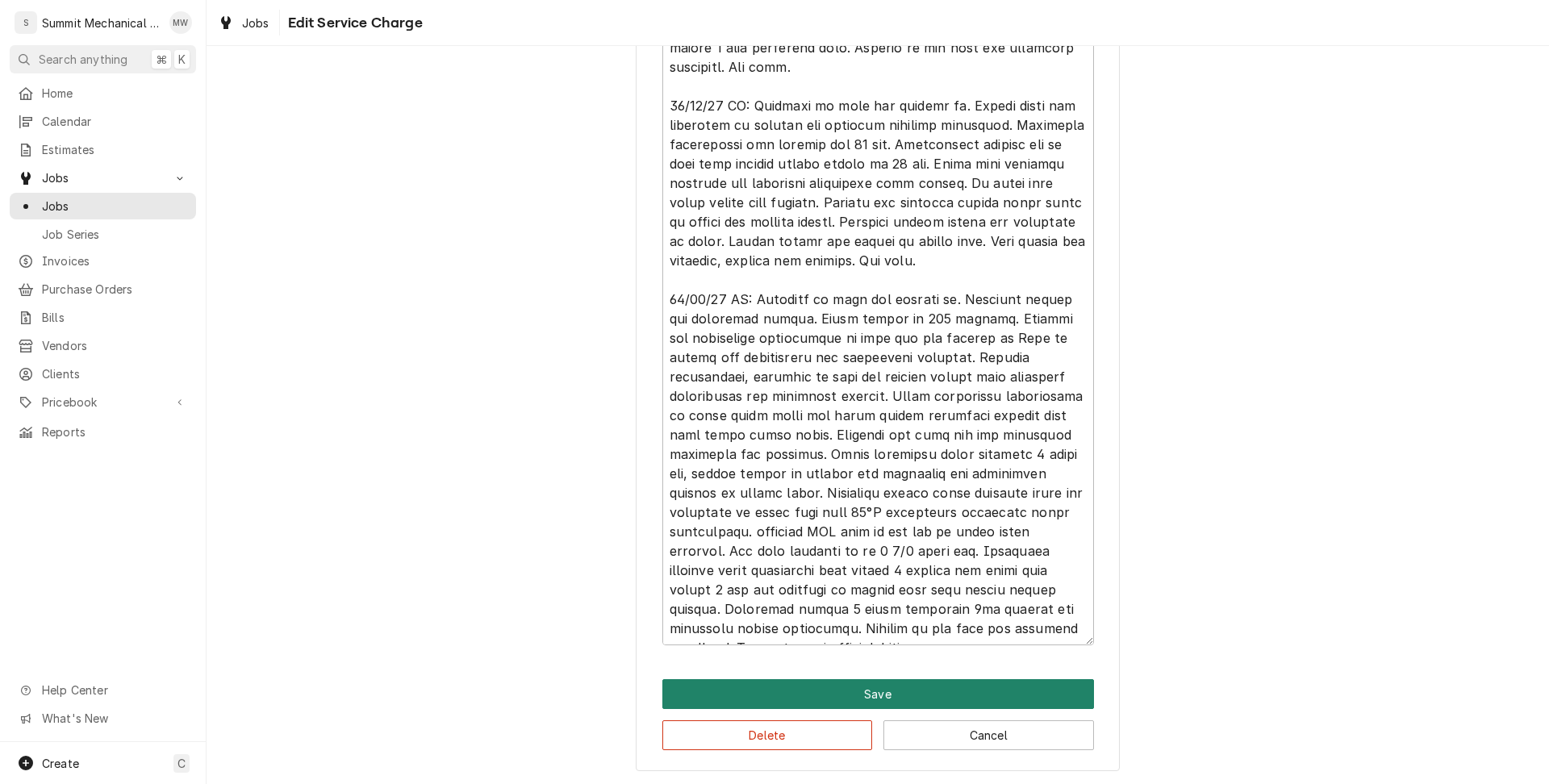 click on "Save" at bounding box center [878, 694] 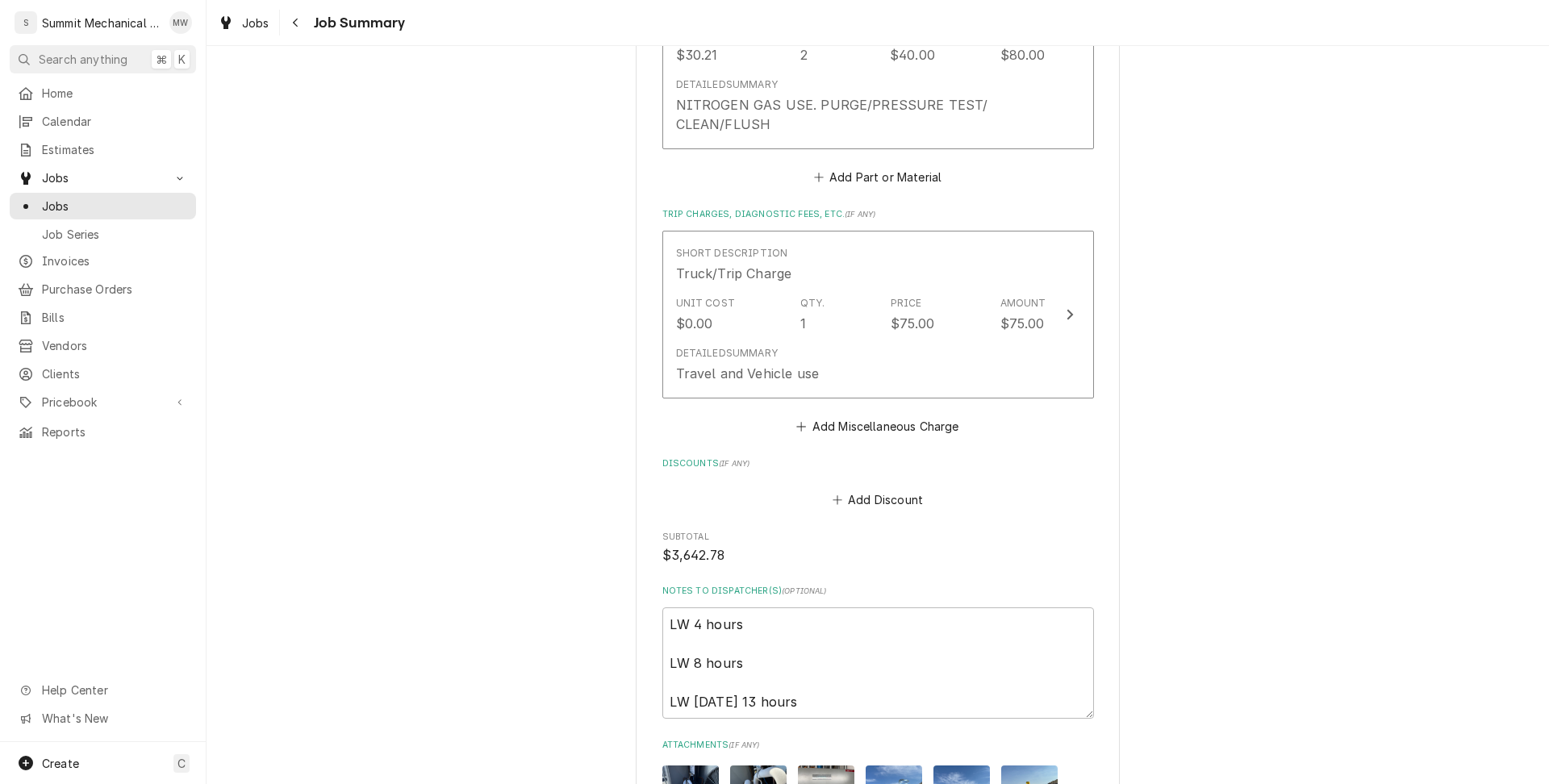 scroll, scrollTop: 3843, scrollLeft: 0, axis: vertical 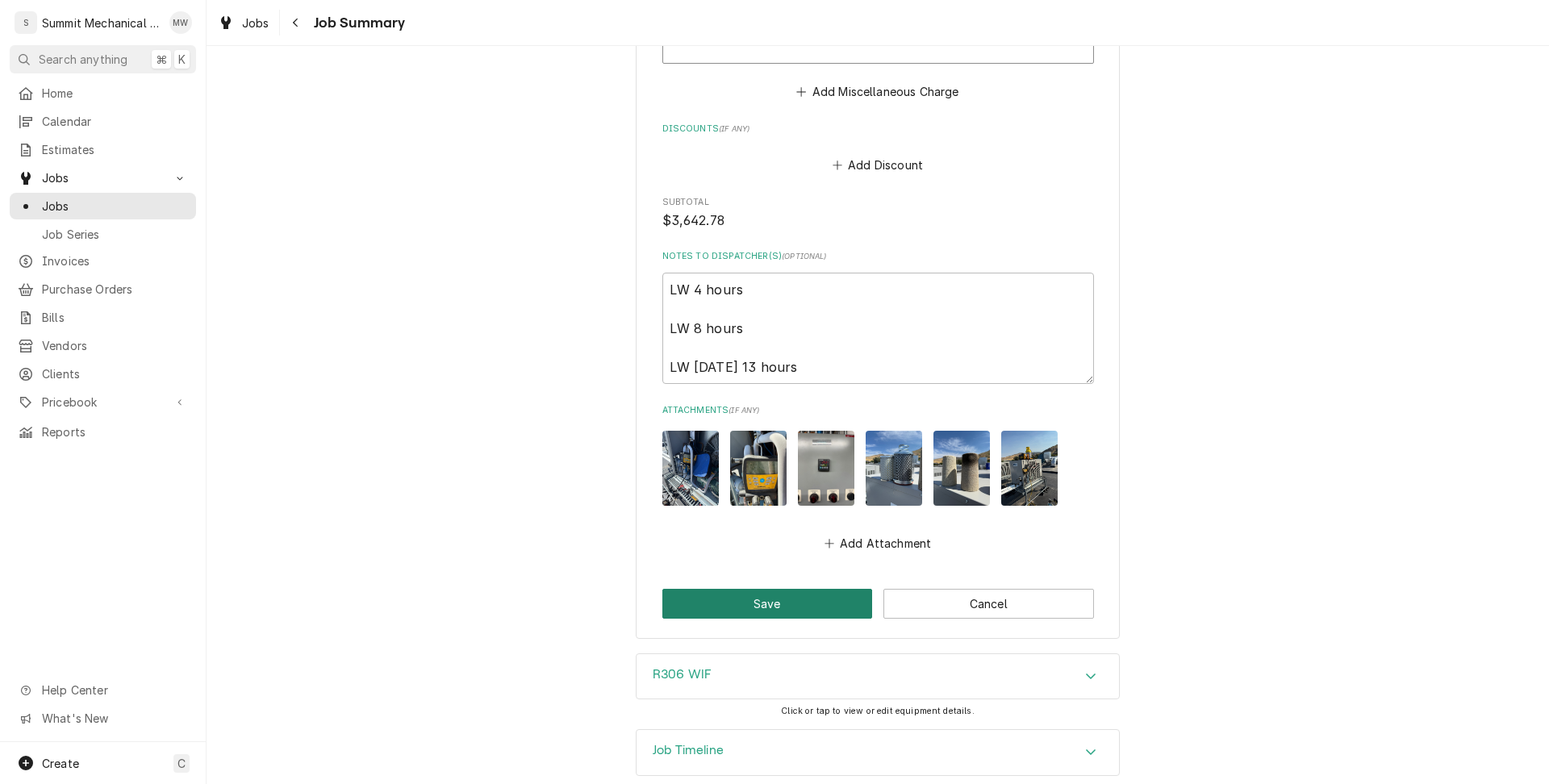 click on "Save" at bounding box center [767, 603] 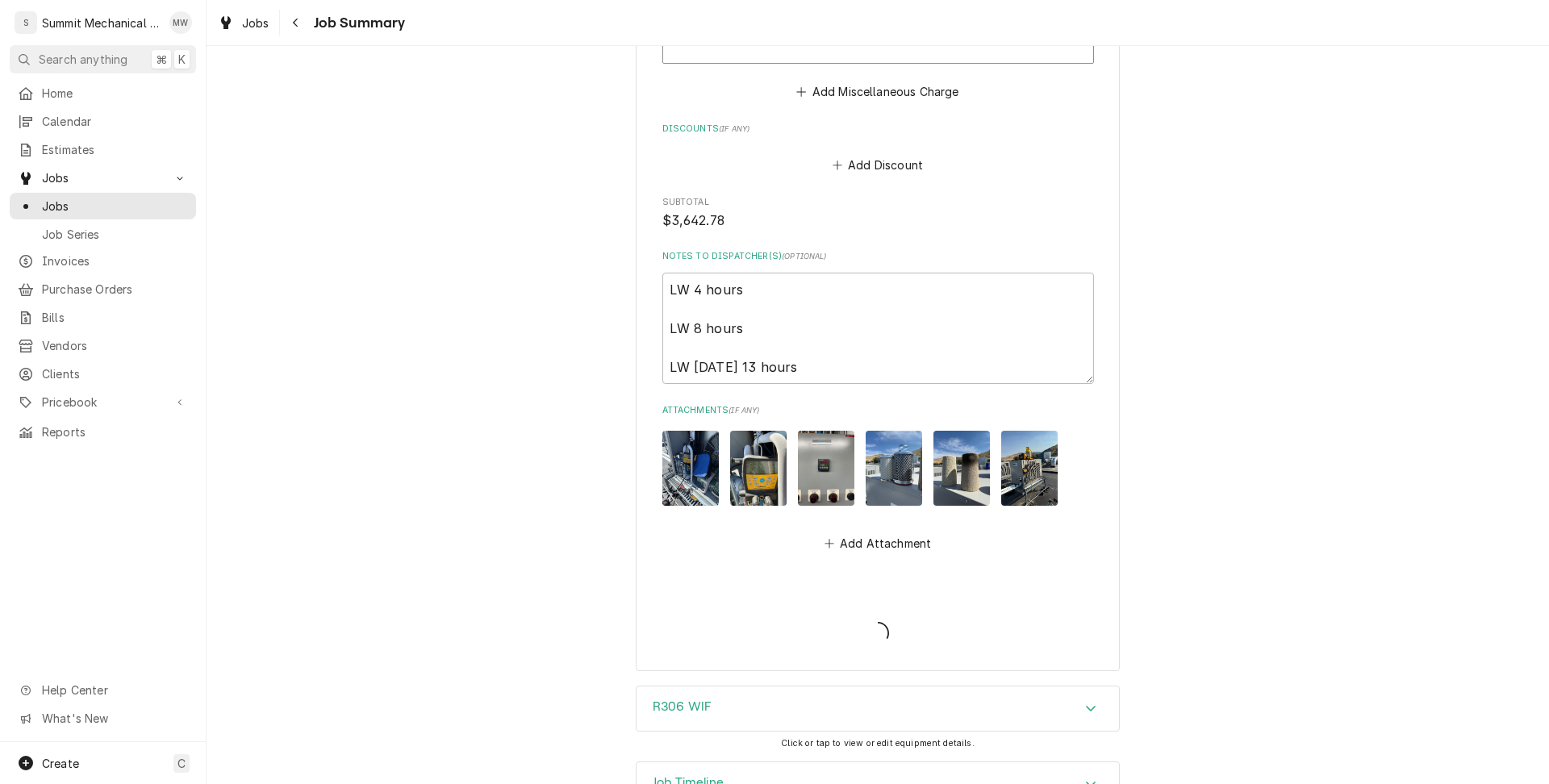 type on "x" 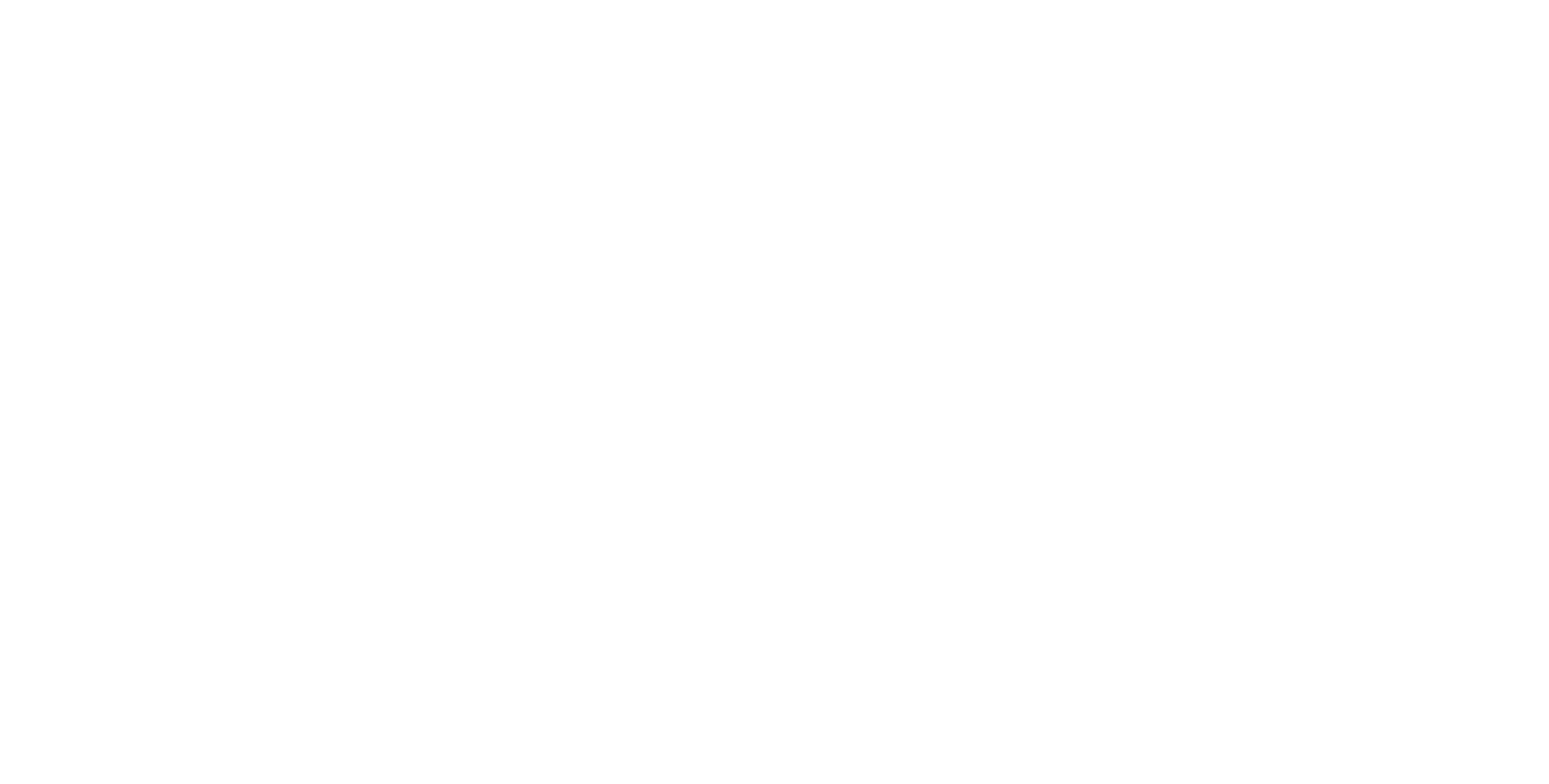 scroll, scrollTop: 0, scrollLeft: 0, axis: both 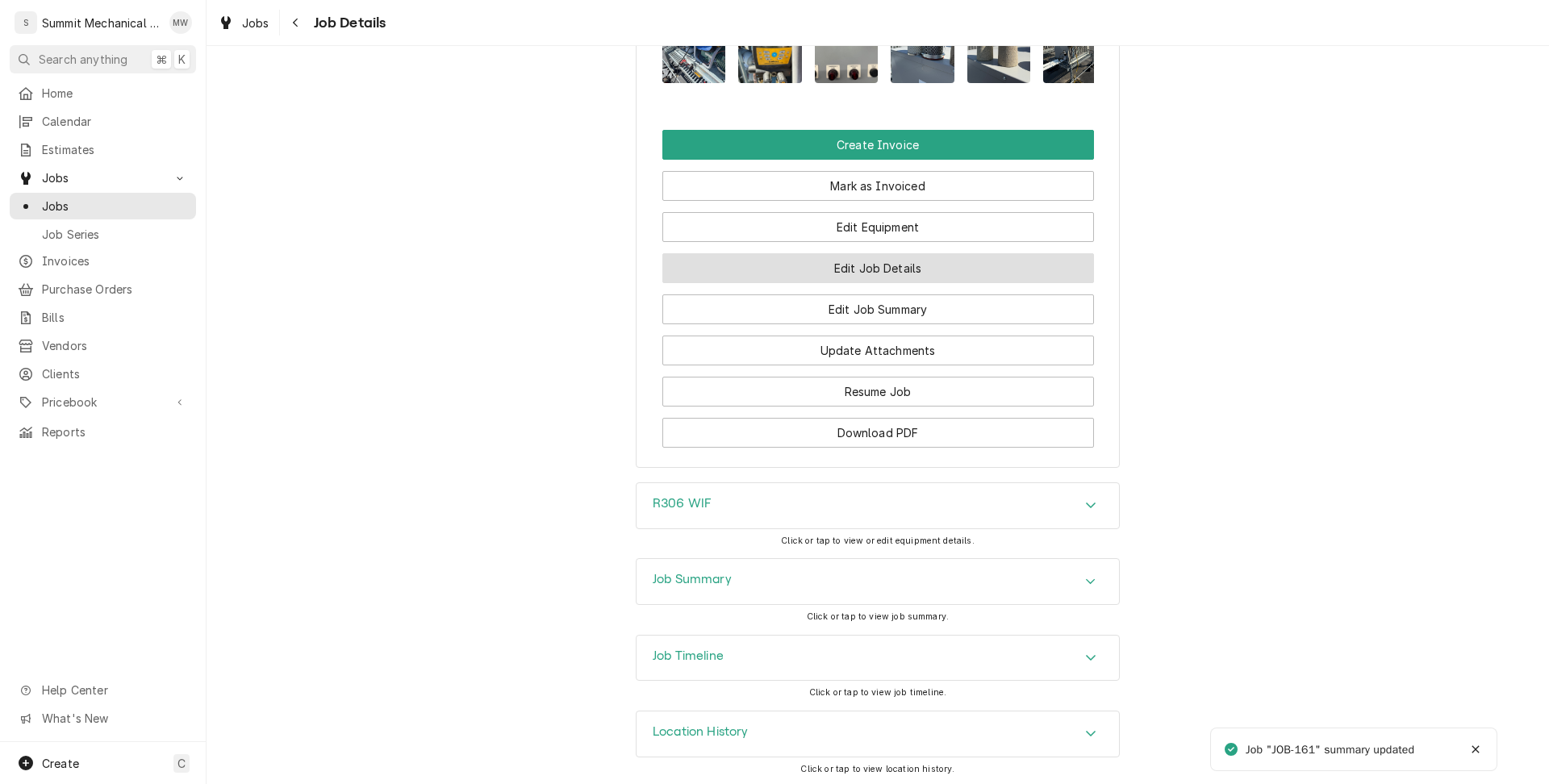 click on "Edit Job Details" at bounding box center [878, 268] 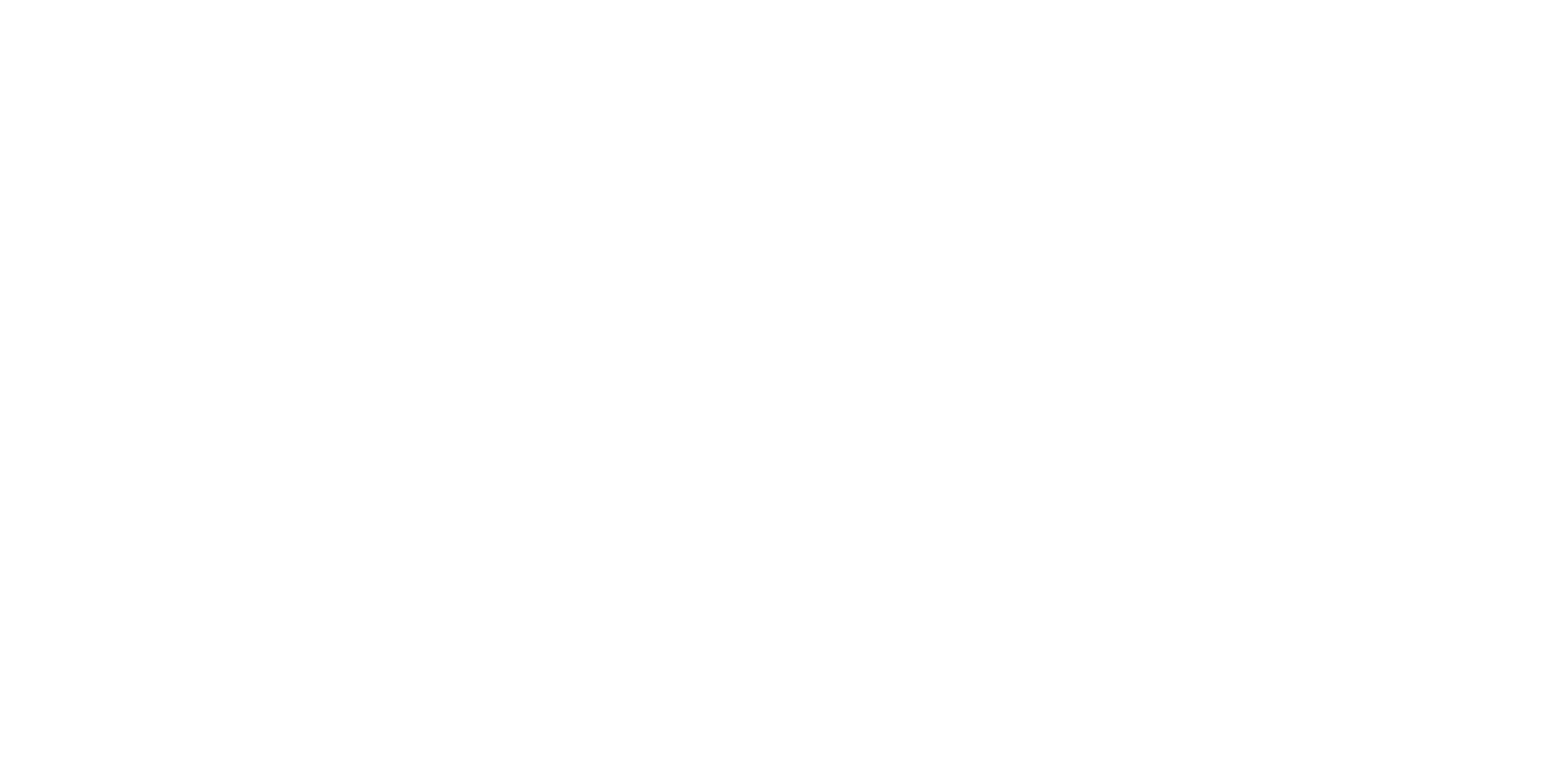 scroll, scrollTop: 0, scrollLeft: 0, axis: both 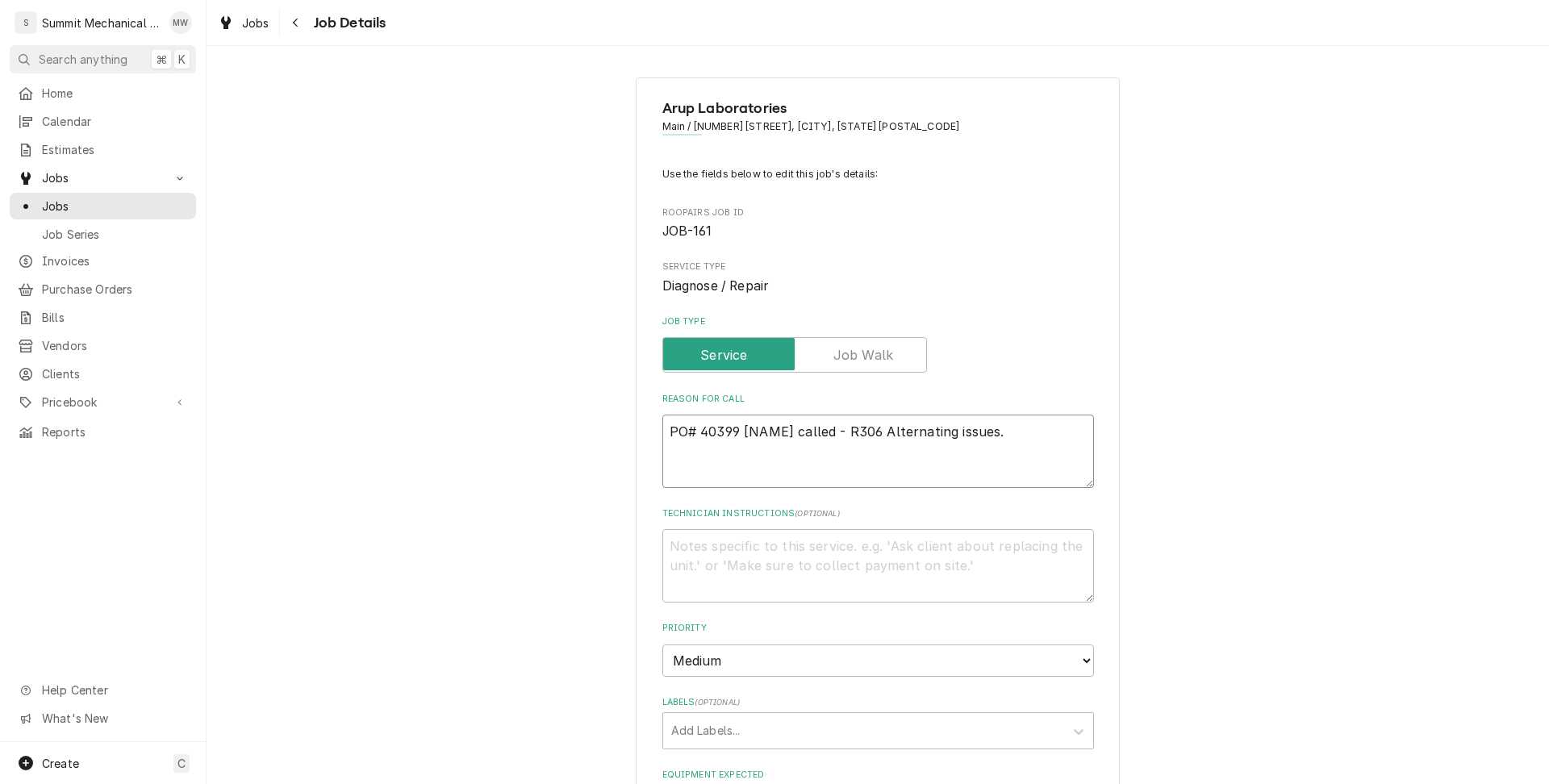 drag, startPoint x: 738, startPoint y: 431, endPoint x: 630, endPoint y: 431, distance: 108 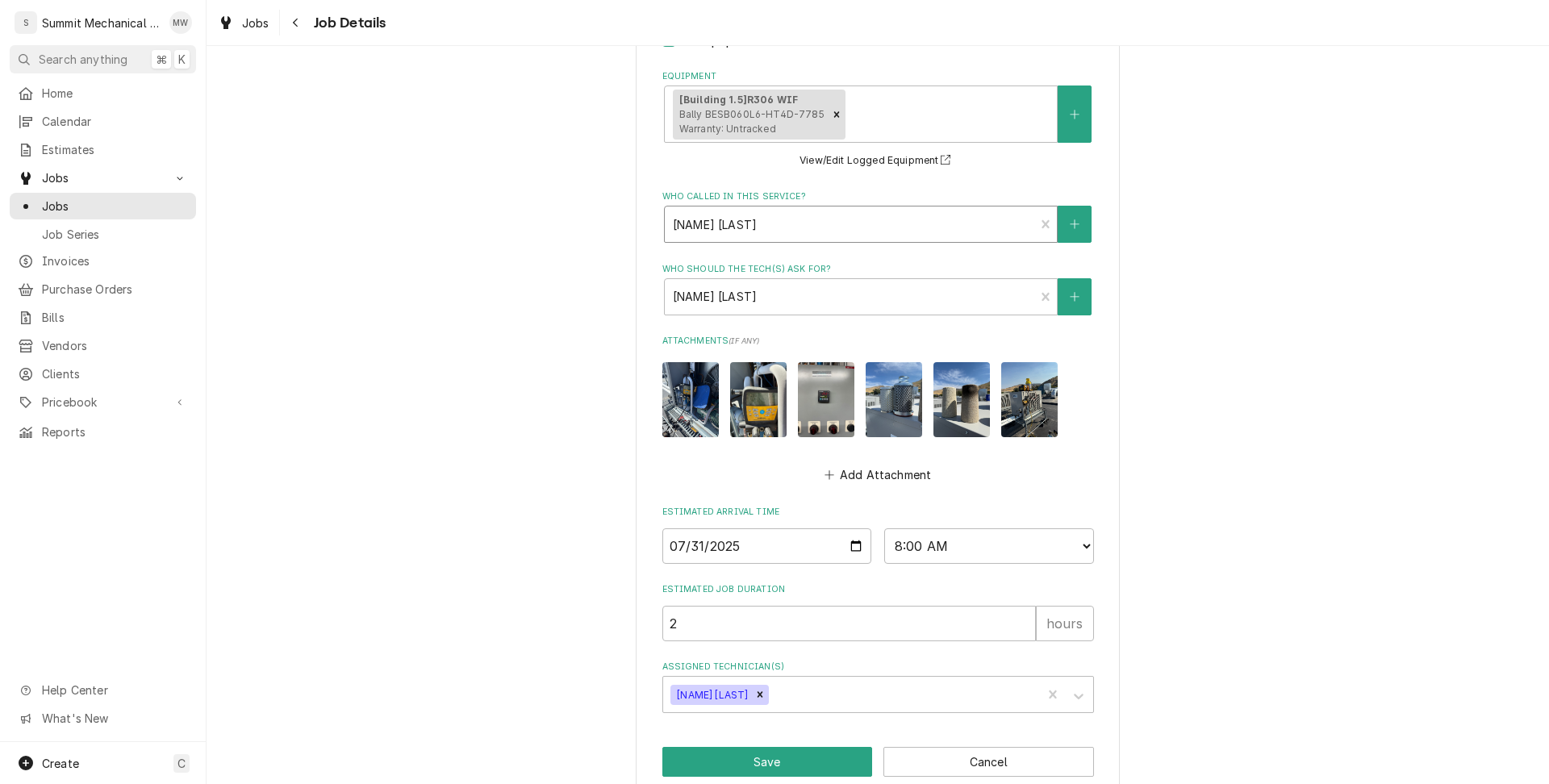 scroll, scrollTop: 786, scrollLeft: 0, axis: vertical 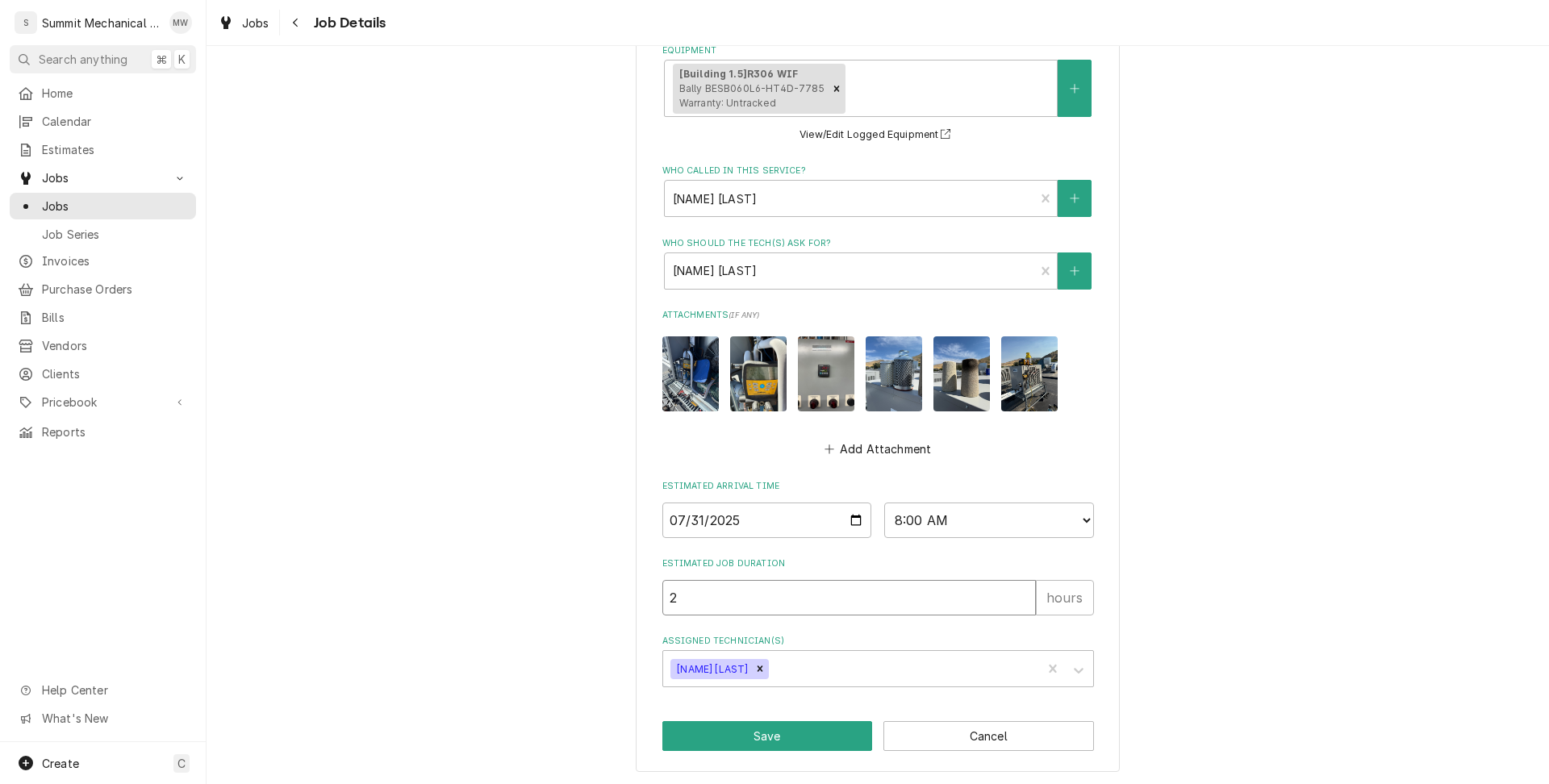 click on "2" at bounding box center (849, 598) 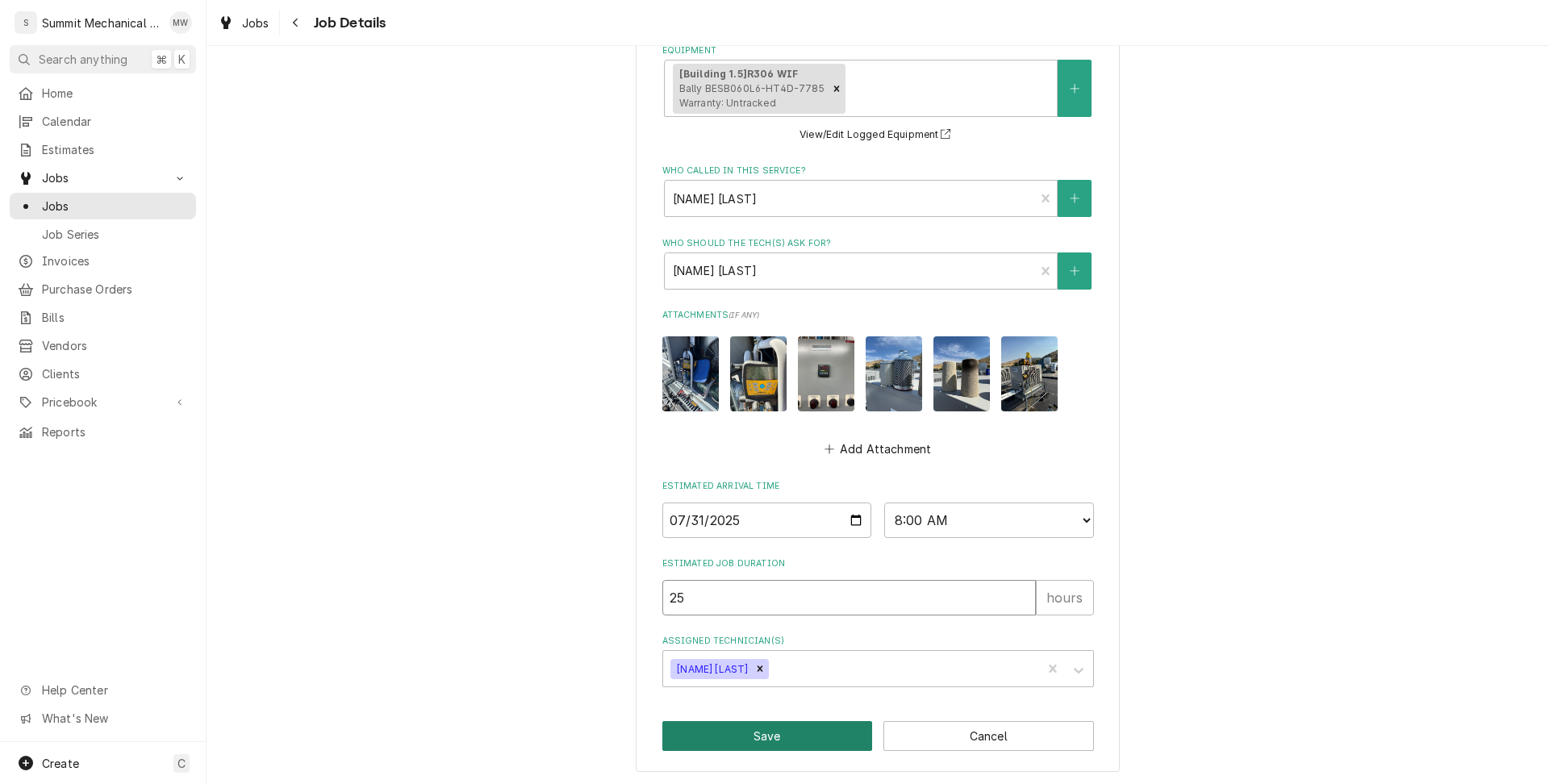 type on "x" 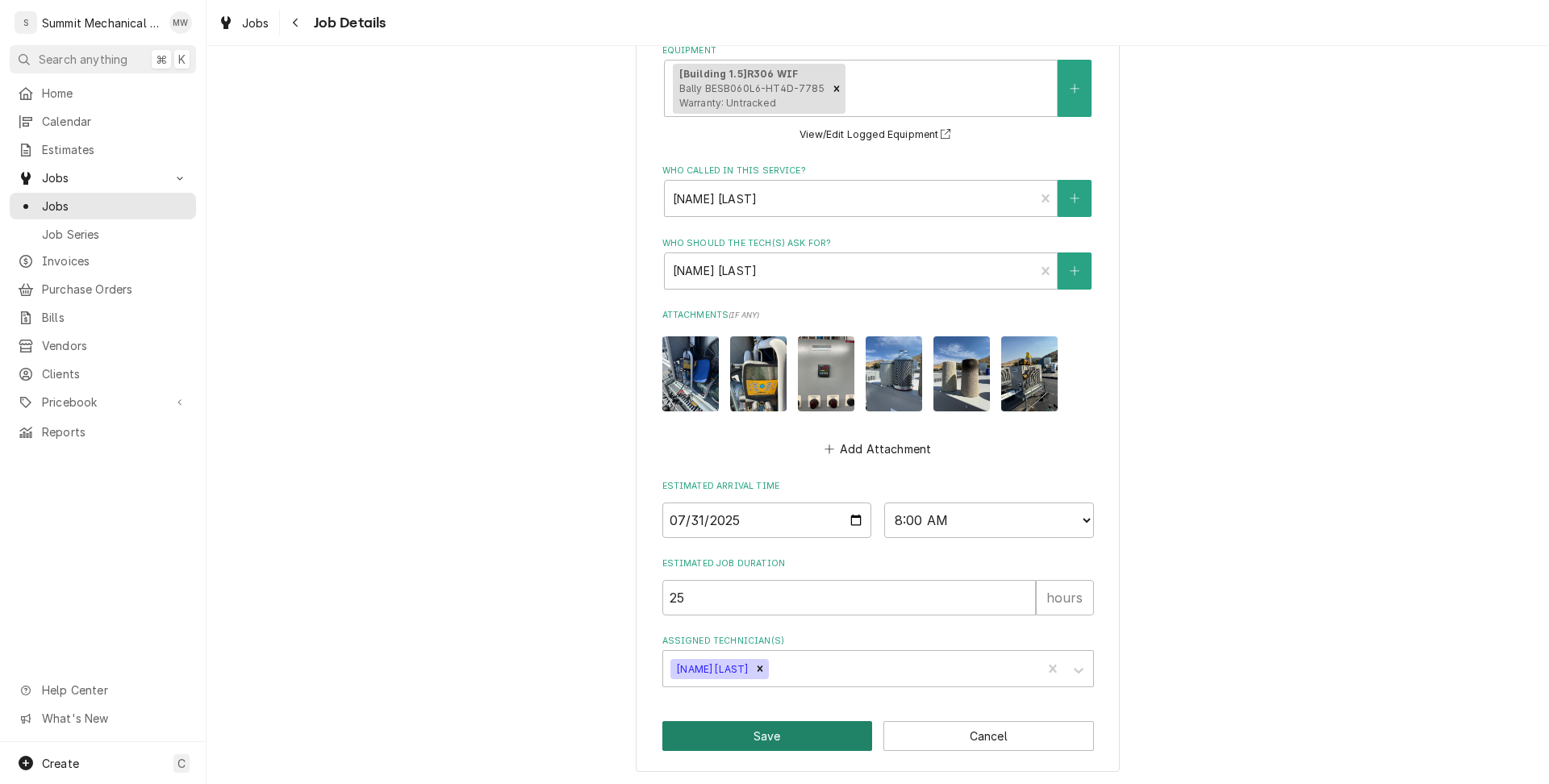 click on "Save" at bounding box center [767, 736] 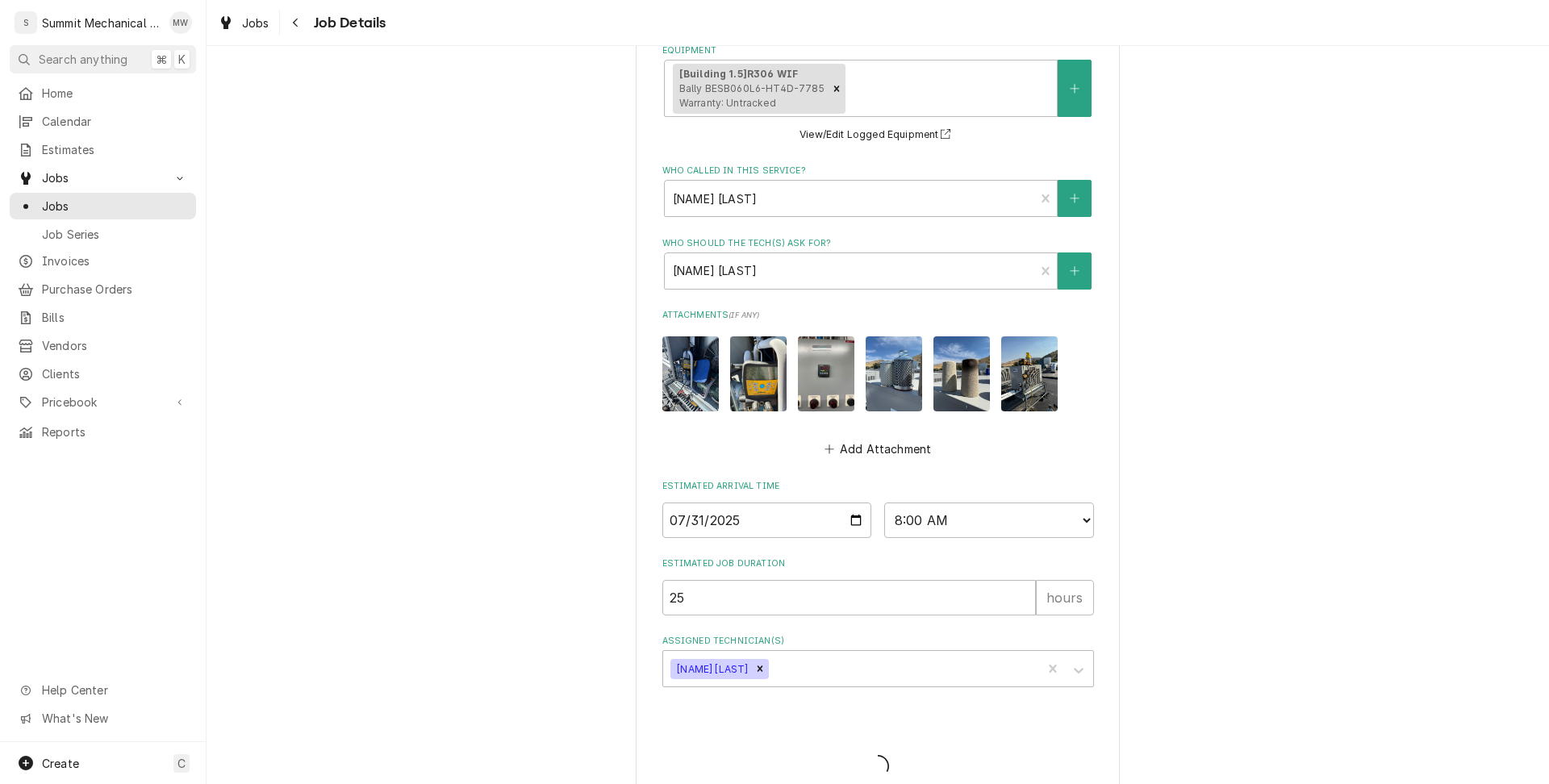 type on "x" 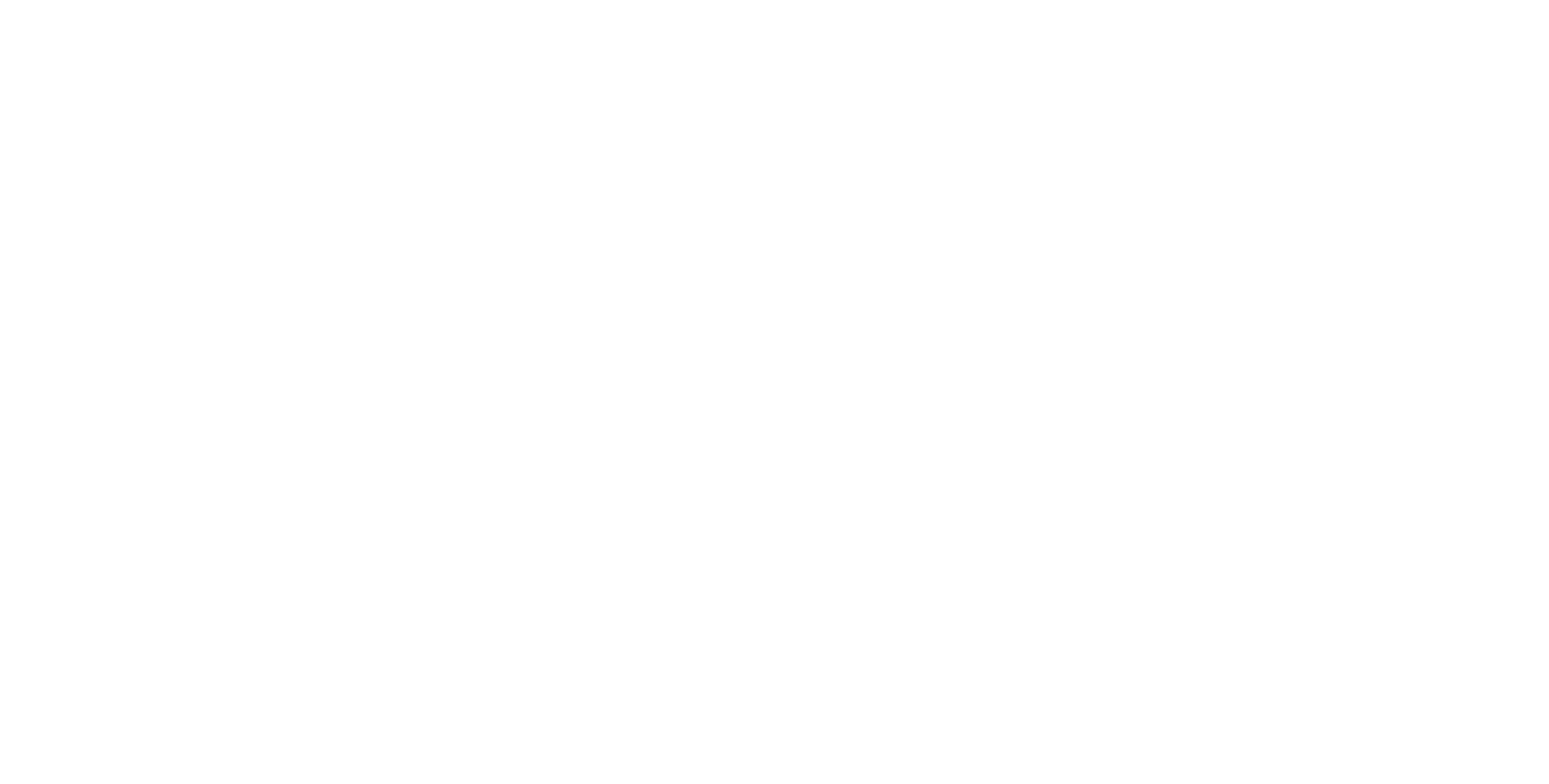 scroll, scrollTop: 0, scrollLeft: 0, axis: both 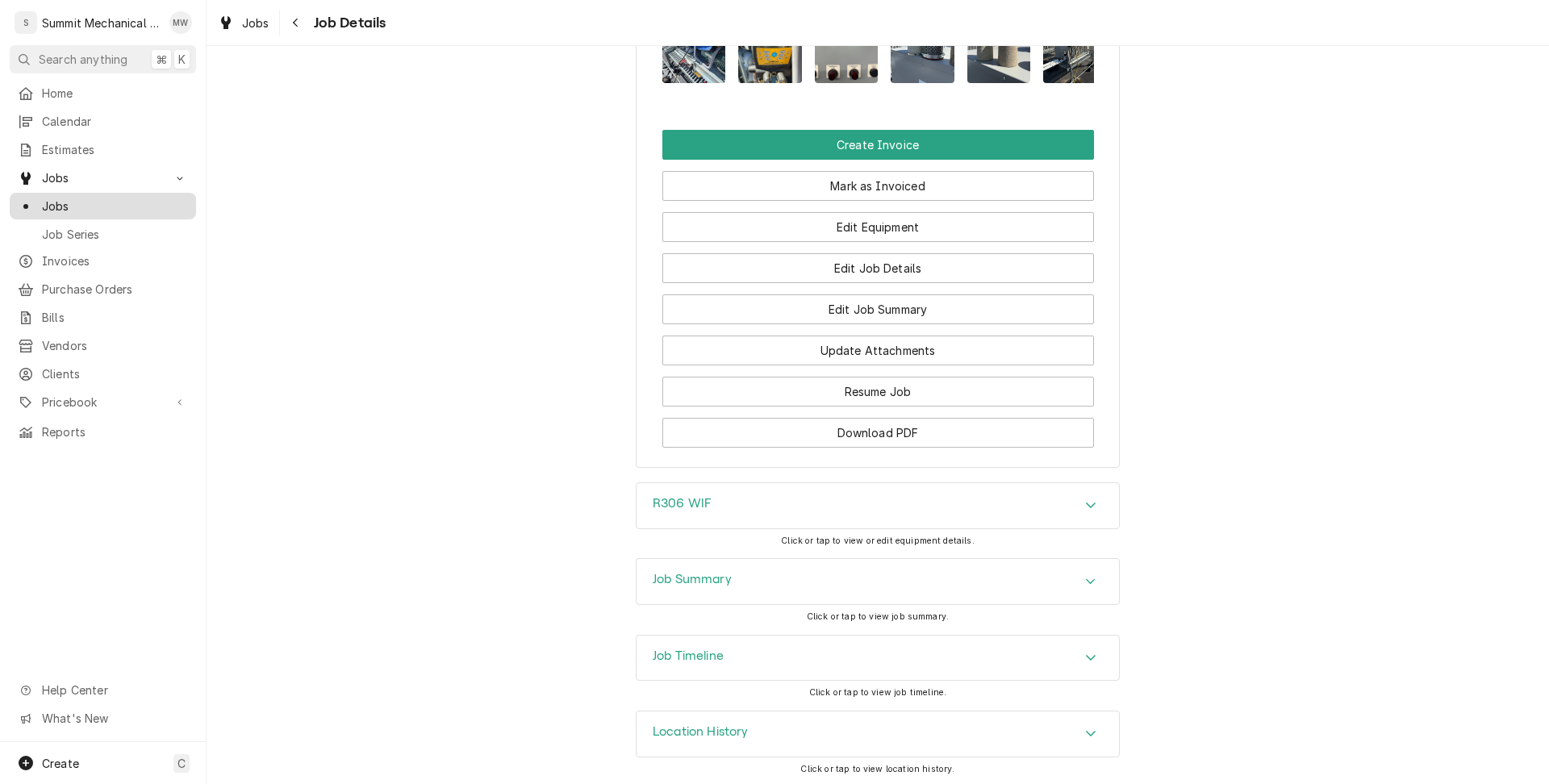 click on "Jobs" at bounding box center [115, 206] 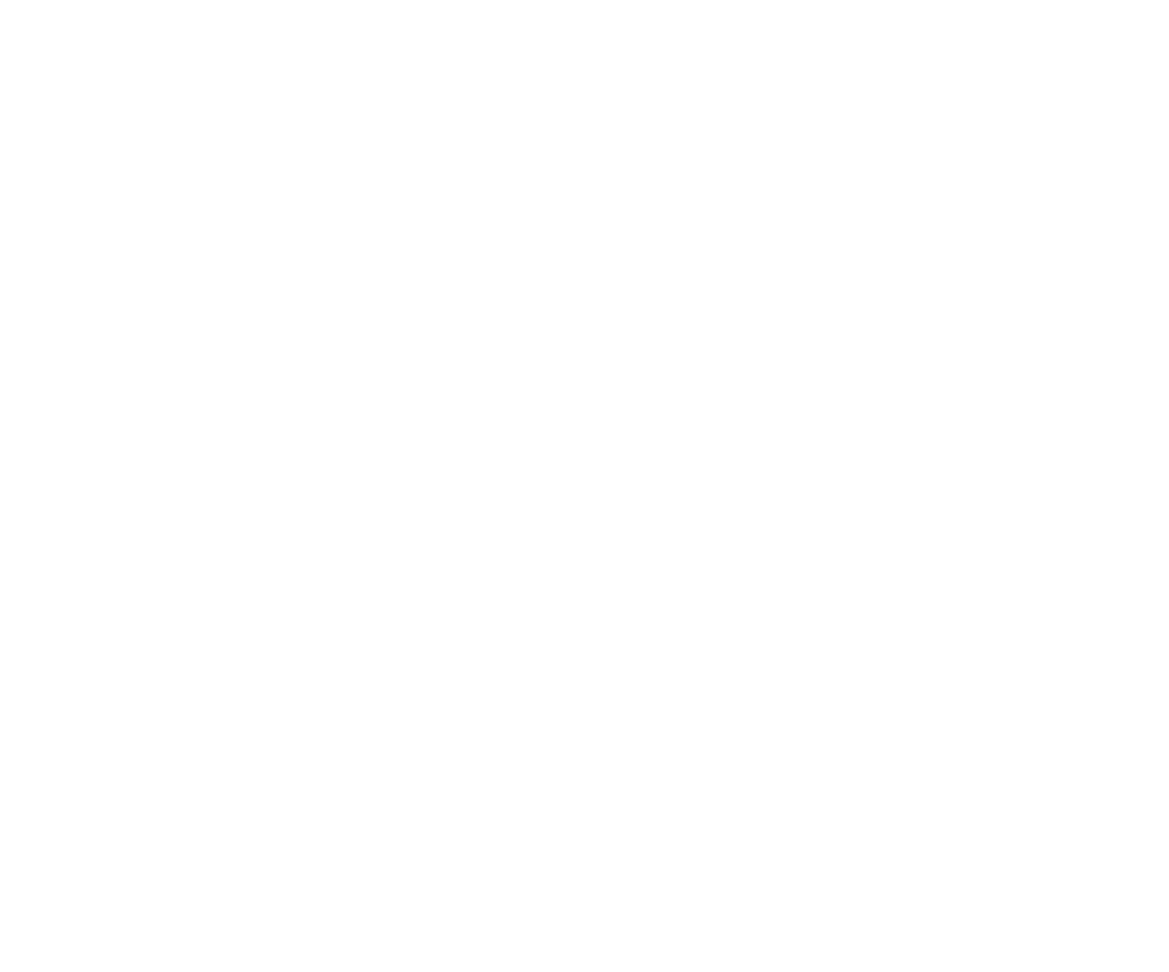 scroll, scrollTop: 0, scrollLeft: 0, axis: both 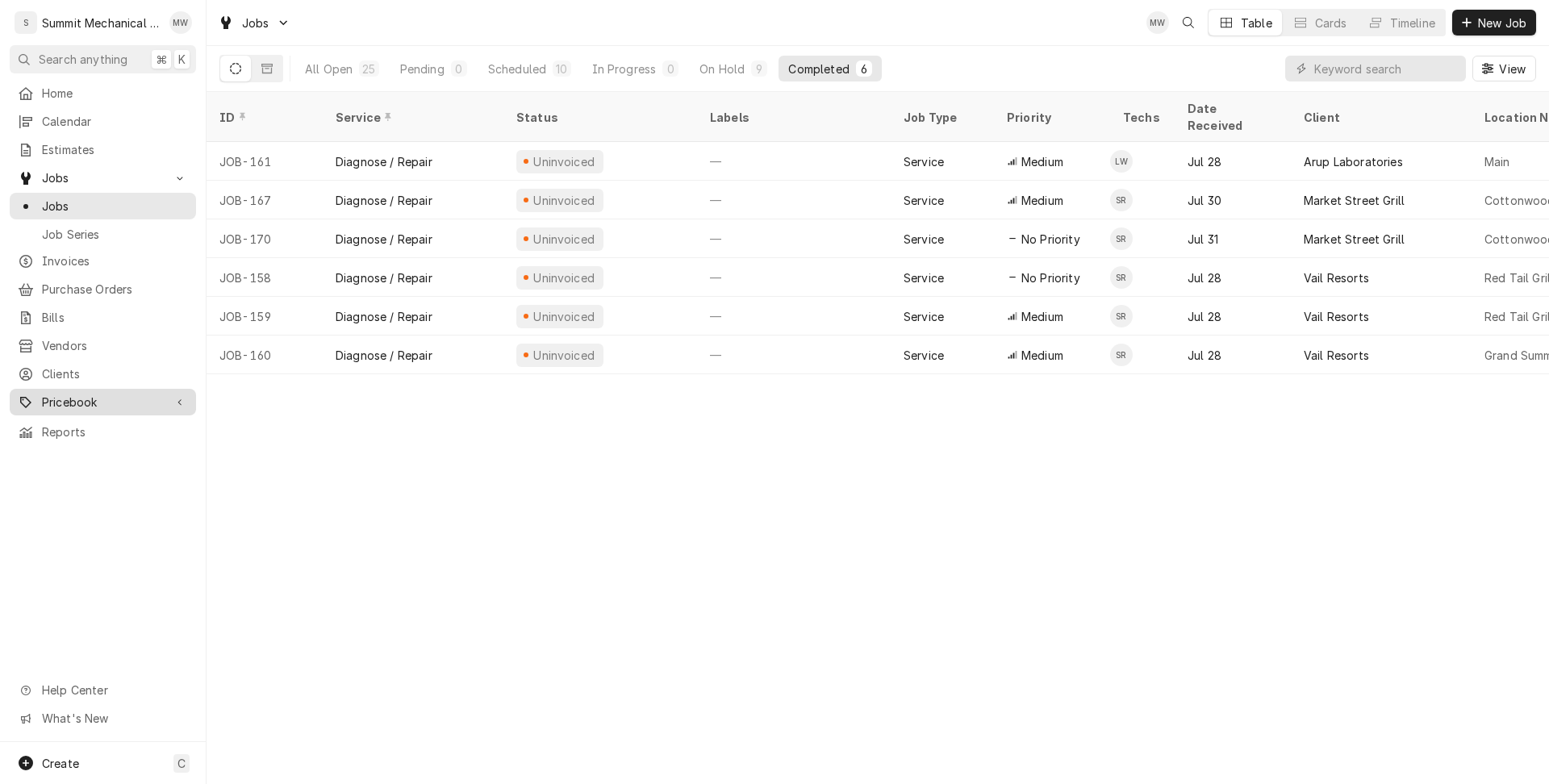 click on "Pricebook" at bounding box center (102, 402) 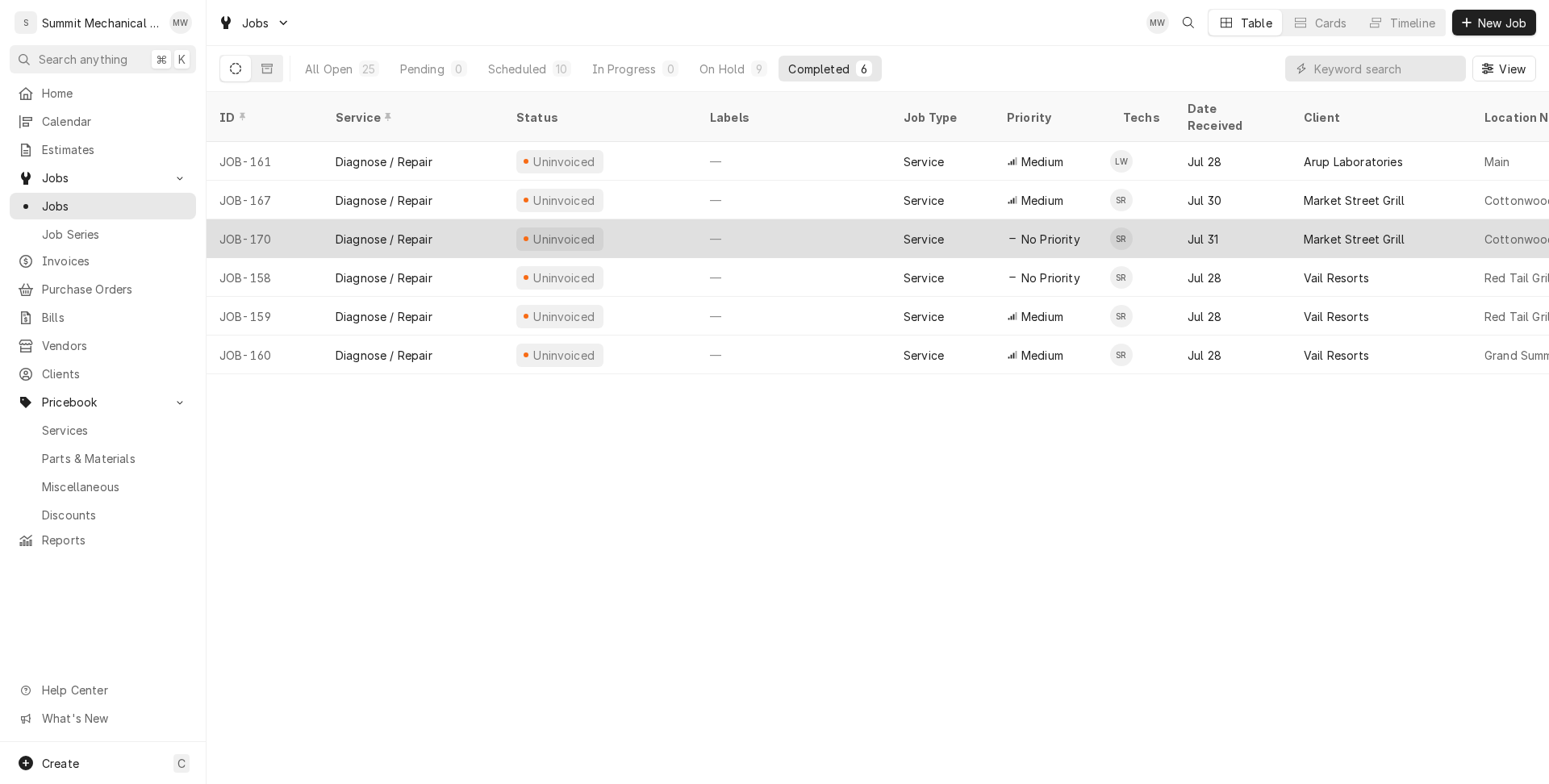 drag, startPoint x: 153, startPoint y: 227, endPoint x: 221, endPoint y: 236, distance: 68.593 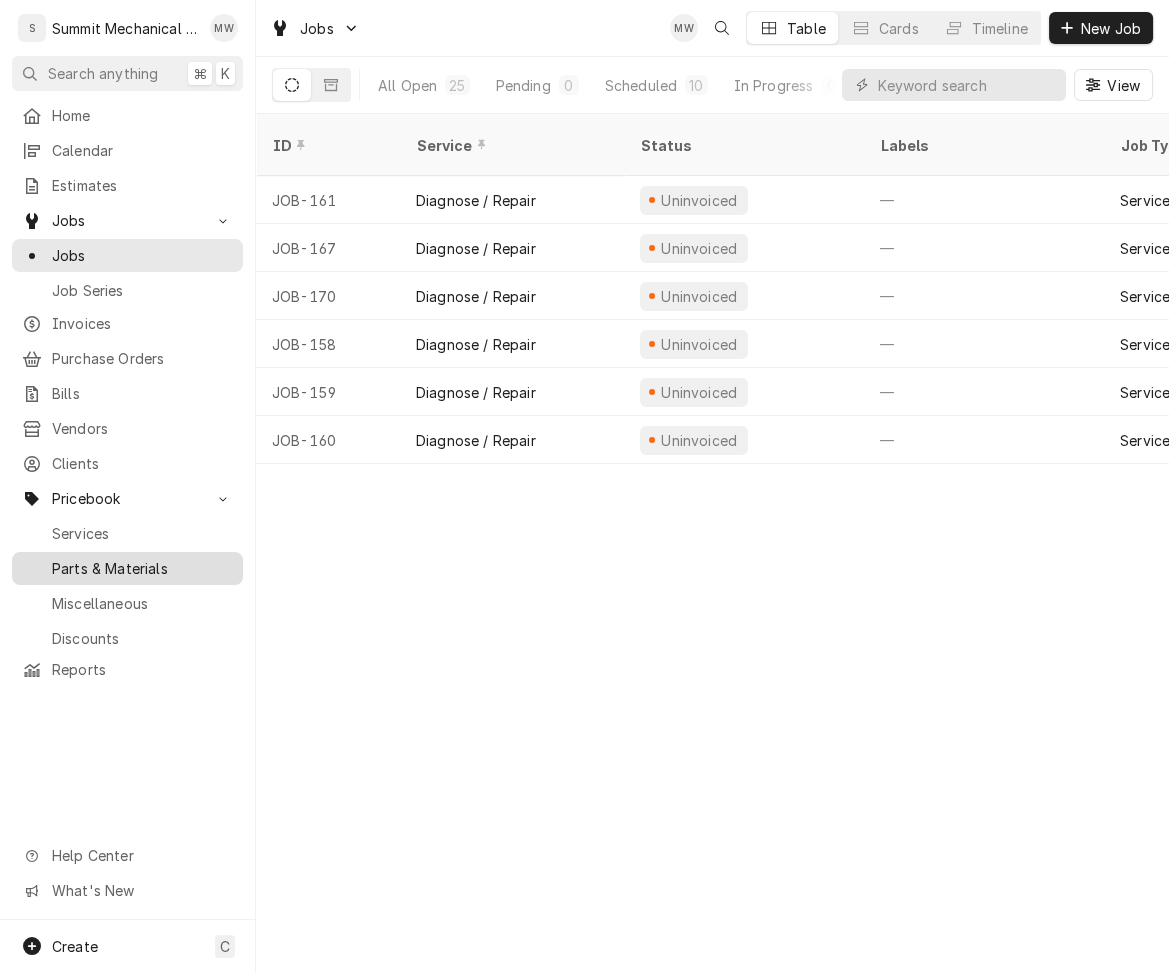 click on "Parts & Materials" at bounding box center (142, 568) 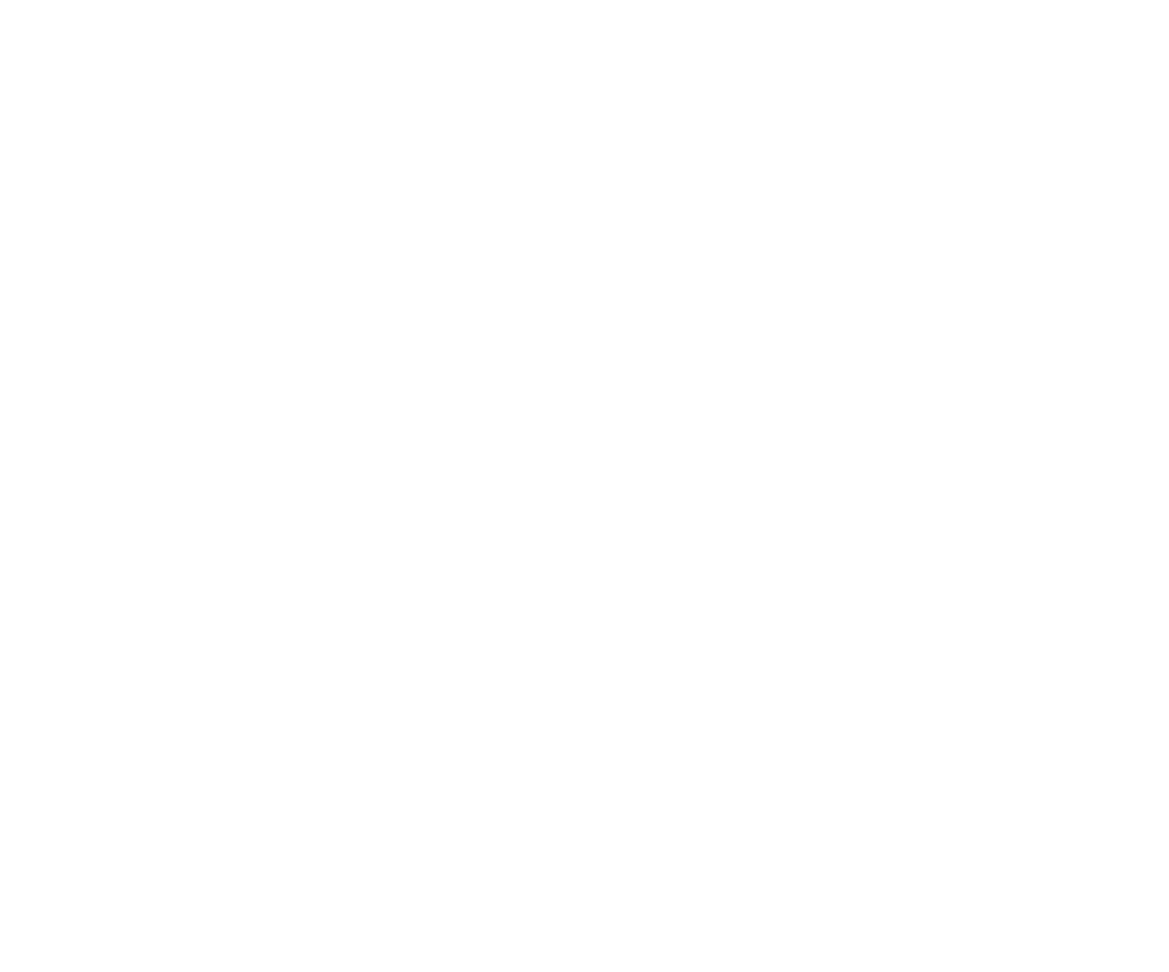scroll, scrollTop: 0, scrollLeft: 0, axis: both 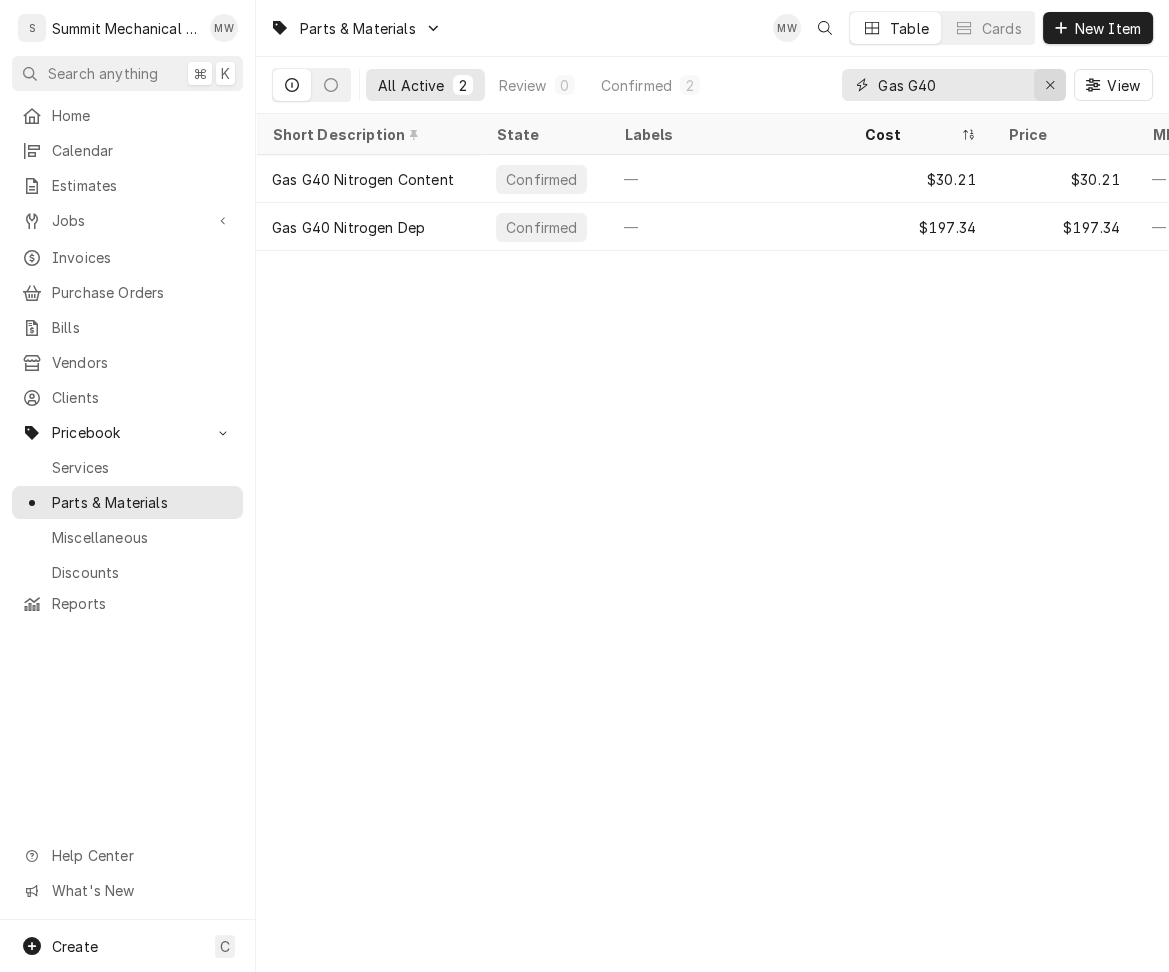 click at bounding box center [1050, 85] 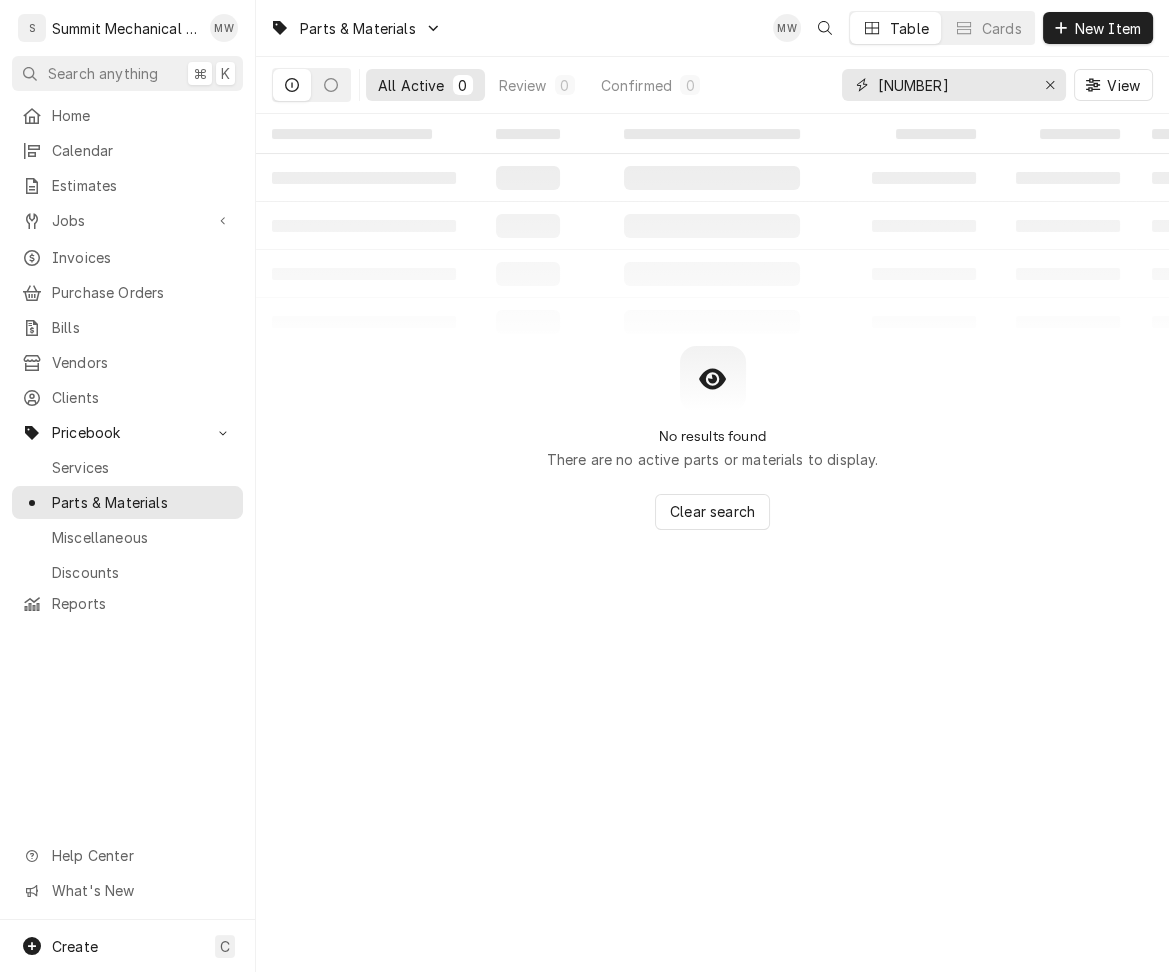 type on "40042" 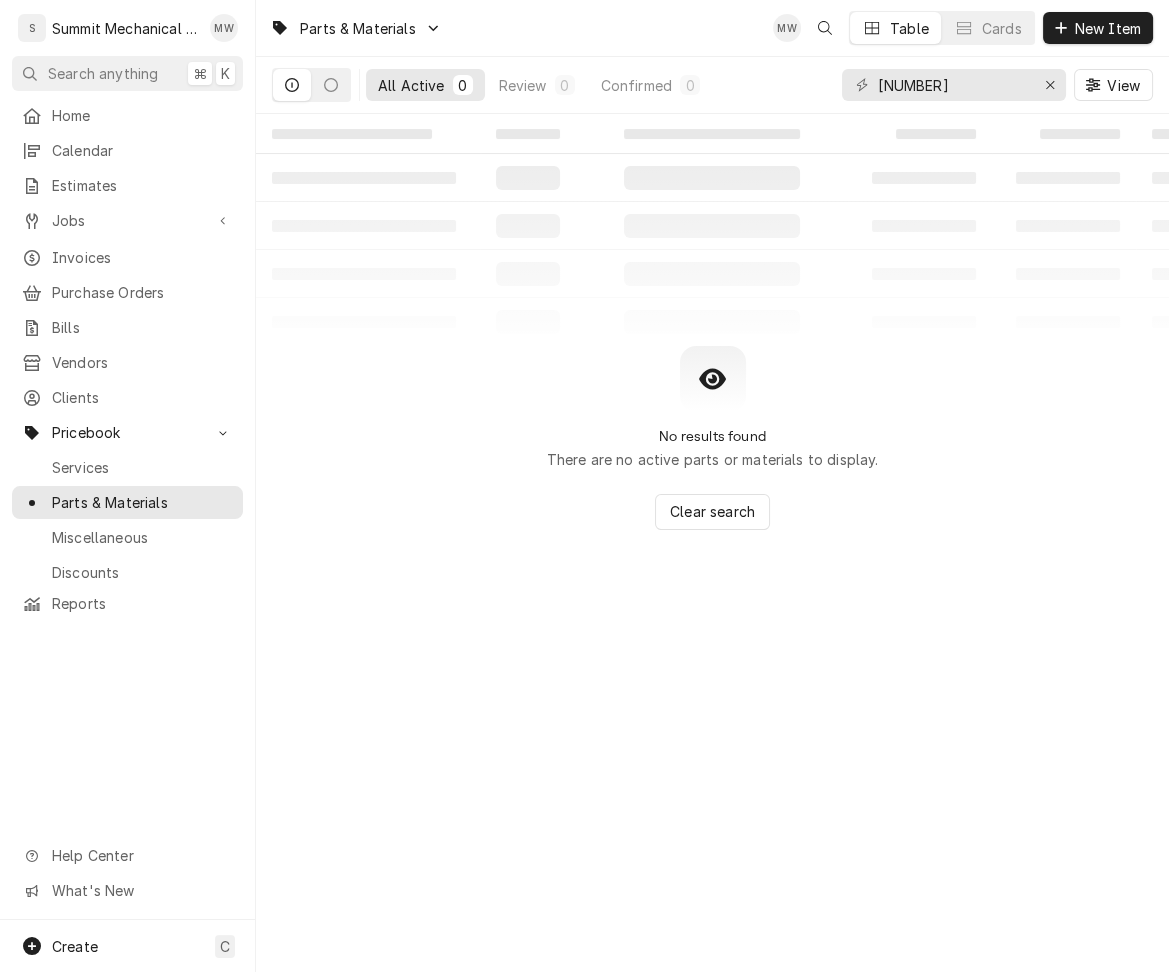 click on "MW Table Cards New Item" at bounding box center [963, 28] 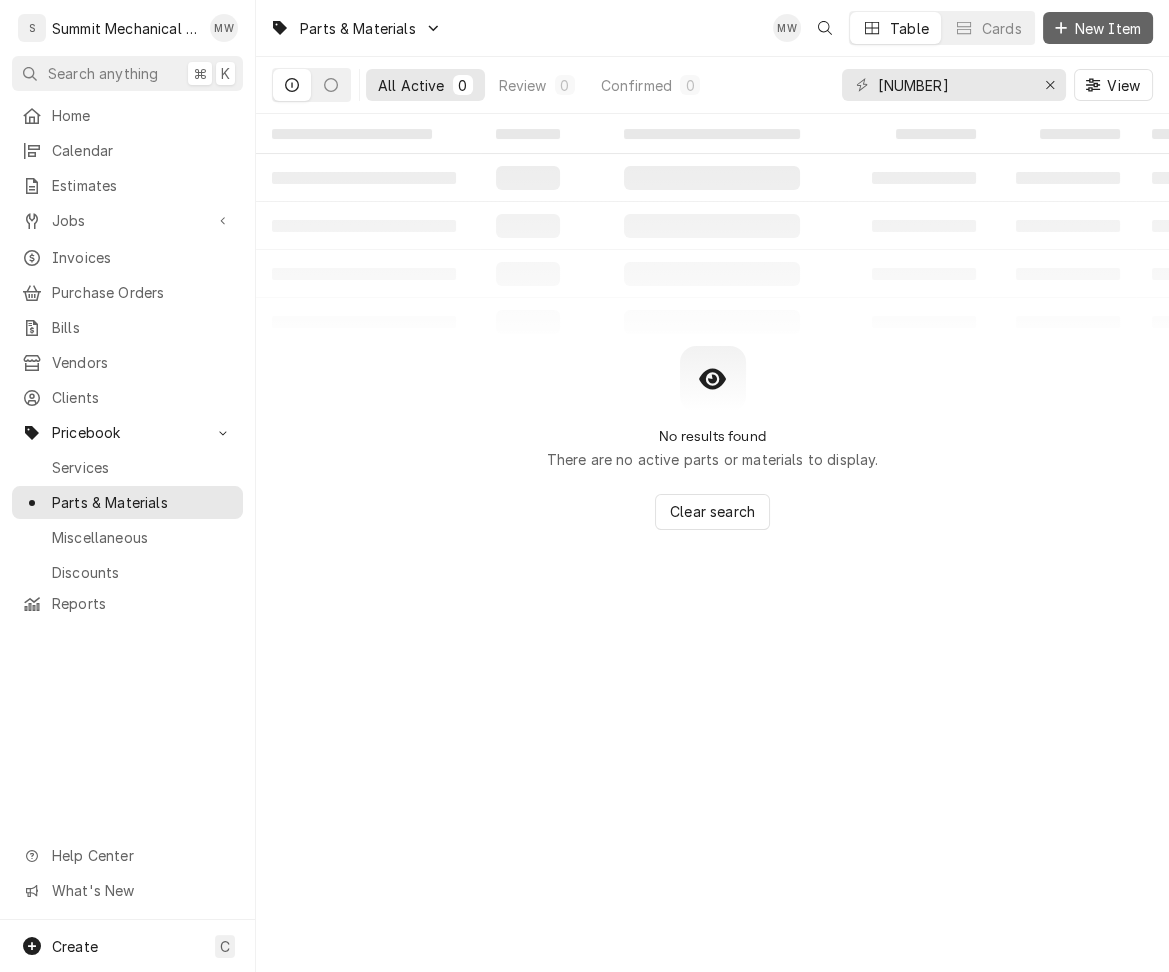 click on "New Item" at bounding box center [1108, 28] 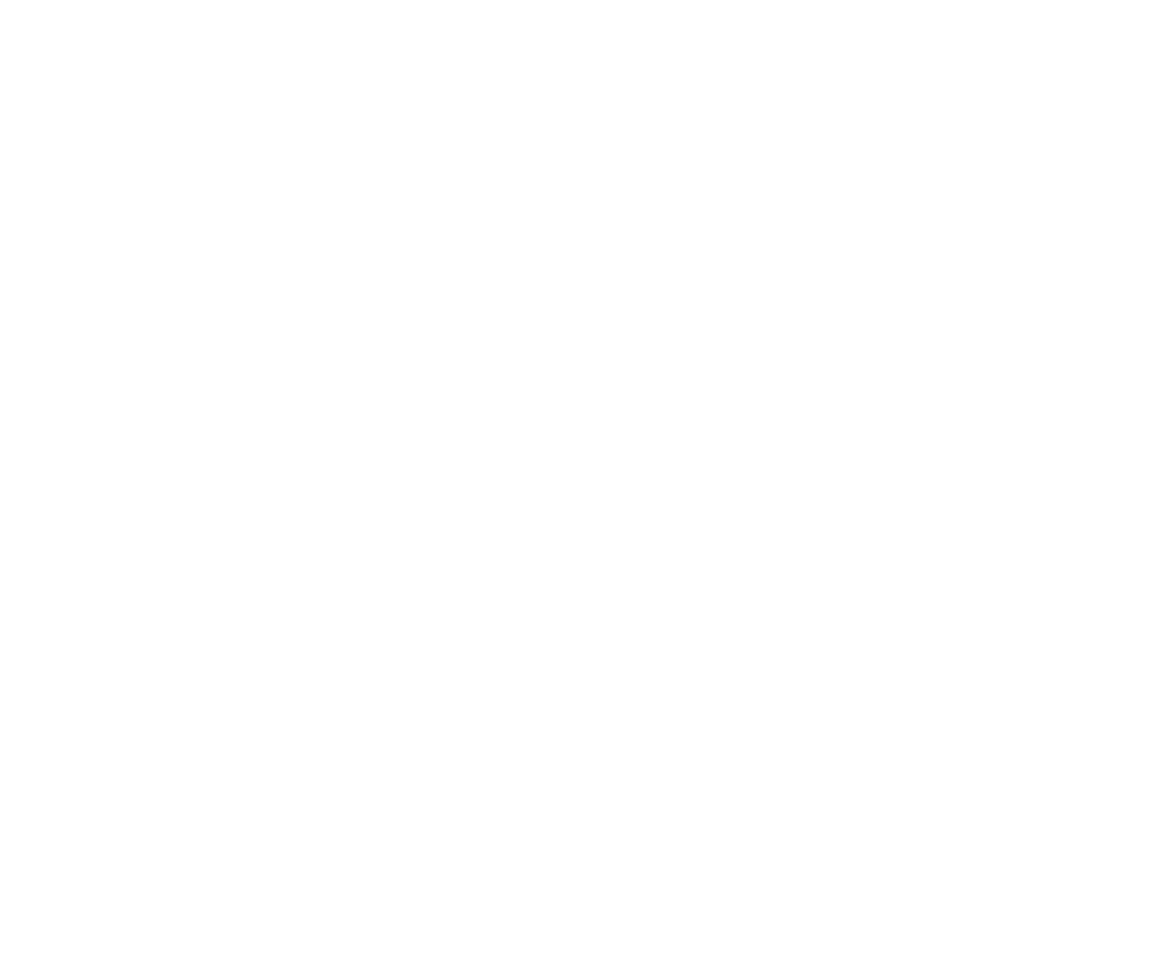 scroll, scrollTop: 0, scrollLeft: 0, axis: both 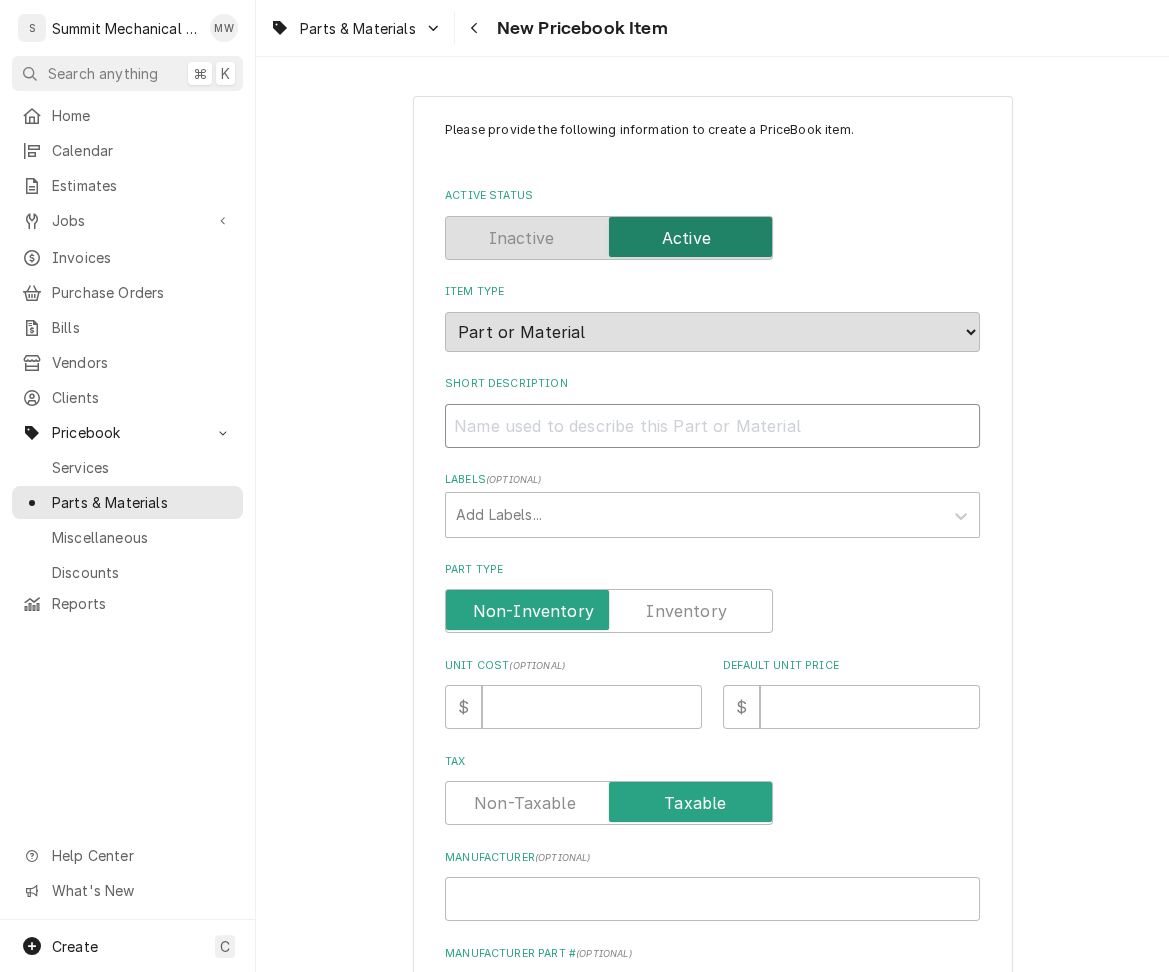 click on "Short Description" at bounding box center (712, 426) 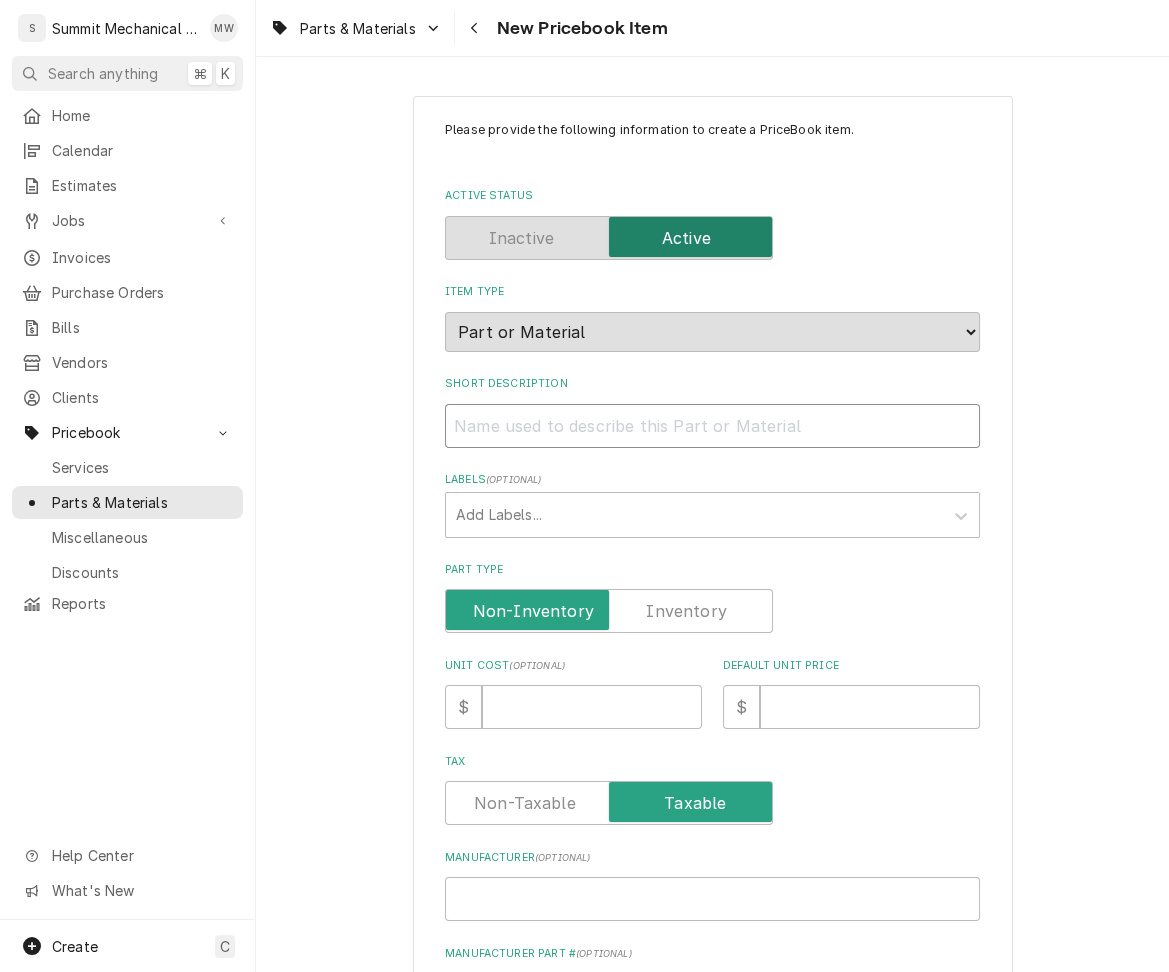 type on "x" 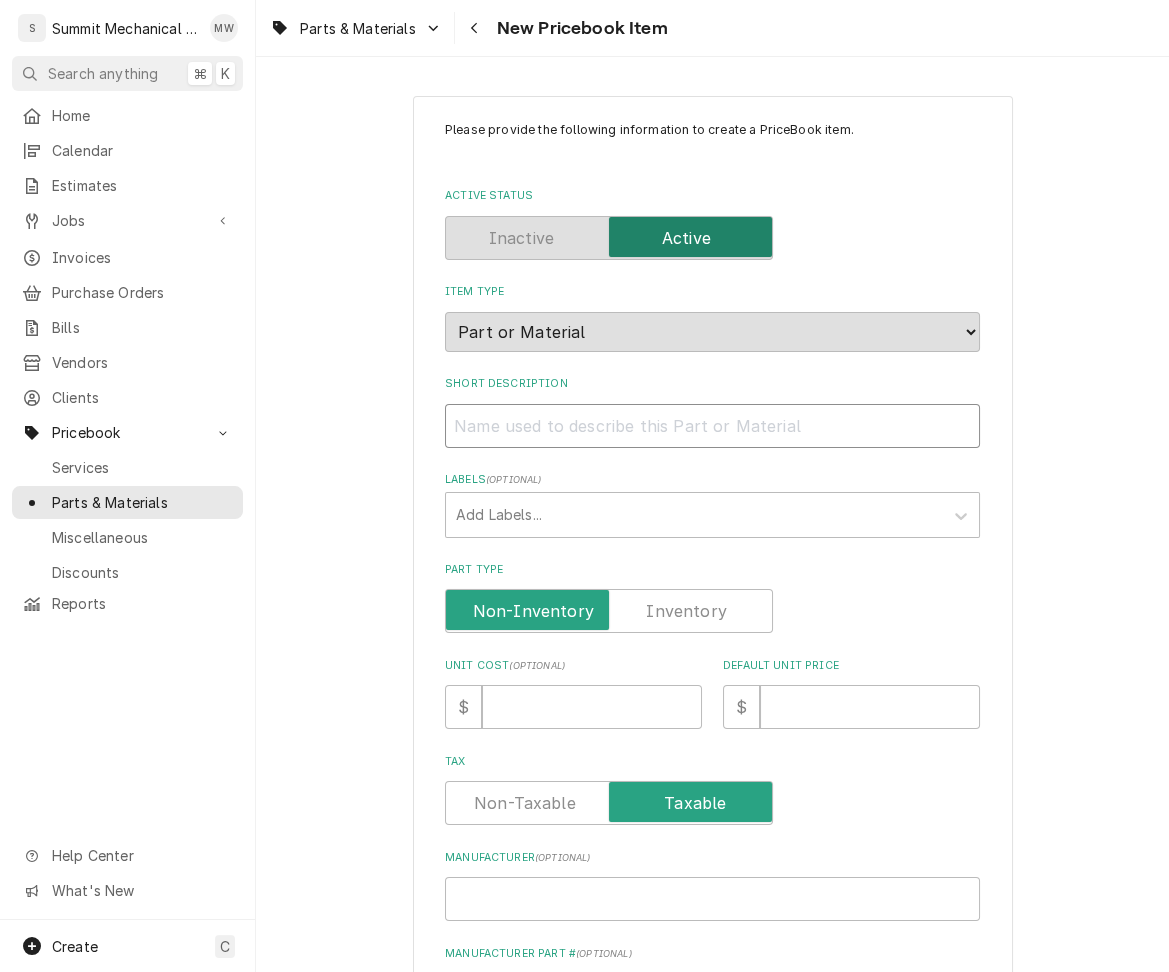 type on "B" 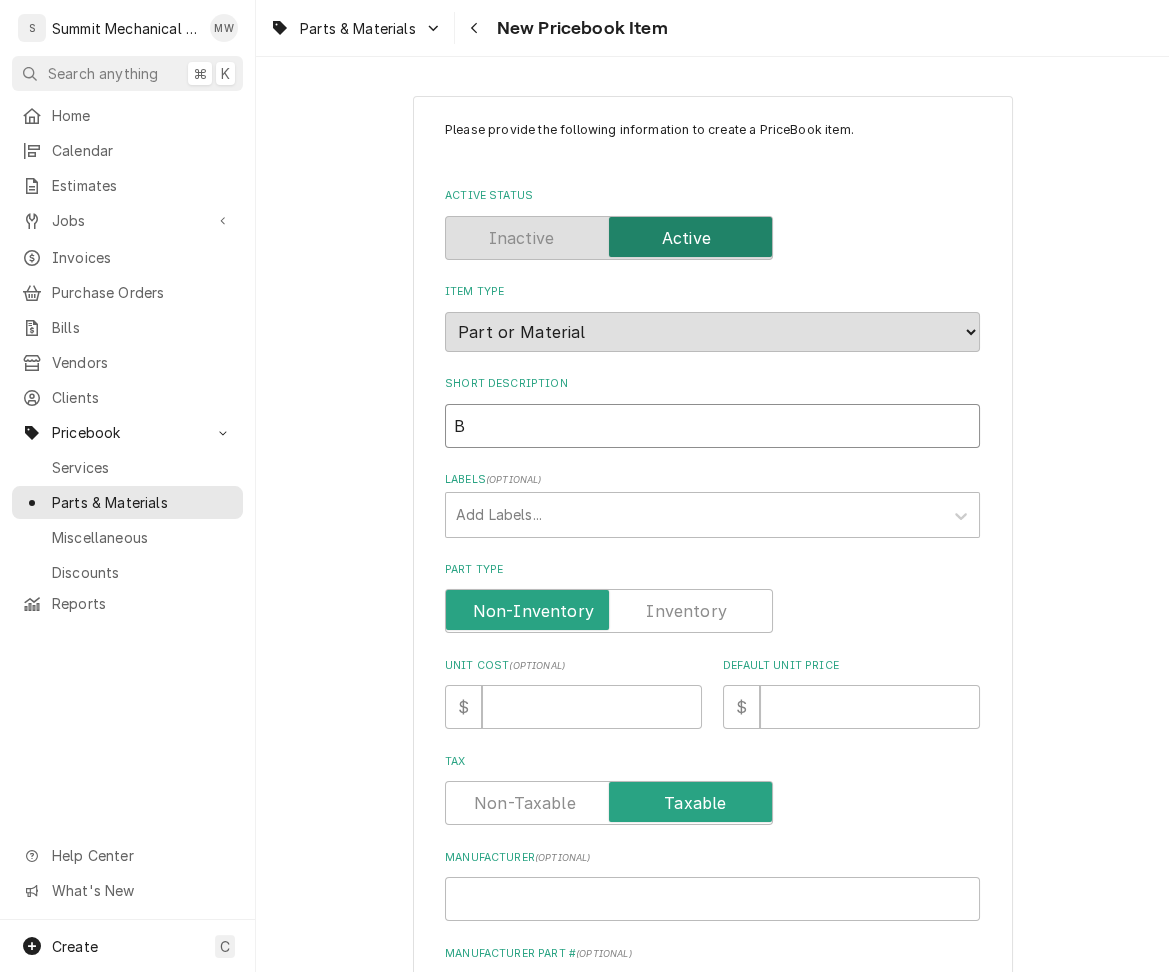 type on "x" 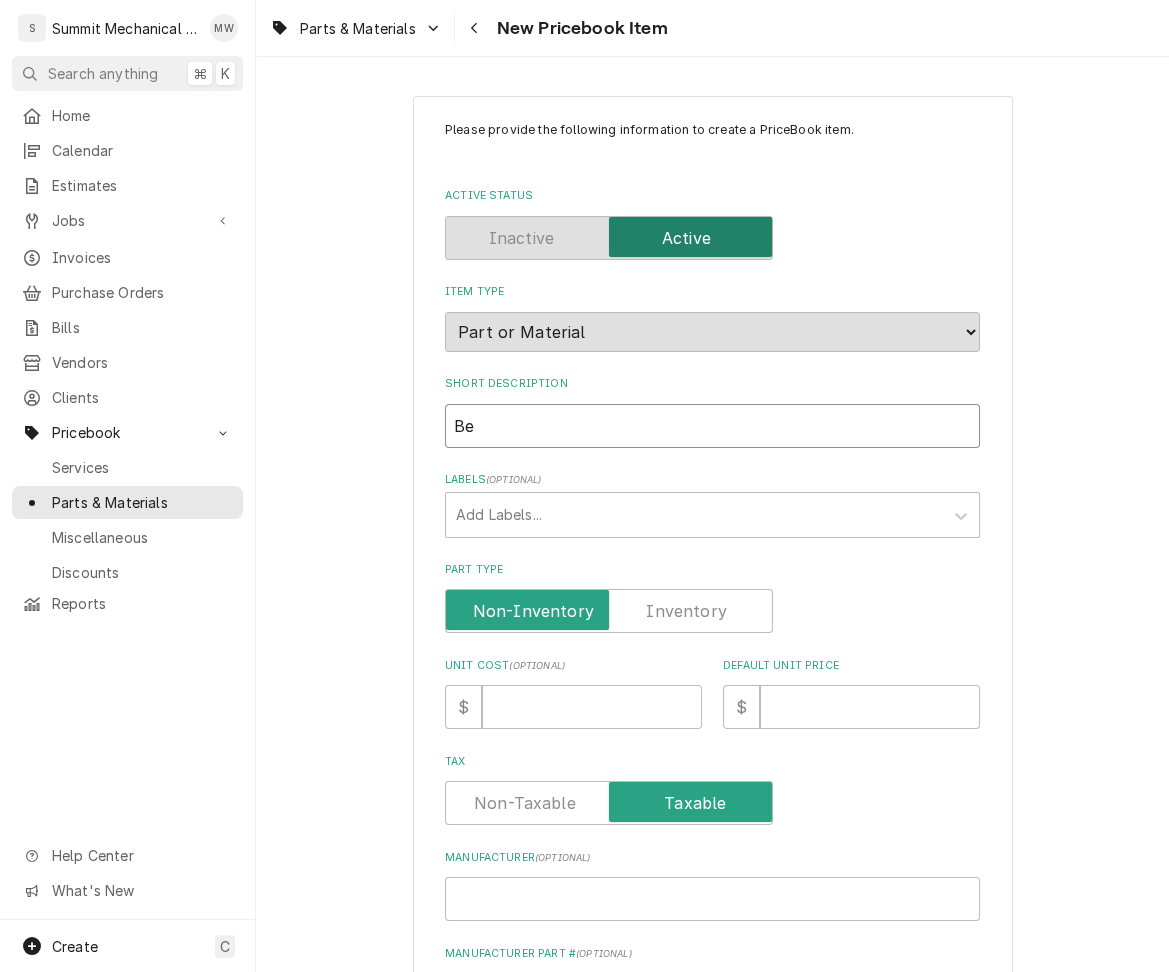 type on "x" 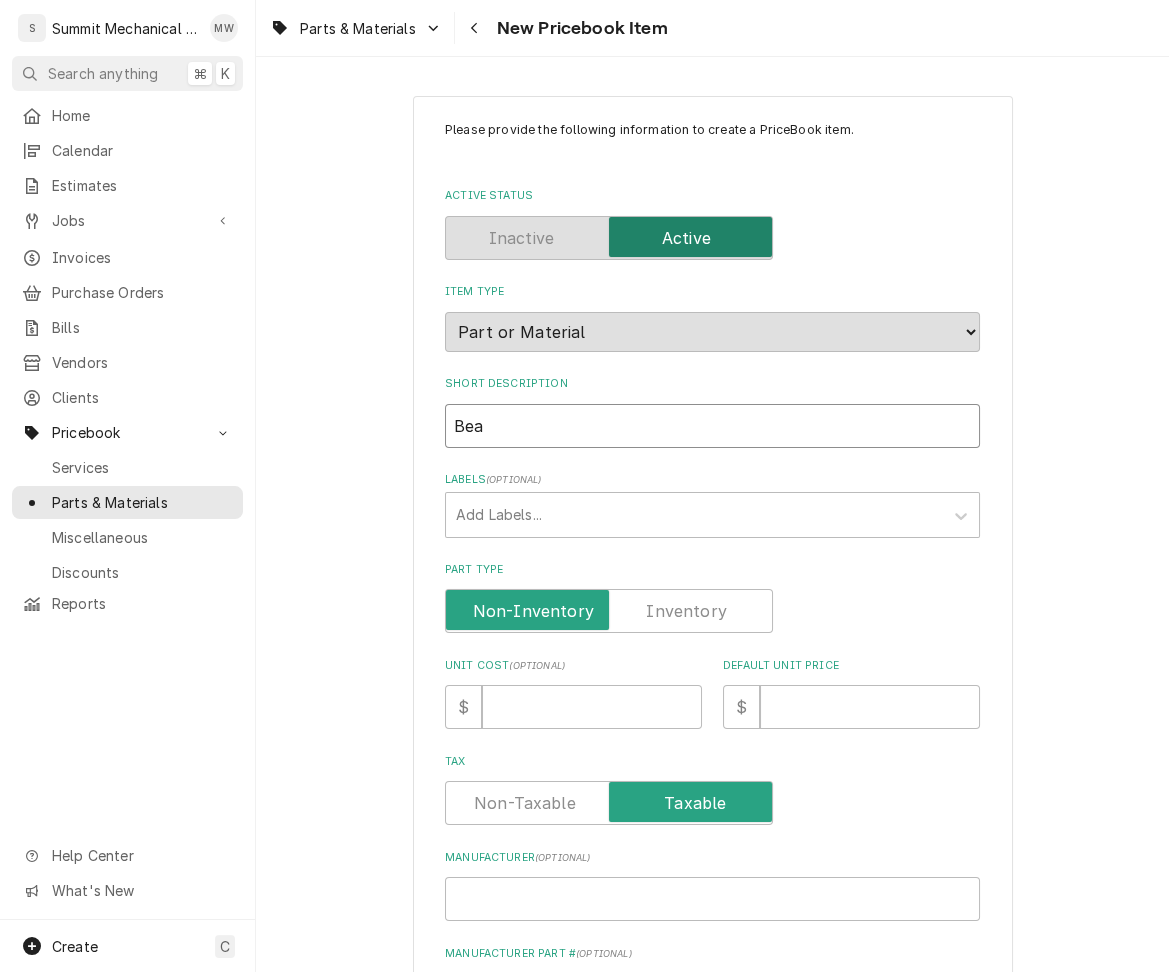 type on "x" 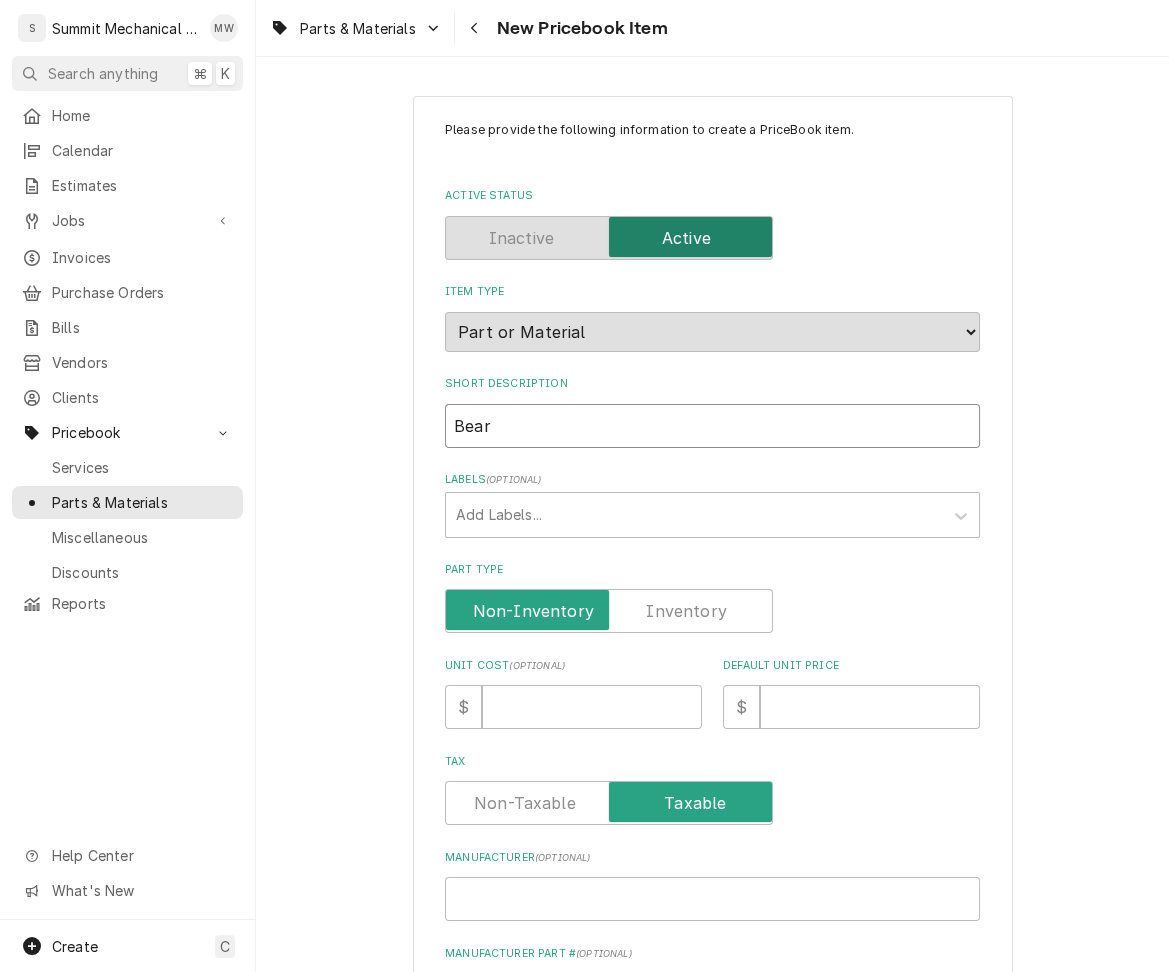 type on "x" 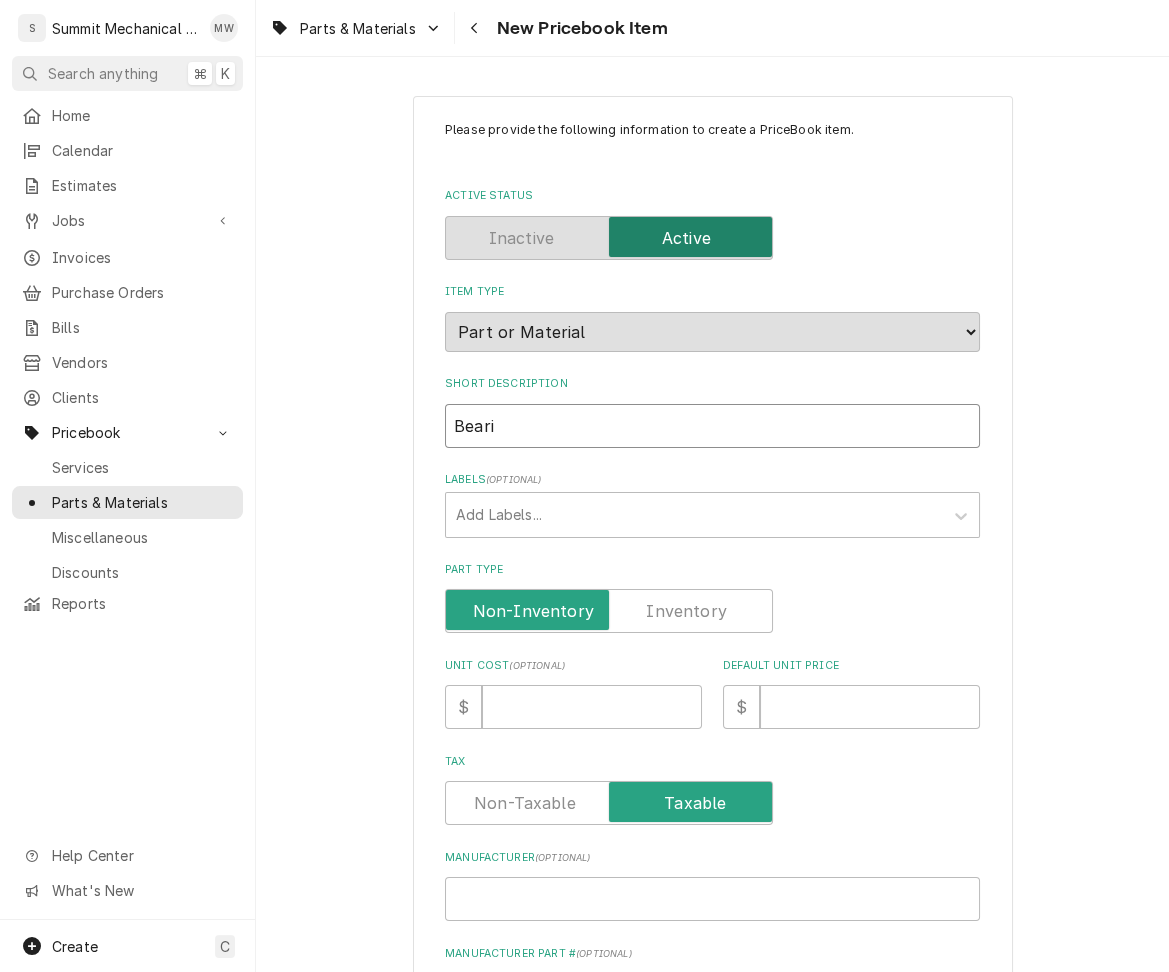 type on "x" 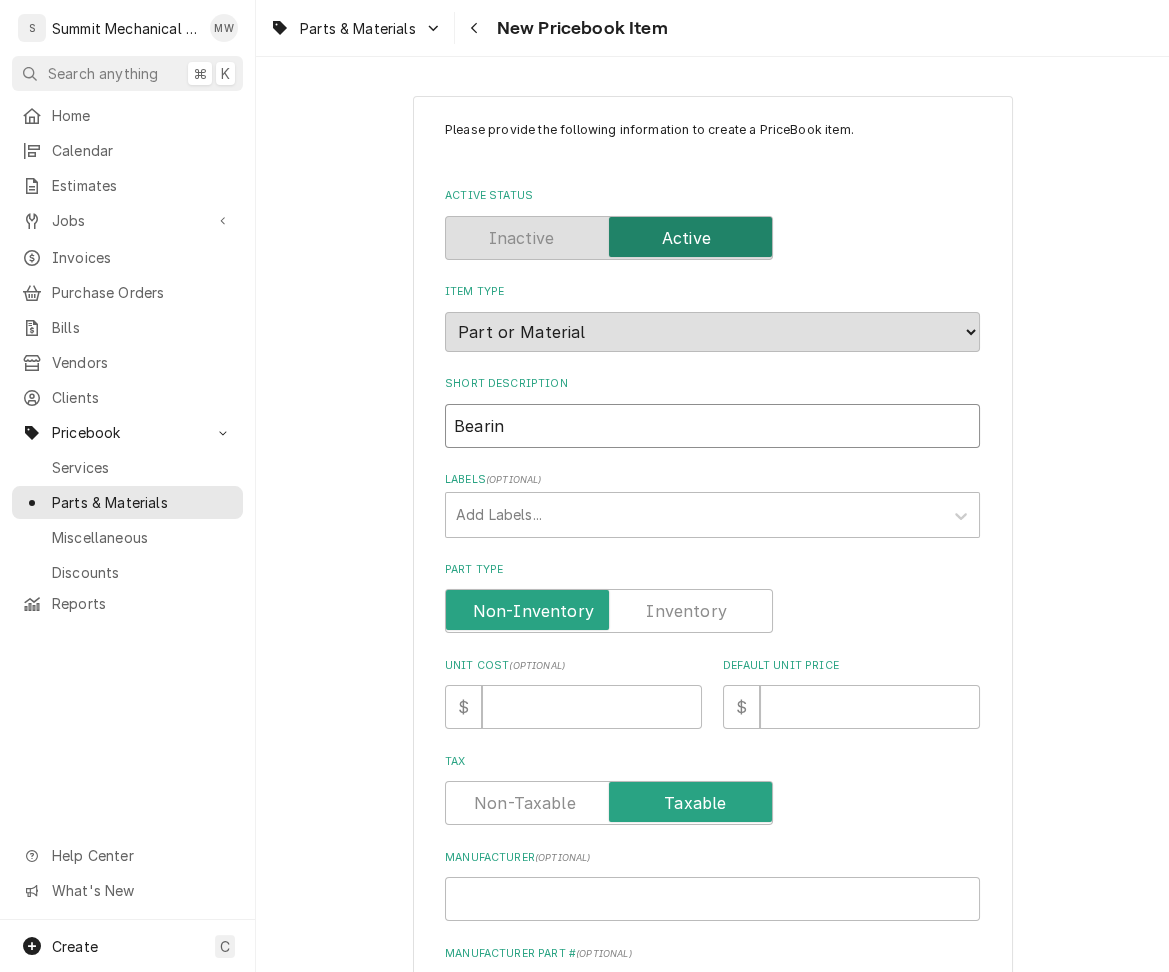 type on "x" 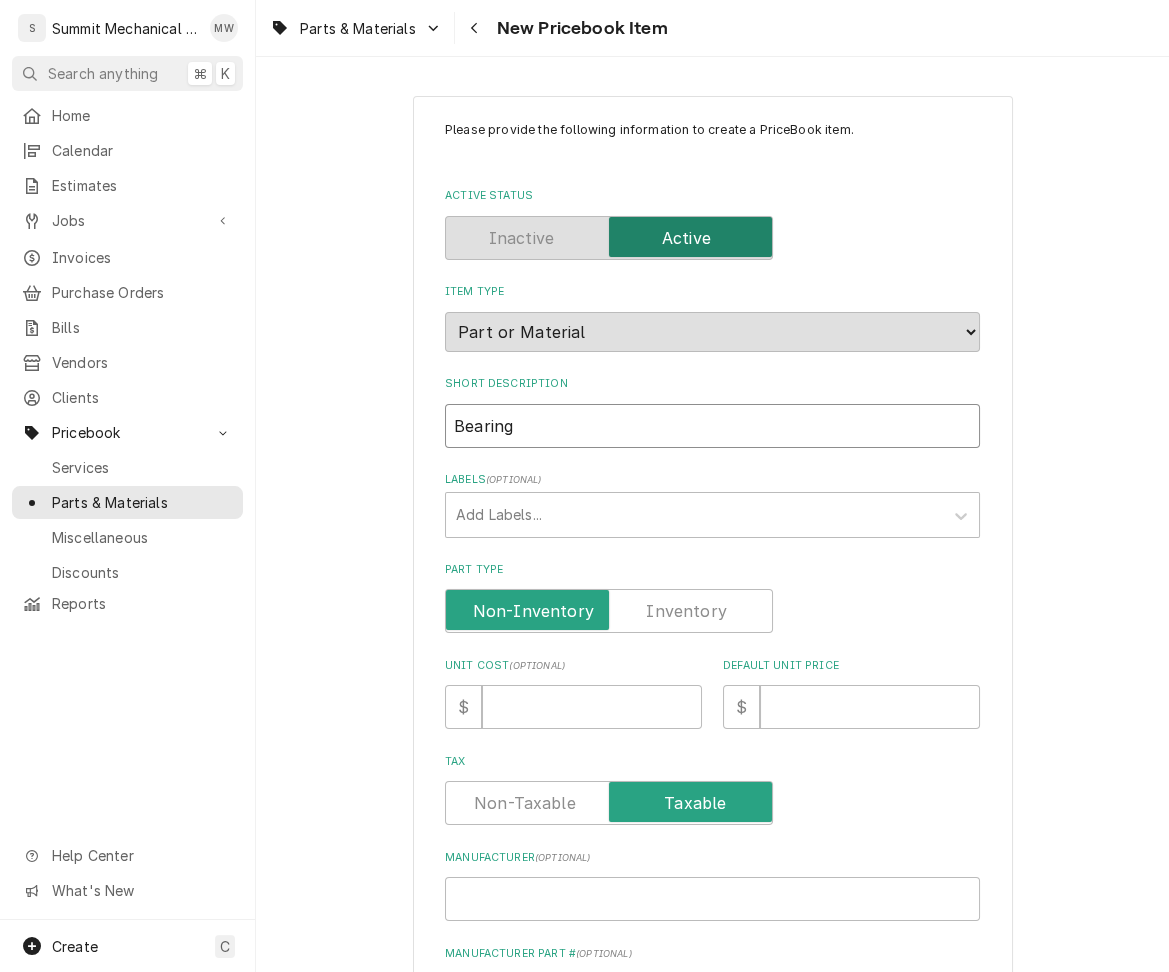 type on "x" 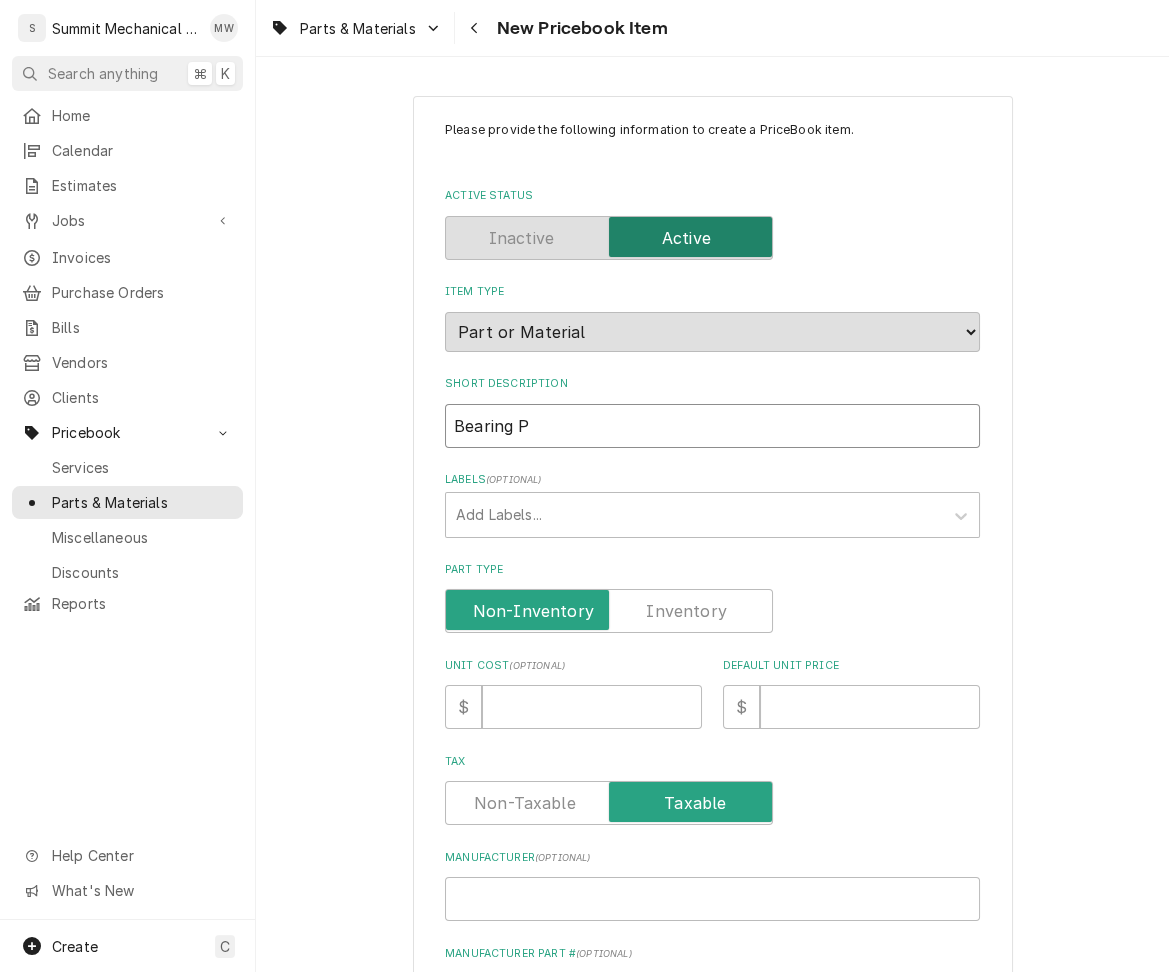 type on "x" 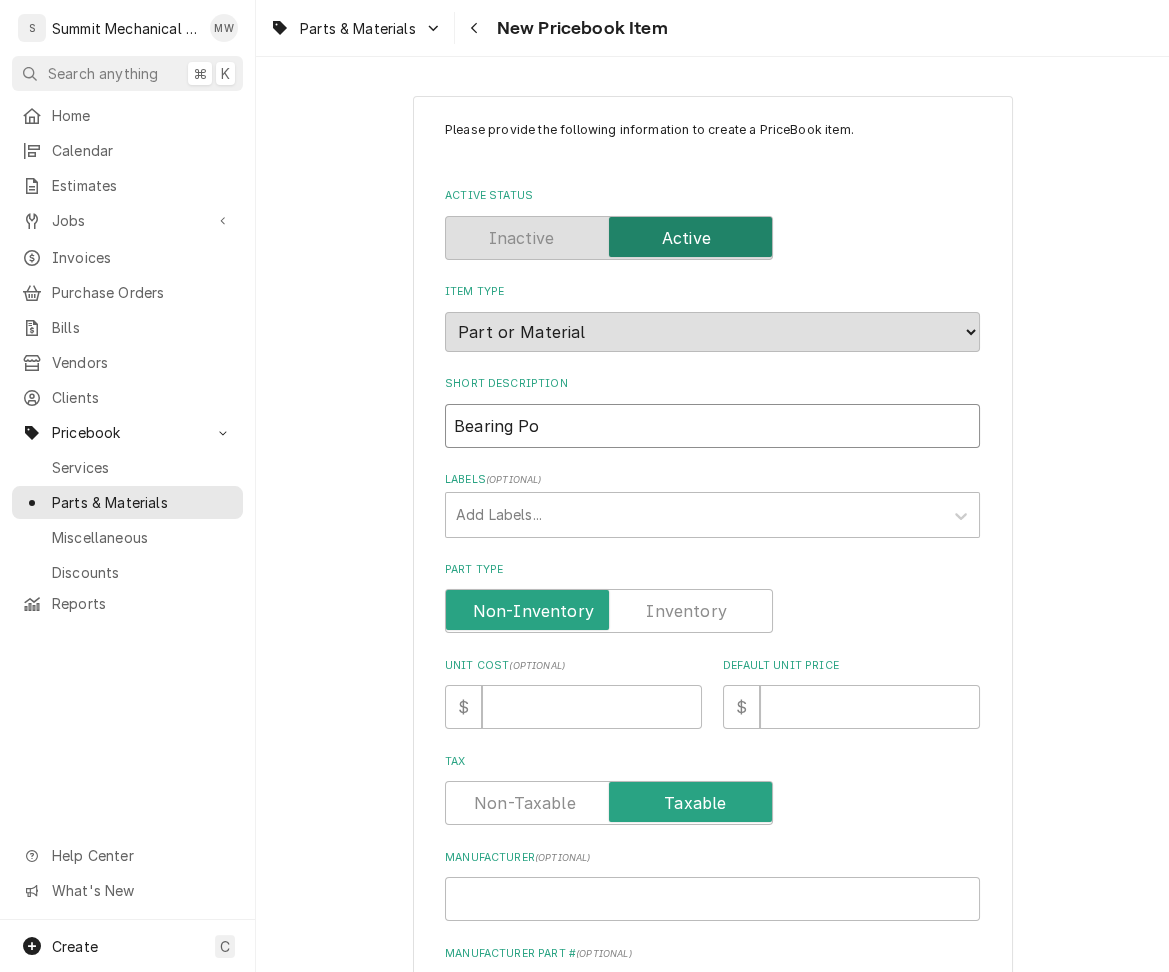 type on "x" 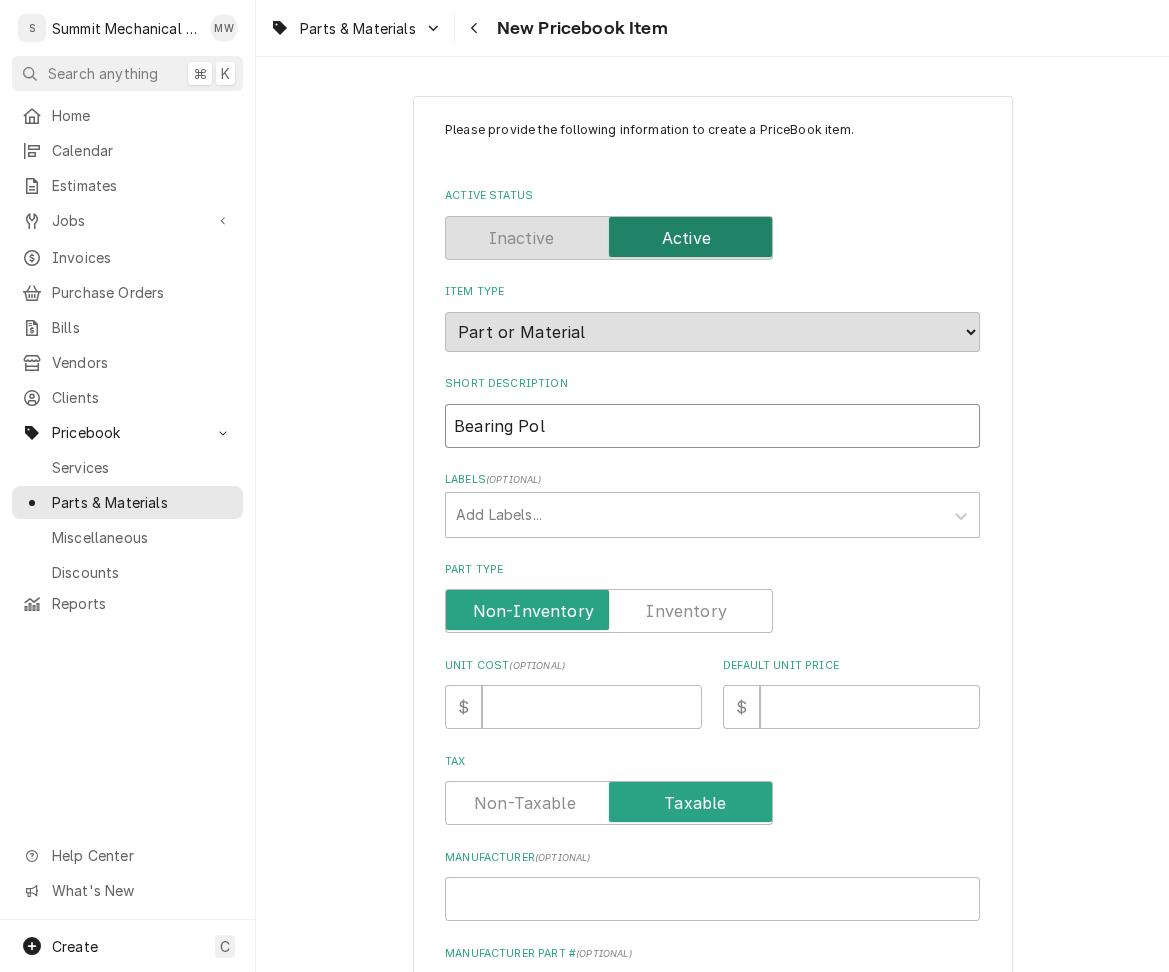 type on "x" 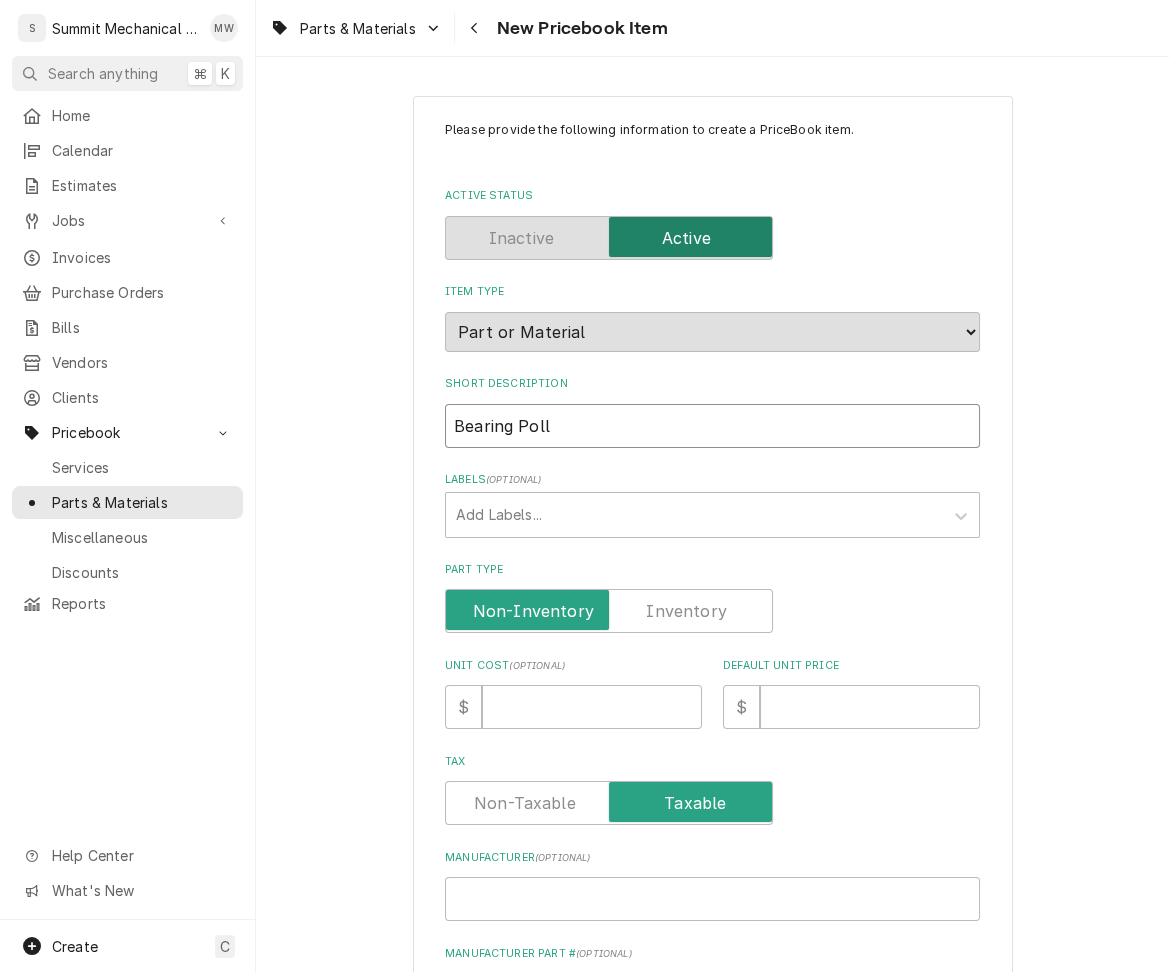 type on "x" 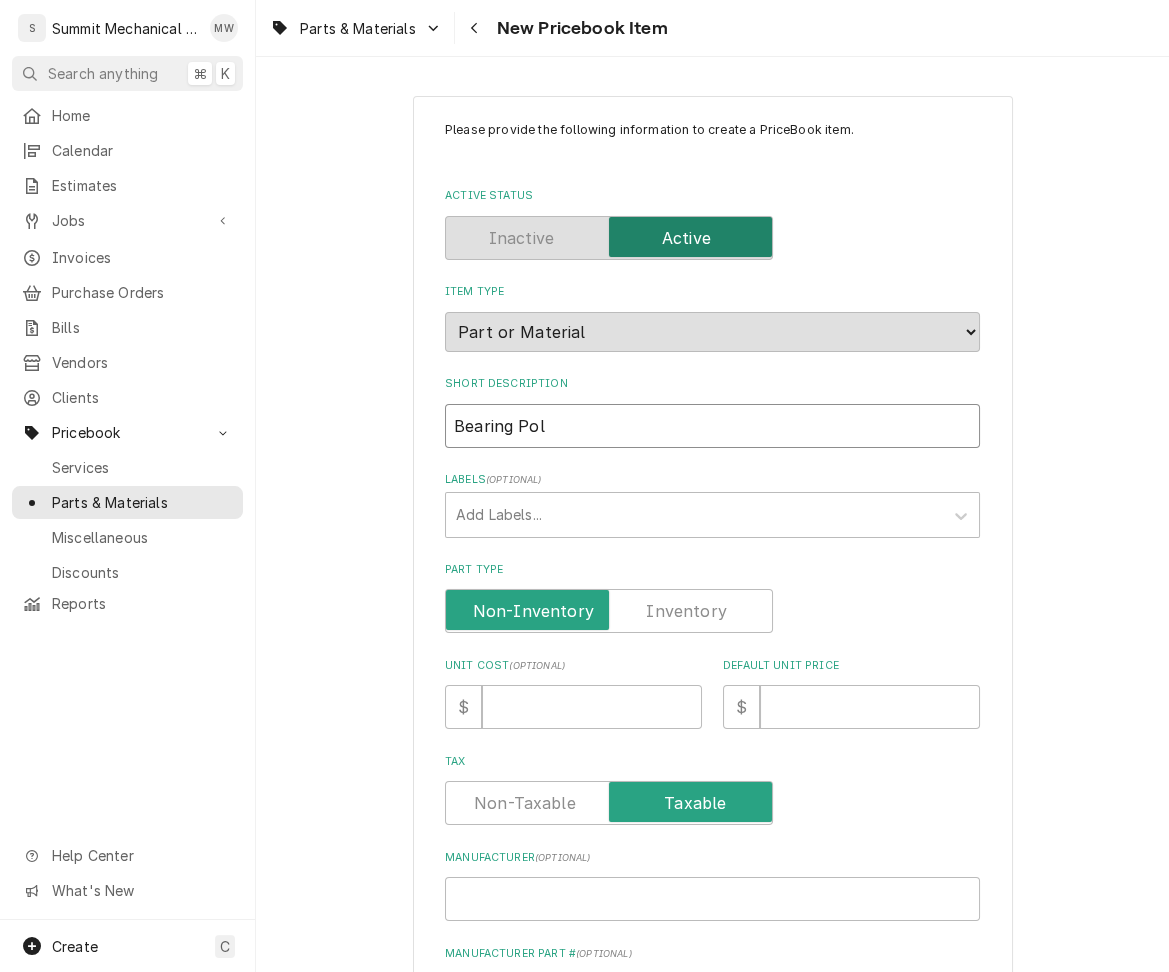 type on "x" 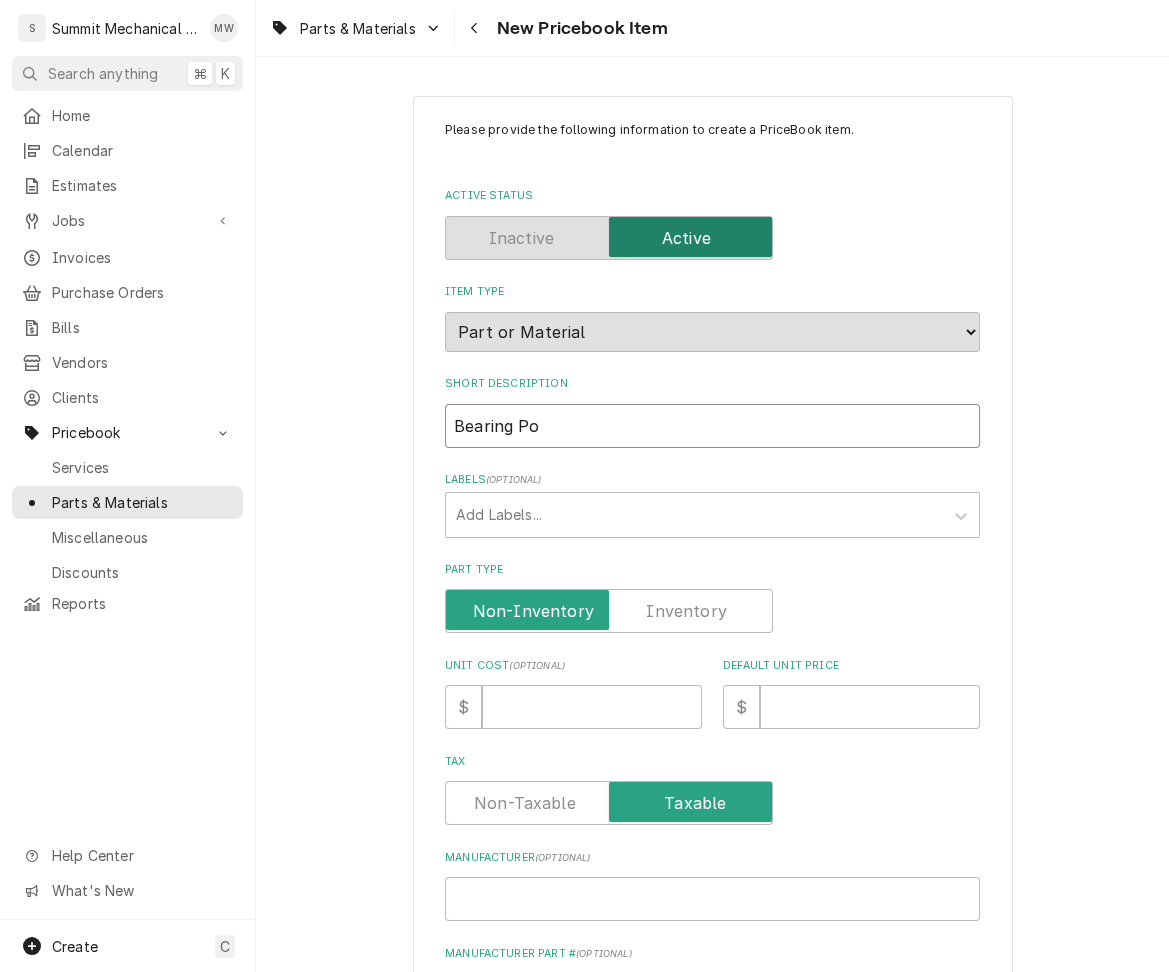 type on "x" 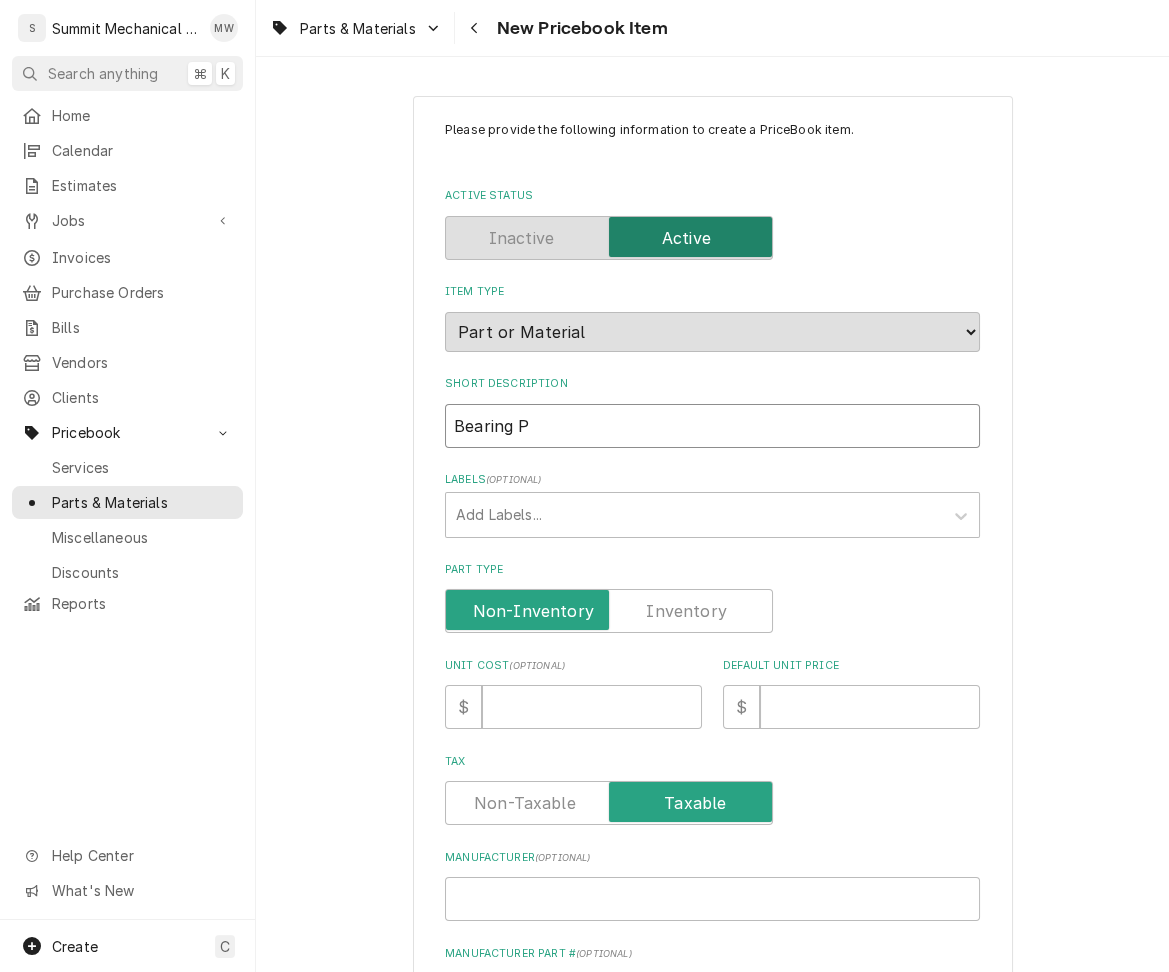 type on "x" 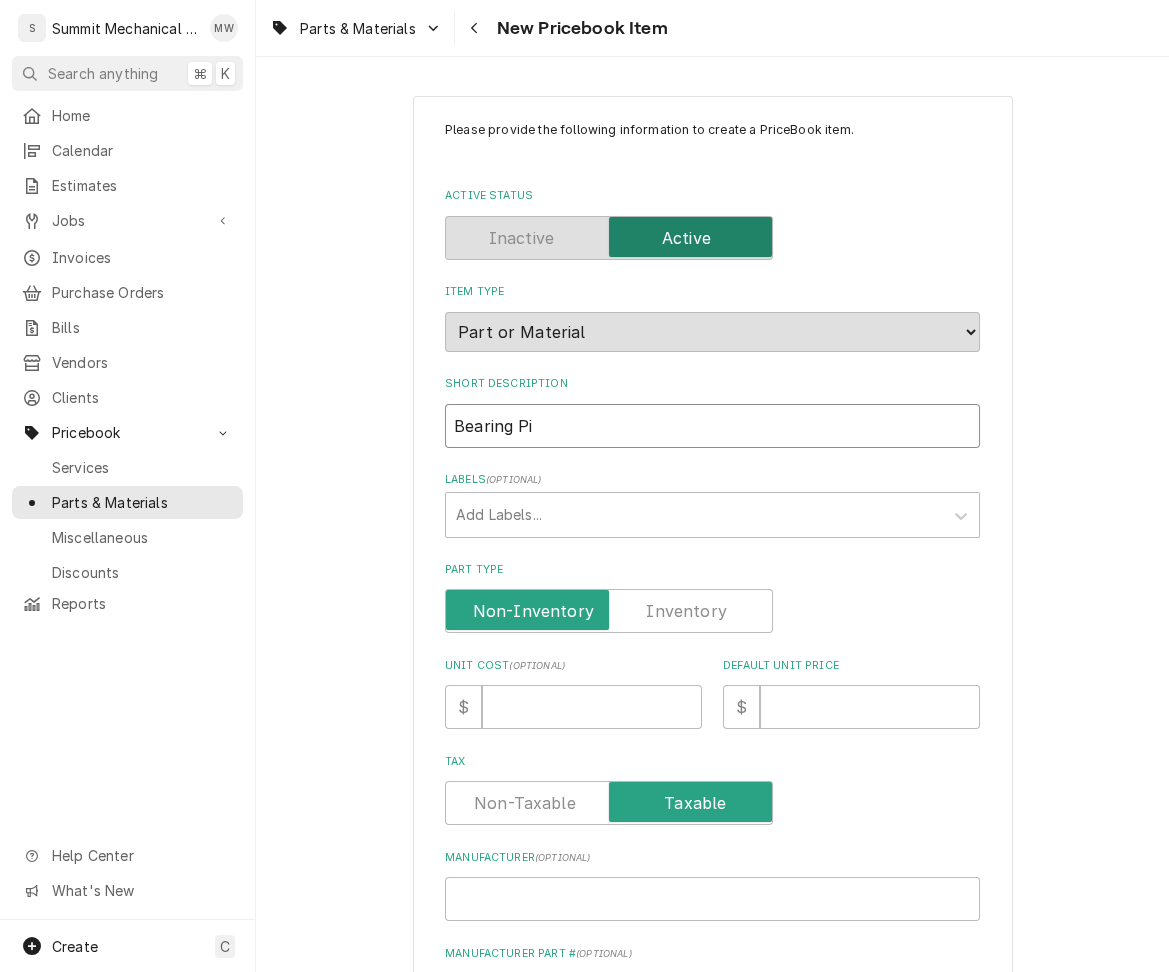 type on "x" 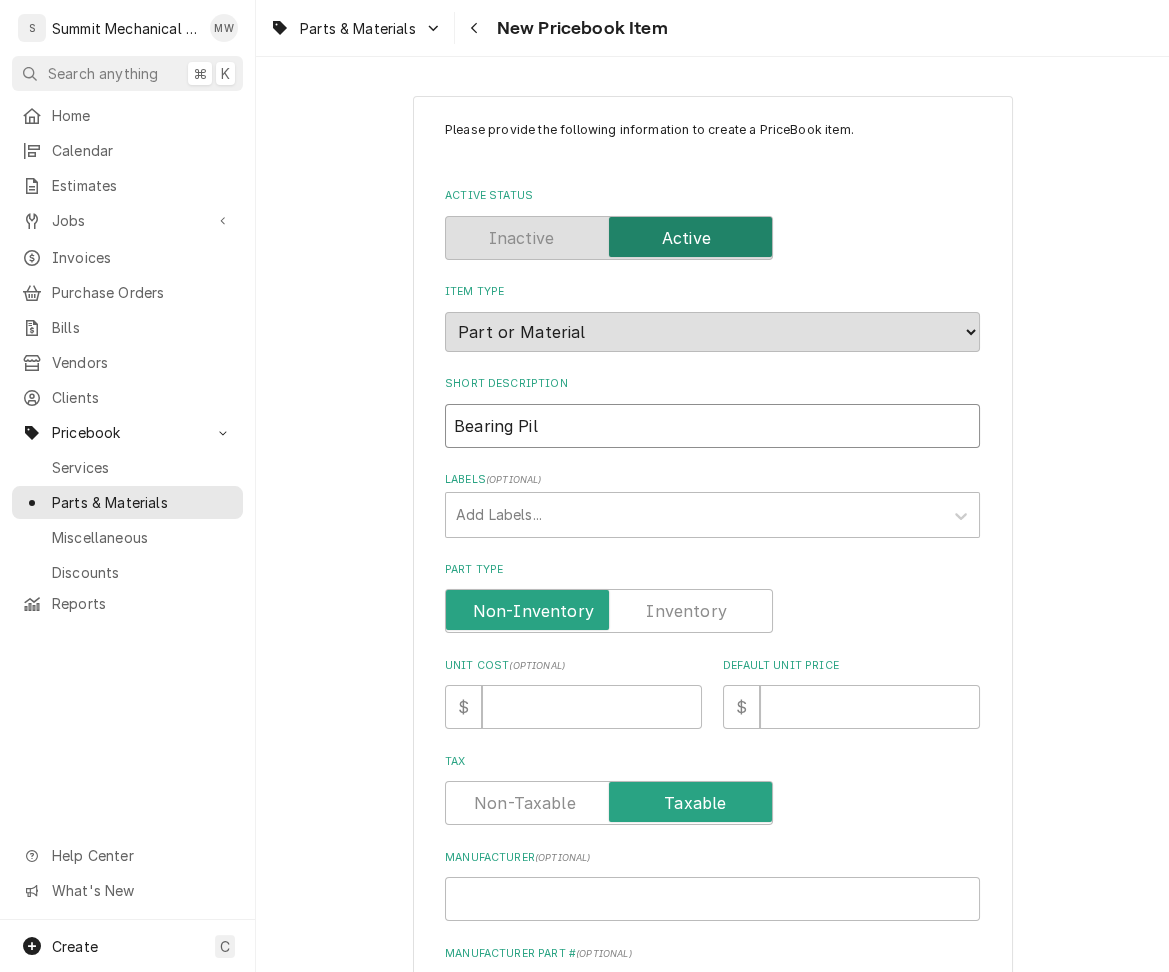 type on "x" 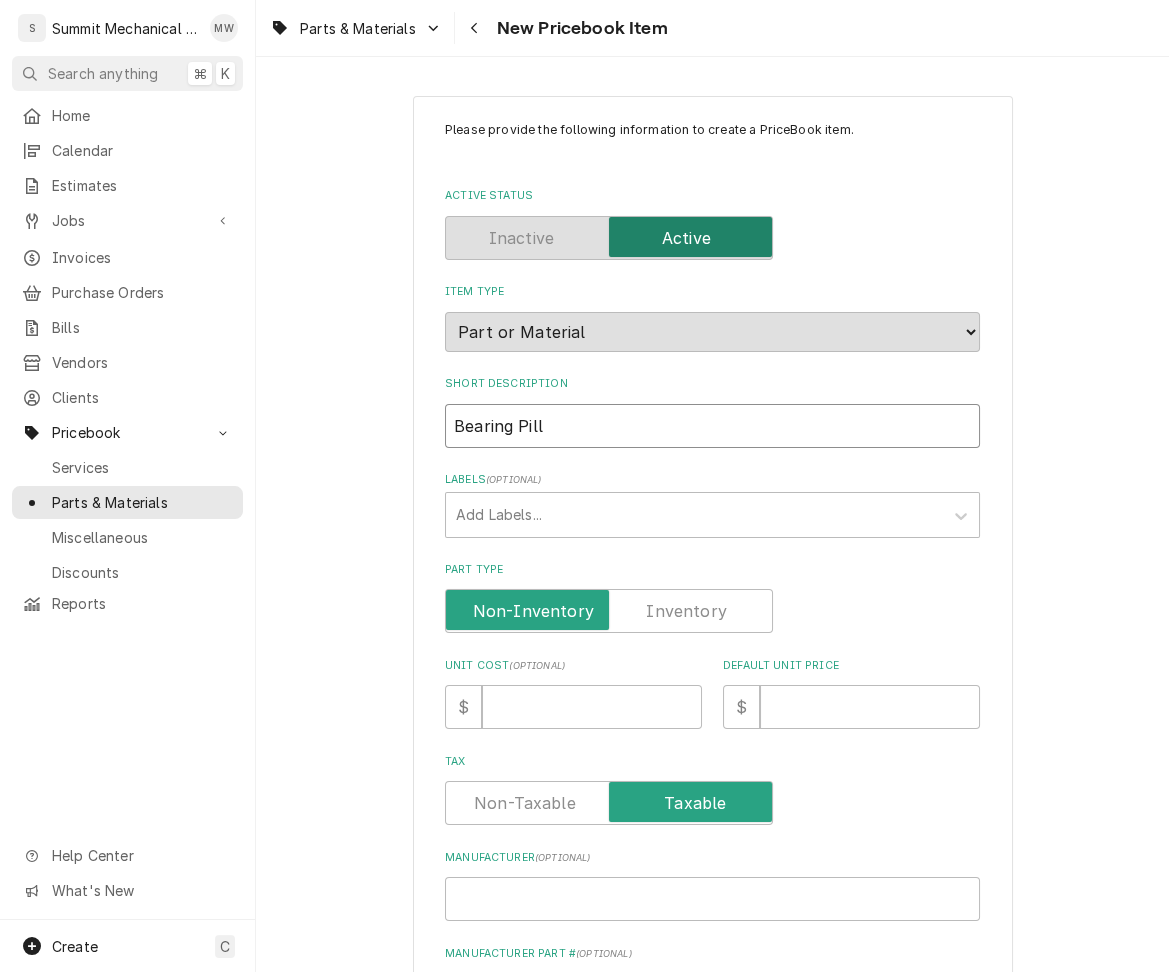 type on "x" 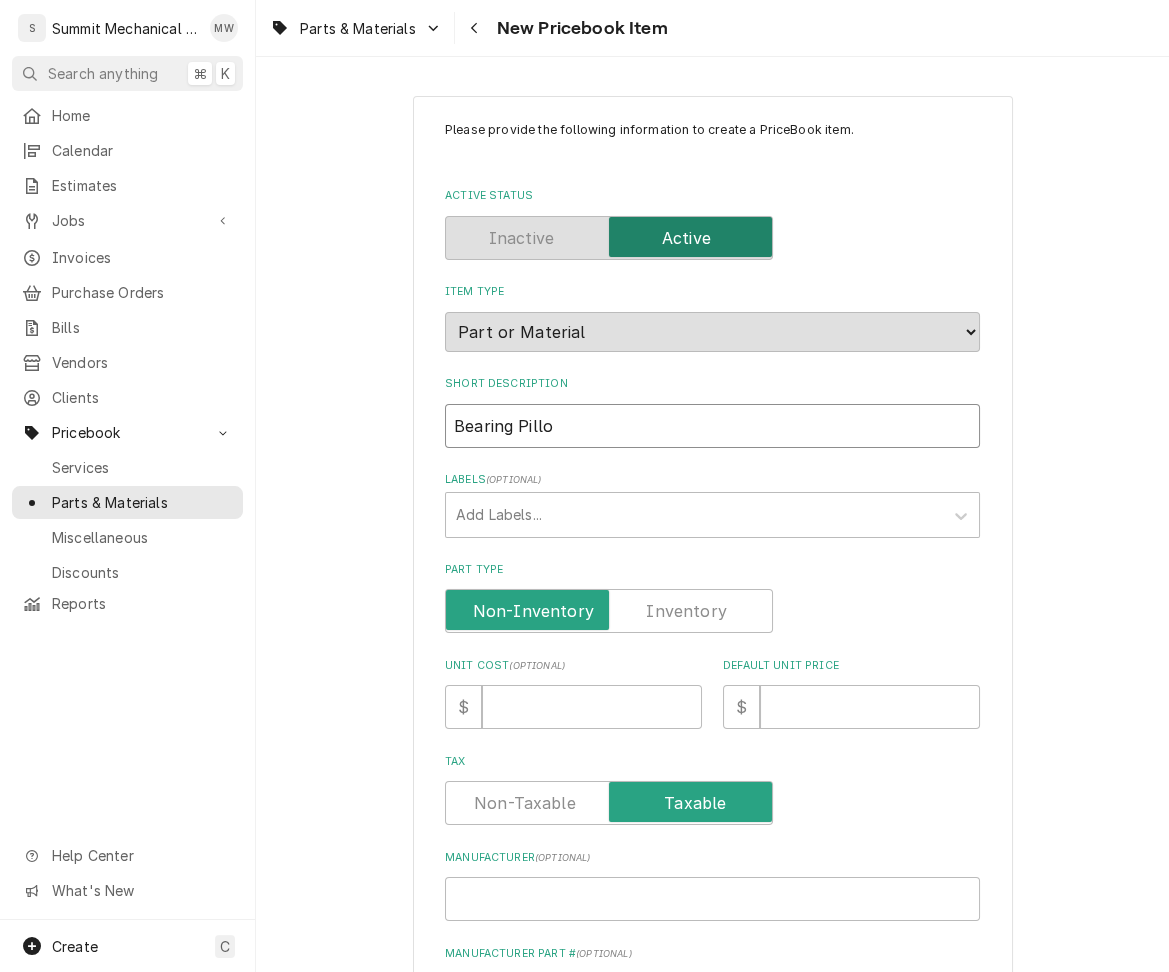 type on "Bearing Pillow" 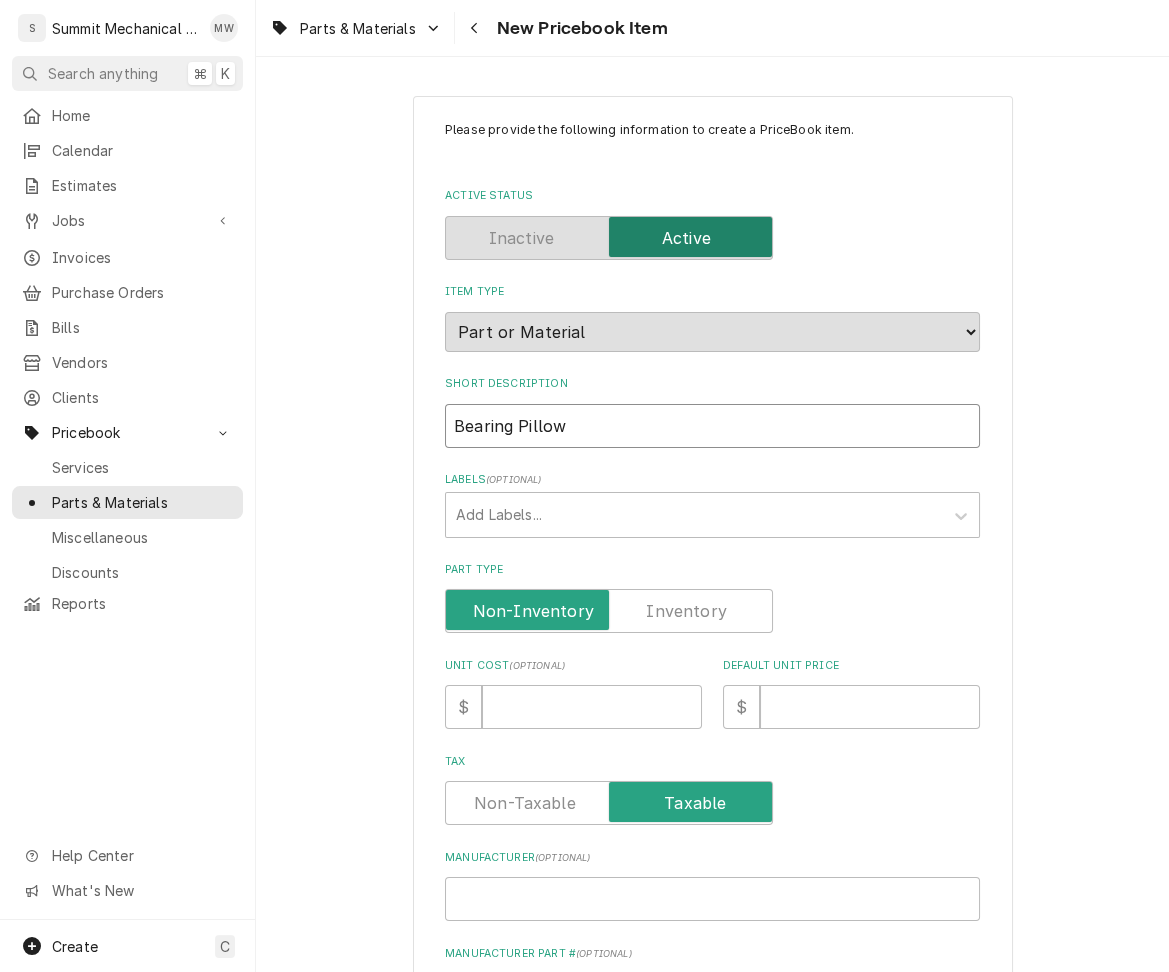 type on "x" 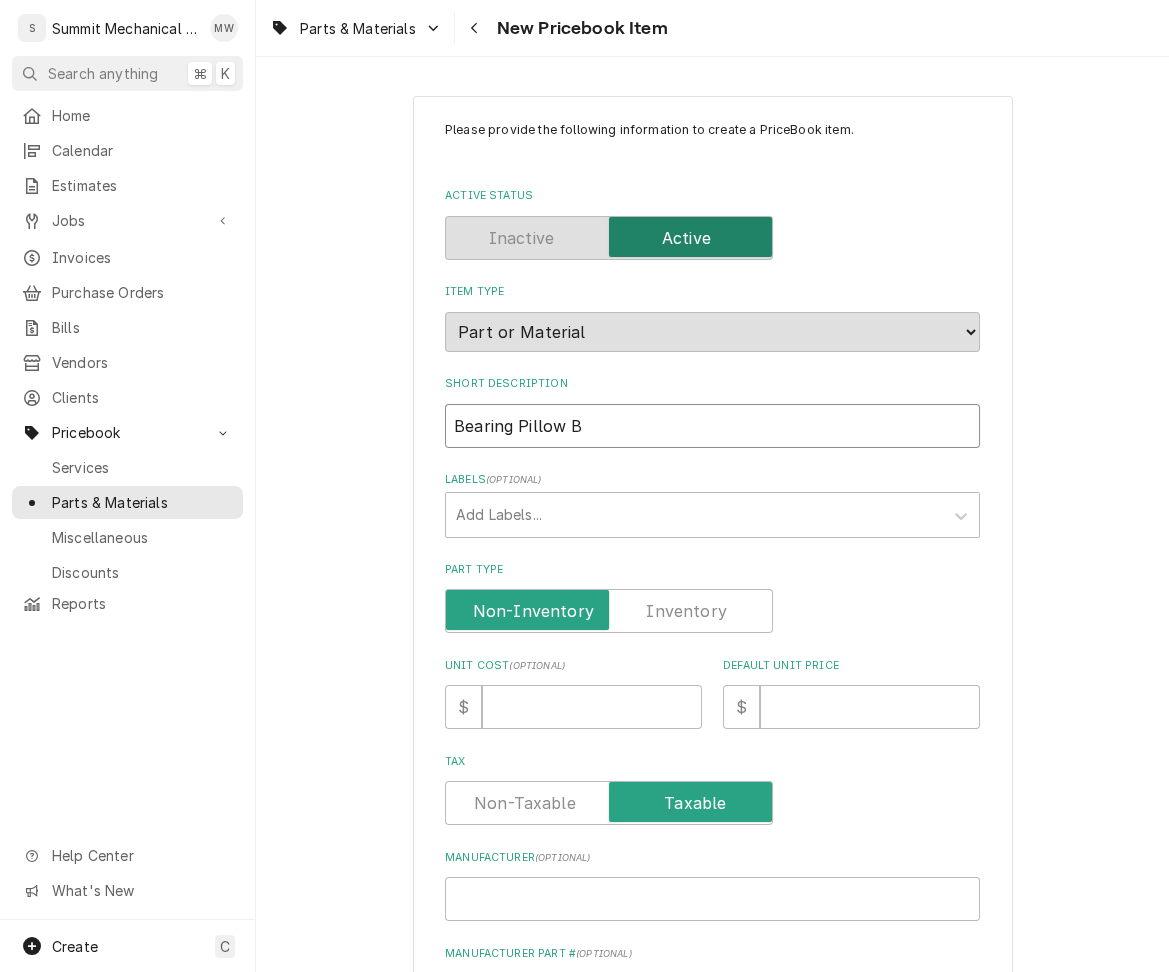 type on "x" 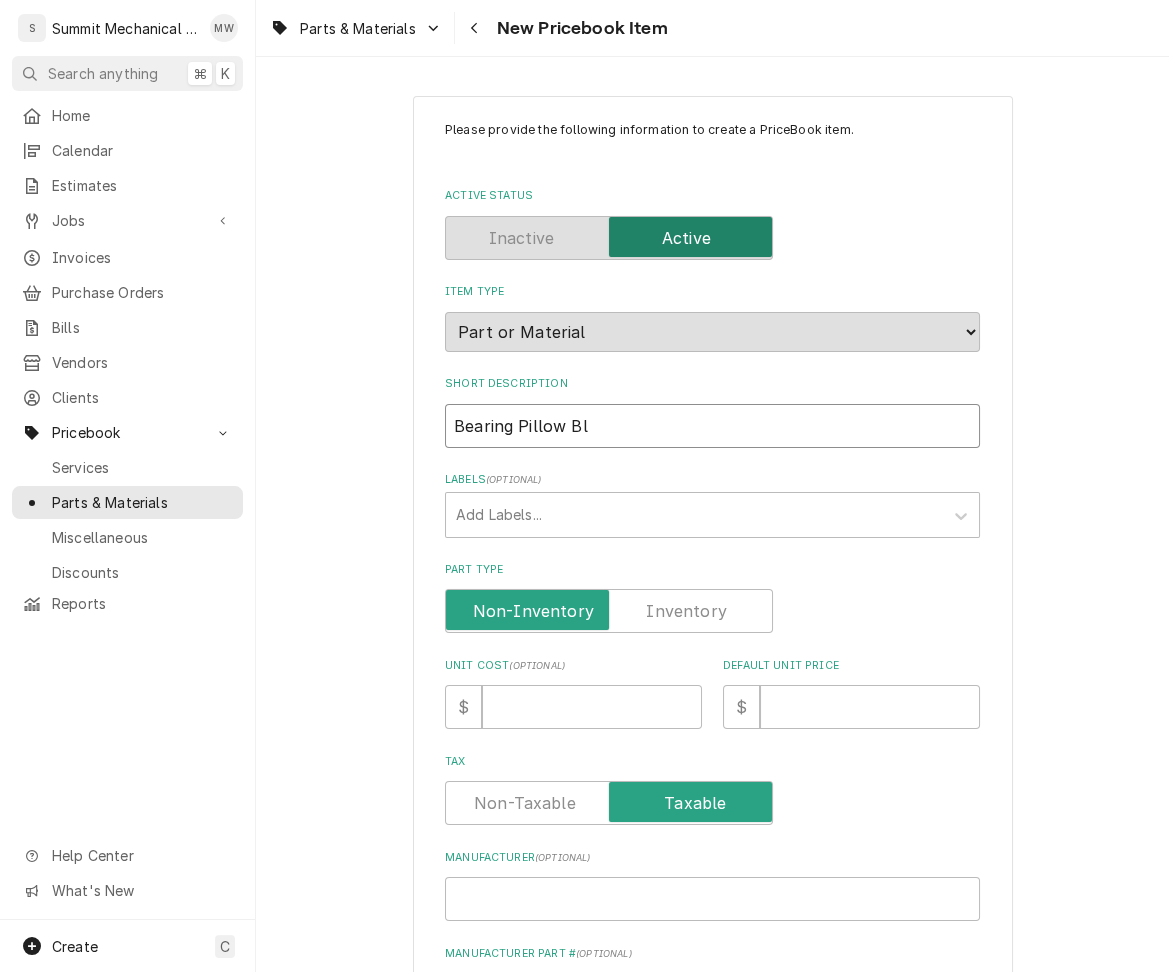 type on "x" 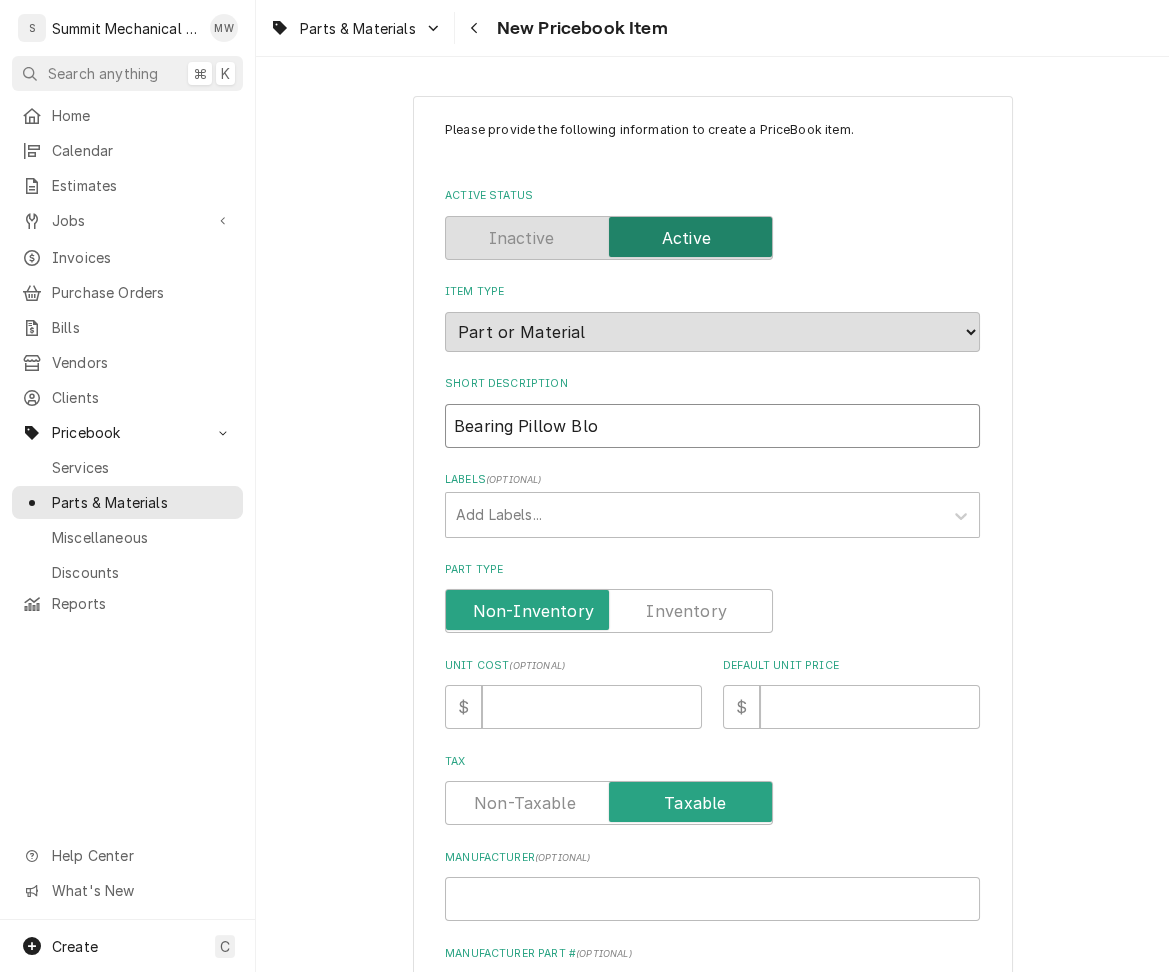 type on "x" 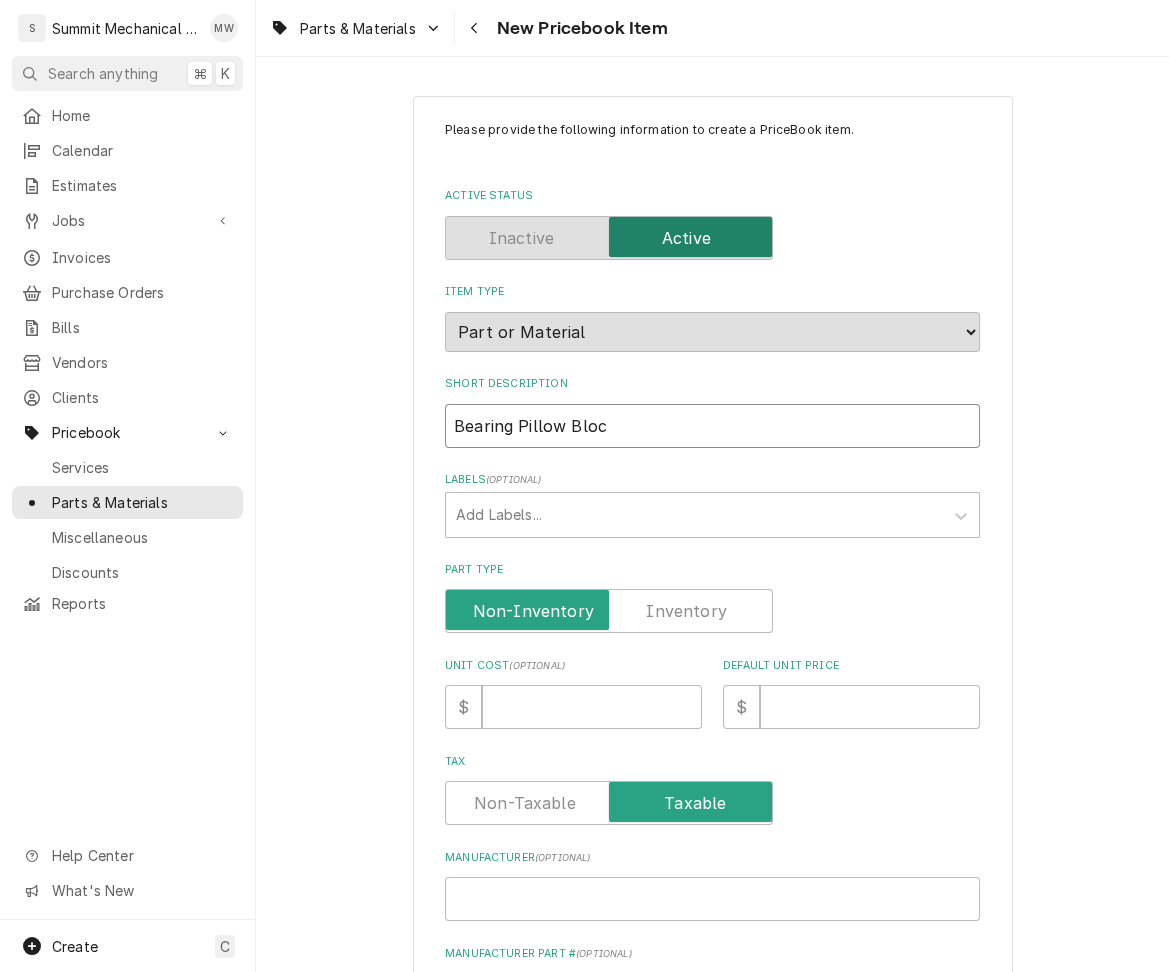 type on "Bearing Pillow Block" 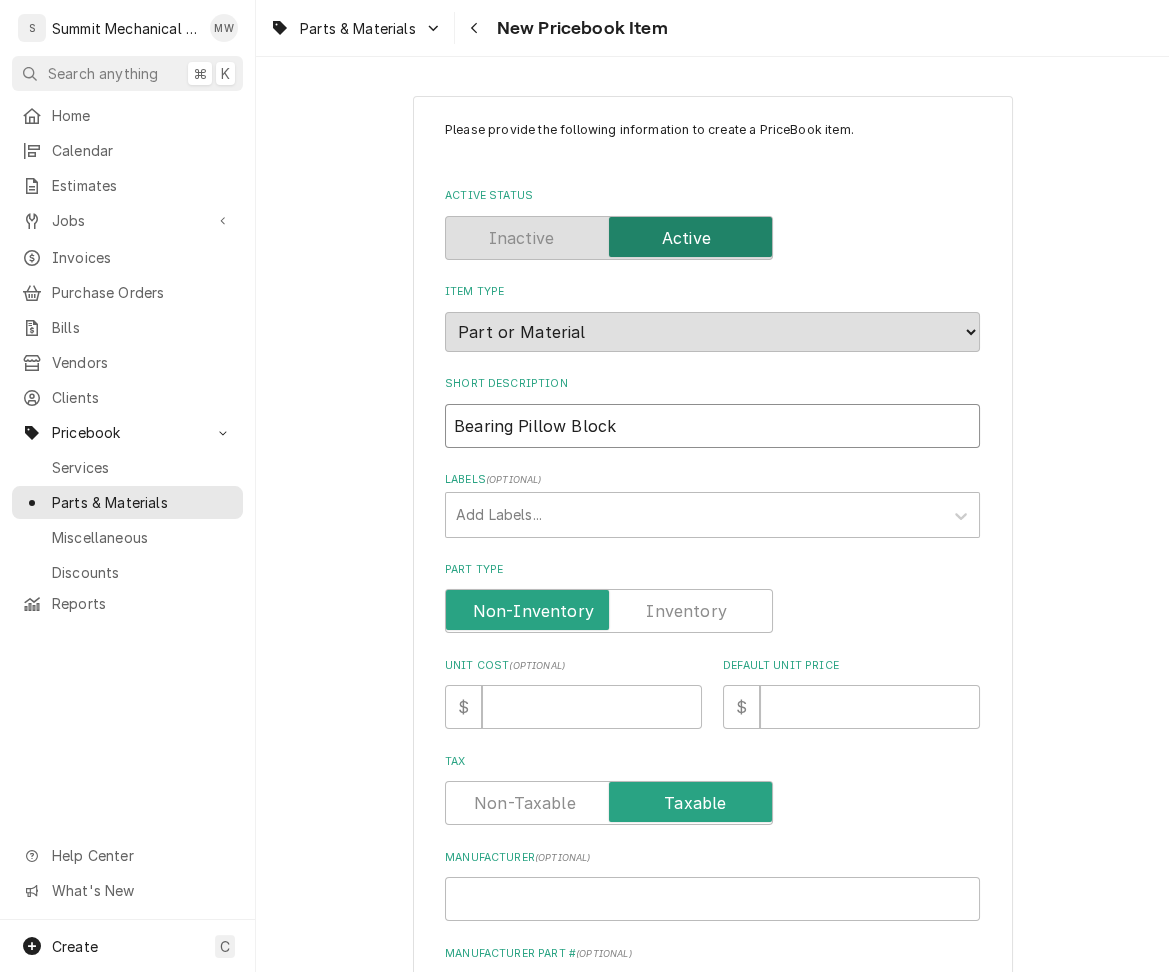 type on "x" 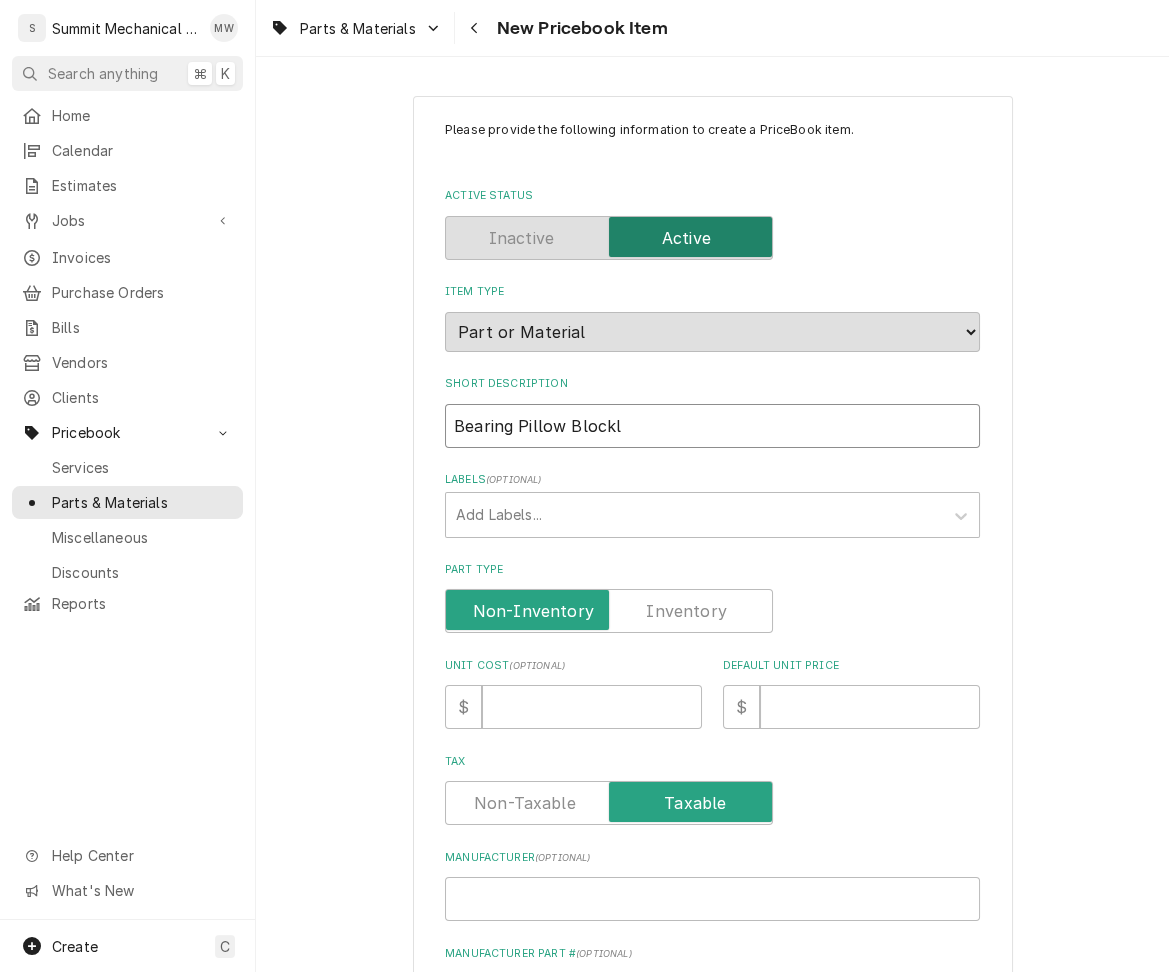 type on "x" 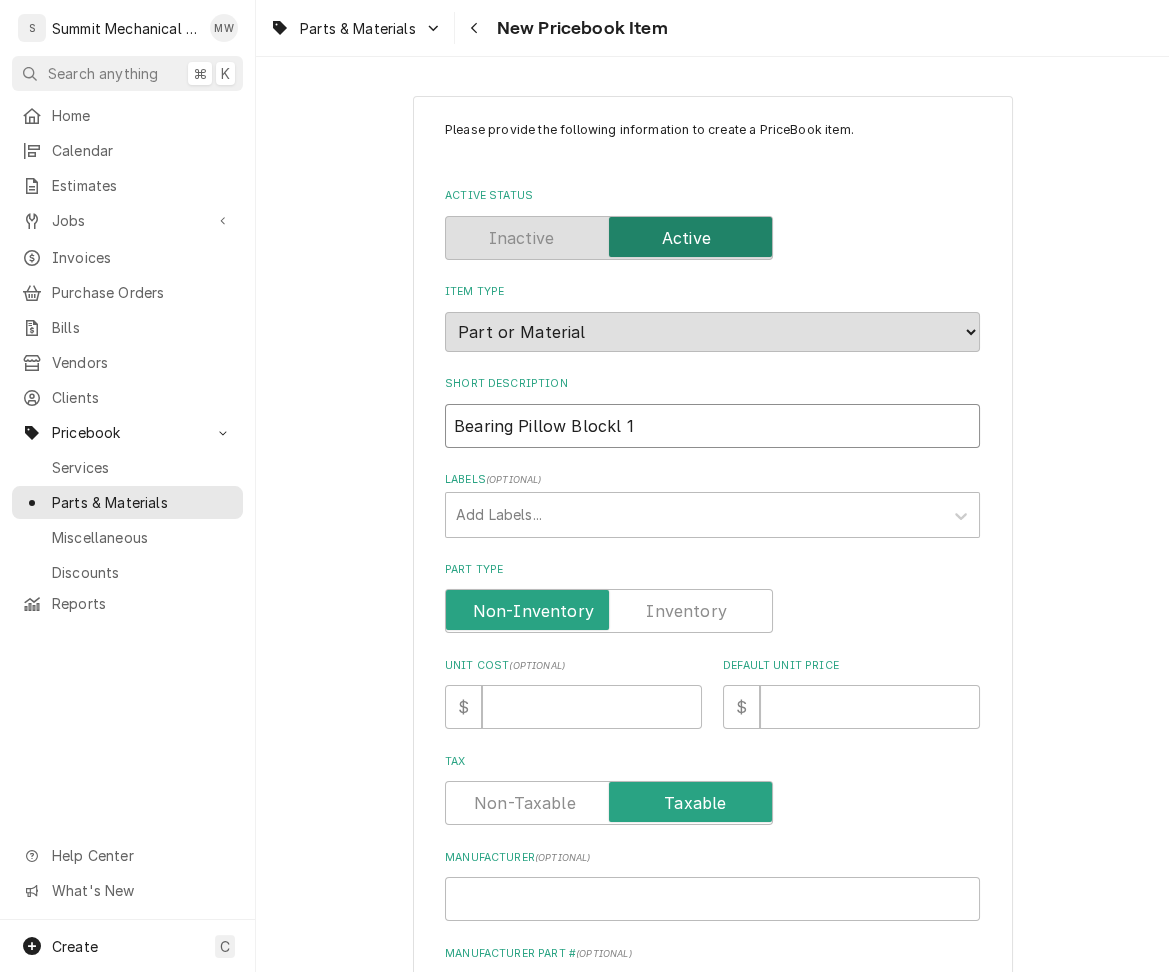 type on "x" 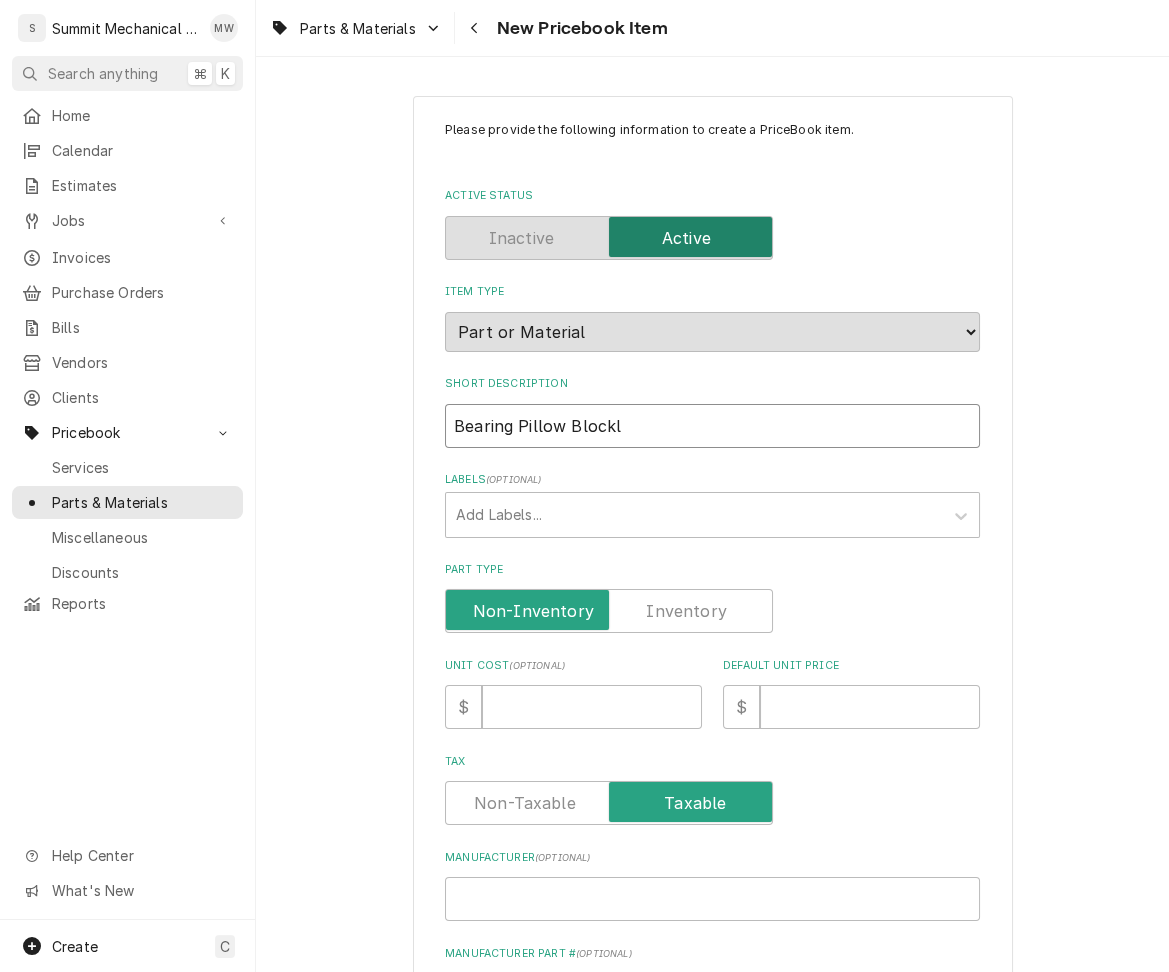 type on "x" 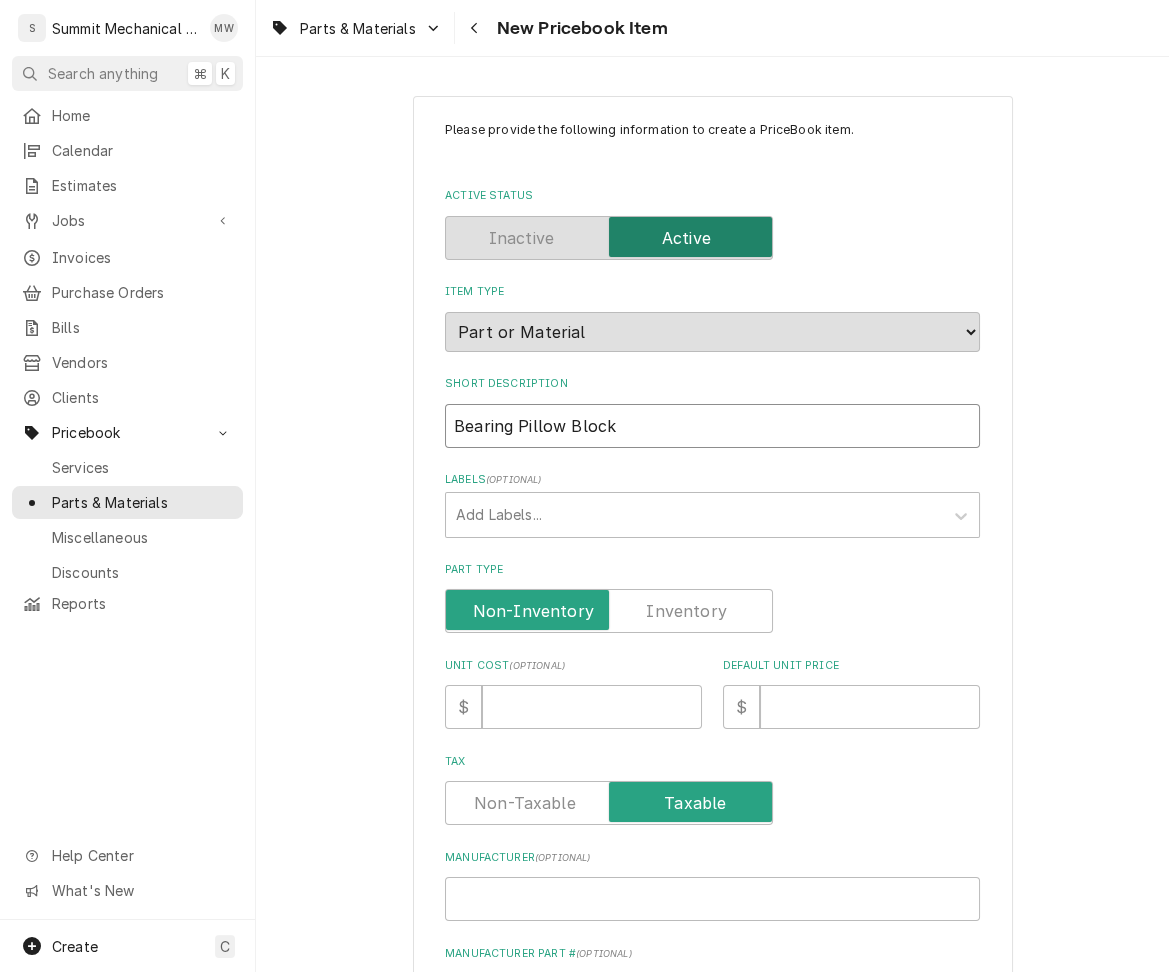 type on "x" 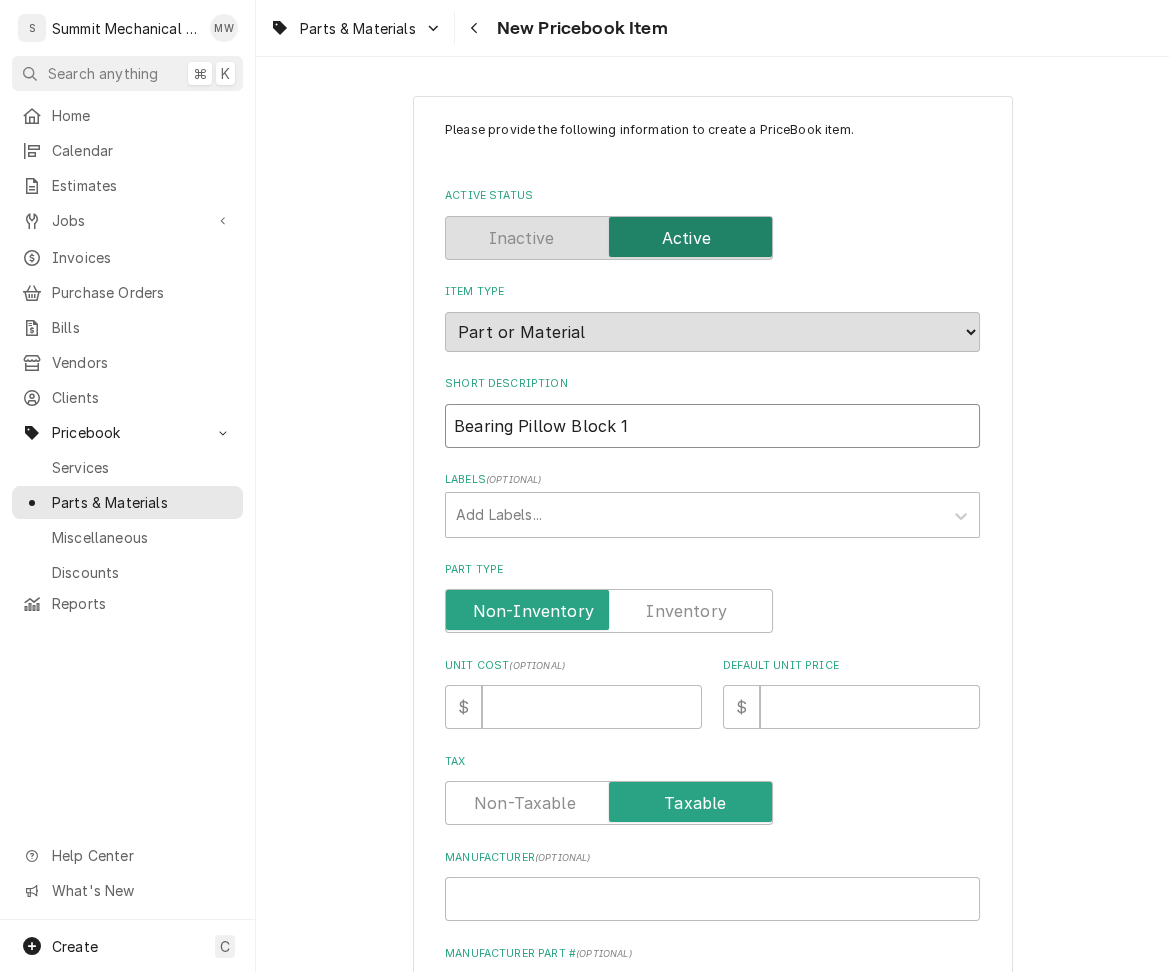 type on "x" 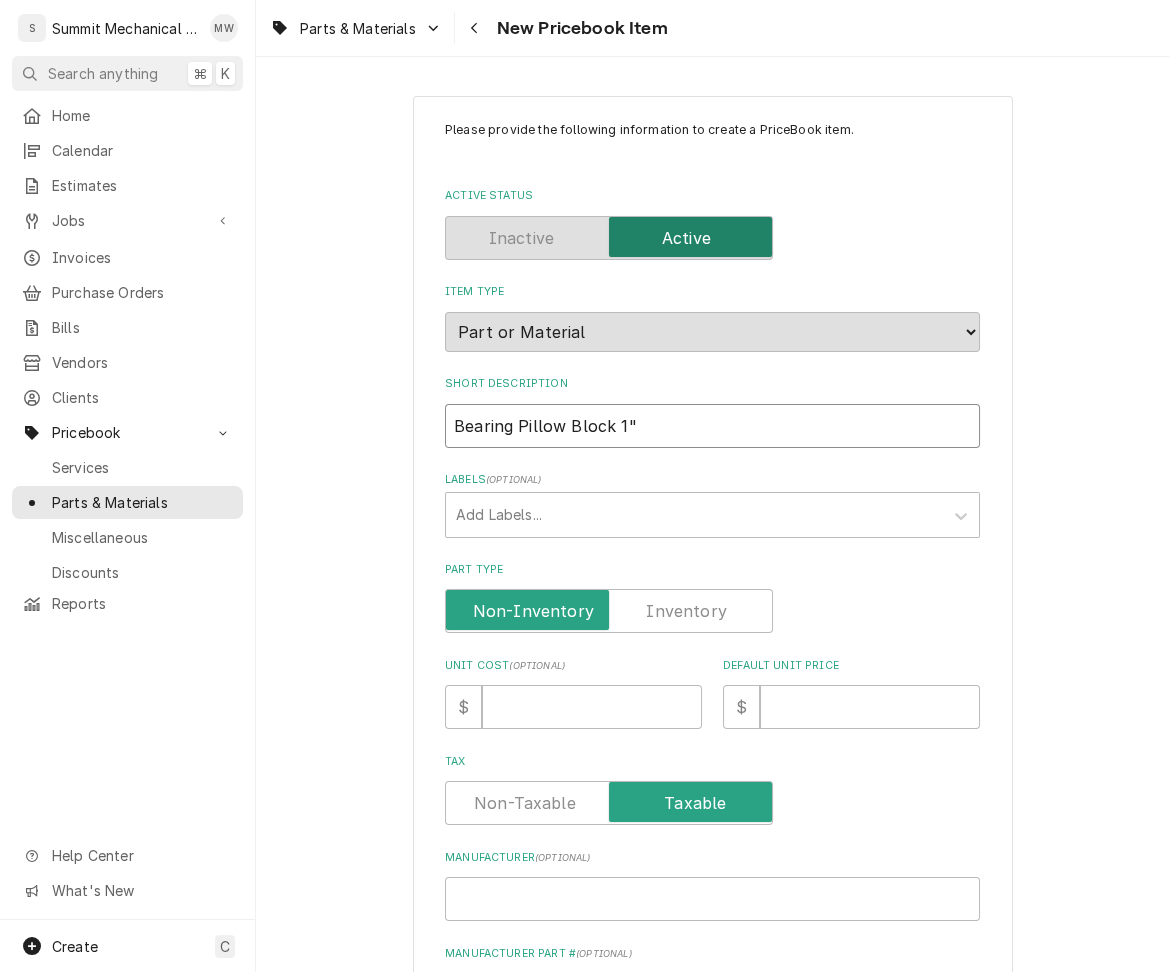 type on "Bearing Pillow Block 1"" 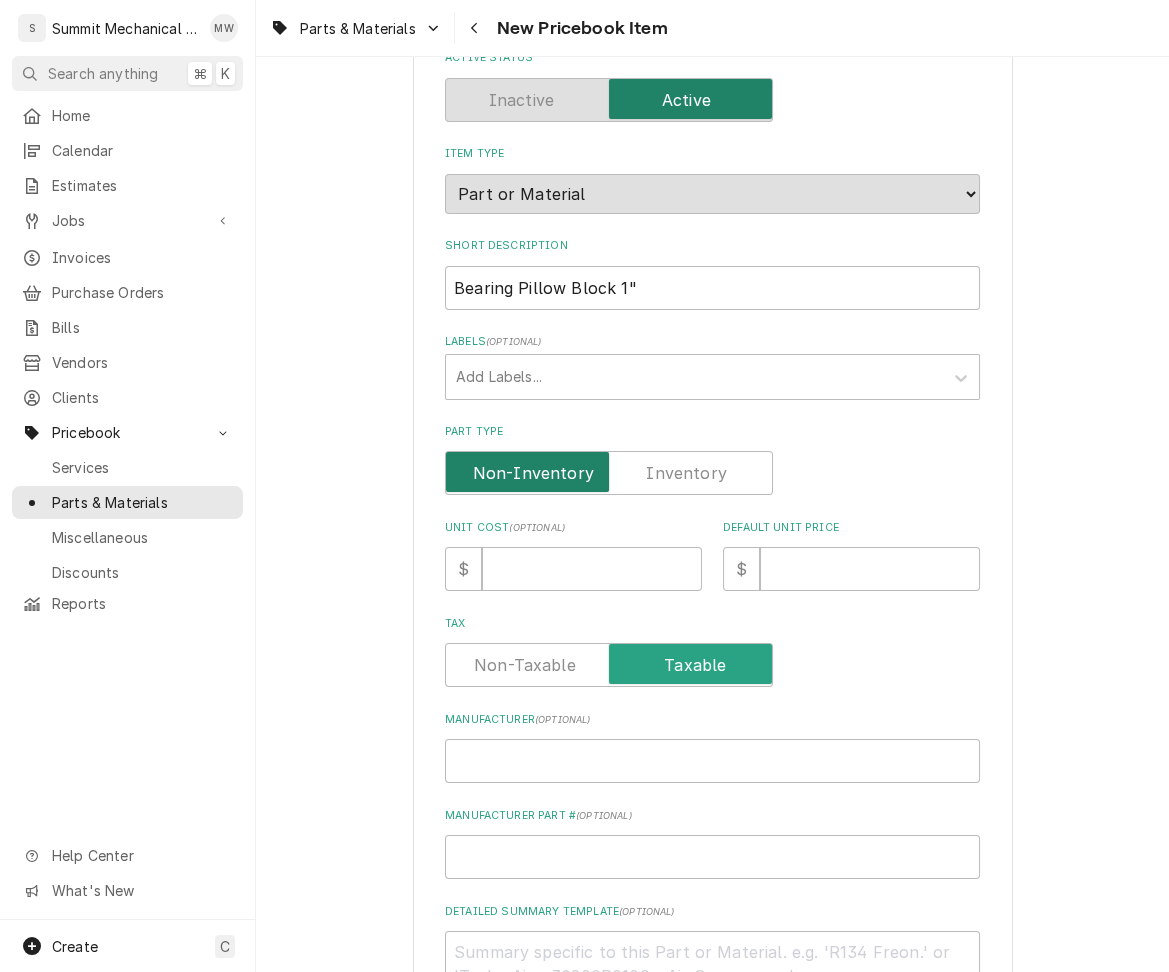 scroll, scrollTop: 143, scrollLeft: 0, axis: vertical 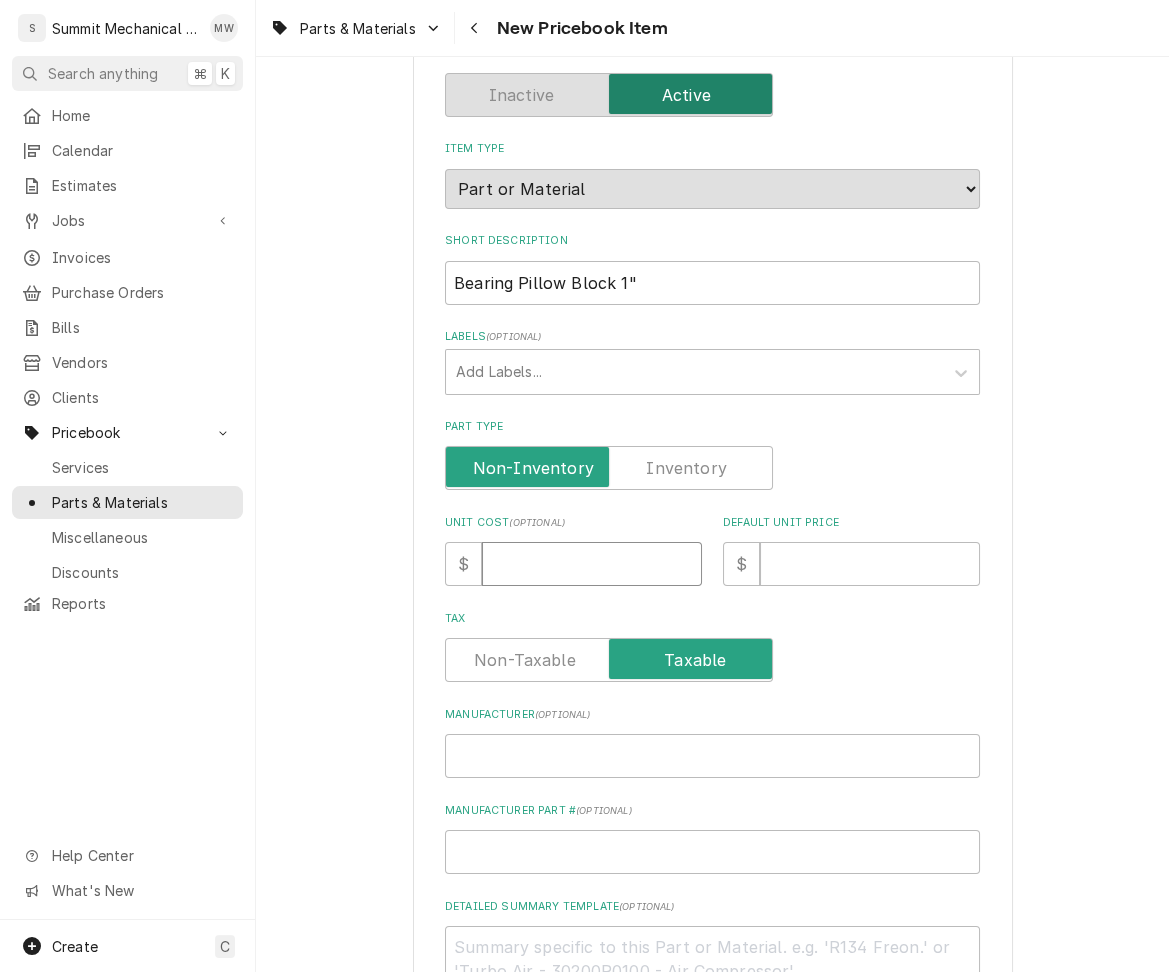 click on "Unit Cost  ( optional )" at bounding box center [592, 564] 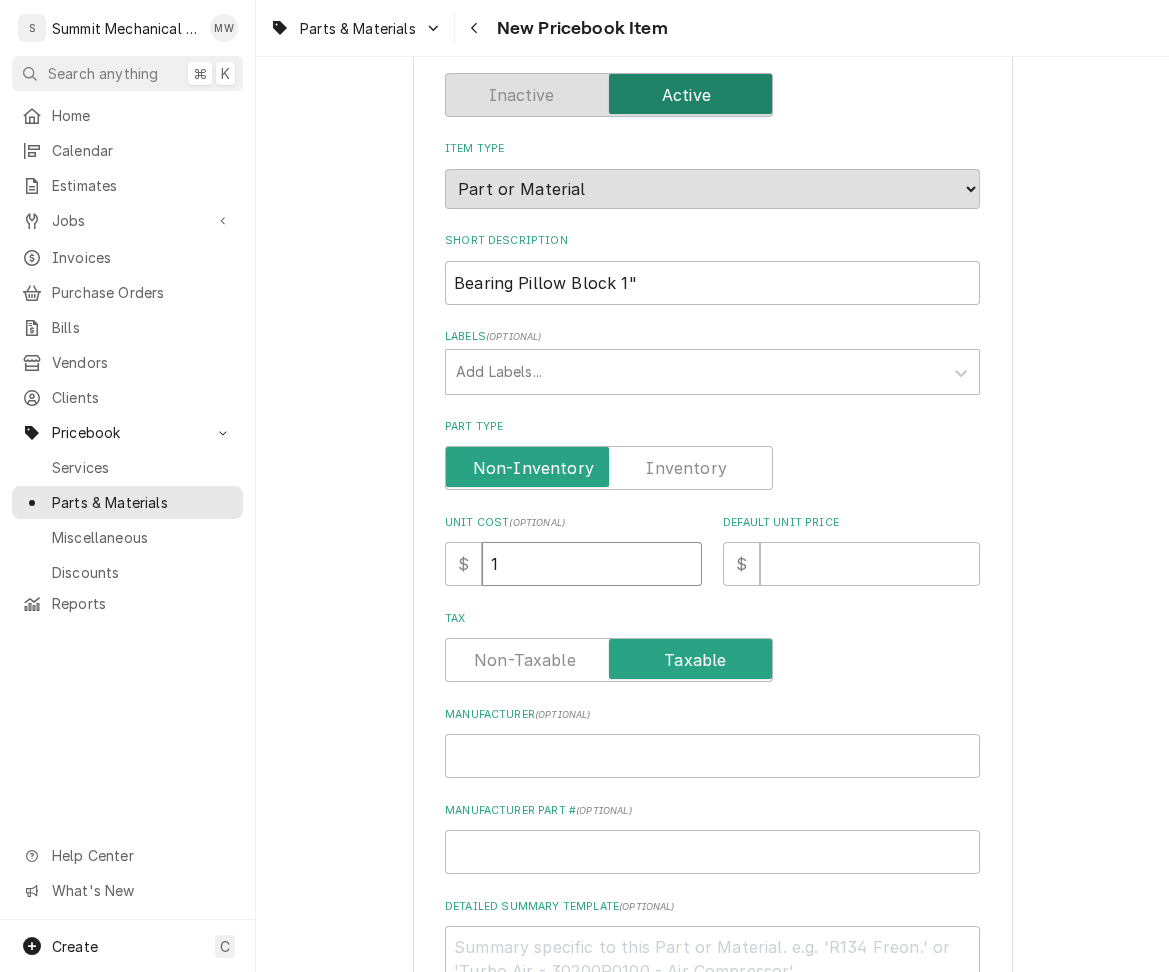 type on "x" 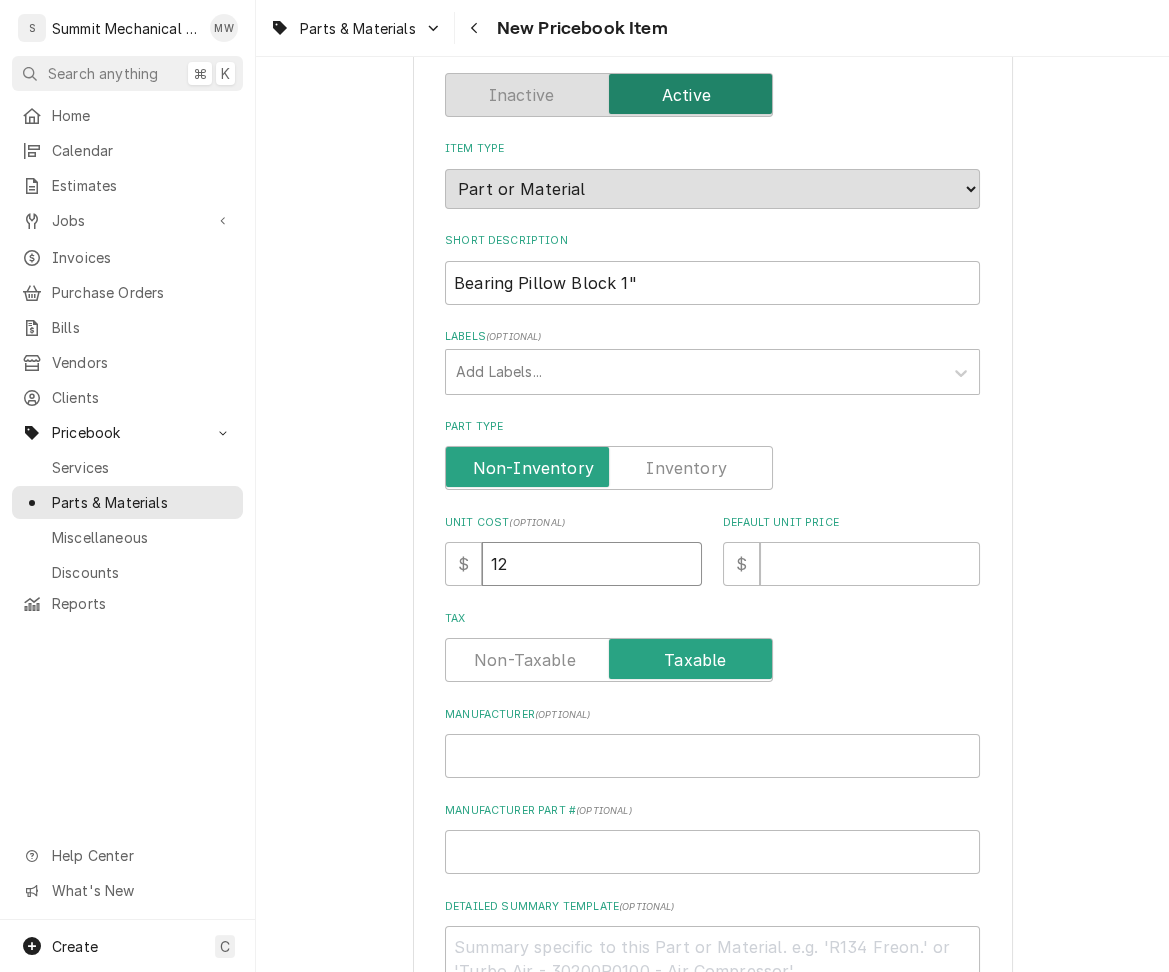 type on "x" 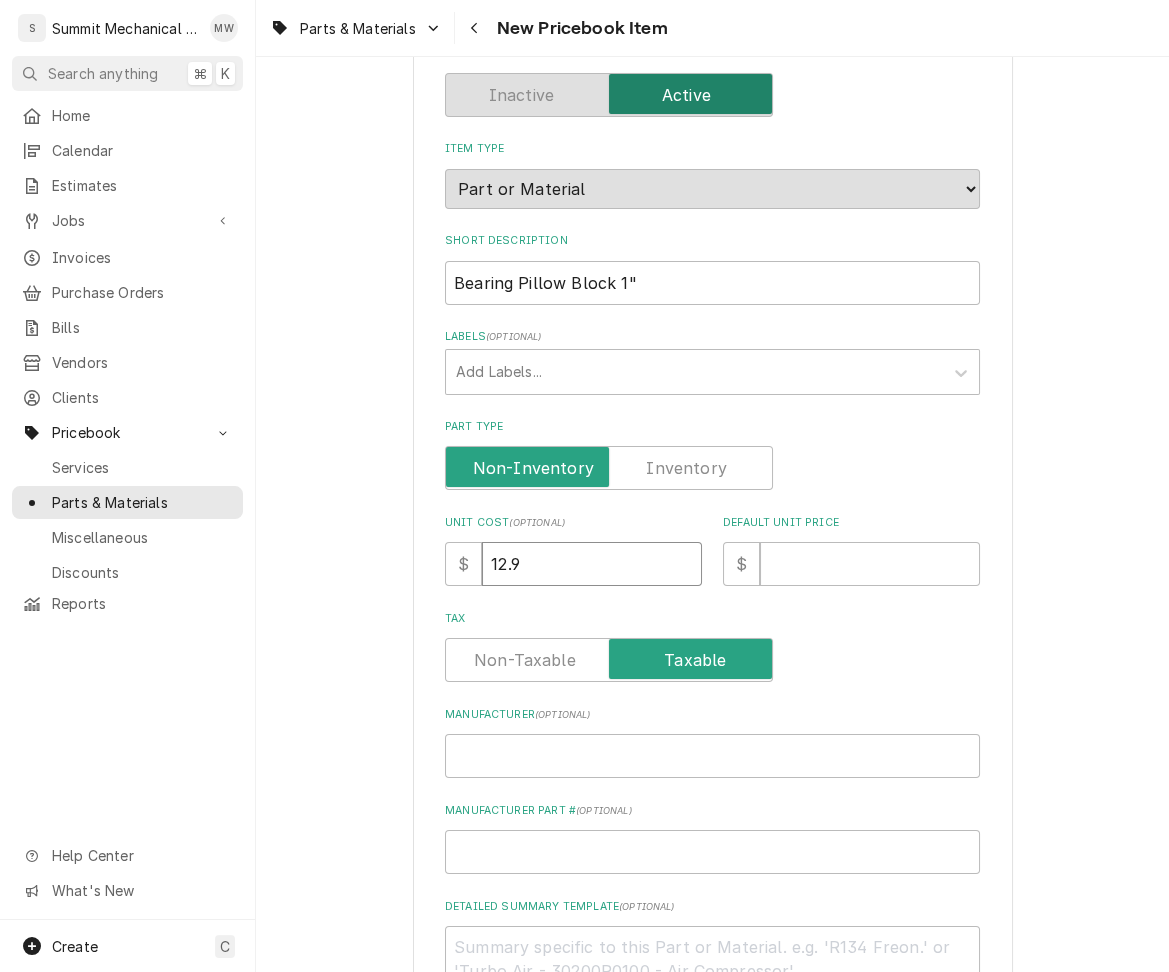 type on "x" 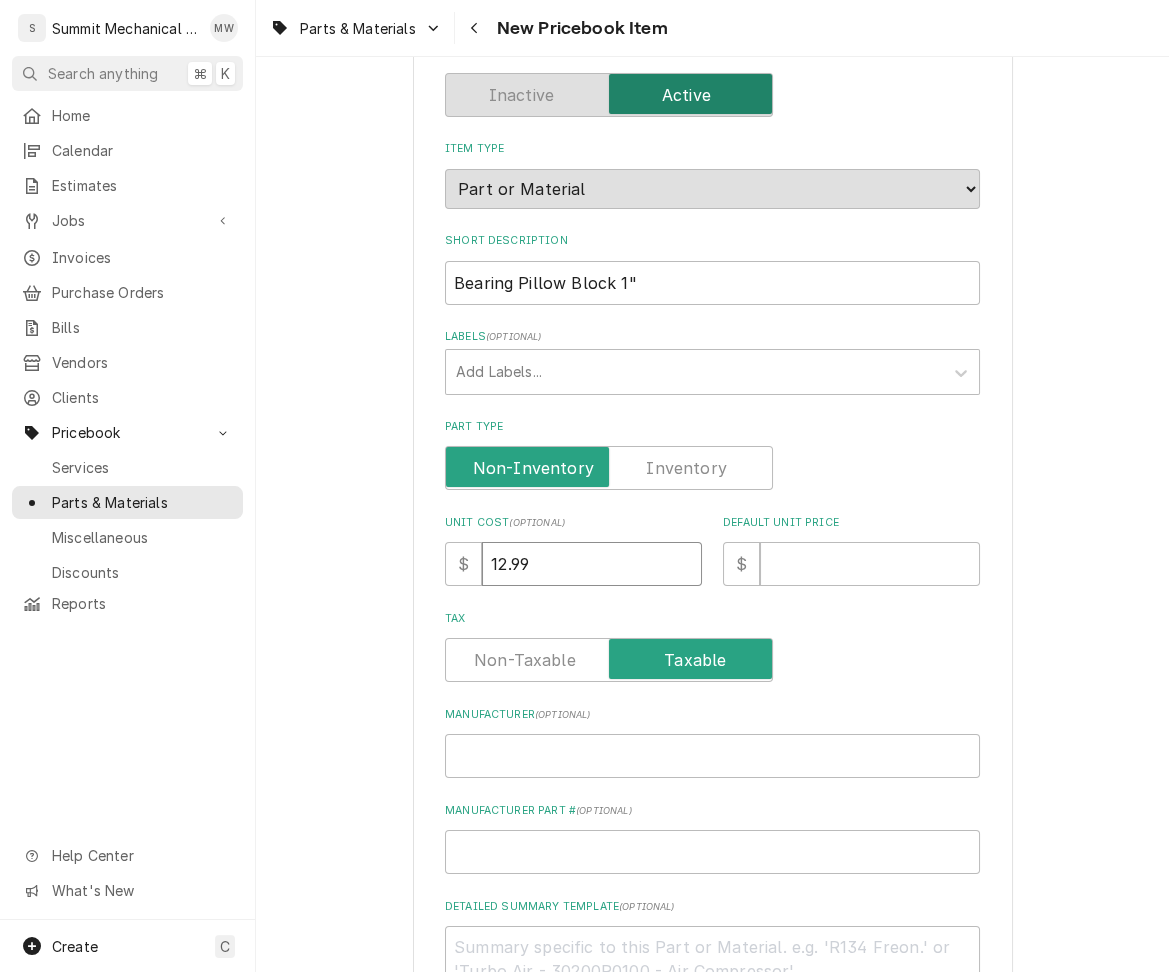 type on "12.99" 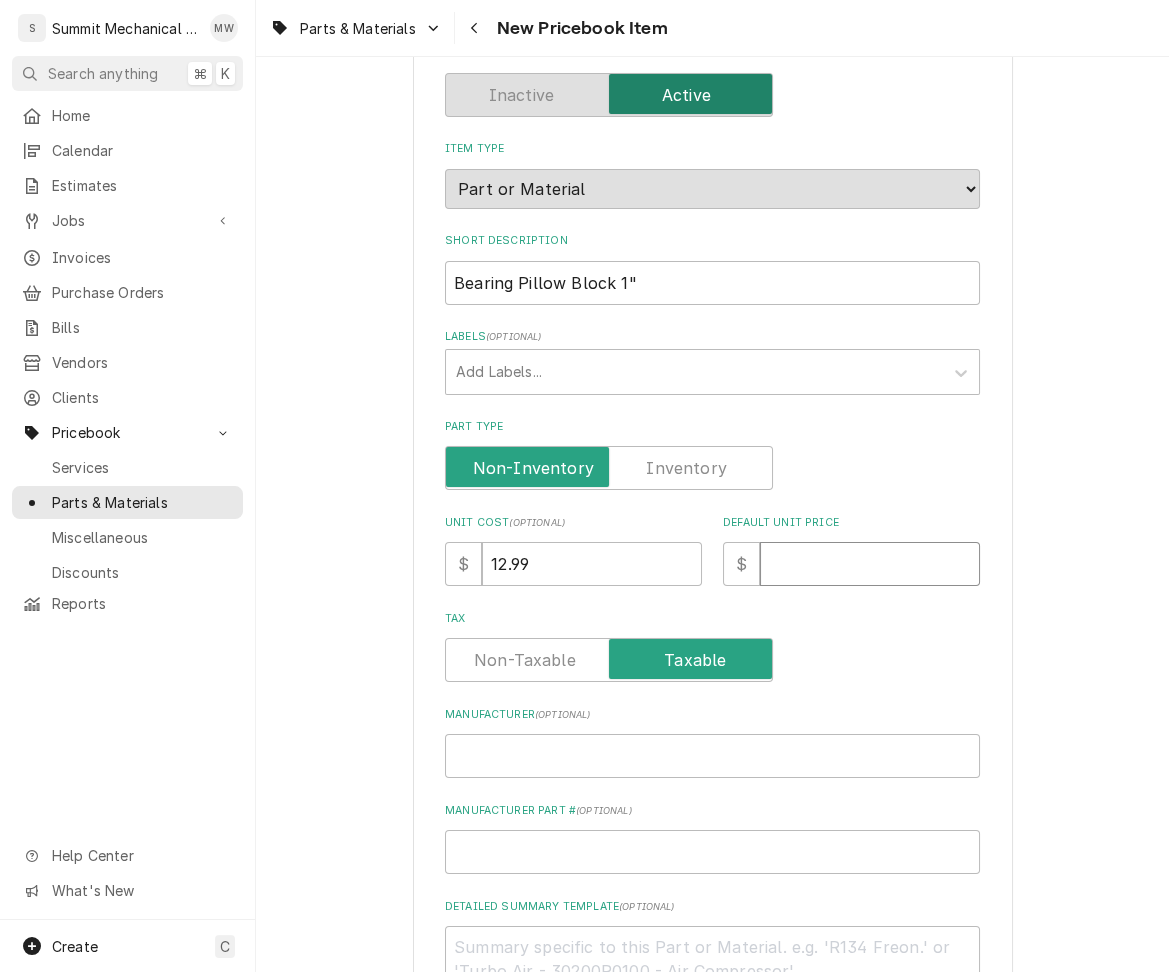 type on "x" 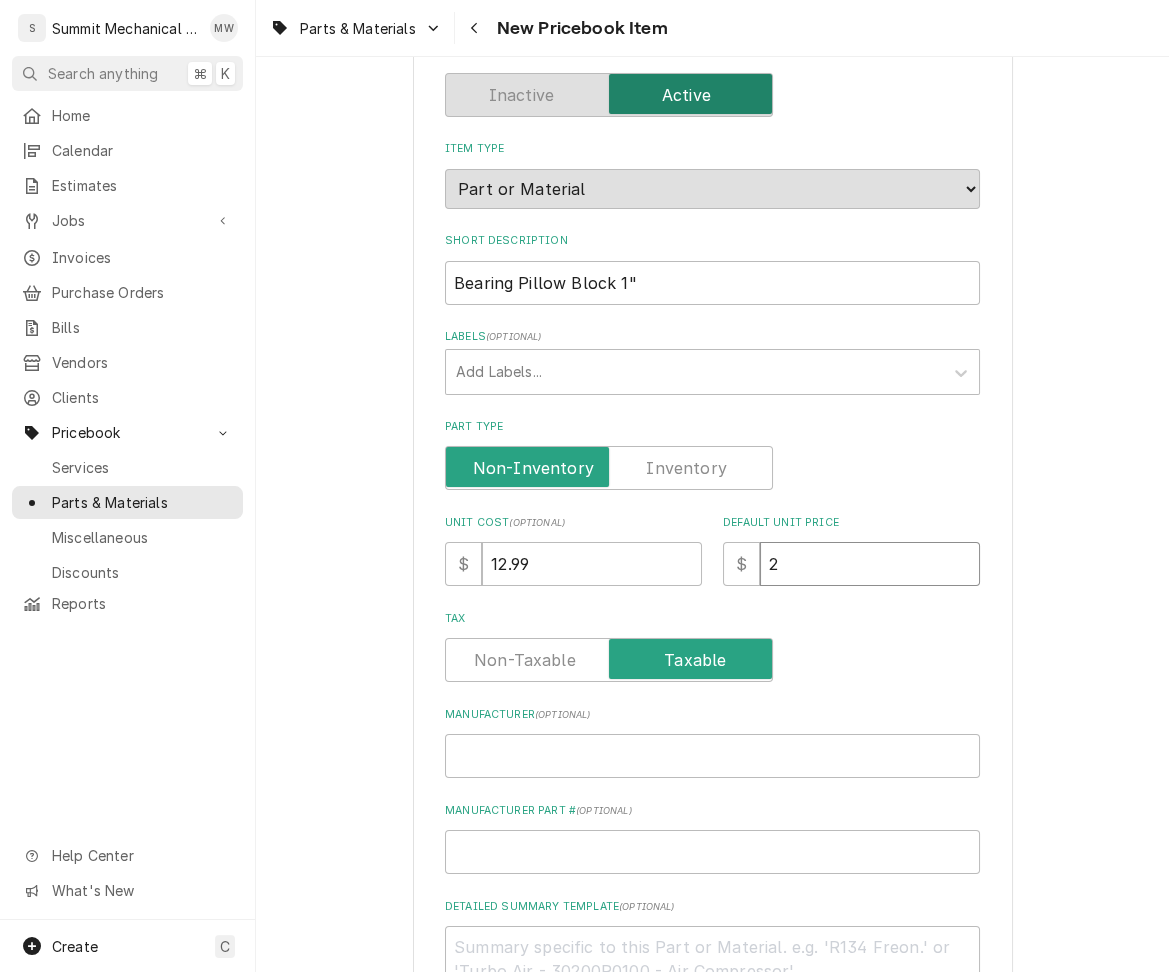type on "x" 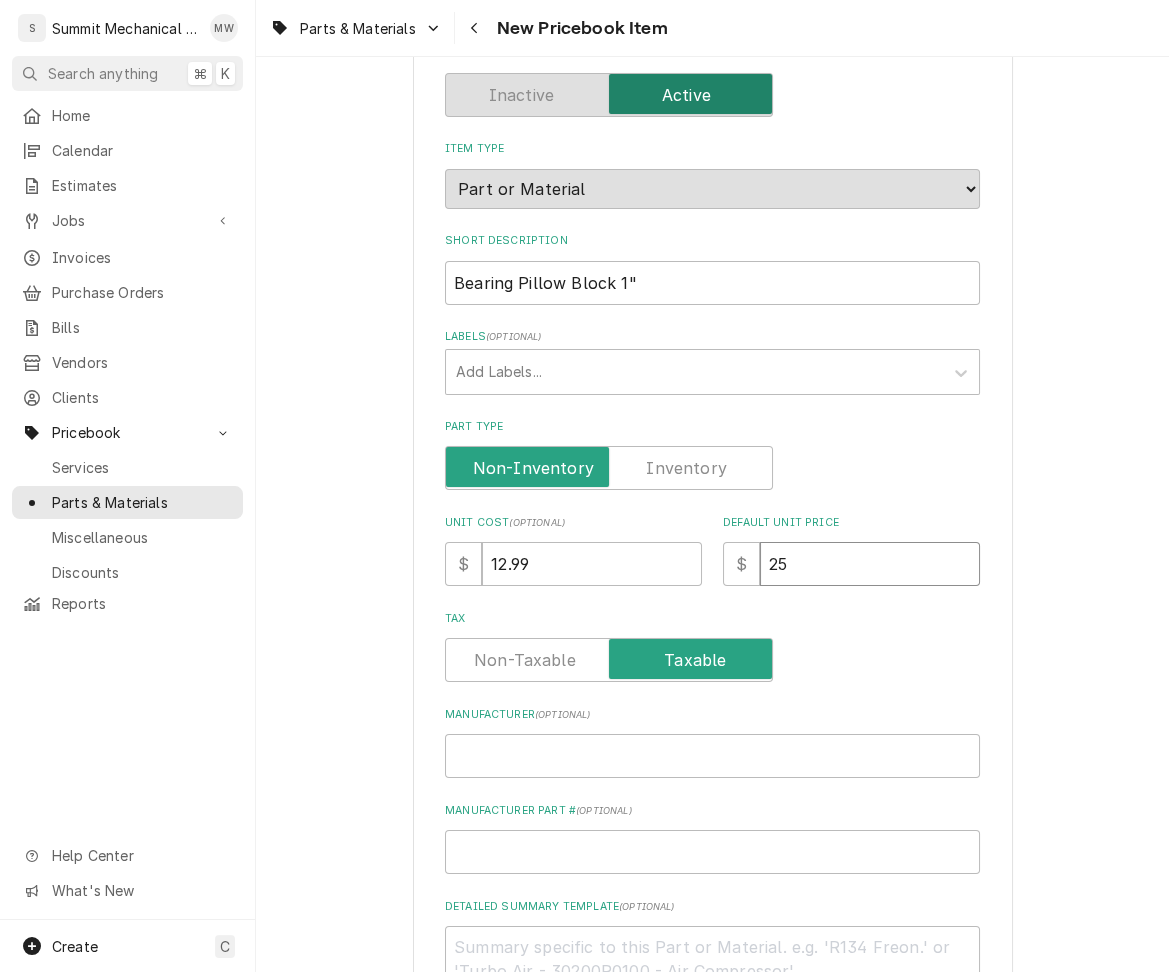 type on "x" 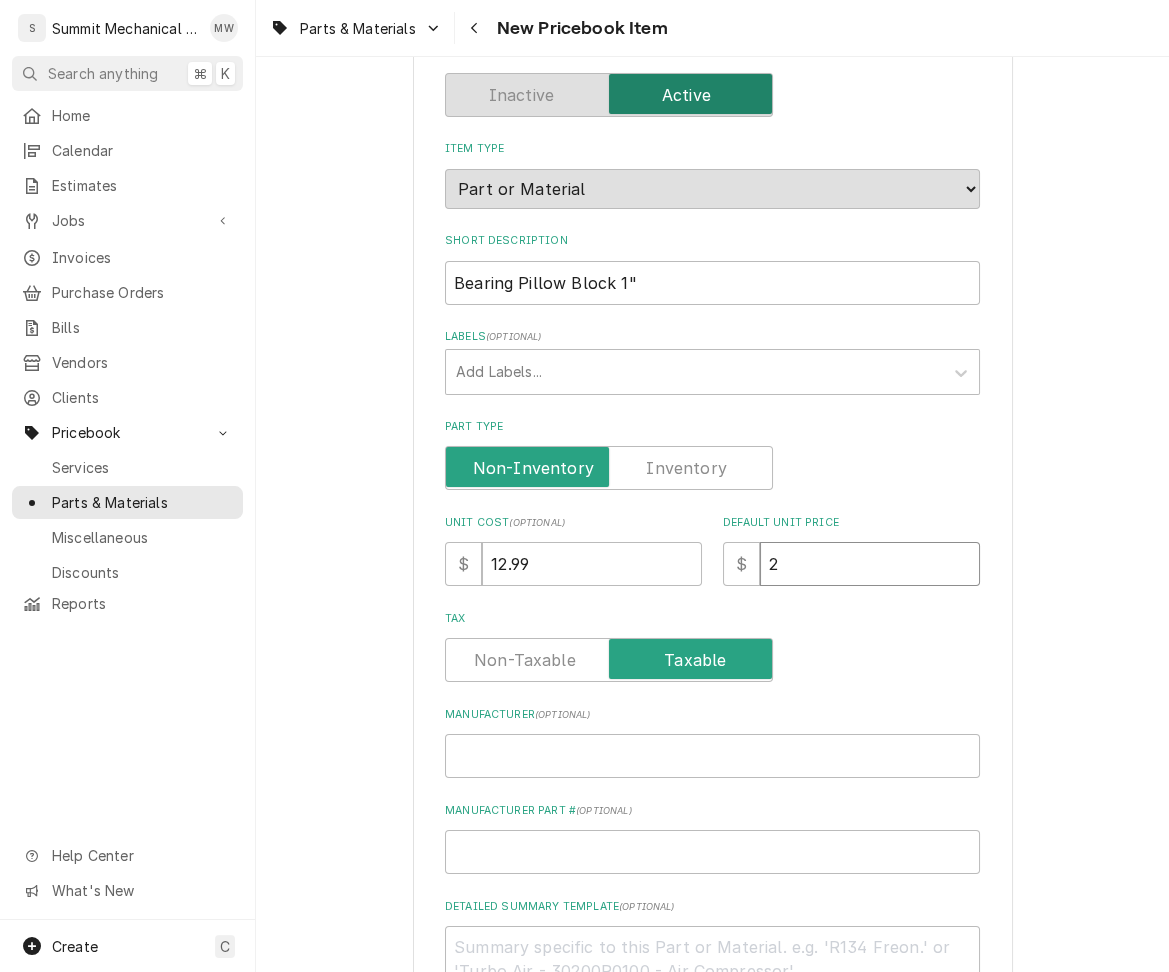 type on "x" 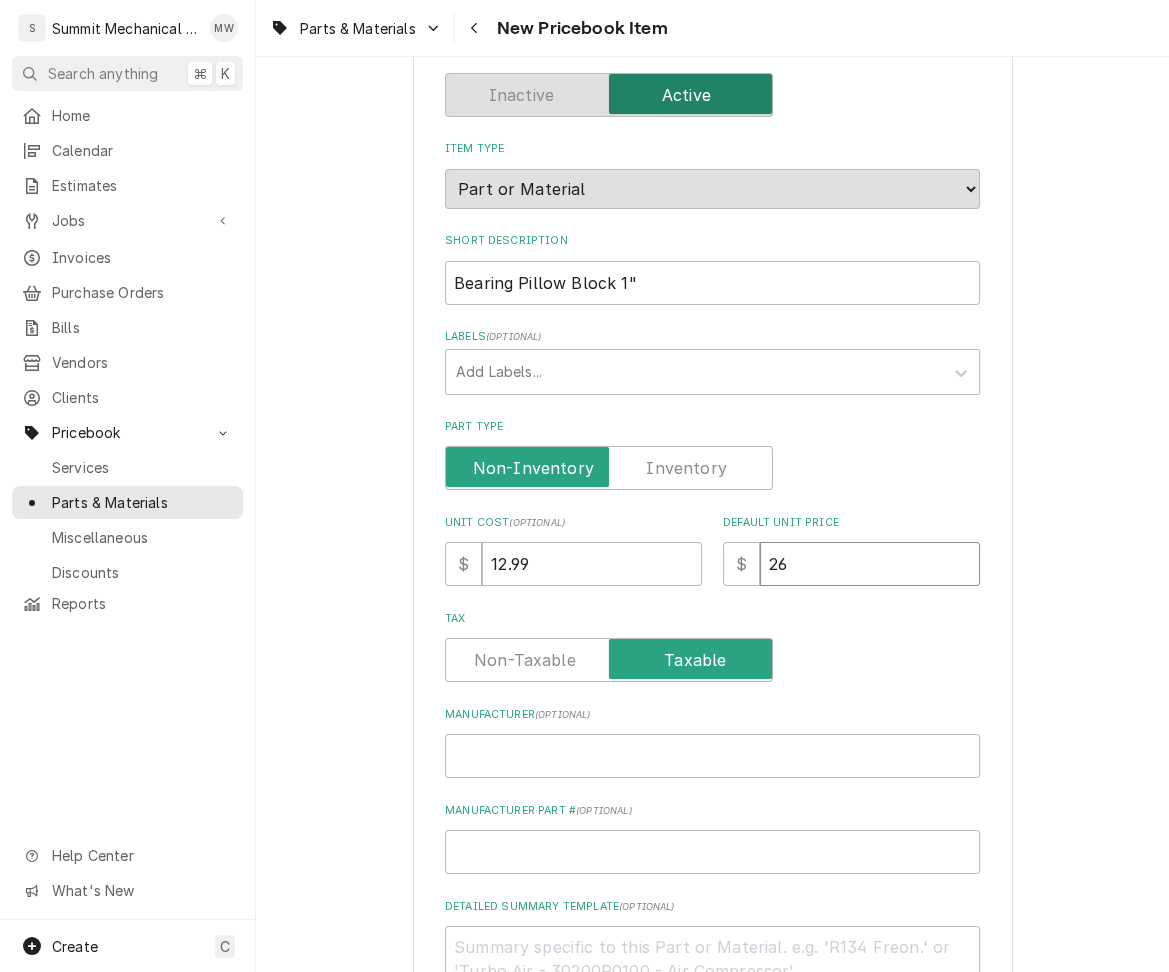 type on "26" 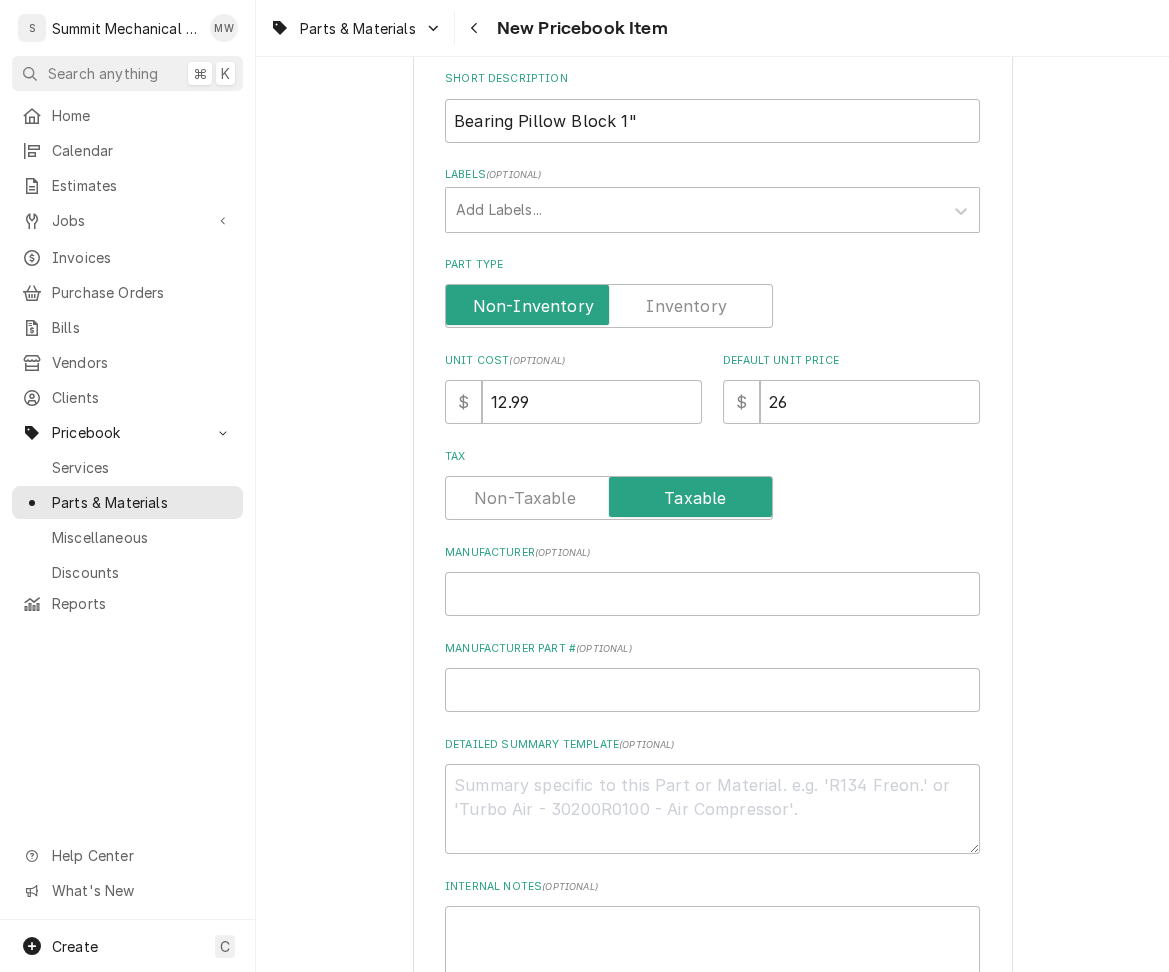 scroll, scrollTop: 371, scrollLeft: 0, axis: vertical 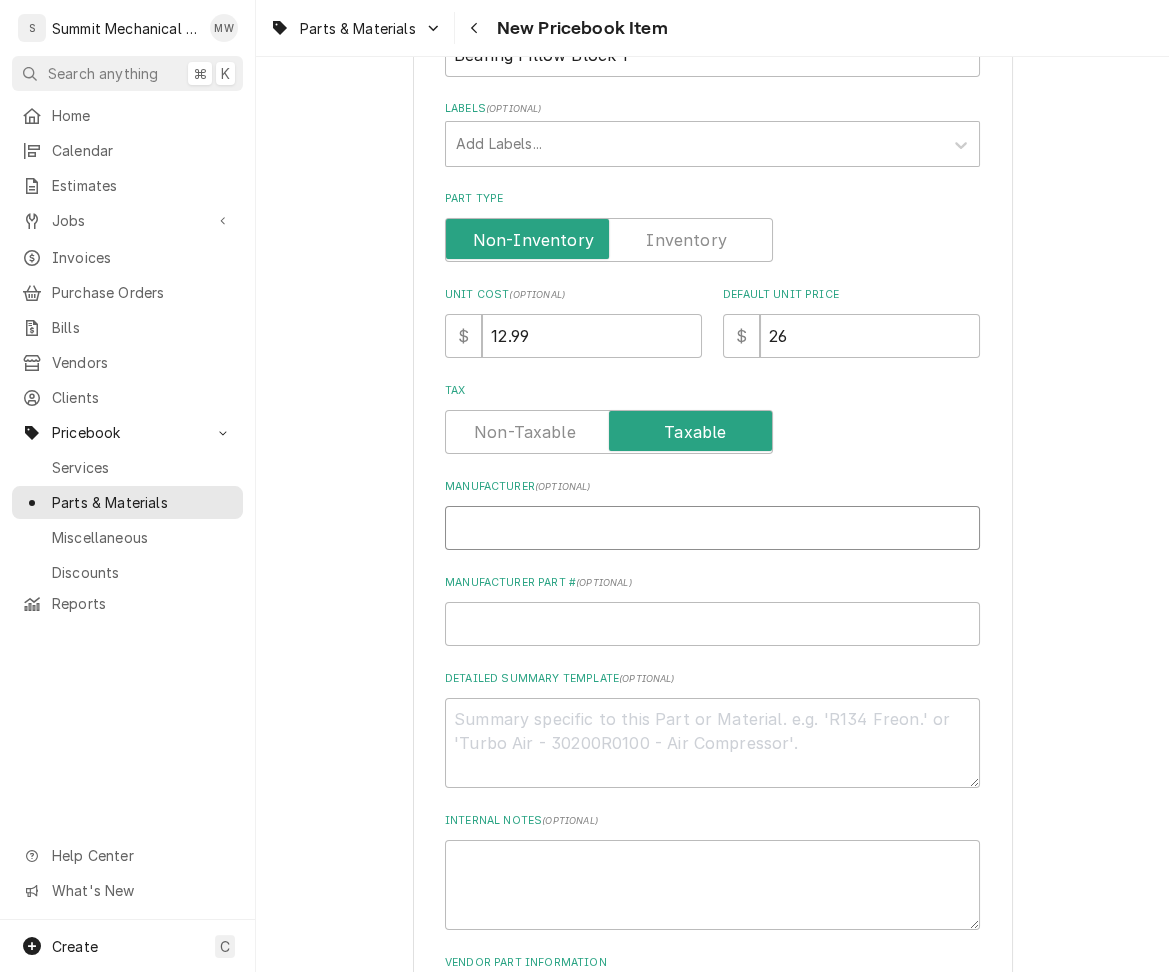 click on "Manufacturer  ( optional )" at bounding box center [712, 528] 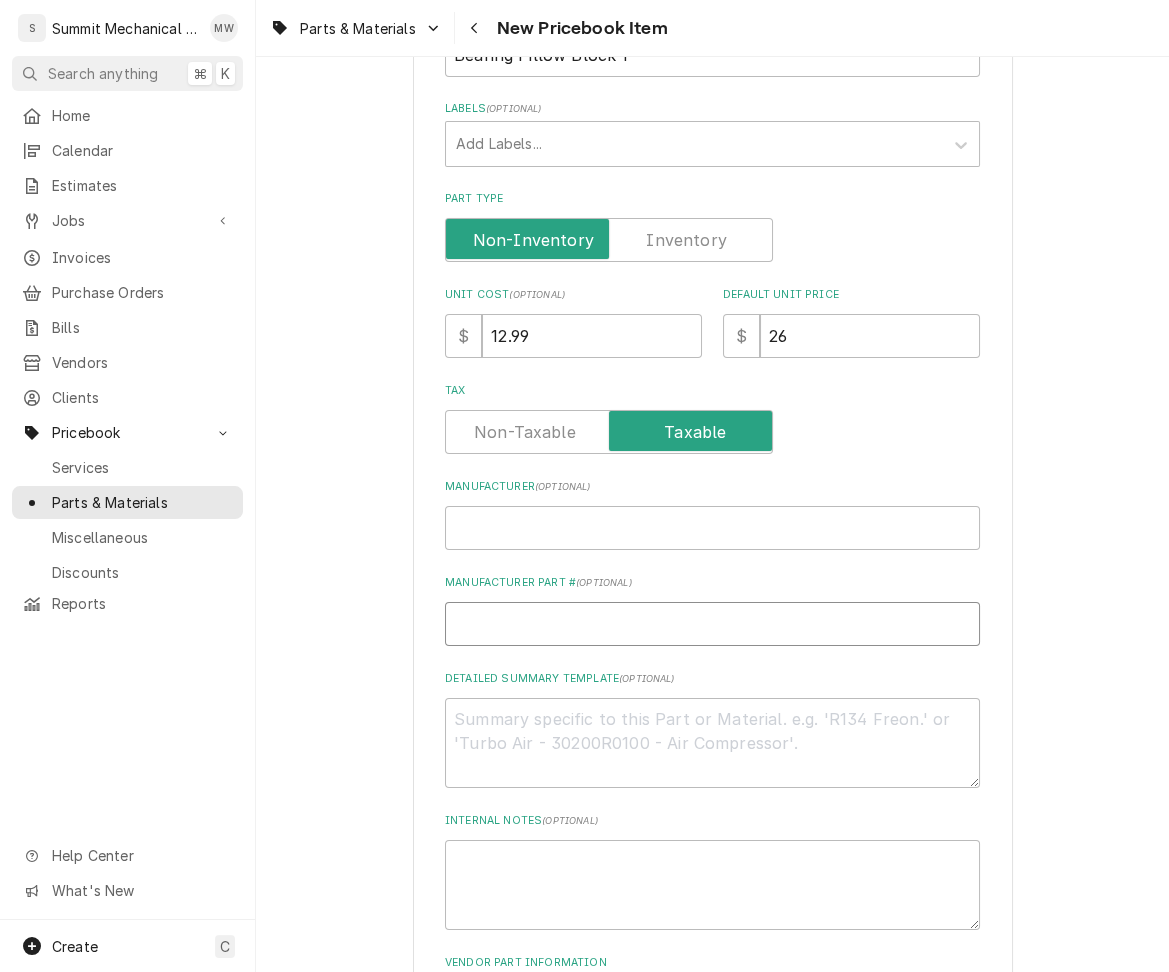 type on "x" 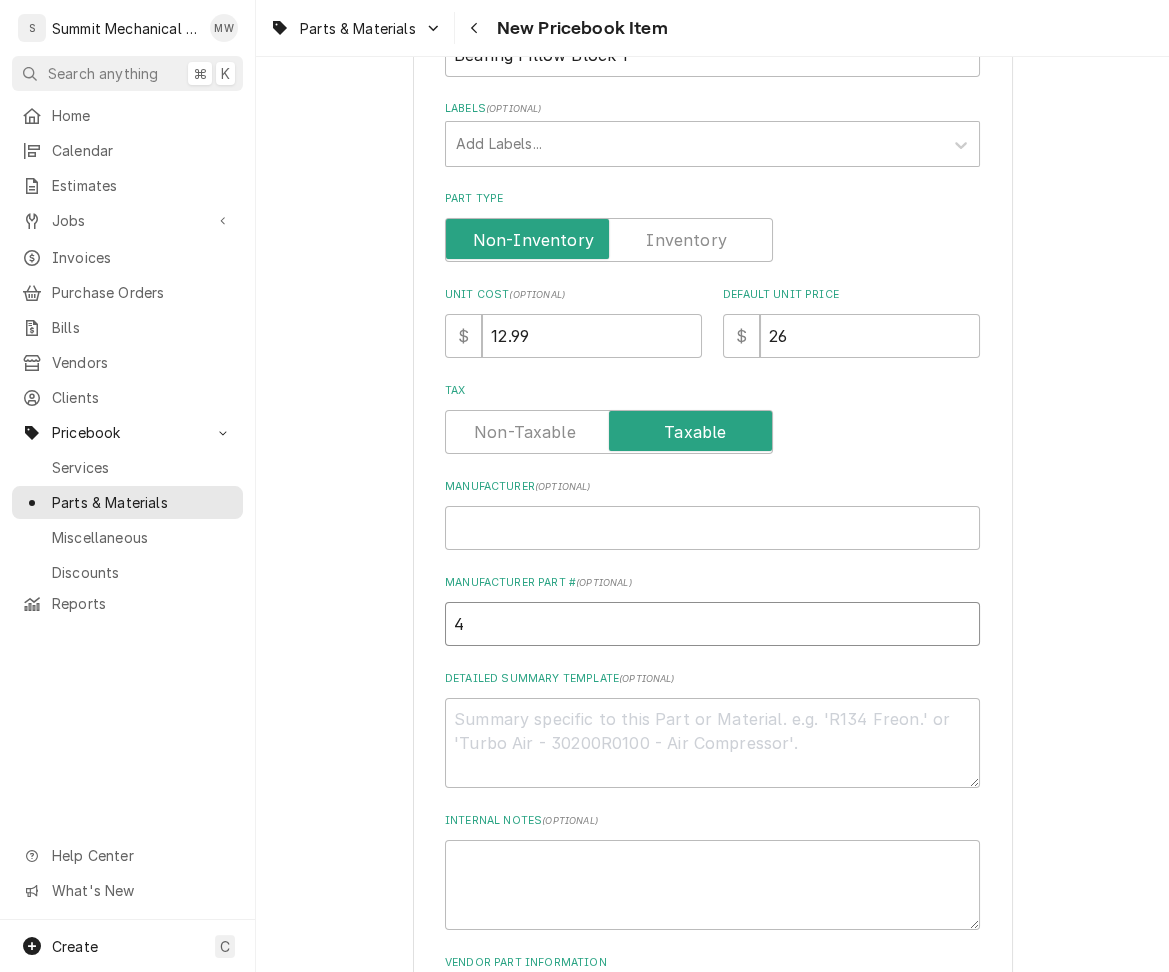 type on "x" 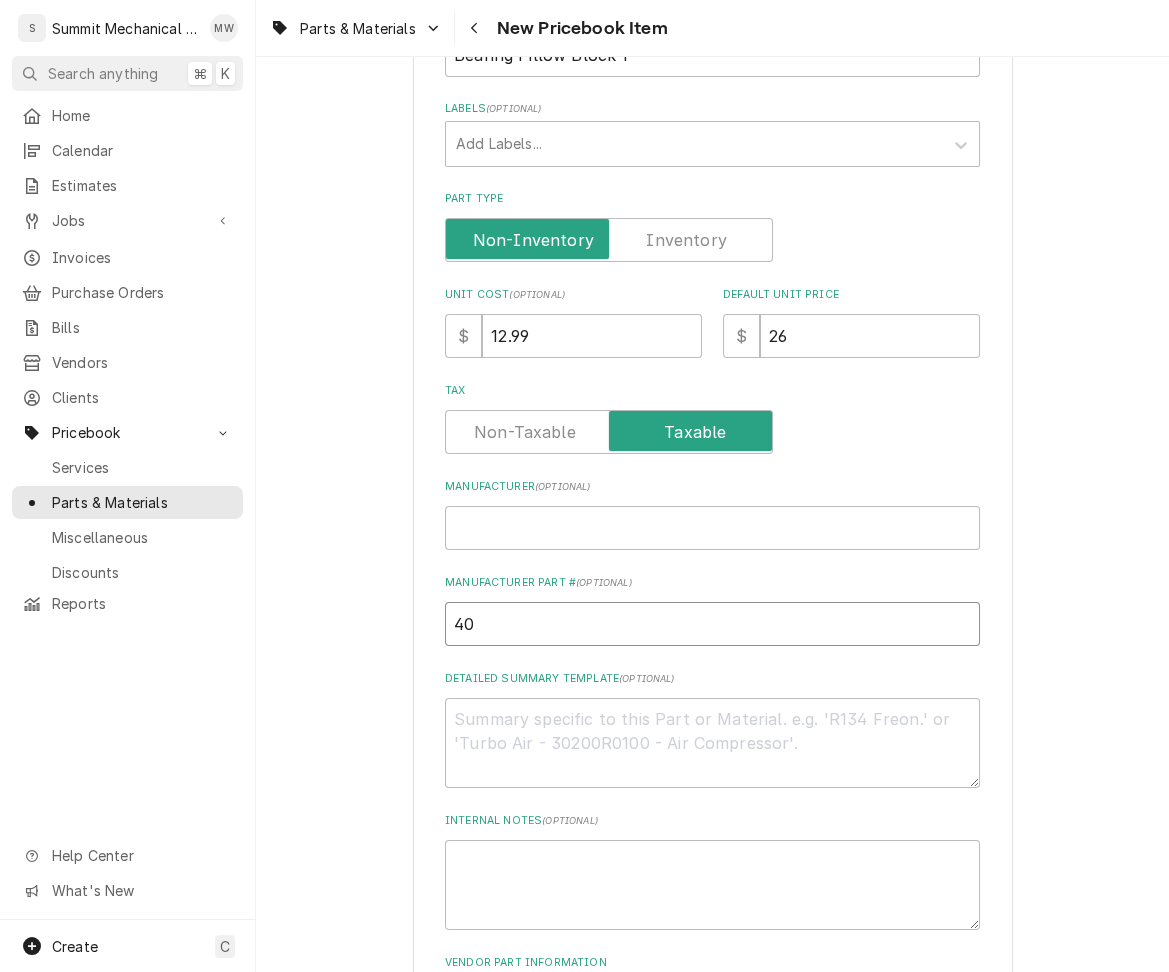type on "x" 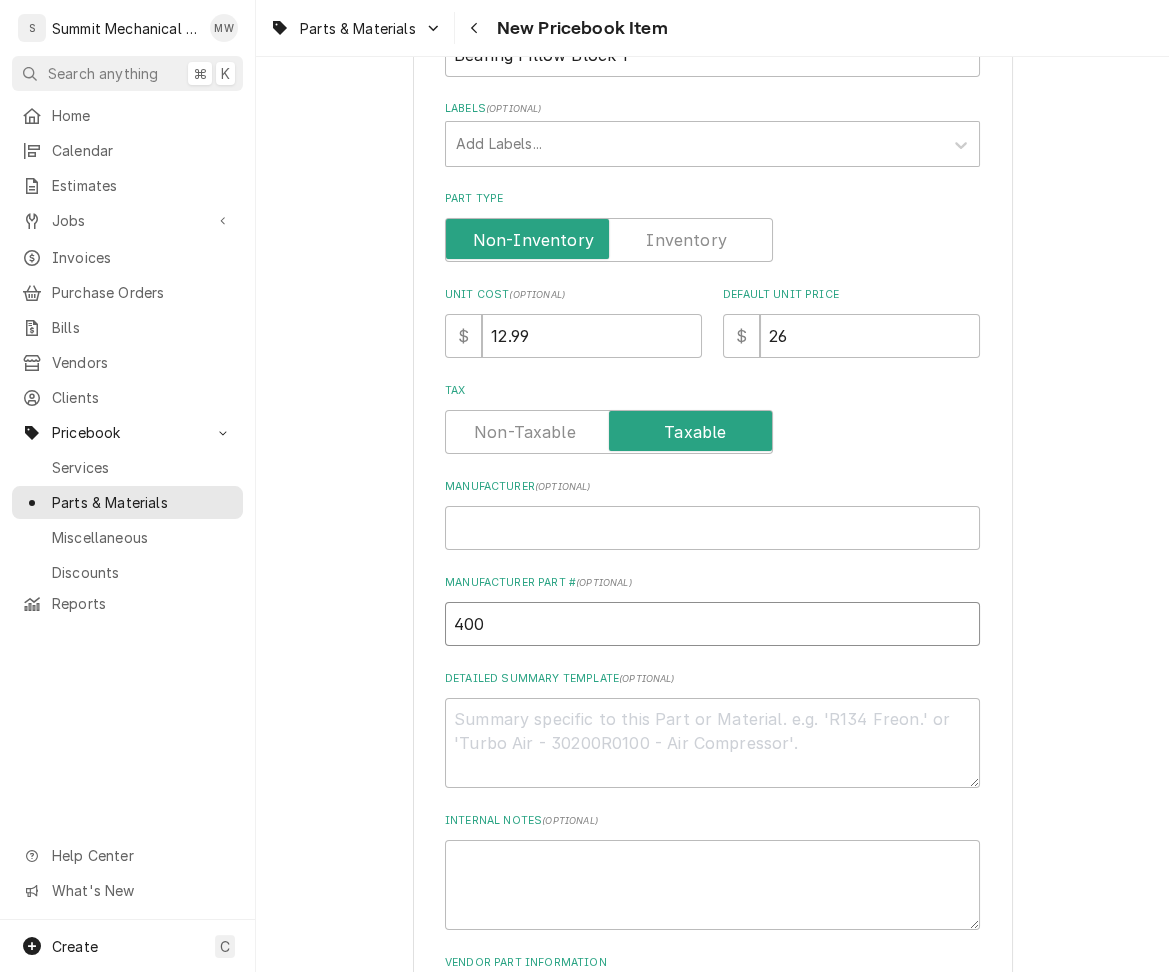 type on "x" 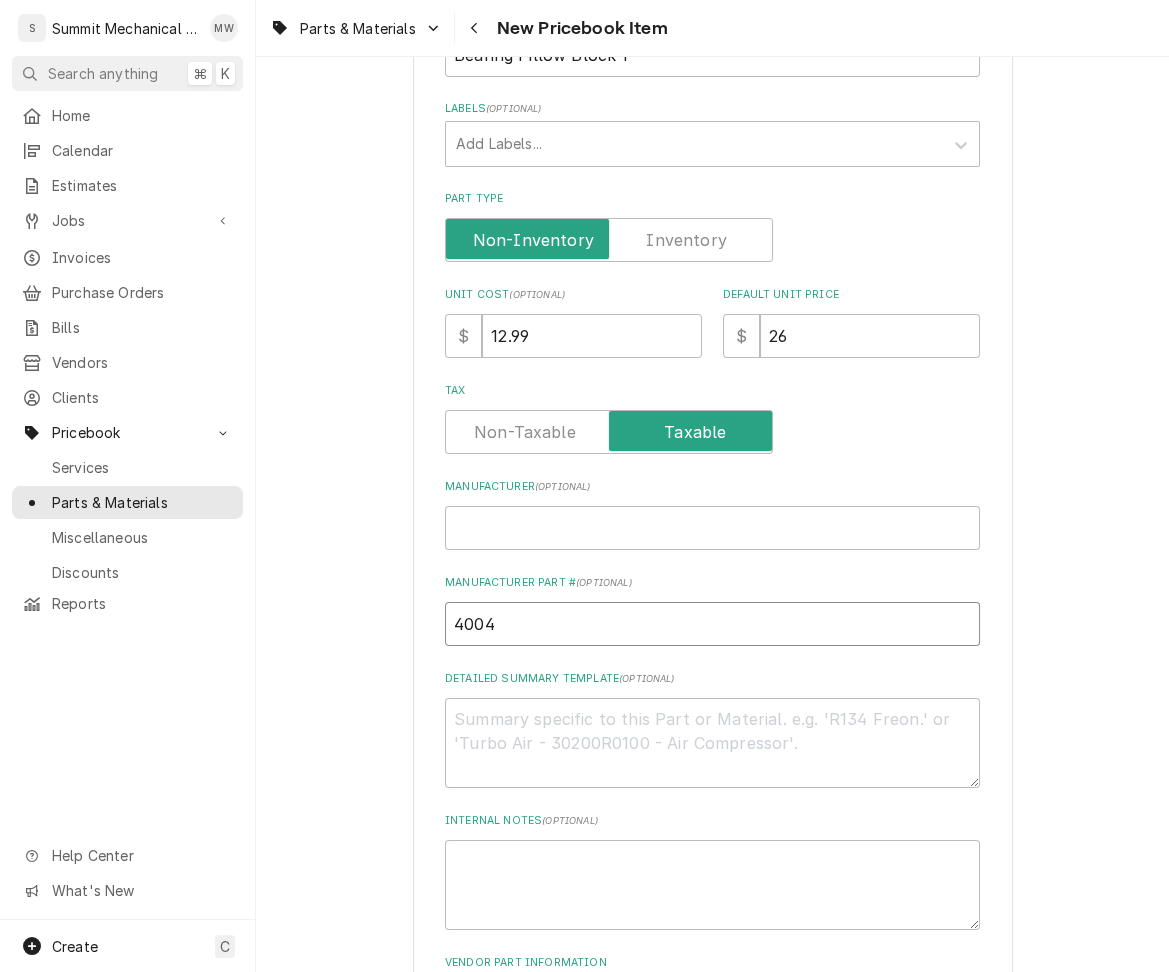 type on "x" 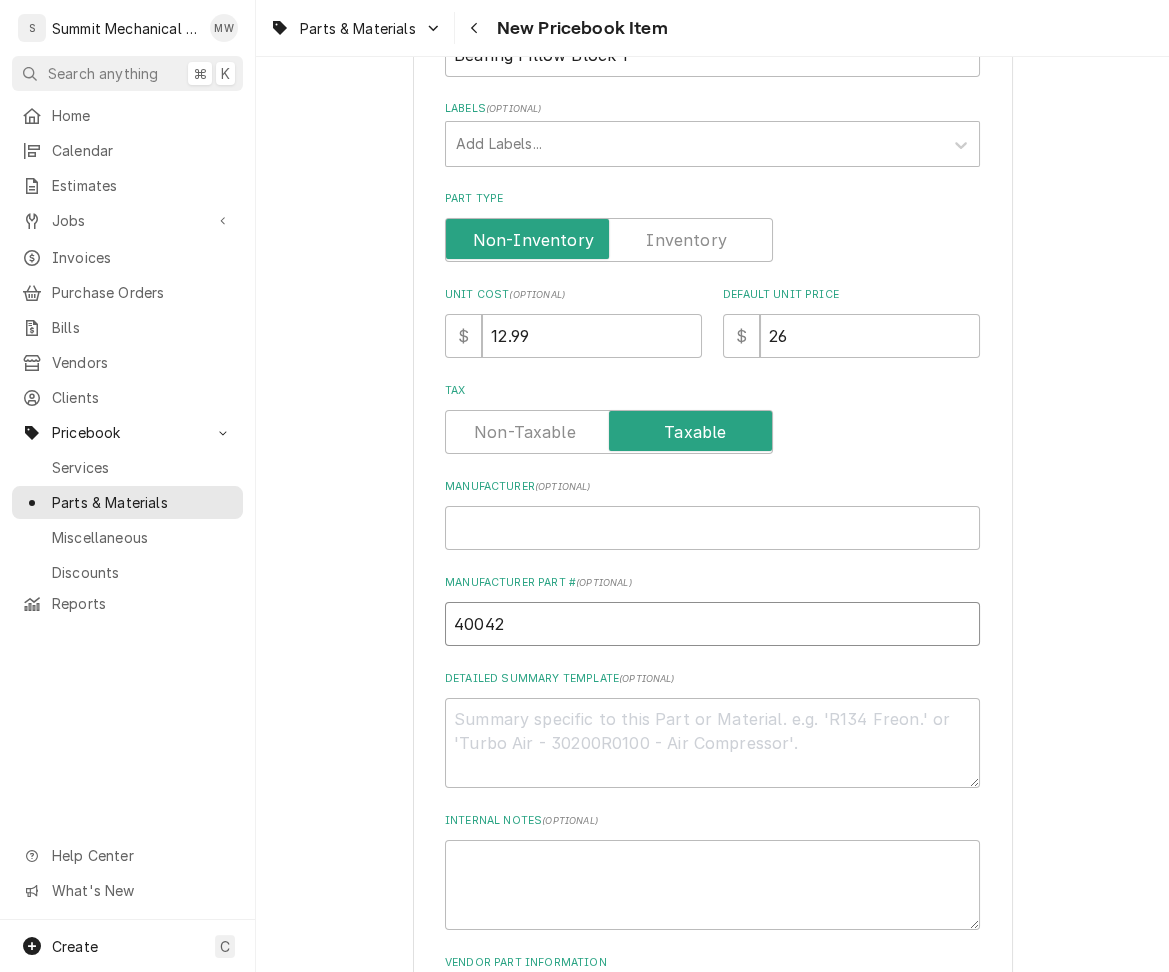 type on "x" 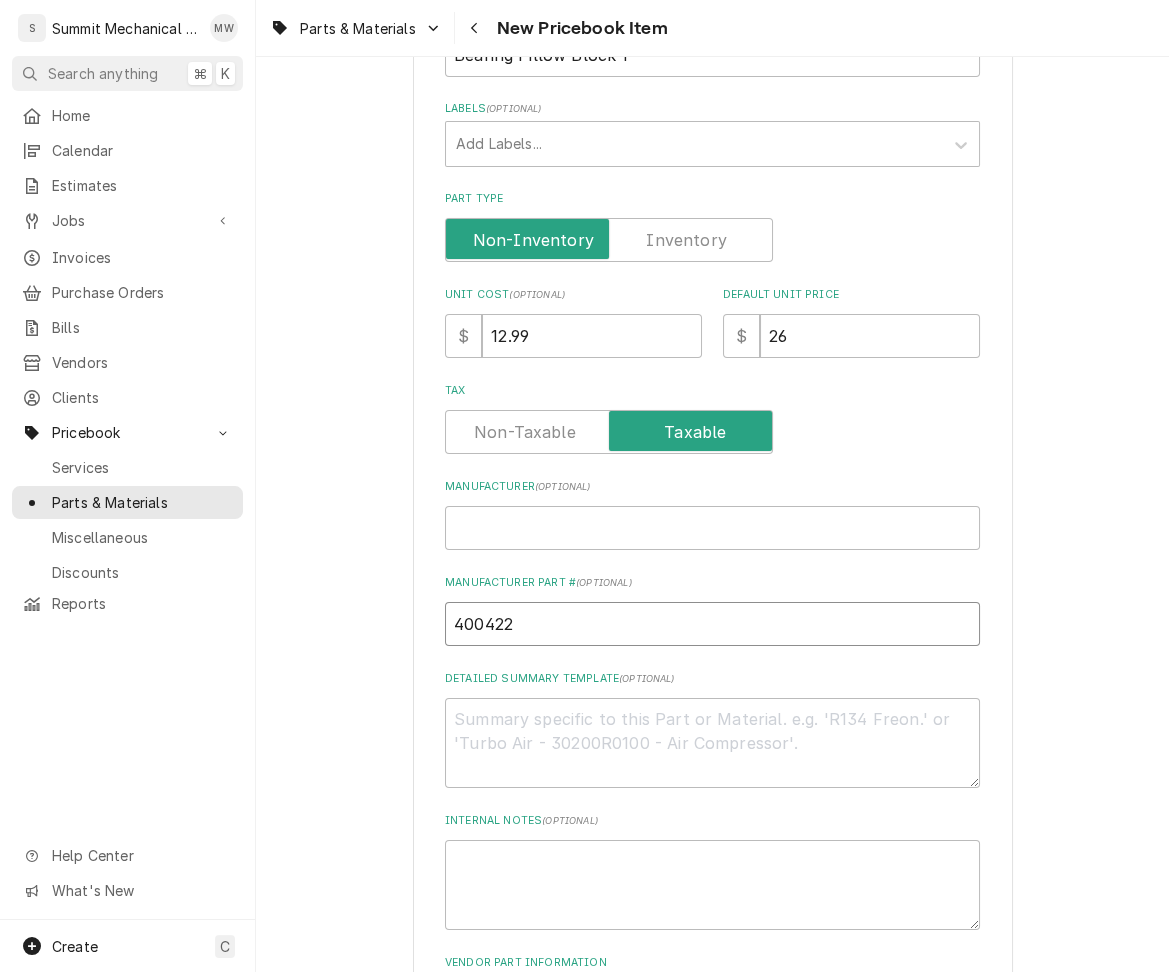 type on "x" 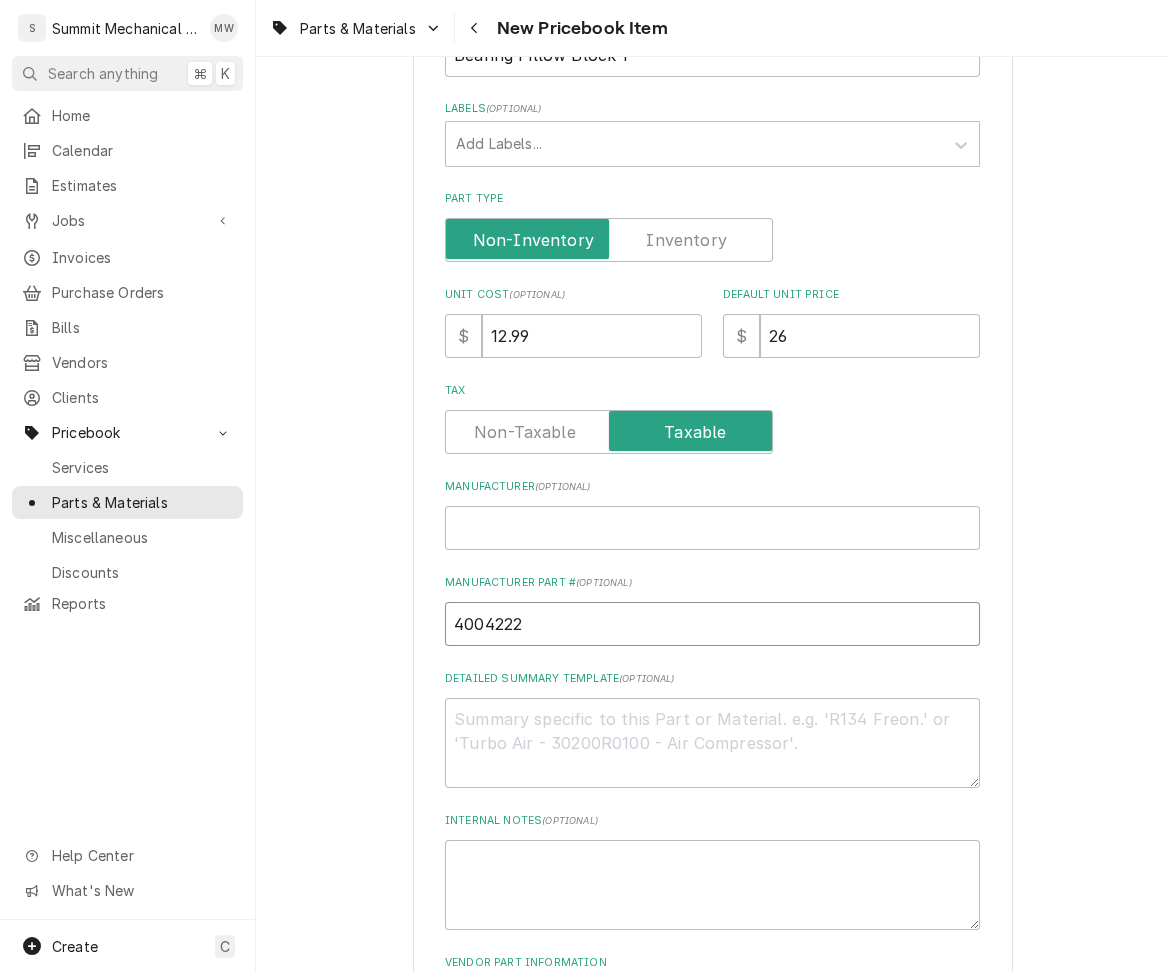type on "4004222" 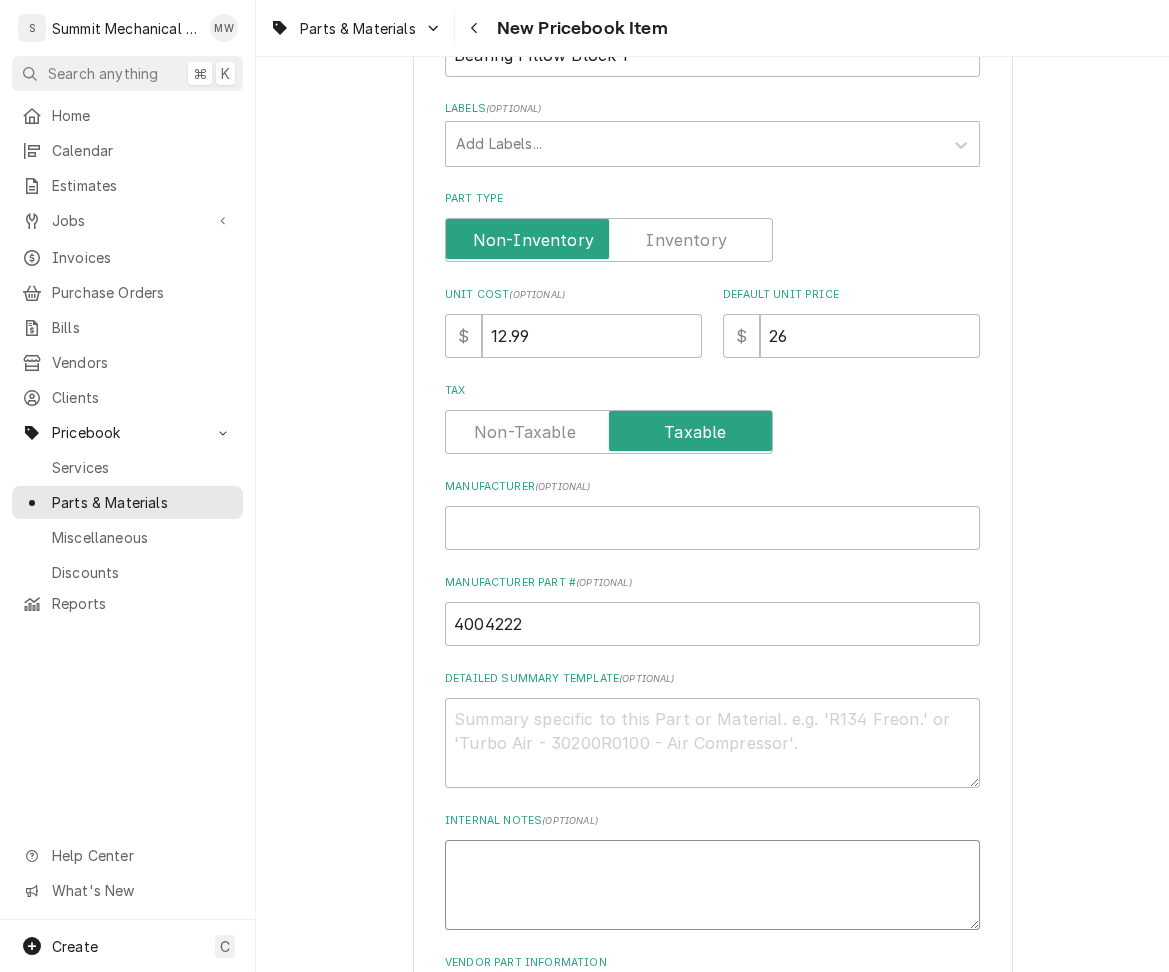 scroll, scrollTop: 539, scrollLeft: 0, axis: vertical 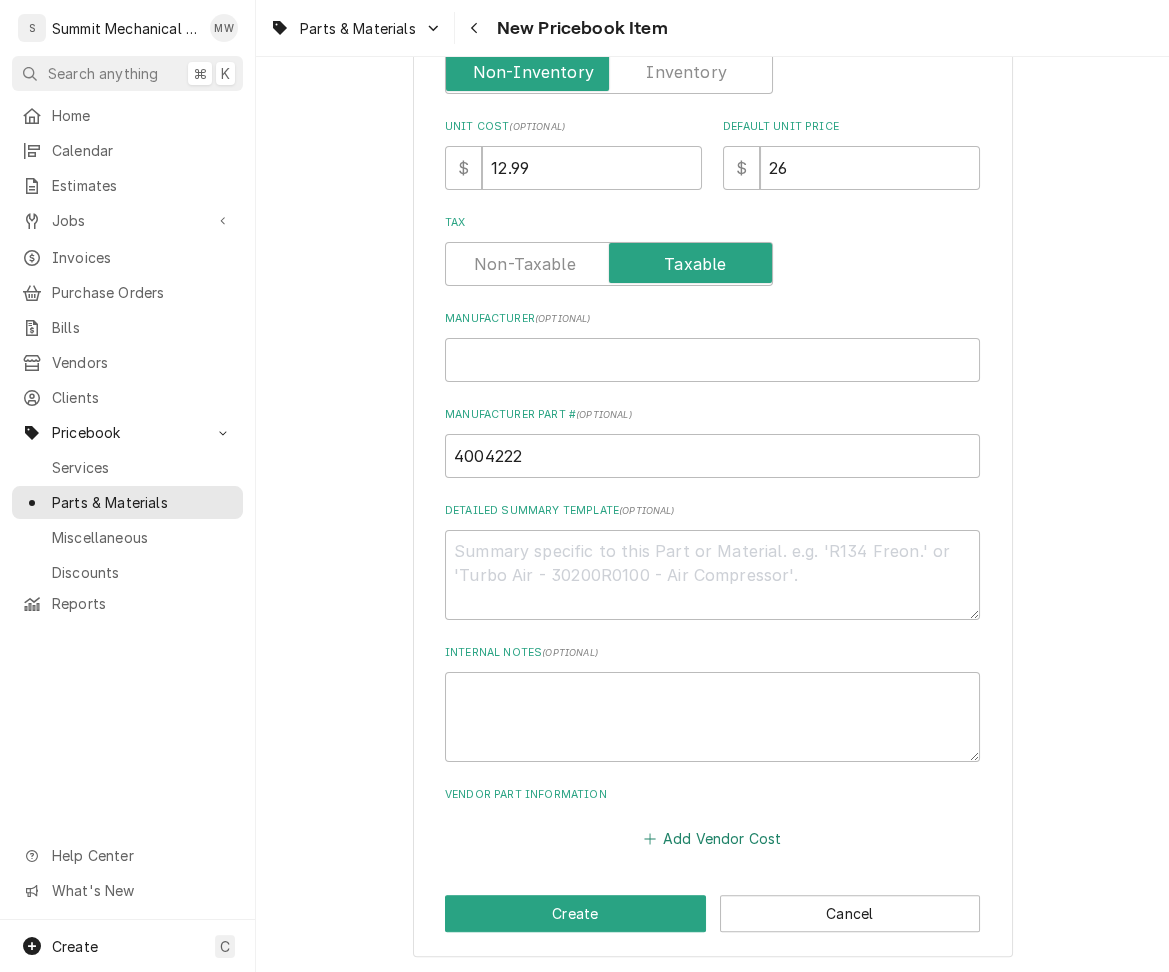 click on "Add Vendor Cost" at bounding box center (712, 839) 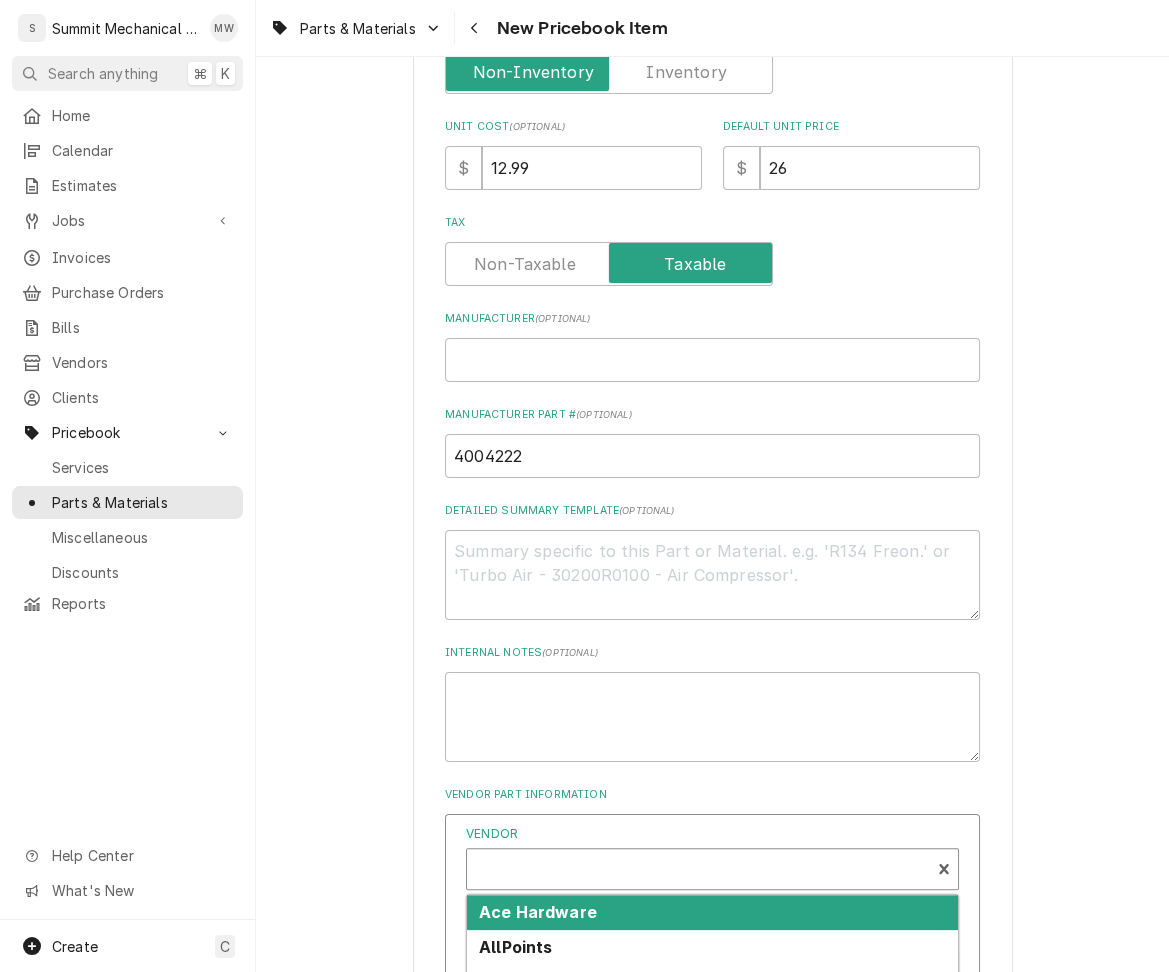 type on "x" 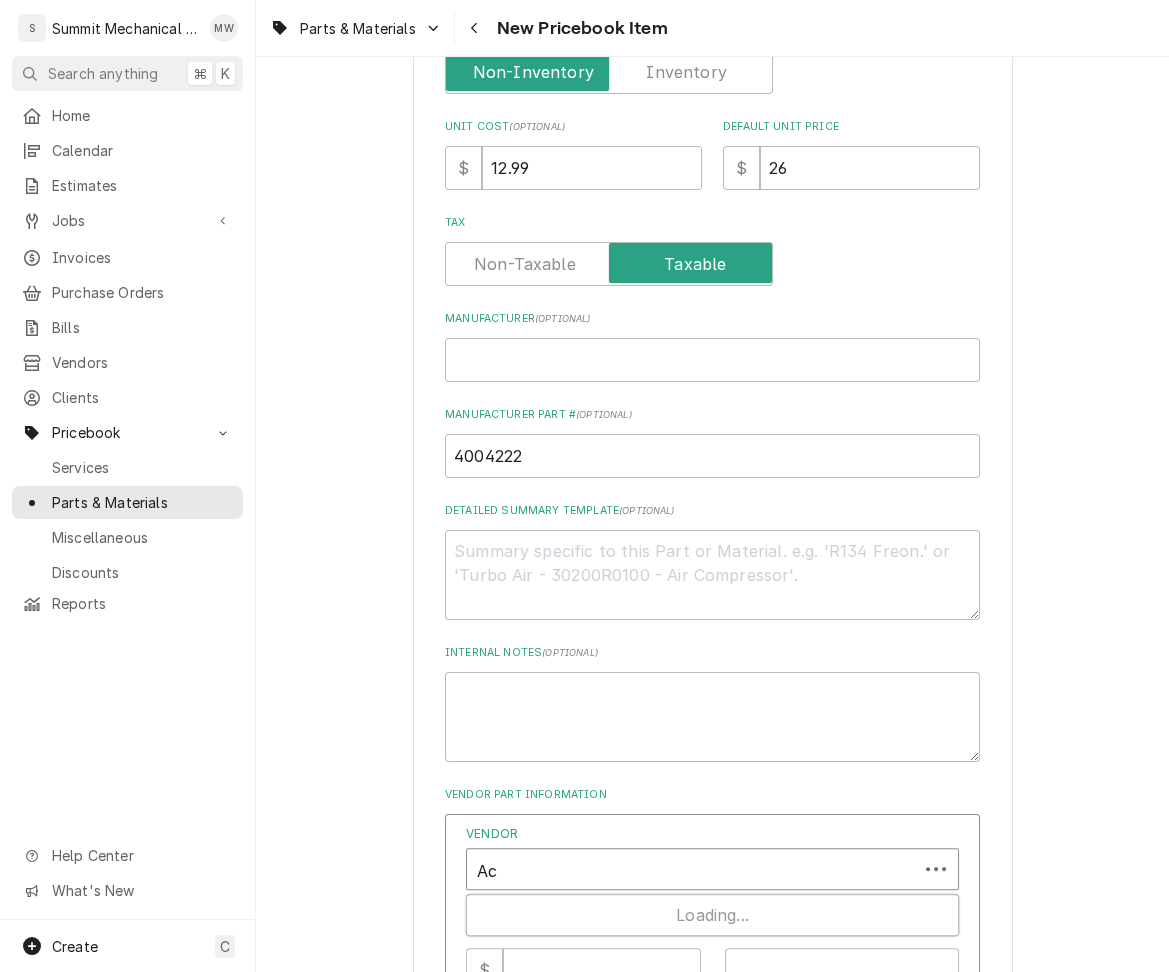 type on "Ace" 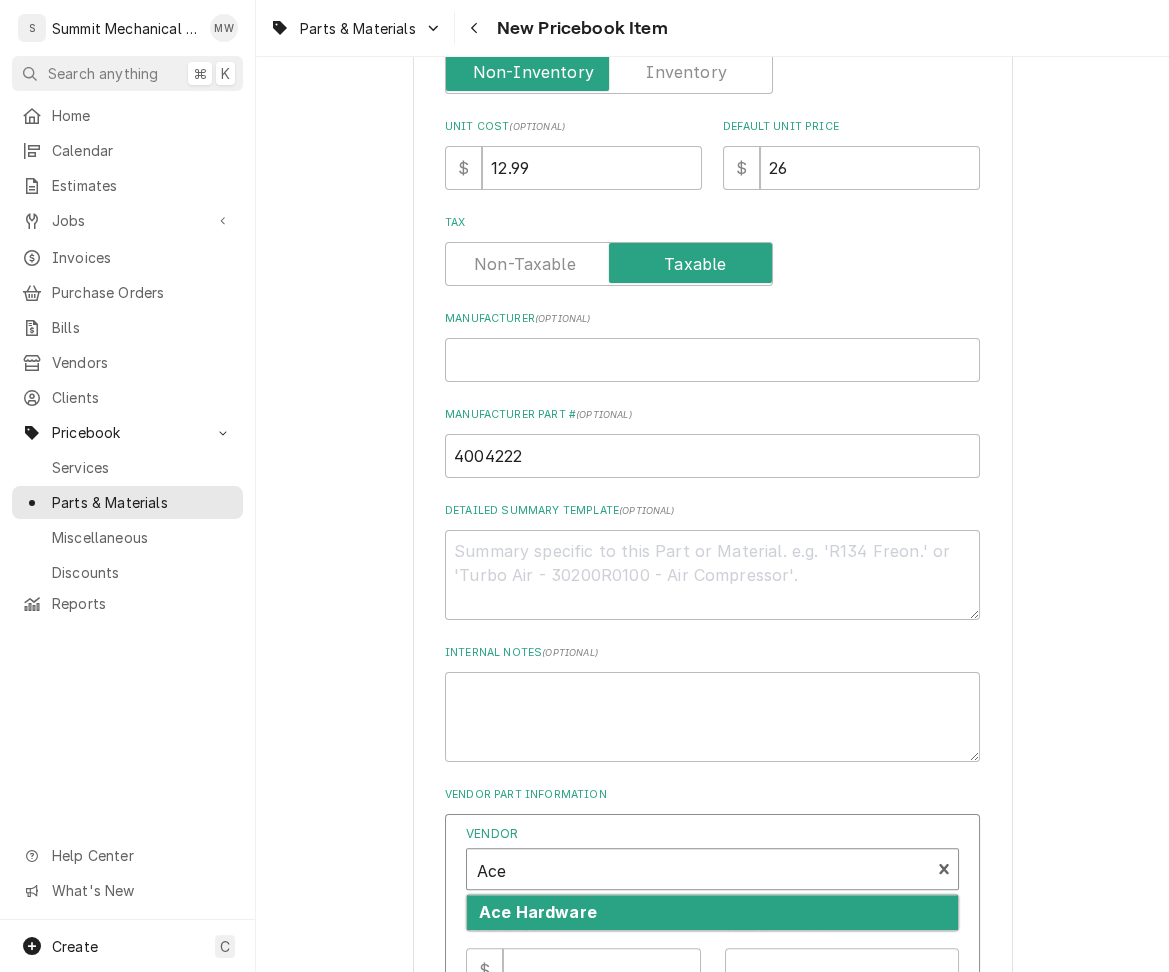 type 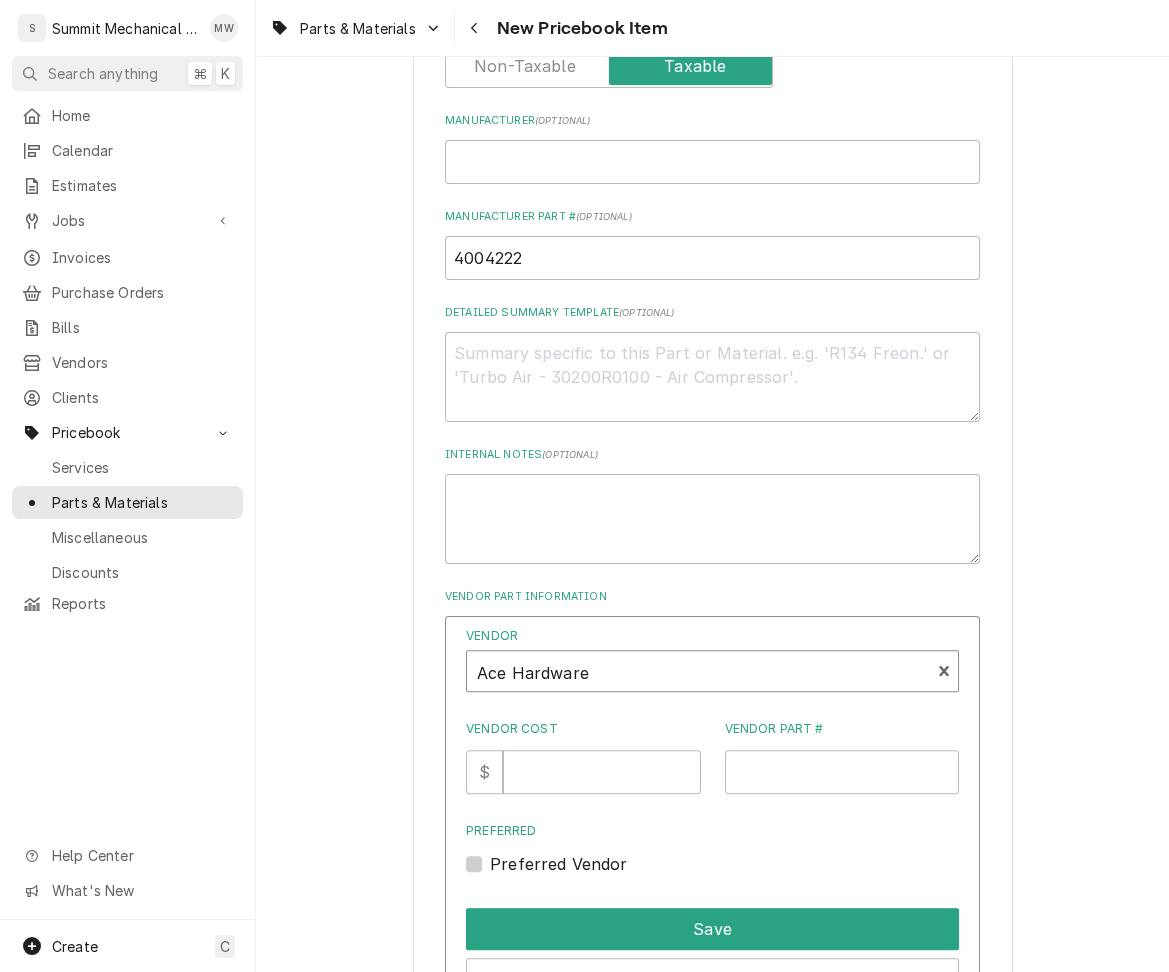 scroll, scrollTop: 906, scrollLeft: 0, axis: vertical 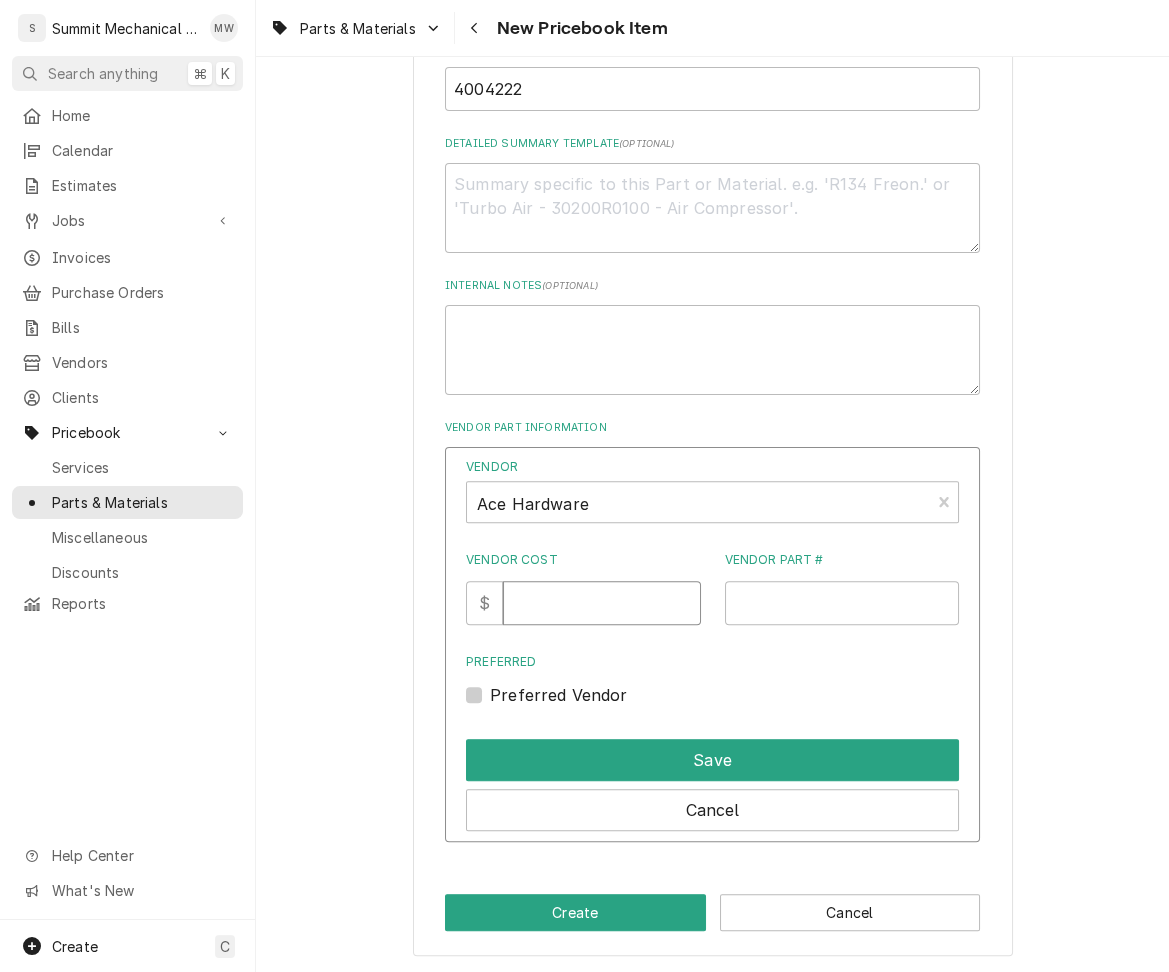 click on "Vendor Cost" at bounding box center (601, 603) 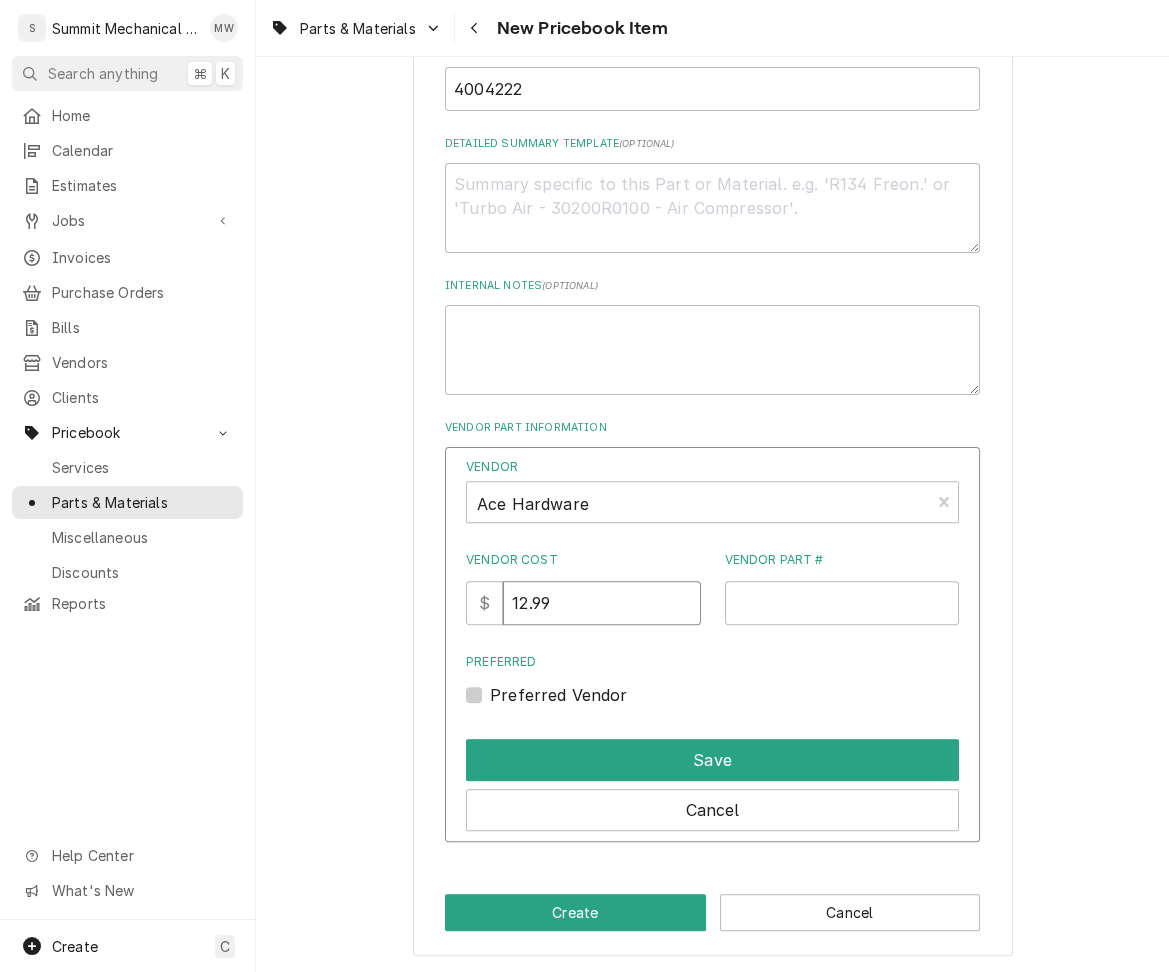 type on "12.99" 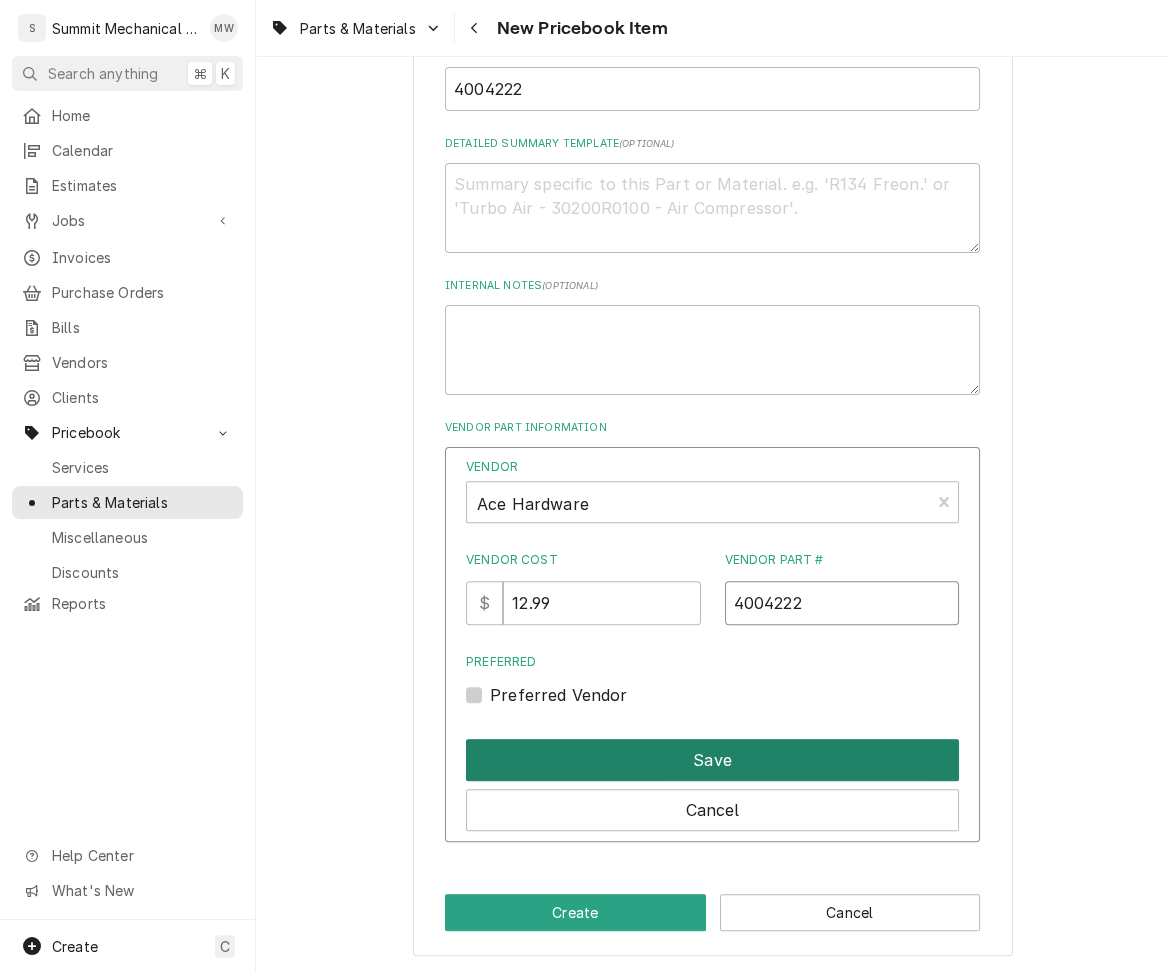 type on "4004222" 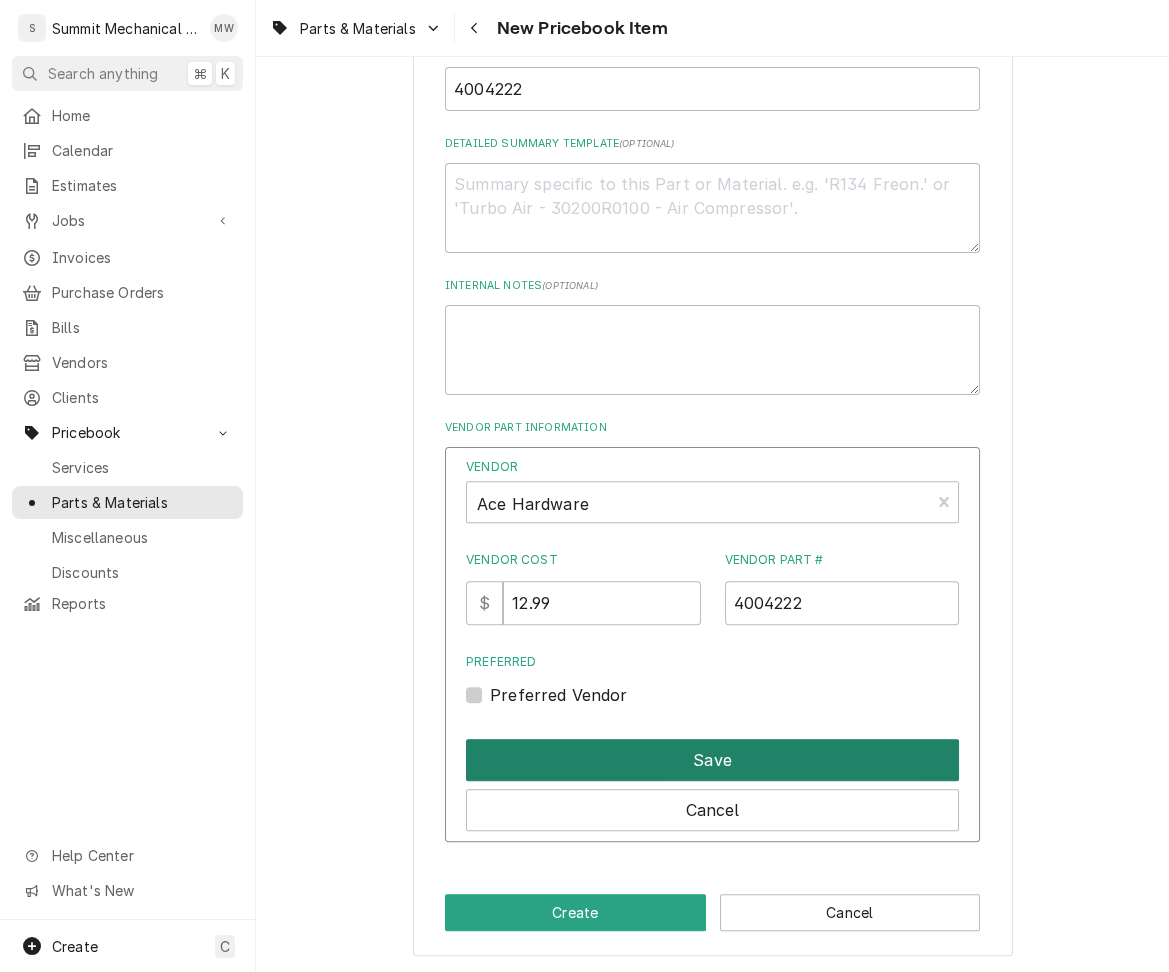 click on "Save" at bounding box center [712, 760] 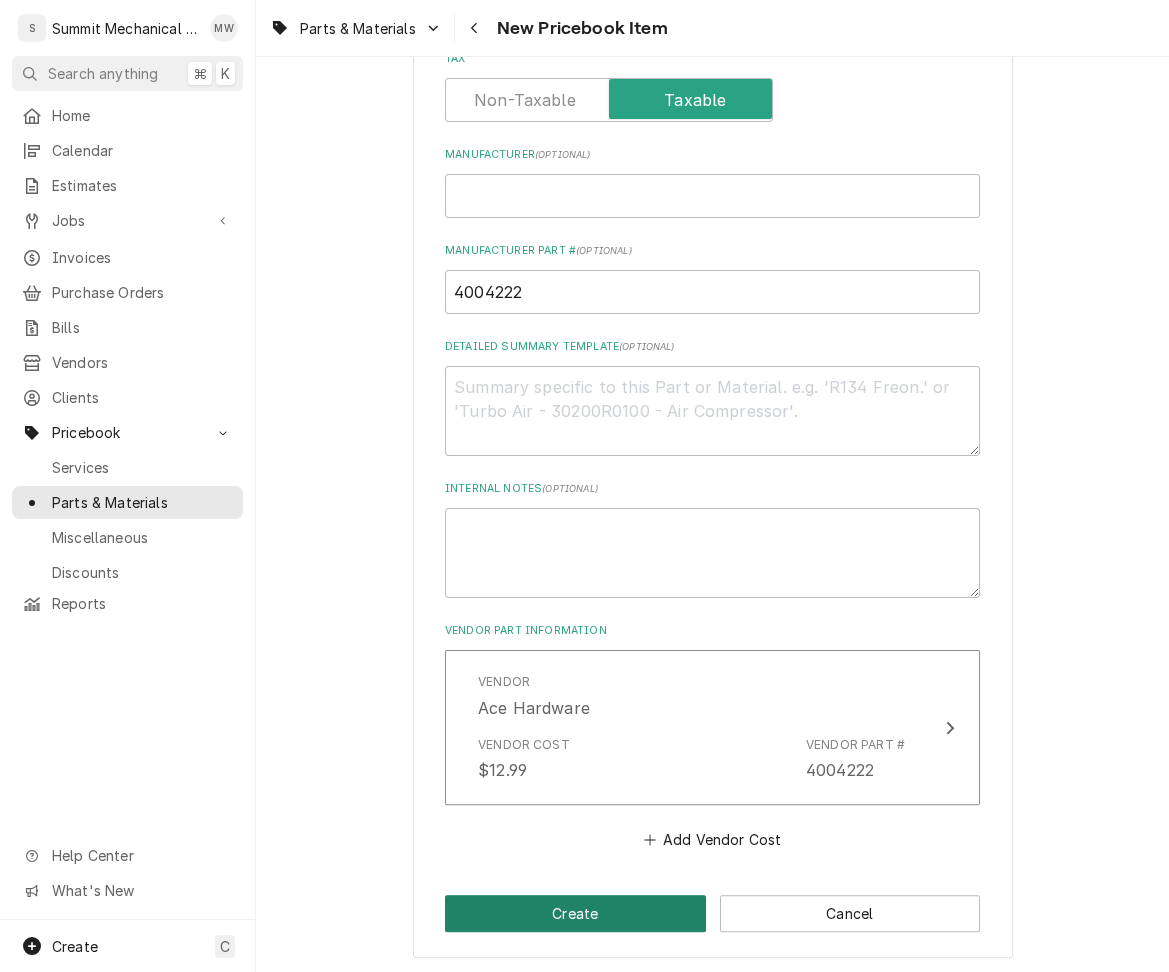 click on "Create" at bounding box center [575, 913] 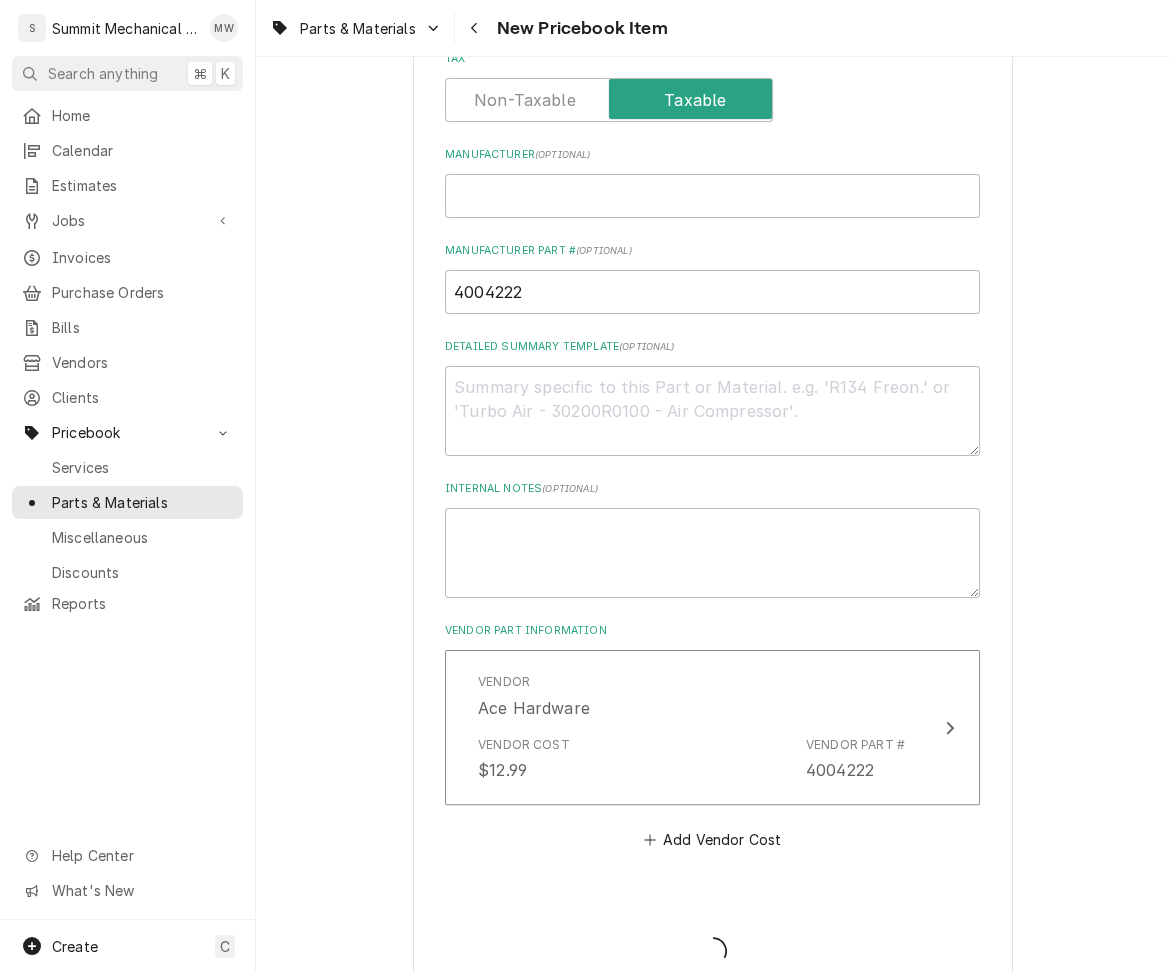 type on "x" 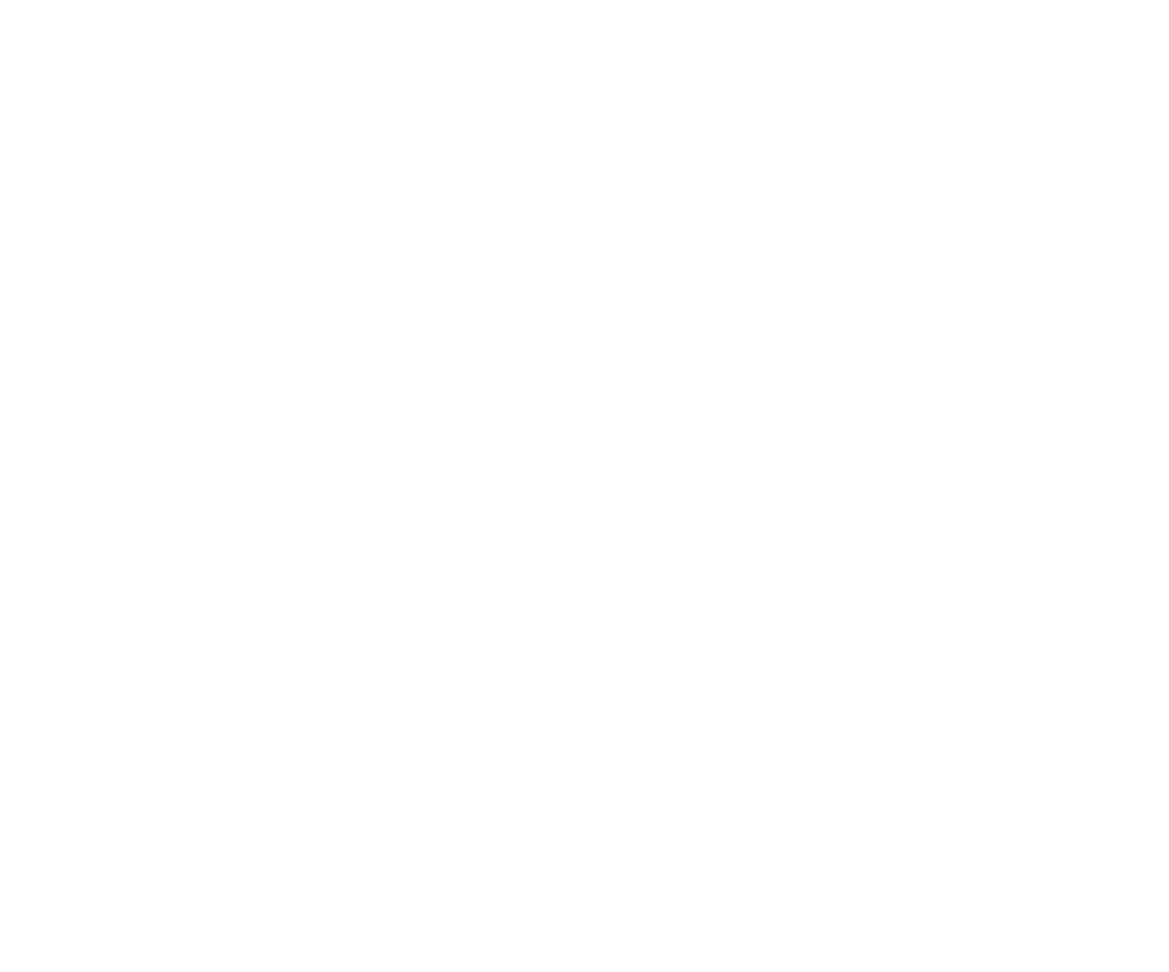 scroll, scrollTop: 0, scrollLeft: 0, axis: both 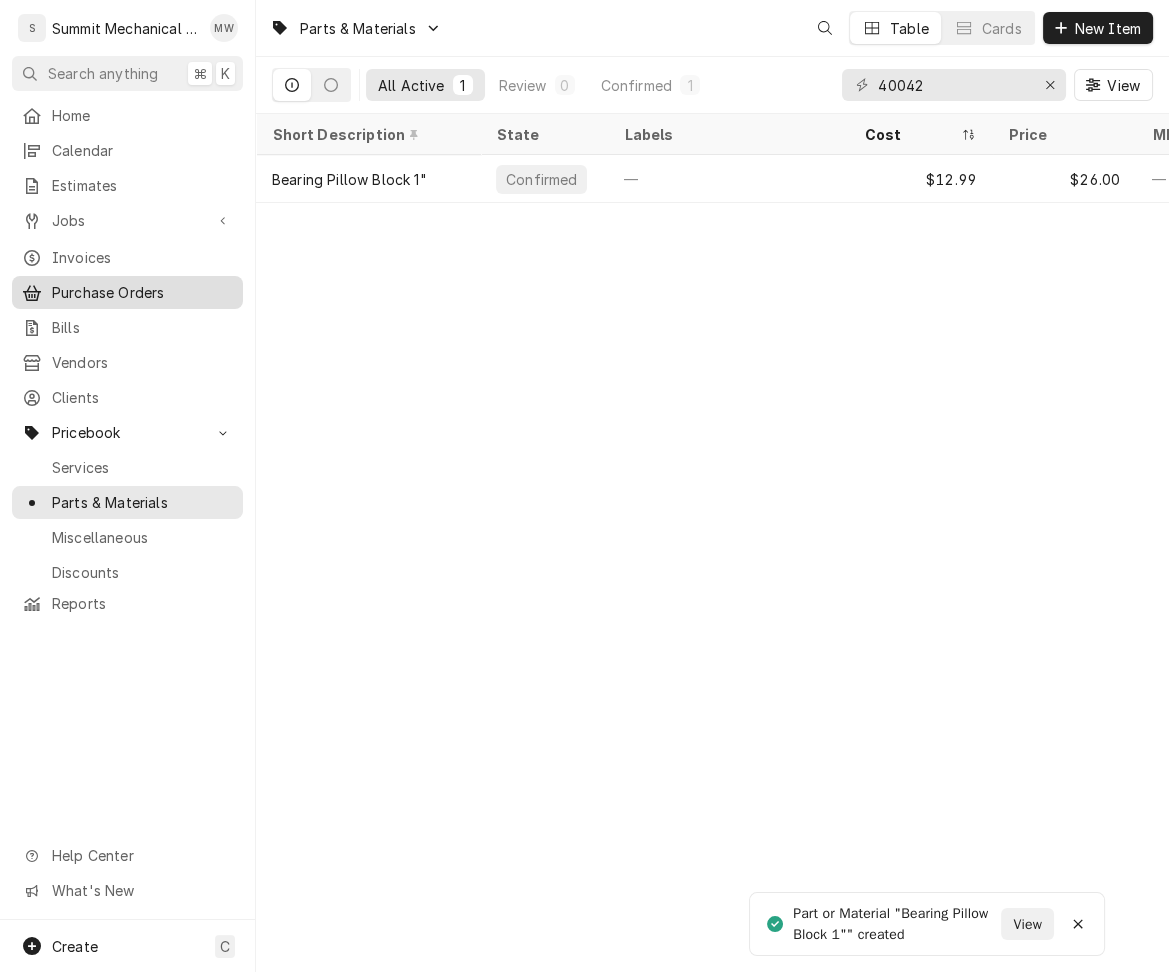click on "Purchase Orders" at bounding box center [142, 292] 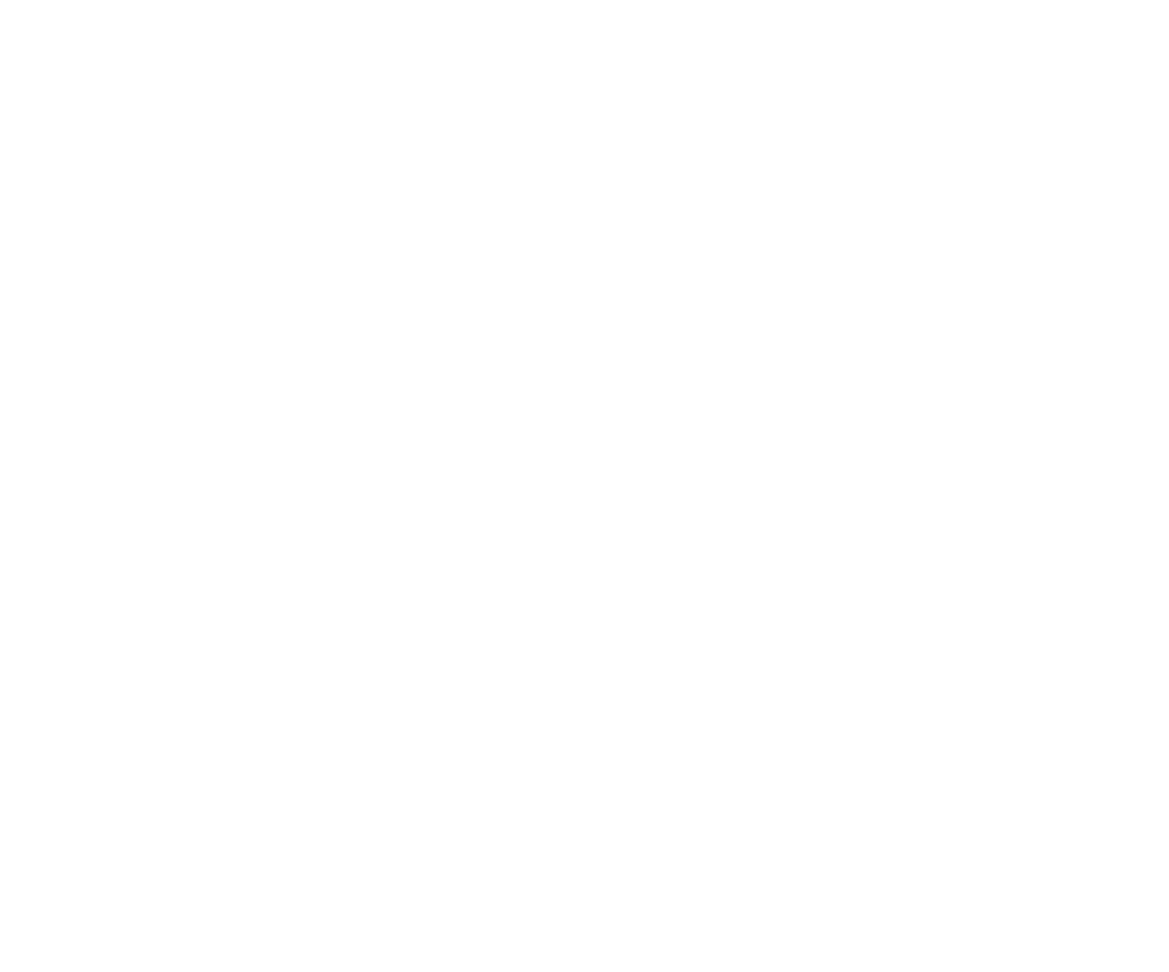scroll, scrollTop: 0, scrollLeft: 0, axis: both 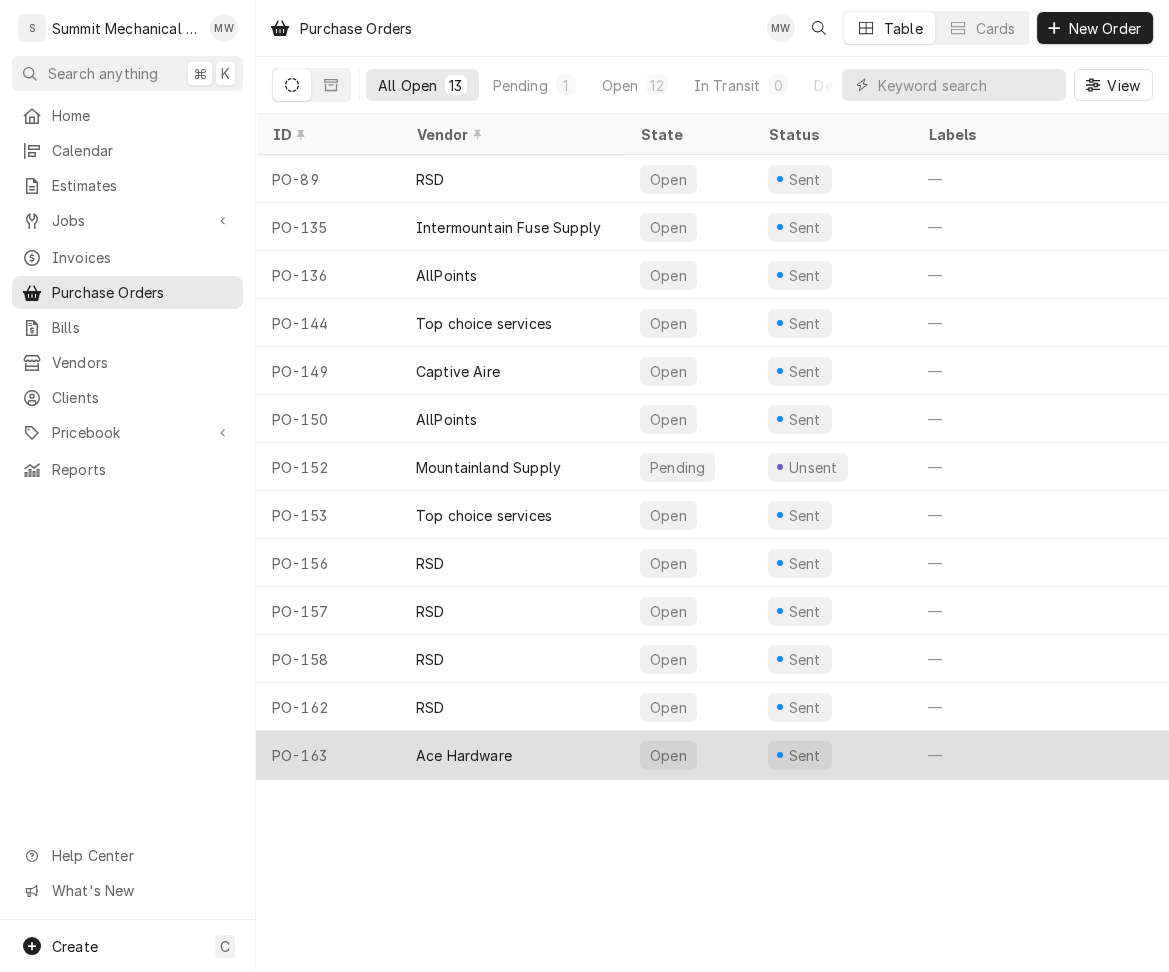 click on "PO-163" at bounding box center (328, 755) 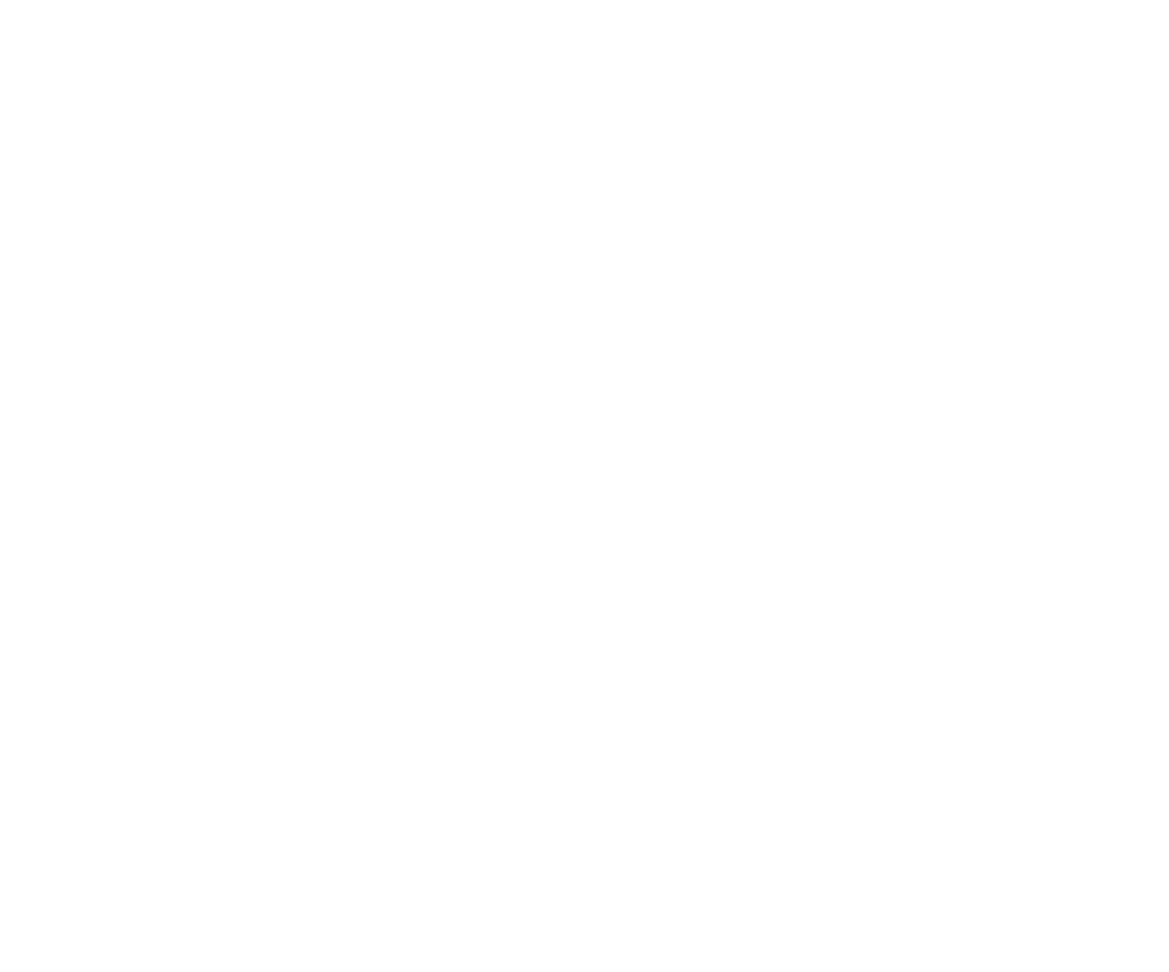 scroll, scrollTop: 0, scrollLeft: 0, axis: both 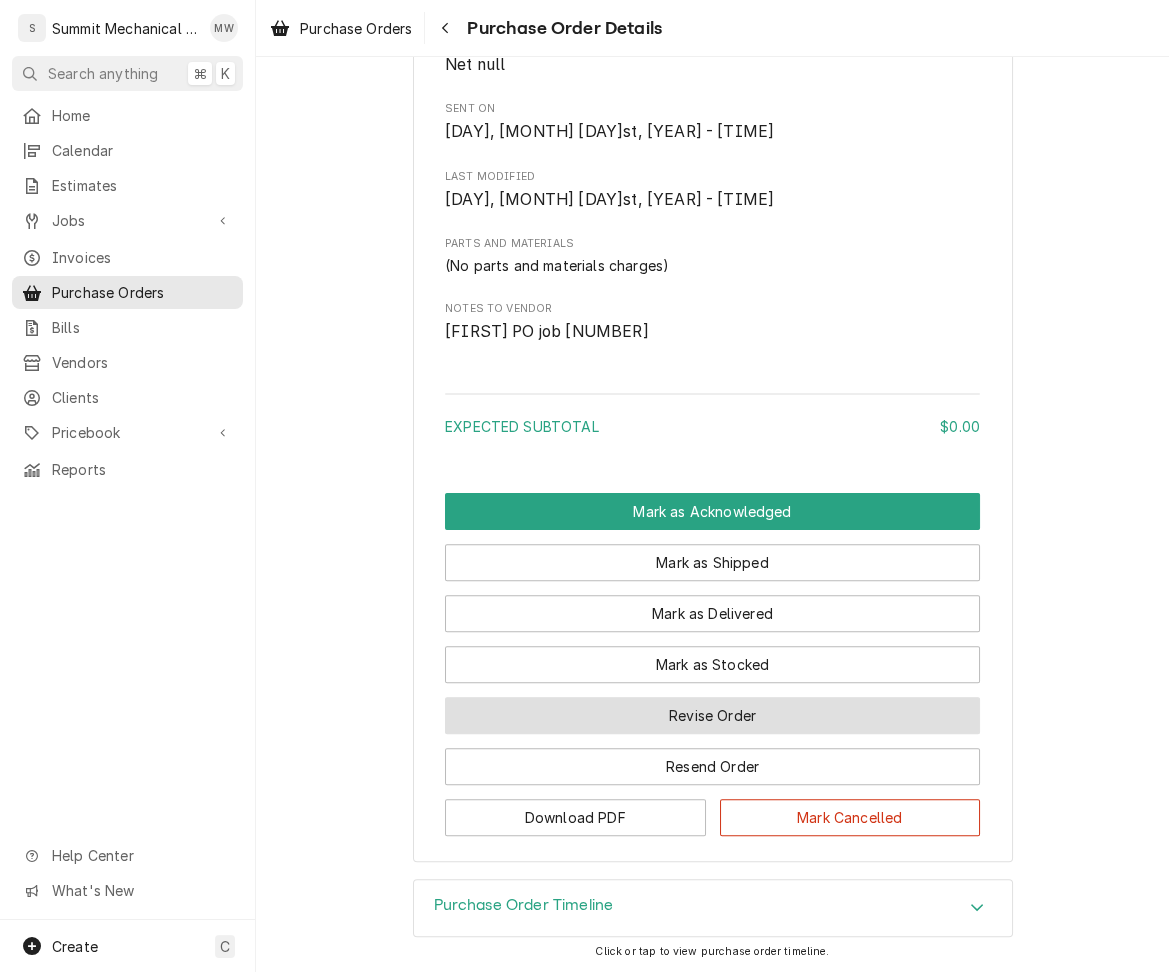 click on "Revise Order" at bounding box center [712, 715] 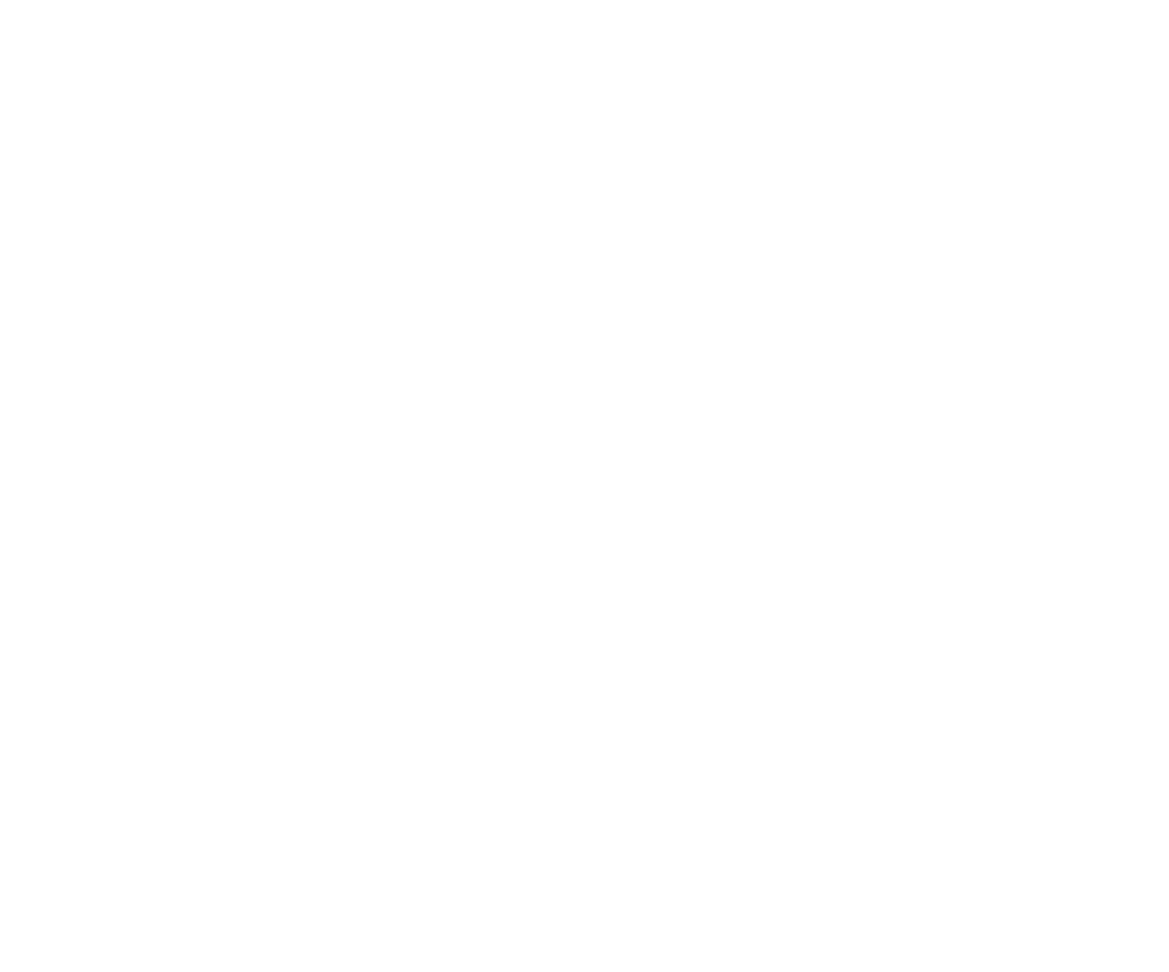 scroll, scrollTop: 0, scrollLeft: 0, axis: both 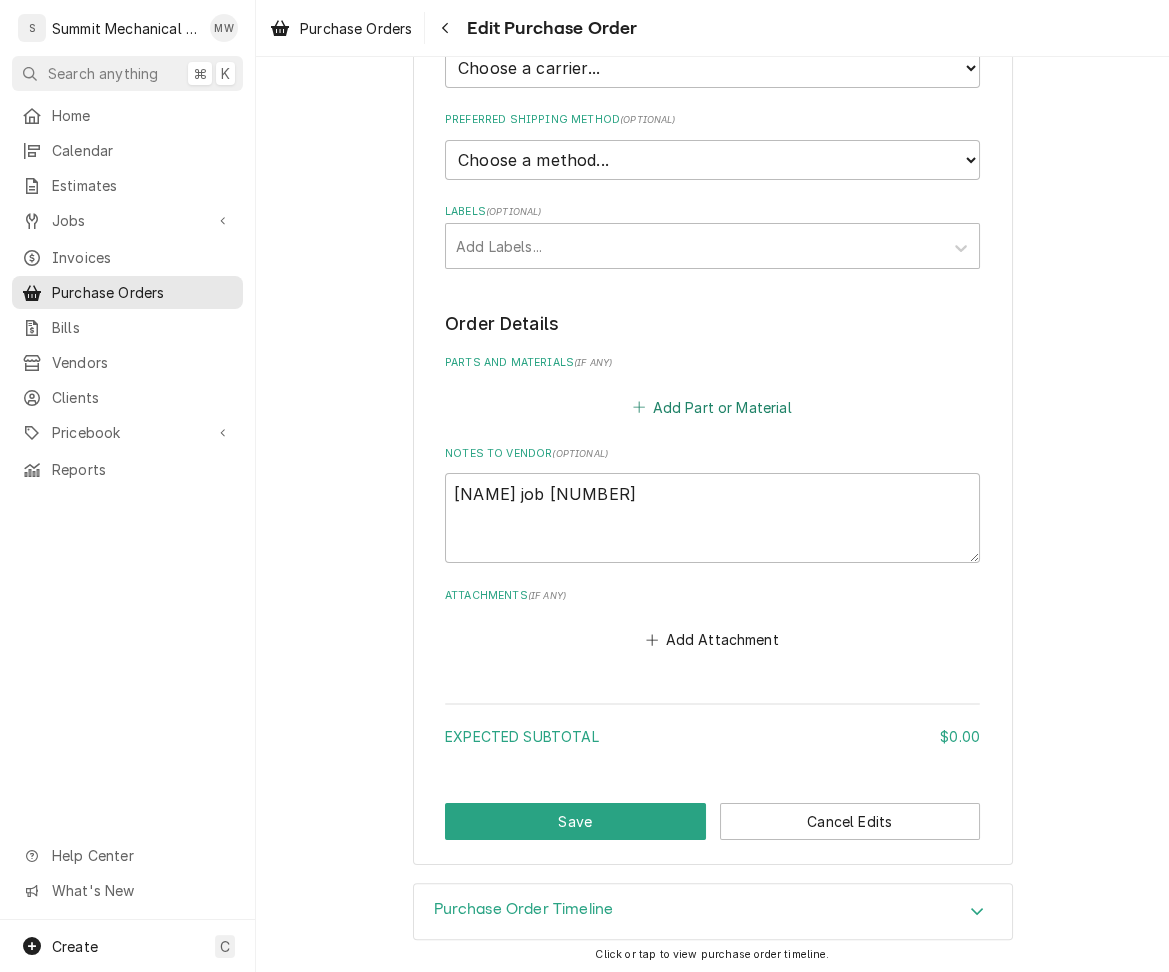 click on "Add Part or Material" at bounding box center (712, 407) 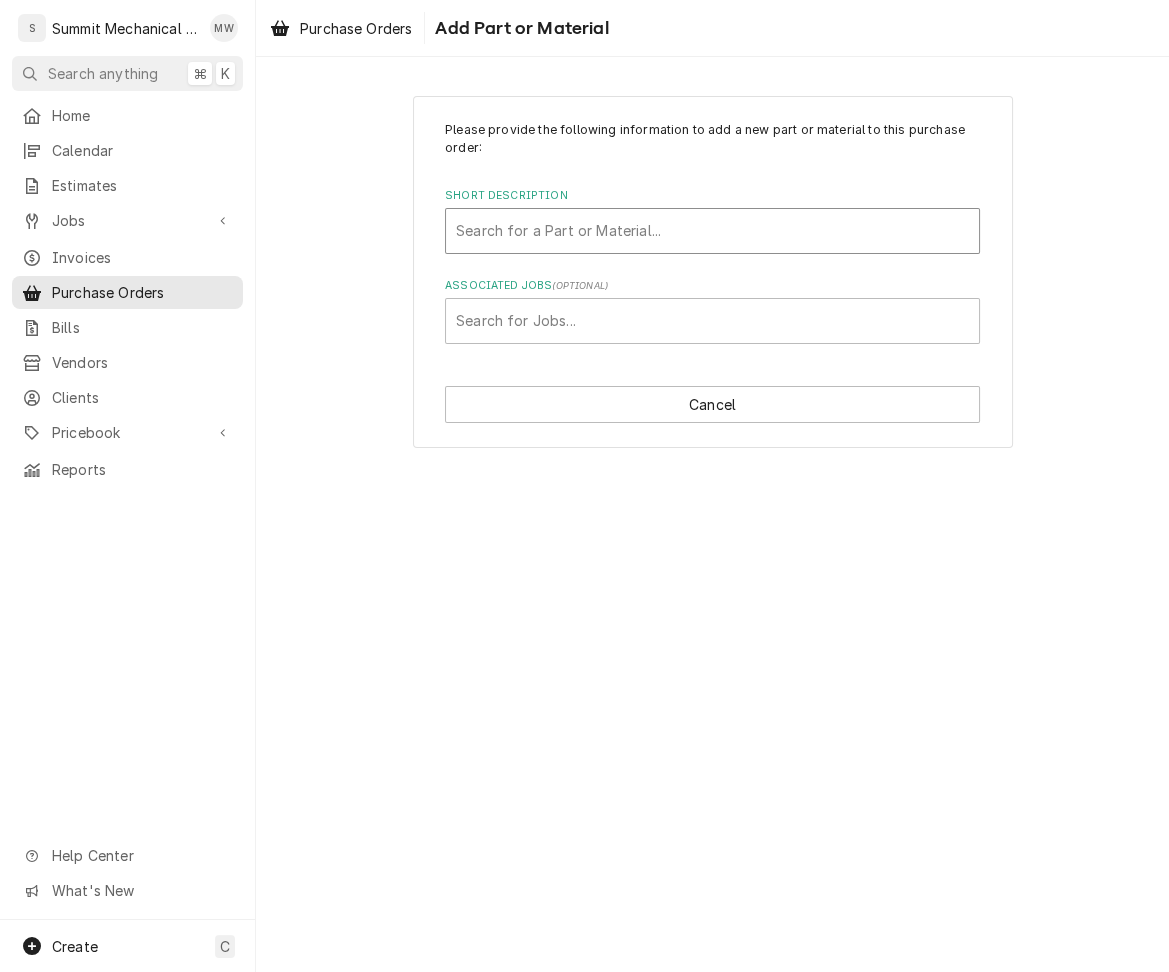 click at bounding box center [712, 231] 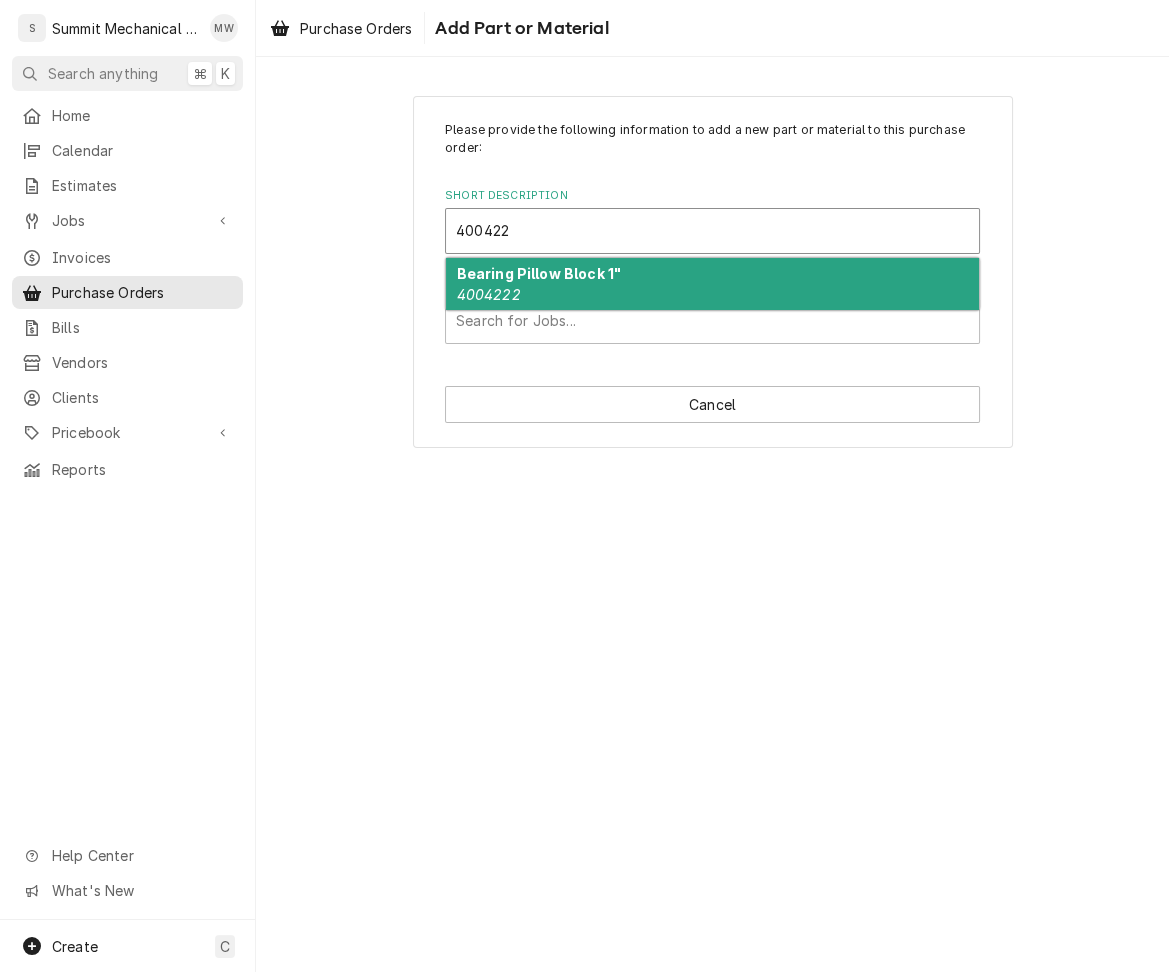 type on "4004222" 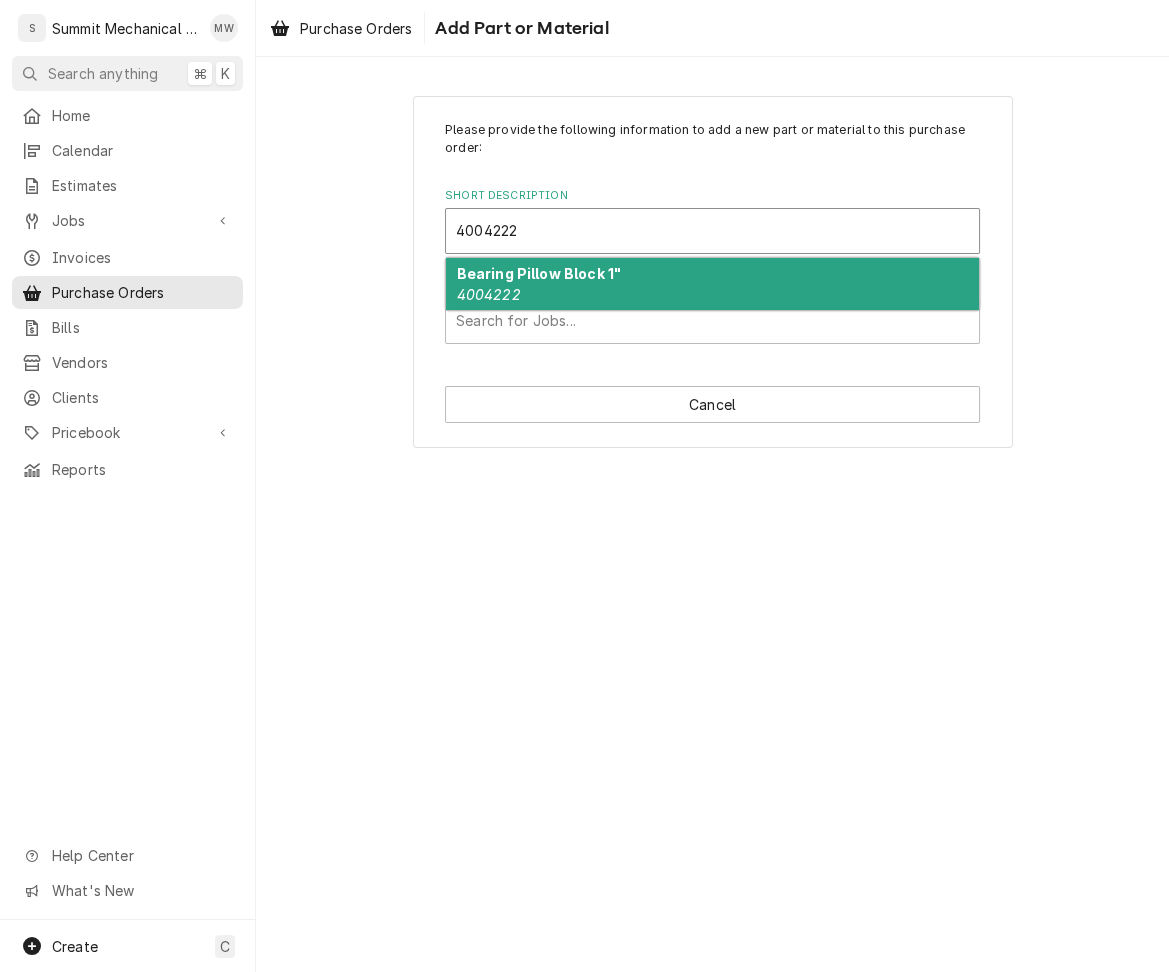 type 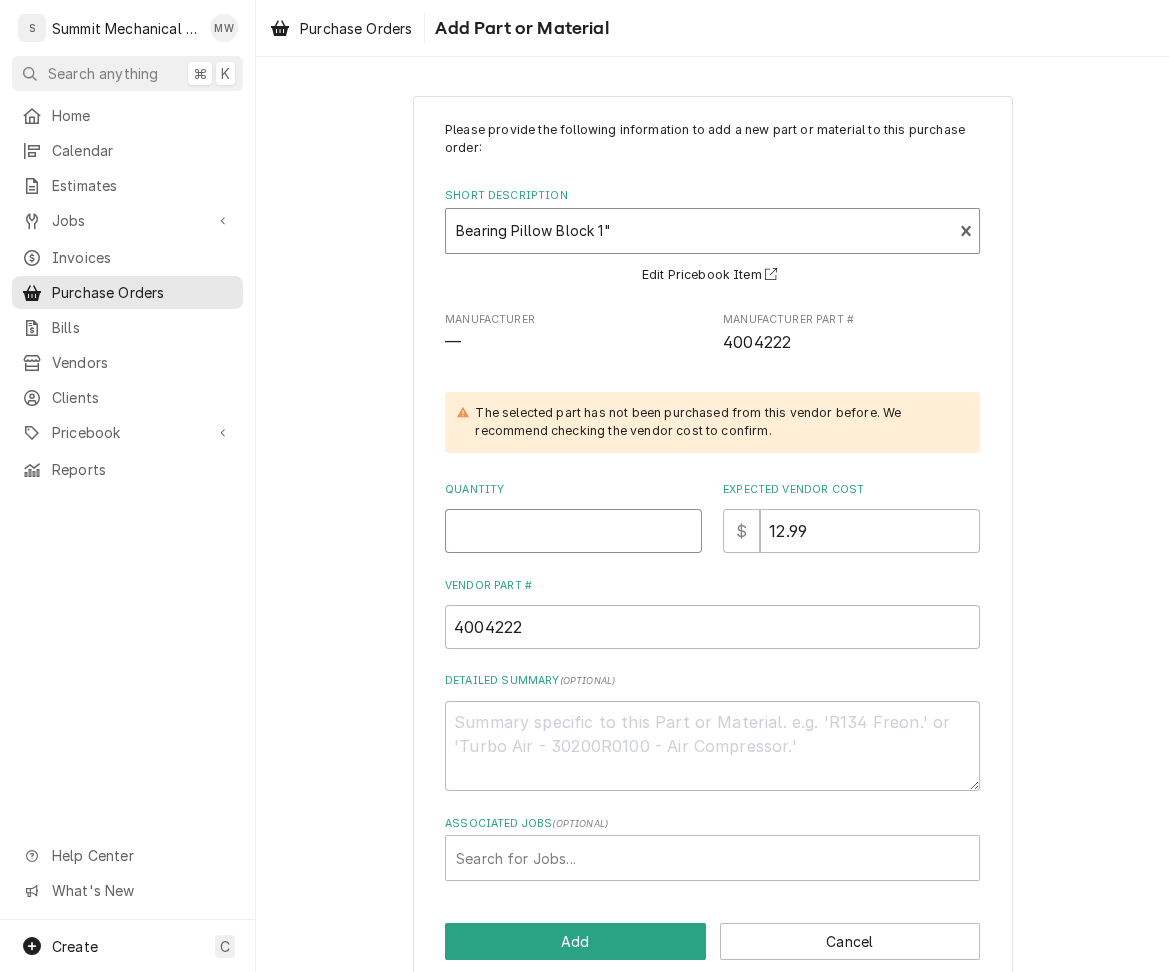click on "Quantity" at bounding box center (573, 531) 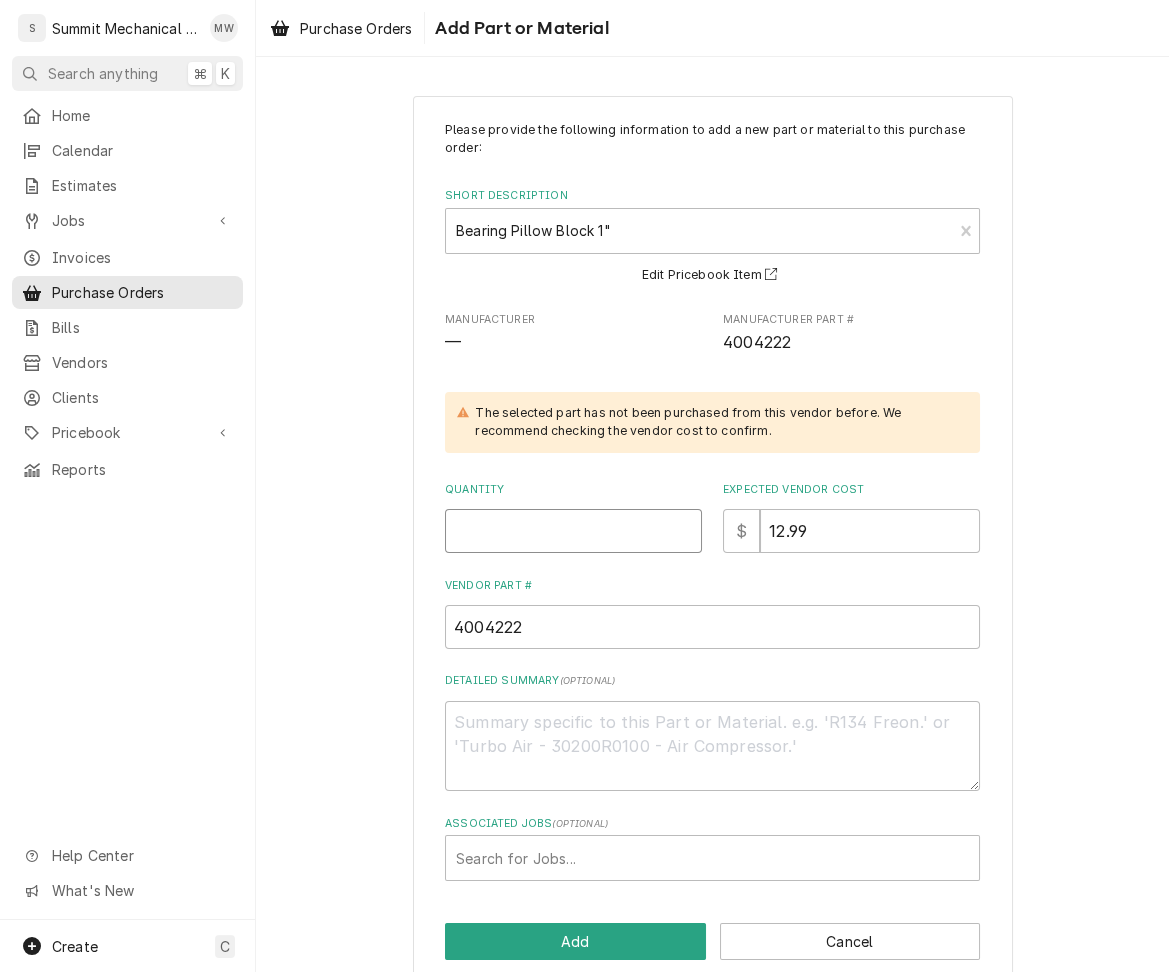 type on "x" 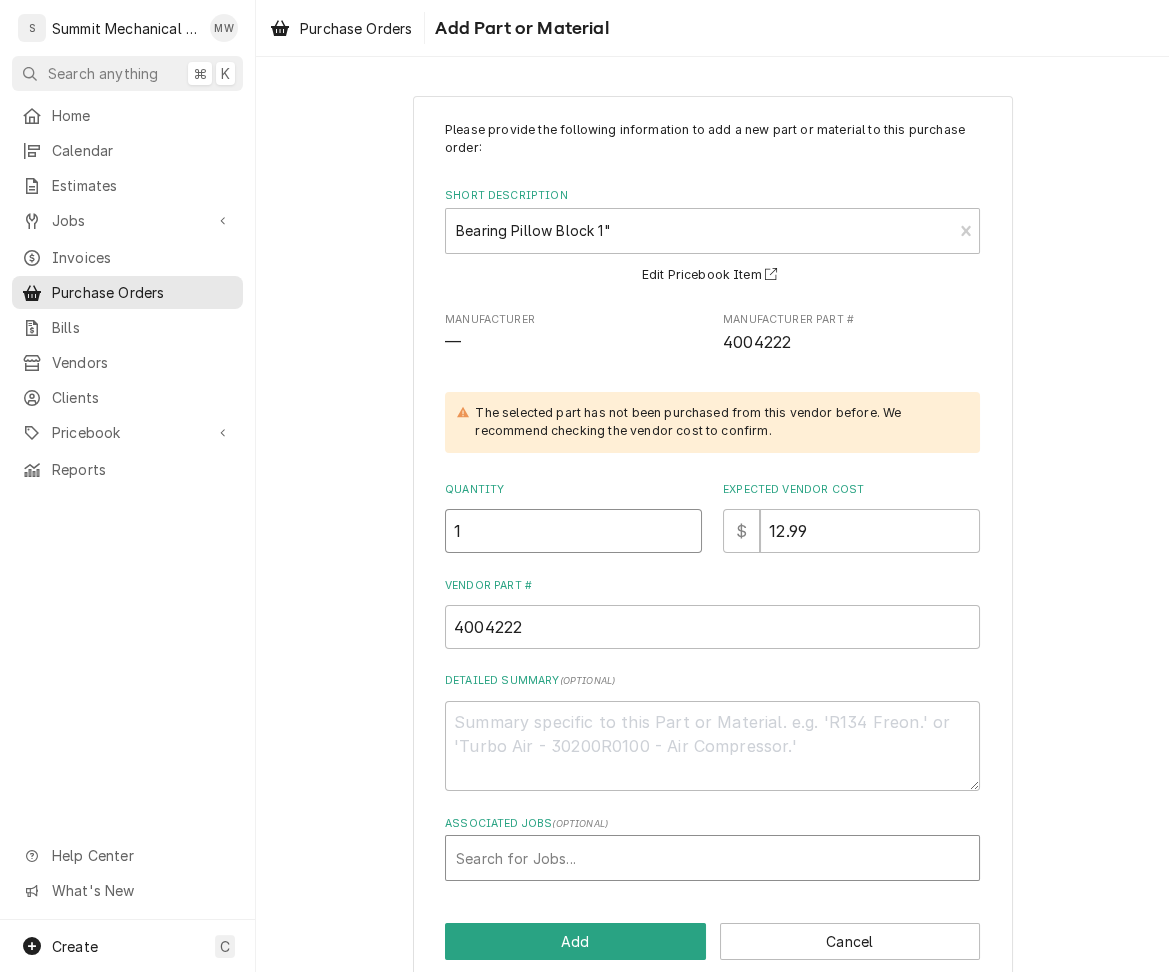 type on "1" 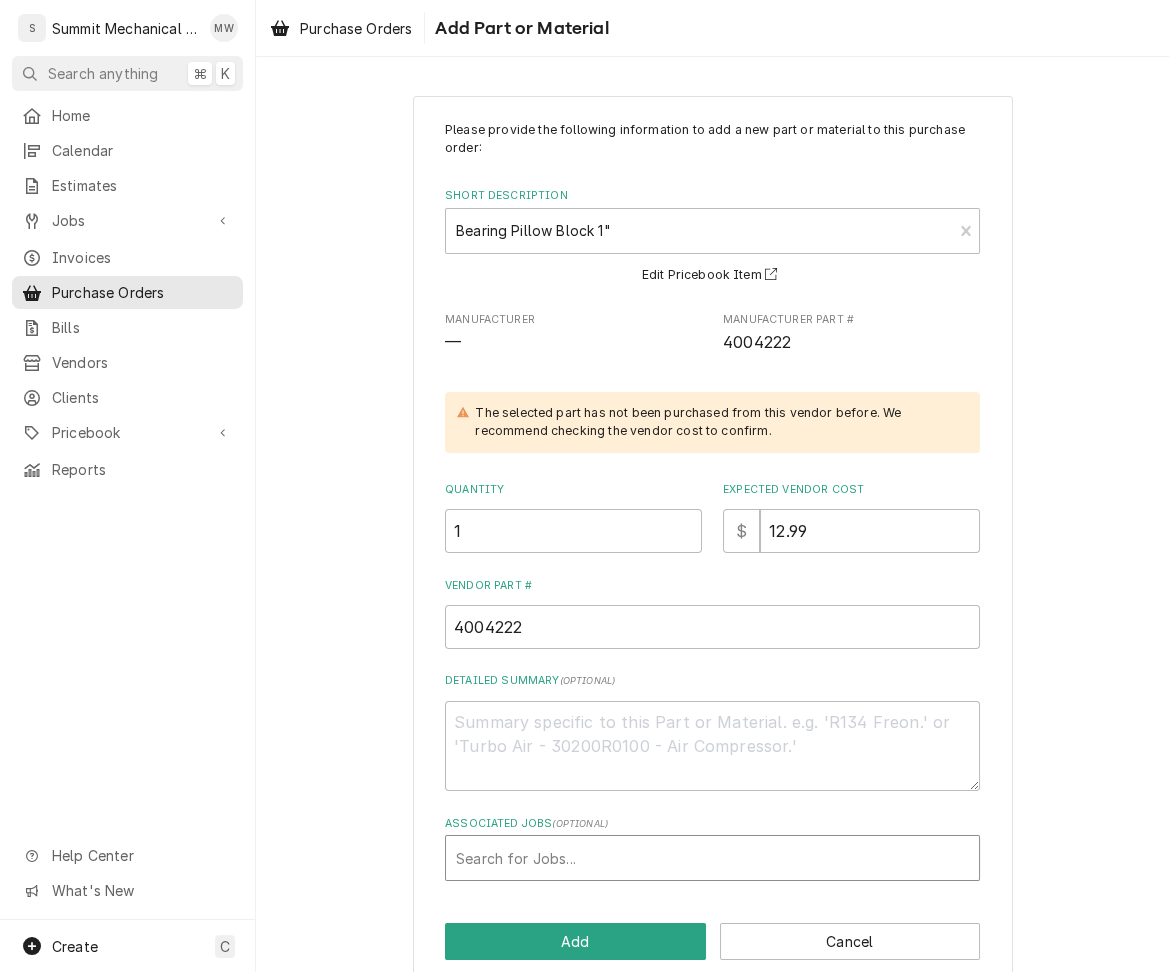 click at bounding box center [712, 858] 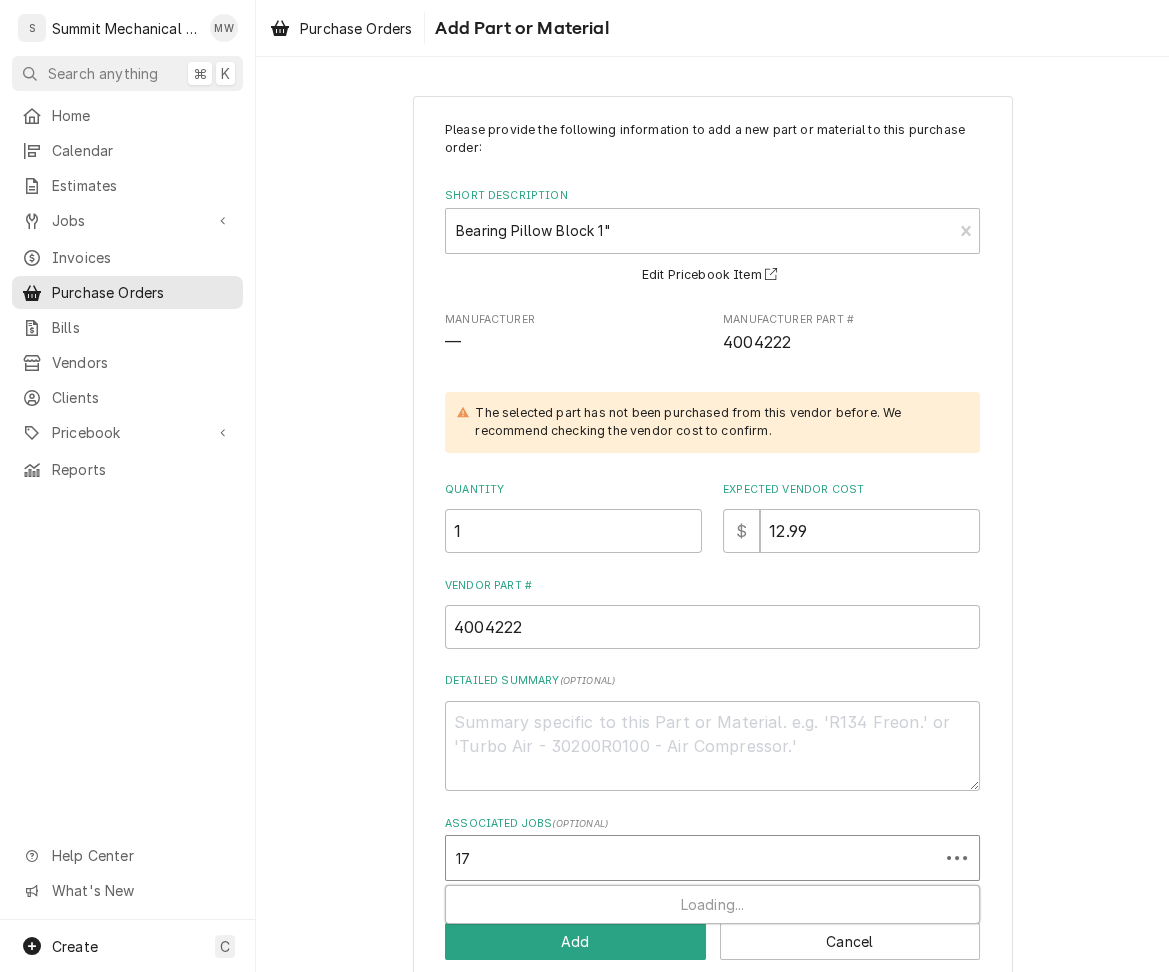 type on "170" 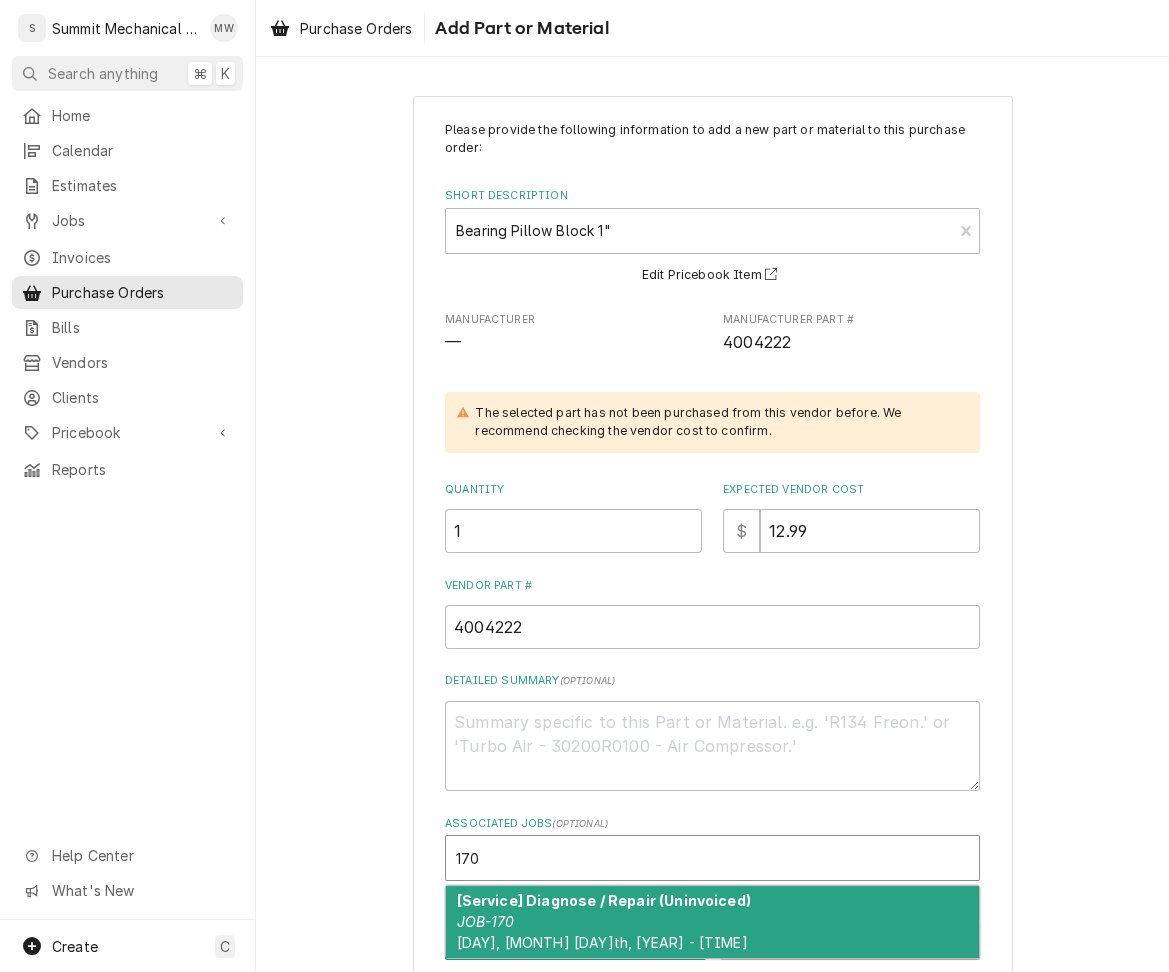 type on "x" 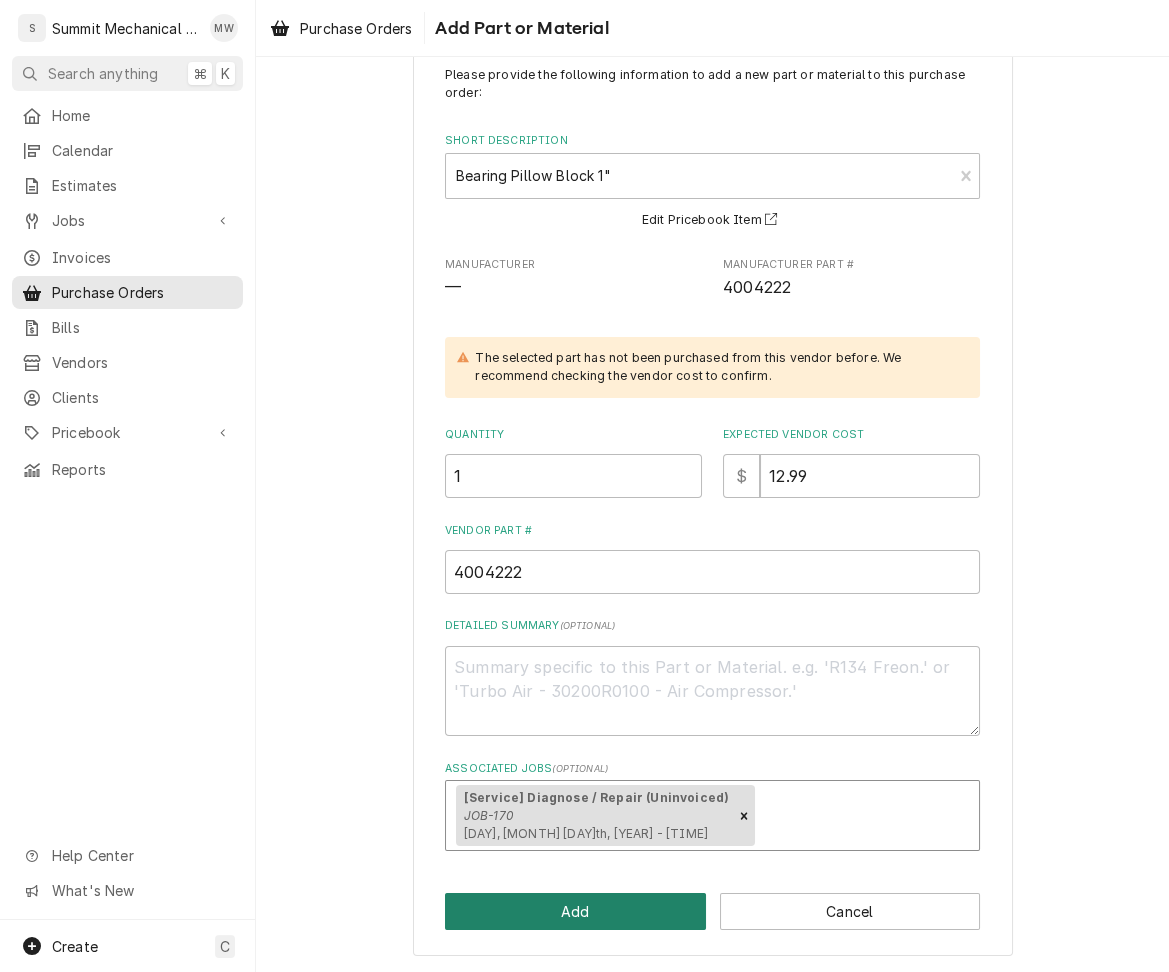 click on "Add" at bounding box center (575, 911) 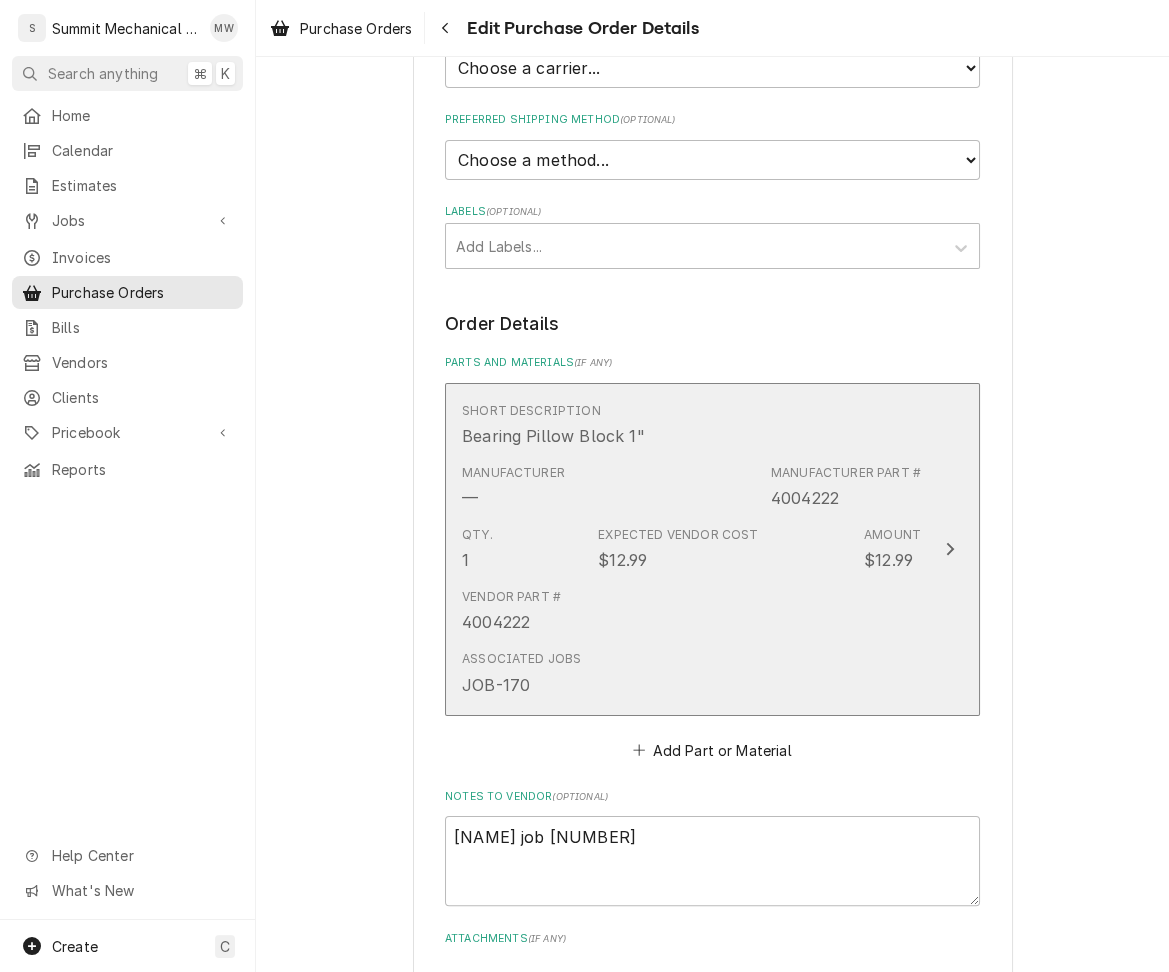 scroll, scrollTop: 846, scrollLeft: 0, axis: vertical 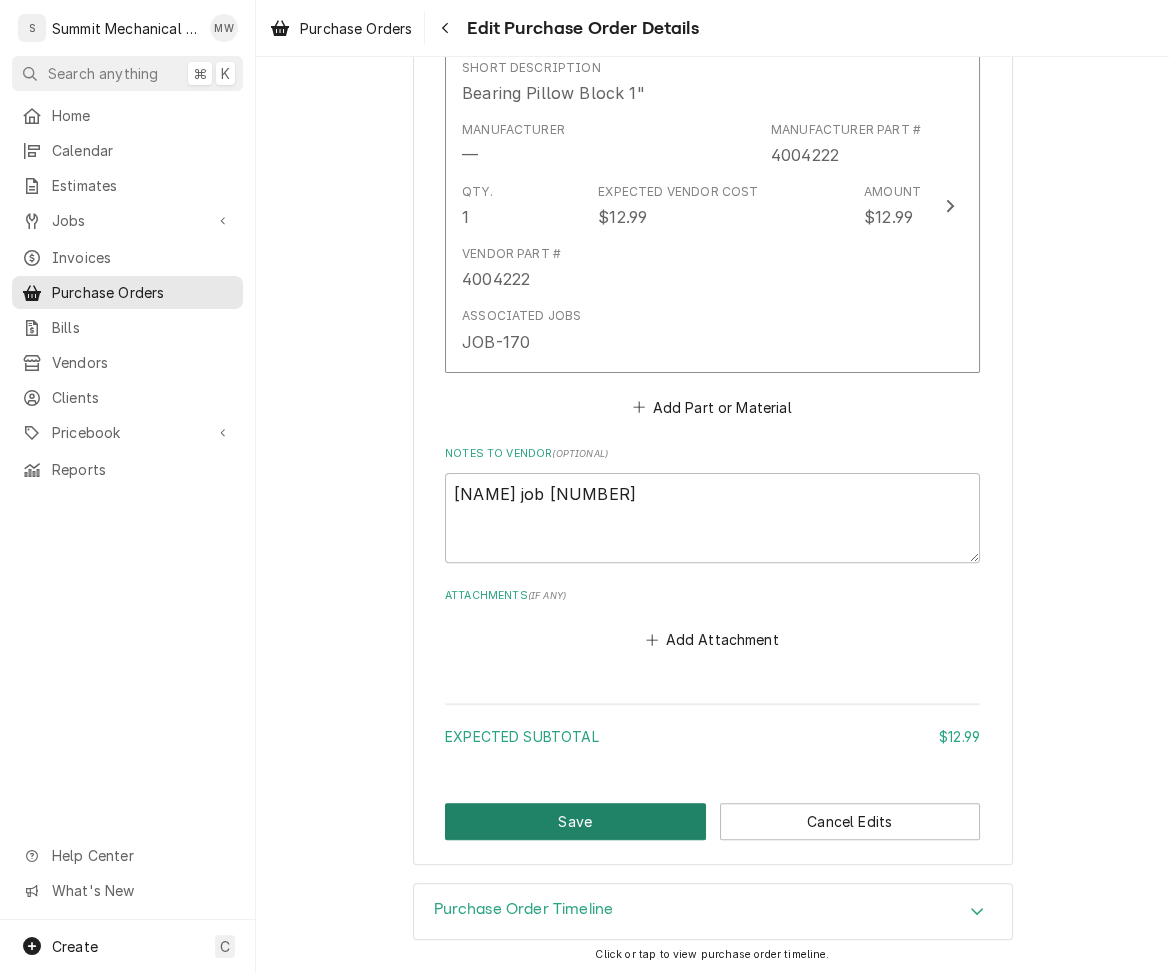 click on "Save" at bounding box center [575, 821] 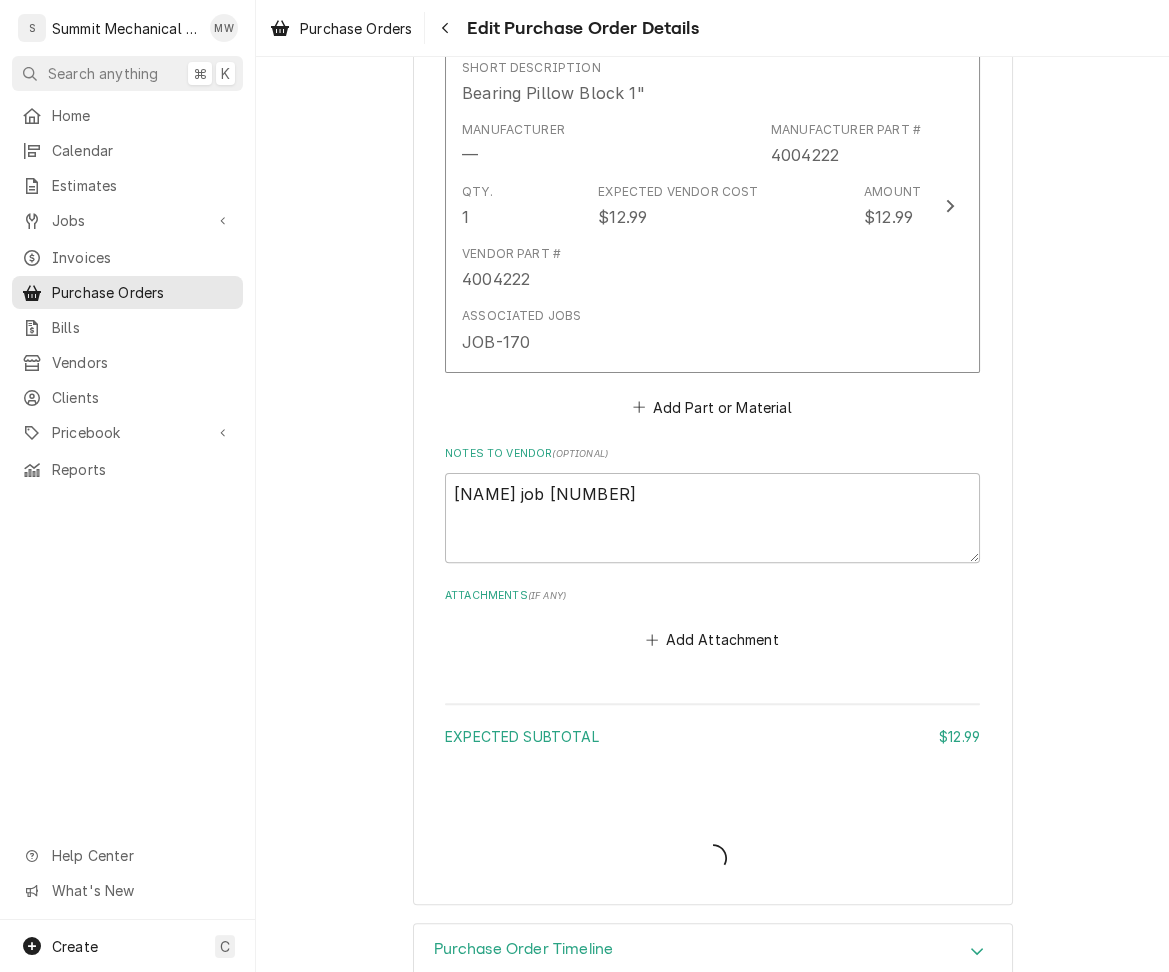 type on "x" 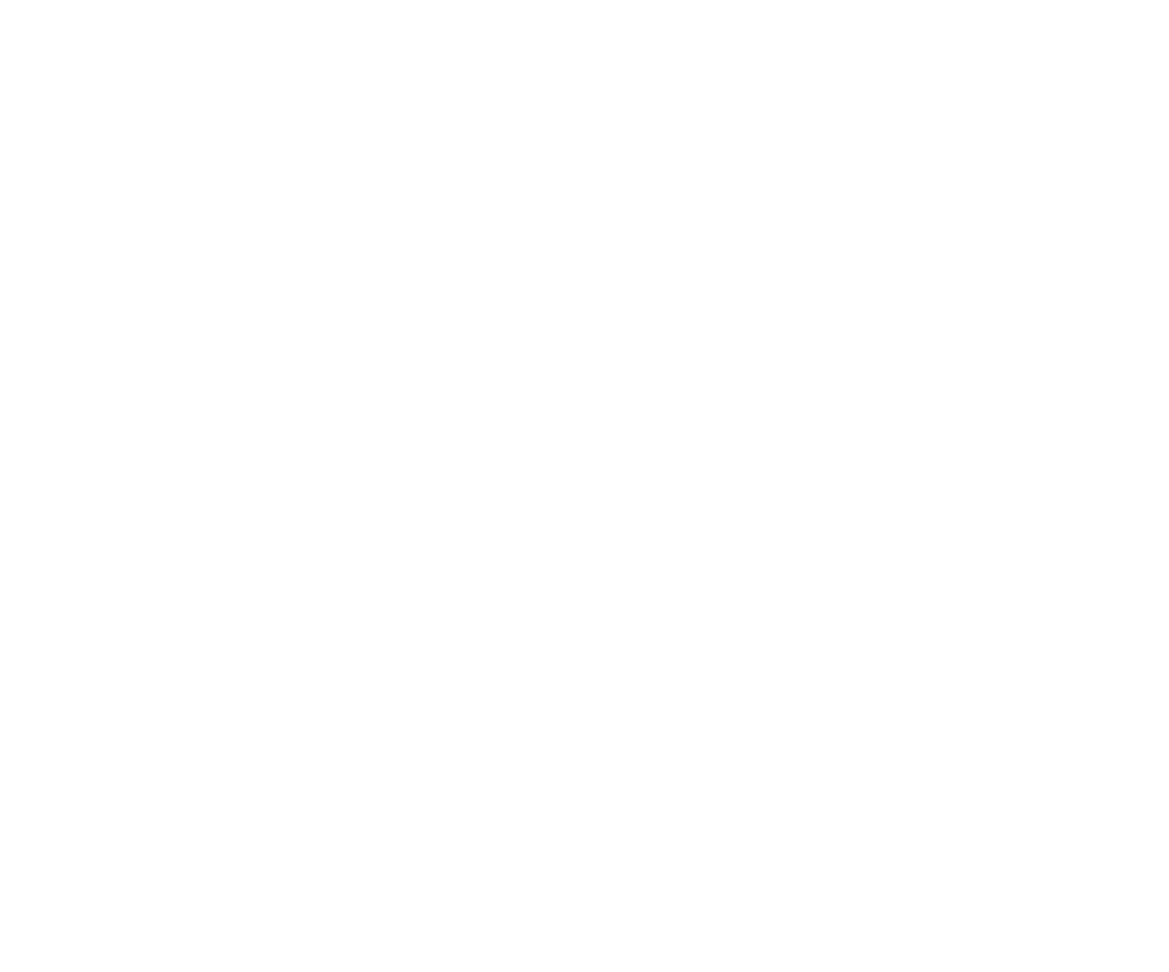 scroll, scrollTop: 0, scrollLeft: 0, axis: both 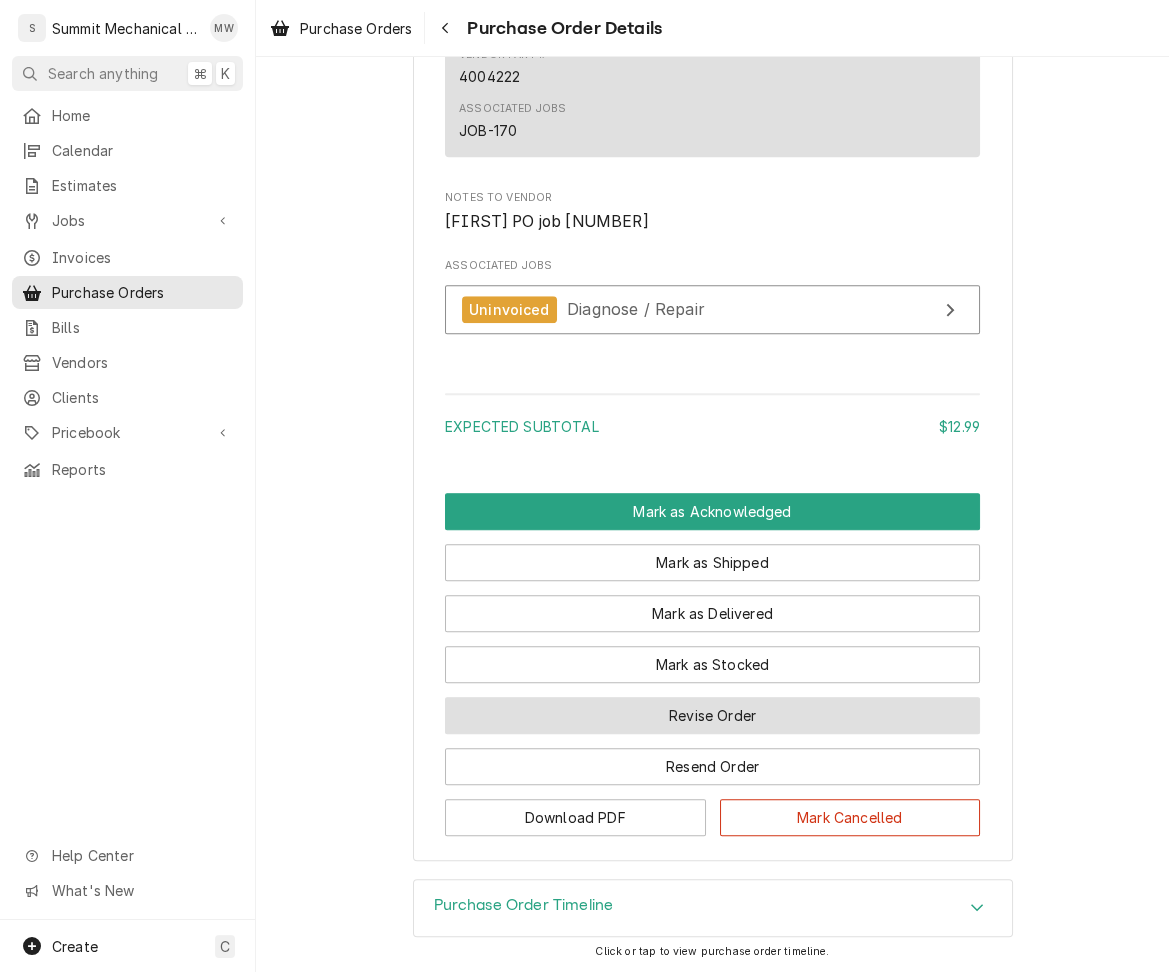 click on "Revise Order" at bounding box center [712, 715] 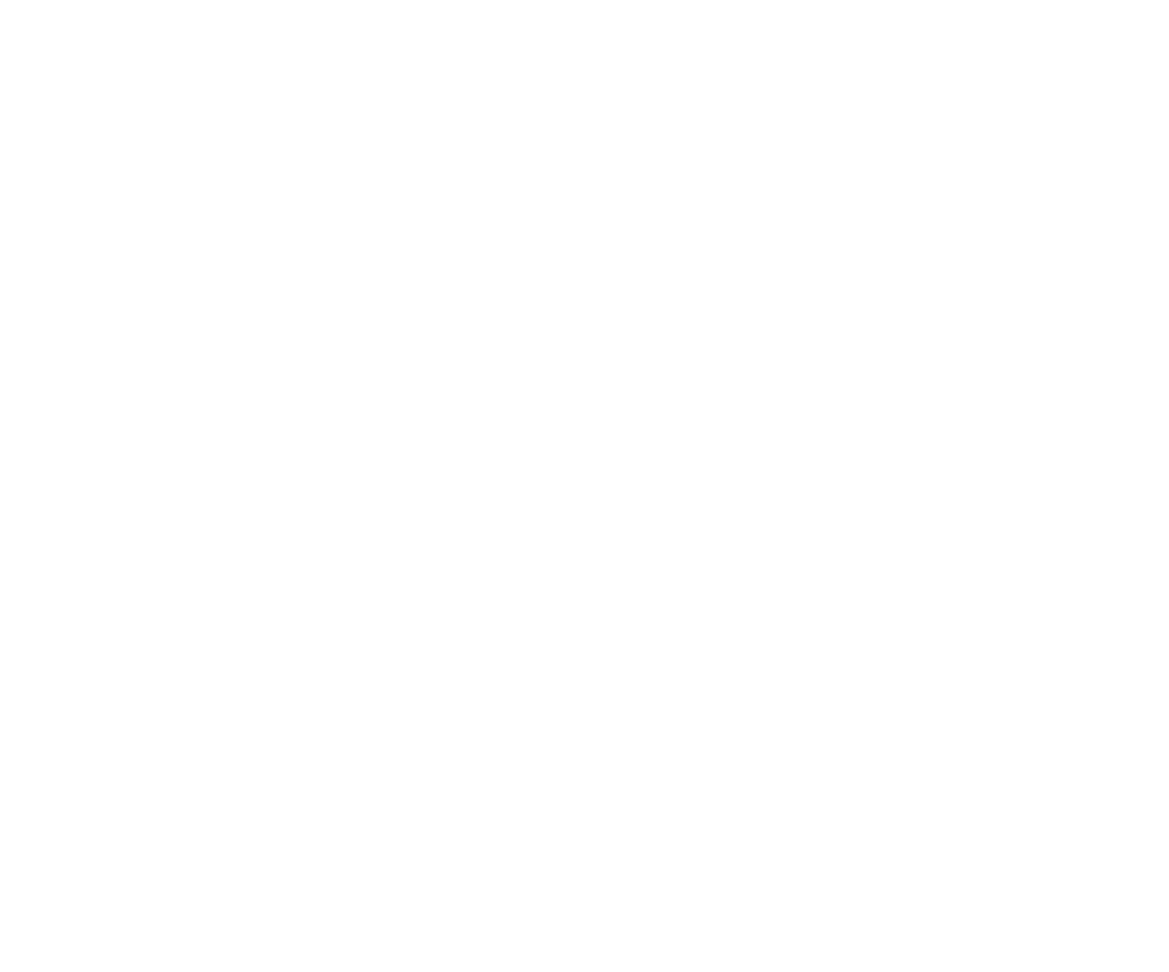 scroll, scrollTop: 0, scrollLeft: 0, axis: both 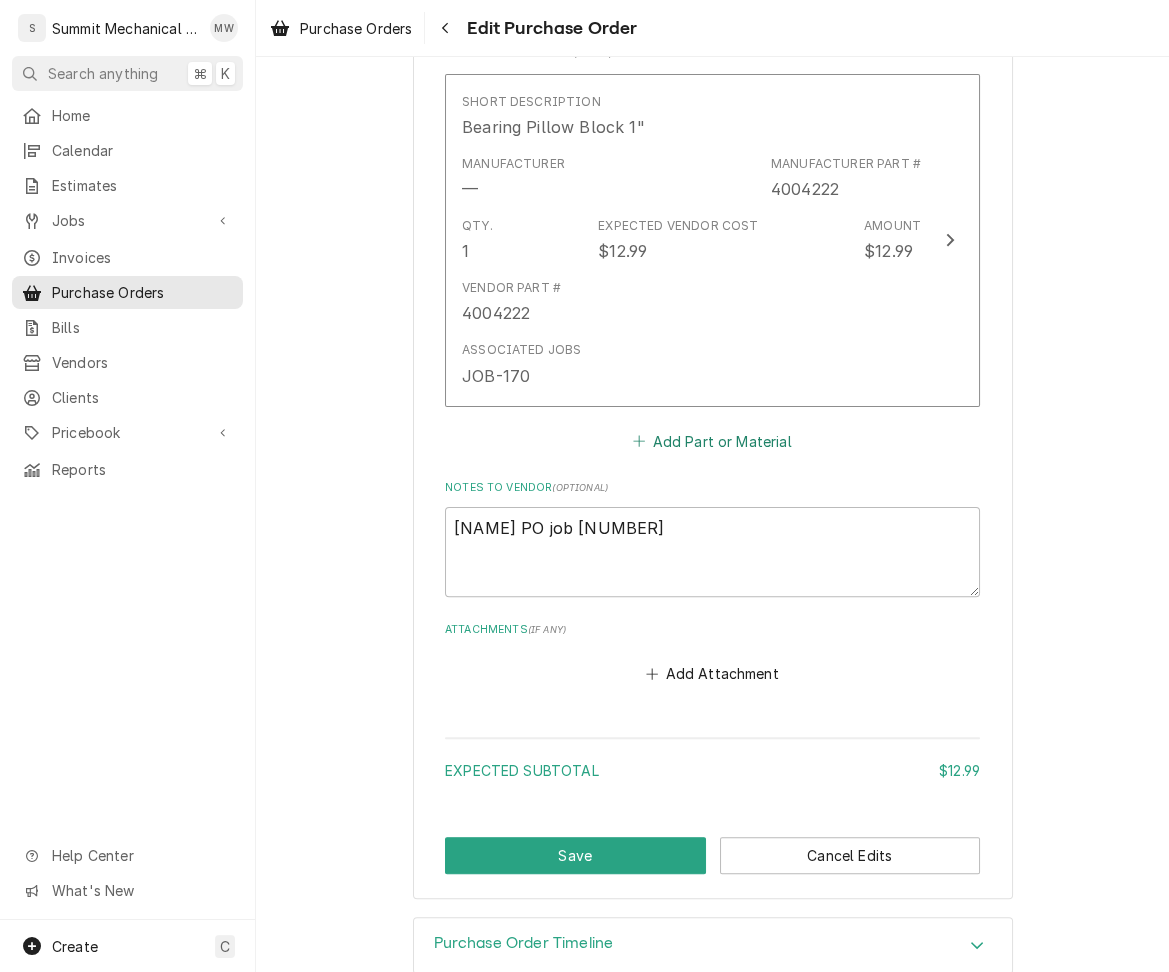 click on "Add Part or Material" at bounding box center (712, 441) 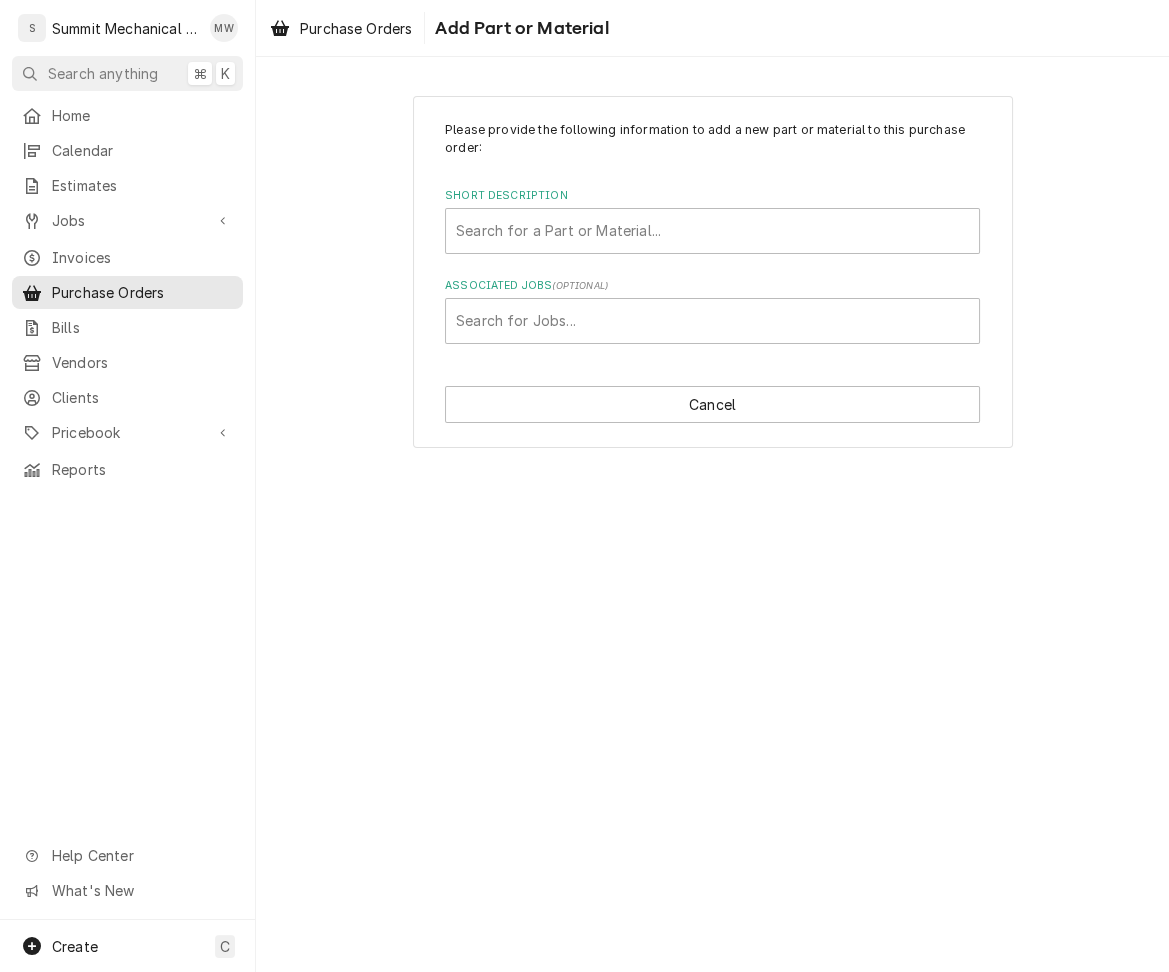 click on "Please provide the following information to add a new part or material to this purchase order: Short Description Search for a Part or Material... Associated Jobs  ( optional ) Search for Jobs..." at bounding box center [712, 232] 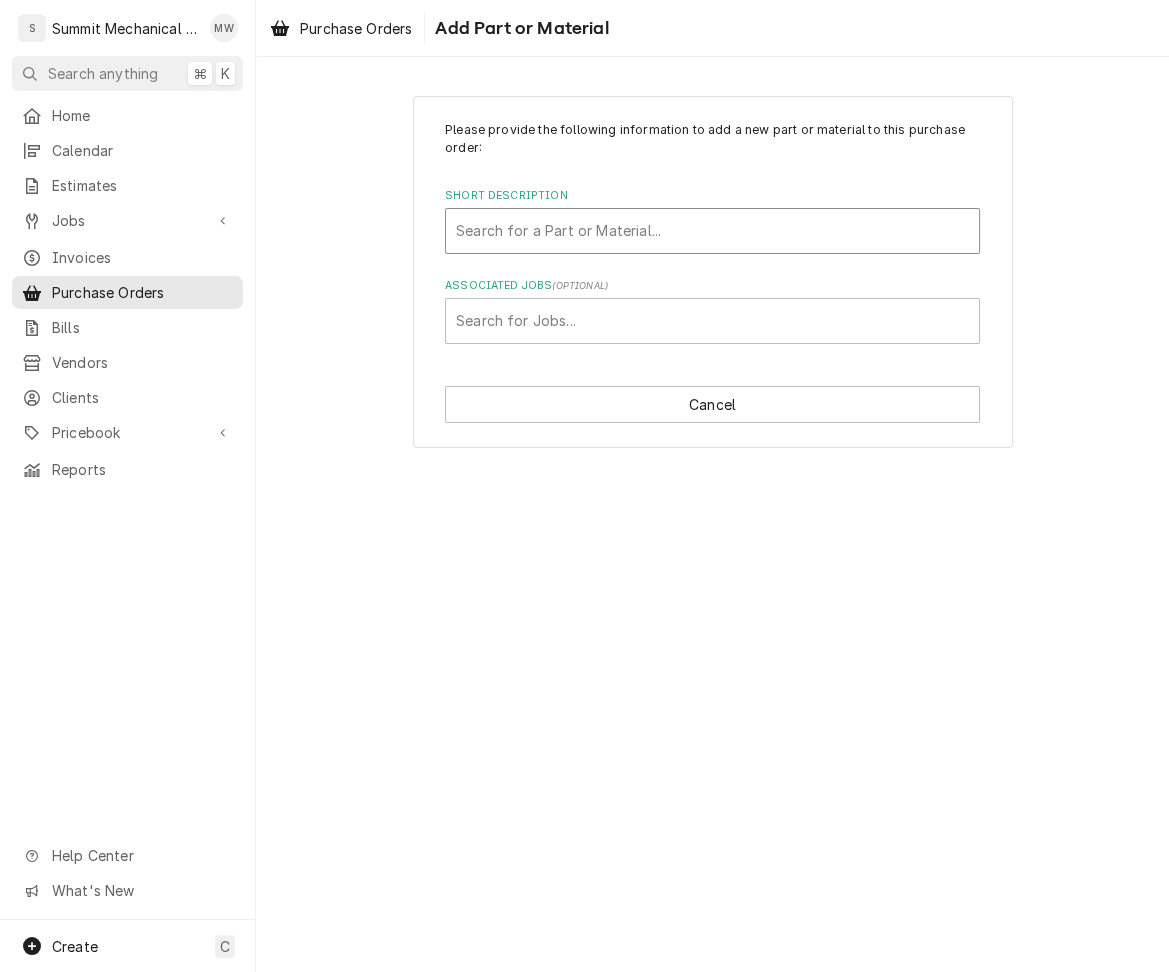 click at bounding box center [712, 231] 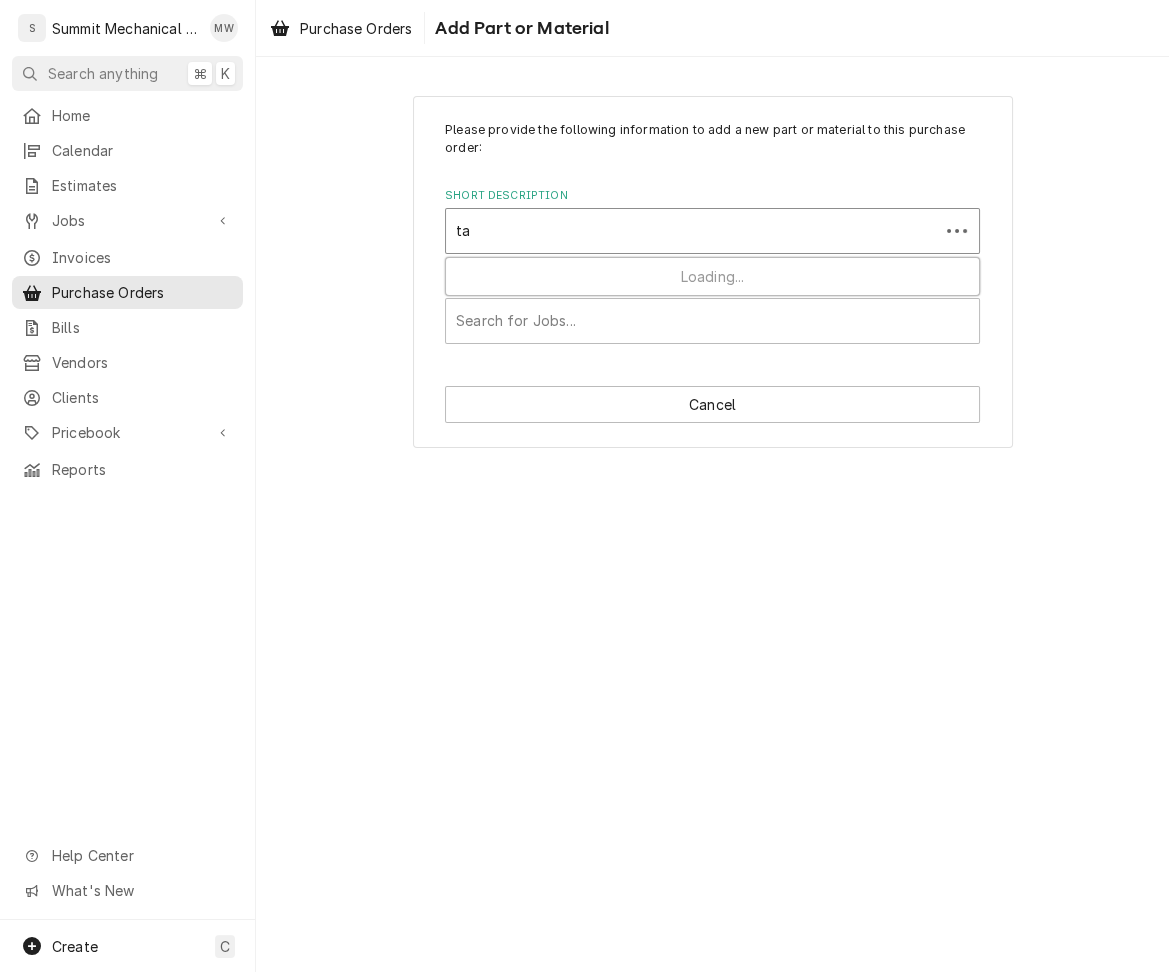 type on "tax" 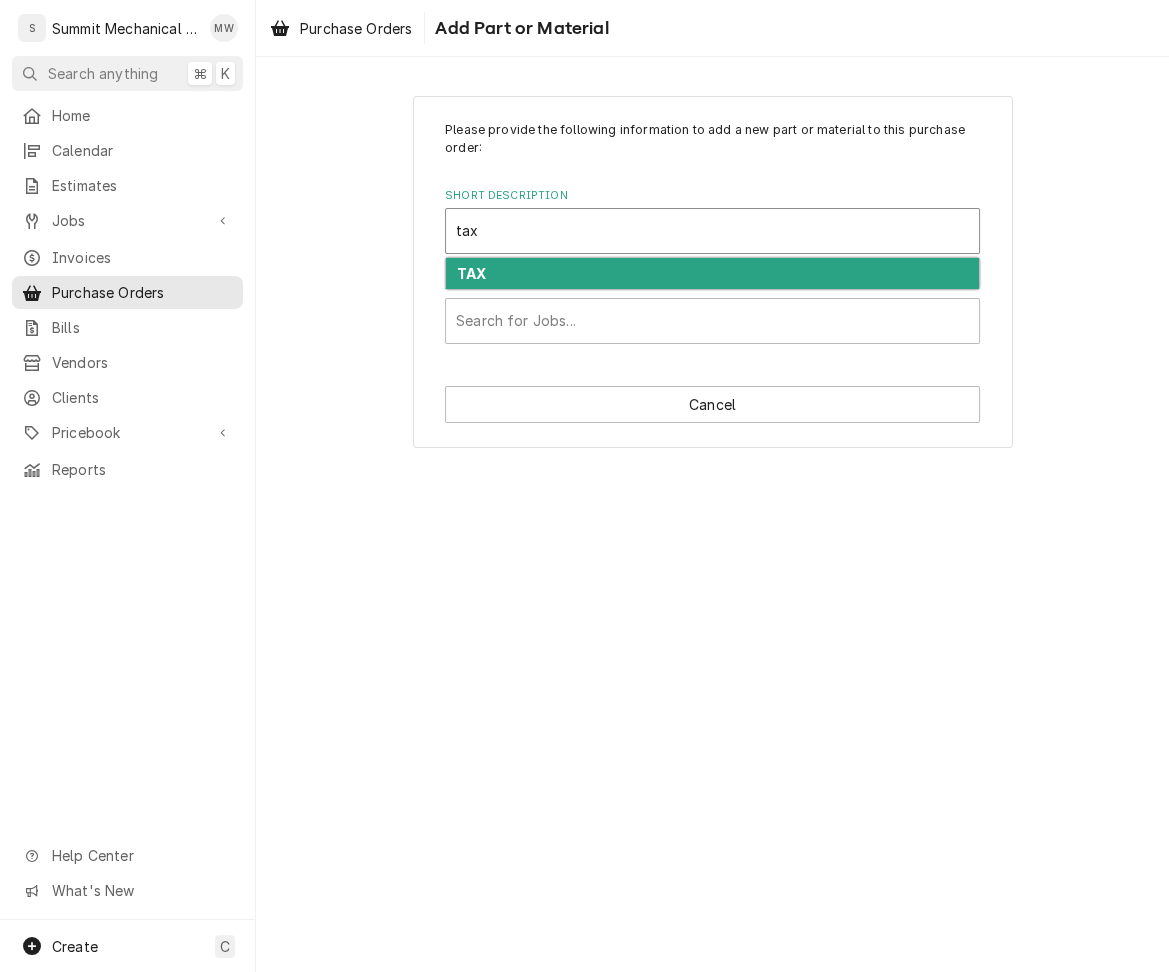type 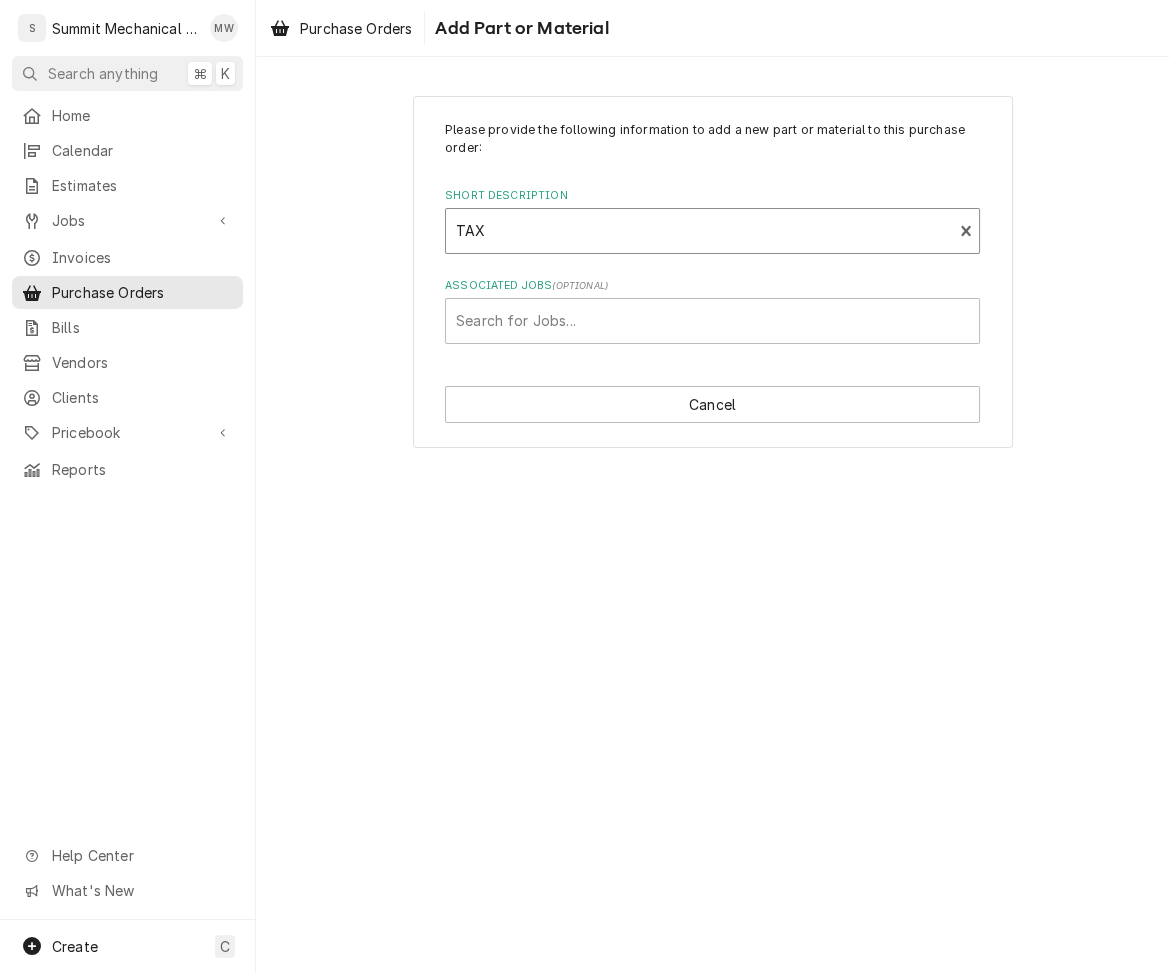 type on "x" 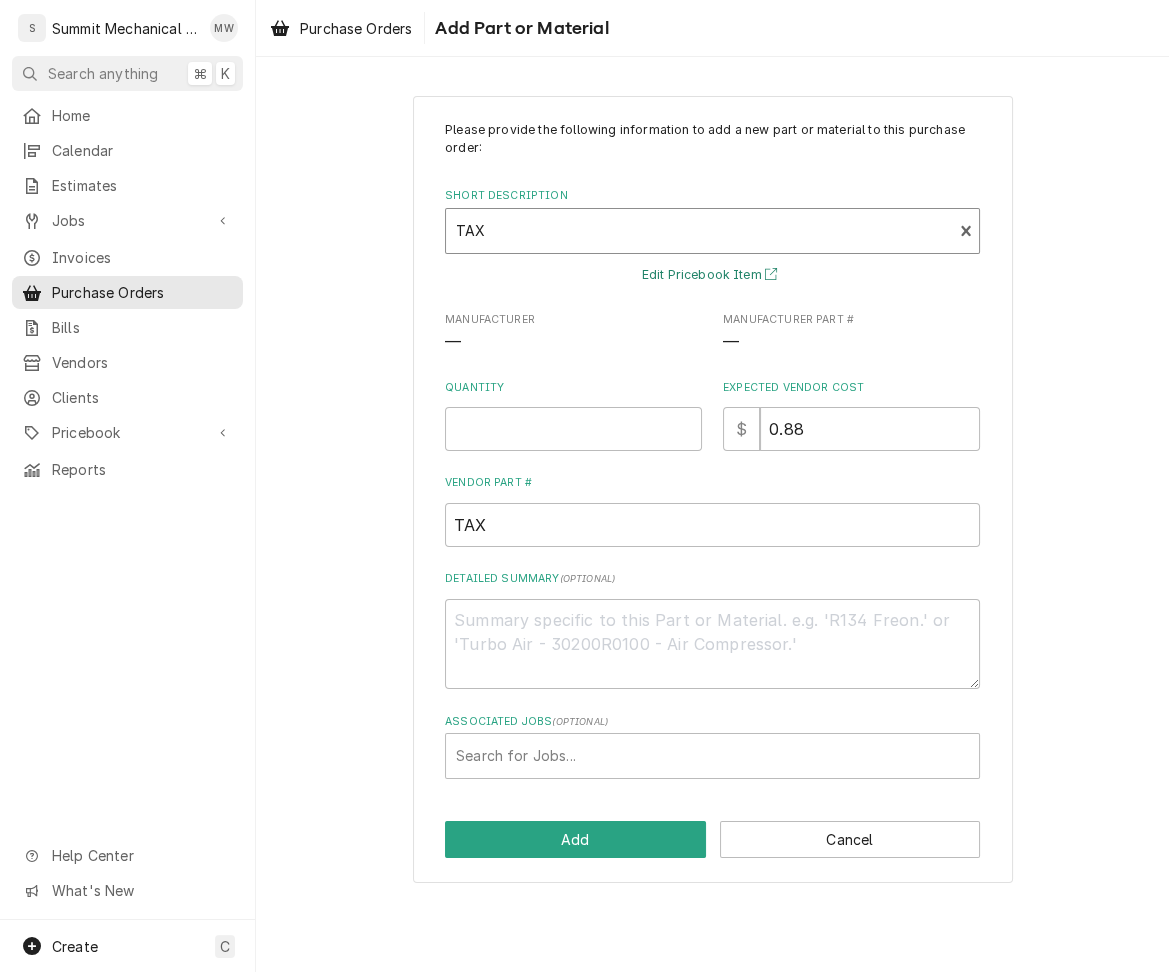 type 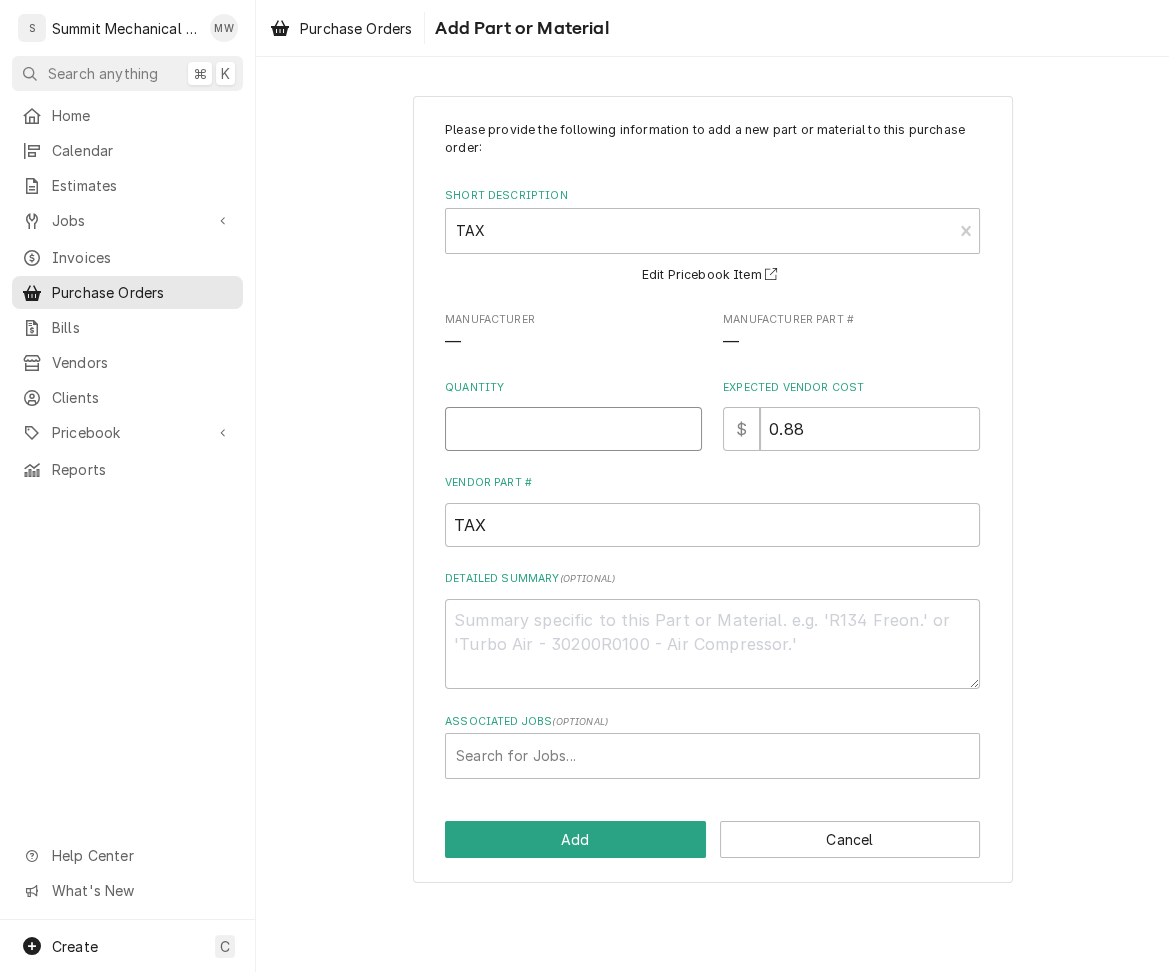 type on "x" 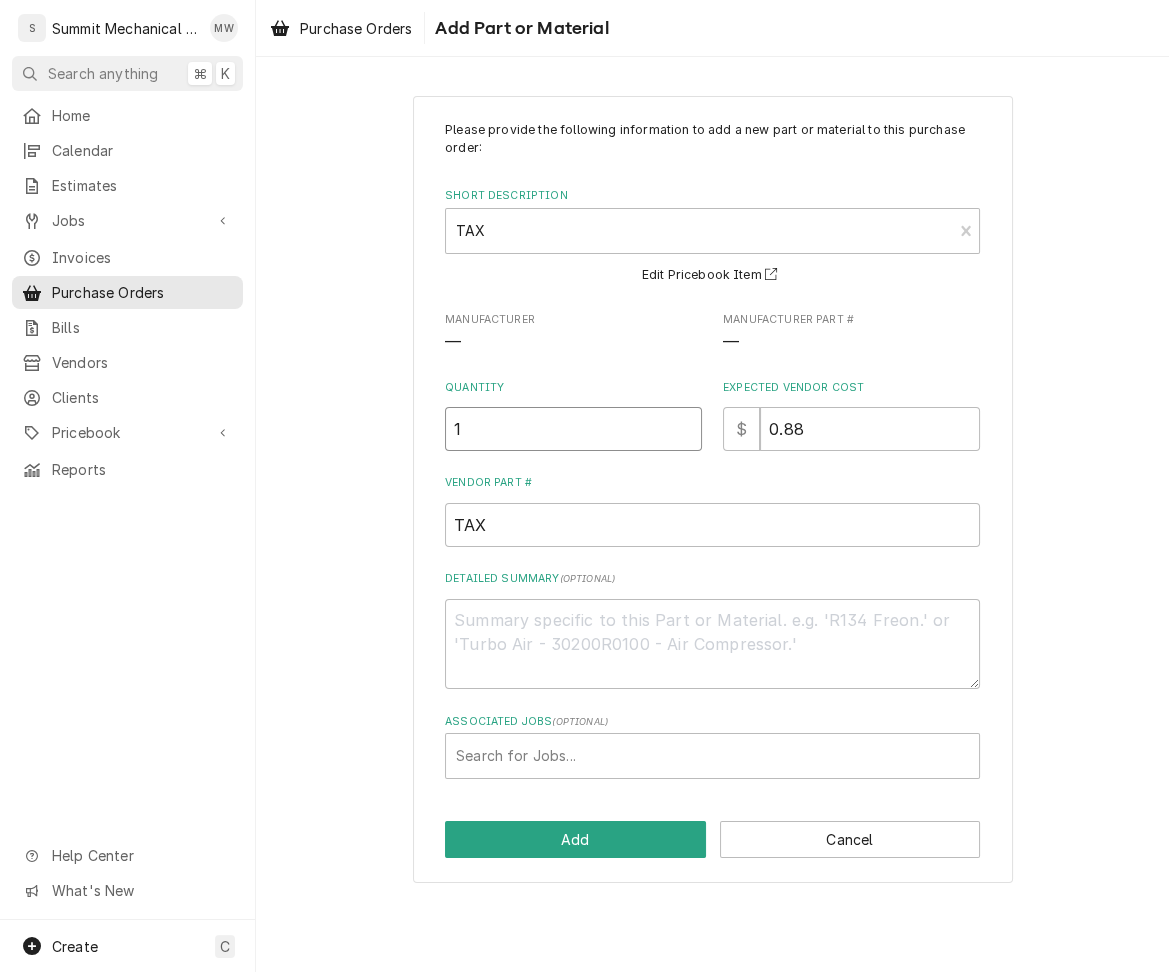 type on "1" 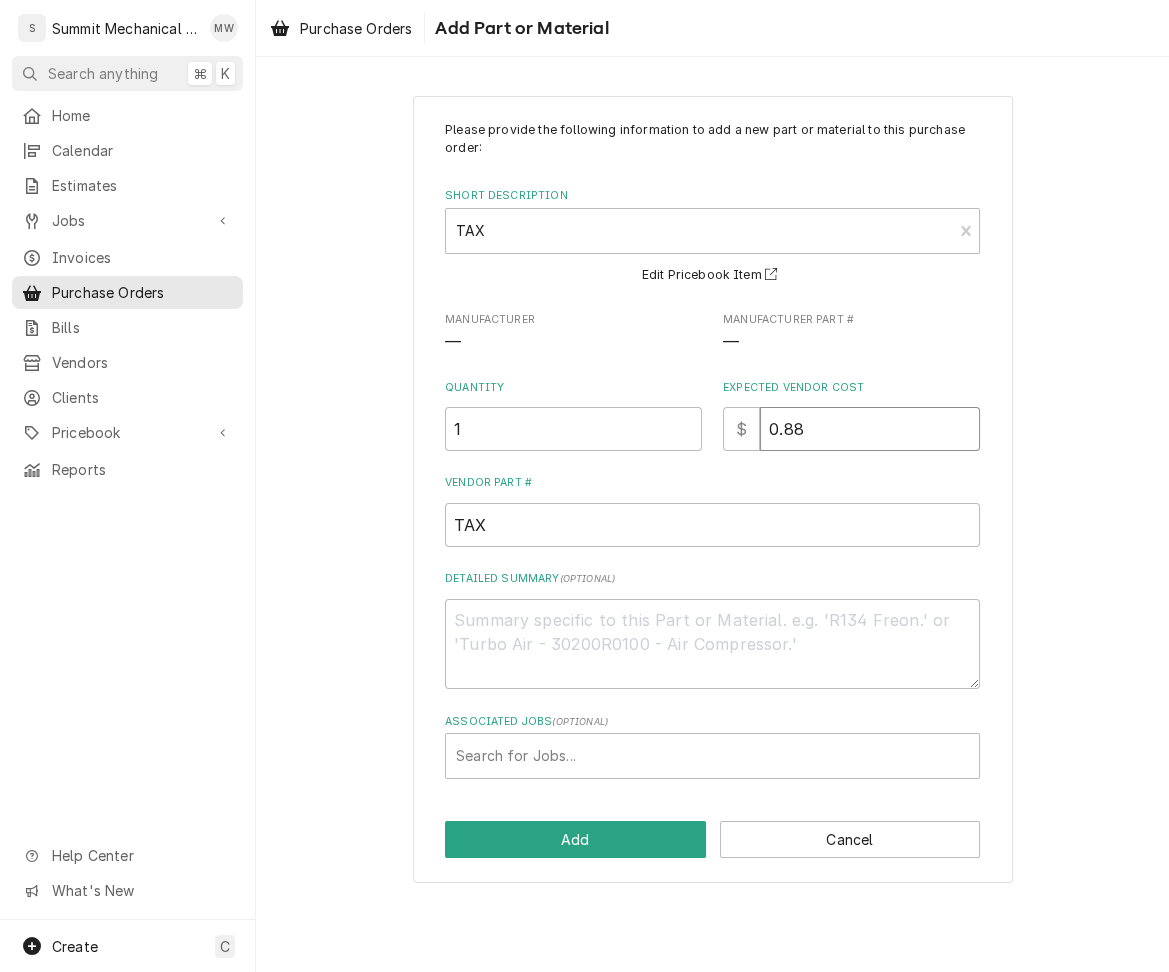 type on "x" 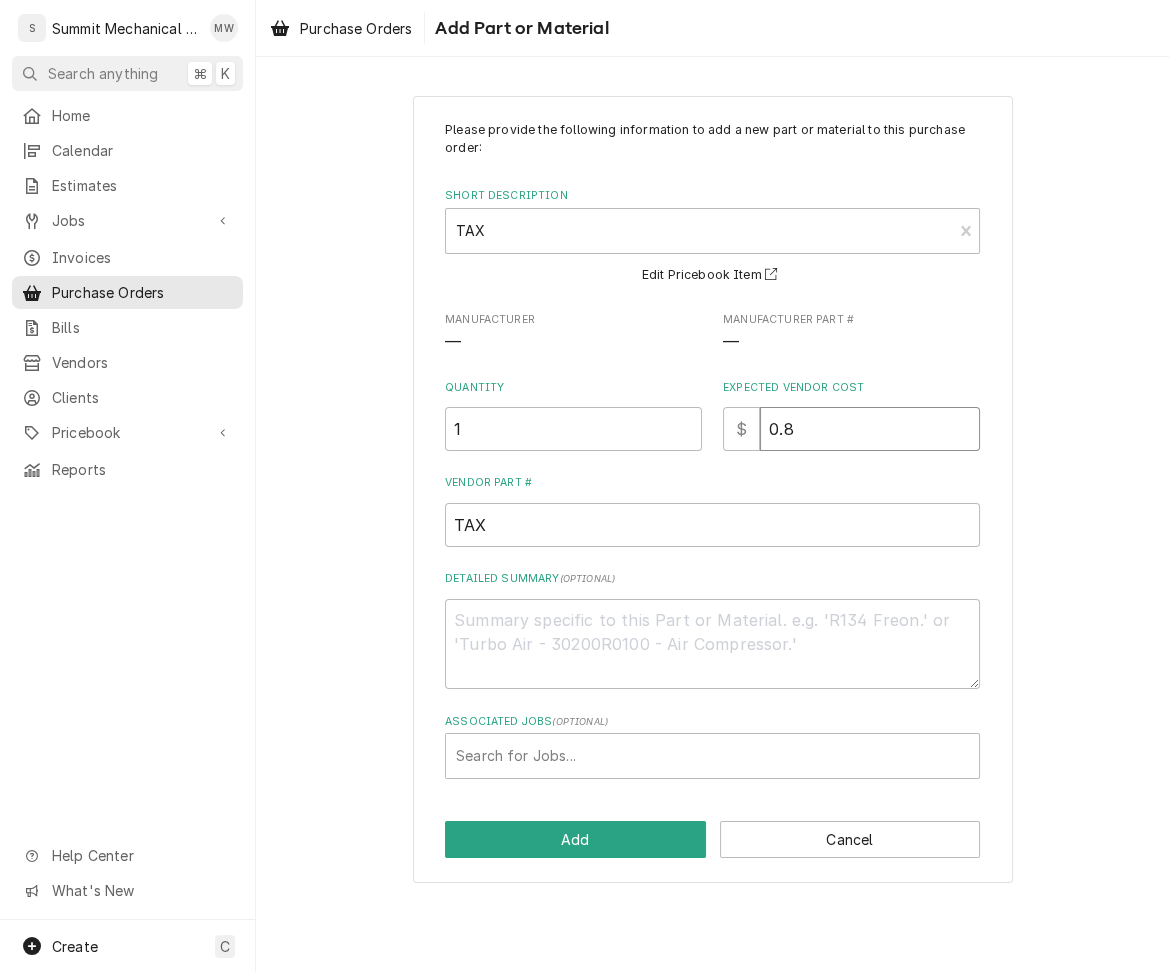 type on "x" 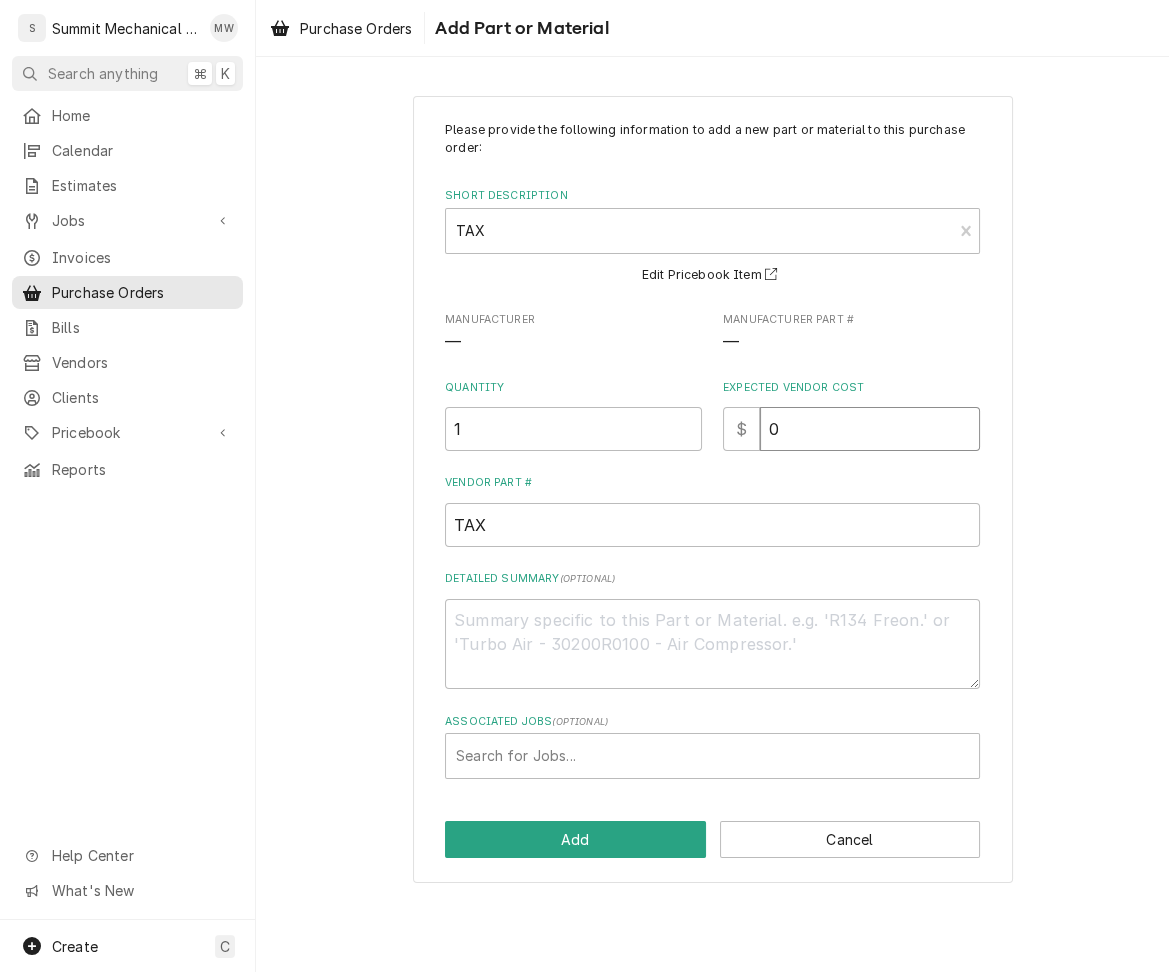 type on "x" 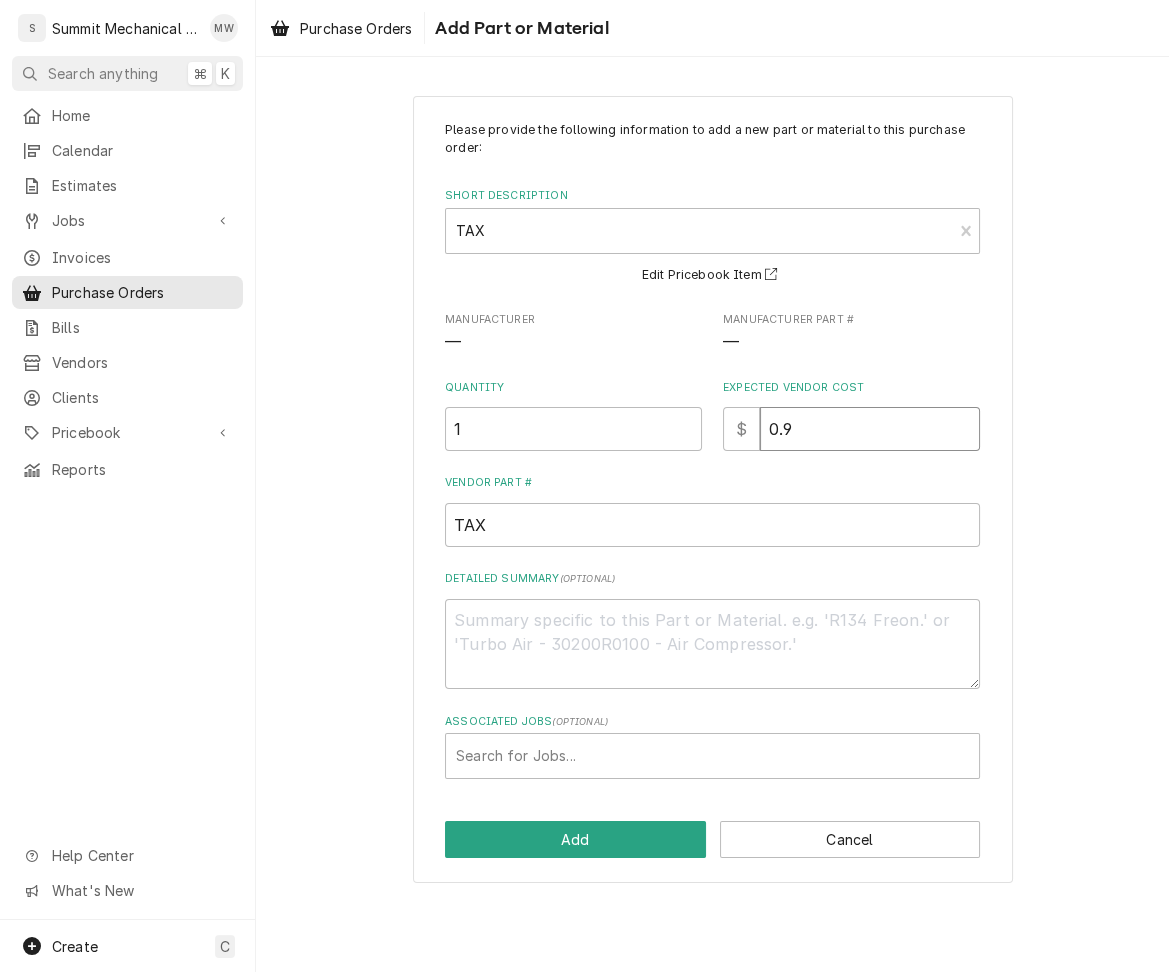 type on "x" 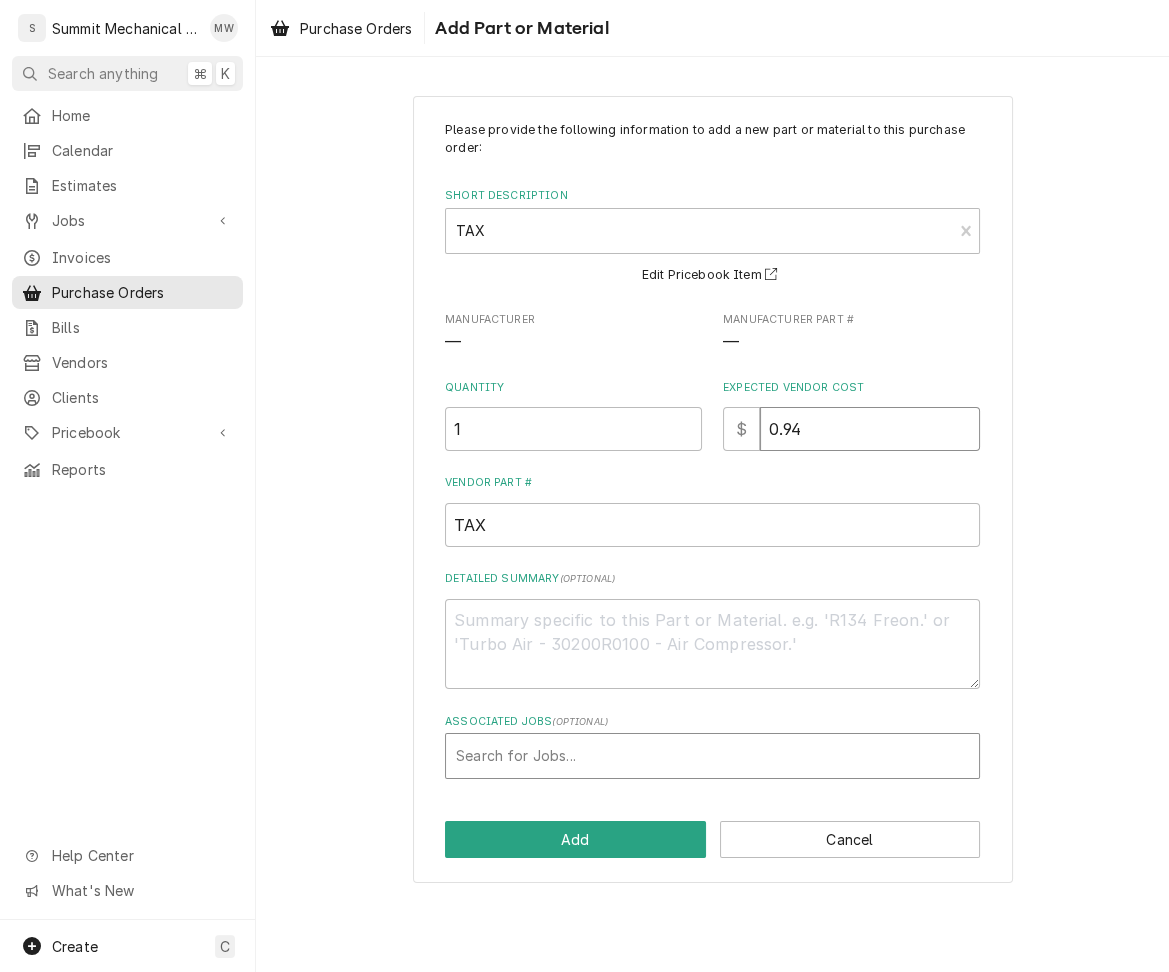 type on "0.94" 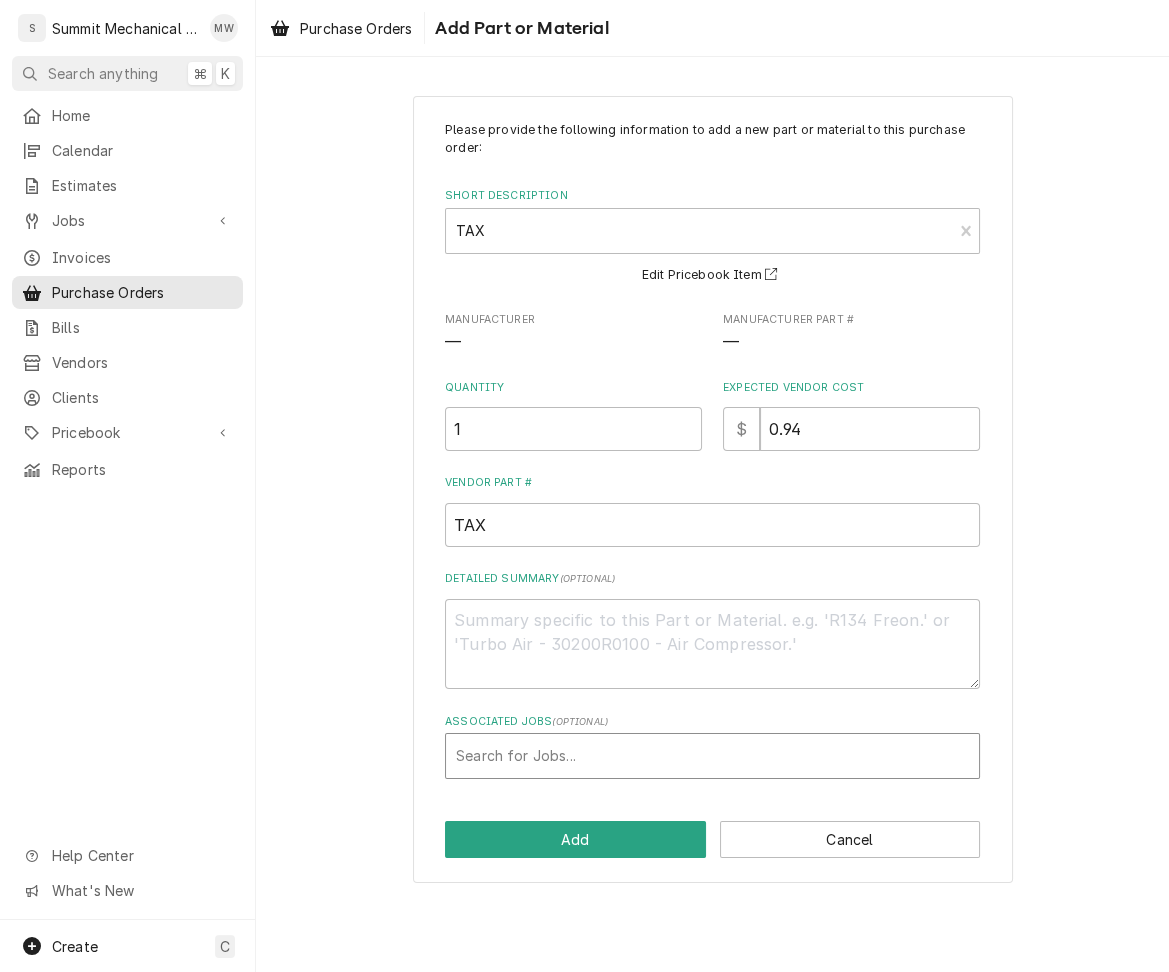 click at bounding box center (712, 756) 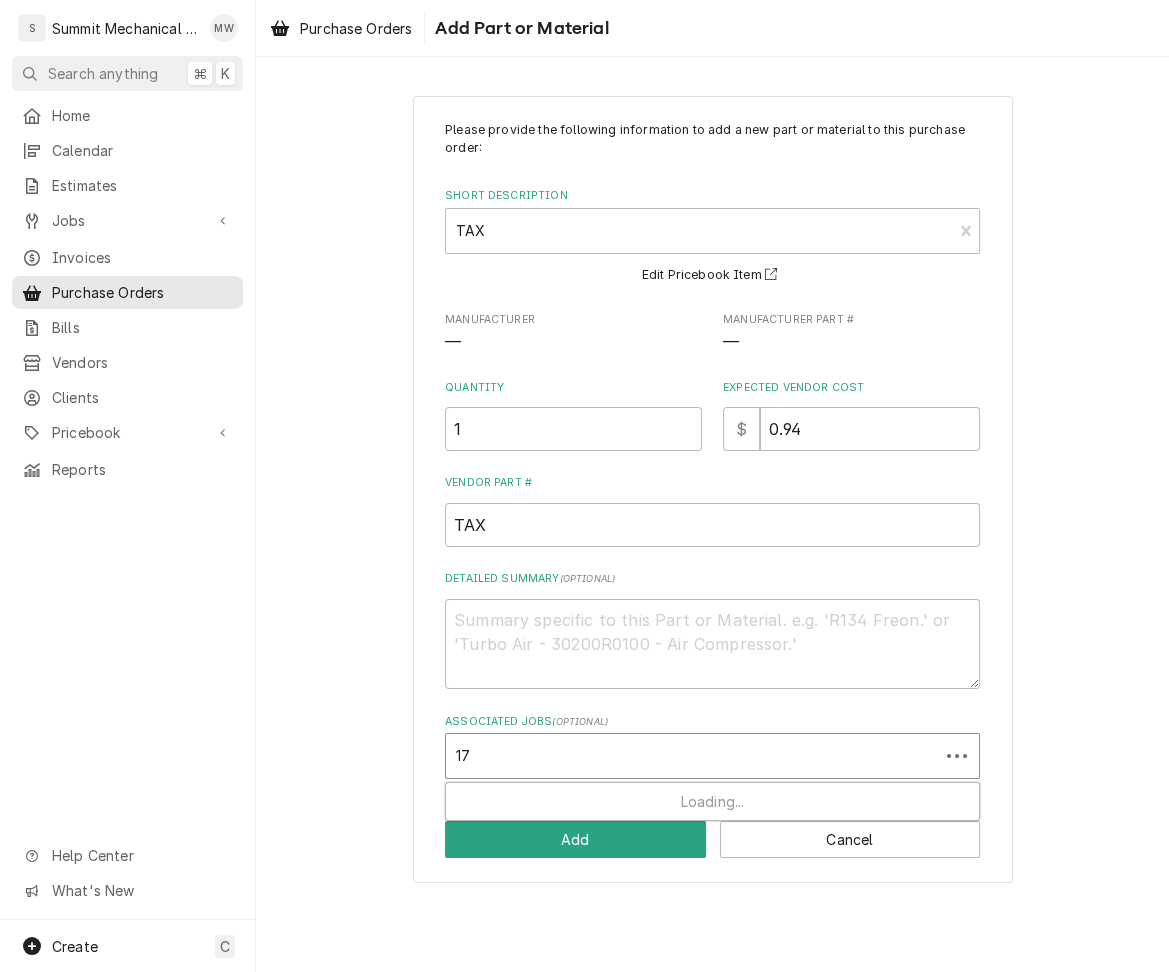 type on "170" 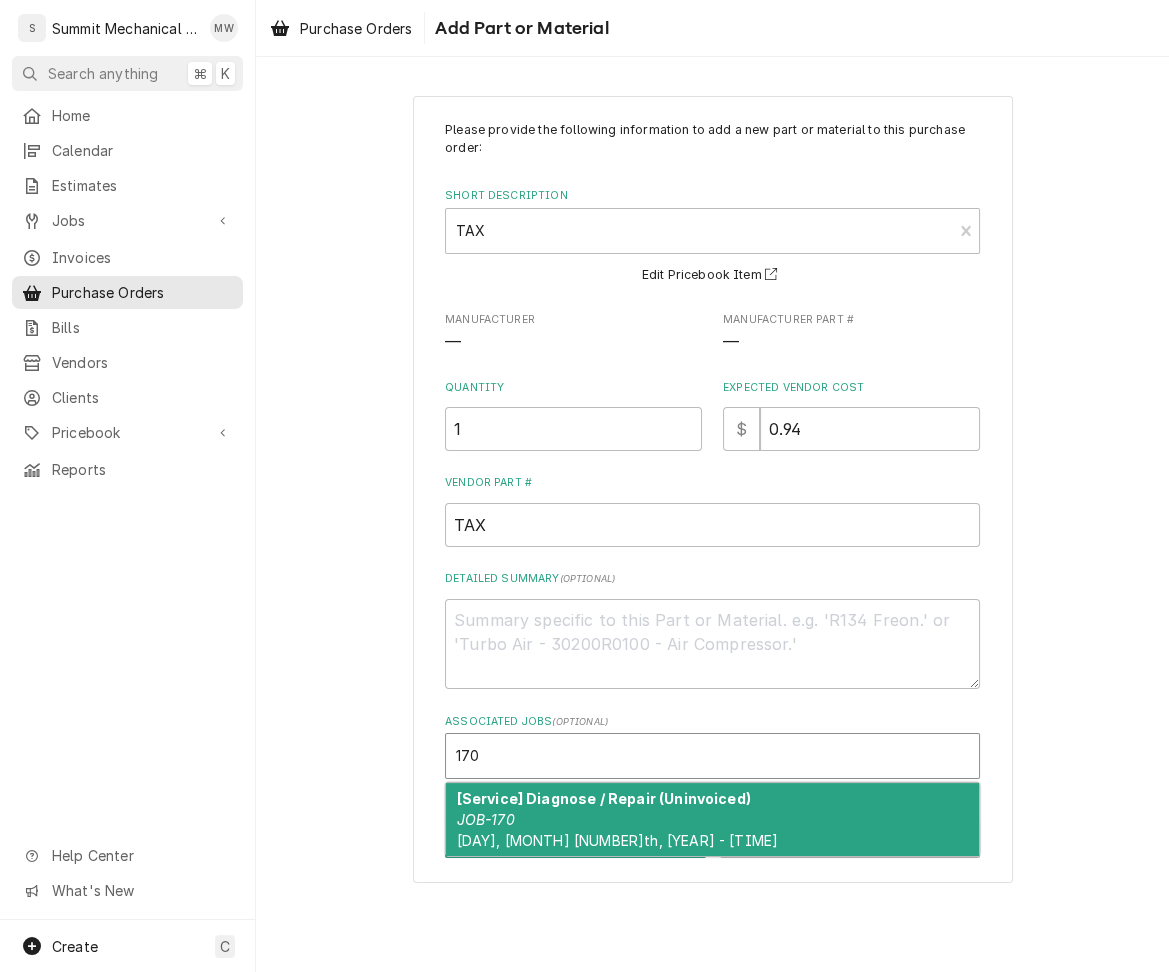 type on "x" 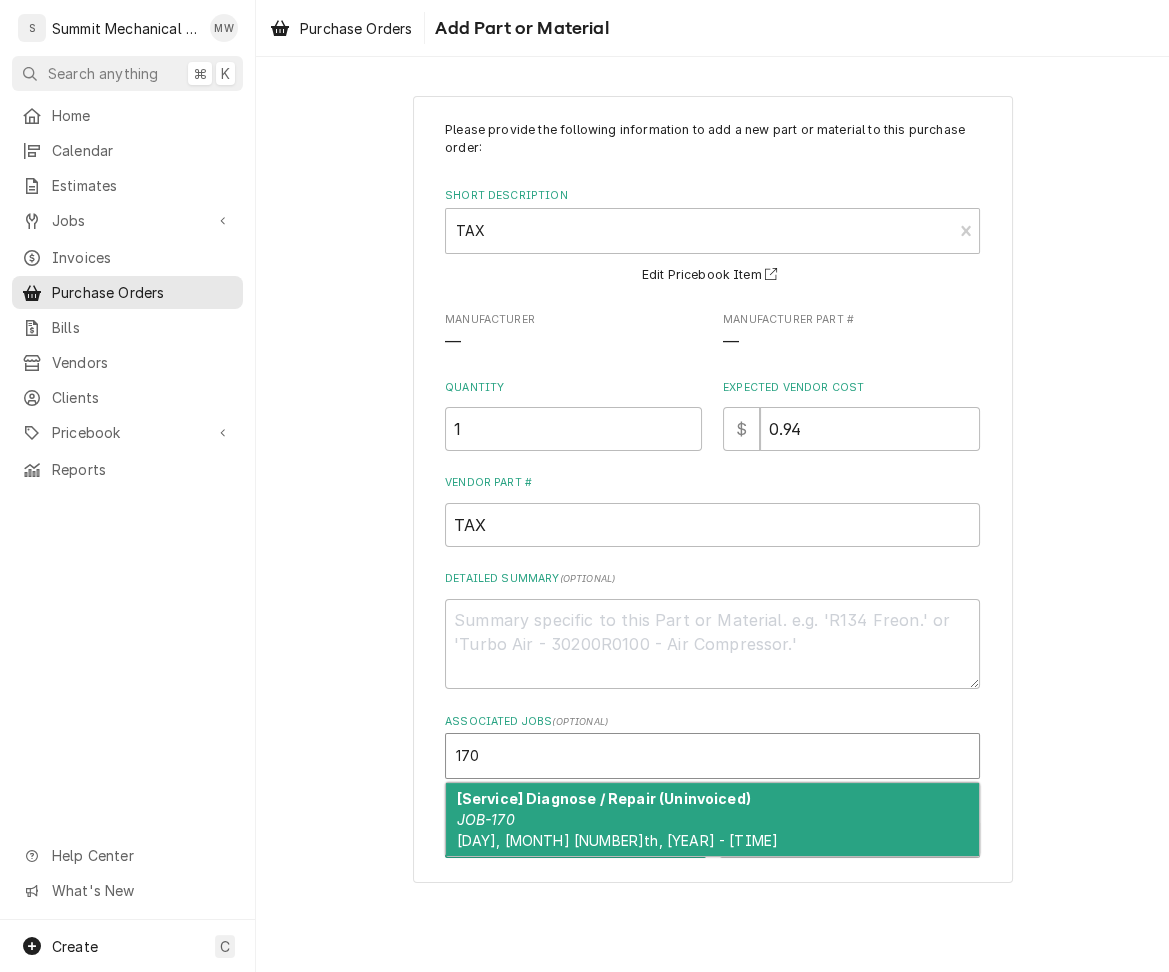 type 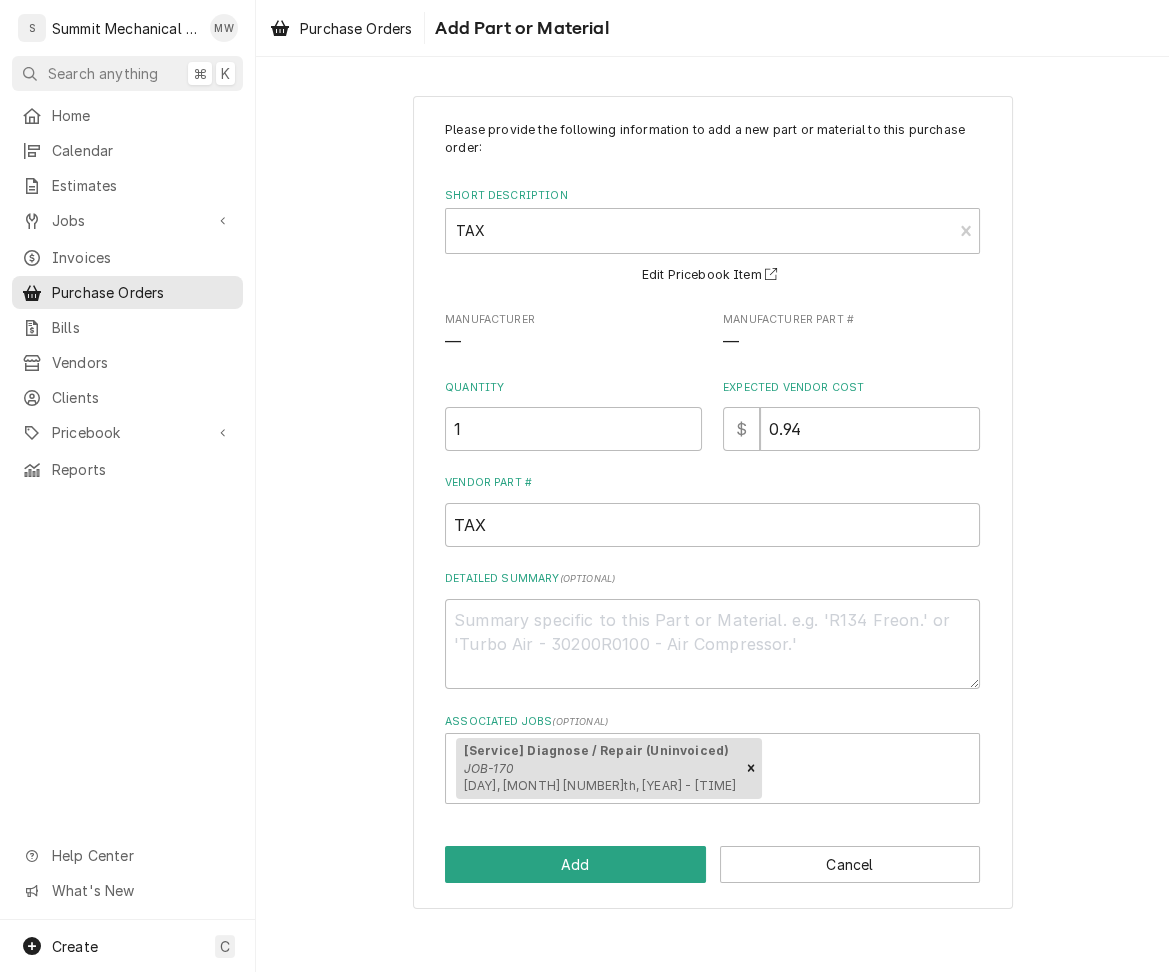 click on "Please provide the following information to add a new part or material to this purchase order: Short Description TAX Edit Pricebook Item    Manufacturer — Manufacturer Part # — Quantity 1 Expected Vendor Cost $ 0.94 Vendor Part # TAX Detailed Summary  ( optional ) Associated Jobs  ( optional ) [Service] Diagnose / Repair (Uninvoiced) JOB-170 Thu, Jul 31st, 2025 - 6:00 PM Add Cancel" at bounding box center [713, 502] 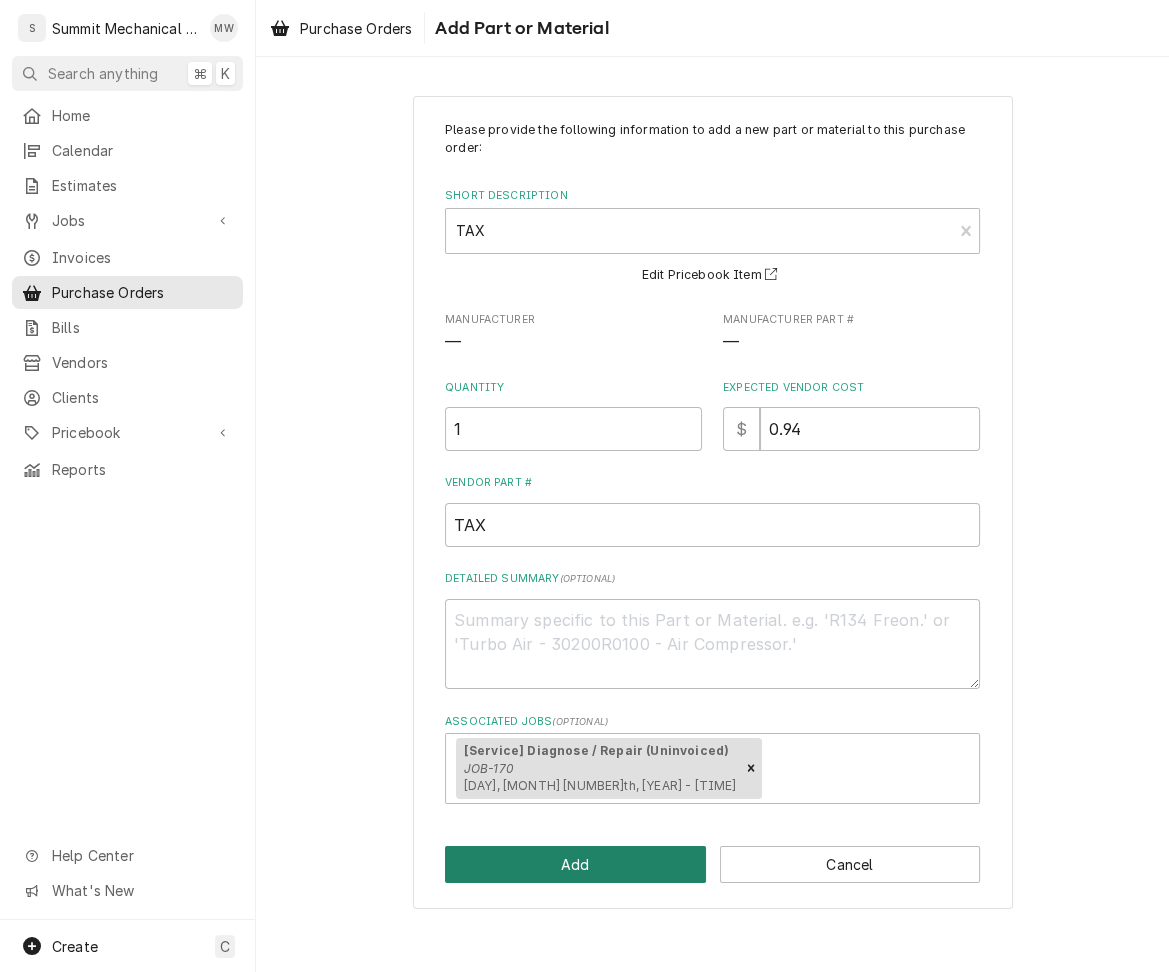 click on "Add" at bounding box center [575, 864] 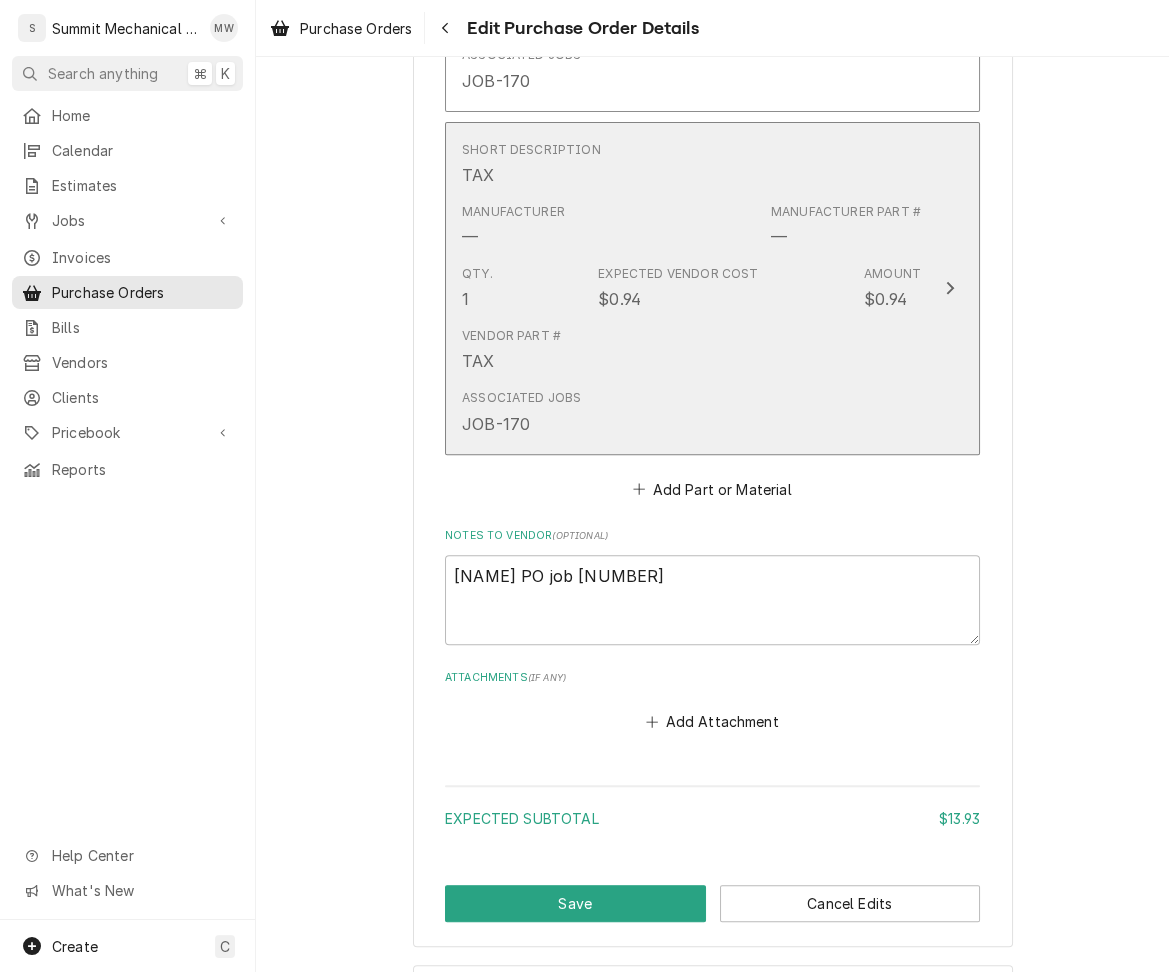 scroll, scrollTop: 1190, scrollLeft: 0, axis: vertical 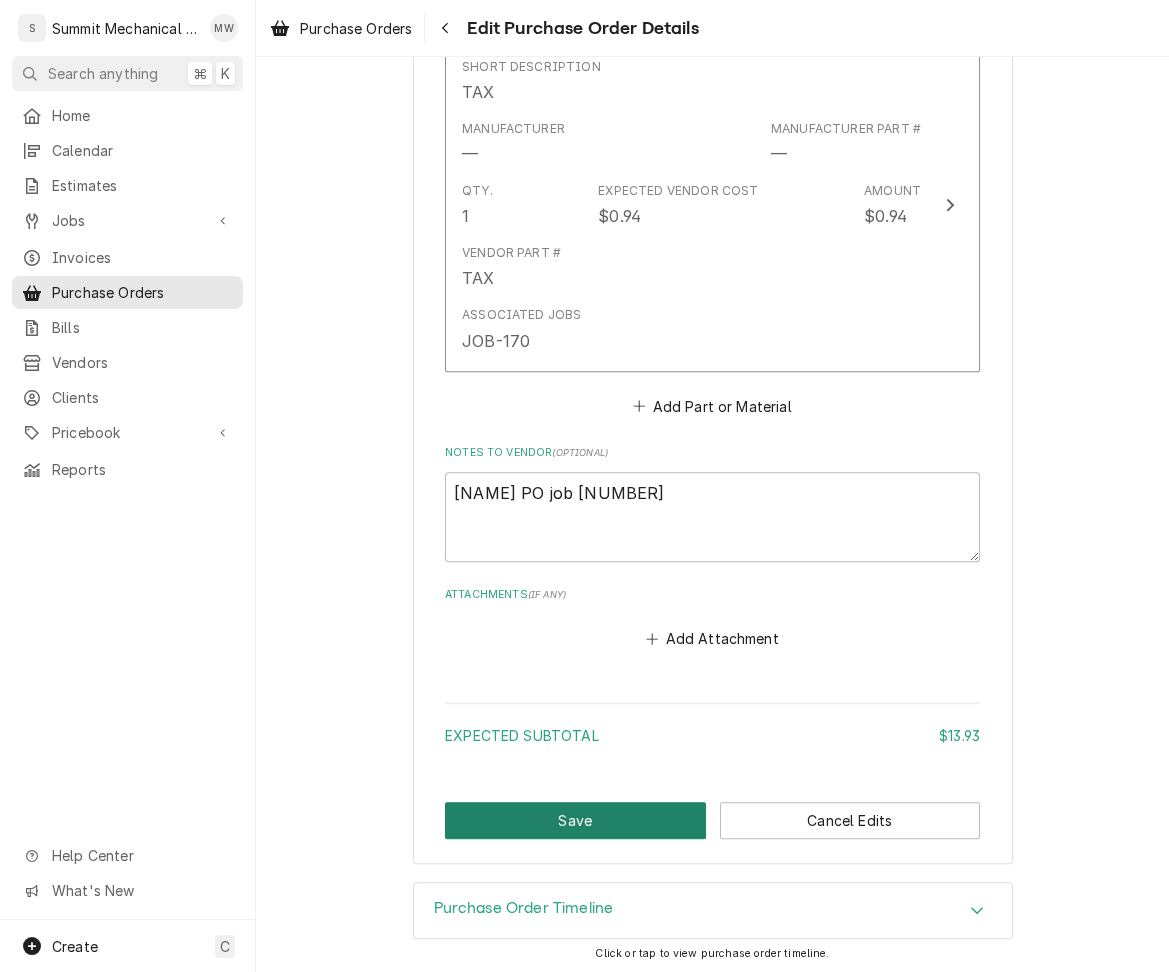 click on "Save" at bounding box center (575, 820) 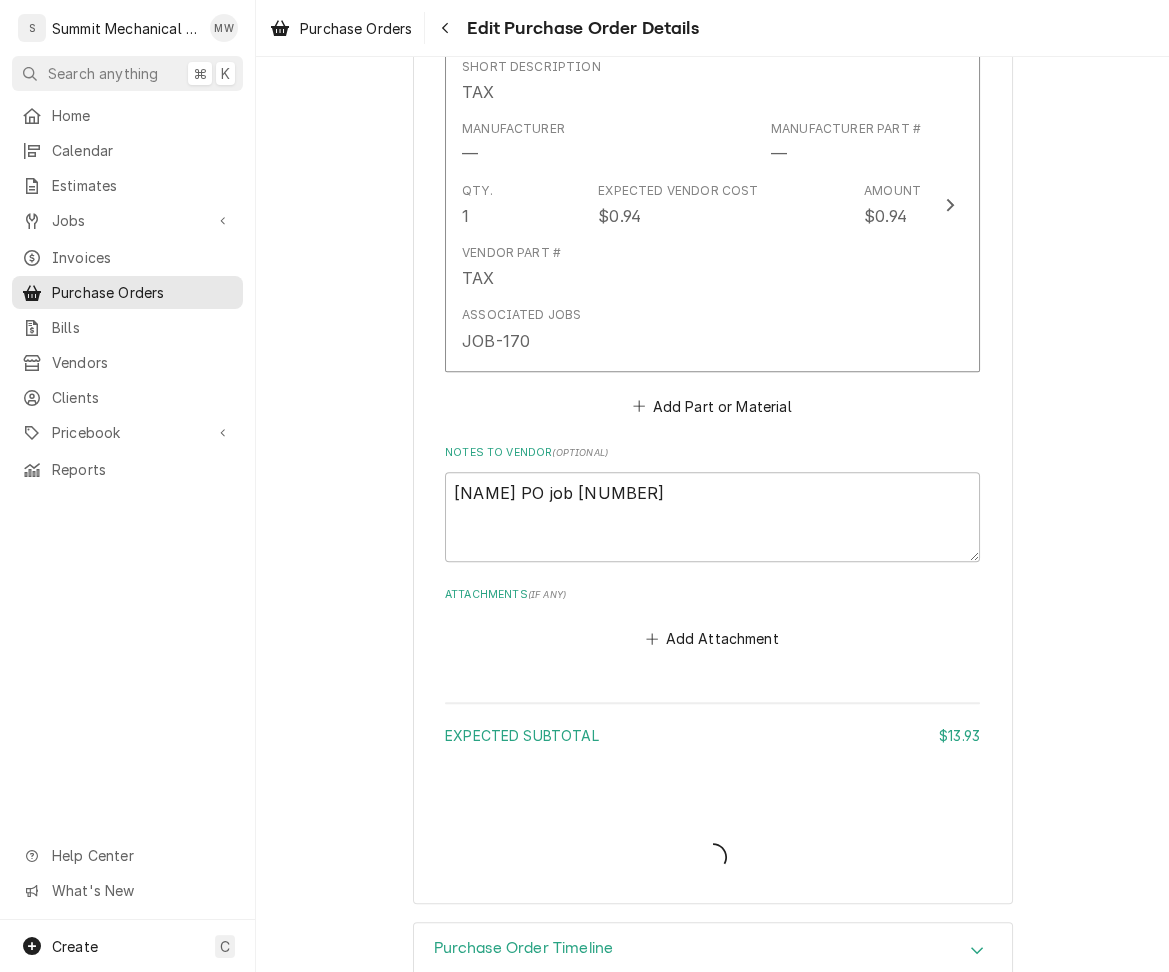 type on "x" 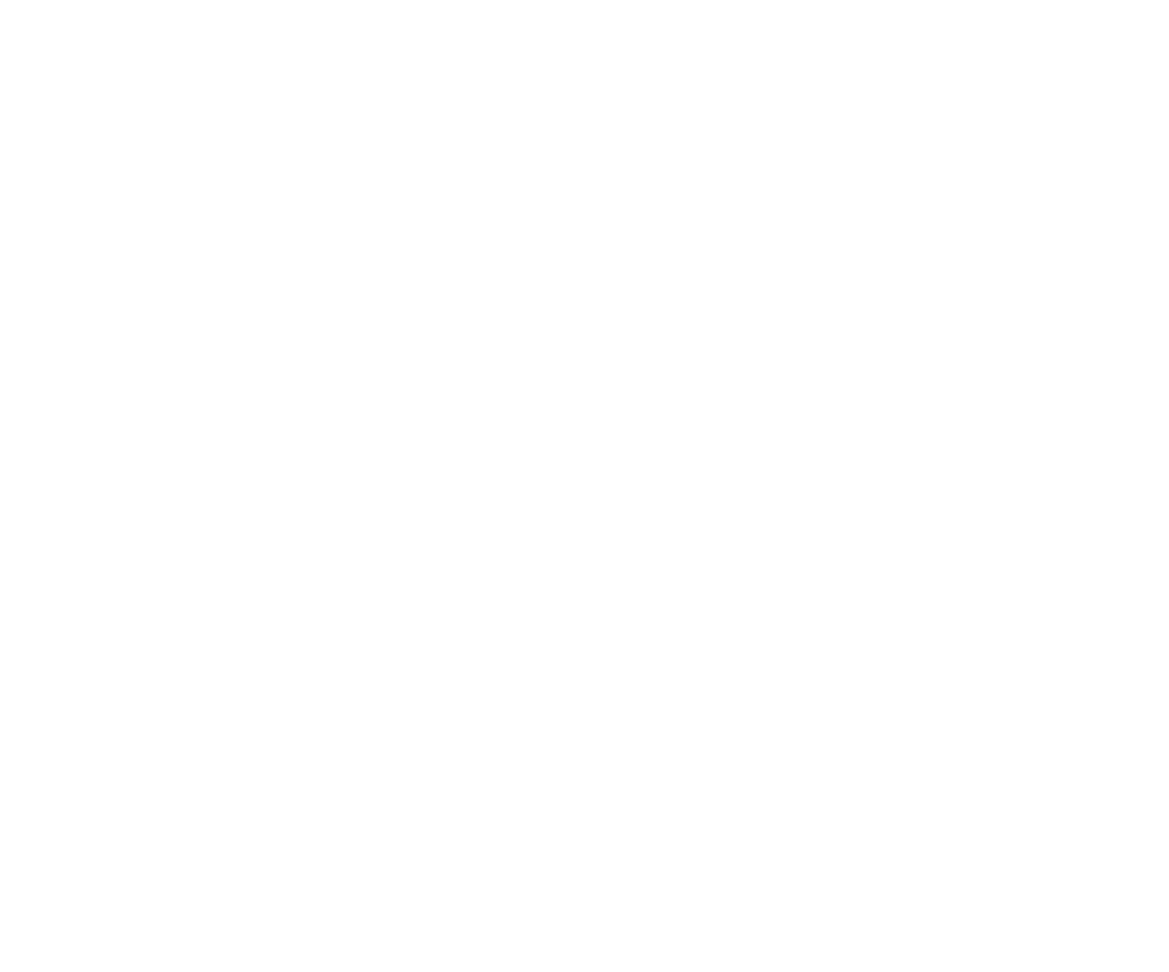 scroll, scrollTop: 0, scrollLeft: 0, axis: both 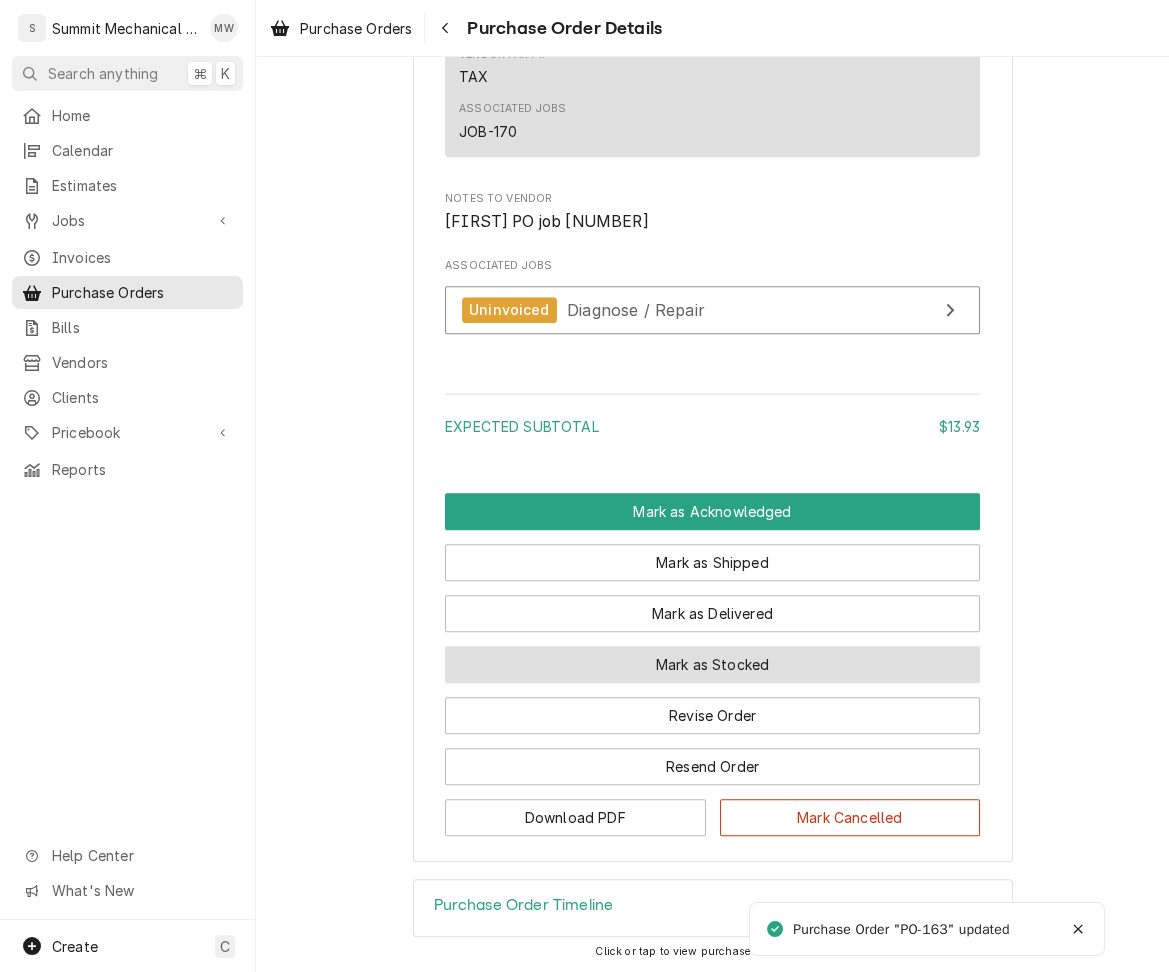 click on "Mark as Stocked" at bounding box center [712, 664] 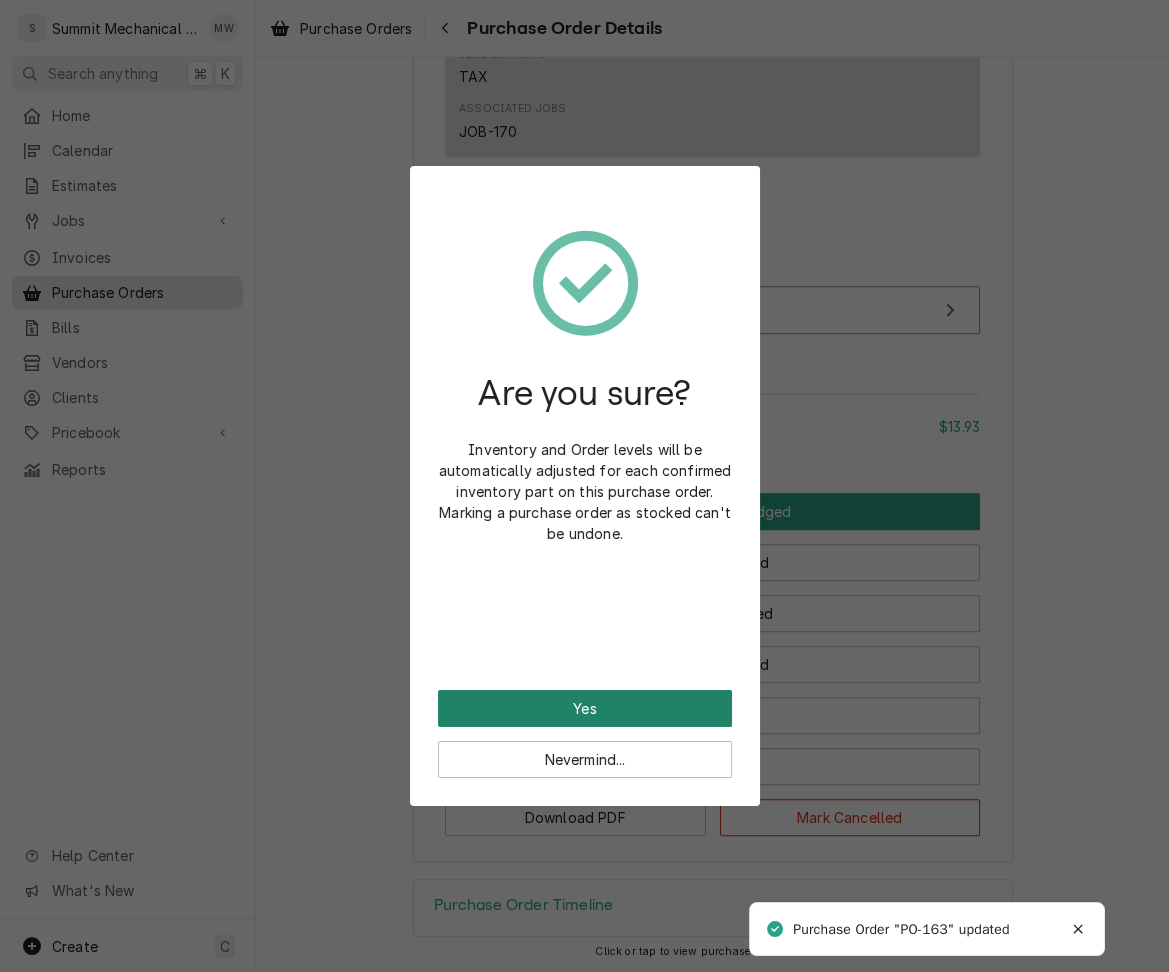 click on "Yes" at bounding box center (585, 708) 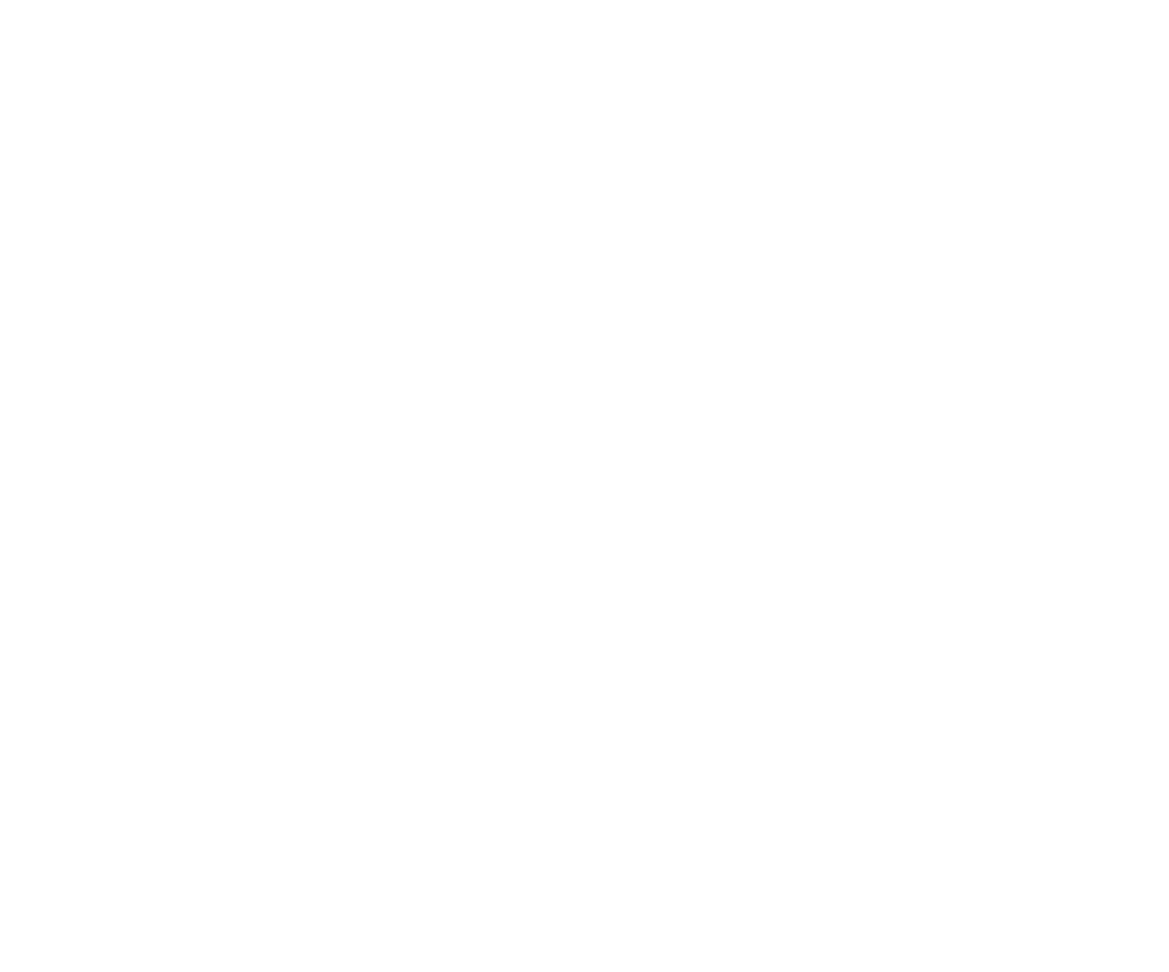 scroll, scrollTop: 0, scrollLeft: 0, axis: both 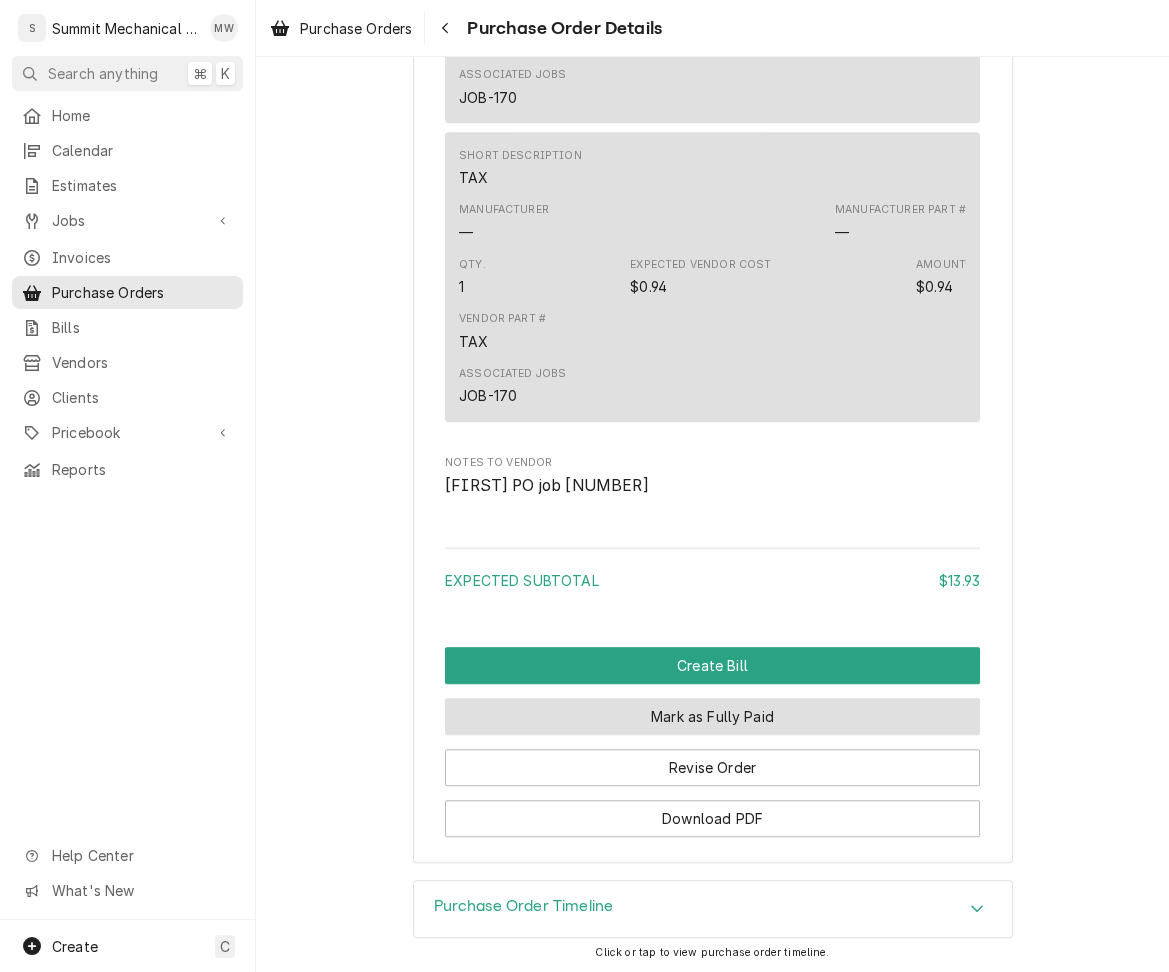 click on "Mark as Fully Paid" at bounding box center [712, 716] 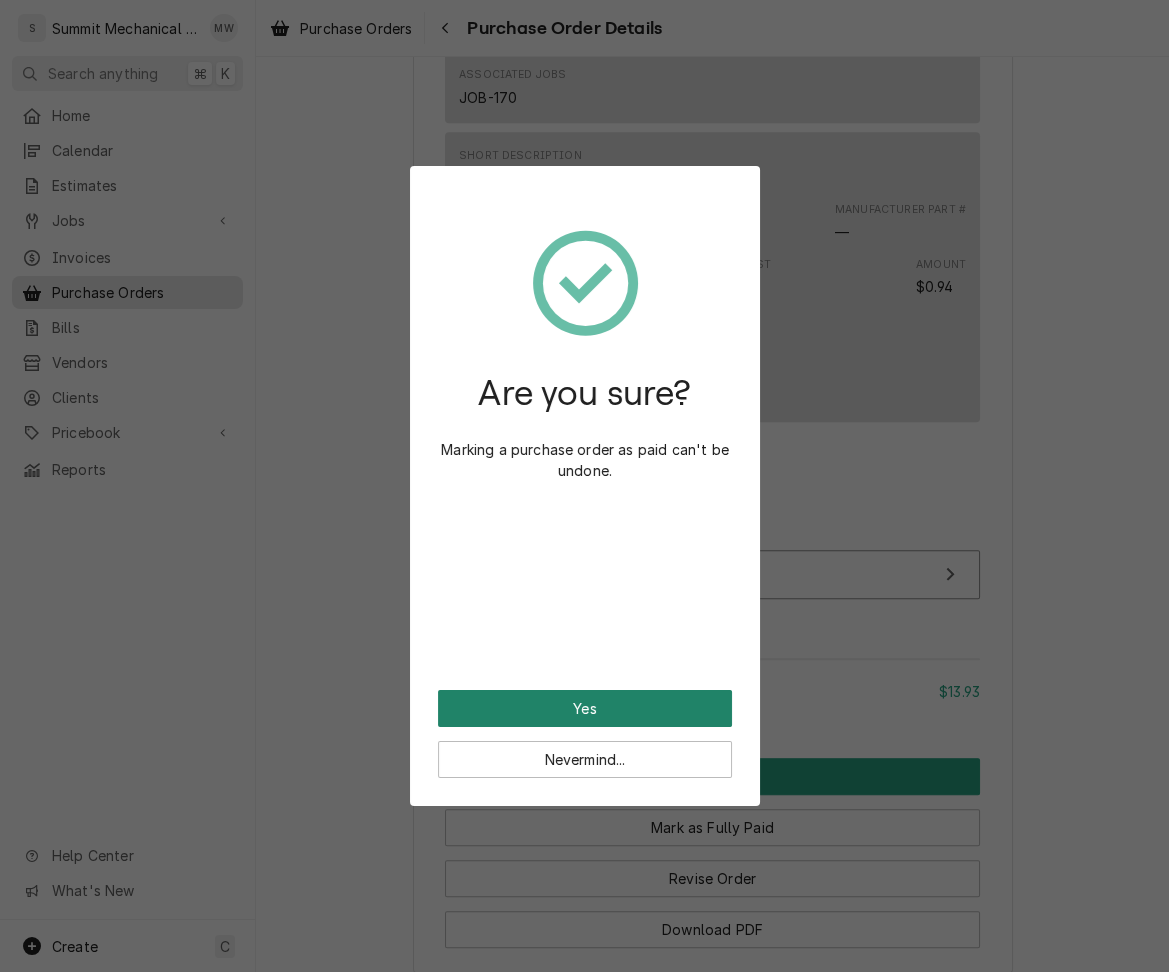 click on "Yes" at bounding box center [585, 708] 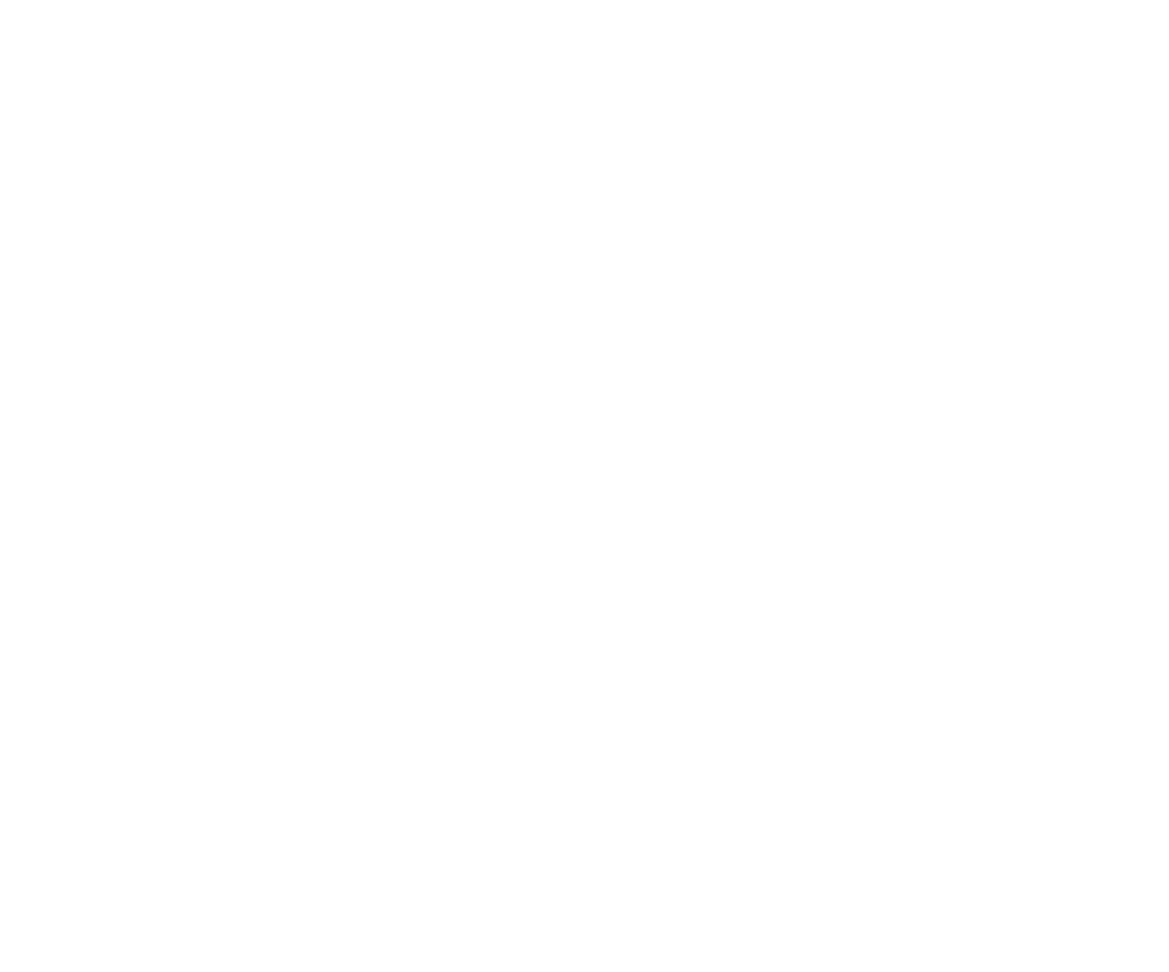 scroll, scrollTop: 0, scrollLeft: 0, axis: both 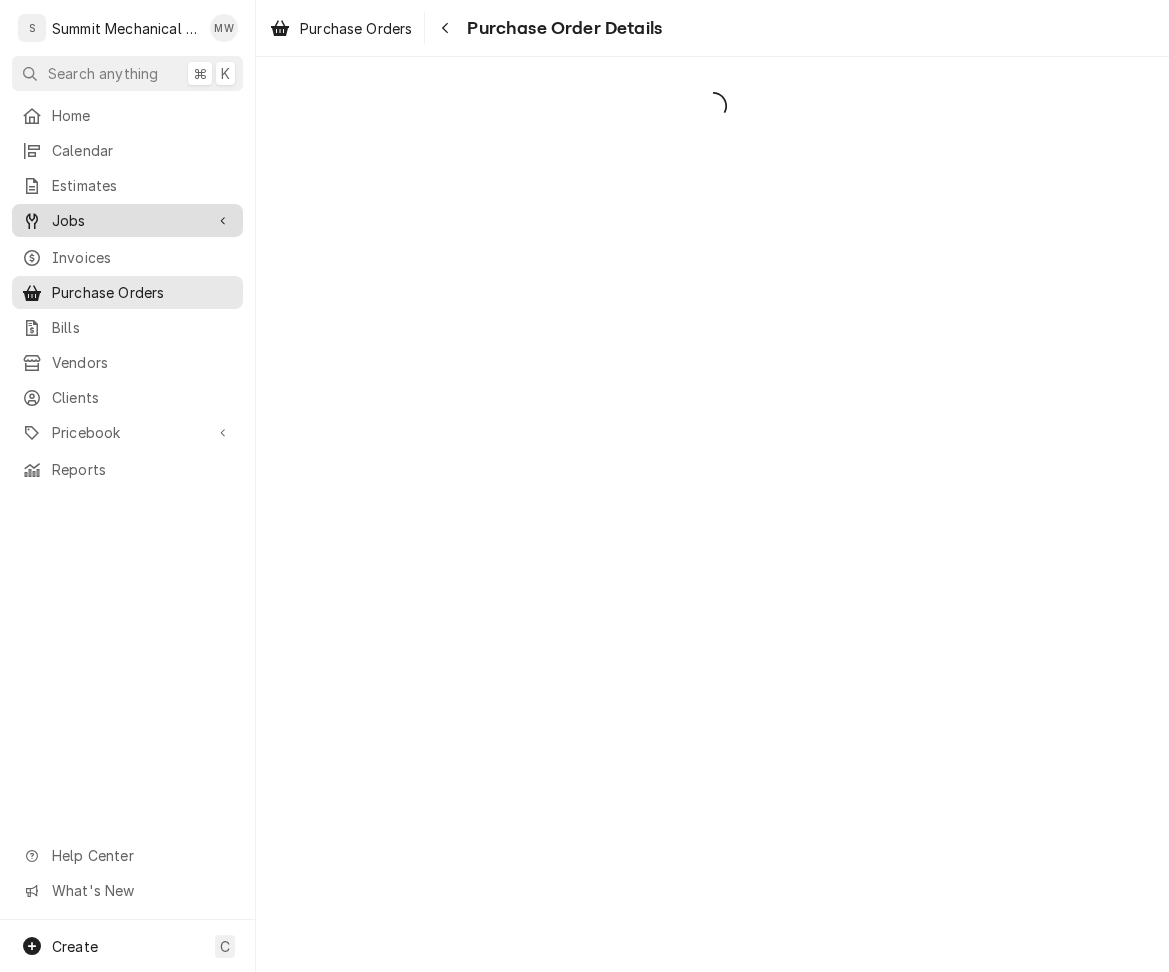 click on "Jobs" at bounding box center (127, 220) 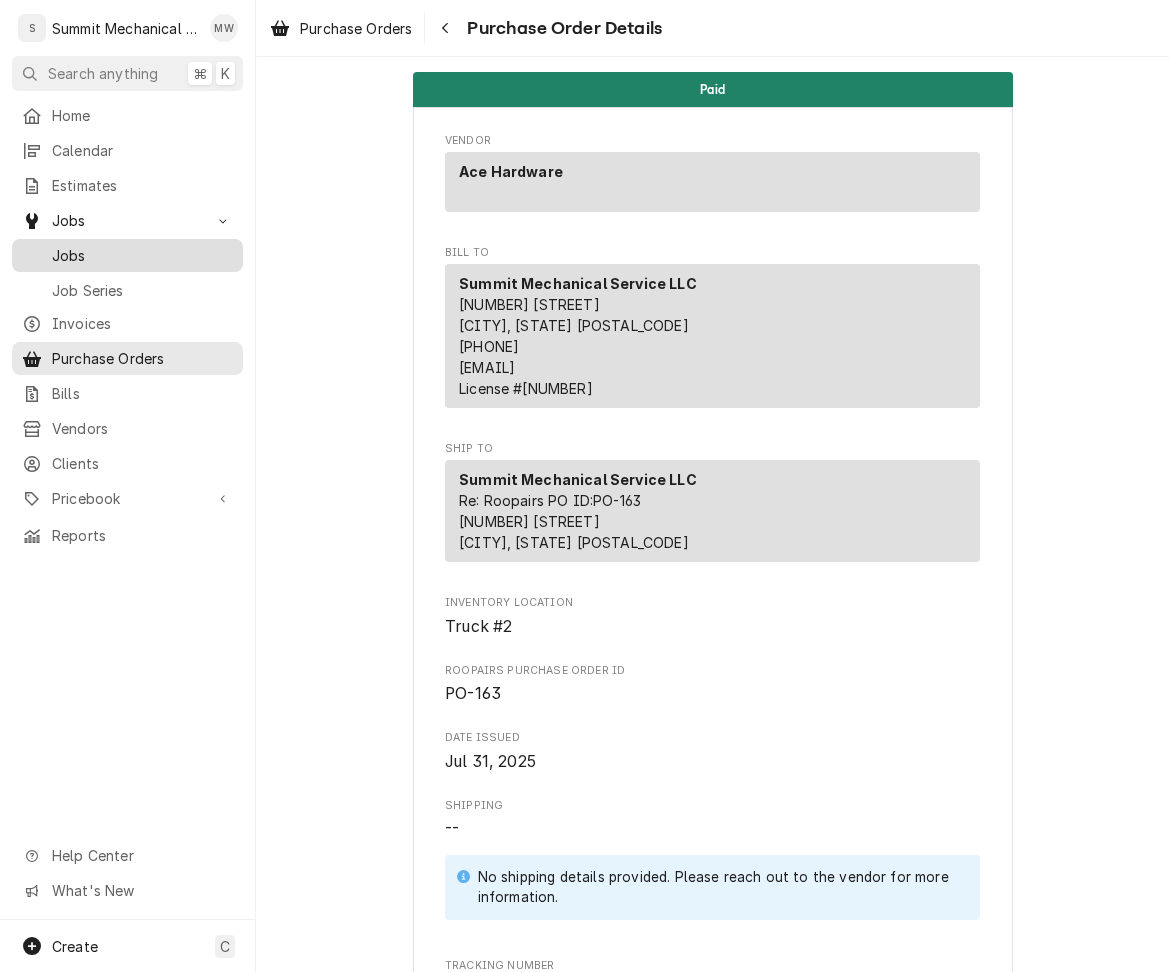 click on "Jobs" at bounding box center [142, 255] 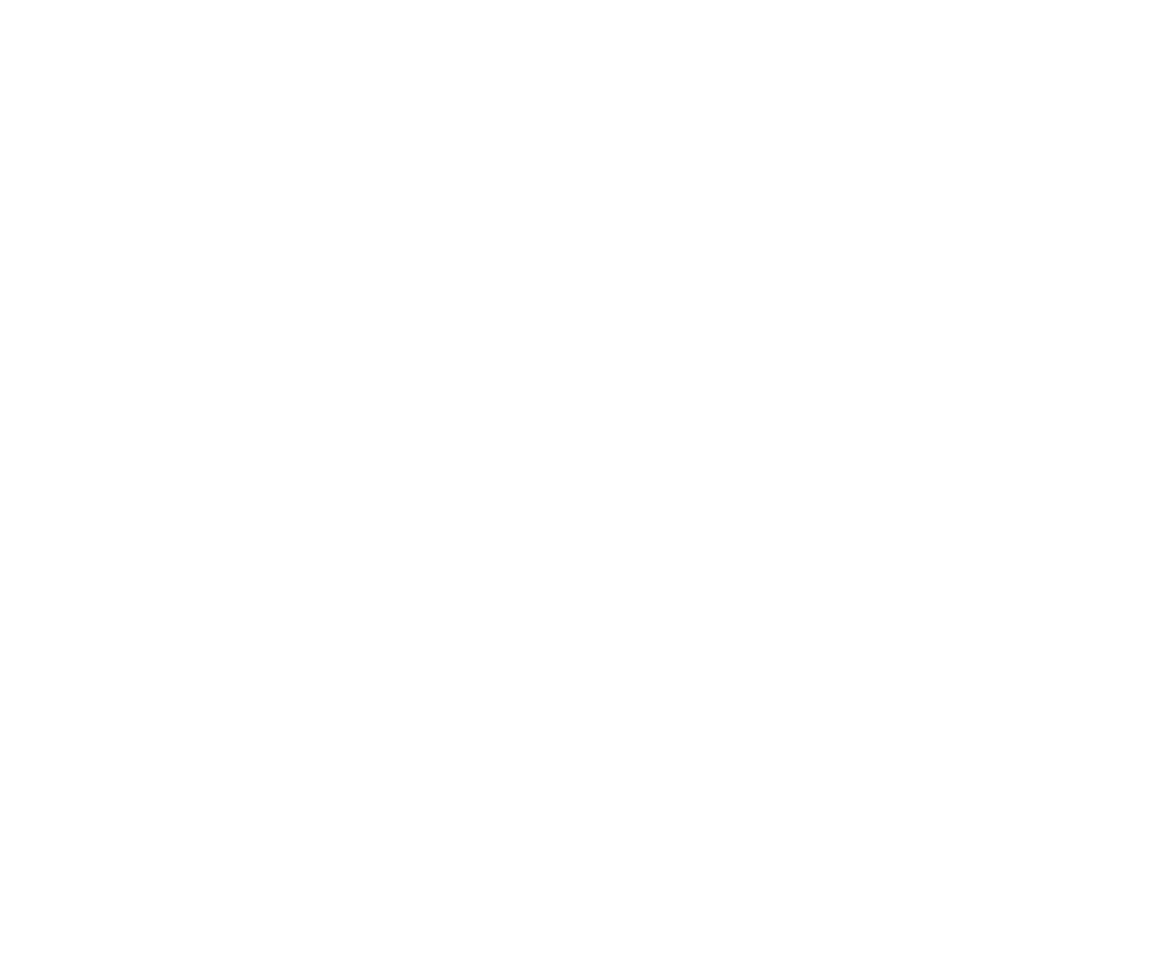 scroll, scrollTop: 0, scrollLeft: 0, axis: both 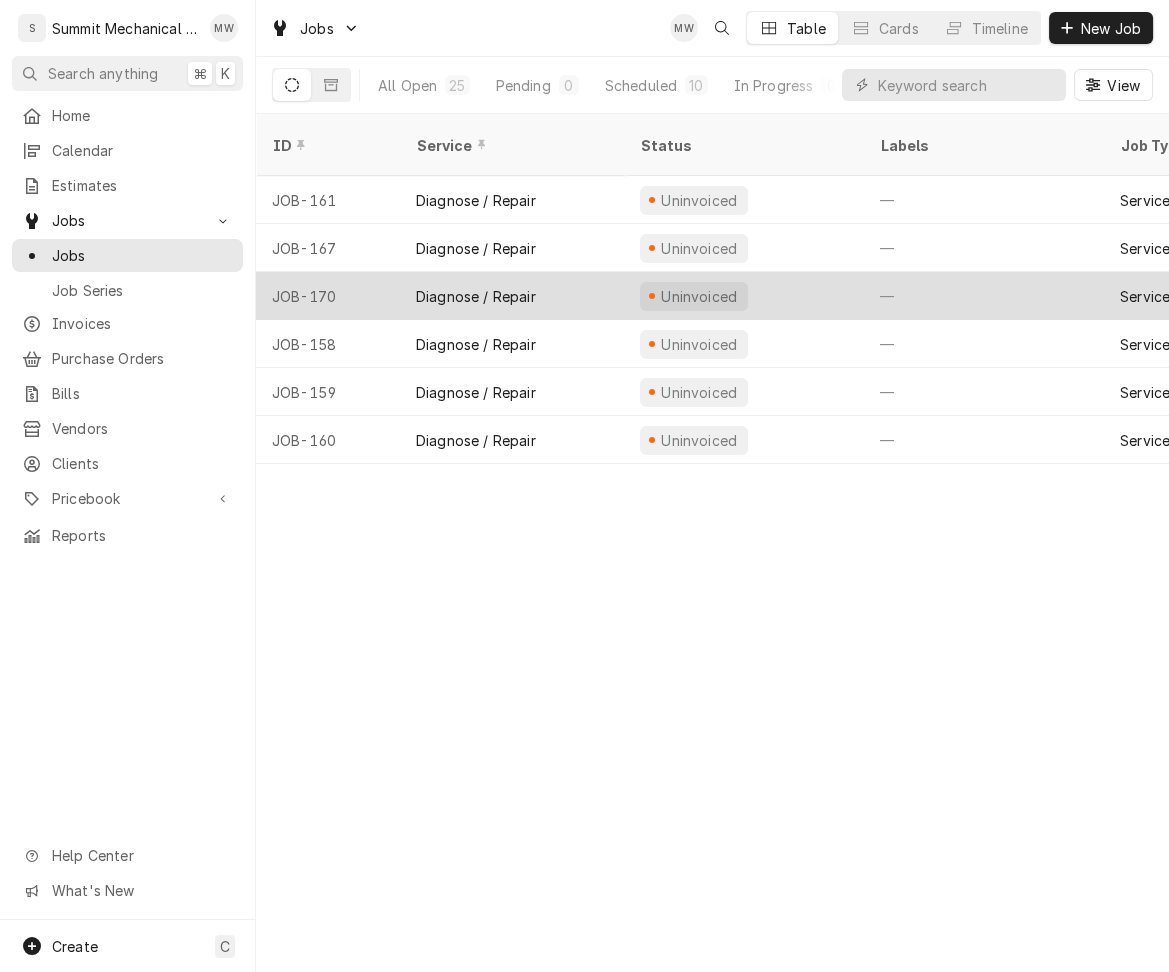 click on "JOB-170" at bounding box center [328, 296] 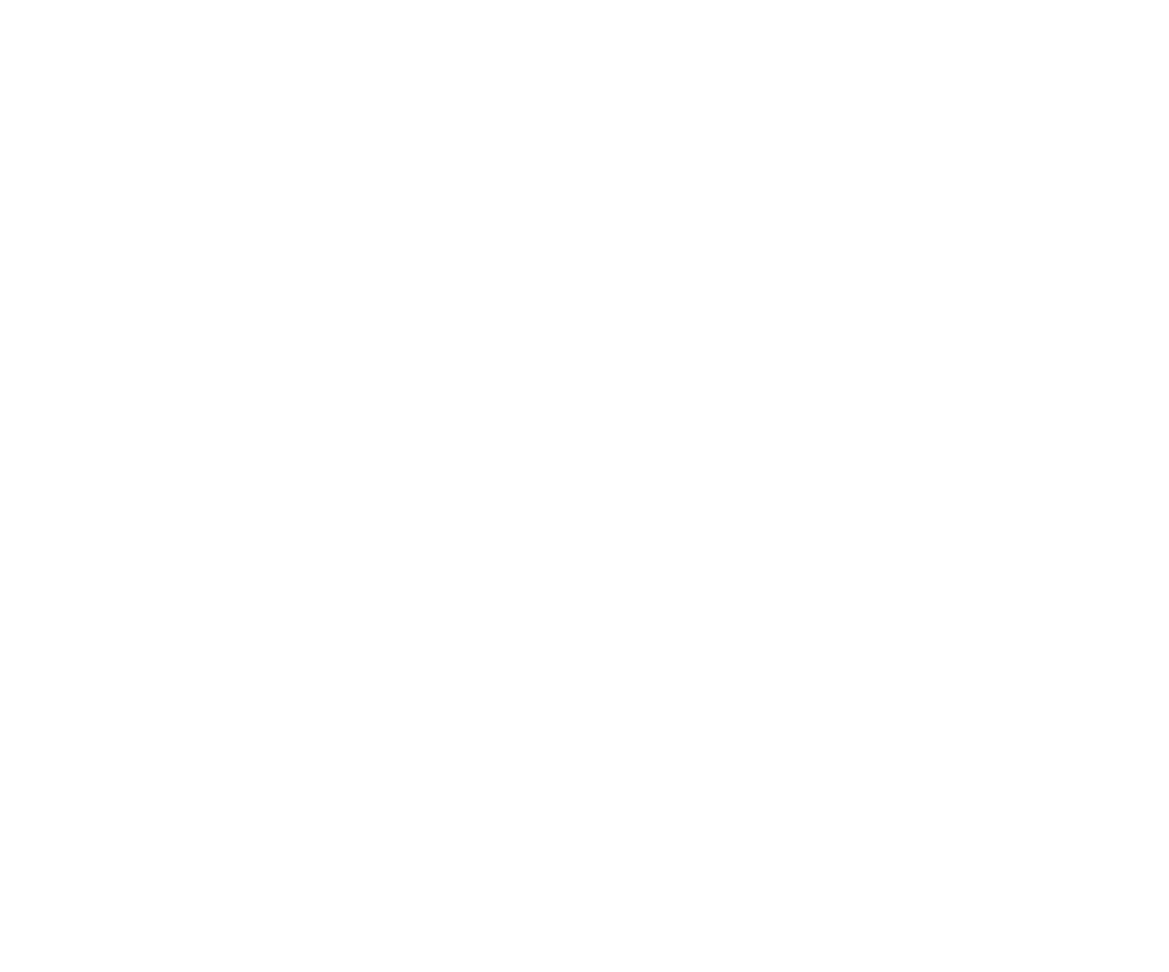 scroll, scrollTop: 0, scrollLeft: 0, axis: both 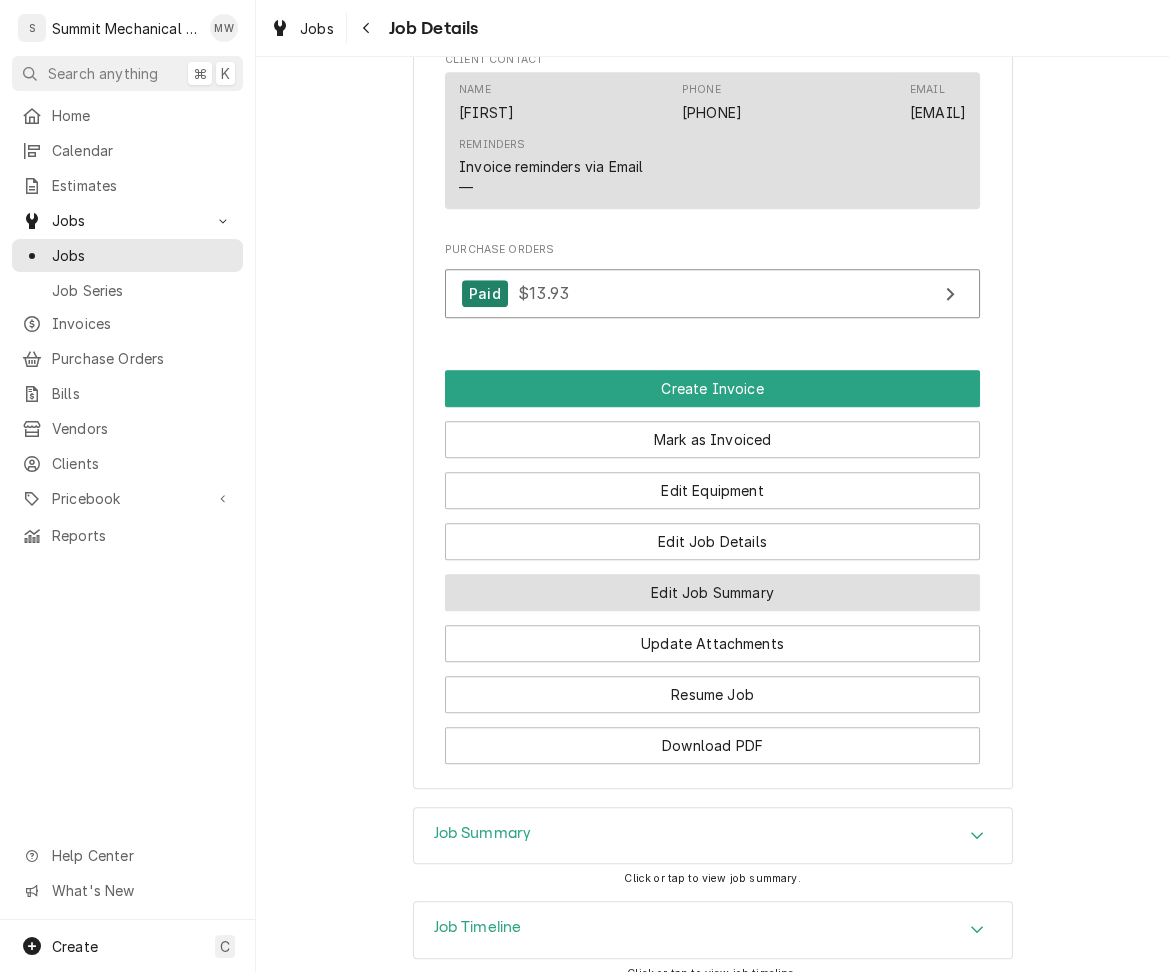 click on "Edit Job Summary" at bounding box center [712, 592] 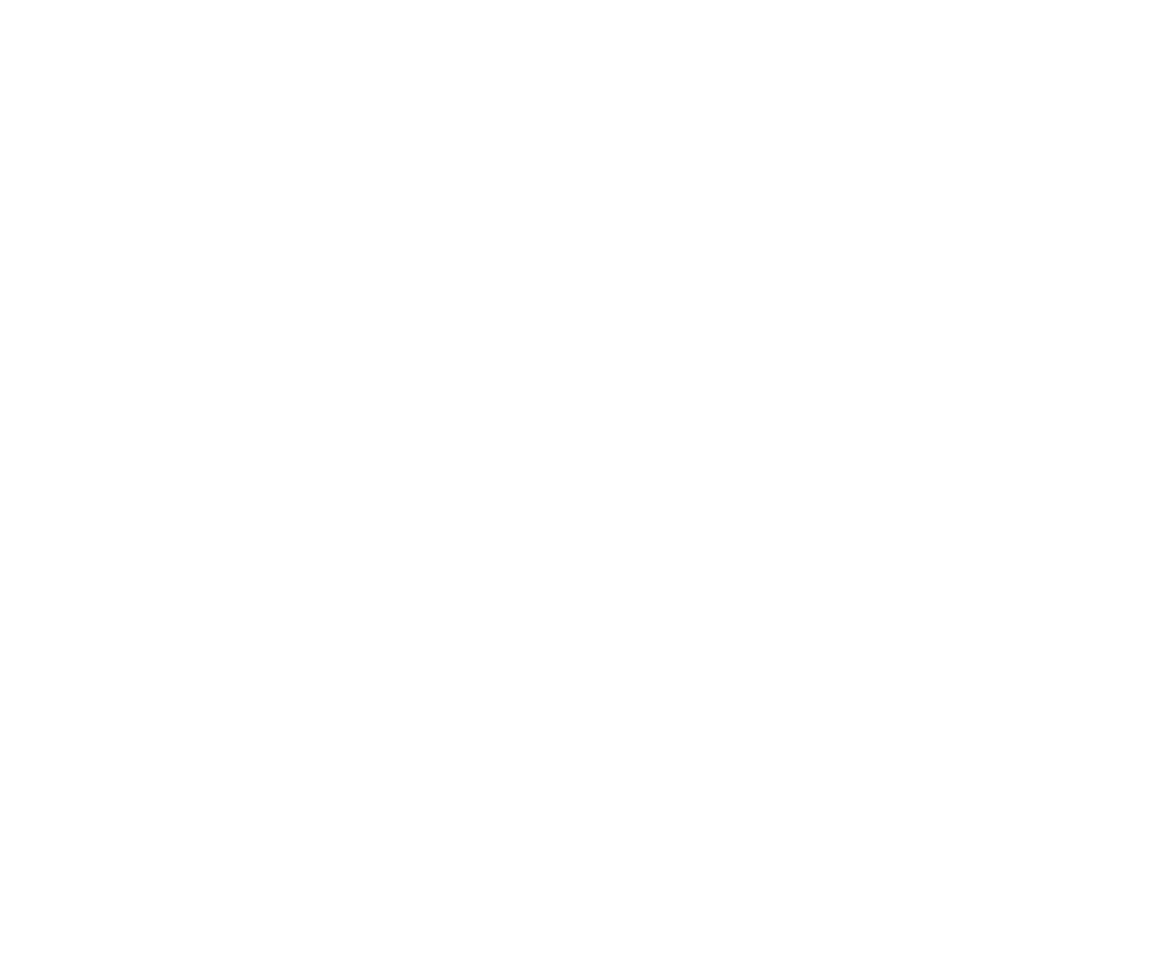 scroll, scrollTop: 0, scrollLeft: 0, axis: both 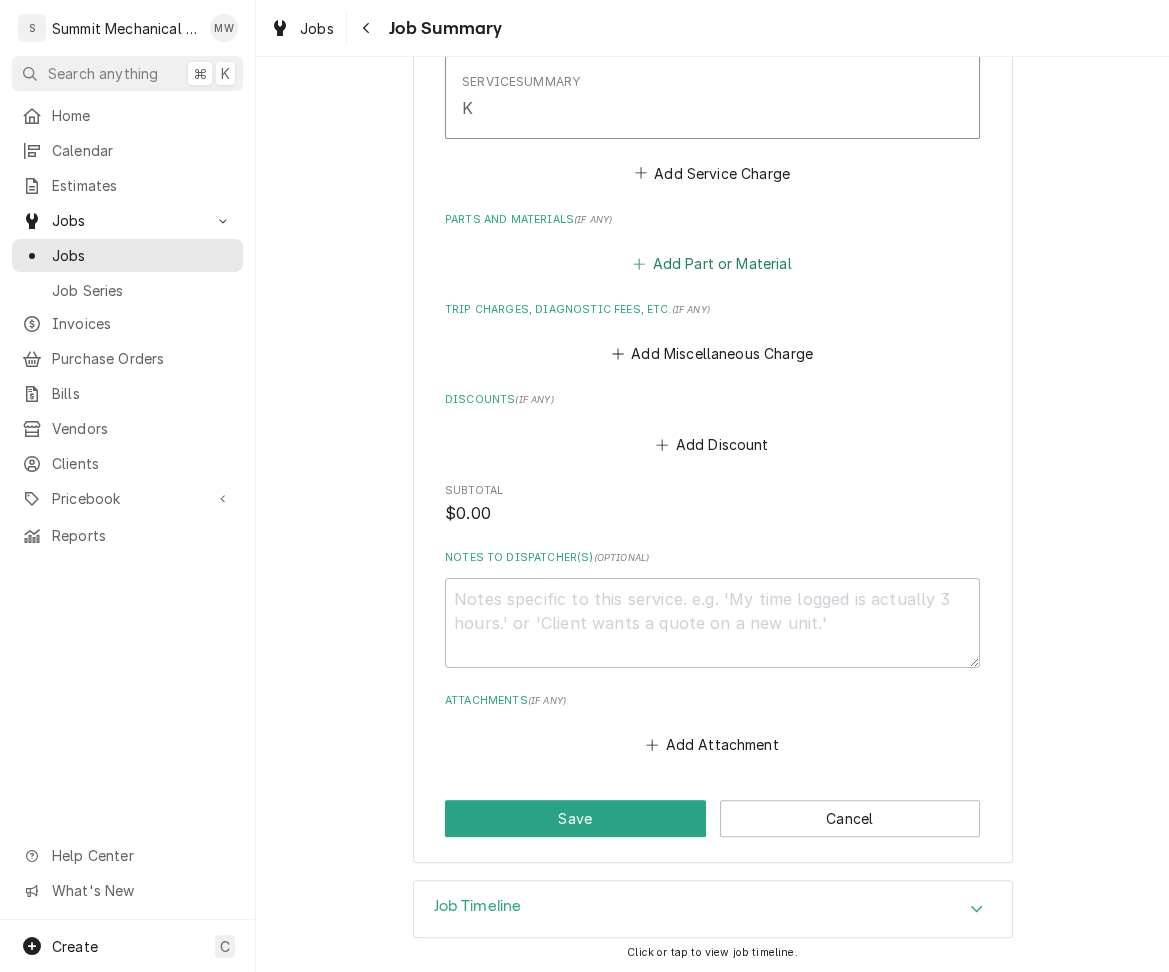 click on "Add Part or Material" at bounding box center (712, 264) 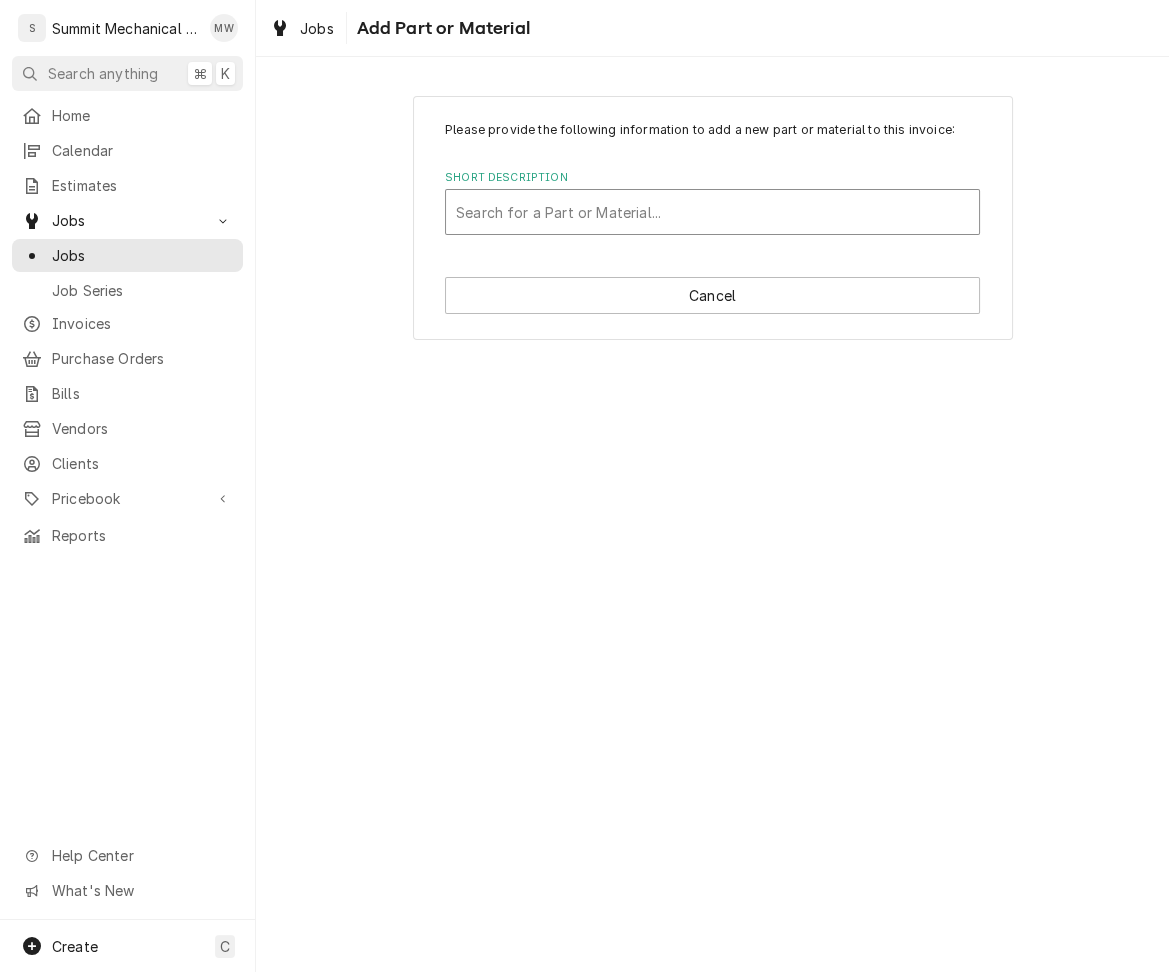 click at bounding box center (712, 212) 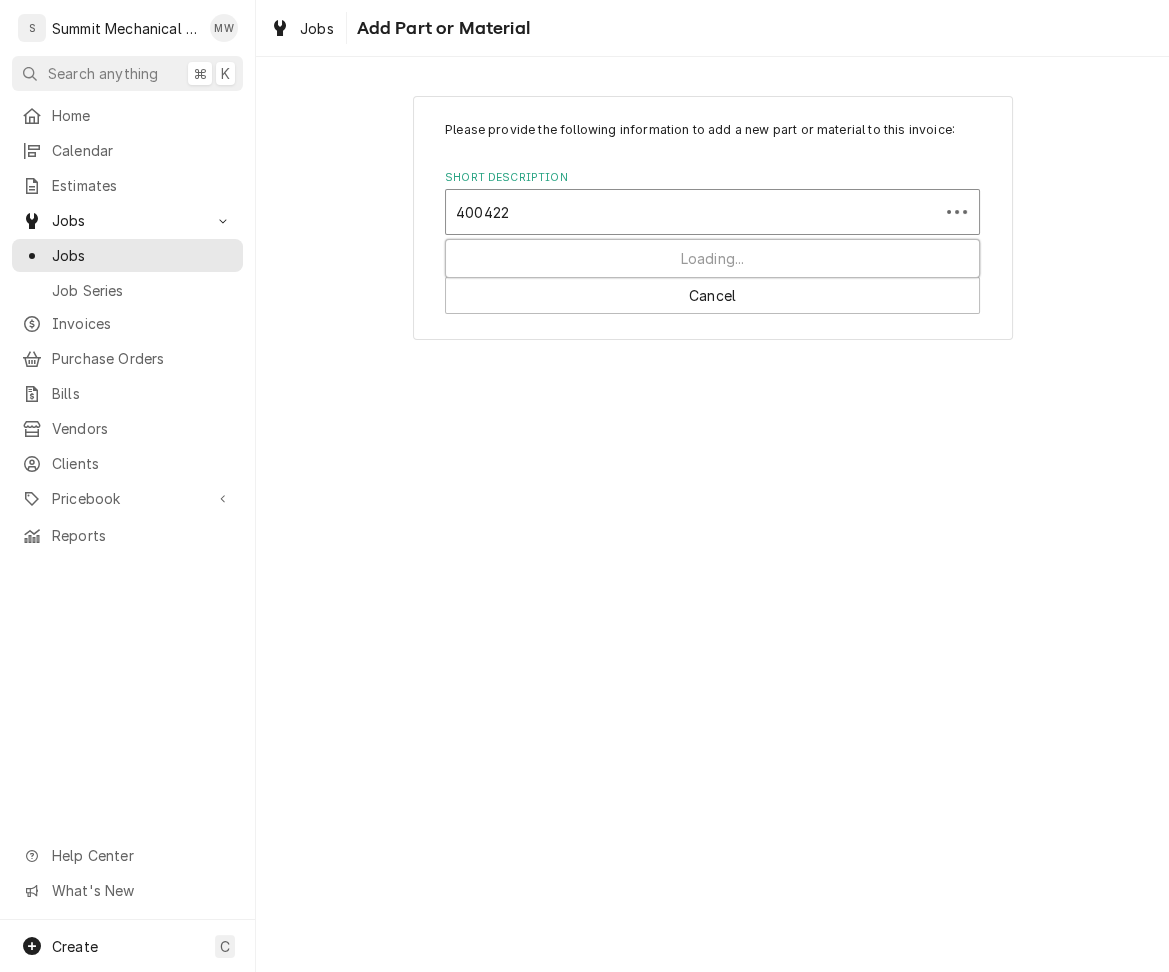 type on "4004222" 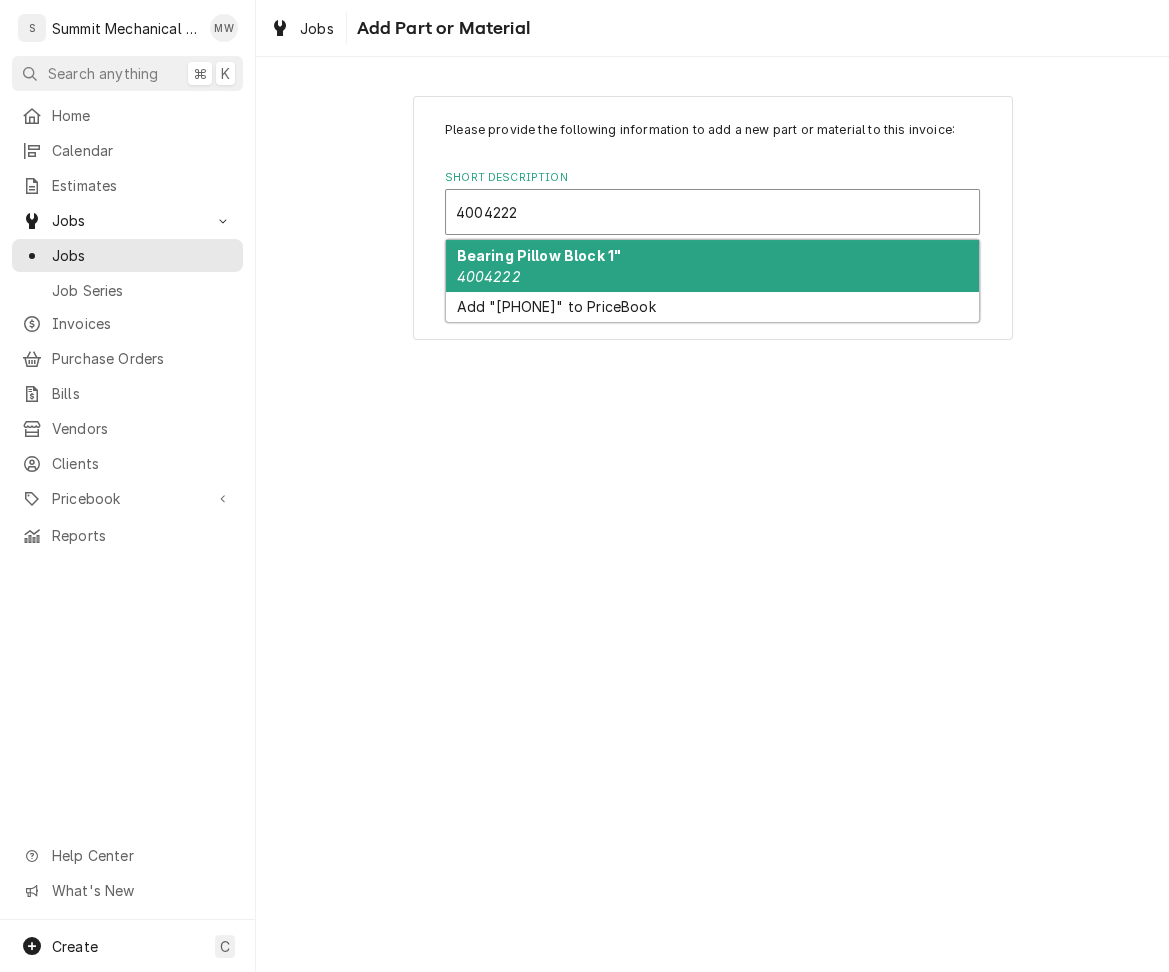 type 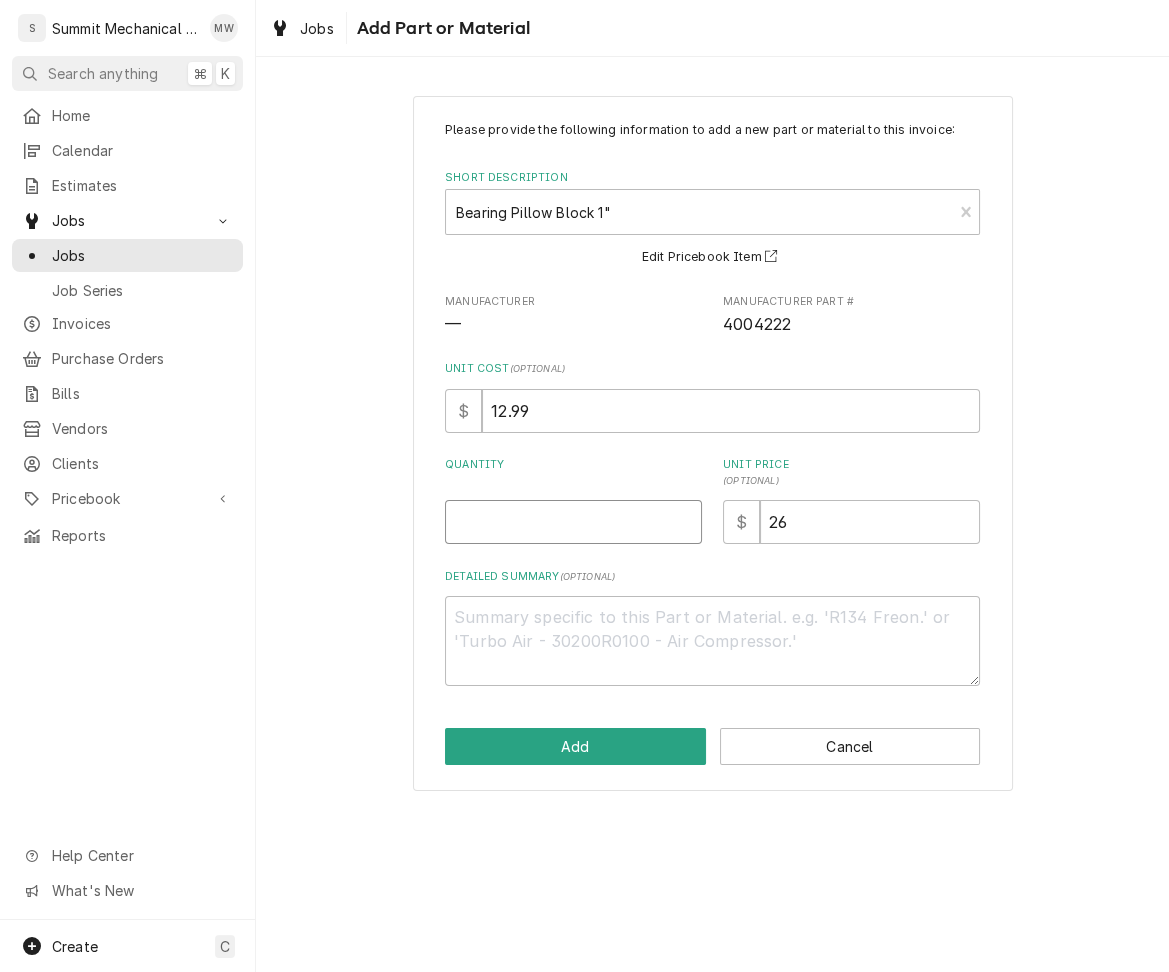 click on "Quantity" at bounding box center [573, 522] 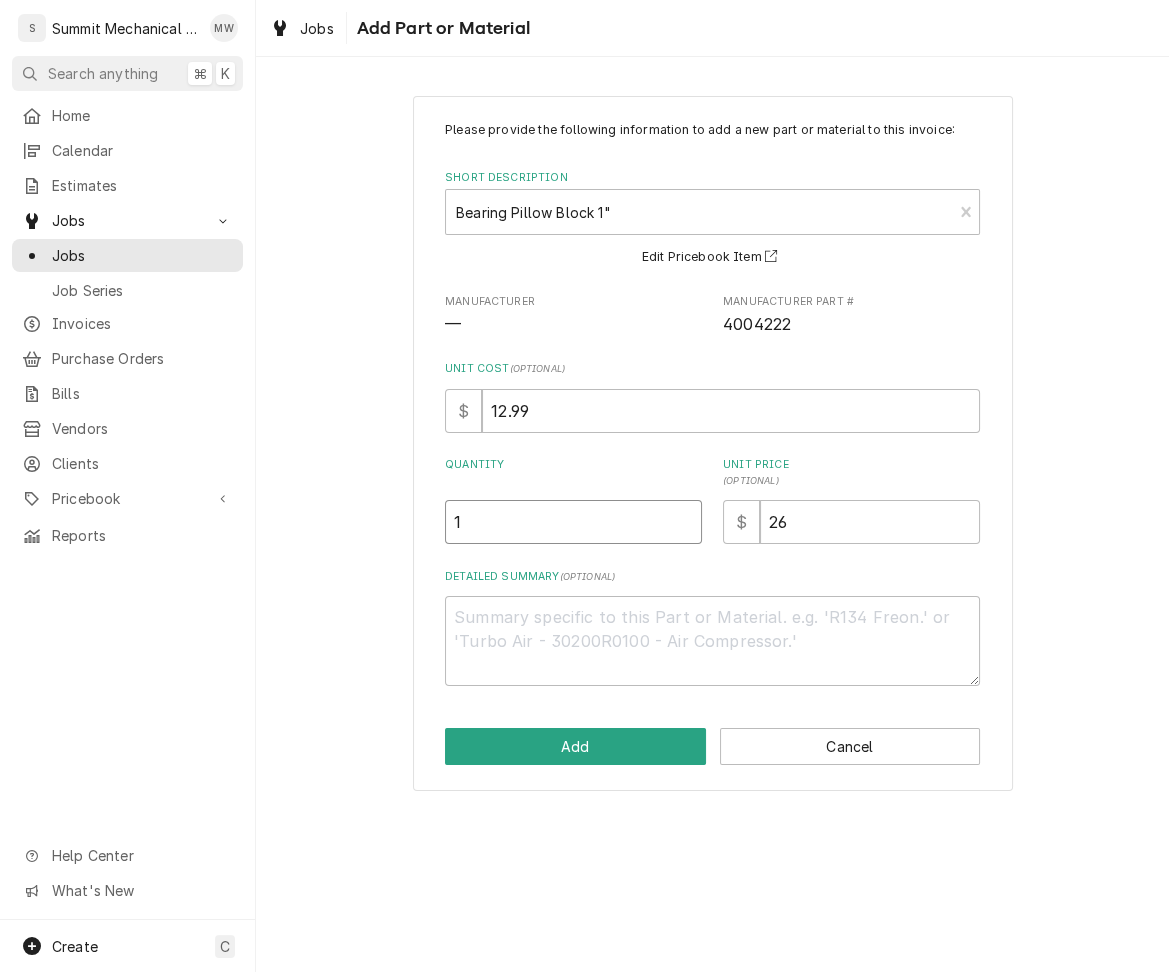 type on "1" 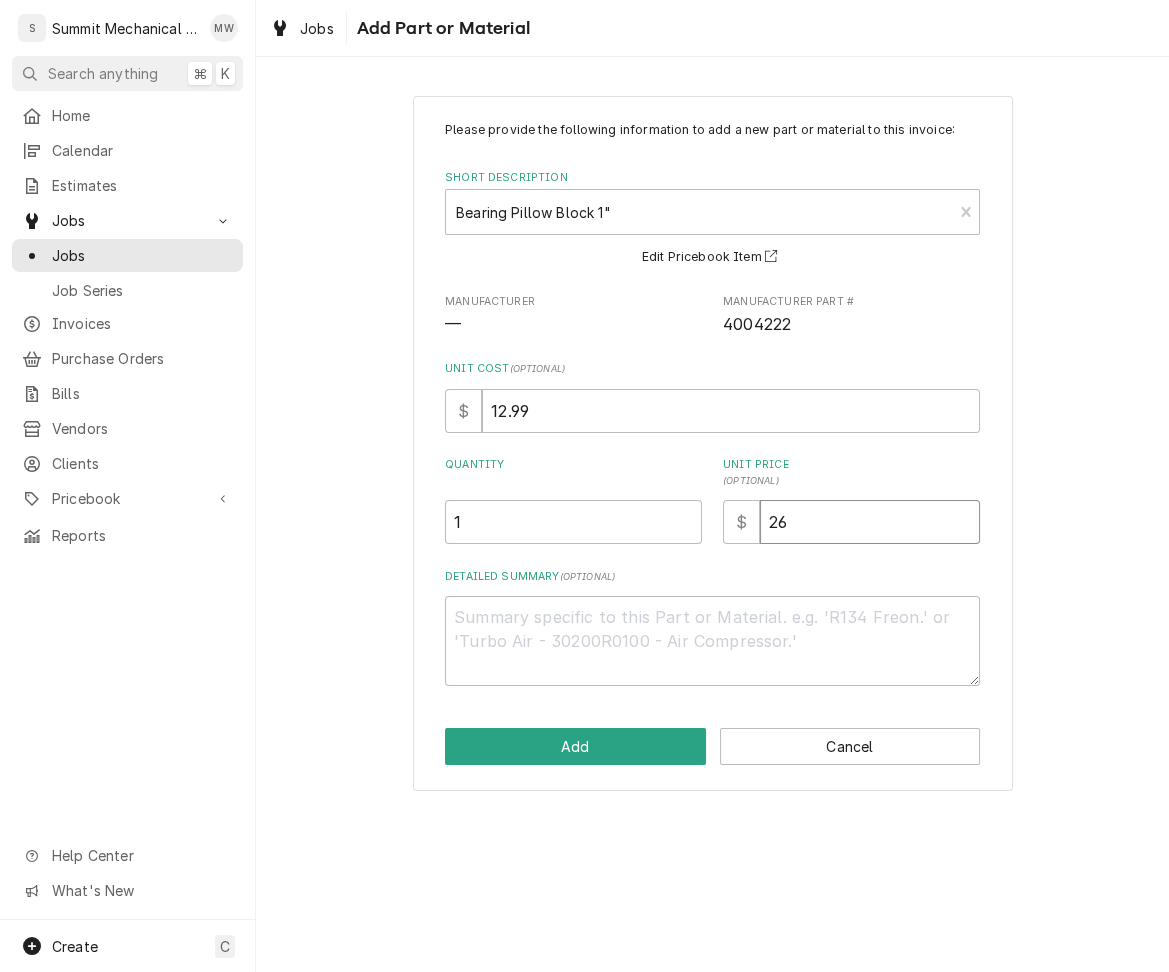 click on "26" at bounding box center (870, 522) 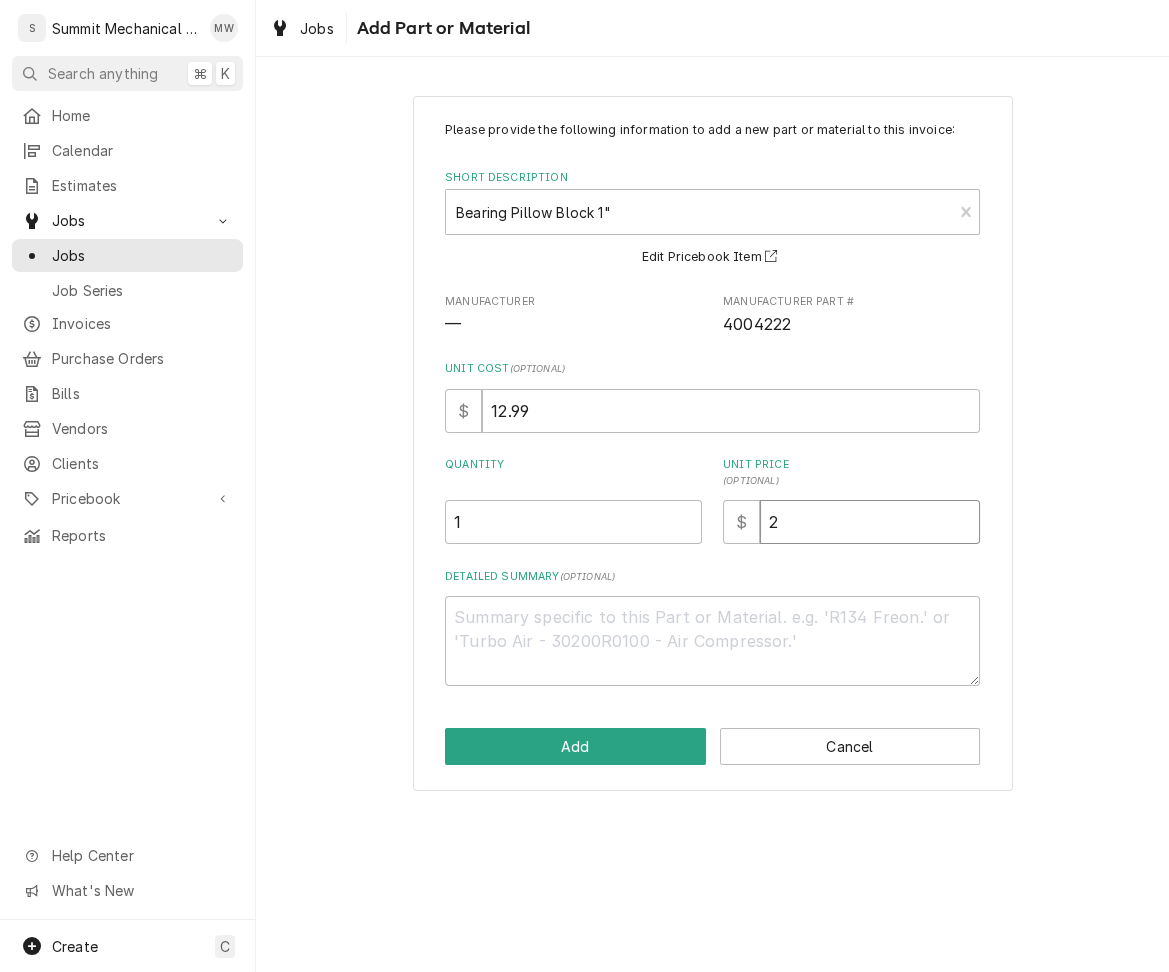 type on "x" 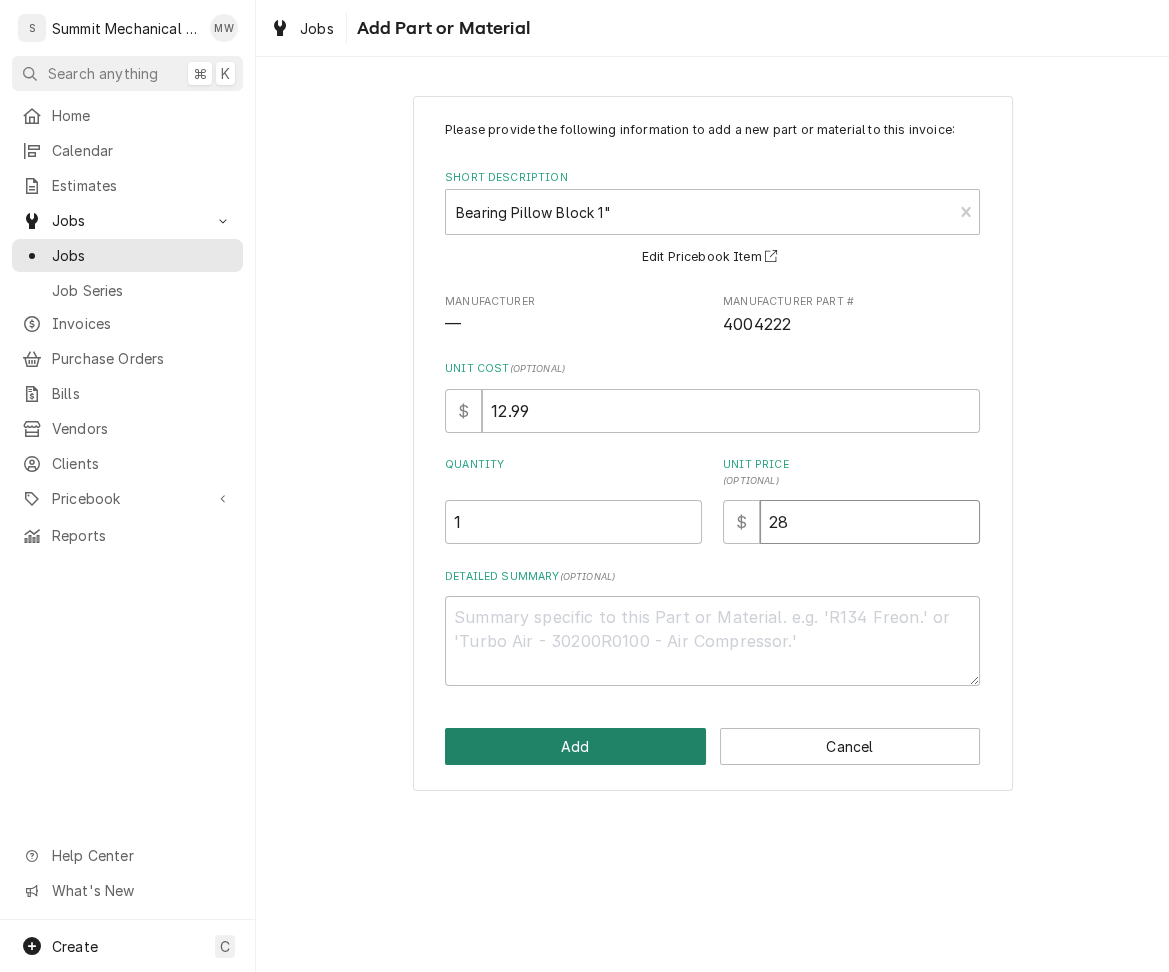 type on "28" 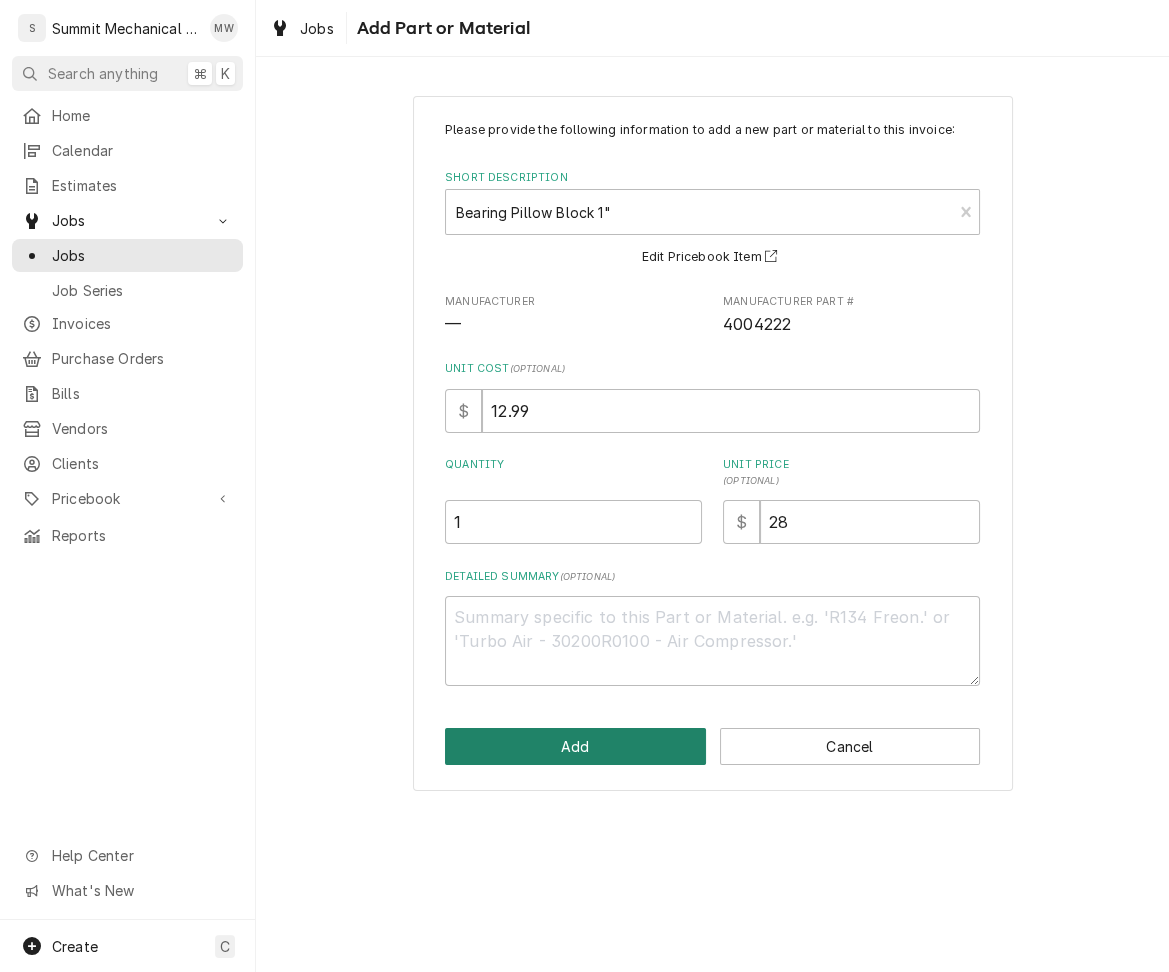 click on "Add" at bounding box center [575, 746] 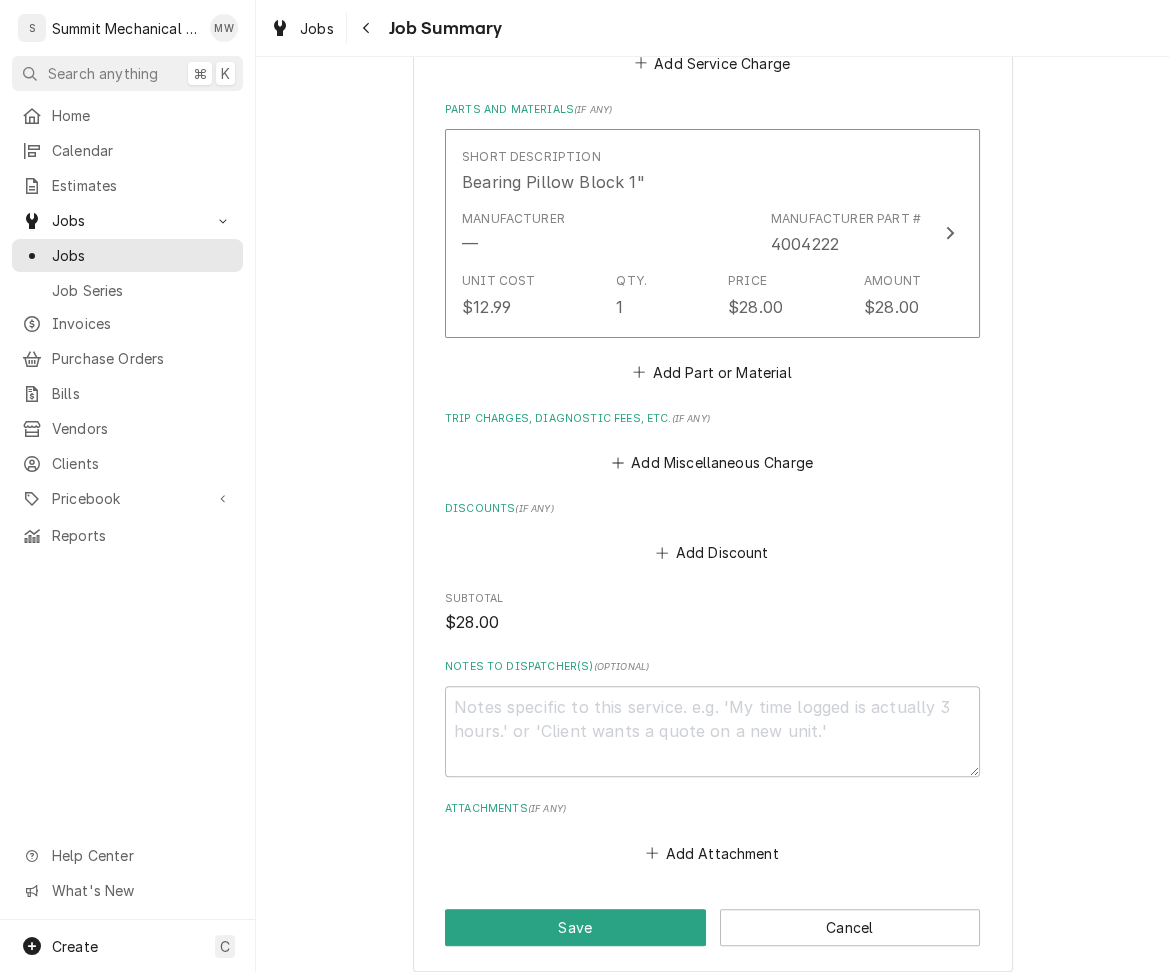 scroll, scrollTop: 923, scrollLeft: 0, axis: vertical 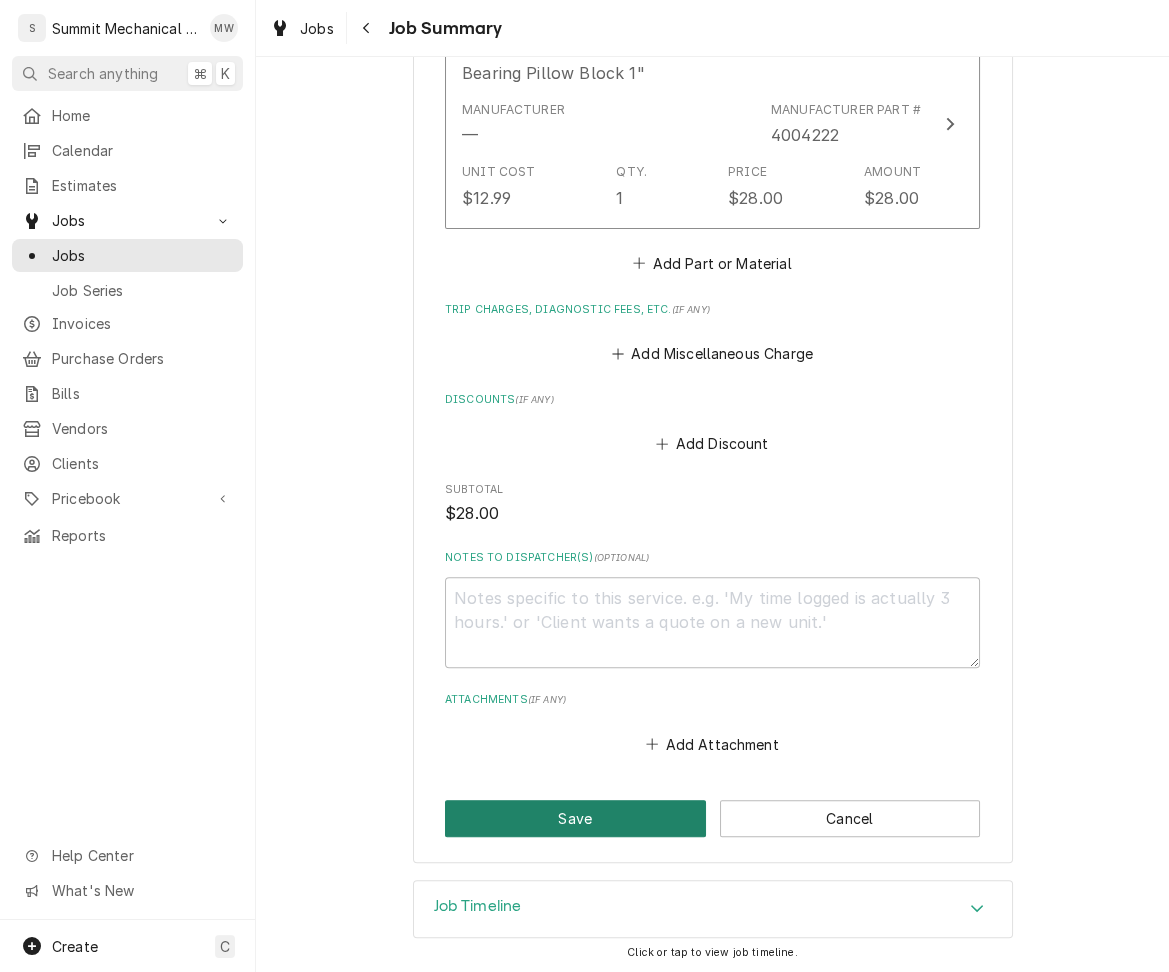click on "Save" at bounding box center [575, 818] 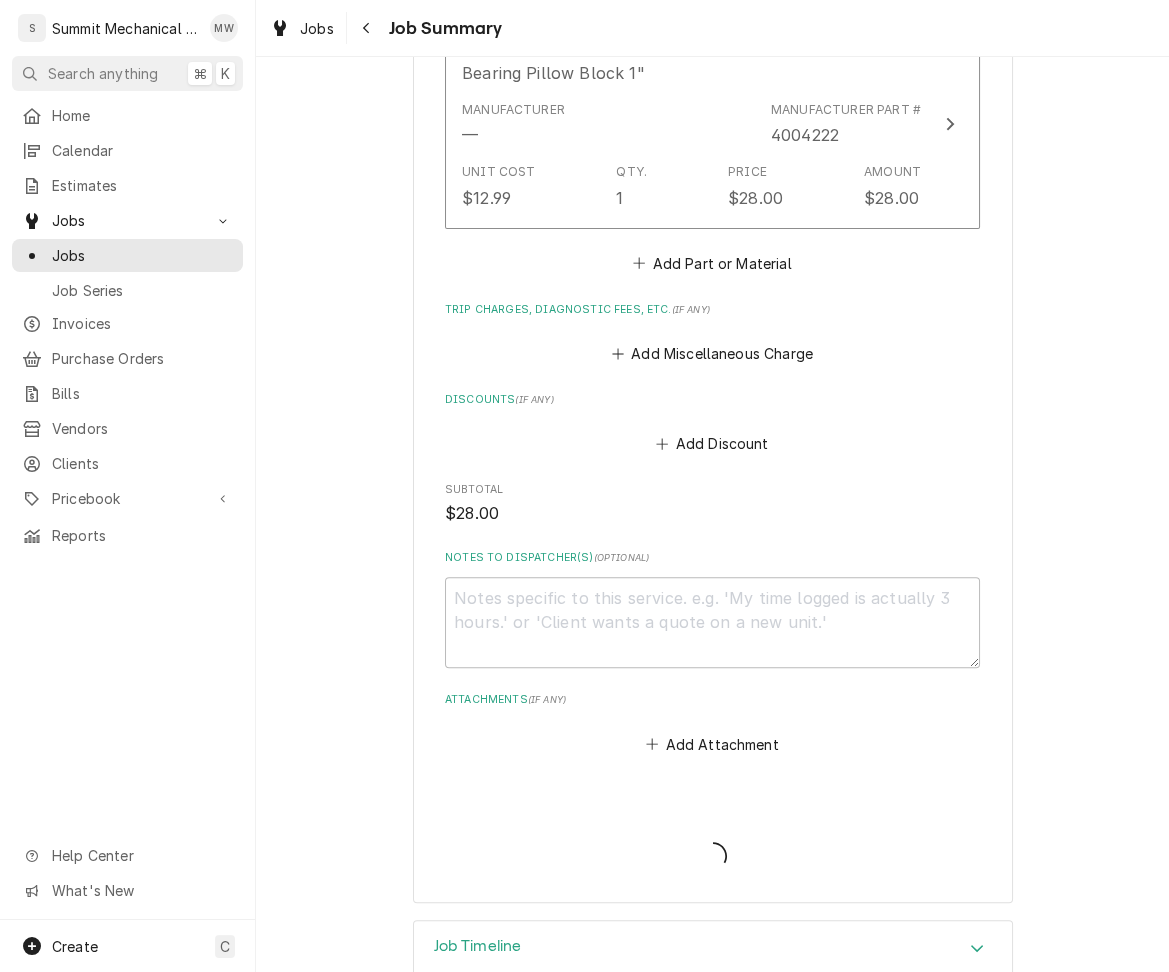 type on "x" 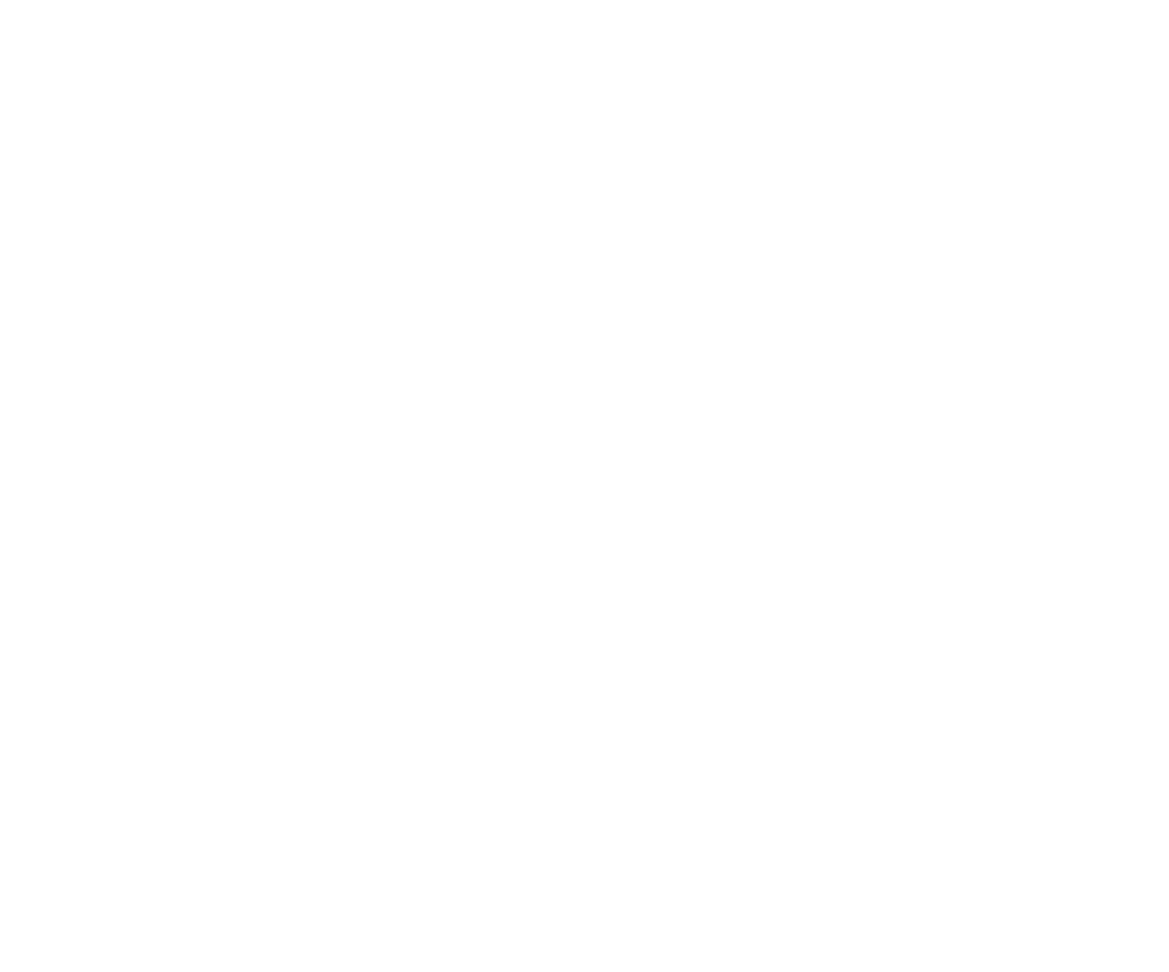 scroll, scrollTop: 0, scrollLeft: 0, axis: both 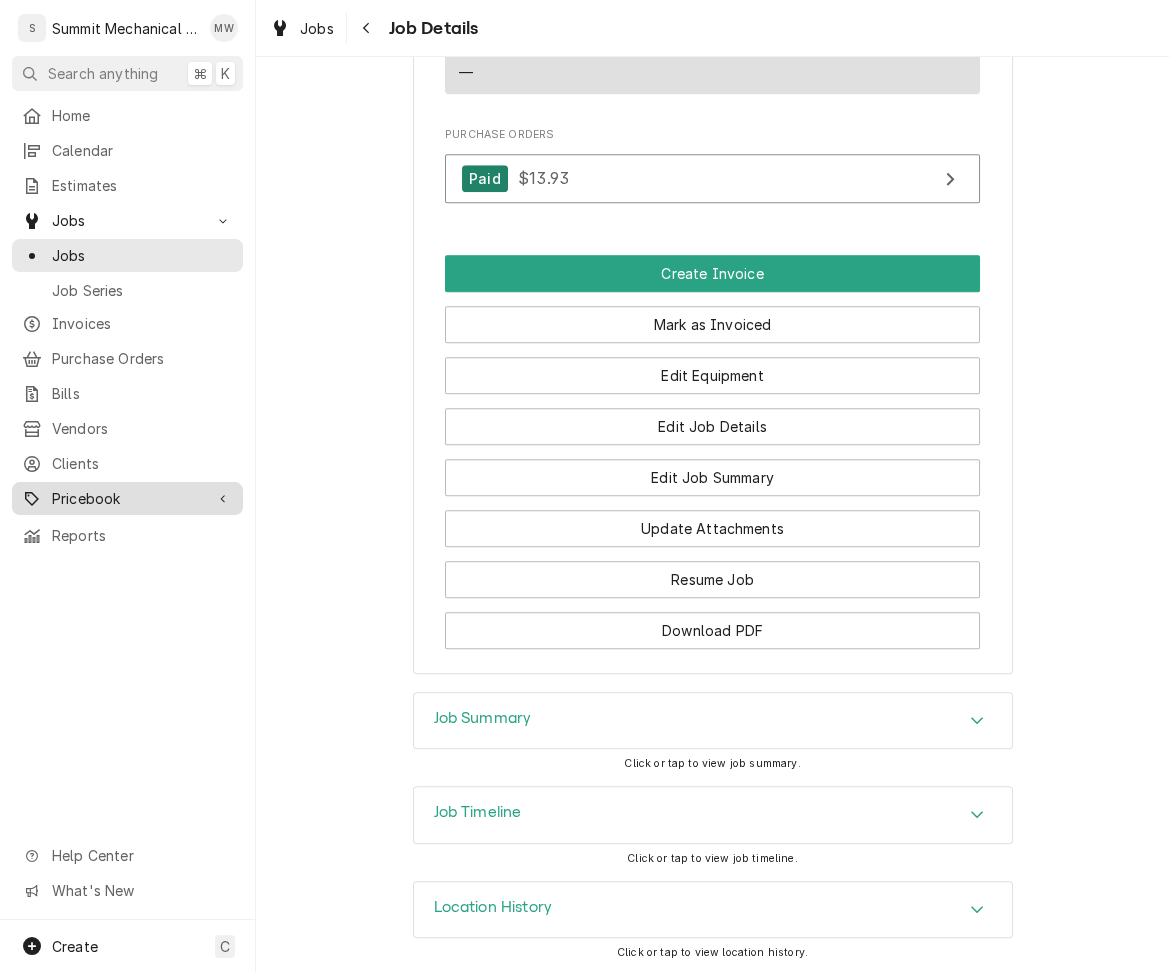 click on "Pricebook" at bounding box center (127, 498) 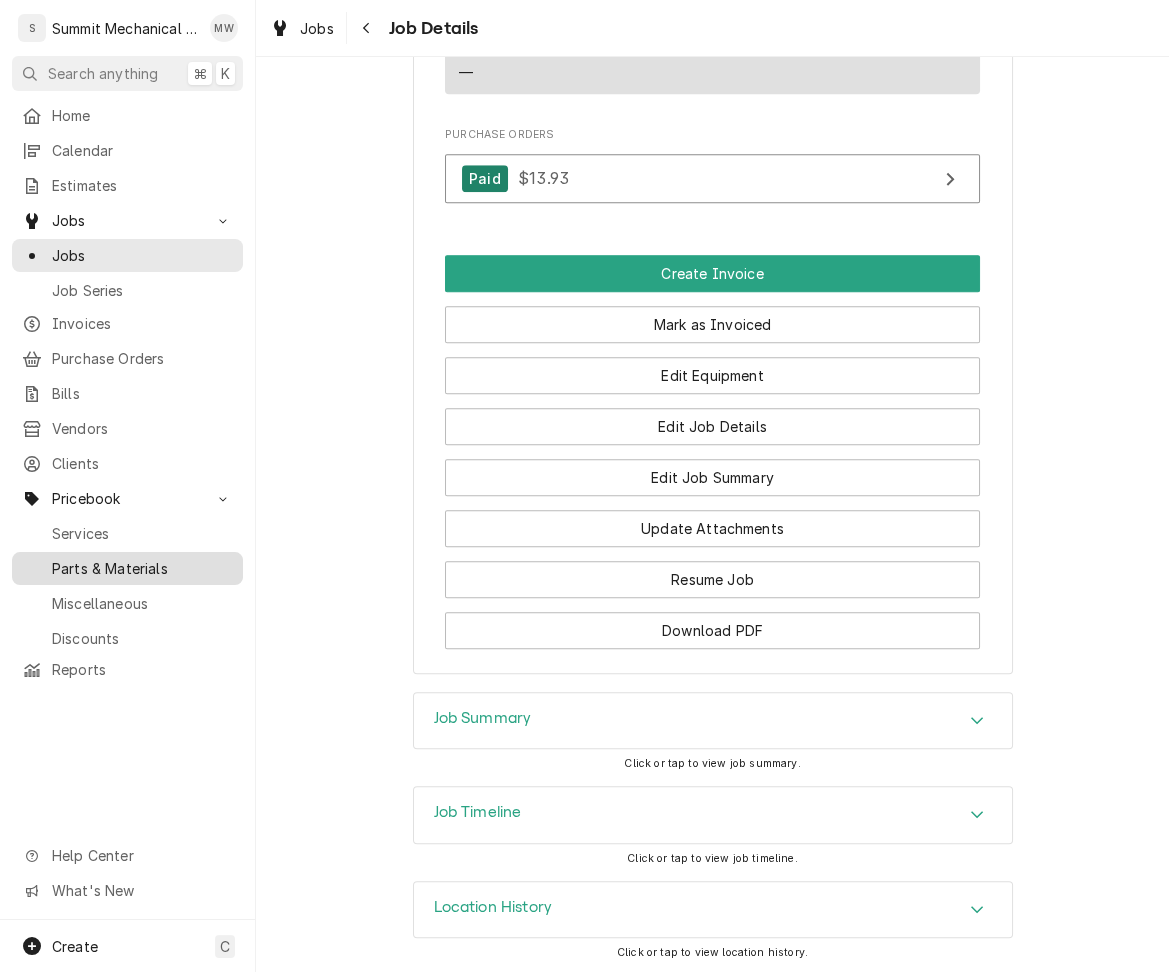 click on "Parts & Materials" at bounding box center [142, 568] 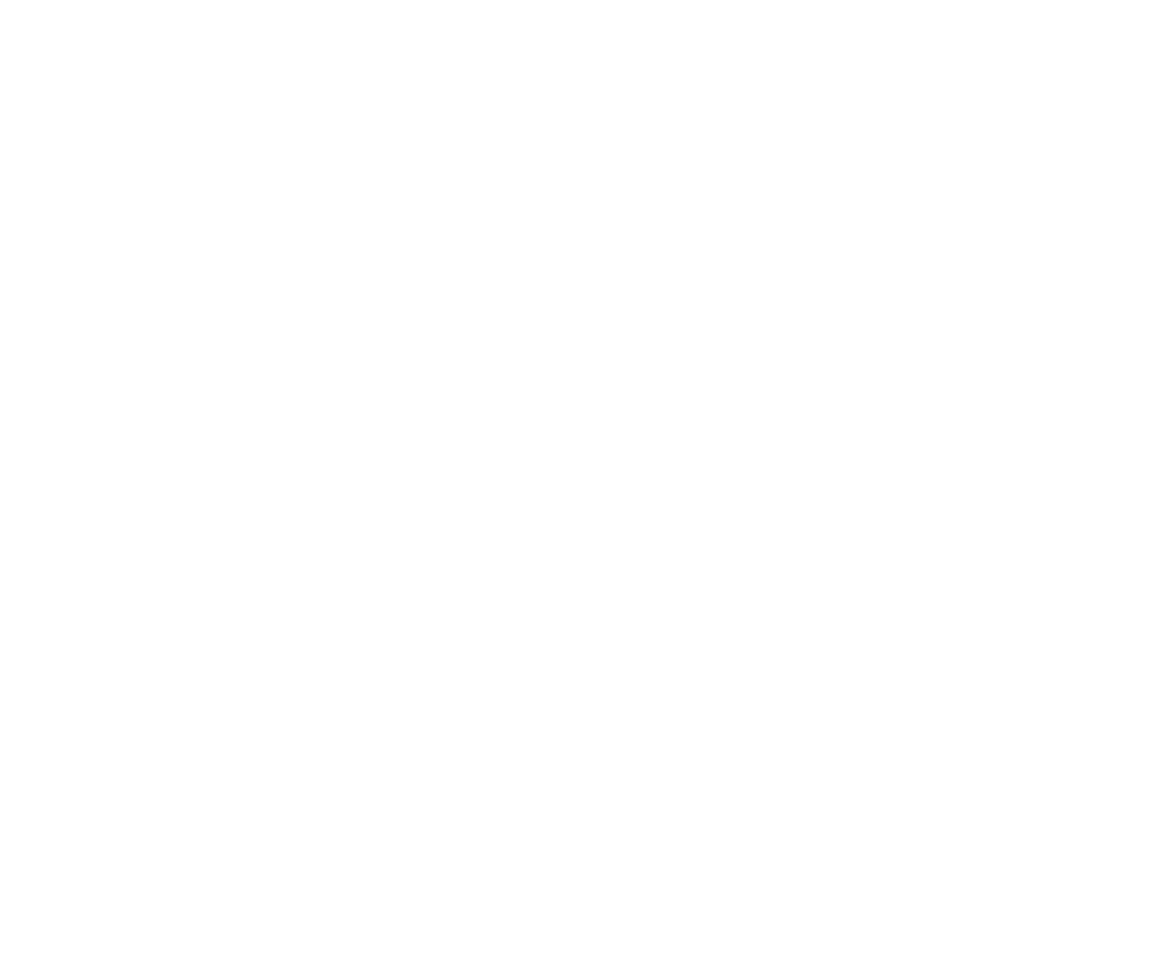 scroll, scrollTop: 0, scrollLeft: 0, axis: both 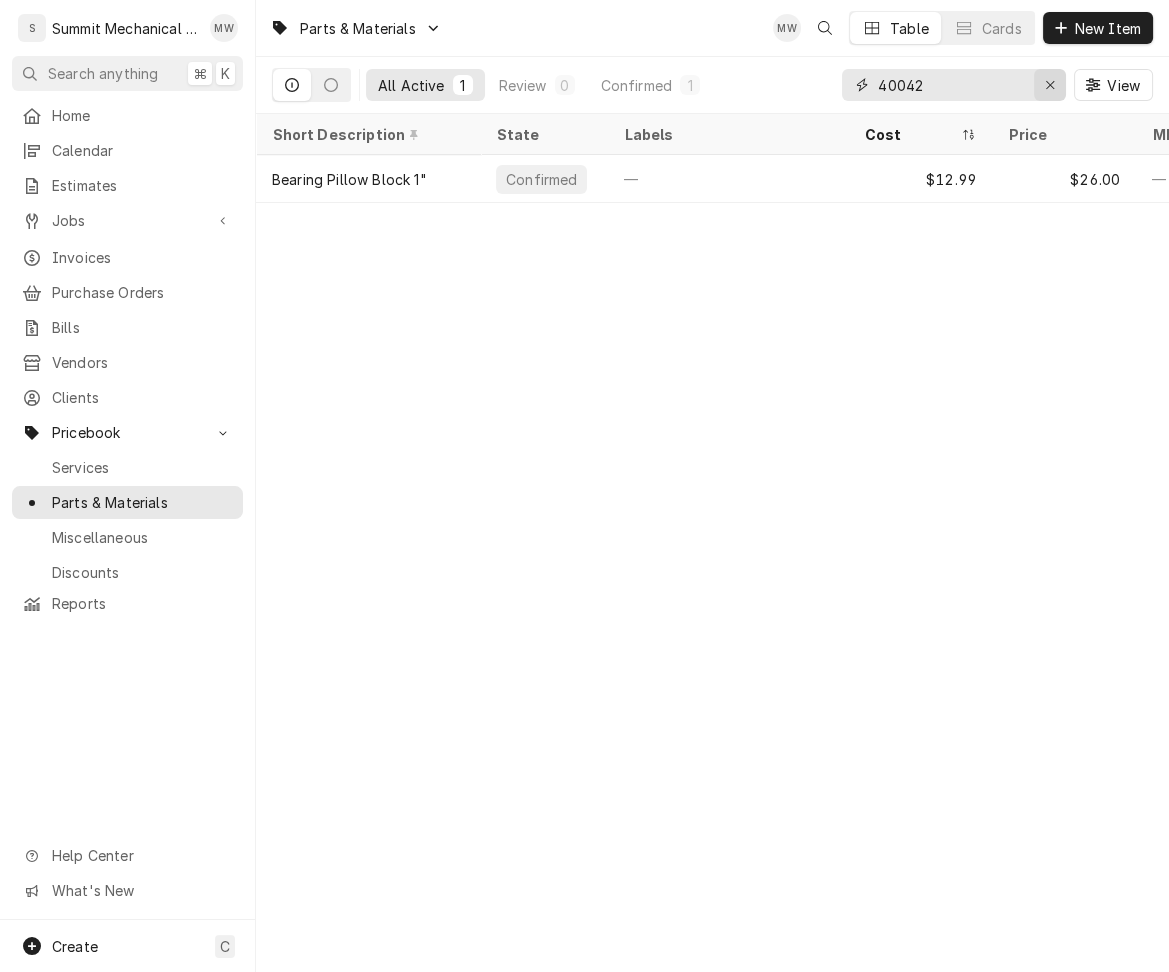 click 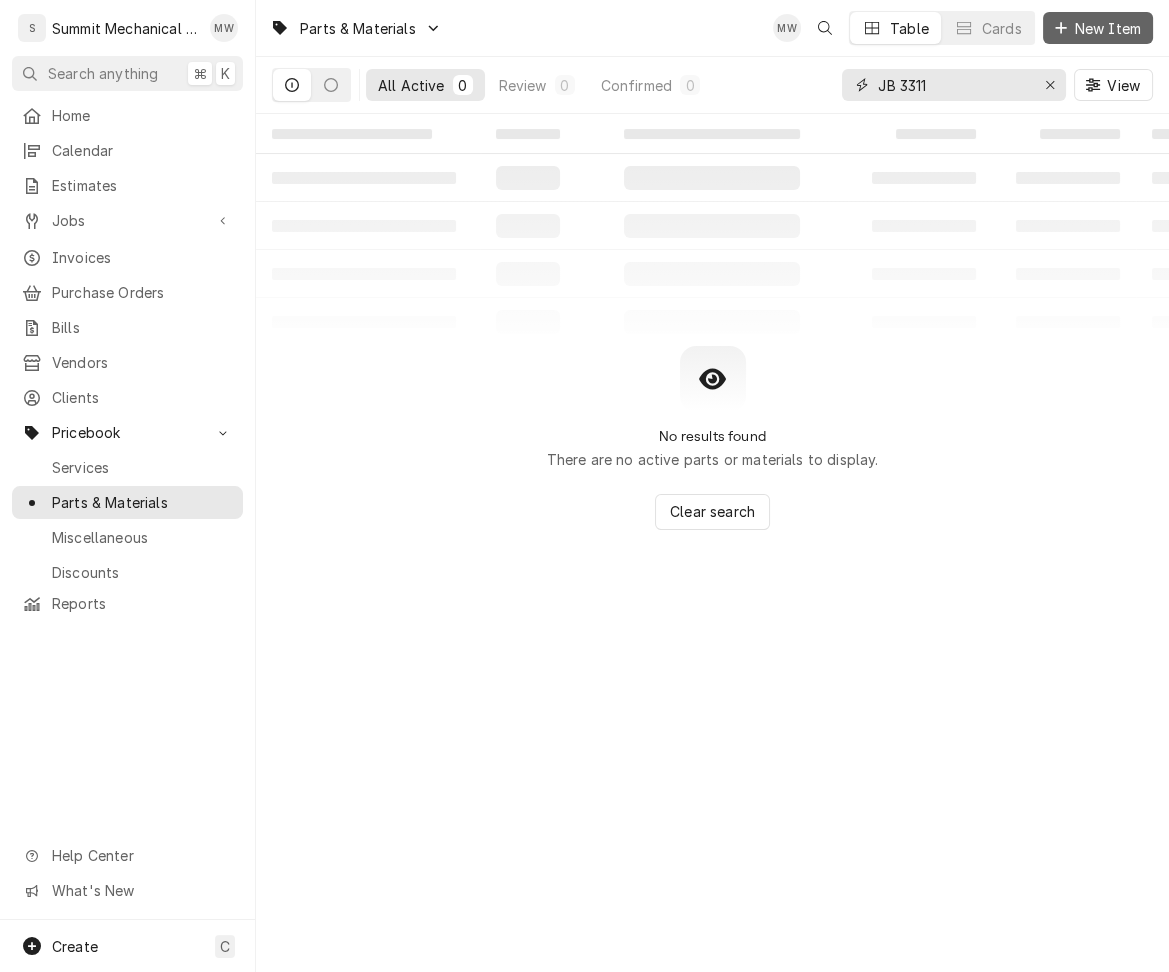 type on "JB 3311" 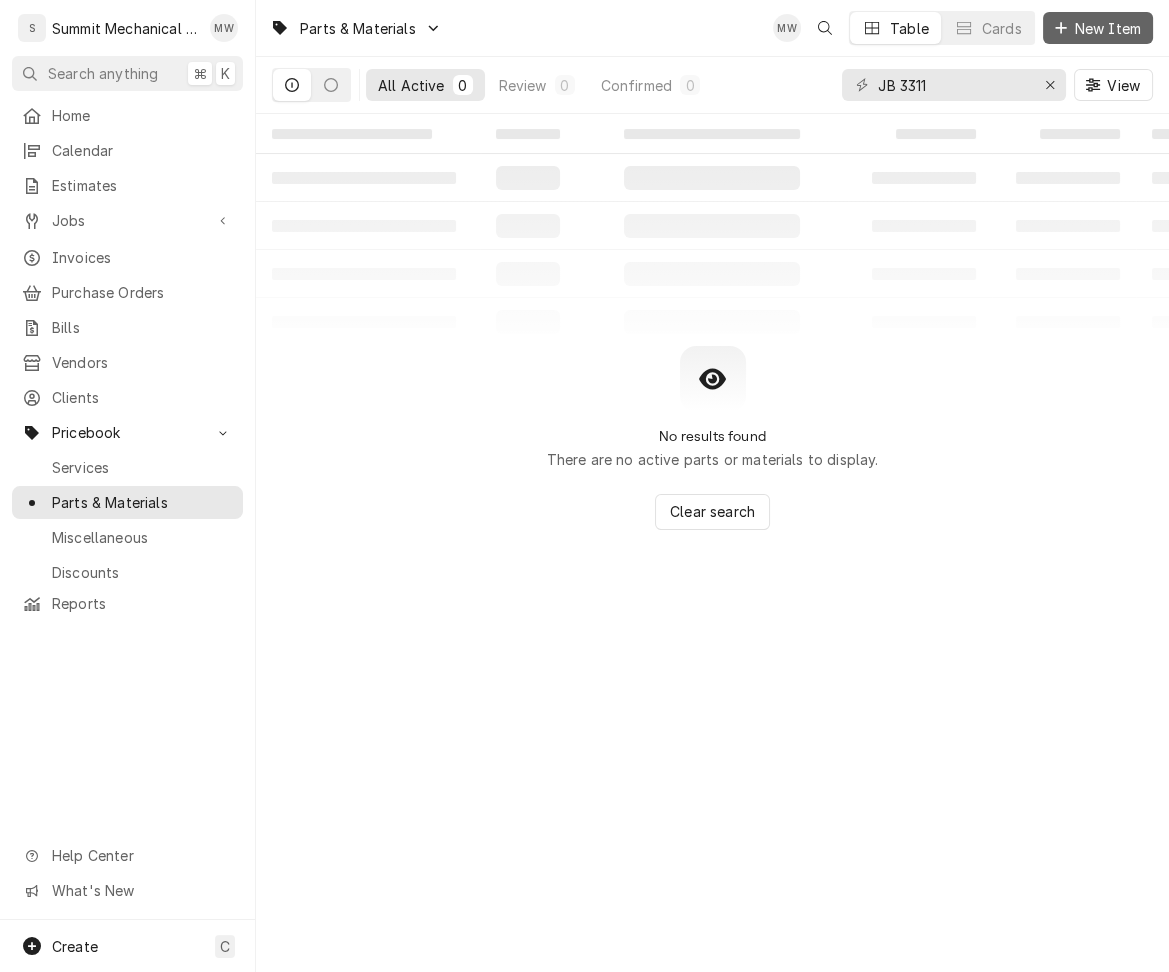 click at bounding box center [1061, 28] 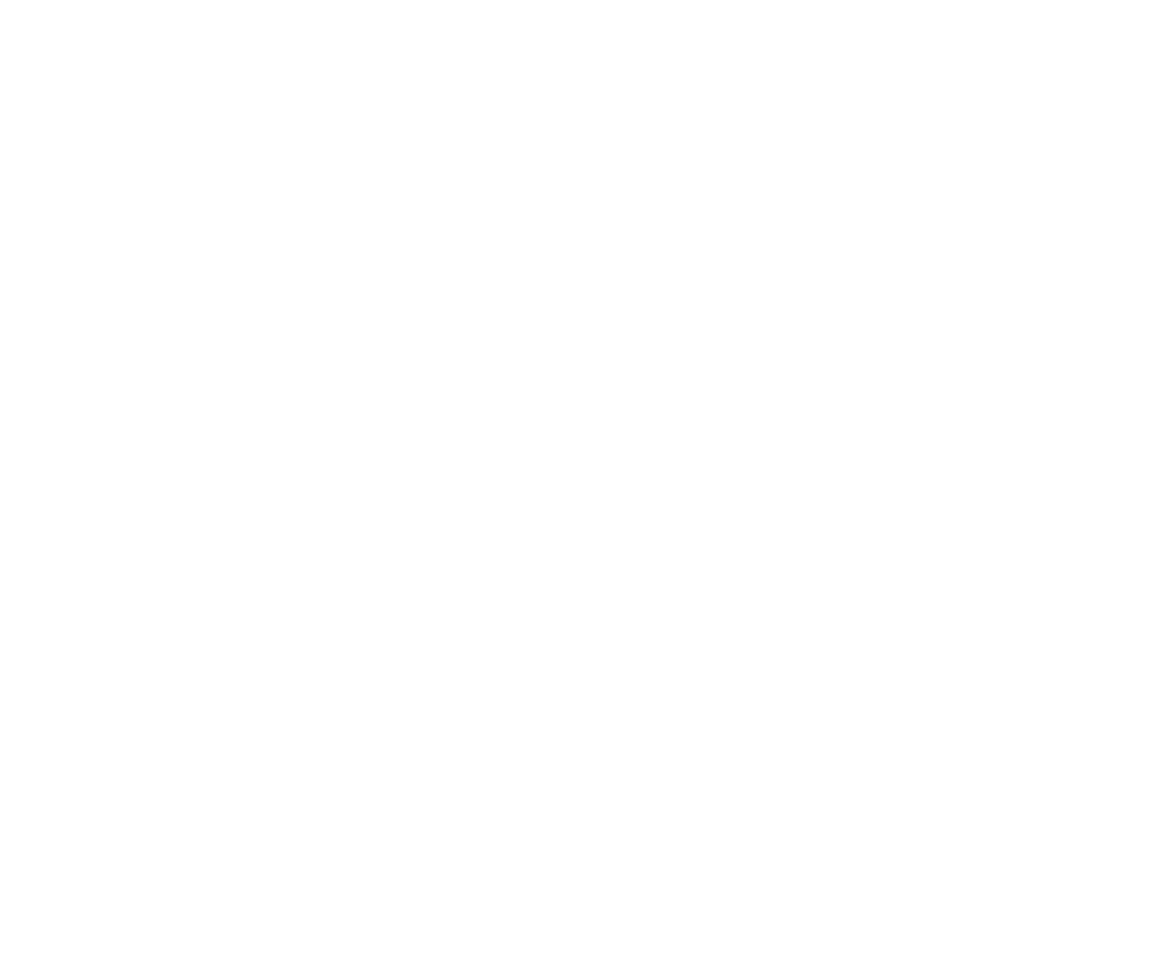 scroll, scrollTop: 0, scrollLeft: 0, axis: both 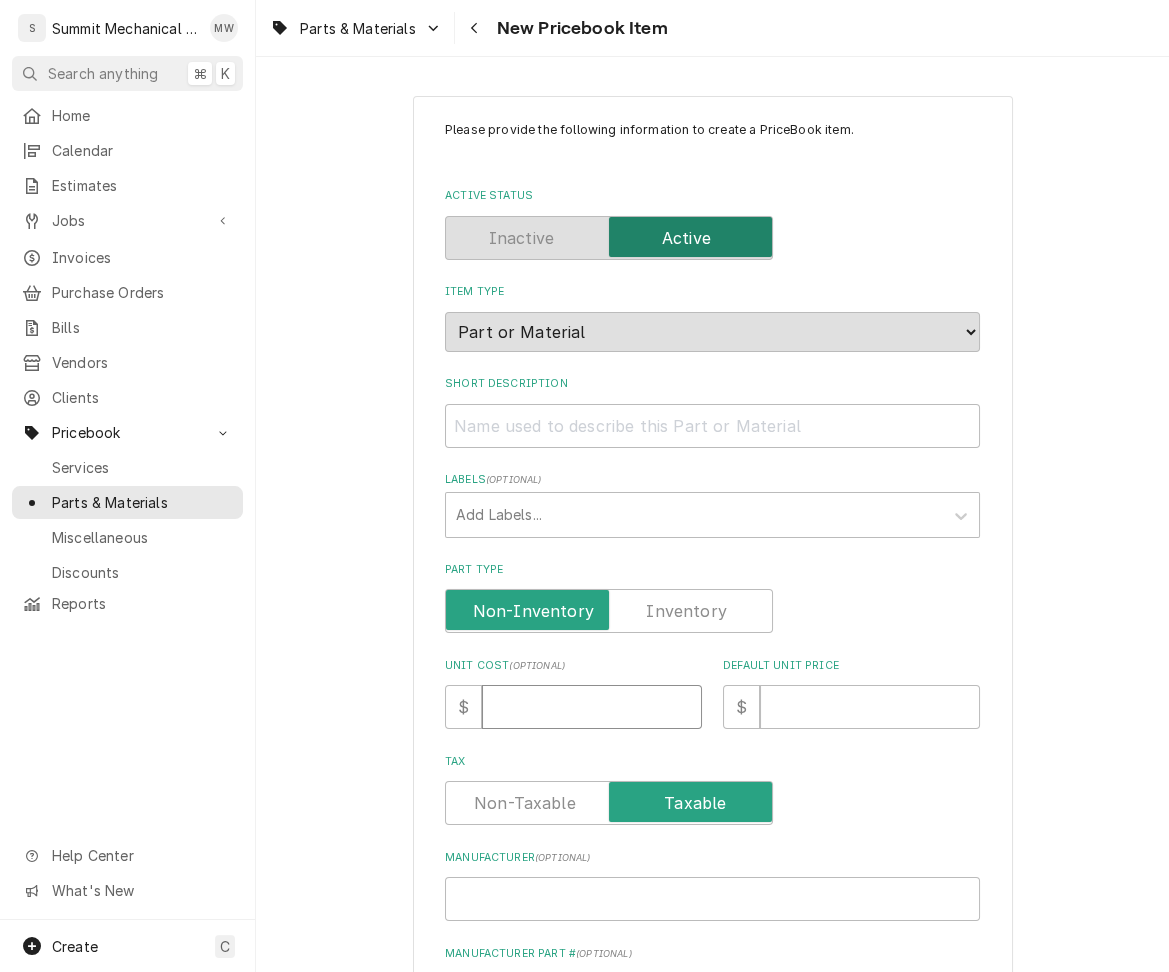 click on "Unit Cost  ( optional )" at bounding box center (592, 707) 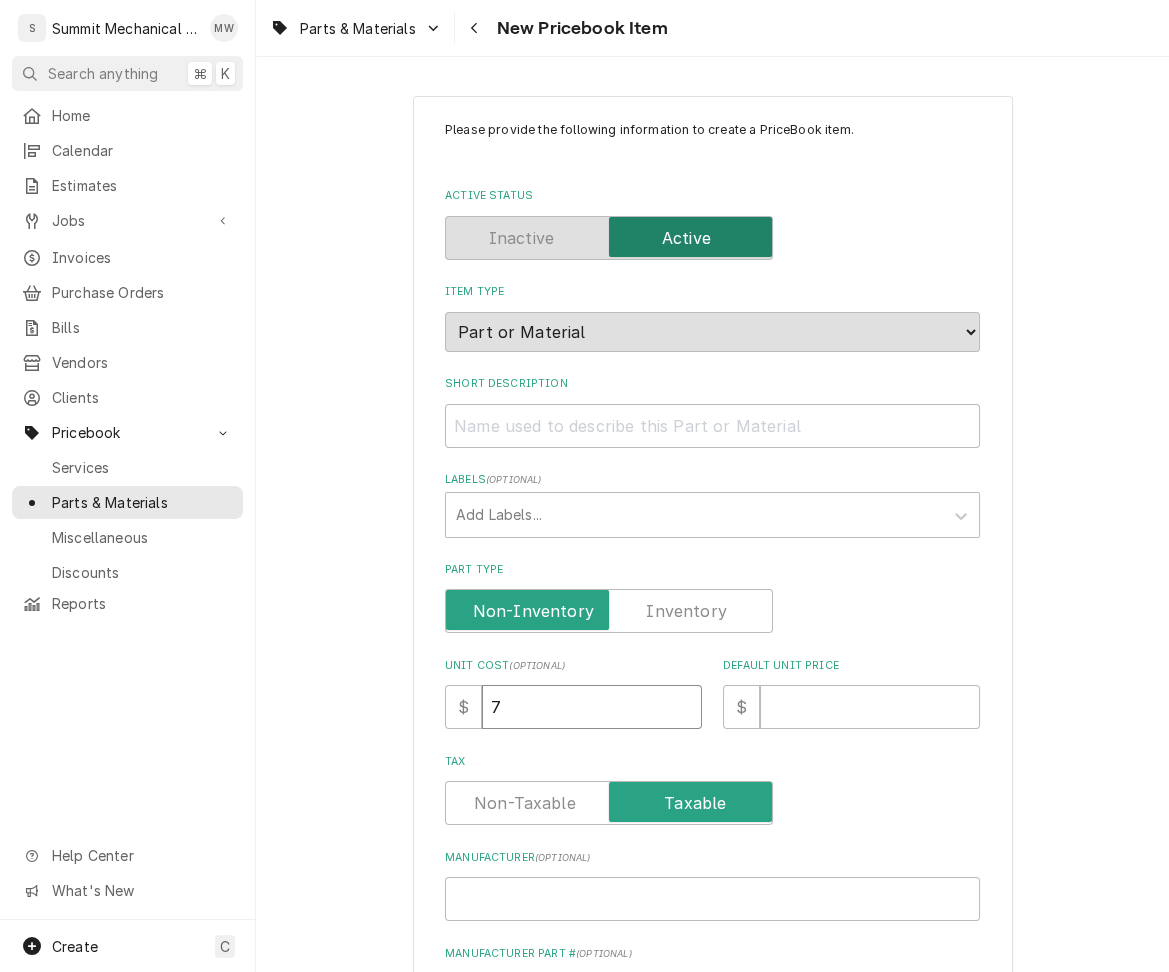 type on "x" 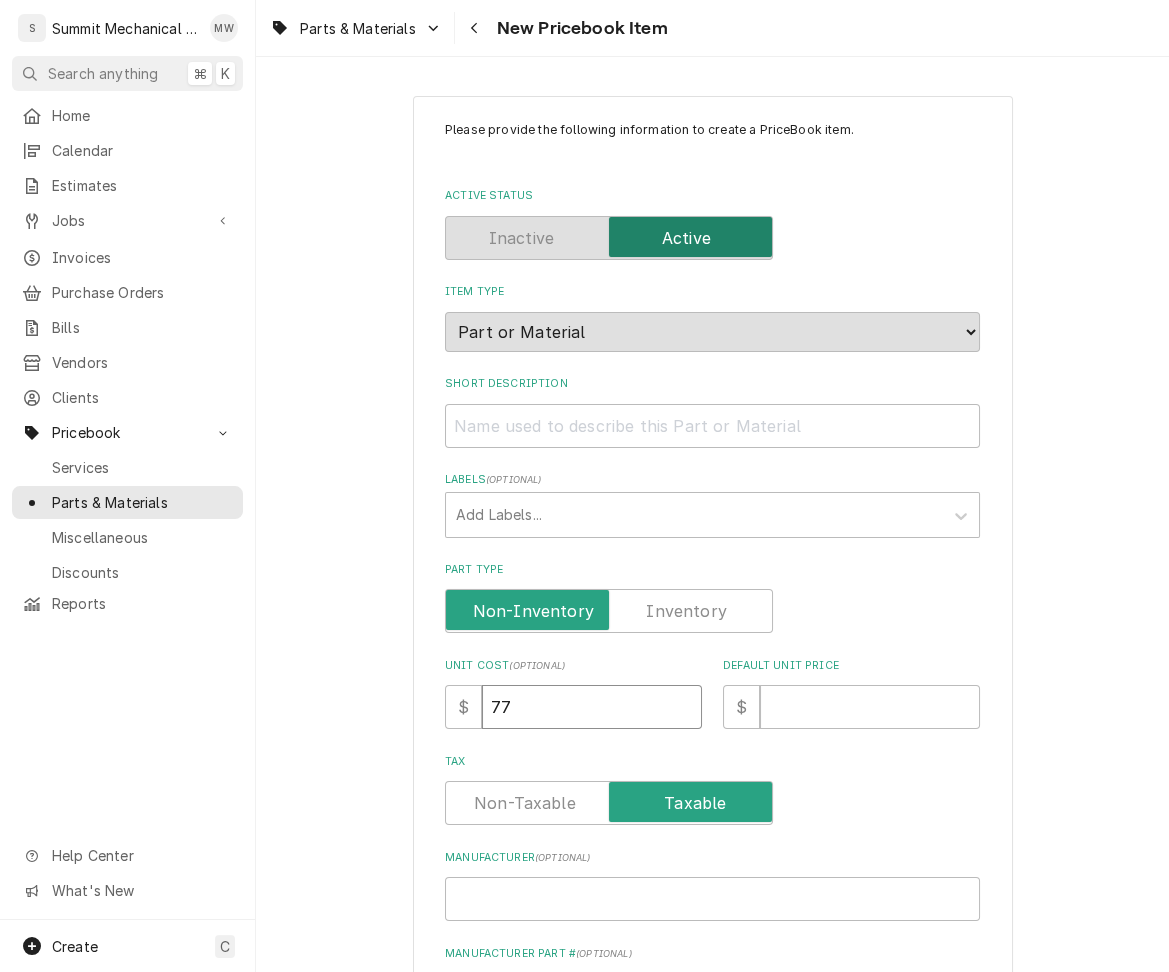 type on "77.7" 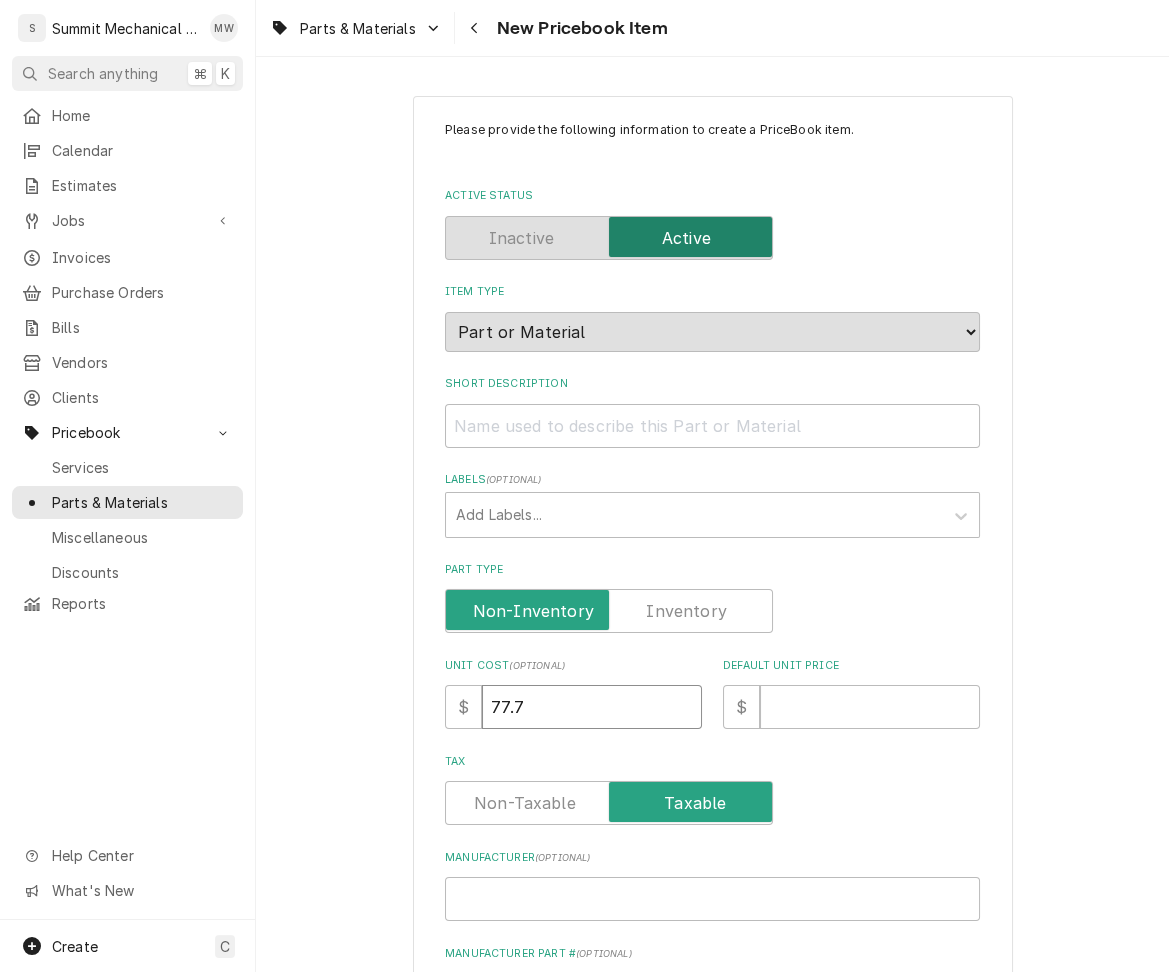 type on "x" 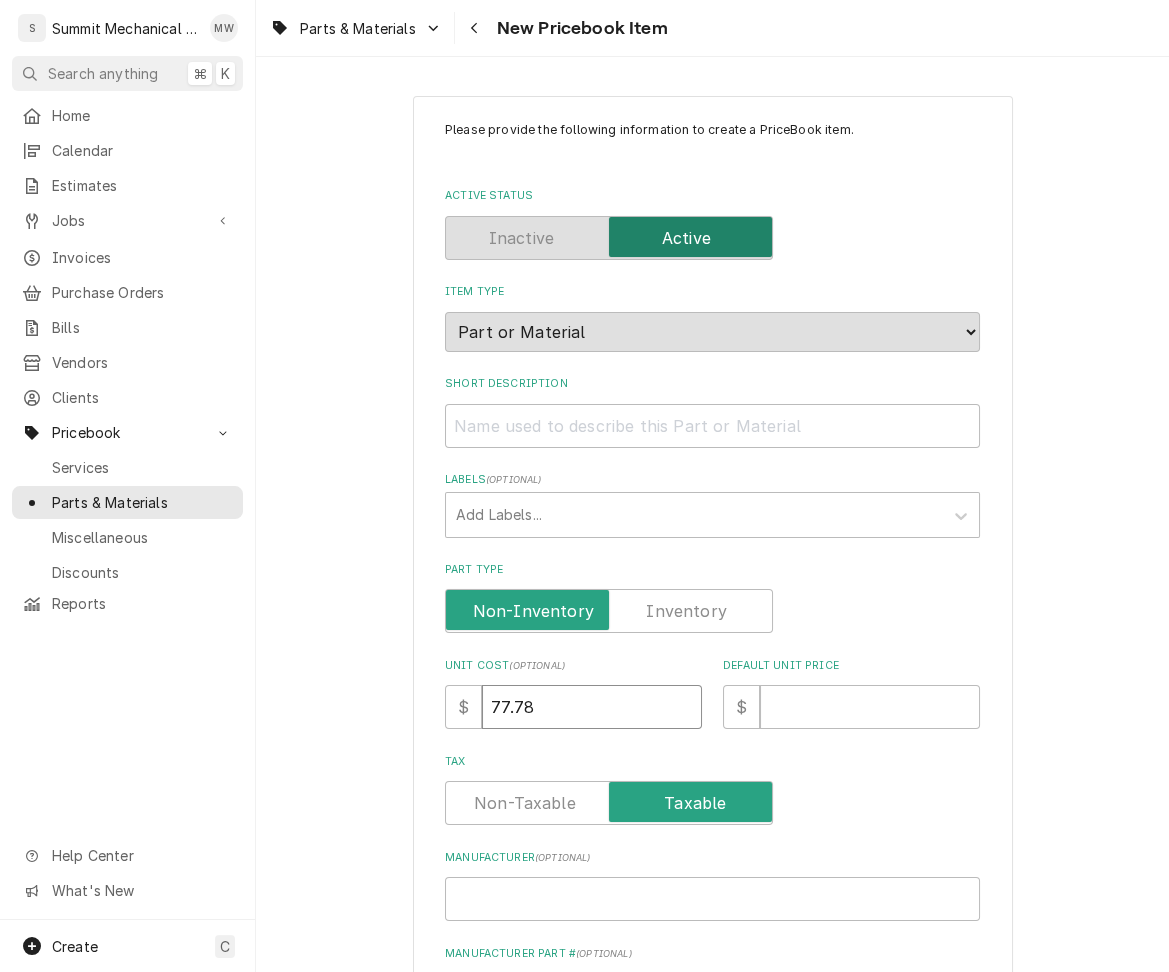 type on "x" 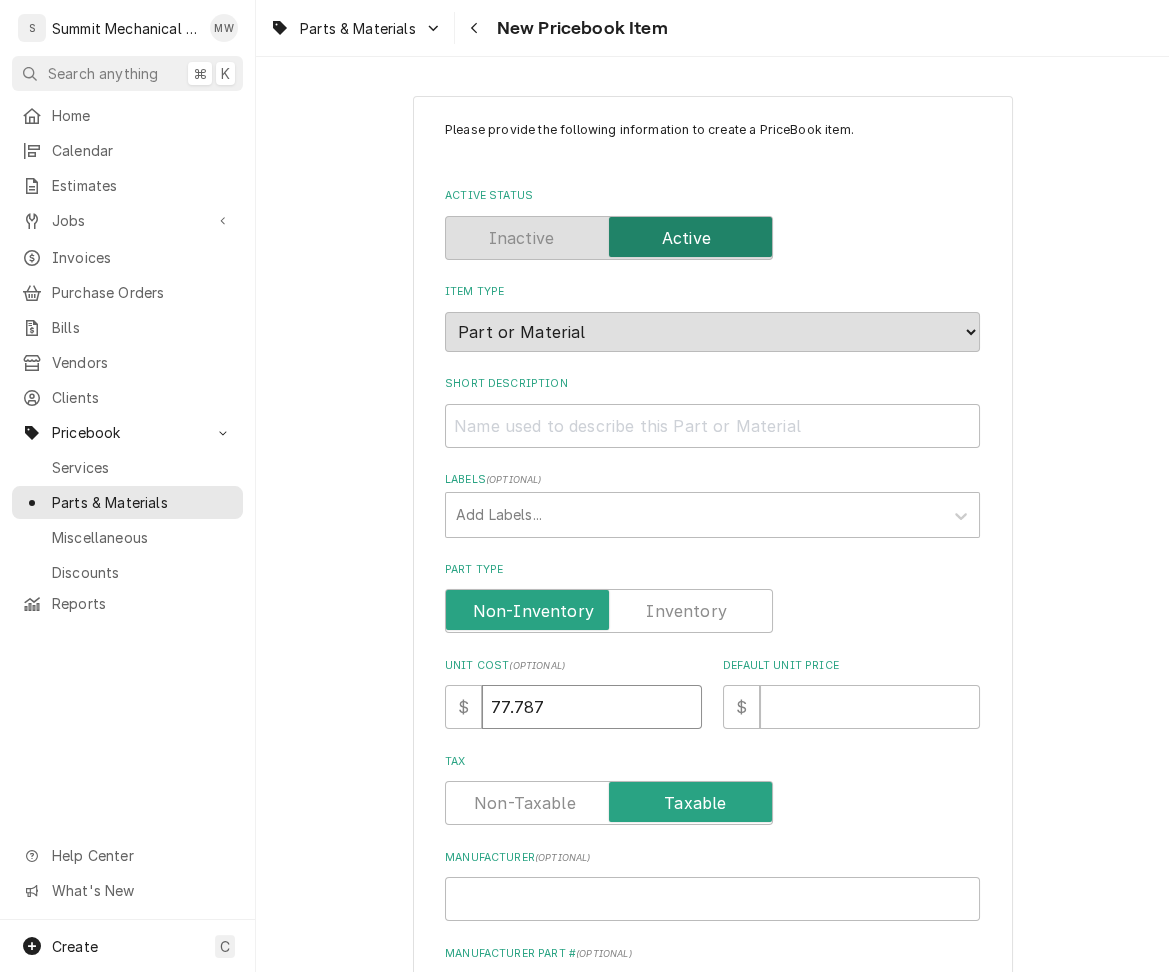 type on "x" 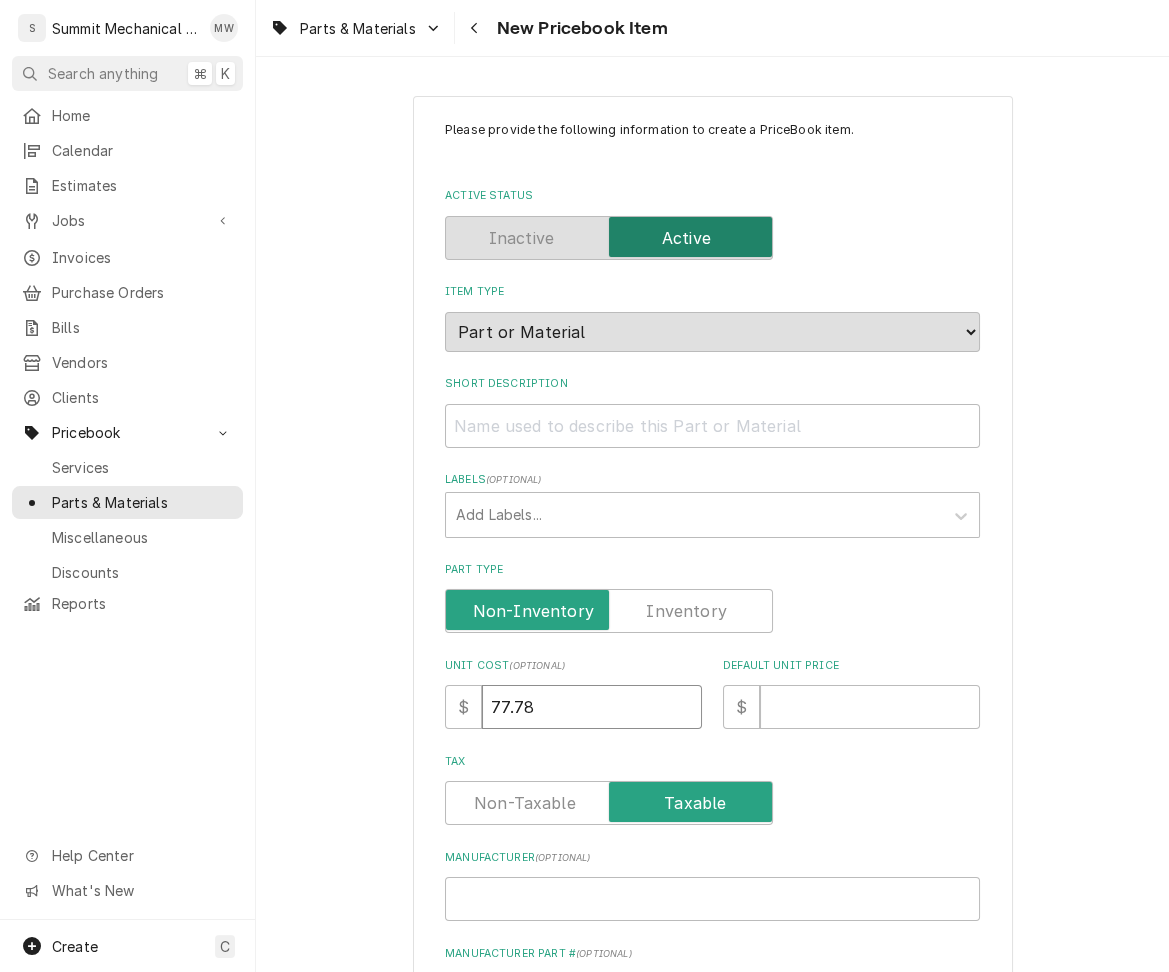 type on "x" 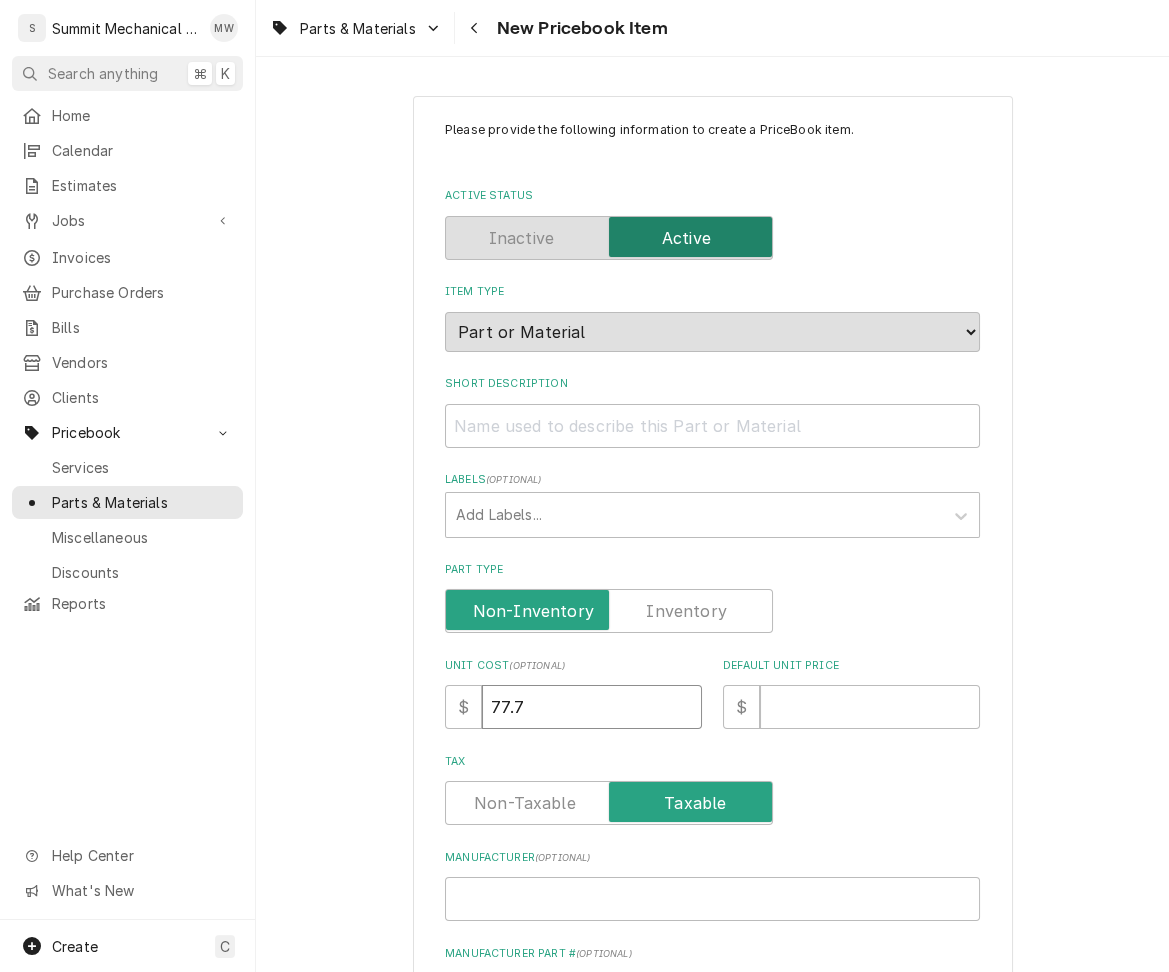 type on "x" 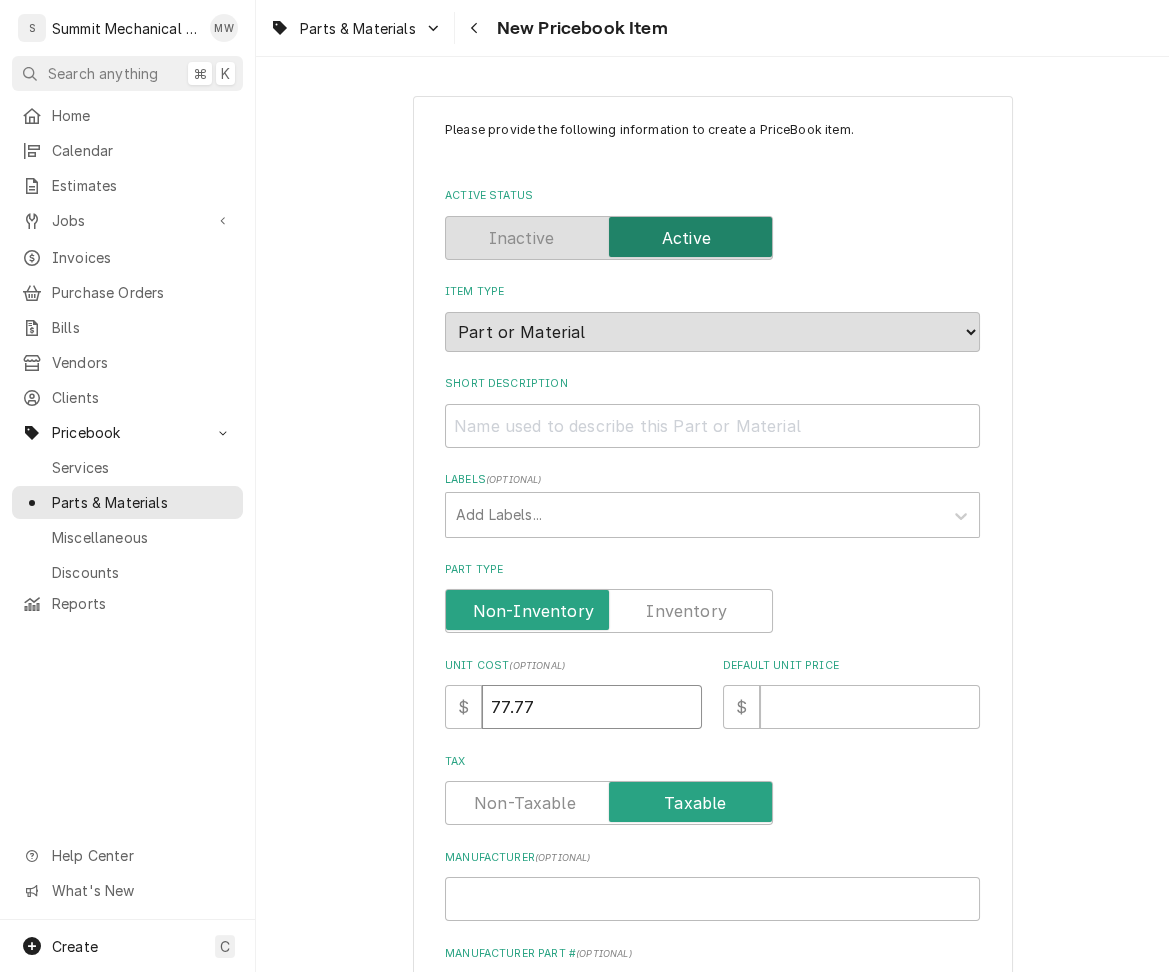 type on "77.77" 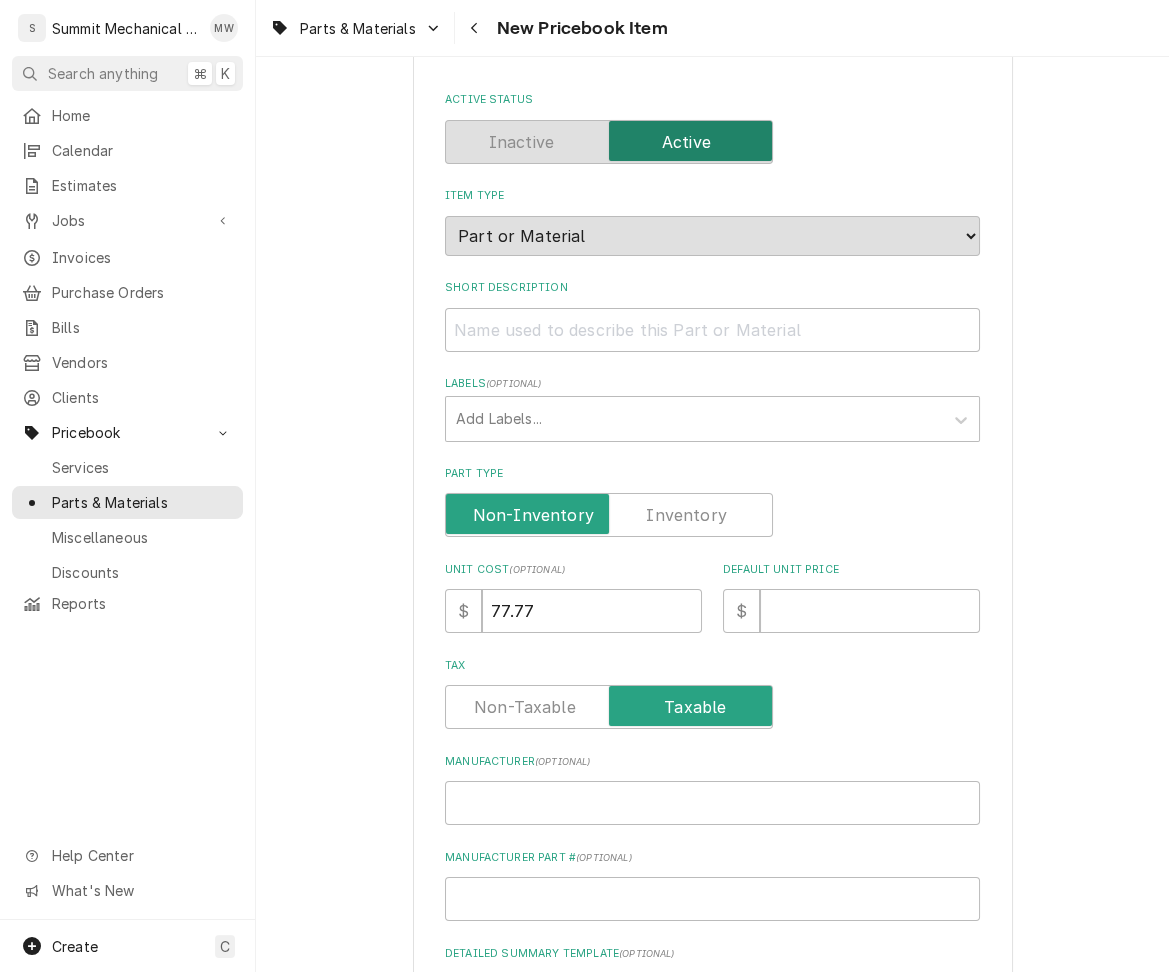 scroll, scrollTop: 328, scrollLeft: 0, axis: vertical 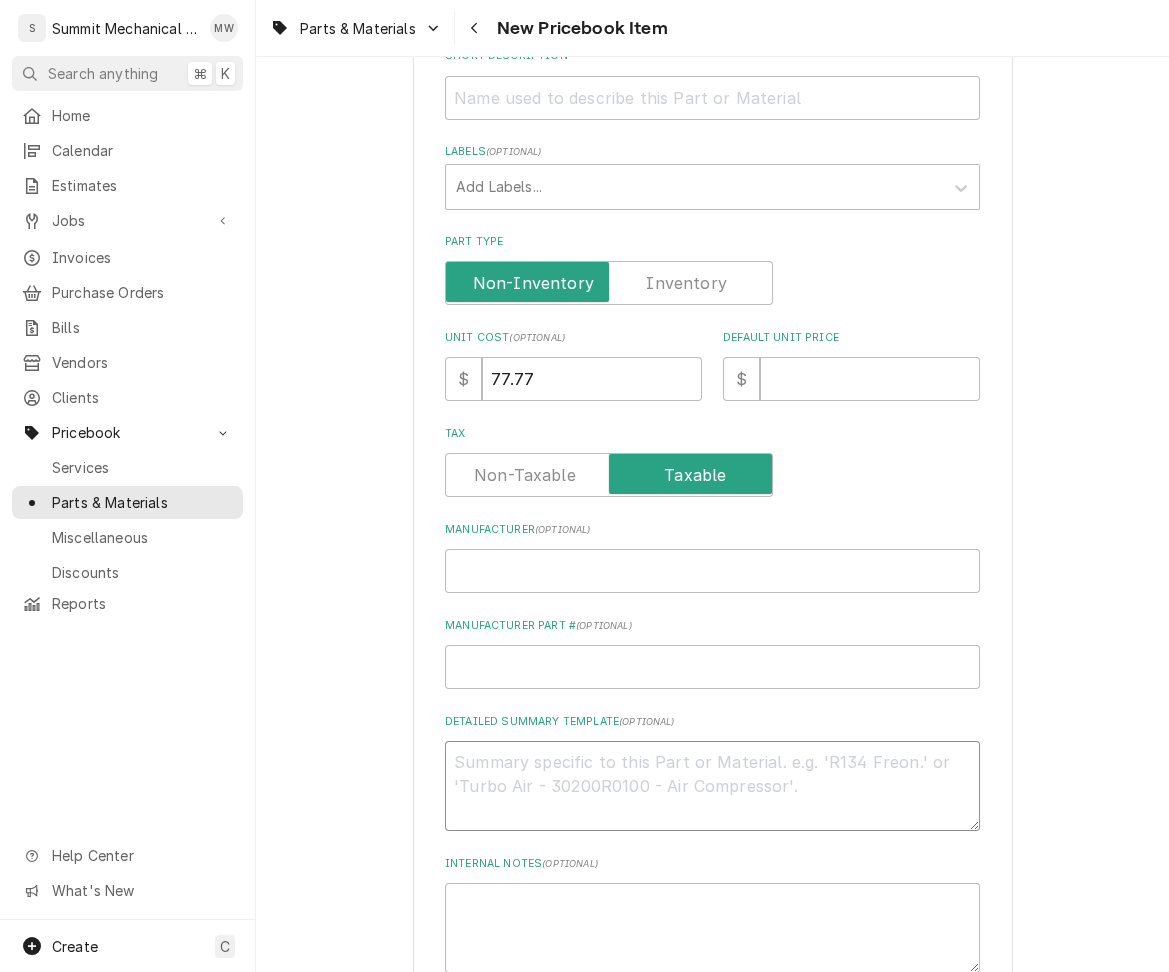 click on "Detailed Summary Template  ( optional )" at bounding box center [712, 786] 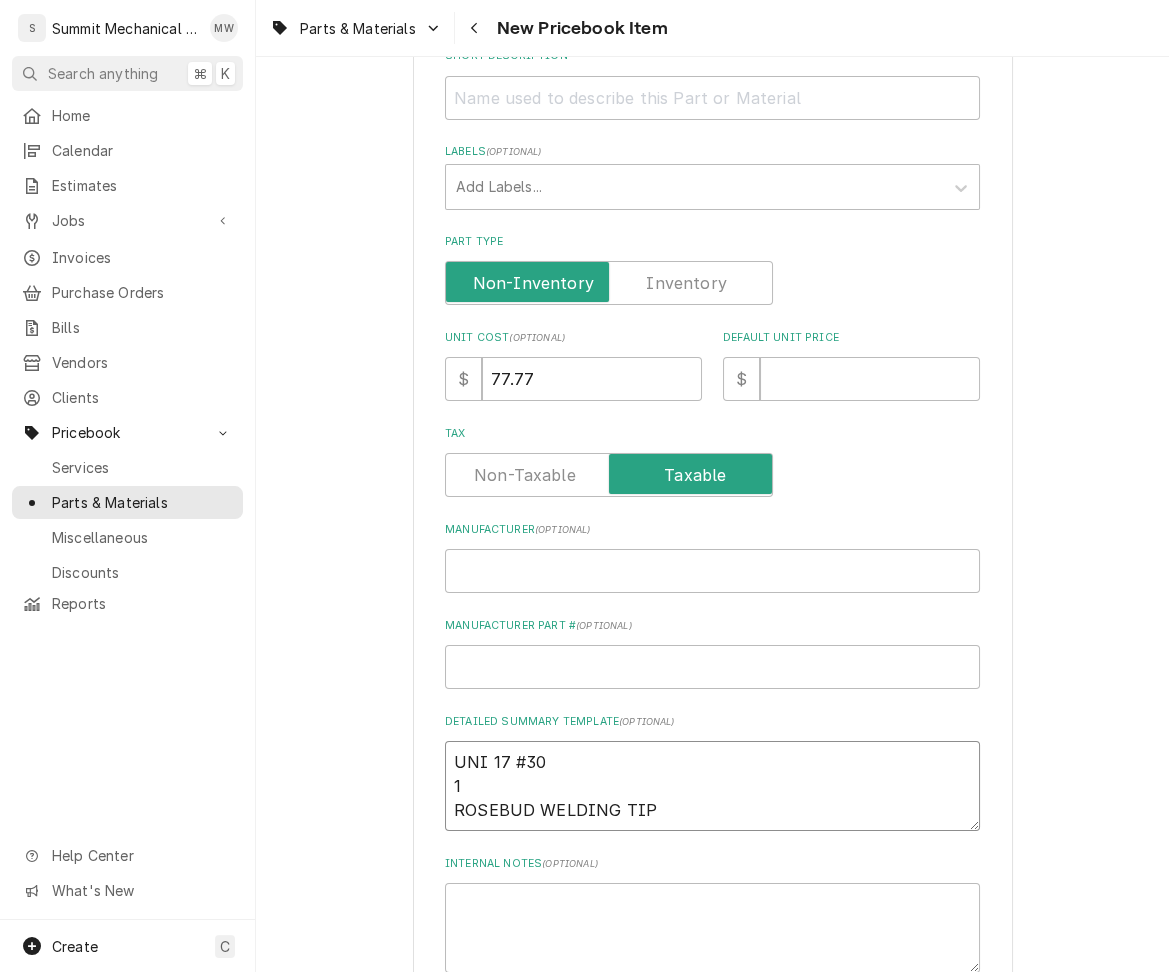 type on "UNI 17 #30
1
ROSEBUD WELDING TIP" 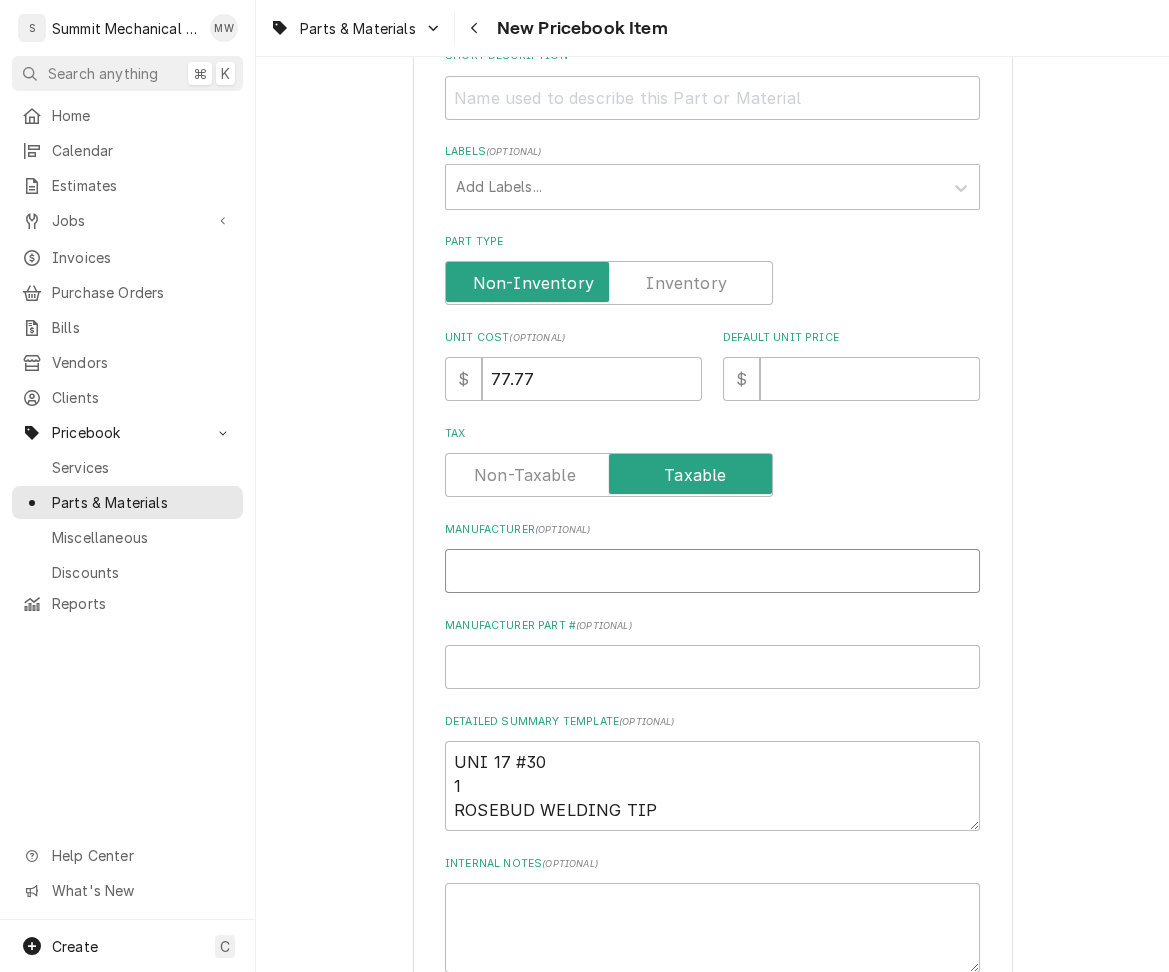 click on "Manufacturer  ( optional )" at bounding box center [712, 571] 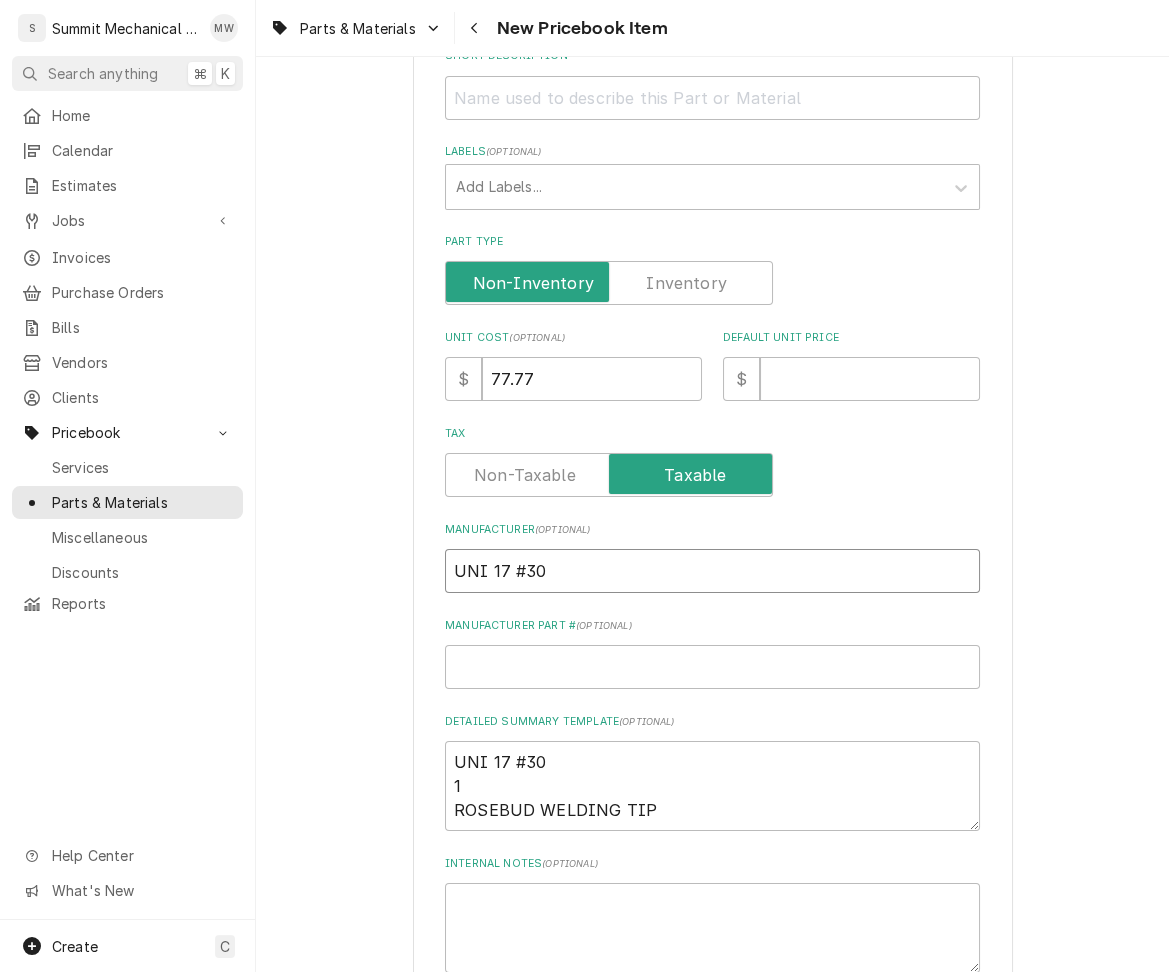 click on "UNI 17 #30" at bounding box center [712, 571] 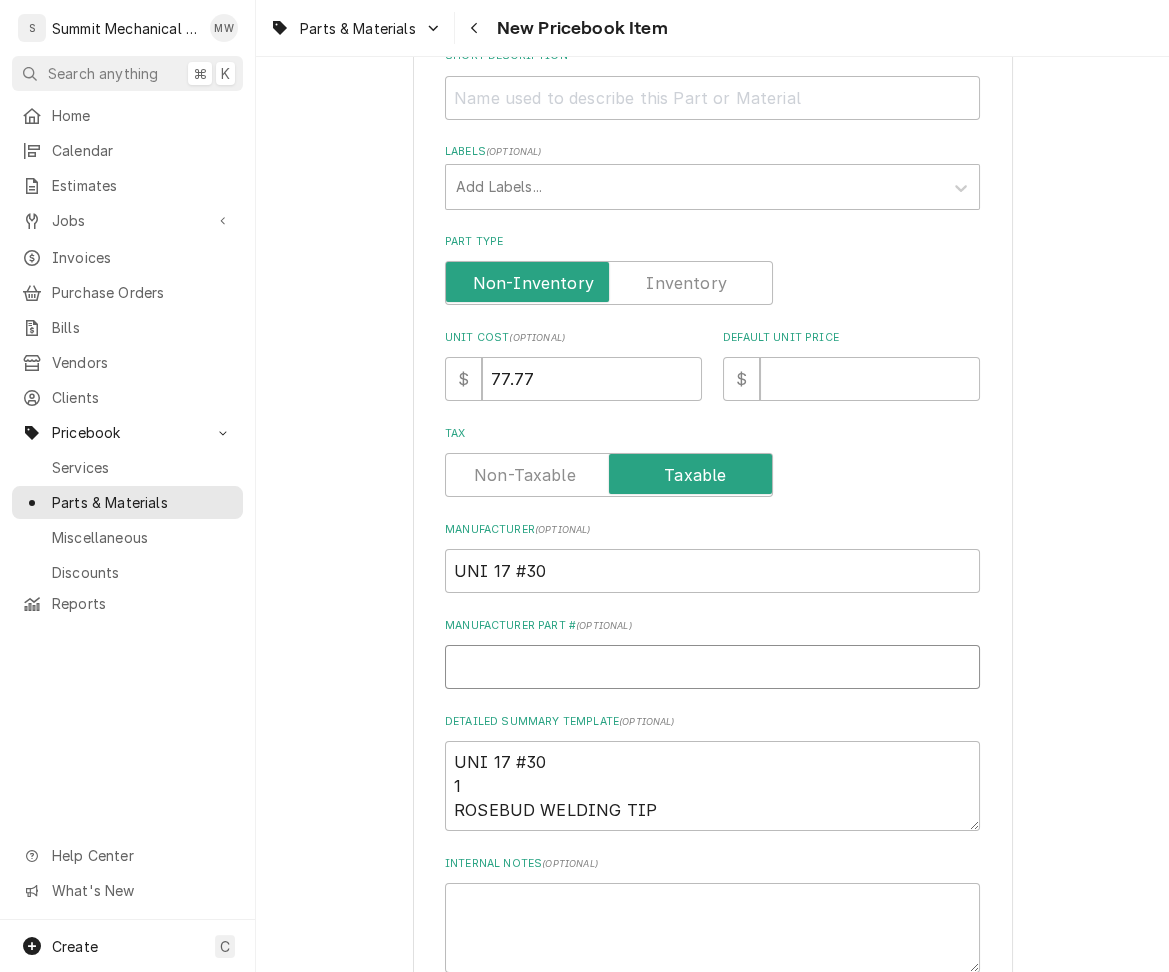 click on "Manufacturer Part #  ( optional )" at bounding box center (712, 667) 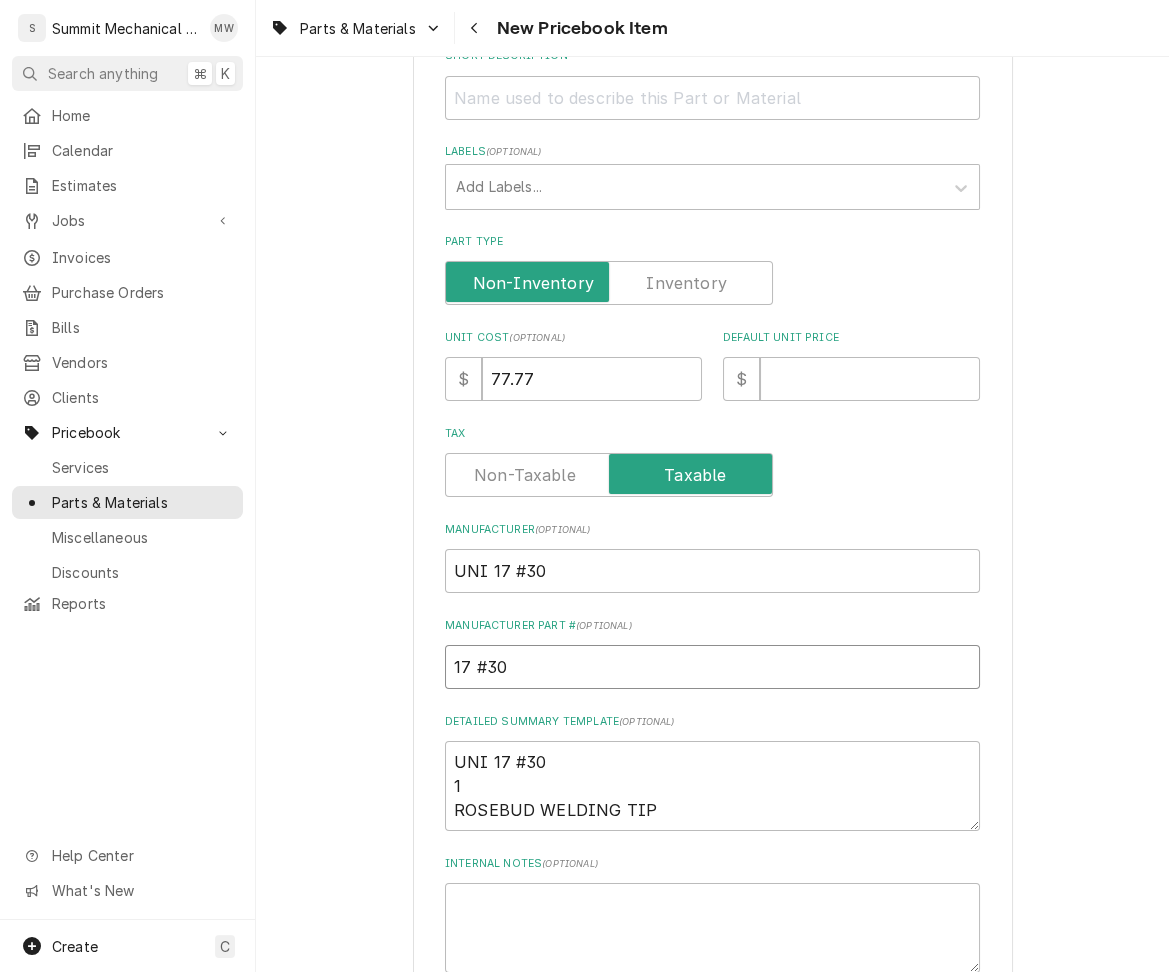 type on "17 #30" 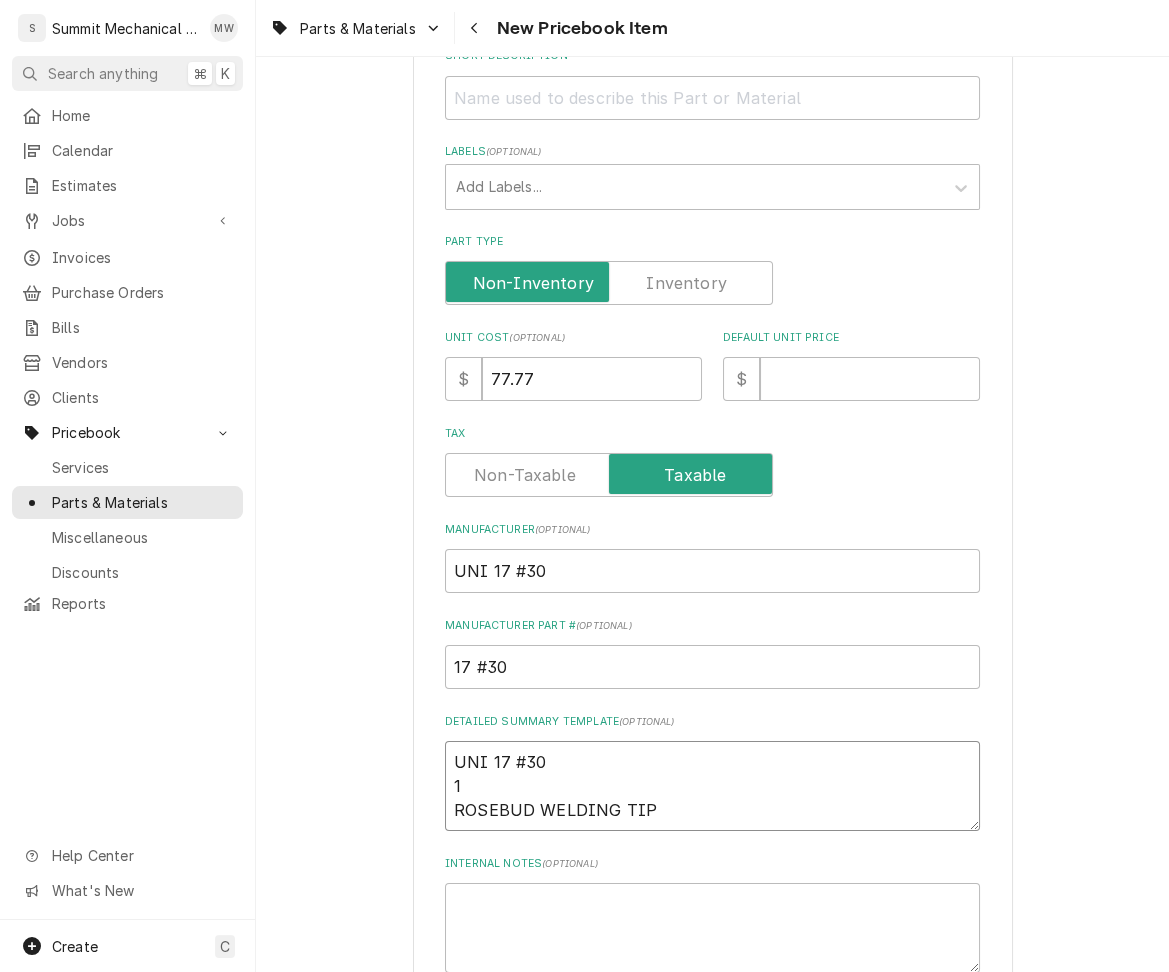 drag, startPoint x: 482, startPoint y: 783, endPoint x: 415, endPoint y: 726, distance: 87.965904 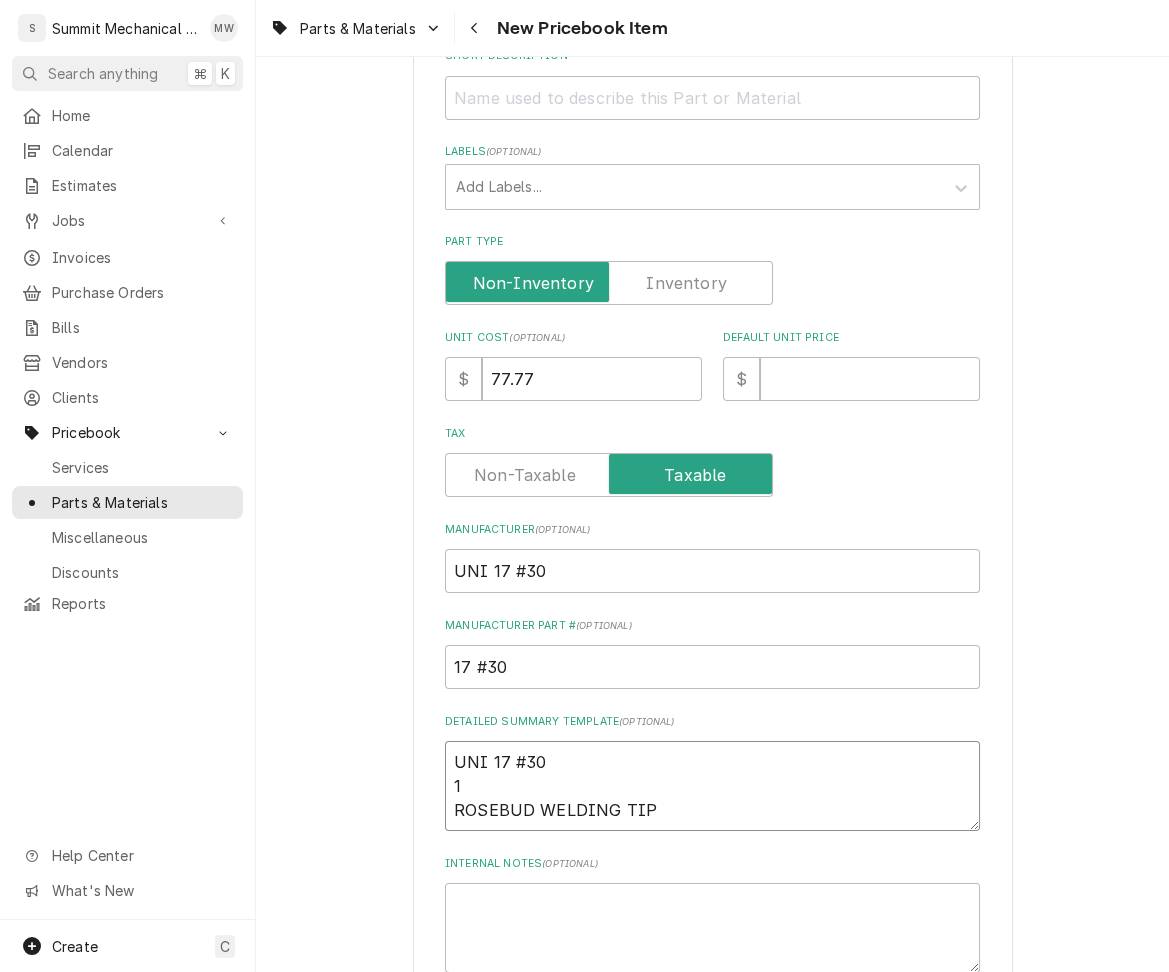 click on "Please provide the following information to create a PriceBook item. Active Status Item Type Choose PriceBook item type... Service Charge Part or Material Miscellaneous Charge Discount Tax Short Description Labels  ( optional ) Add Labels... Part Type Unit Cost  ( optional ) $ 77.77 Default Unit Price $ Tax Manufacturer  ( optional ) UNI 17 #30 Manufacturer Part #  ( optional ) 17 #30 Detailed Summary Template  ( optional ) UNI 17 #30
1
ROSEBUD WELDING TIP Internal Notes  ( optional ) Vendor Part Information Add Vendor Cost Create Cancel" at bounding box center (713, 468) 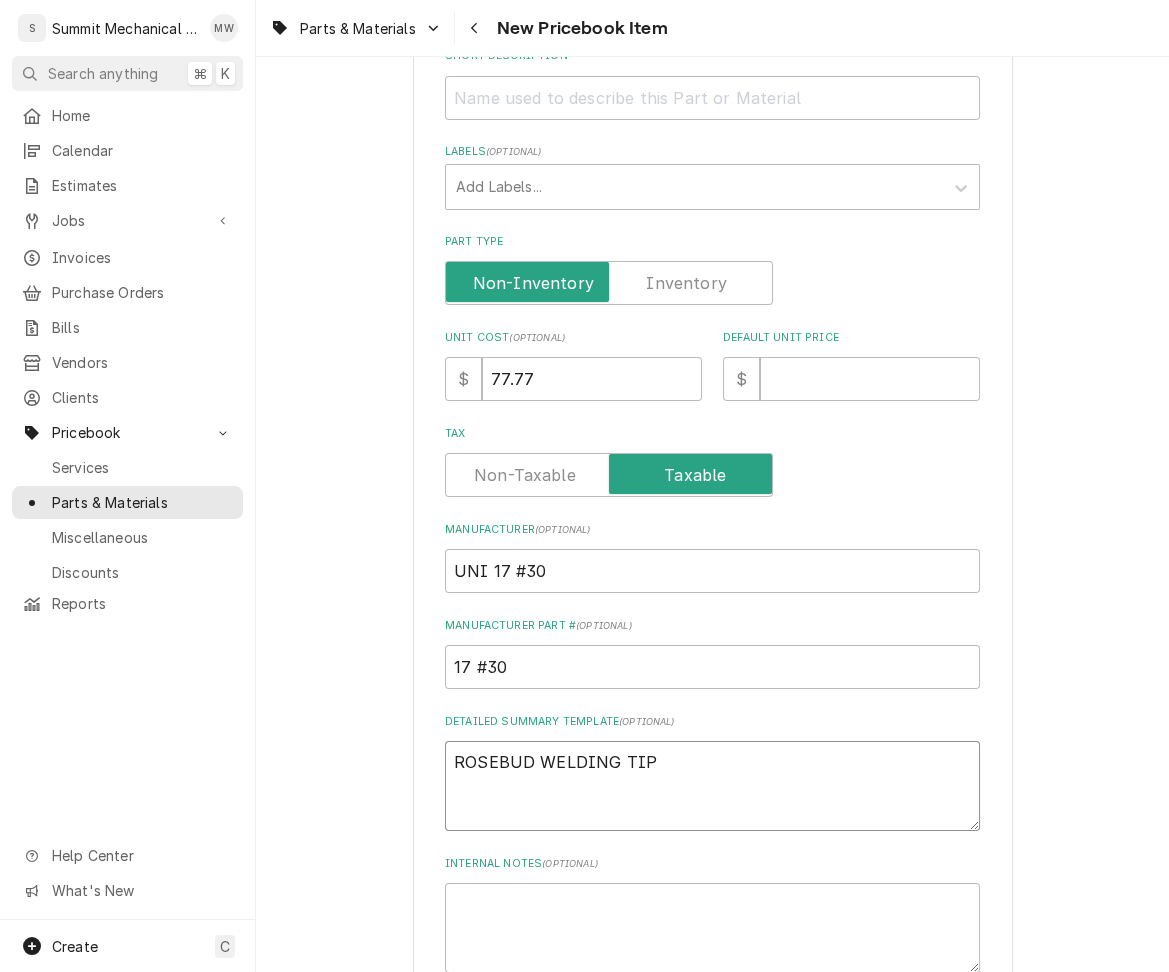 type on "x" 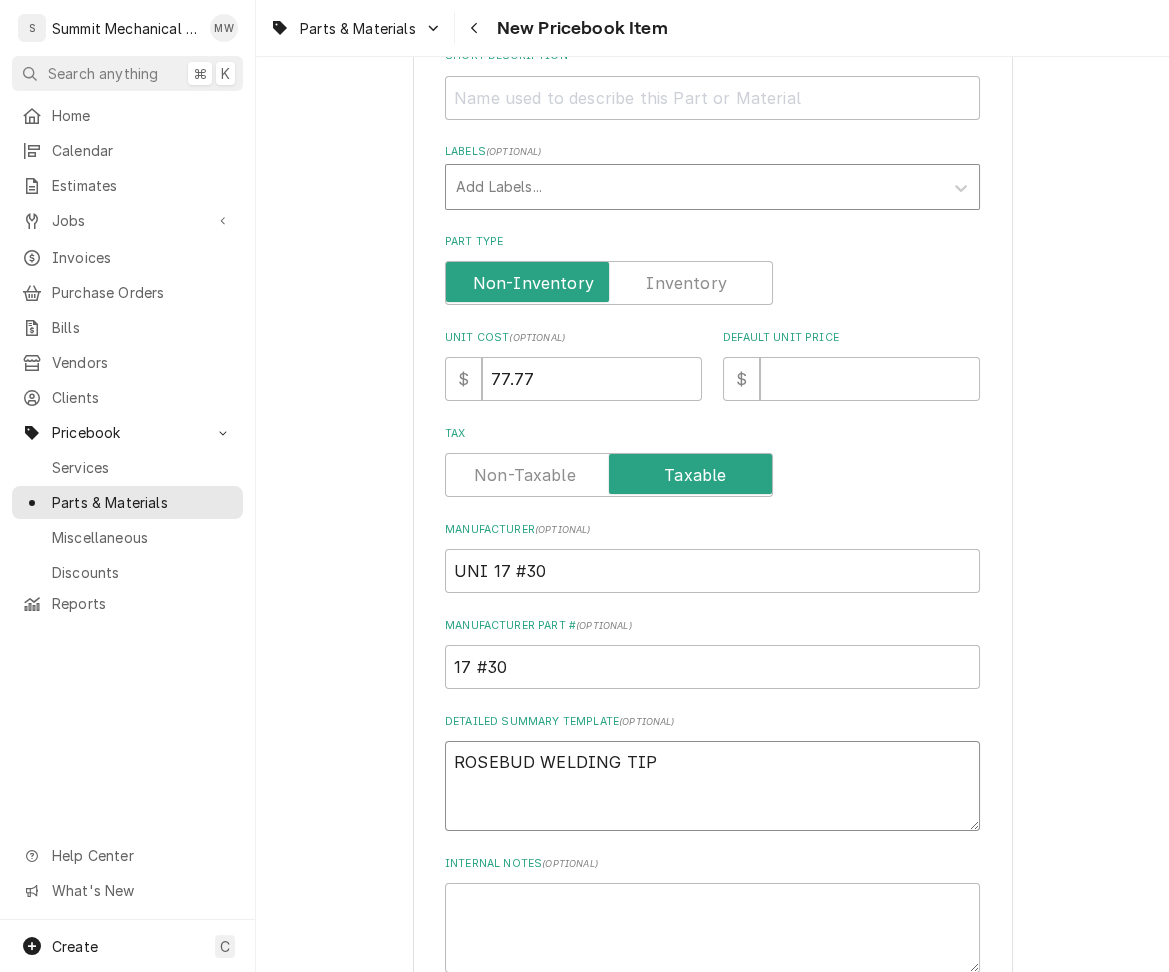 type on "ROSEBUD WELDING TIP" 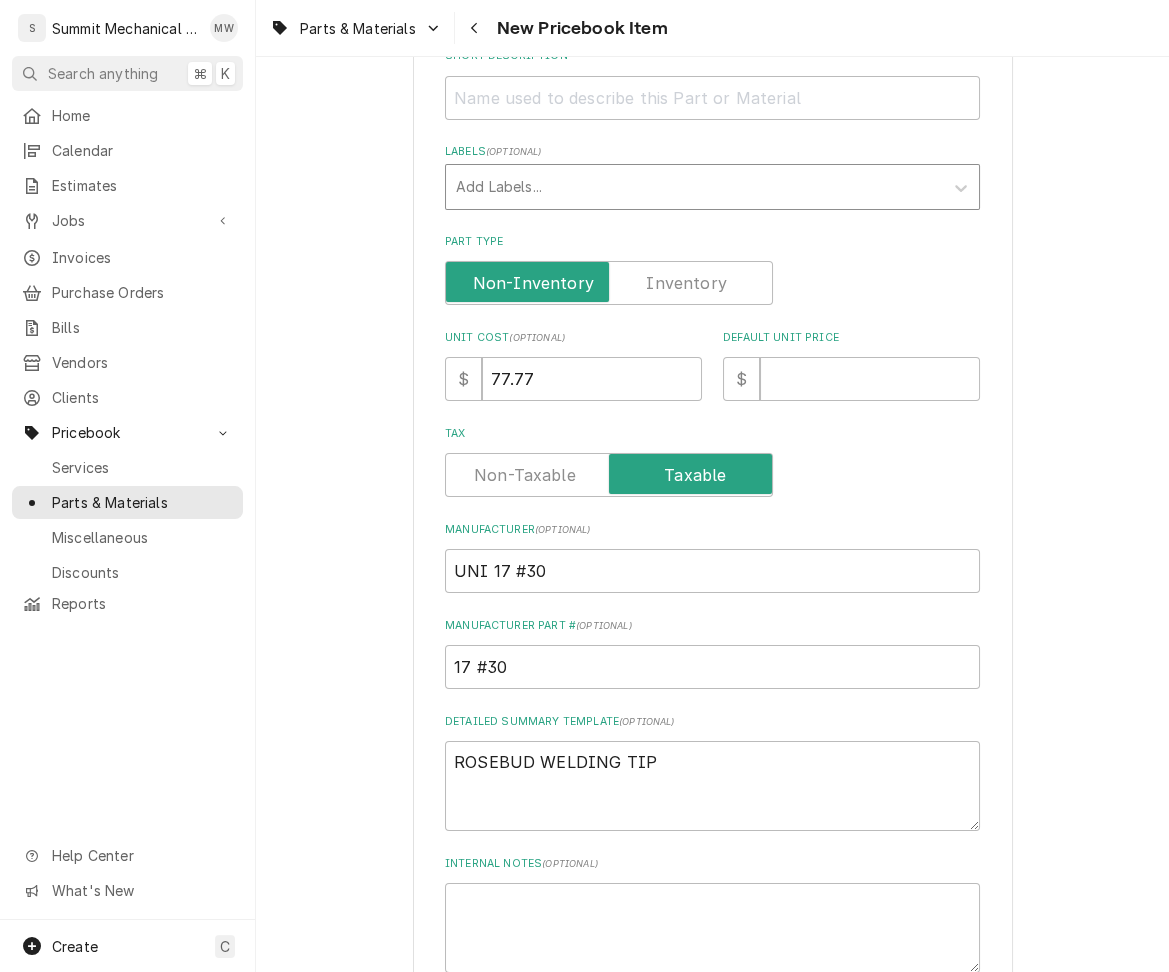 click at bounding box center (694, 187) 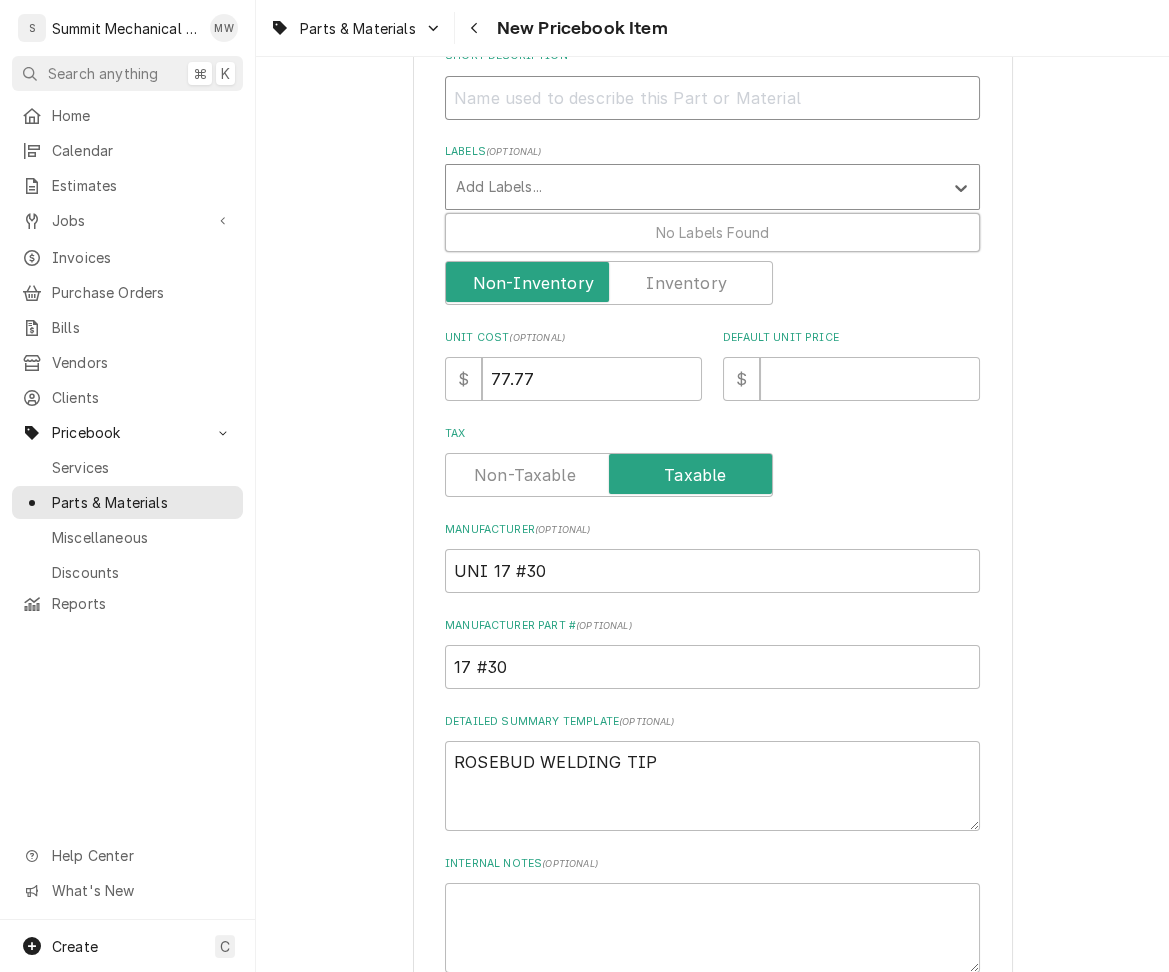 click on "Short Description" at bounding box center [712, 98] 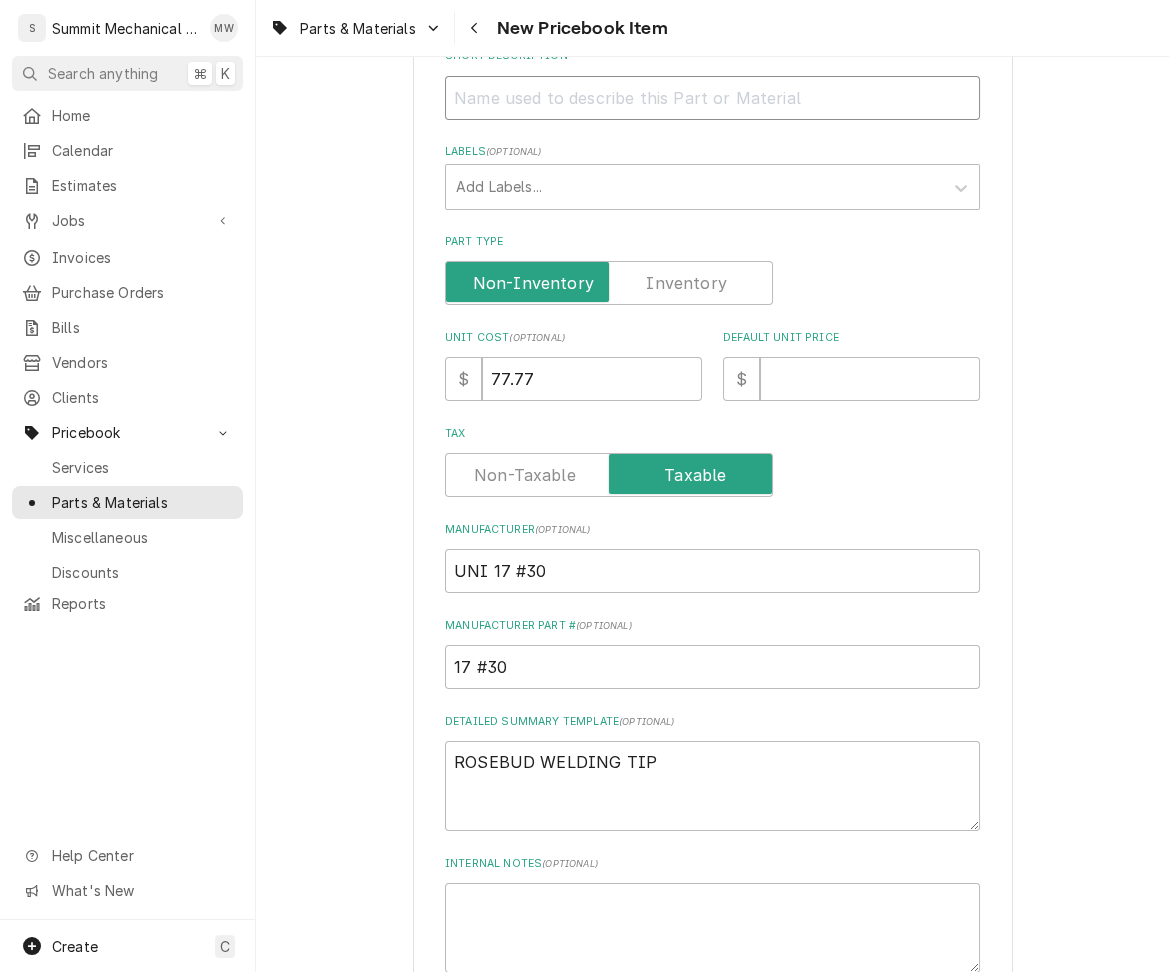 paste on "ROSEBUD WELDING TIP" 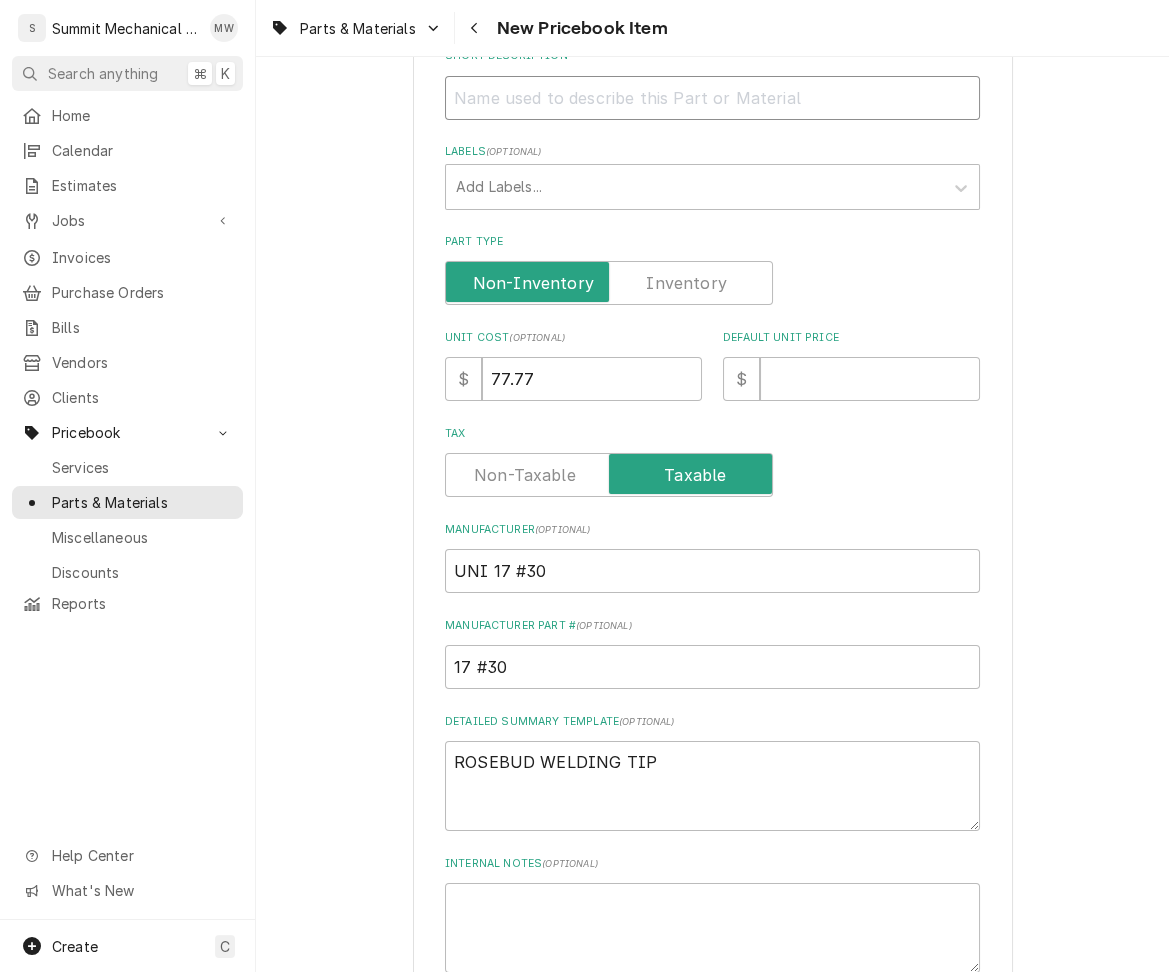 type on "x" 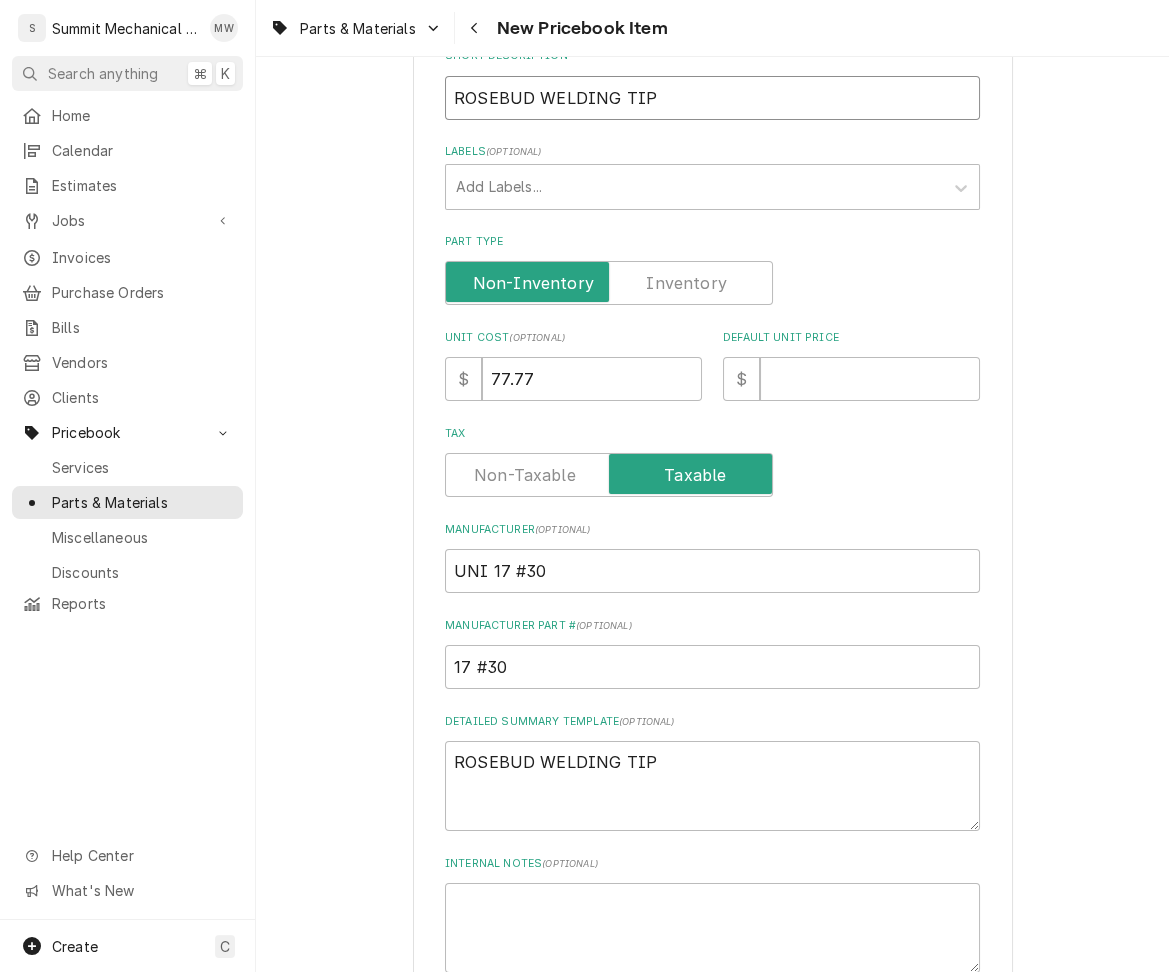 type on "ROSEBUD WELDING TIP" 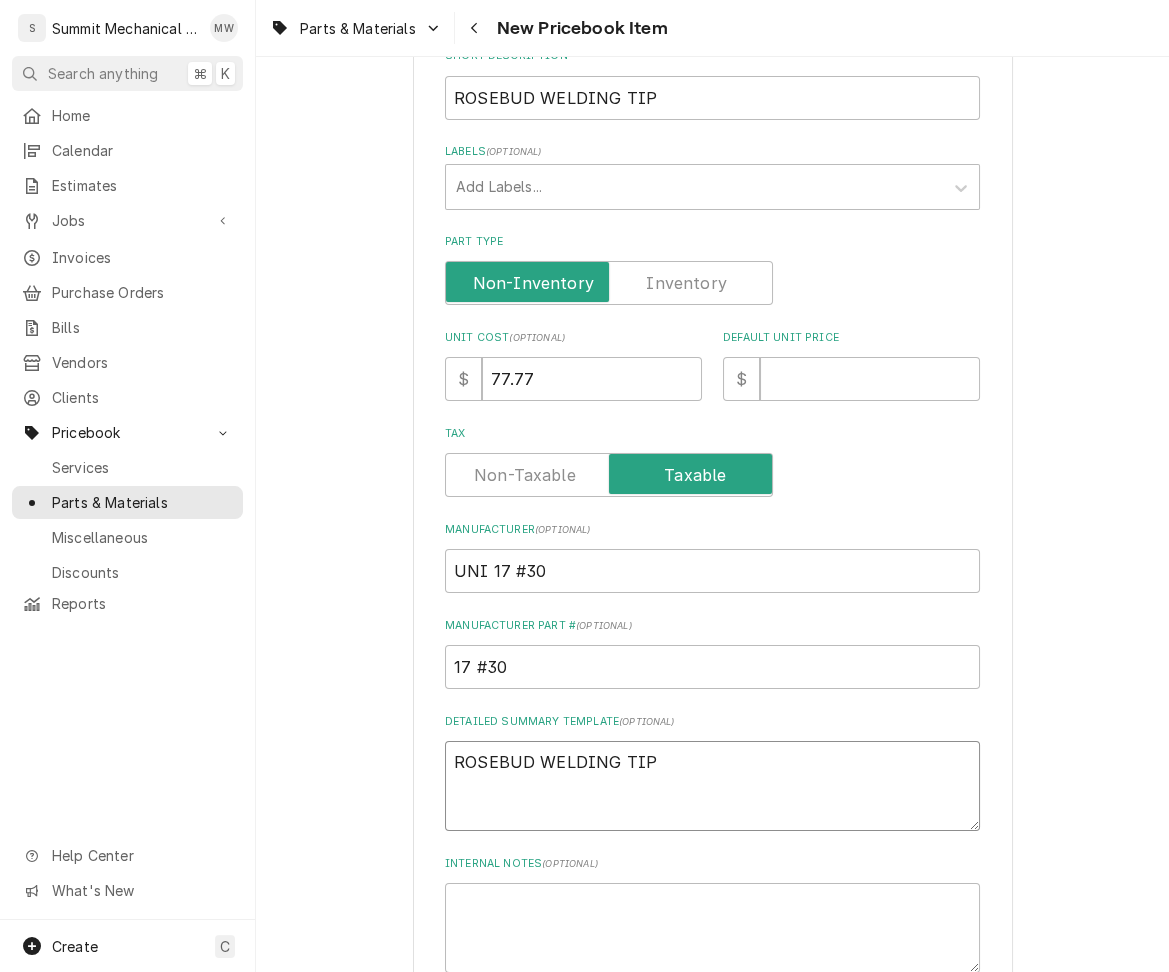 click on "ROSEBUD WELDING TIP" at bounding box center [712, 786] 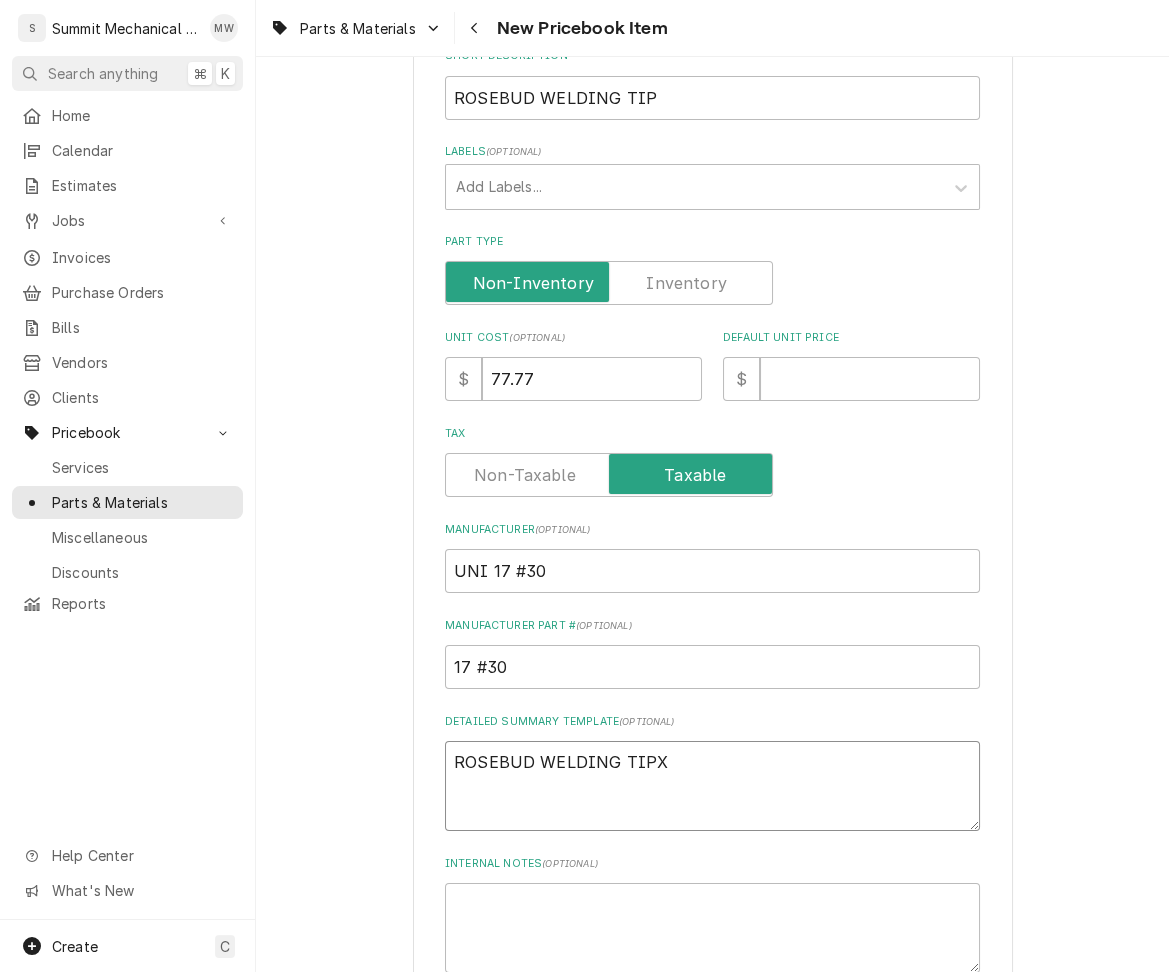 type on "x" 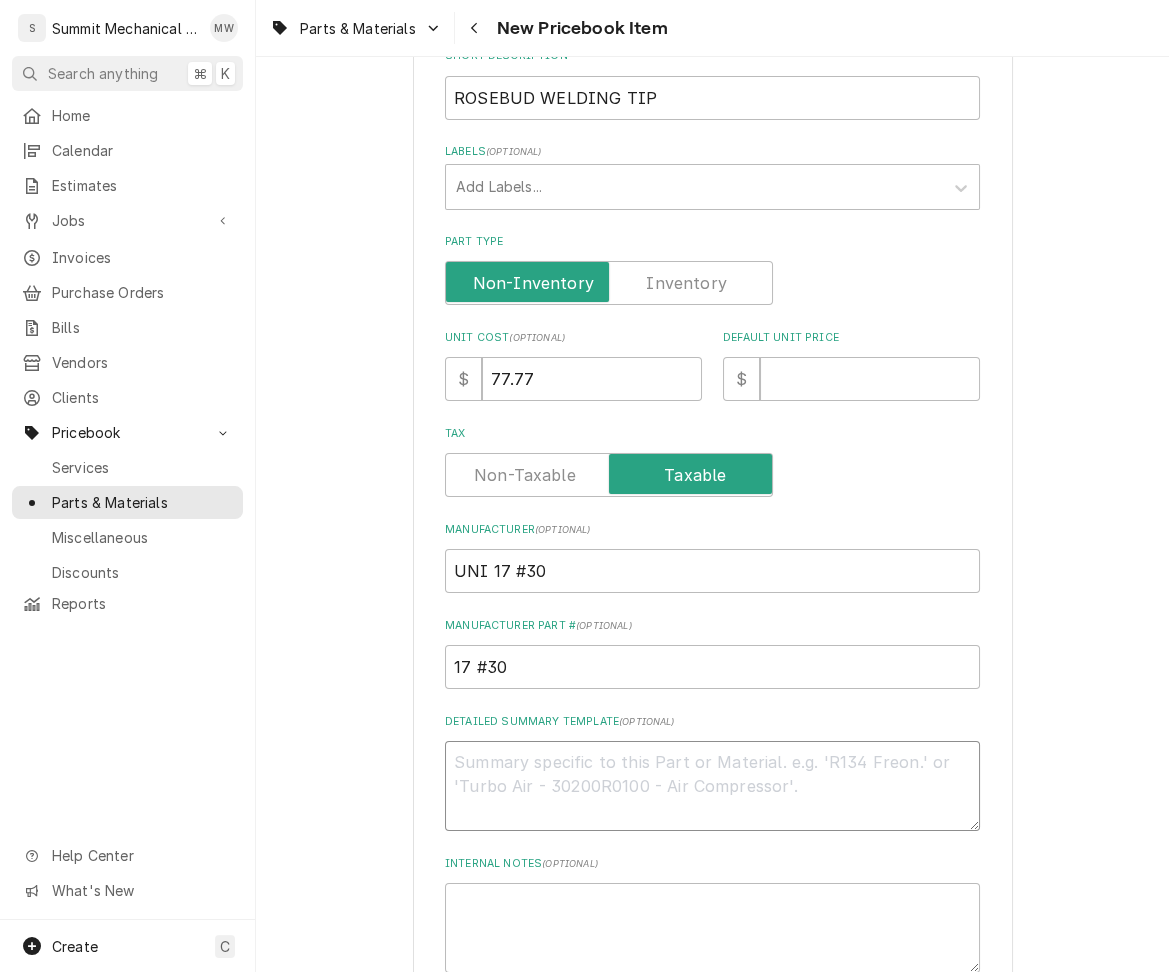 type 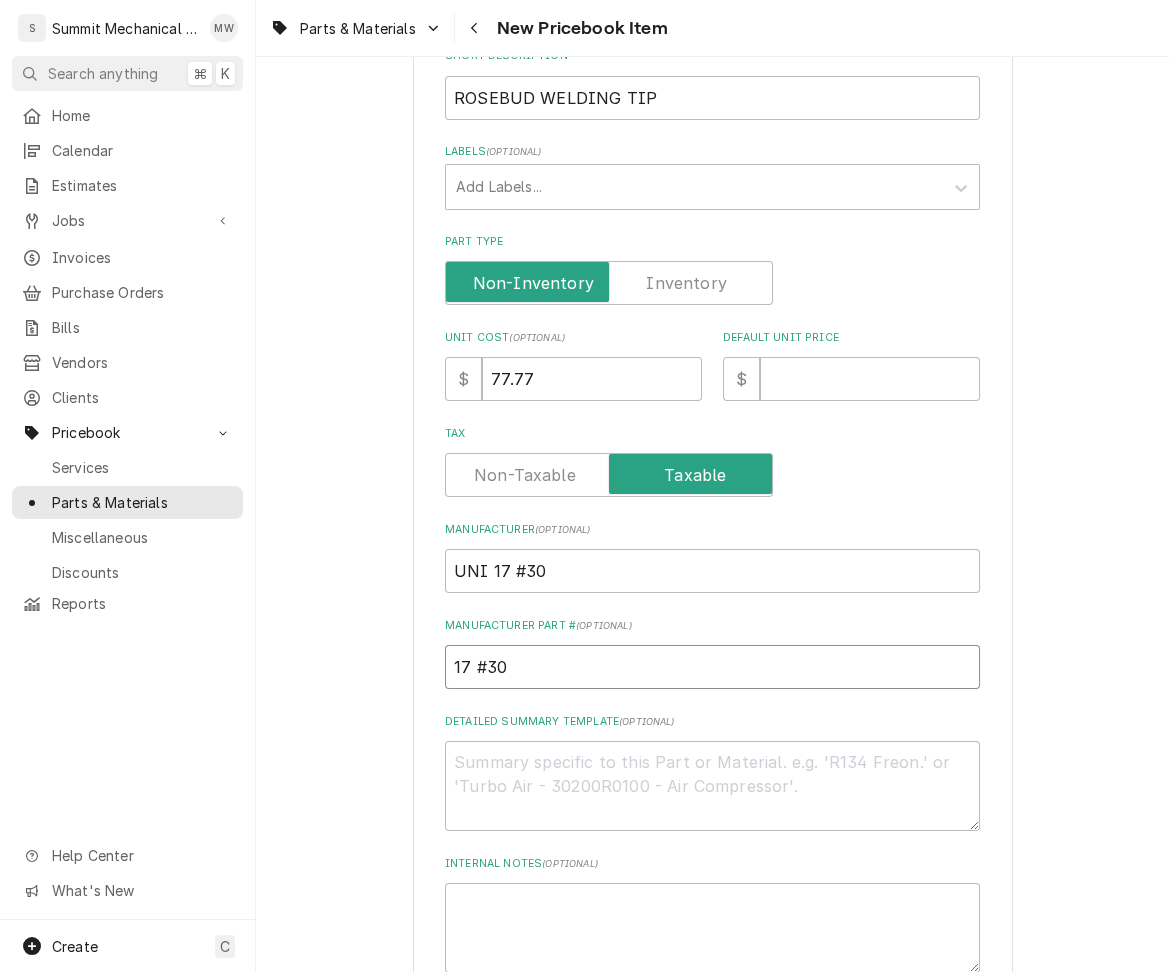 click on "17 #30" at bounding box center [712, 667] 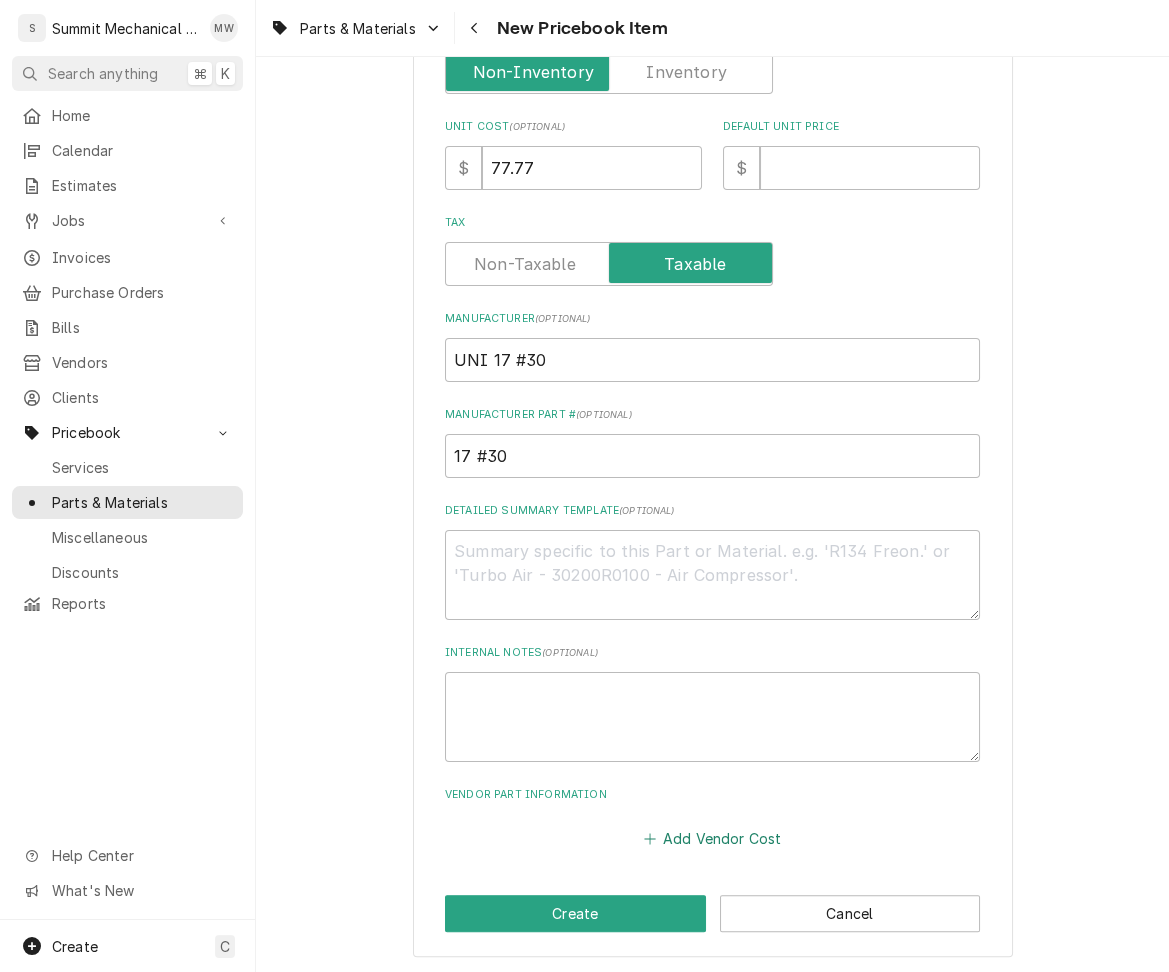 click on "Add Vendor Cost" at bounding box center (712, 839) 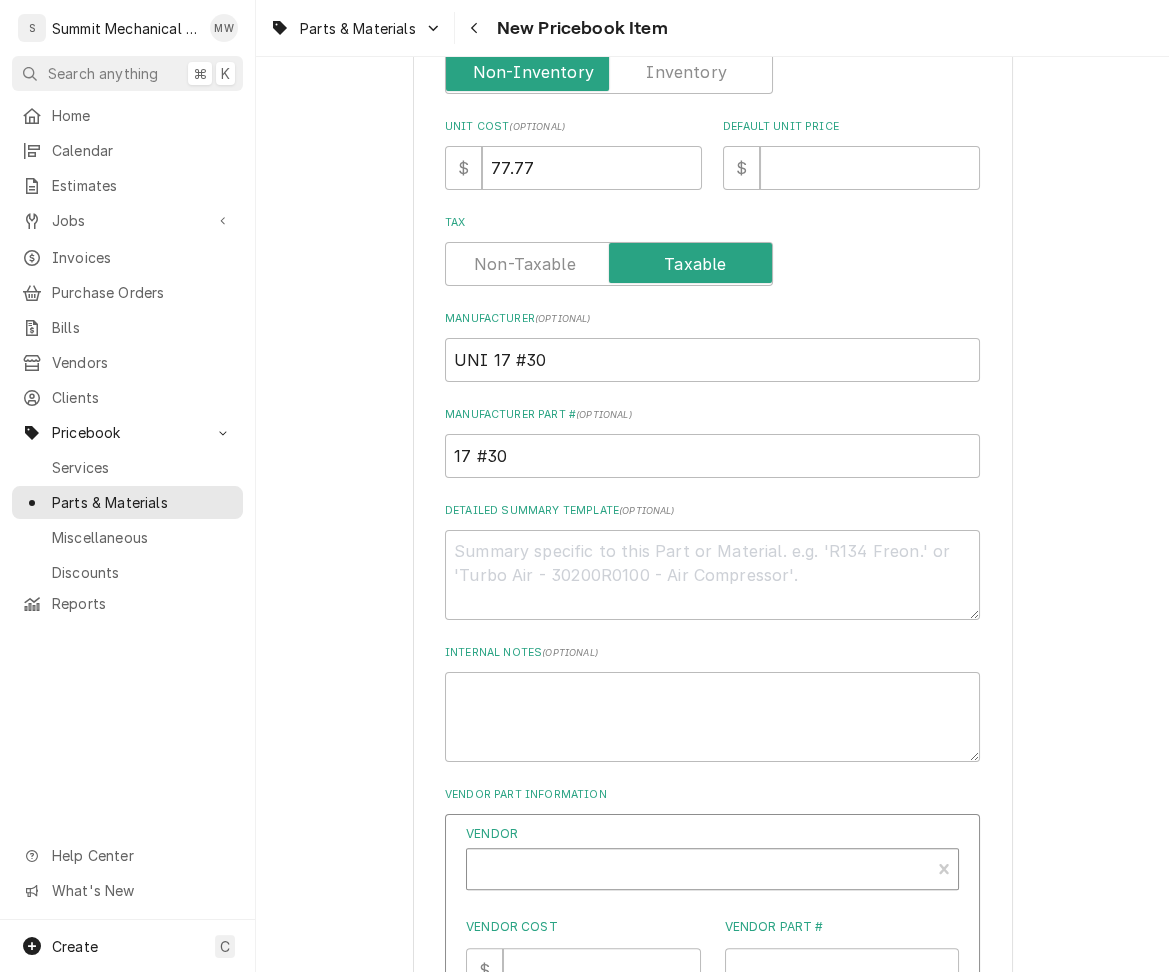 type on "x" 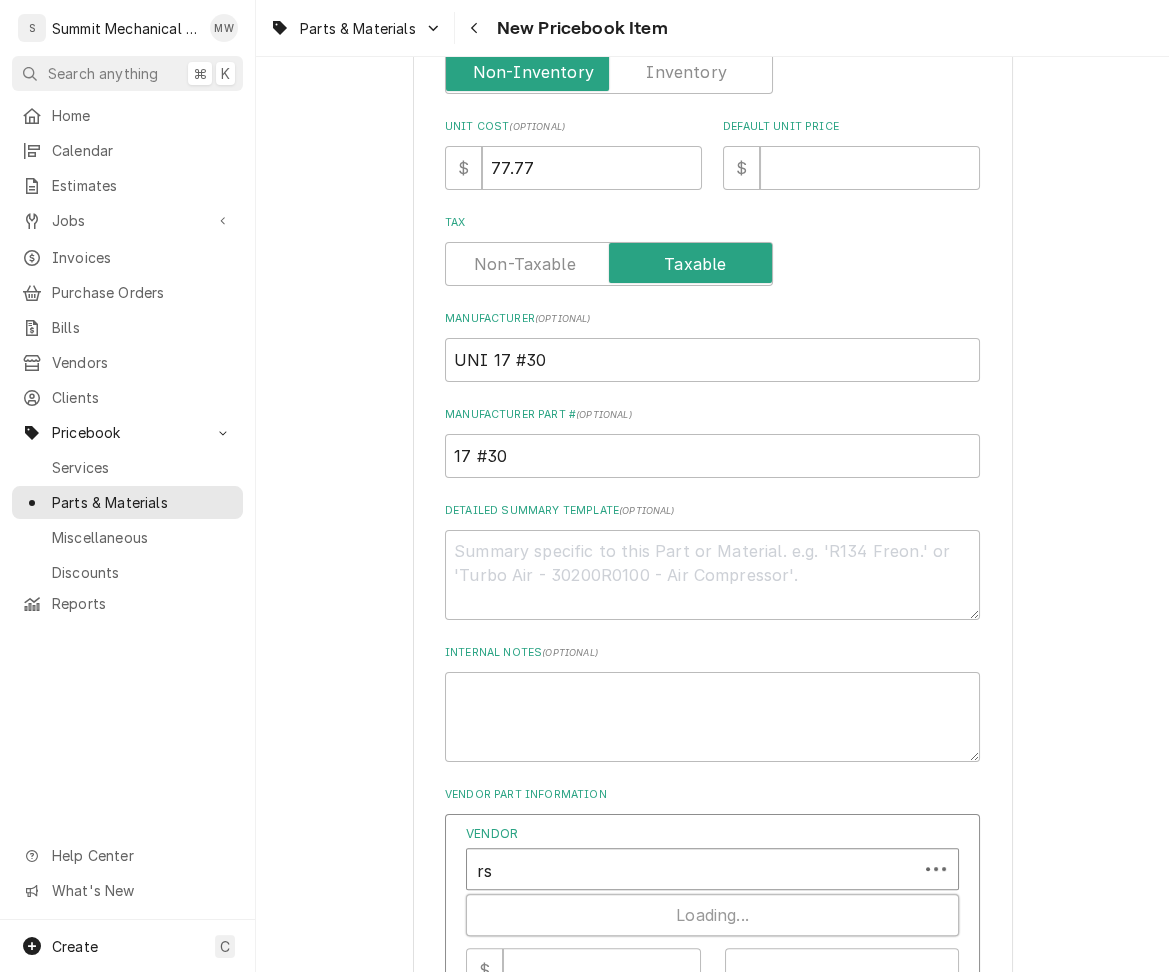 type on "rsd" 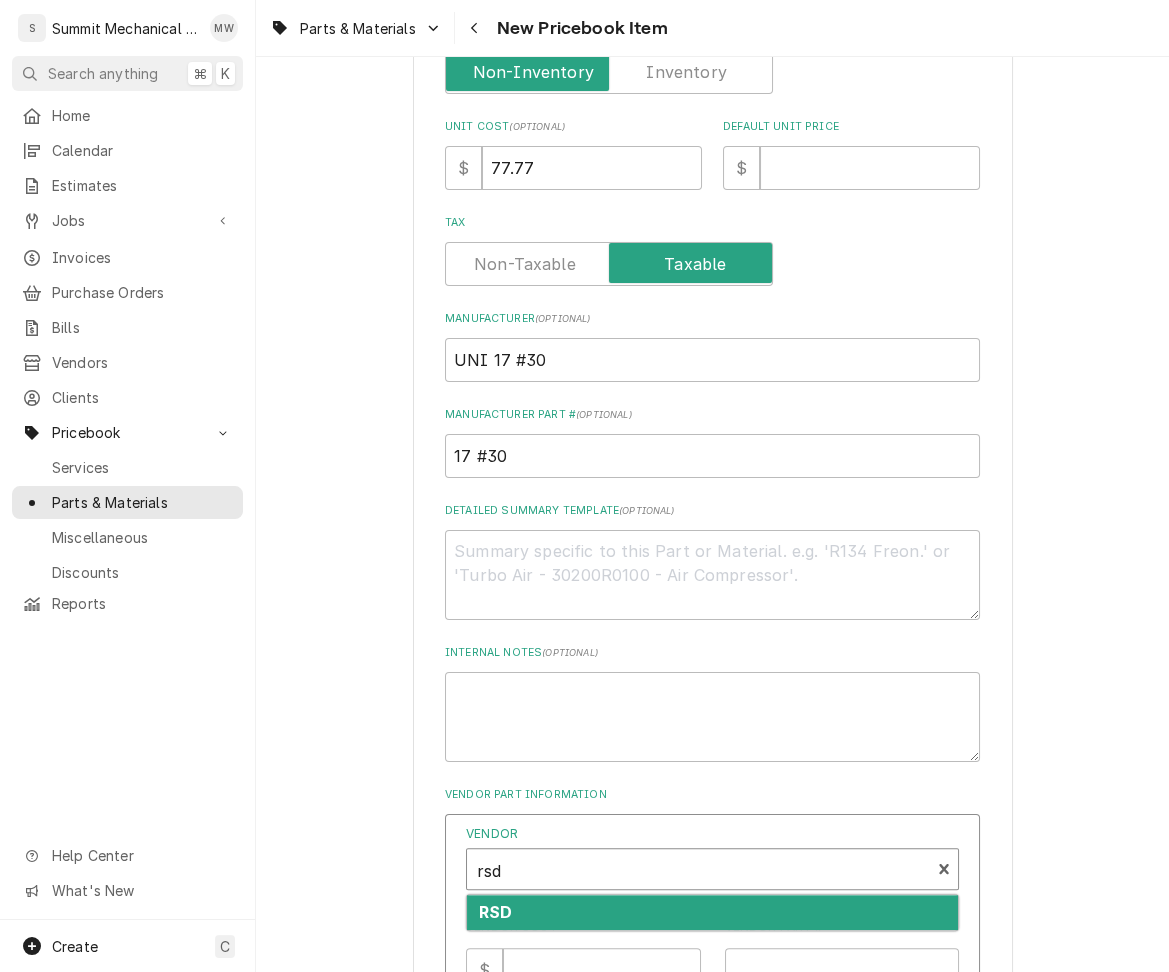 type 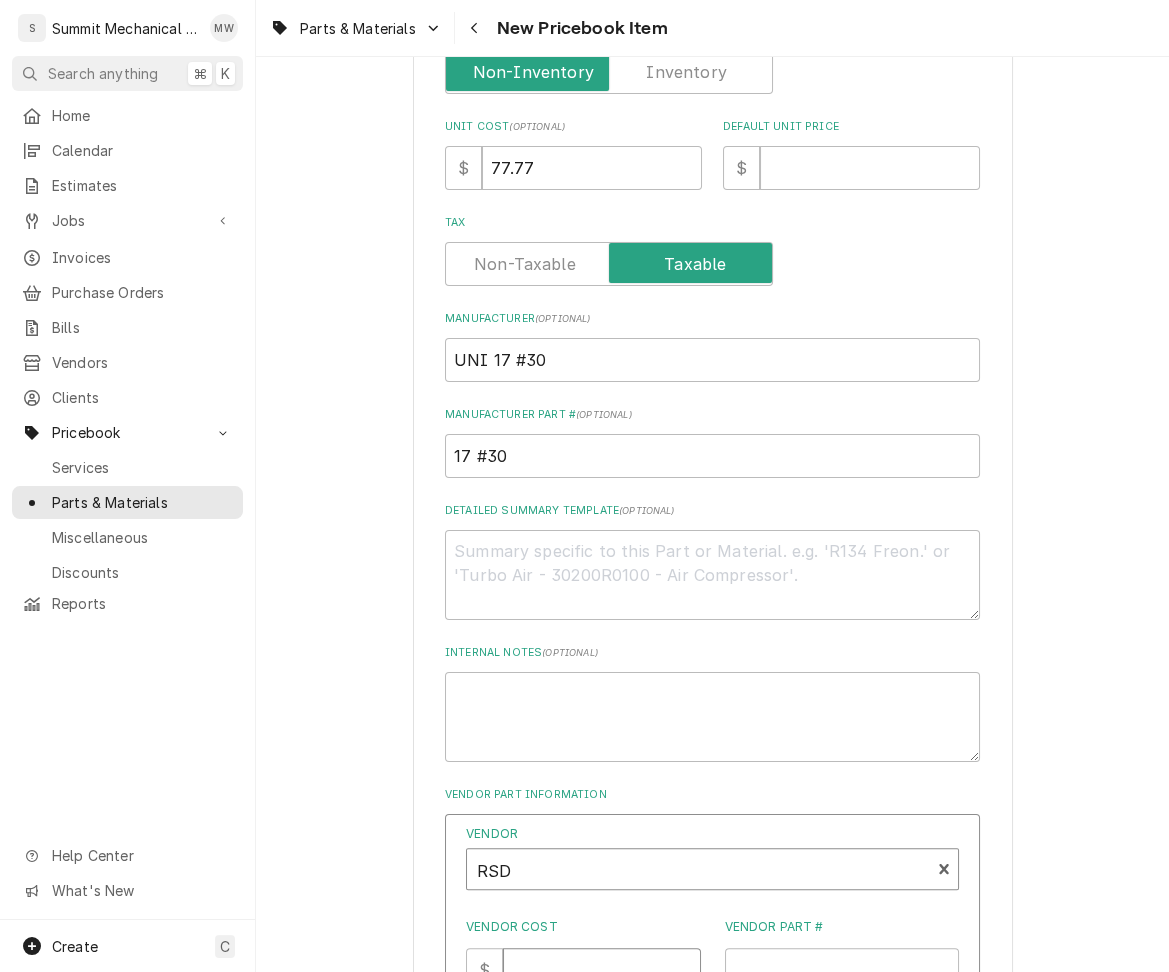 scroll, scrollTop: 556, scrollLeft: 0, axis: vertical 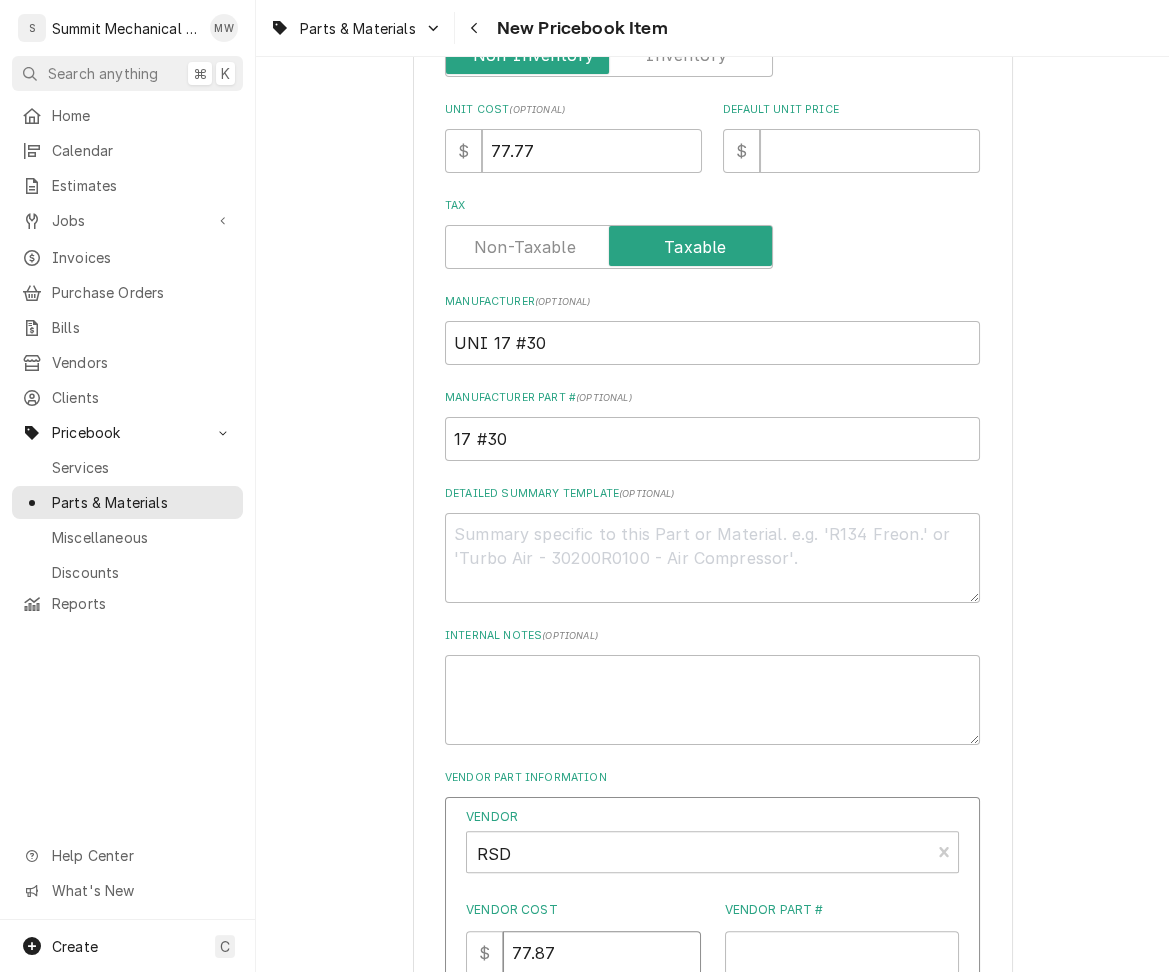 click on "77.87" at bounding box center [601, 953] 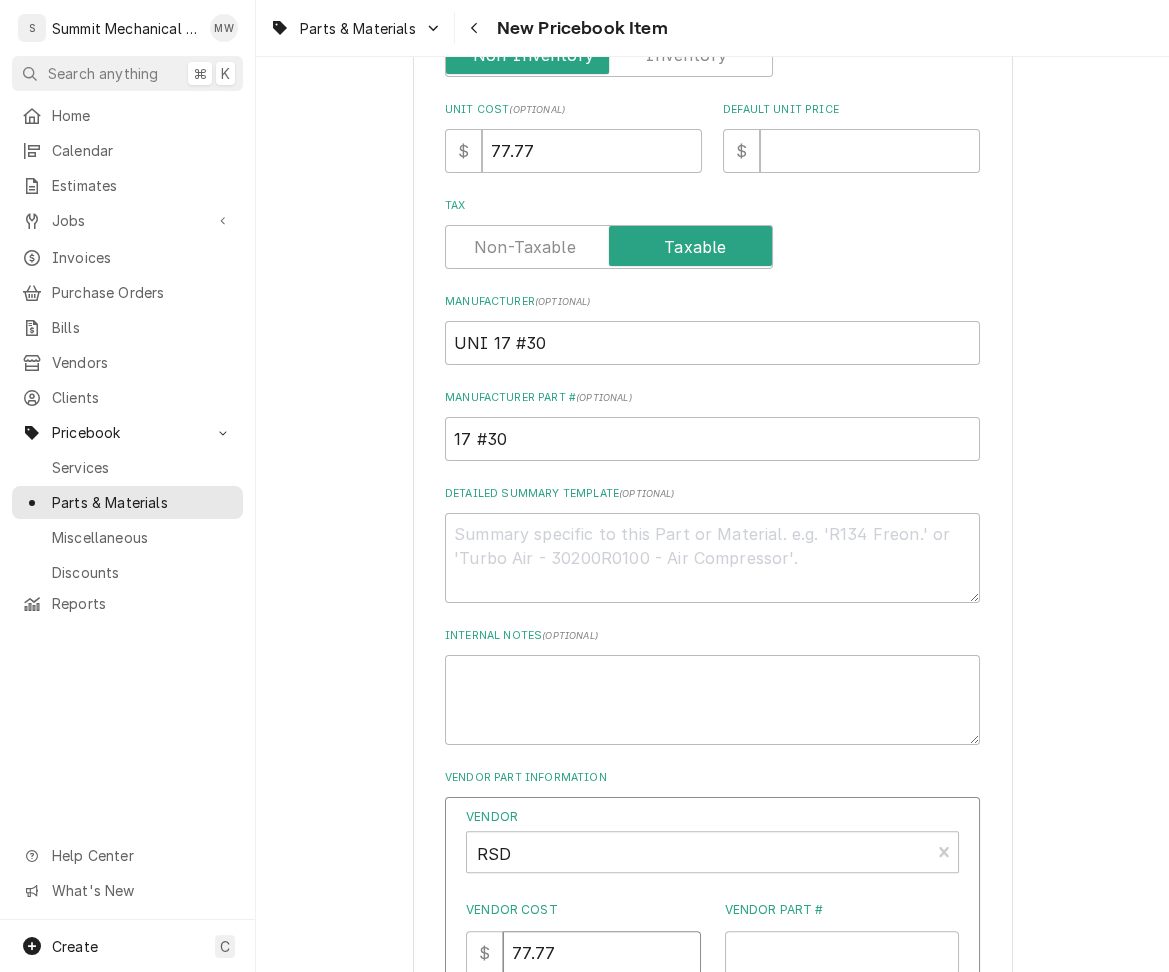 type on "77.77" 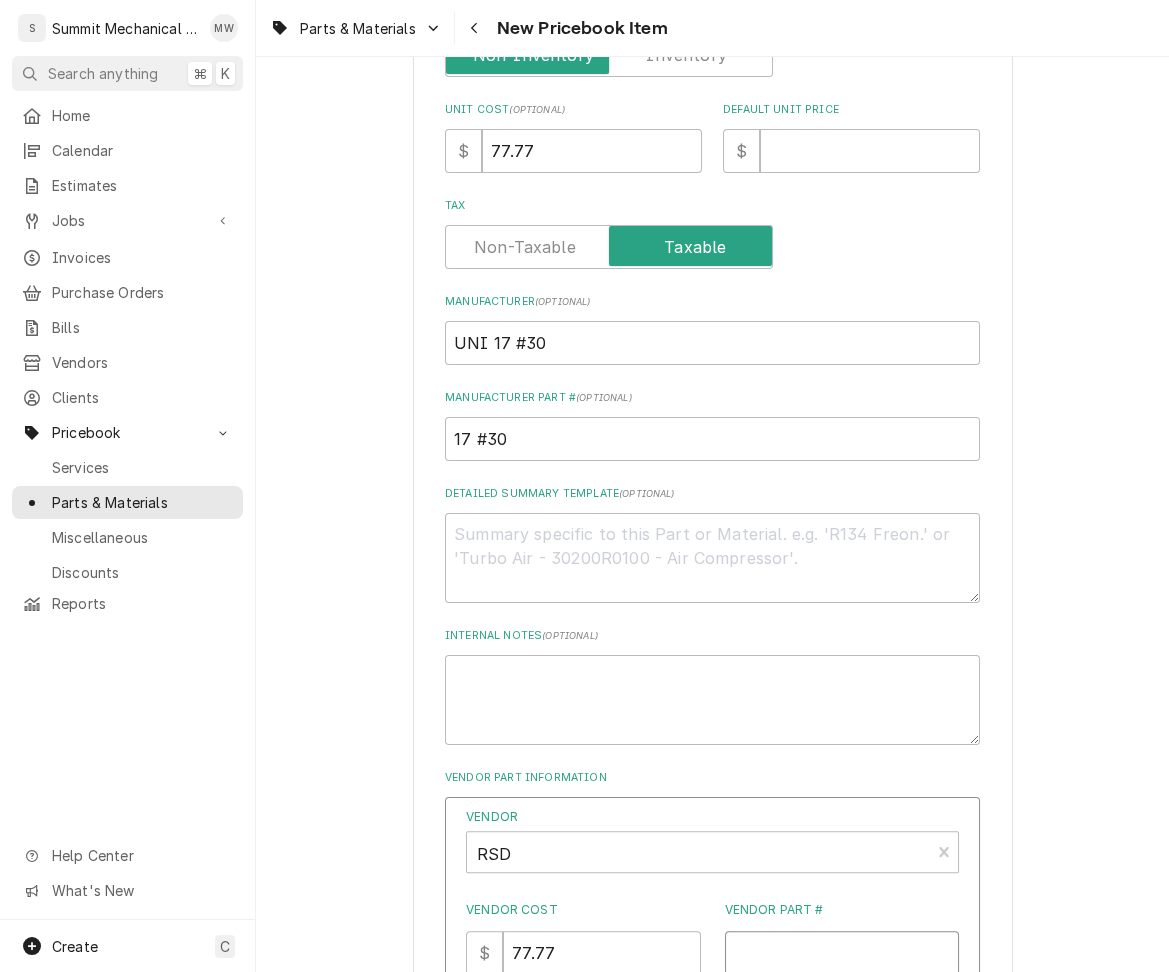 type on "v" 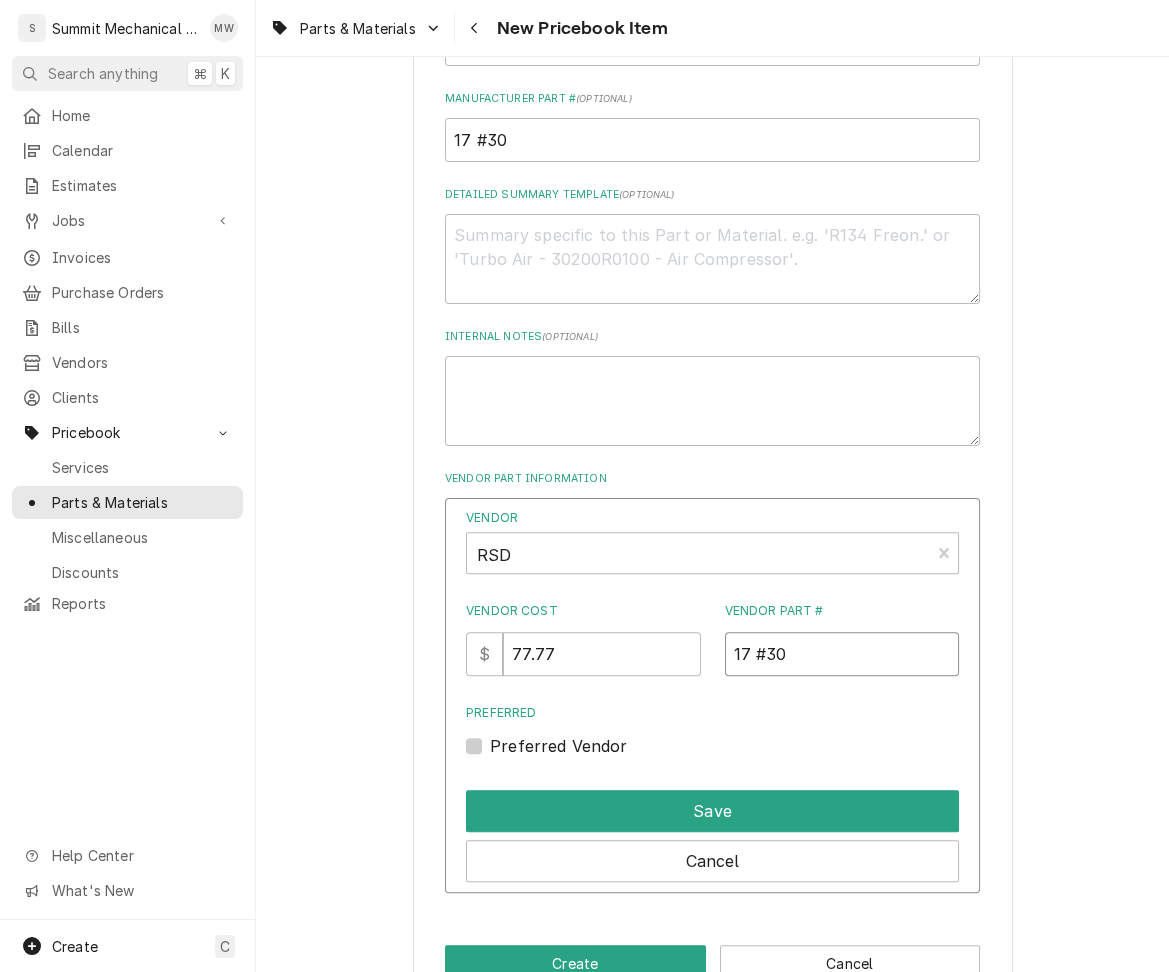 scroll, scrollTop: 906, scrollLeft: 0, axis: vertical 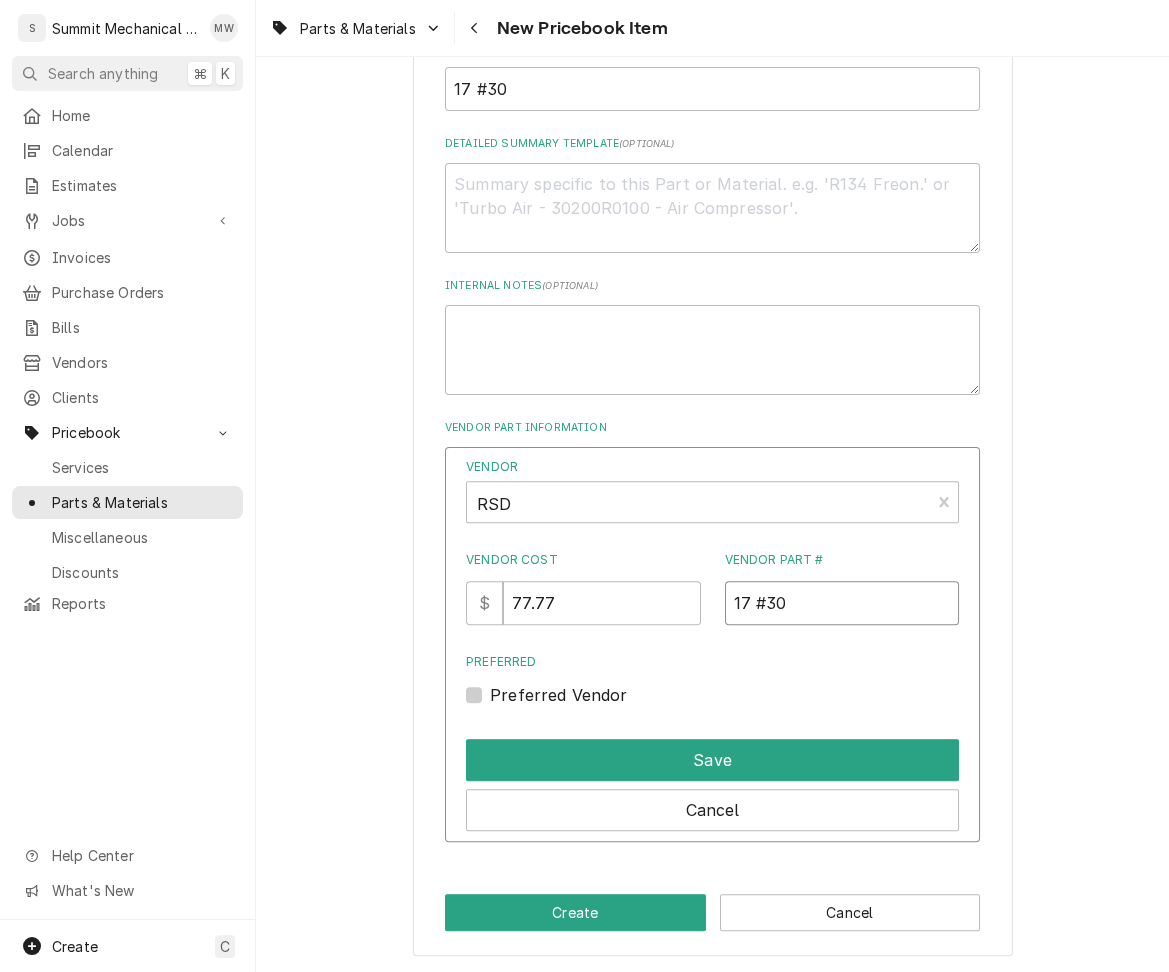 type on "17 #30" 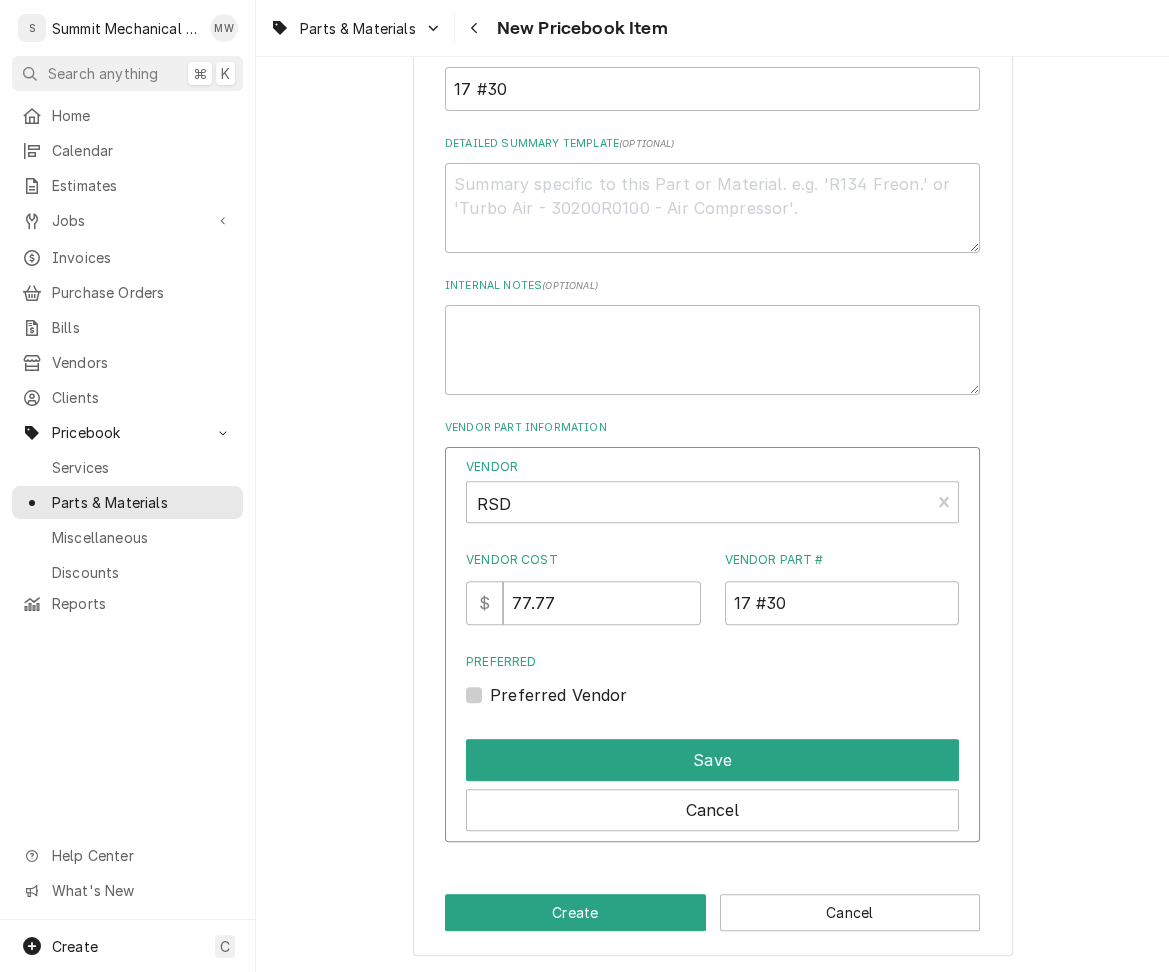 click on "Preferred" at bounding box center [712, 662] 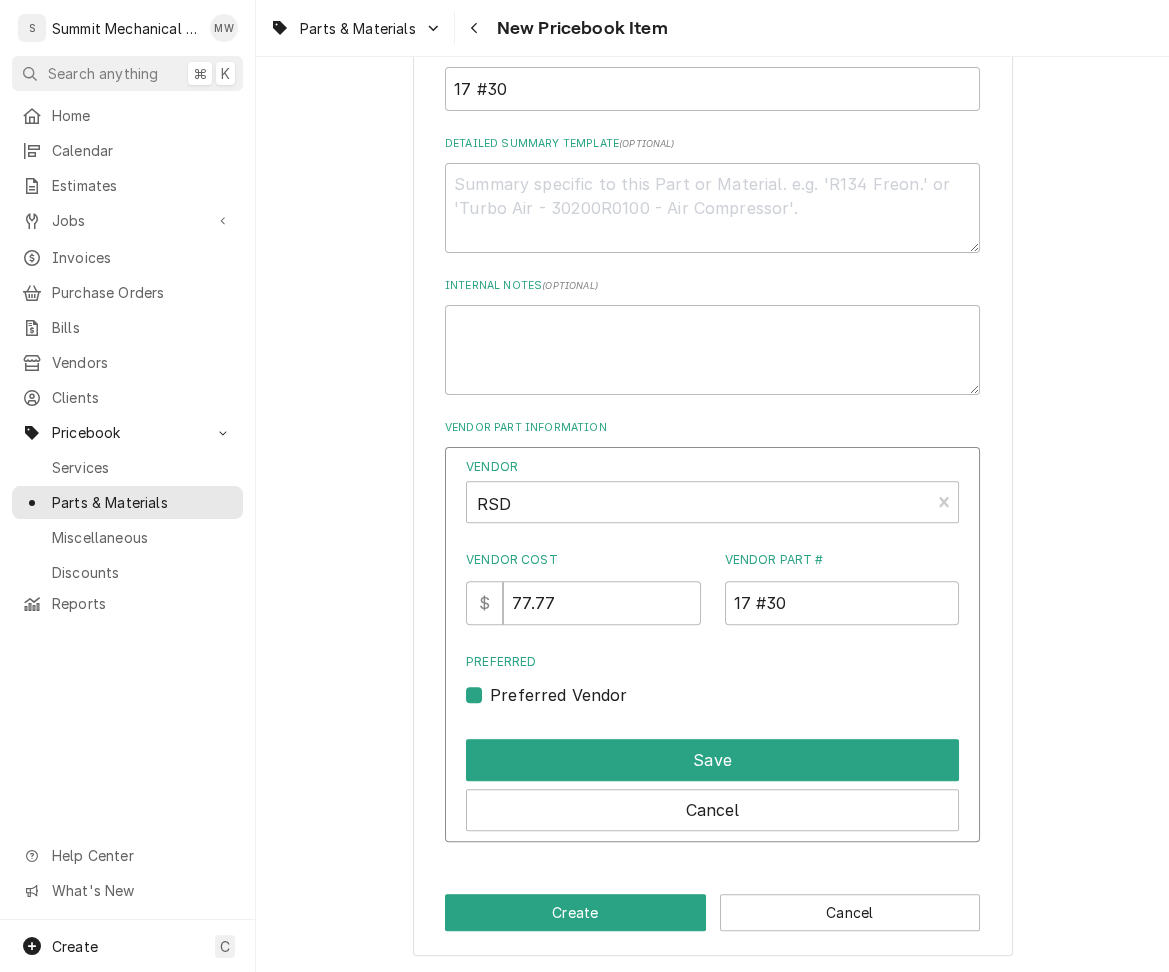 click on "Preferred Preferred Vendor" at bounding box center (712, 680) 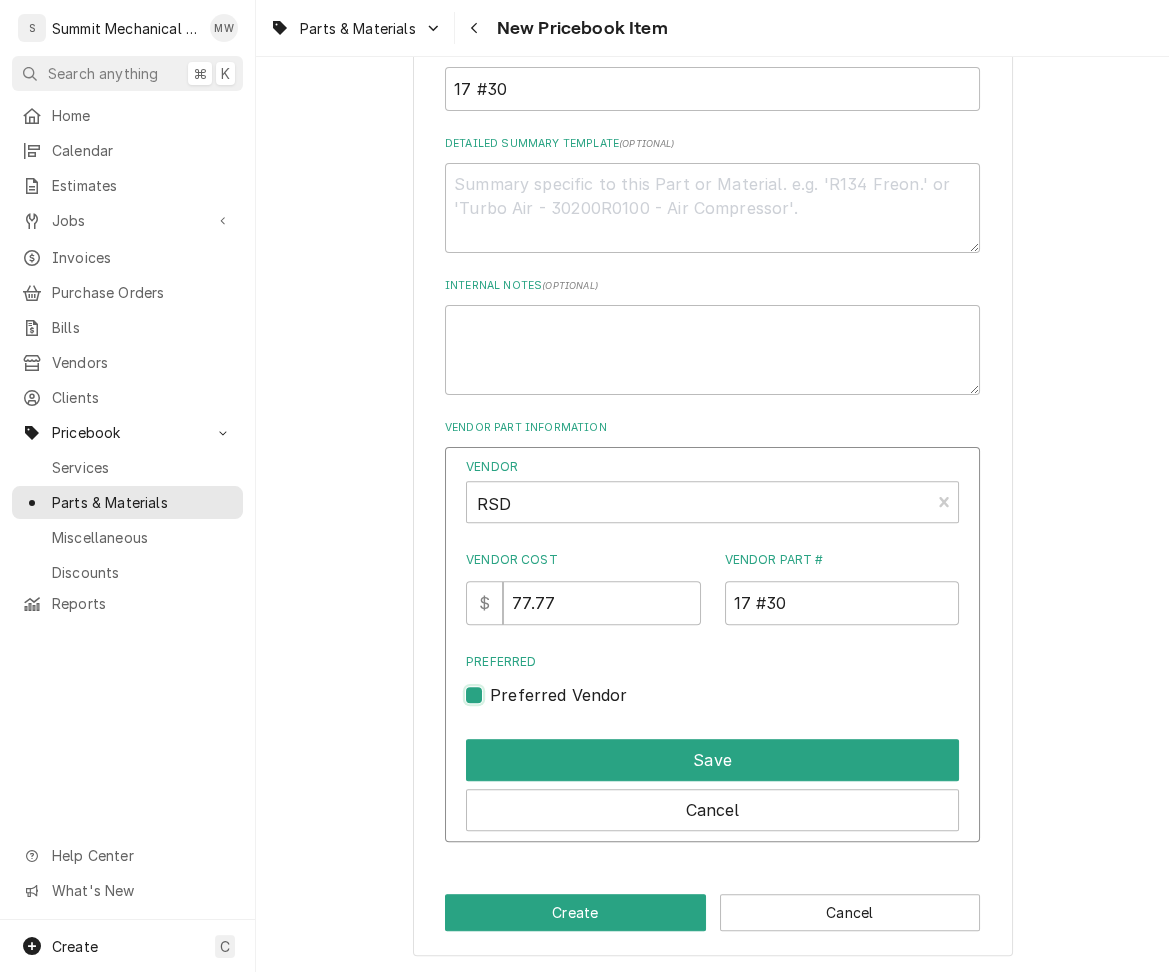 click on "Preferred" at bounding box center [736, 705] 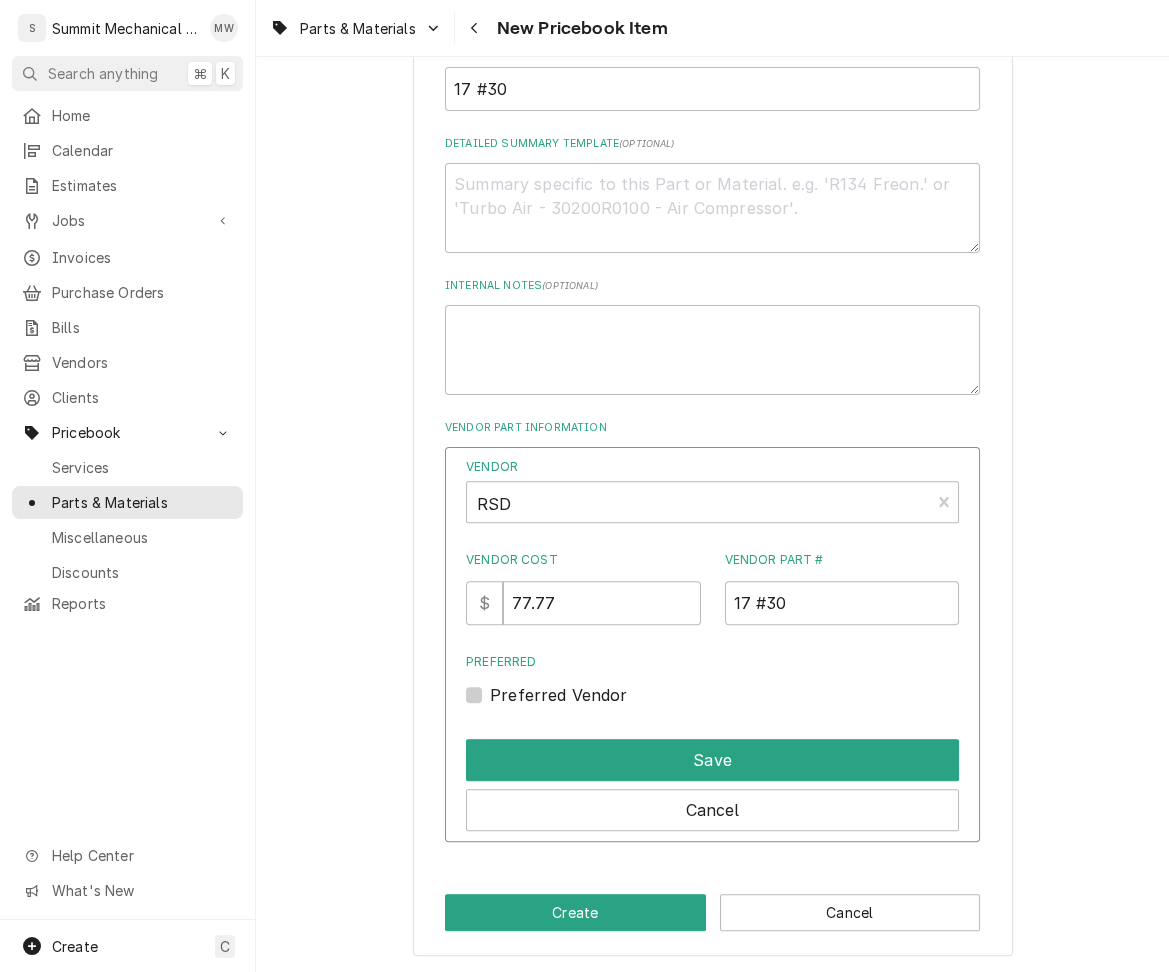 click on "Preferred Vendor" at bounding box center [559, 695] 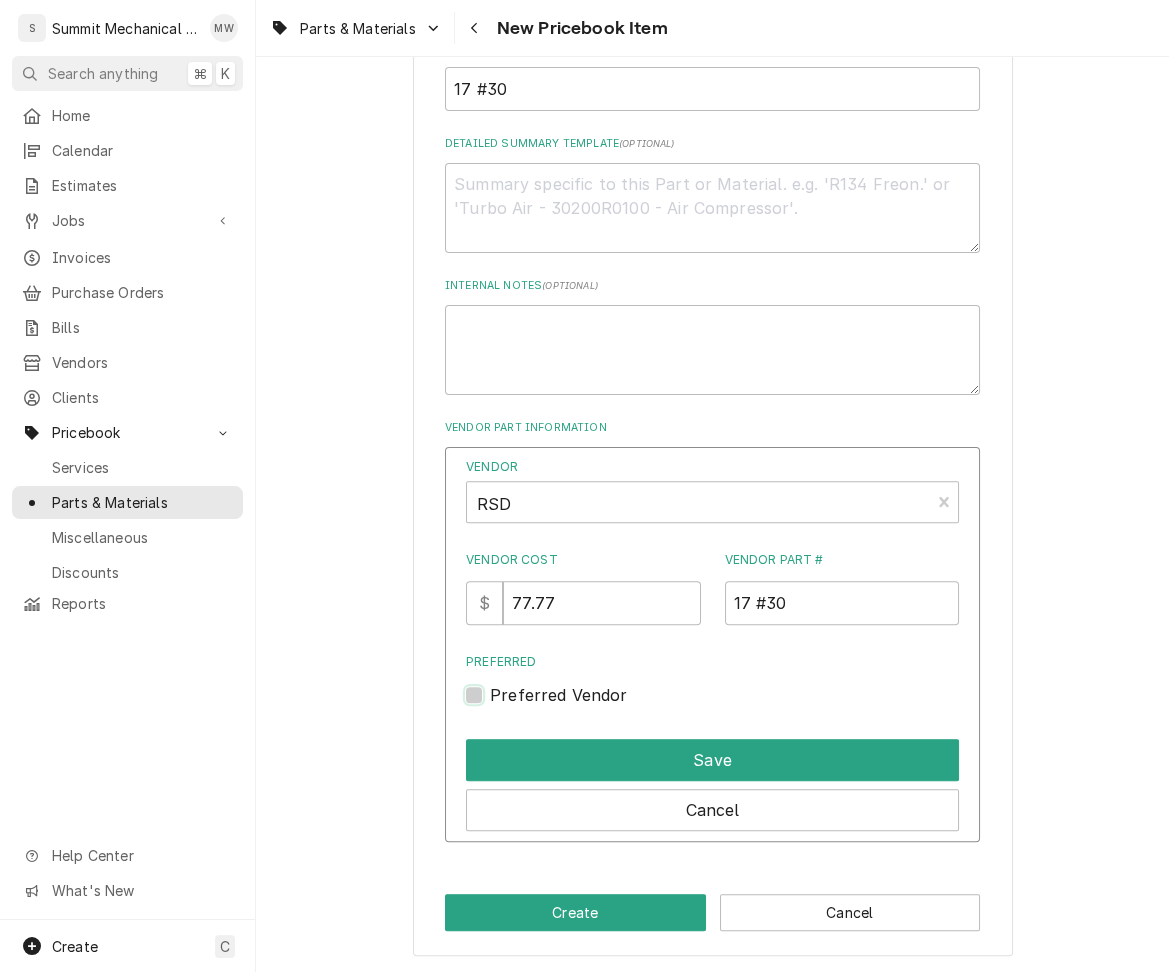click on "Preferred" at bounding box center [736, 705] 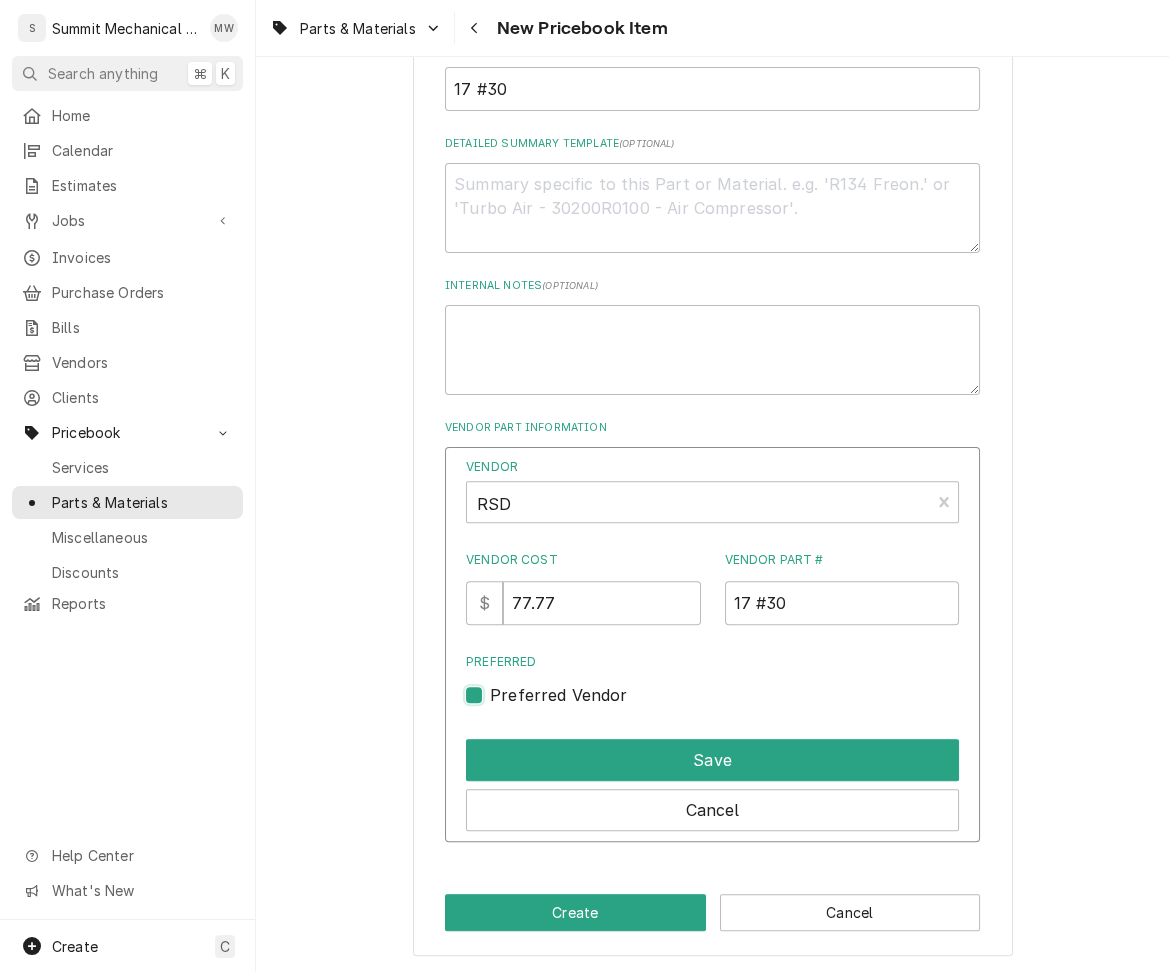 checkbox on "true" 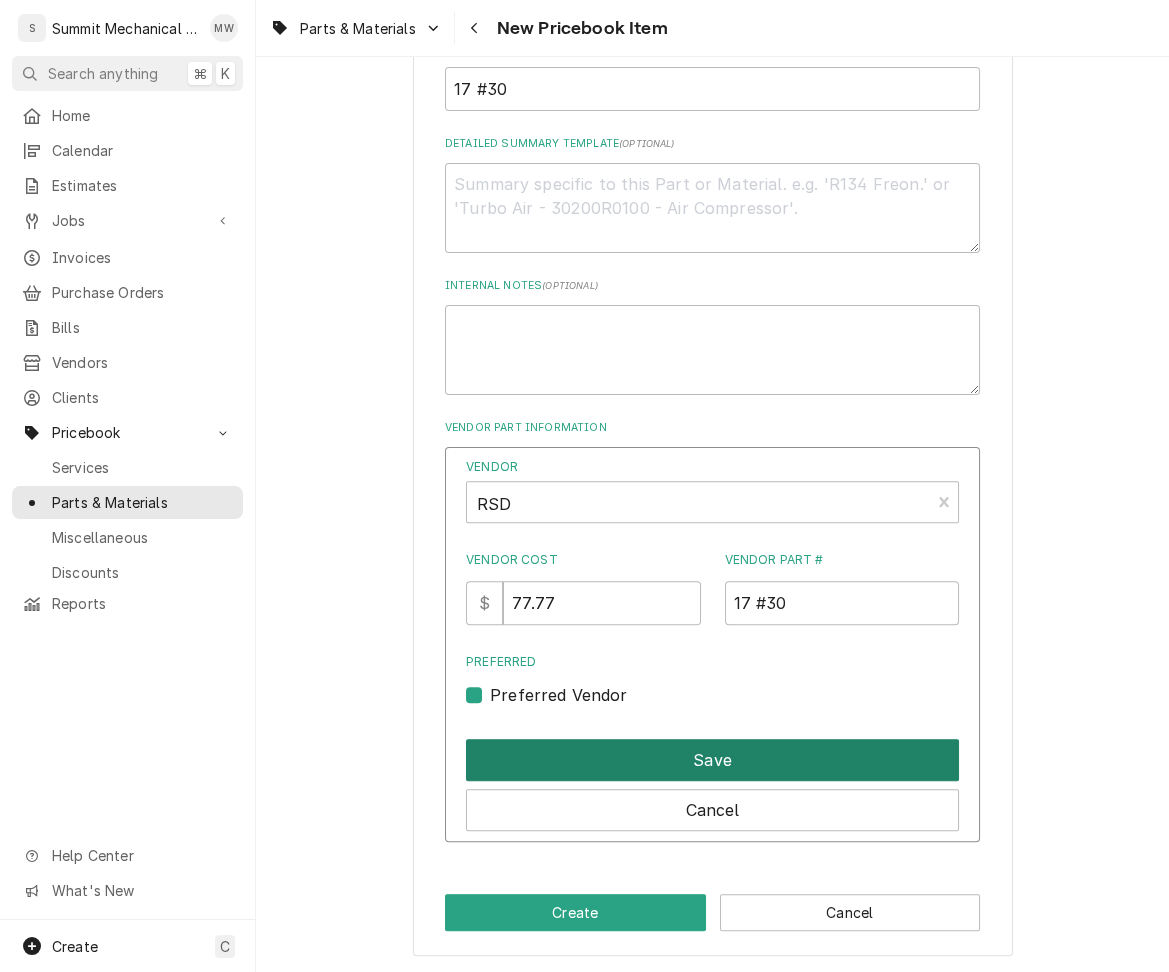 click on "Save" at bounding box center (712, 760) 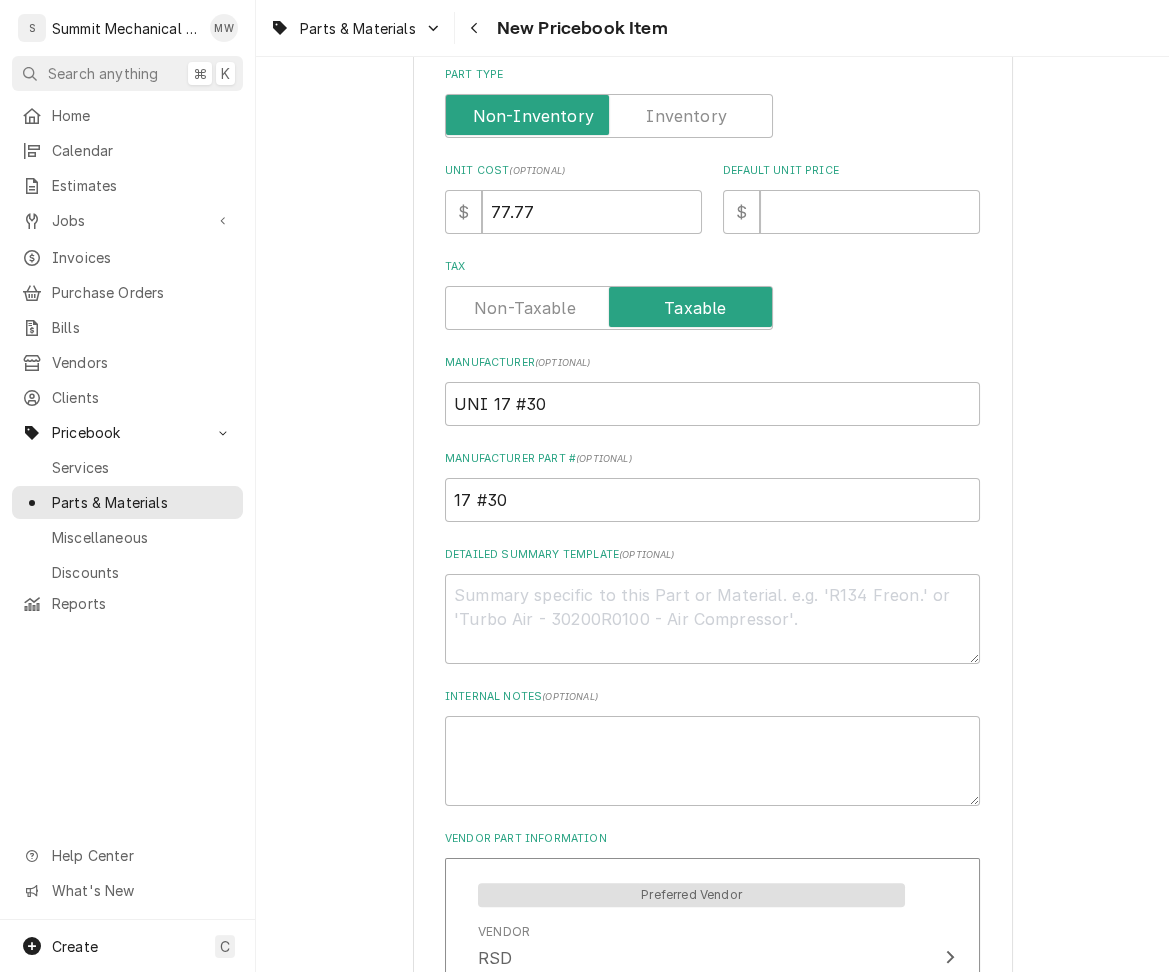 scroll, scrollTop: 424, scrollLeft: 0, axis: vertical 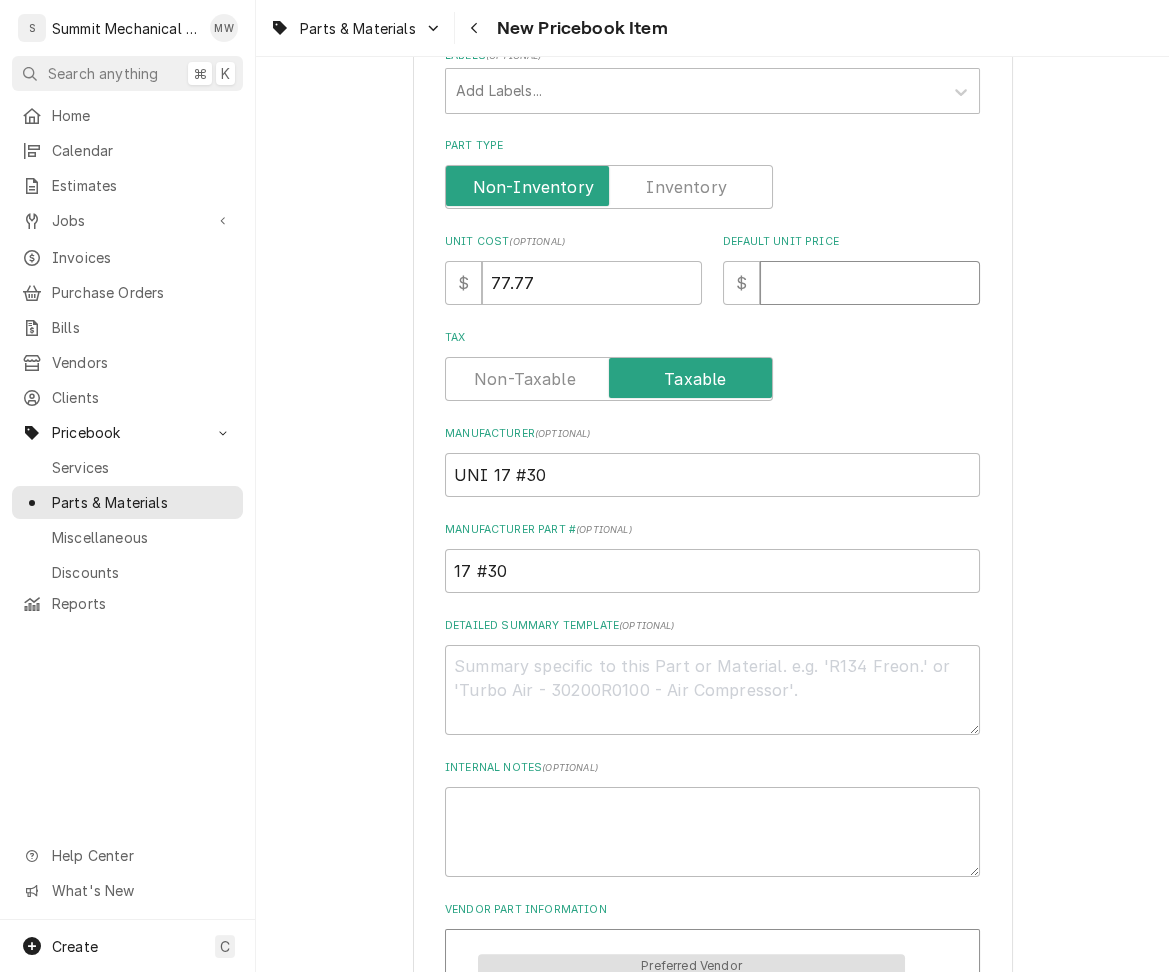 click on "Default Unit Price" at bounding box center (870, 283) 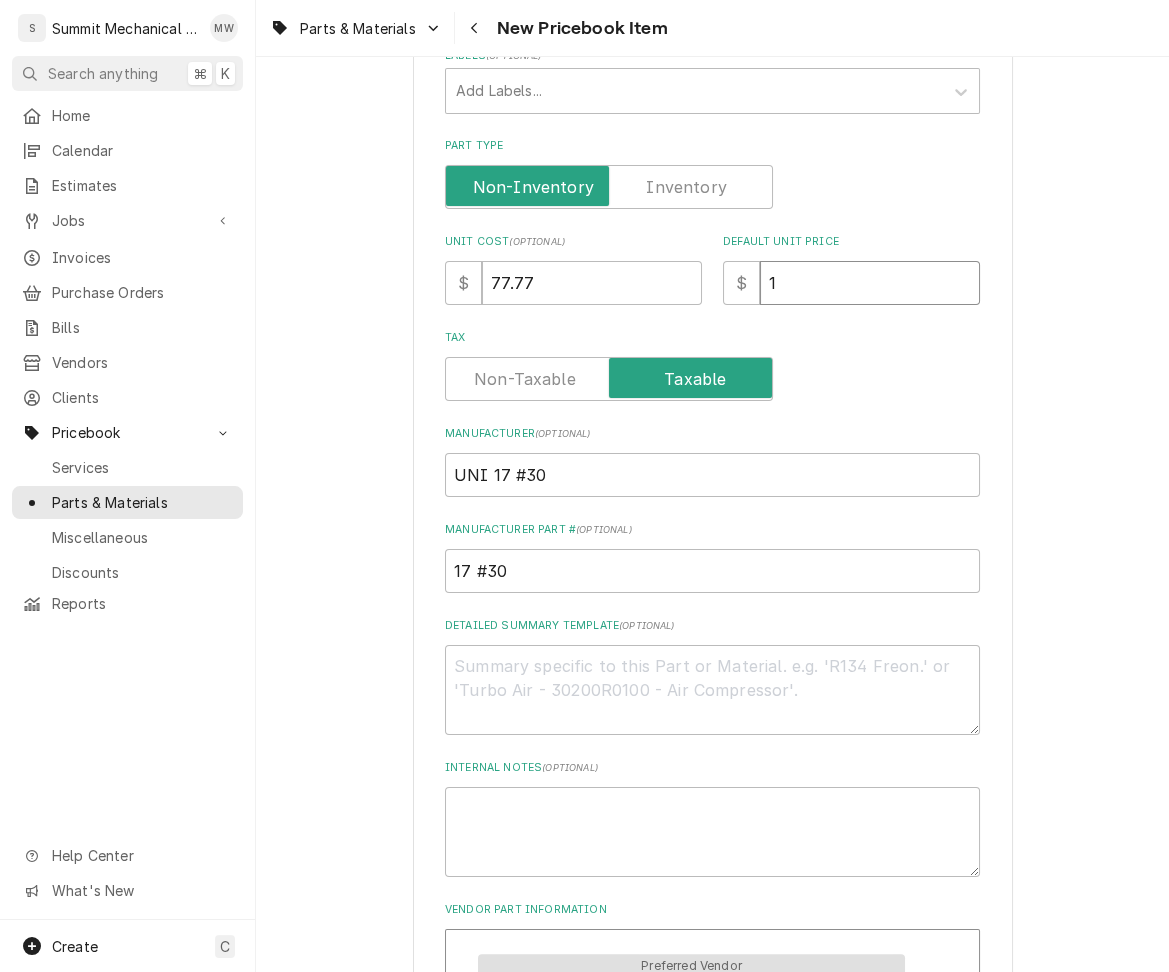 type on "x" 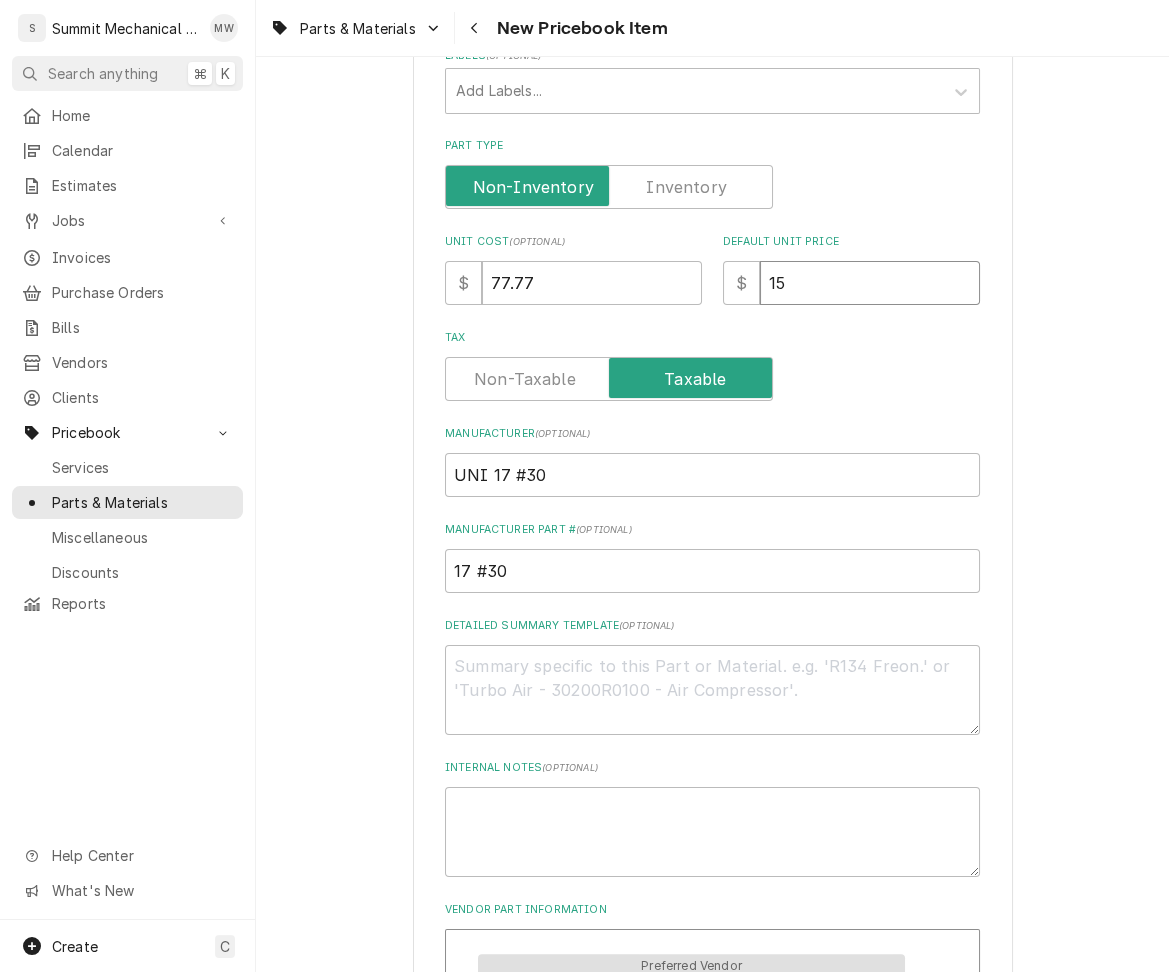 type on "x" 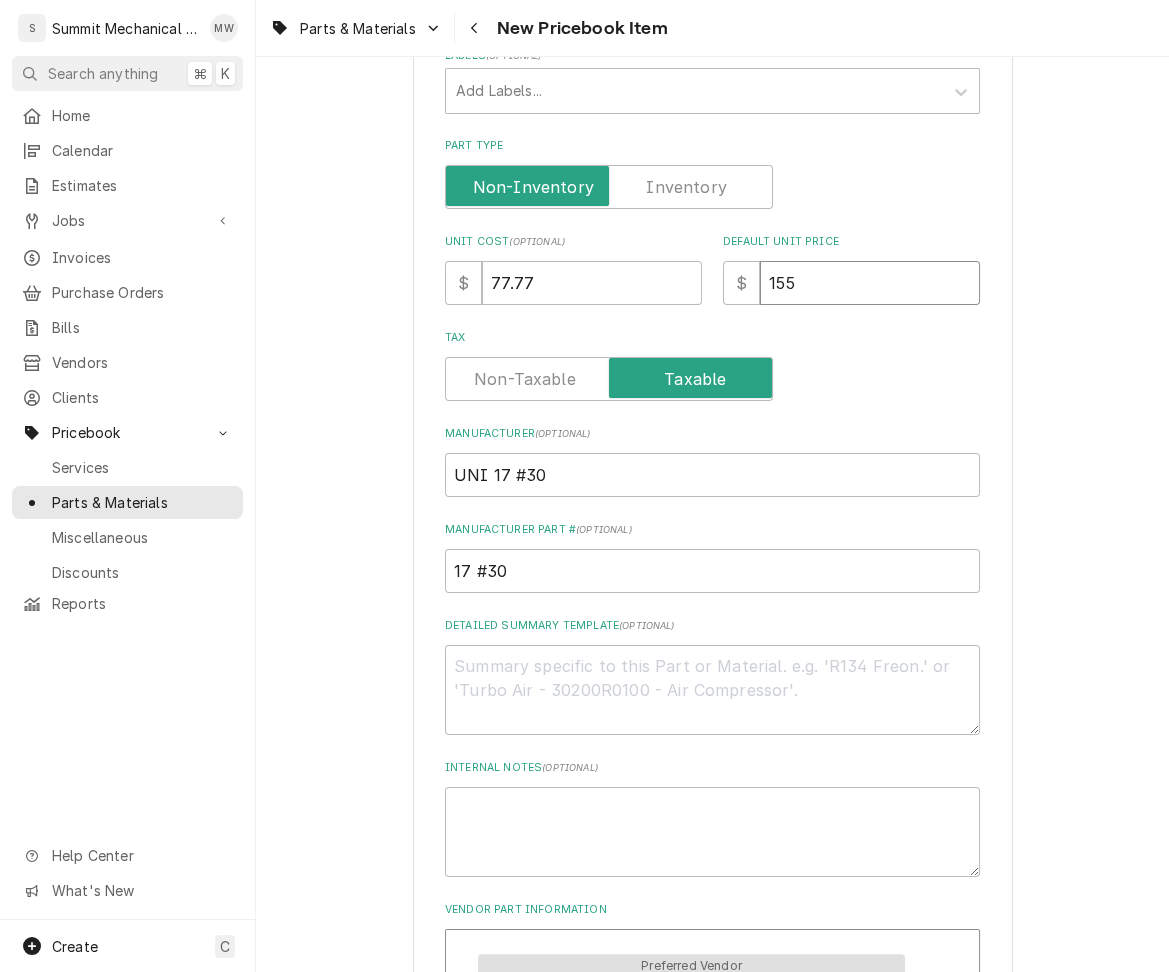 type on "x" 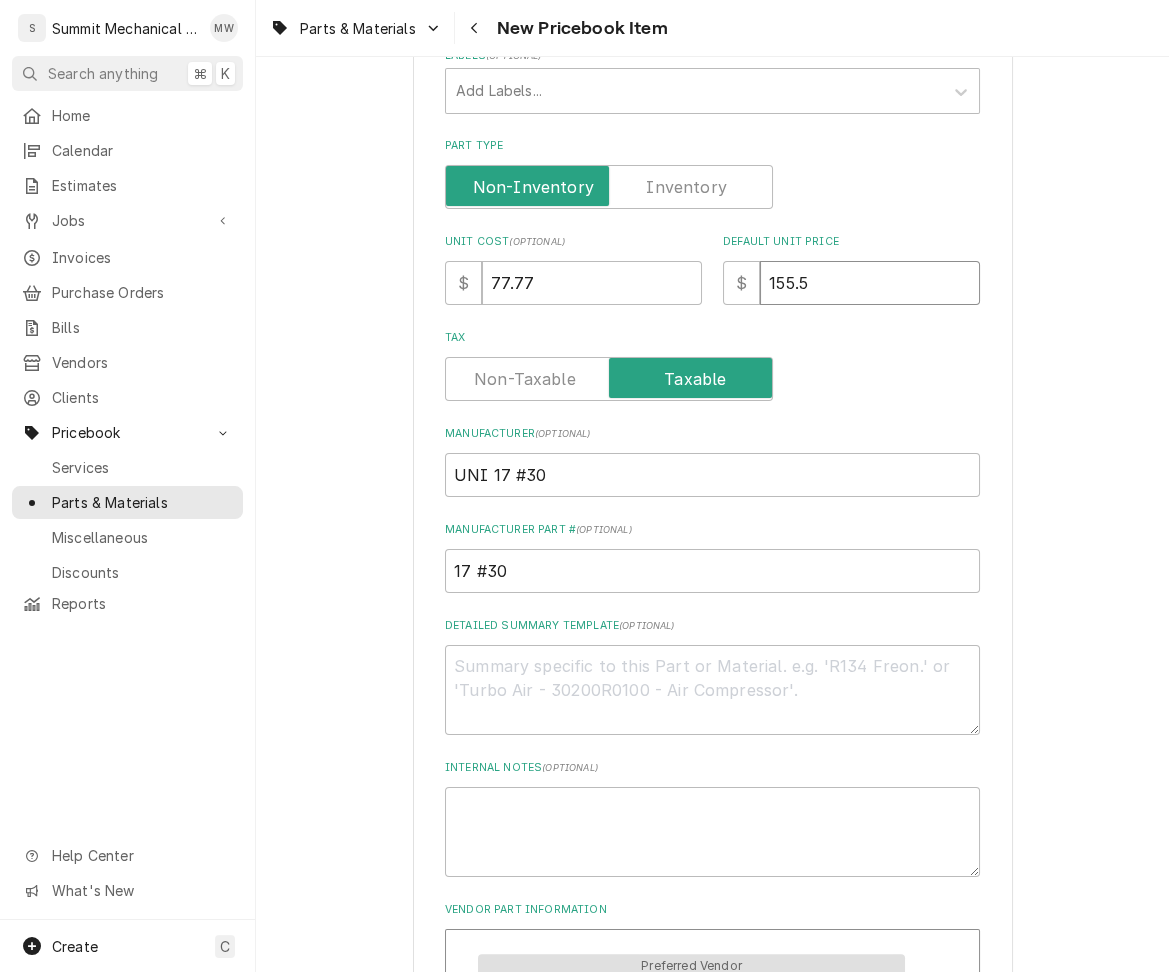 type on "x" 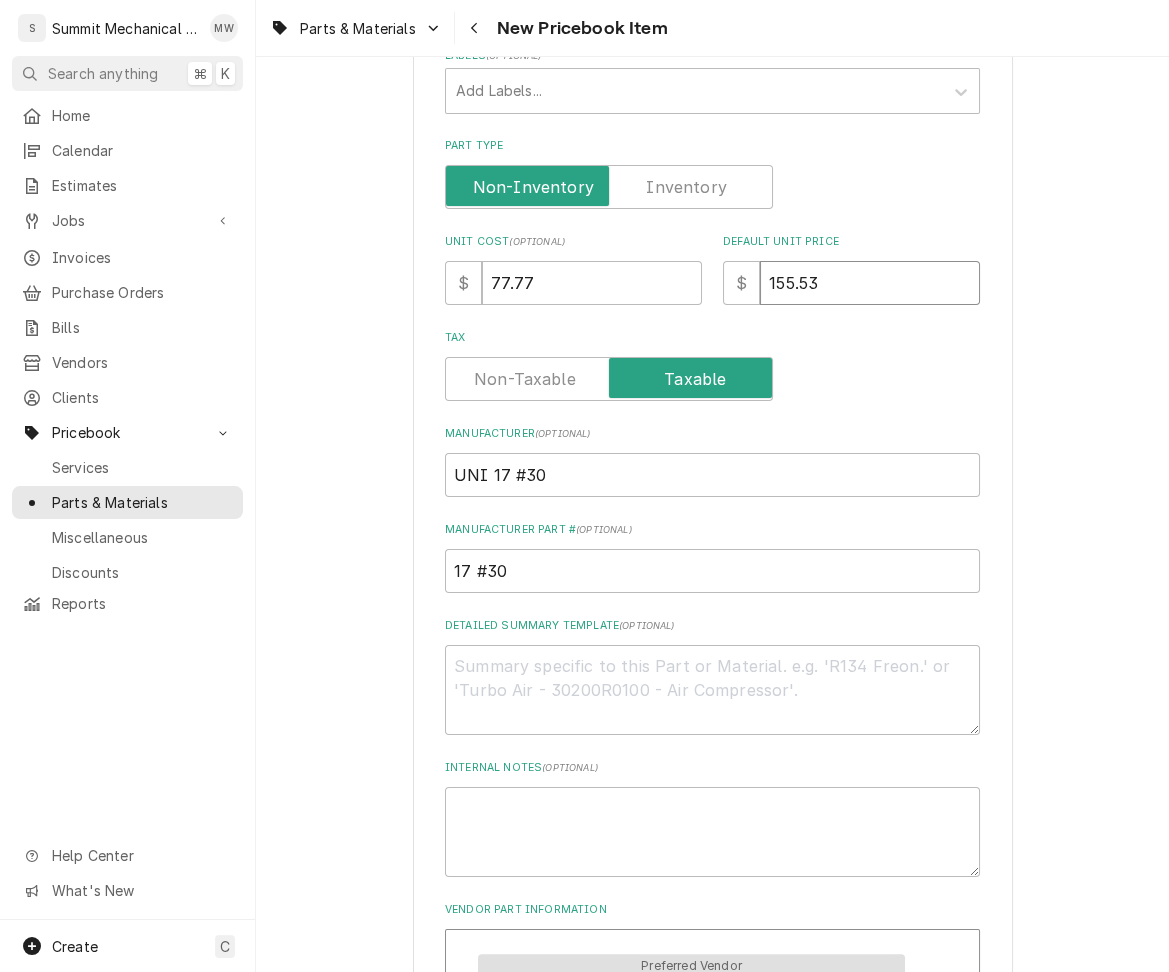 type on "x" 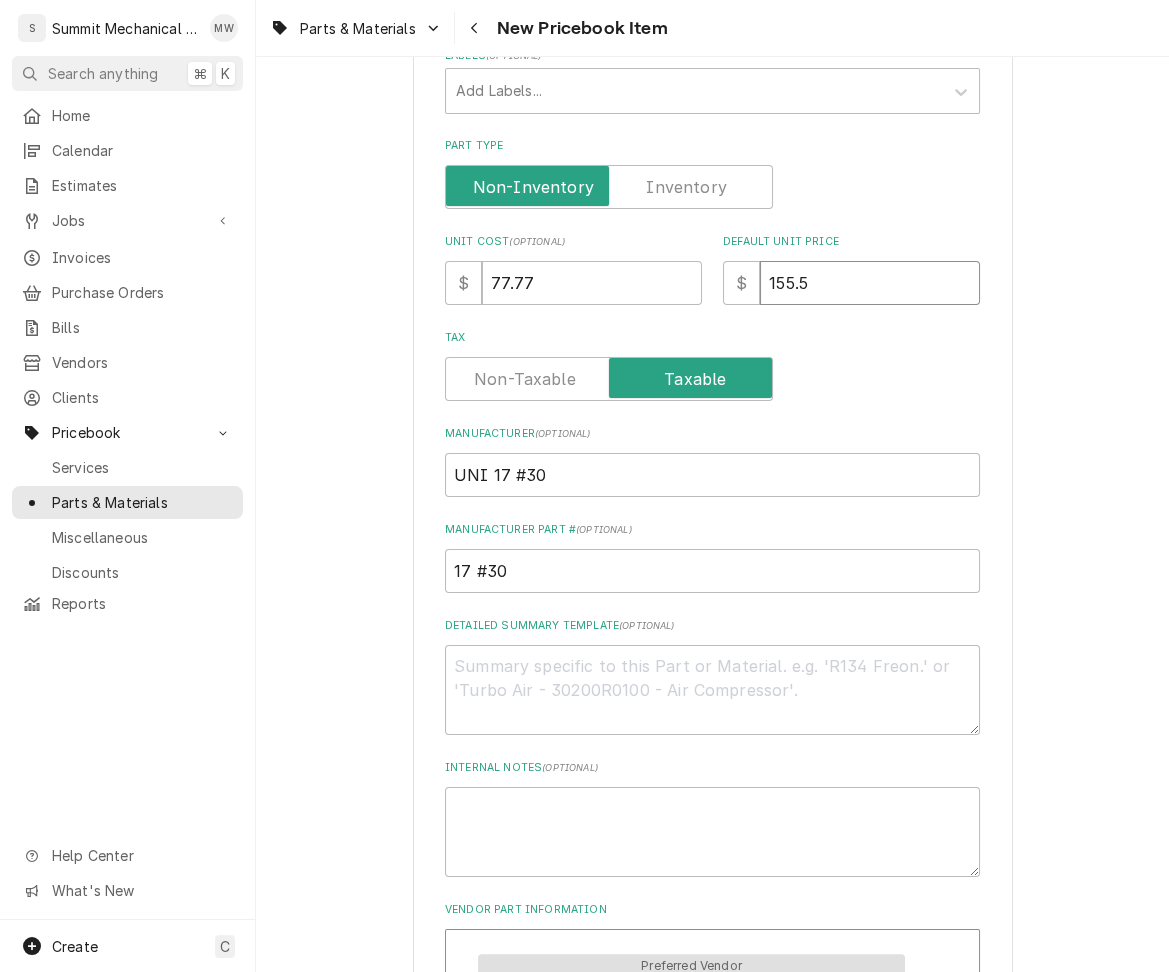 type on "x" 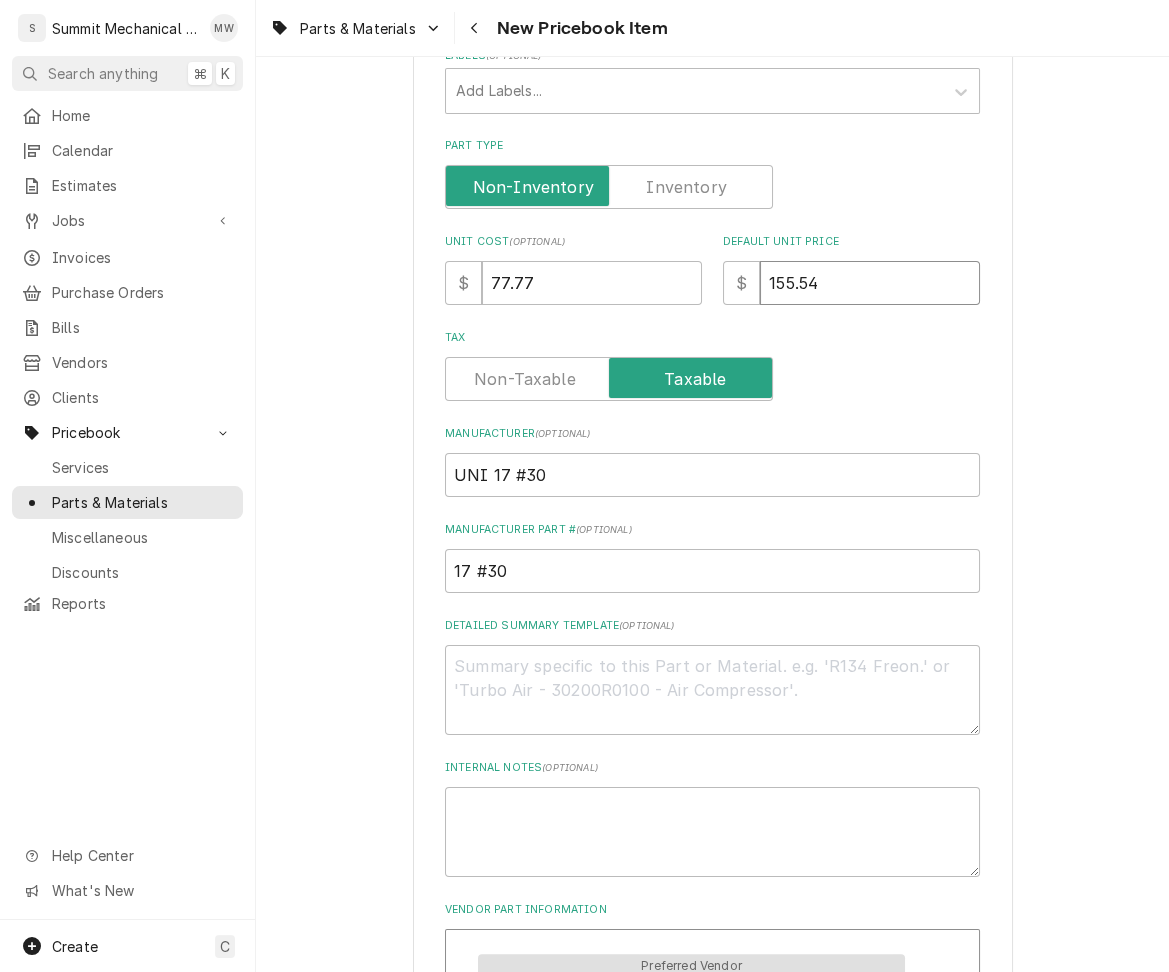 type on "155.54" 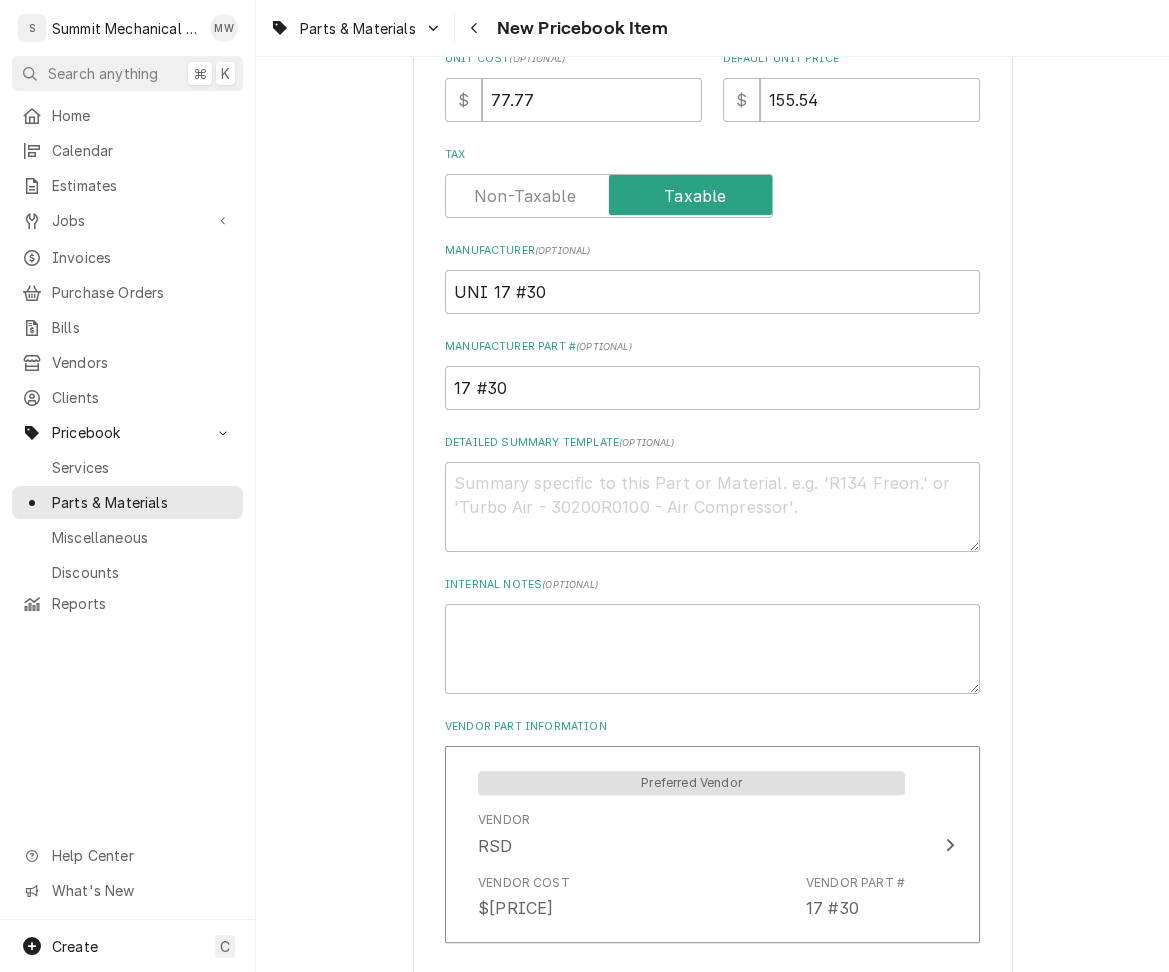 scroll, scrollTop: 745, scrollLeft: 0, axis: vertical 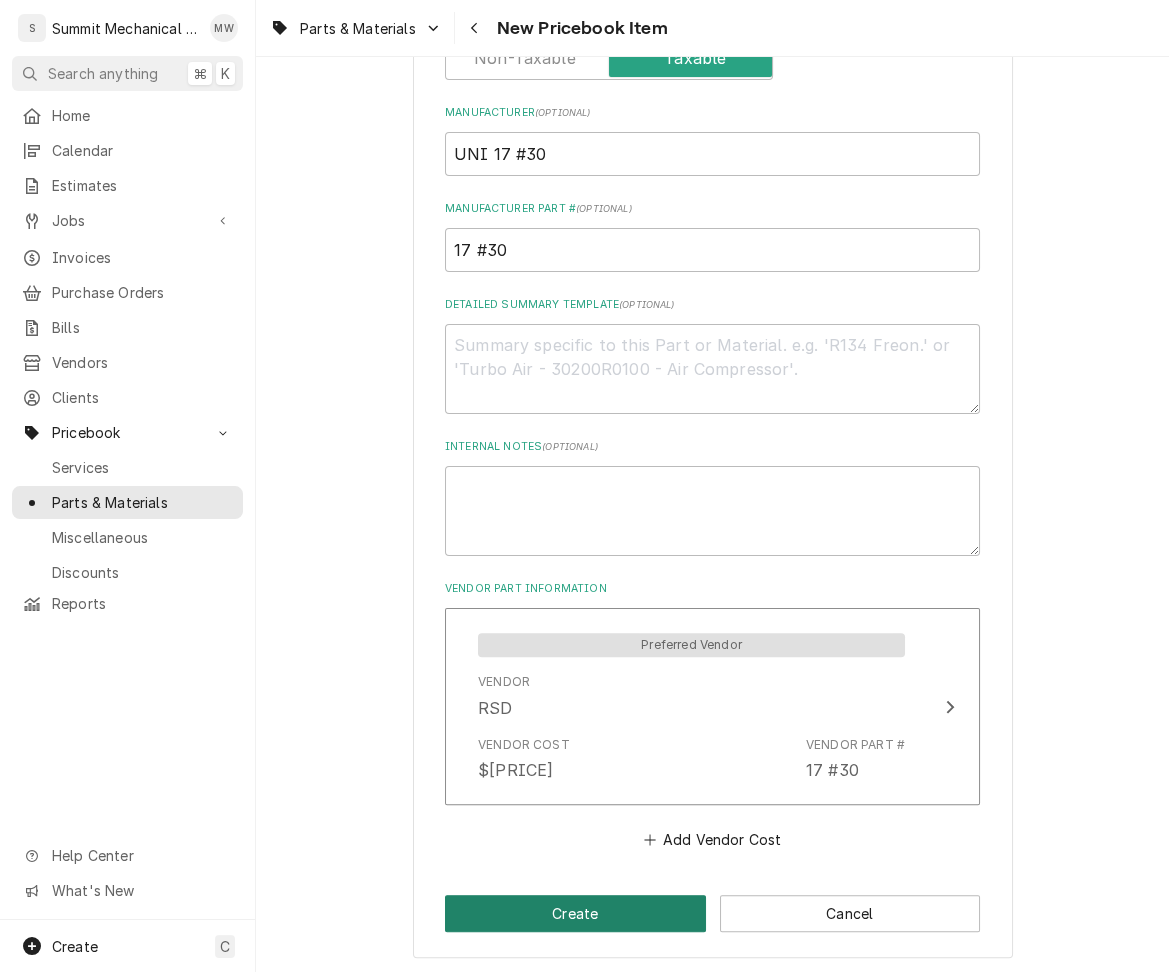 click on "Create" at bounding box center [575, 913] 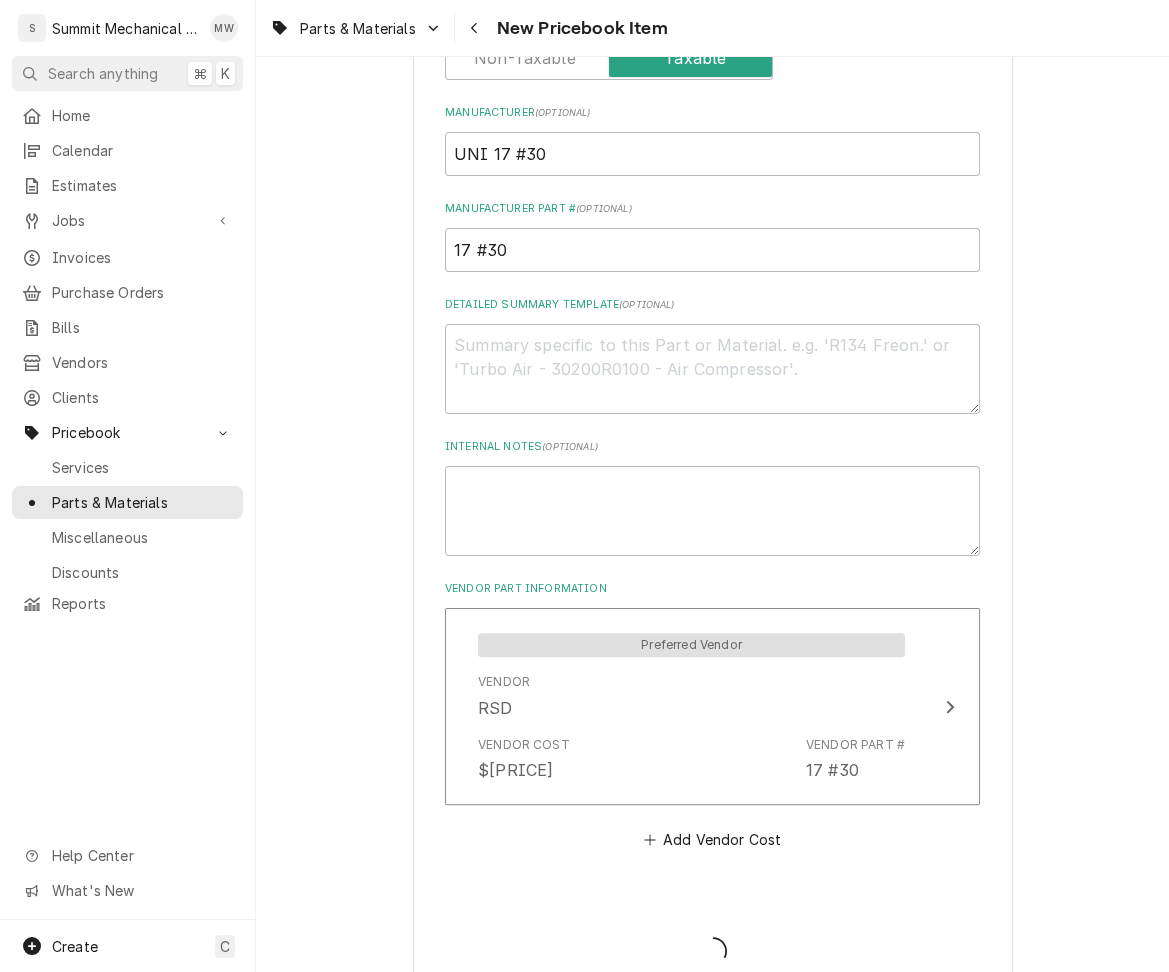 type on "x" 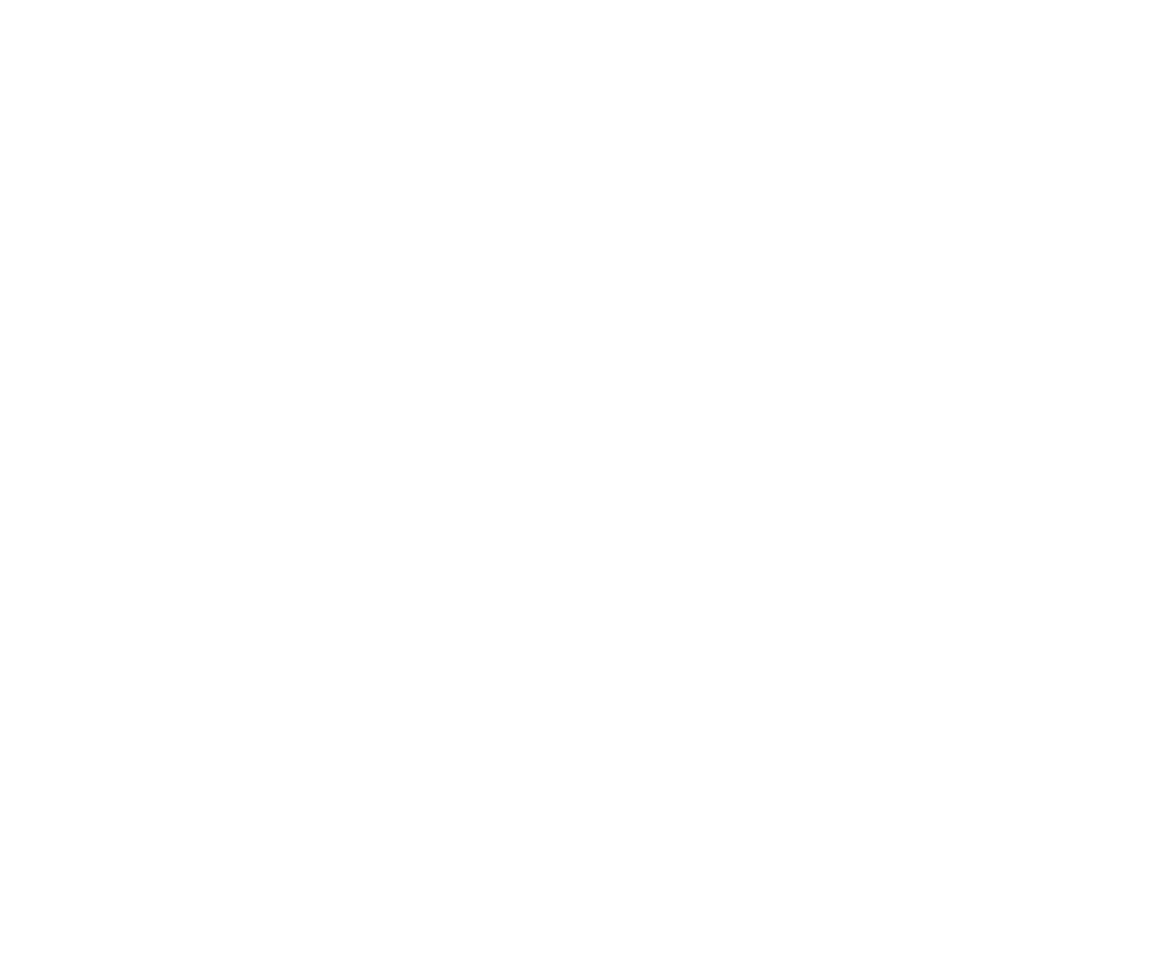 scroll, scrollTop: 0, scrollLeft: 0, axis: both 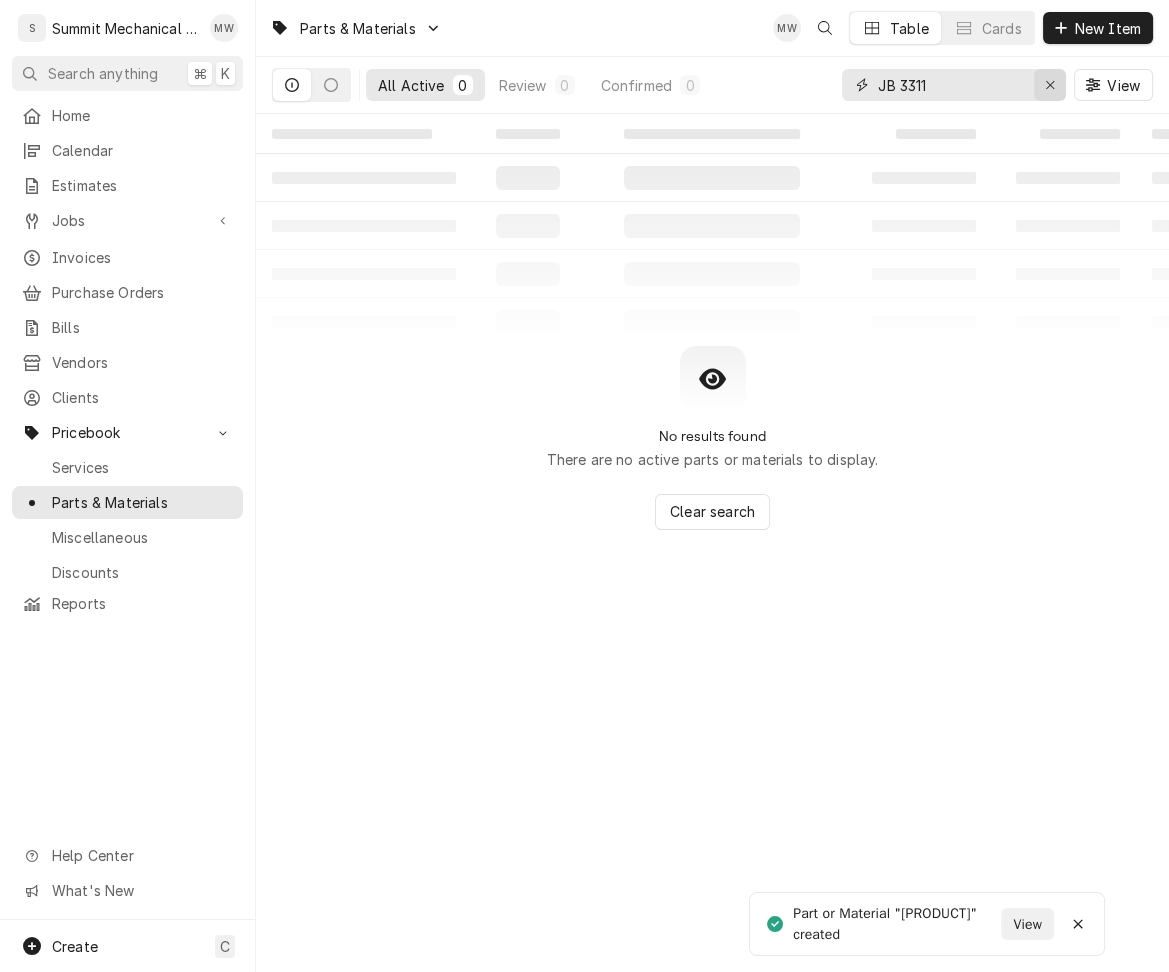 click 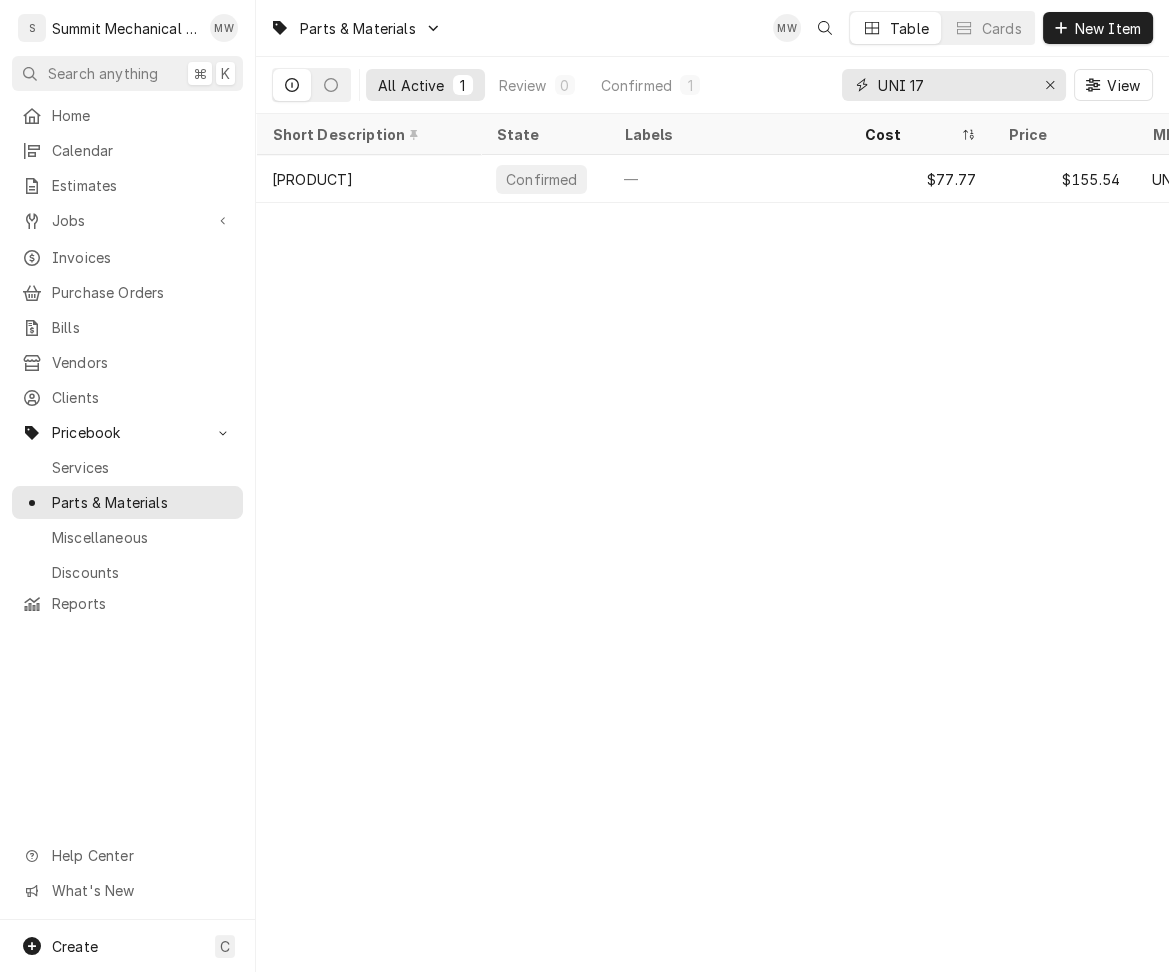 type on "UNI 17" 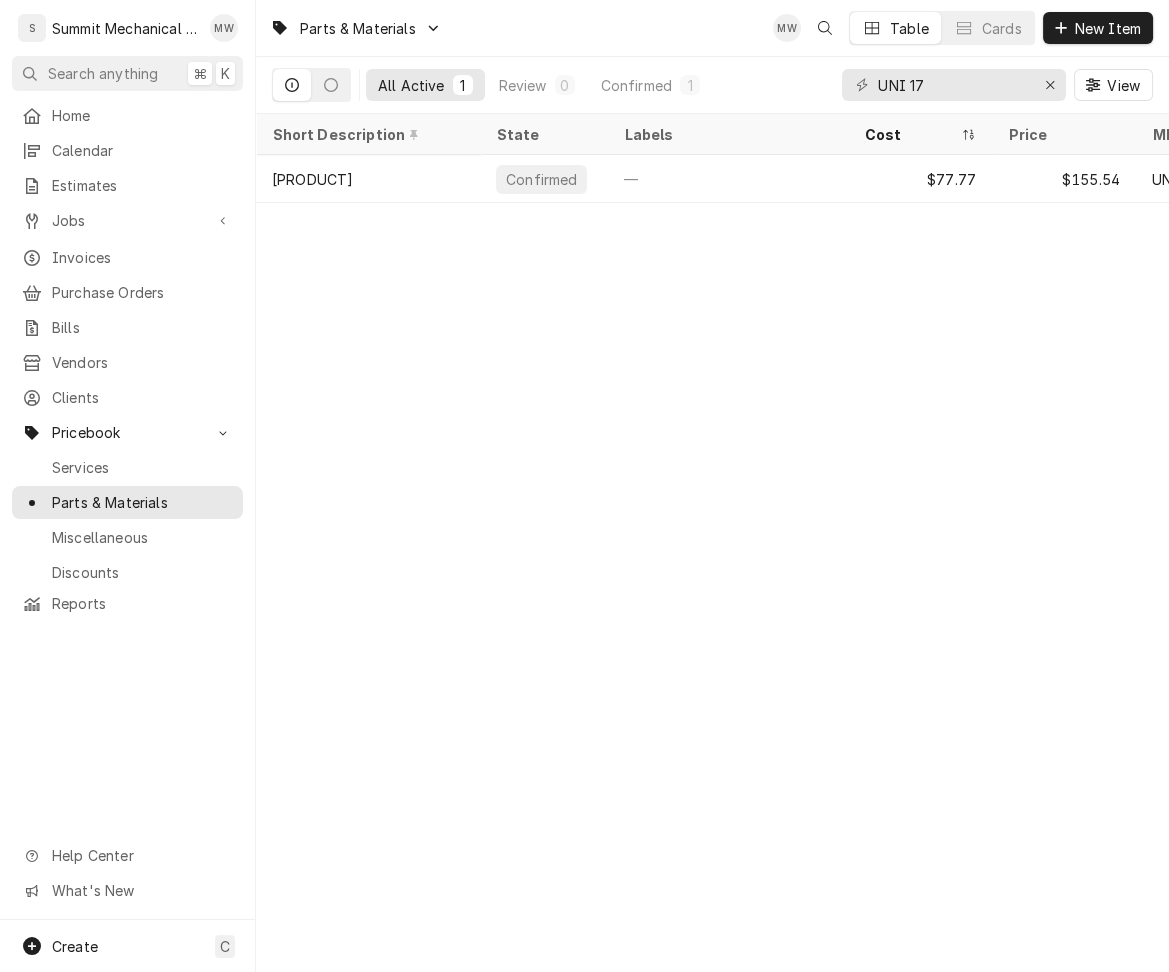 click on "Parts & Materials   MW Table Cards New Item" at bounding box center (712, 28) 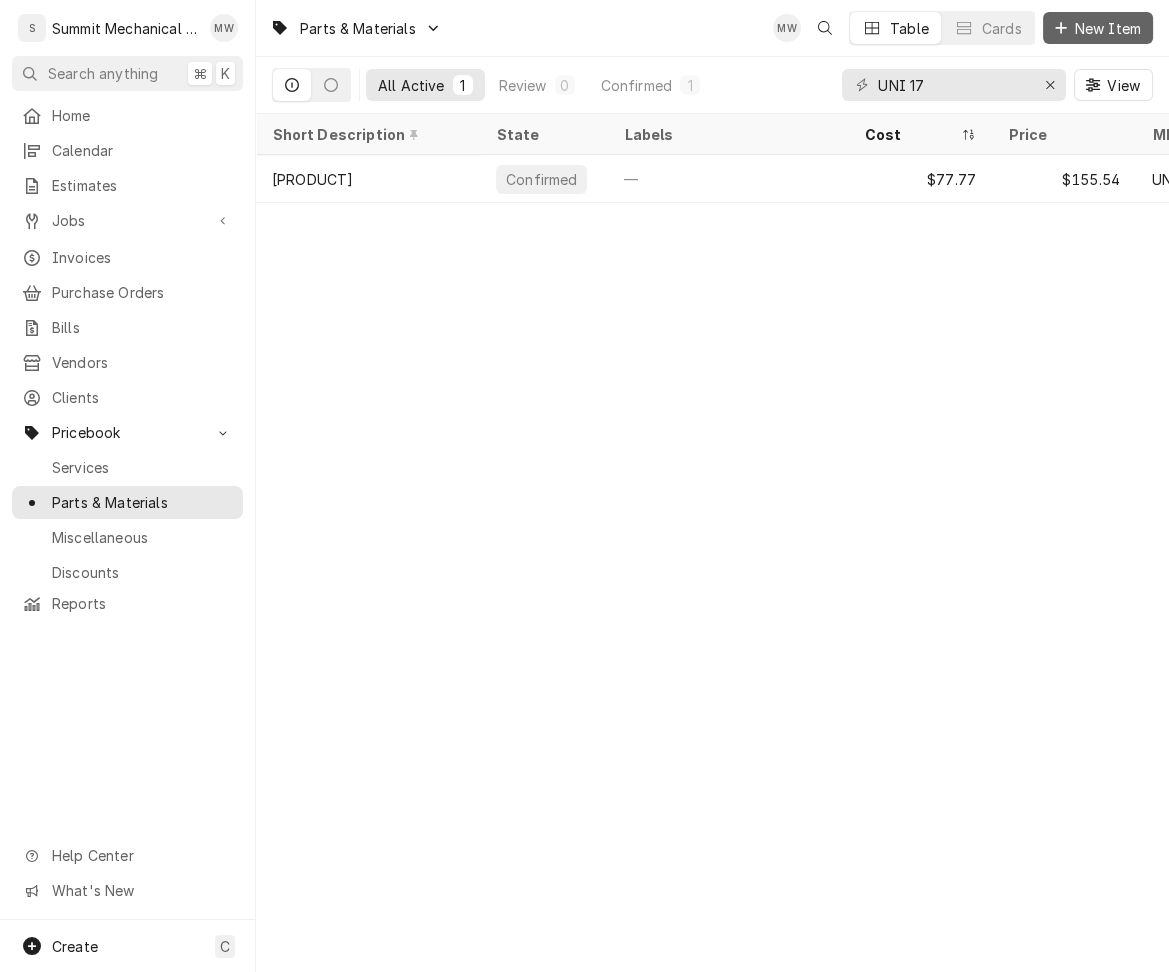 click on "New Item" at bounding box center (1108, 28) 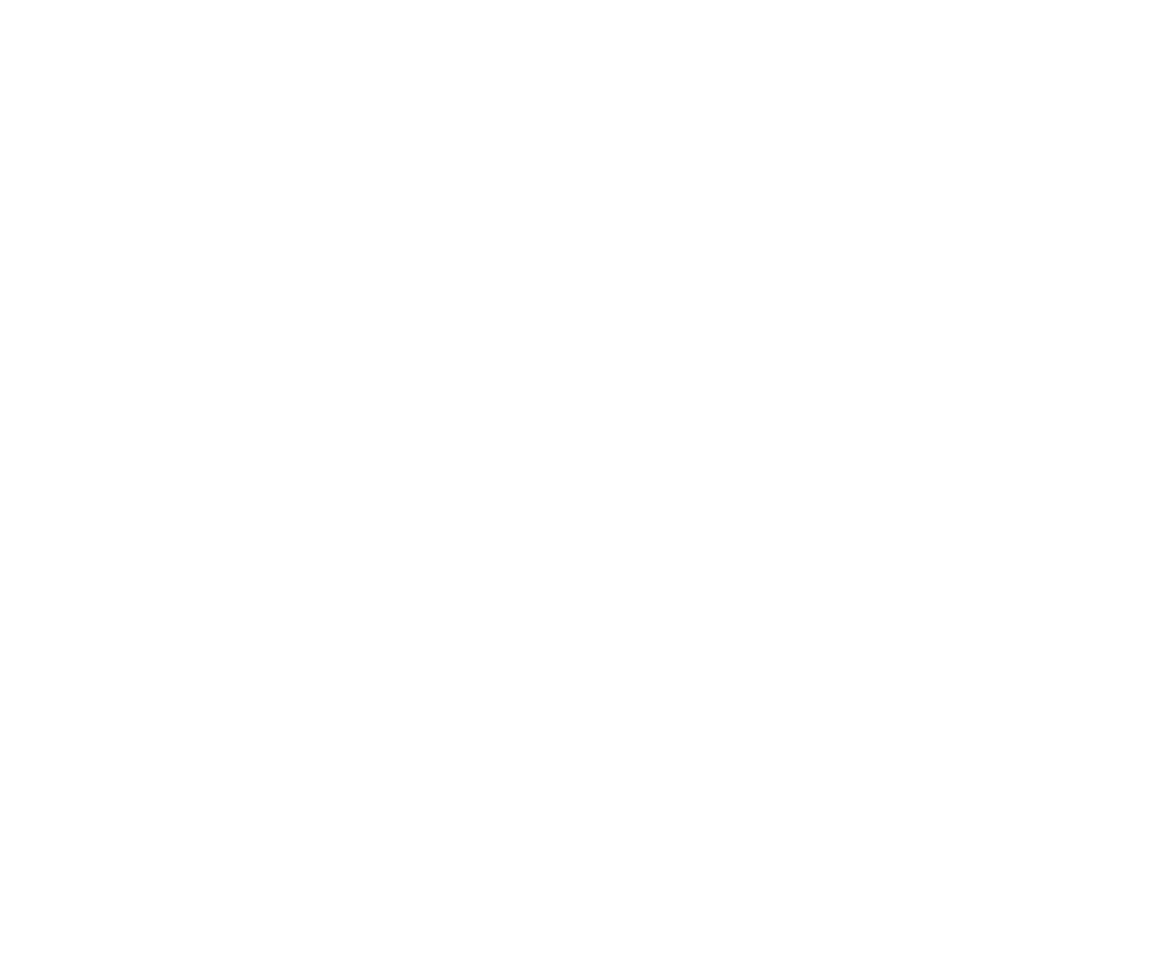 scroll, scrollTop: 0, scrollLeft: 0, axis: both 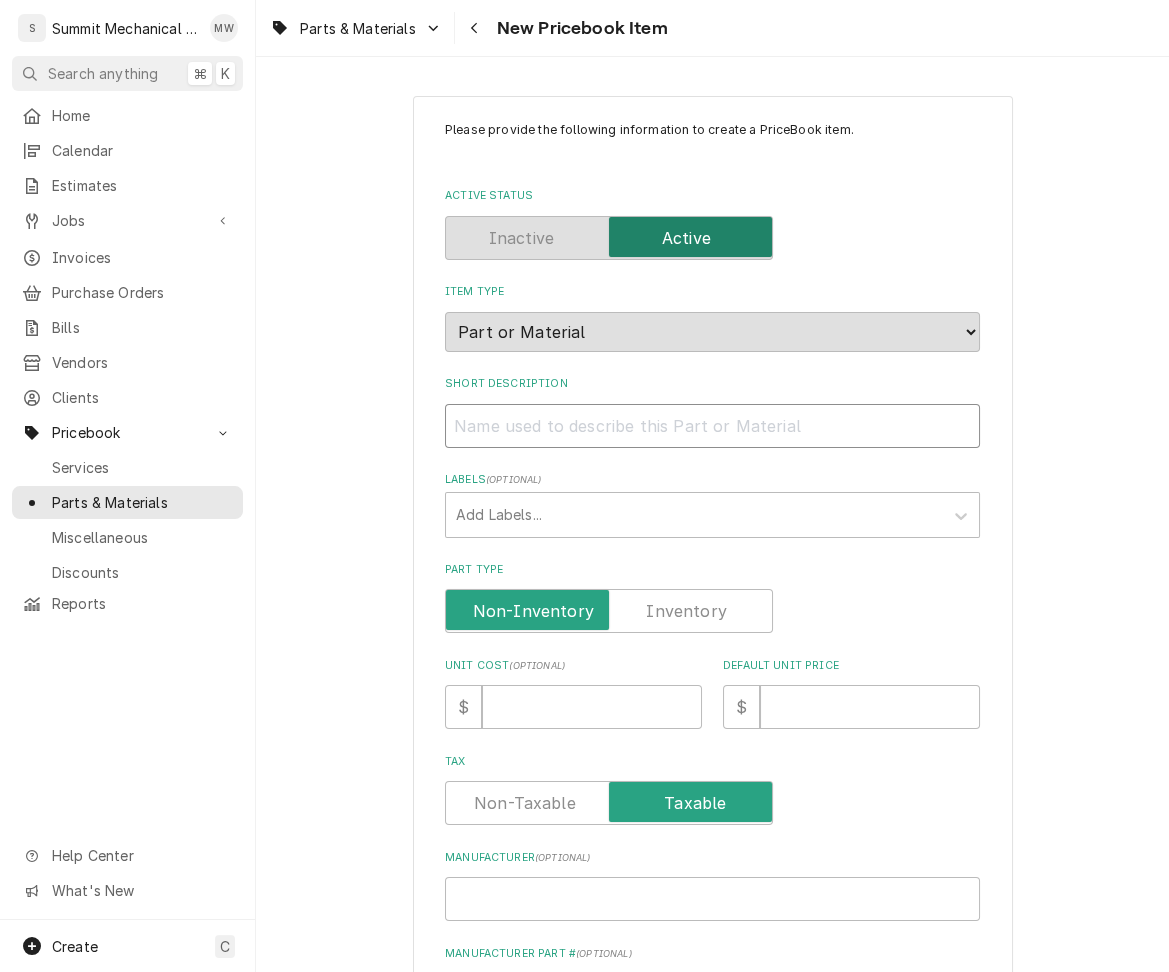 click on "Short Description" at bounding box center (712, 426) 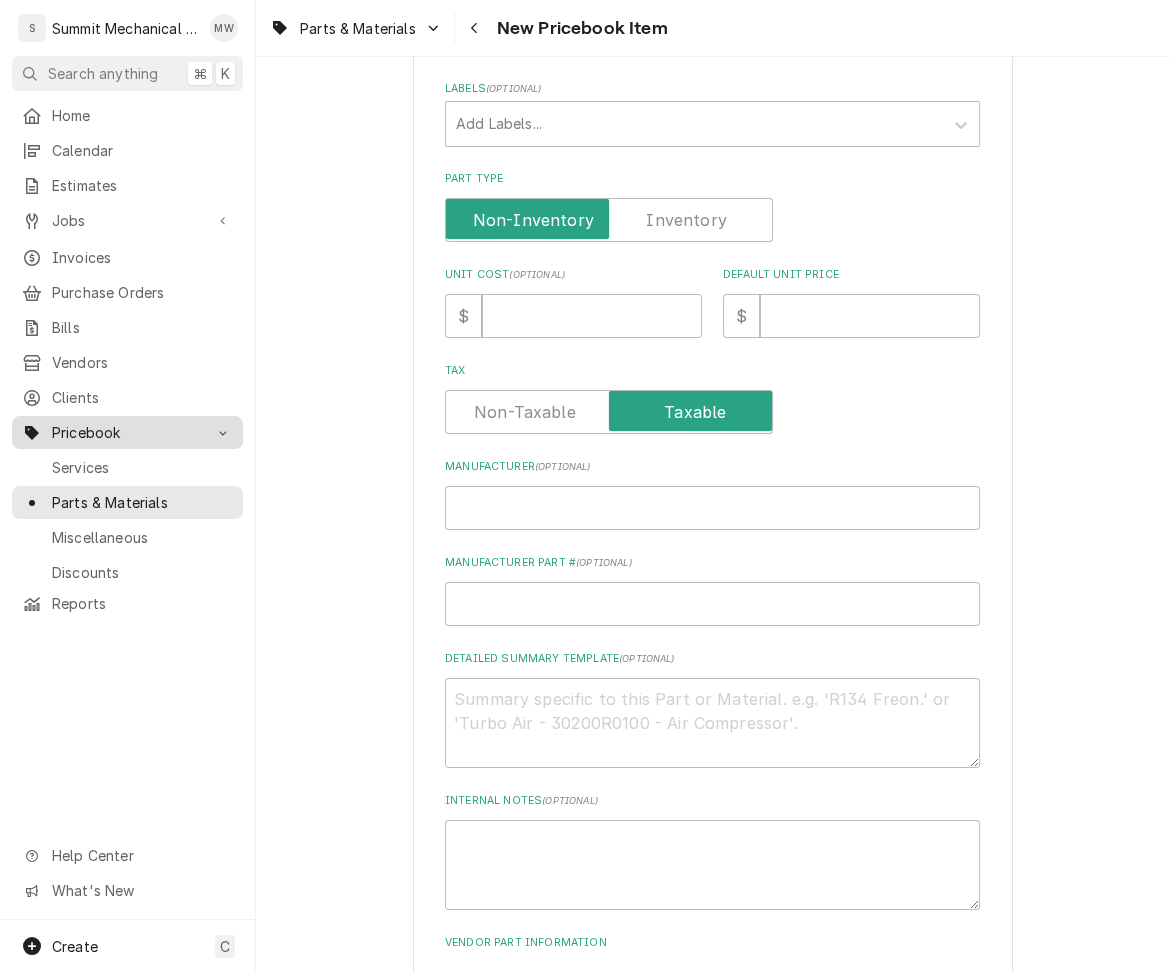 scroll, scrollTop: 456, scrollLeft: 0, axis: vertical 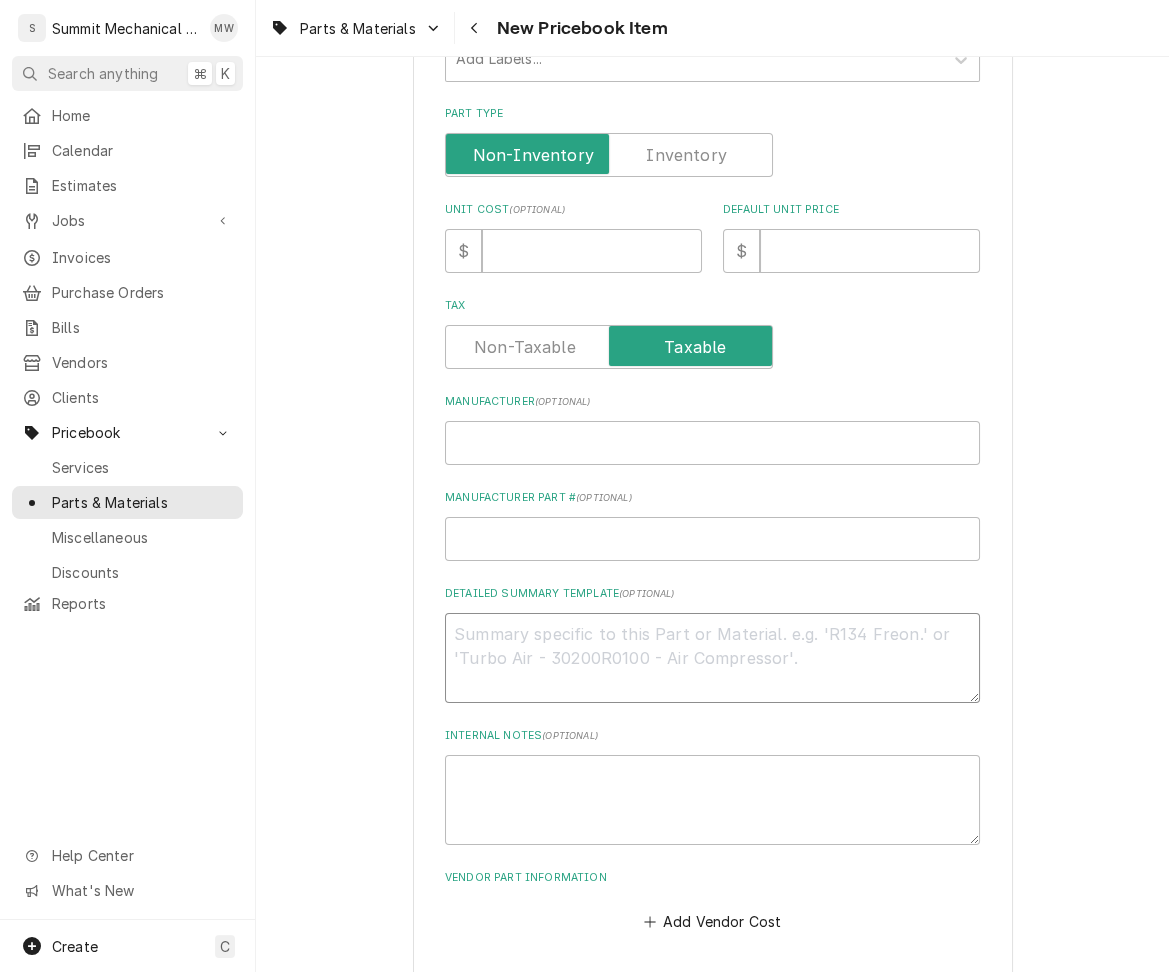 click on "Detailed Summary Template  ( optional )" at bounding box center [712, 658] 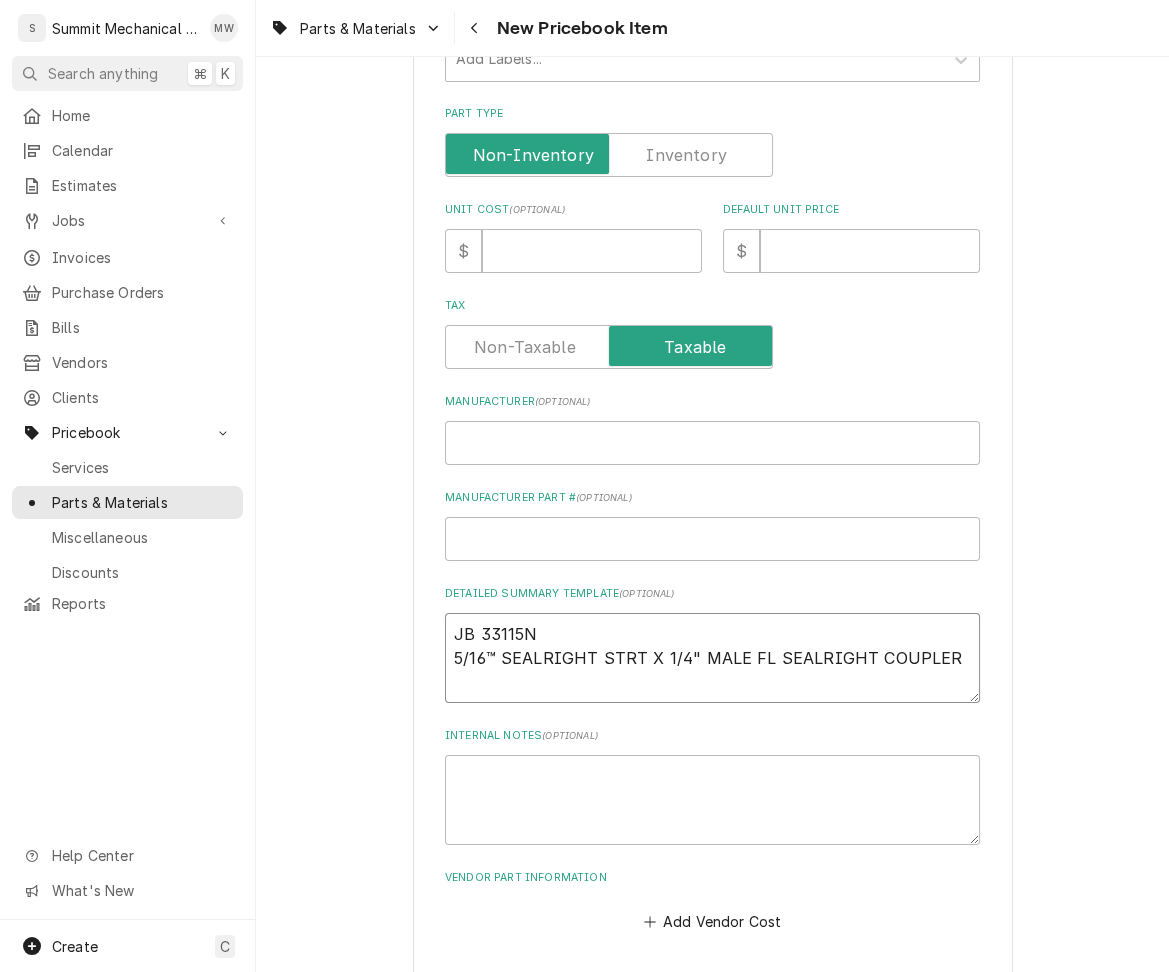 click on "JB 33115N
5/16™ SEALRIGHT STRT X 1/4" MALE FL SEALRIGHT COUPLER" at bounding box center [712, 658] 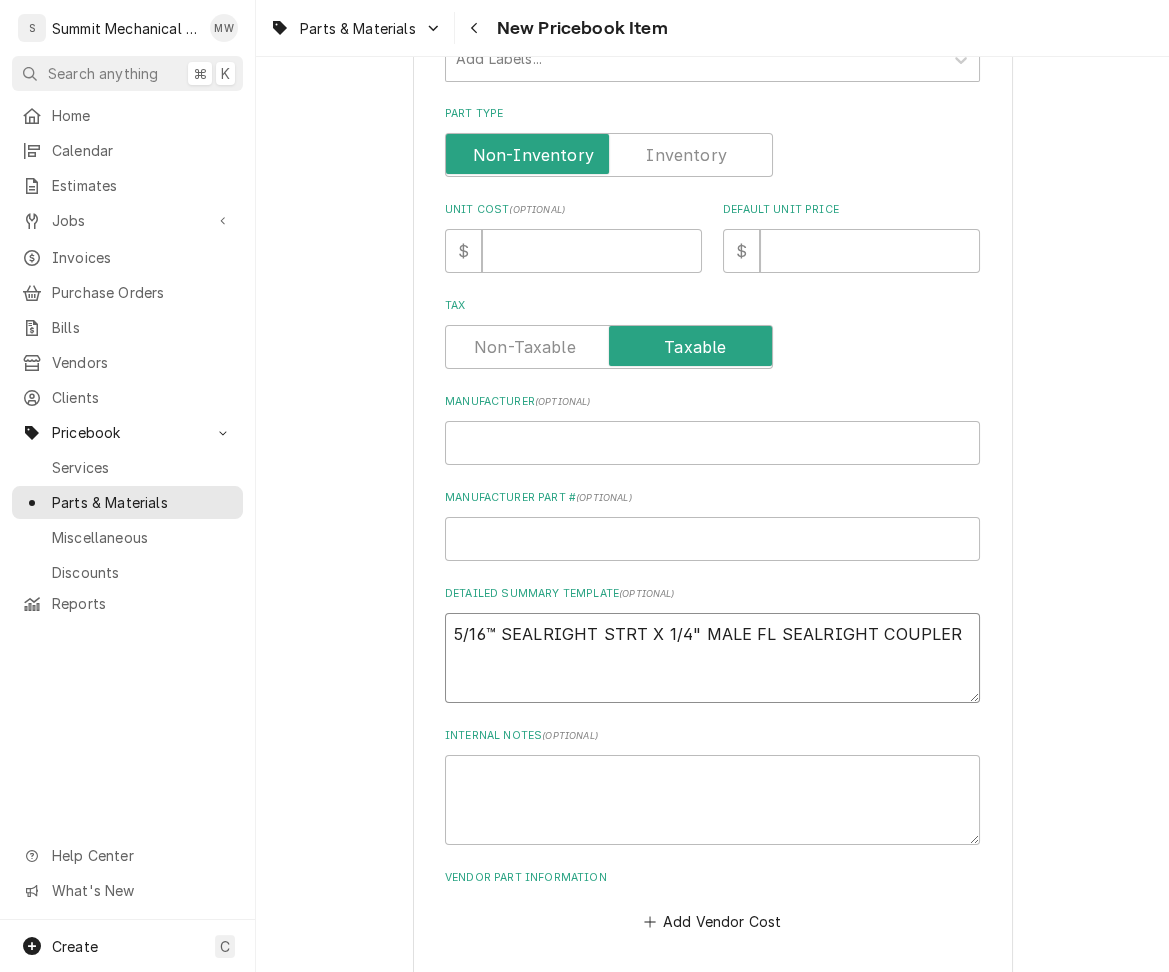type on "5/16™ SEALRIGHT STRT X 1/4" MALE FL SEALRIGHT COUPLER" 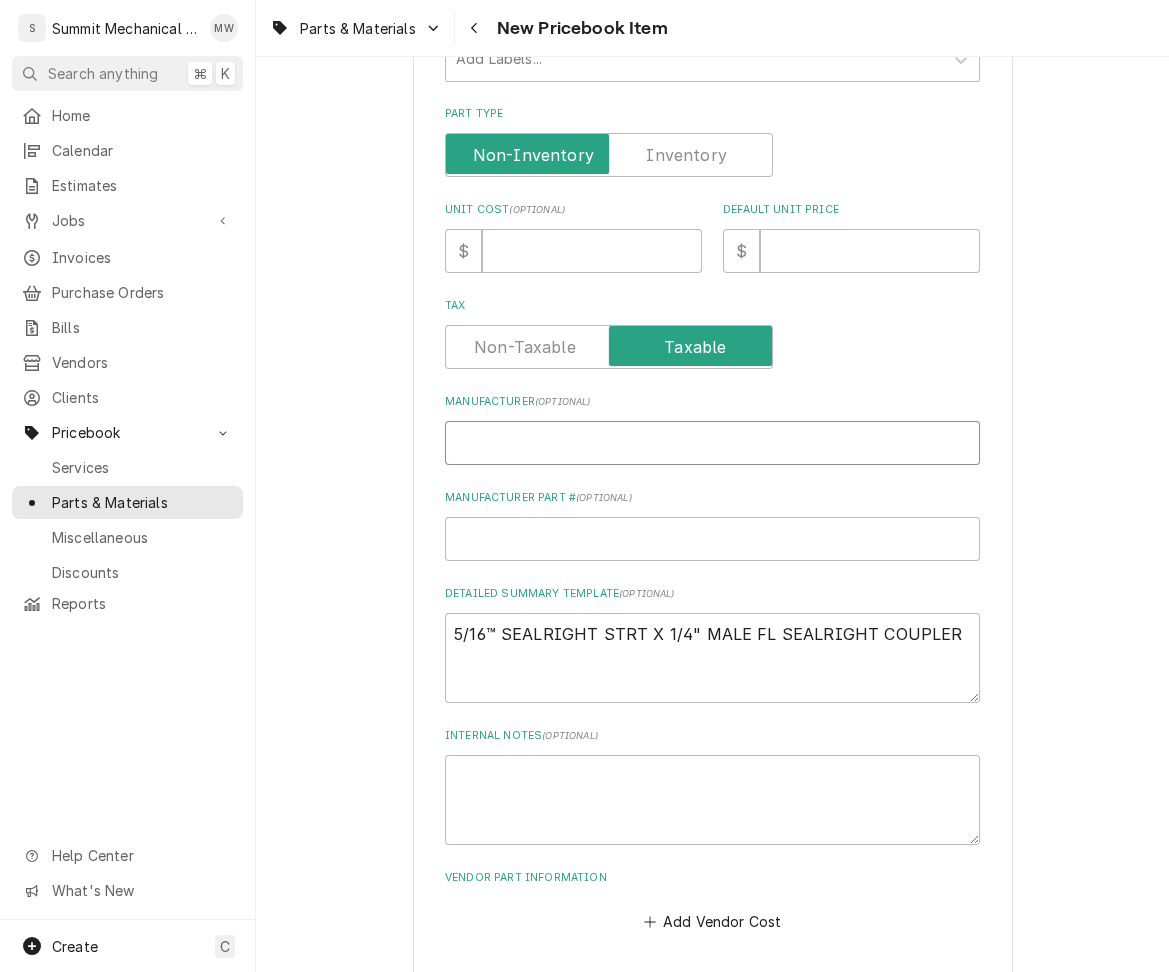 click on "Manufacturer  ( optional )" at bounding box center [712, 443] 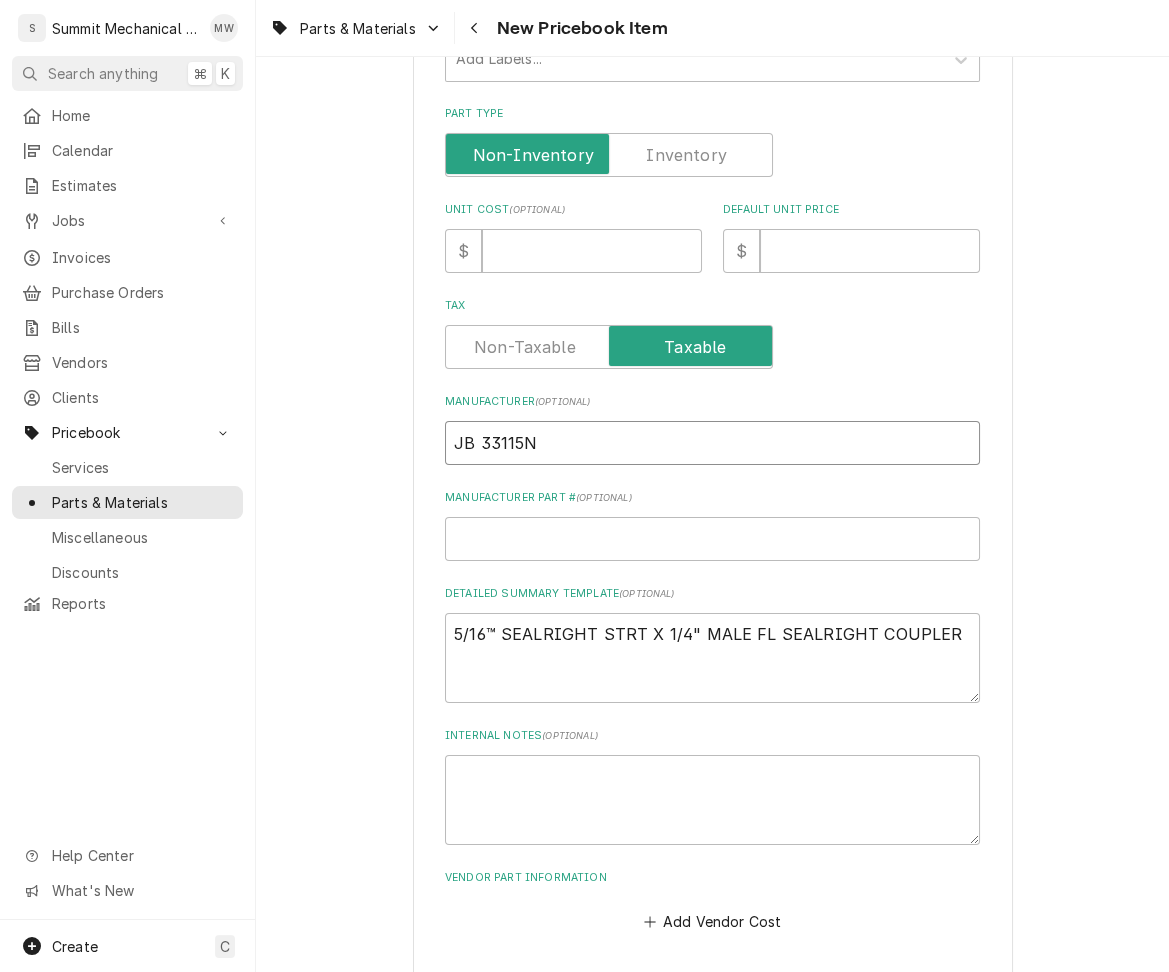click on "JB 33115N" at bounding box center (712, 443) 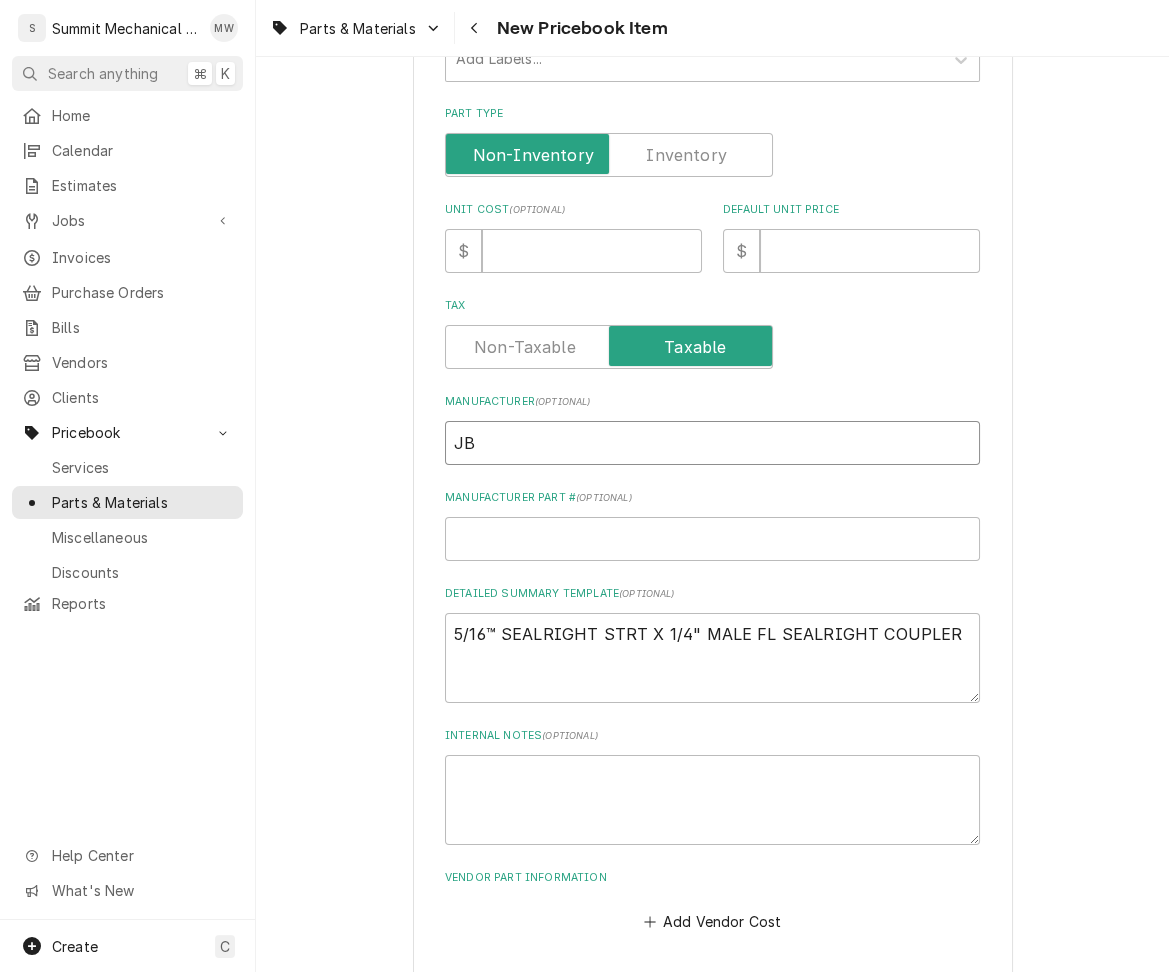 type on "JB" 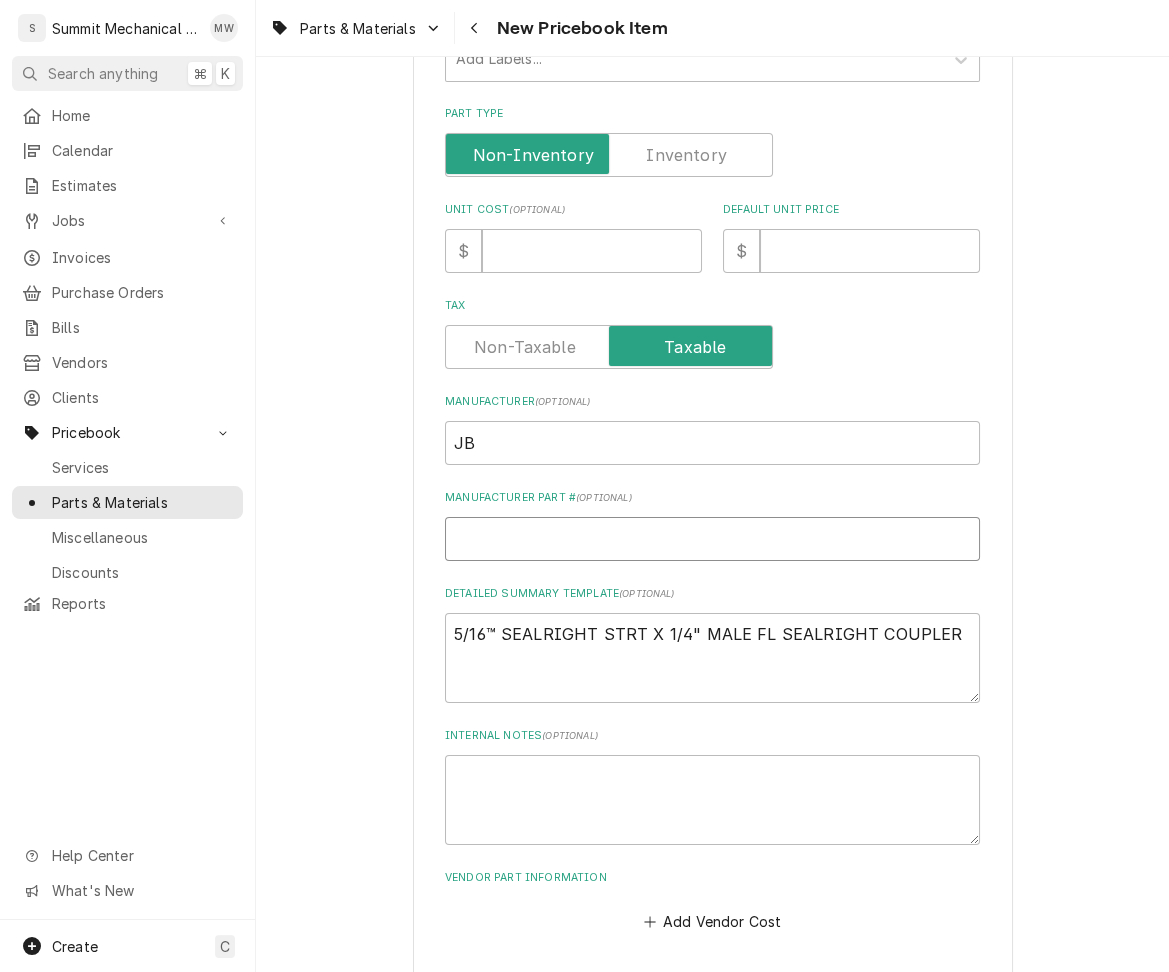 paste on "33115N" 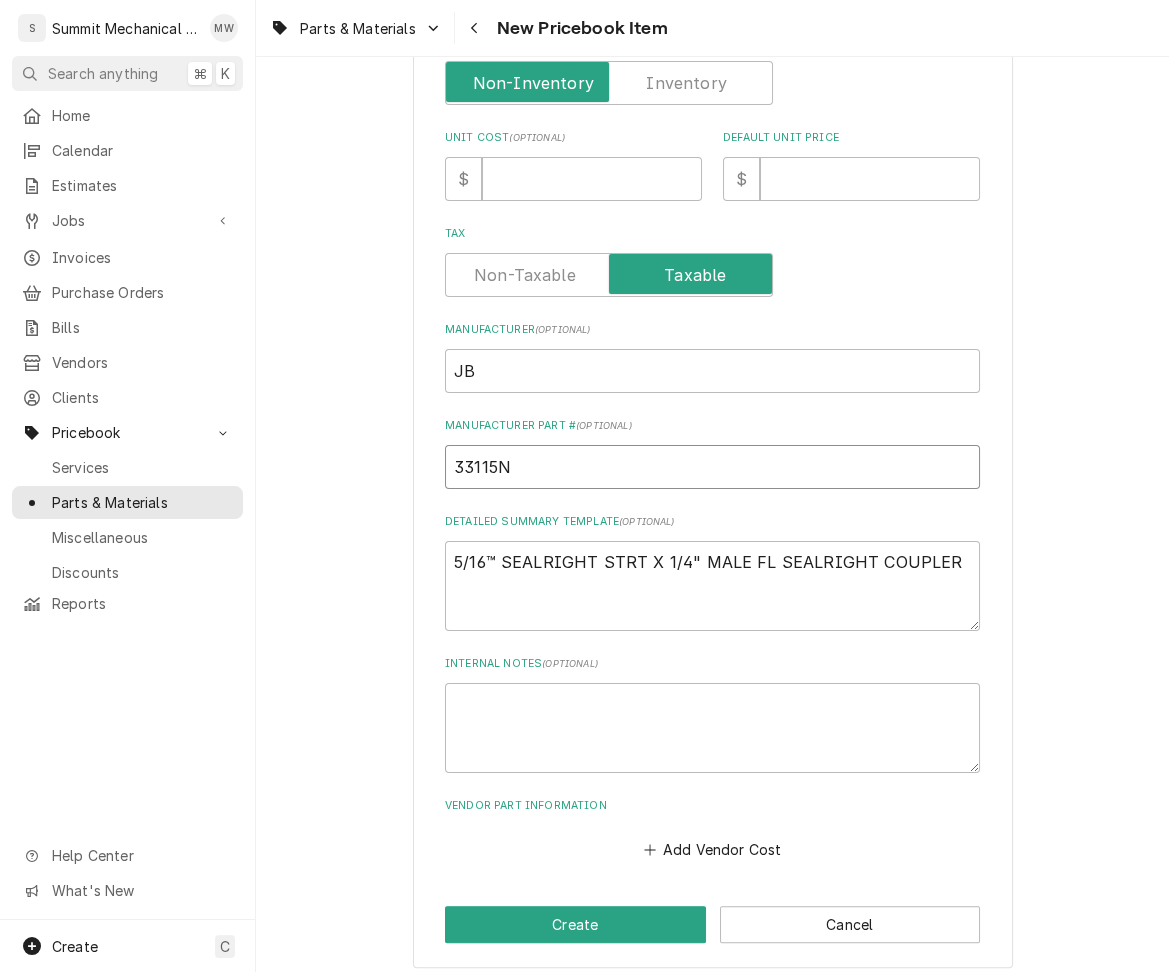 scroll, scrollTop: 538, scrollLeft: 0, axis: vertical 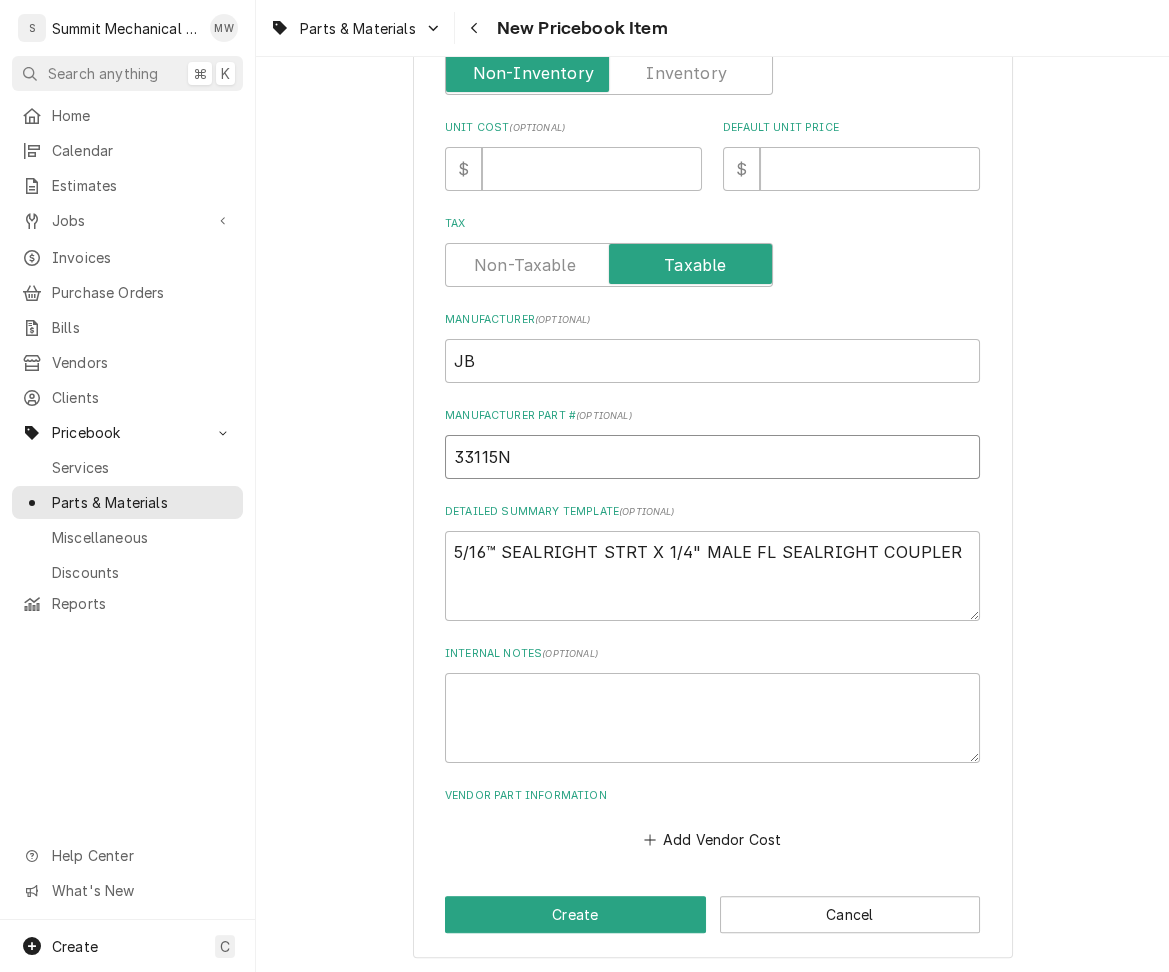 type on "33115N" 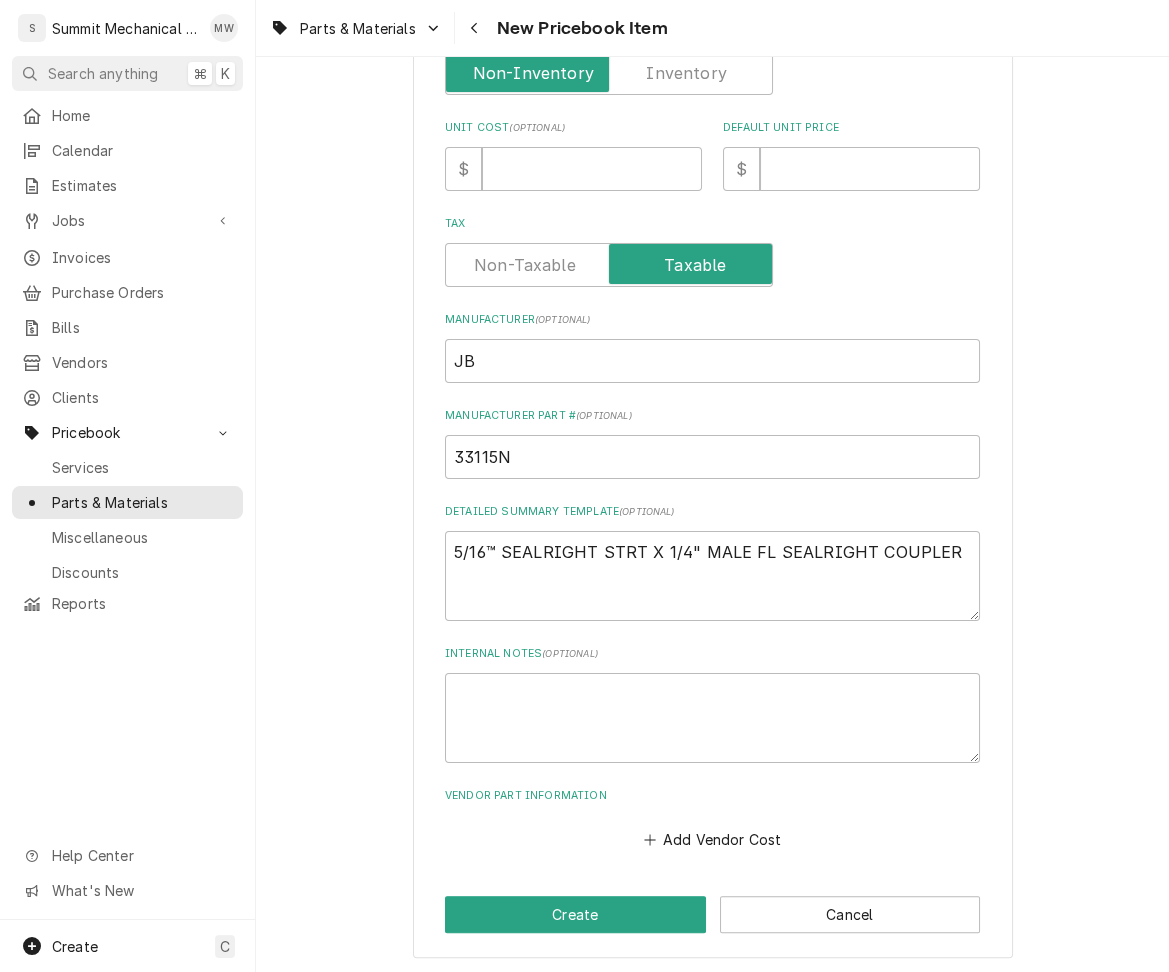 click on "Please provide the following information to create a PriceBook item. Active Status Item Type Choose PriceBook item type... Service Charge Part or Material Miscellaneous Charge Discount Tax Short Description Labels  ( optional ) Add Labels... Part Type Unit Cost  ( optional ) $ Default Unit Price $ Tax Manufacturer  ( optional ) JB Manufacturer Part #  ( optional ) 33115N Detailed Summary Template  ( optional )
5/16™ SEALRIGHT STRT X 1/4" MALE FL SEALRIGHT COUPLER Internal Notes  ( optional ) Vendor Part Information Add Vendor Cost Create Cancel" at bounding box center [713, 258] 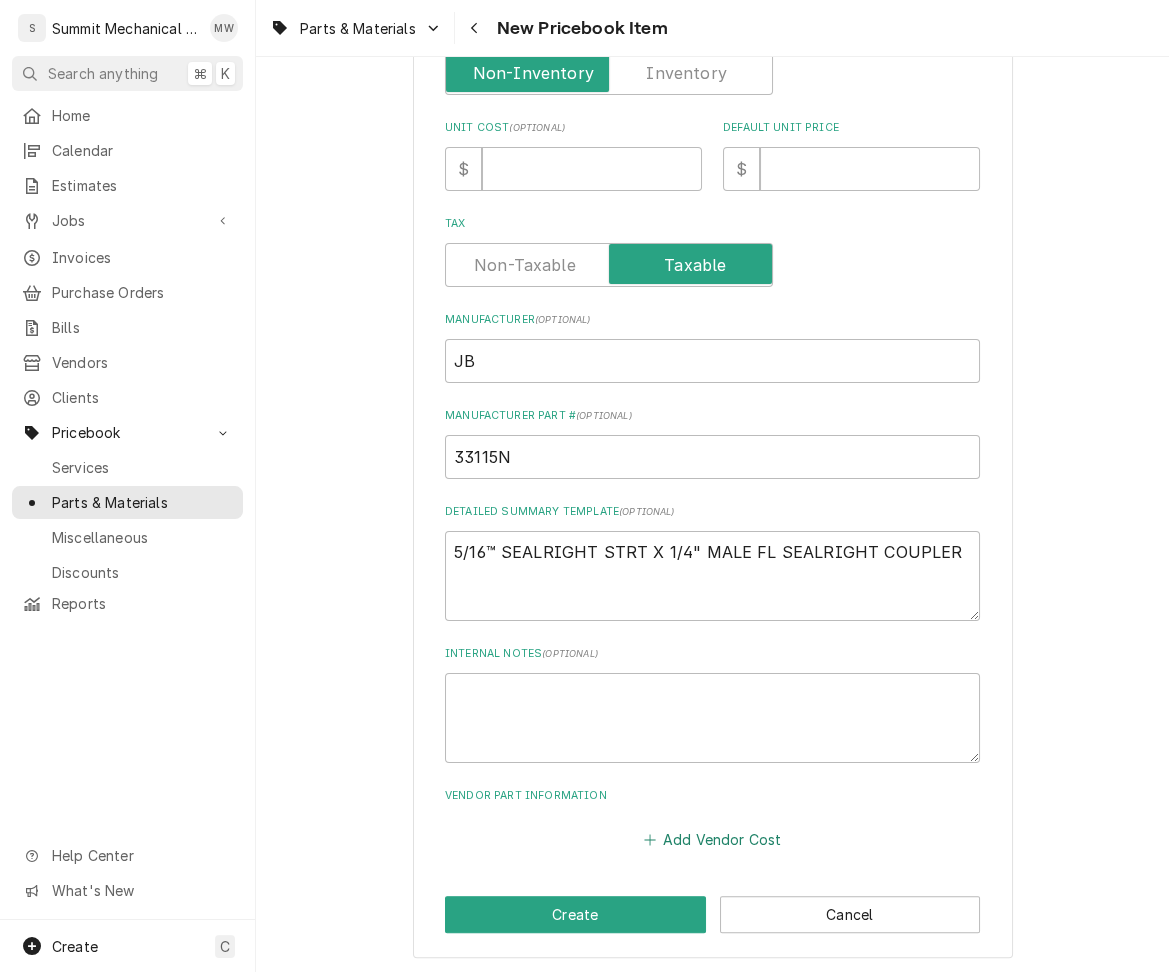 click on "Add Vendor Cost" at bounding box center [712, 840] 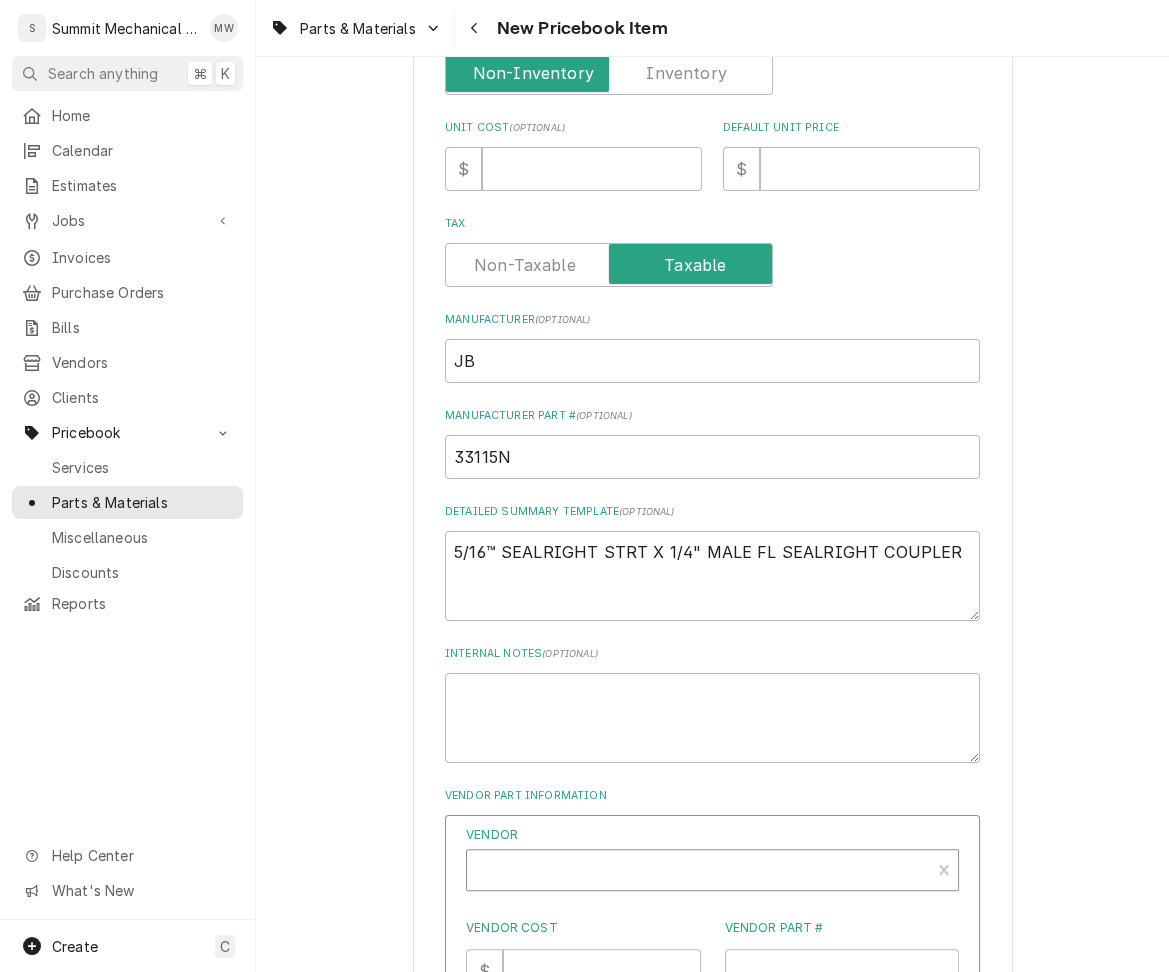 type on "x" 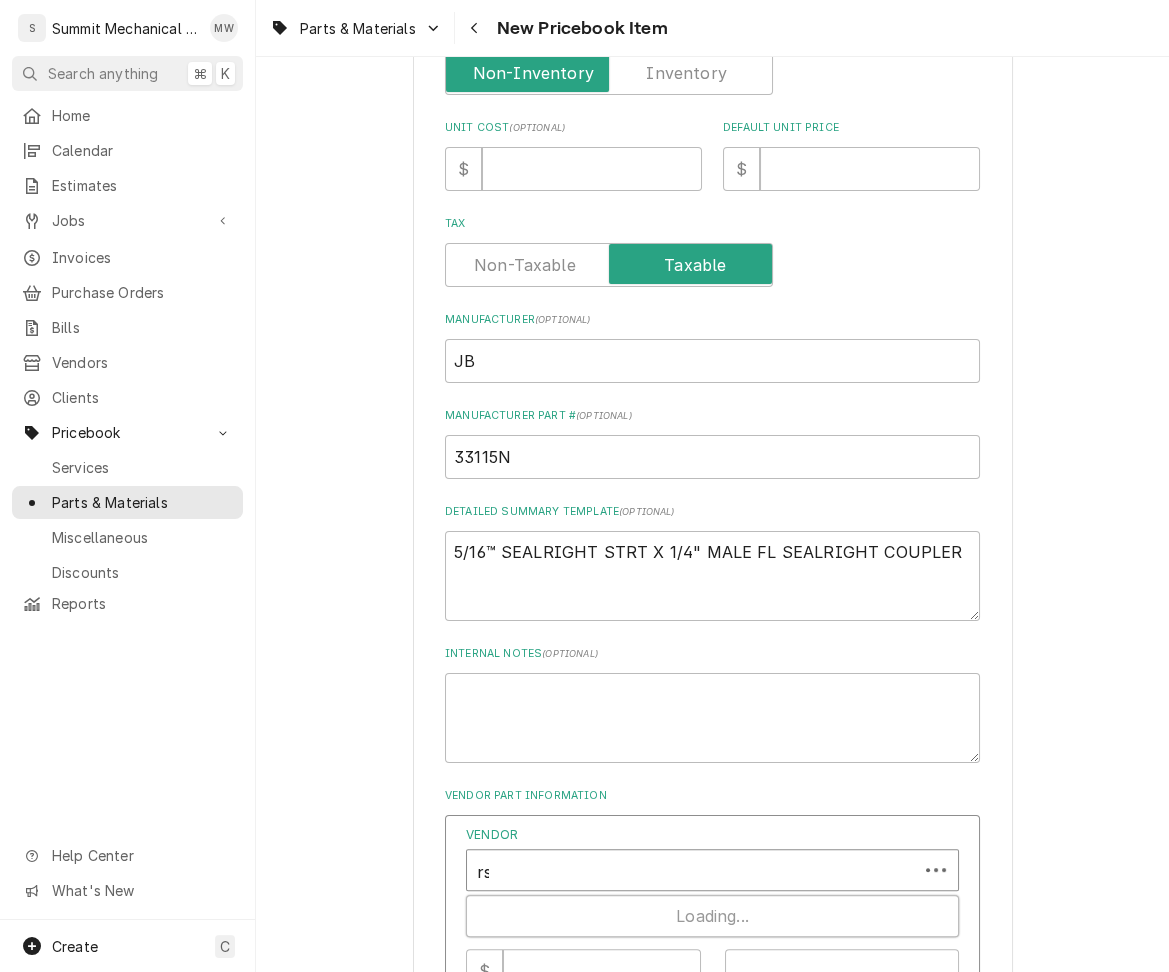 type on "rsd" 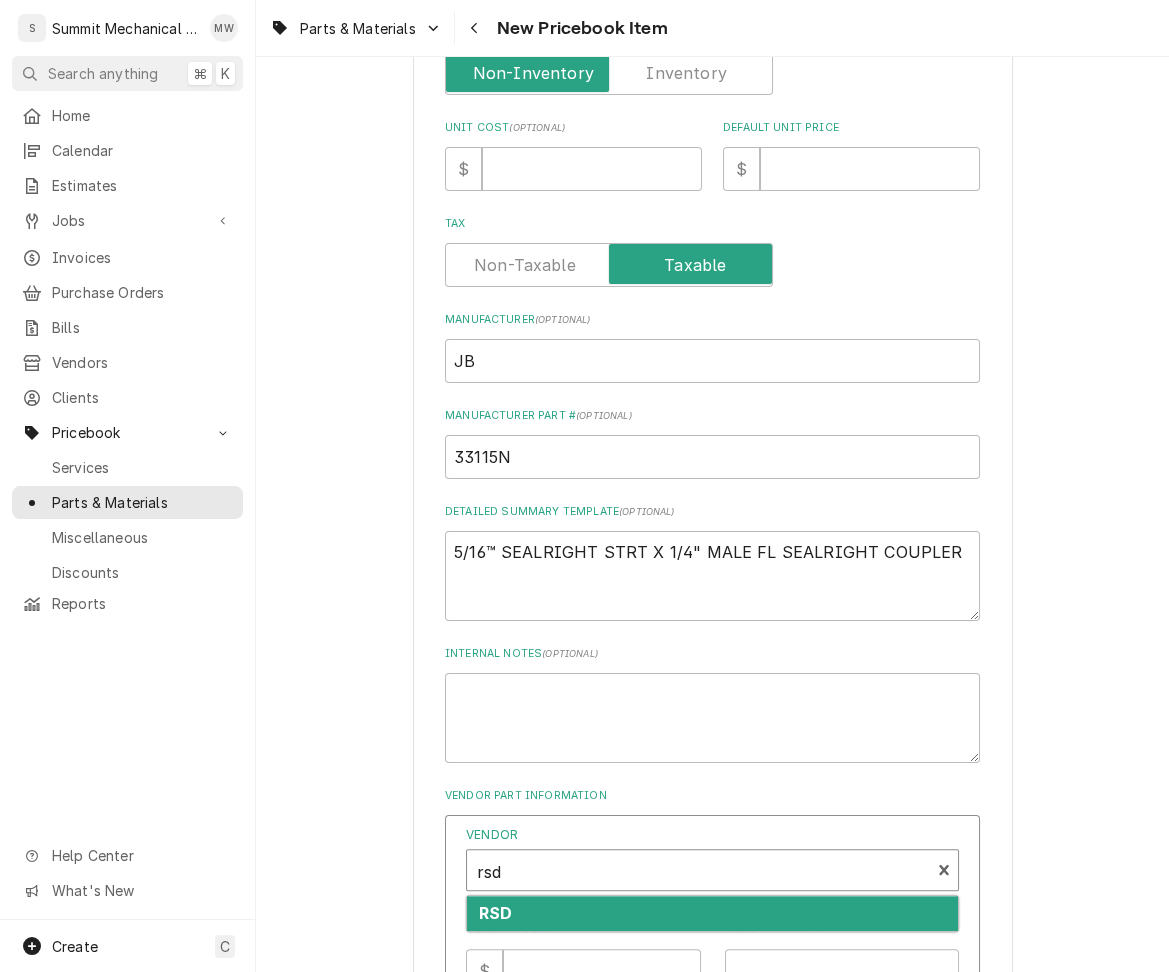 type 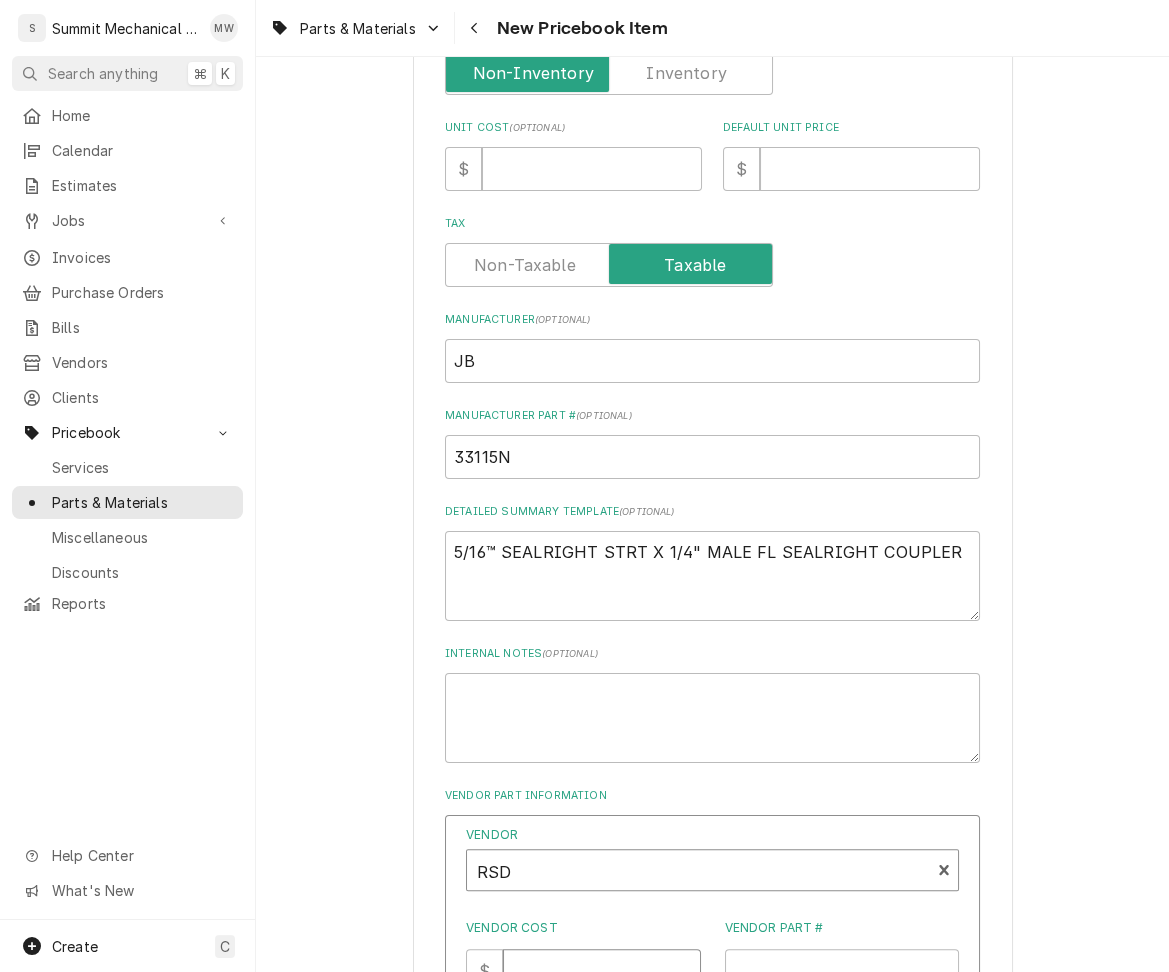 scroll, scrollTop: 556, scrollLeft: 0, axis: vertical 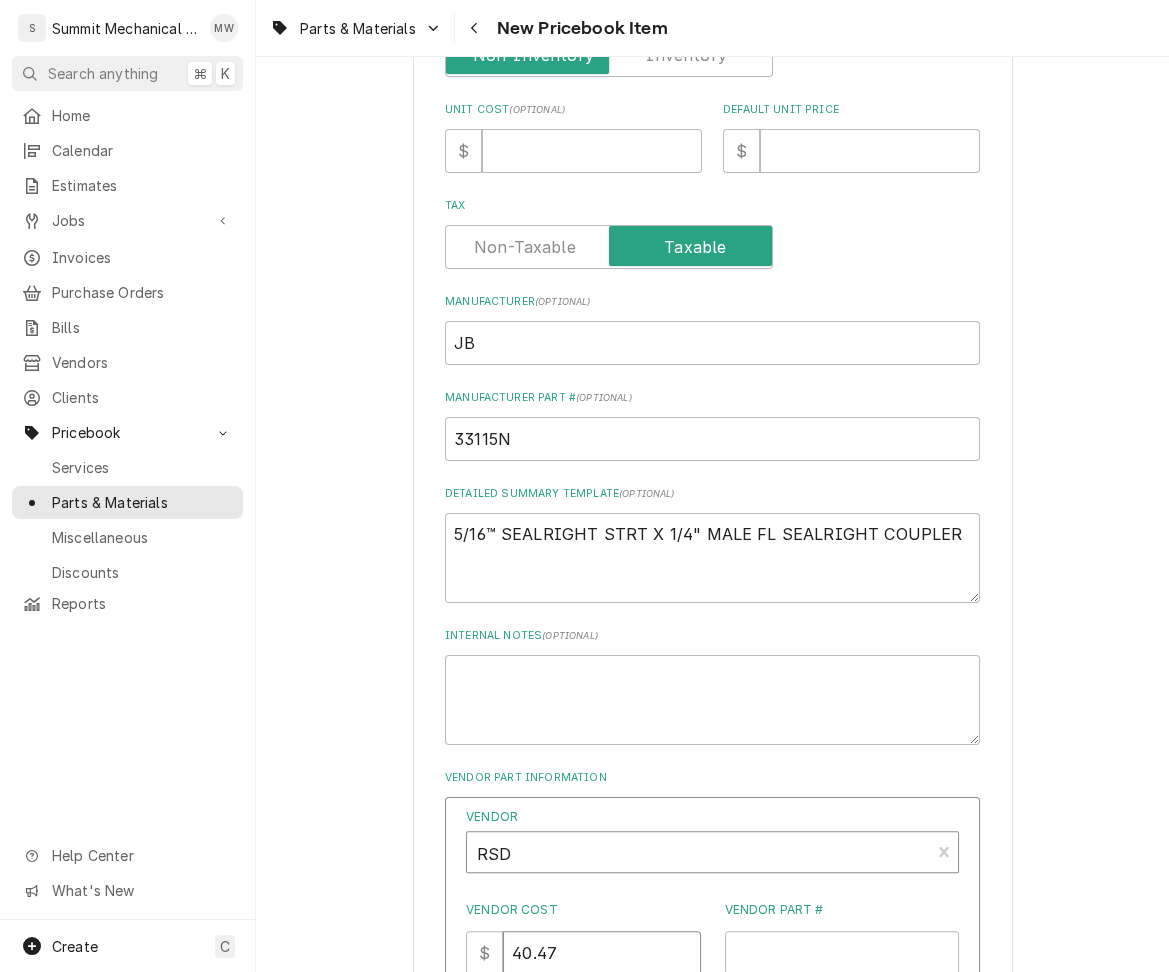 type on "40.47" 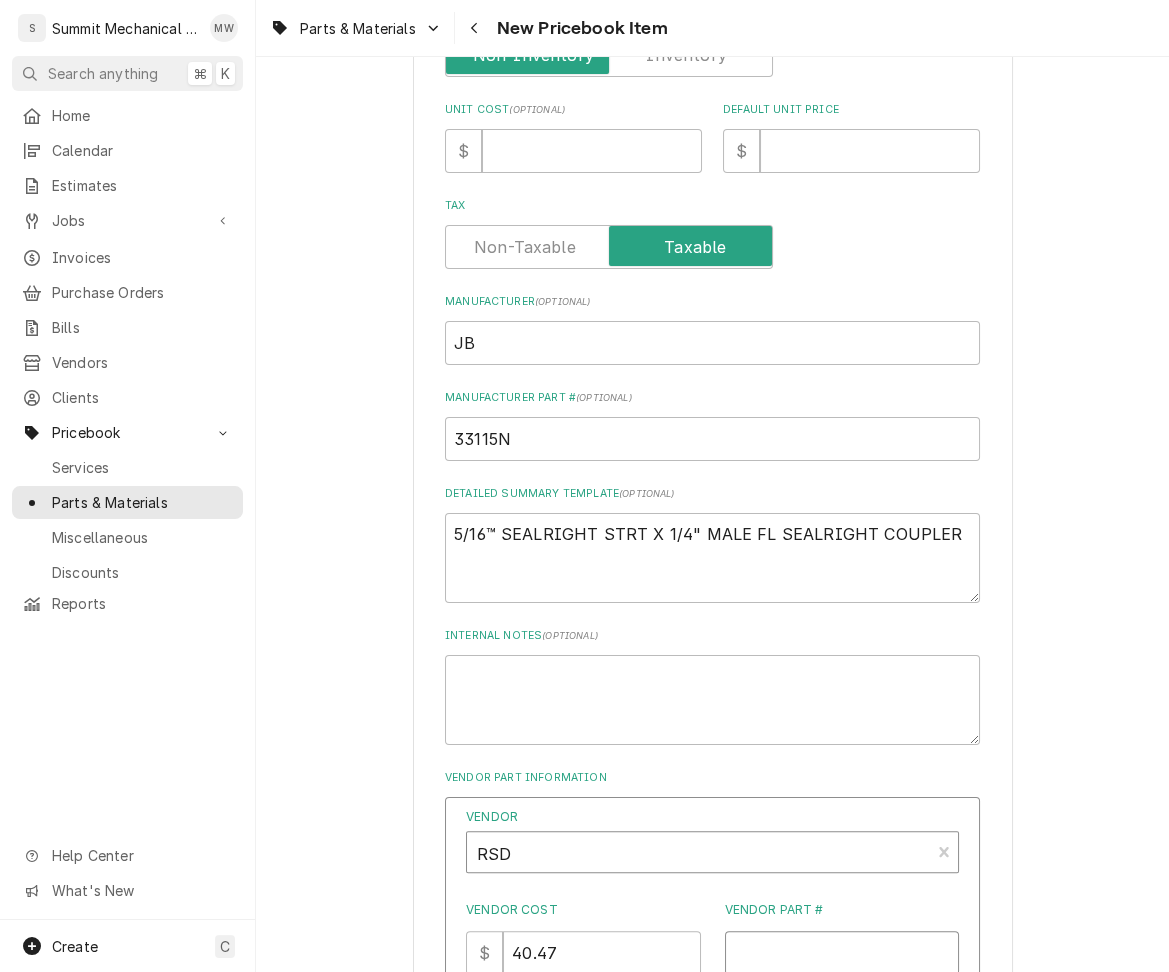 paste on "33115N" 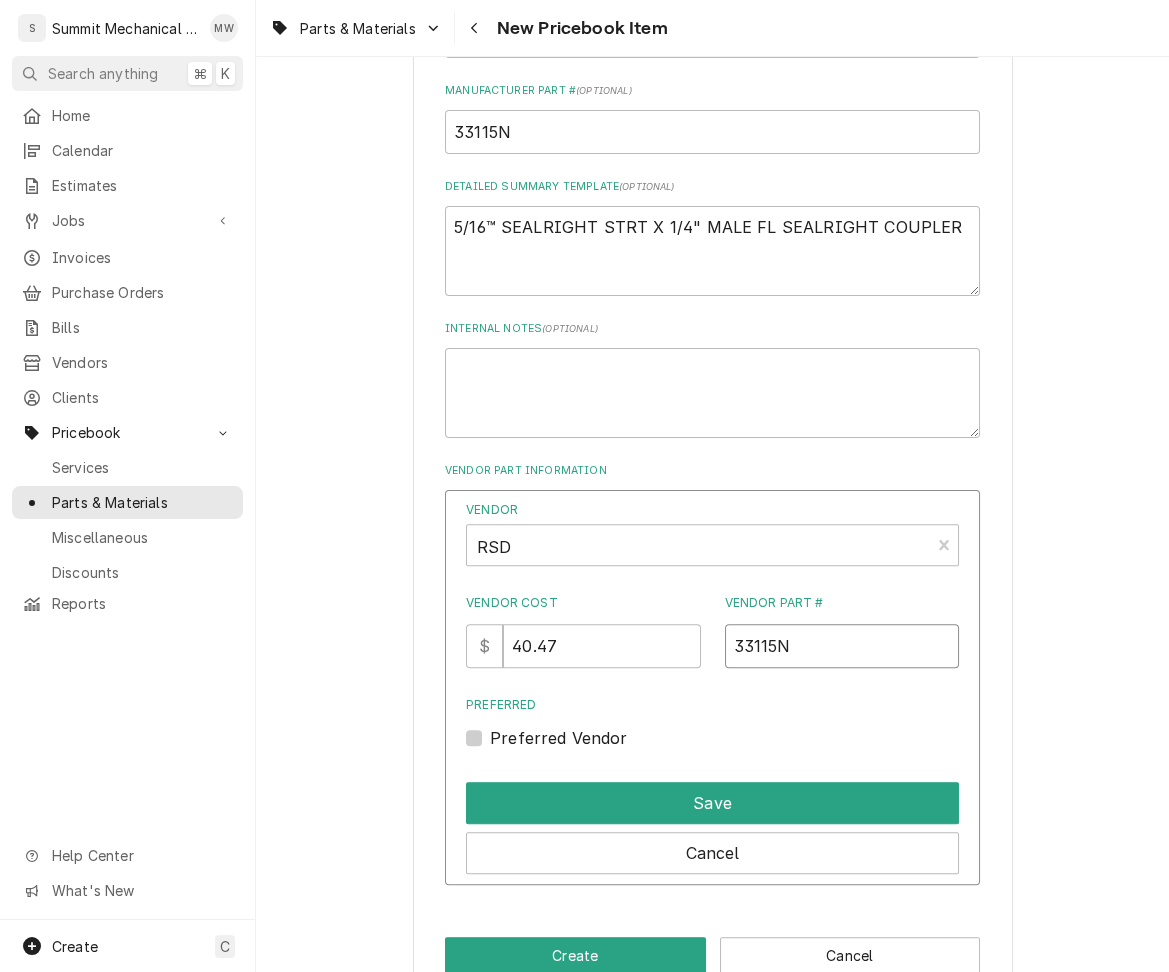 type on "33115N" 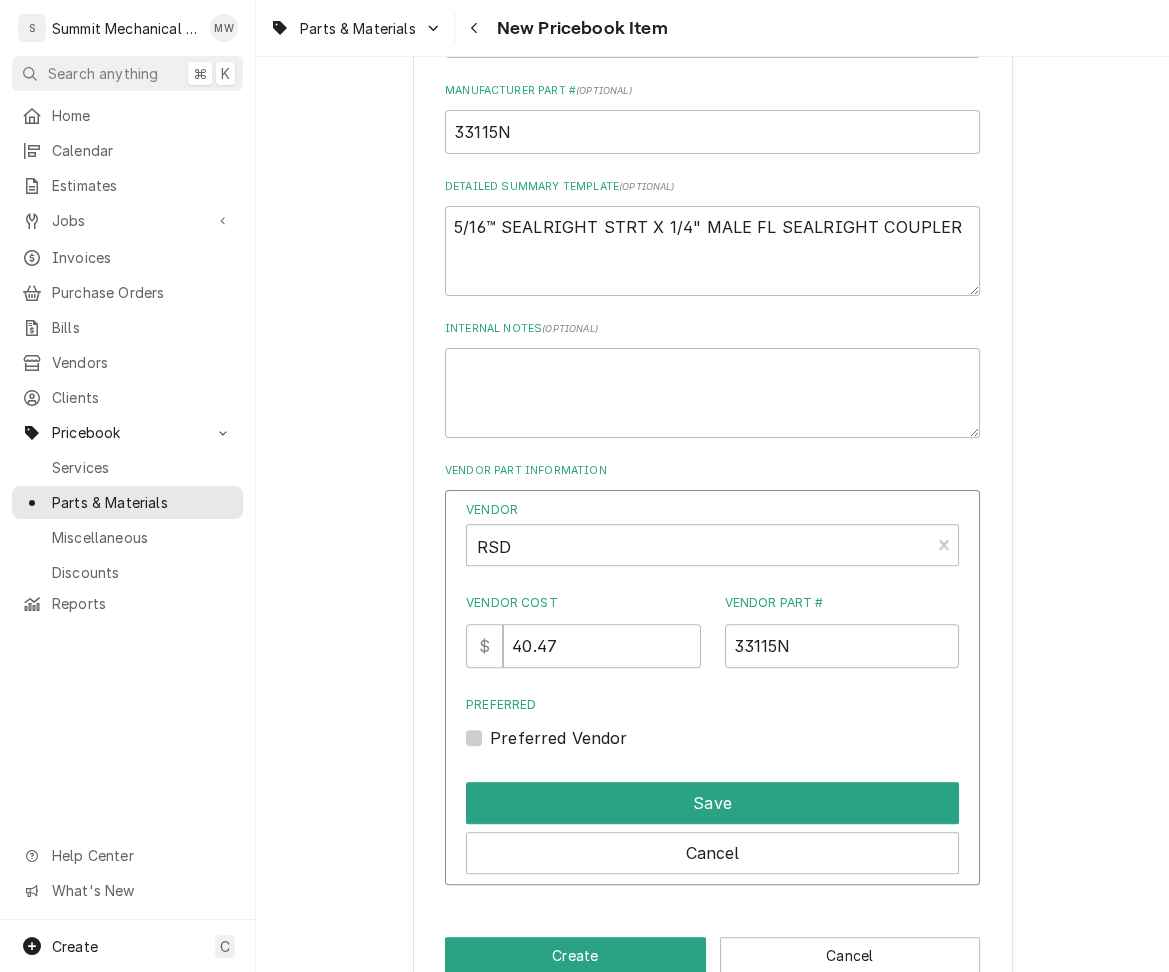 click on "Preferred Vendor" at bounding box center (559, 738) 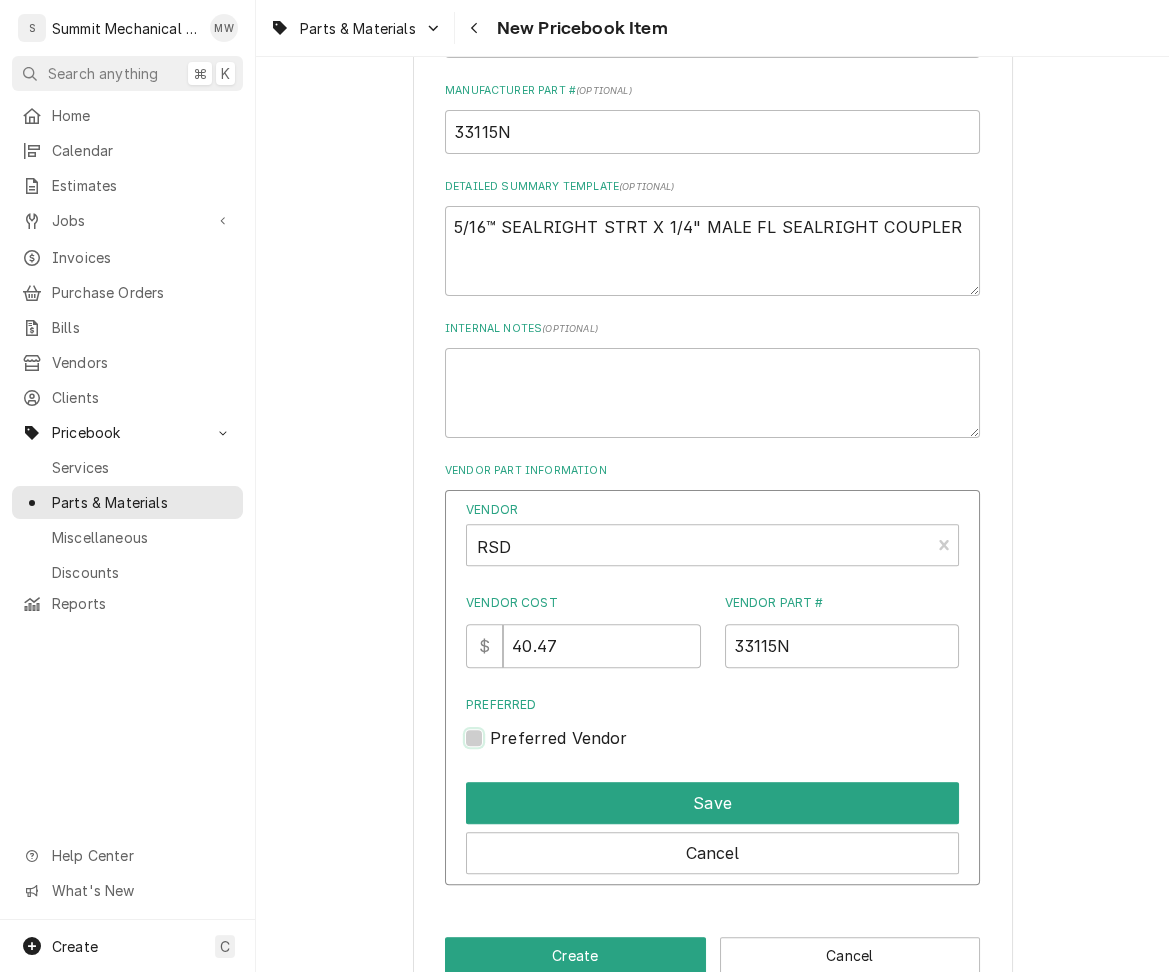 checkbox on "true" 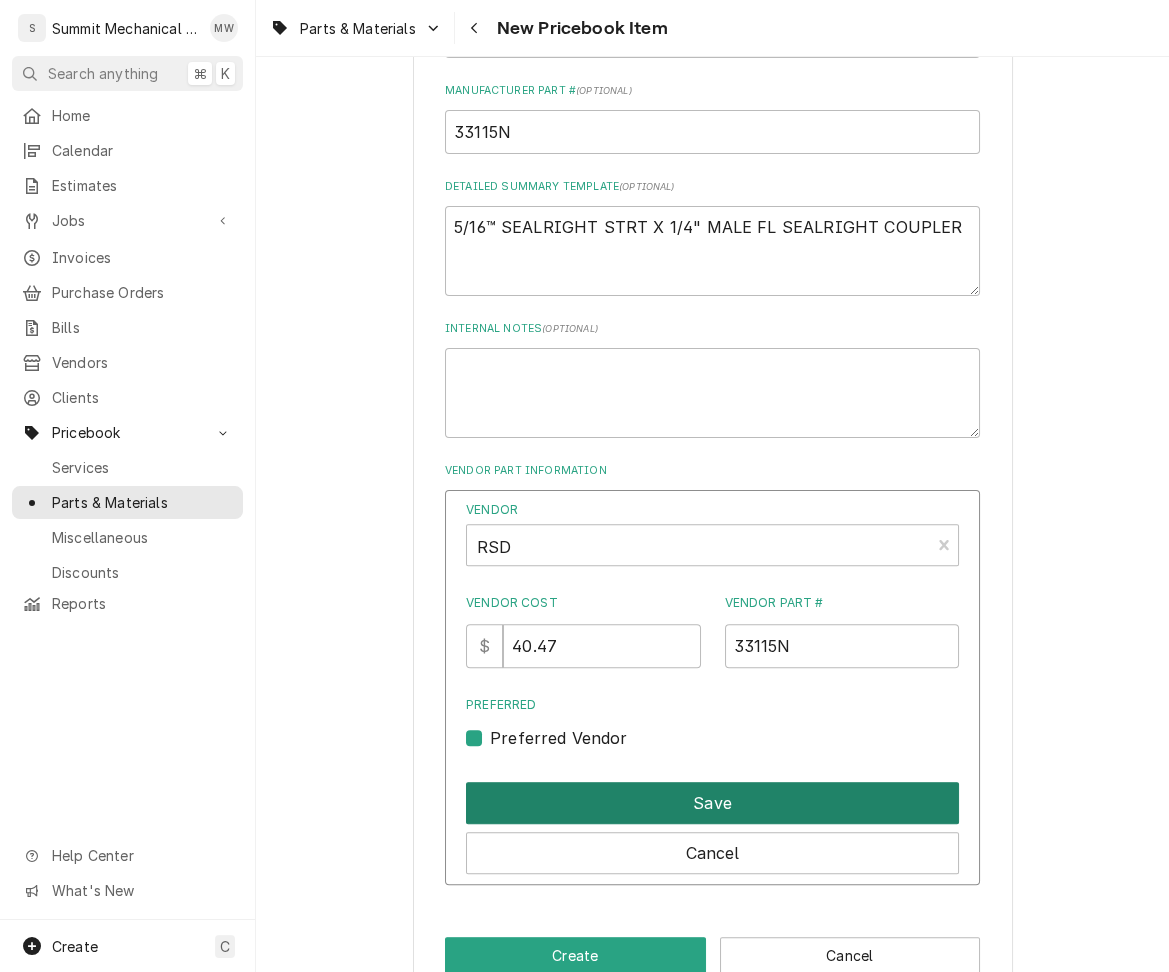 click on "Save" at bounding box center (712, 803) 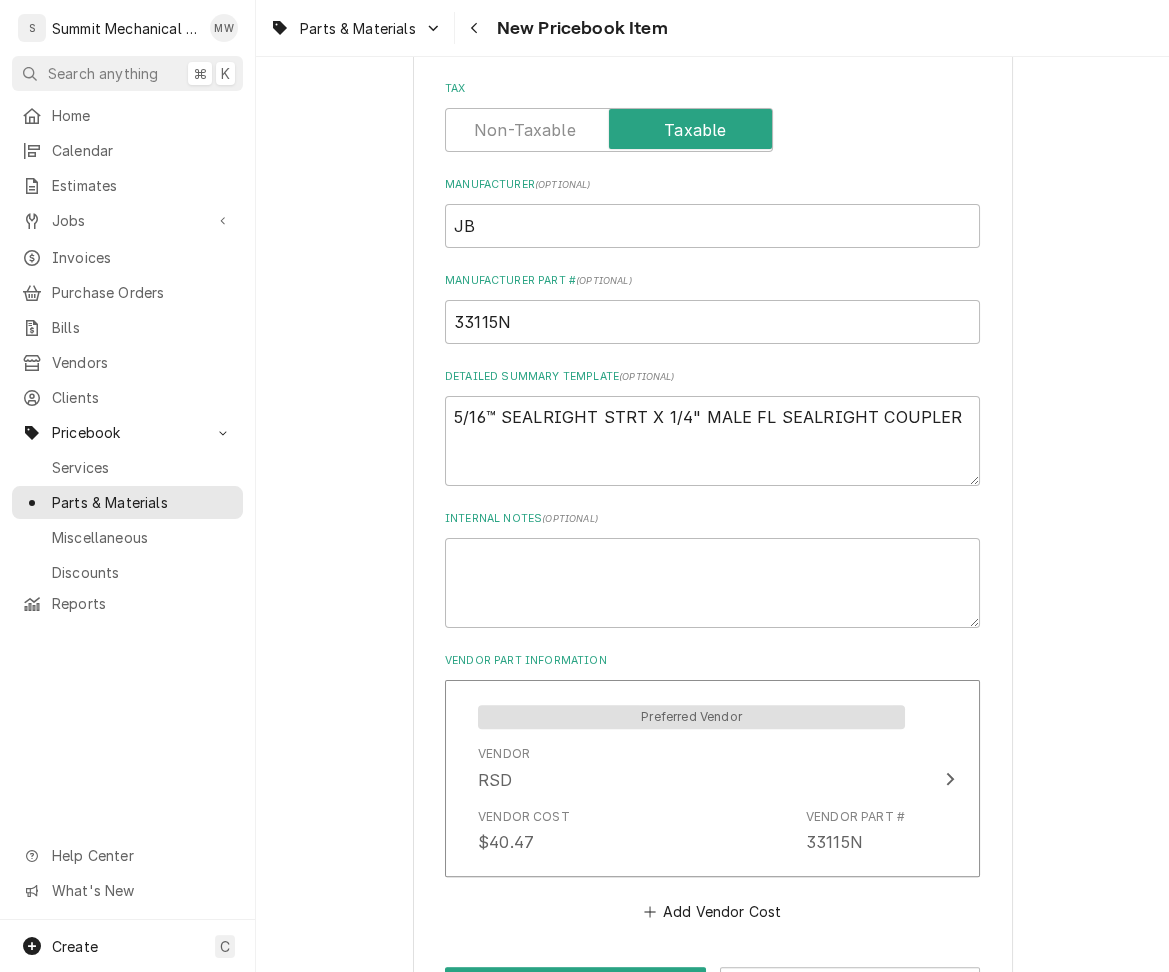 scroll, scrollTop: 656, scrollLeft: 0, axis: vertical 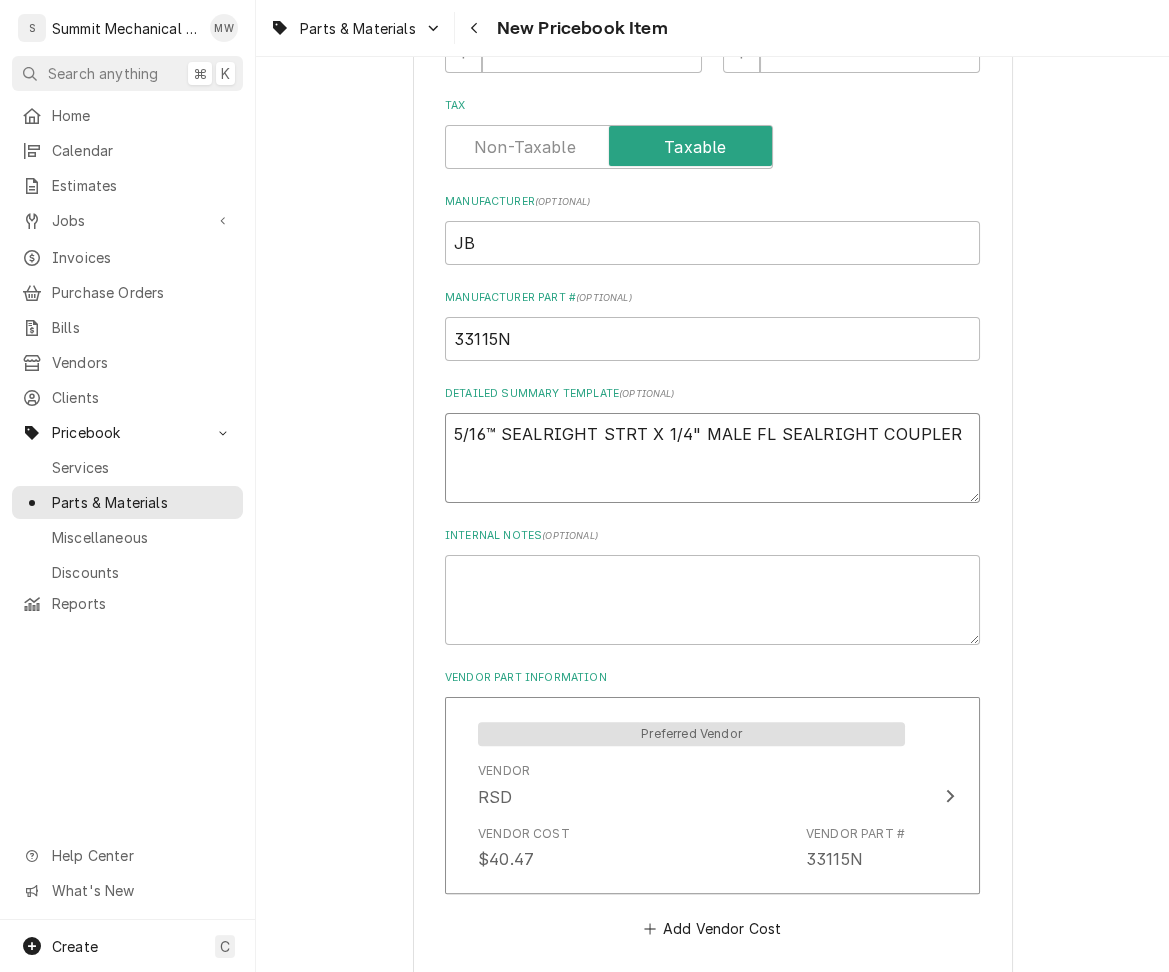 click on "5/16™ SEALRIGHT STRT X 1/4" MALE FL SEALRIGHT COUPLER" at bounding box center (712, 458) 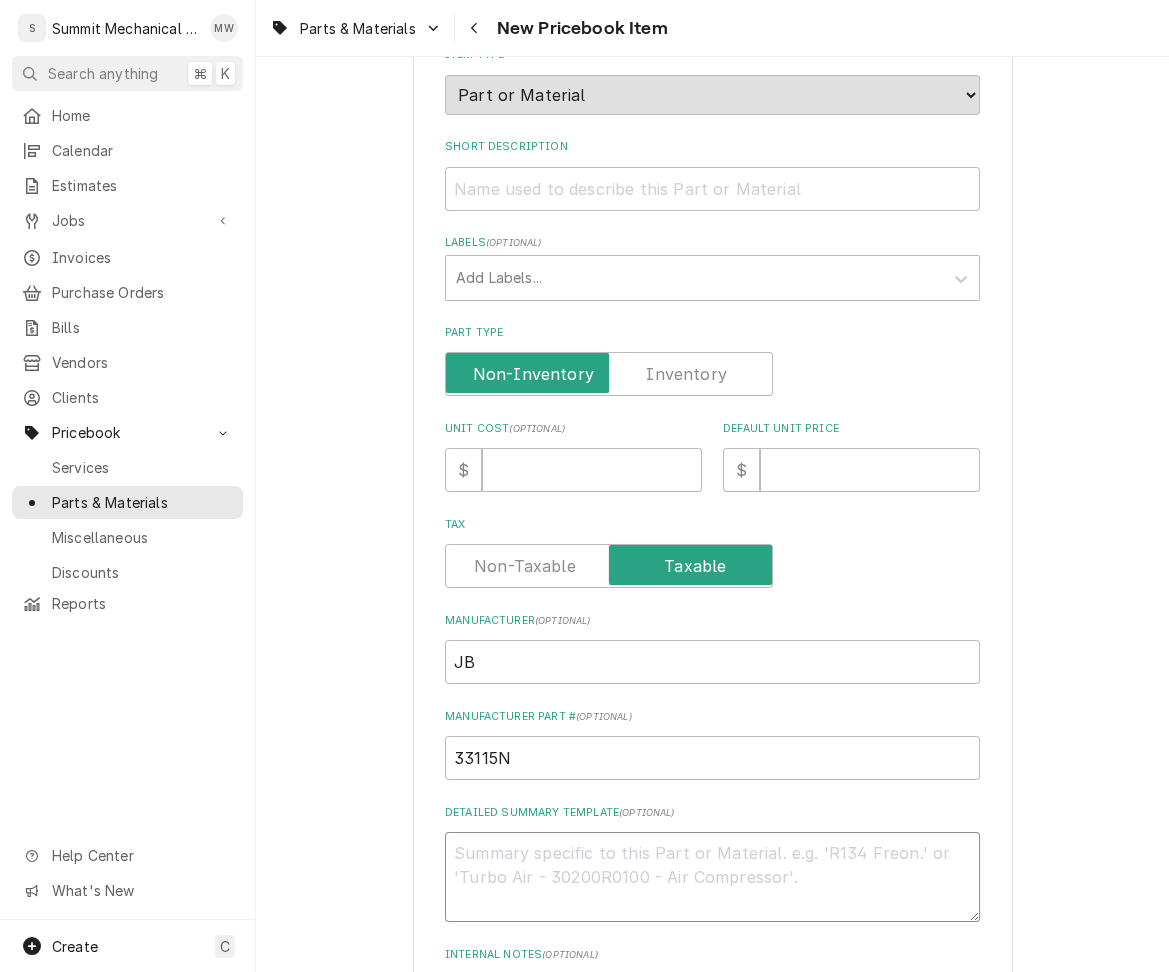 scroll, scrollTop: 166, scrollLeft: 0, axis: vertical 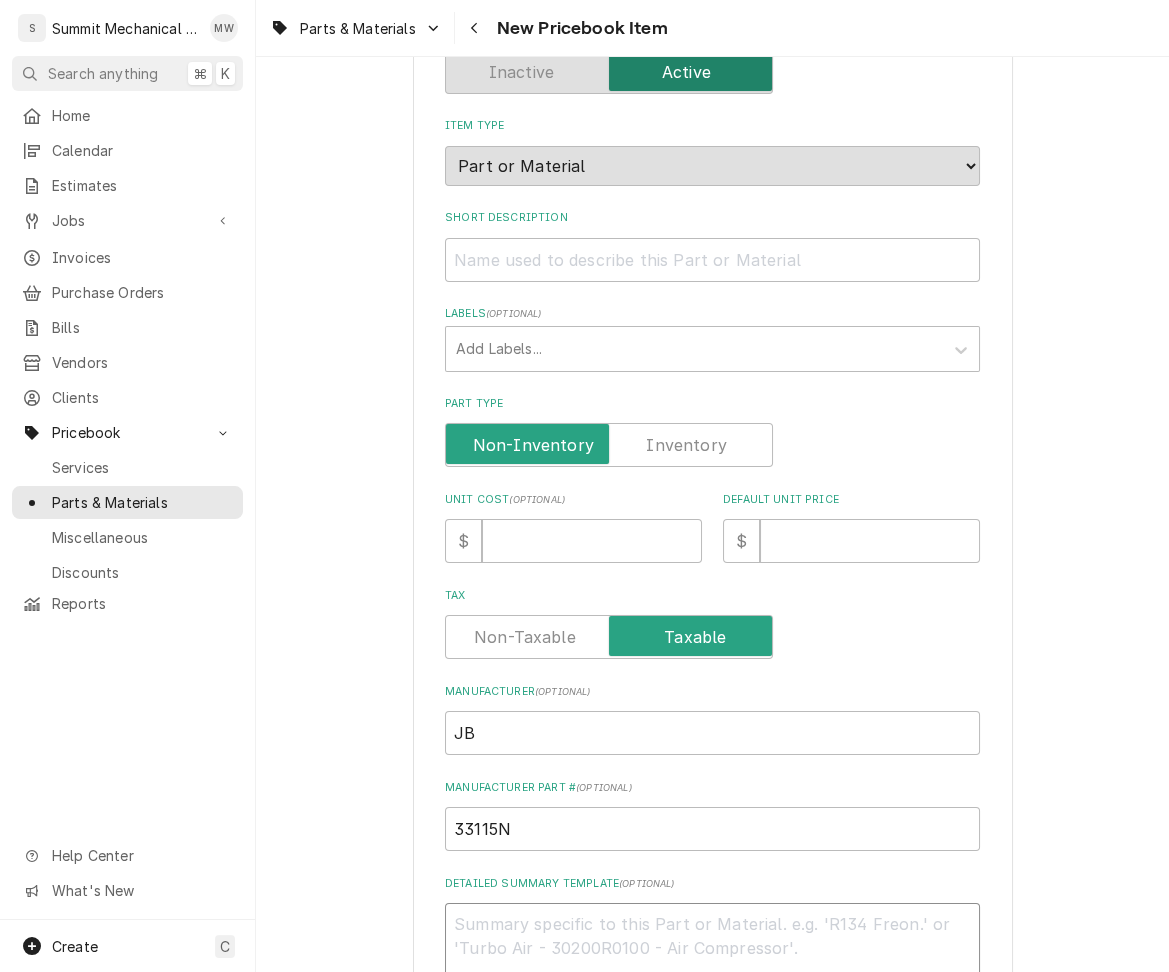 type 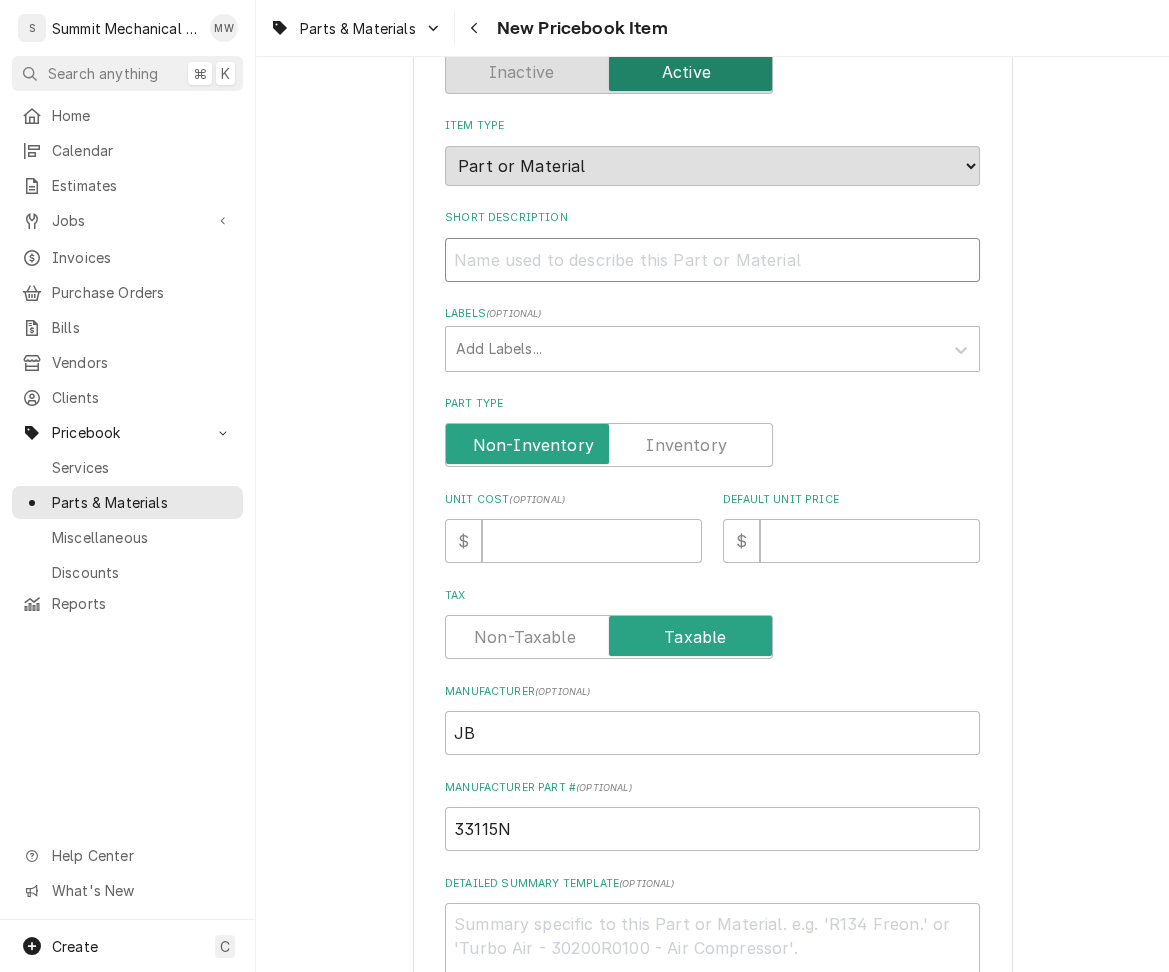 click on "Short Description" at bounding box center [712, 260] 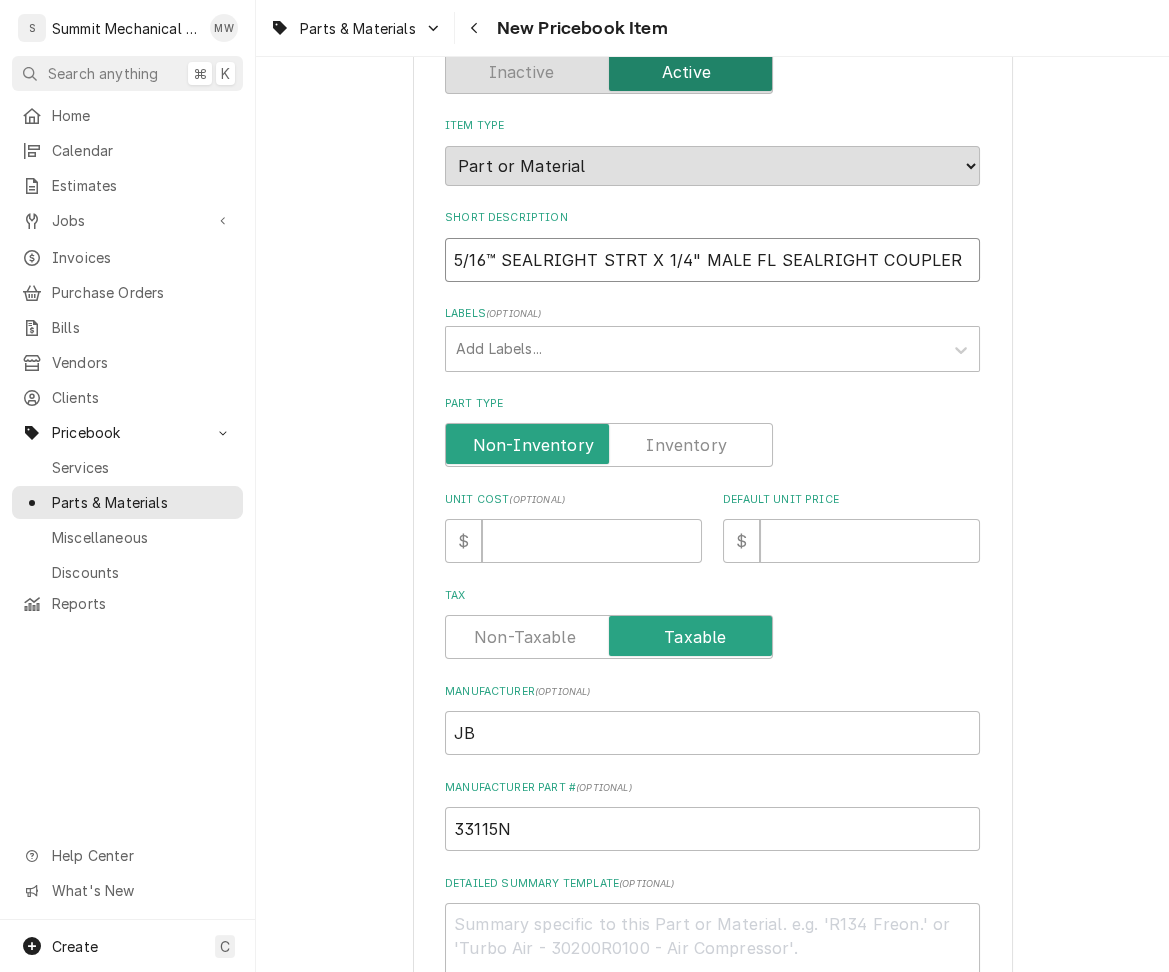 type on "5/16™ SEALRIGHT STRT X 1/4" MALE FL SEALRIGHT COUPLER" 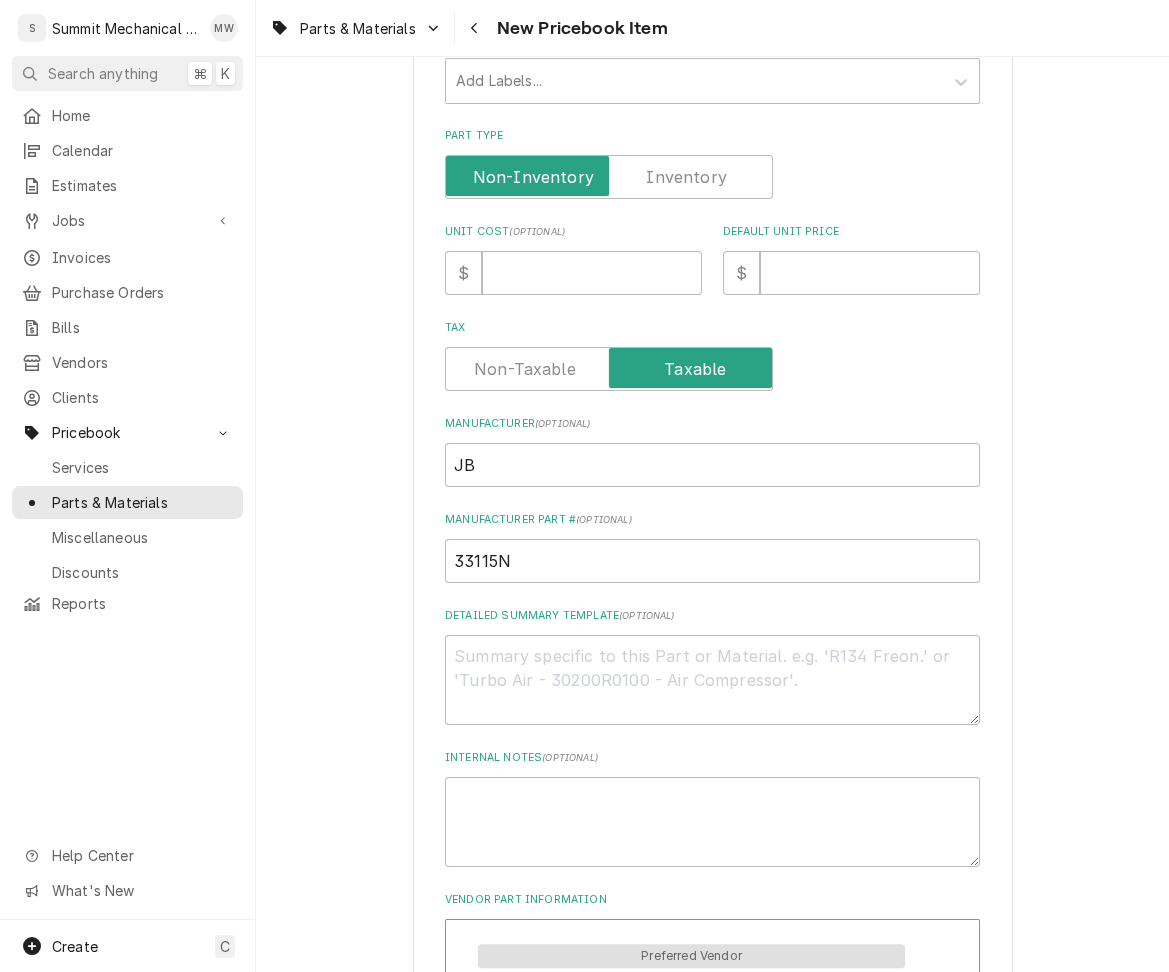scroll, scrollTop: 384, scrollLeft: 0, axis: vertical 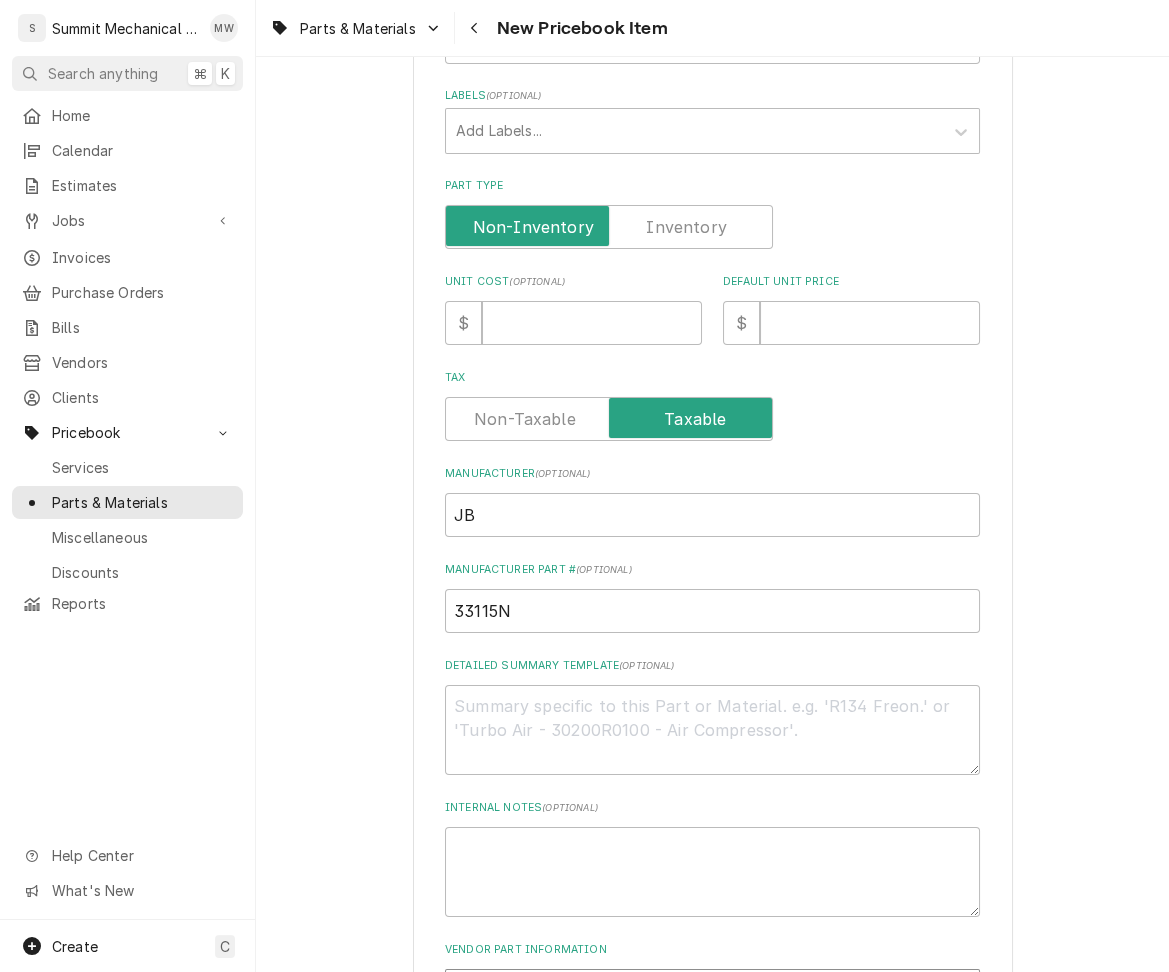 click on "Please provide the following information to create a PriceBook item. Active Status Item Type Choose PriceBook item type... Service Charge Part or Material Miscellaneous Charge Discount Tax Short Description 5/16™ SEALRIGHT STRT X 1/4" MALE FL SEALRIGHT COUPLER Labels  ( optional ) Add Labels... Part Type Unit Cost  ( optional ) $ Default Unit Price $ Tax Manufacturer  ( optional ) JB Manufacturer Part #  ( optional ) 33115N Detailed Summary Template  ( optional ) Internal Notes  ( optional ) Vendor Part Information Preferred Vendor Vendor RSD Vendor Cost $40.47 Vendor Part # 33115N Add Vendor Cost" at bounding box center [712, 475] 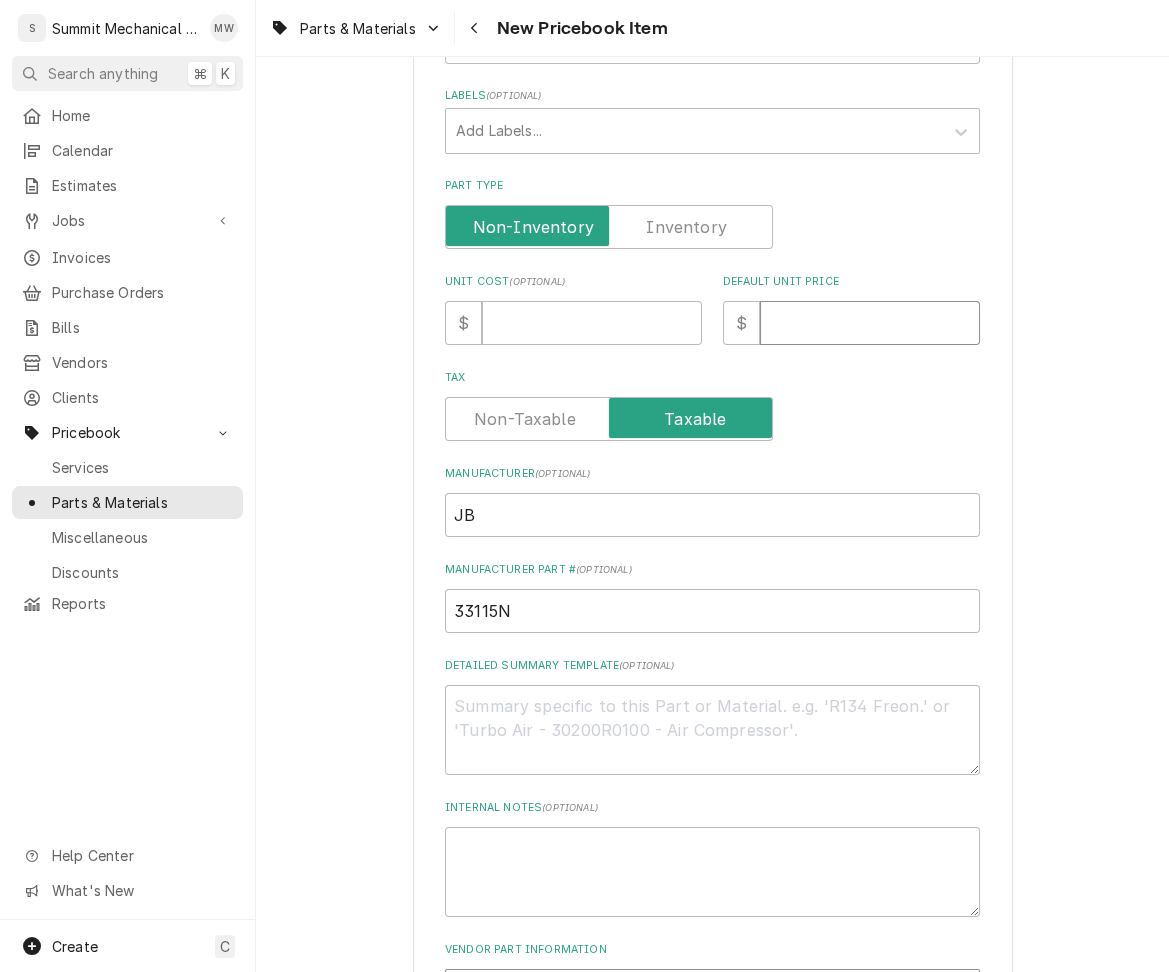 click on "Default Unit Price" at bounding box center (870, 323) 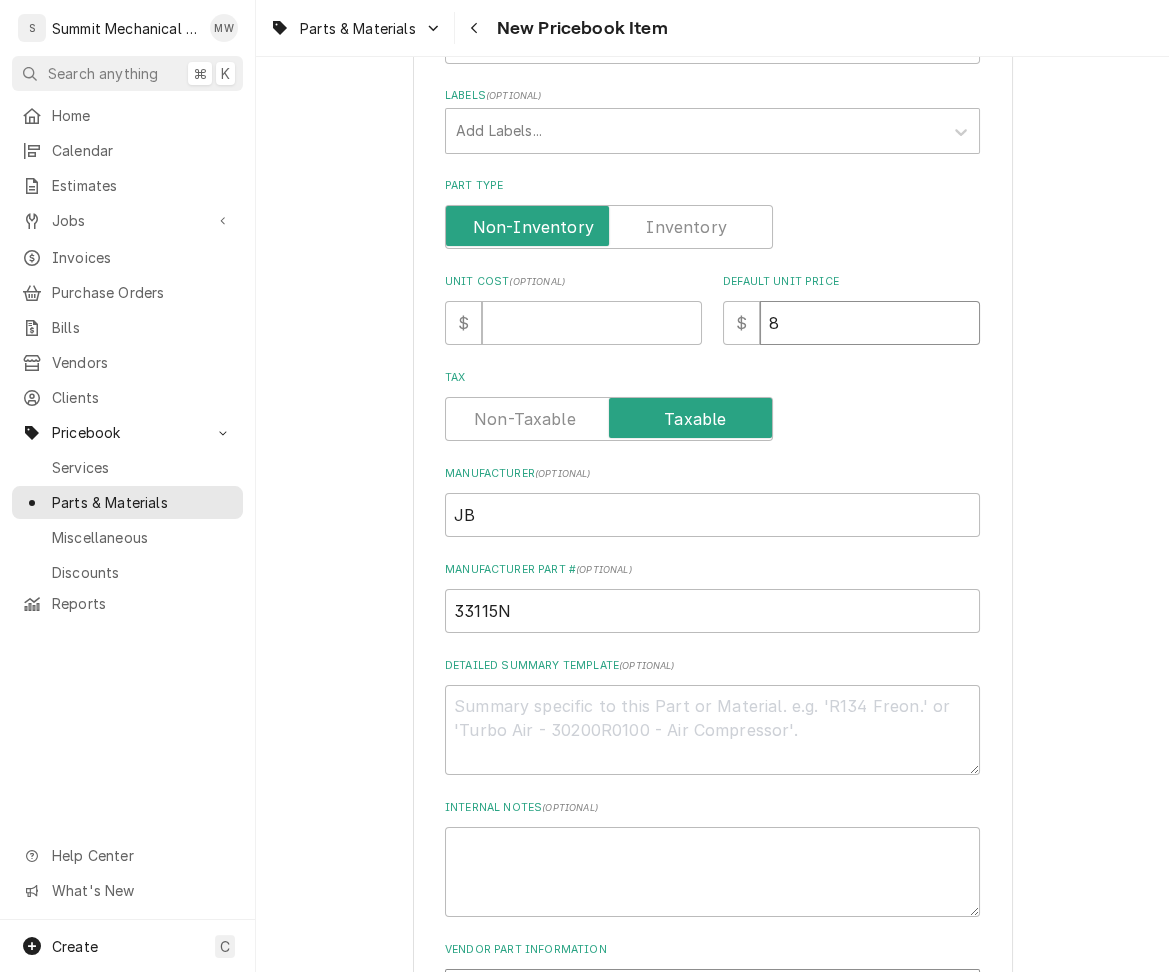 type on "x" 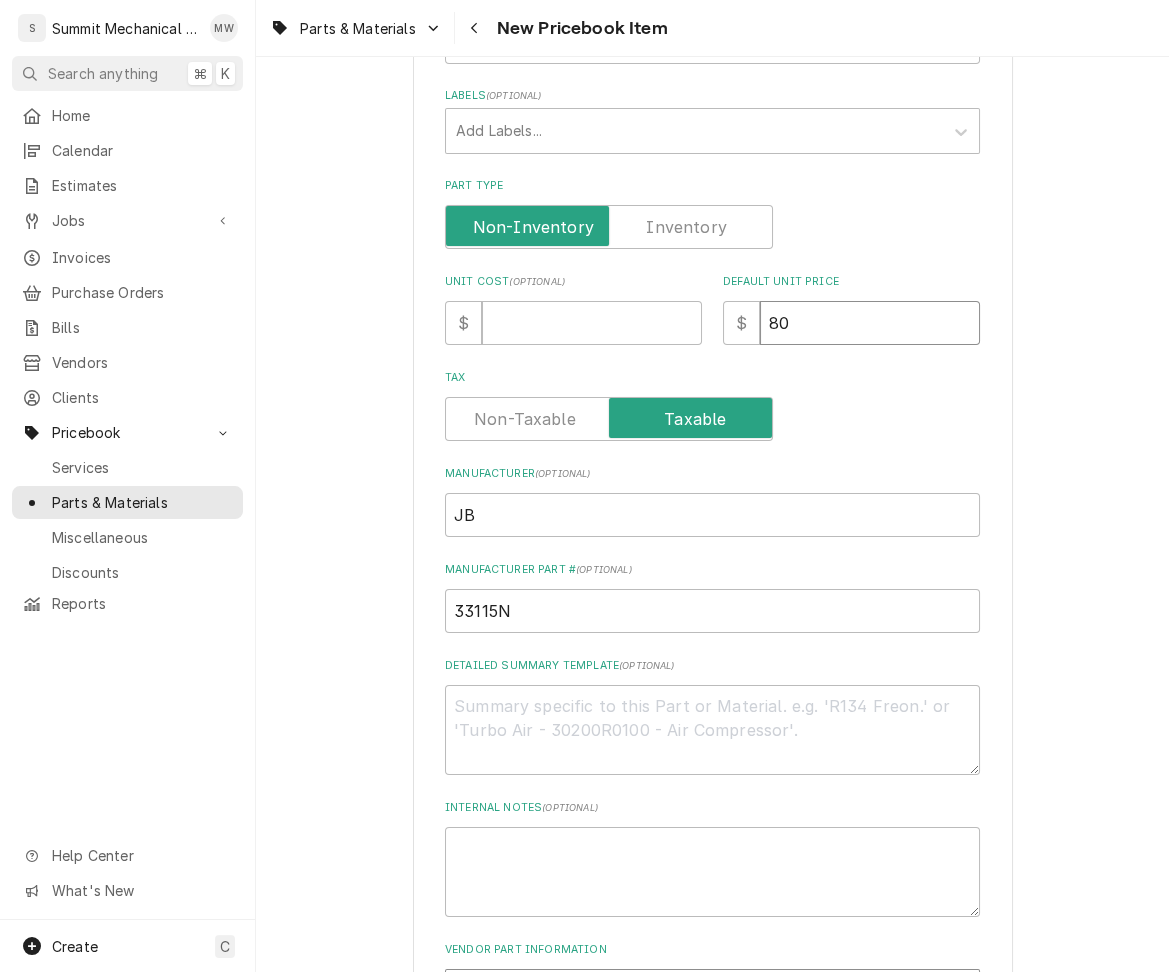 type on "x" 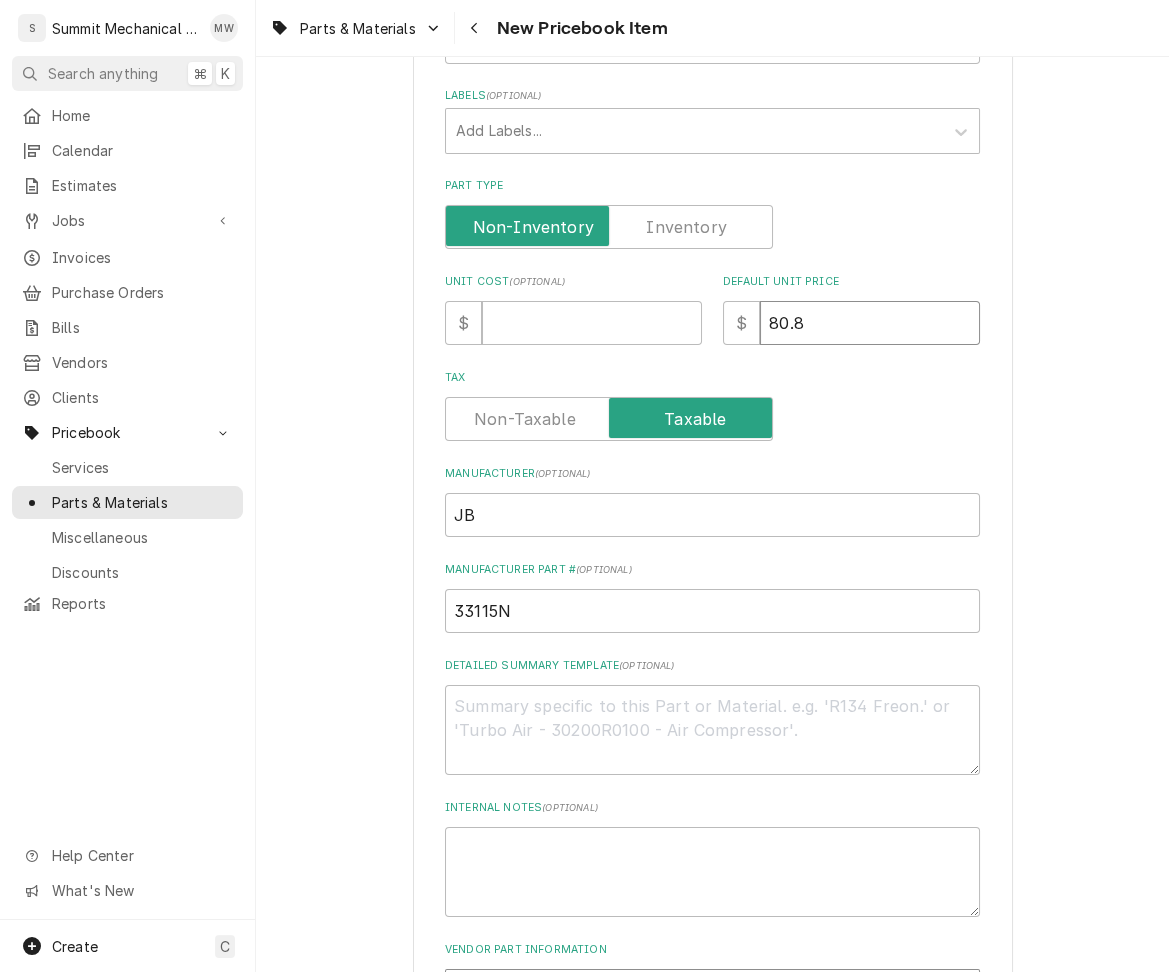 type on "x" 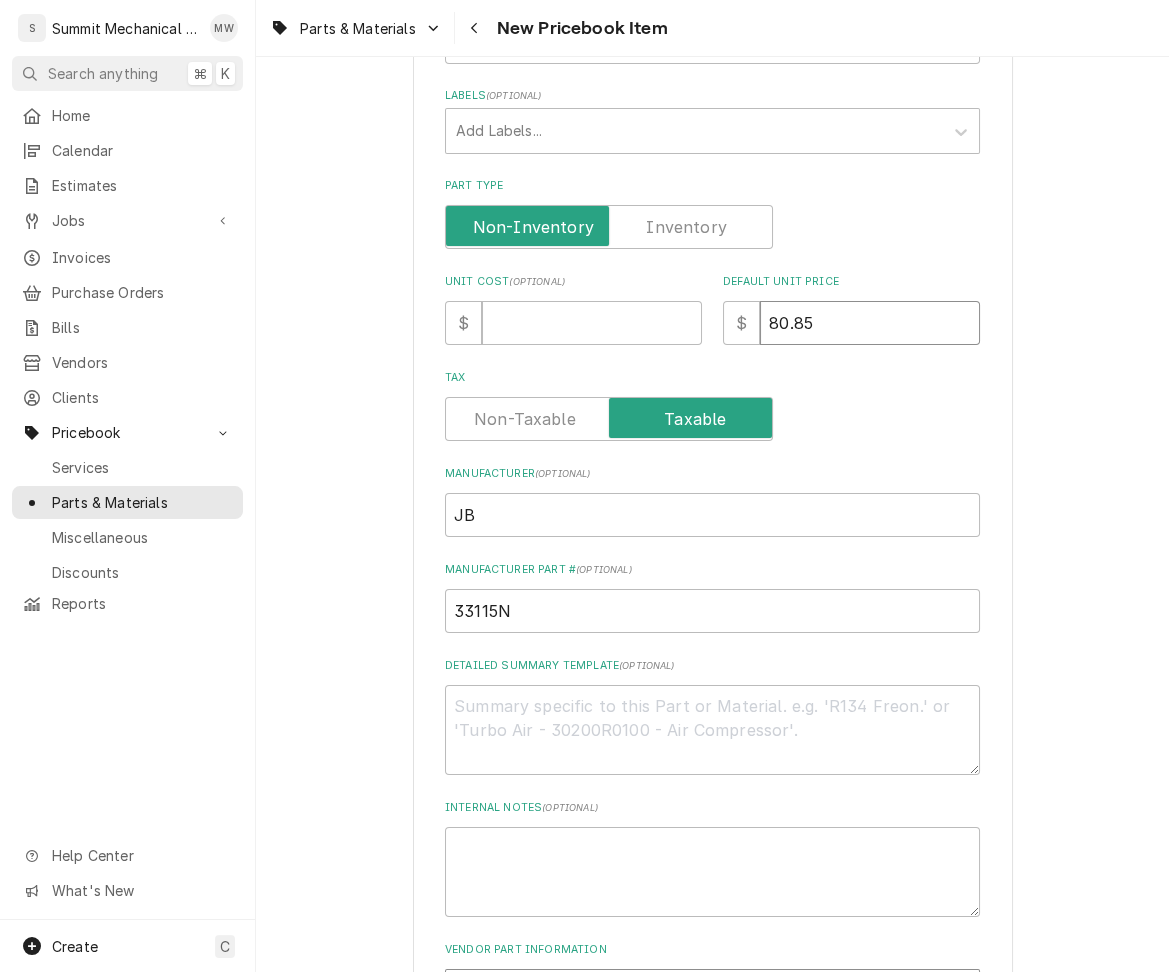 type on "80.85" 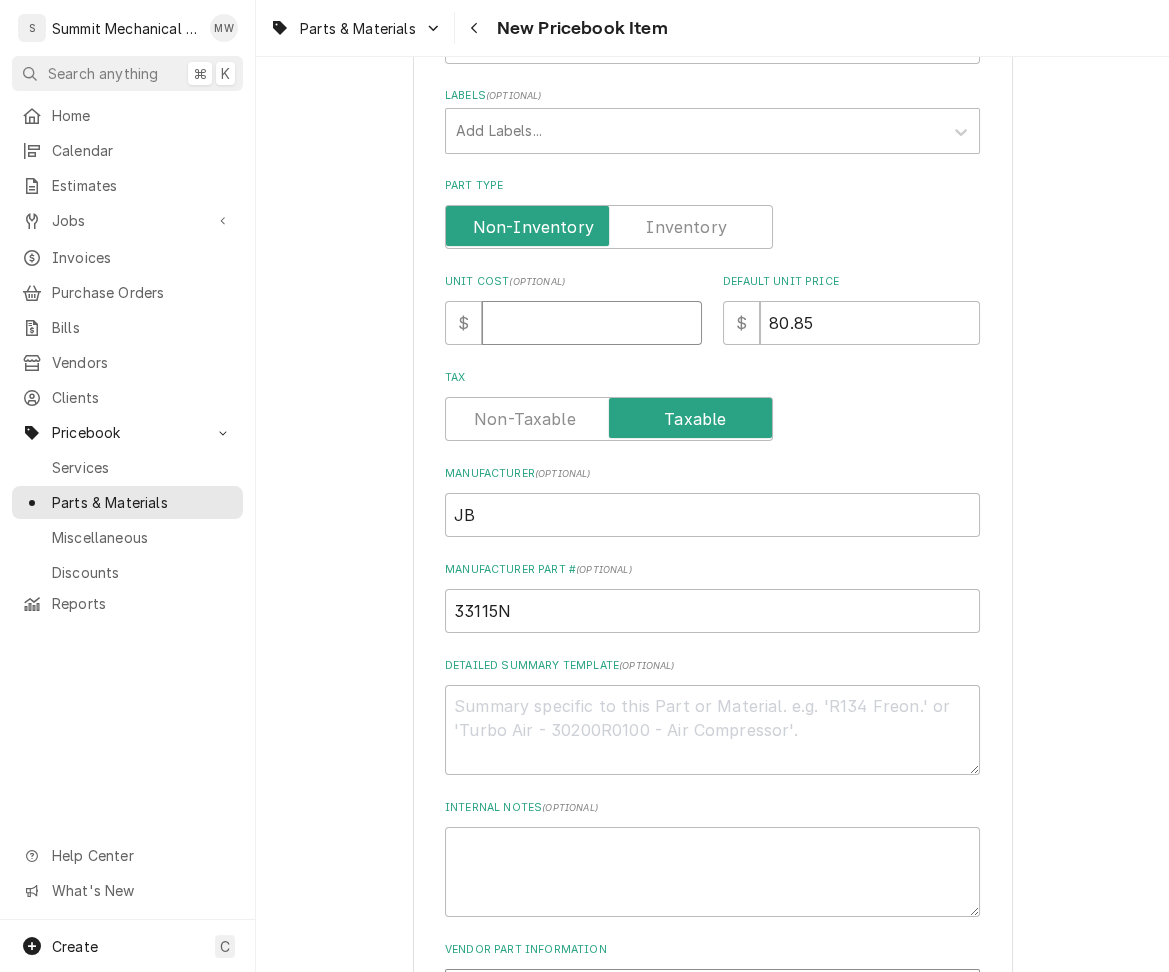 click on "Unit Cost  ( optional )" at bounding box center (592, 323) 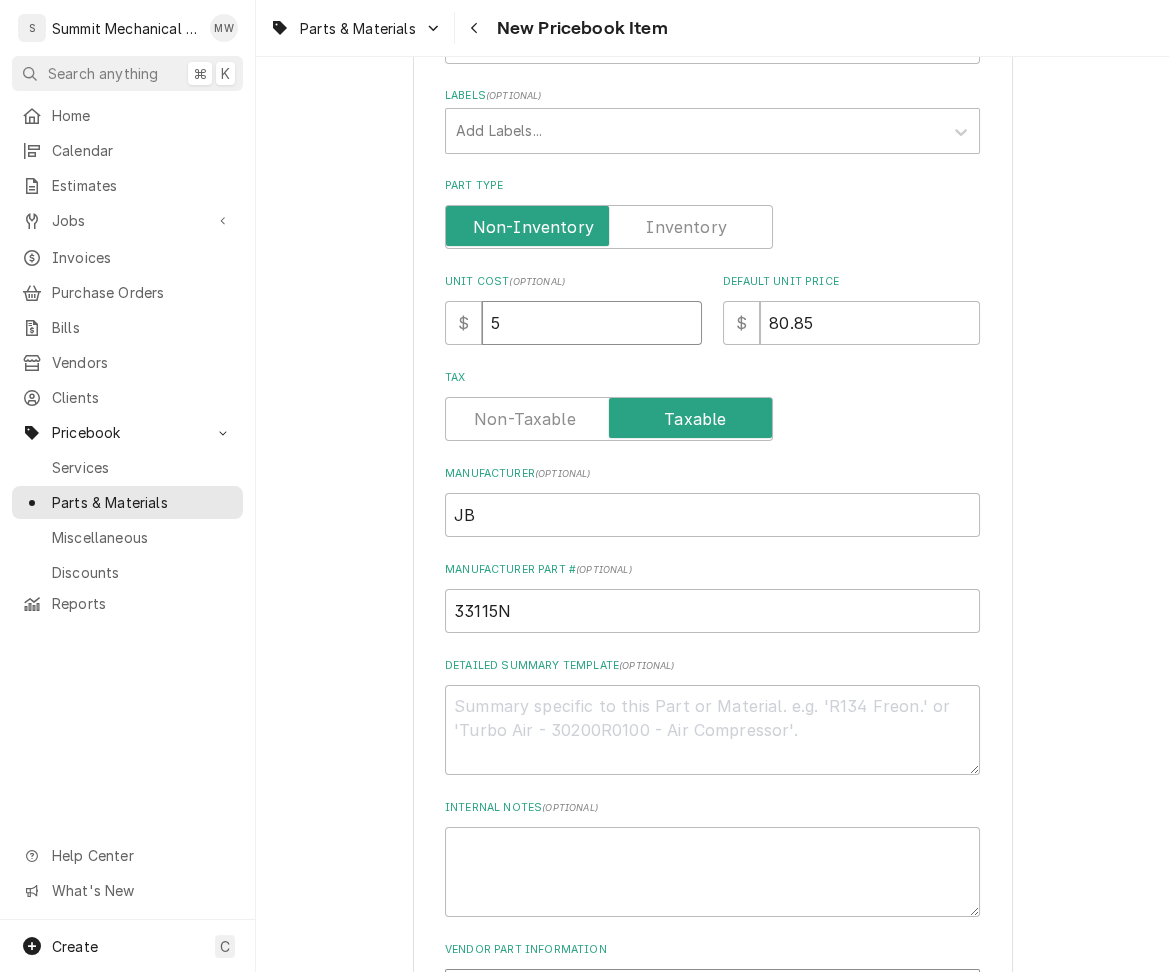 type on "x" 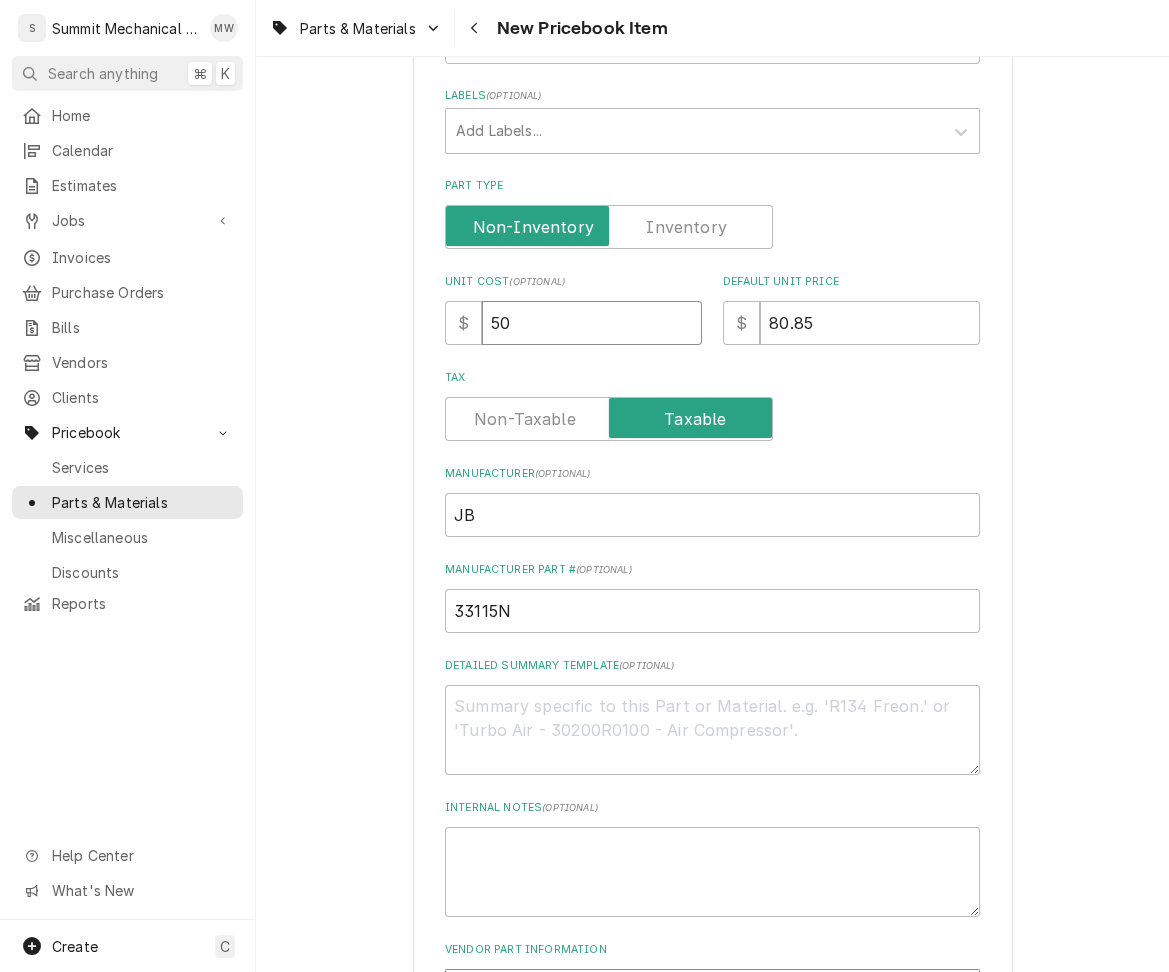 type on "x" 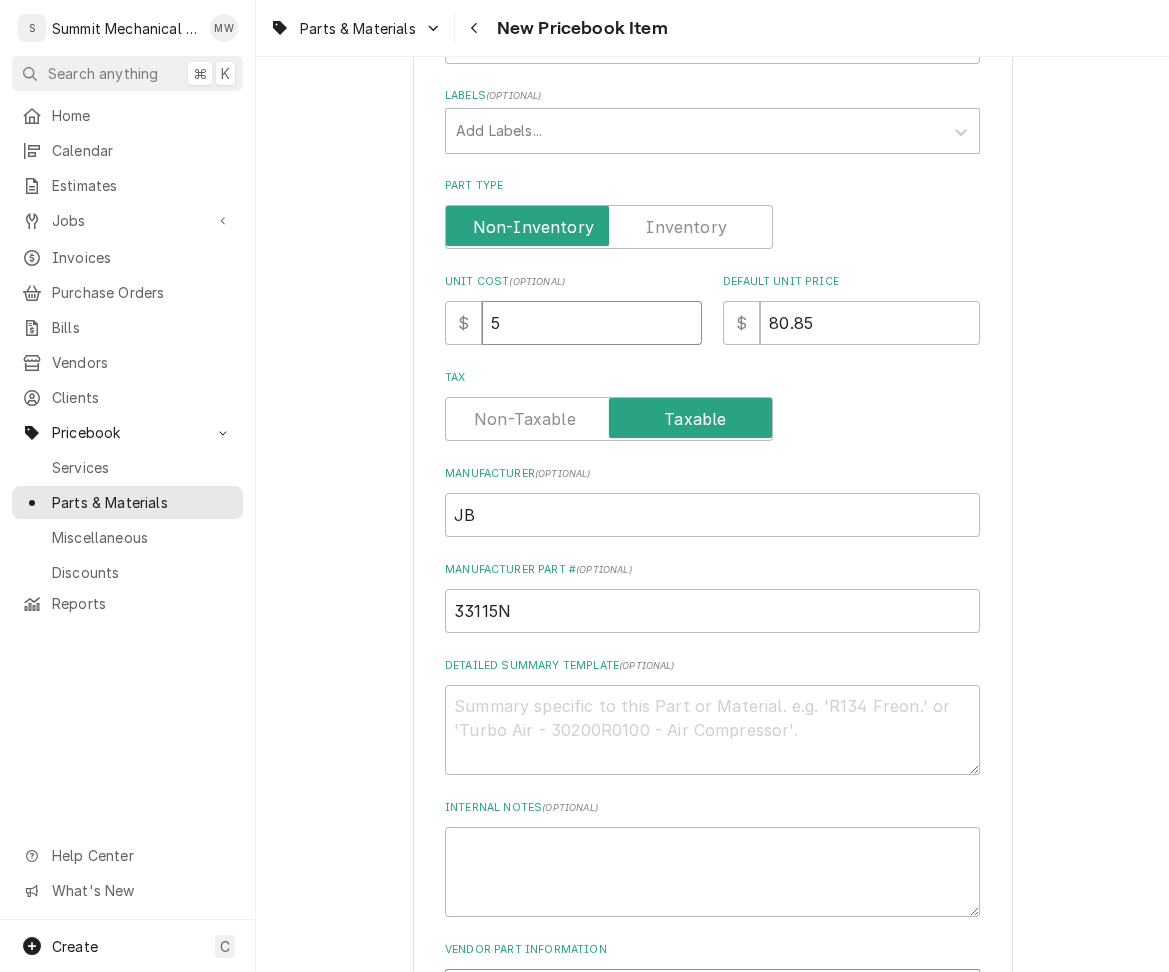 type on "x" 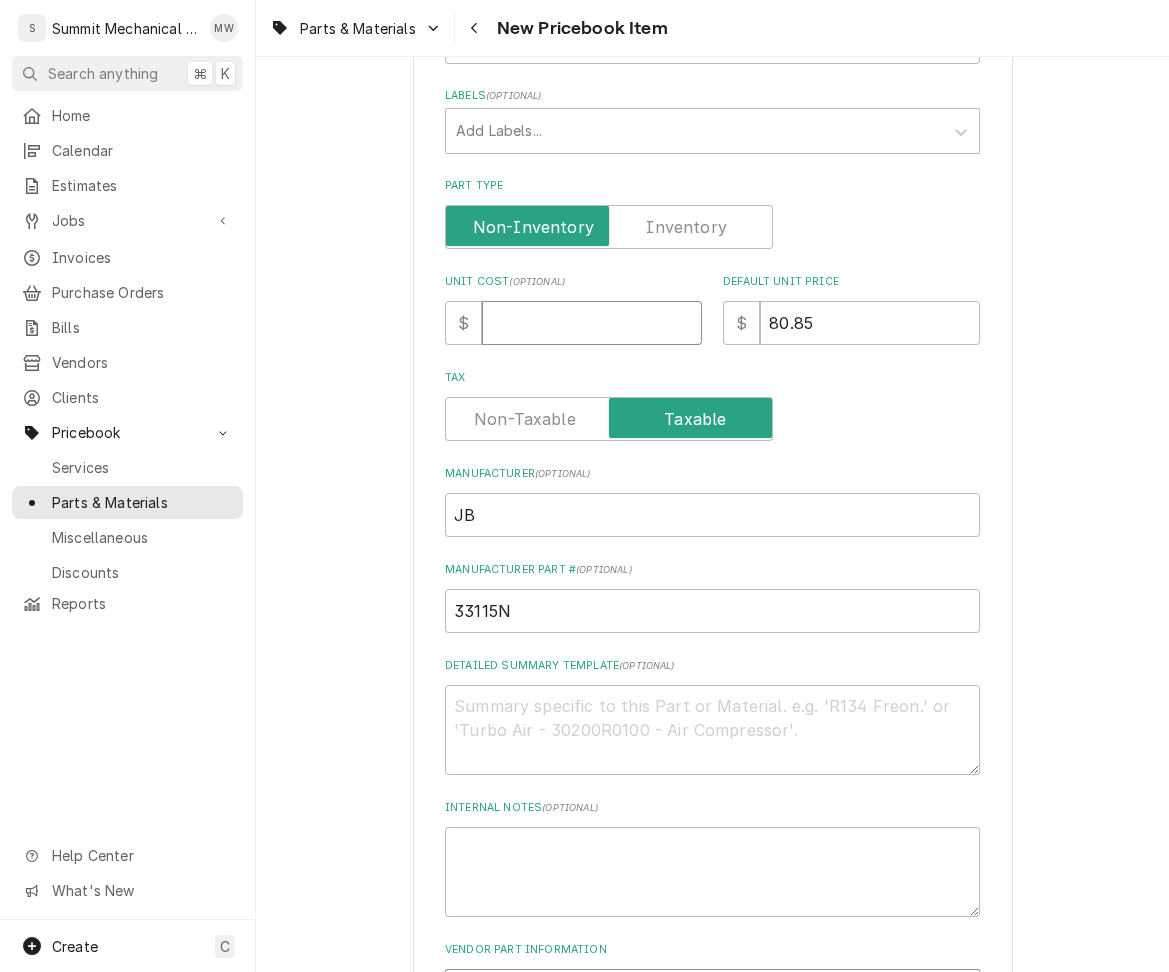 type on "x" 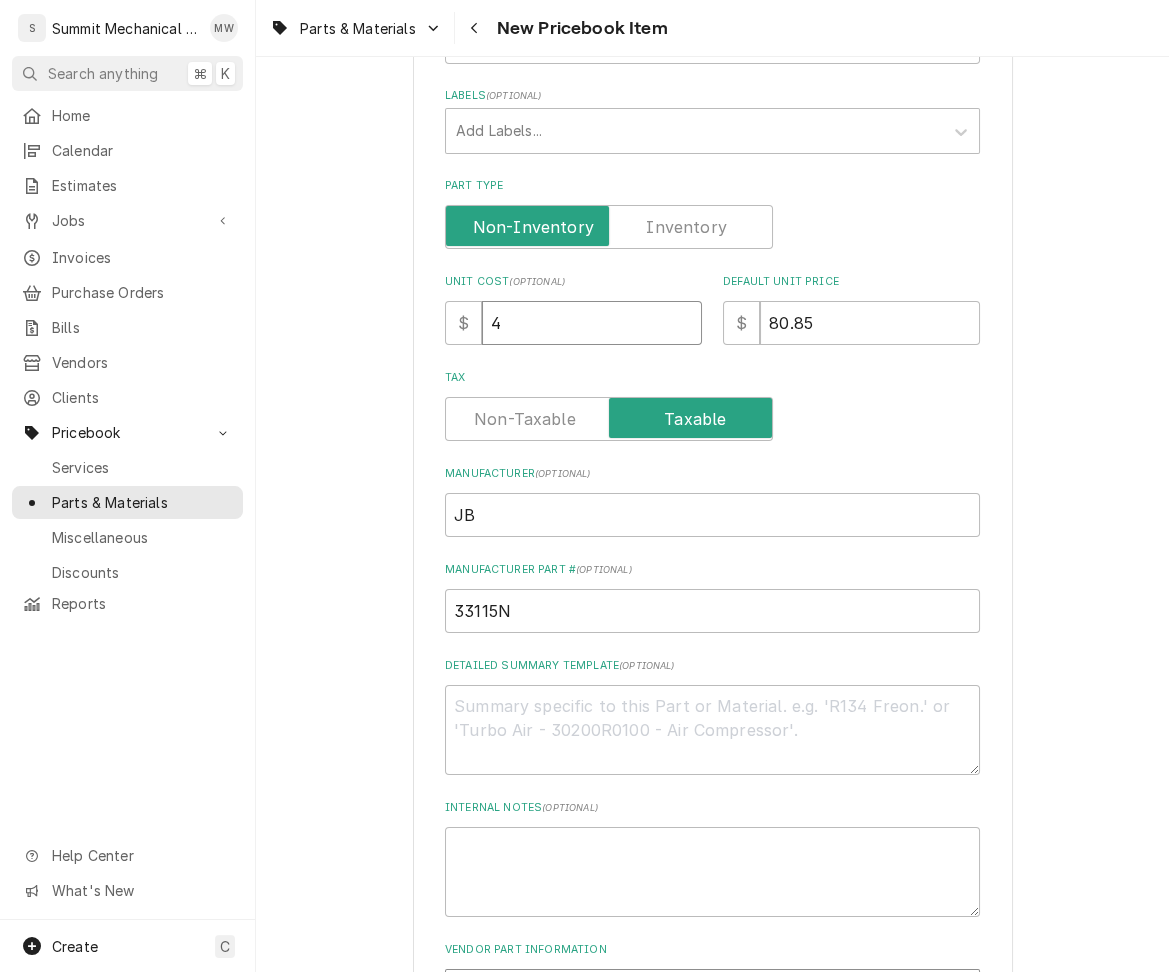 type on "x" 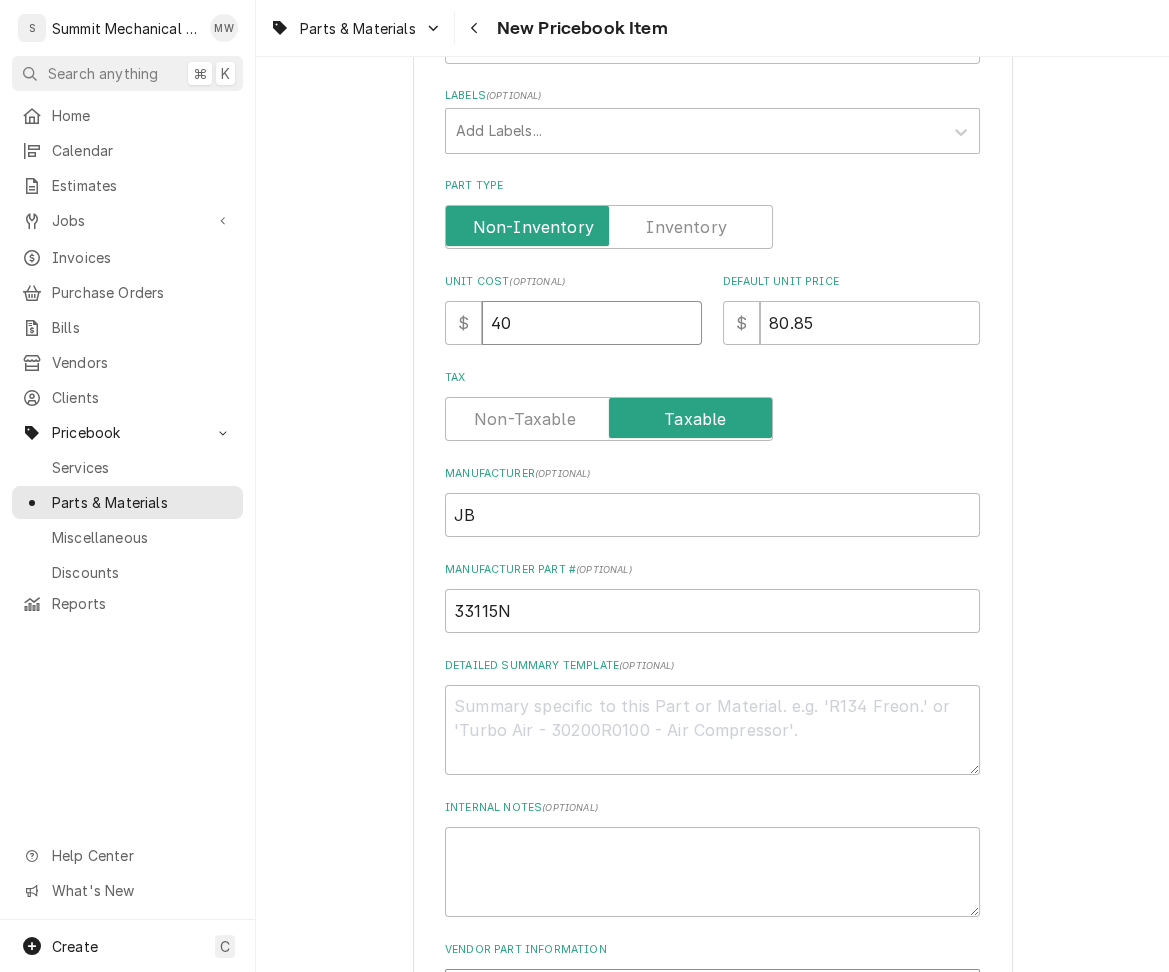 type on "40.4" 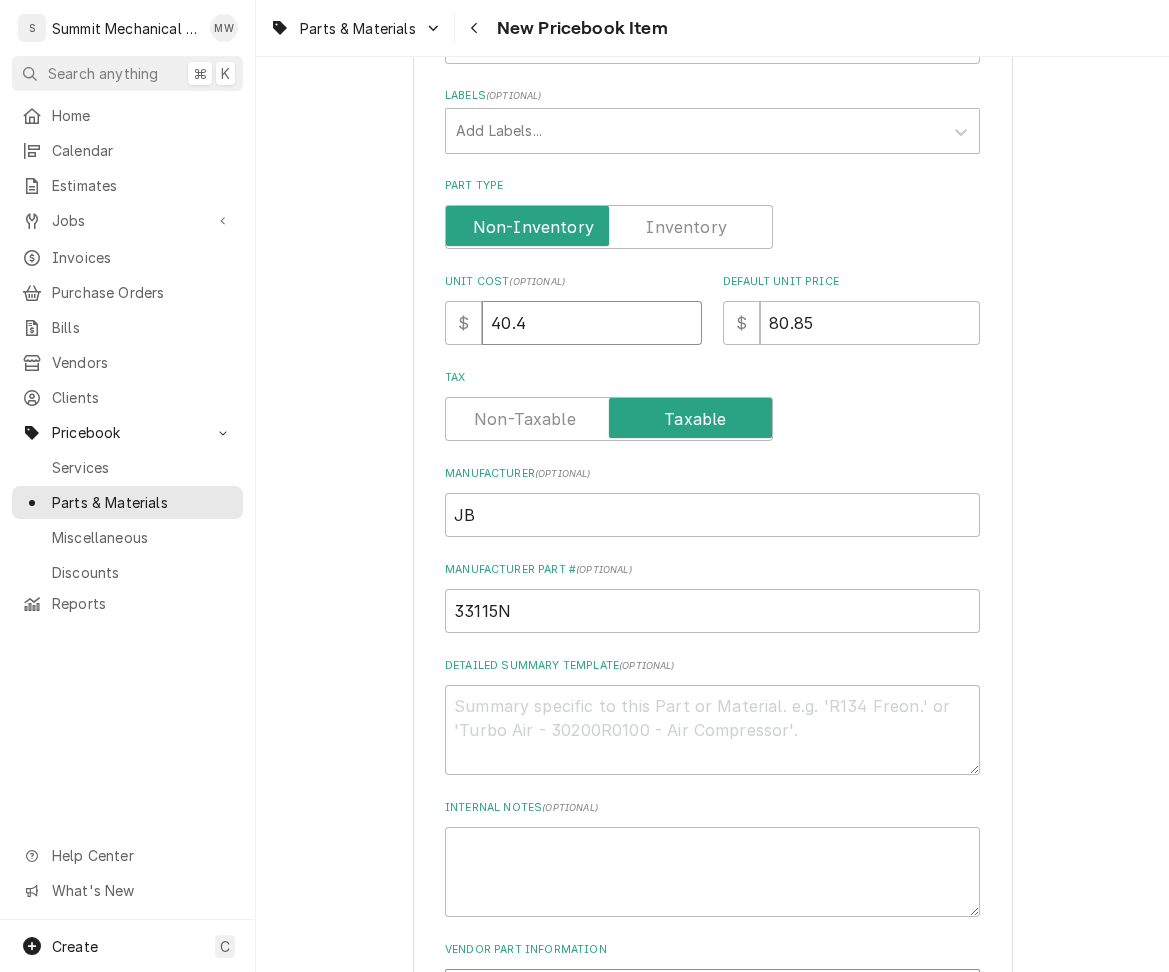 type on "x" 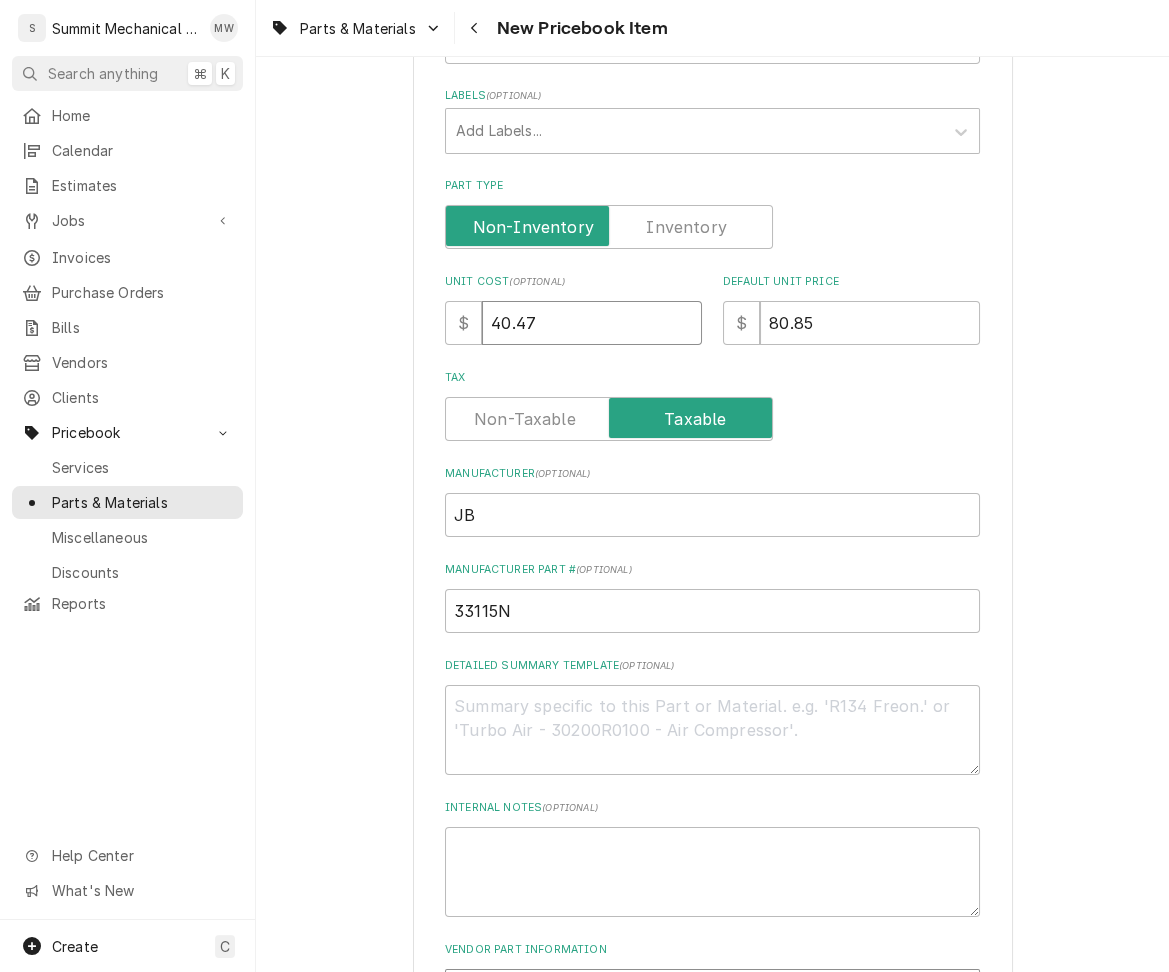 type on "40.47" 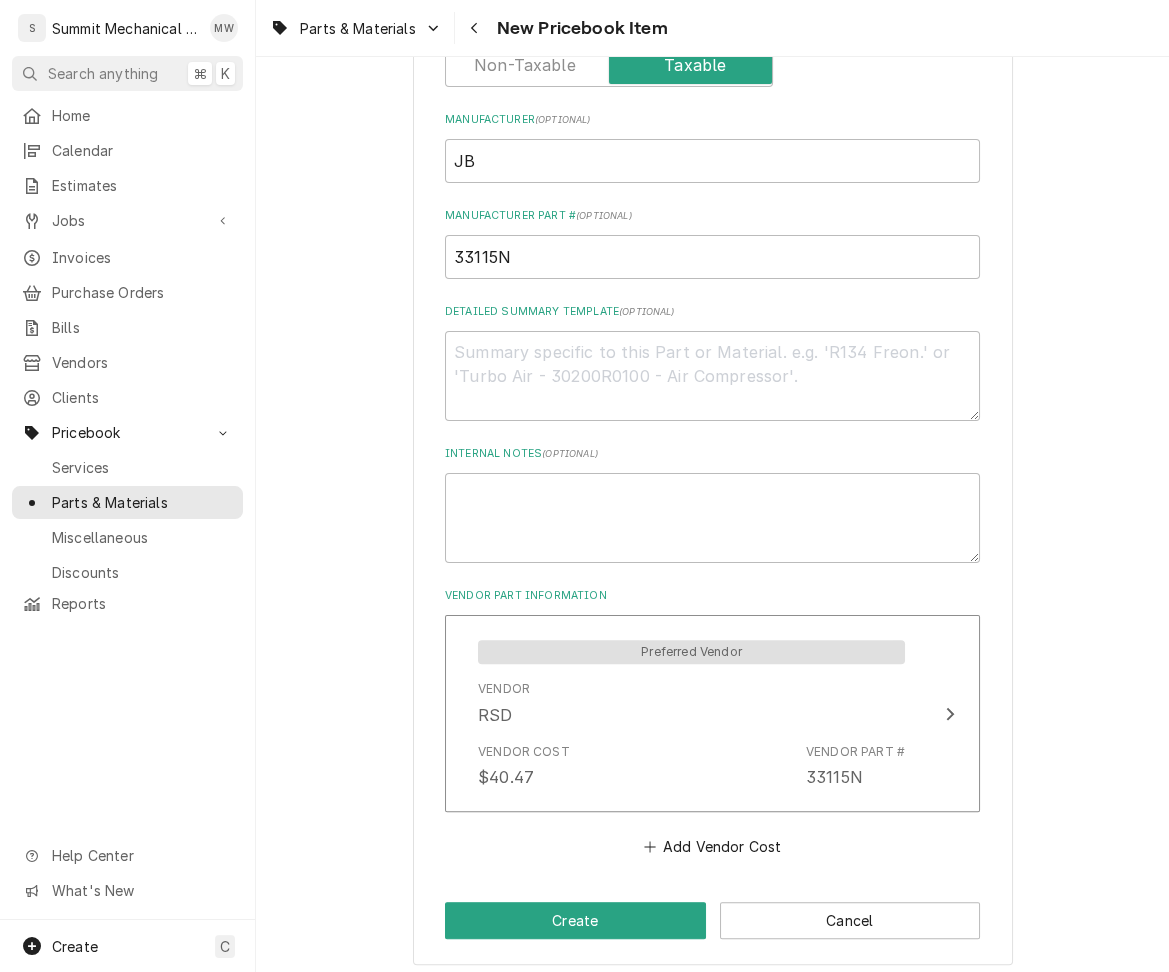 scroll, scrollTop: 745, scrollLeft: 0, axis: vertical 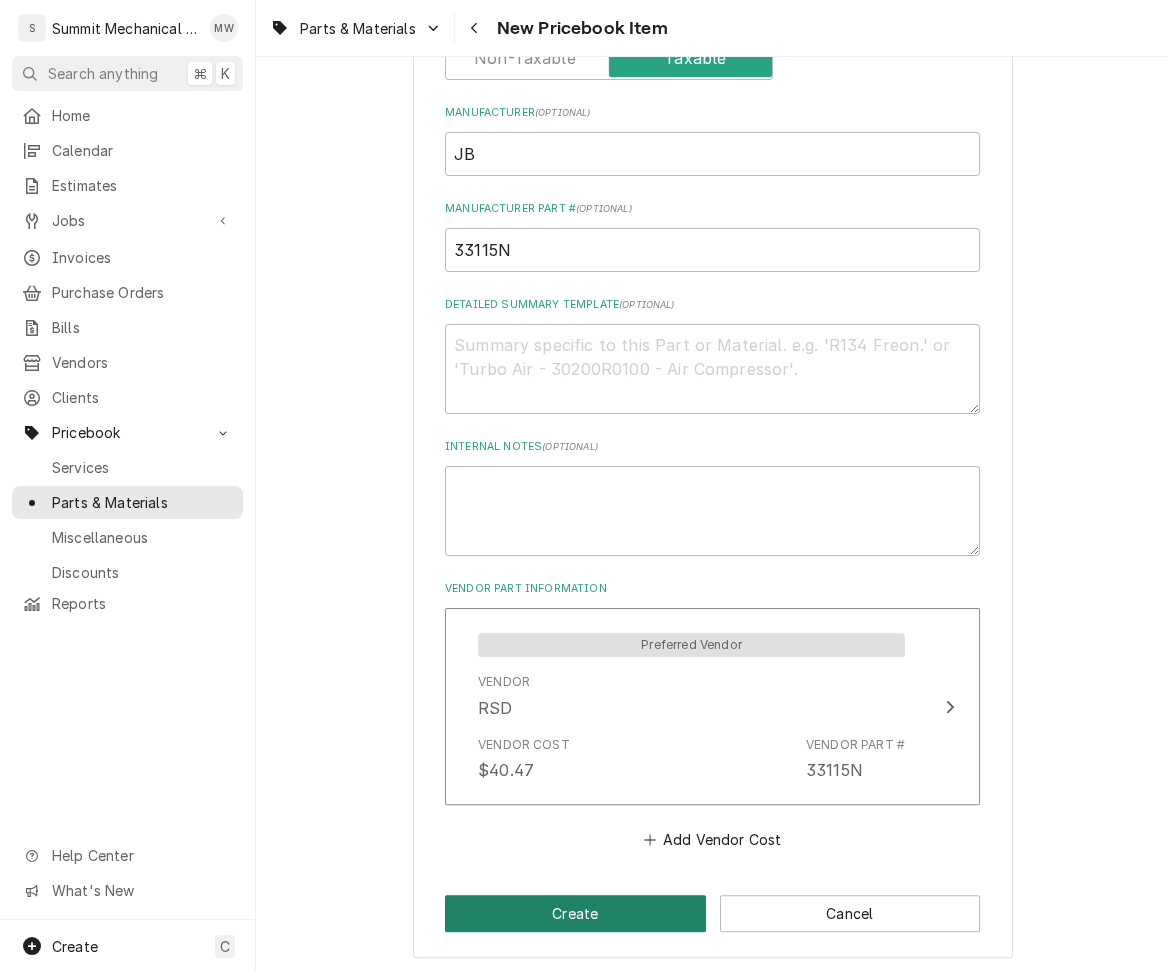 click on "Create" at bounding box center [575, 913] 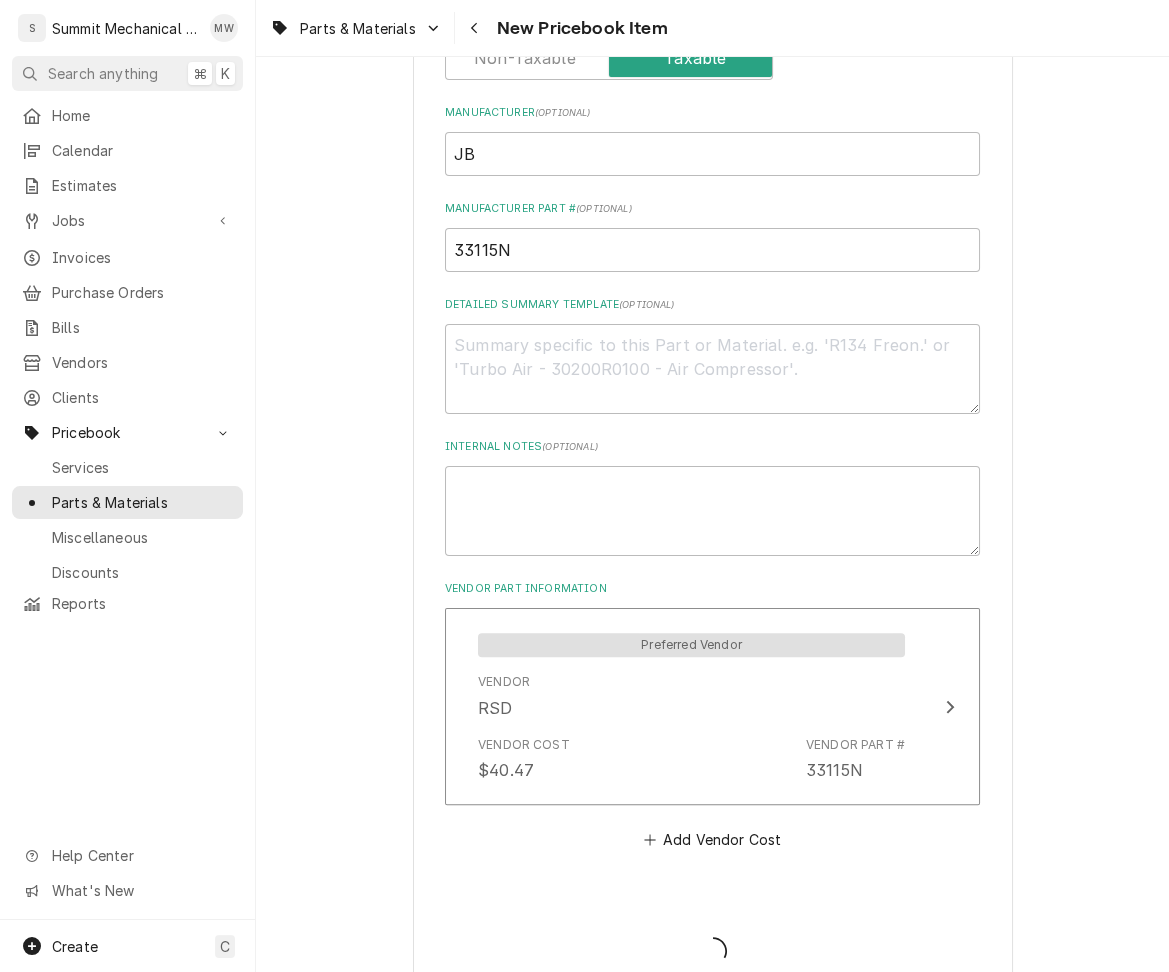 type on "x" 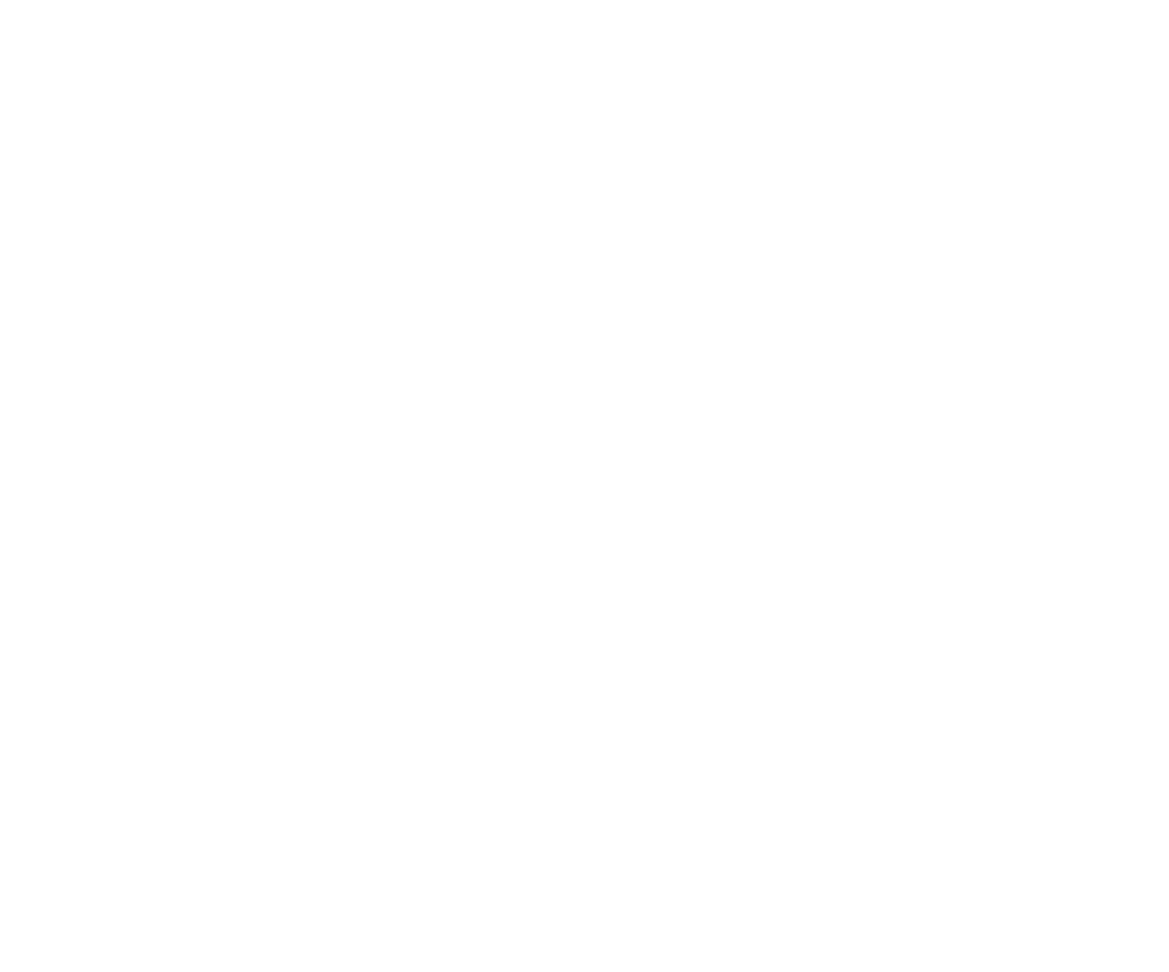 scroll, scrollTop: 0, scrollLeft: 0, axis: both 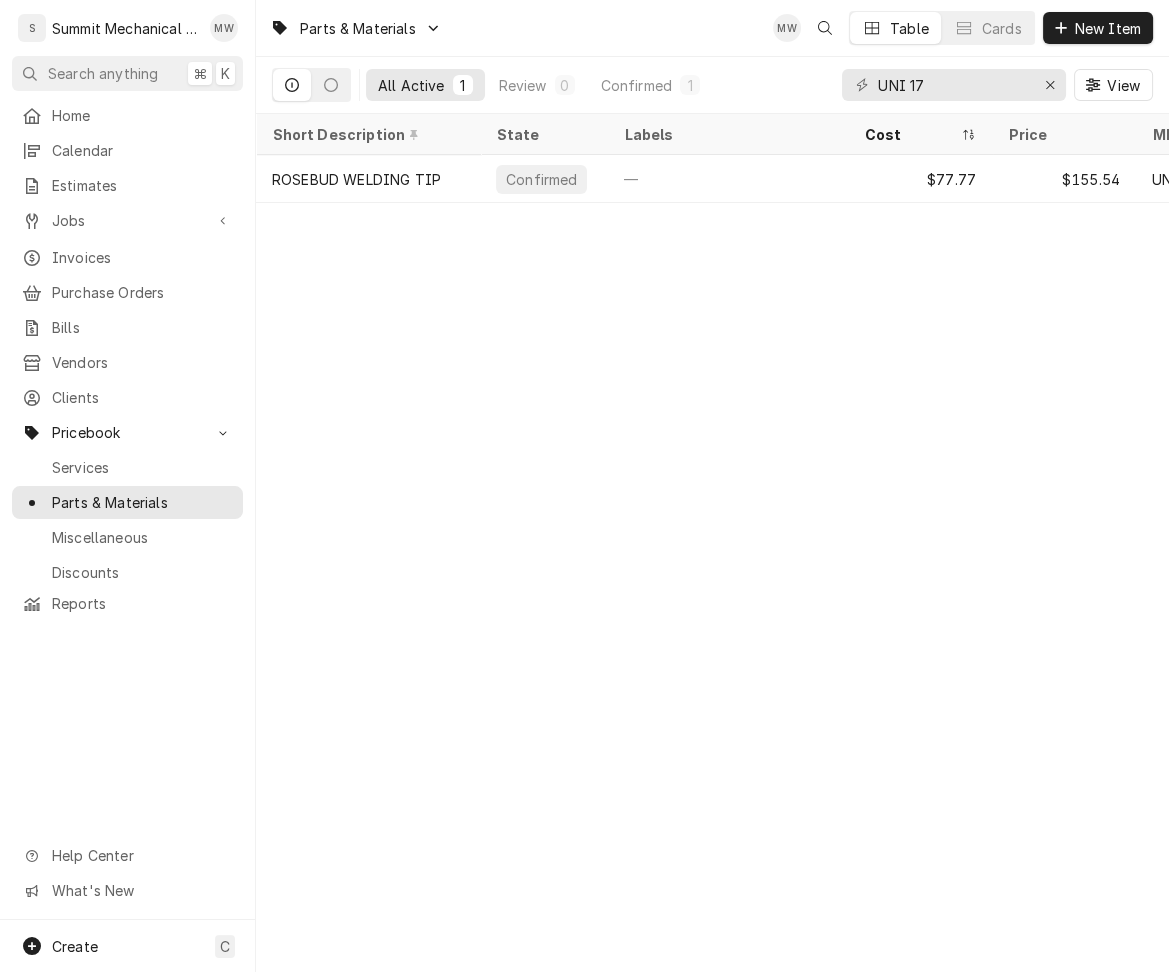 click on "UNI 17 View" at bounding box center (997, 85) 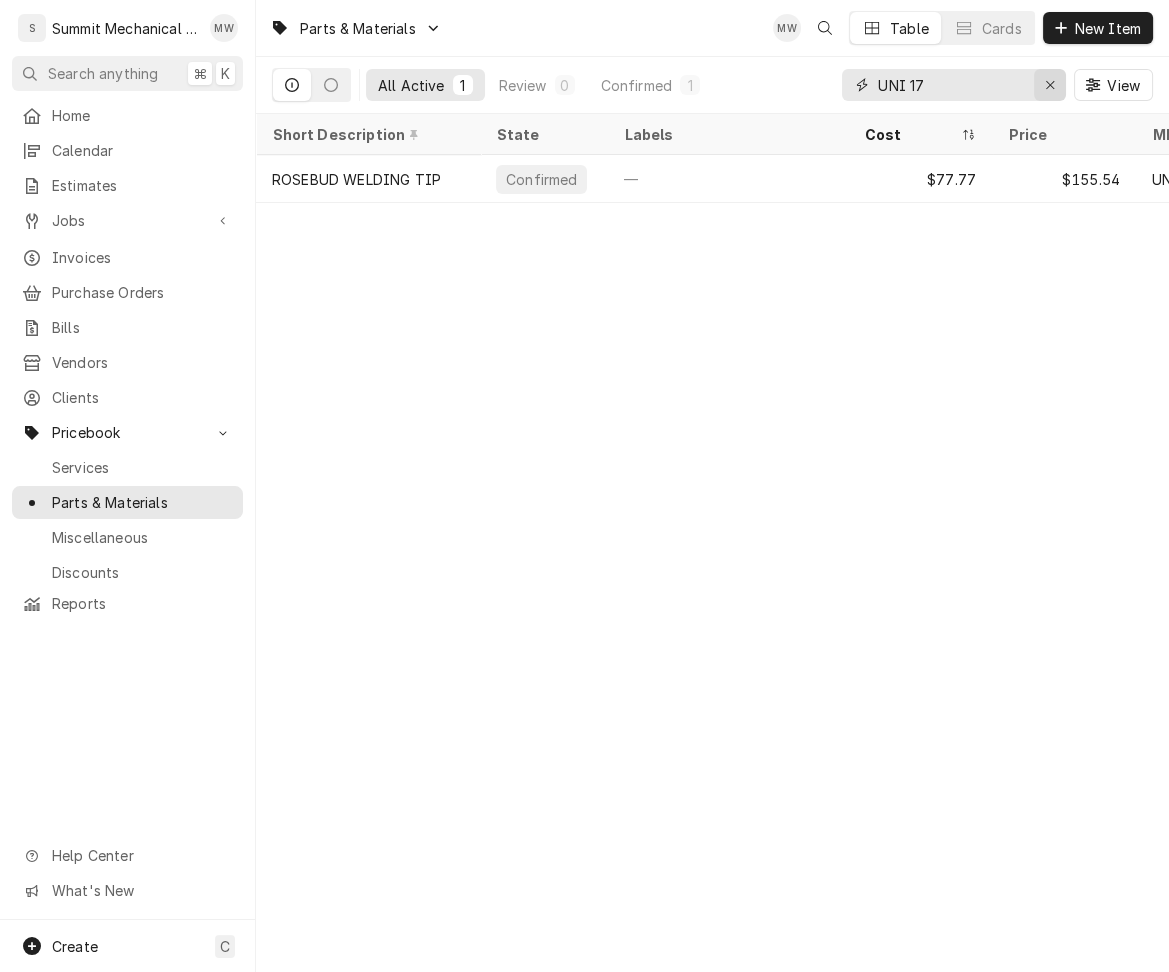 click 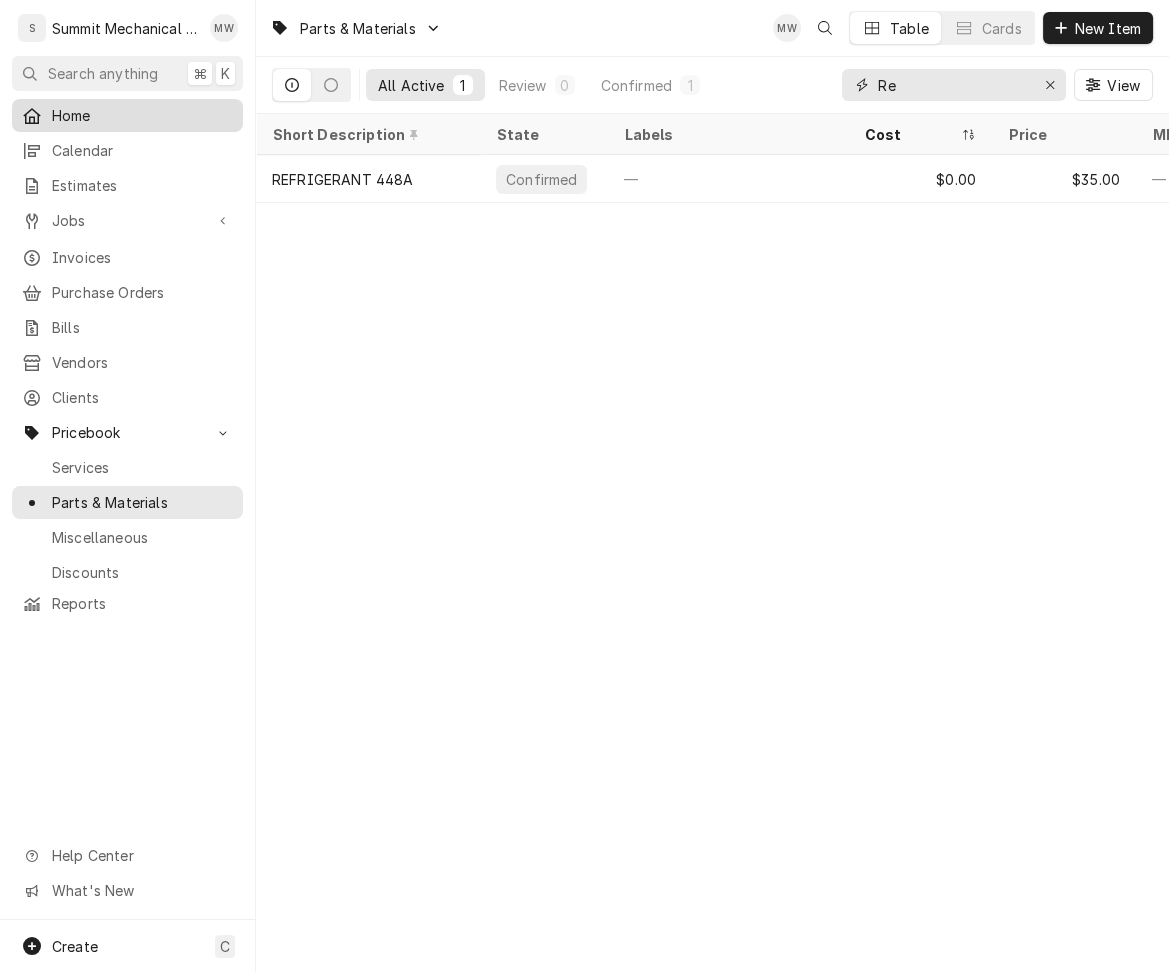 type on "R" 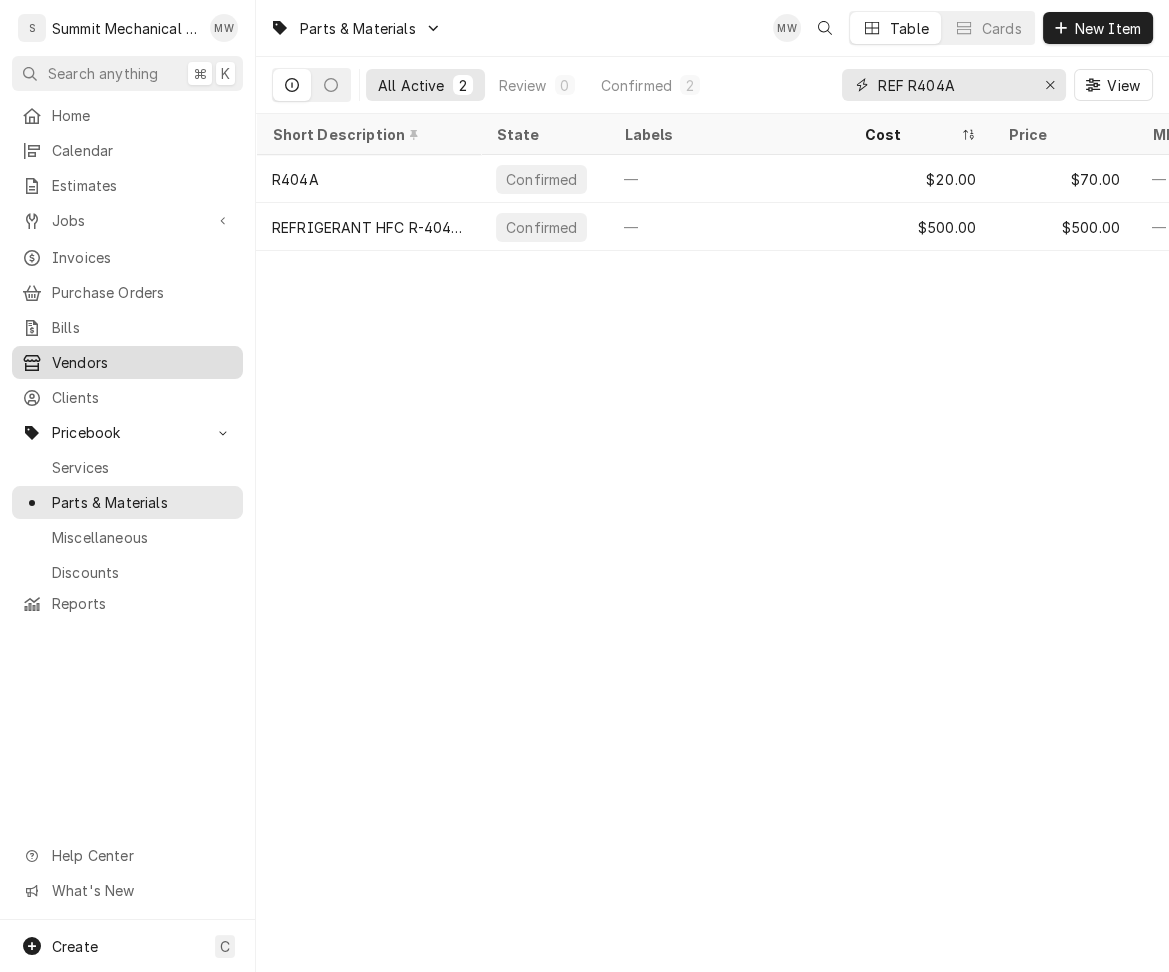 type on "Q" 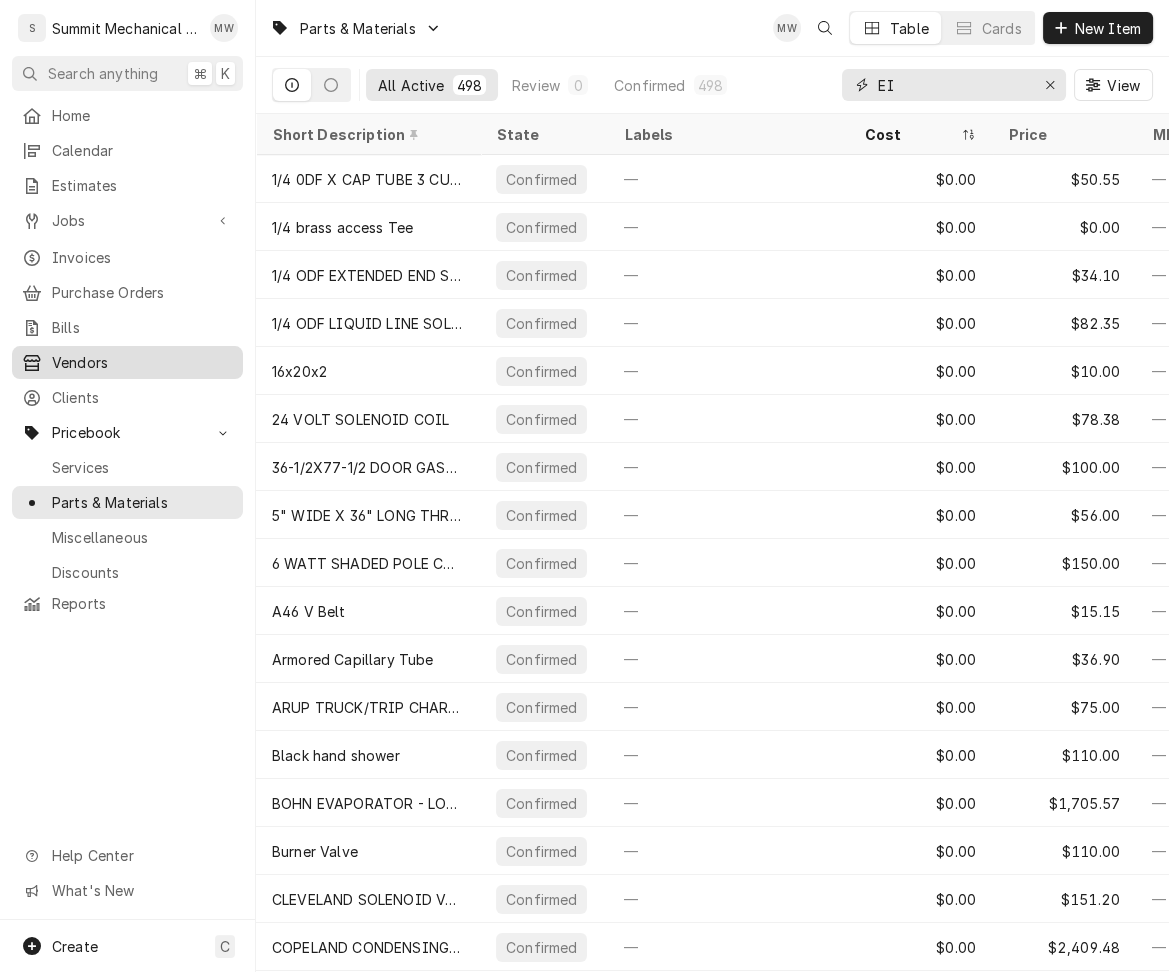 type on "E" 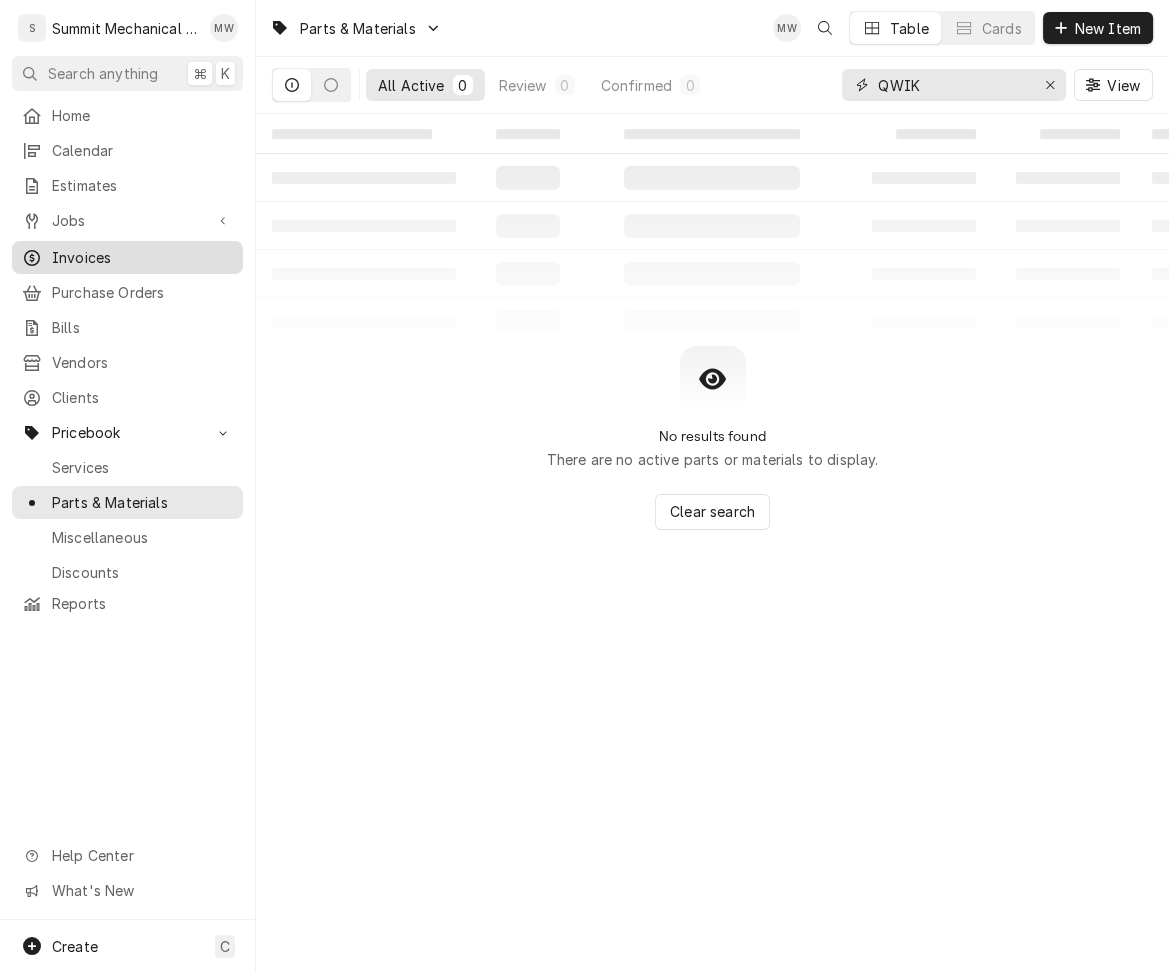 type on "QWIK" 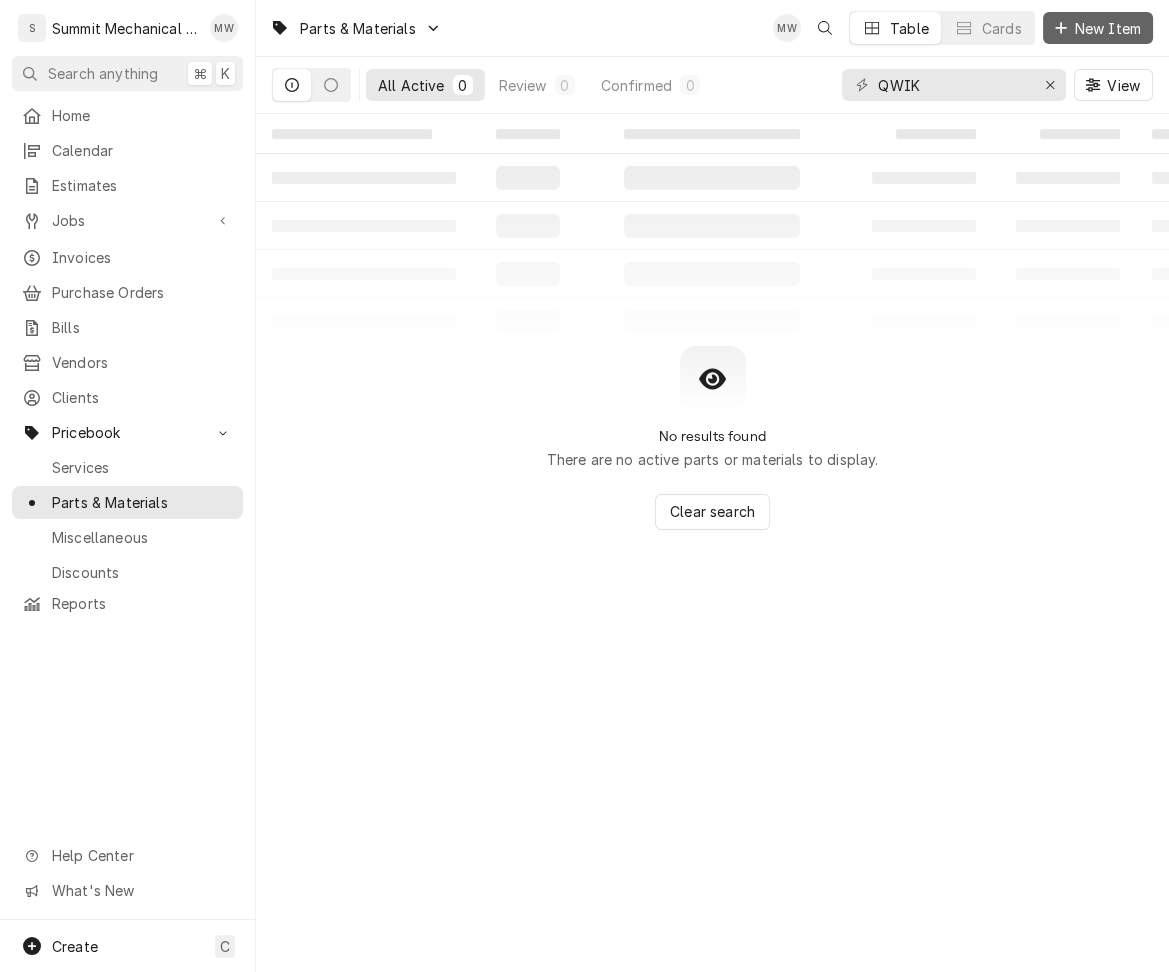 click on "New Item" at bounding box center (1108, 28) 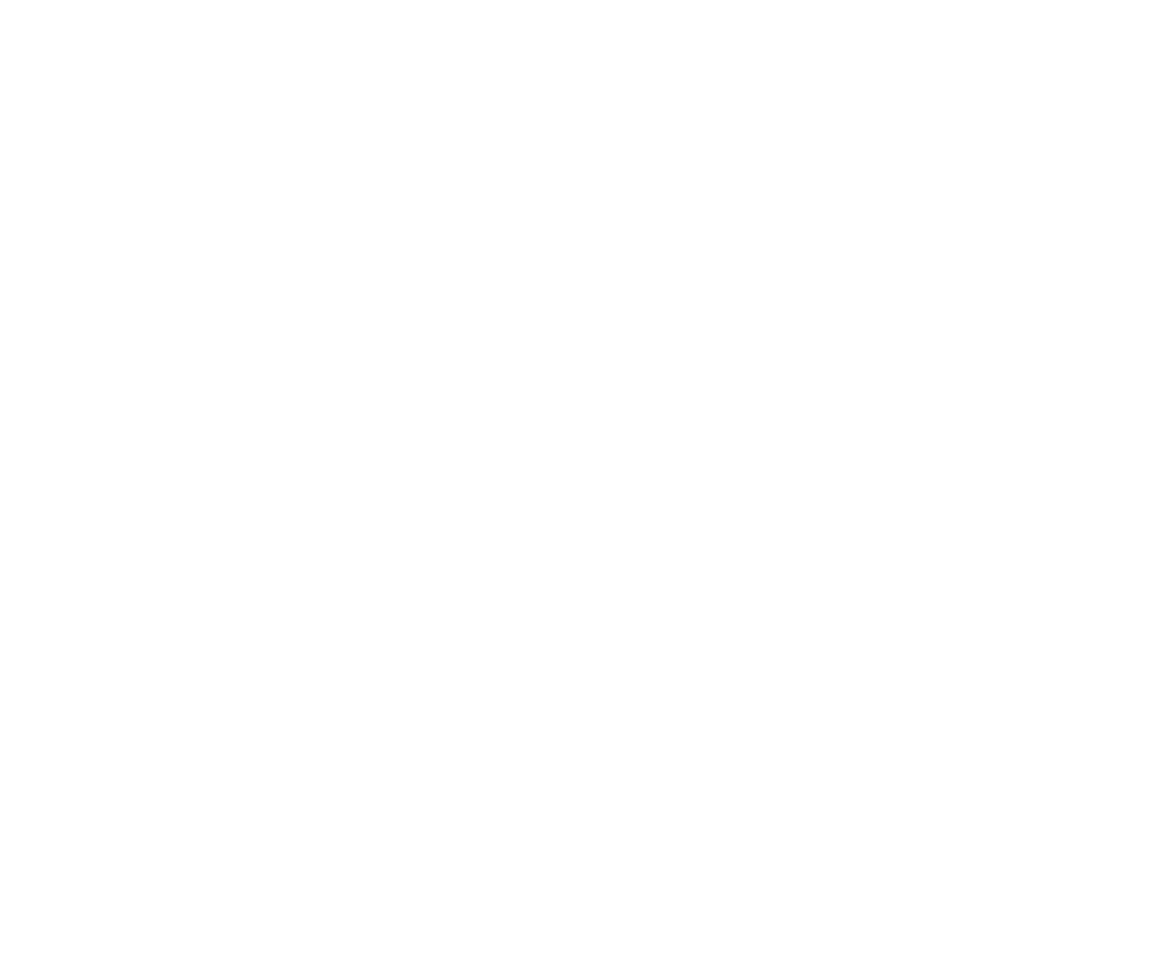 scroll, scrollTop: 0, scrollLeft: 0, axis: both 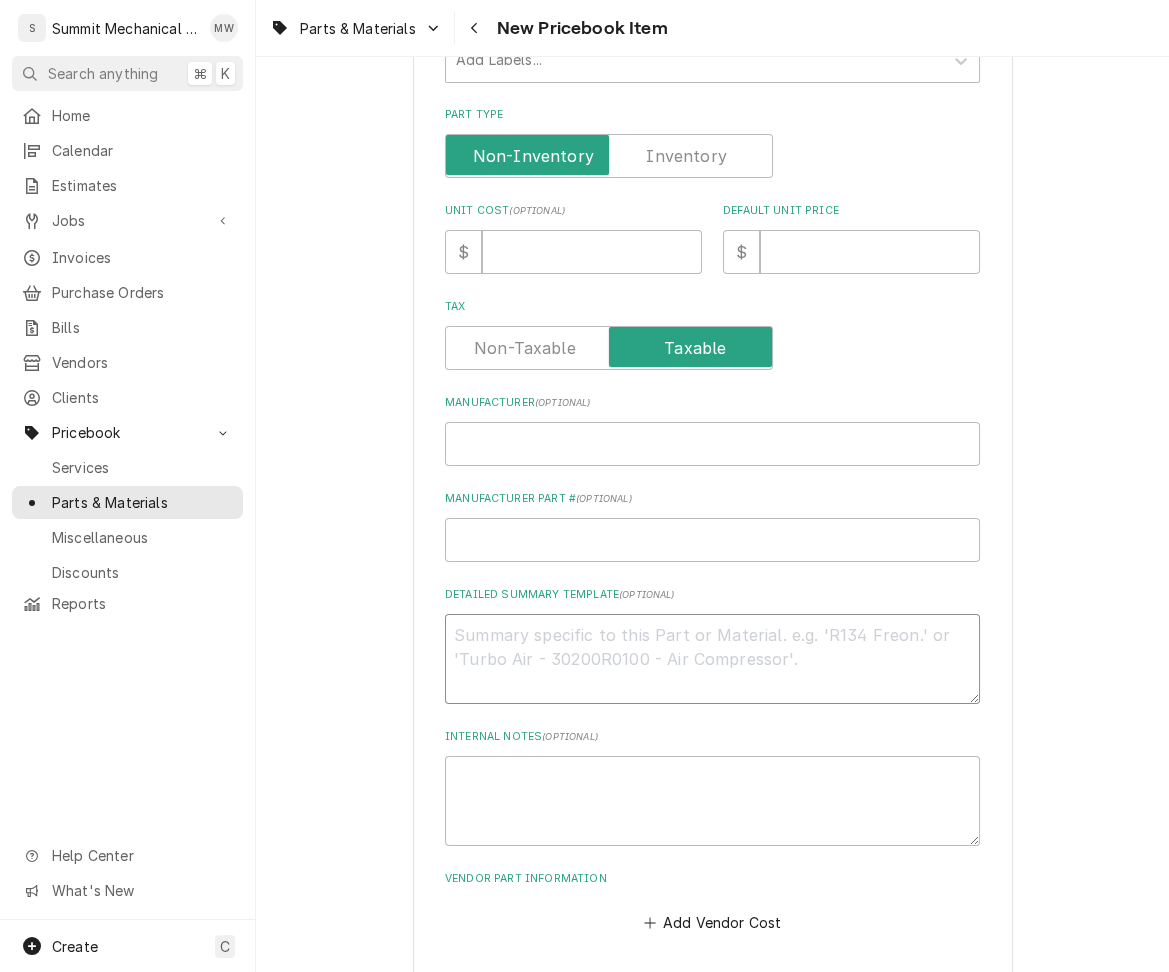 click on "Detailed Summary Template  ( optional )" at bounding box center [712, 659] 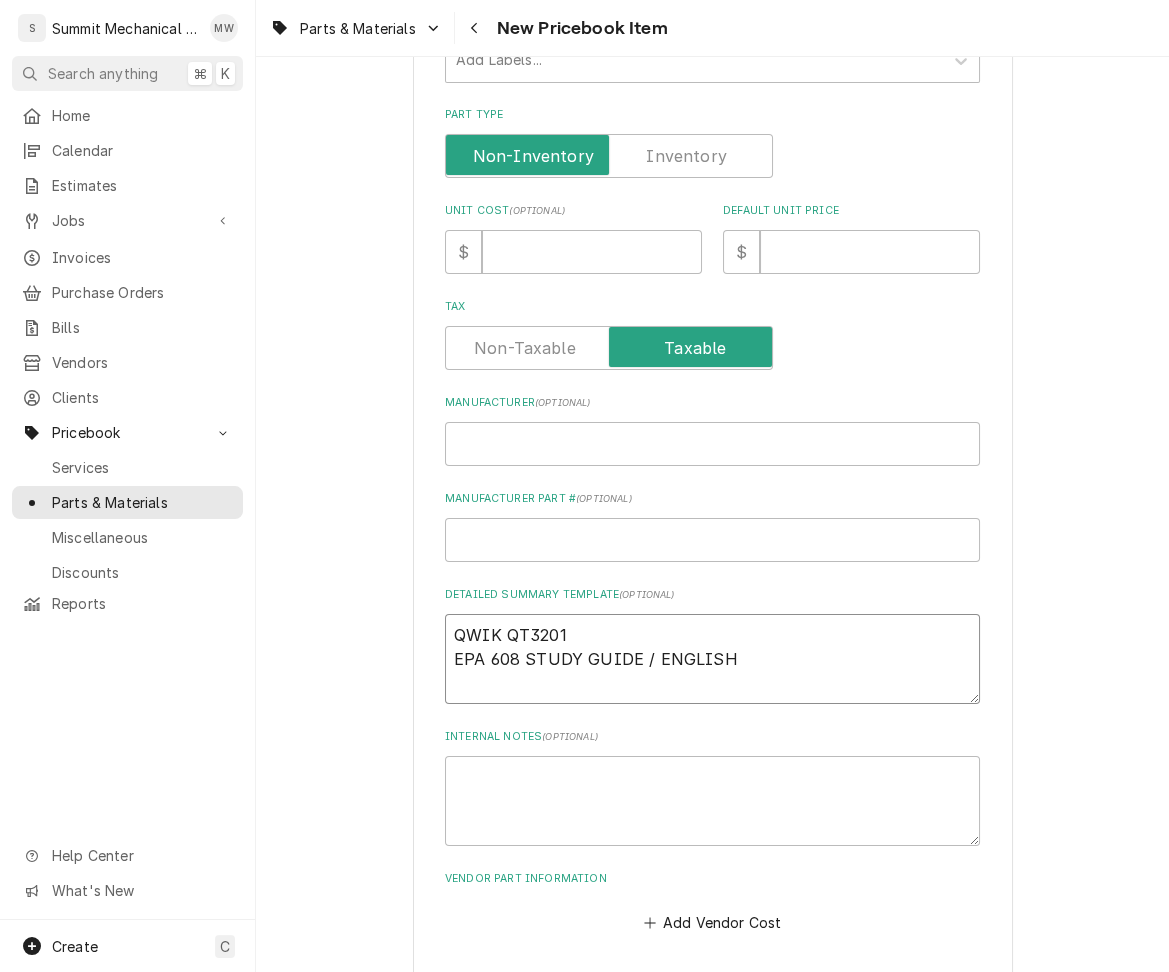 type on "x" 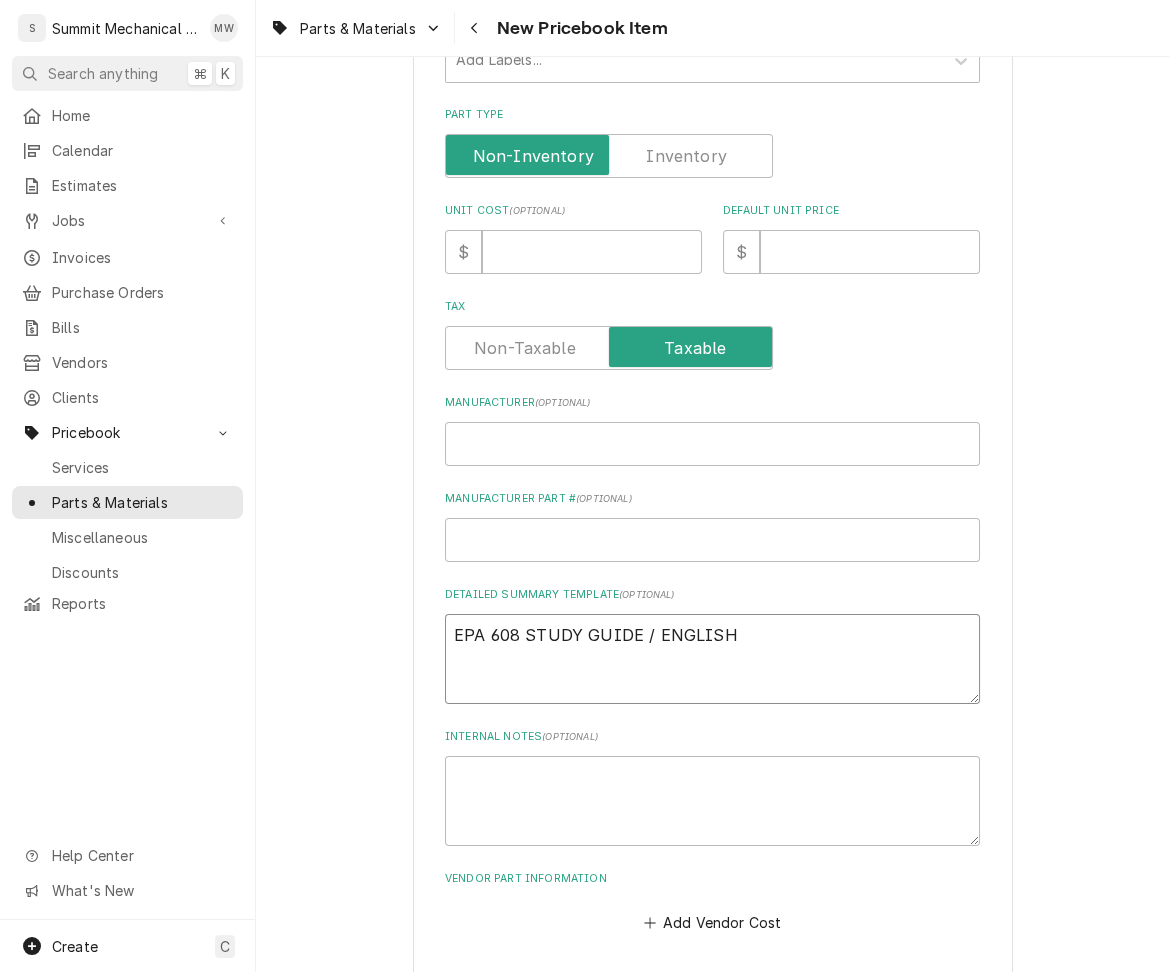 type on "x" 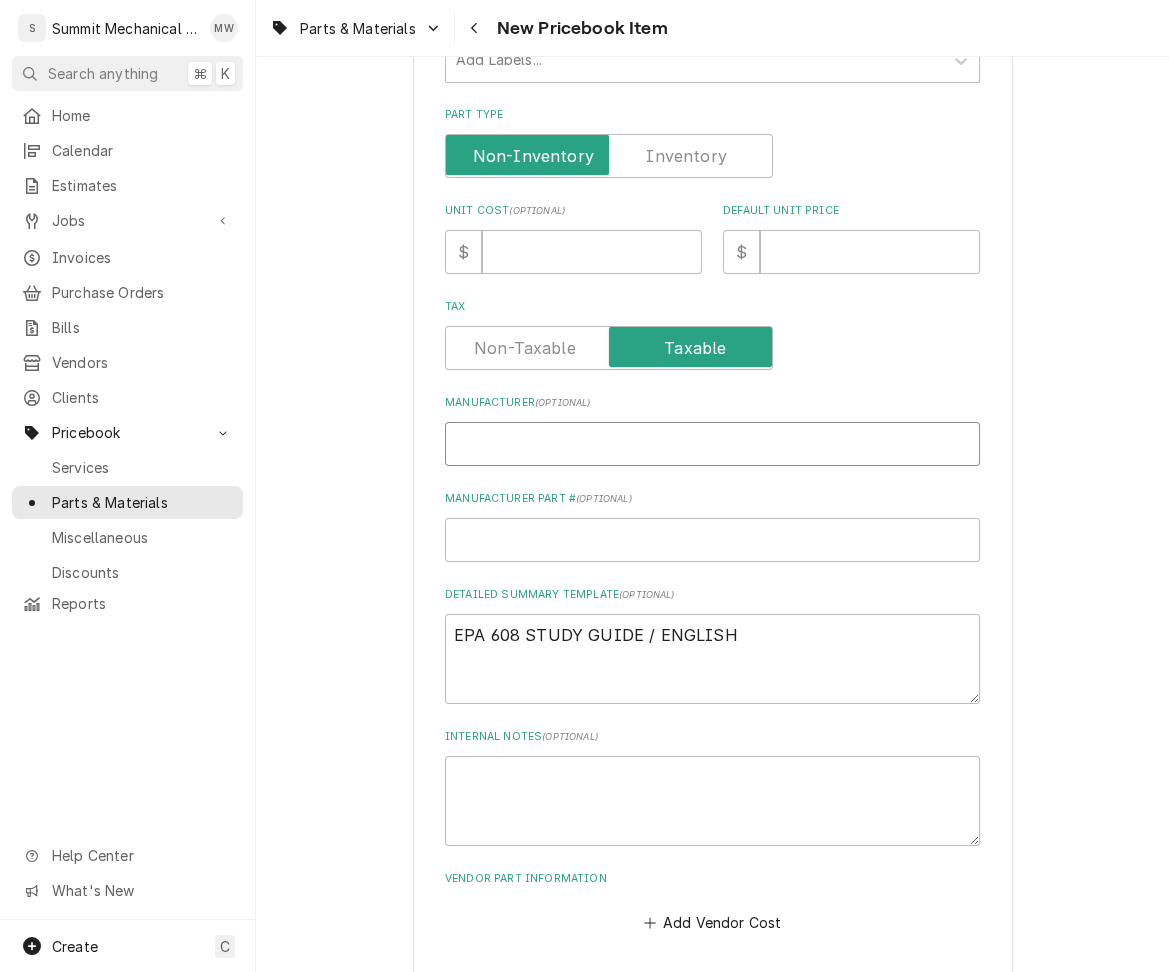 click on "Manufacturer  ( optional )" at bounding box center (712, 444) 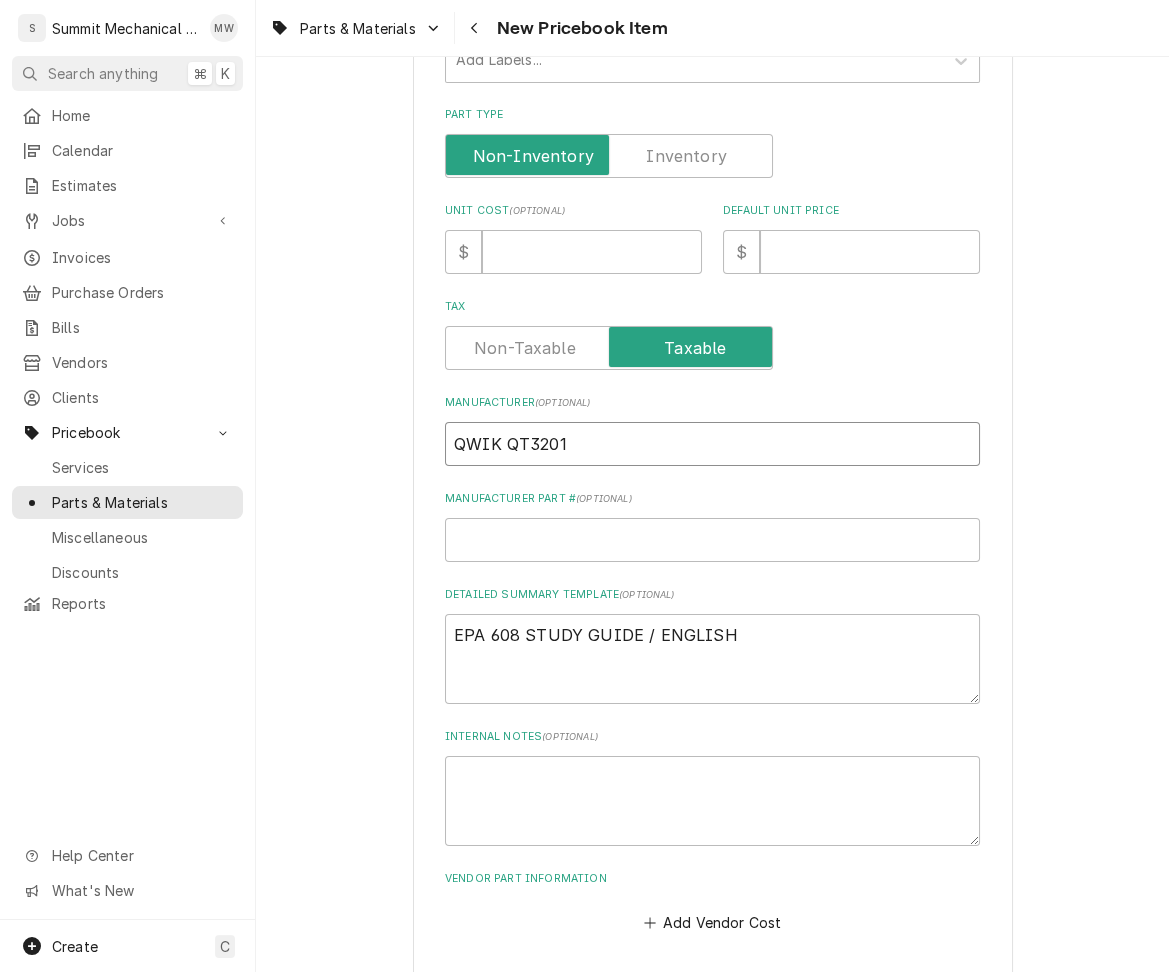 click on "QWIK QT3201" at bounding box center [712, 444] 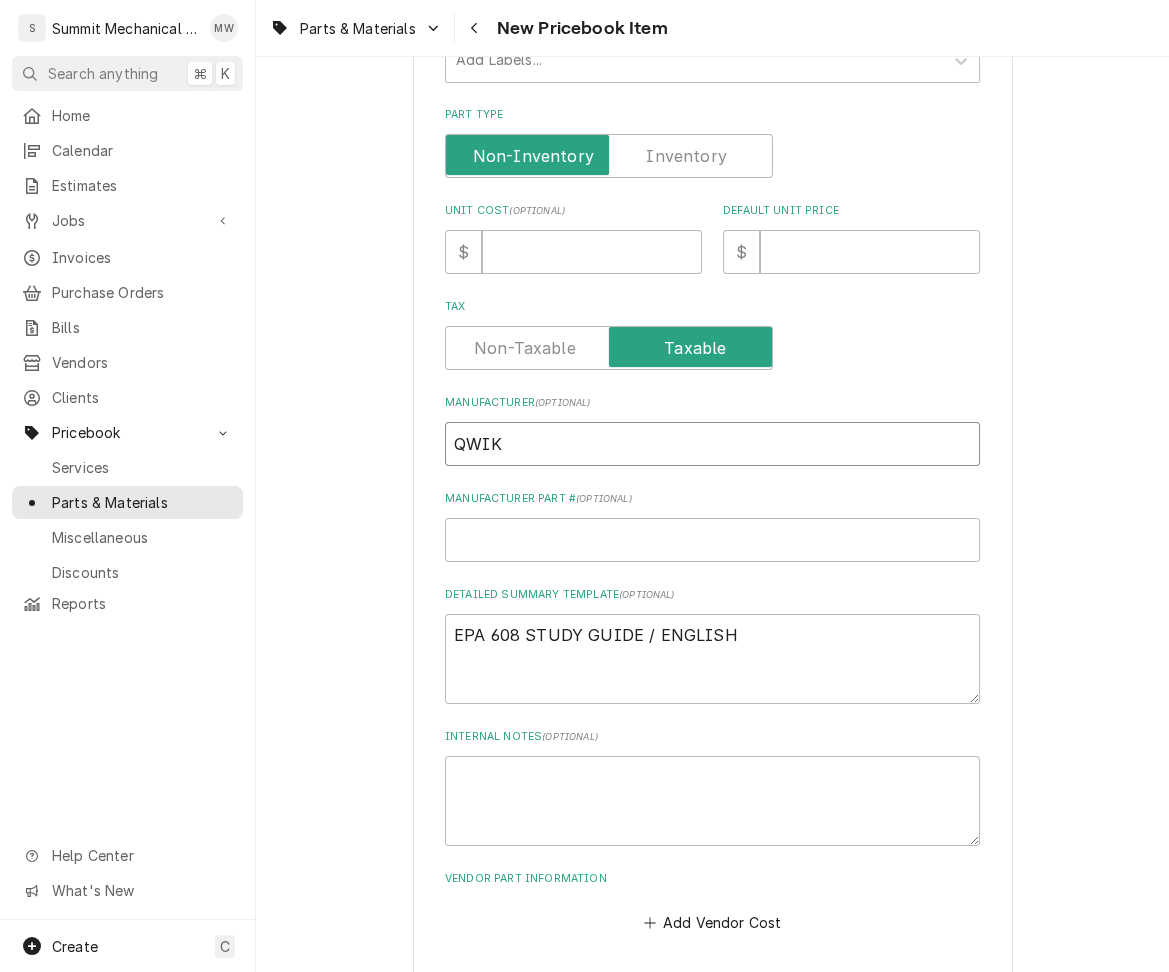type on "QWIK" 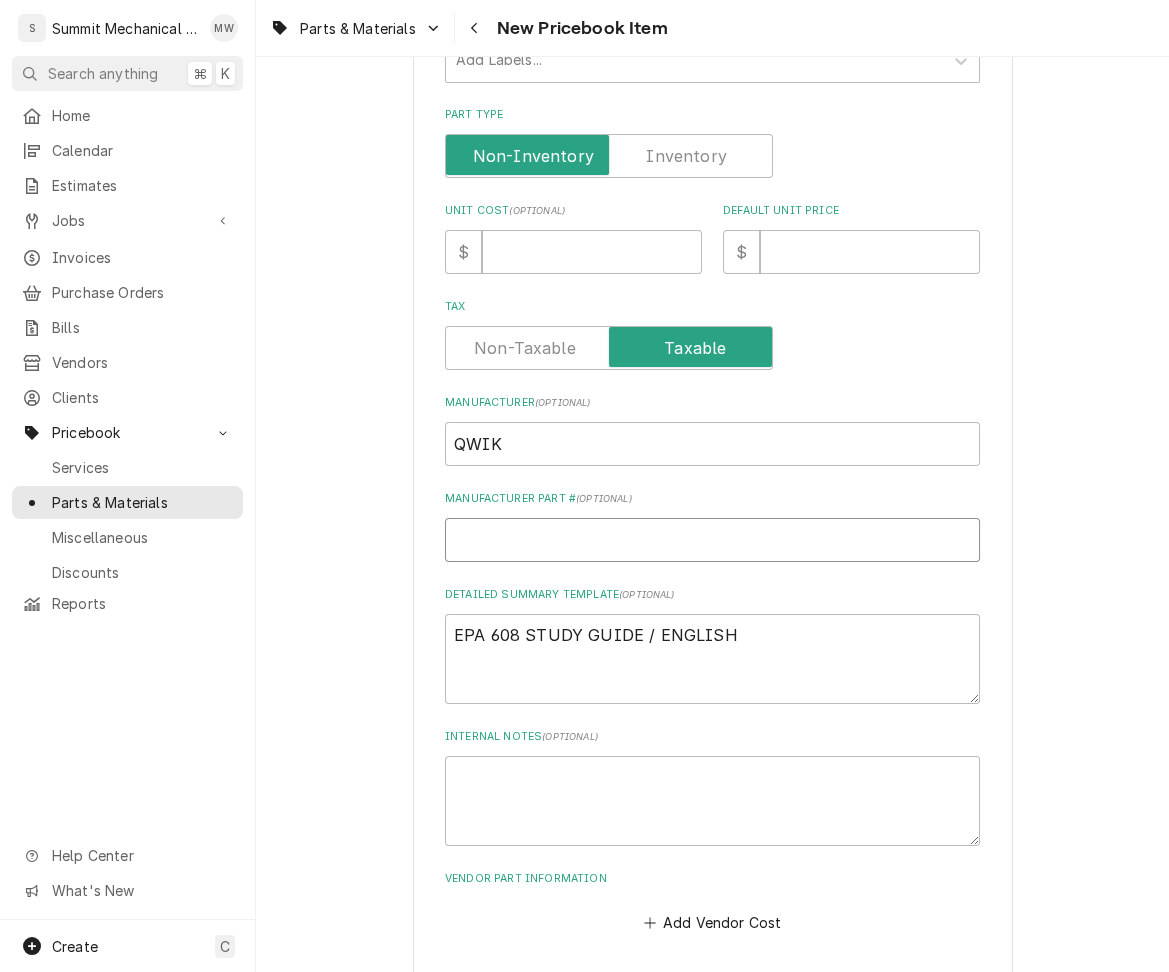 paste on "QT3201" 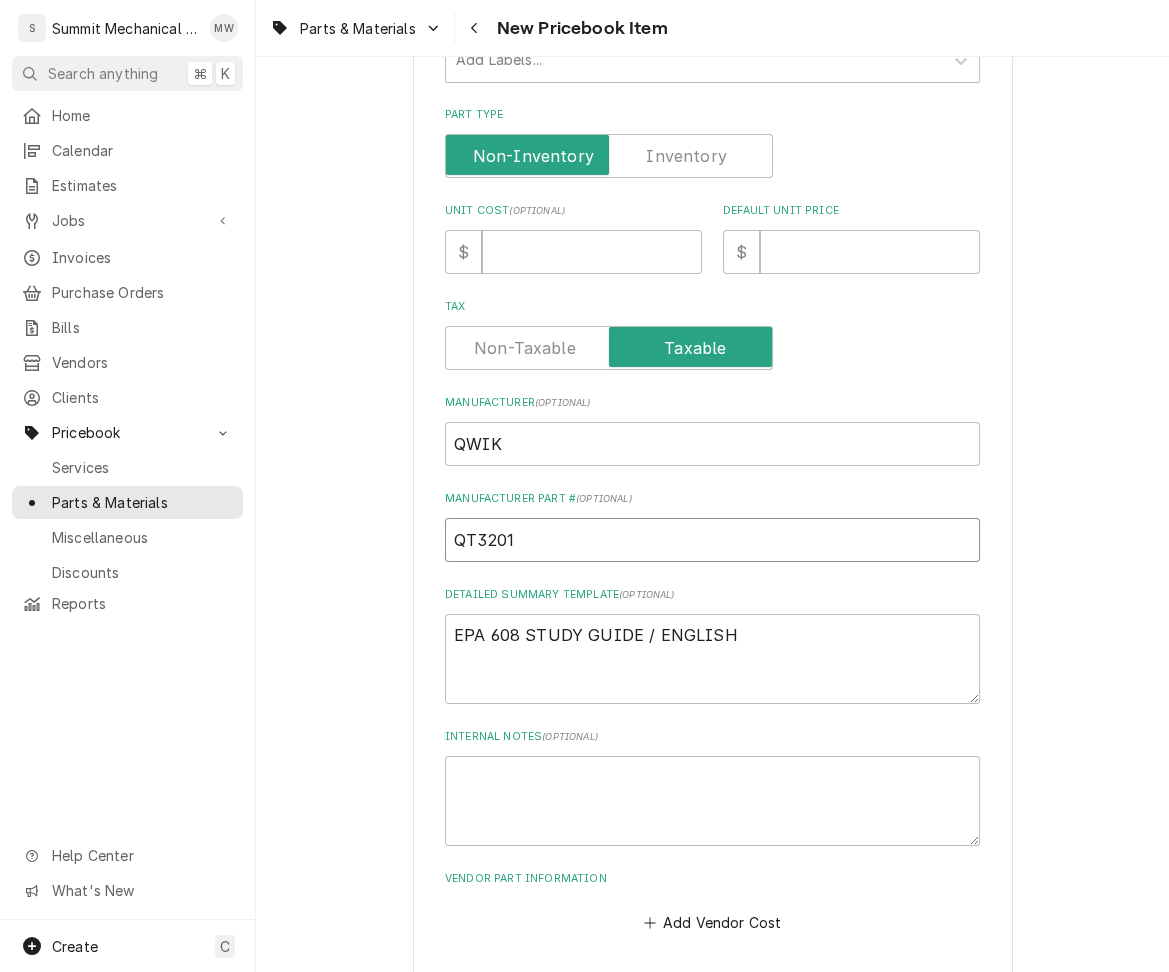type on "QT3201" 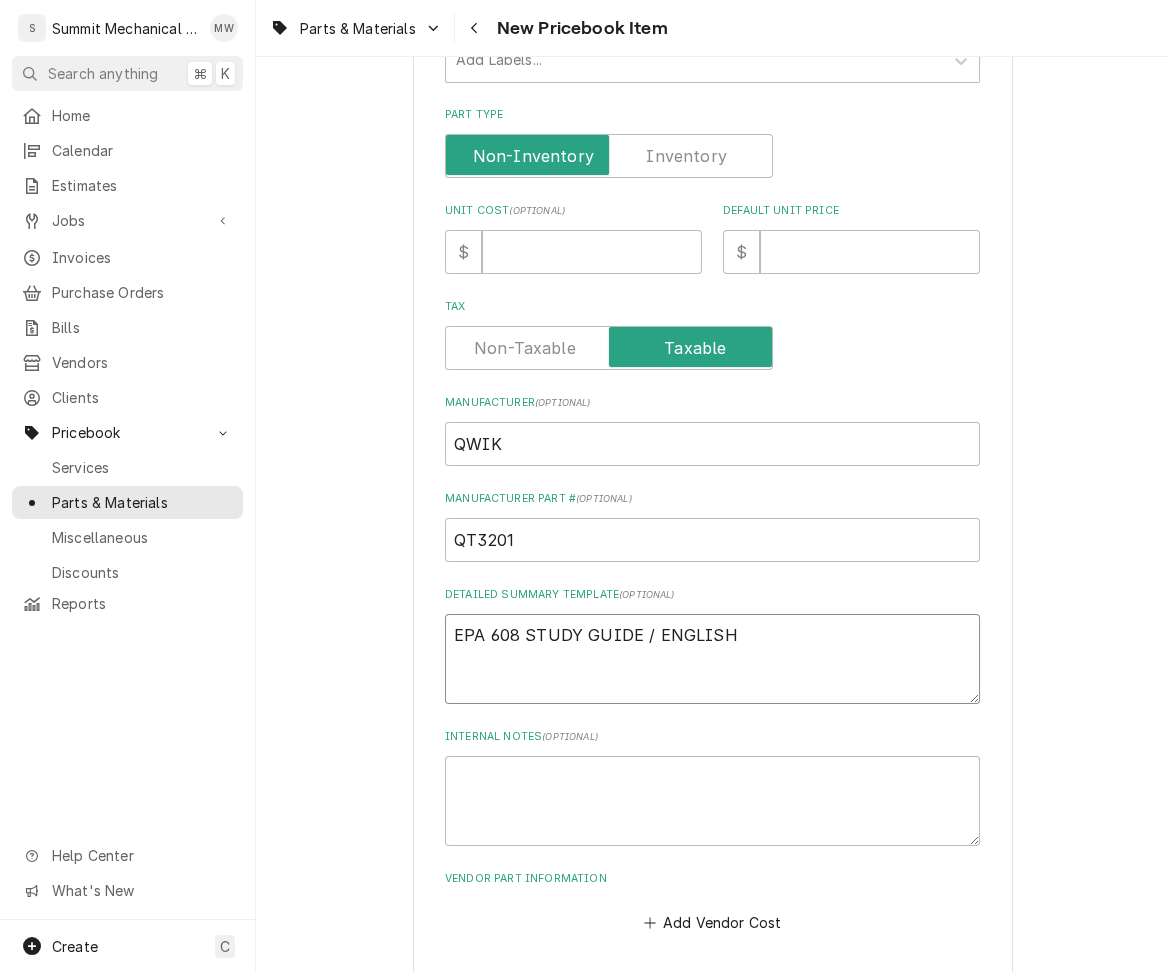 click on "EPA 608 STUDY GUIDE / ENGLISH" at bounding box center [712, 659] 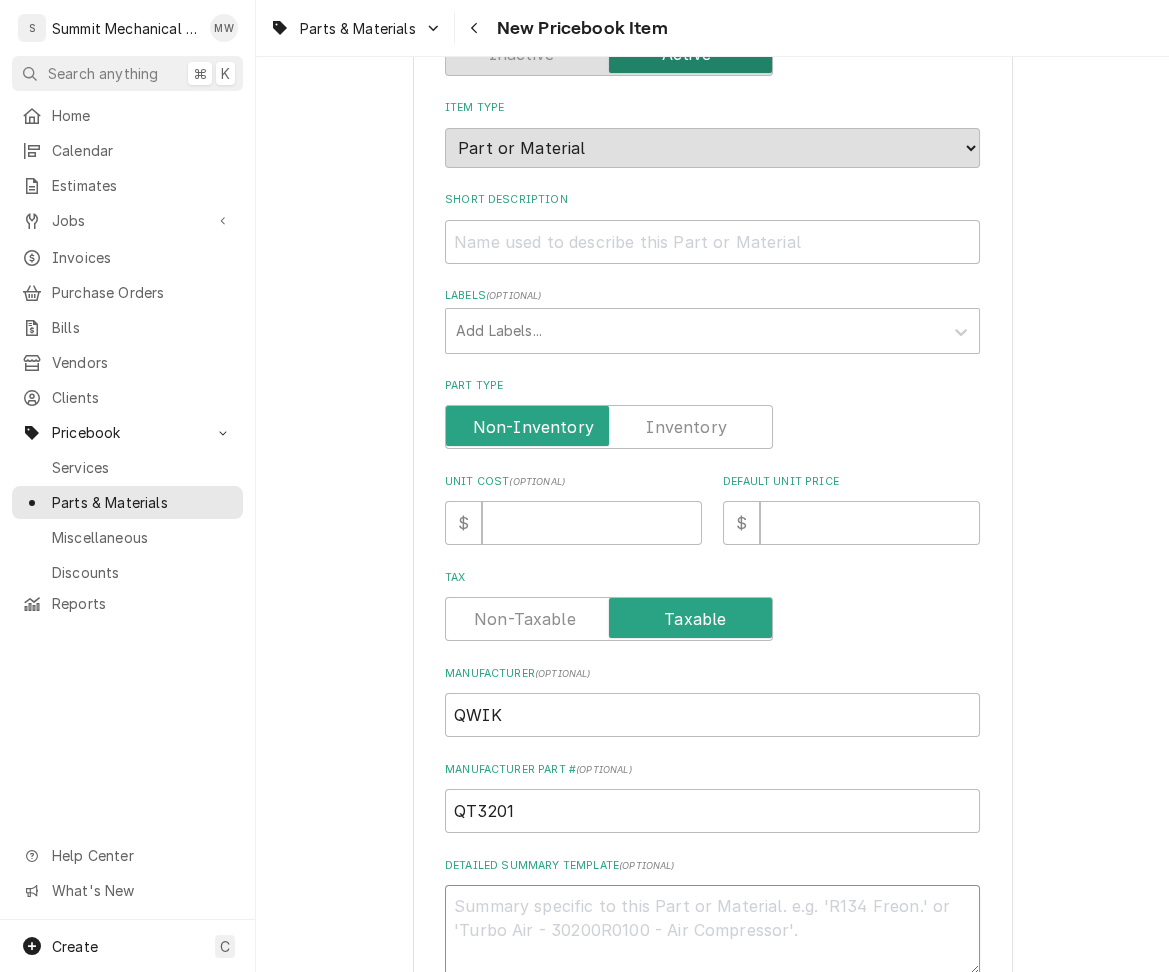 scroll, scrollTop: 76, scrollLeft: 0, axis: vertical 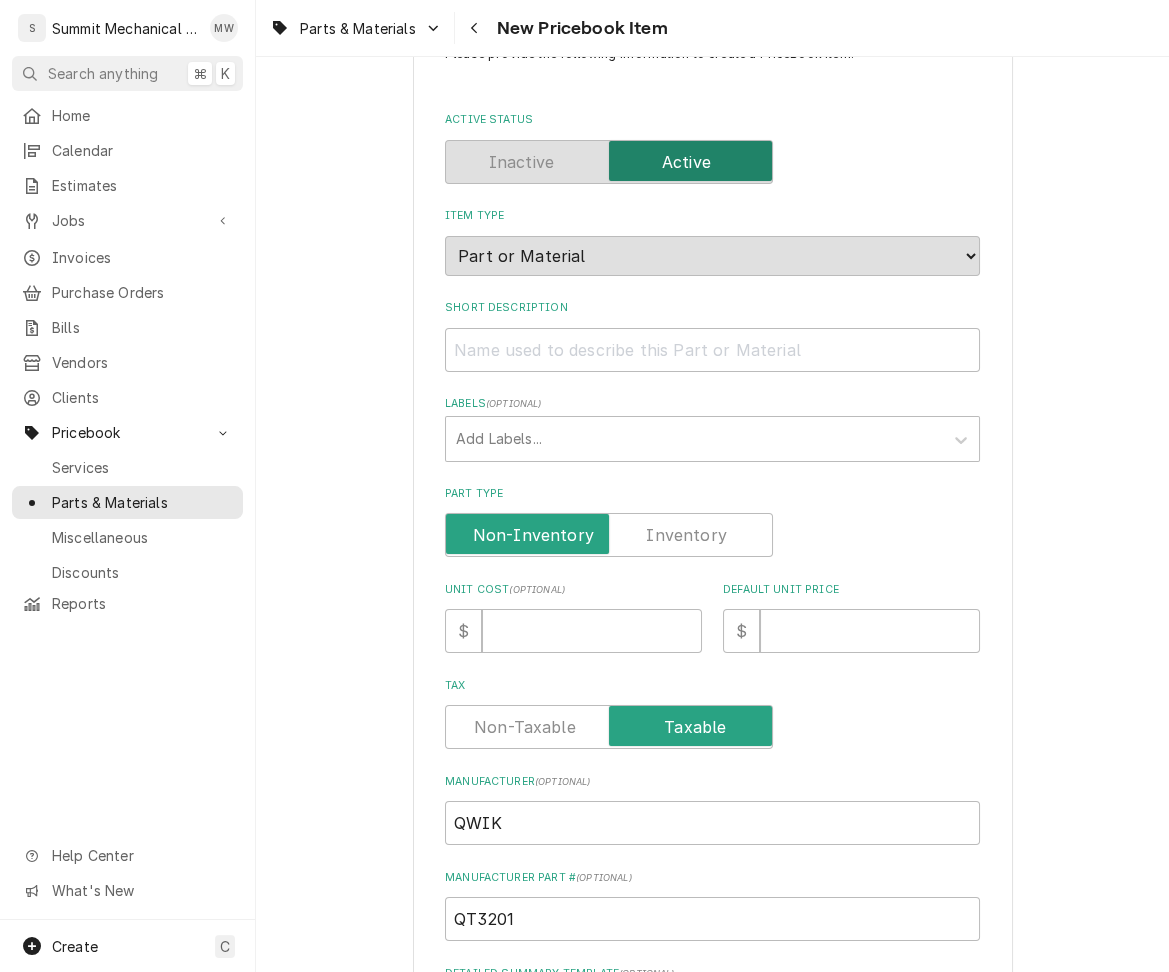 type 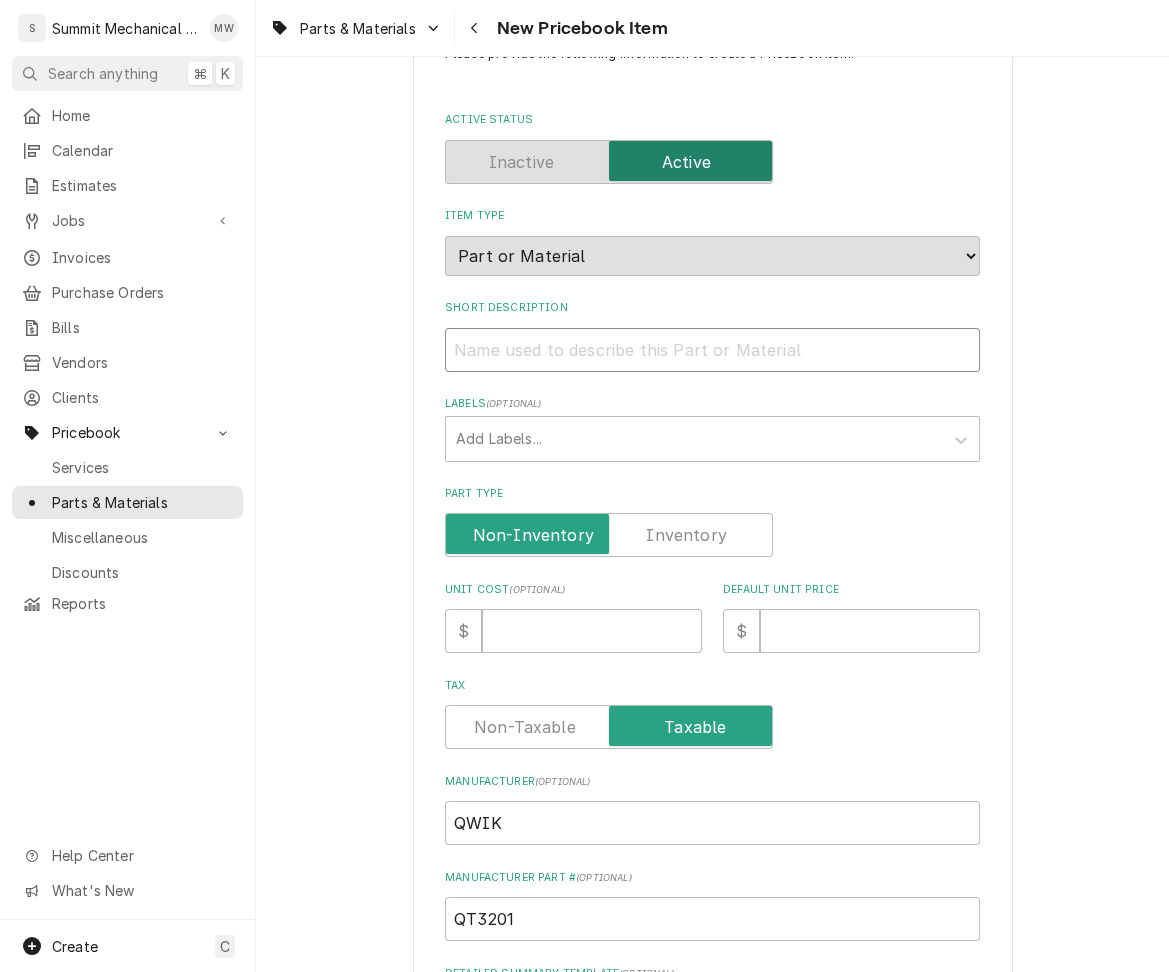 click on "Short Description" at bounding box center (712, 350) 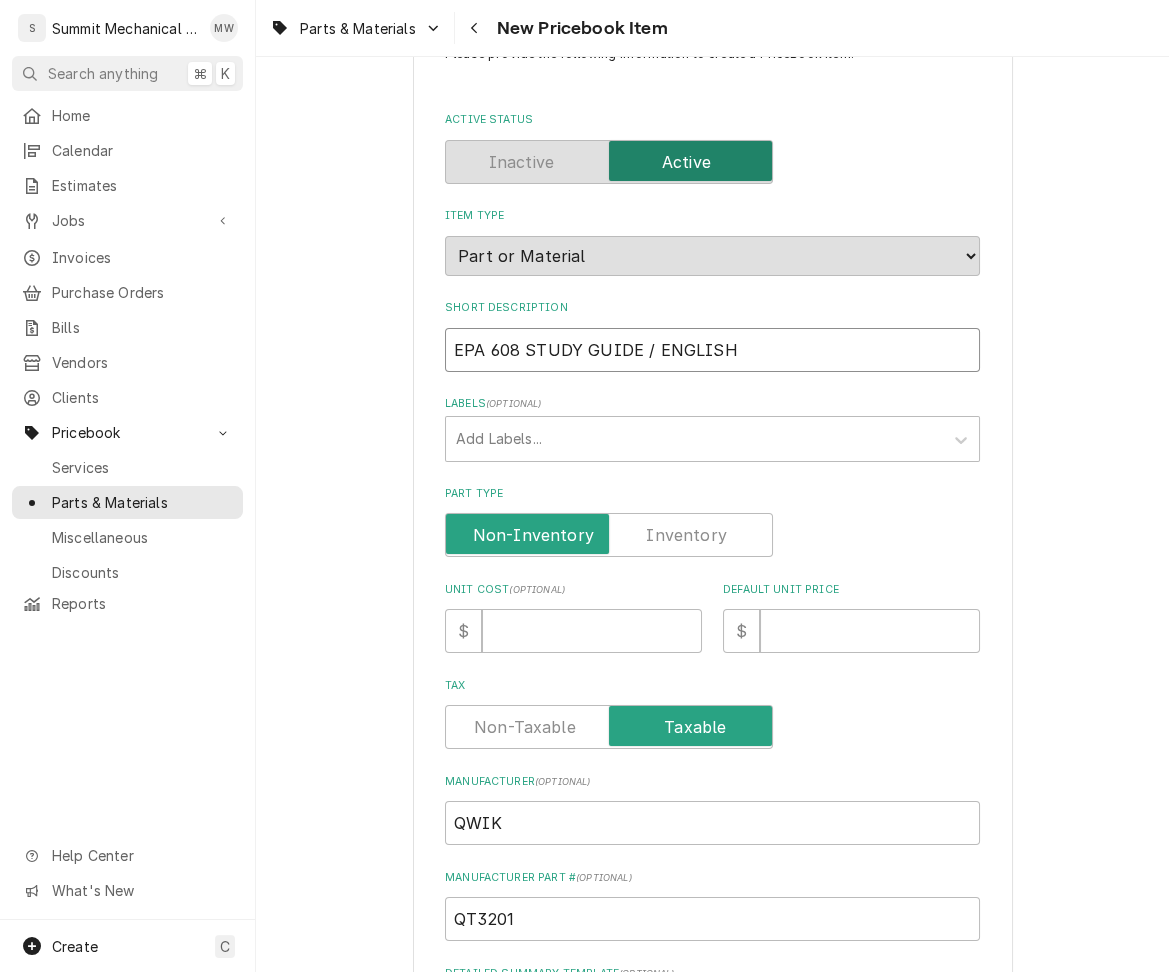 type on "EPA 608 STUDY GUIDE / ENGLISH" 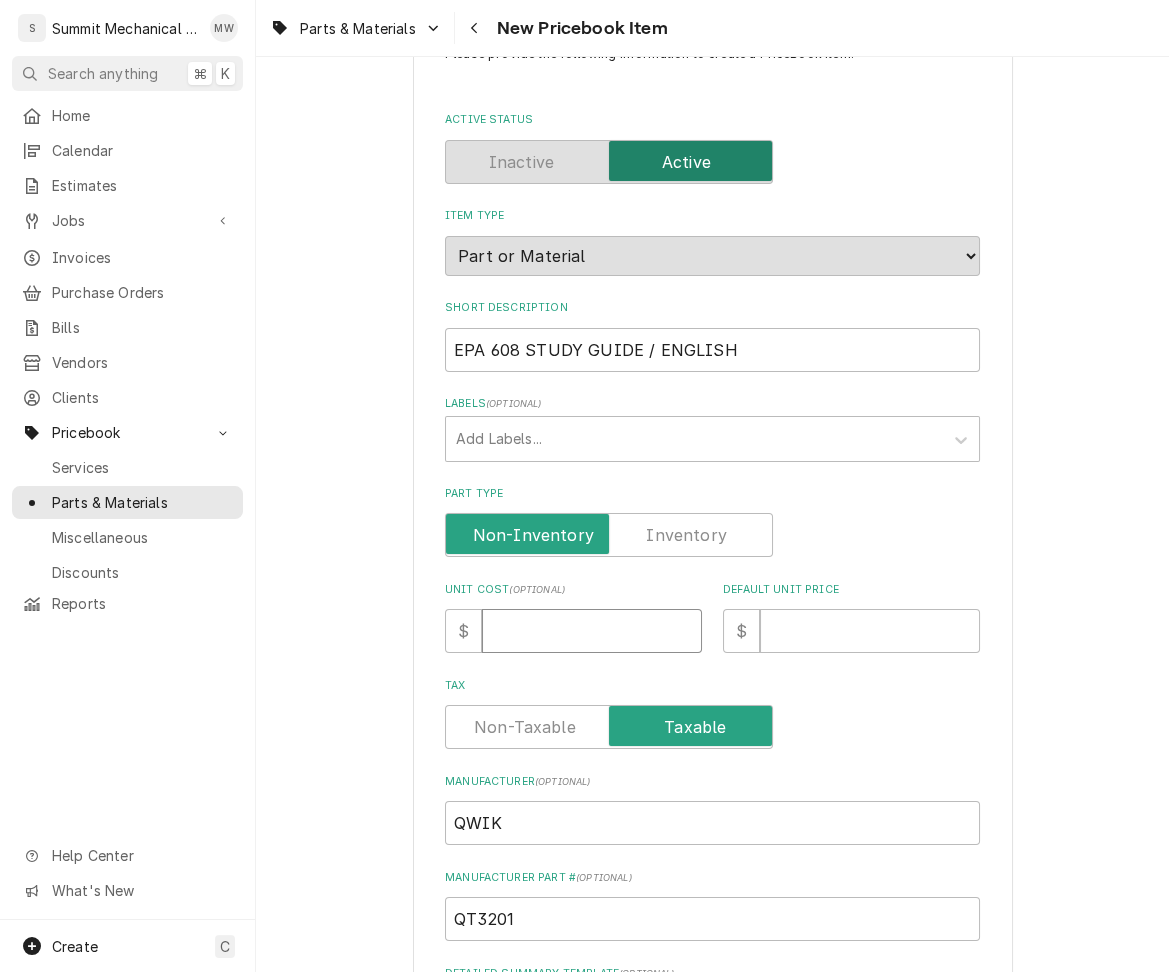 click on "Unit Cost  ( optional )" at bounding box center (592, 631) 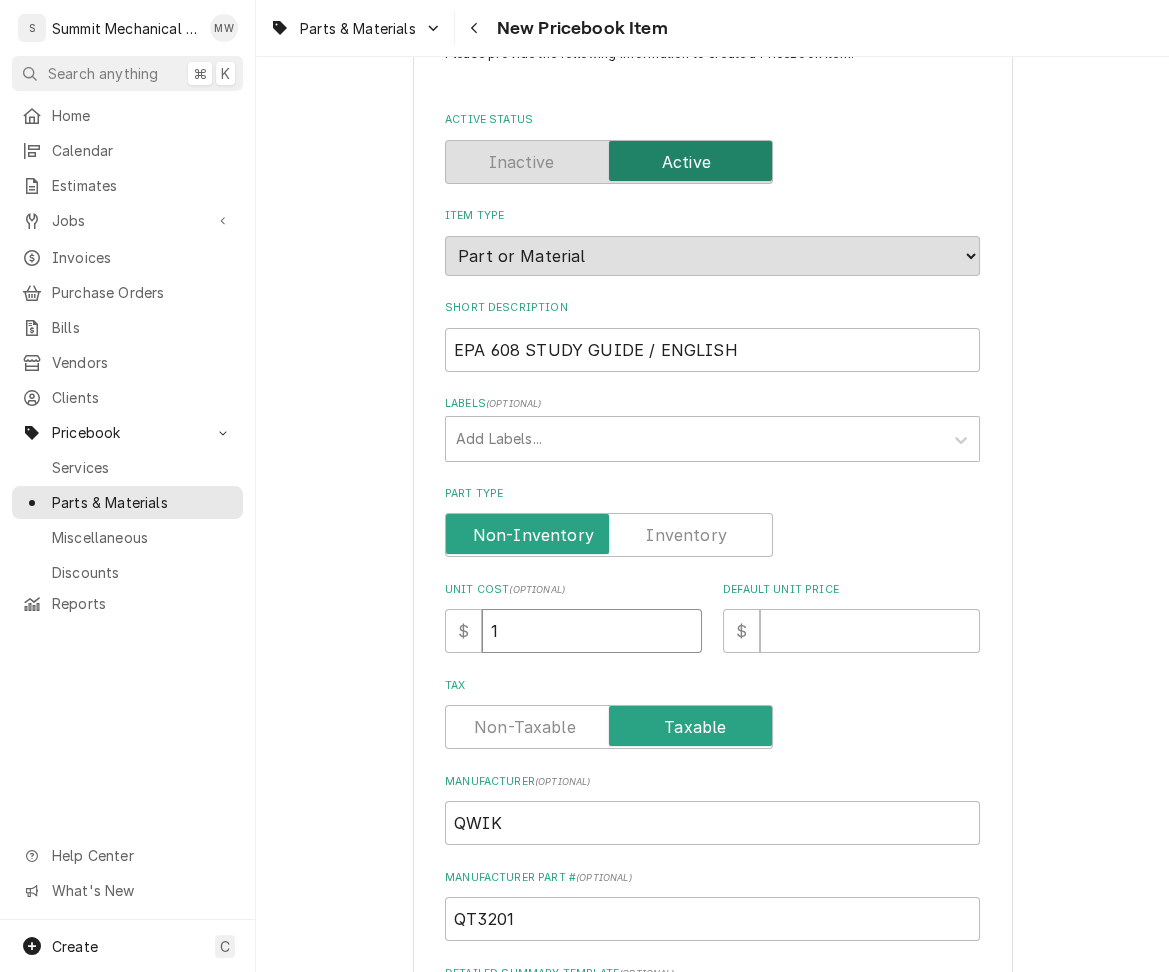 type on "x" 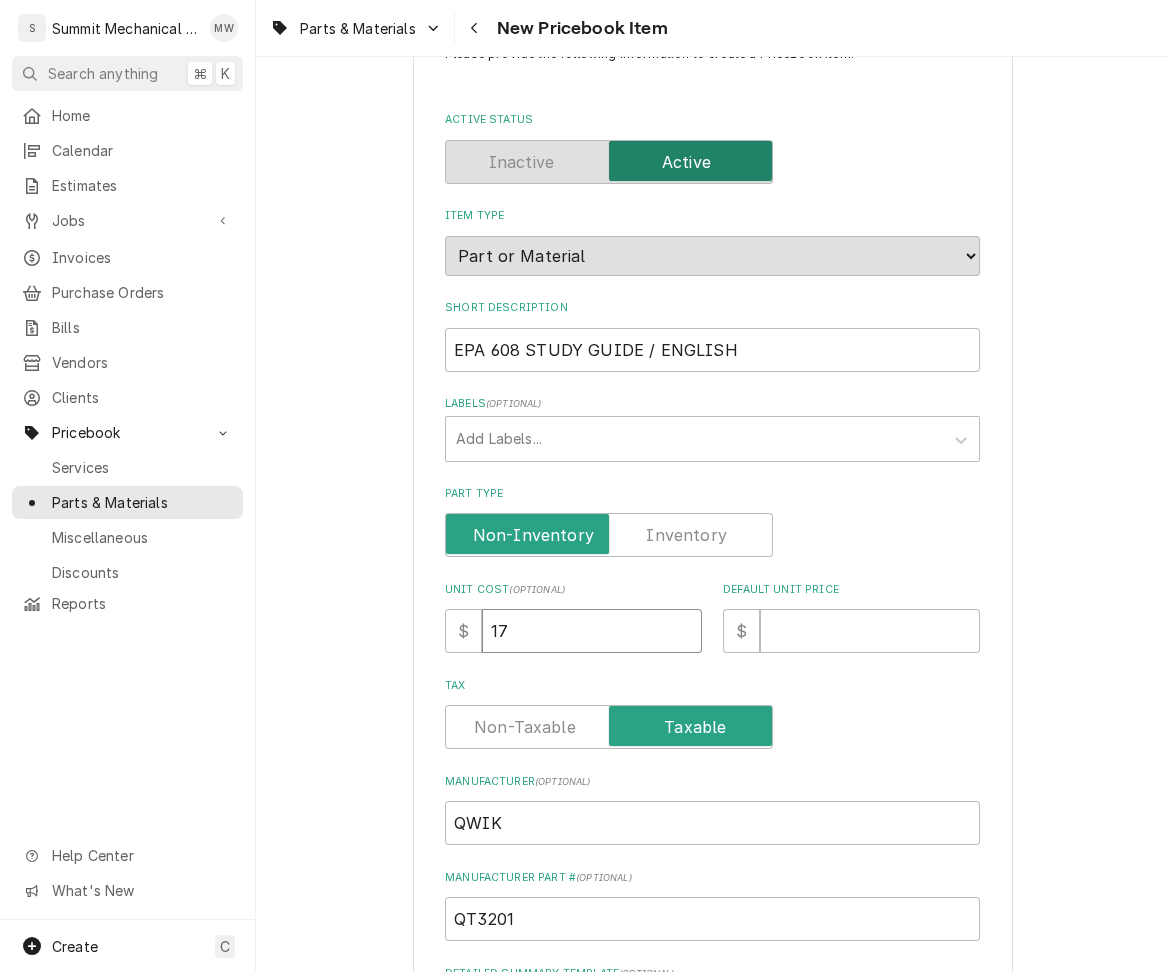 type on "x" 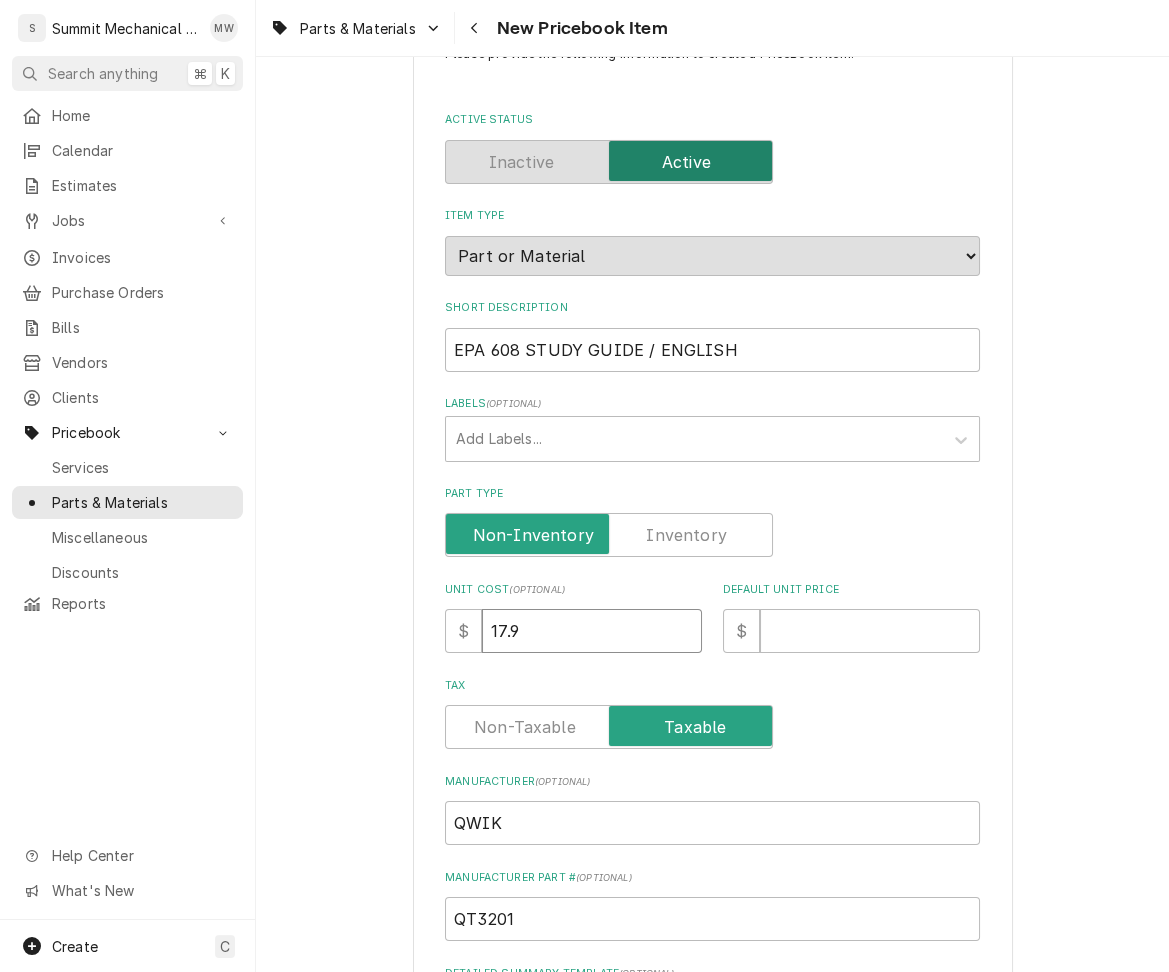 type on "x" 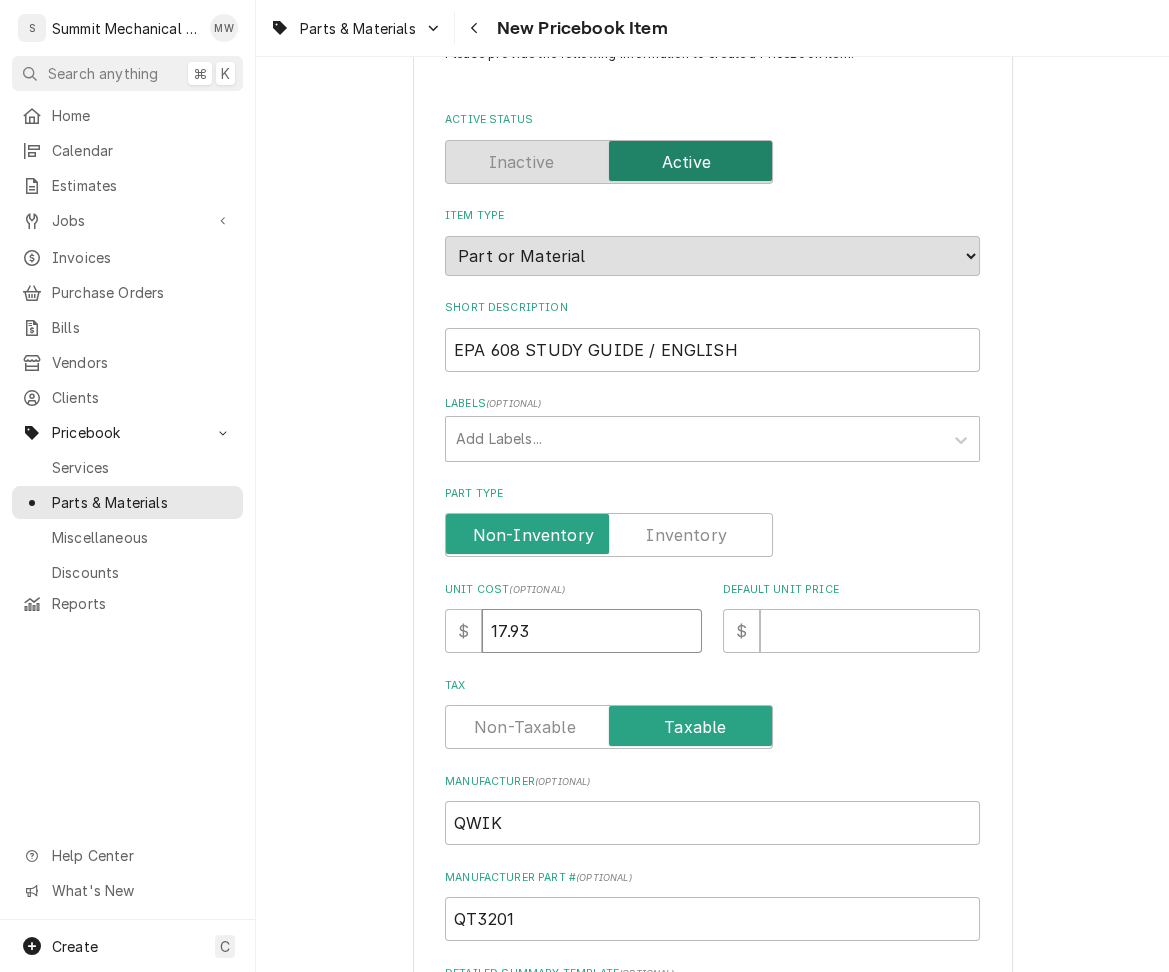 type on "17.93" 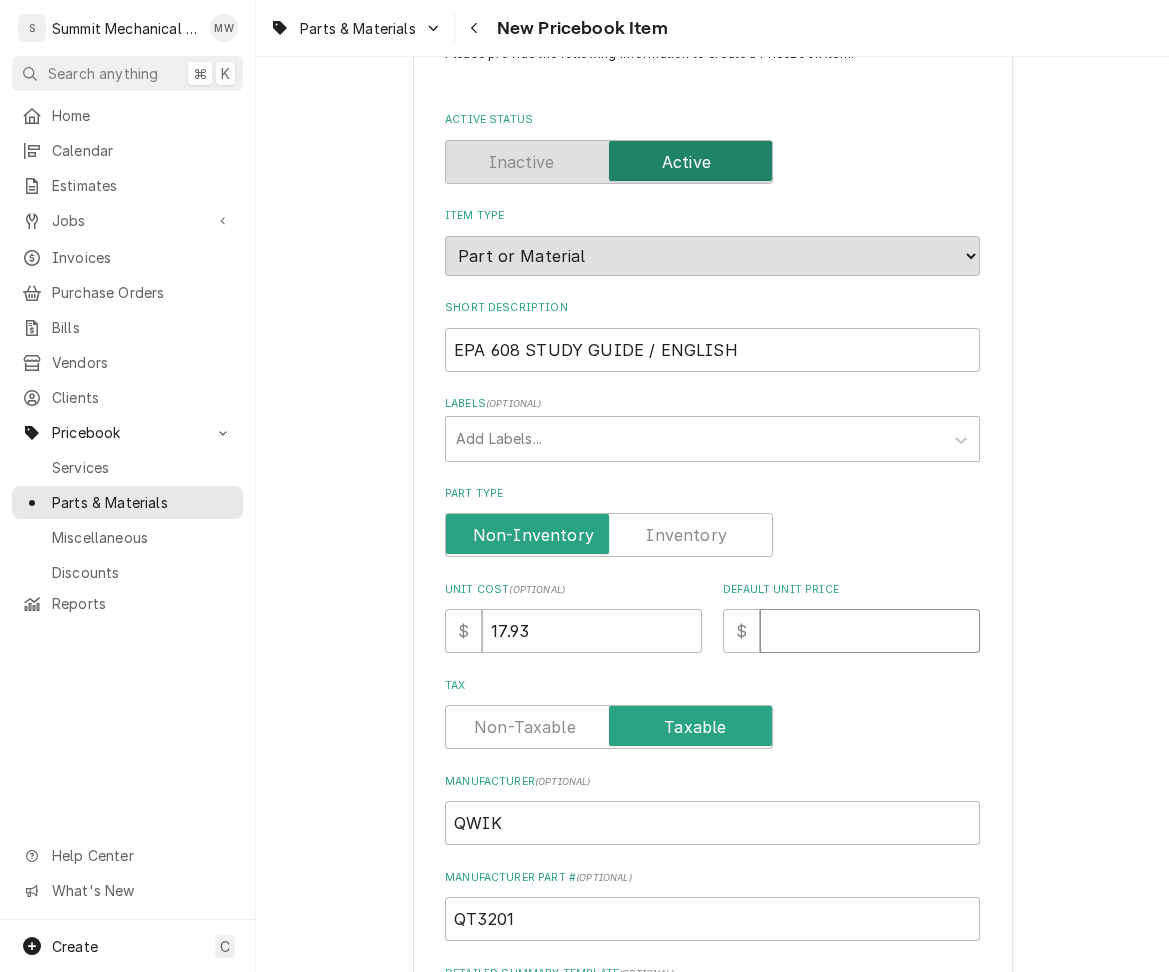 type on "x" 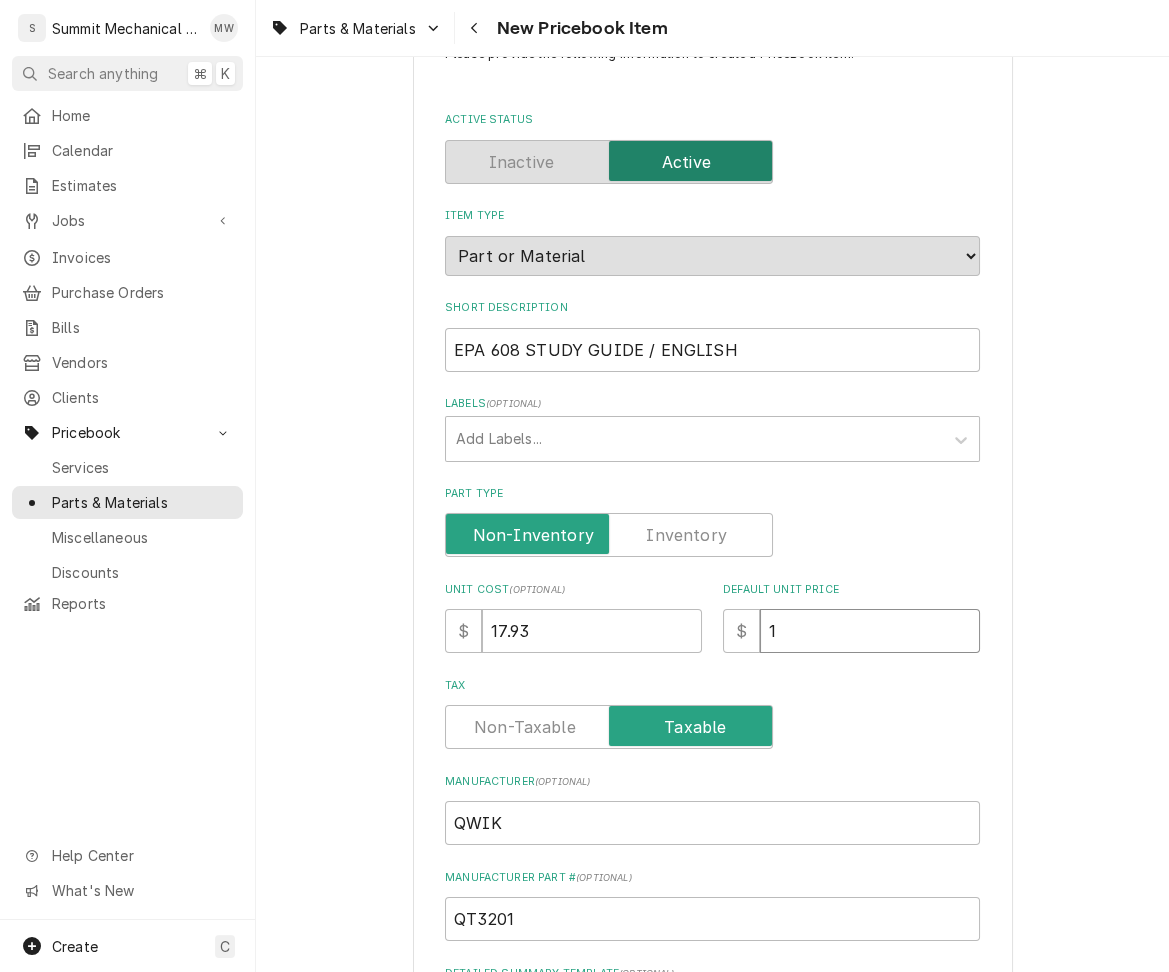 type on "x" 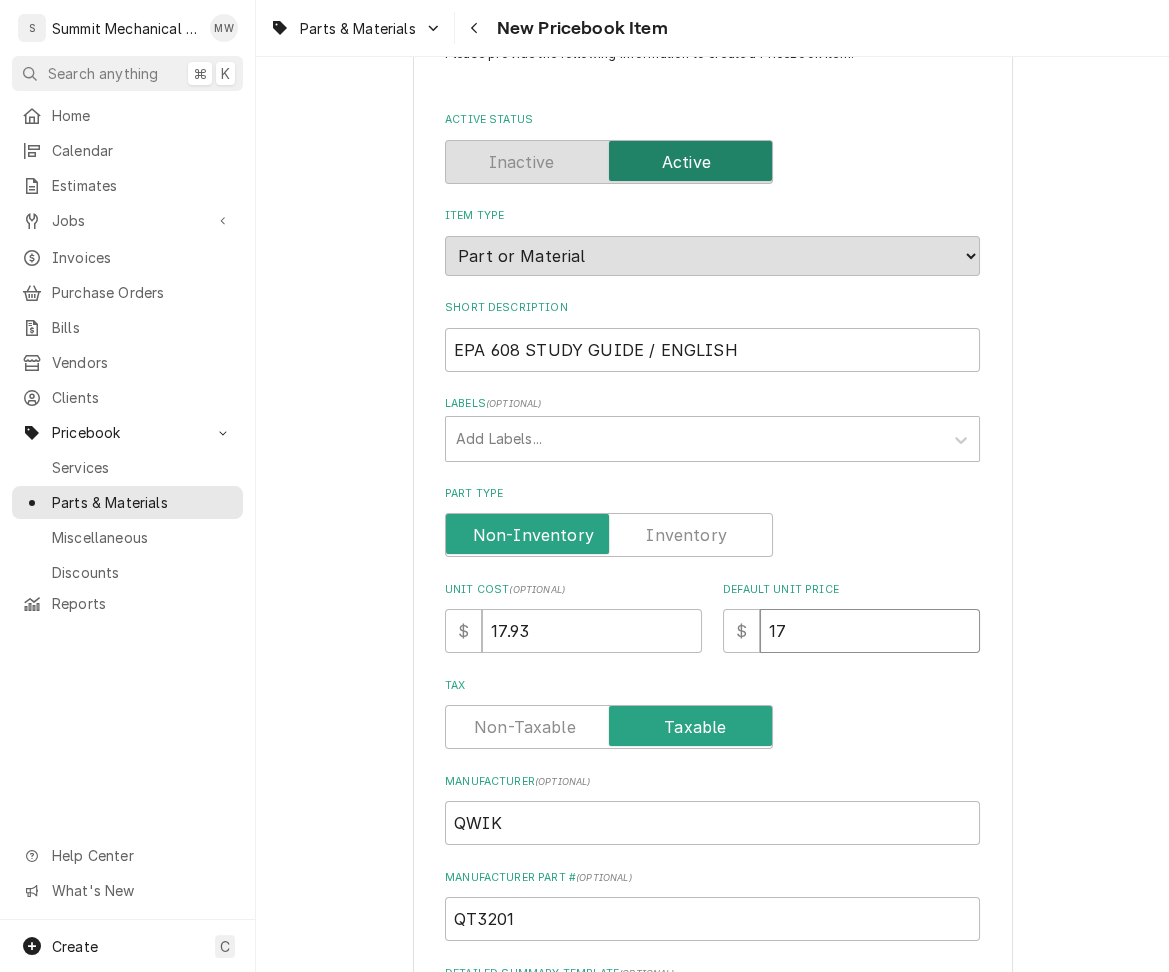 type on "x" 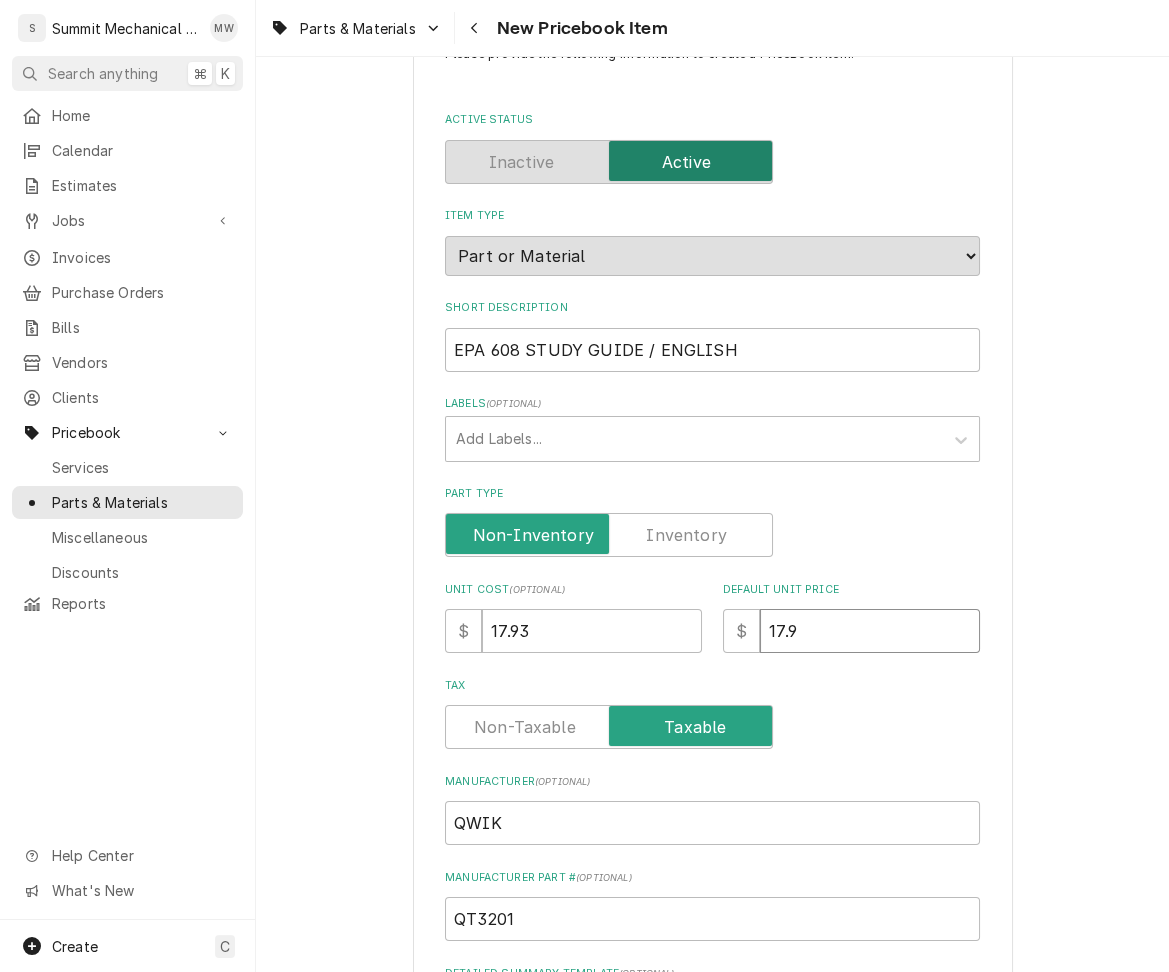 type on "x" 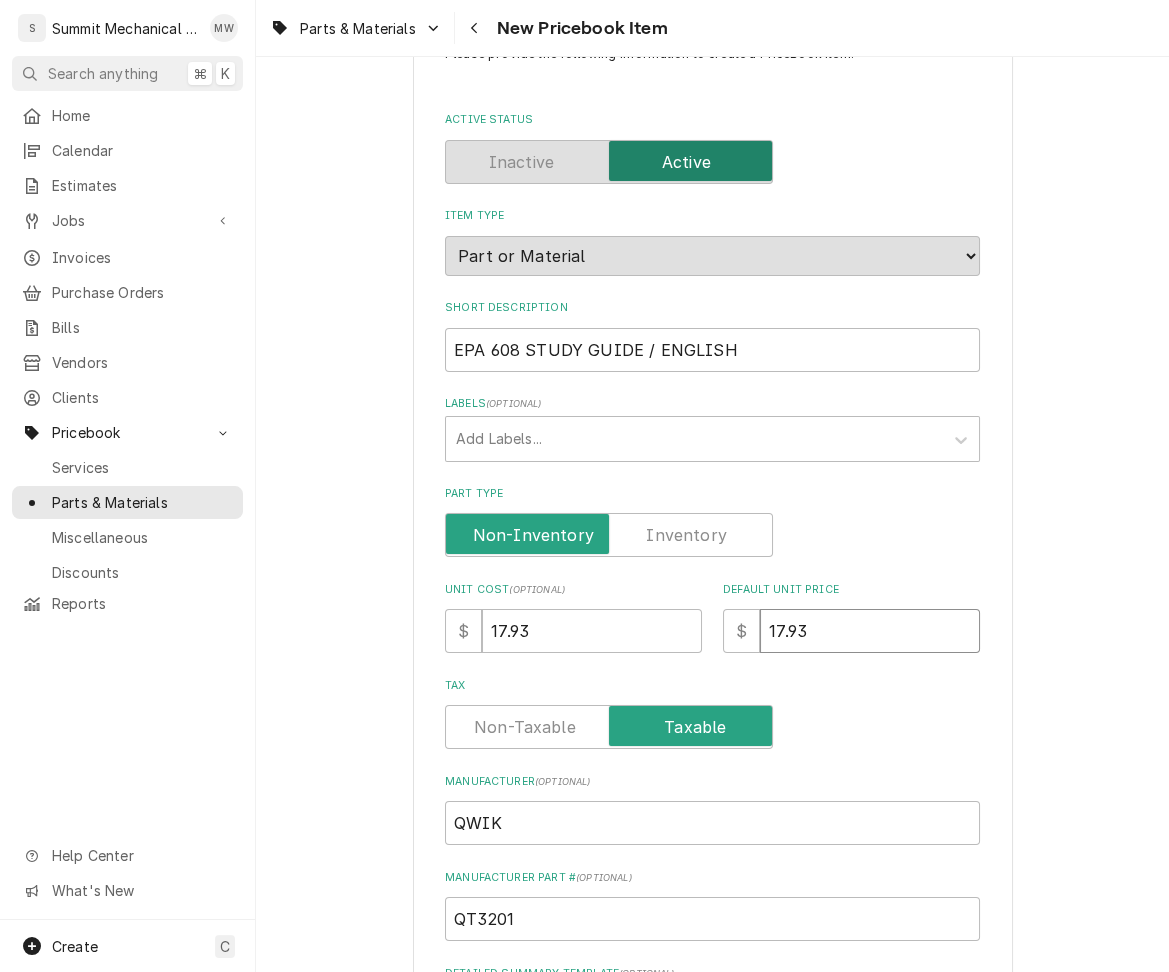 type on "17.93" 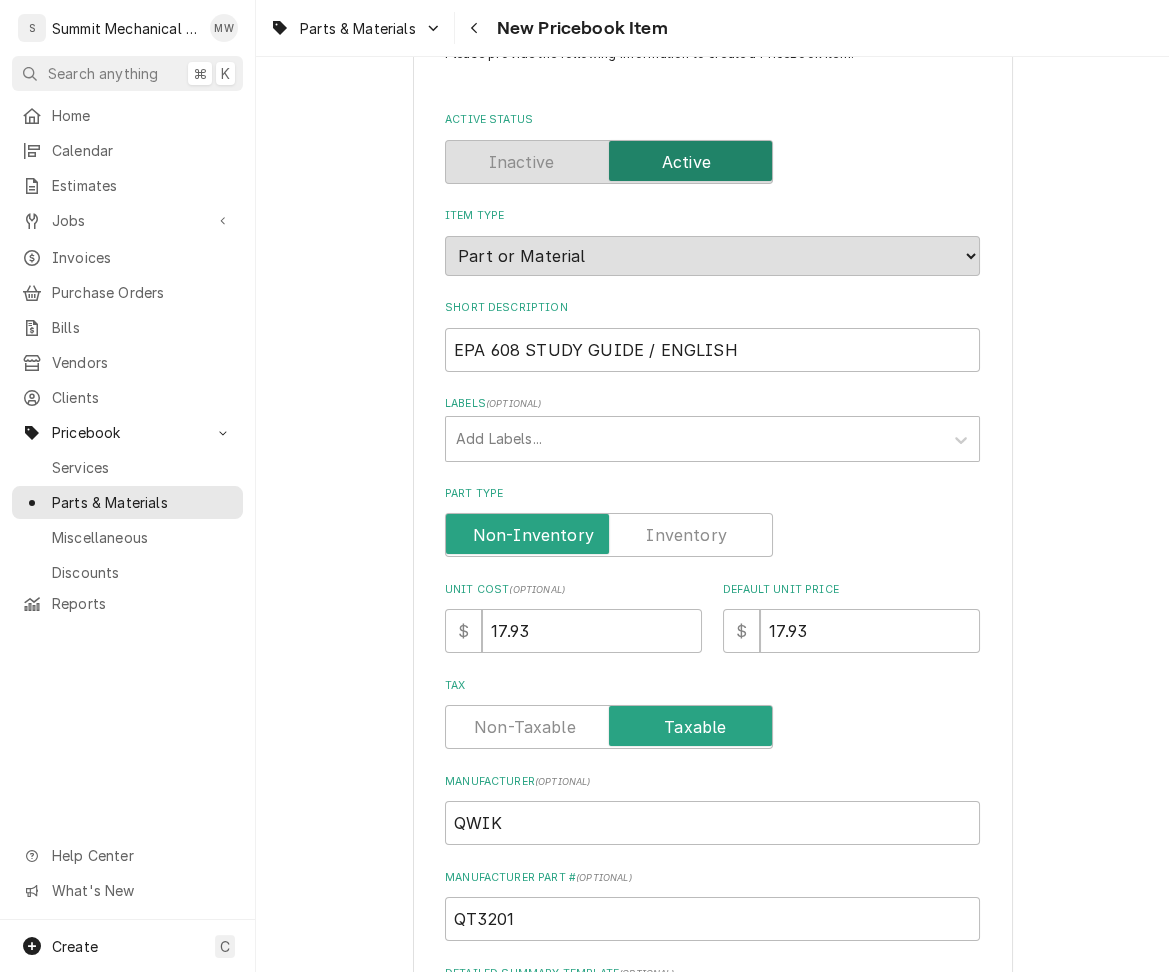 scroll, scrollTop: 539, scrollLeft: 0, axis: vertical 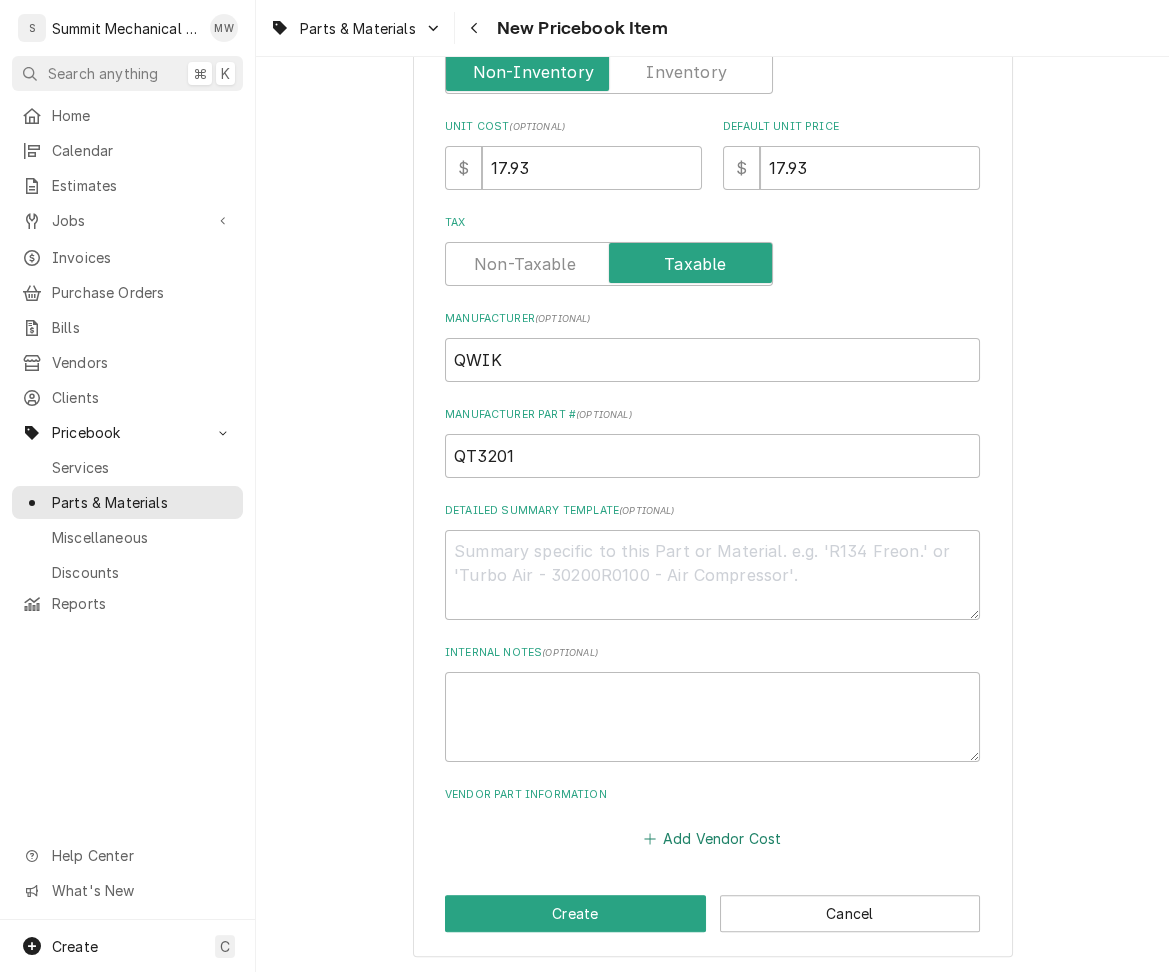 click on "Add Vendor Cost" at bounding box center [712, 839] 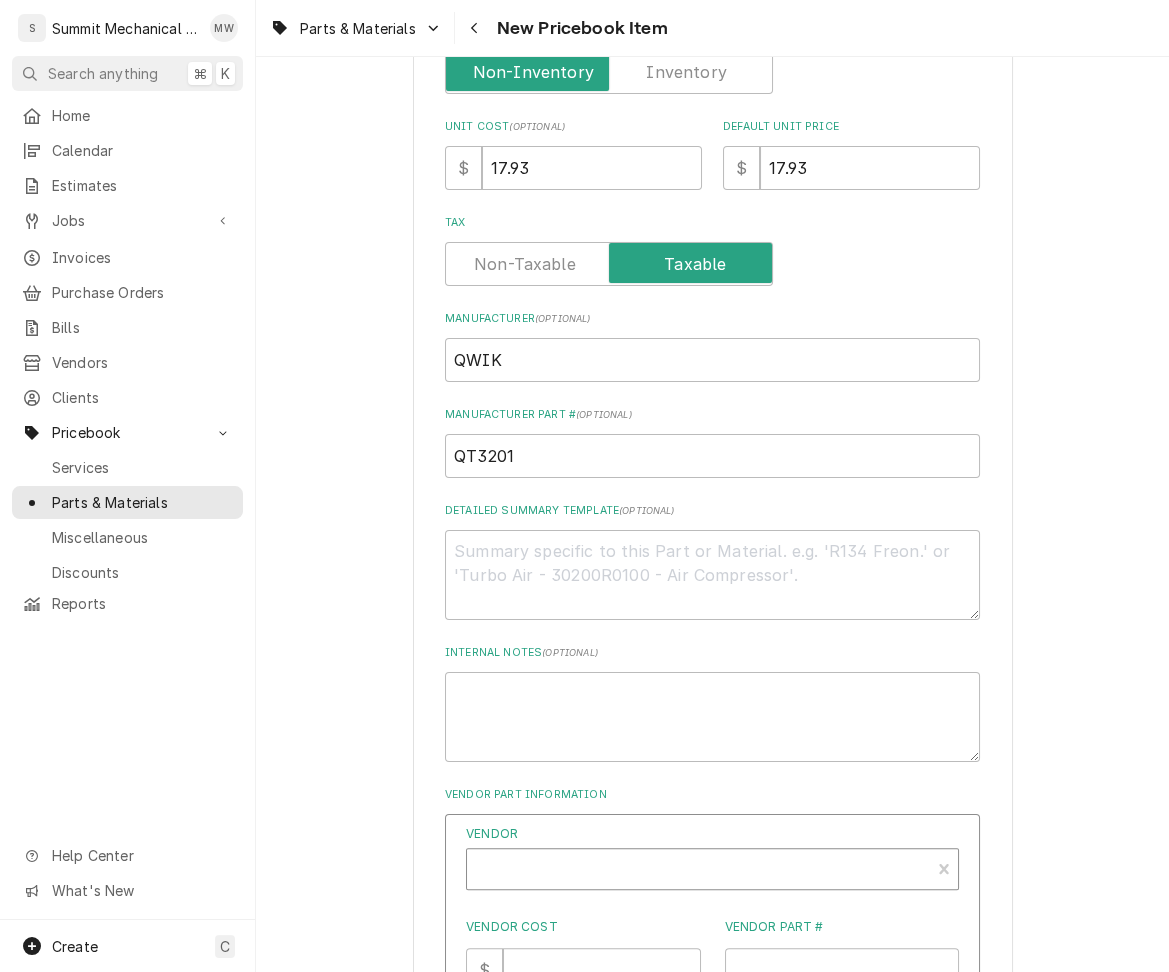 type on "x" 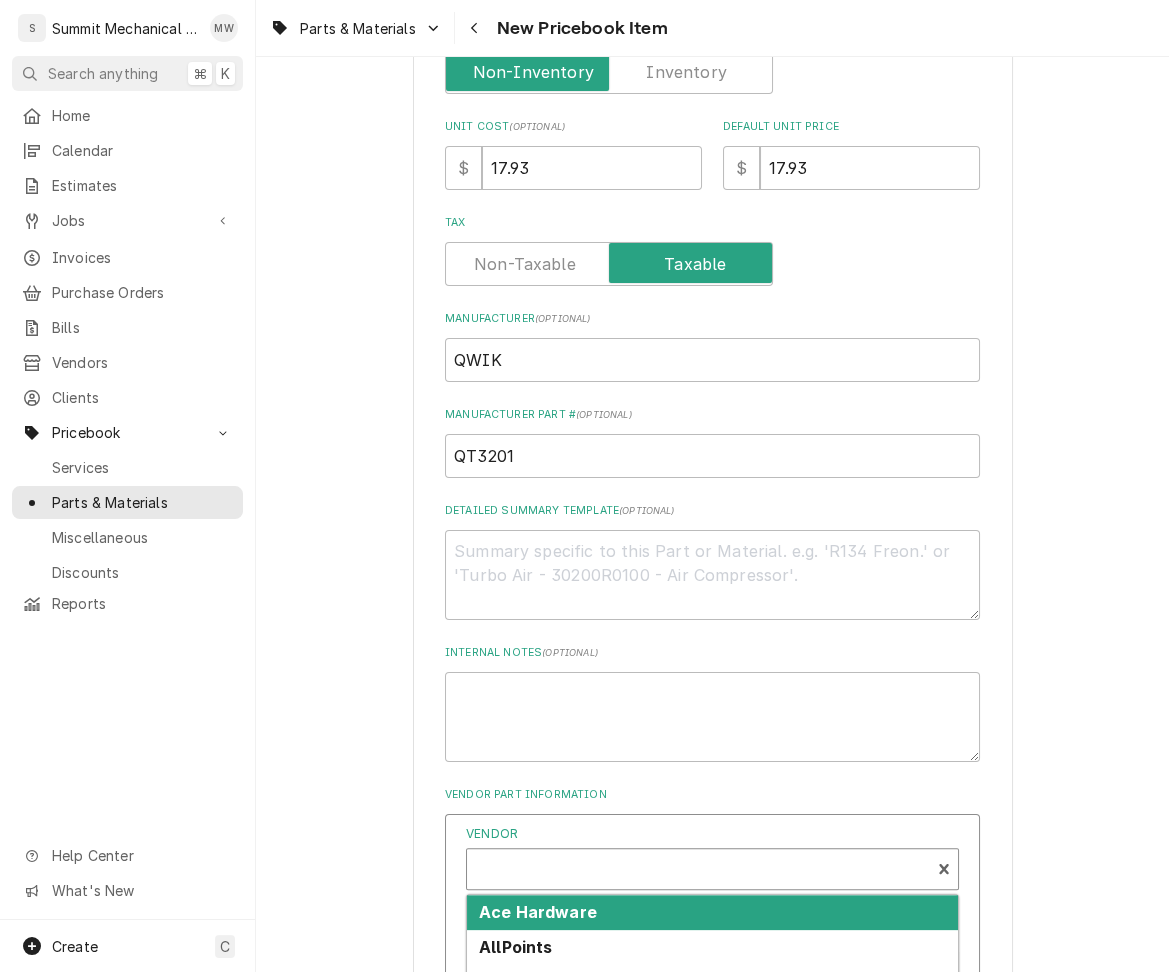 scroll, scrollTop: 6, scrollLeft: 0, axis: vertical 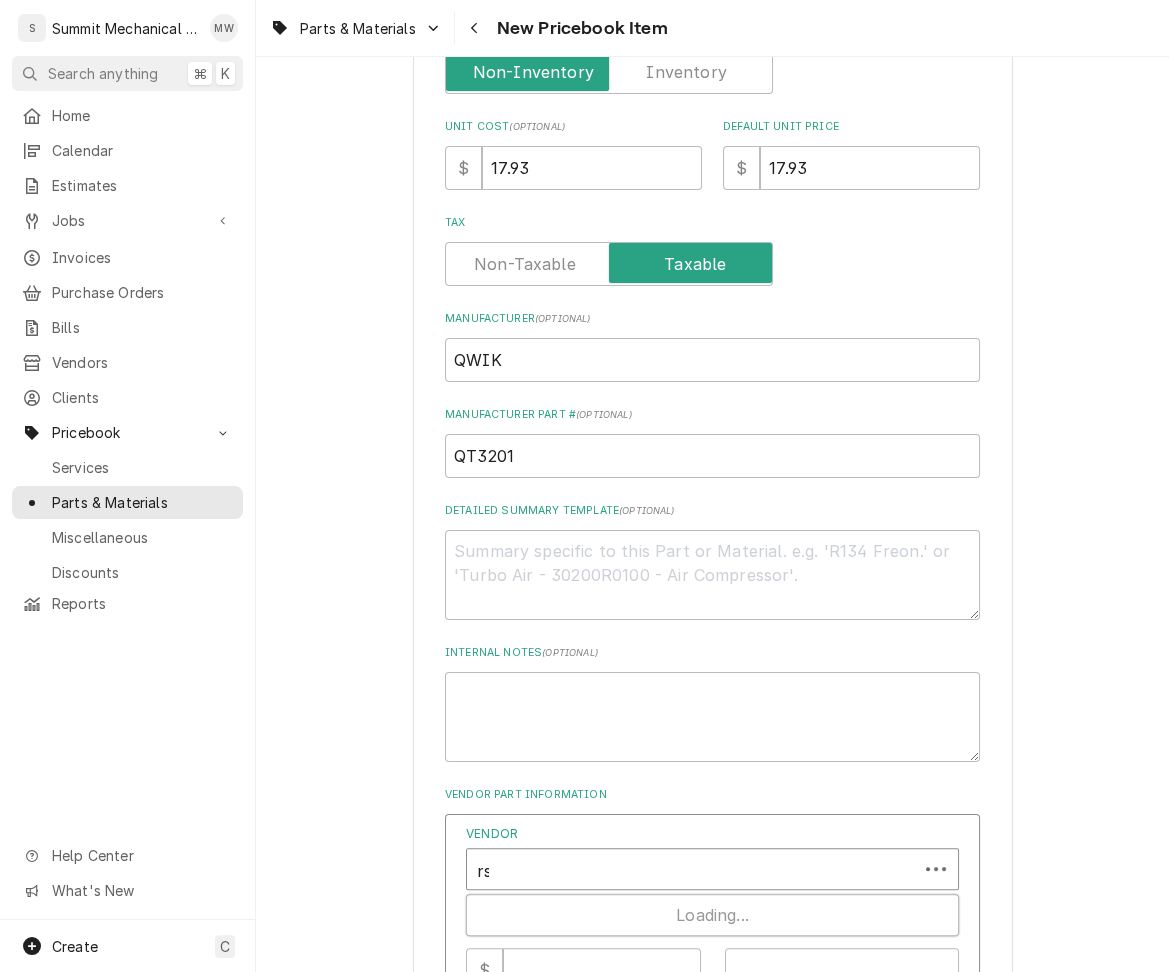 type on "rsd" 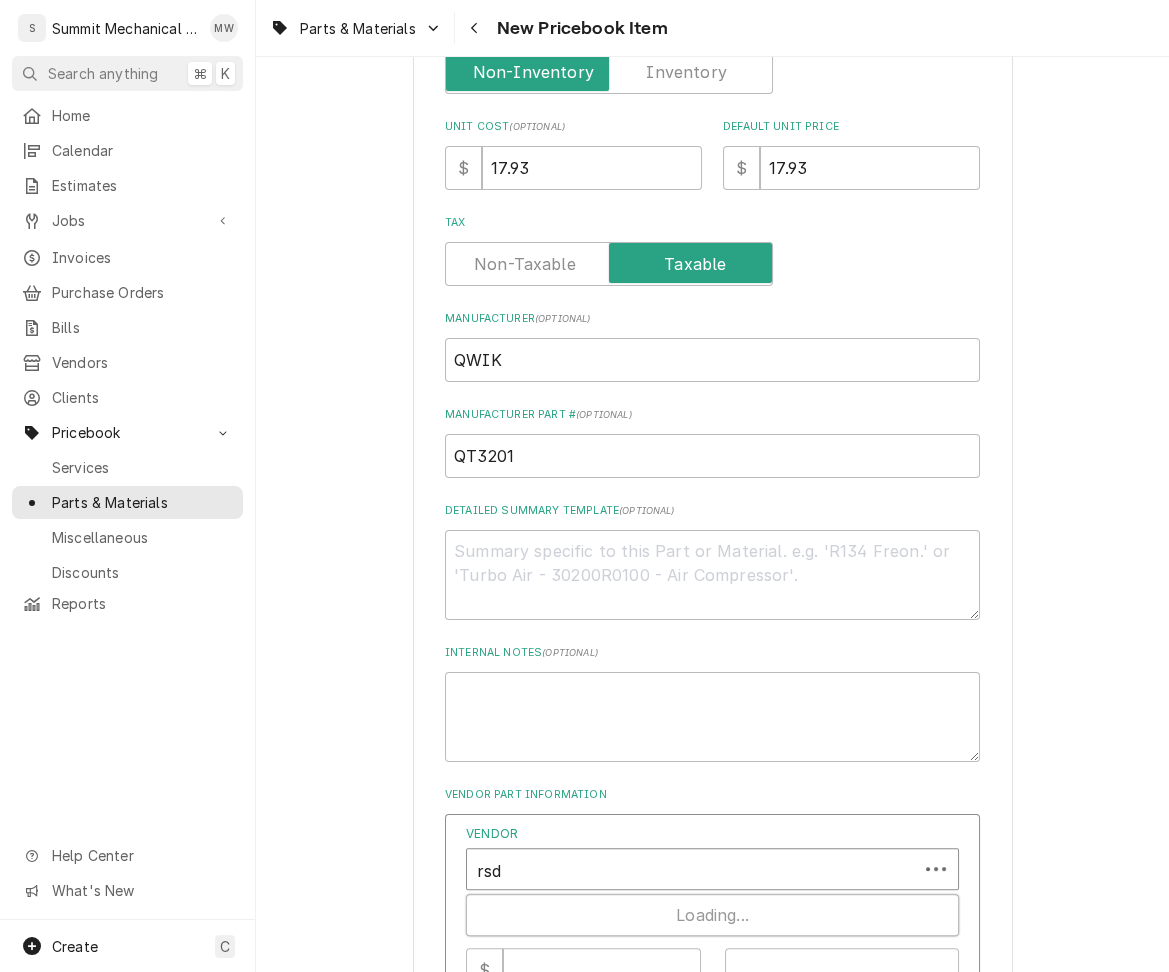 type 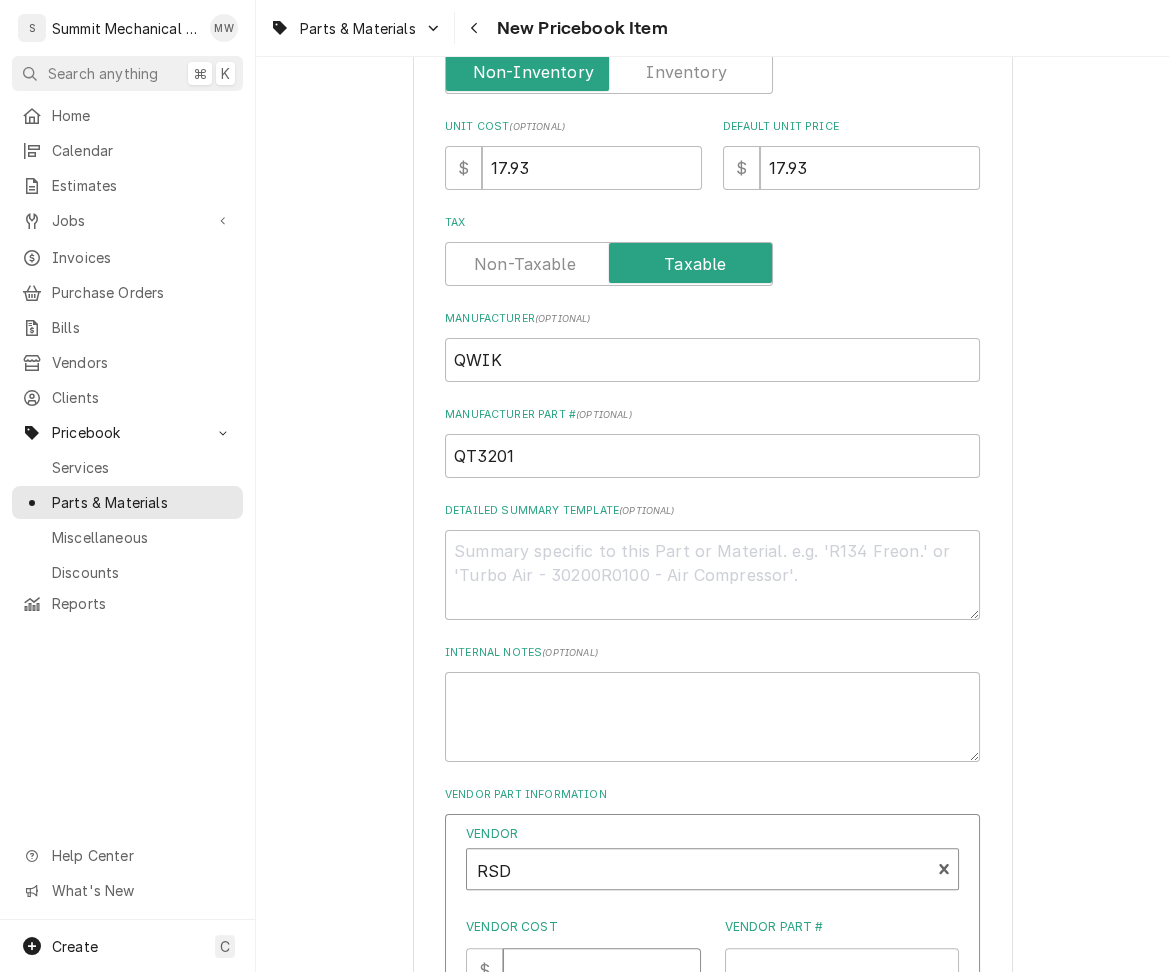 scroll, scrollTop: 556, scrollLeft: 0, axis: vertical 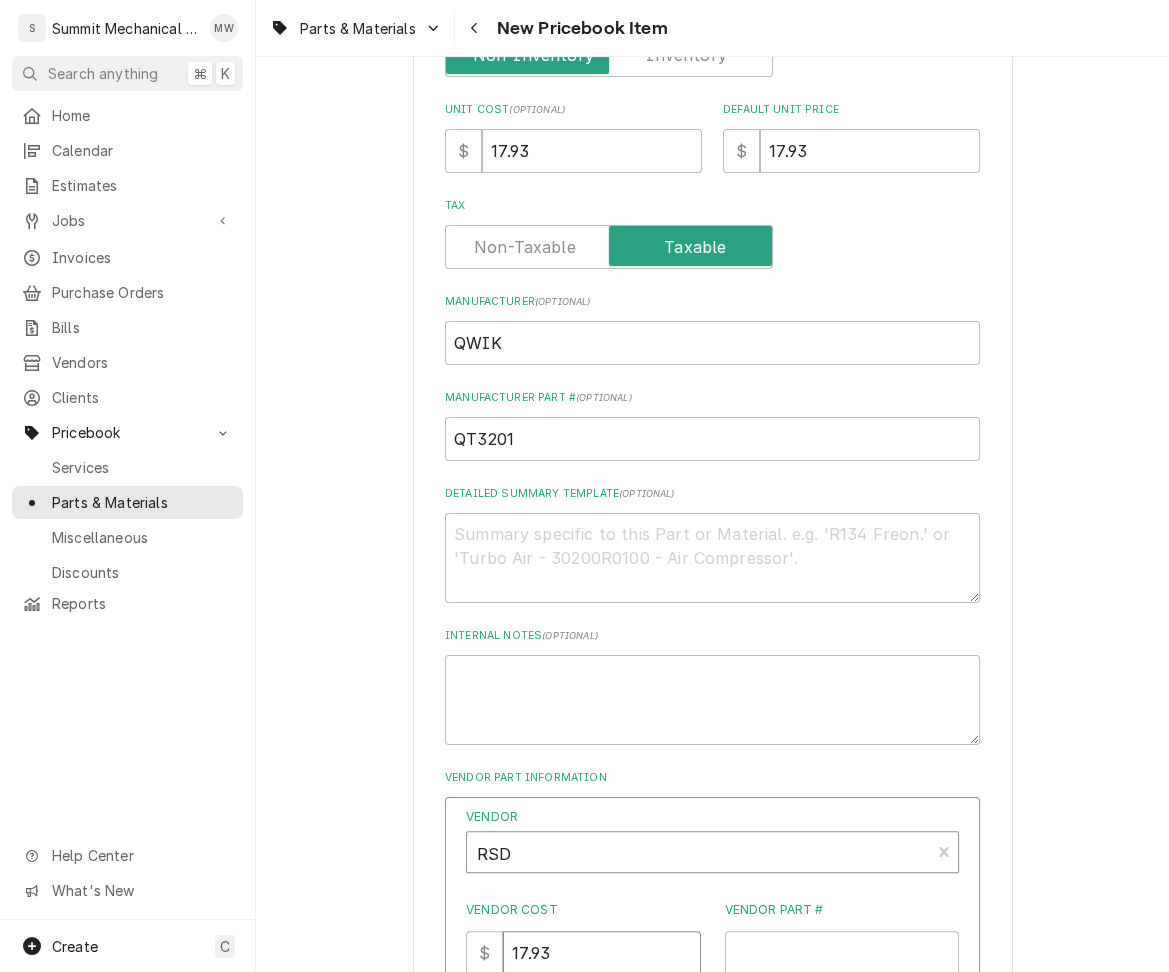 type on "17.93" 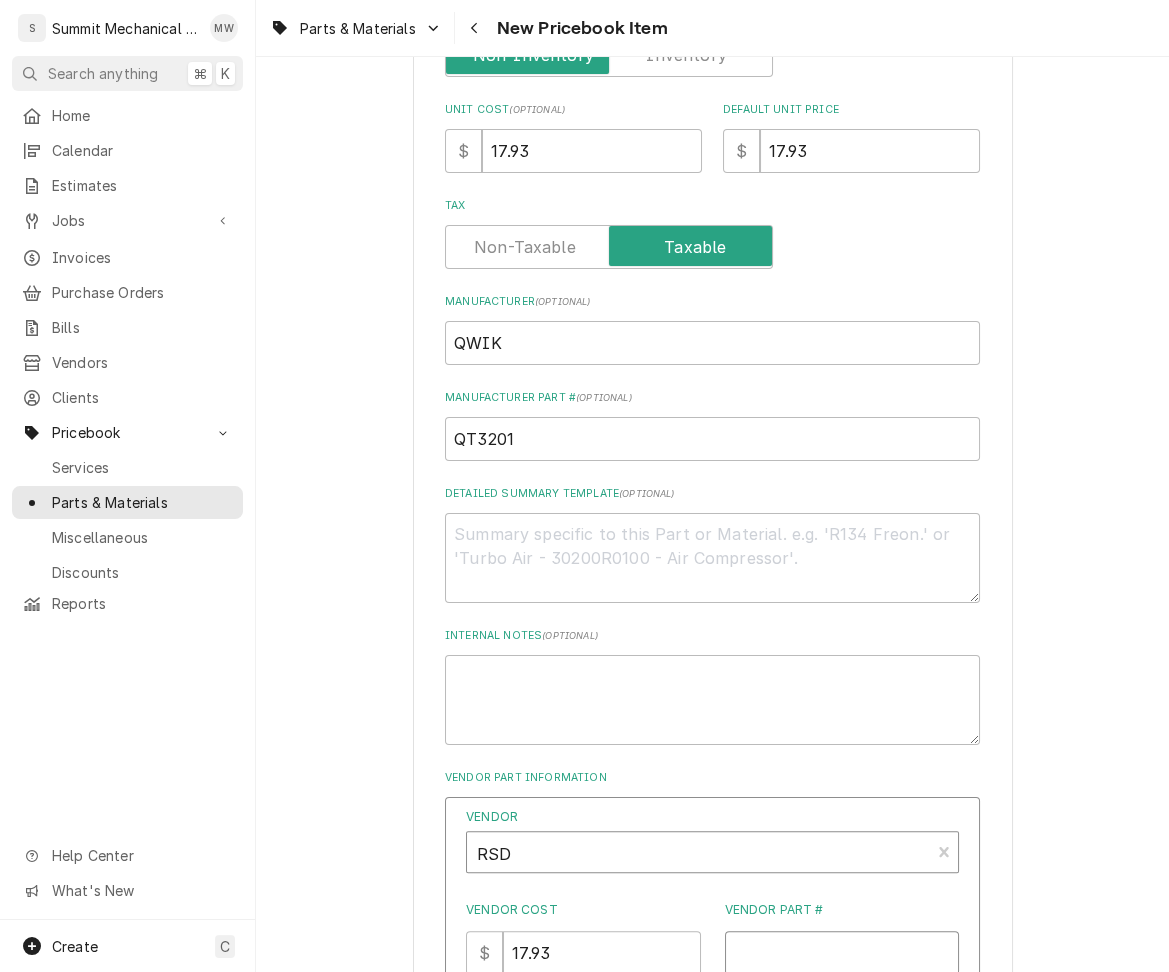 paste on "EPA 608 STUDY GUIDE / ENGLISH" 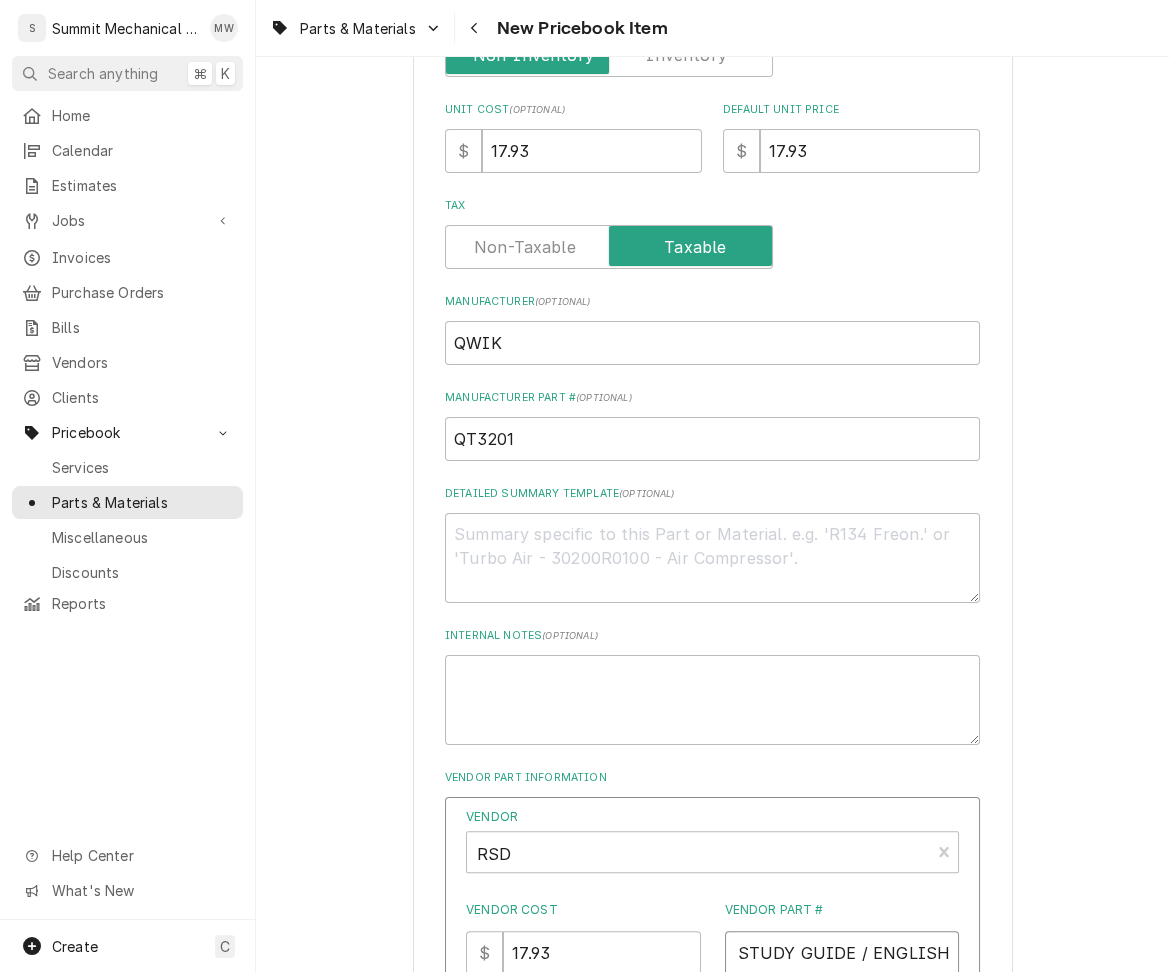 scroll, scrollTop: 0, scrollLeft: 0, axis: both 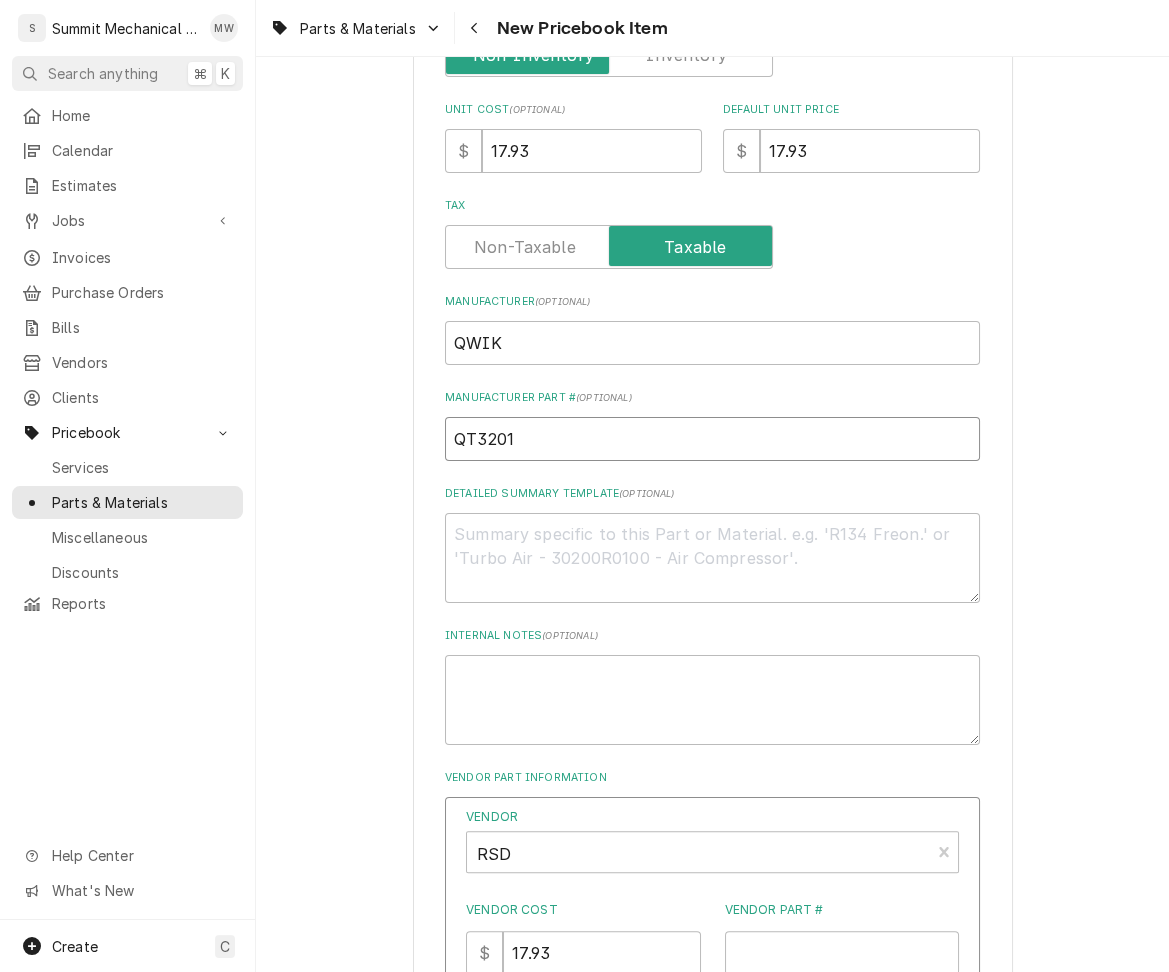 click on "QT3201" at bounding box center [712, 439] 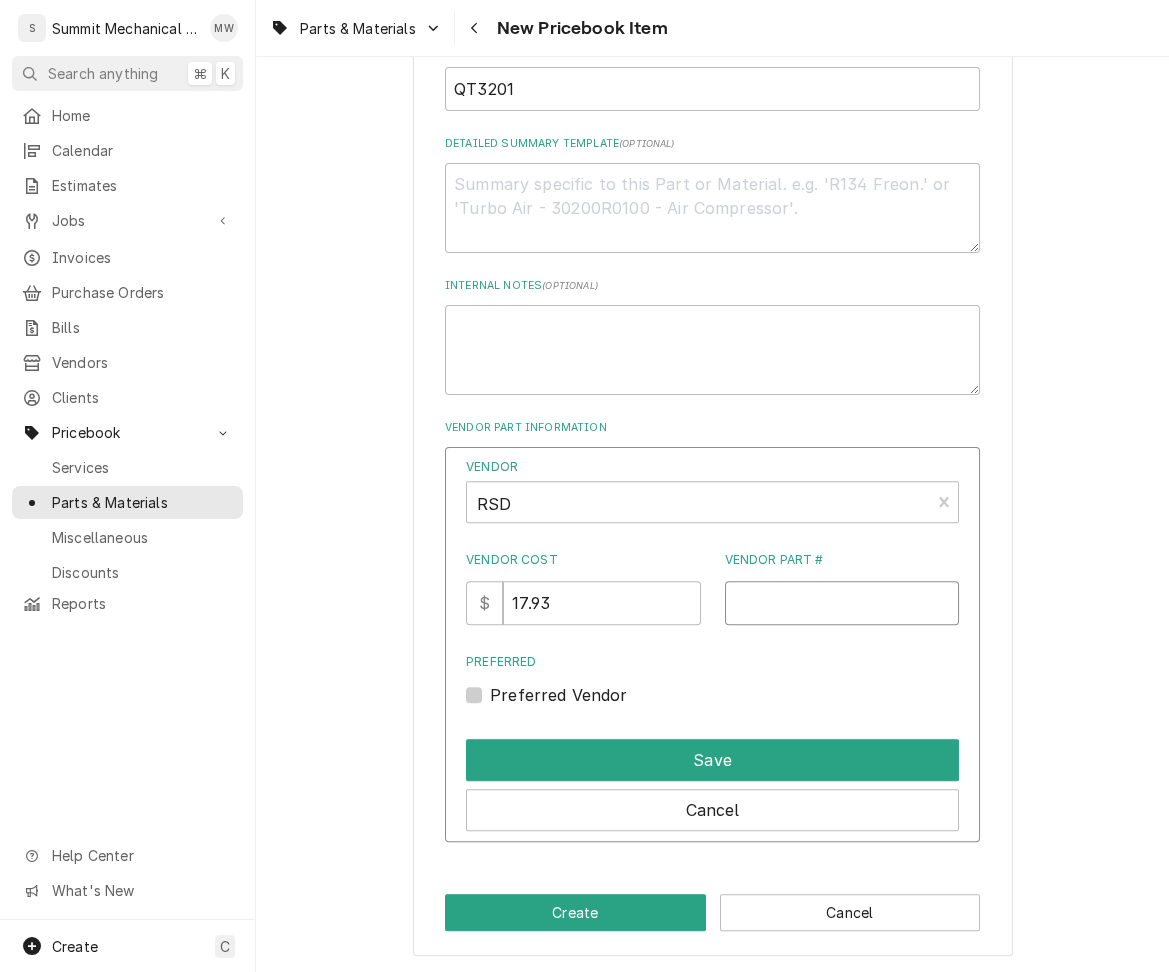 click on "Vendor Part #" at bounding box center [842, 603] 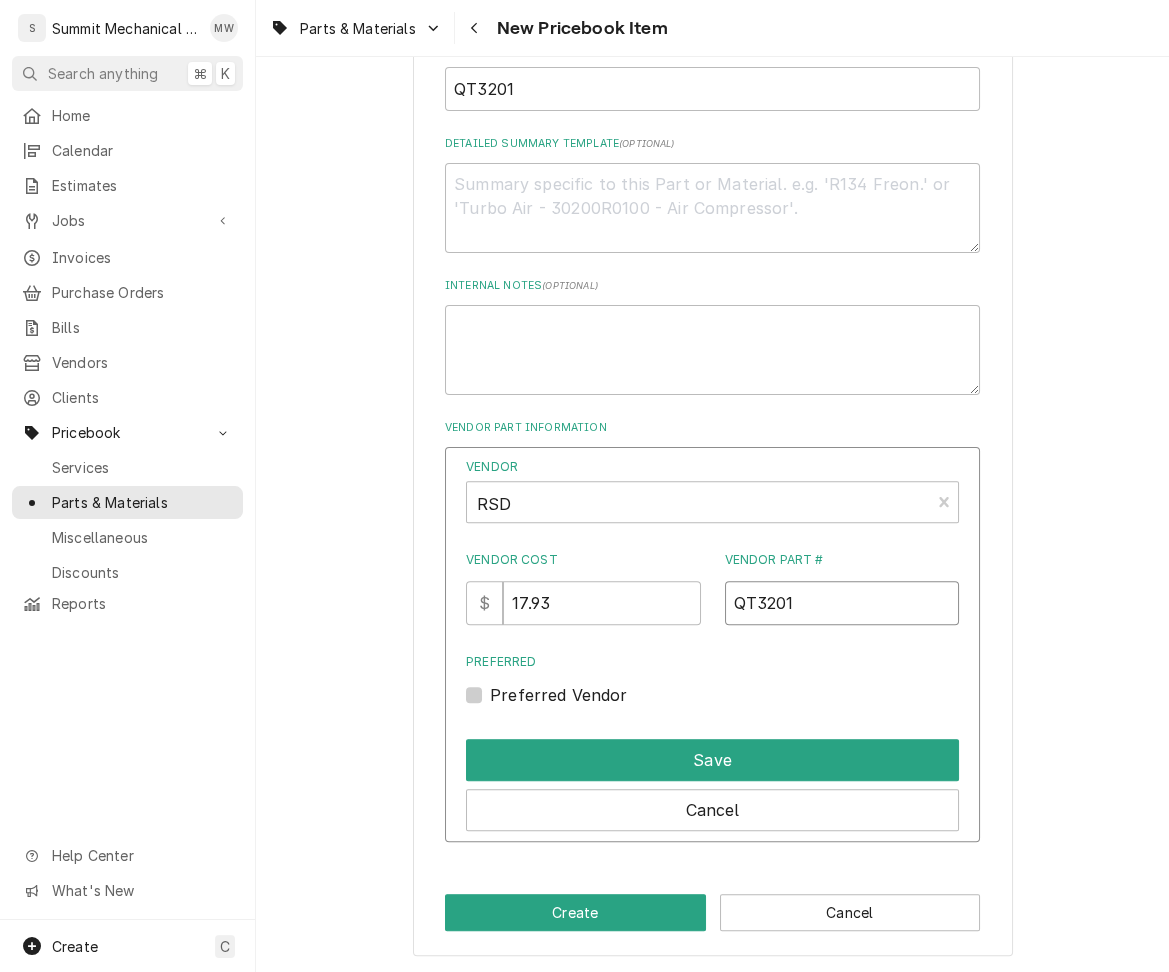 type on "QT3201" 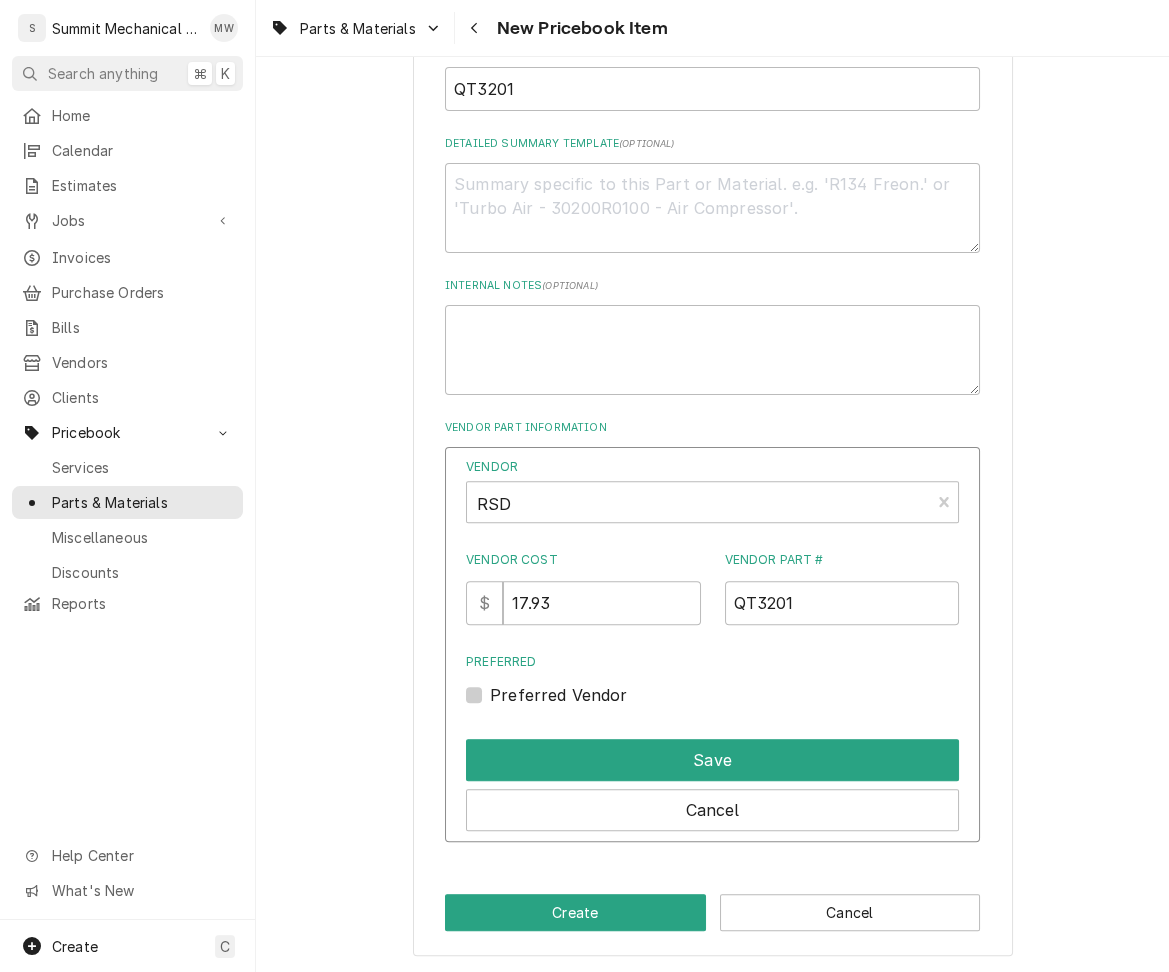 click on "Preferred Vendor" at bounding box center [559, 695] 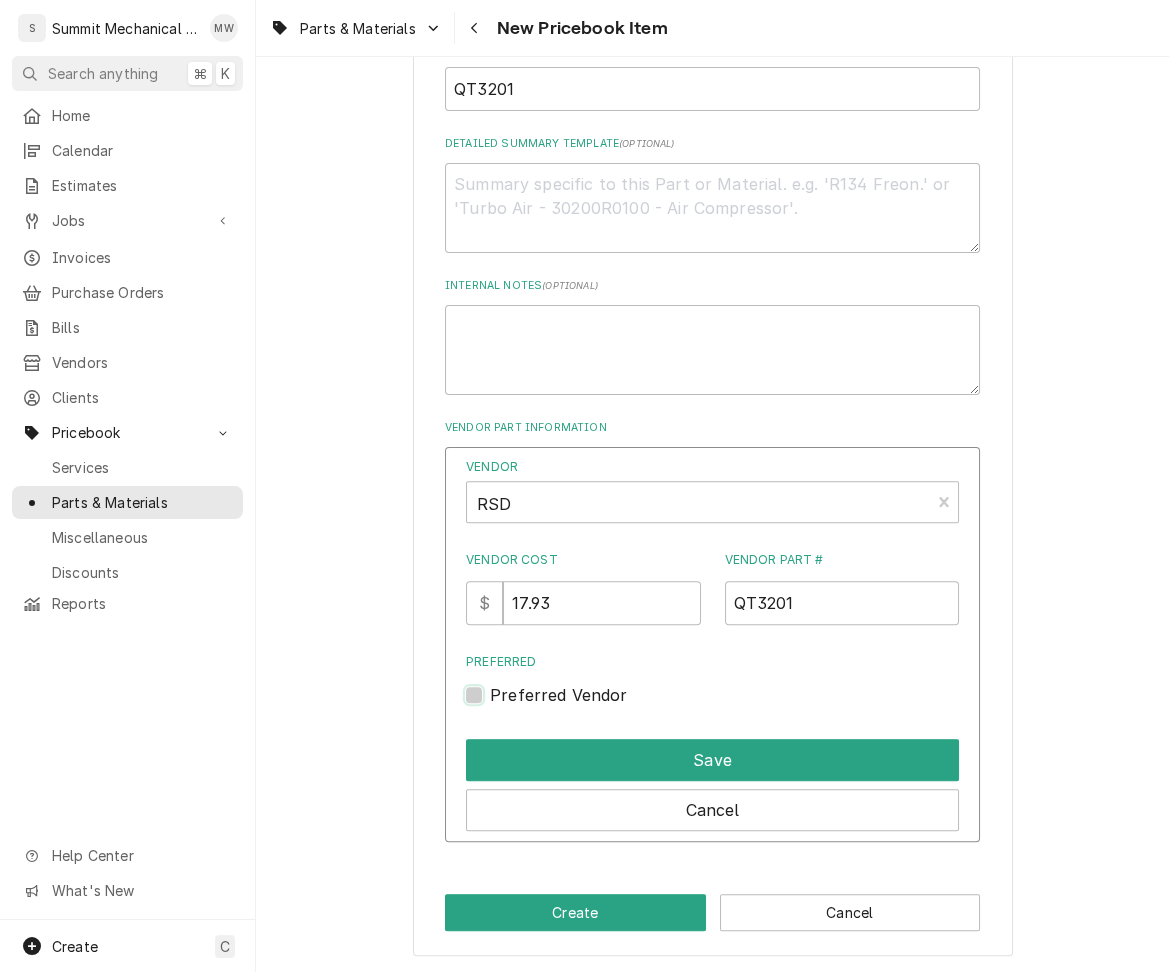 checkbox on "true" 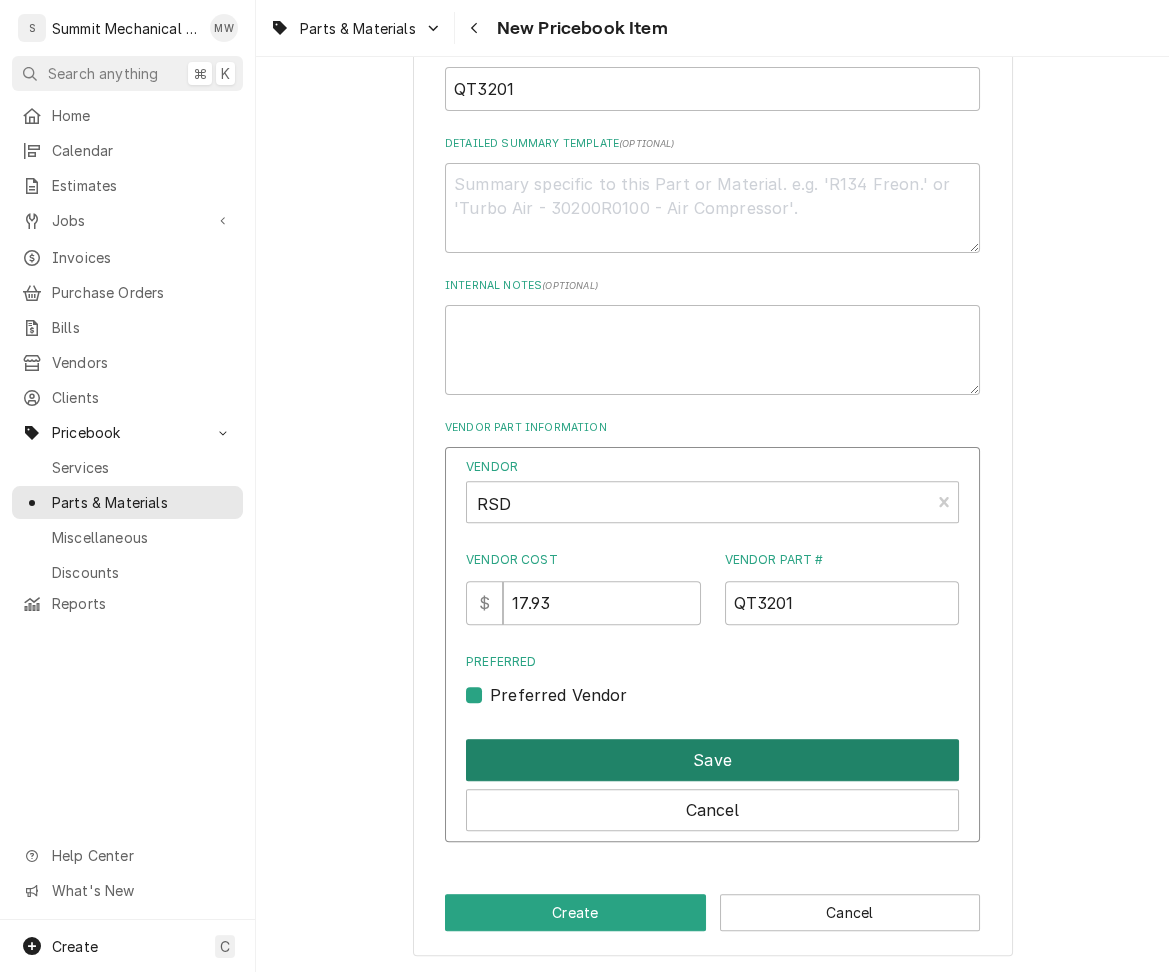 click on "Save" at bounding box center [712, 760] 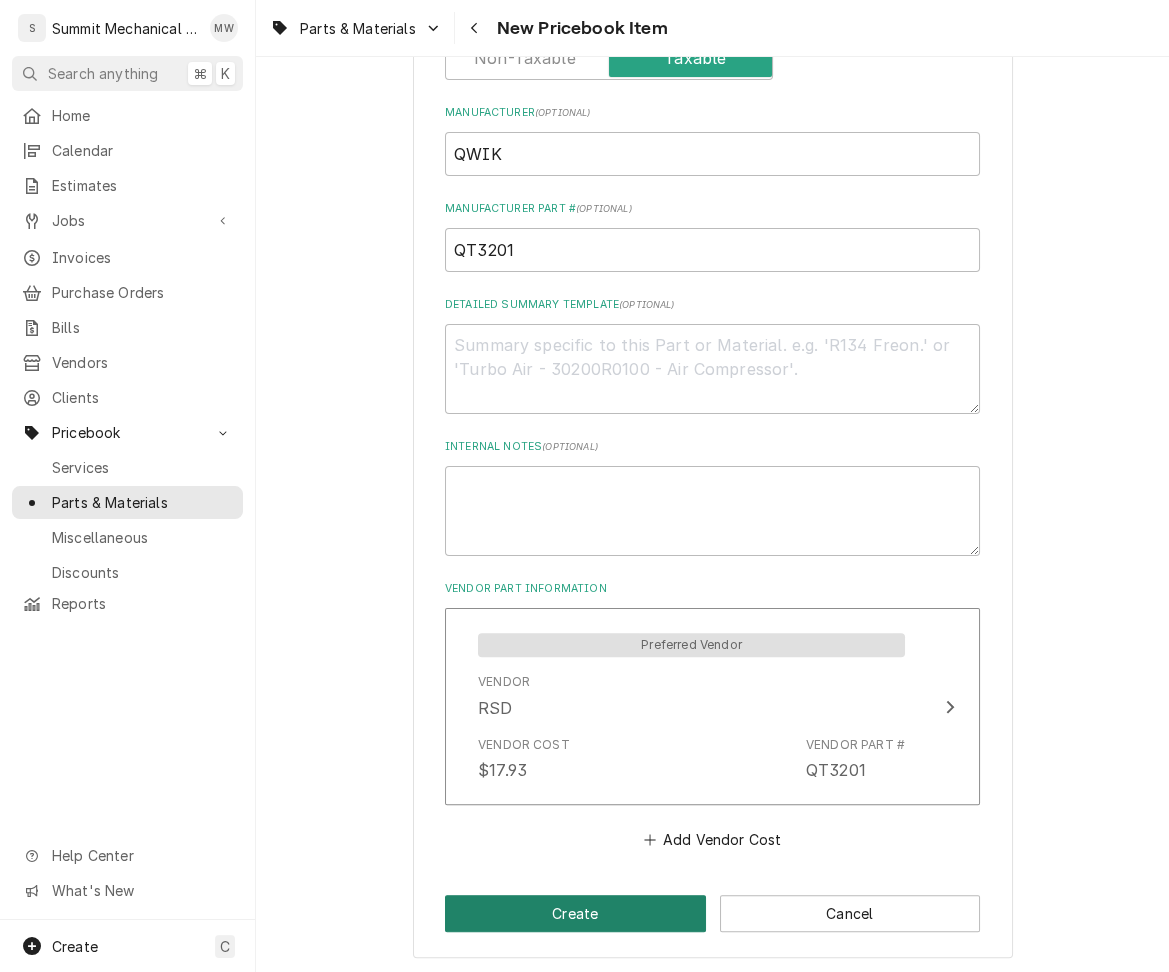 click on "Create" at bounding box center (575, 913) 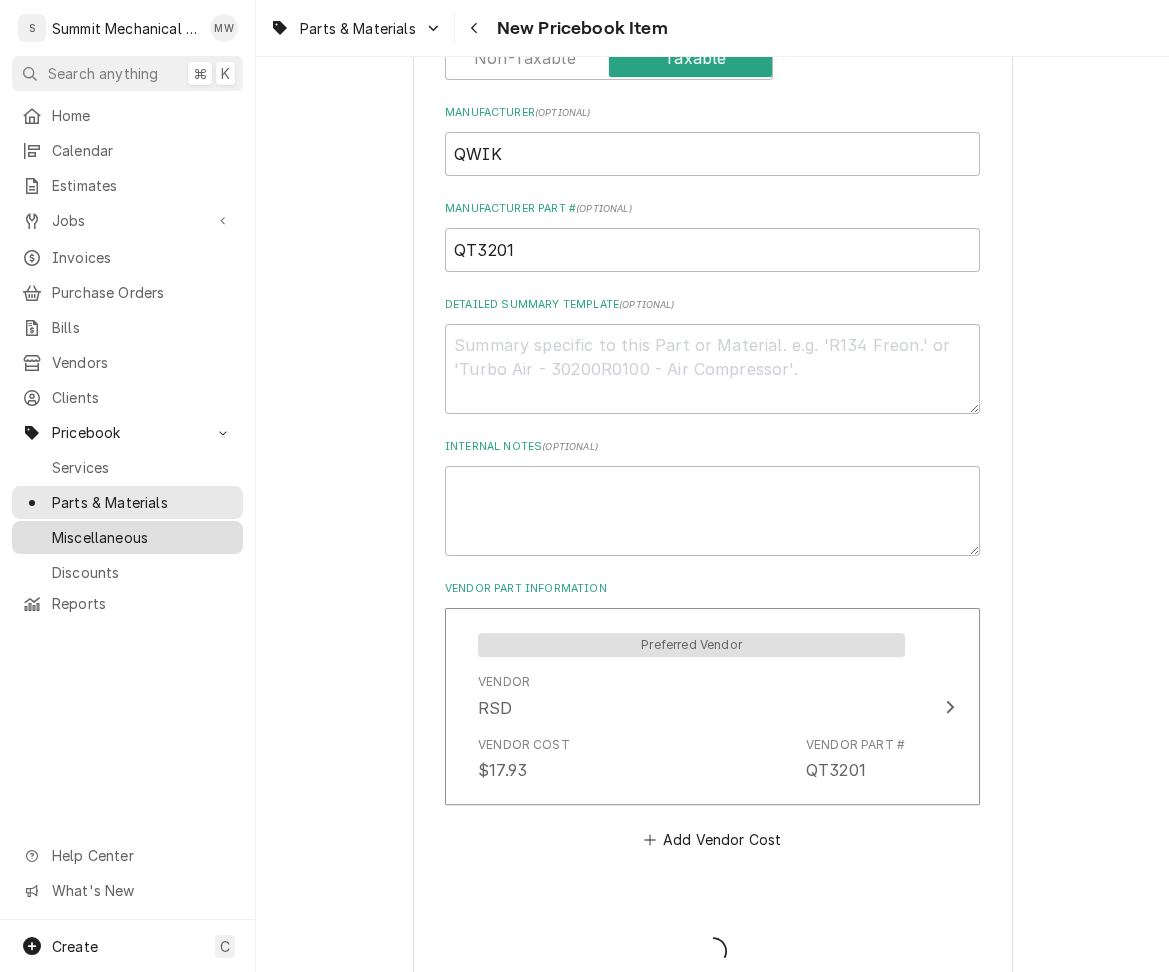 type on "x" 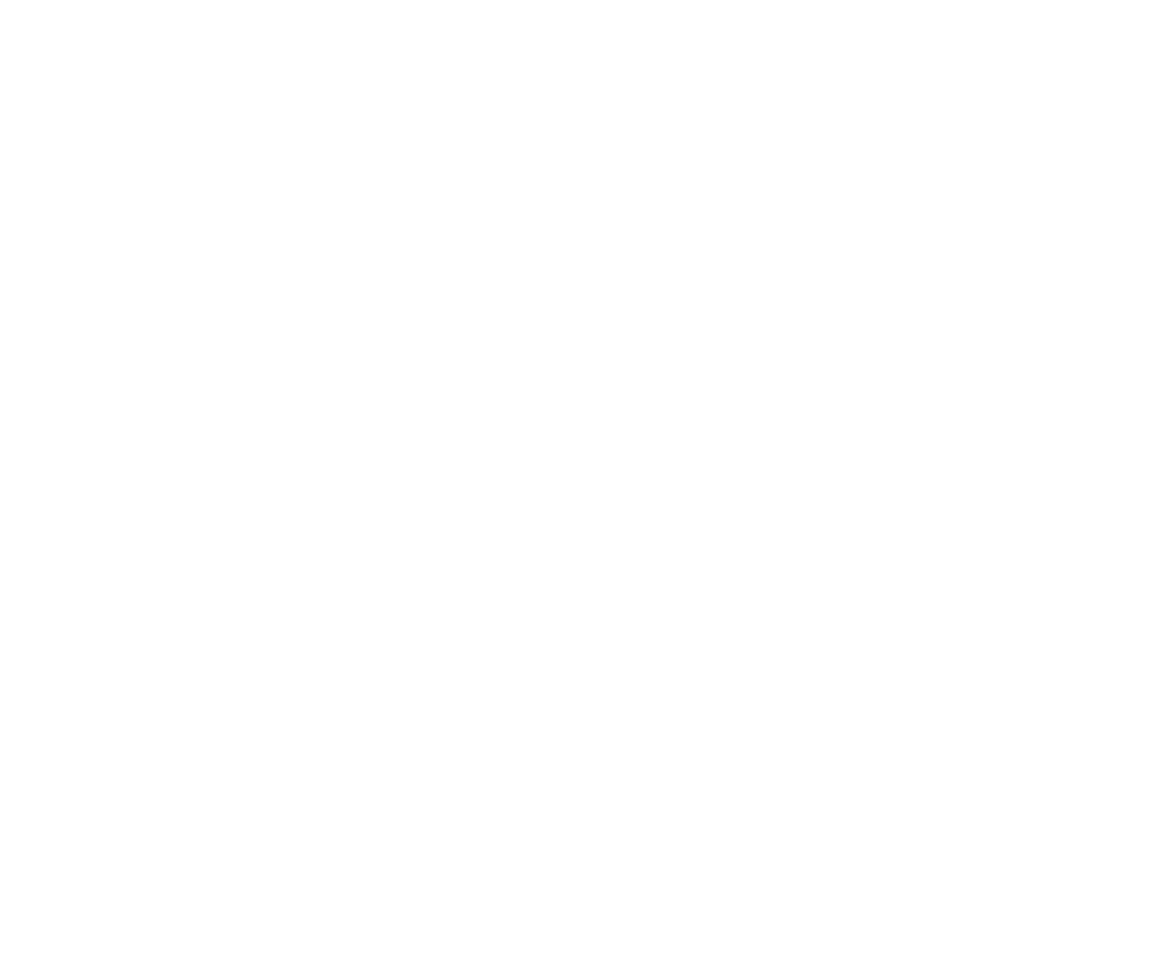 scroll, scrollTop: 0, scrollLeft: 0, axis: both 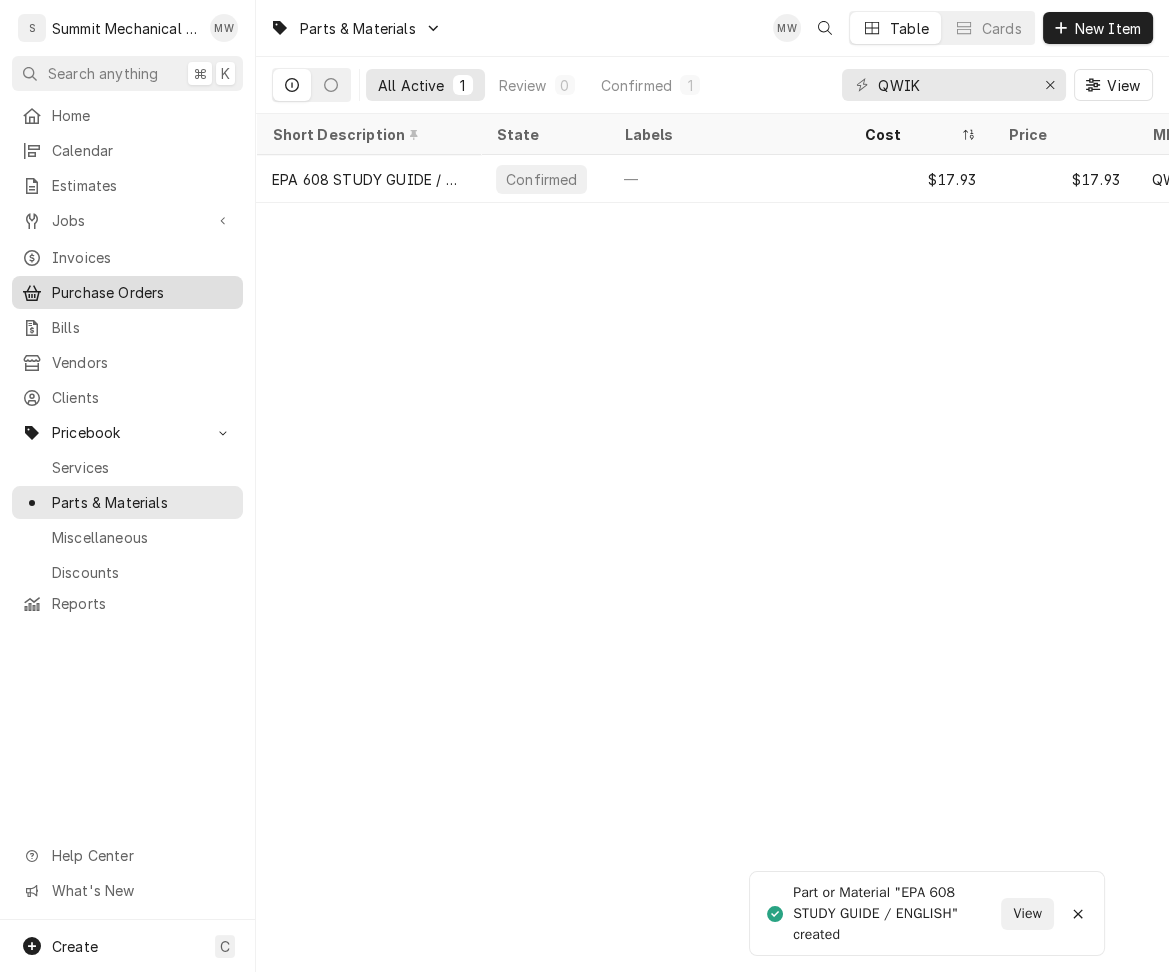 click on "Purchase Orders" at bounding box center (142, 292) 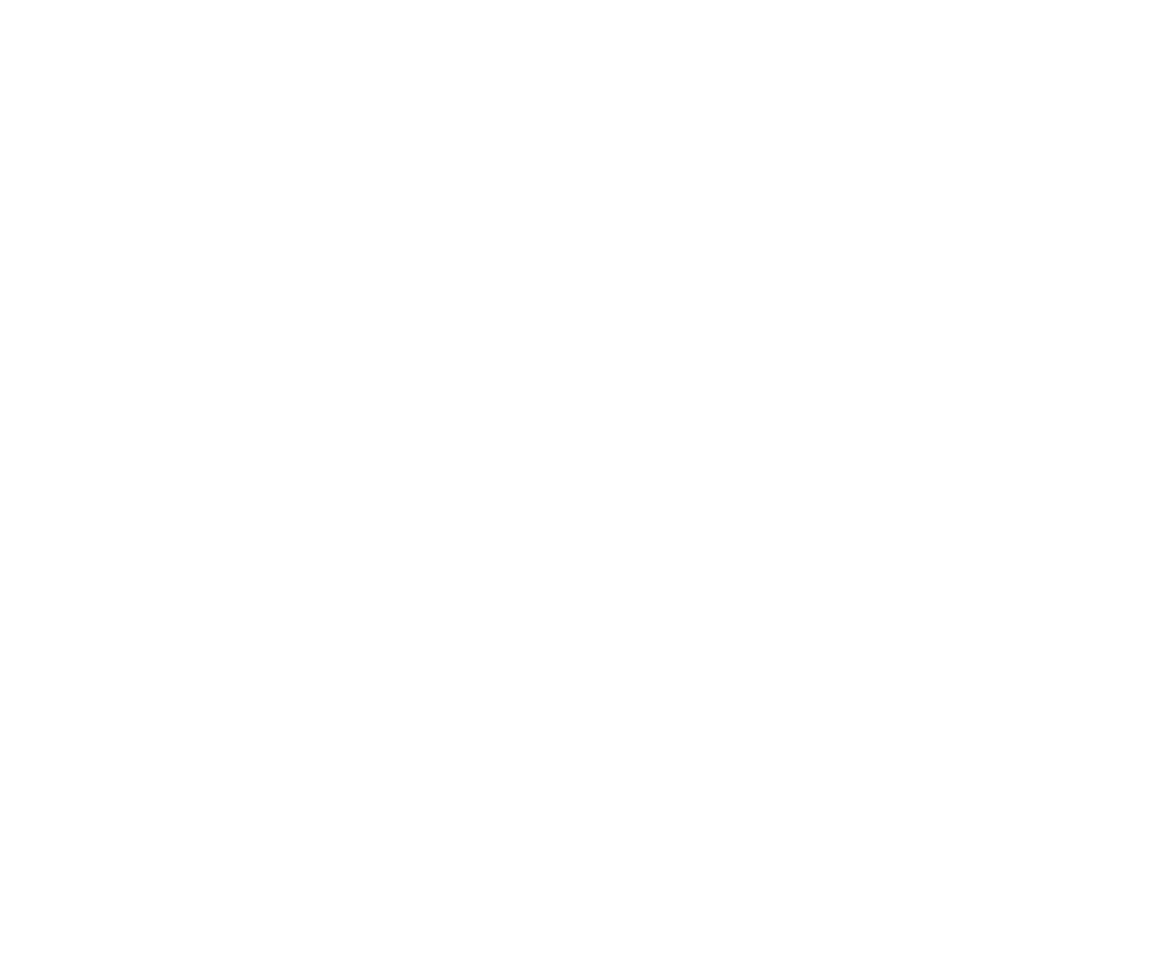 scroll, scrollTop: 0, scrollLeft: 0, axis: both 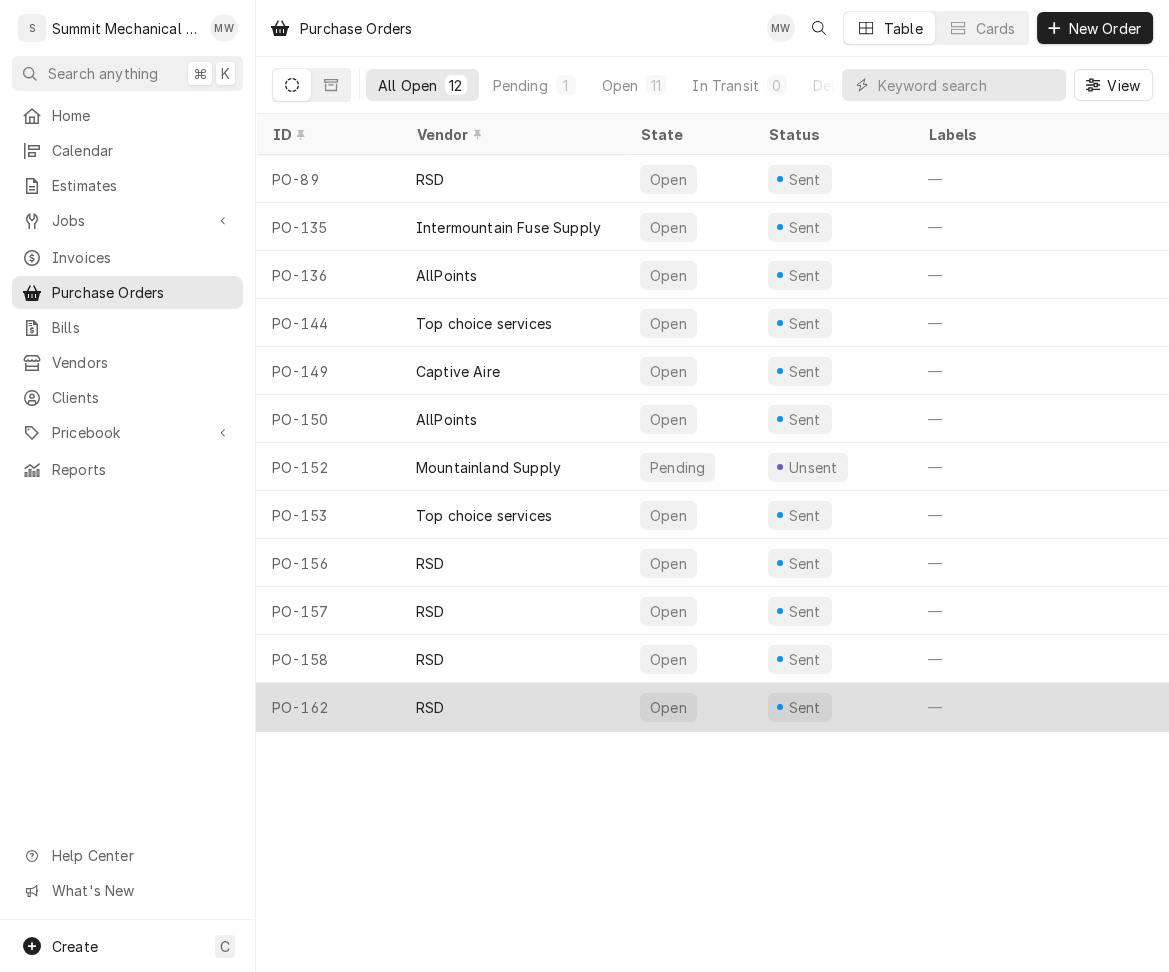 click on "RSD" at bounding box center (512, 707) 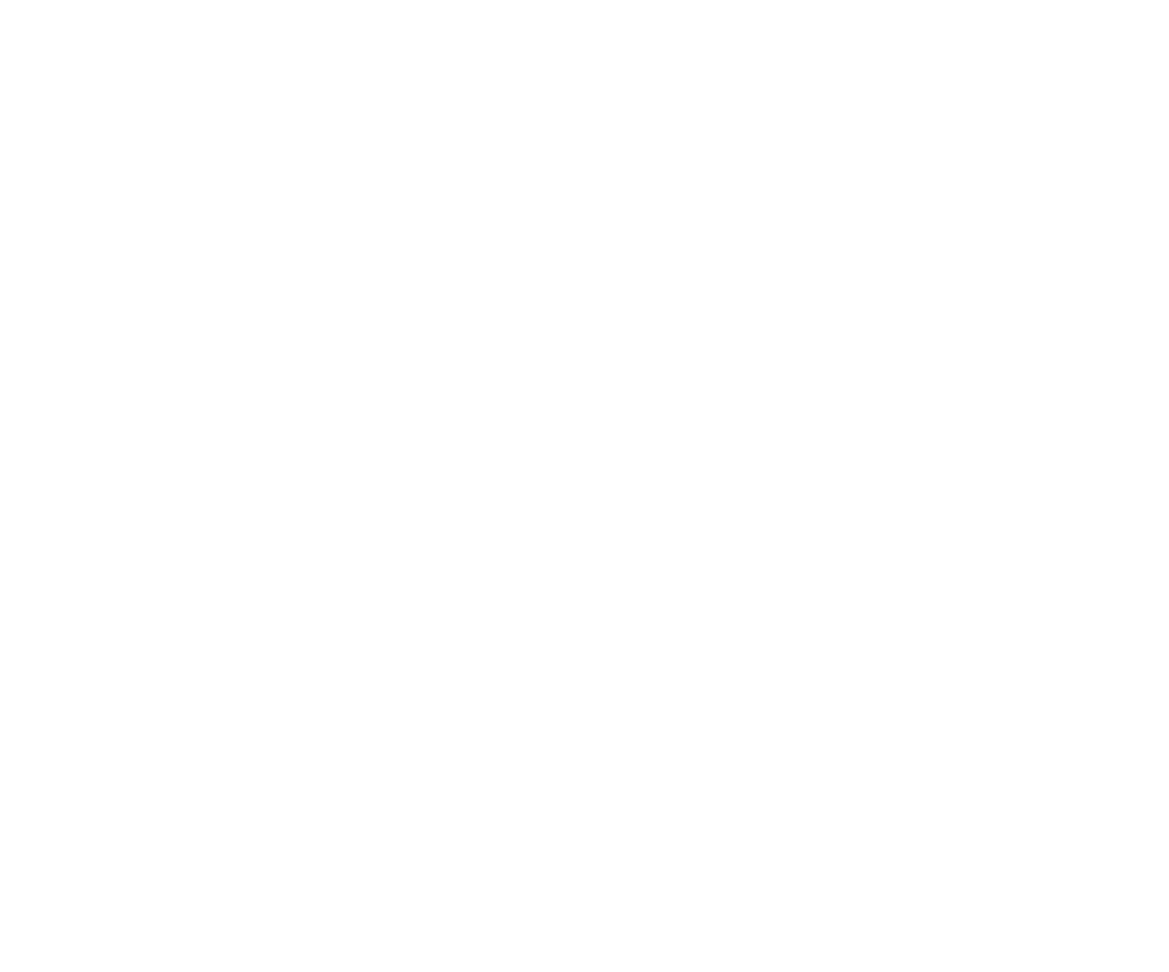 scroll, scrollTop: 0, scrollLeft: 0, axis: both 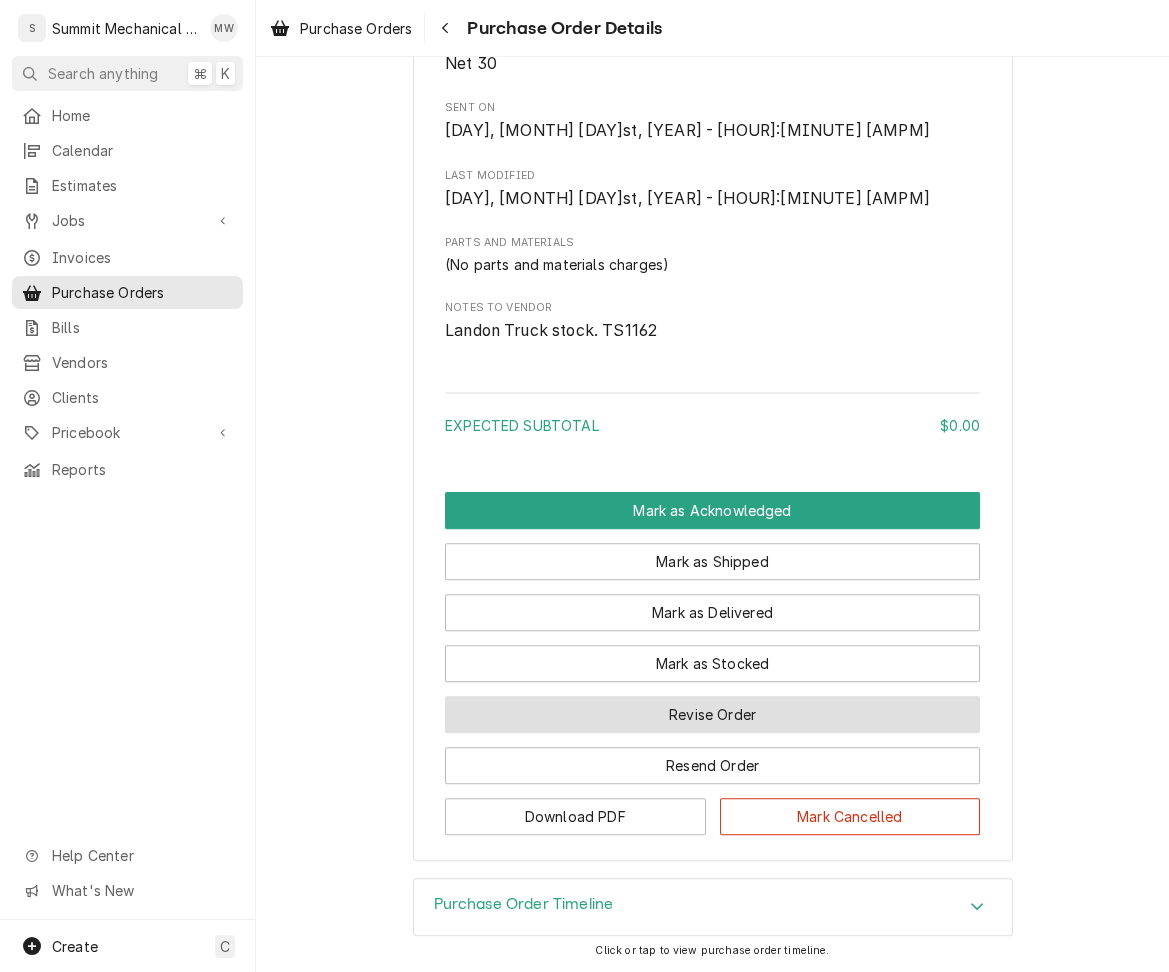 click on "Revise Order" at bounding box center (712, 714) 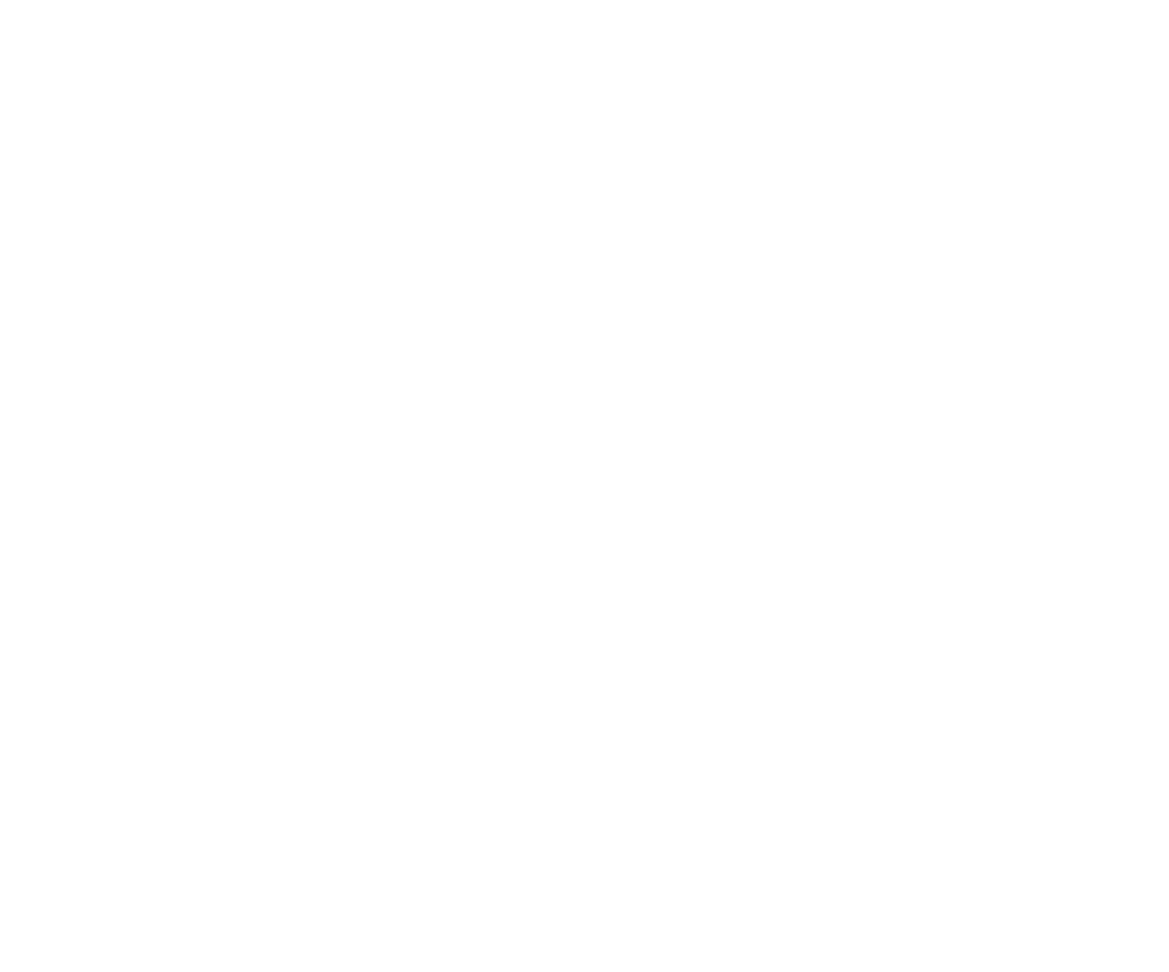 scroll, scrollTop: 0, scrollLeft: 0, axis: both 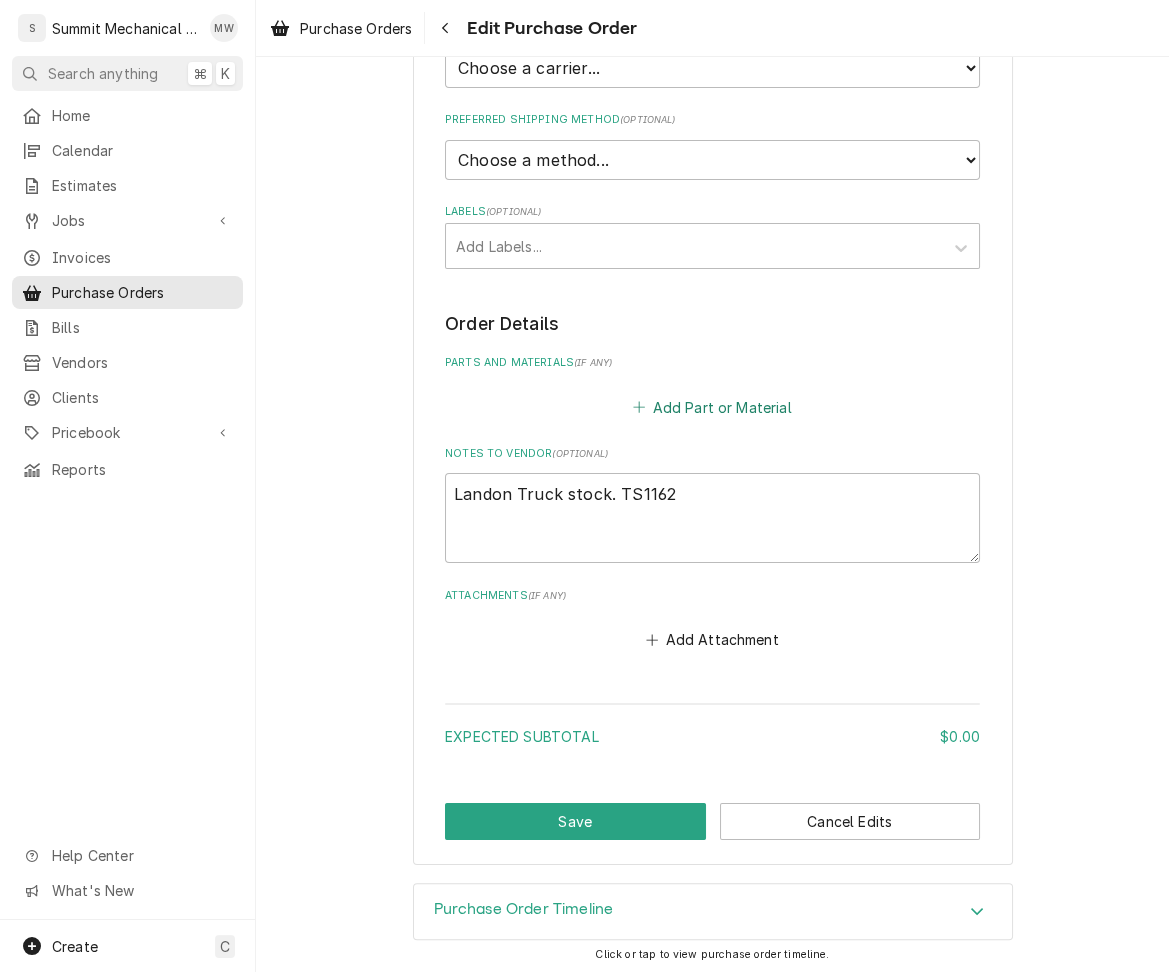 click on "Add Part or Material" at bounding box center [712, 407] 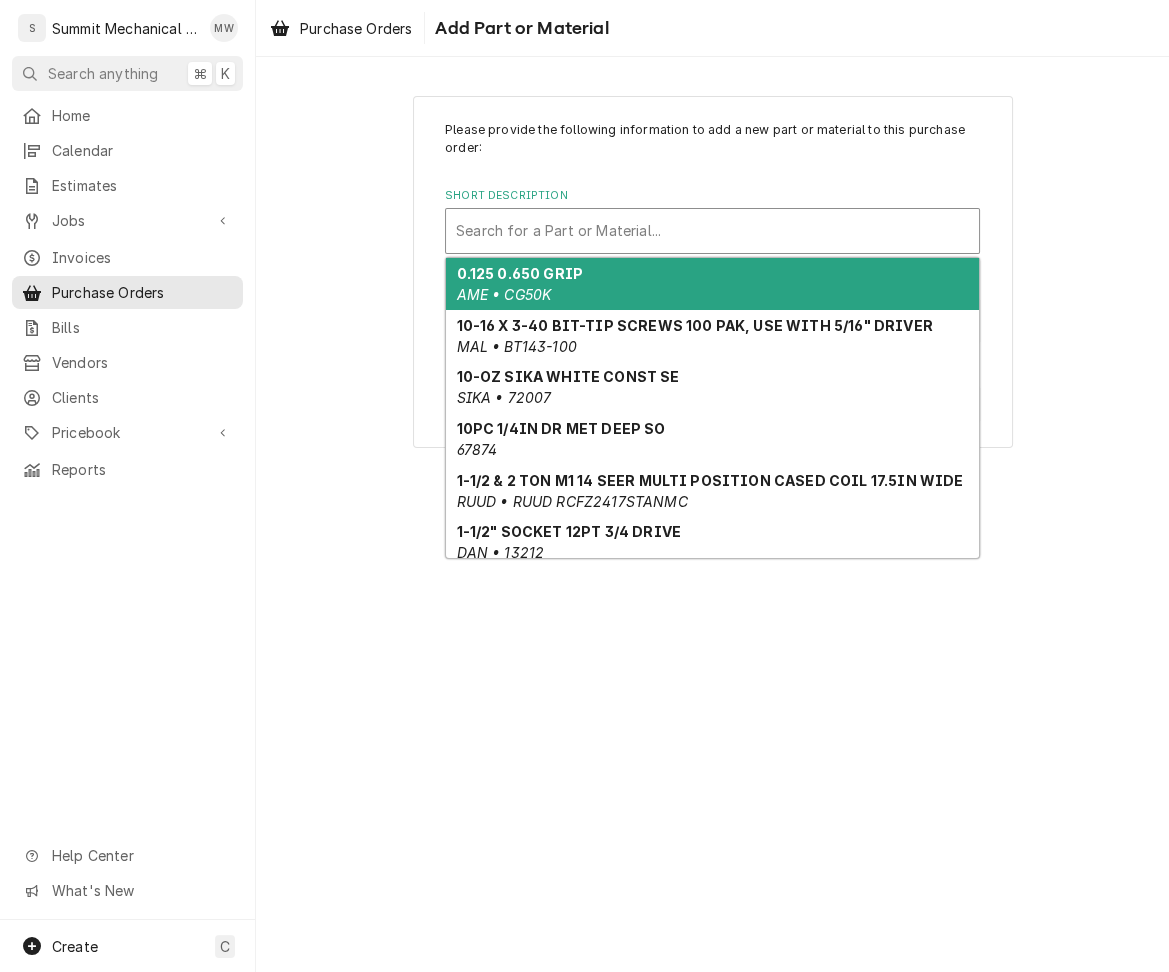 click at bounding box center [712, 231] 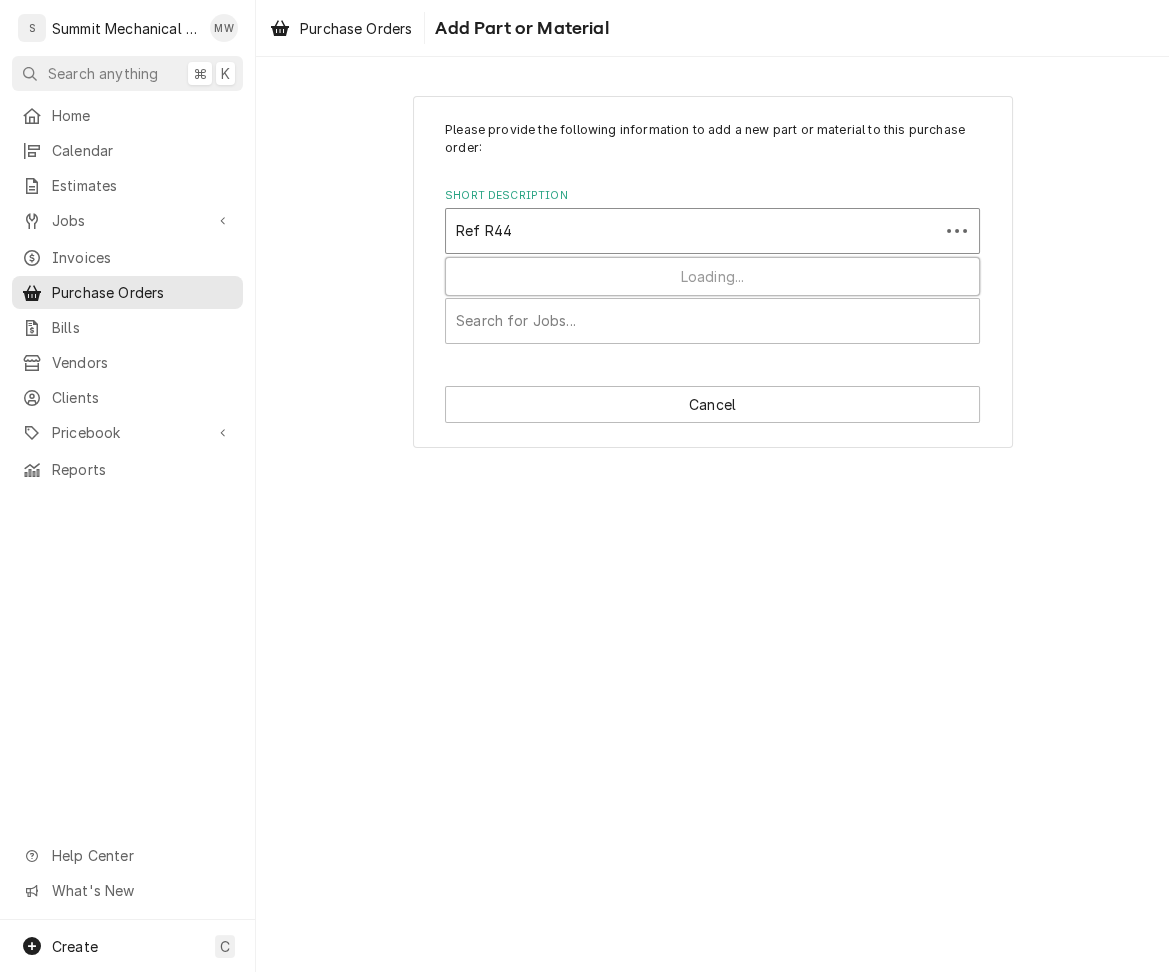 type on "Ref R448" 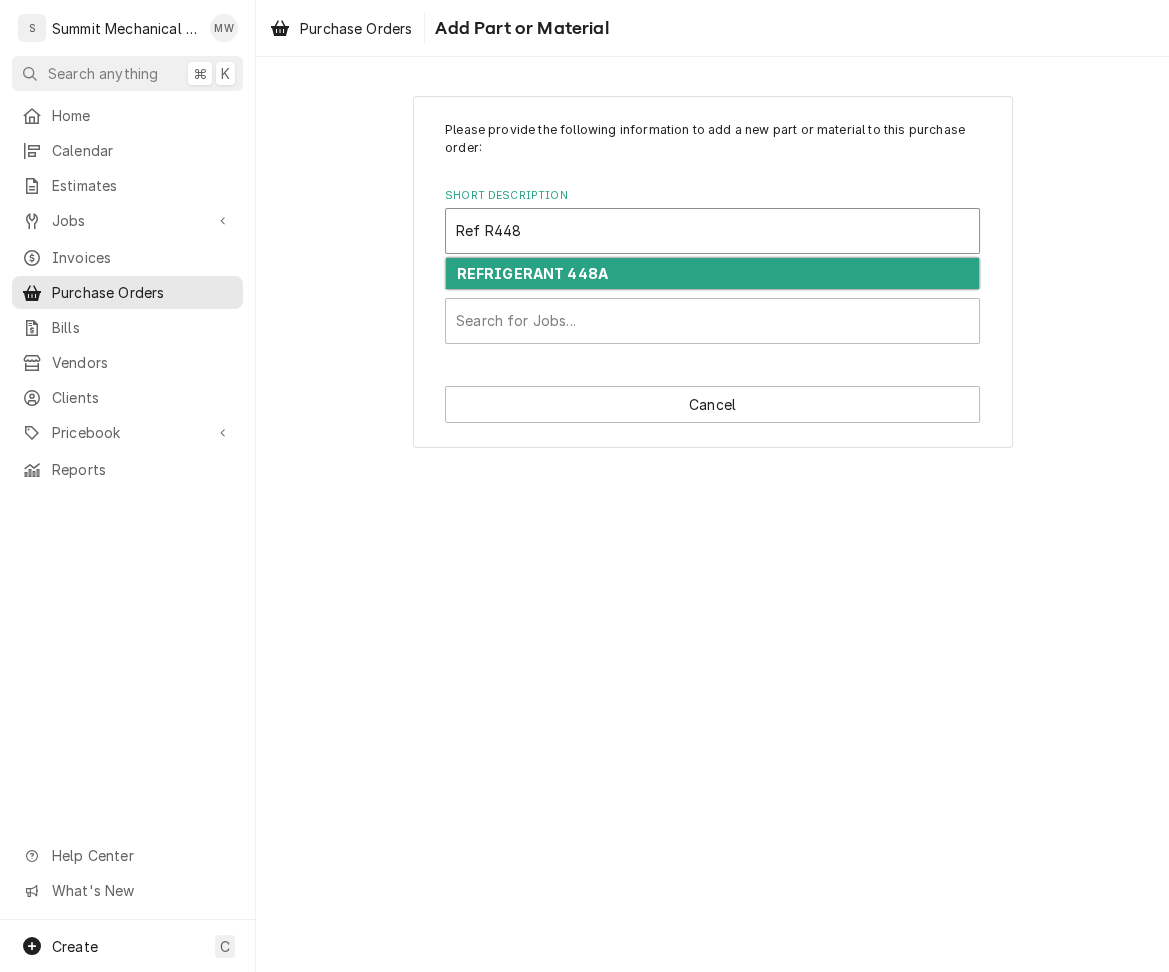 type 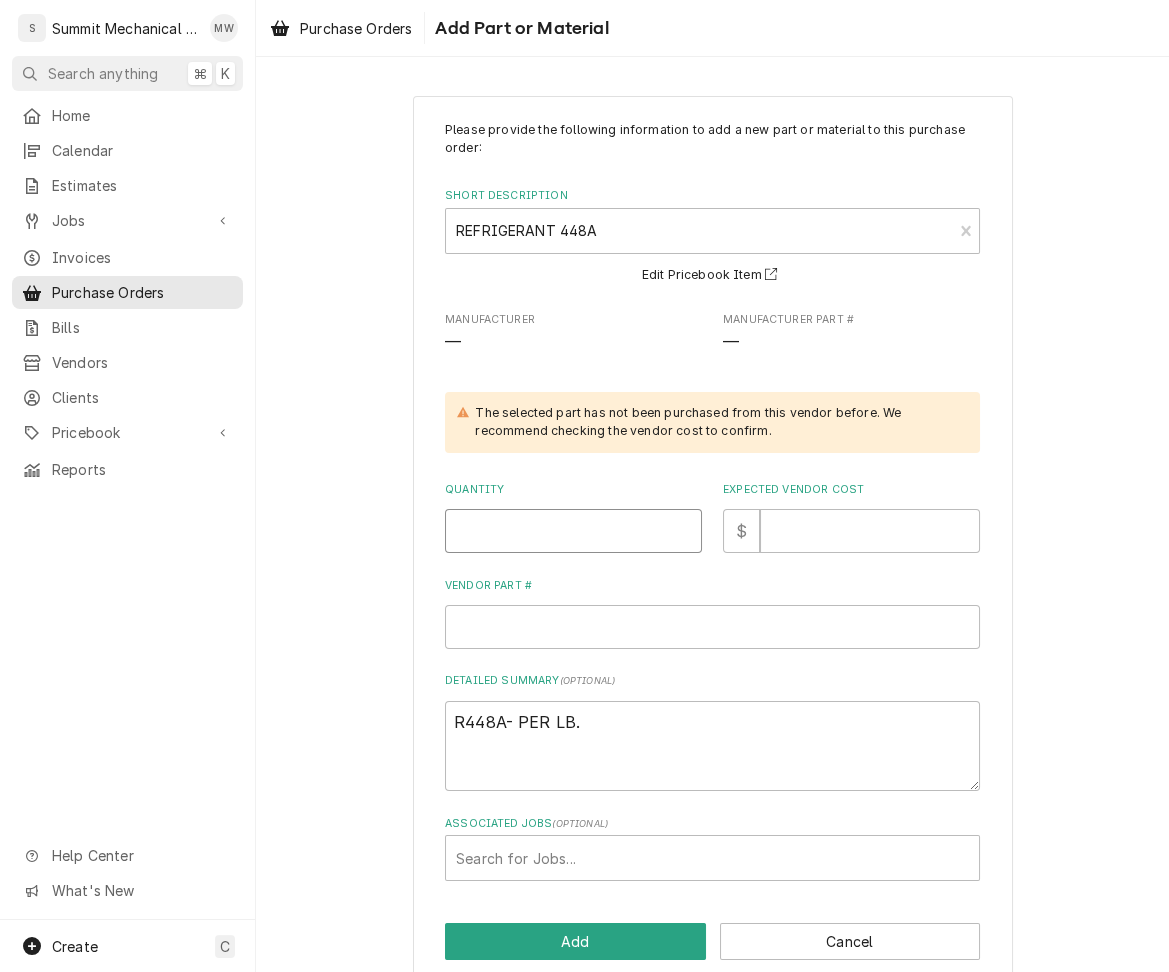 click on "Quantity" at bounding box center (573, 531) 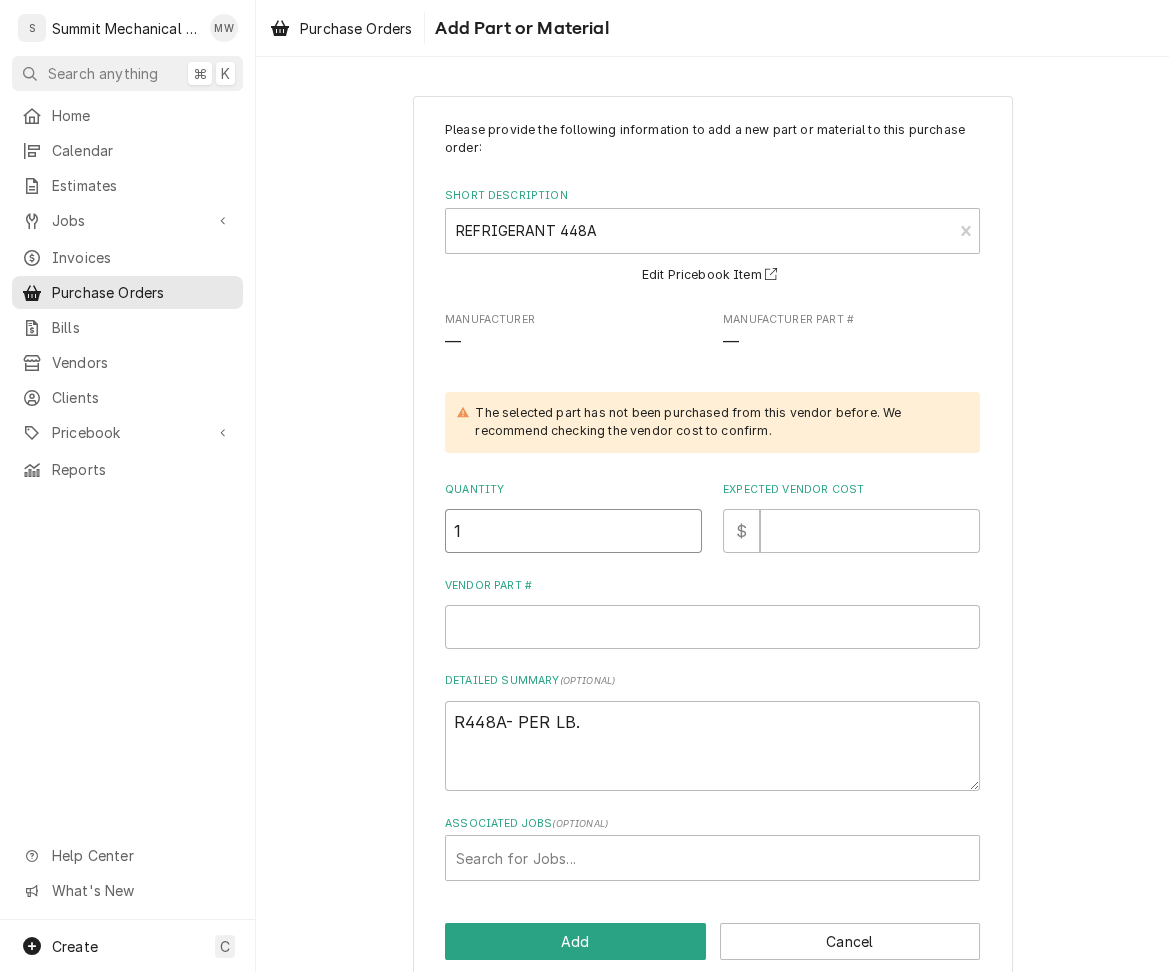 type on "1" 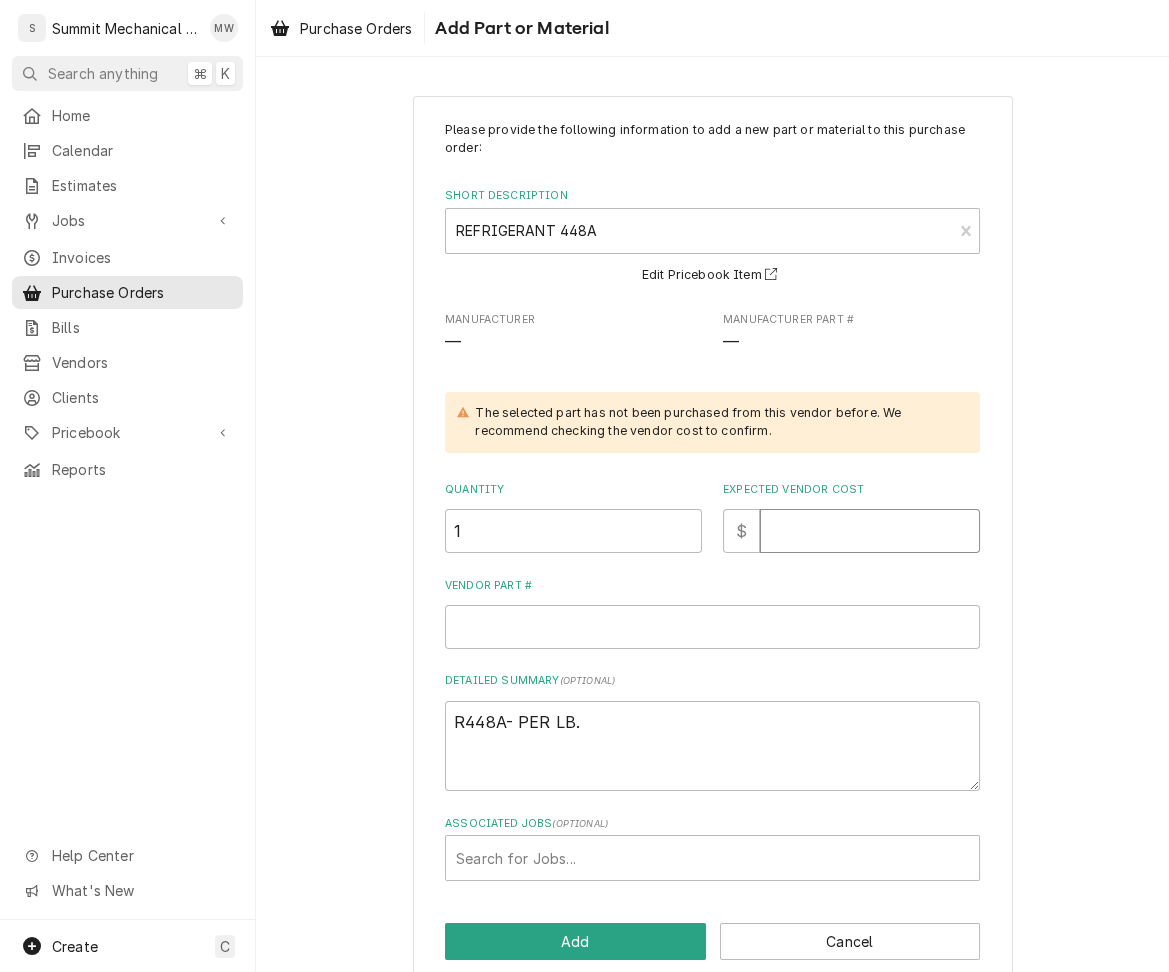 type on "x" 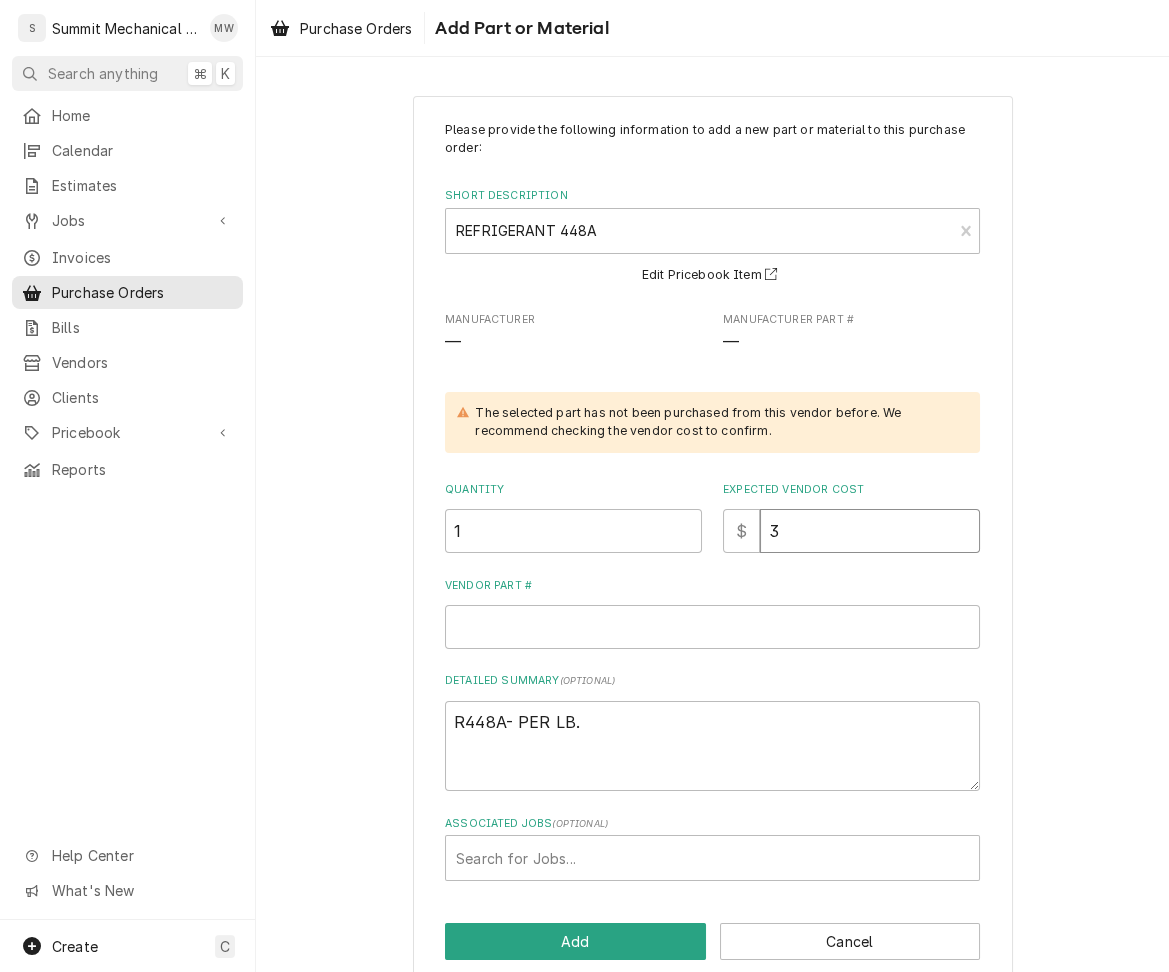 type on "x" 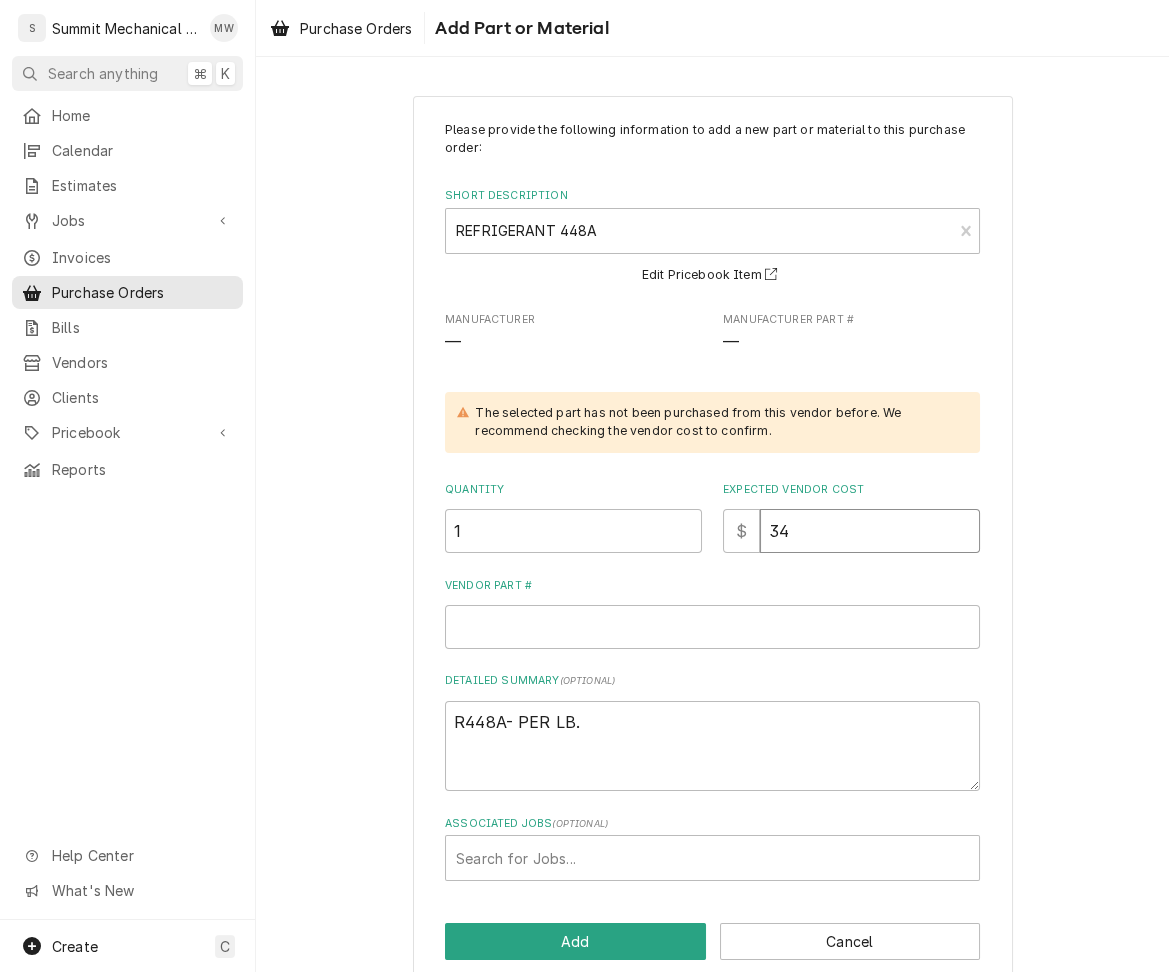 type on "x" 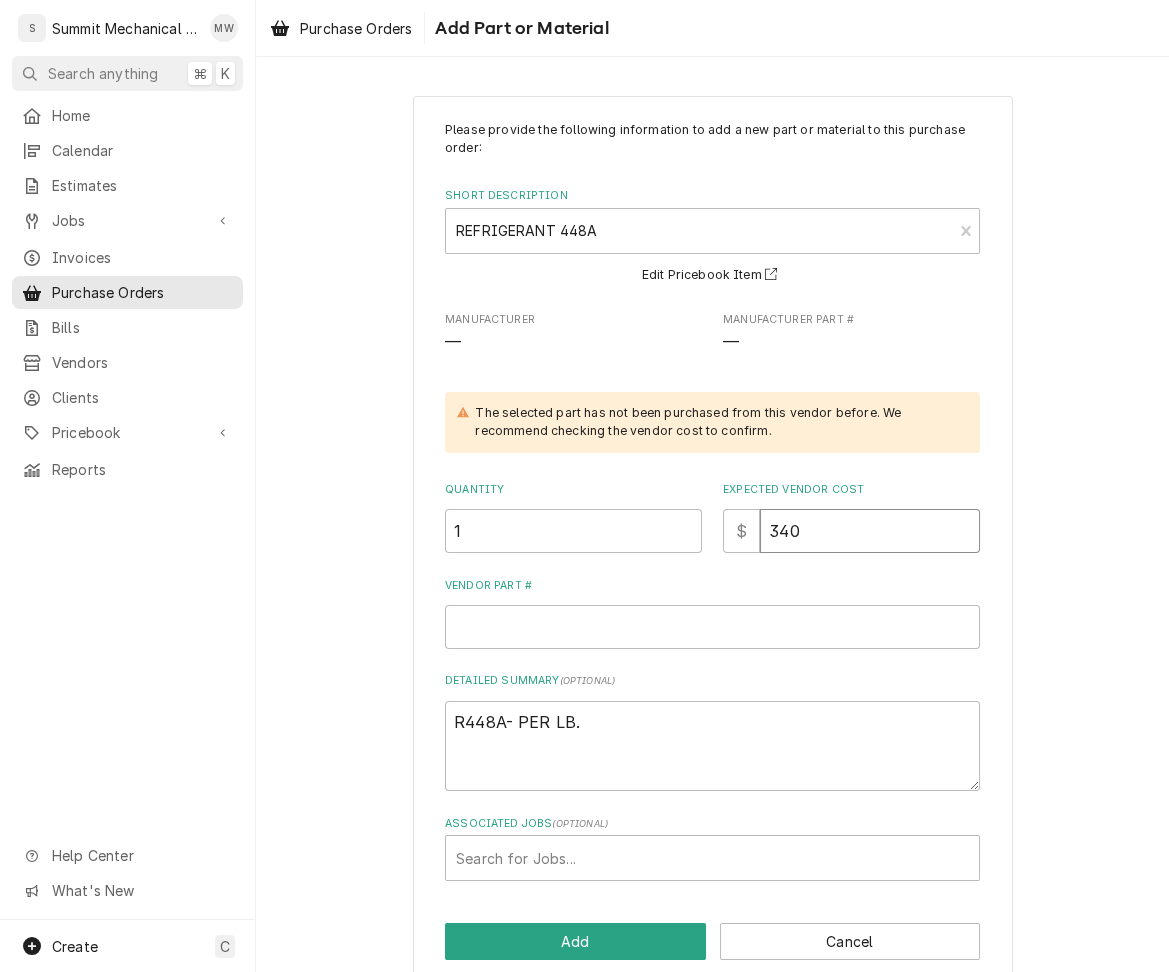 type on "x" 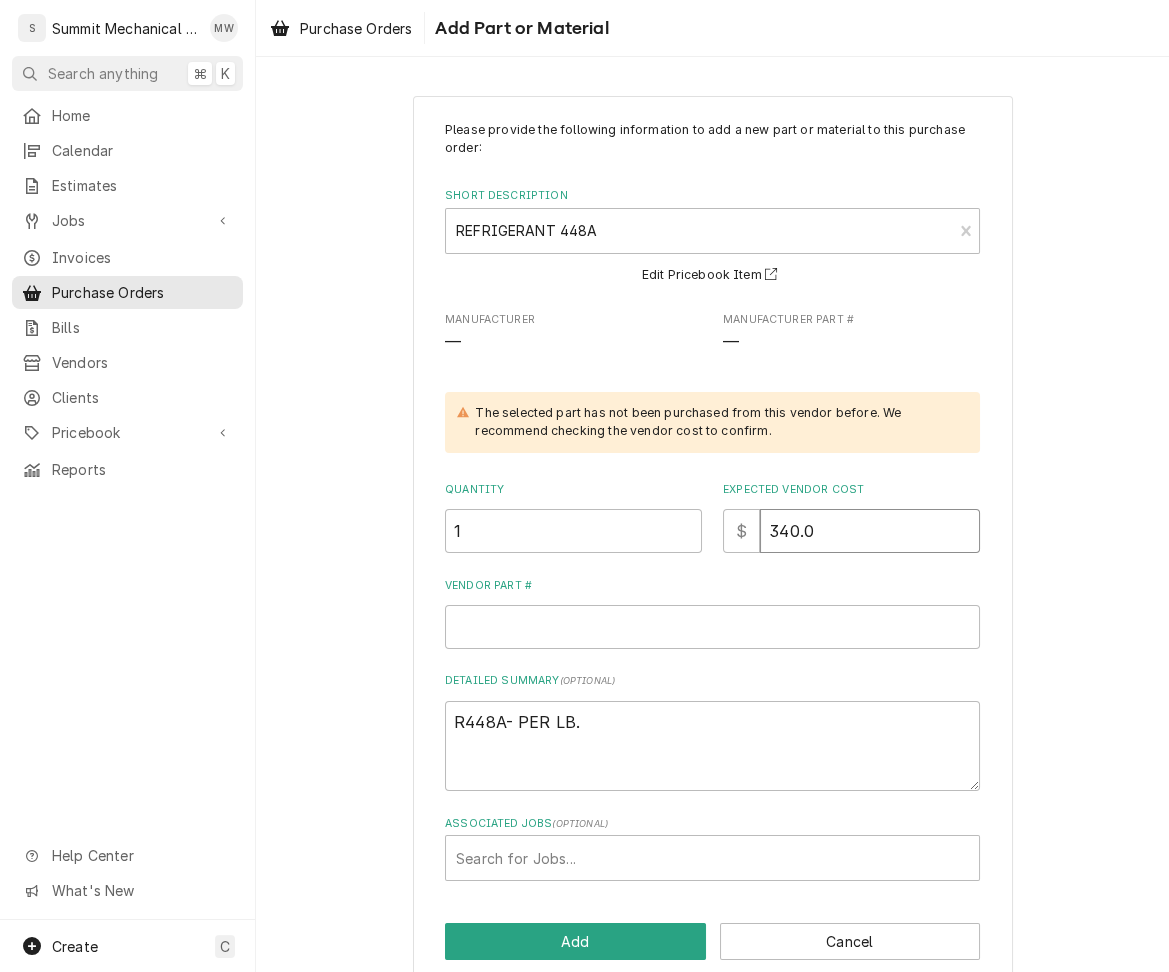 type on "x" 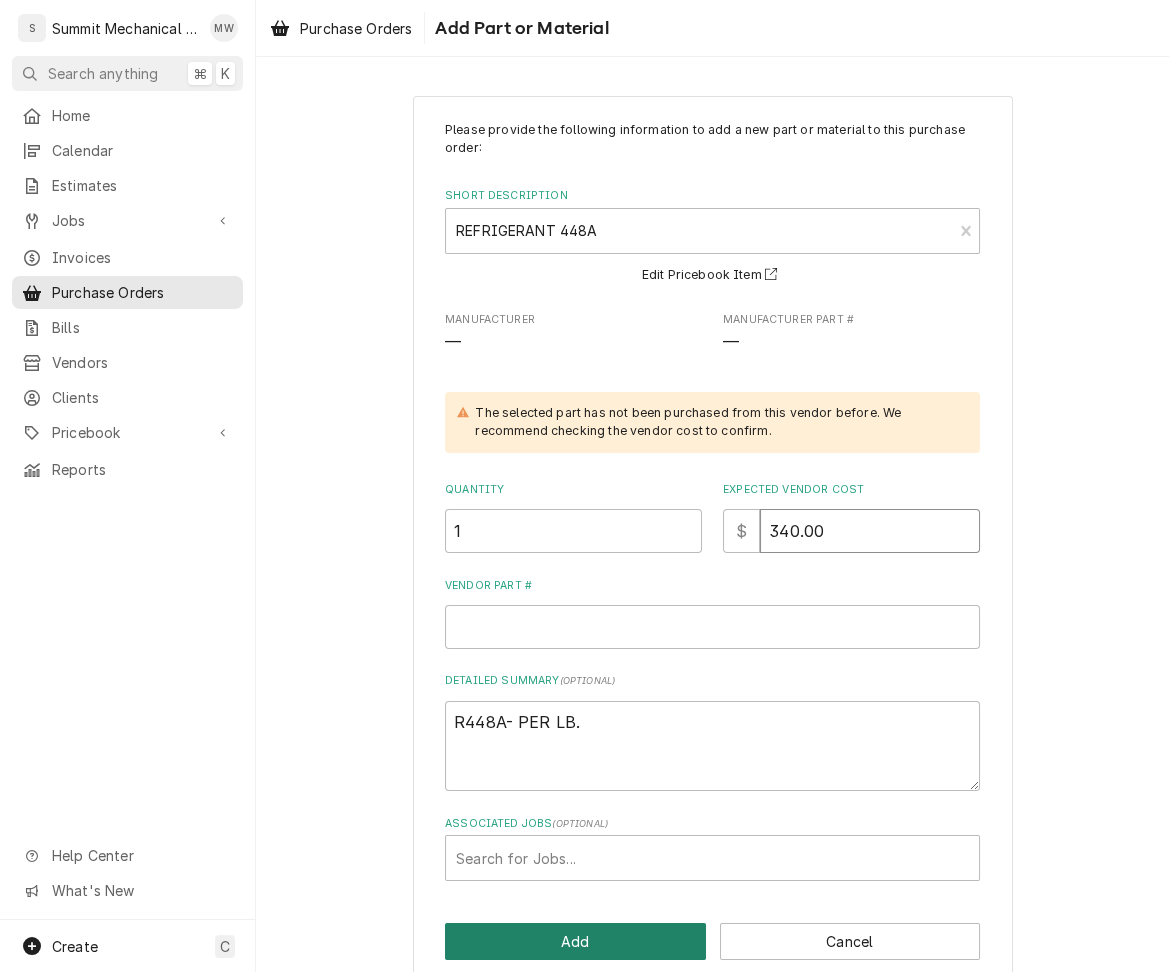 type on "340.00" 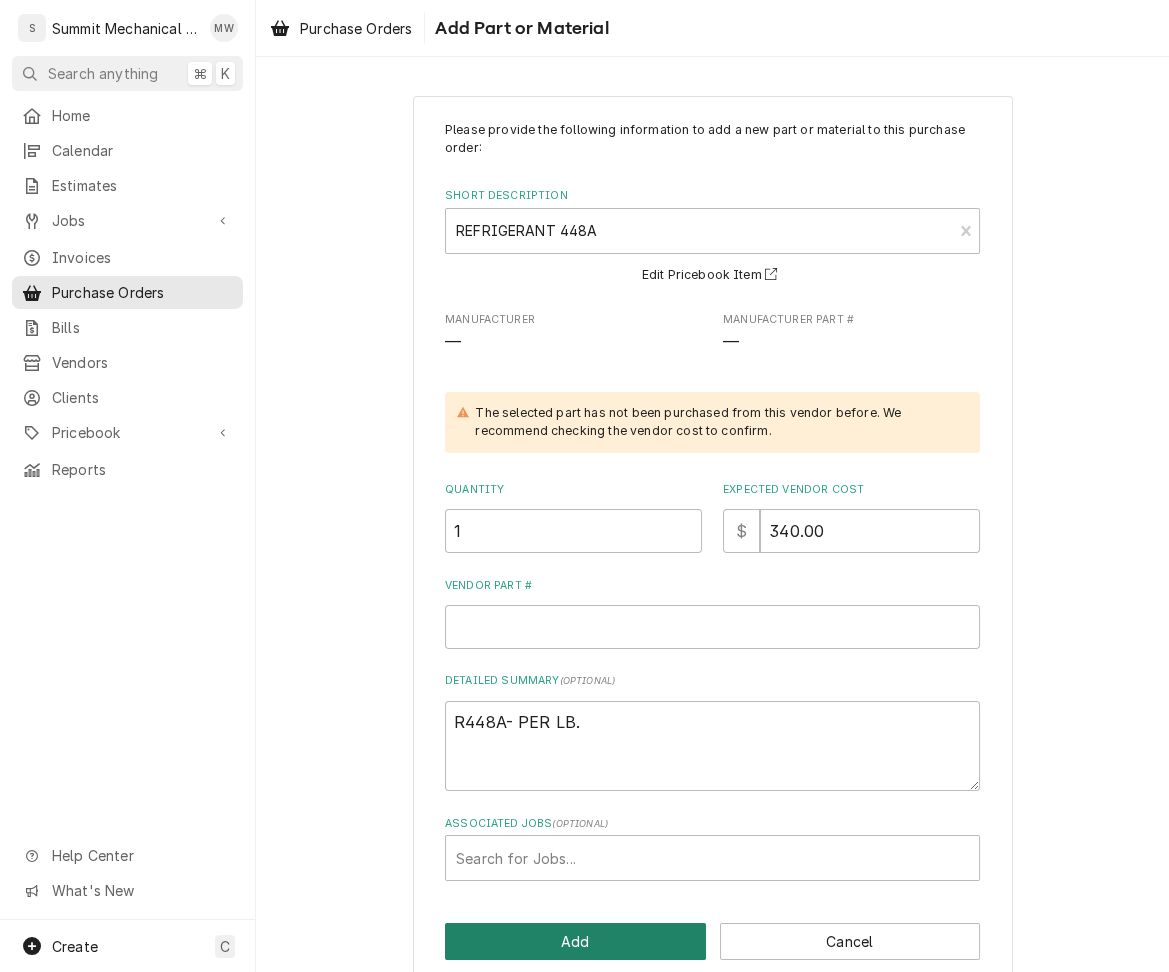 click on "Add" at bounding box center [575, 941] 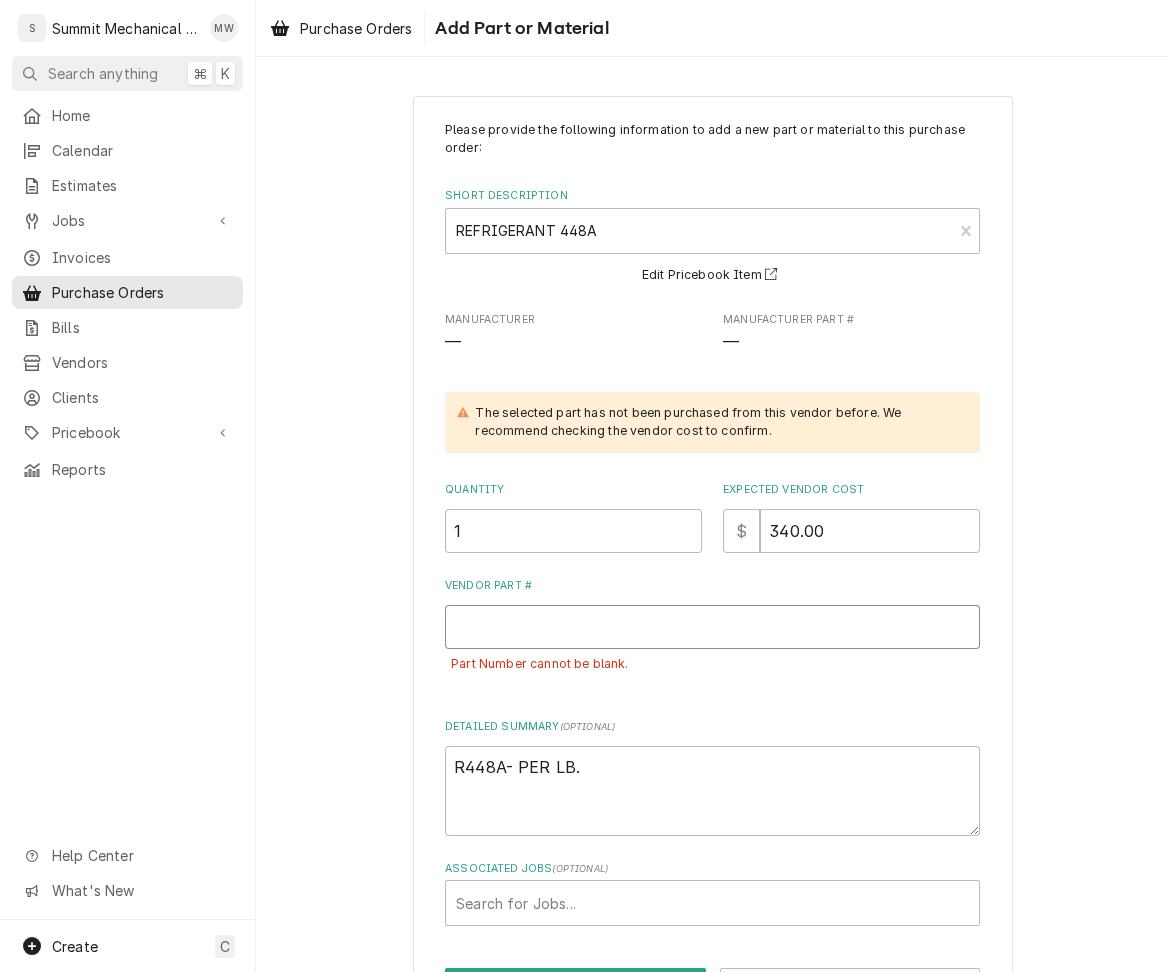 click on "Vendor Part #" at bounding box center (712, 627) 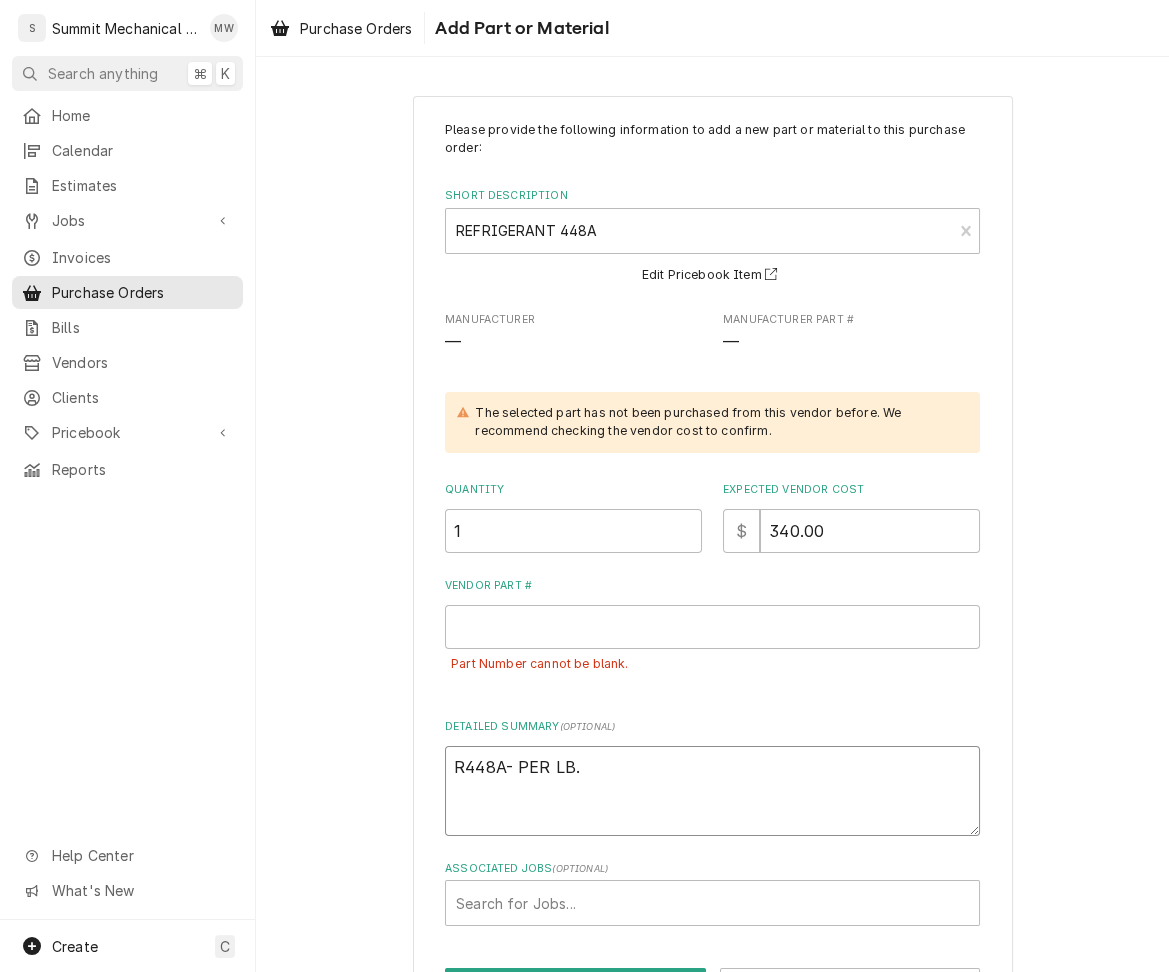 click on "R448A- PER LB." at bounding box center (712, 791) 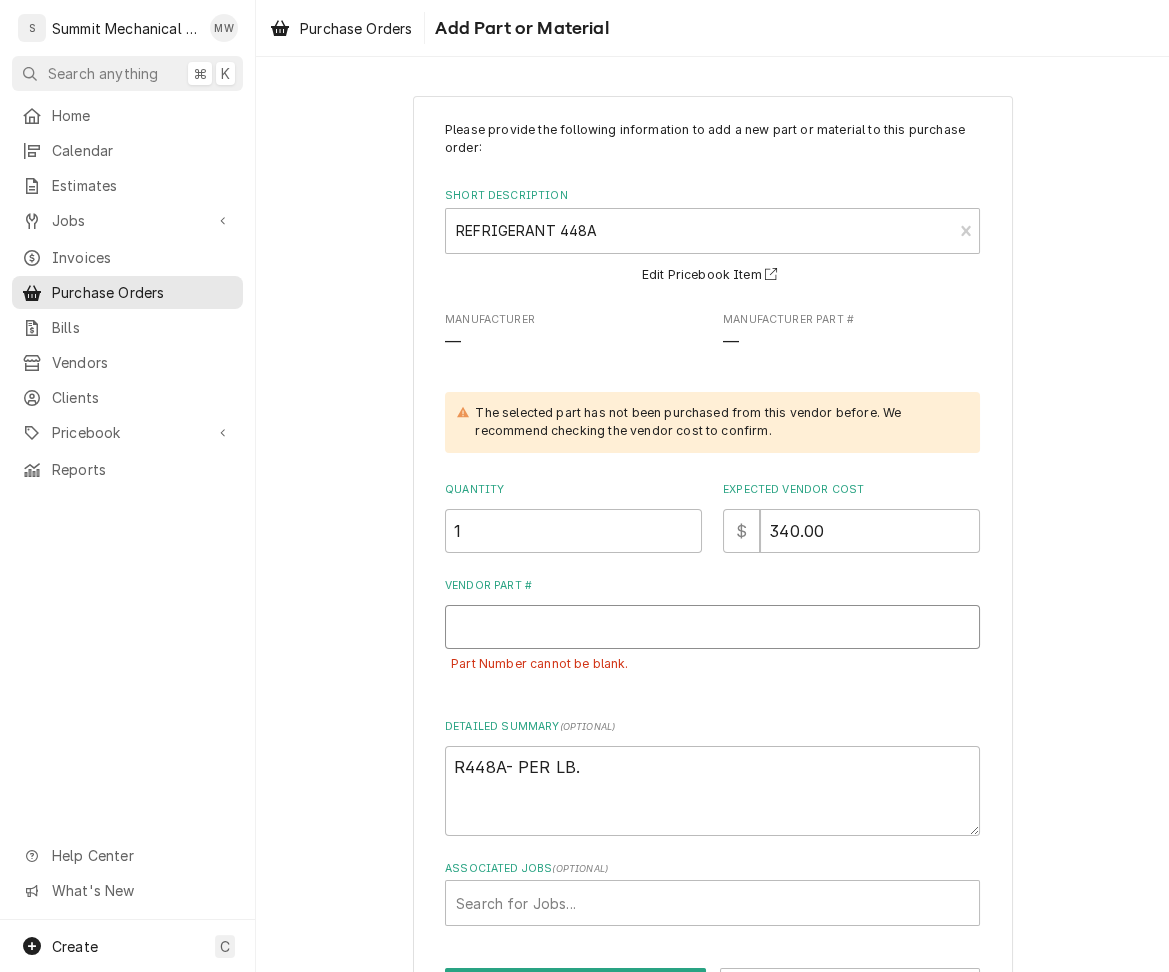 click on "Vendor Part #" at bounding box center [712, 627] 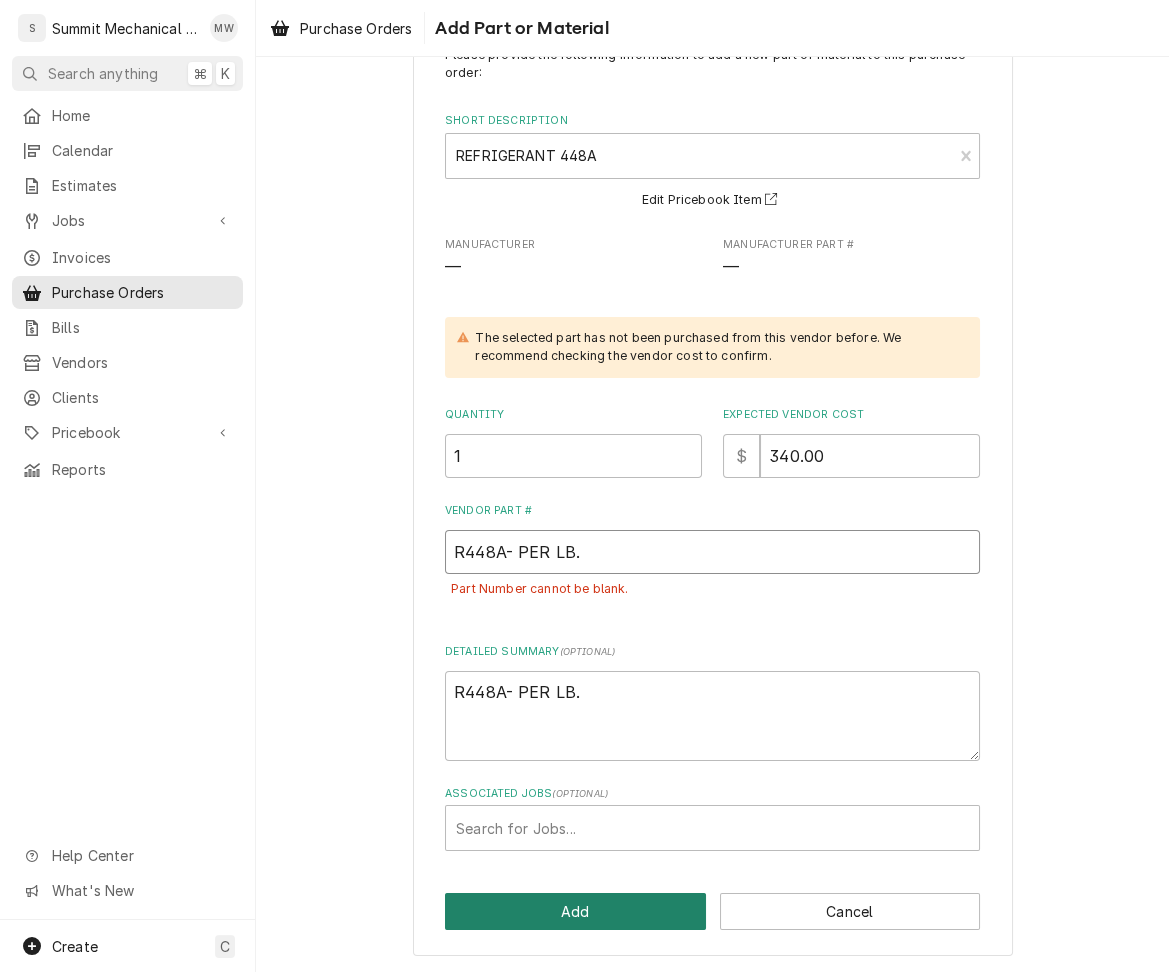type on "R448A- PER LB." 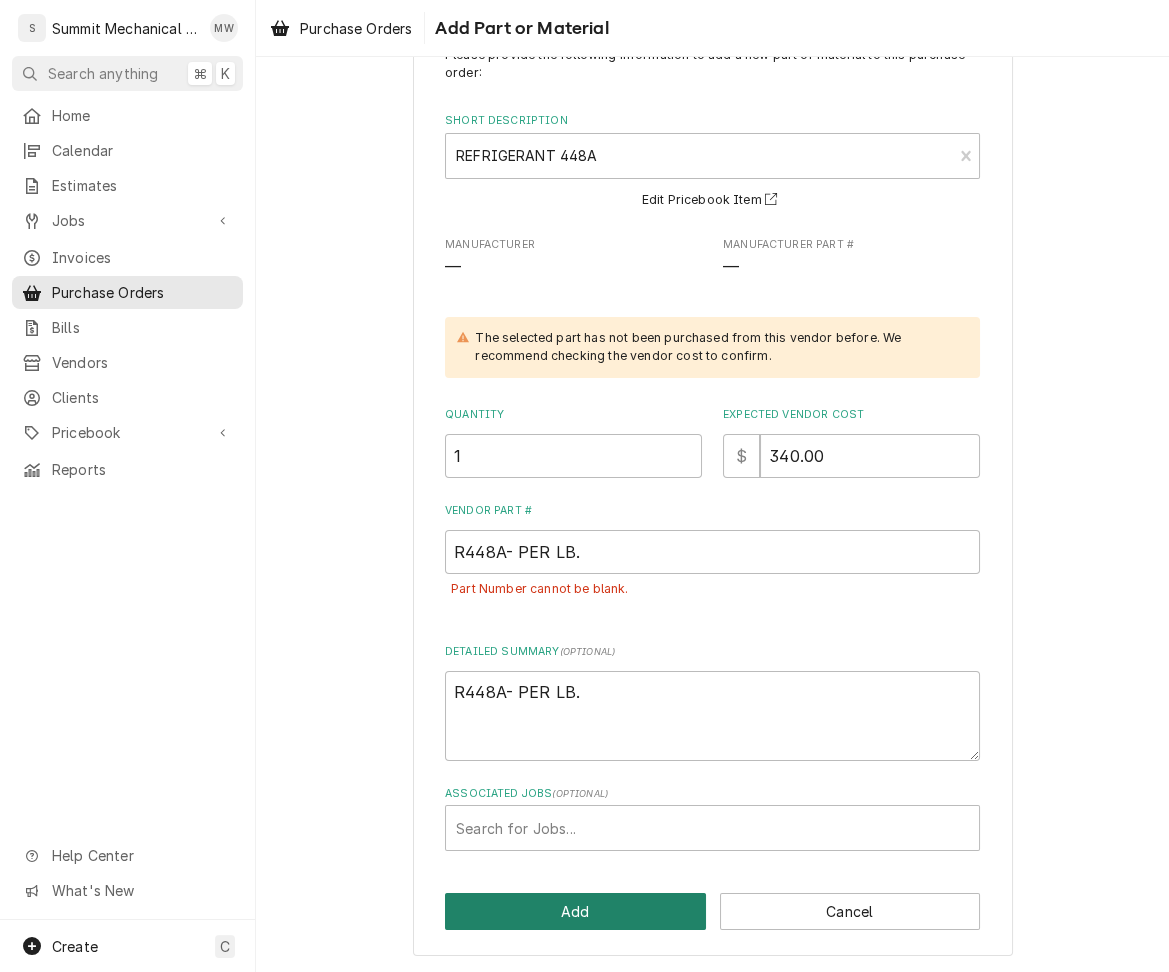 click on "Add" at bounding box center (575, 911) 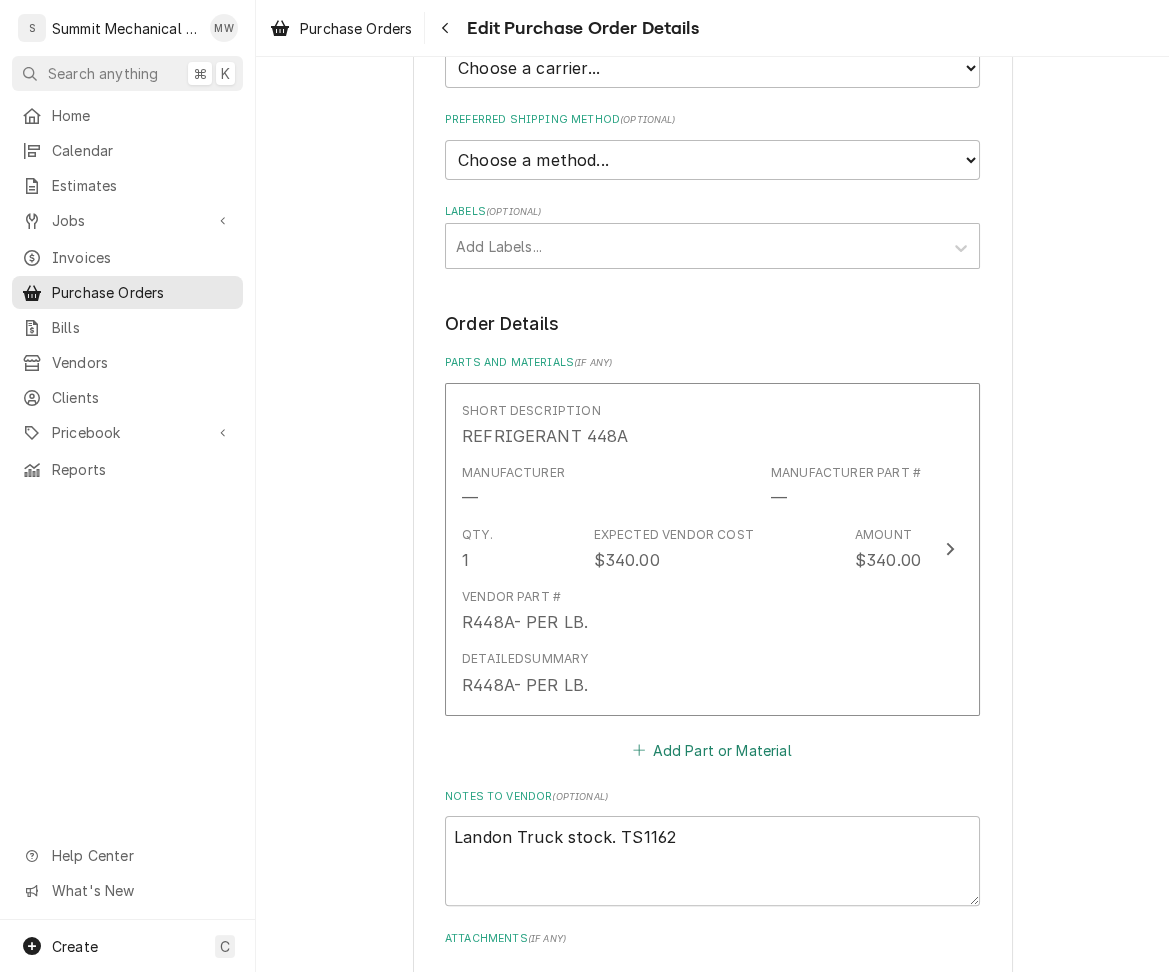 click on "Add Part or Material" at bounding box center (712, 750) 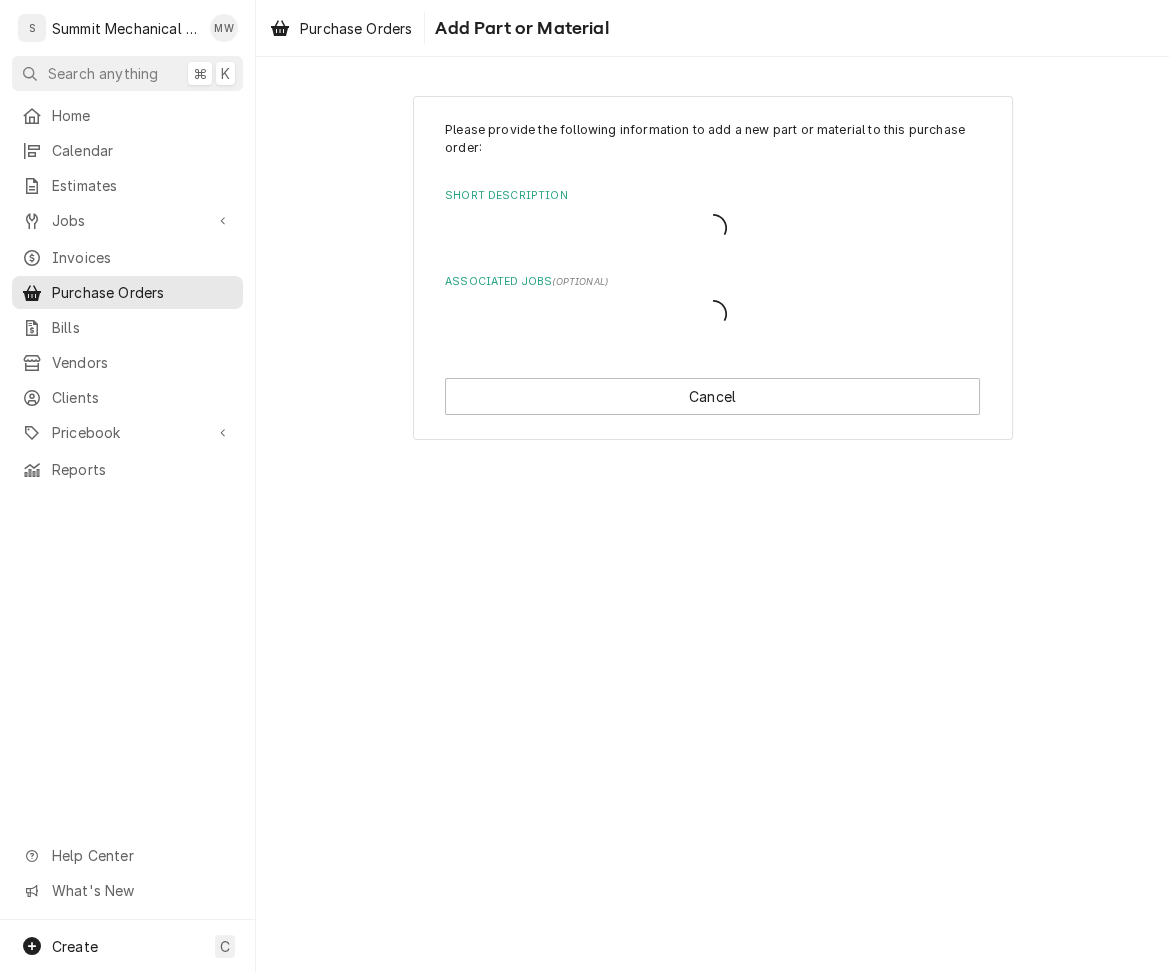 scroll, scrollTop: 0, scrollLeft: 0, axis: both 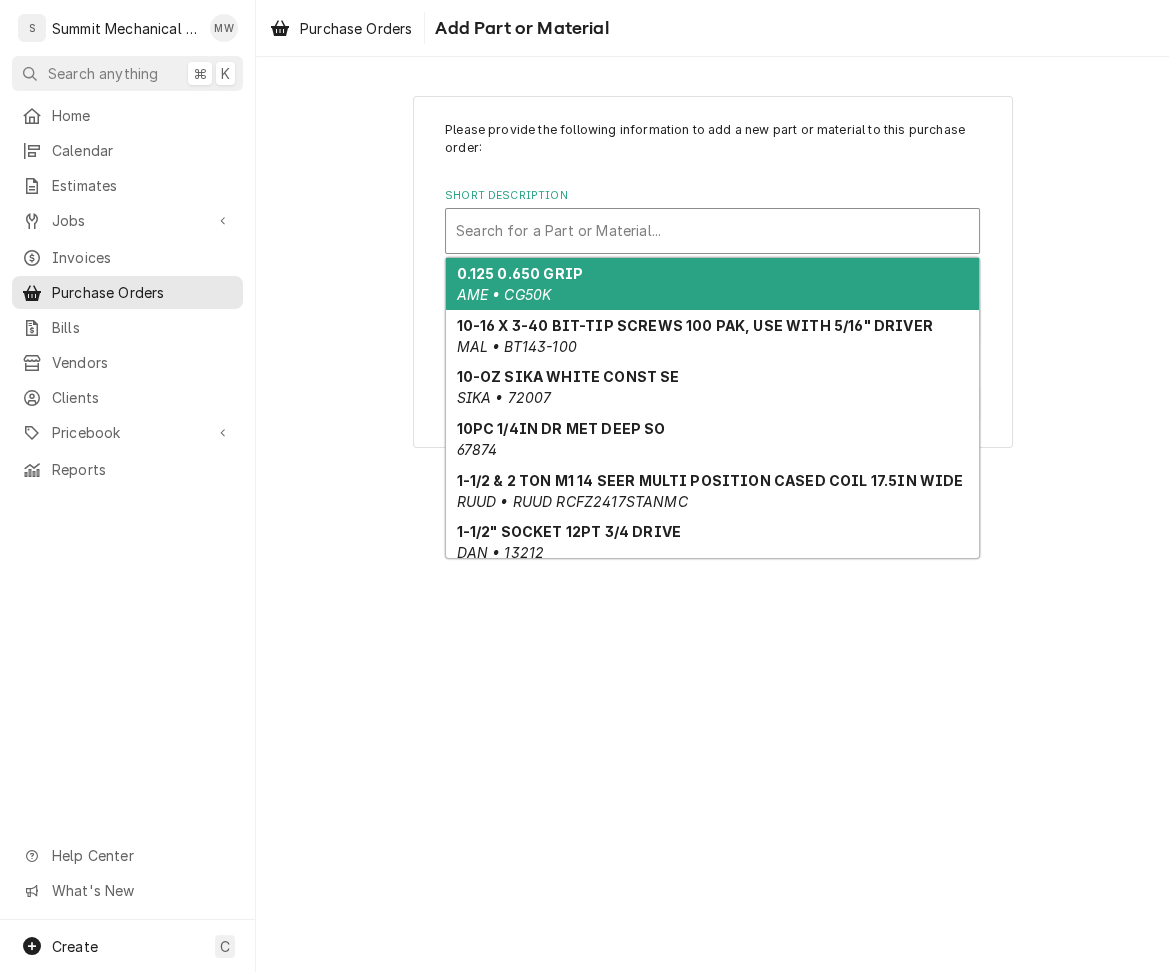 click at bounding box center (712, 231) 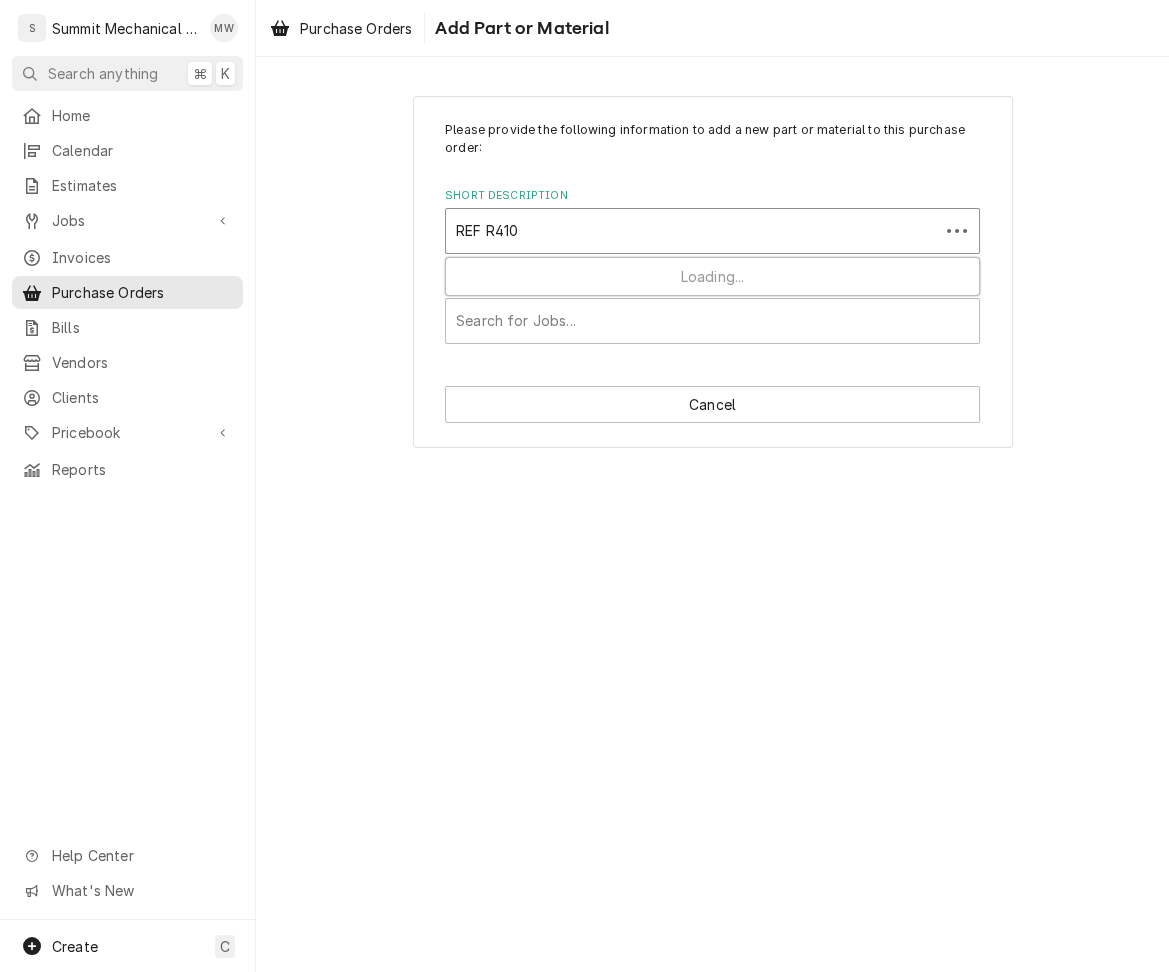 type on "REF R410A" 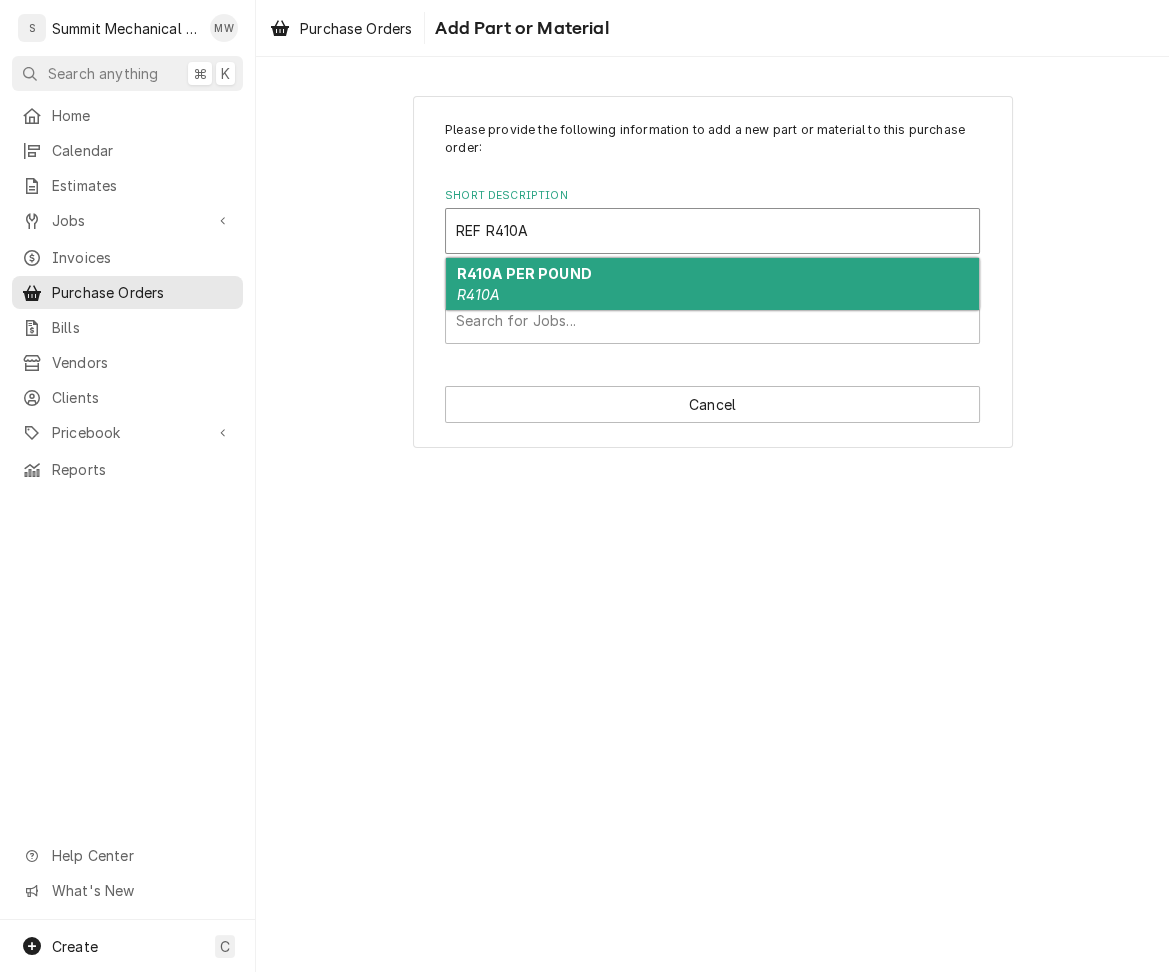 type 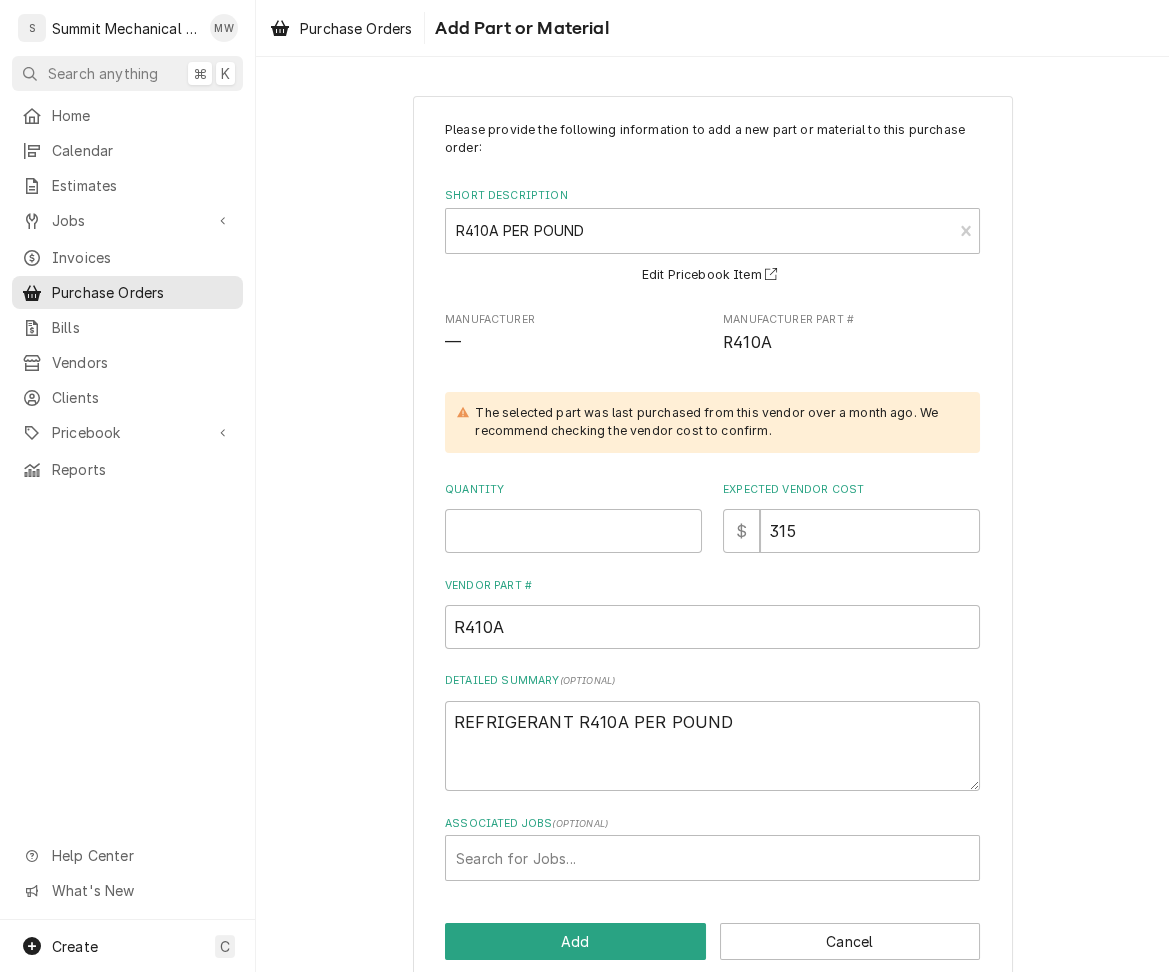click on "Quantity" at bounding box center [573, 517] 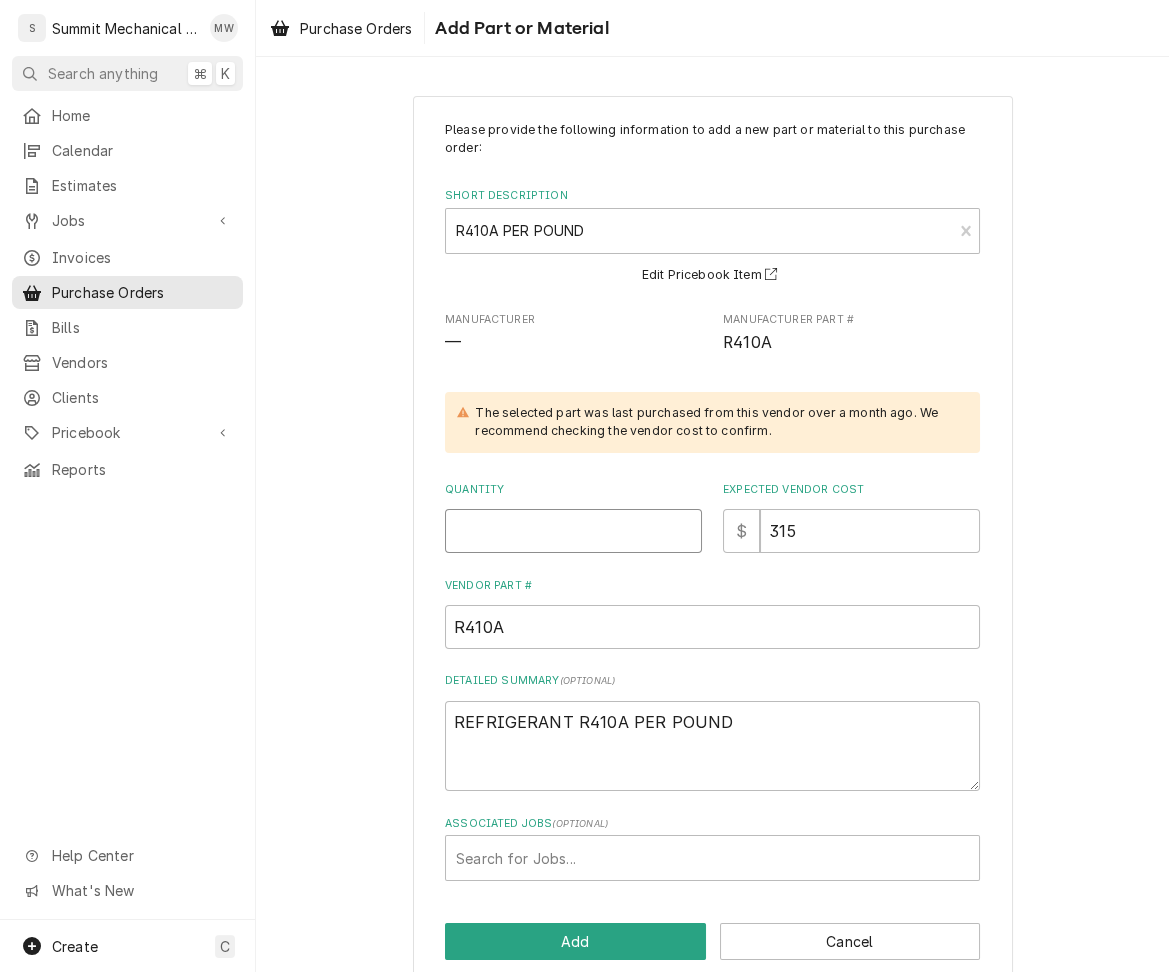 click on "Quantity" at bounding box center (573, 531) 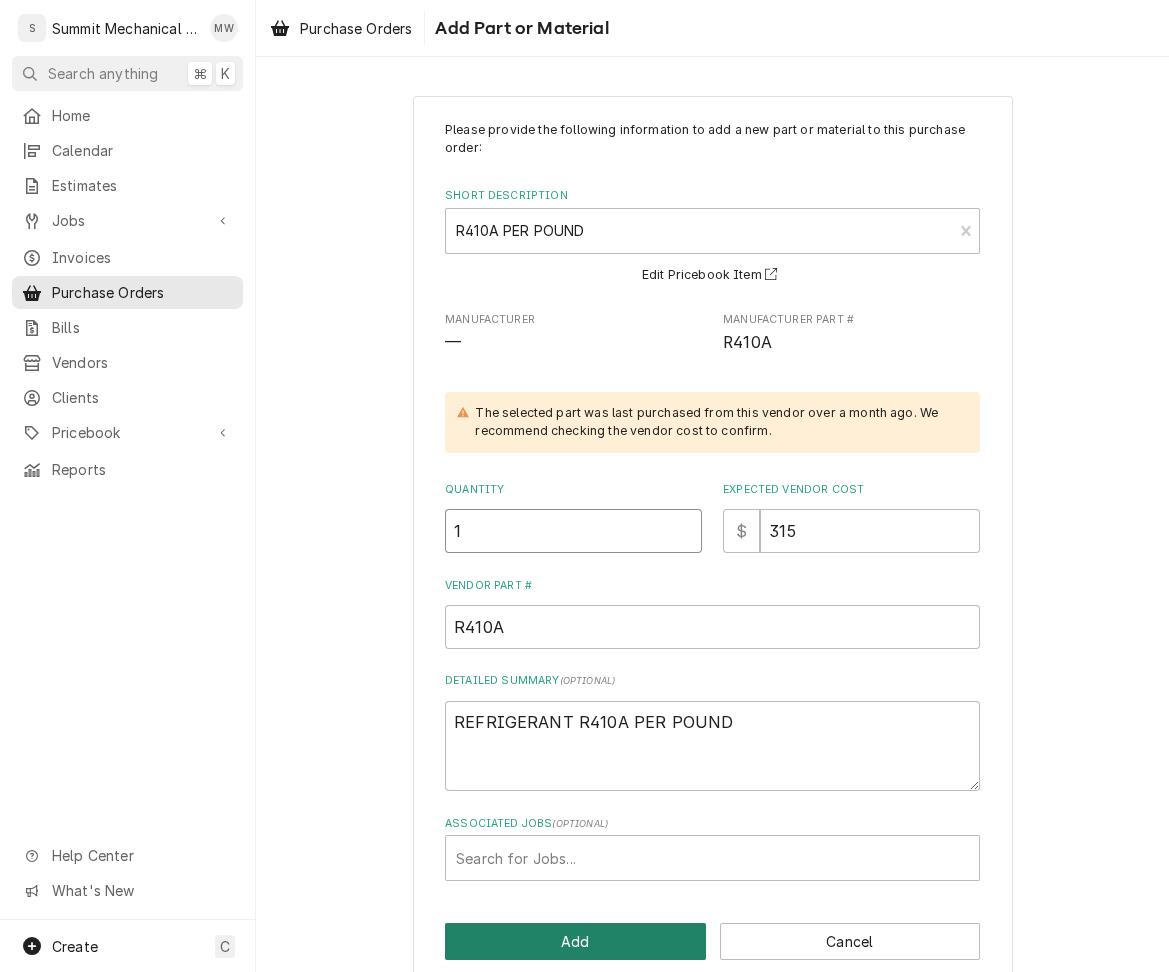 type on "1" 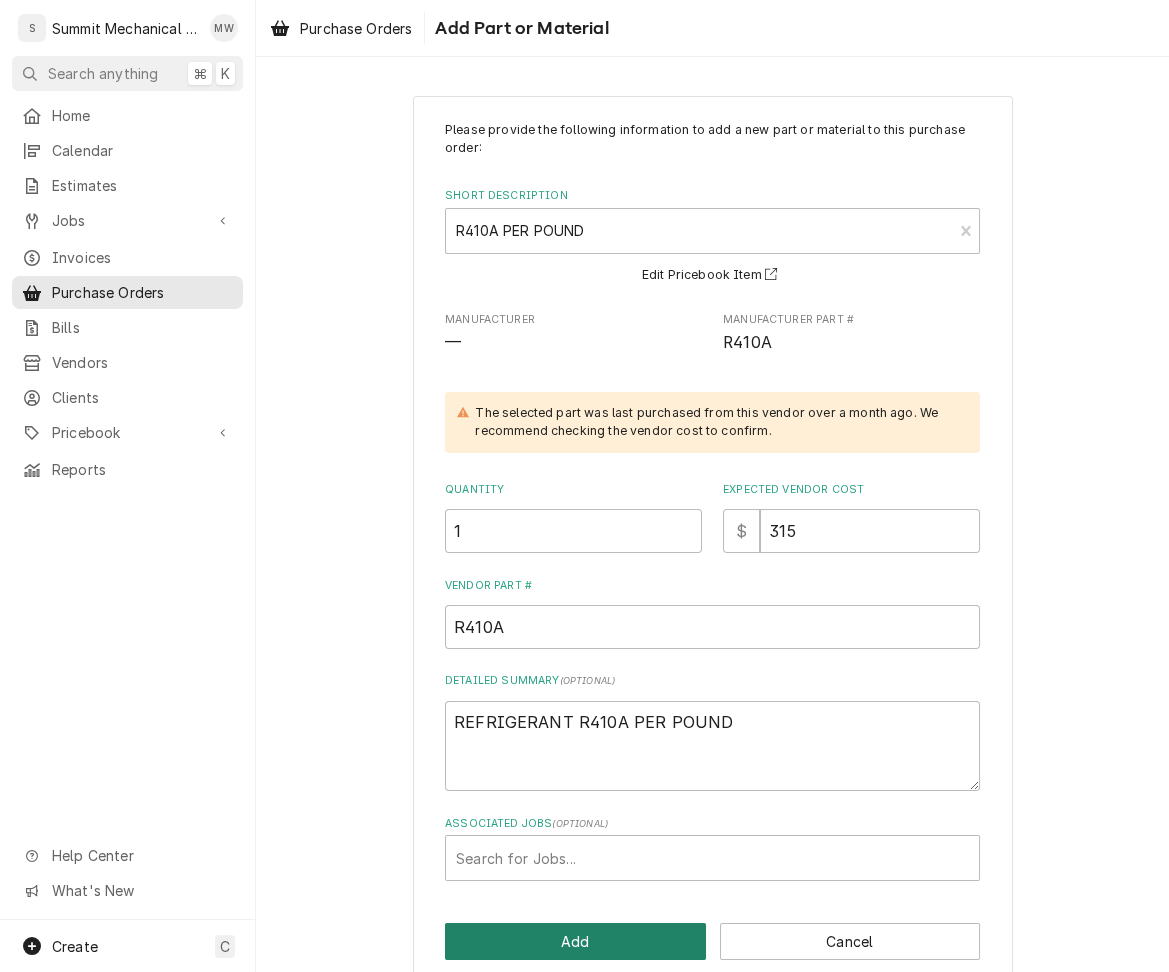 click on "Add" at bounding box center [575, 941] 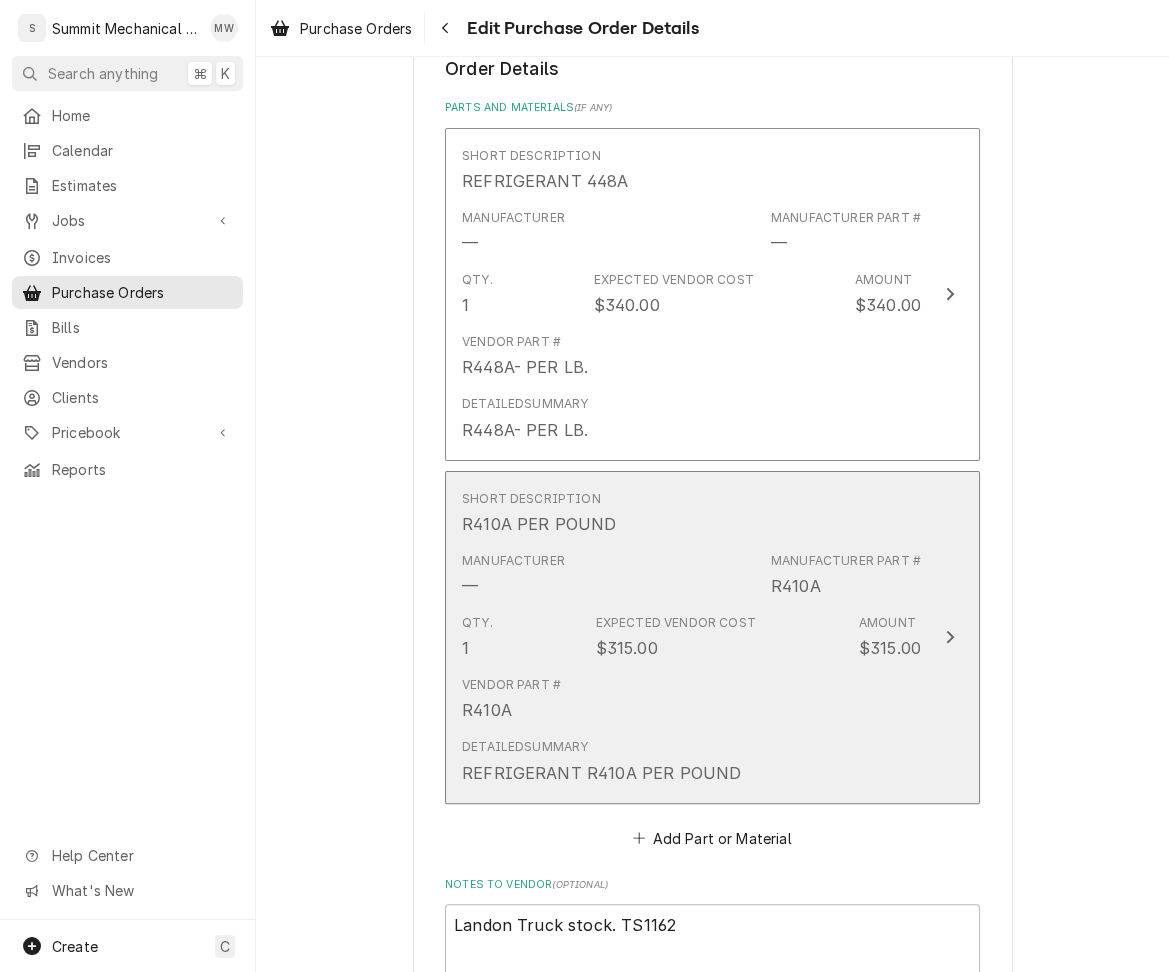 scroll, scrollTop: 847, scrollLeft: 0, axis: vertical 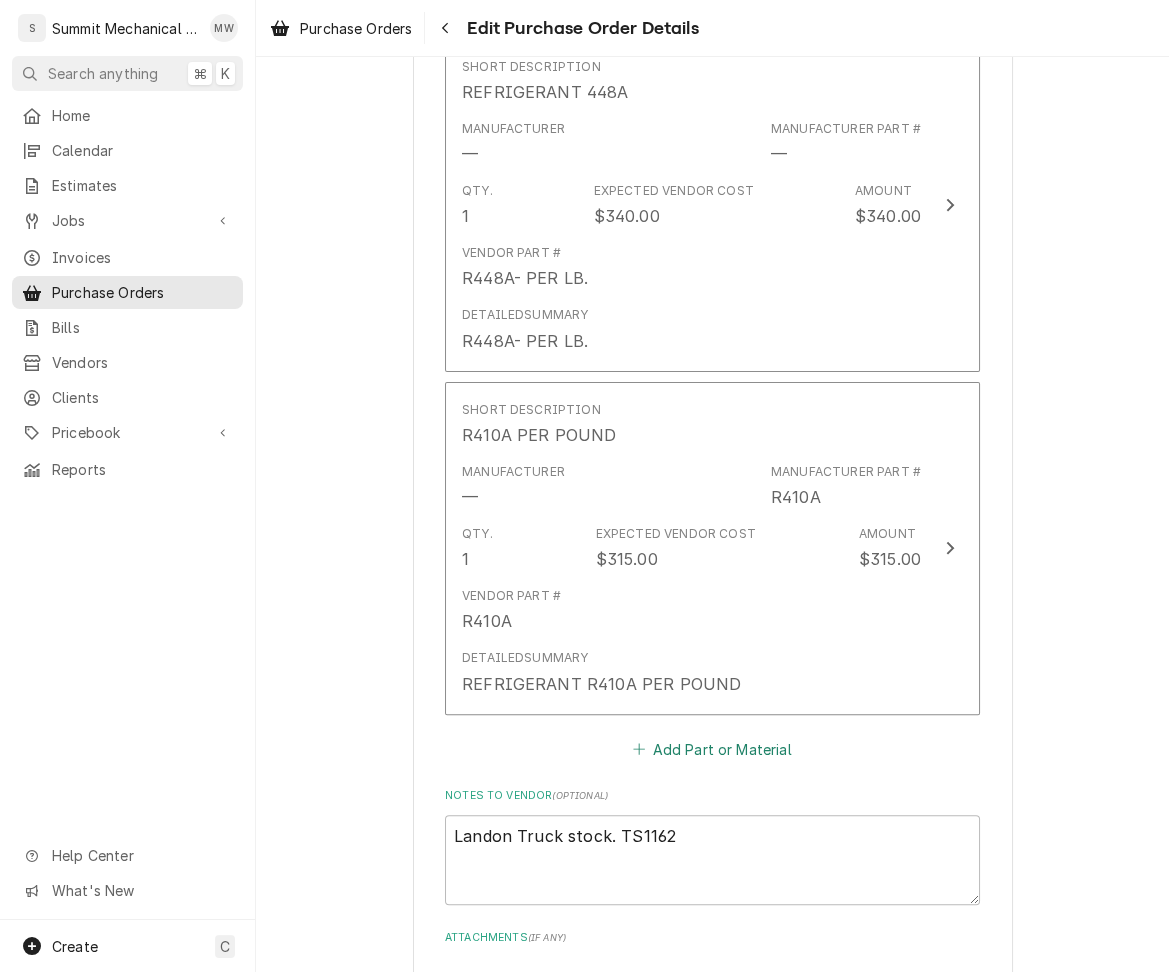 click on "Add Part or Material" at bounding box center (712, 749) 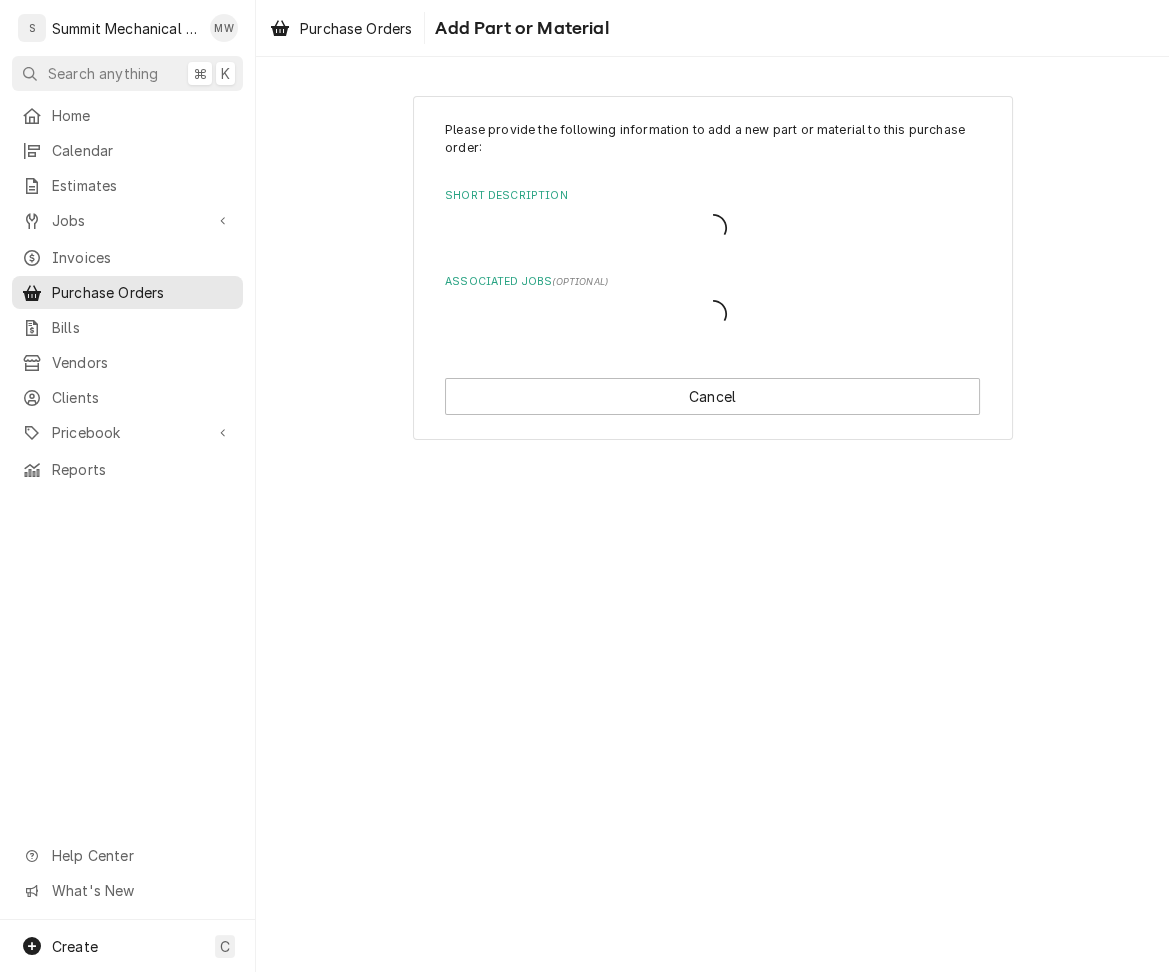 scroll, scrollTop: 0, scrollLeft: 0, axis: both 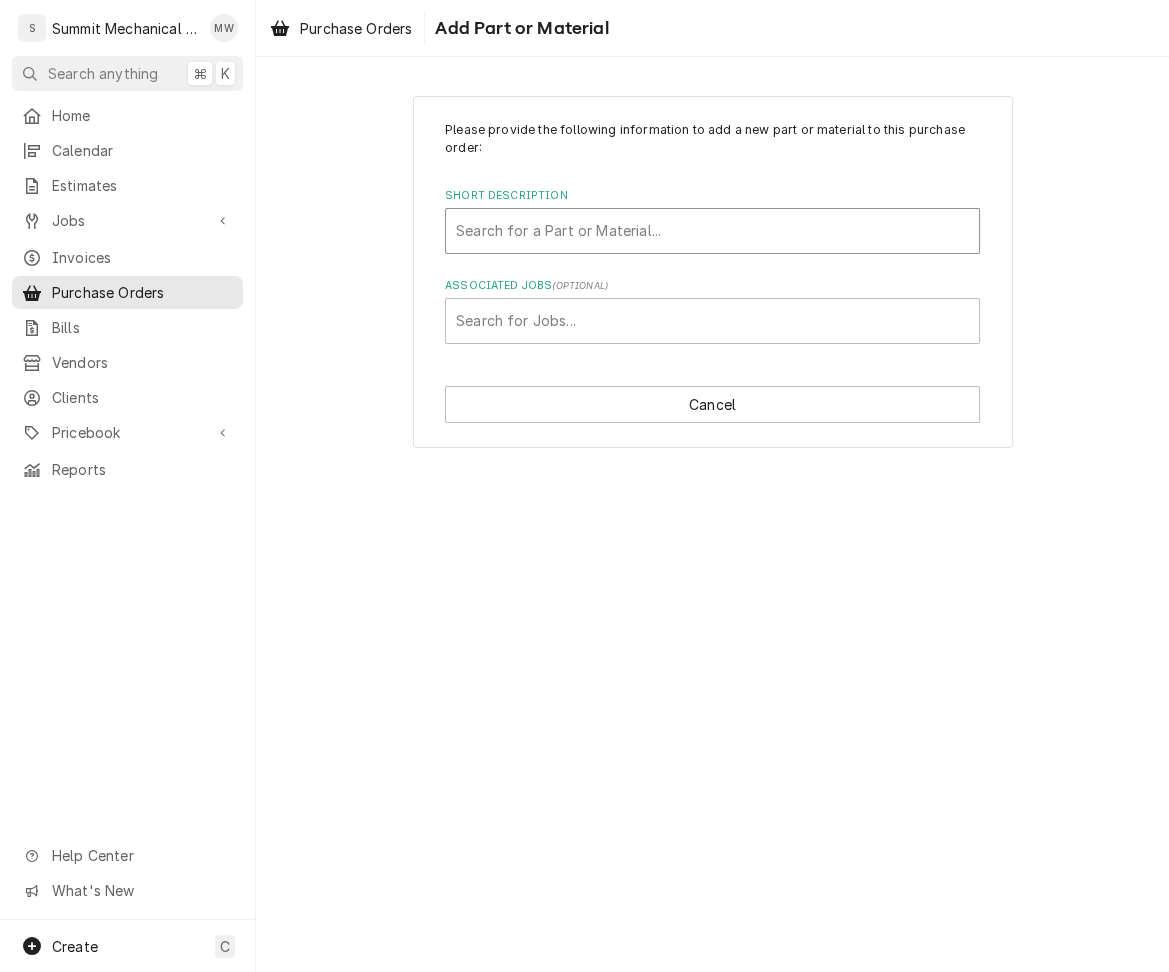 click at bounding box center (712, 231) 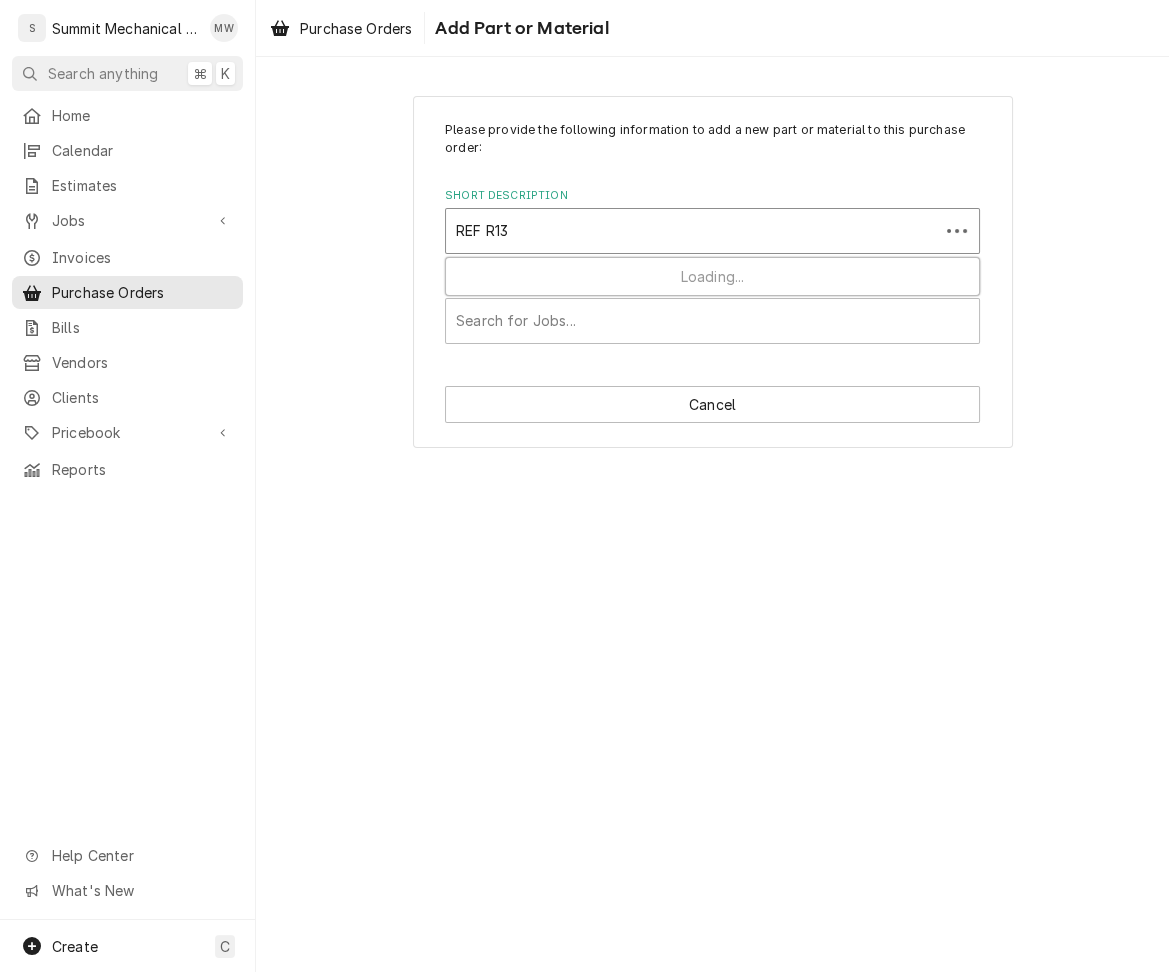 type on "REF R134" 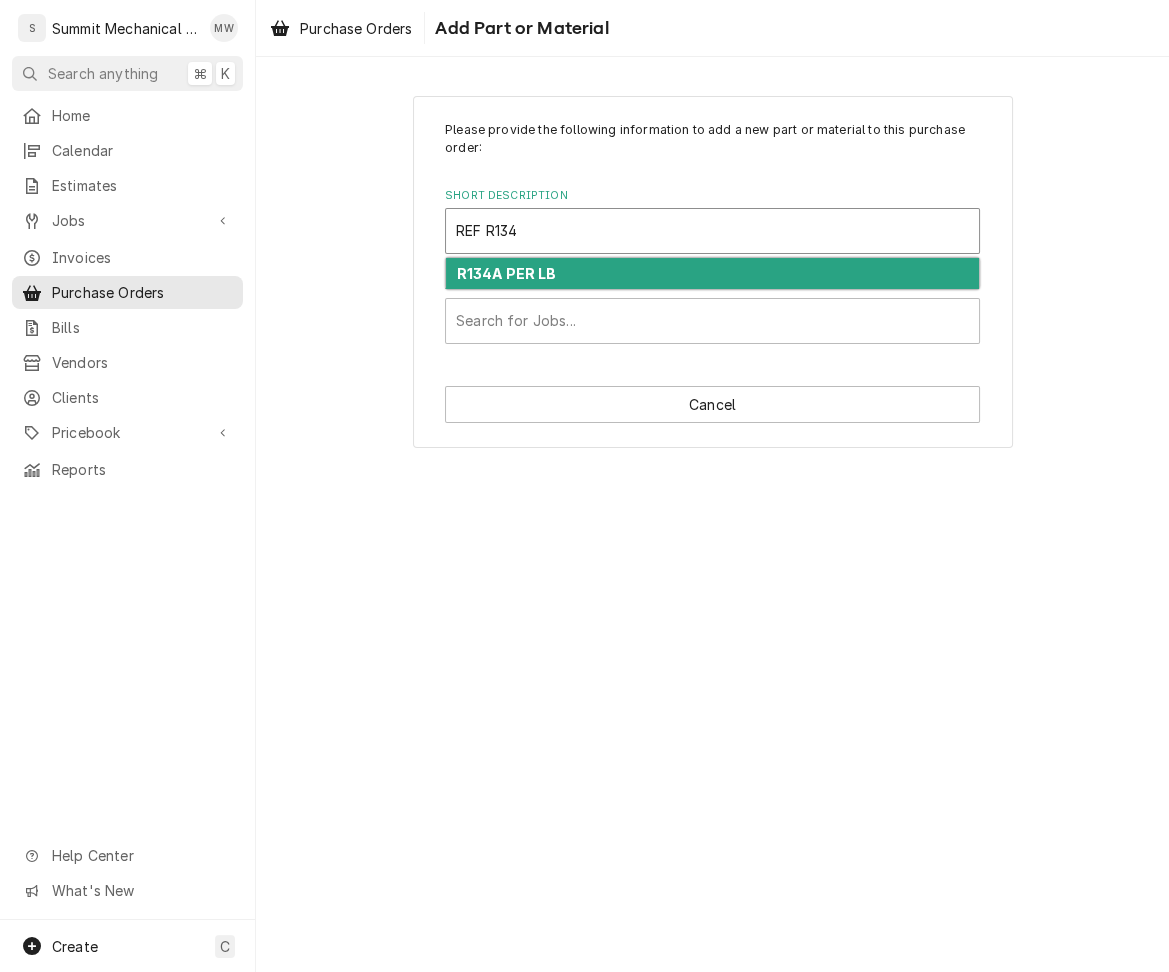 type 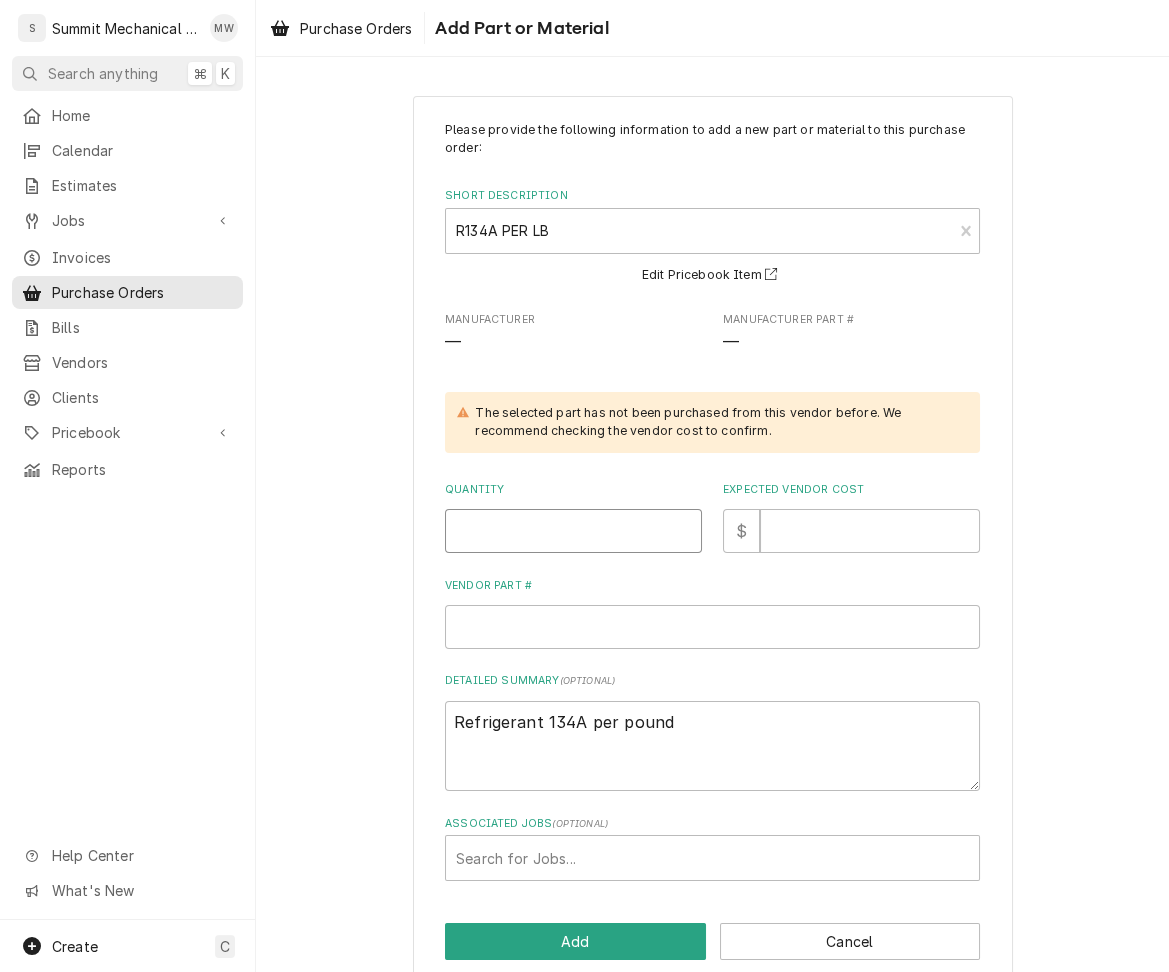 click on "Quantity" at bounding box center (573, 531) 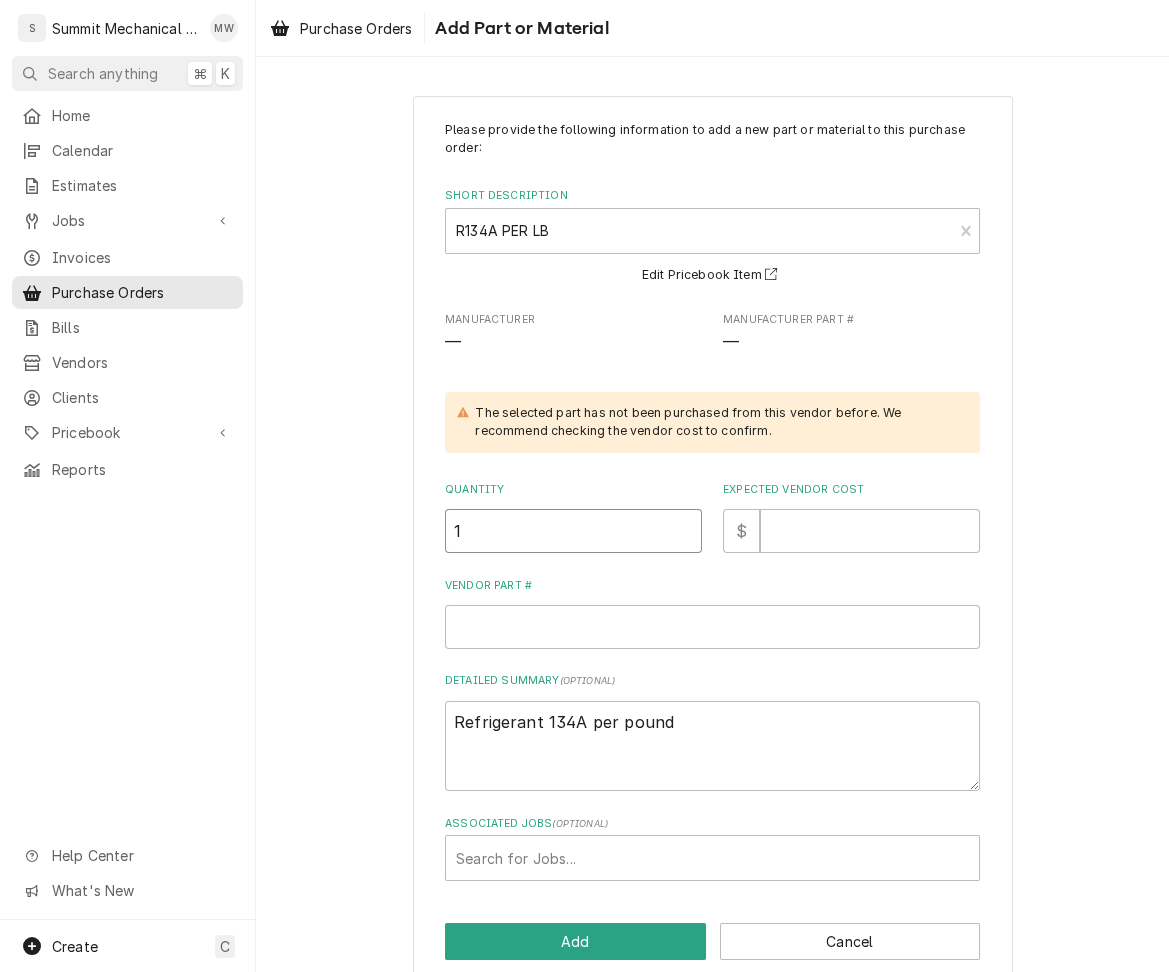 type on "1" 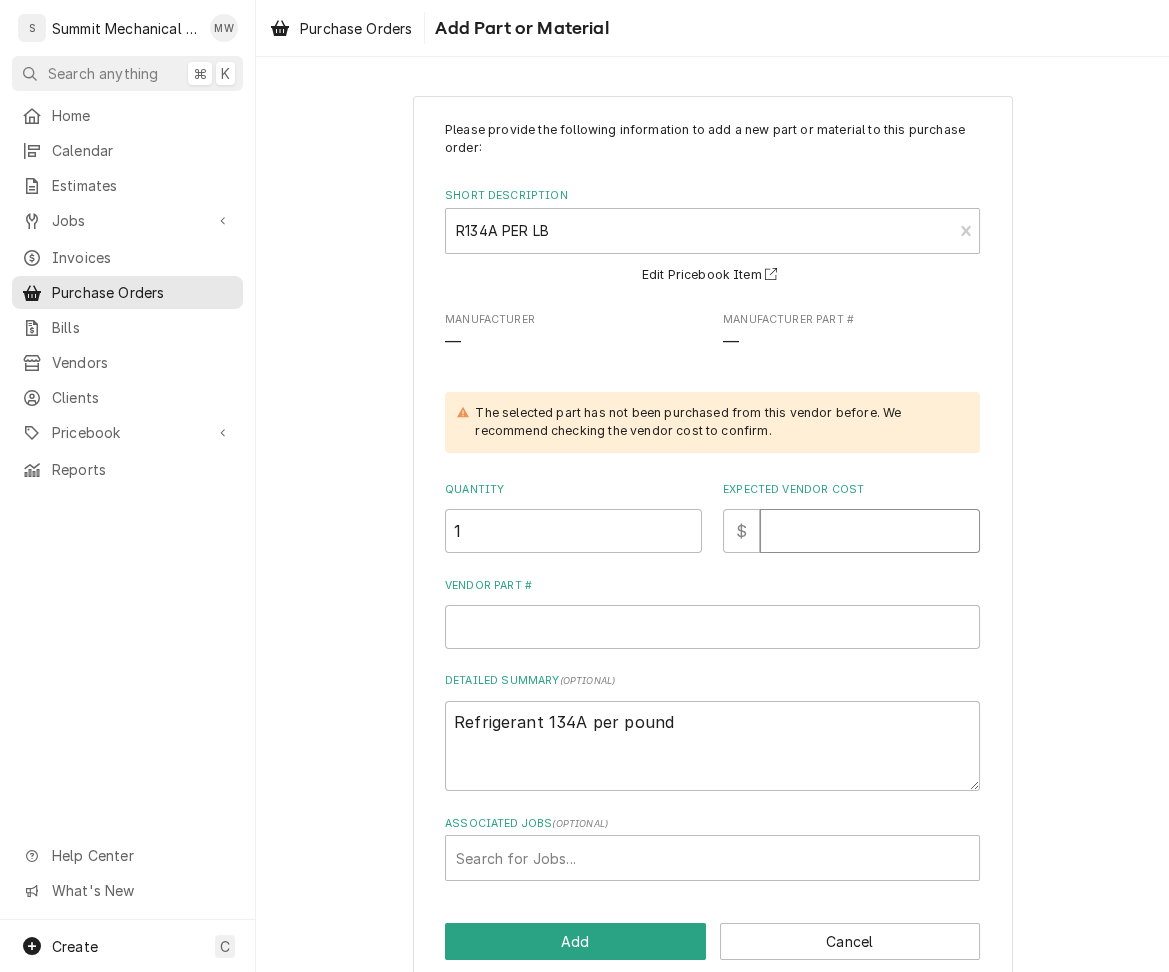type on "x" 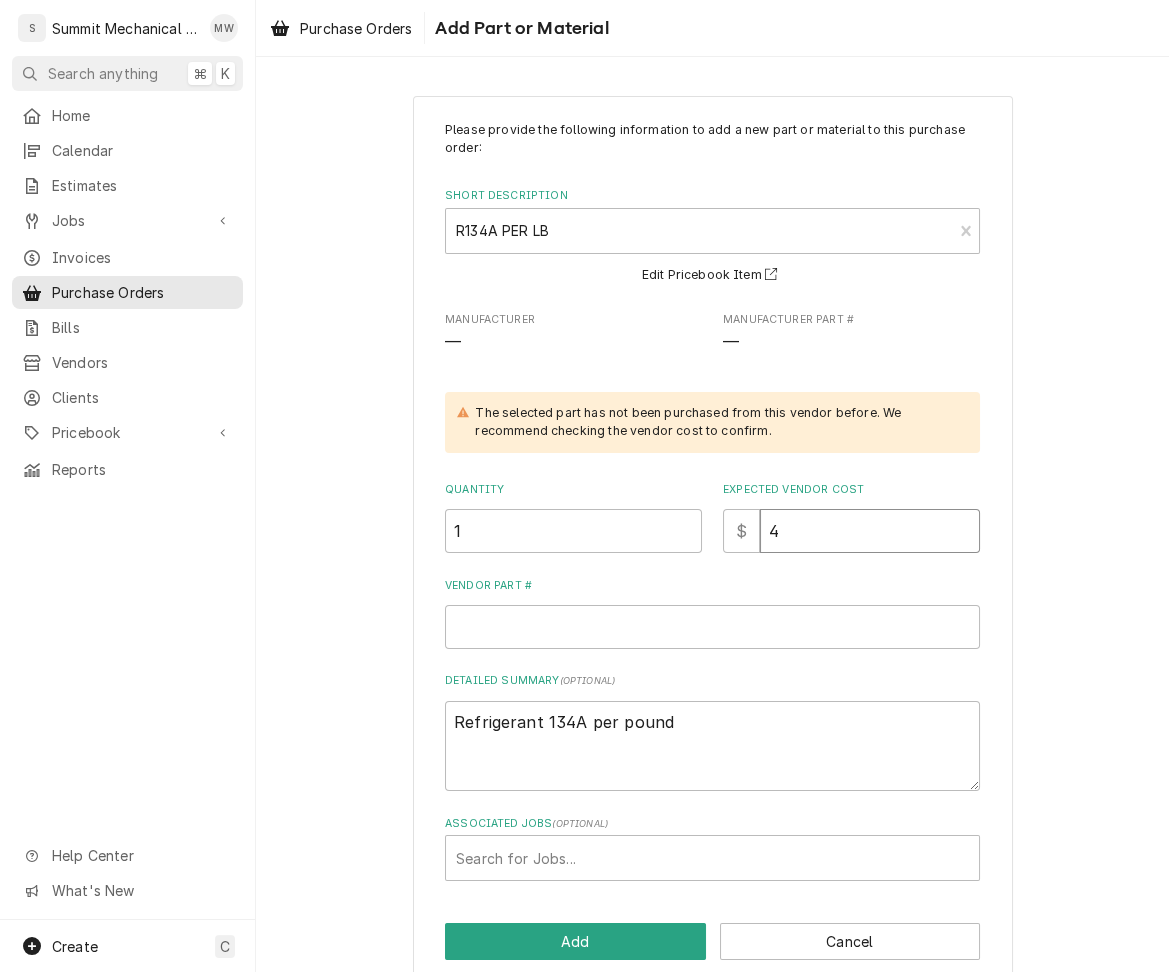 type on "x" 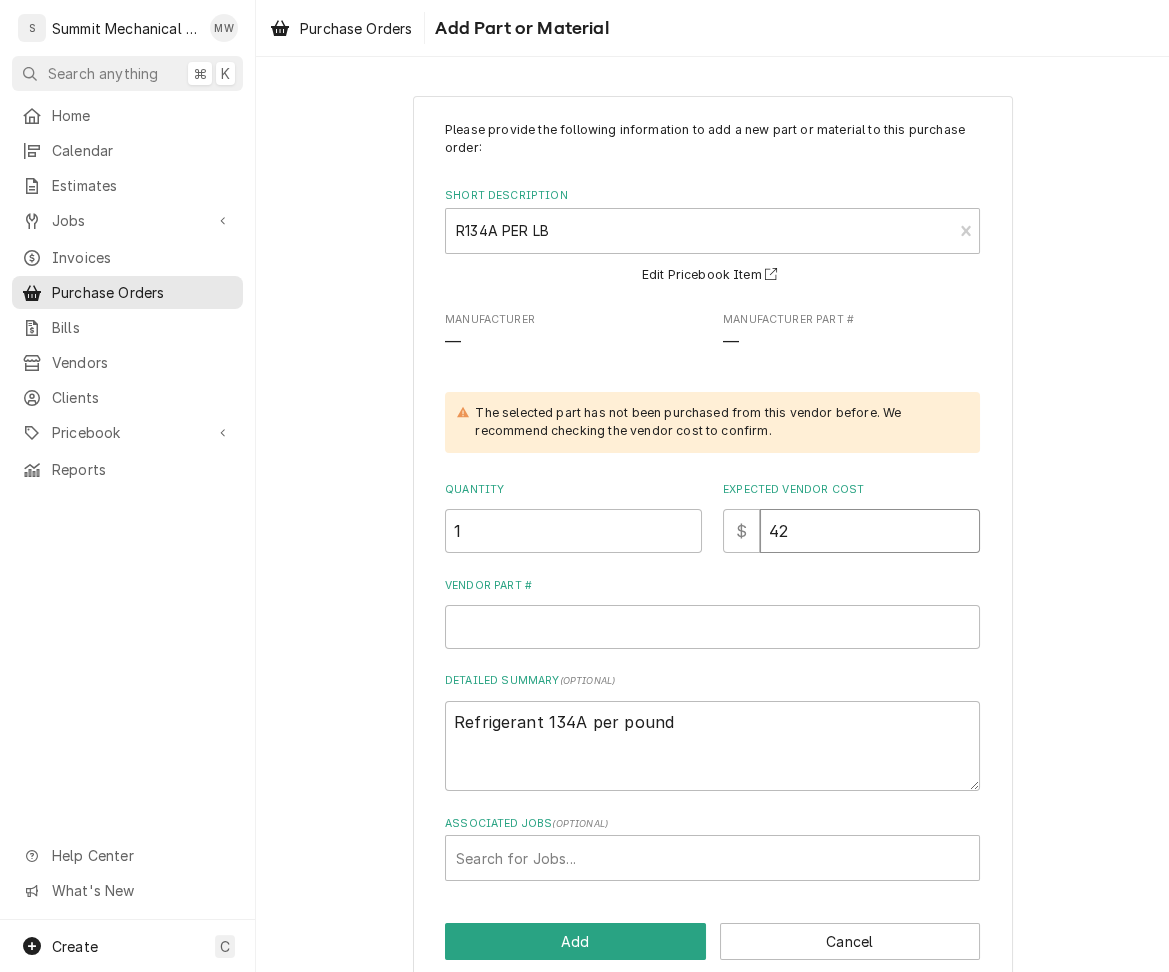 type on "x" 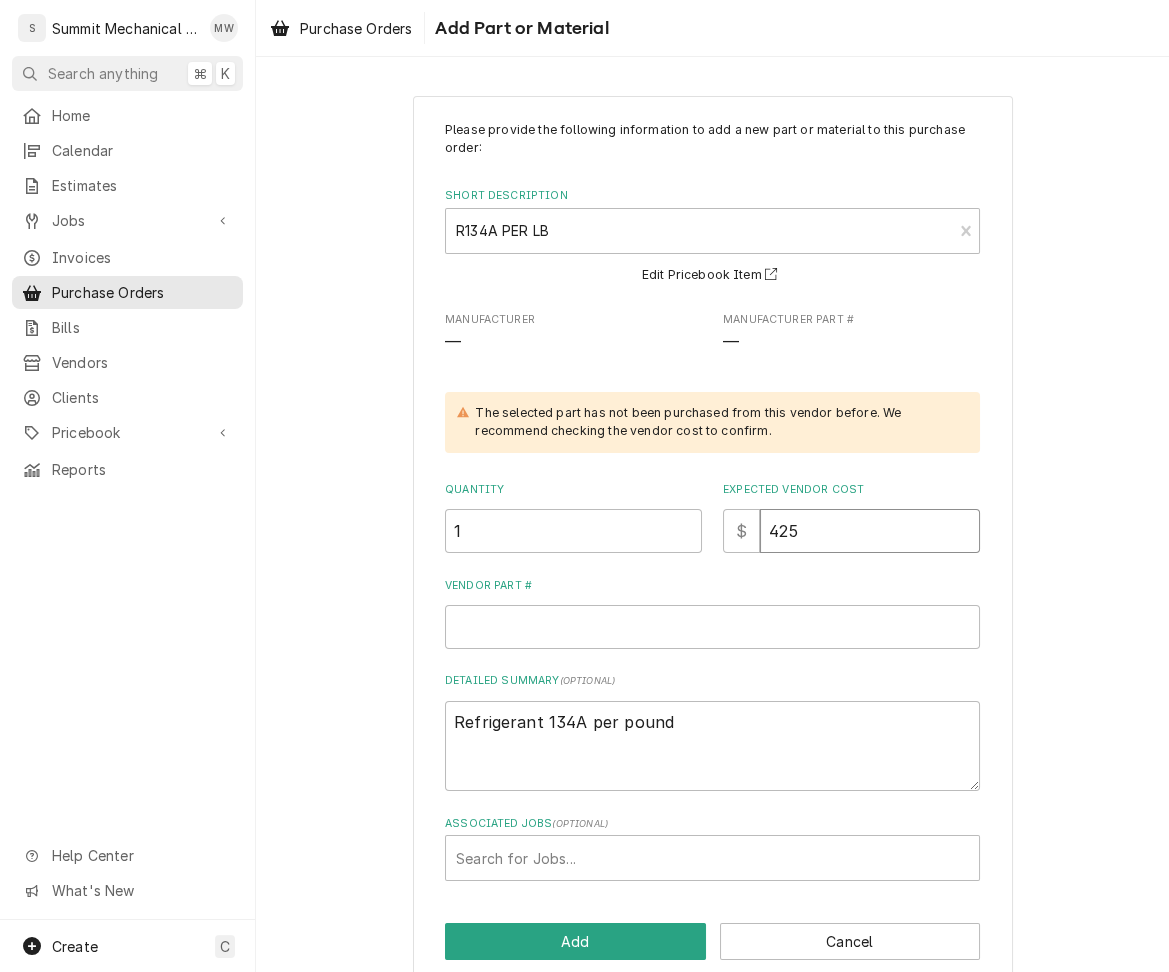 type on "x" 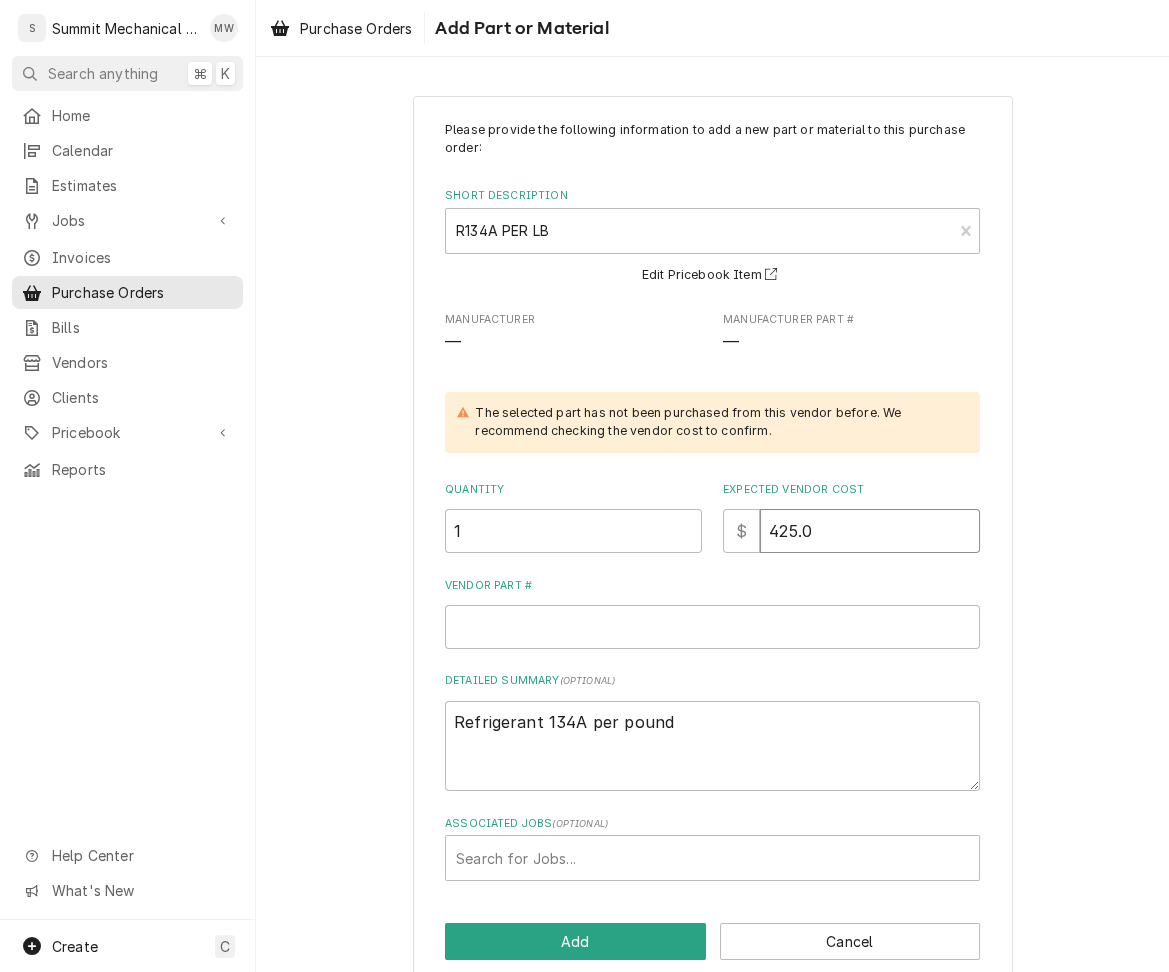 type on "x" 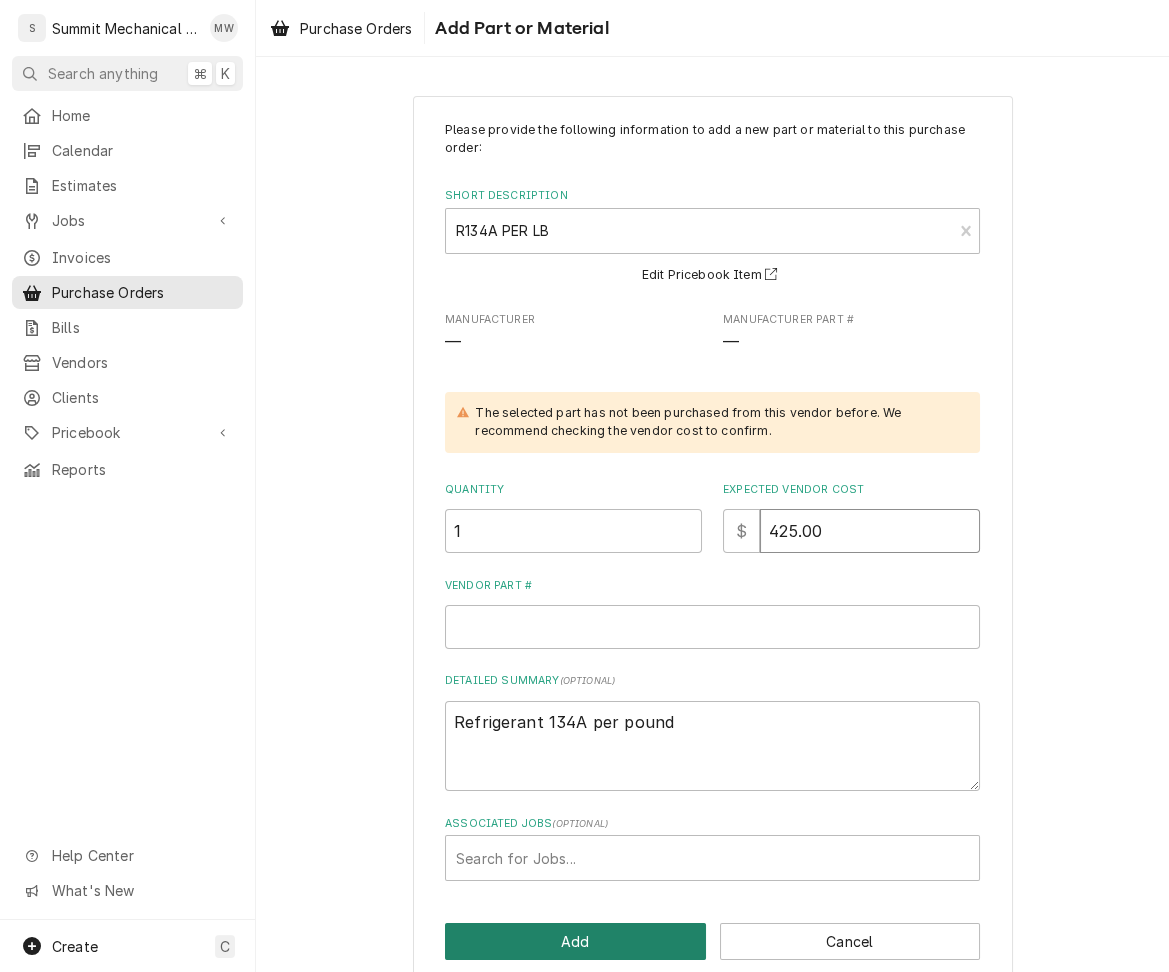 type on "425.00" 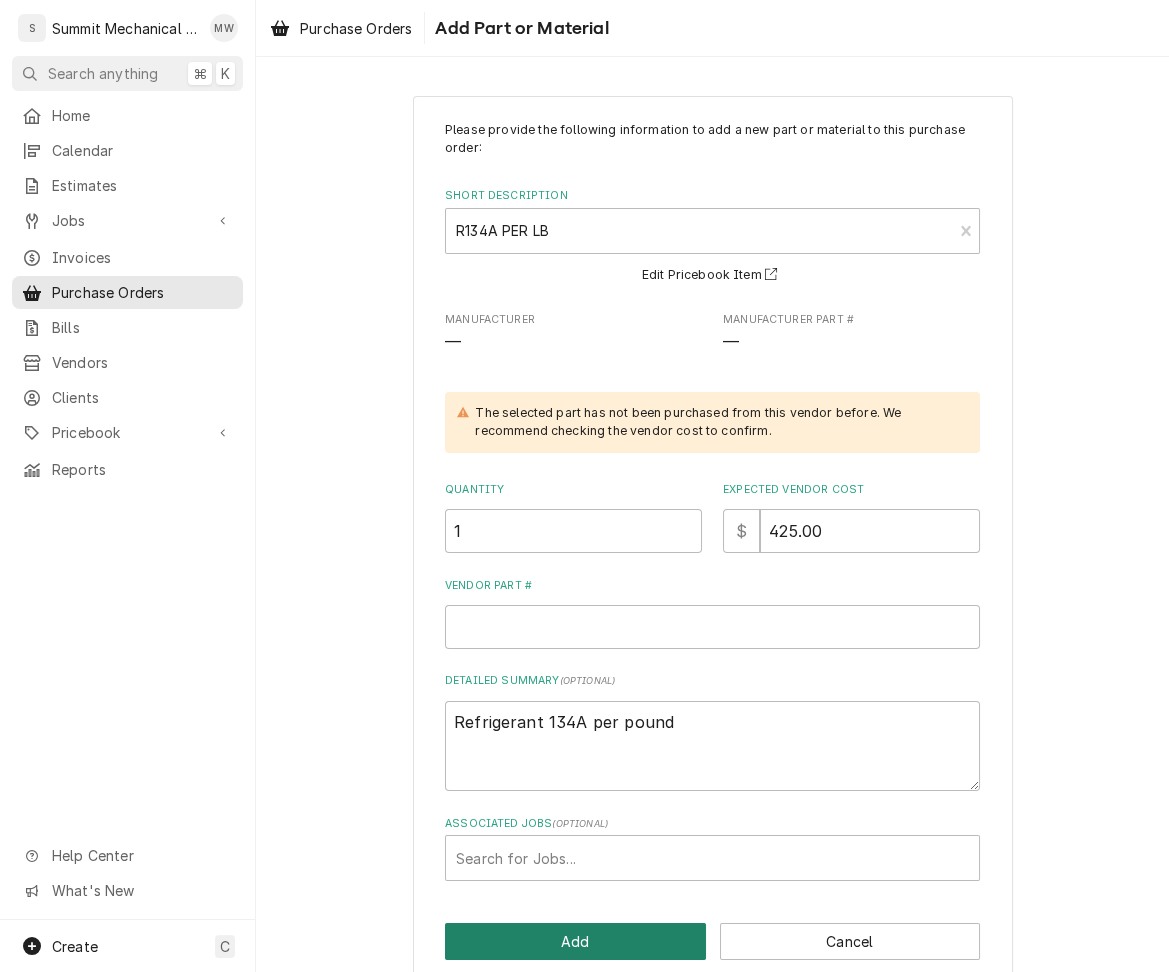 click on "Add" at bounding box center (575, 941) 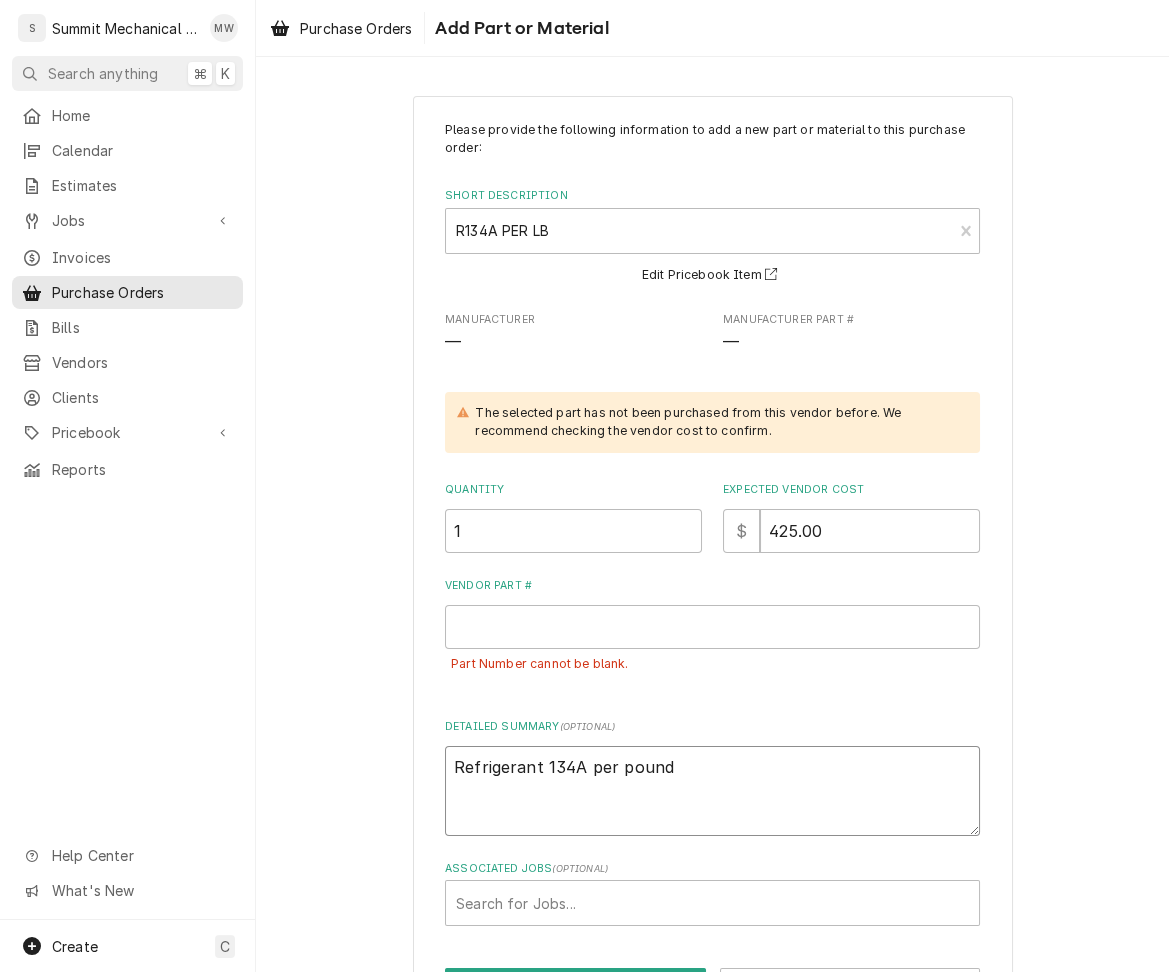 click on "Refrigerant 134A per pound" at bounding box center [712, 791] 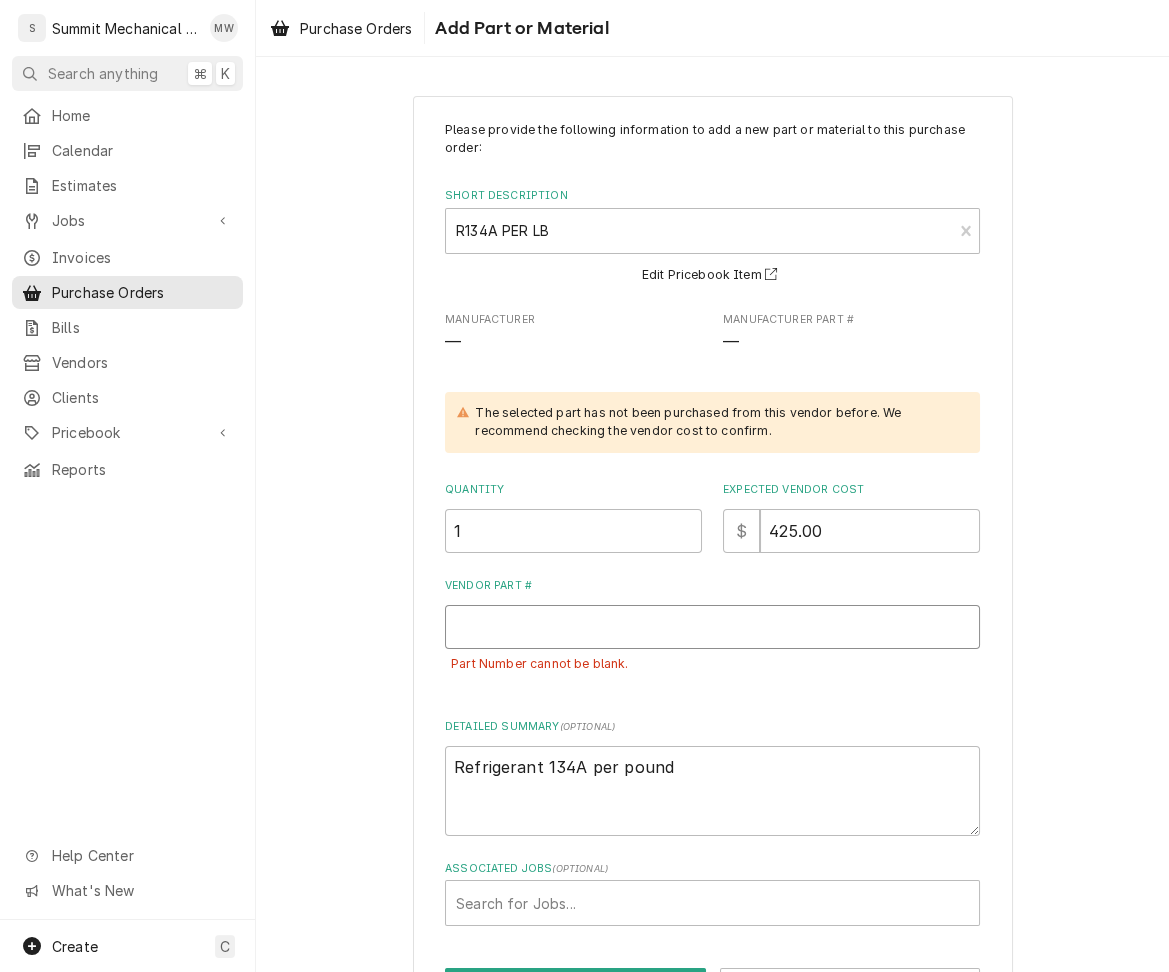 click on "Vendor Part #" at bounding box center (712, 627) 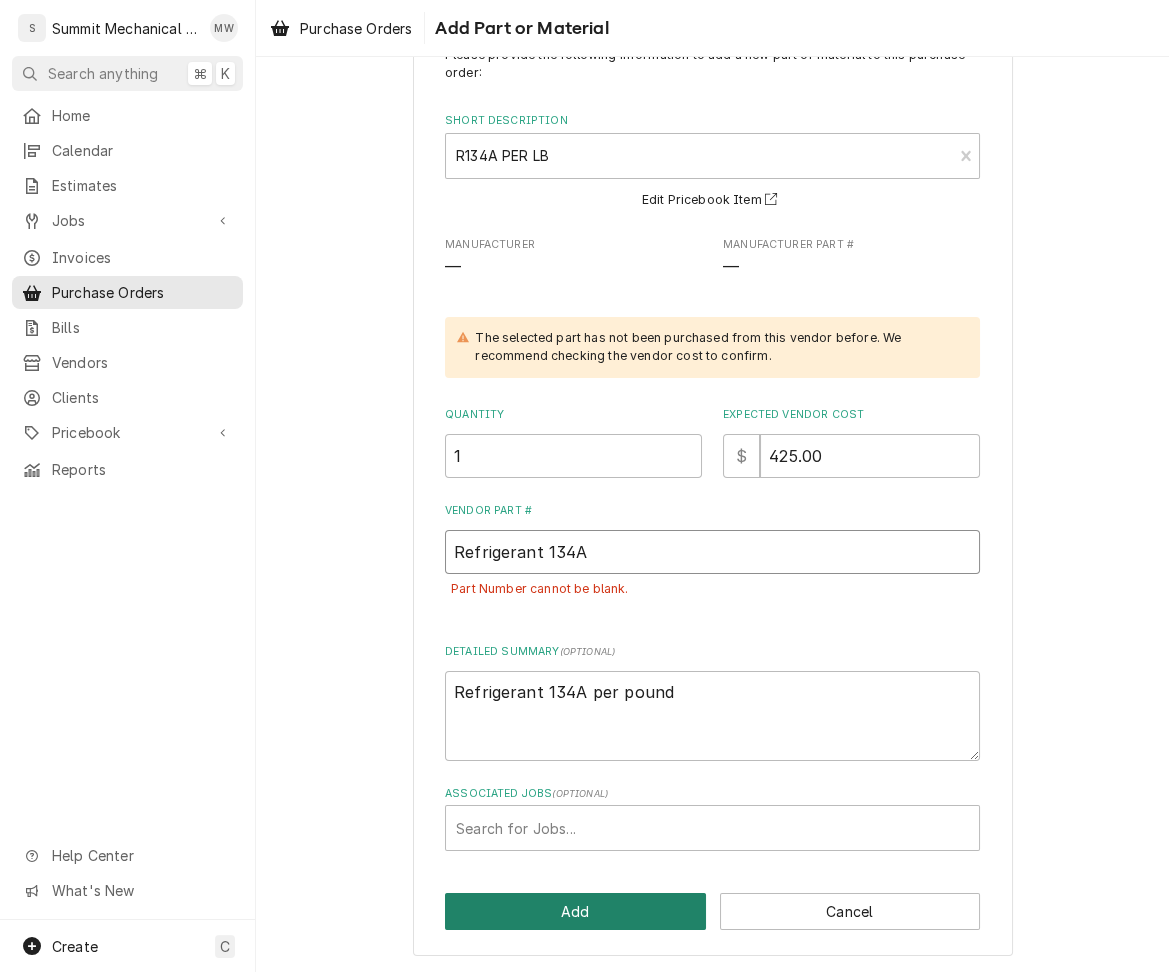 type on "Refrigerant 134A" 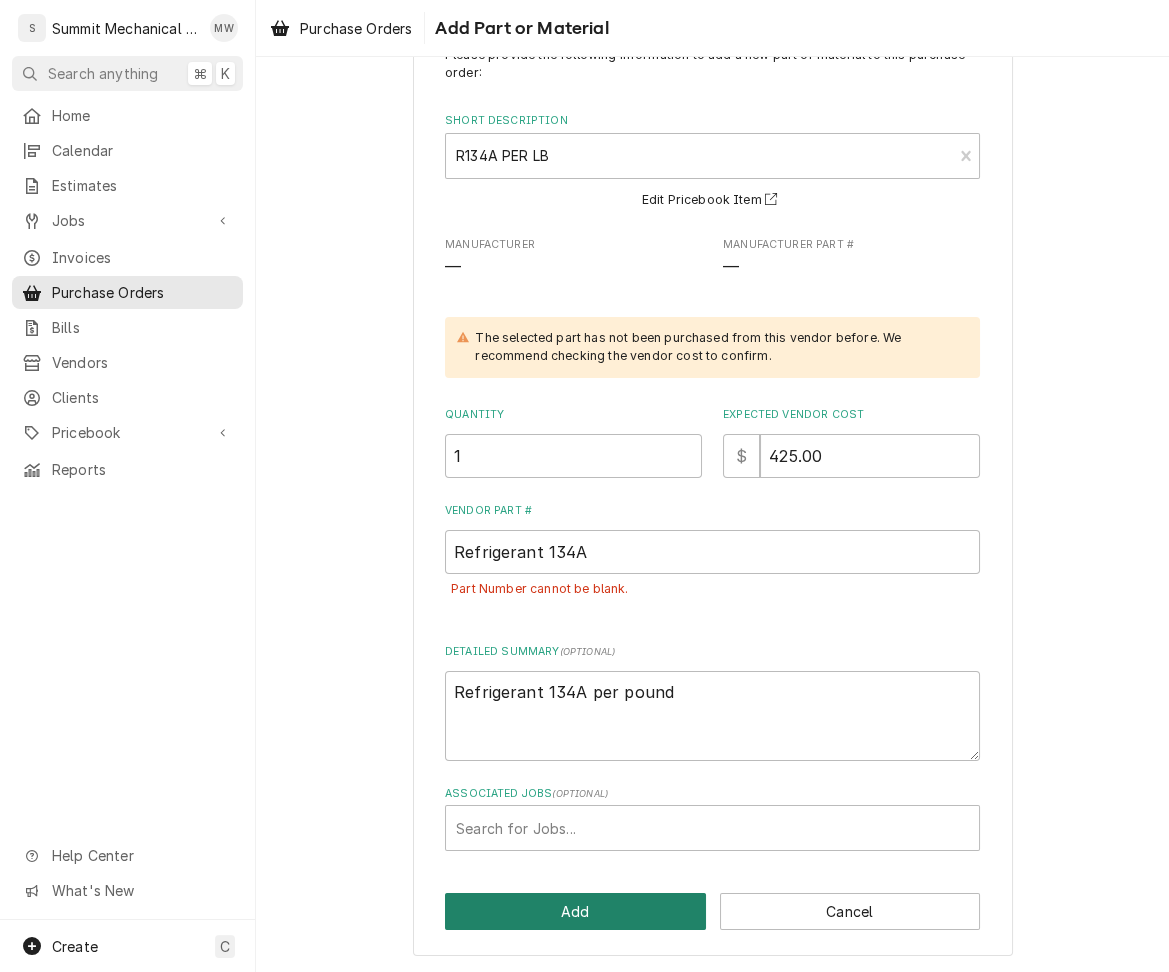 click on "Add" at bounding box center [575, 911] 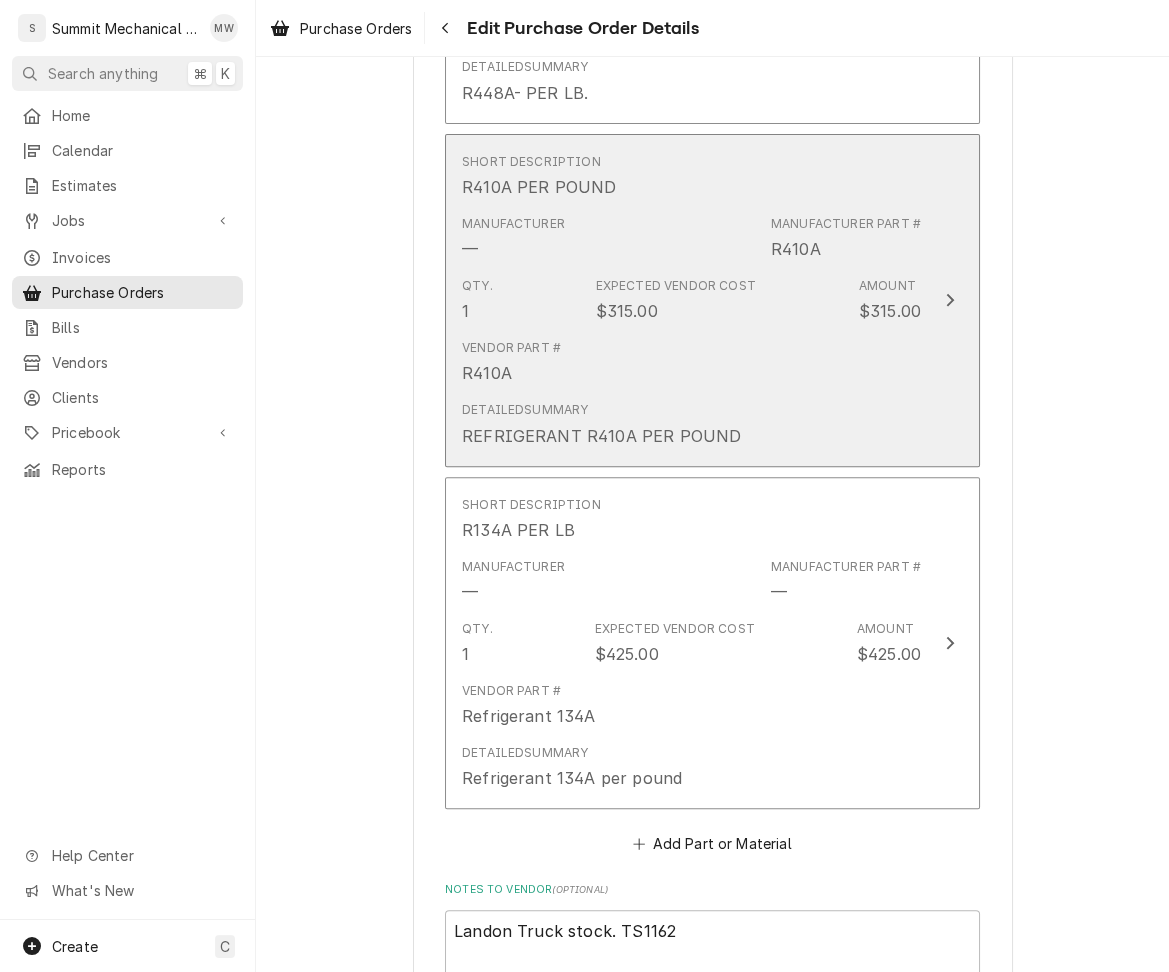 scroll, scrollTop: 1216, scrollLeft: 0, axis: vertical 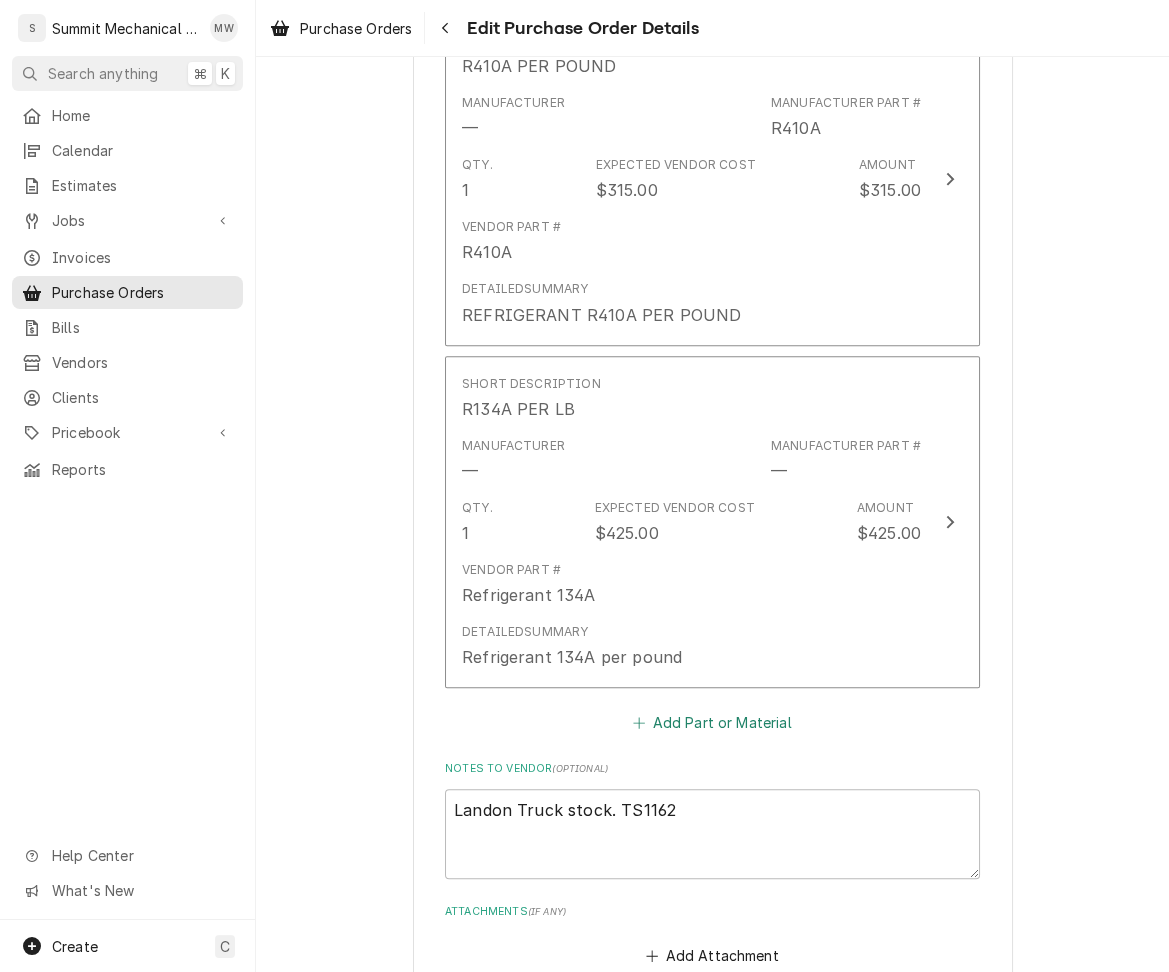 click on "Add Part or Material" at bounding box center [712, 723] 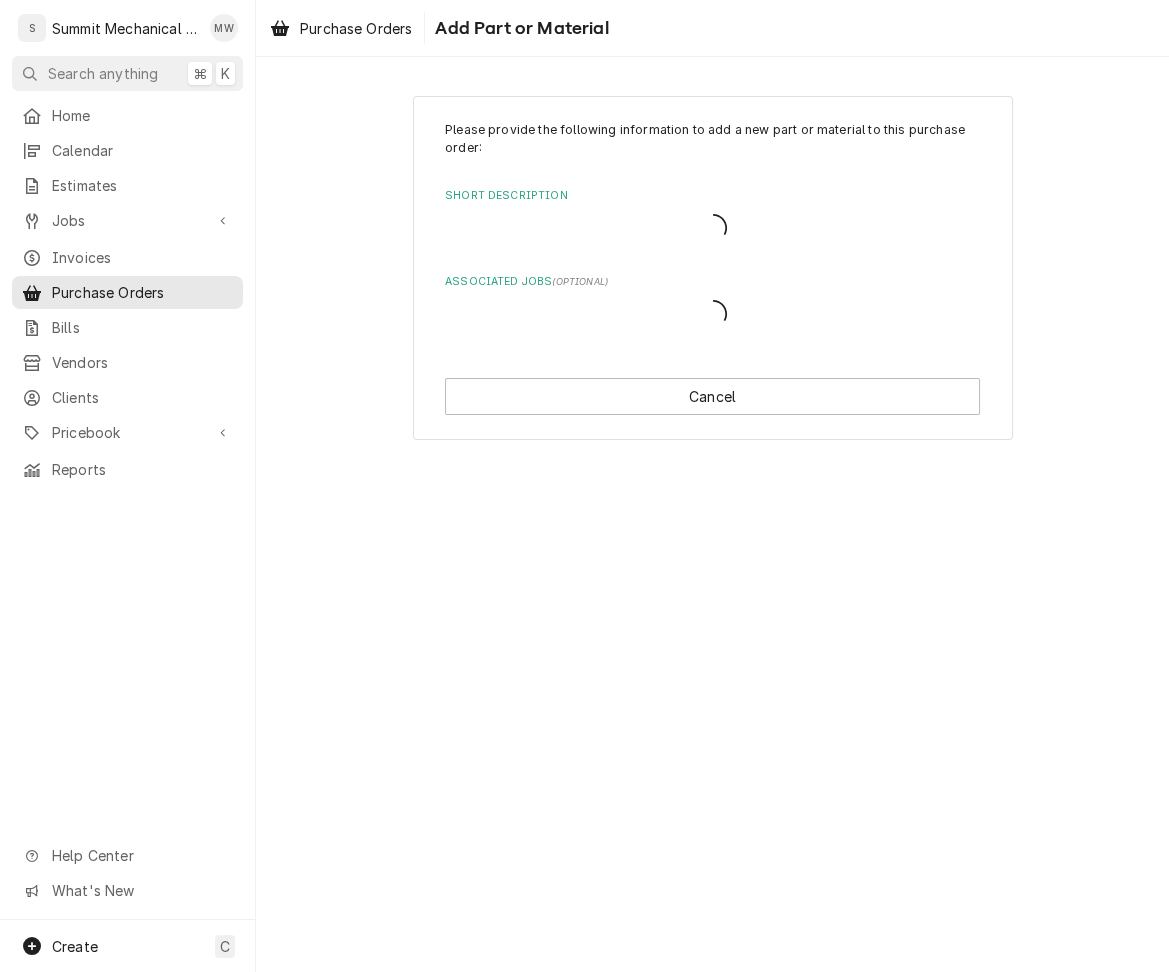 scroll, scrollTop: 0, scrollLeft: 0, axis: both 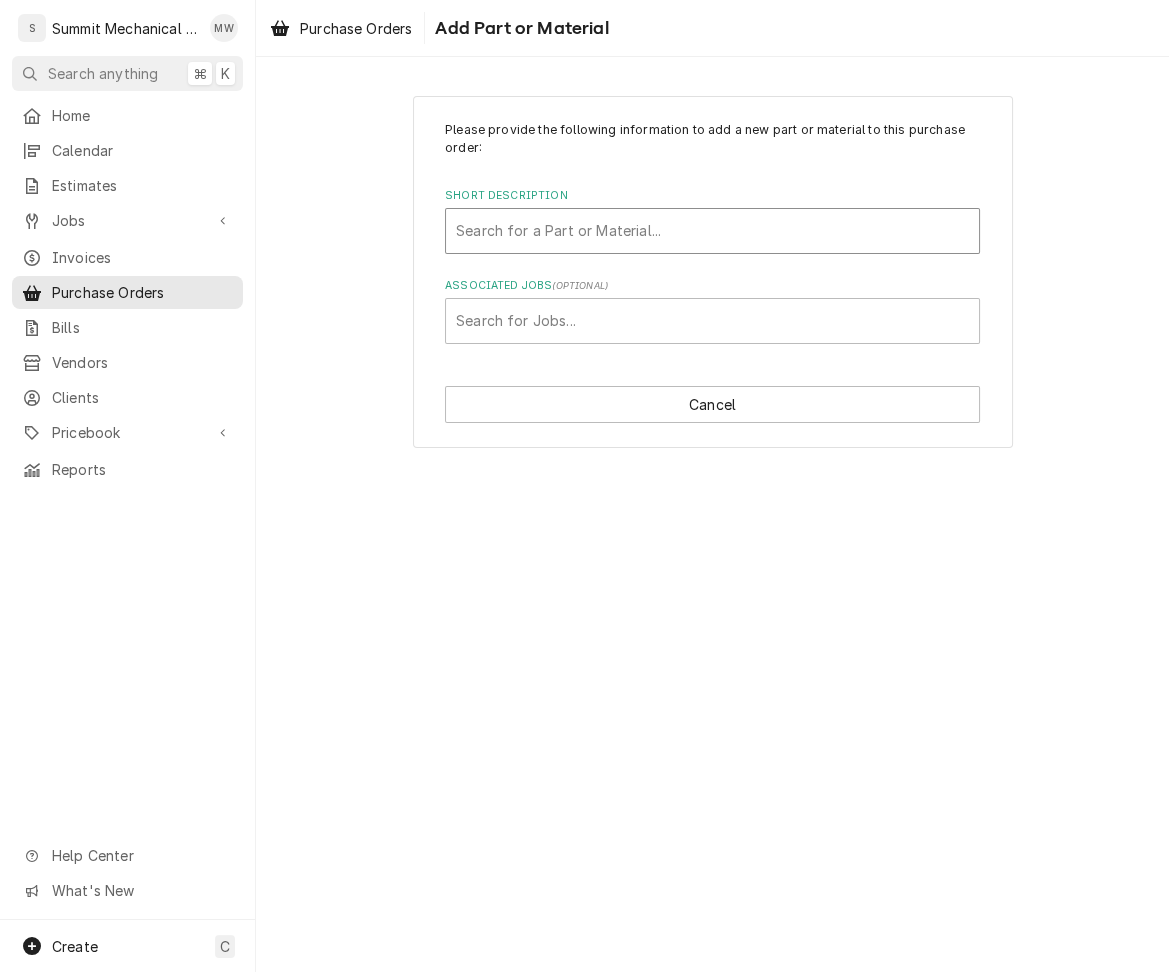 click at bounding box center (712, 231) 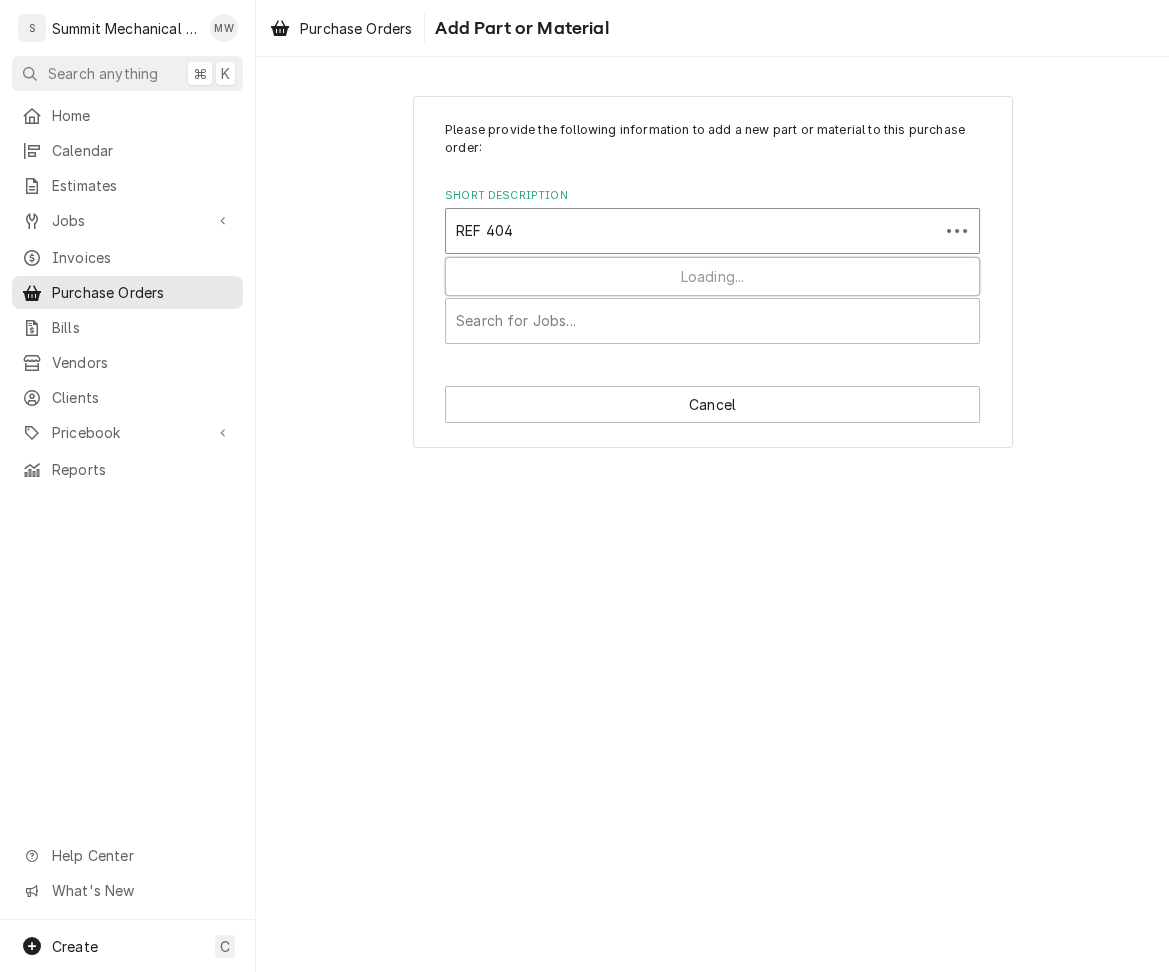 type on "REF 404A" 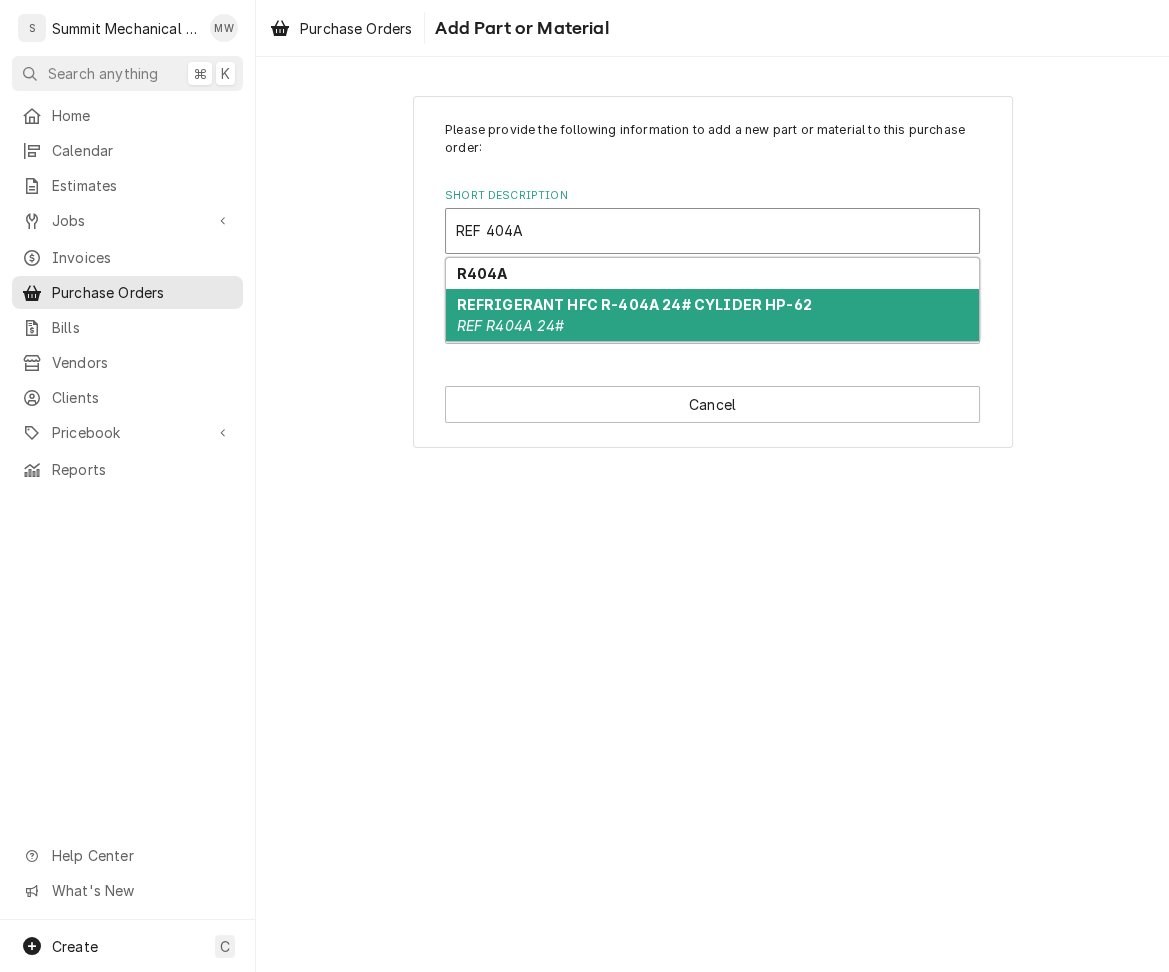 type 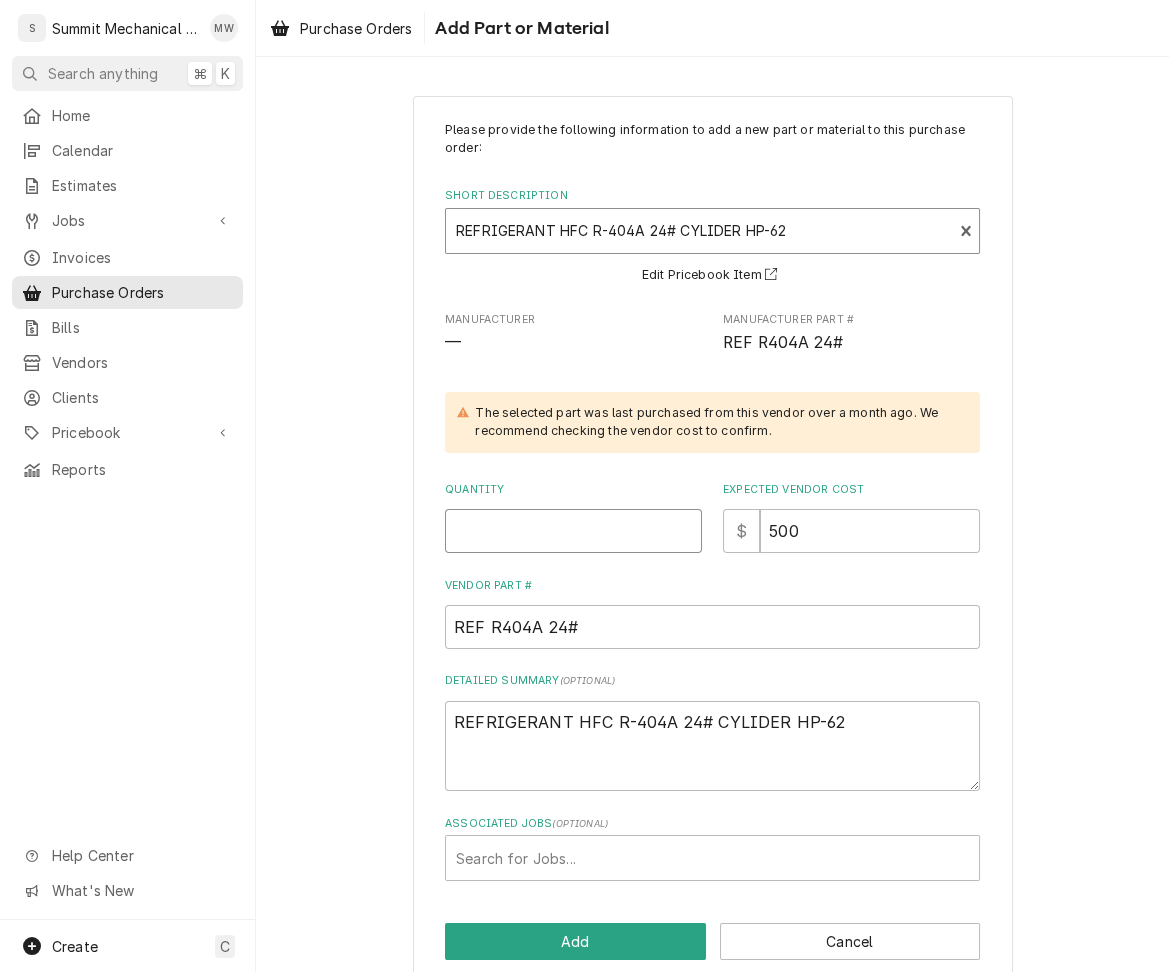click on "Quantity" at bounding box center (573, 531) 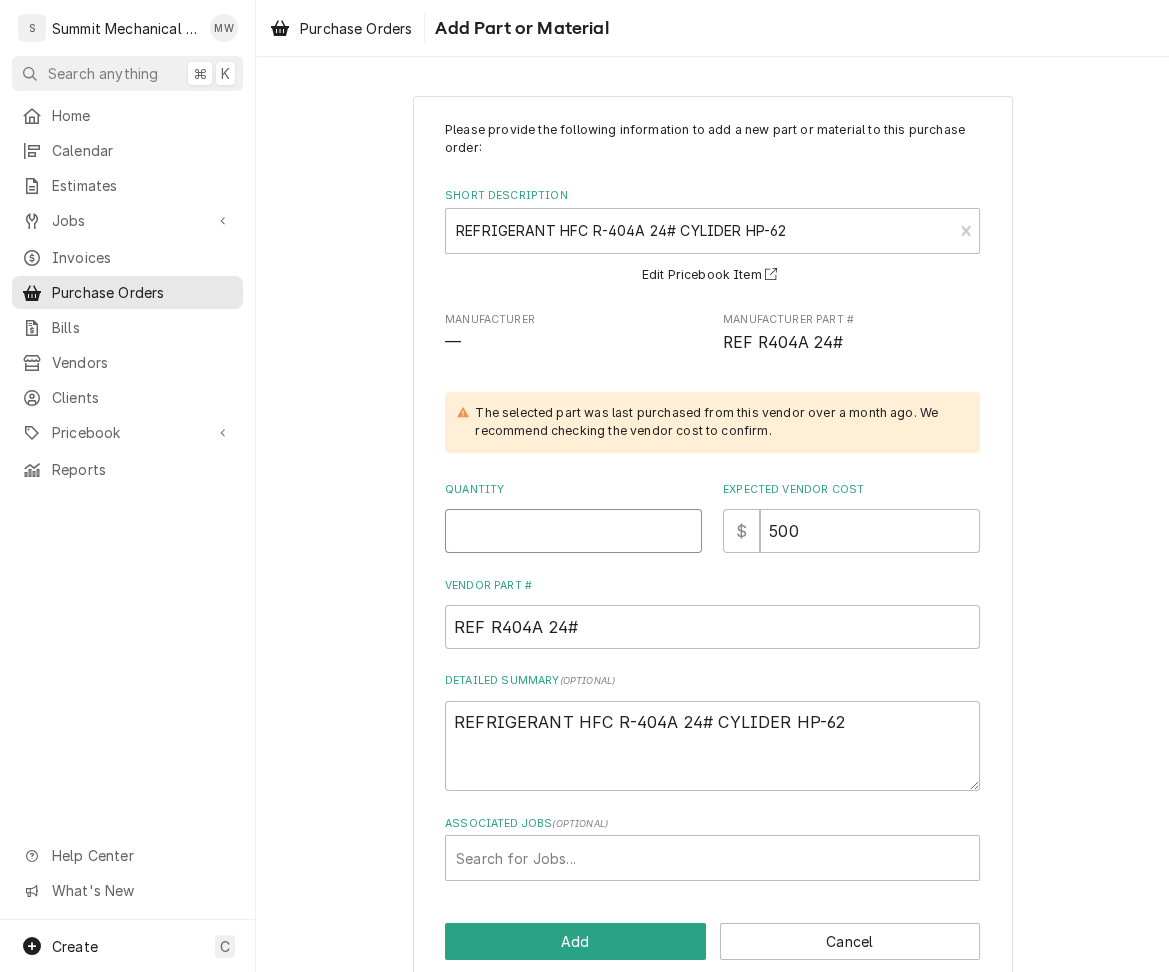 type on "x" 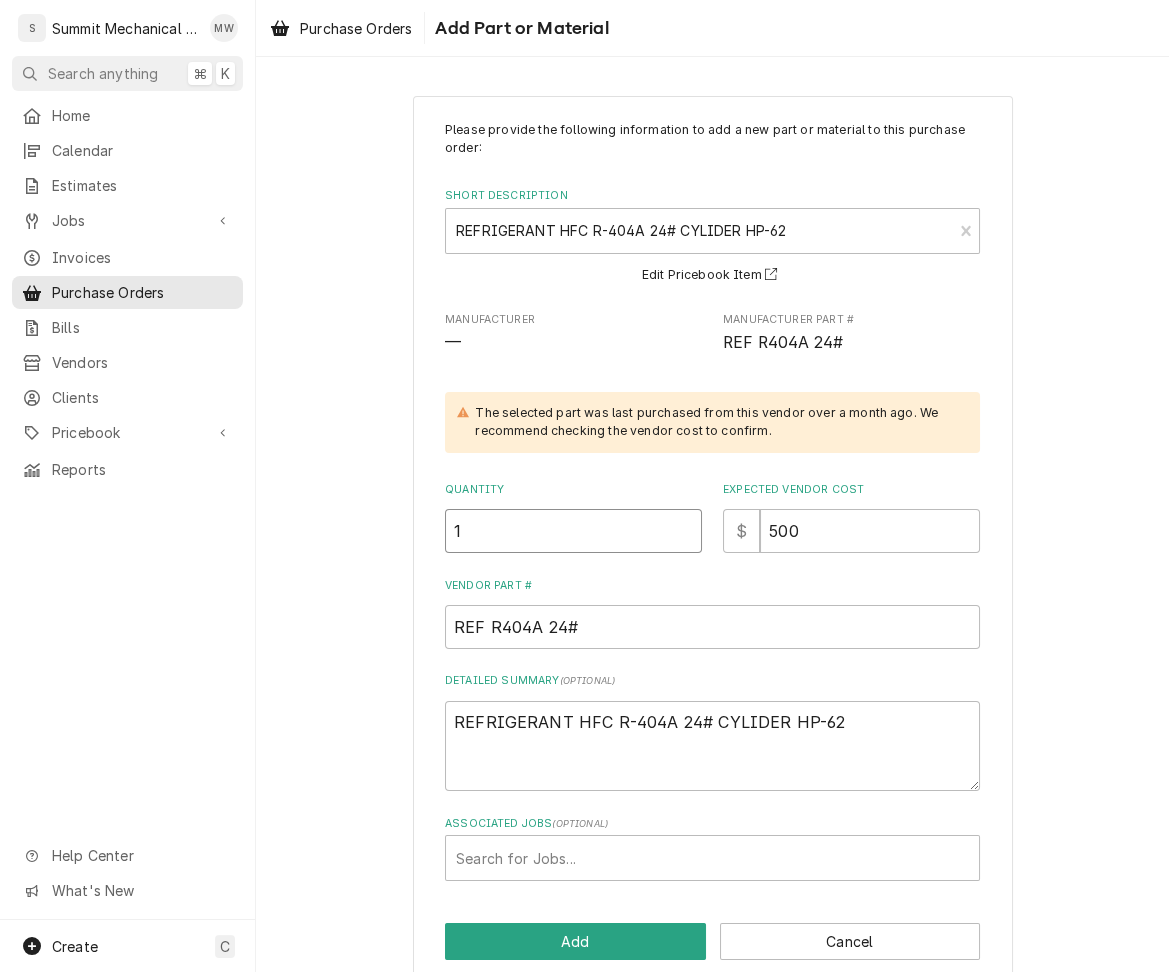 type on "1" 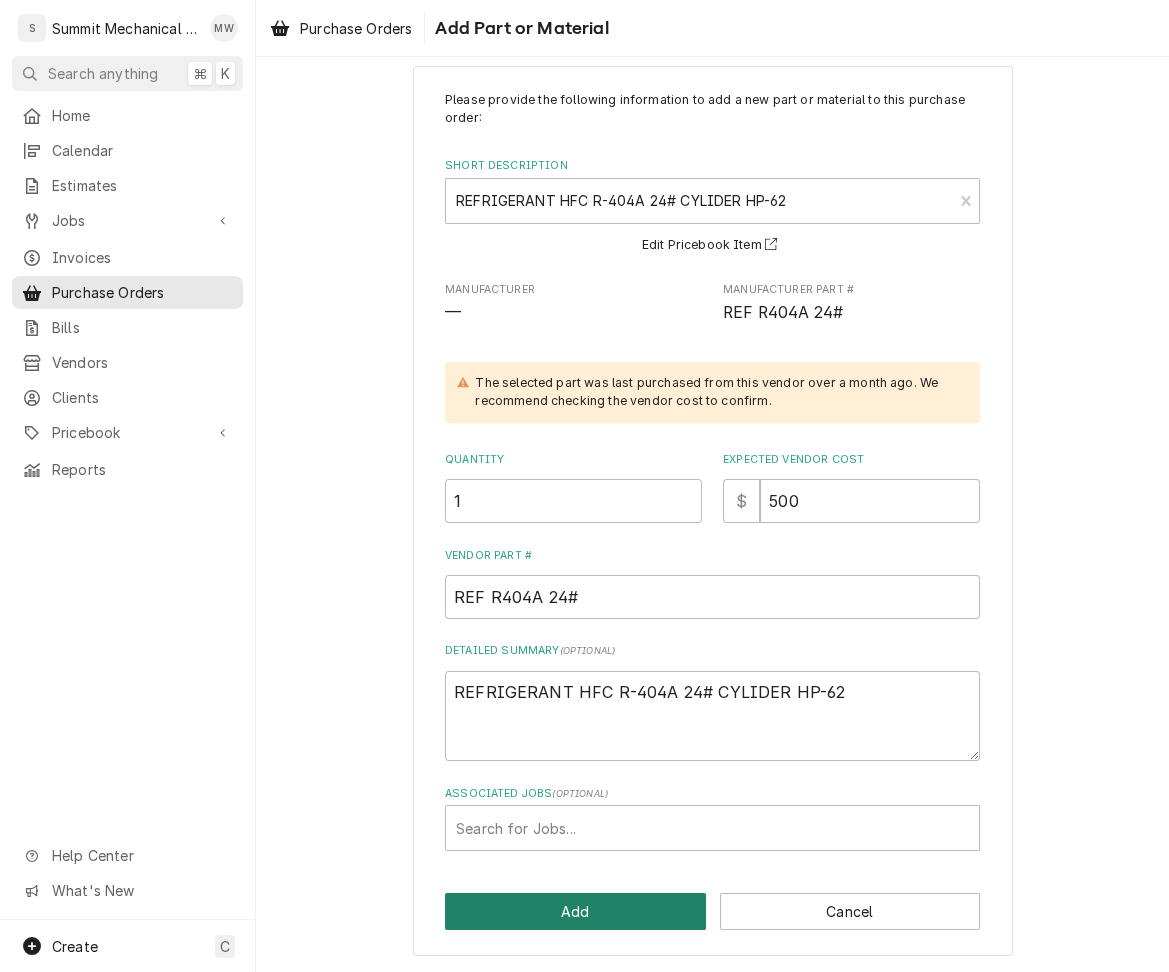click on "Add" at bounding box center [575, 911] 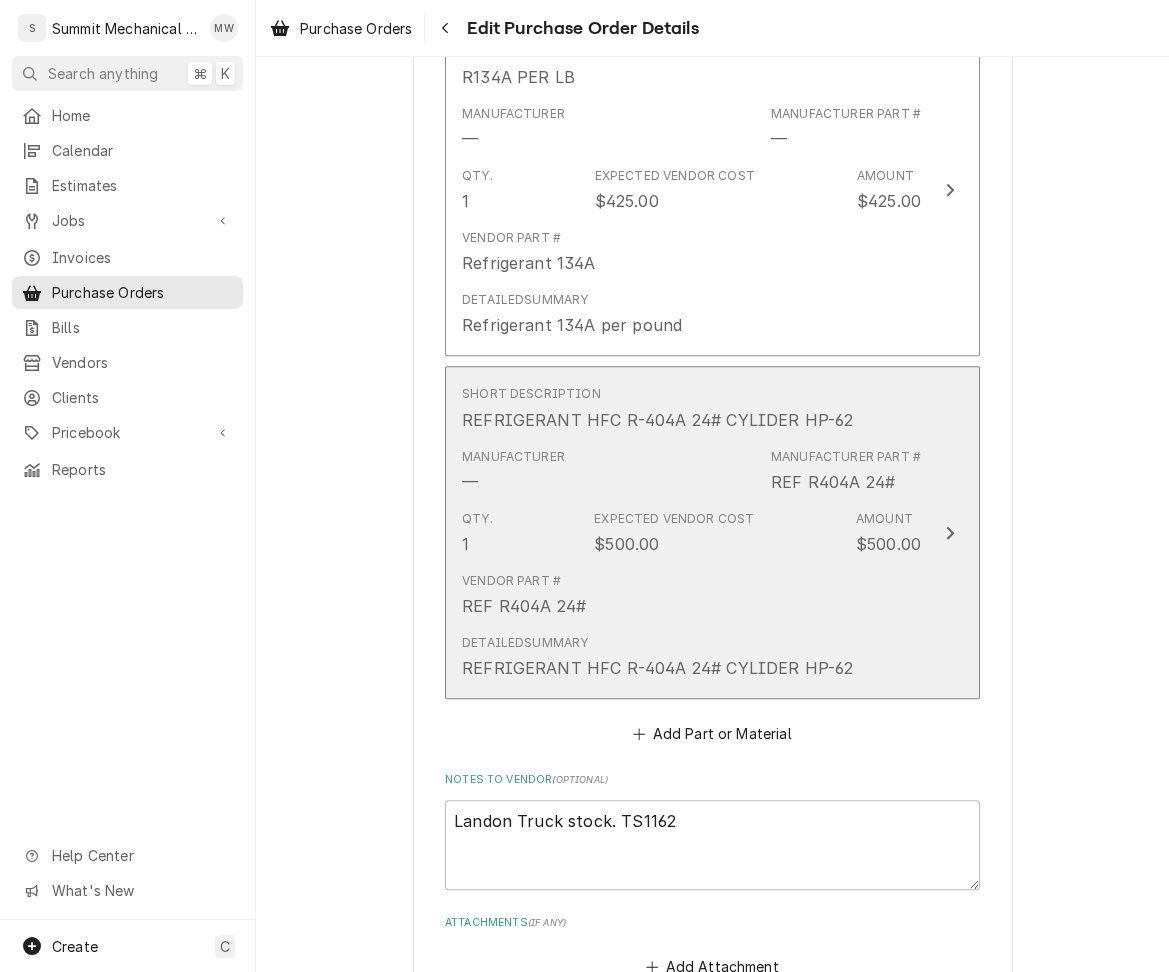scroll, scrollTop: 1681, scrollLeft: 0, axis: vertical 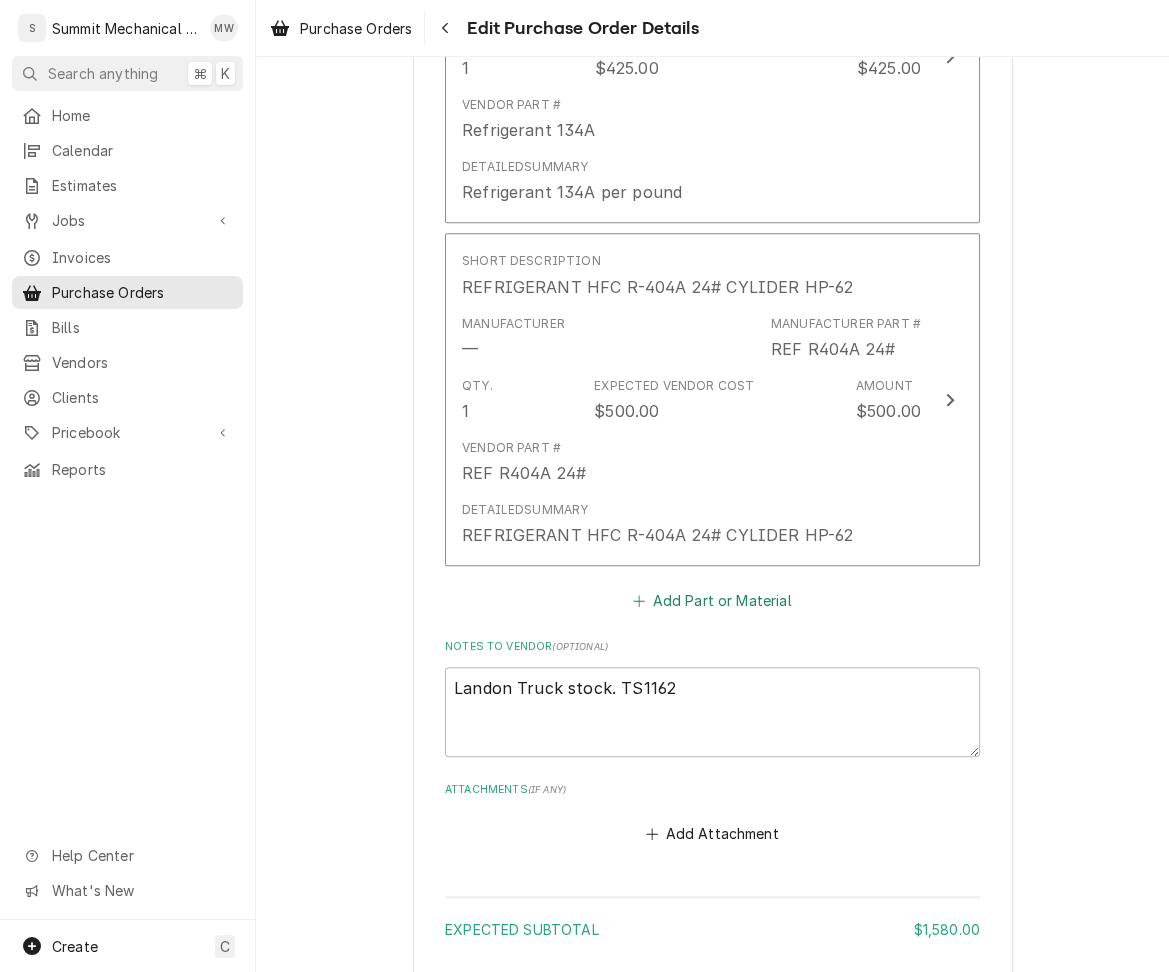 click on "Add Part or Material" at bounding box center (712, 601) 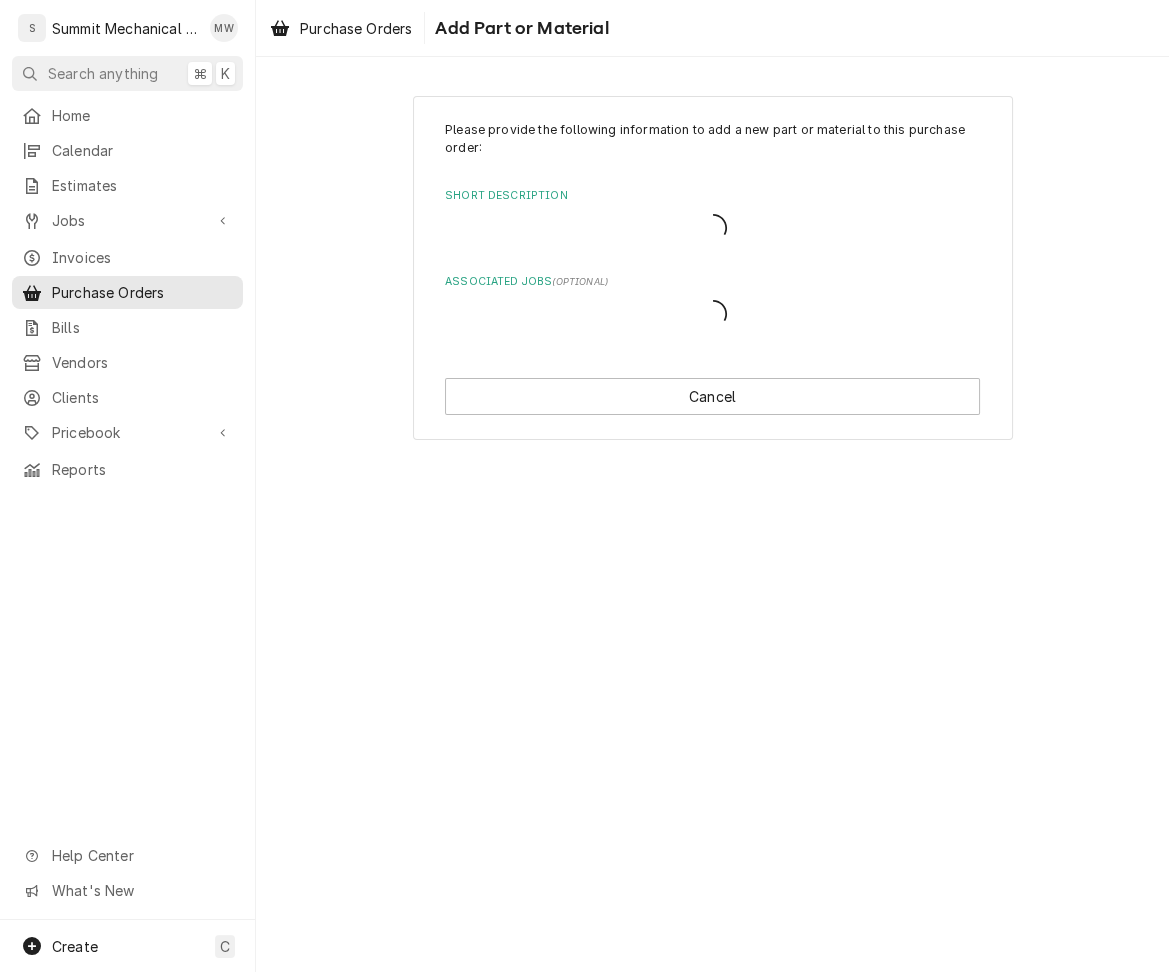 scroll, scrollTop: 0, scrollLeft: 0, axis: both 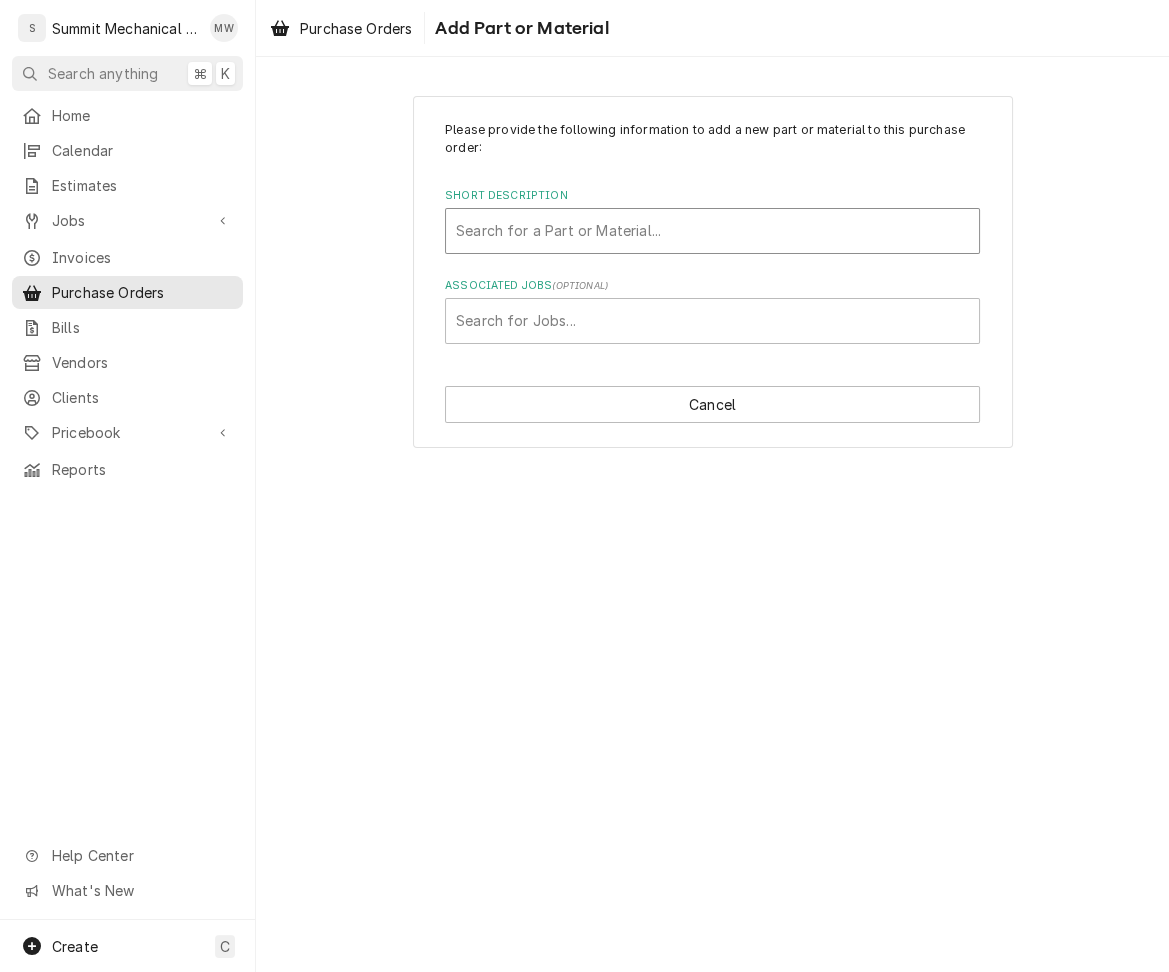 click at bounding box center (712, 231) 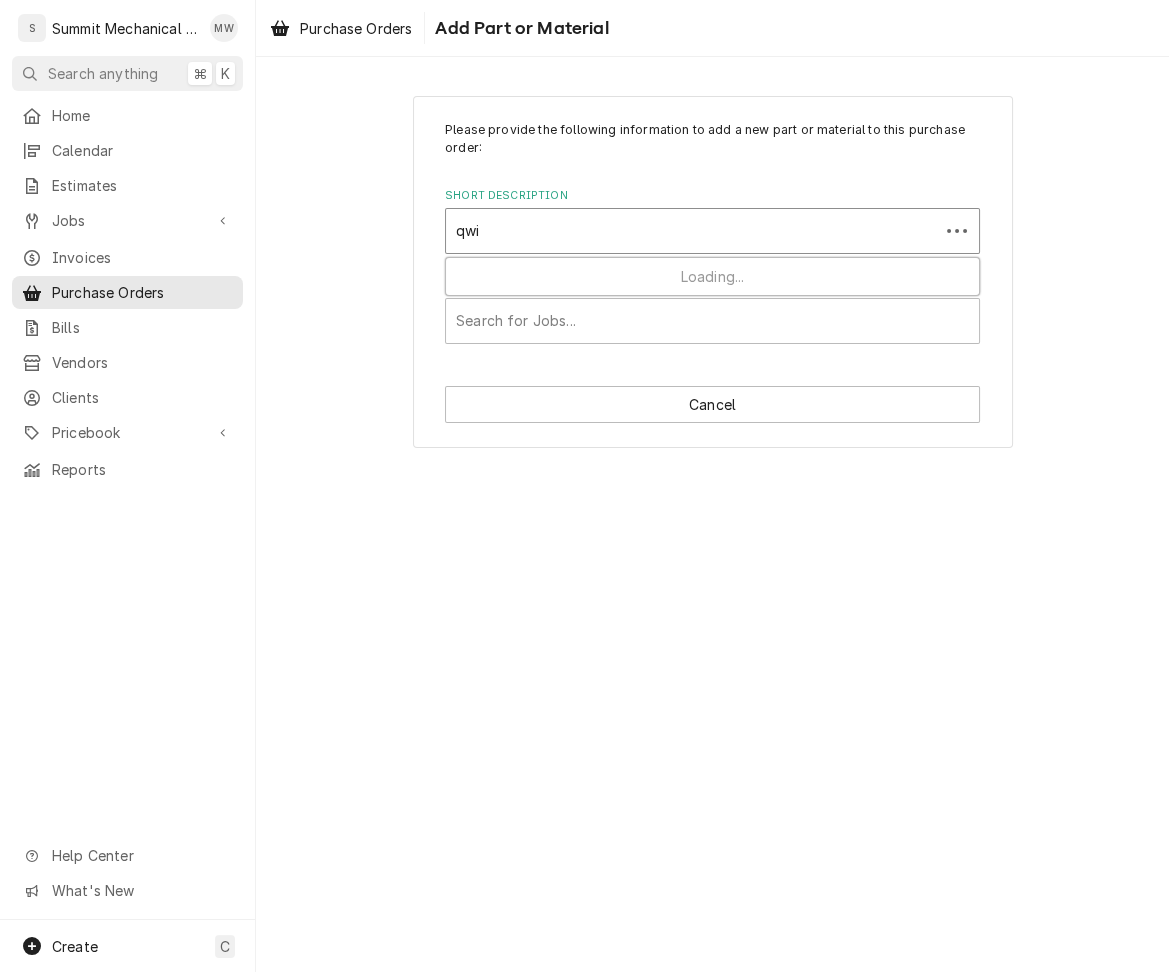 type on "qwik" 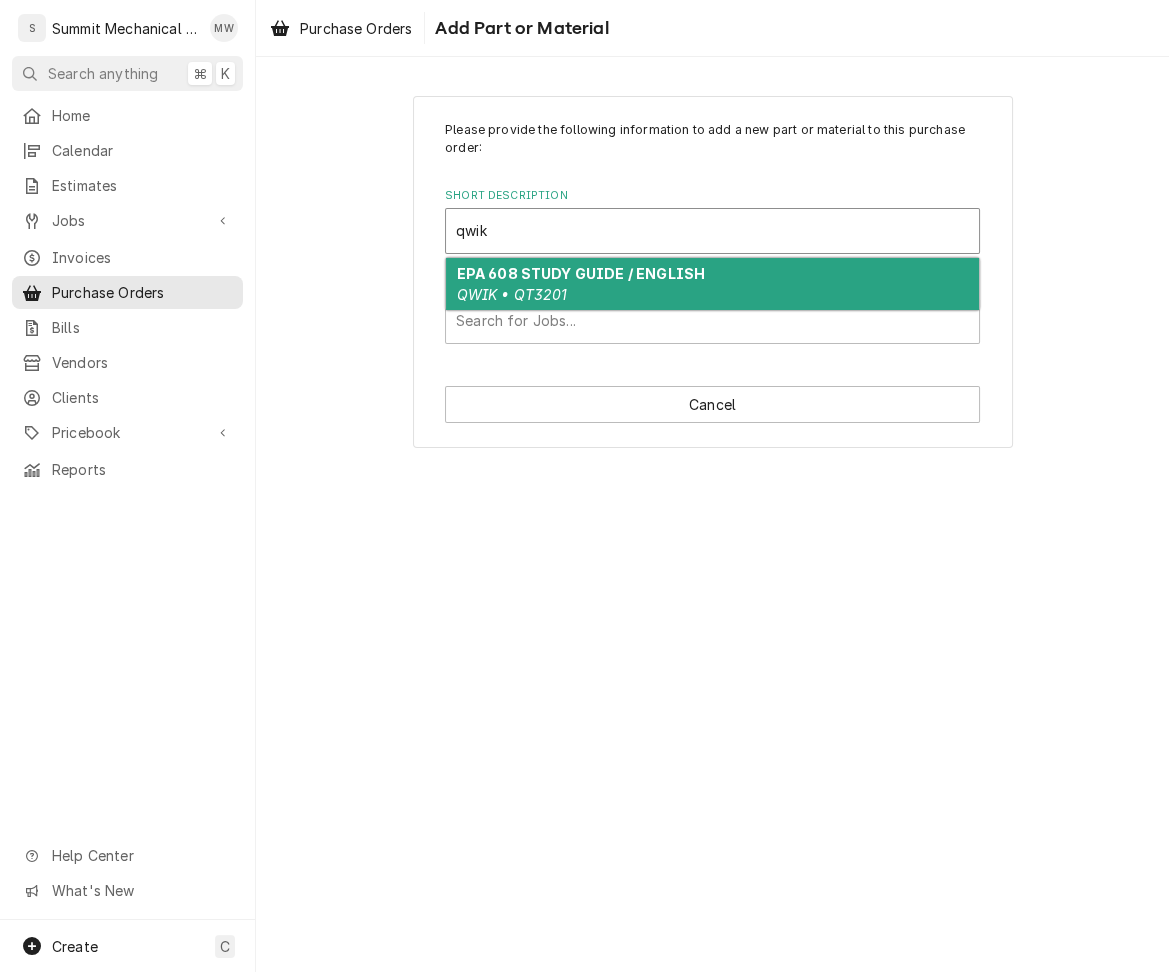 type 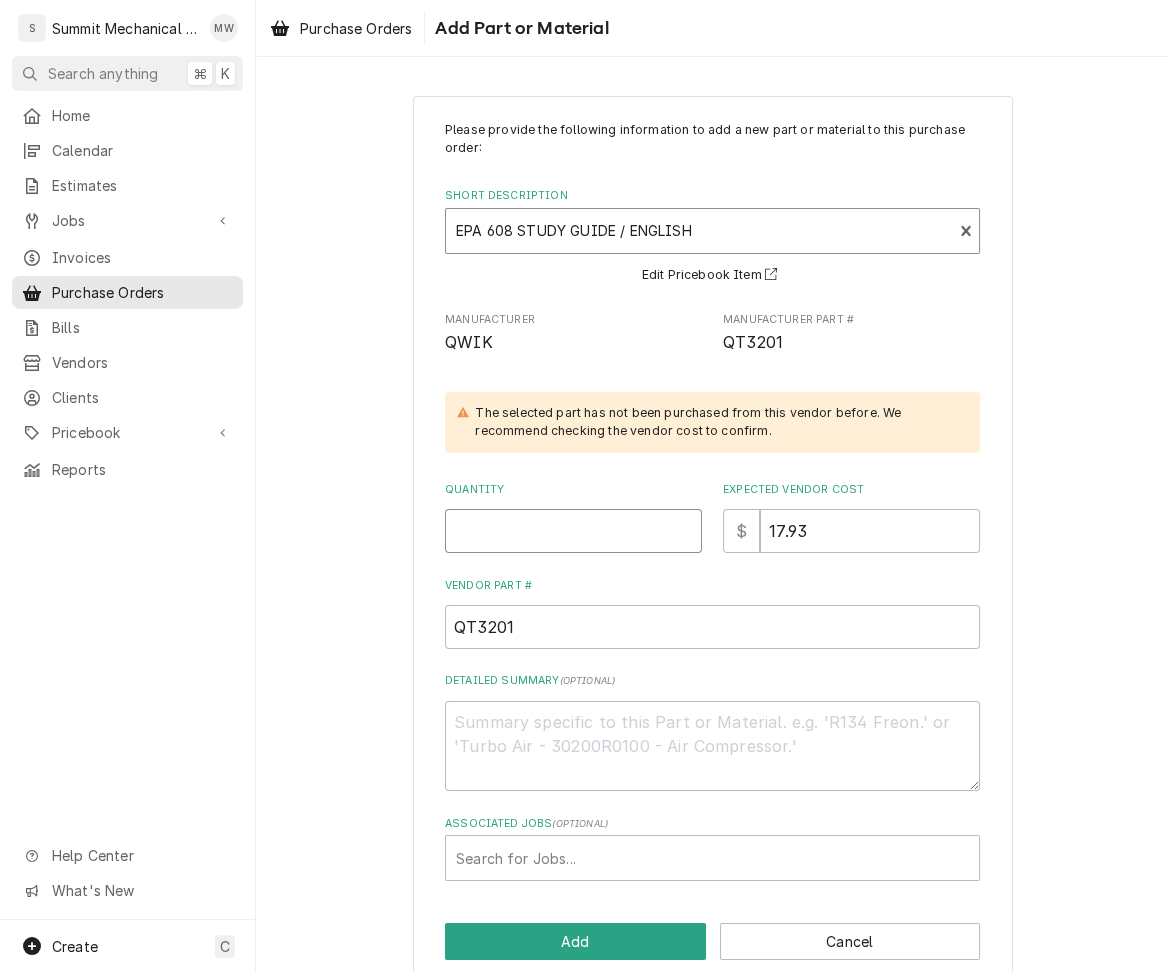 click on "Quantity" at bounding box center (573, 531) 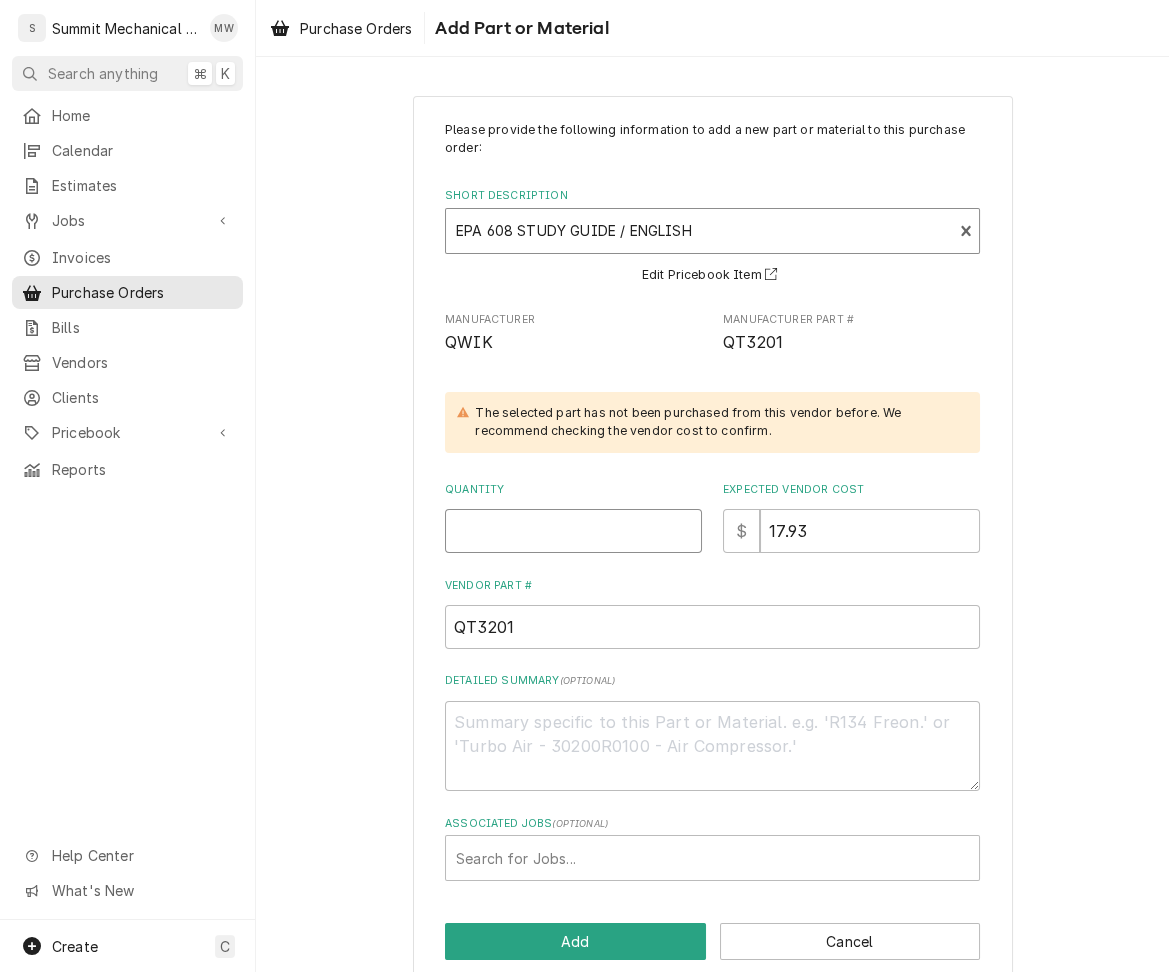 type on "x" 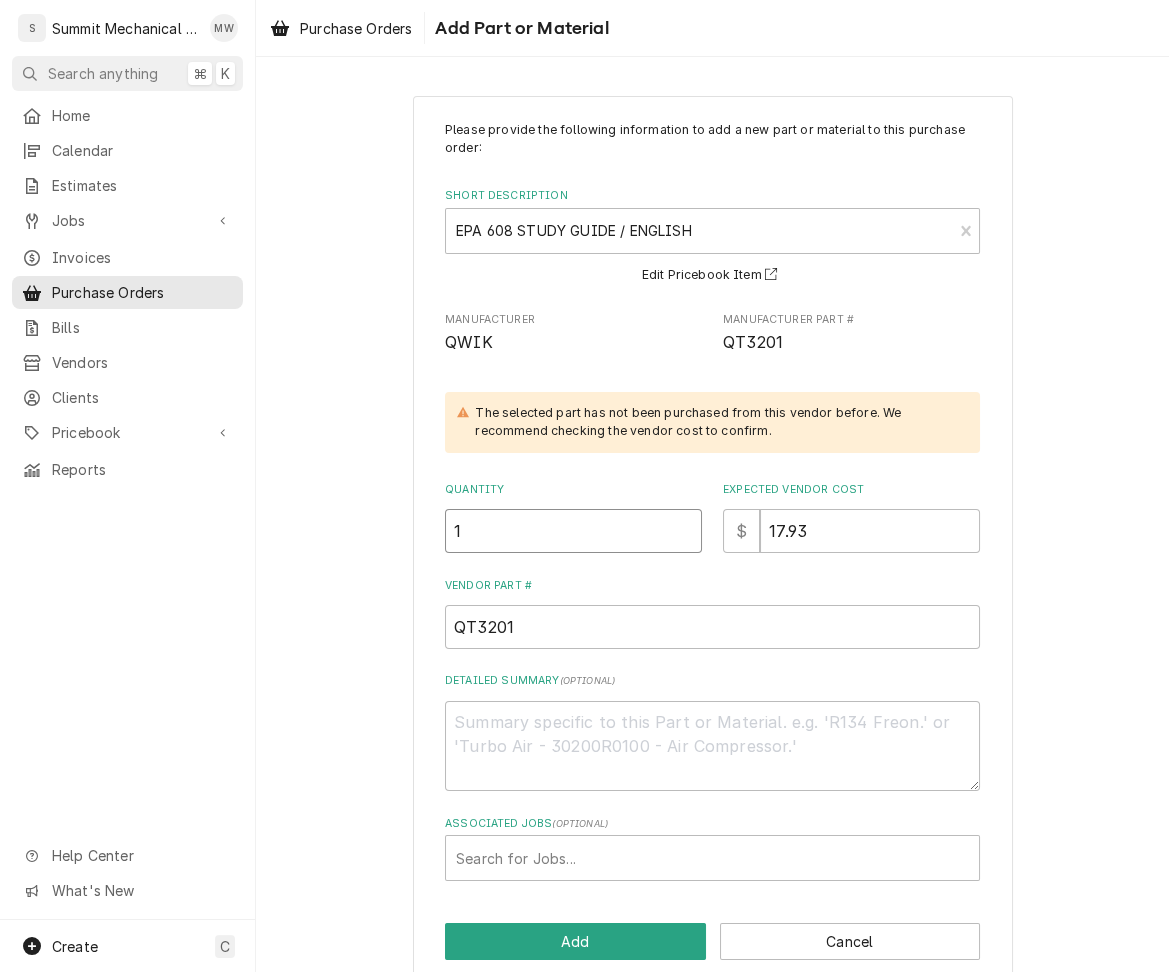 type on "1" 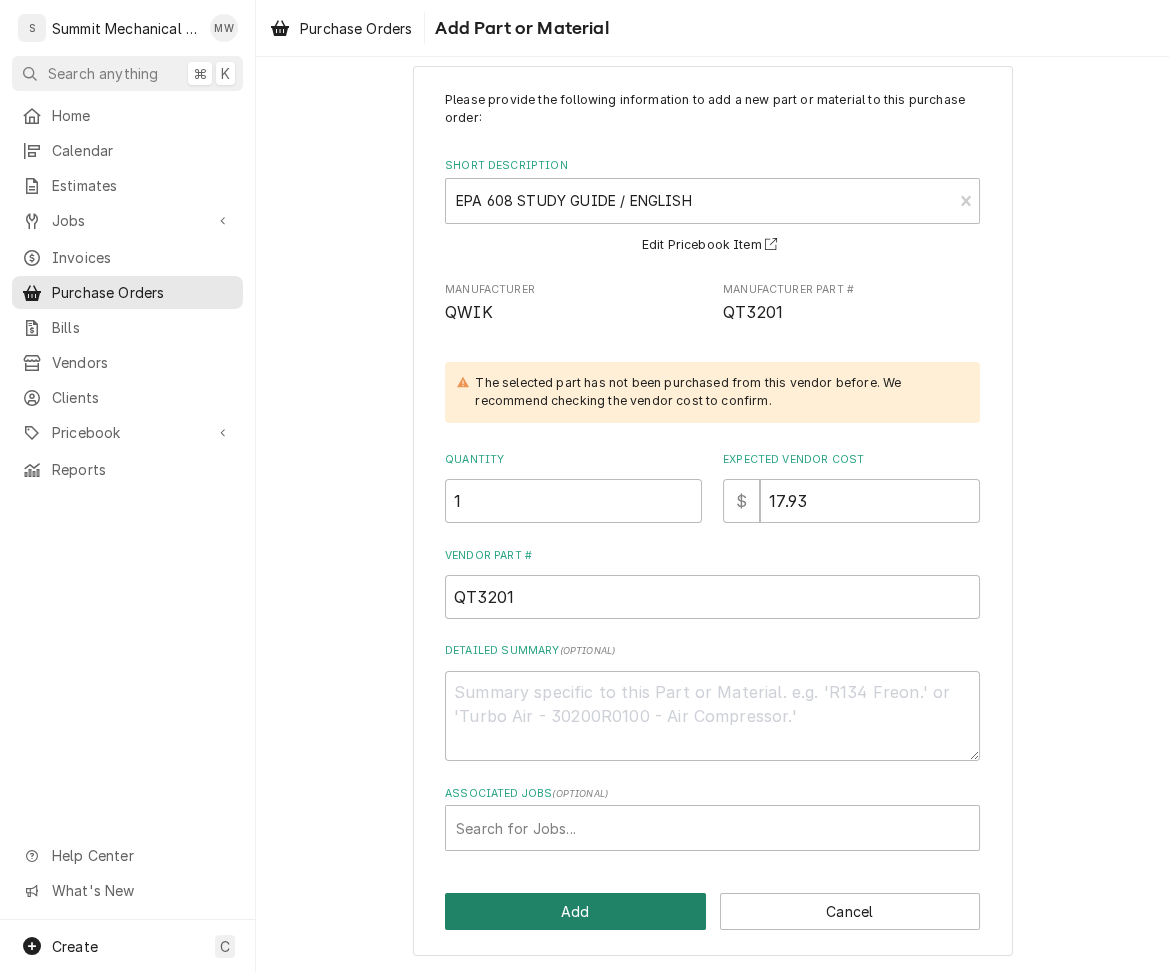 click on "Add" at bounding box center [575, 911] 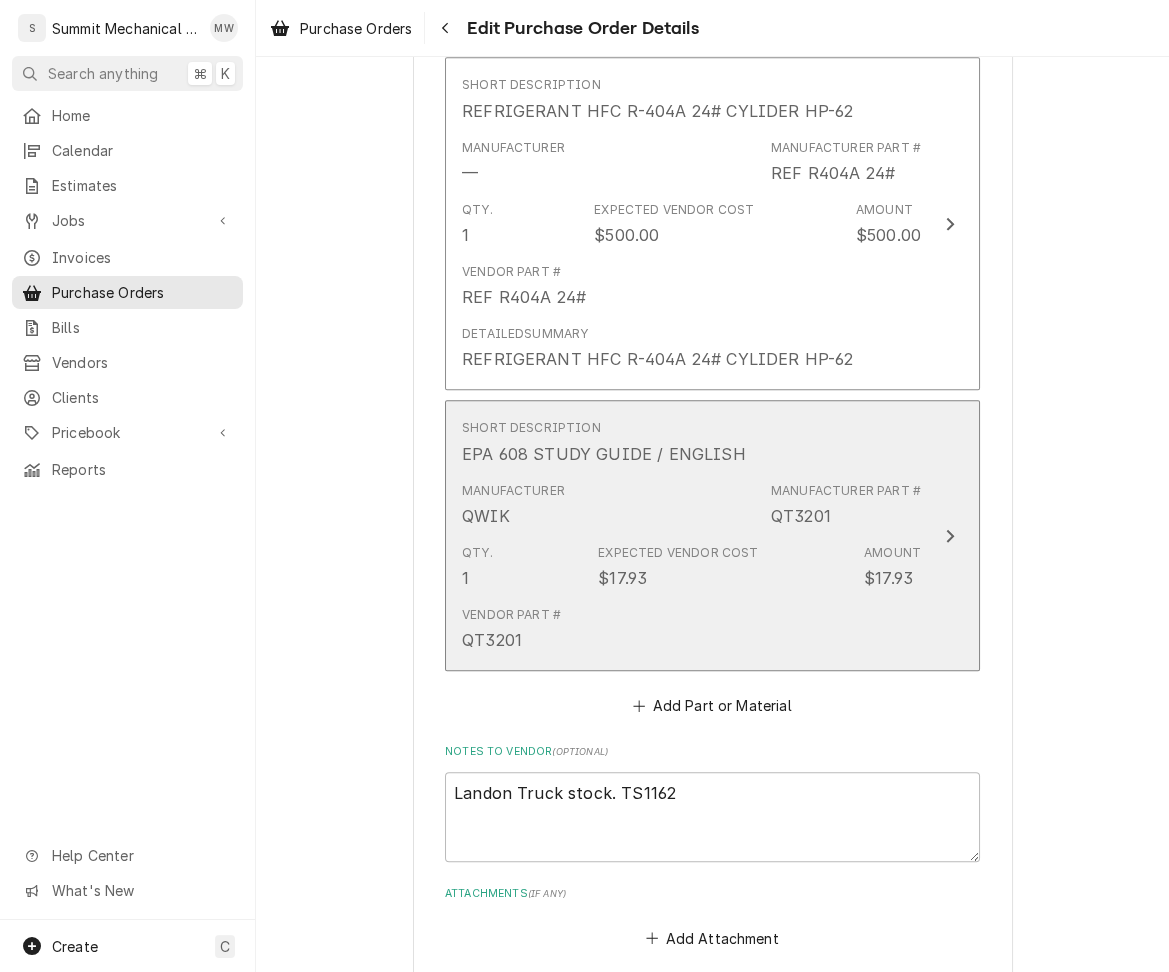 scroll, scrollTop: 2157, scrollLeft: 0, axis: vertical 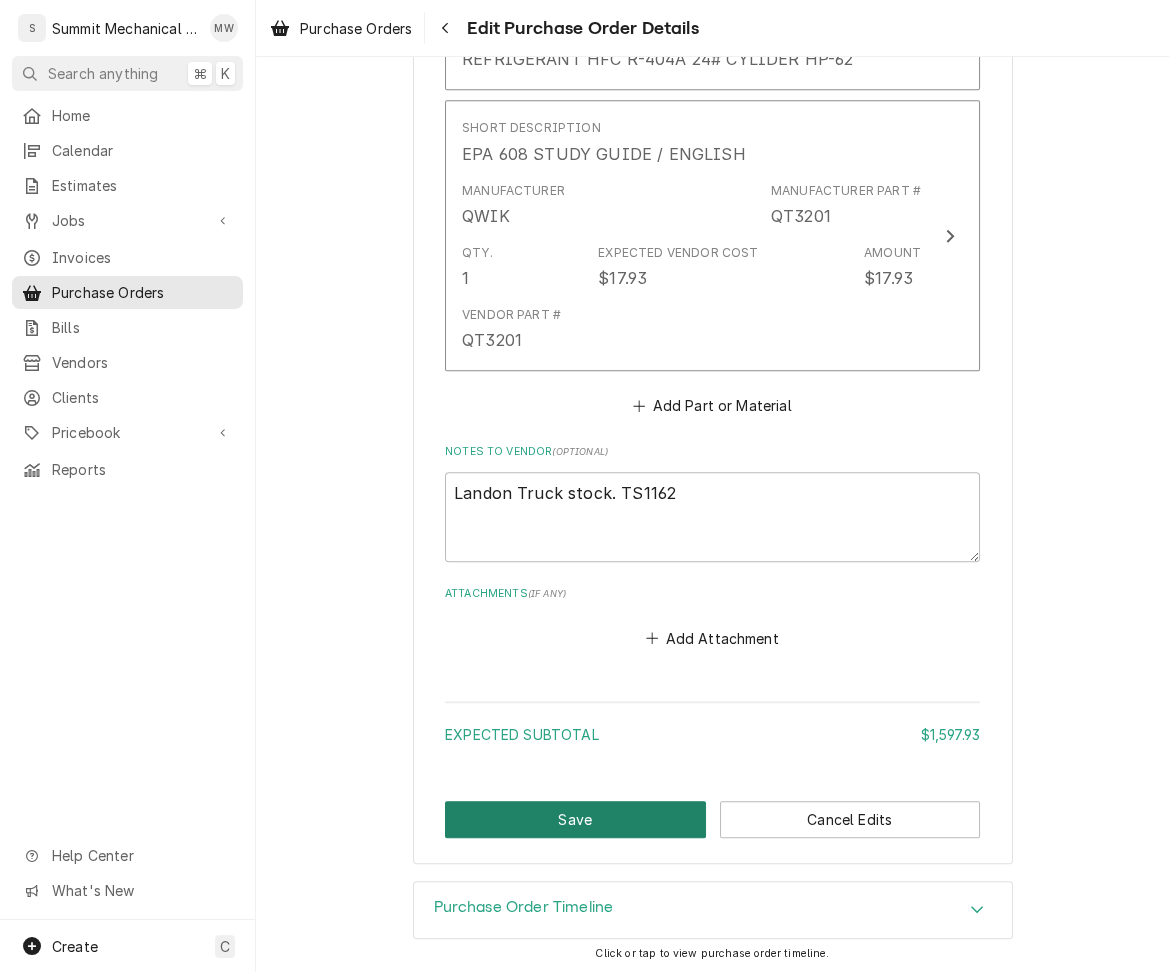 click on "Save" at bounding box center (575, 819) 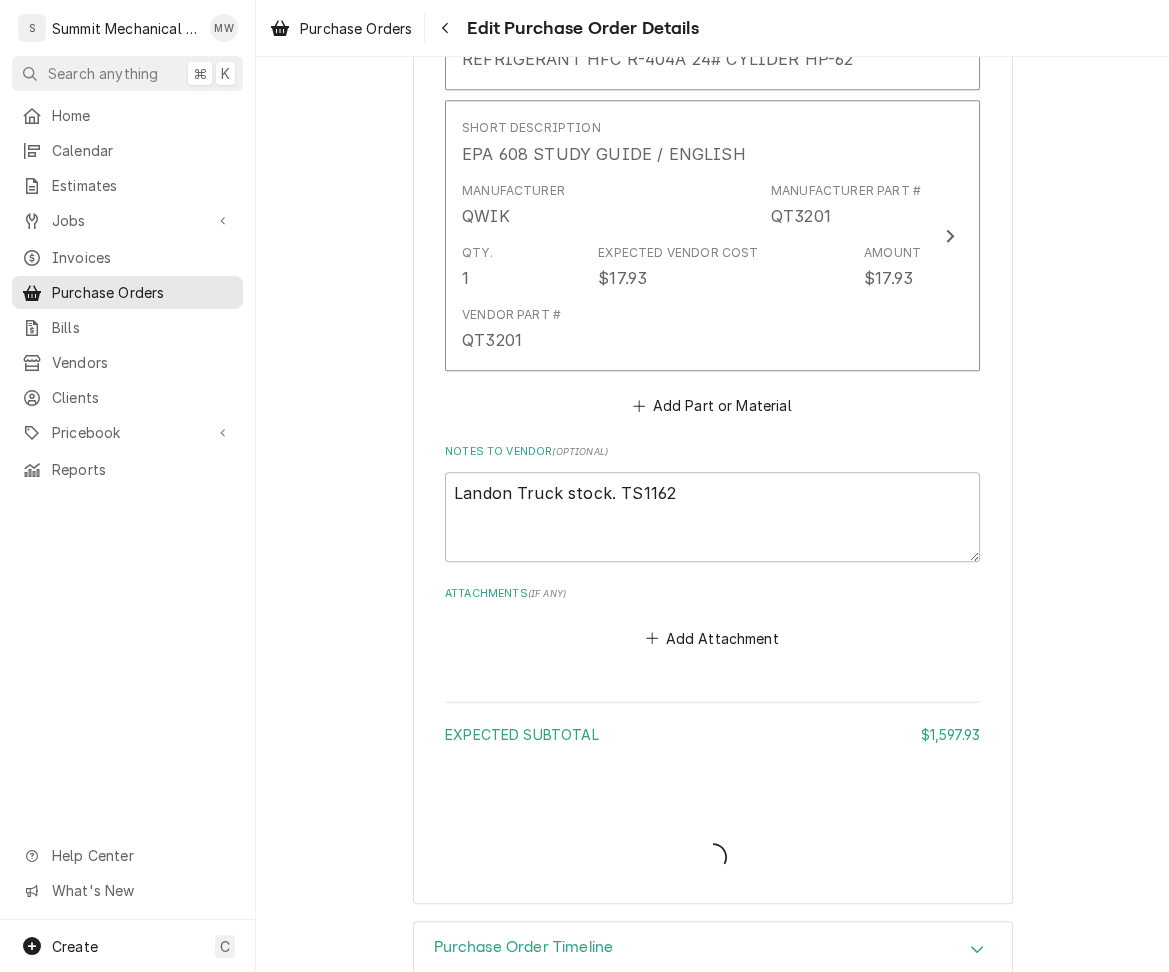 type on "x" 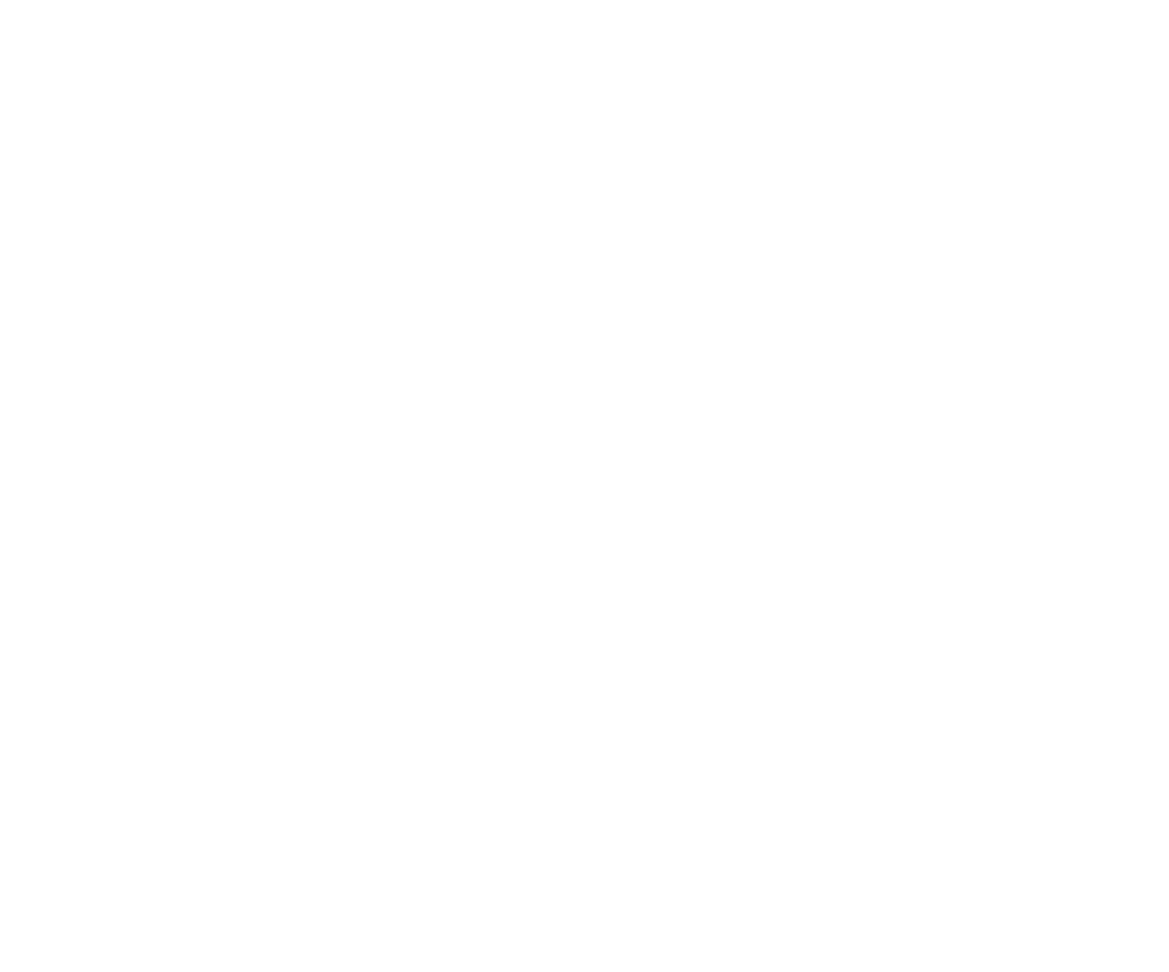 scroll, scrollTop: 0, scrollLeft: 0, axis: both 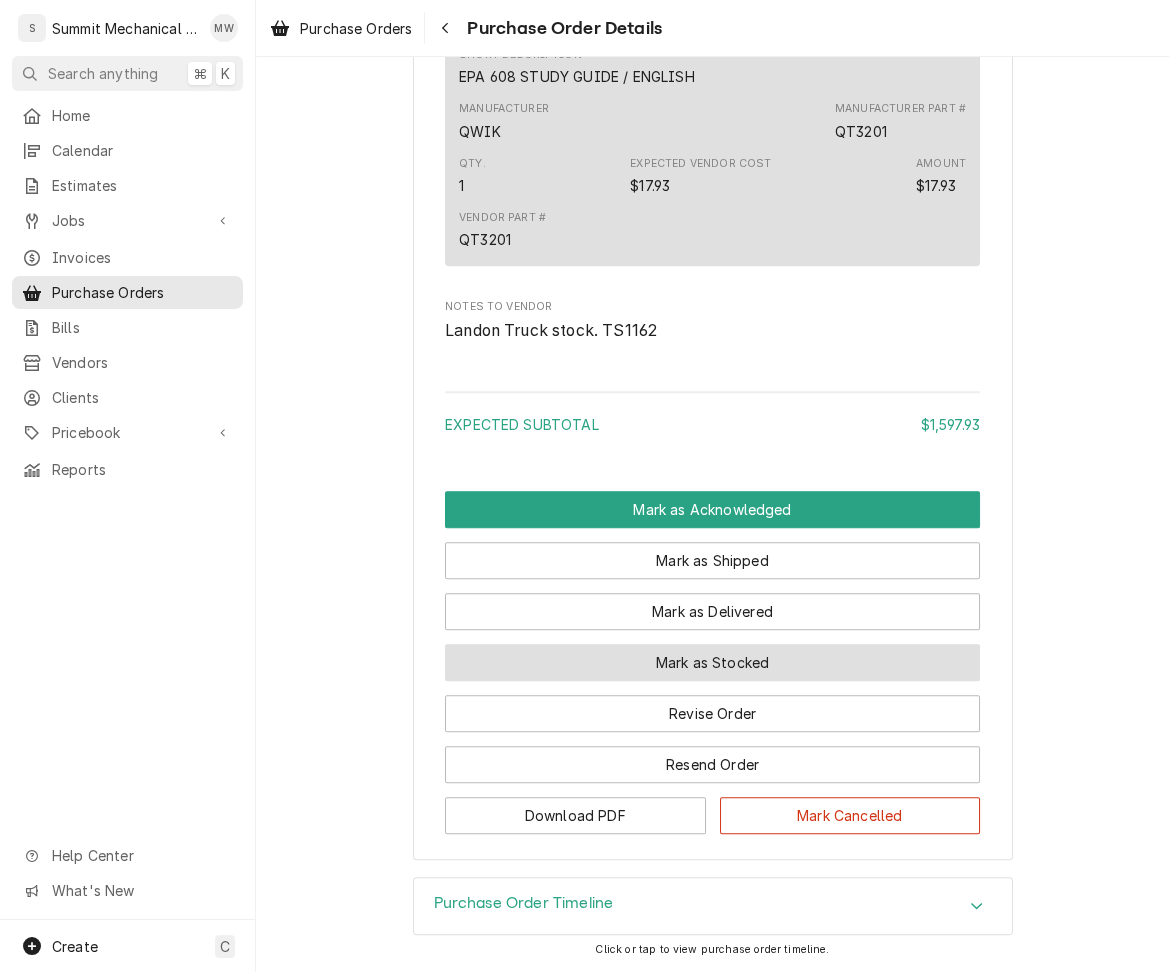 click on "Mark as Stocked" at bounding box center [712, 662] 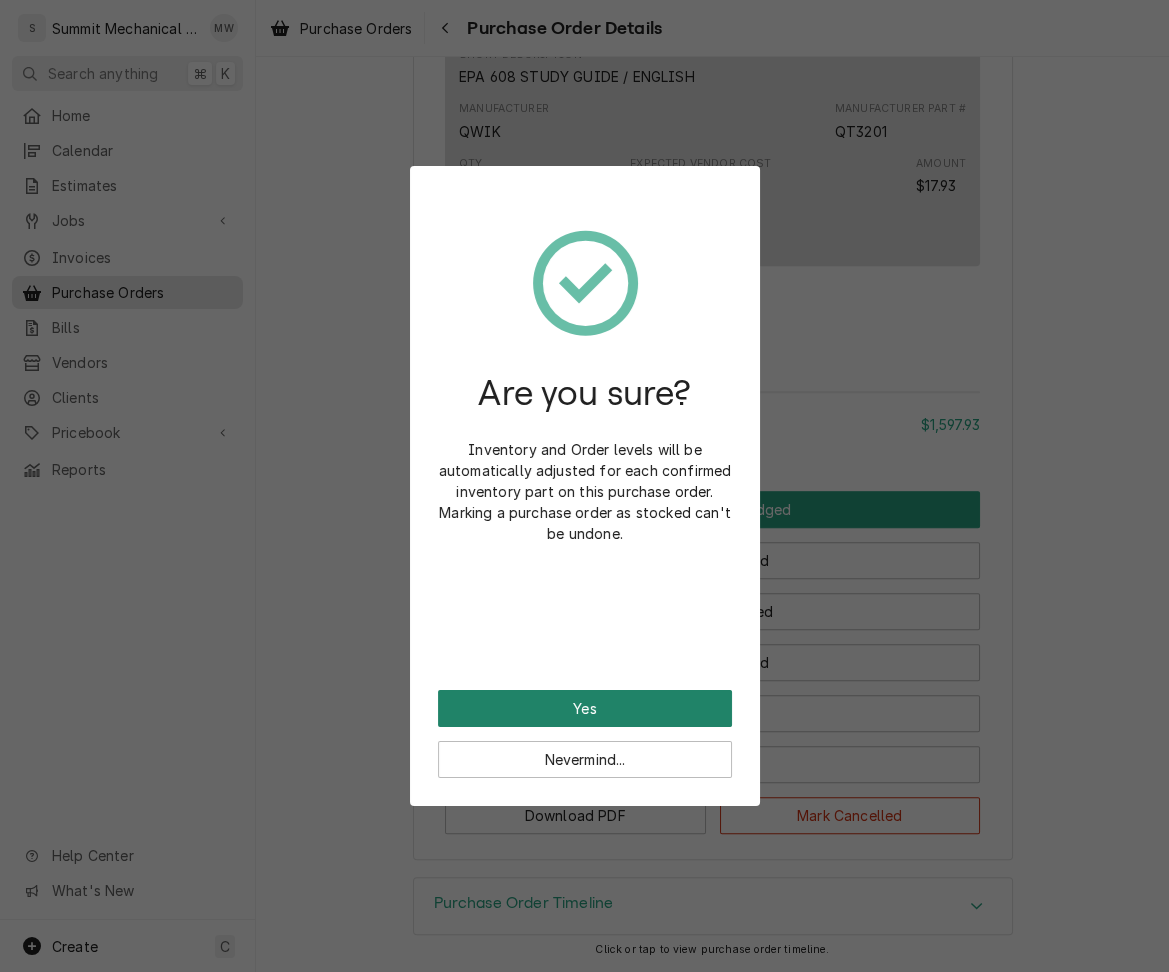 click on "Yes" at bounding box center [585, 708] 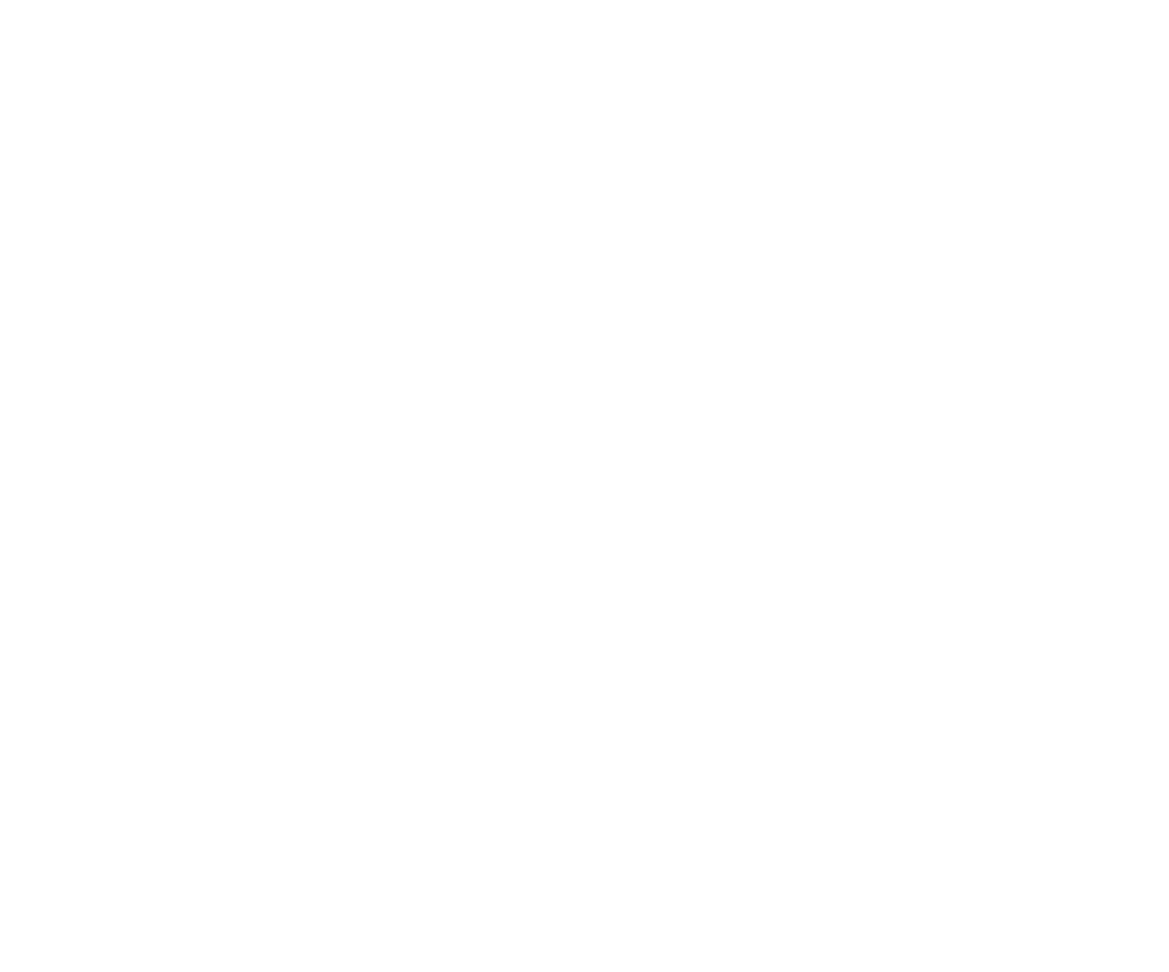scroll, scrollTop: 0, scrollLeft: 0, axis: both 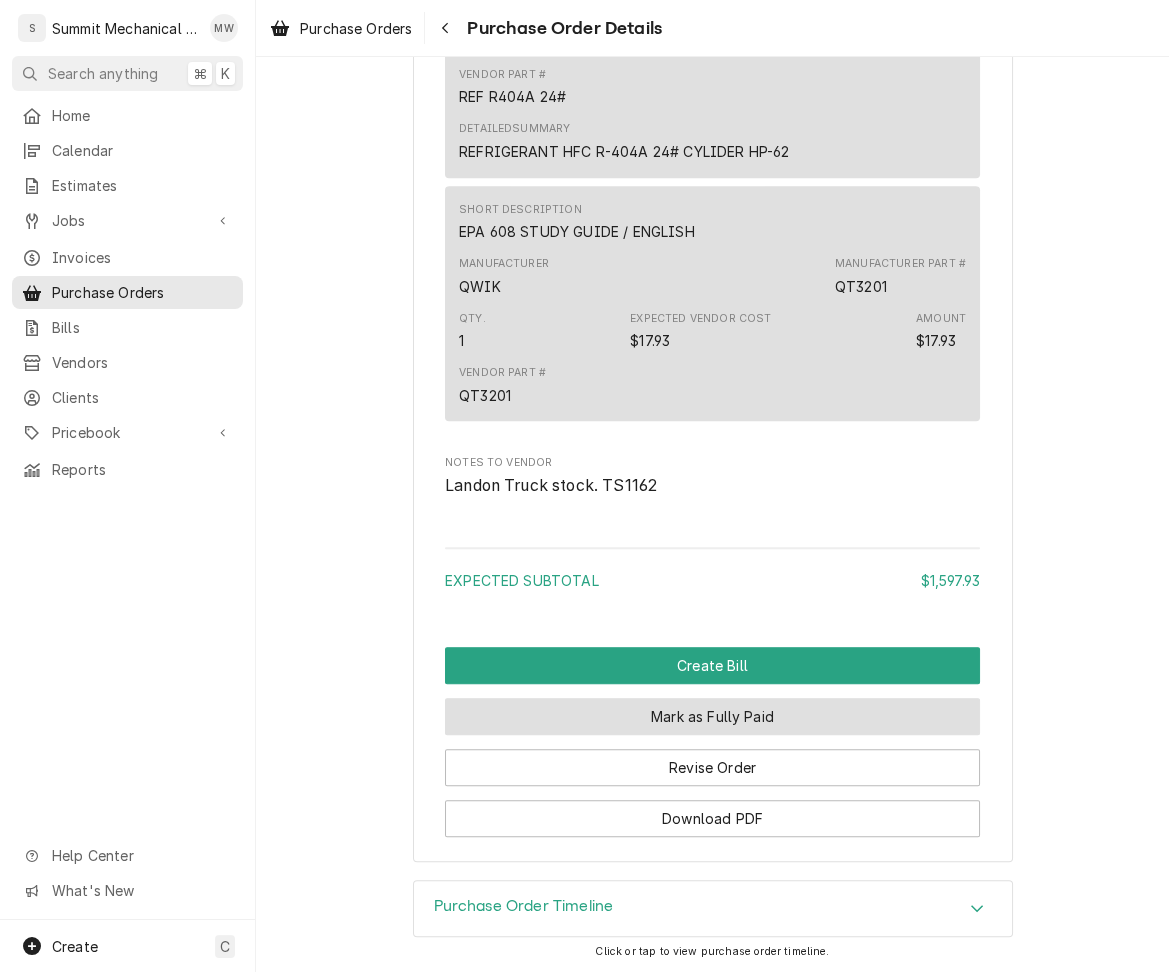 click on "Mark as Fully Paid" at bounding box center [712, 716] 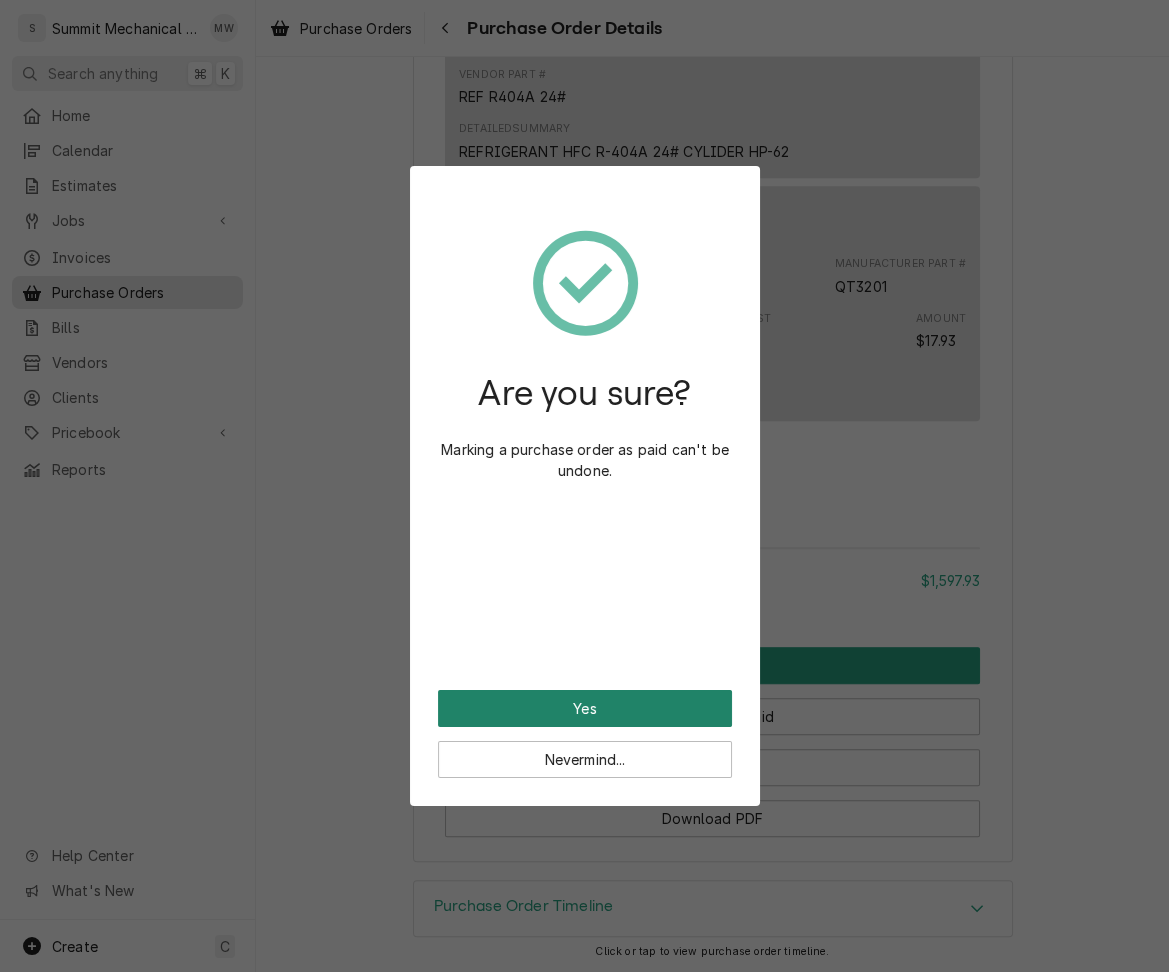 click on "Yes" at bounding box center [585, 708] 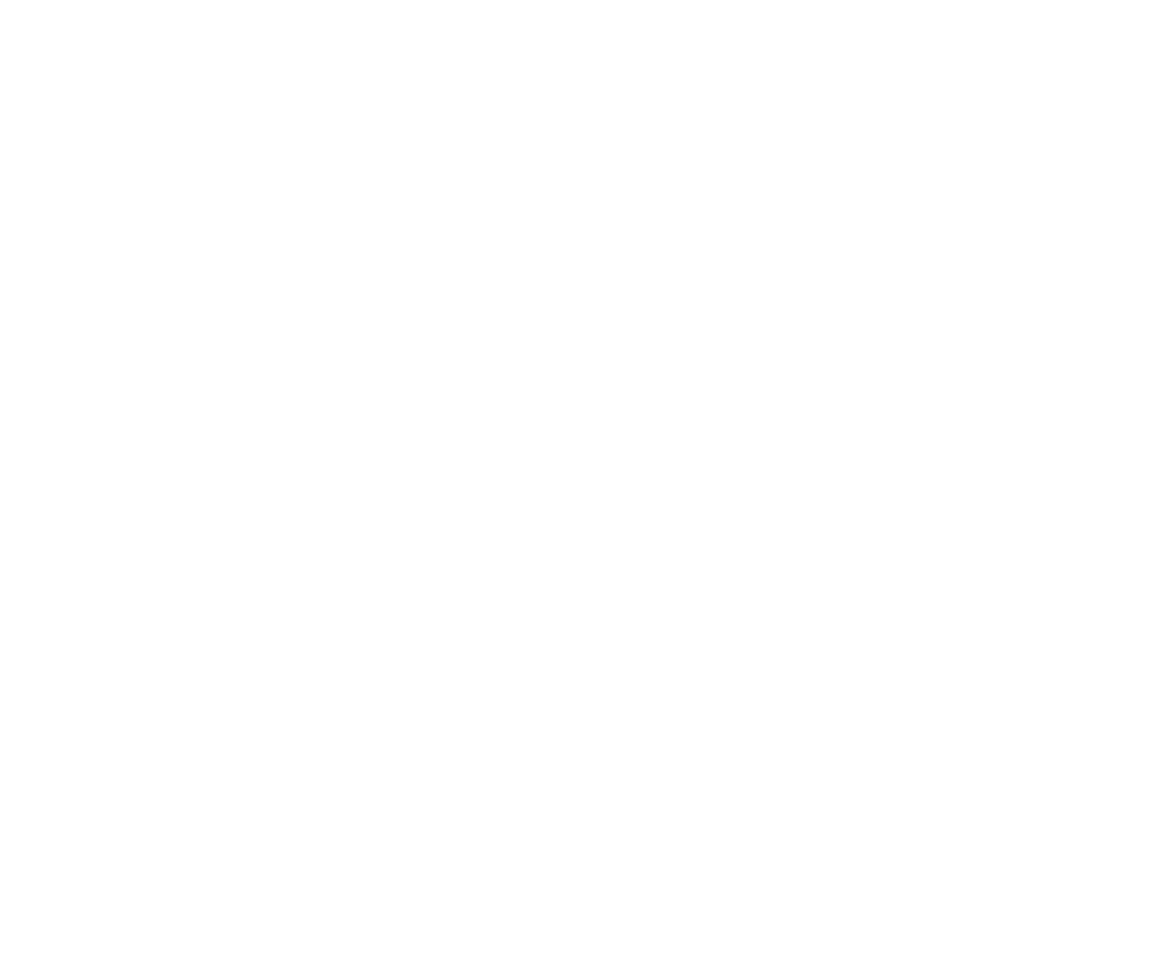 scroll, scrollTop: 0, scrollLeft: 0, axis: both 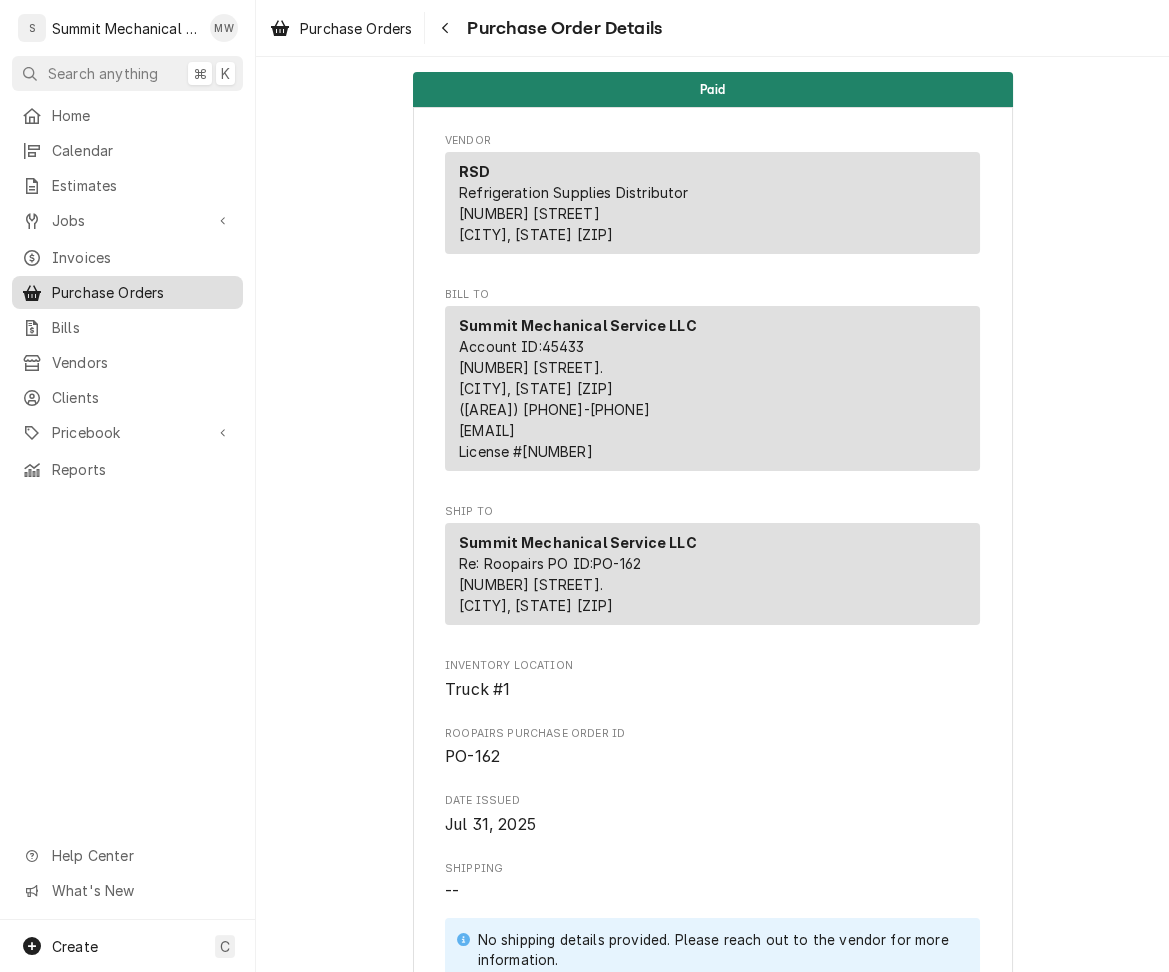 click on "Purchase Orders" at bounding box center (142, 292) 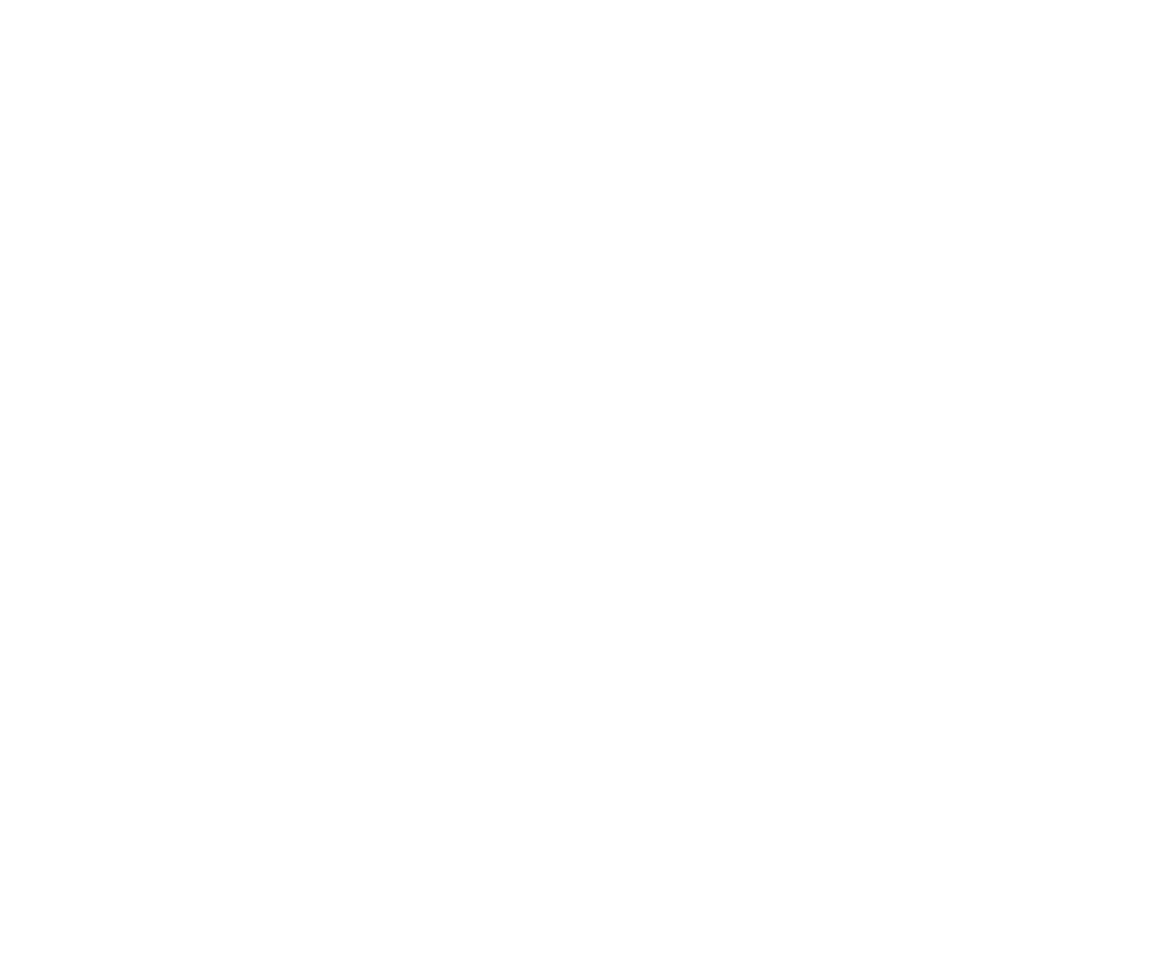 scroll, scrollTop: 0, scrollLeft: 0, axis: both 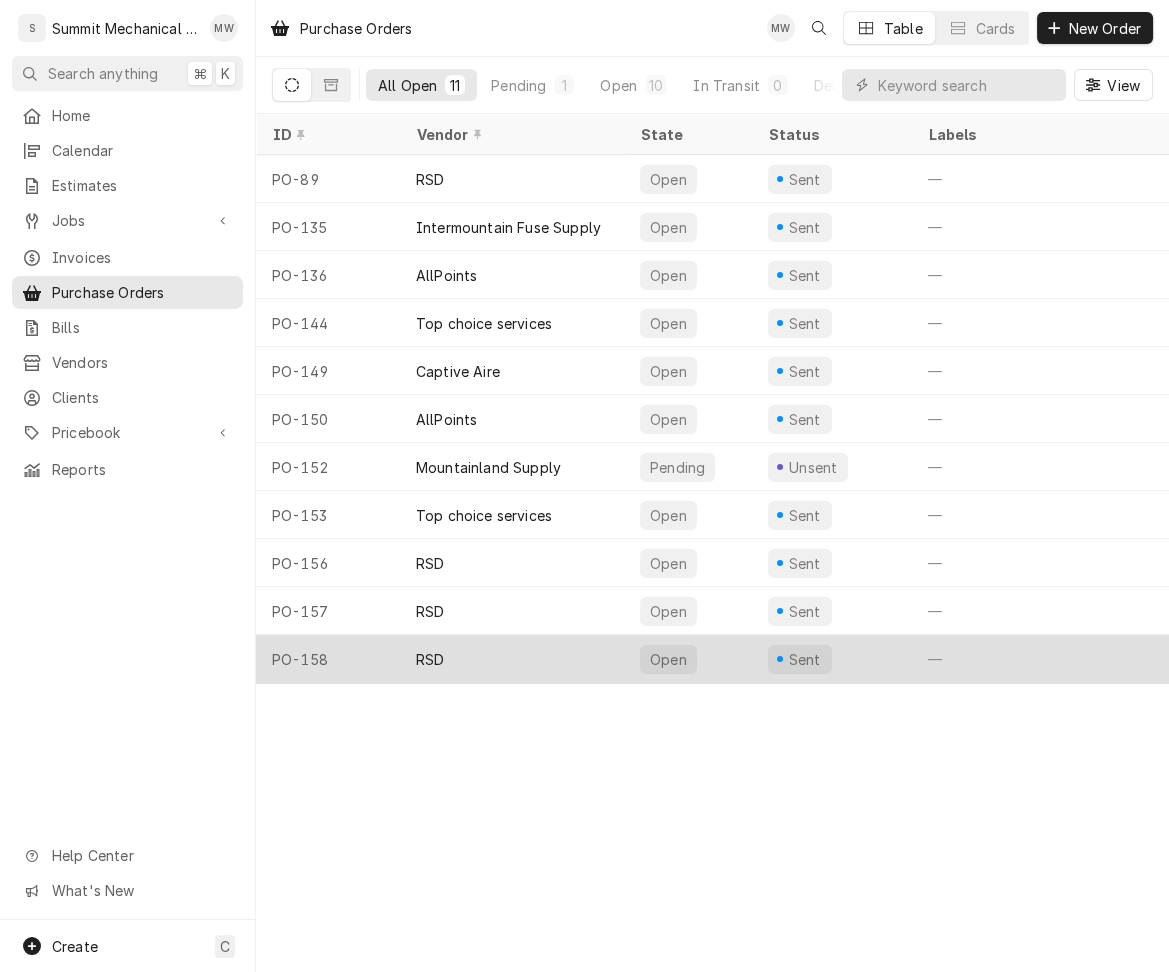click on "PO-158" at bounding box center [328, 659] 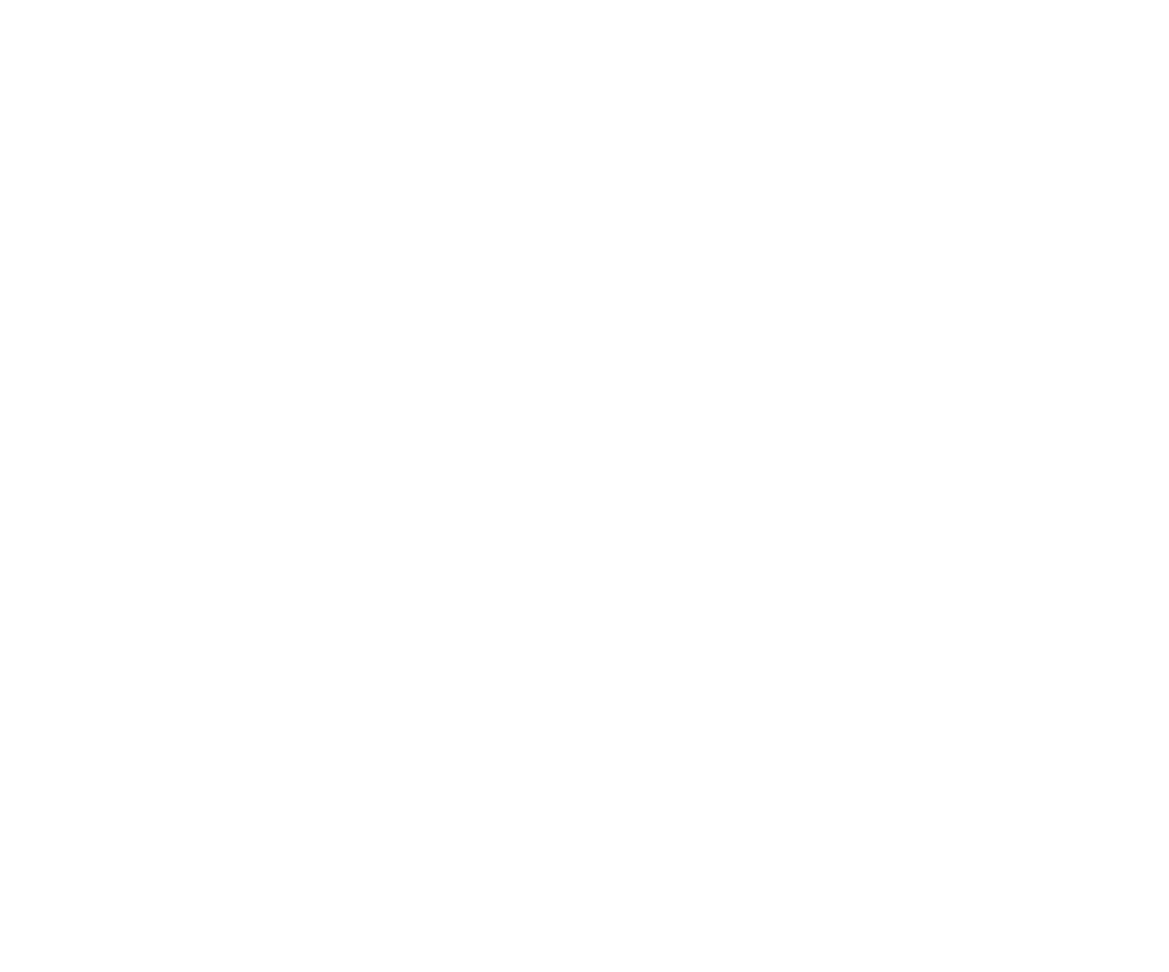 scroll, scrollTop: 0, scrollLeft: 0, axis: both 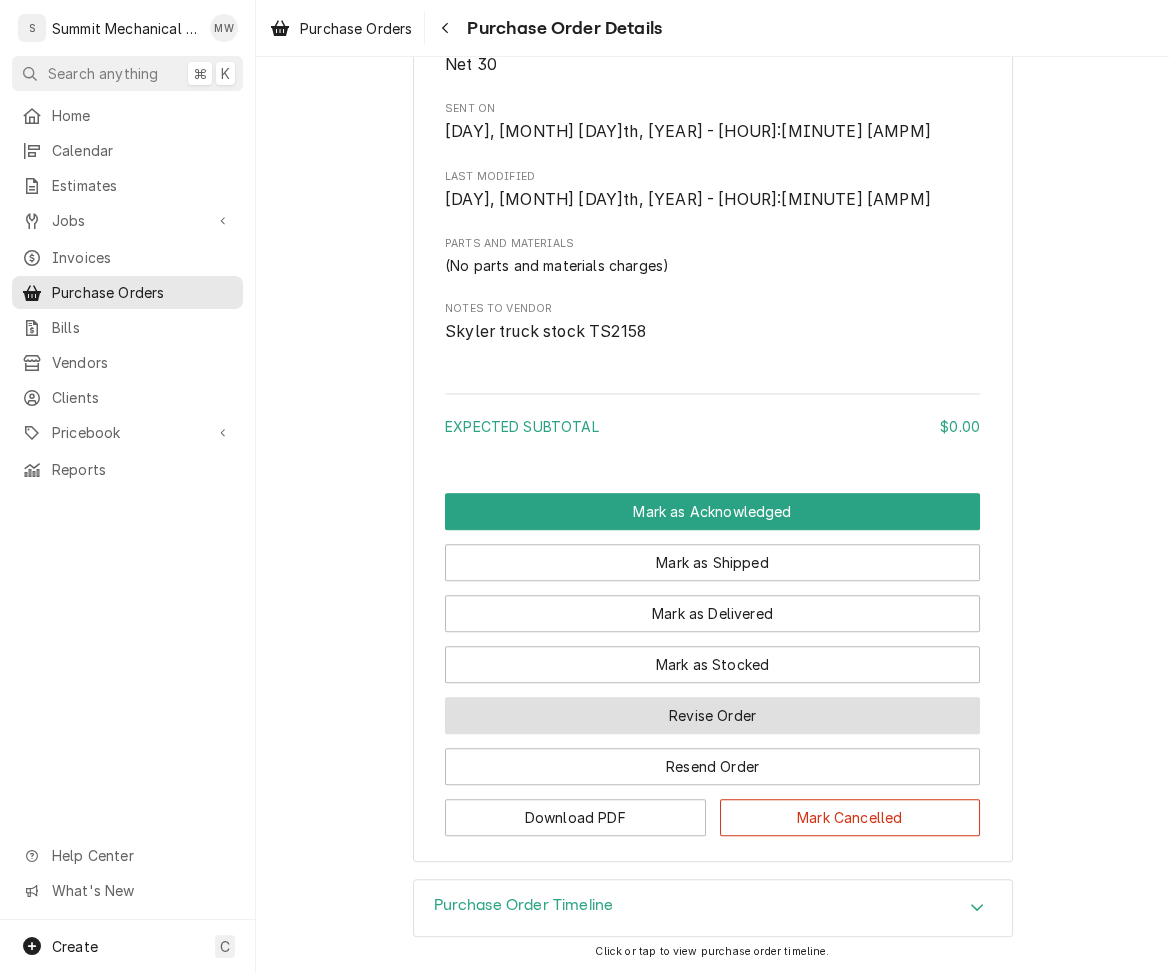 click on "Revise Order" at bounding box center (712, 715) 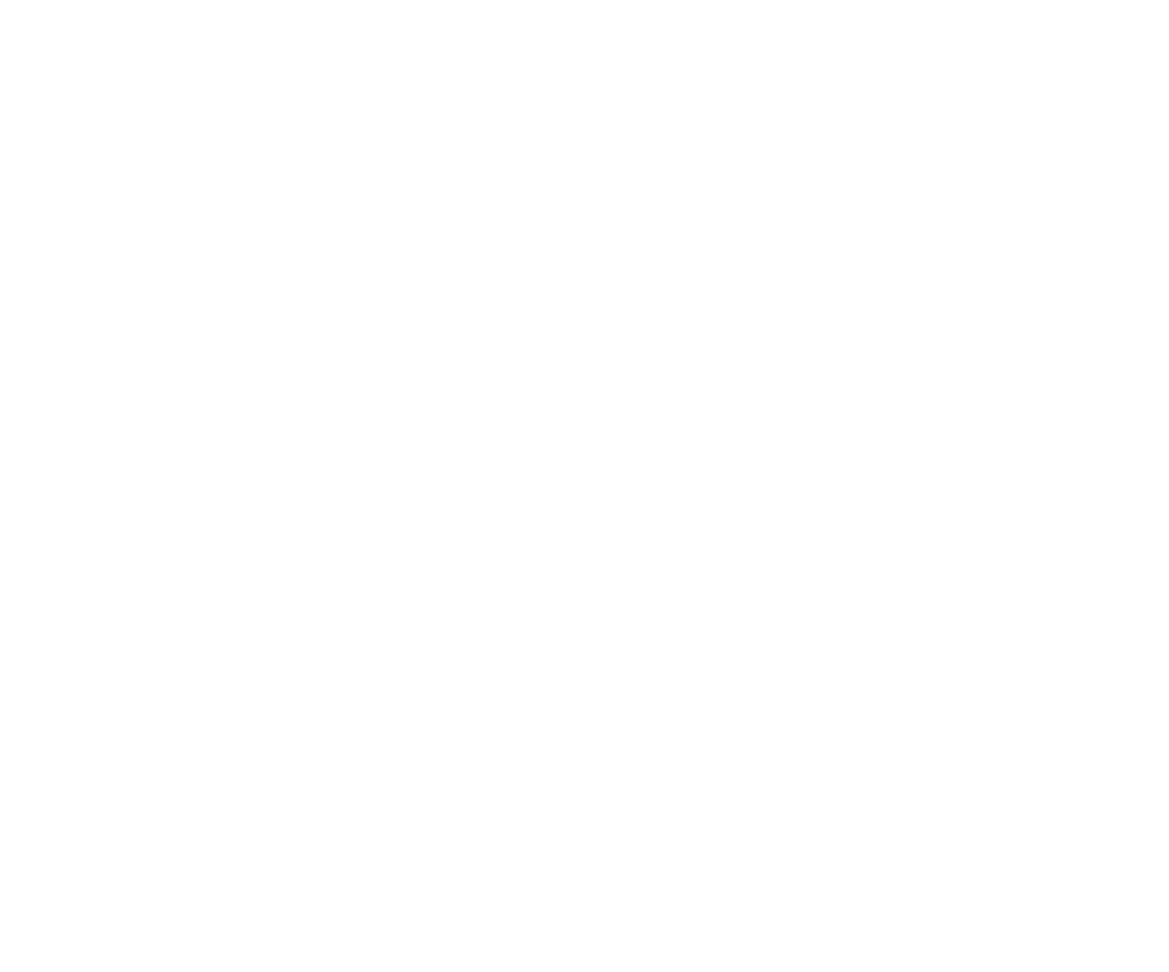 scroll, scrollTop: 0, scrollLeft: 0, axis: both 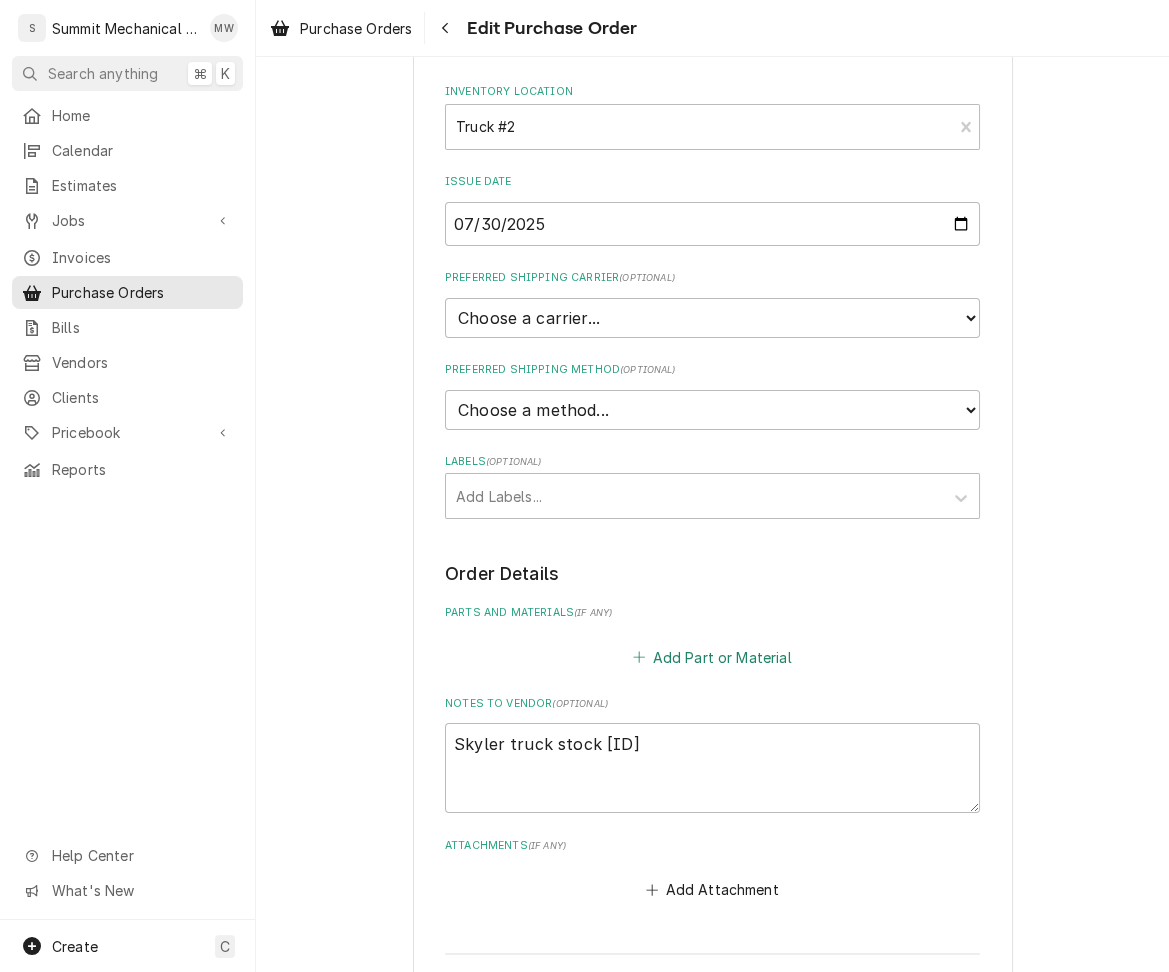 click on "Add Part or Material" at bounding box center [712, 657] 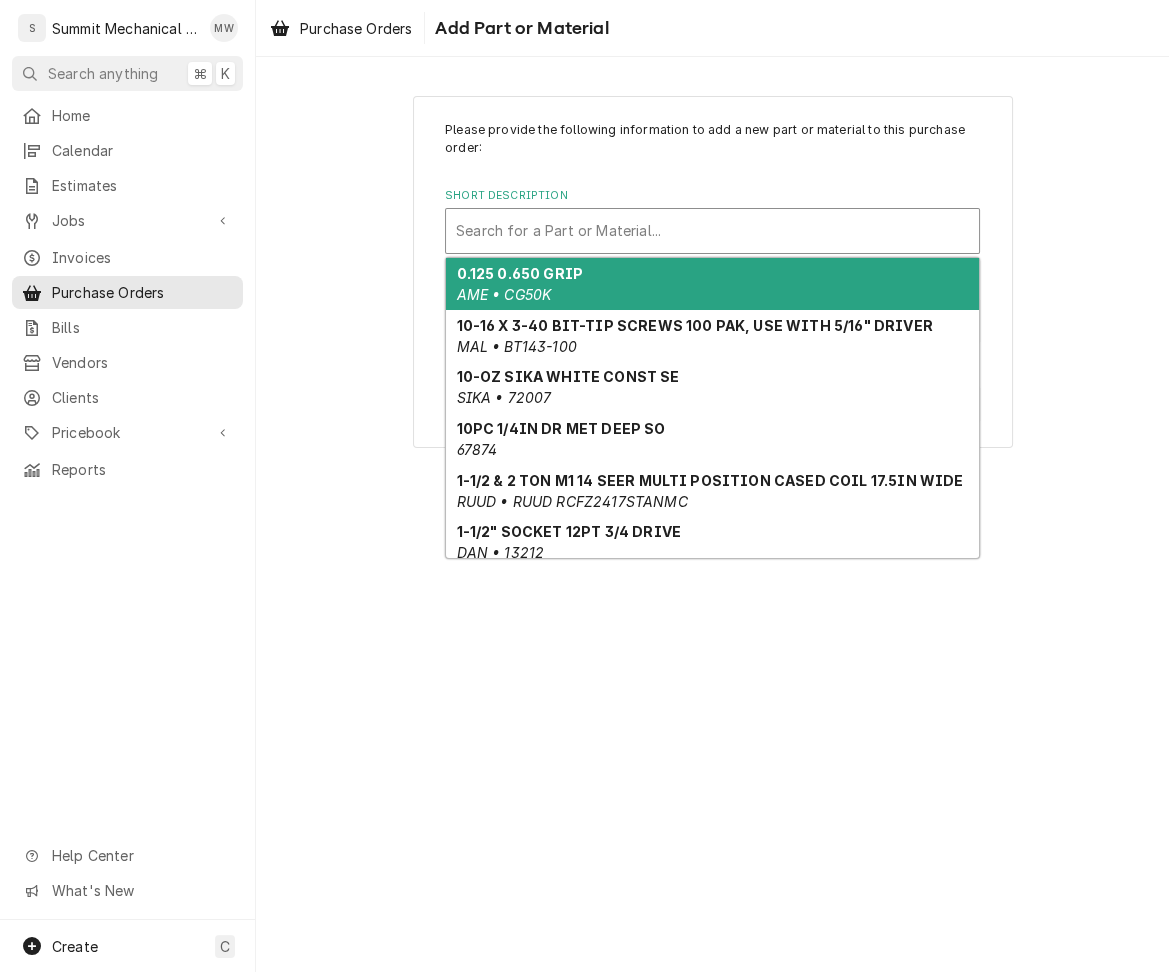 click at bounding box center (712, 231) 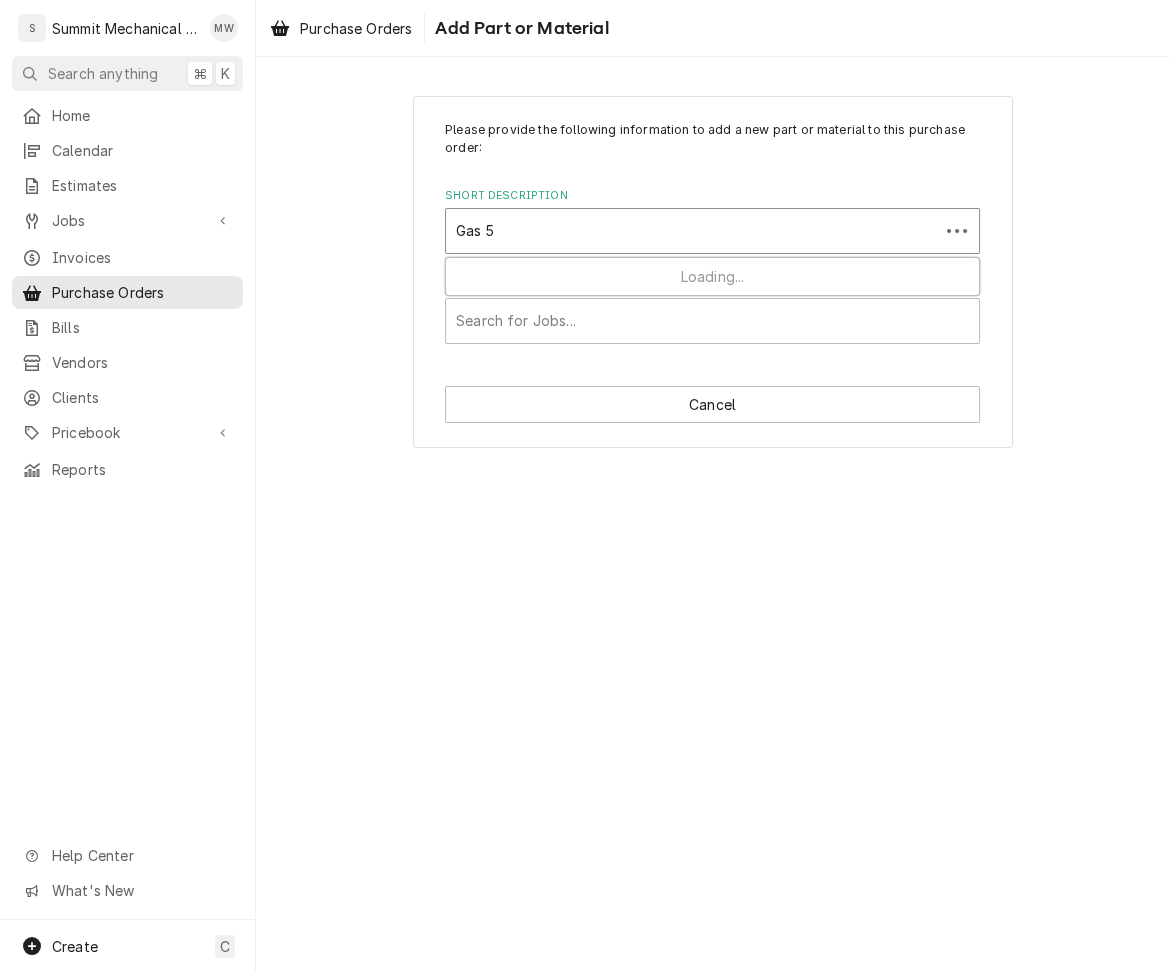 type on "Gas 55" 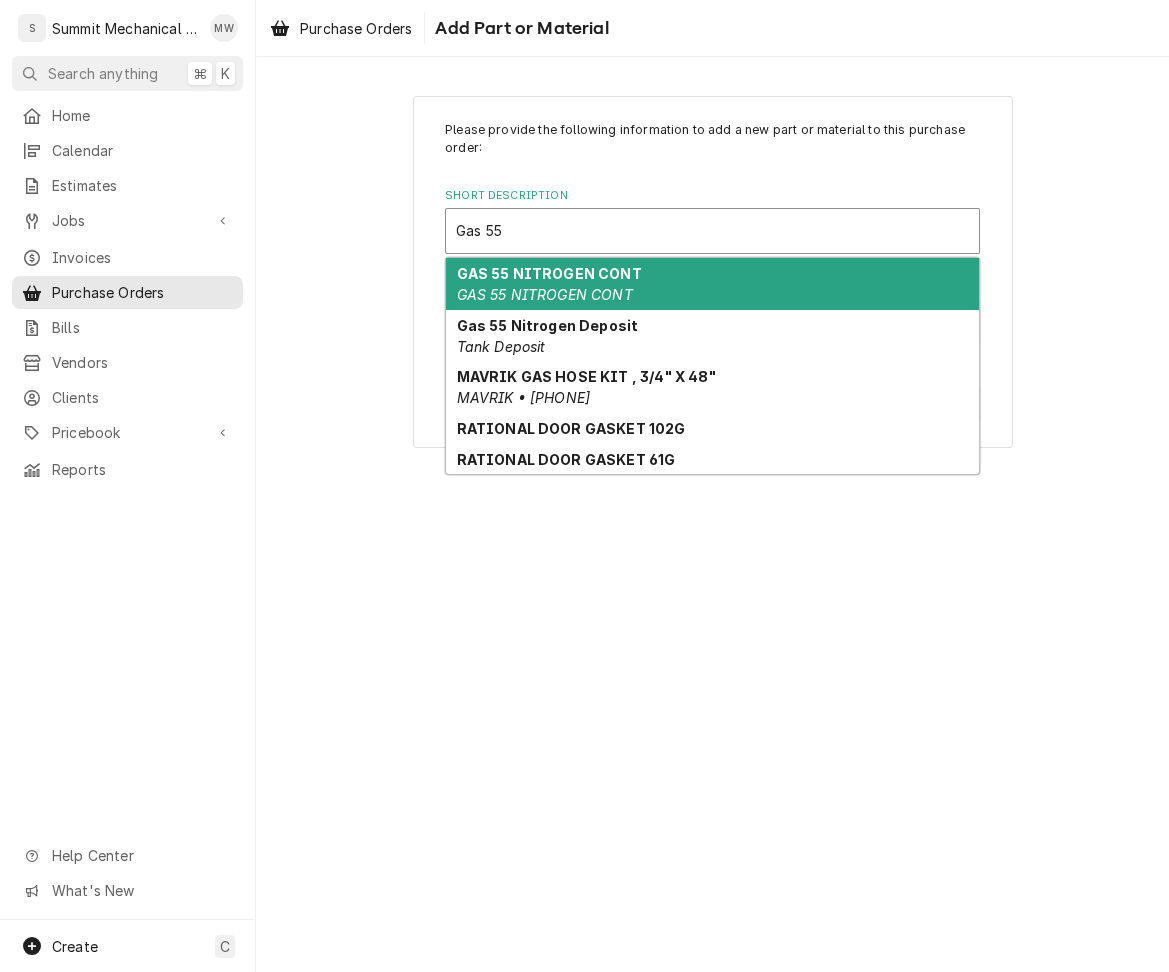 type 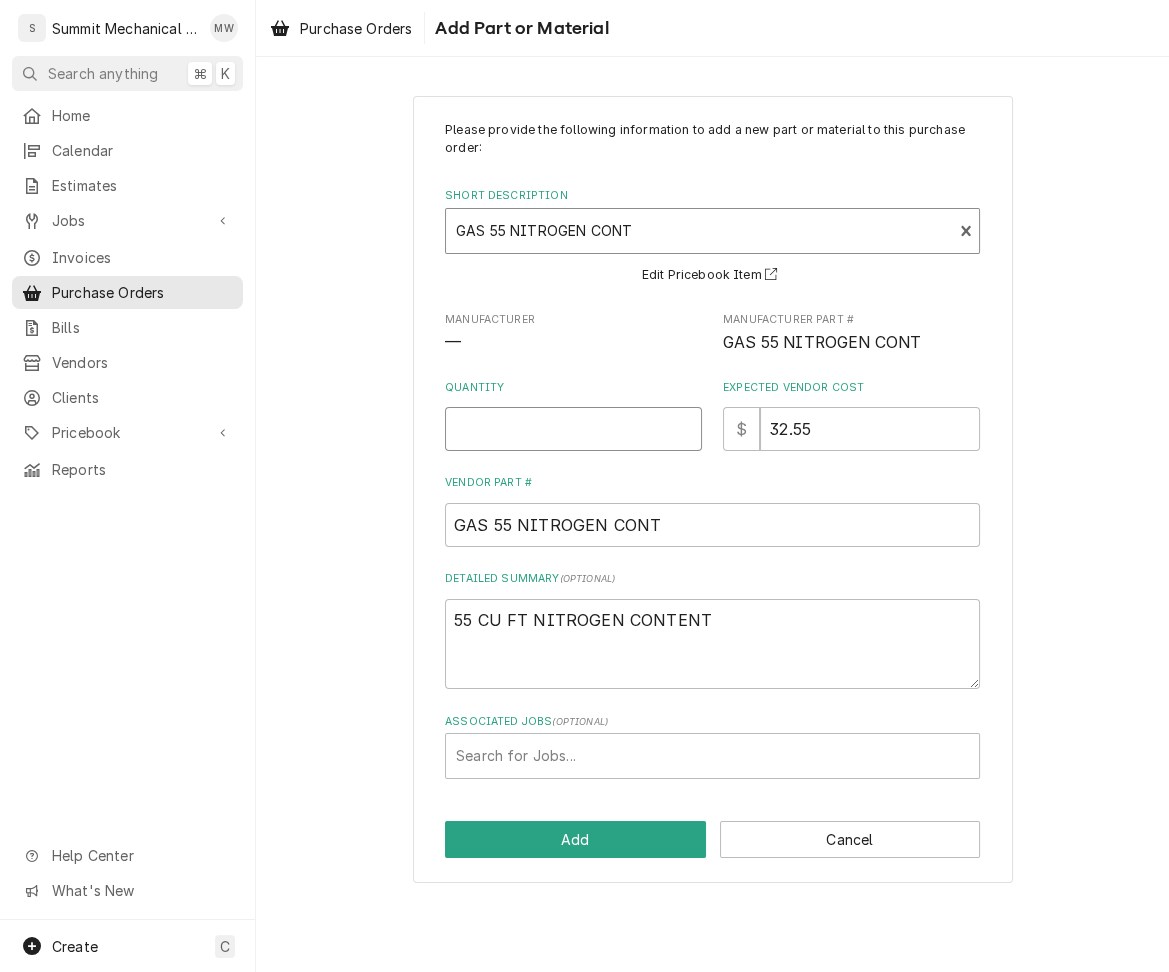 click on "Quantity" at bounding box center (573, 429) 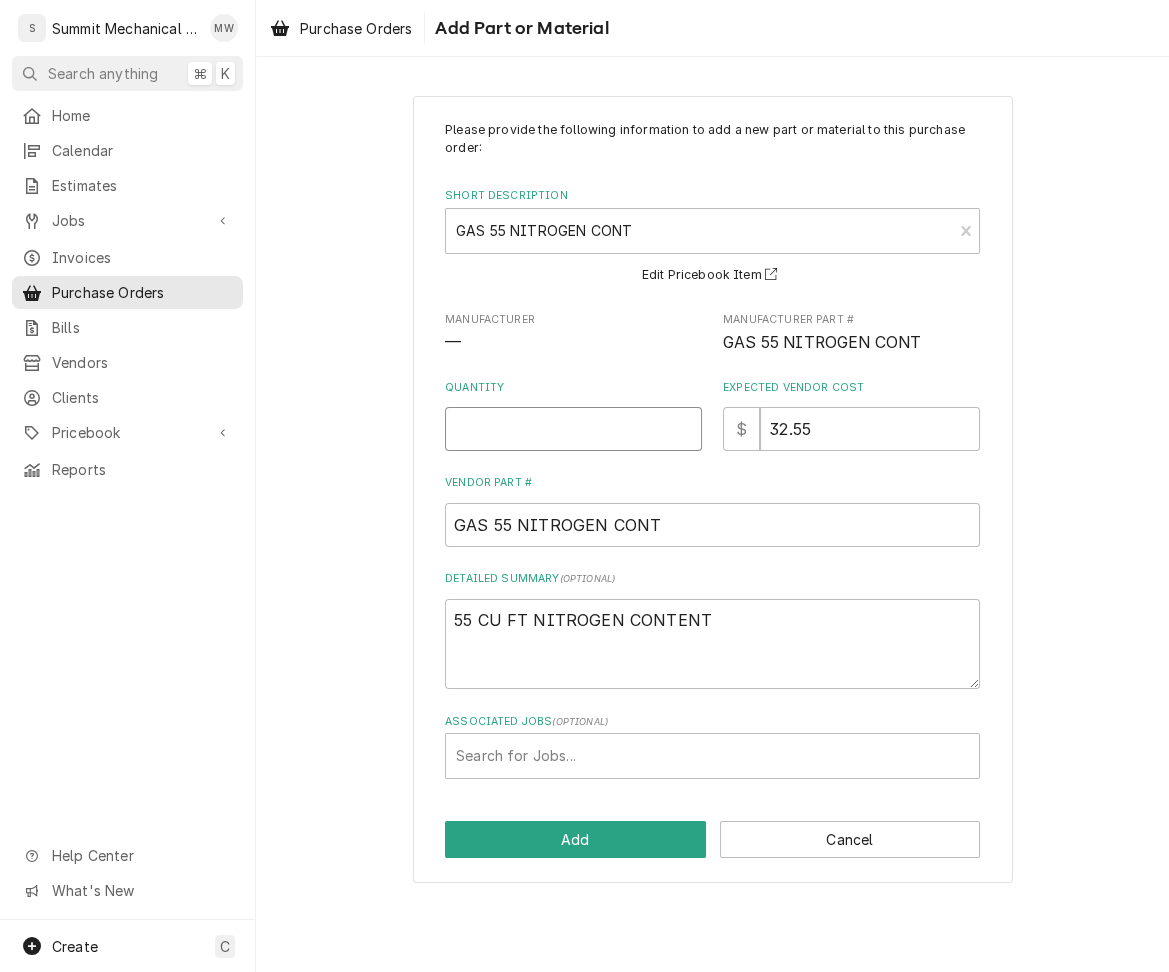 type on "x" 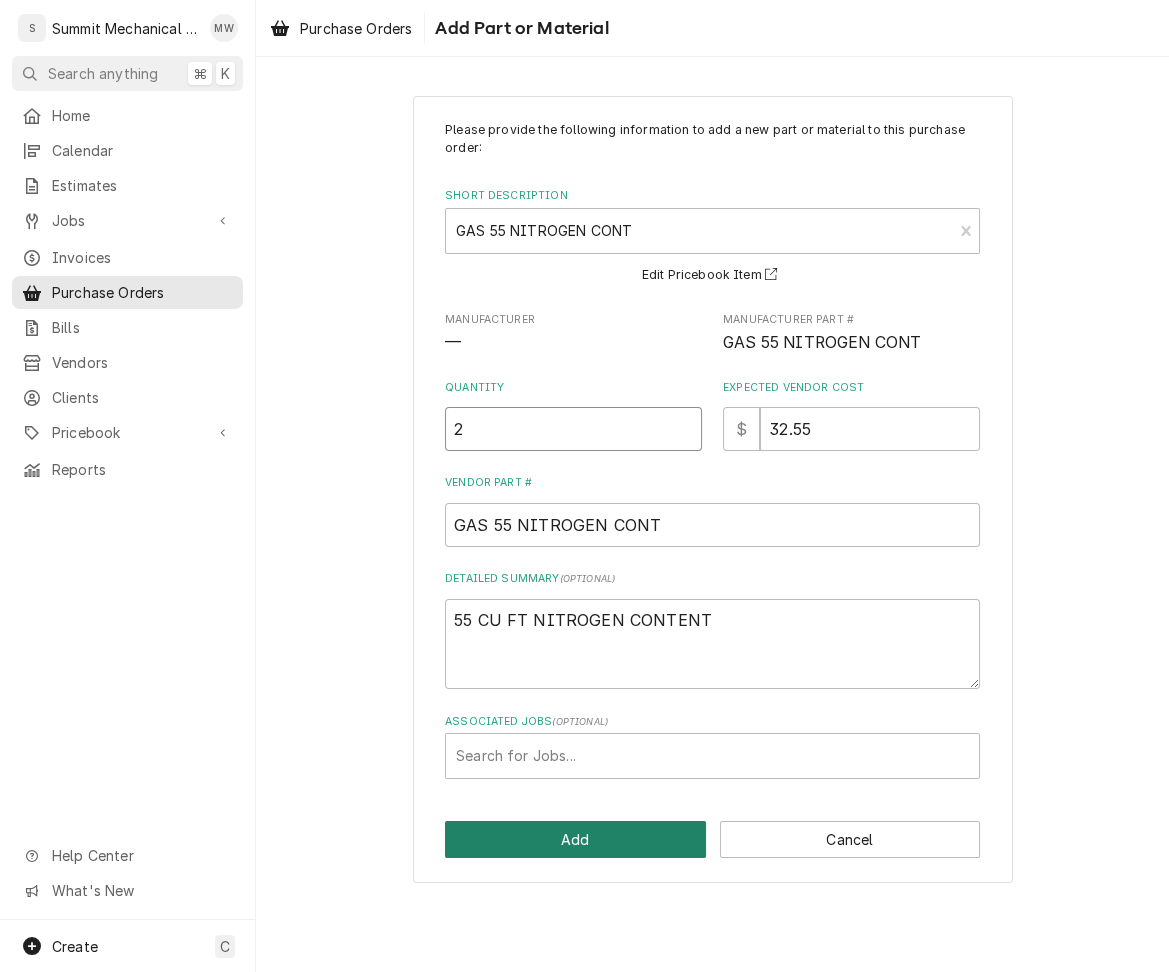 type on "2" 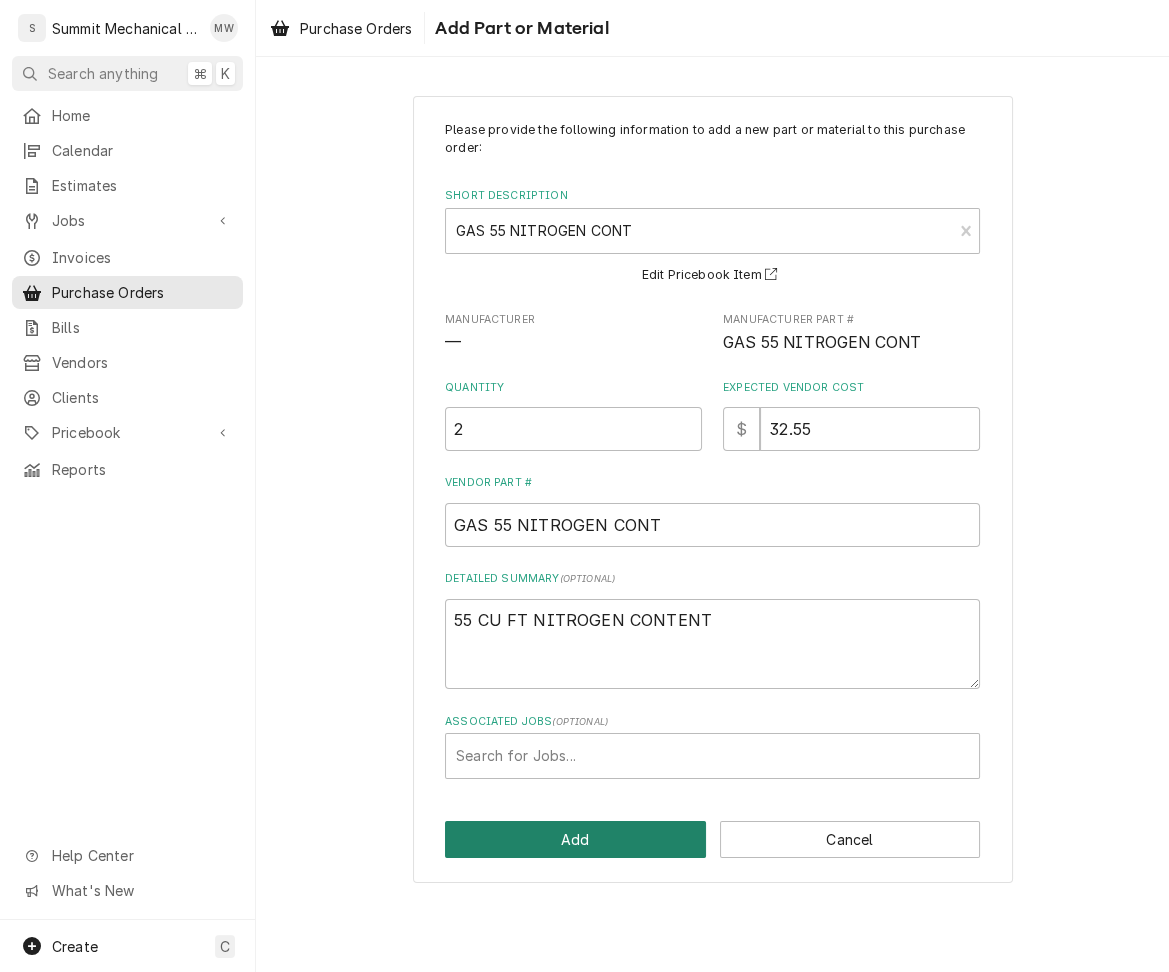 click on "Add" at bounding box center (575, 839) 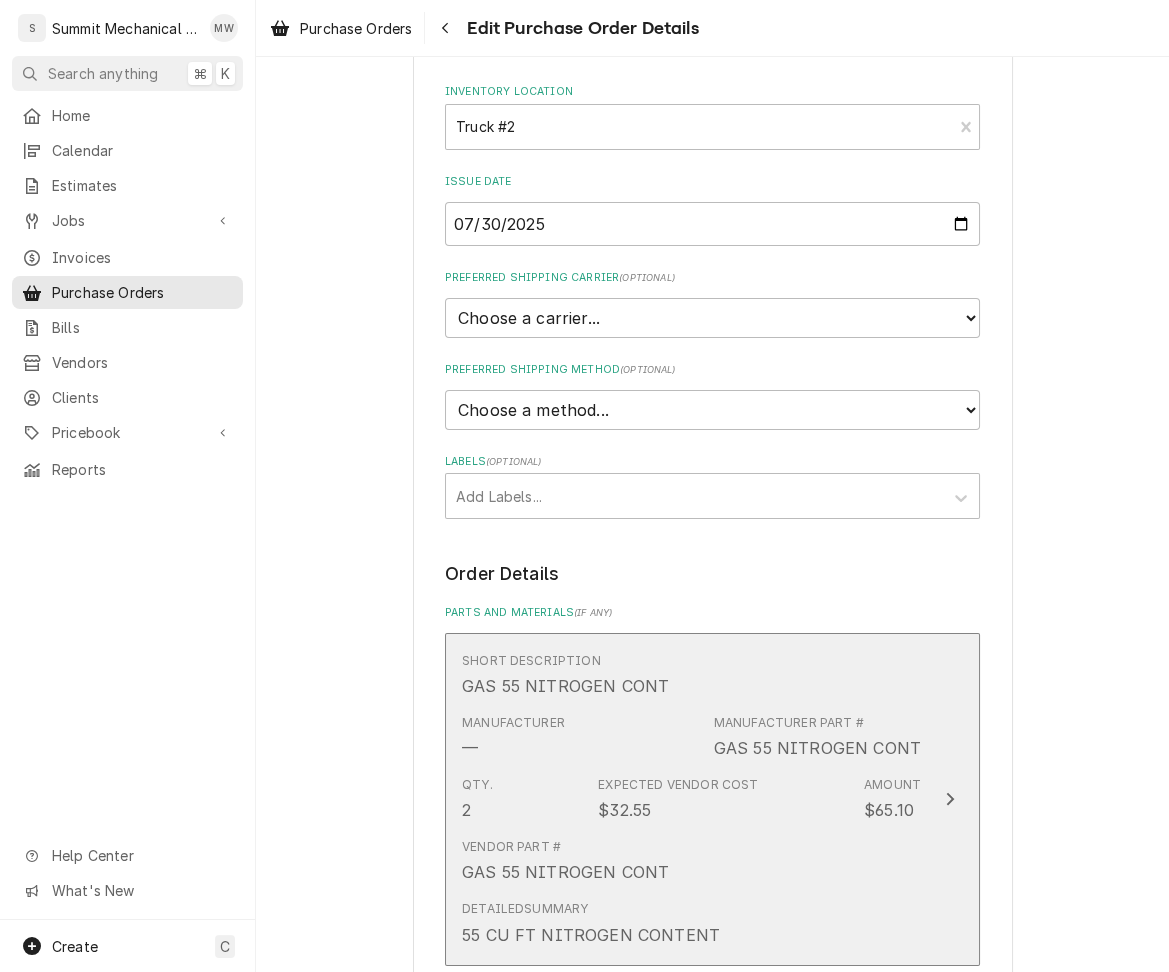 scroll, scrollTop: 846, scrollLeft: 0, axis: vertical 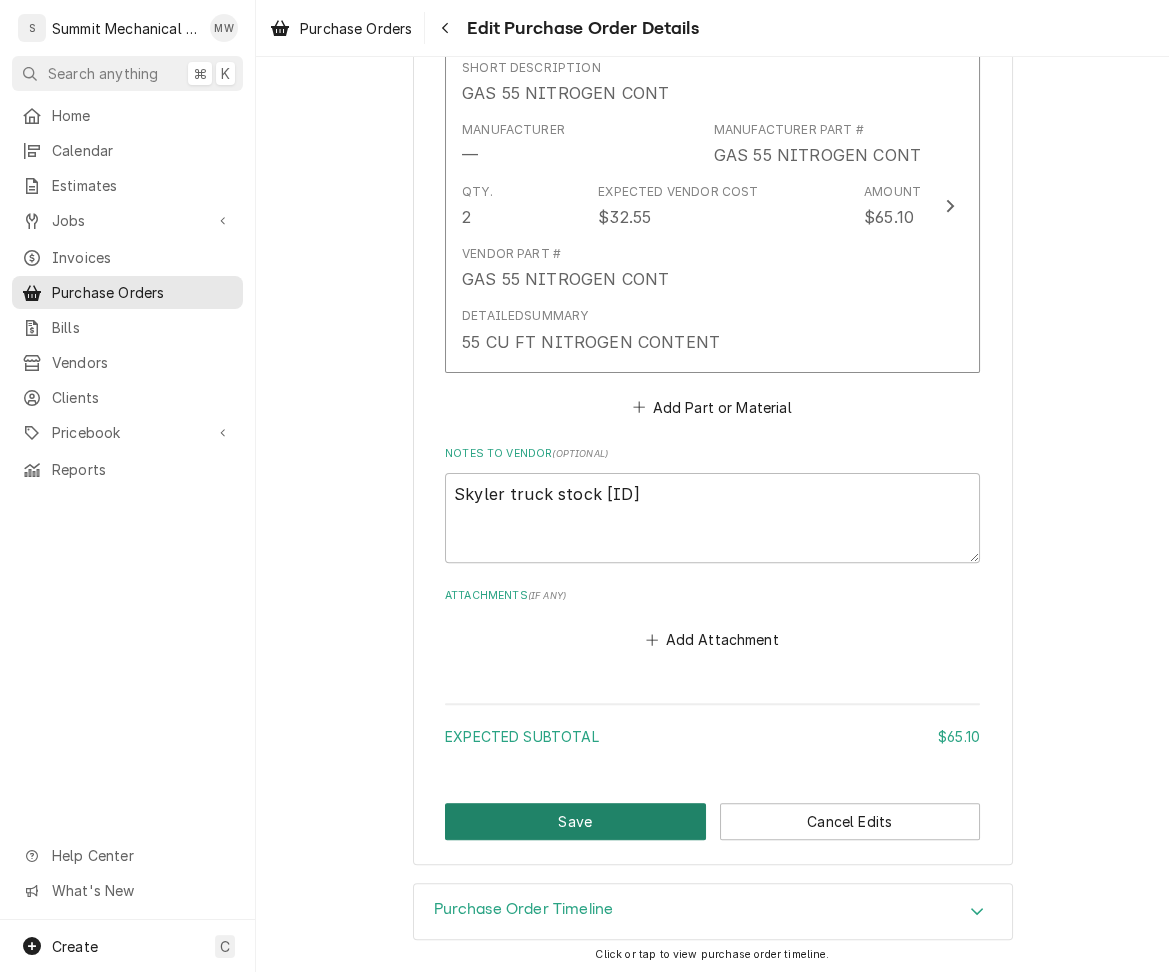 click on "Save" at bounding box center [575, 821] 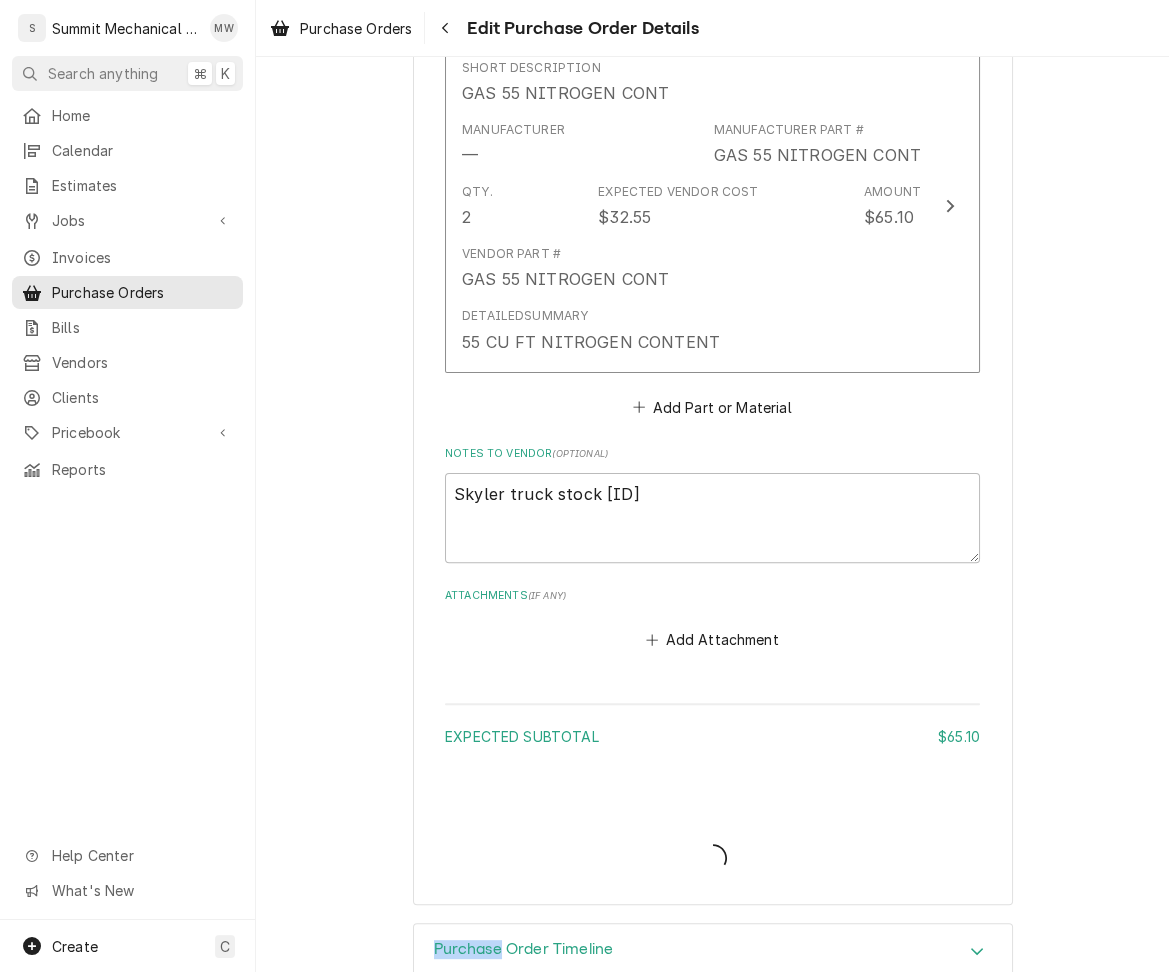 type on "x" 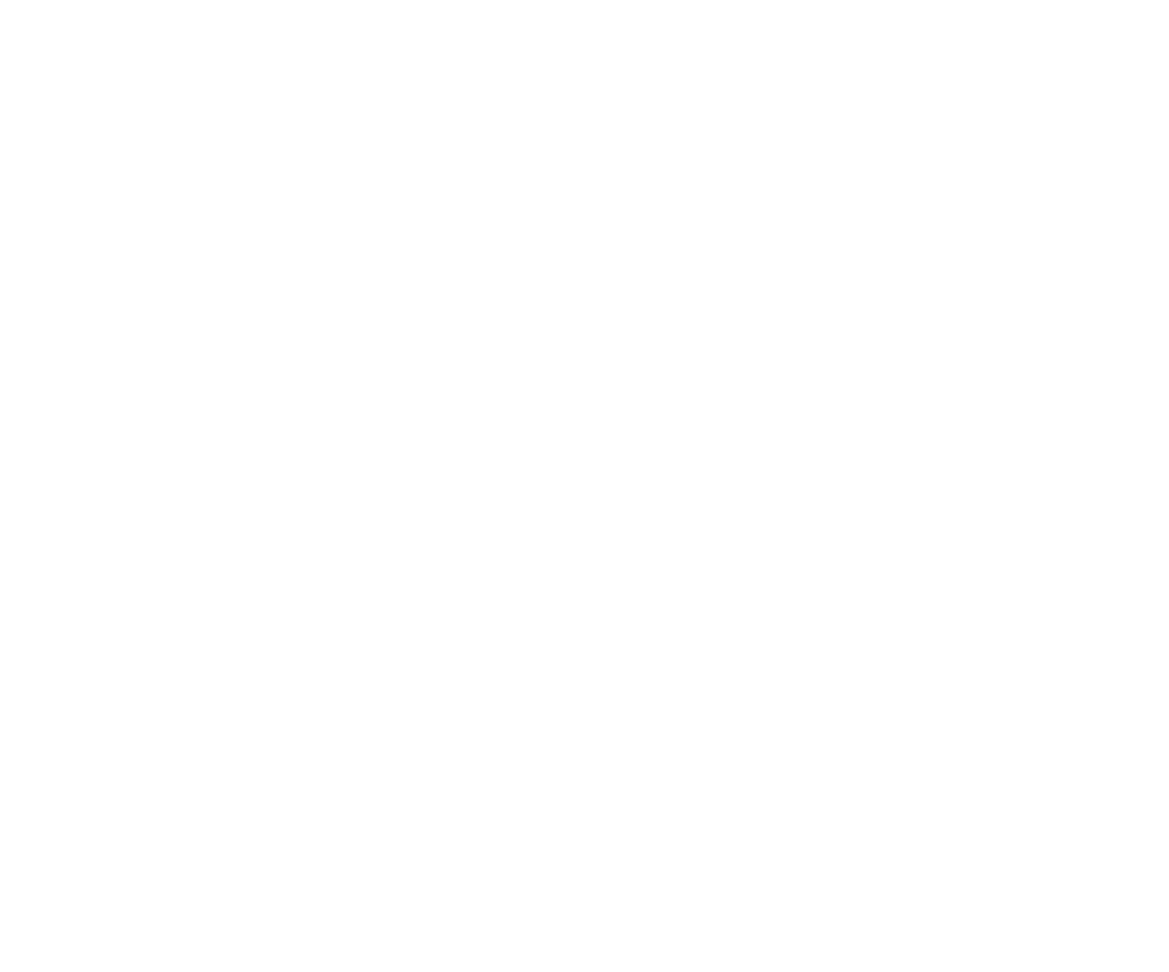 scroll, scrollTop: 0, scrollLeft: 0, axis: both 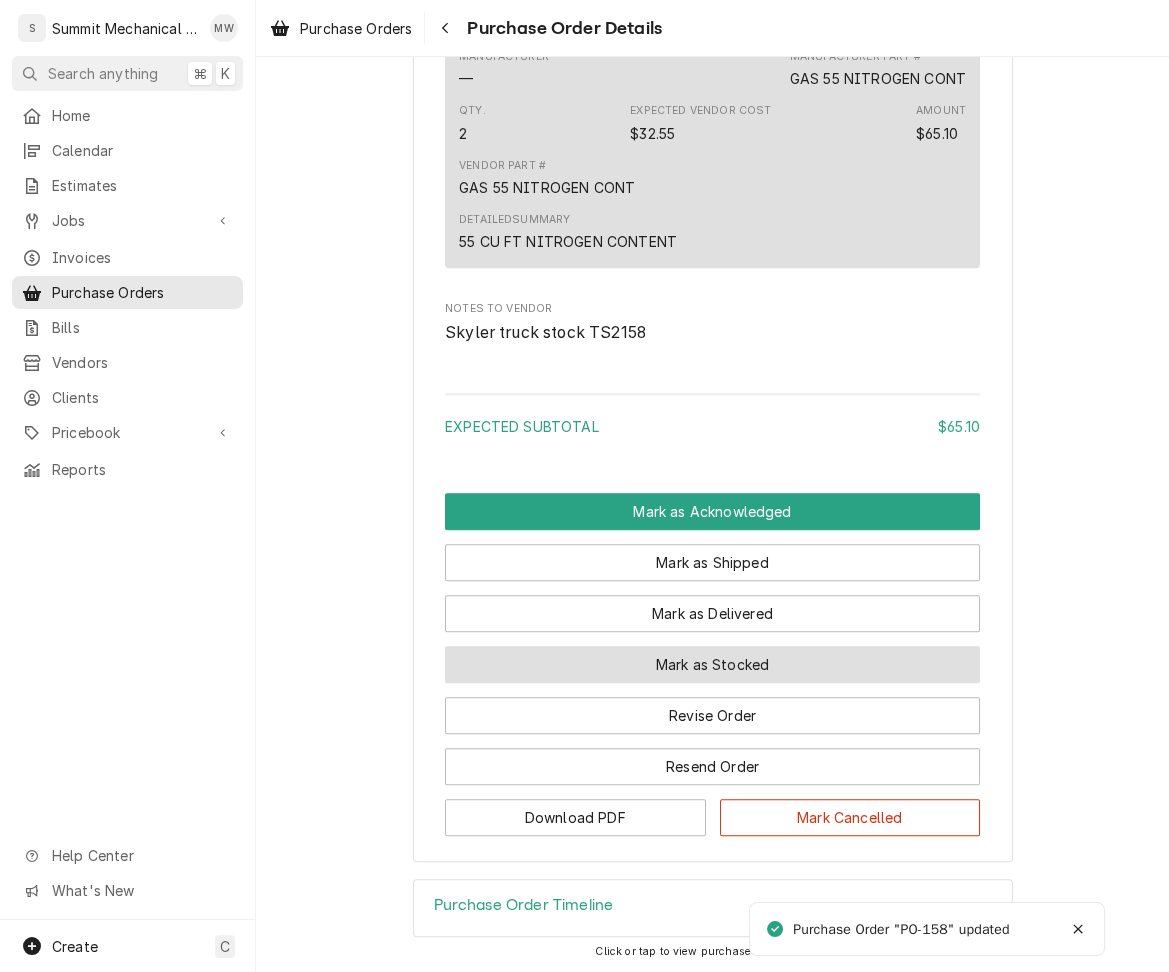 click on "Mark as Stocked" at bounding box center [712, 664] 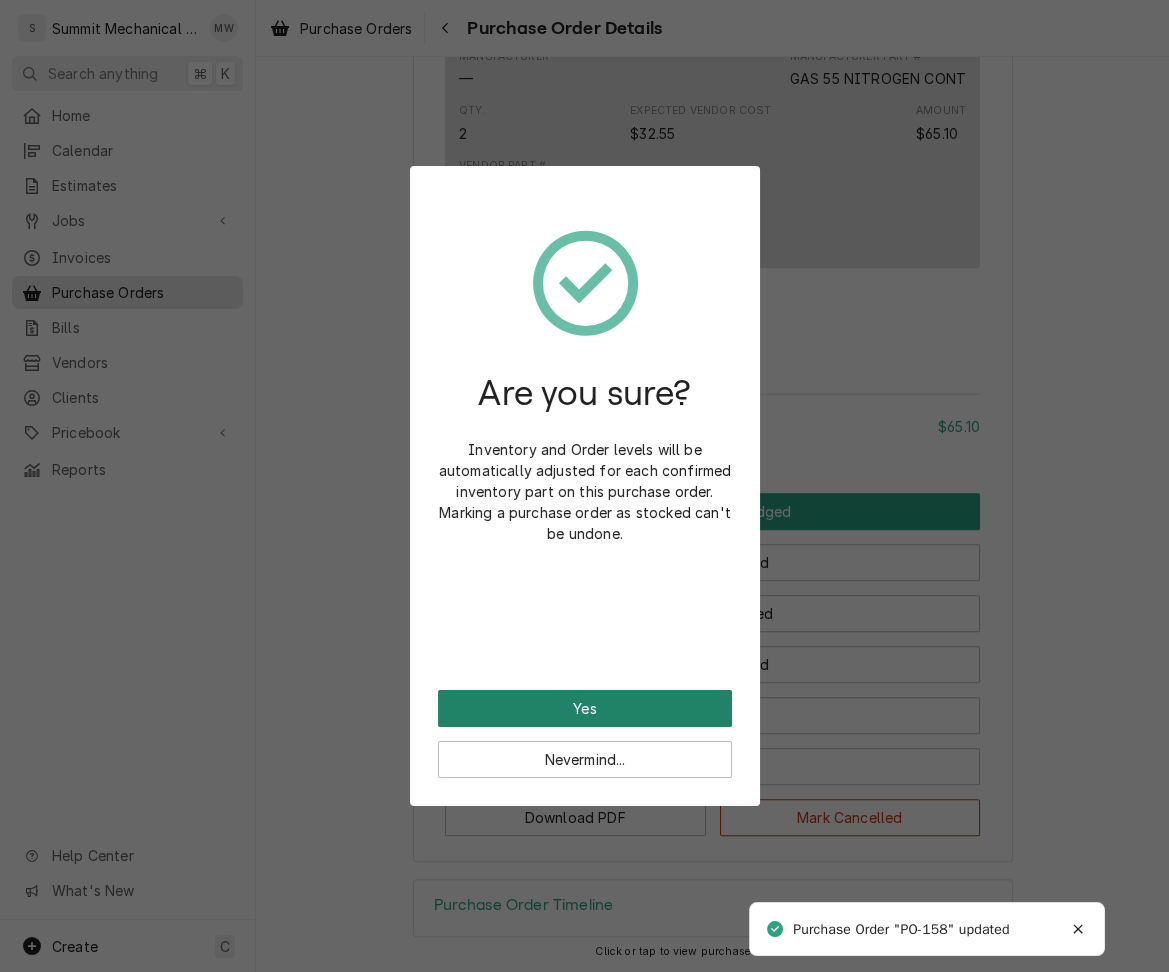 click on "Yes" at bounding box center (585, 708) 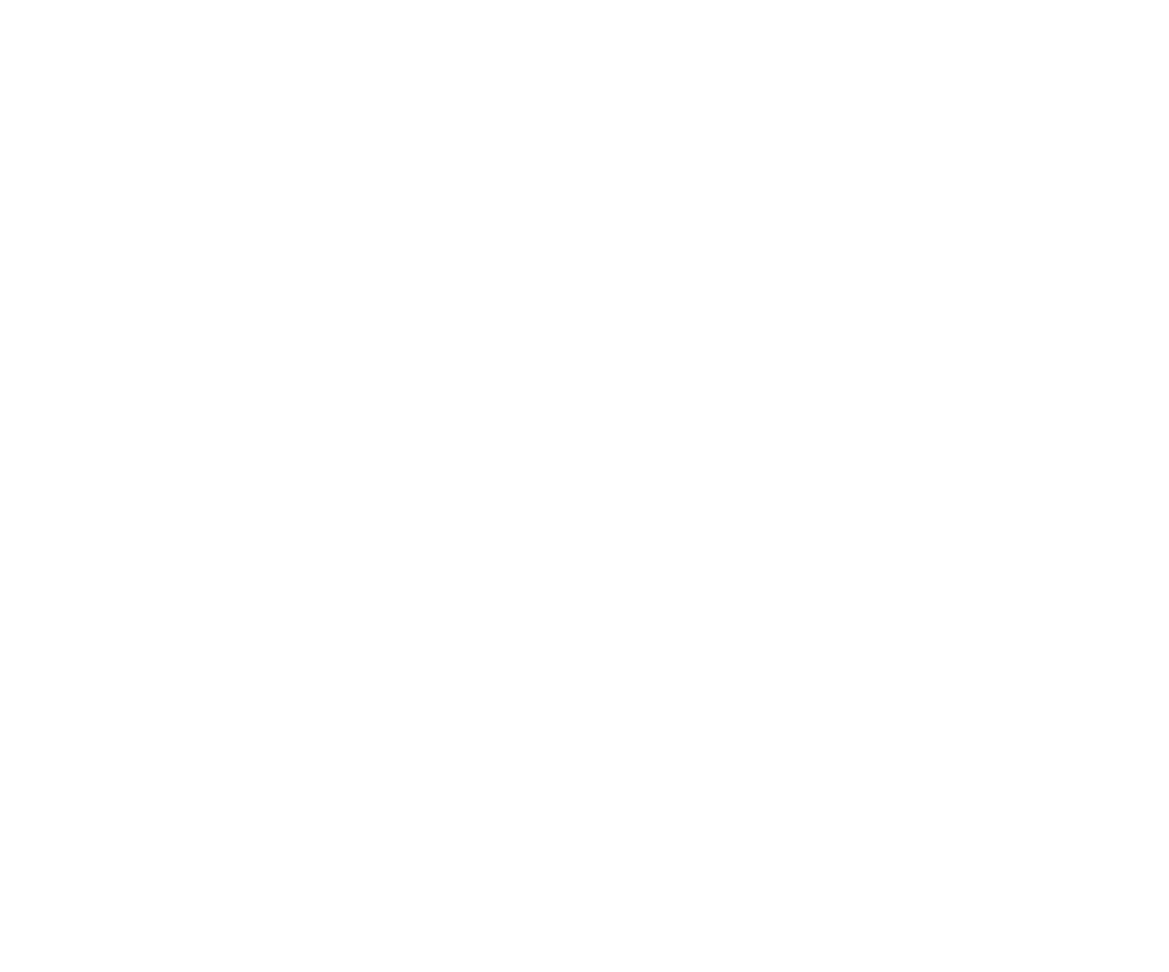 scroll, scrollTop: 0, scrollLeft: 0, axis: both 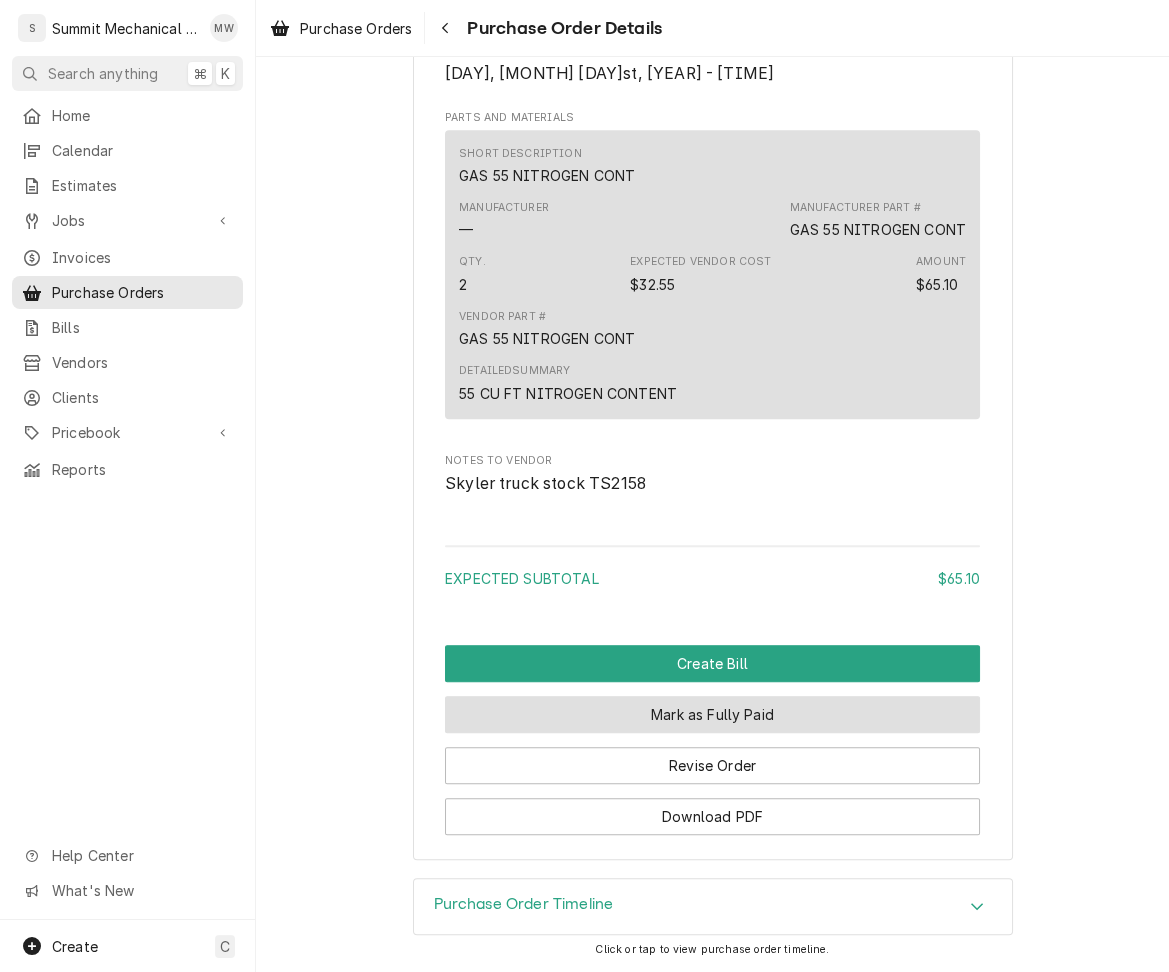 click on "Mark as Fully Paid" at bounding box center [712, 714] 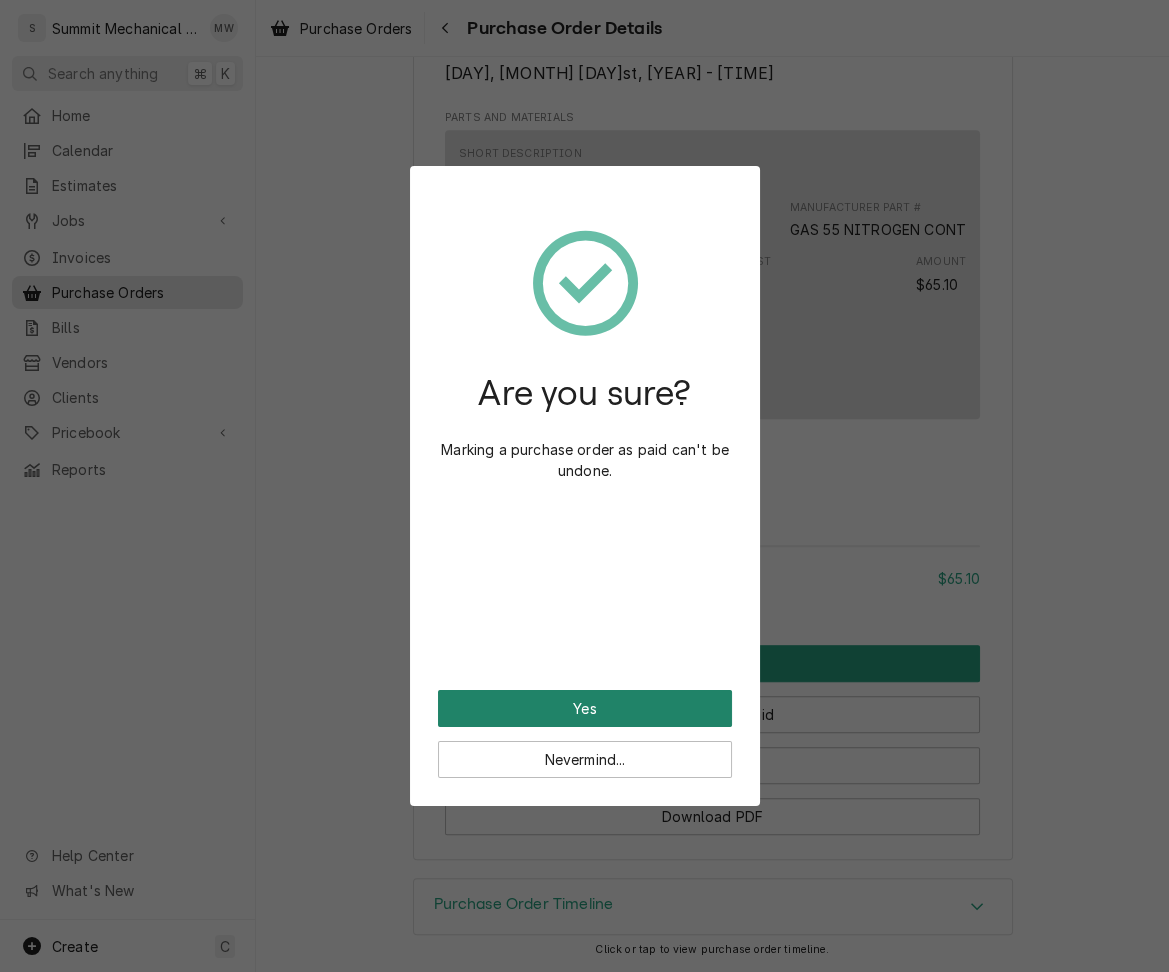 click on "Yes" at bounding box center [585, 708] 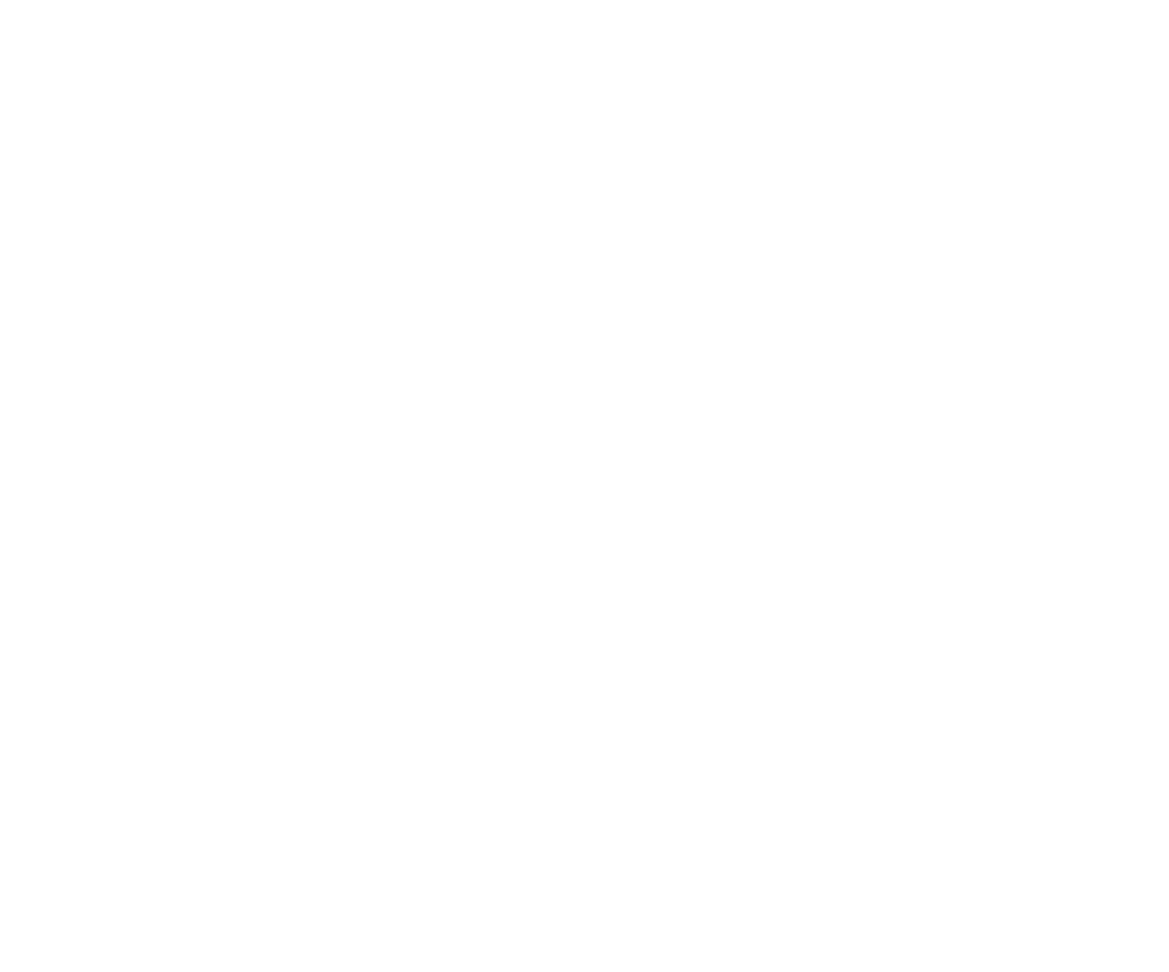 scroll, scrollTop: 0, scrollLeft: 0, axis: both 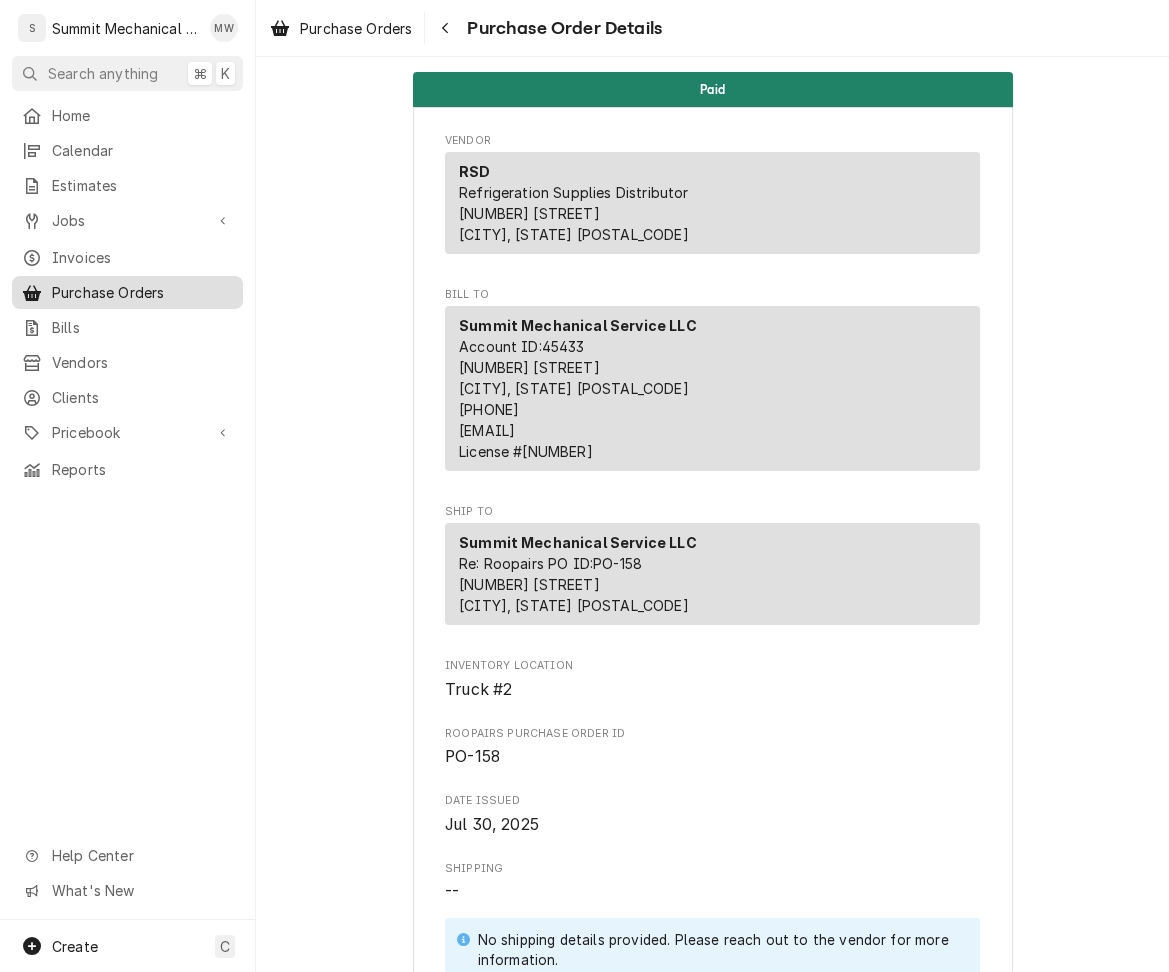 click on "Purchase Orders" at bounding box center (142, 292) 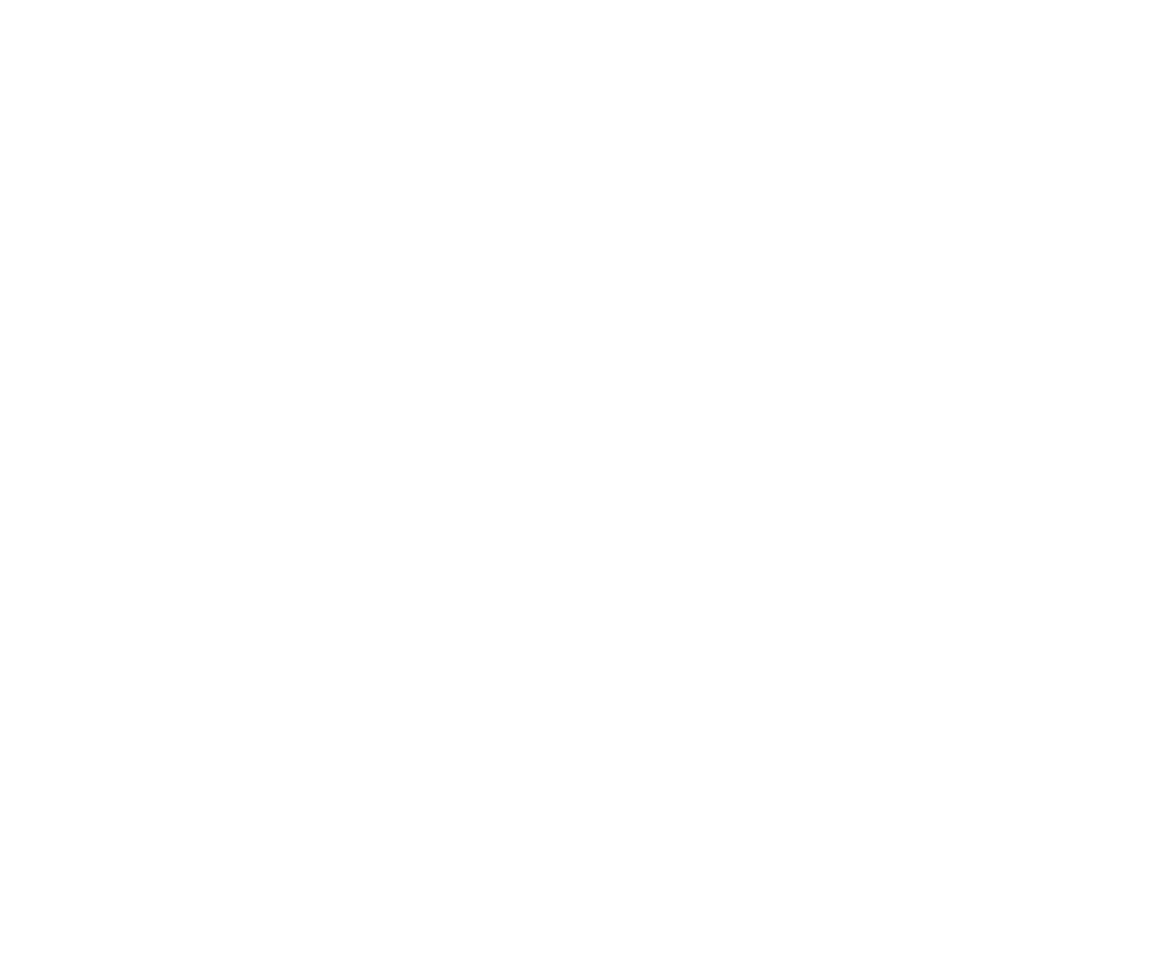 scroll, scrollTop: 0, scrollLeft: 0, axis: both 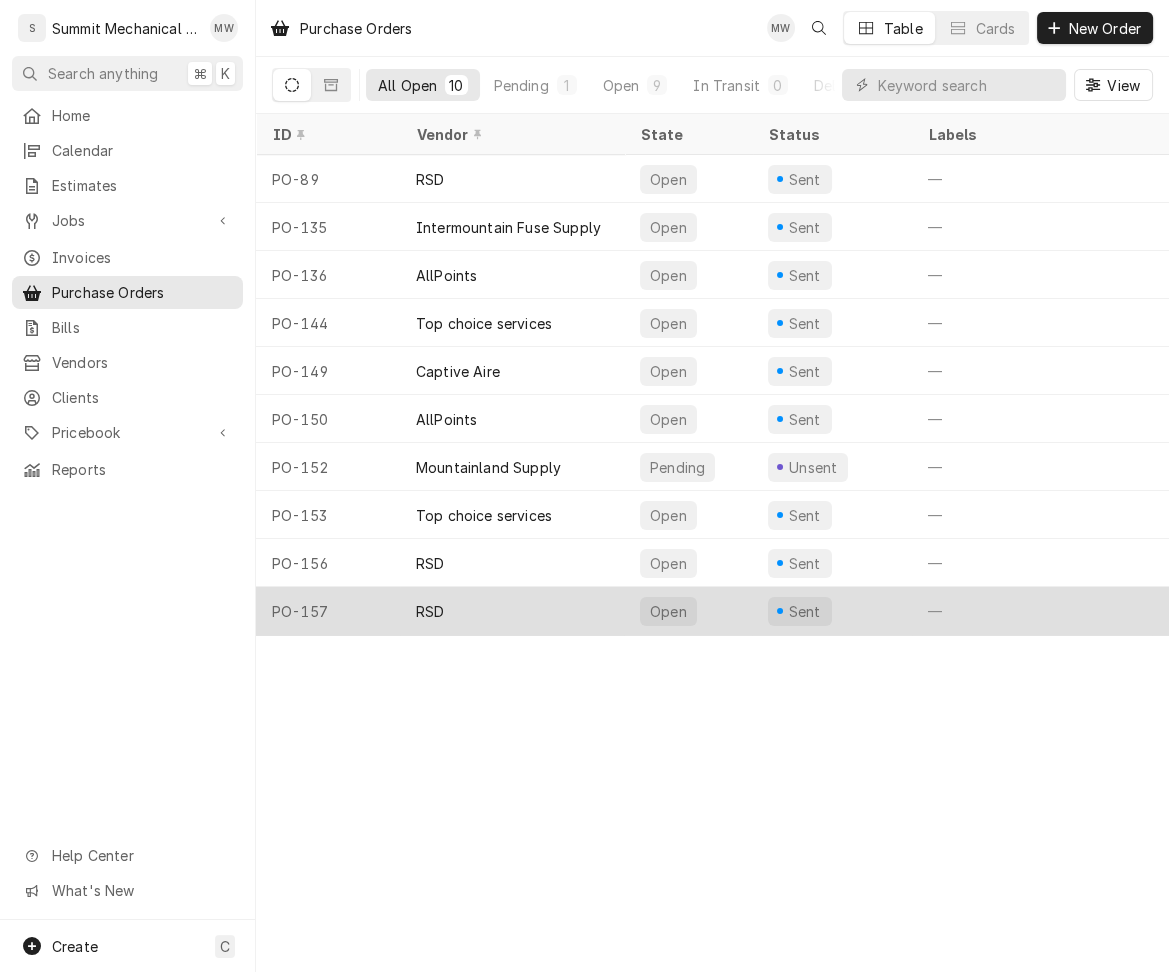 click on "PO-157" at bounding box center [328, 611] 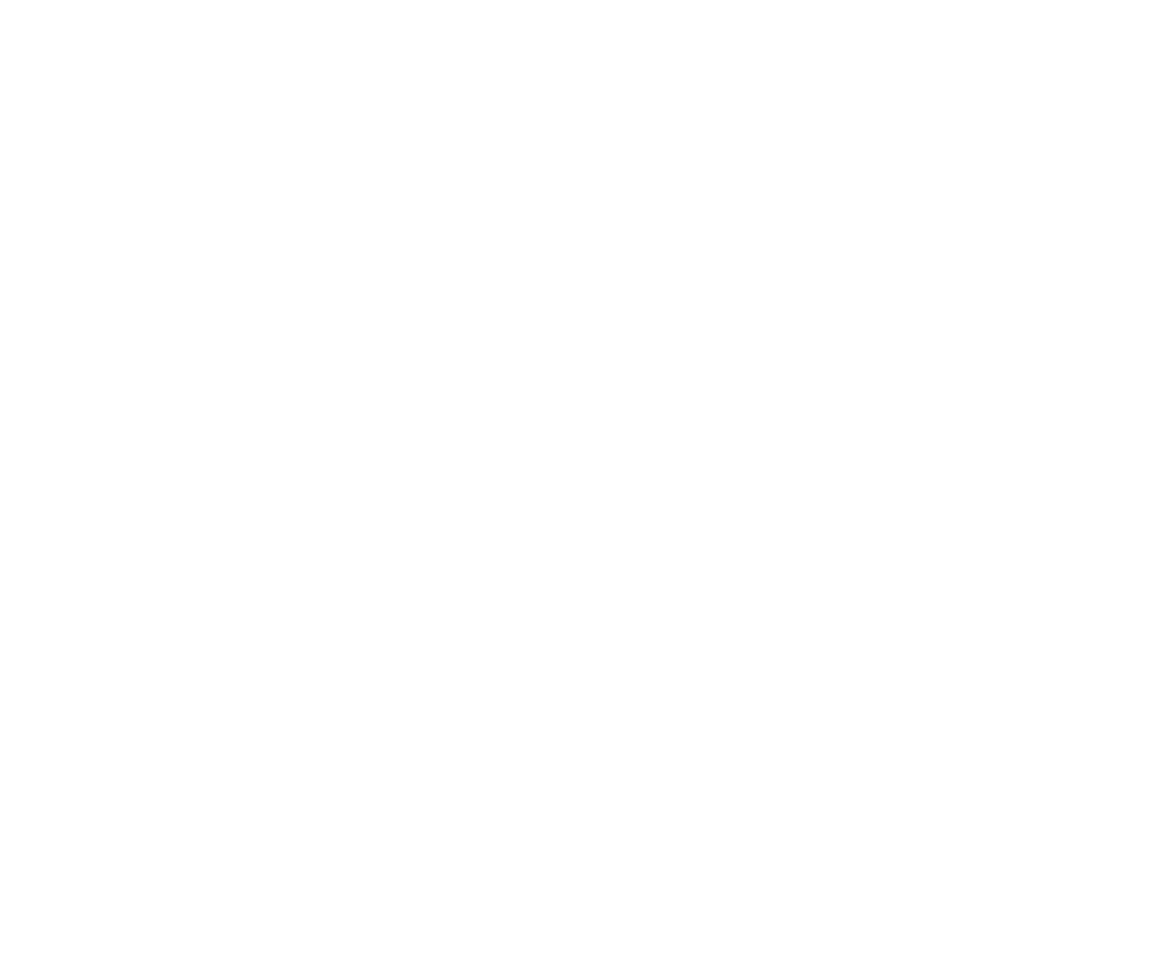 scroll, scrollTop: 0, scrollLeft: 0, axis: both 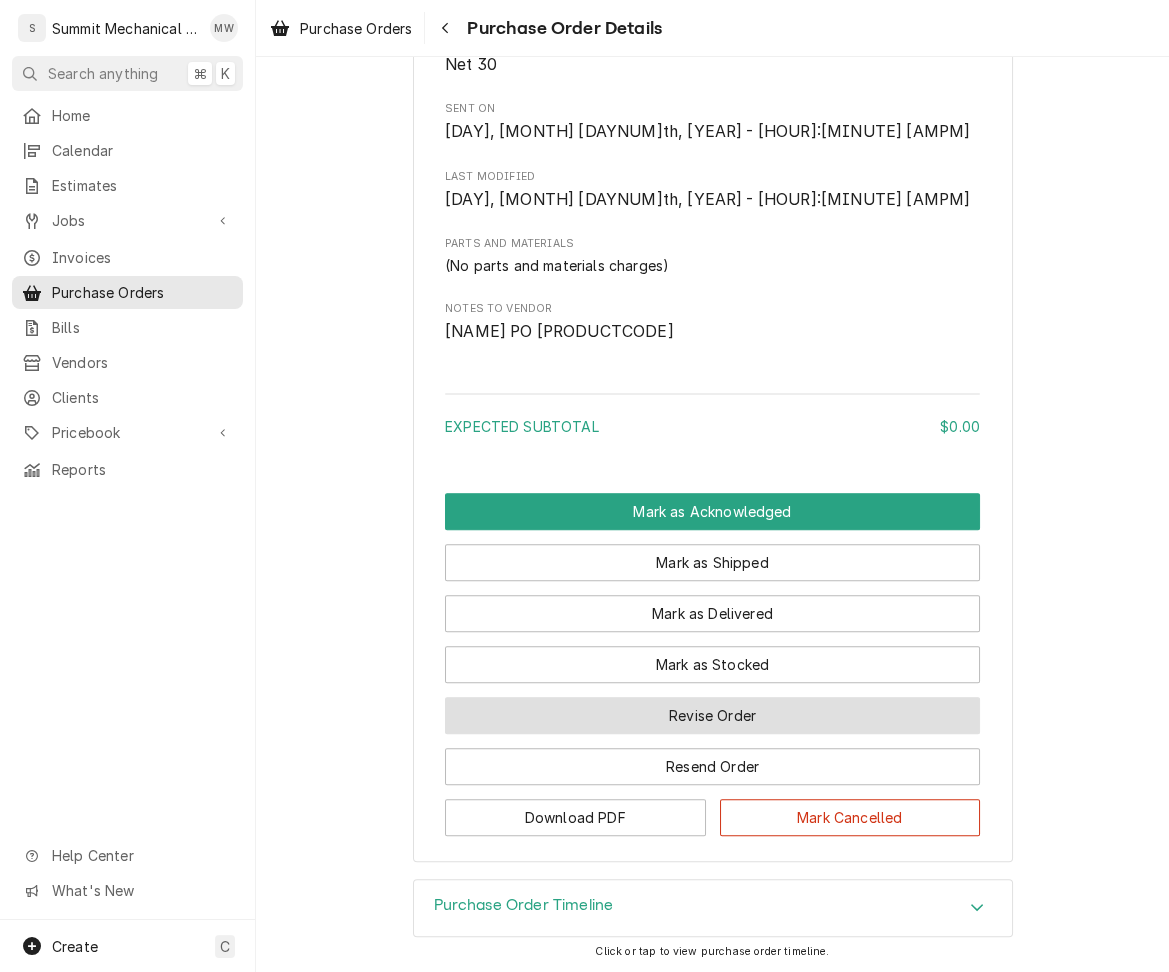 click on "Revise Order" at bounding box center (712, 715) 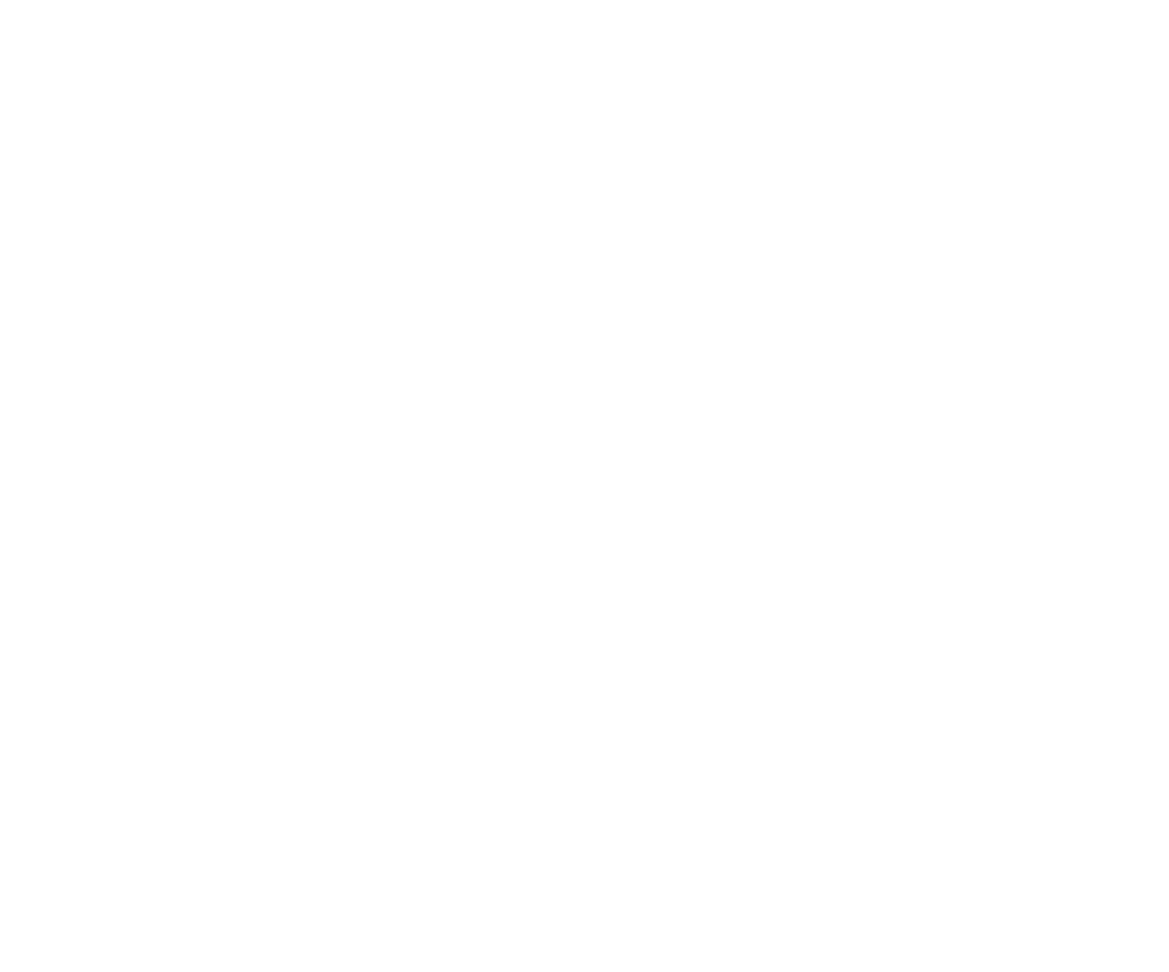 scroll, scrollTop: 0, scrollLeft: 0, axis: both 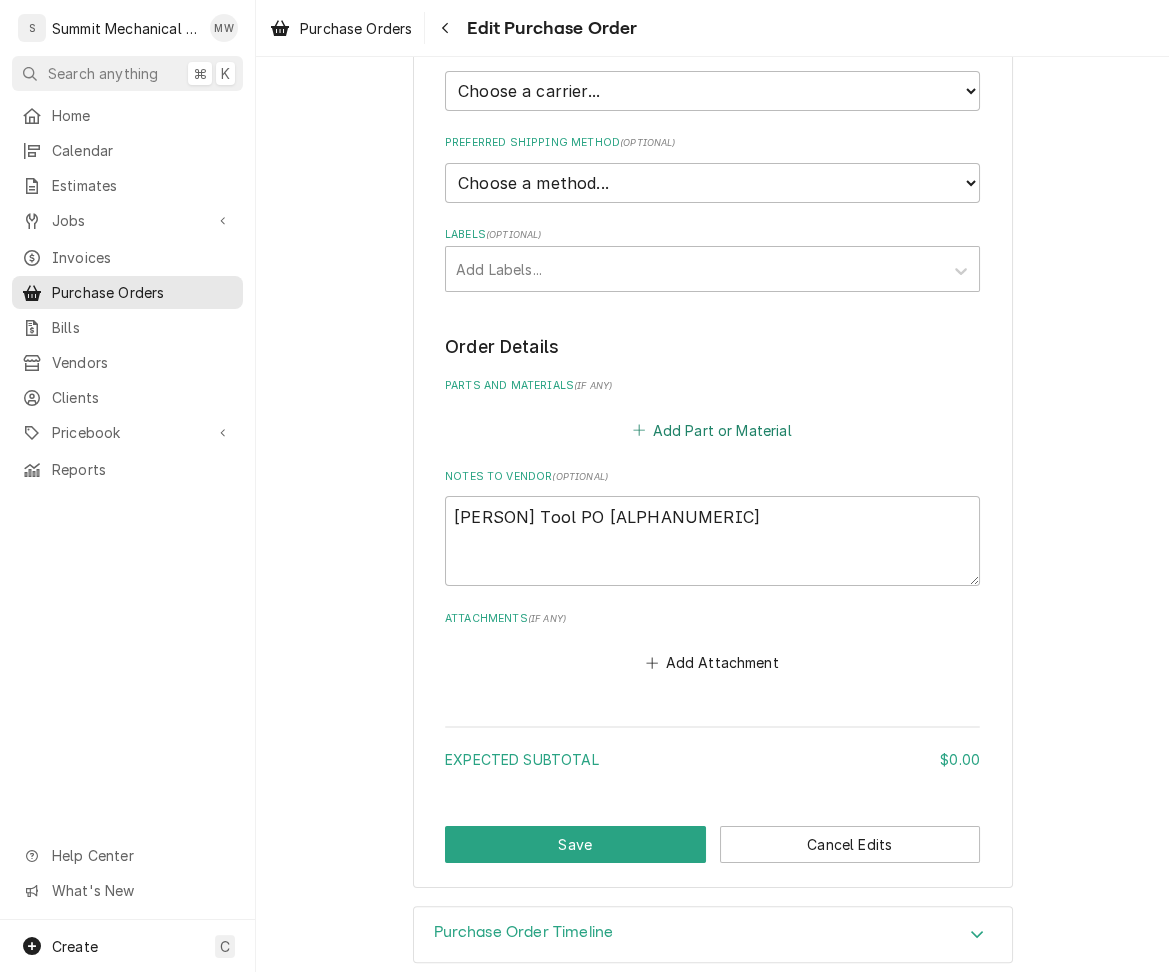 click on "Add Part or Material" at bounding box center [712, 430] 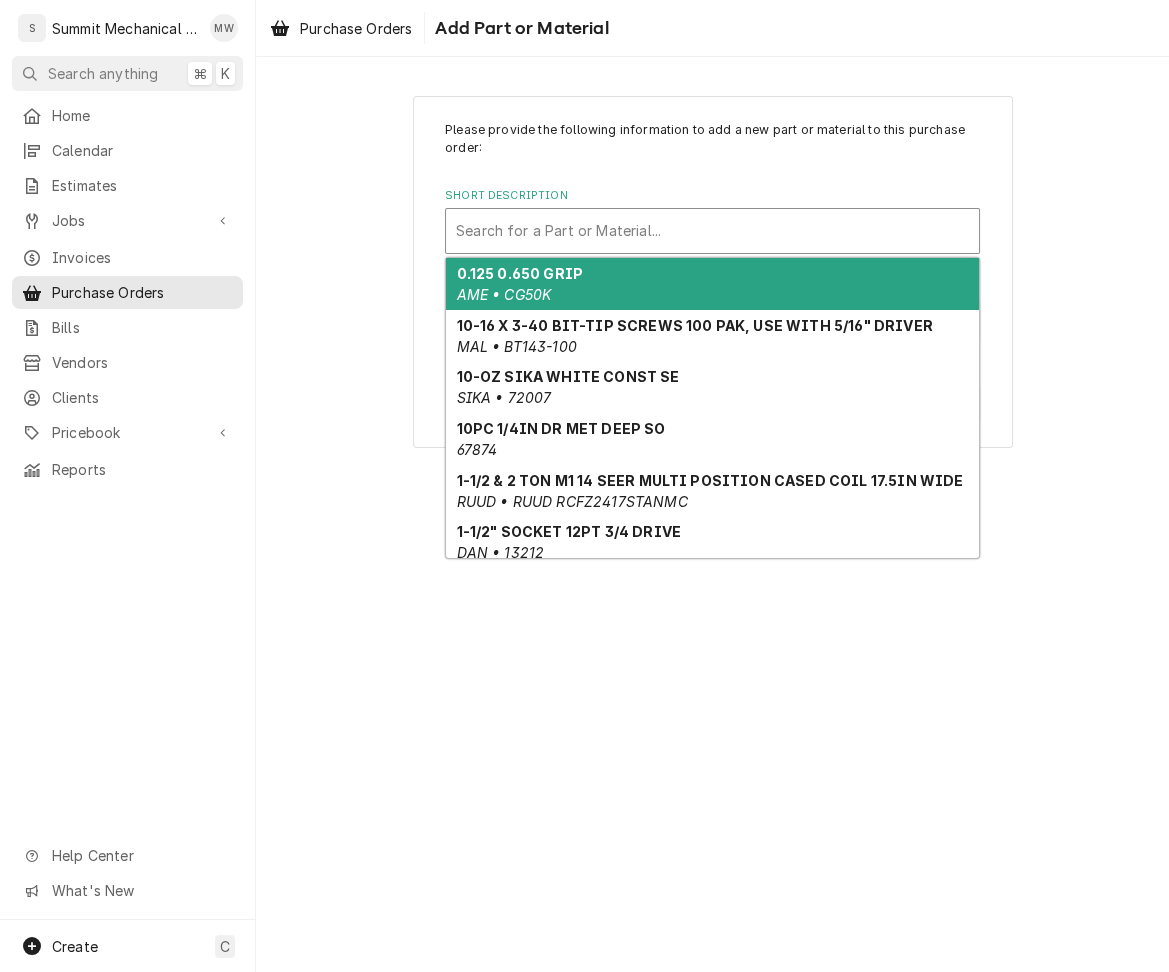click at bounding box center (712, 231) 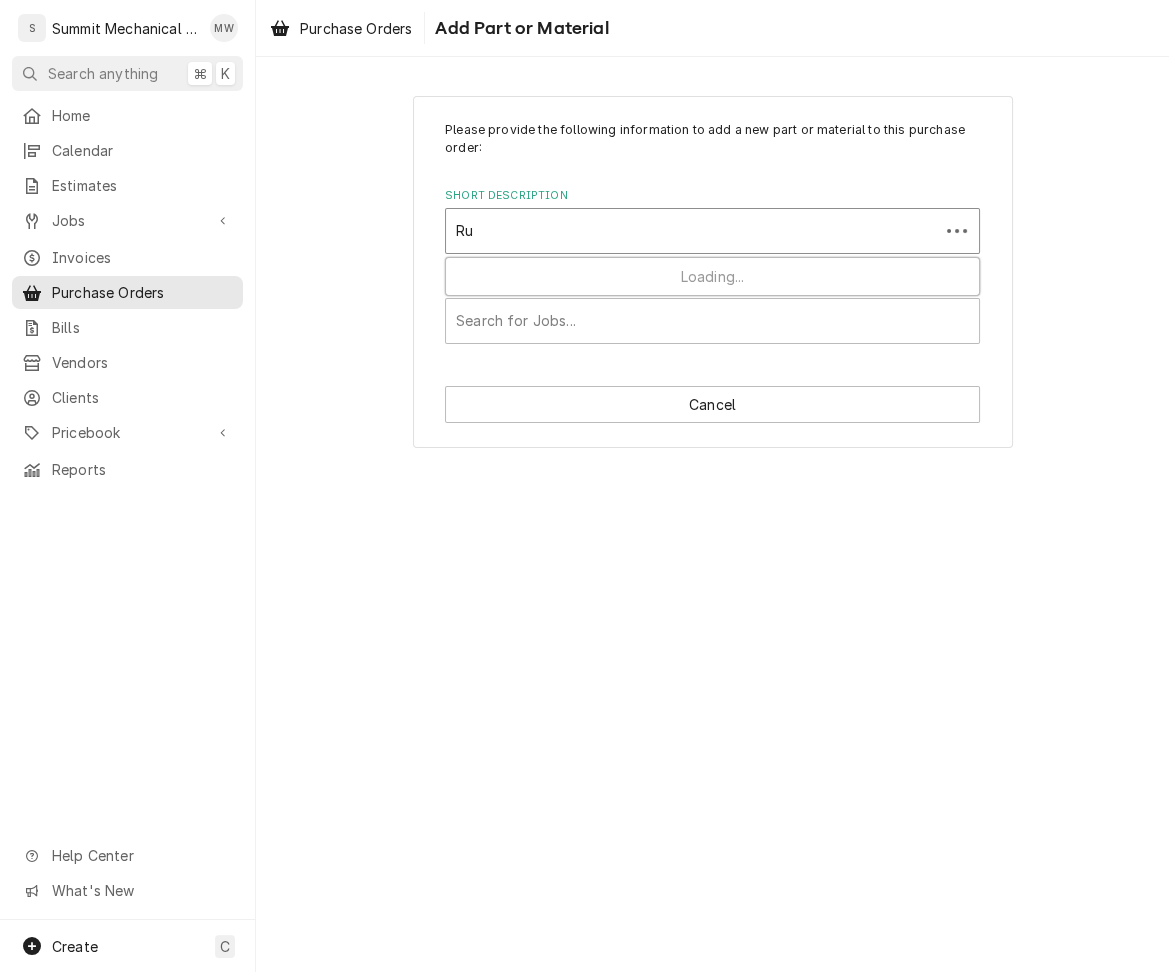 type on "R" 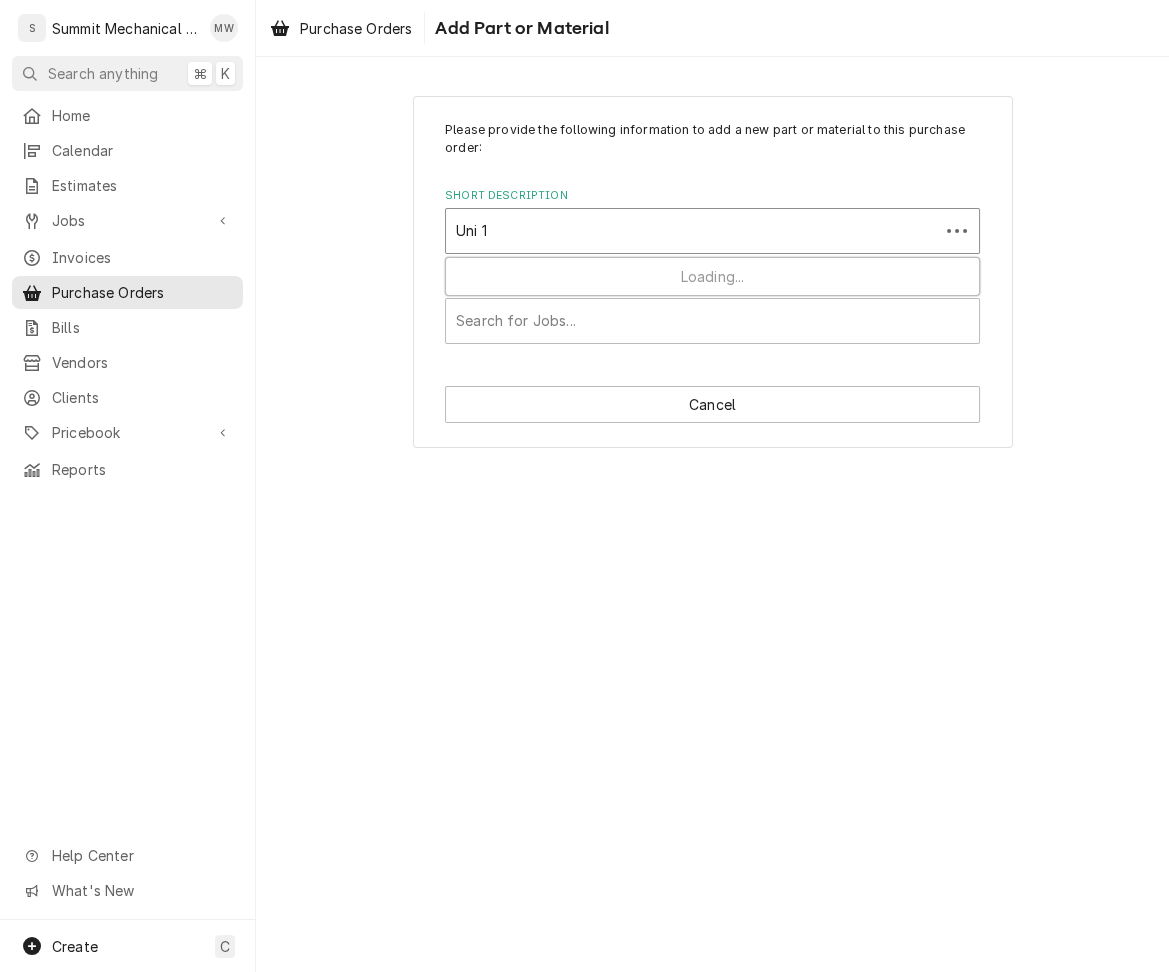 type on "Uni 17" 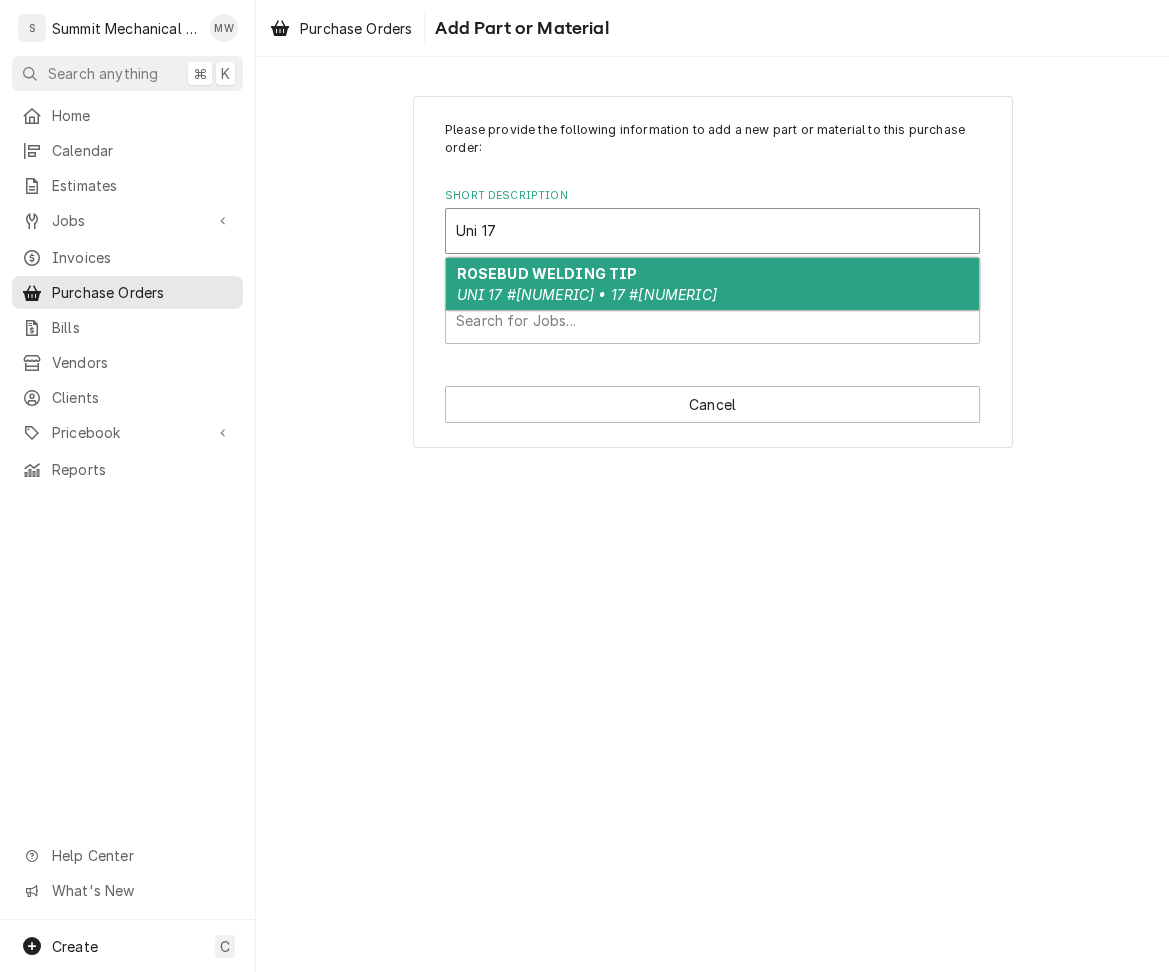 type 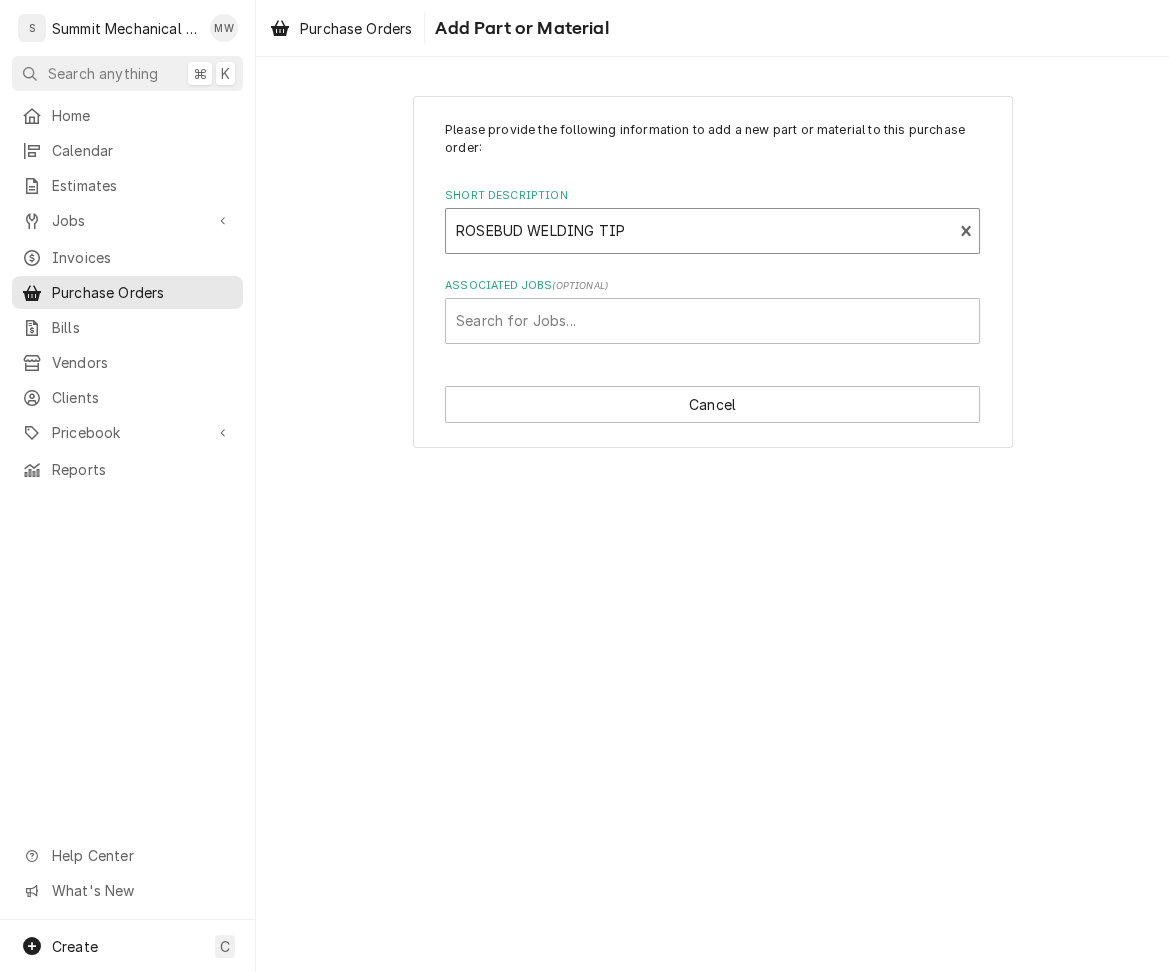 type on "x" 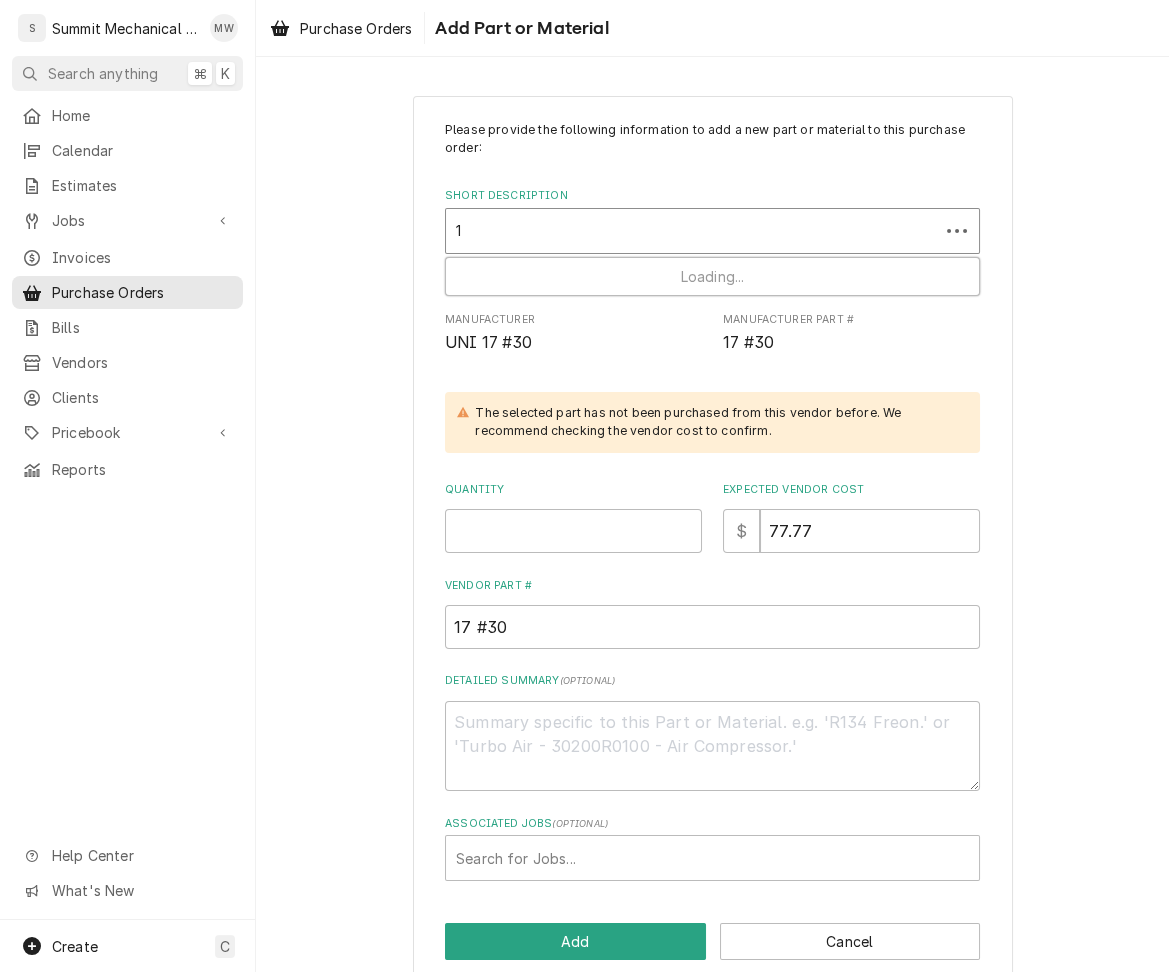 type on "1" 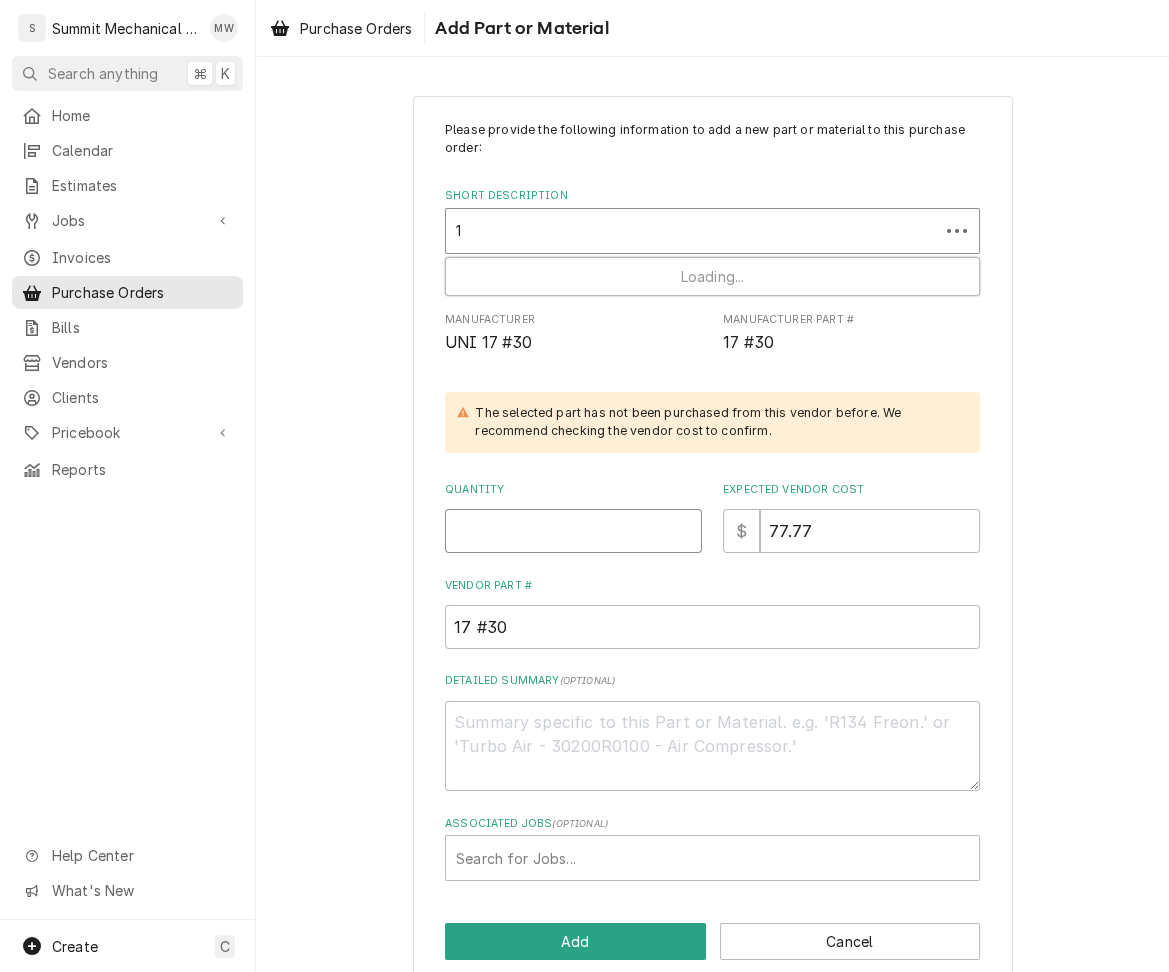type 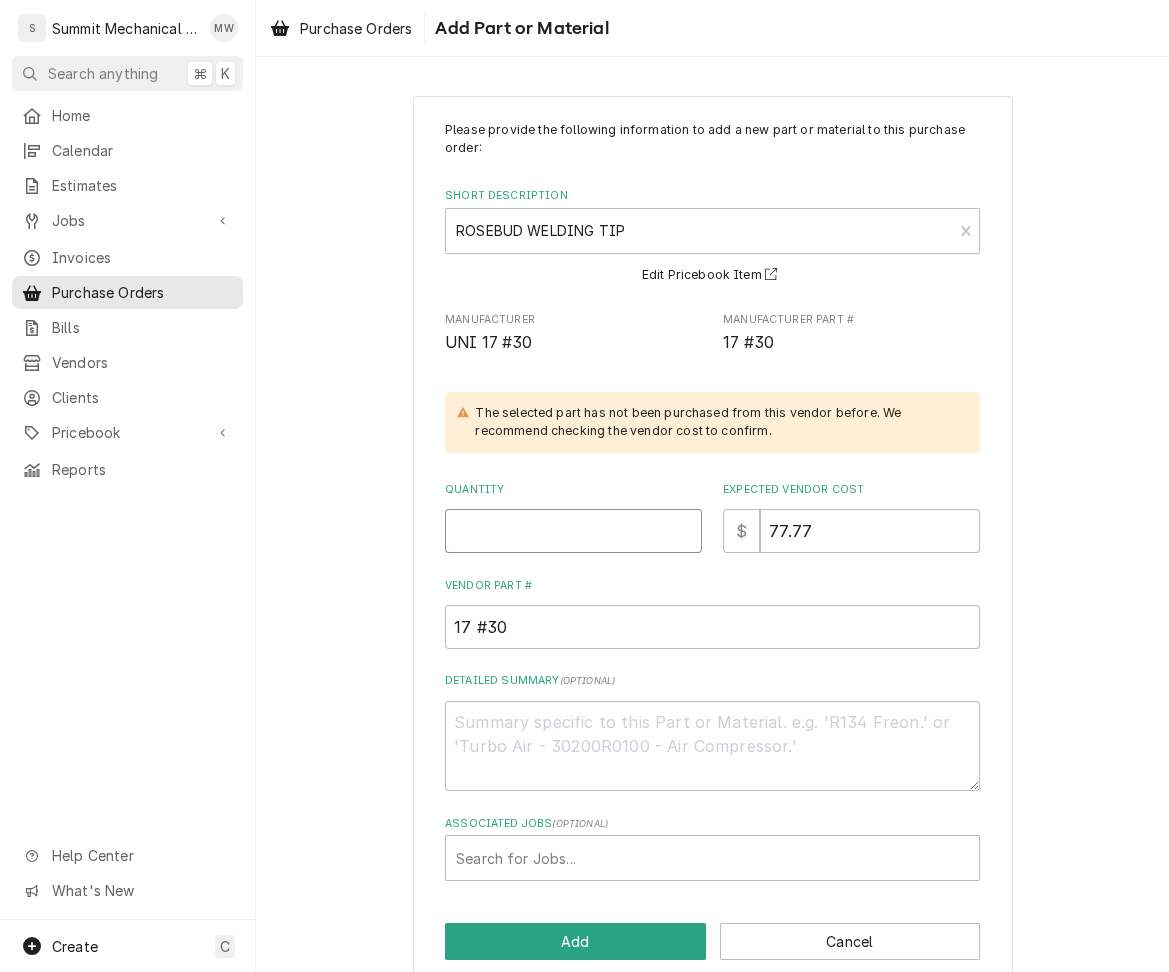 click on "Quantity" at bounding box center (573, 531) 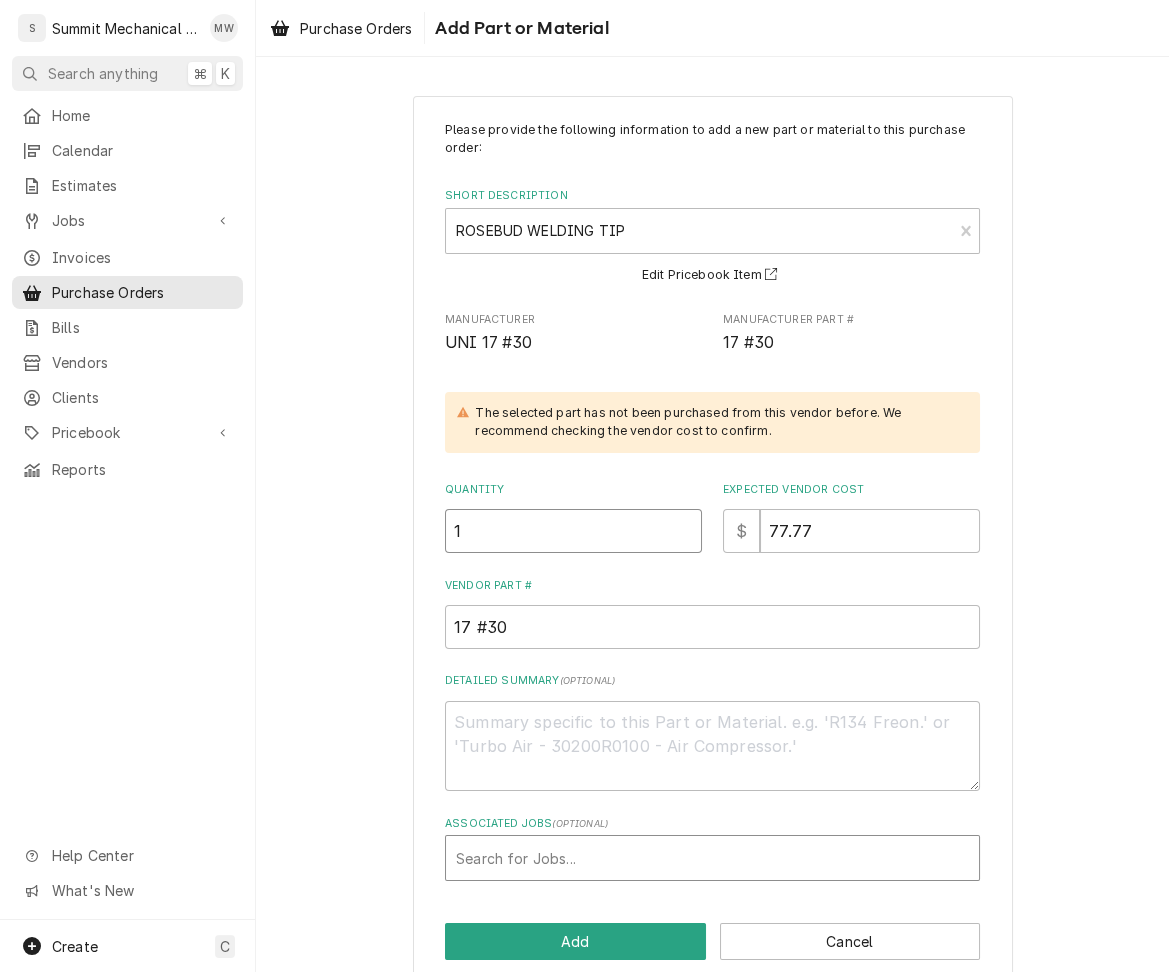 type on "1" 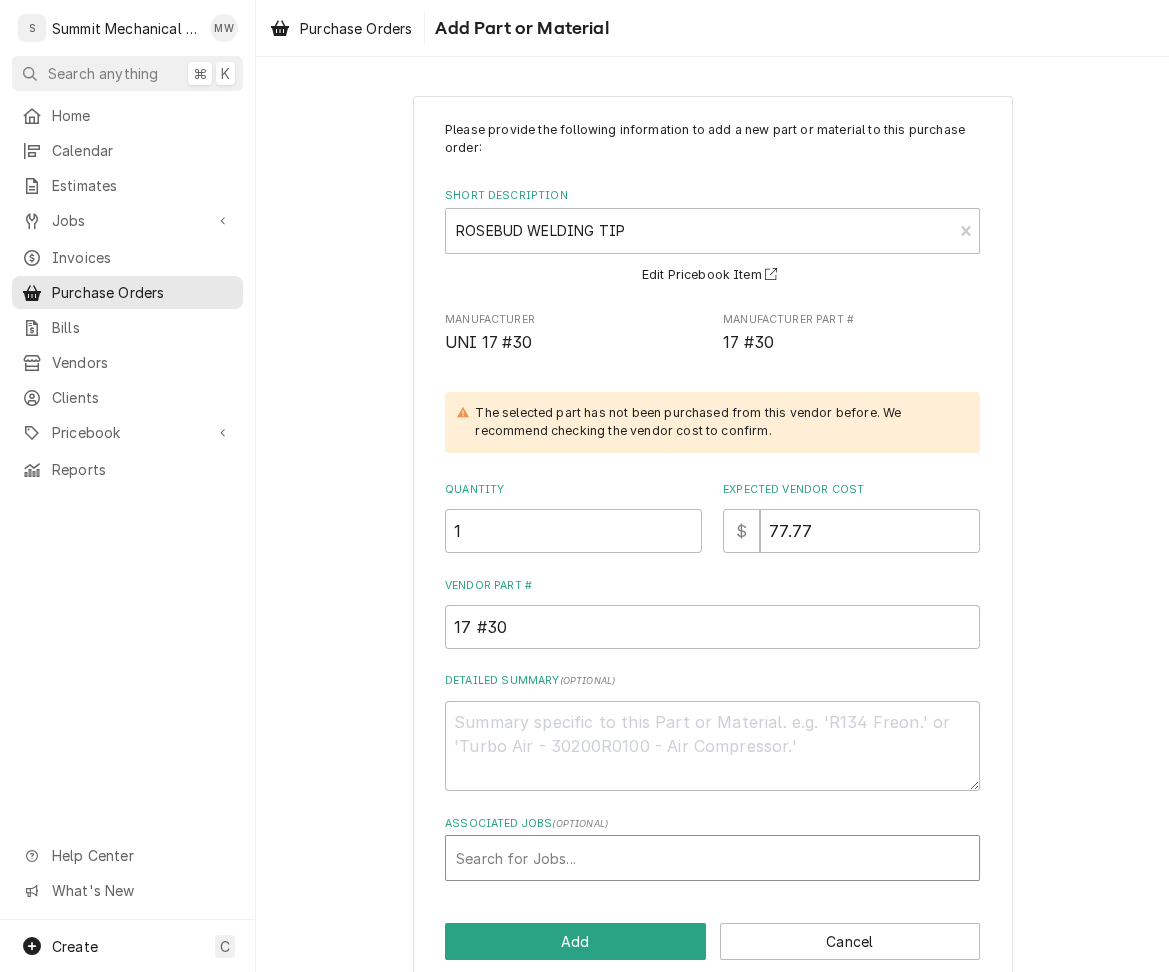 scroll, scrollTop: 30, scrollLeft: 0, axis: vertical 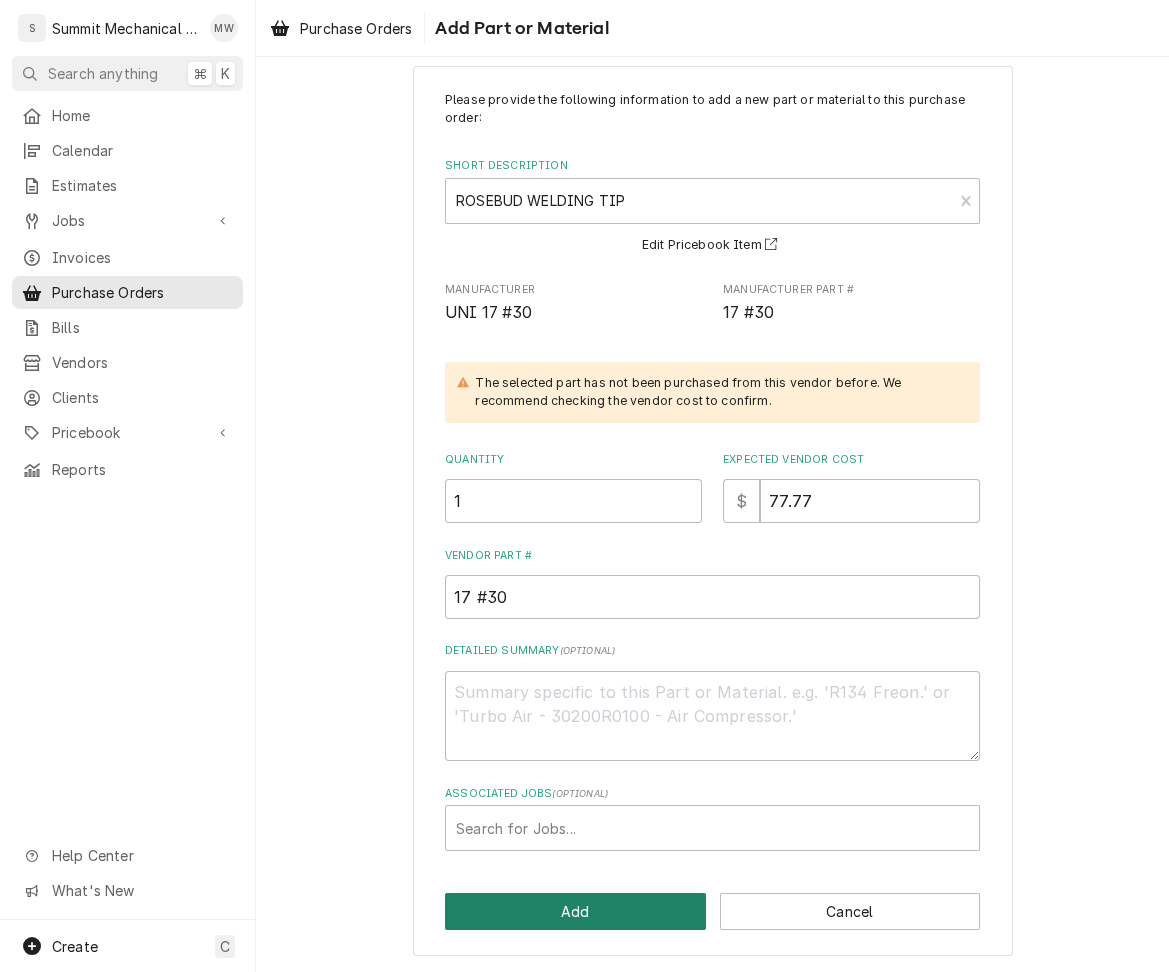 click on "Add" at bounding box center [575, 911] 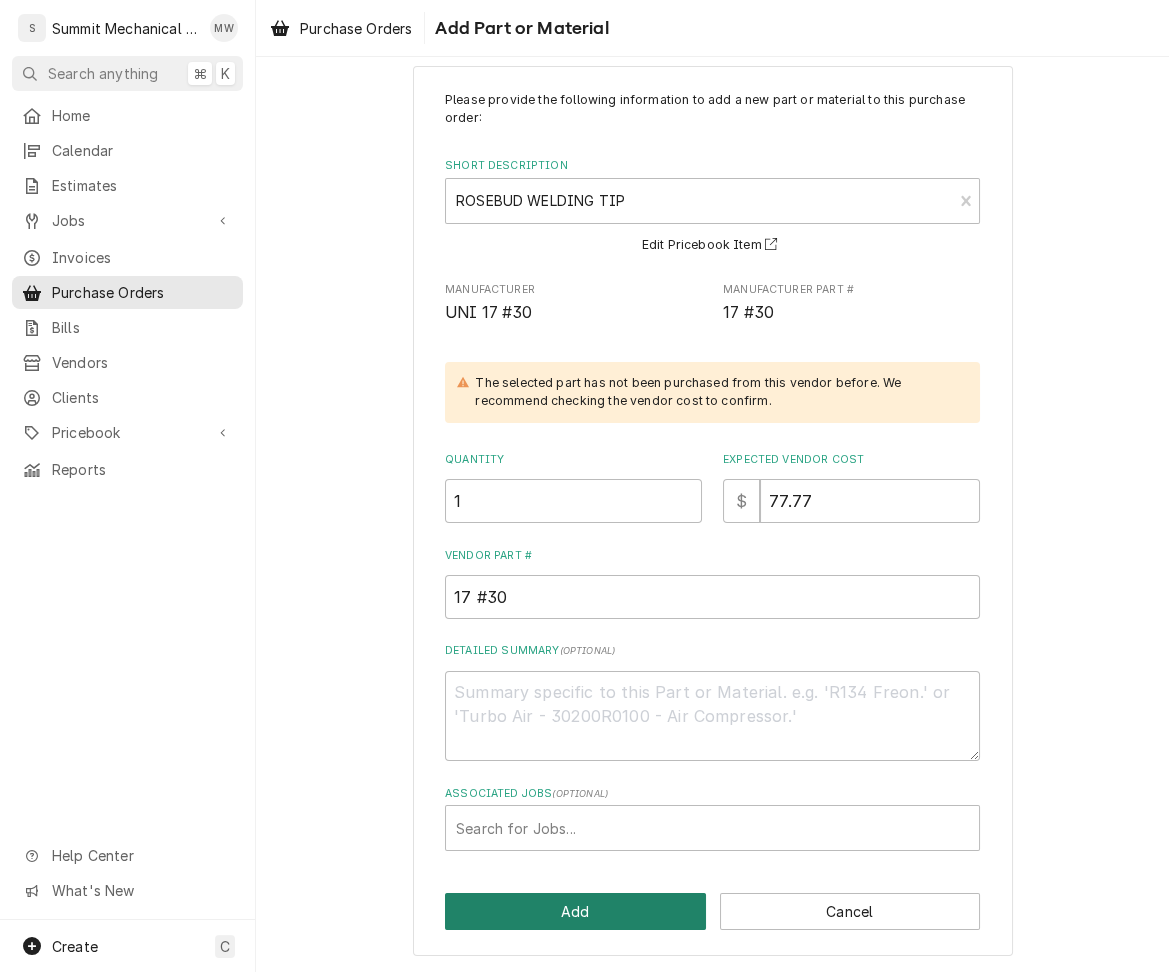type on "x" 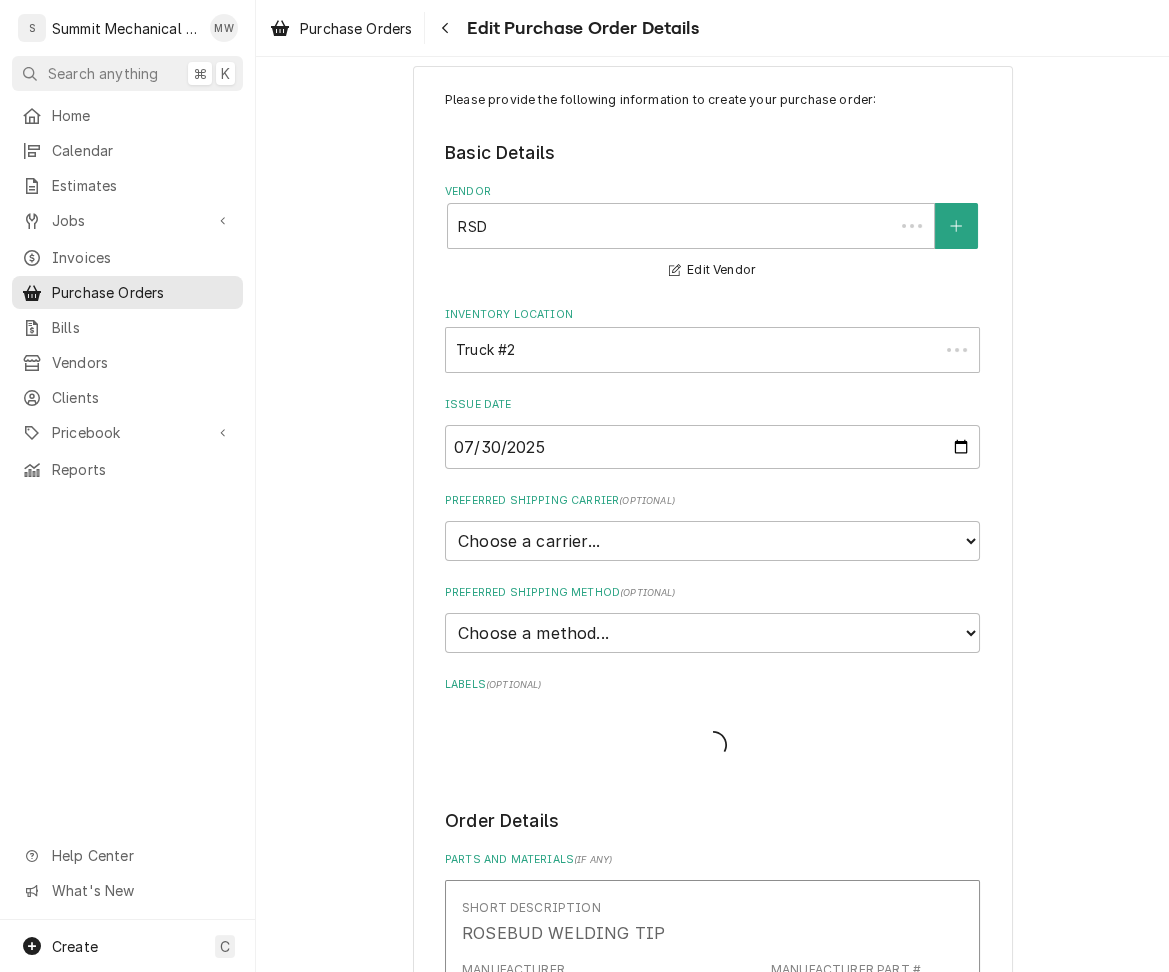 scroll, scrollTop: 480, scrollLeft: 0, axis: vertical 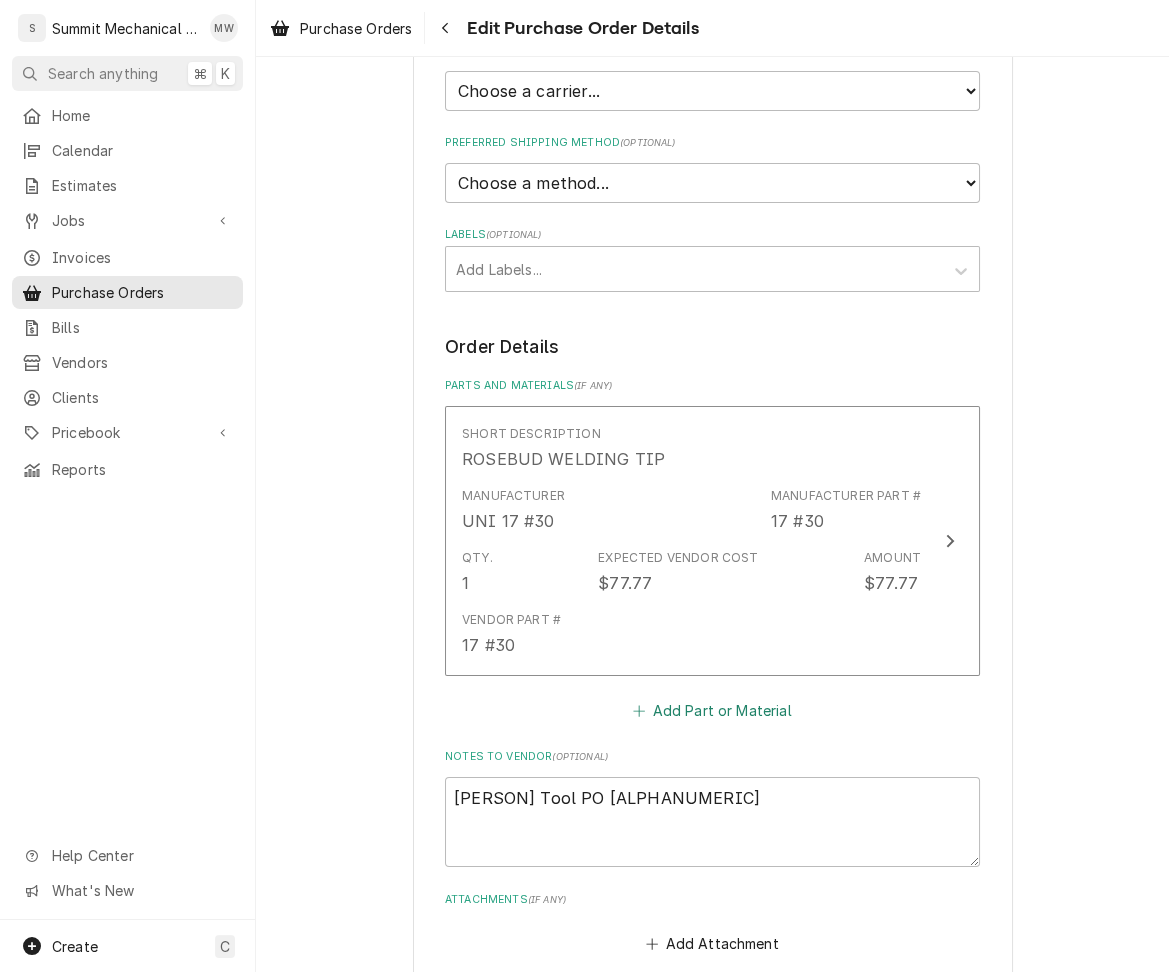 click on "Add Part or Material" at bounding box center [712, 711] 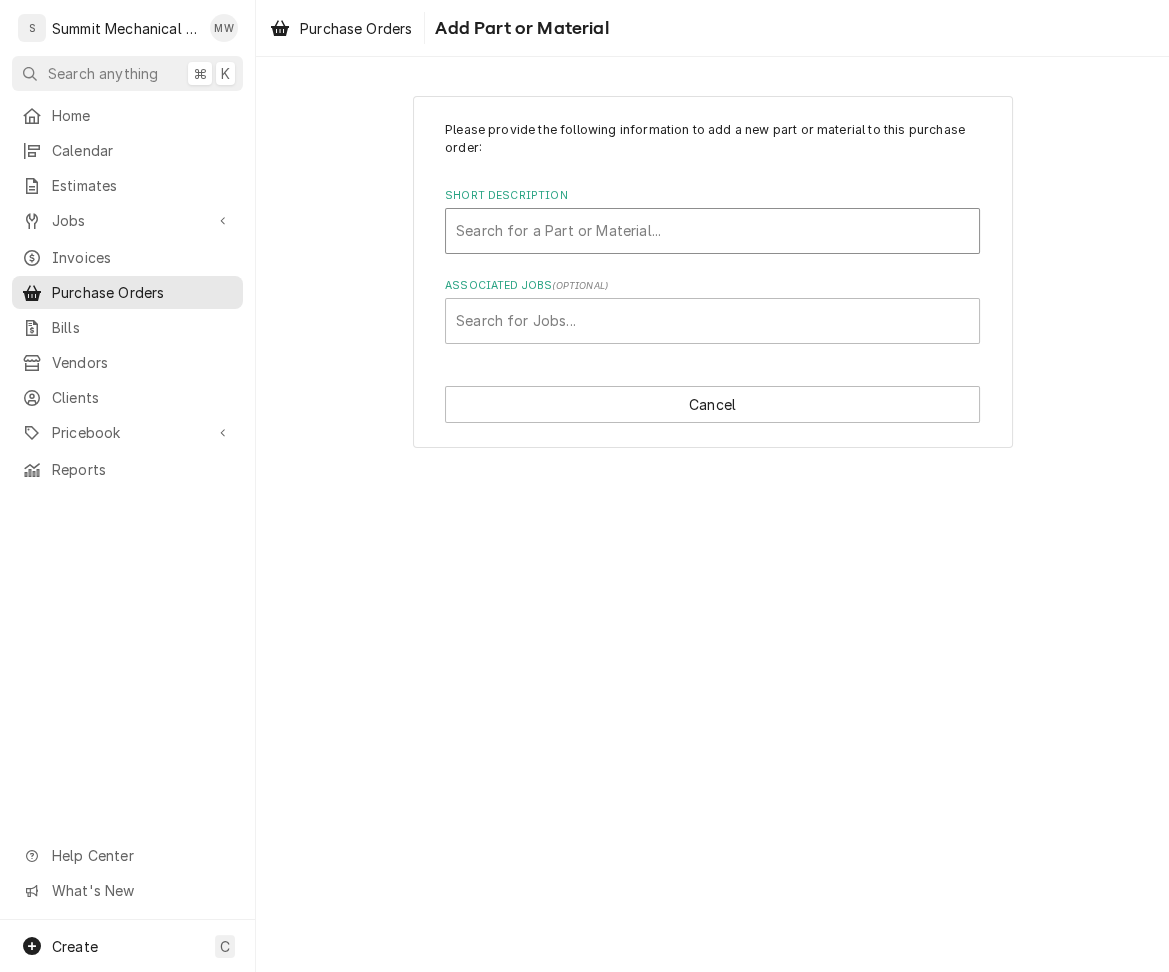 click at bounding box center (712, 231) 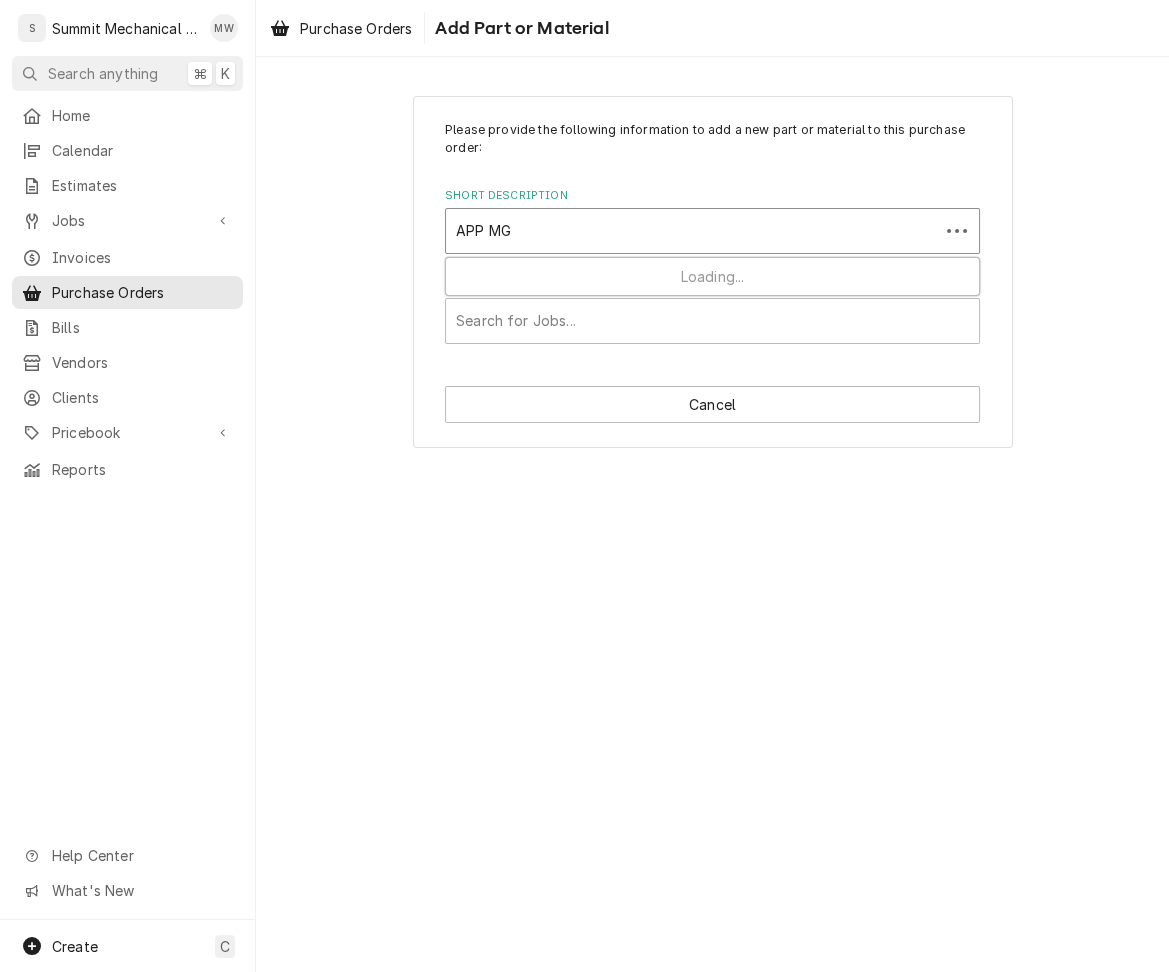 type on "APP MGA" 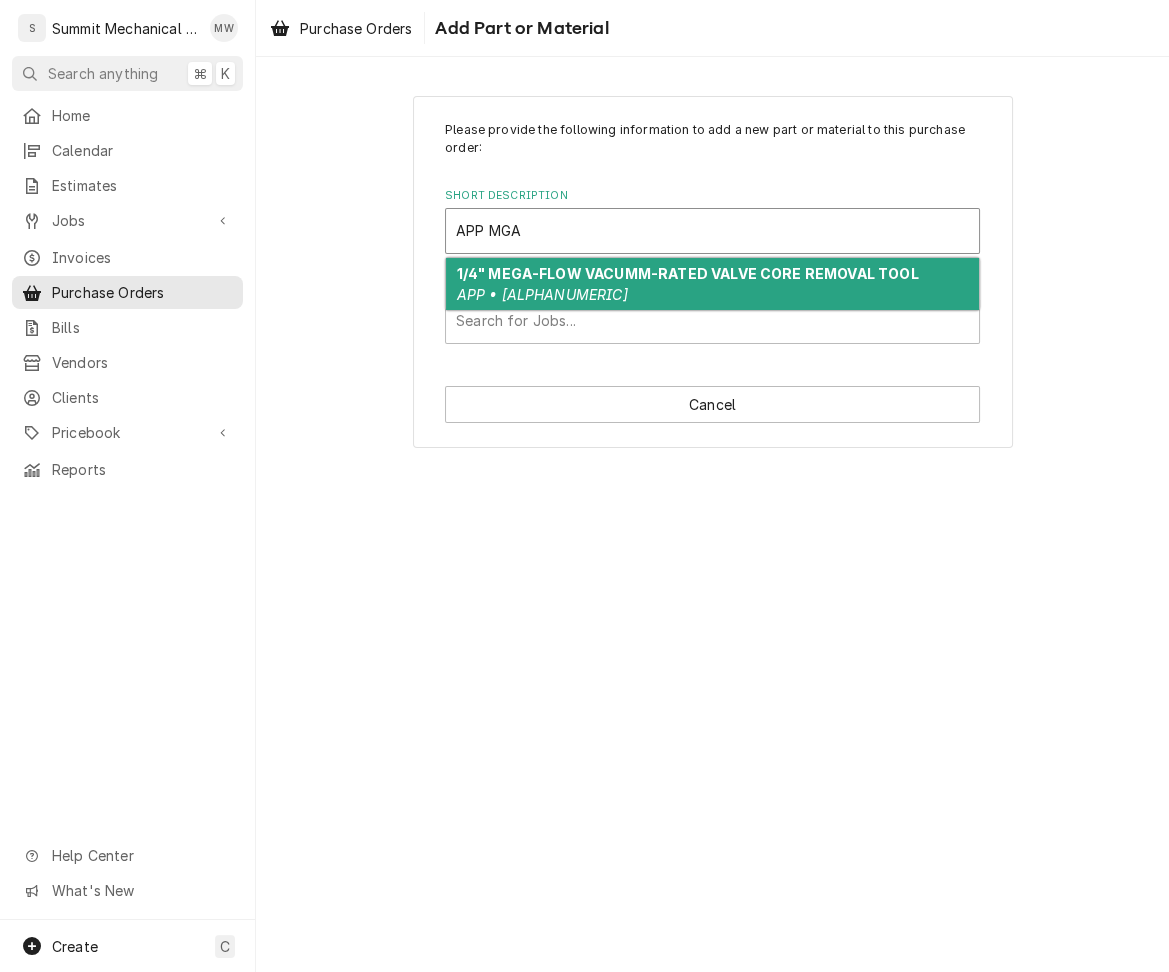 type 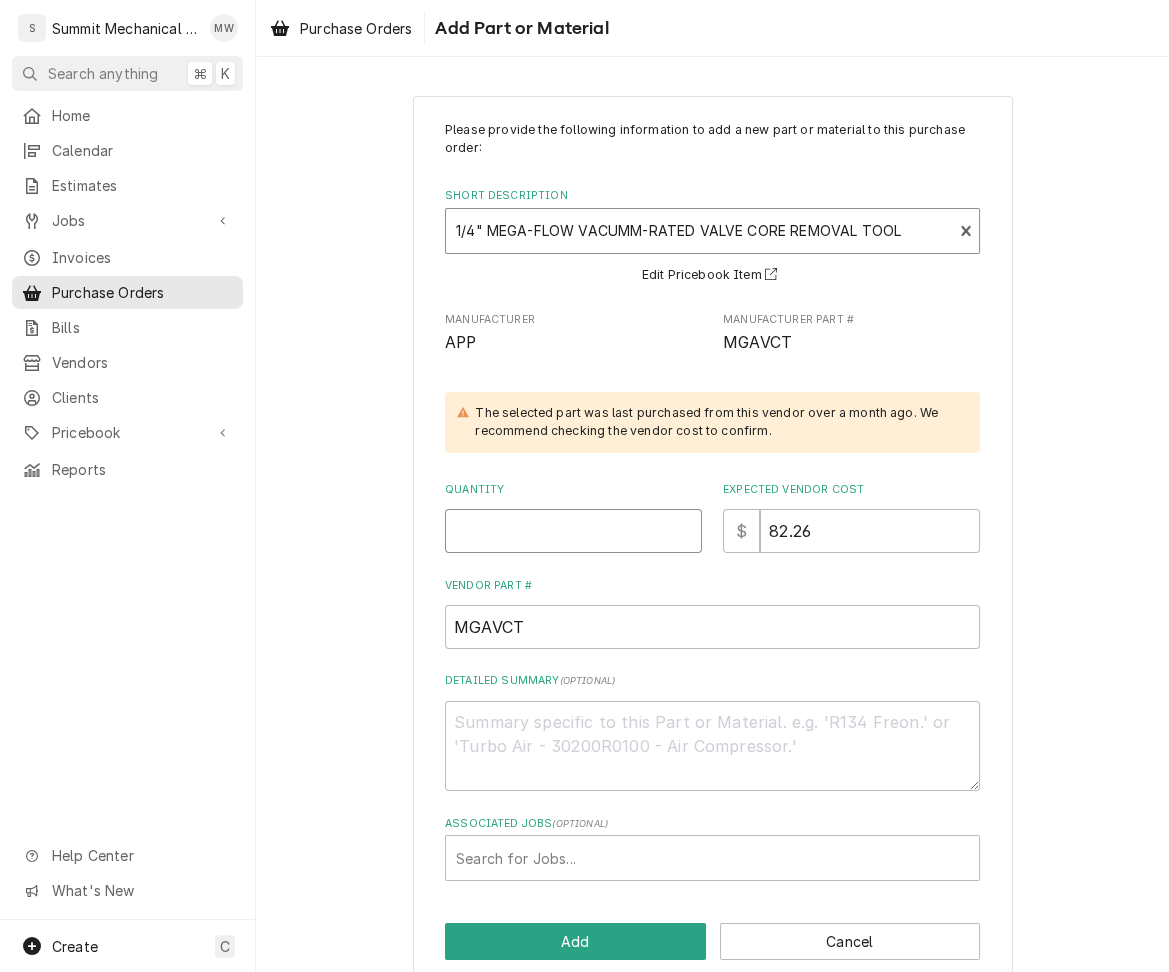 click on "Quantity" at bounding box center (573, 531) 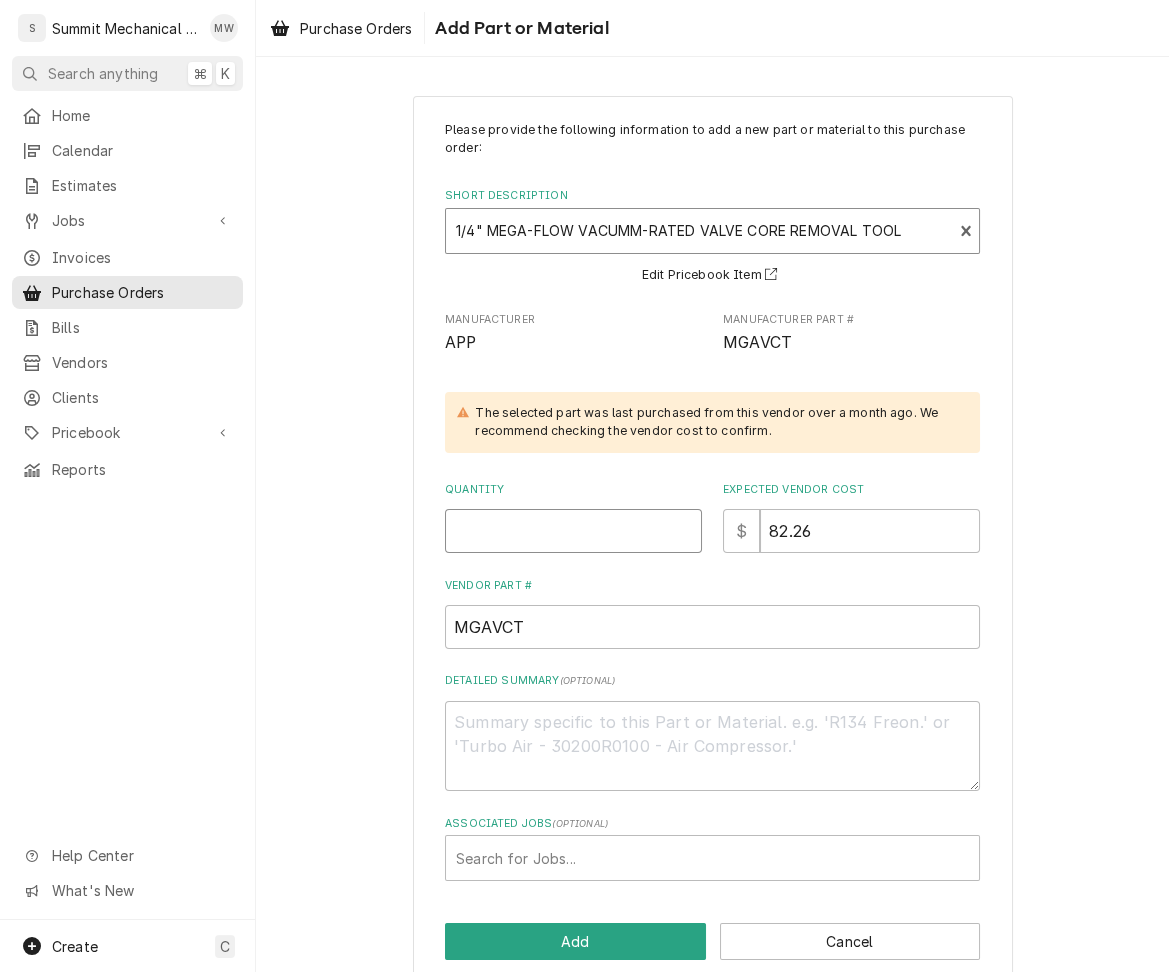type on "x" 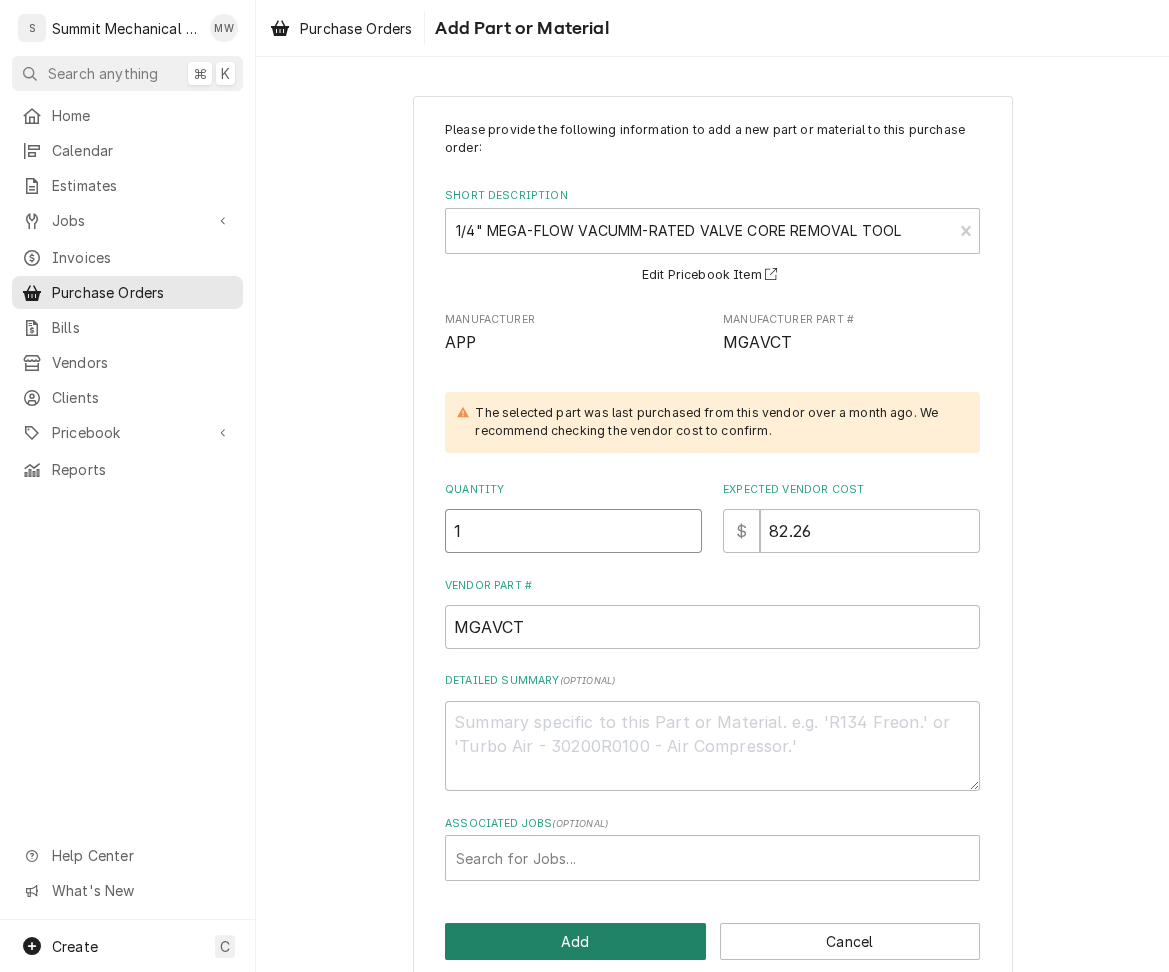 type on "1" 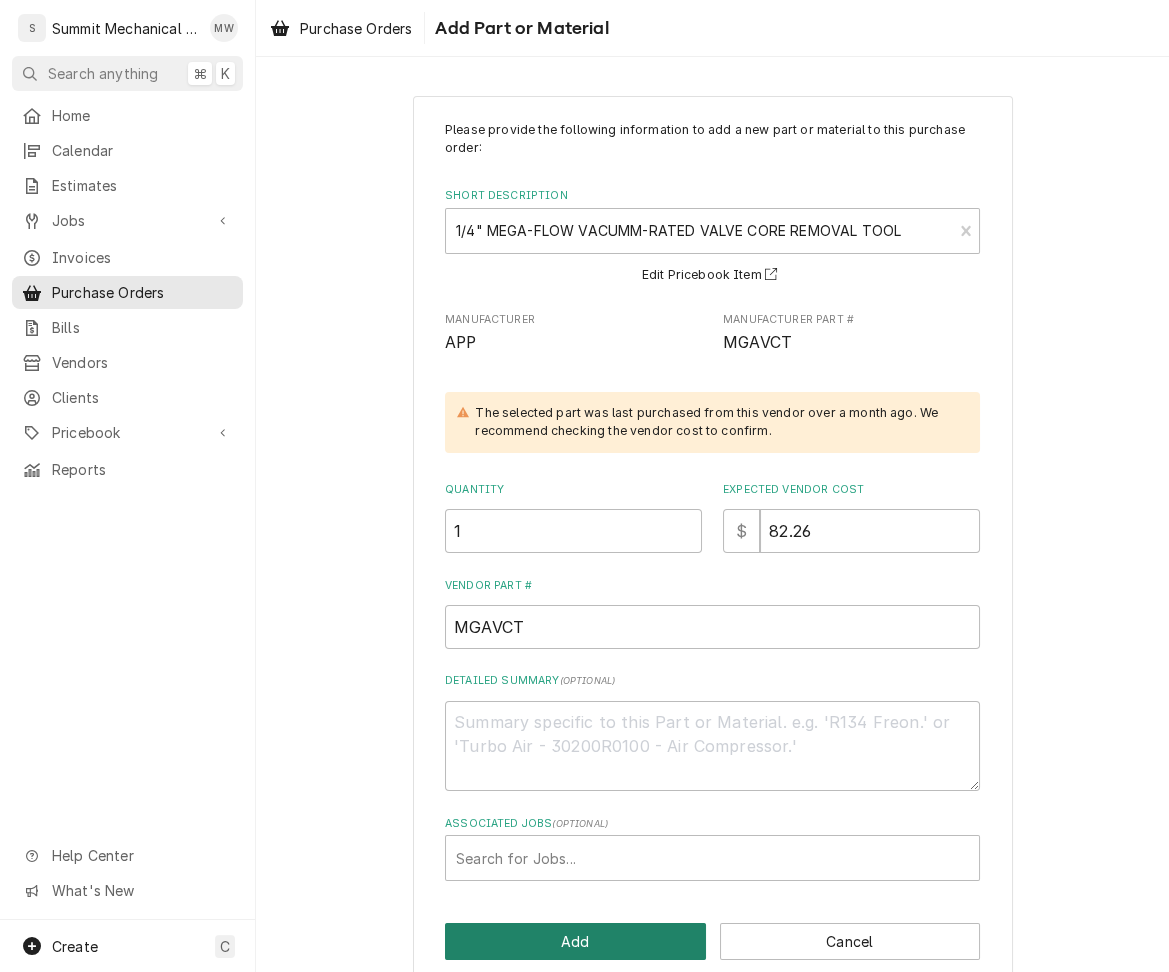 click on "Add" at bounding box center [575, 941] 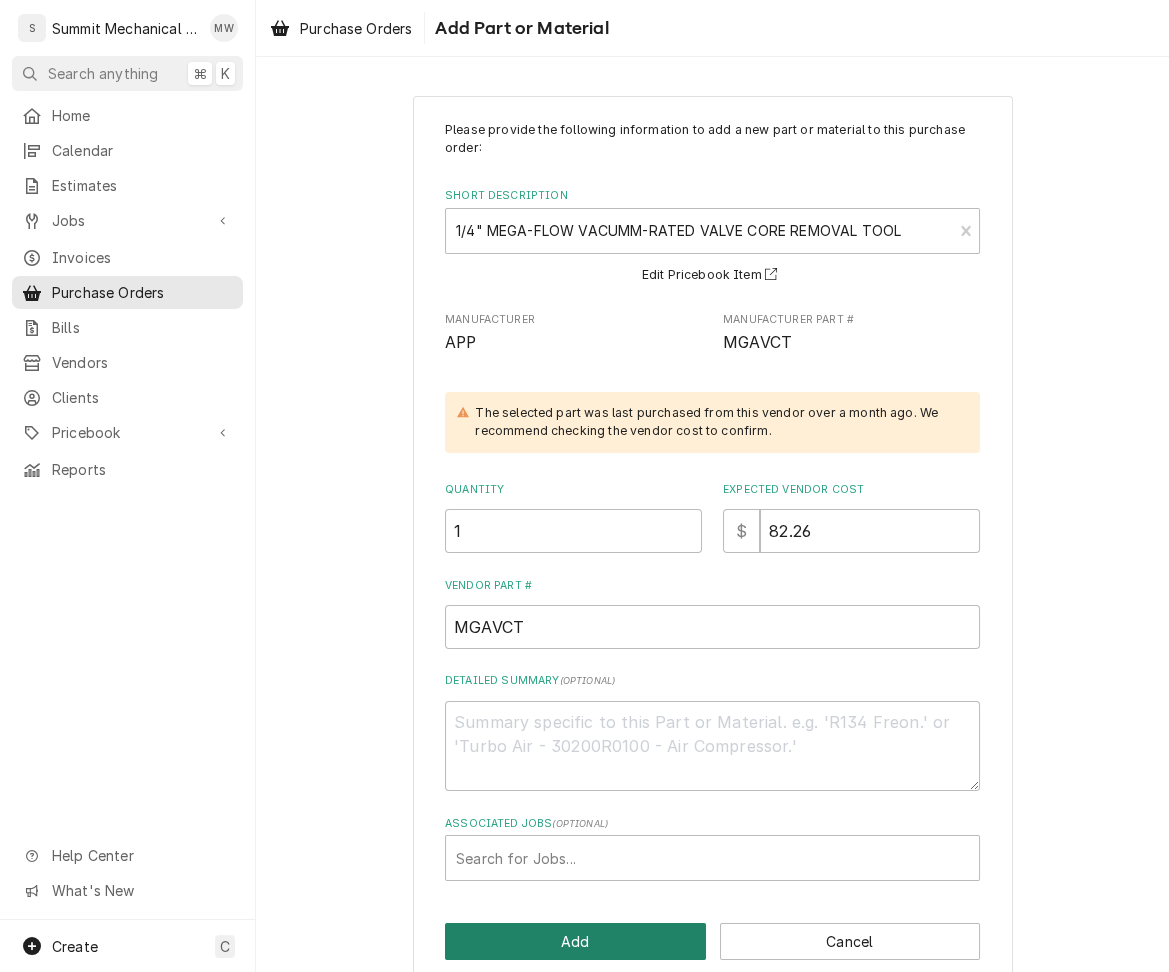 type on "x" 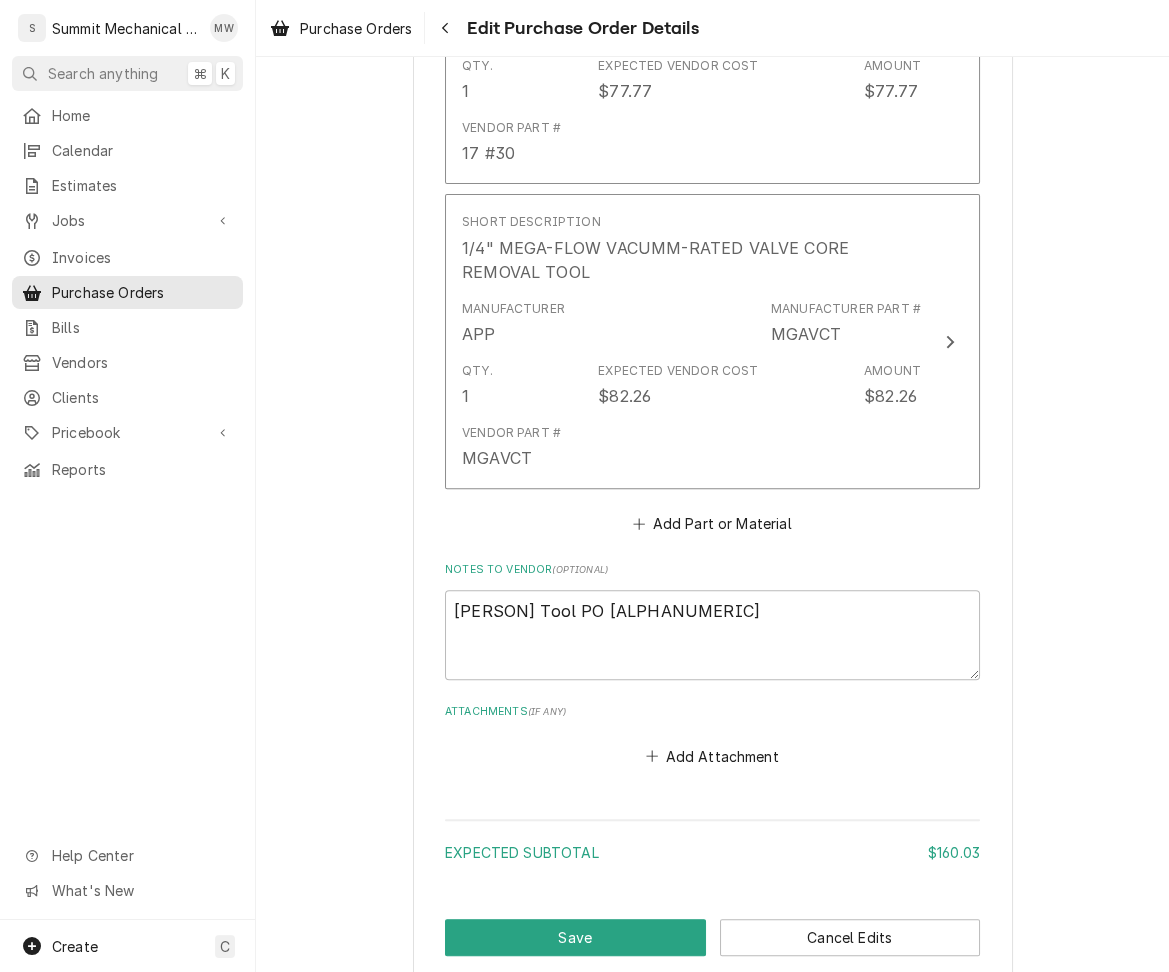 scroll, scrollTop: 1033, scrollLeft: 0, axis: vertical 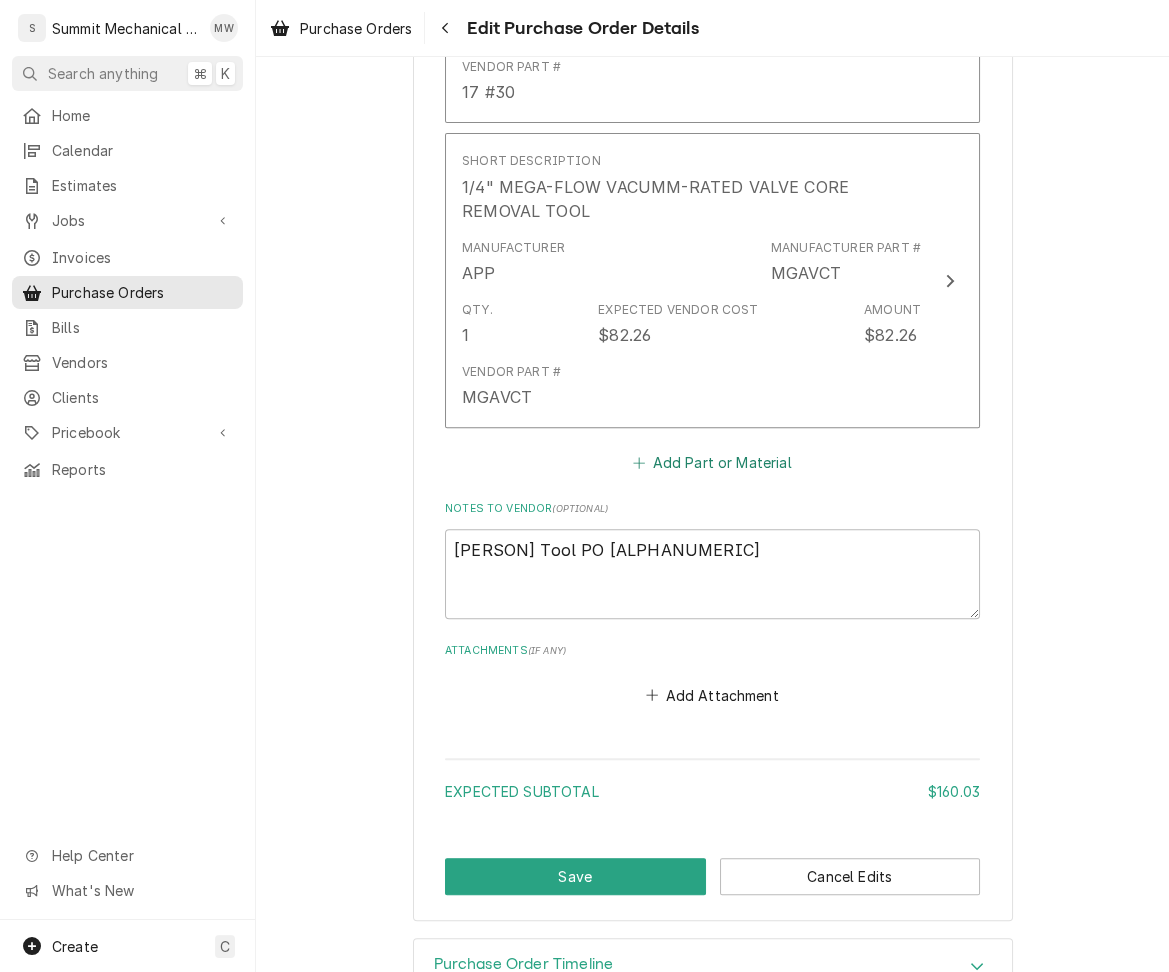 click on "Add Part or Material" at bounding box center (712, 463) 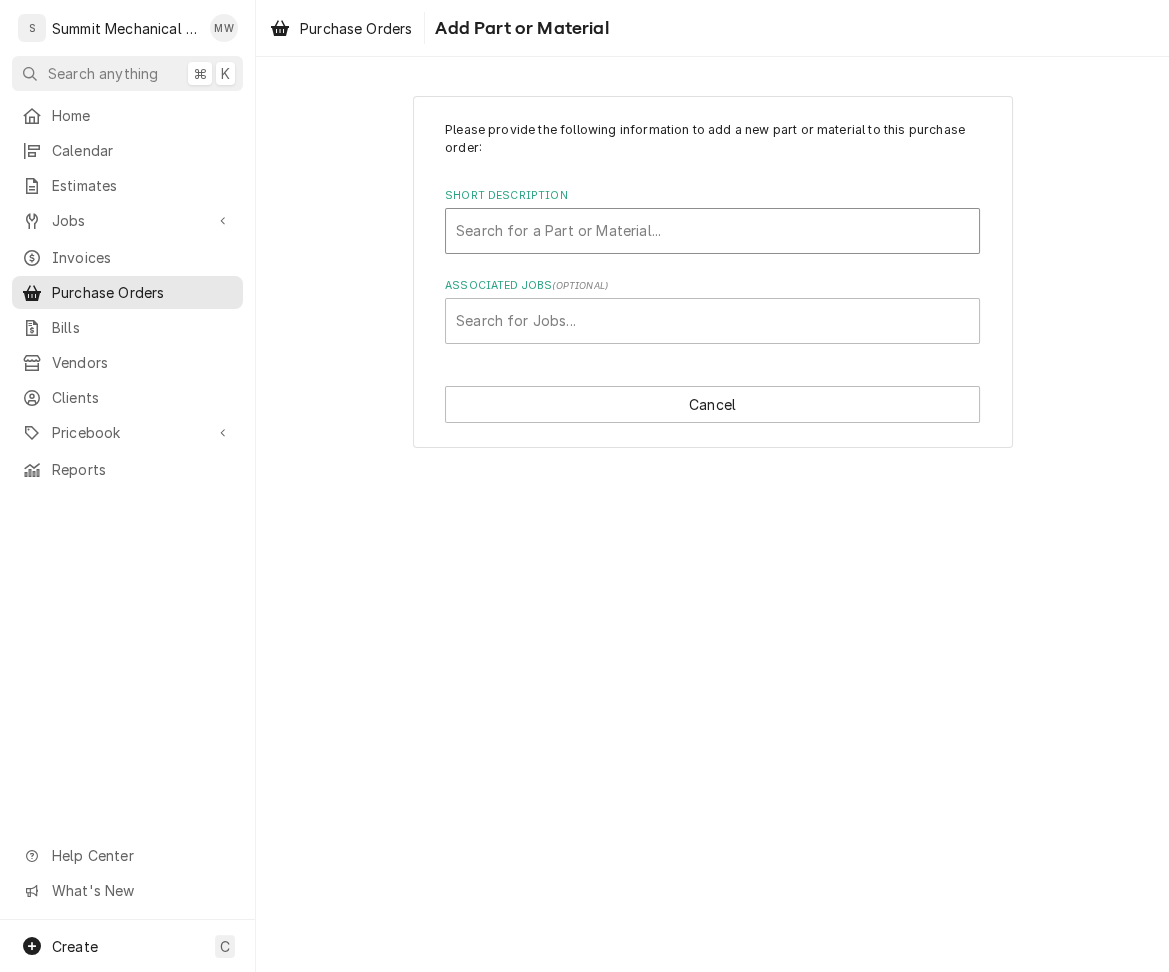 click at bounding box center (712, 231) 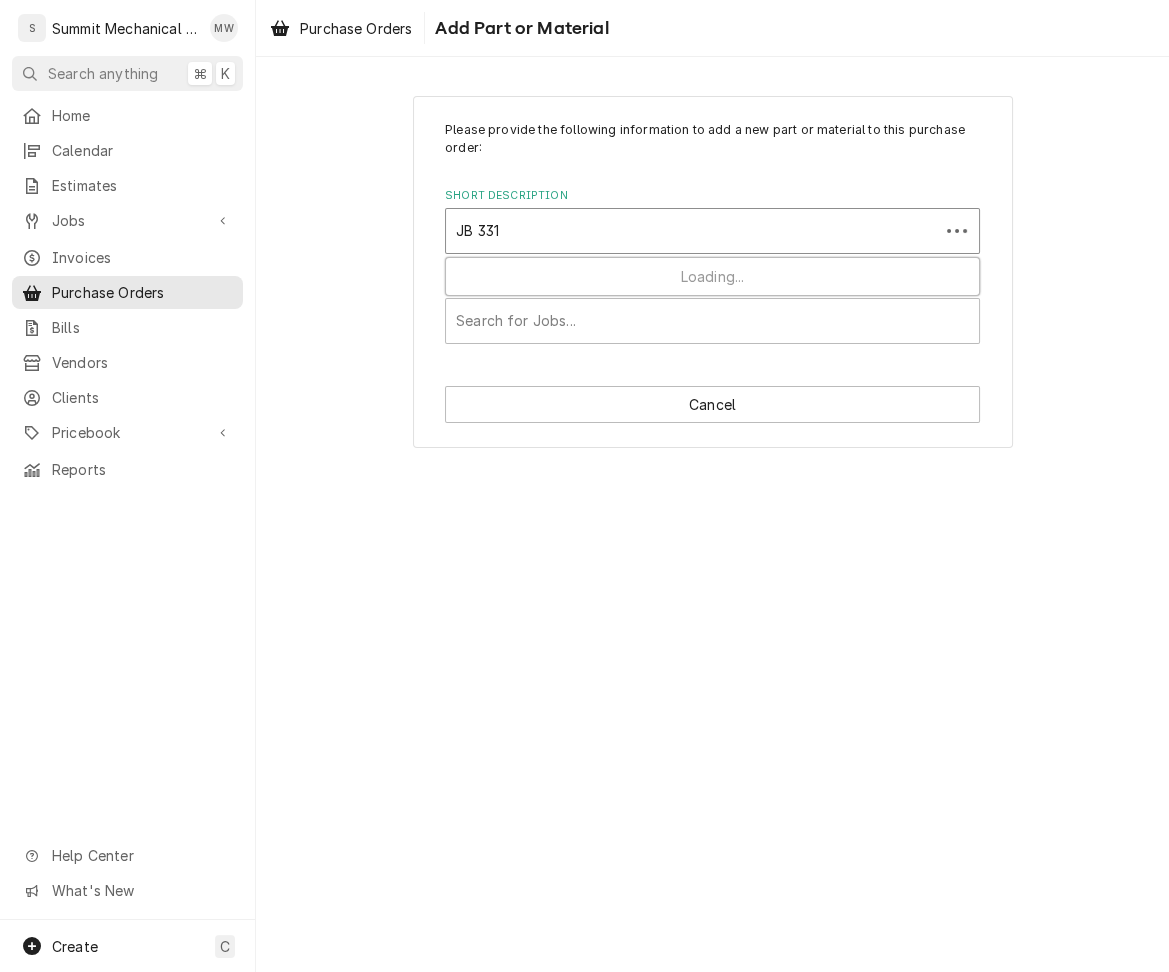 type on "JB 3311" 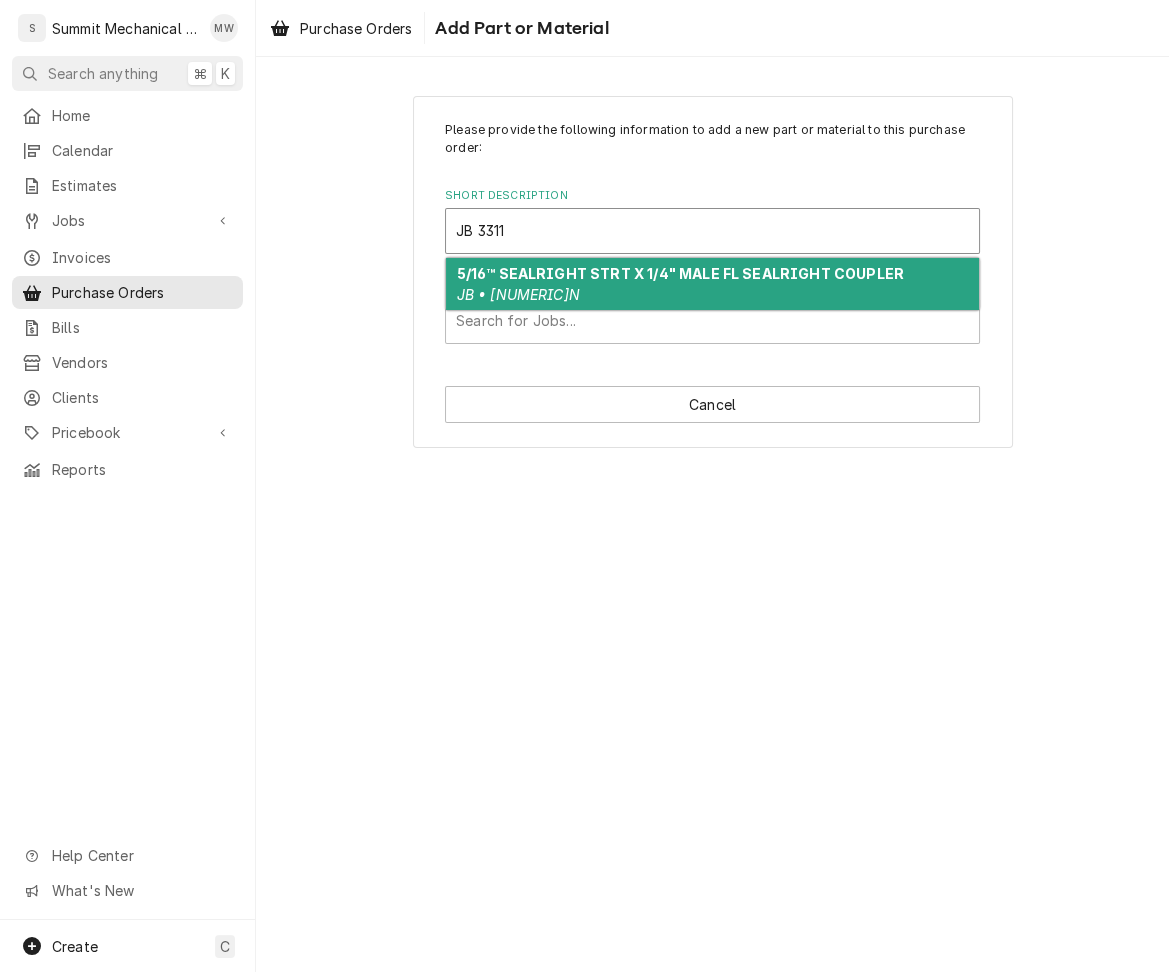type 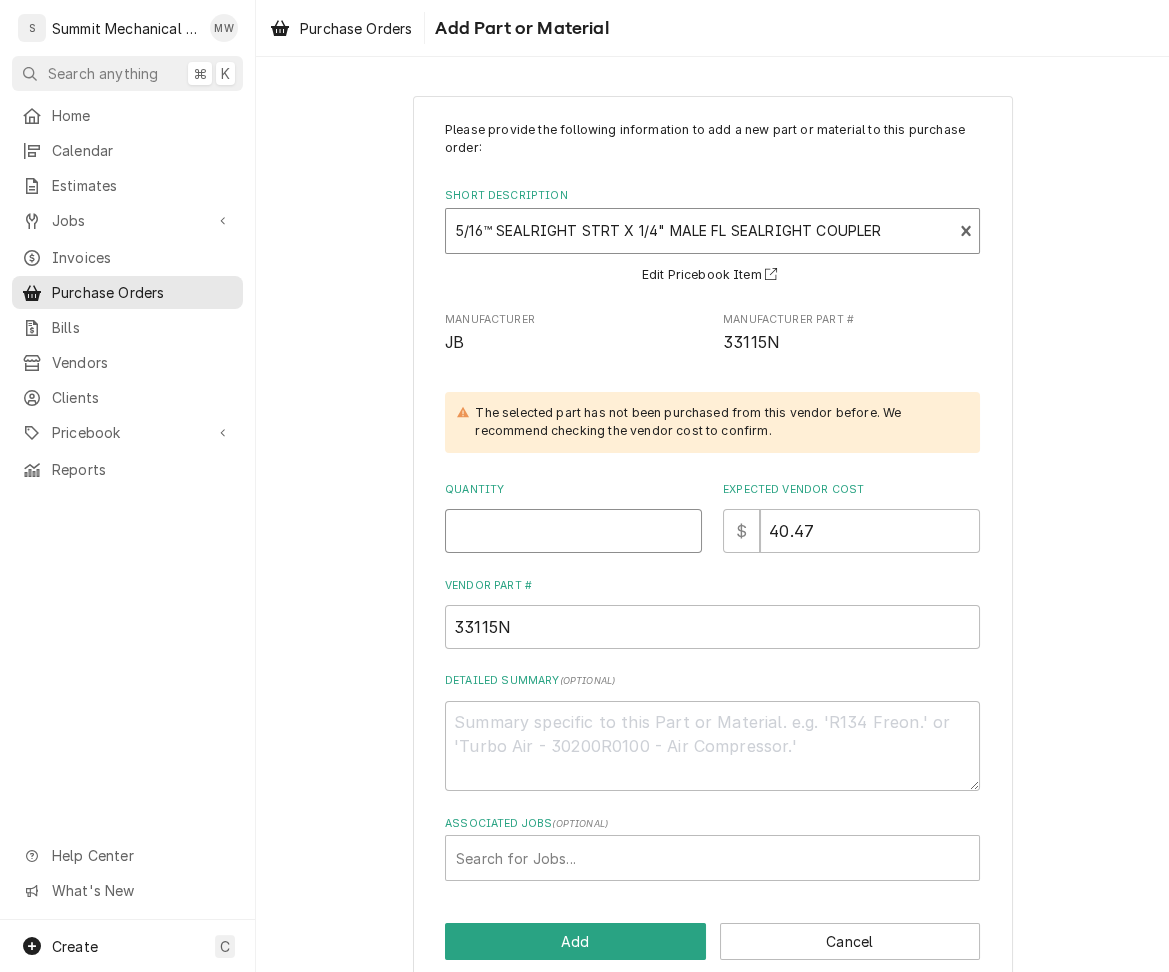 click on "Quantity" at bounding box center [573, 531] 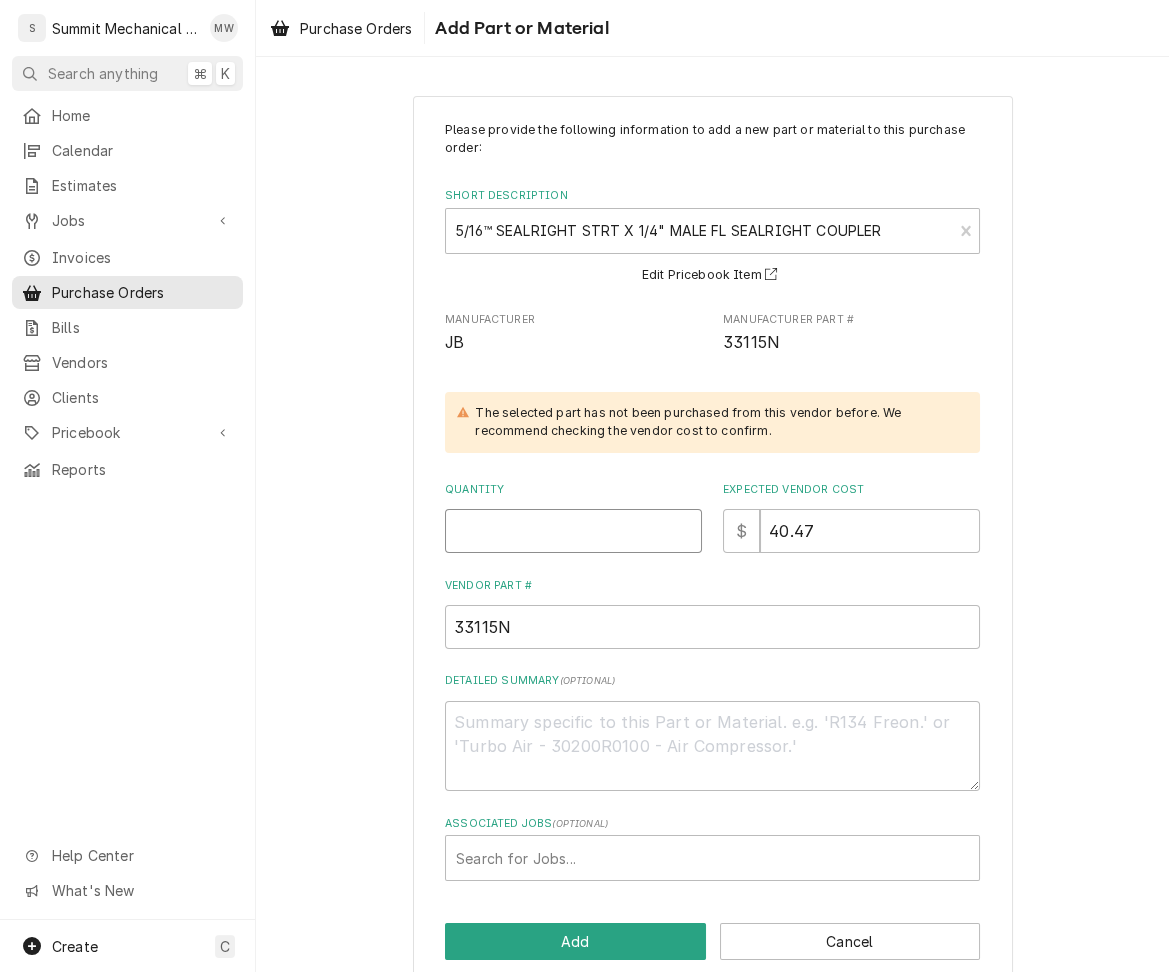 type on "x" 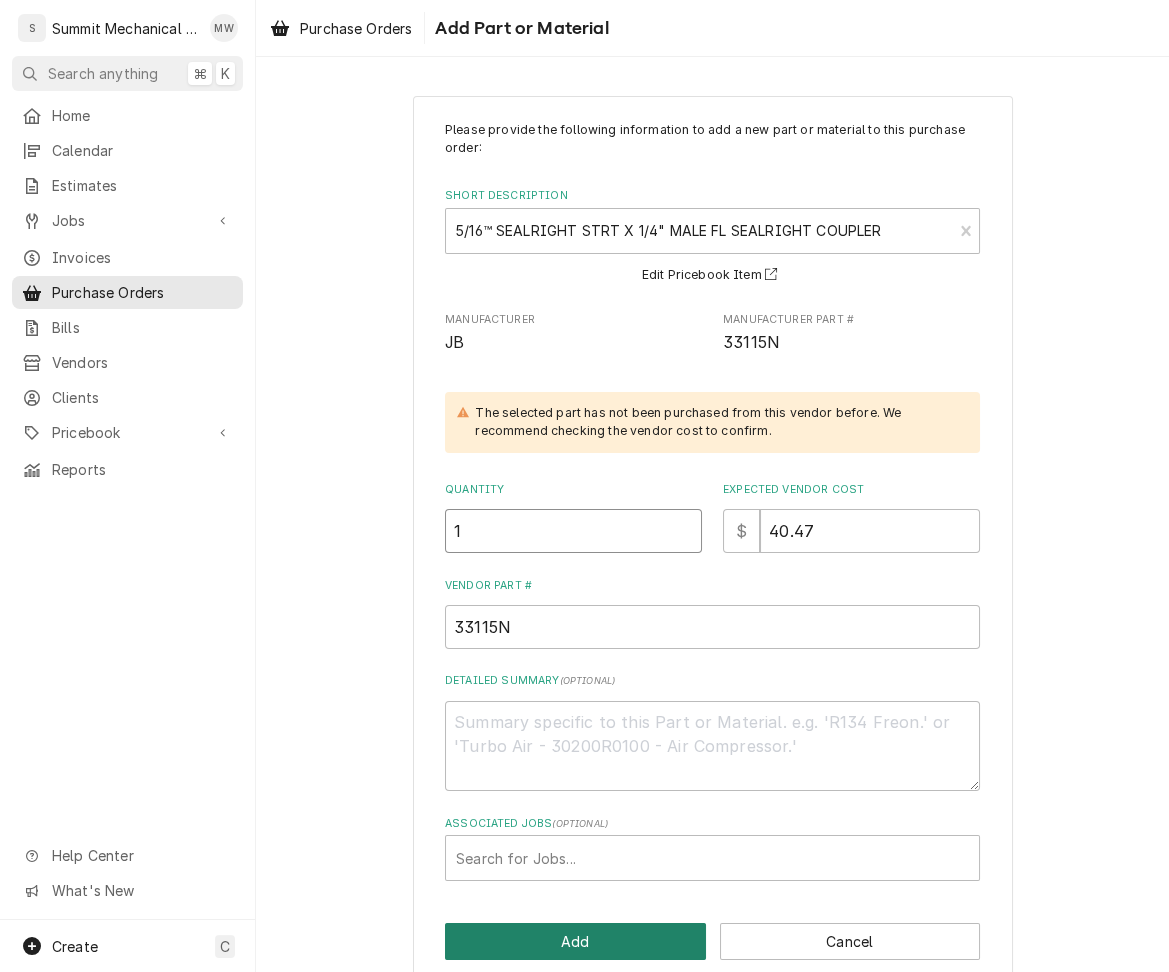 type on "1" 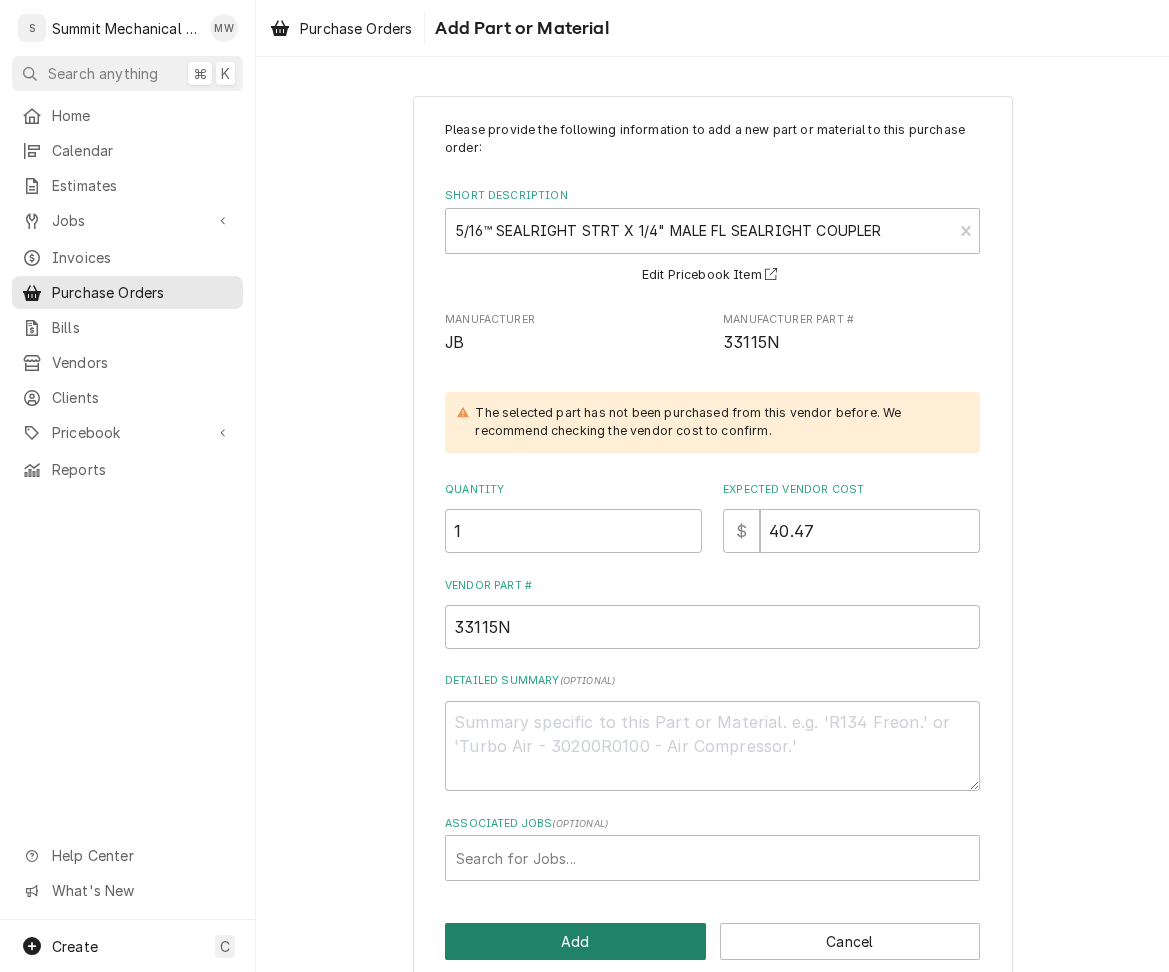 click on "Add" at bounding box center [575, 941] 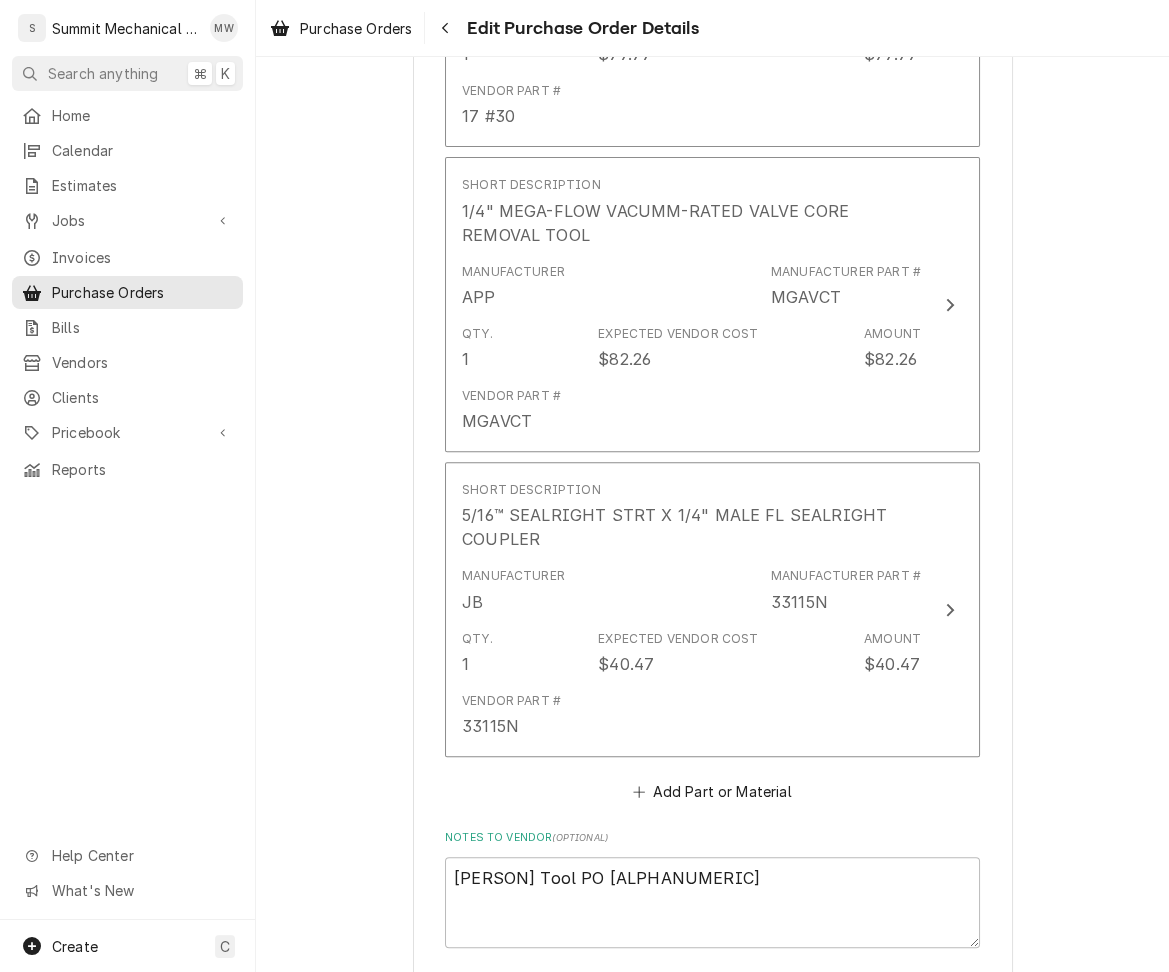 scroll, scrollTop: 1009, scrollLeft: 0, axis: vertical 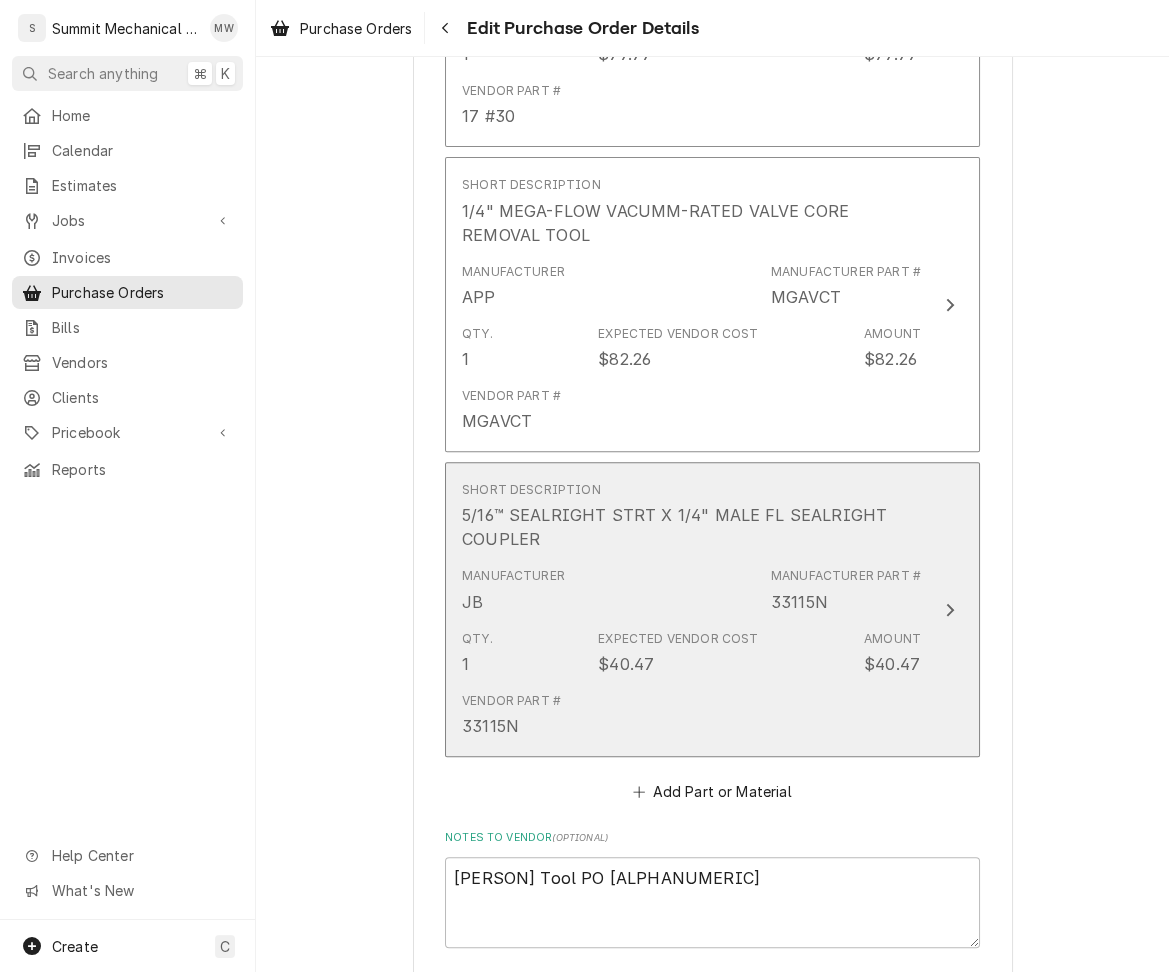 click on "5/16™ SEALRIGHT STRT X 1/4" MALE FL SEALRIGHT COUPLER" at bounding box center (691, 527) 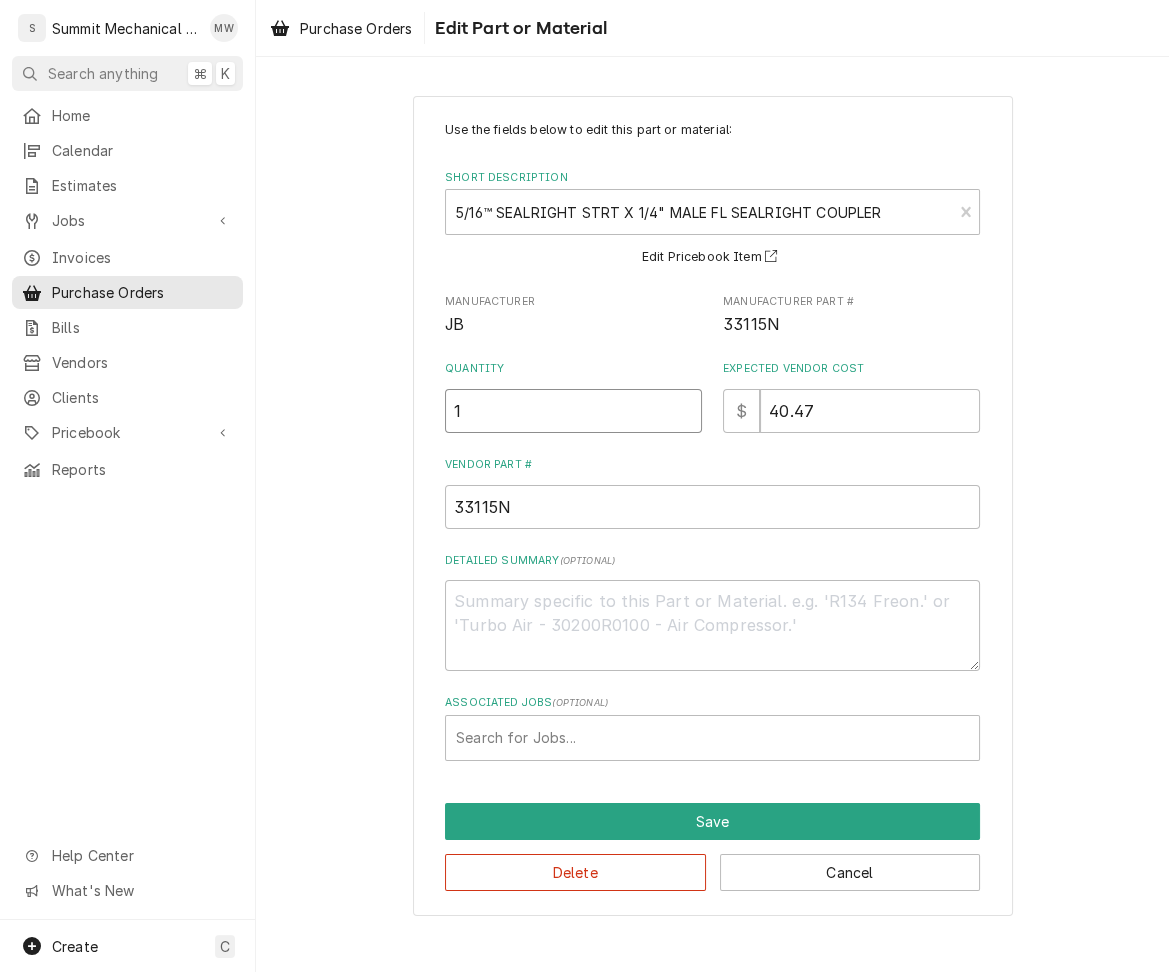 click on "1" at bounding box center (573, 411) 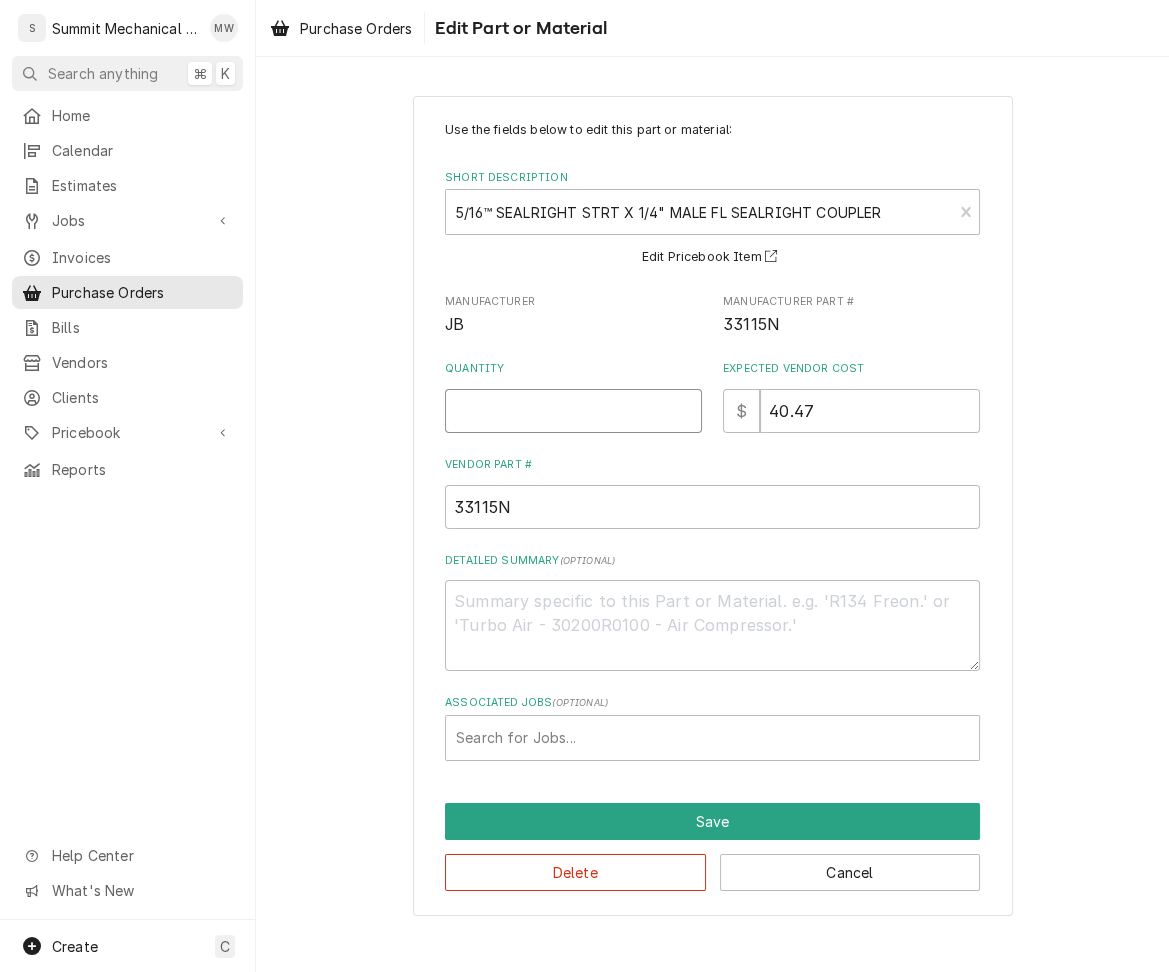 type on "x" 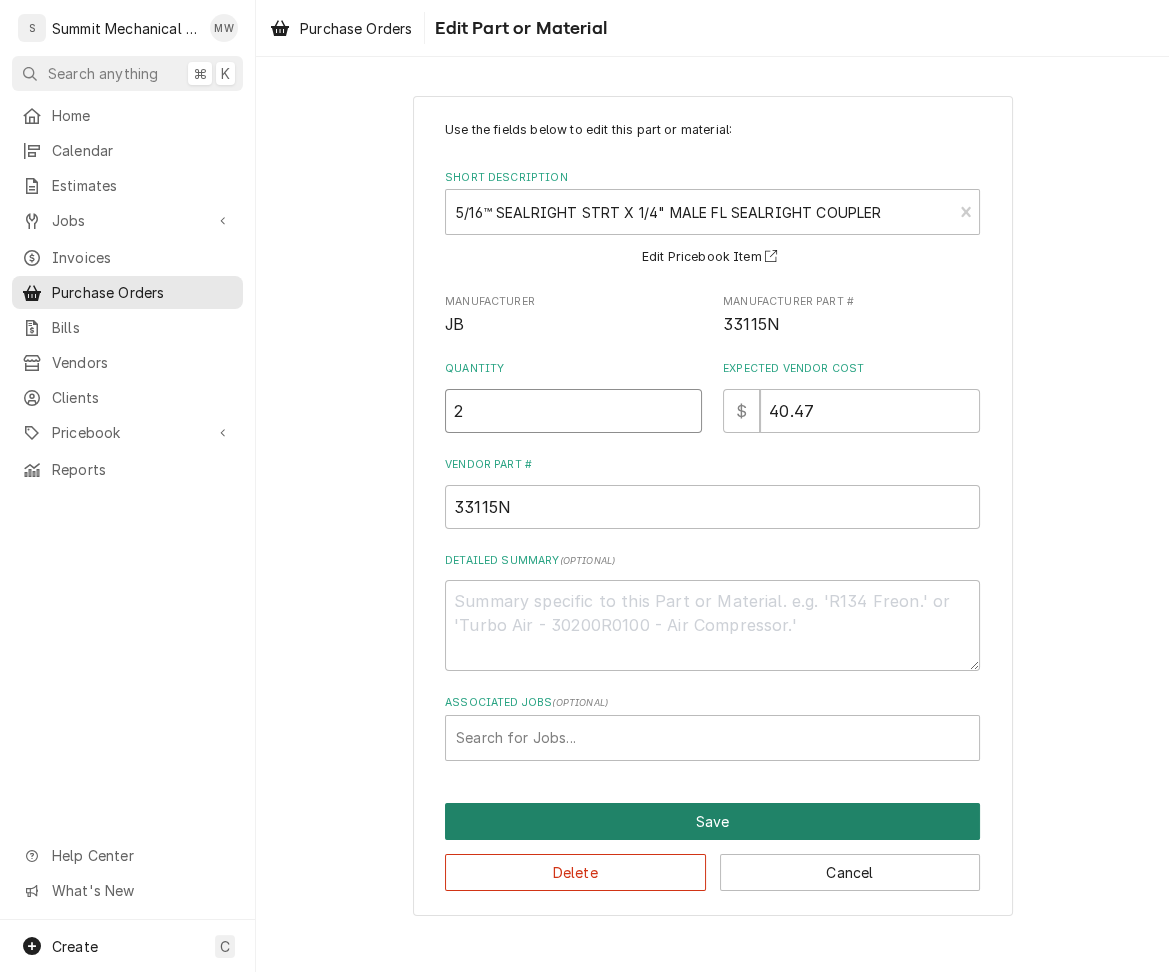 type on "2" 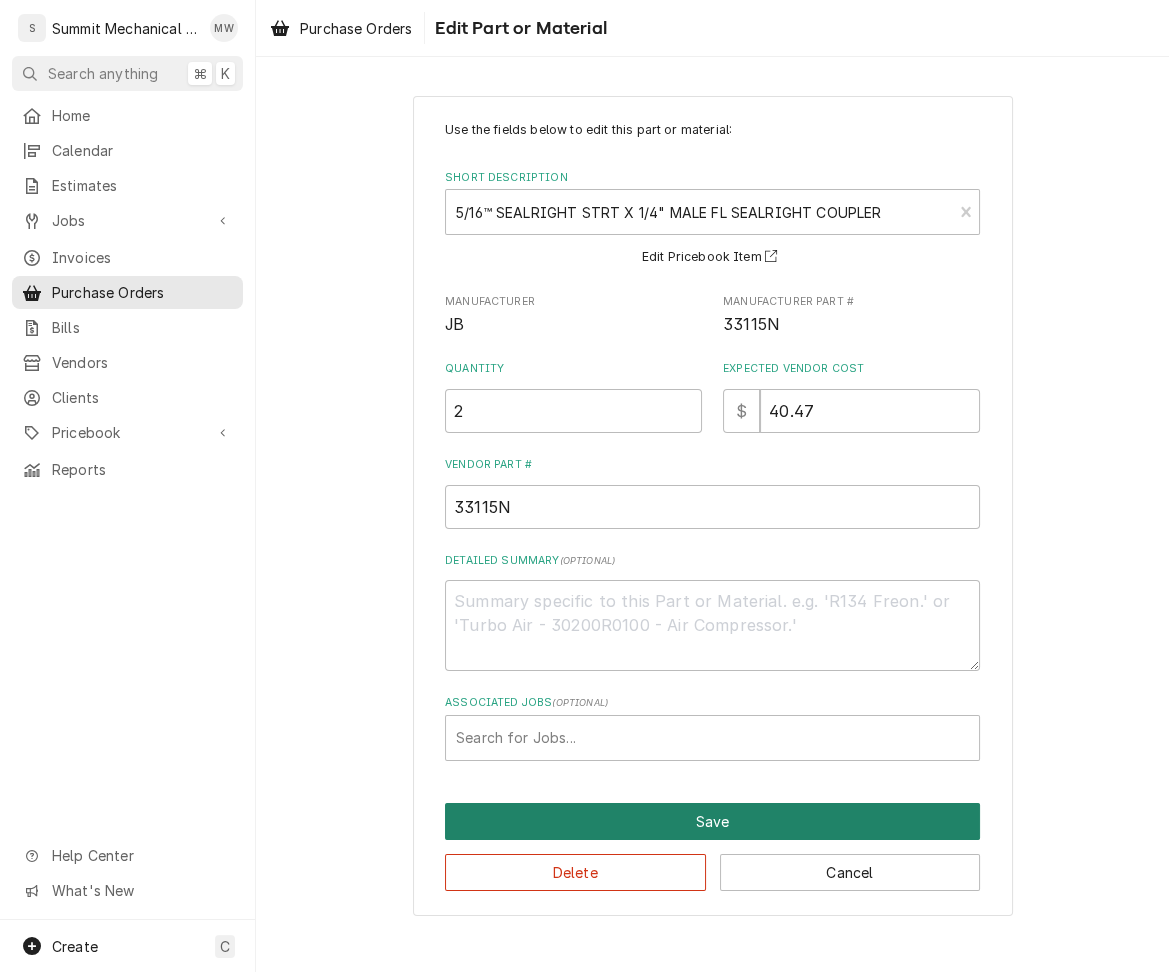 click on "Save" at bounding box center (712, 821) 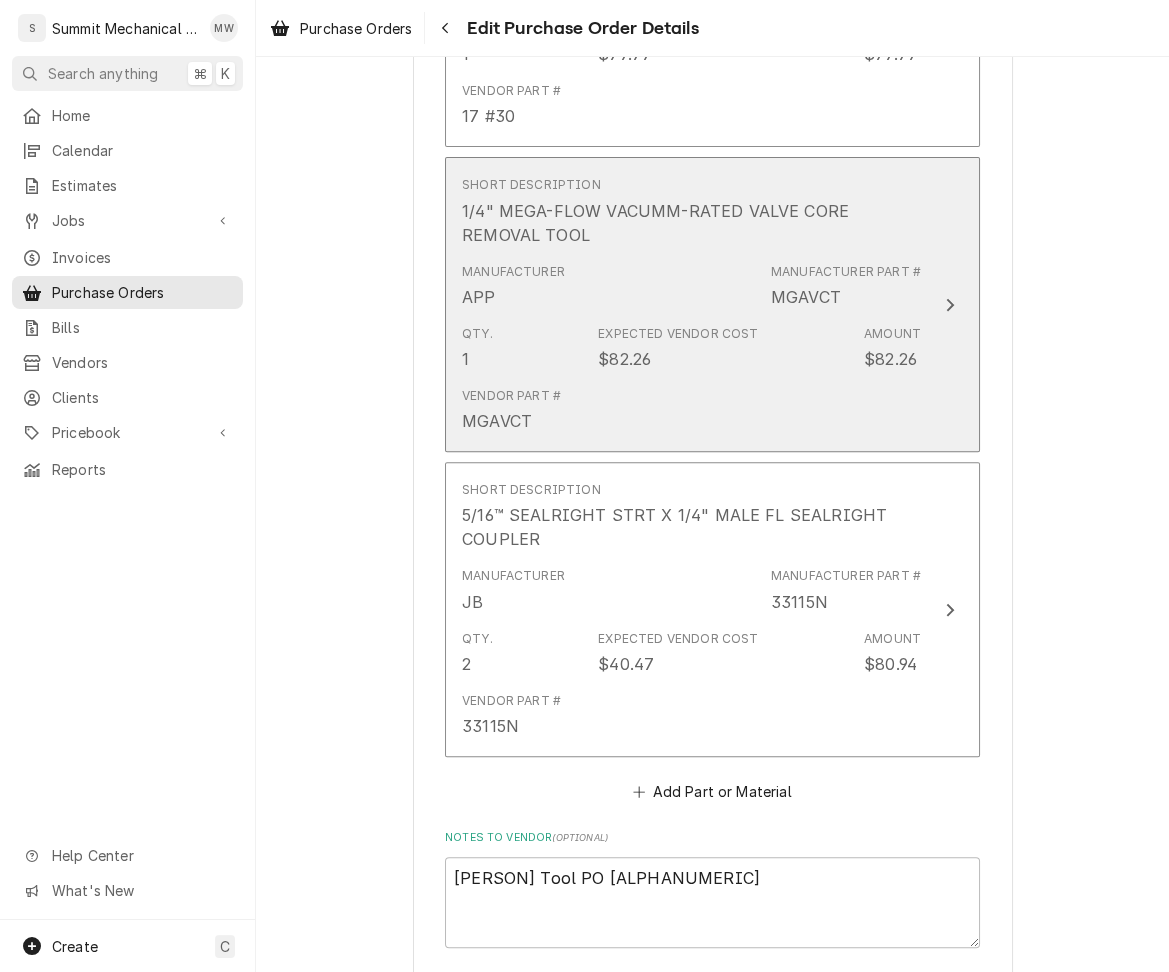 scroll, scrollTop: 985, scrollLeft: 0, axis: vertical 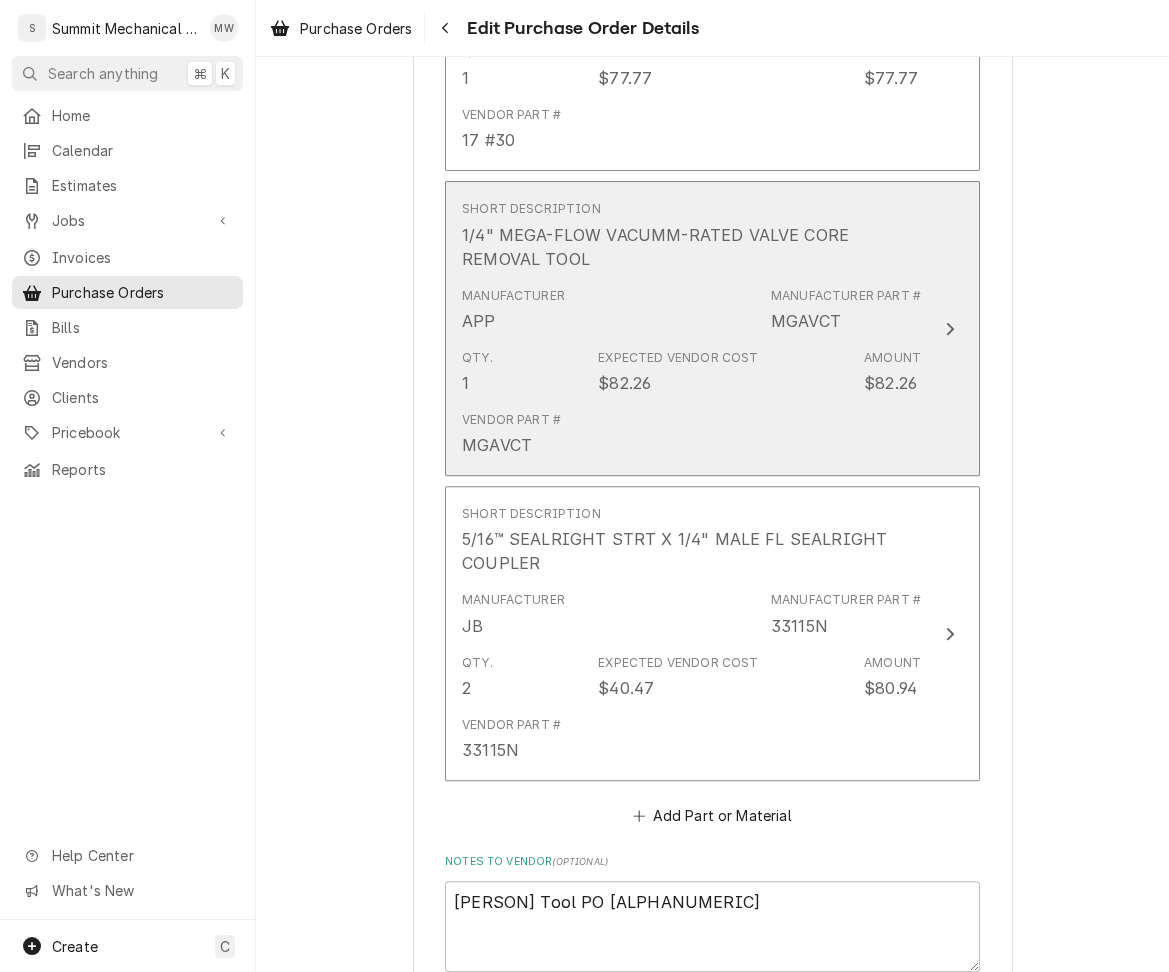 click on "Qty. 1 Expected Vendor Cost $82.26 Amount $82.26" at bounding box center (691, 372) 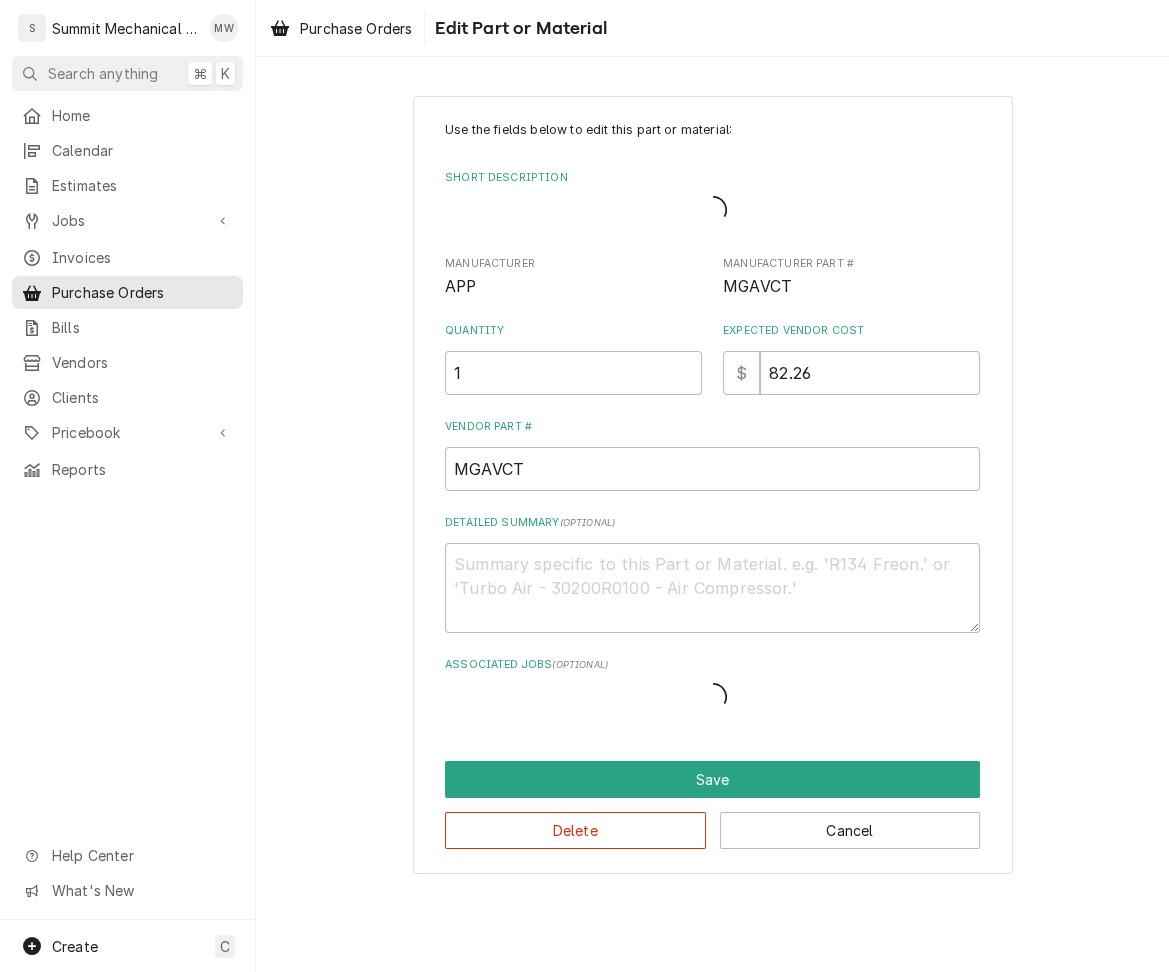 scroll, scrollTop: 0, scrollLeft: 0, axis: both 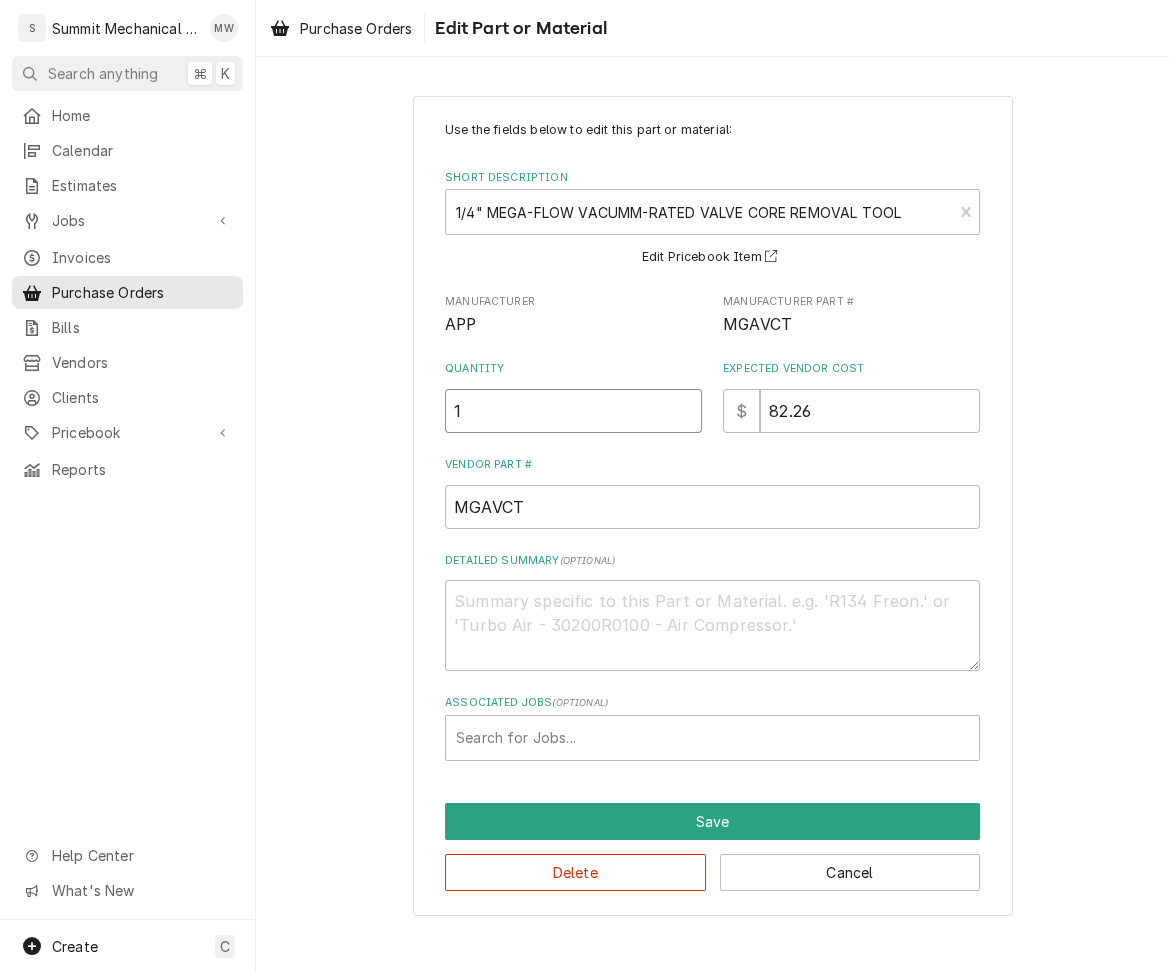 click on "1" at bounding box center (573, 411) 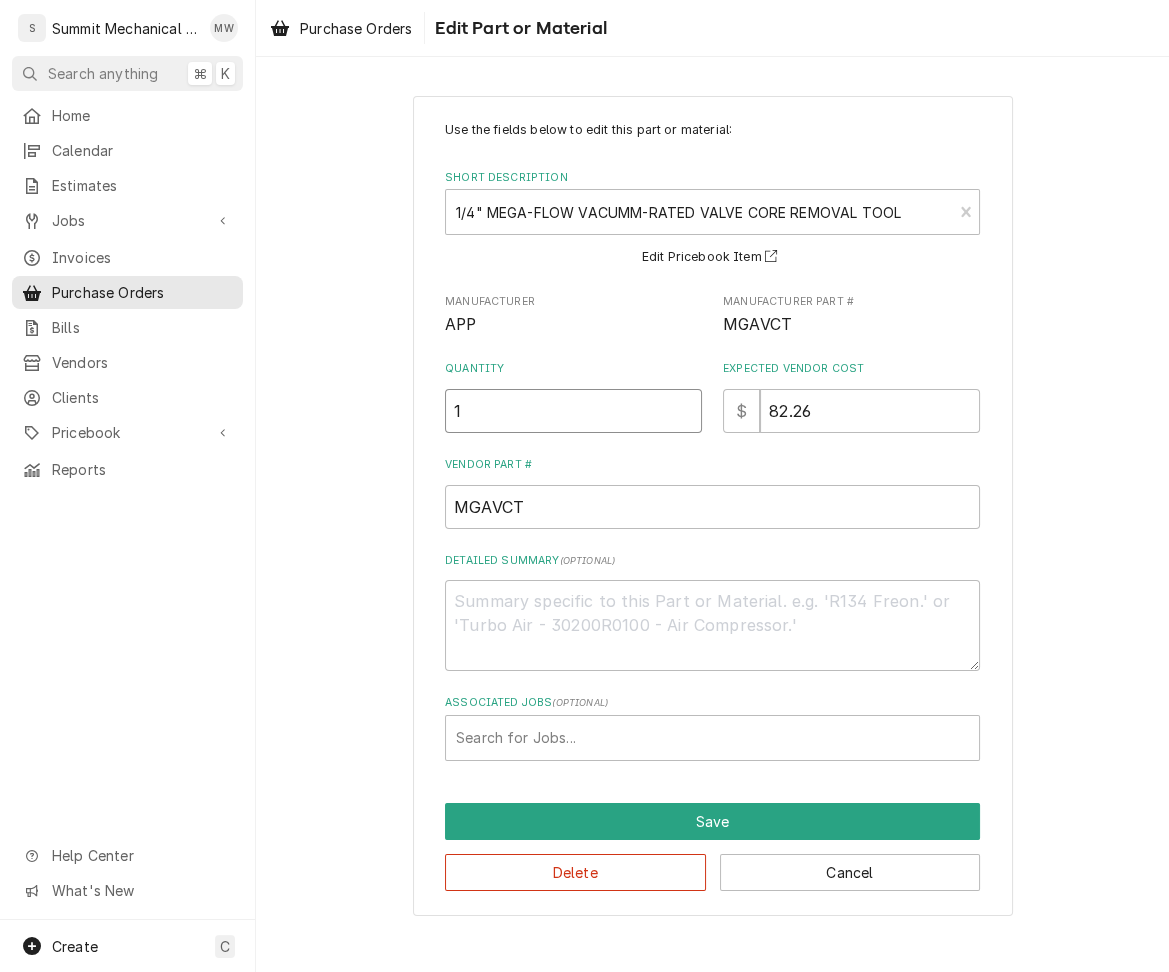 type on "x" 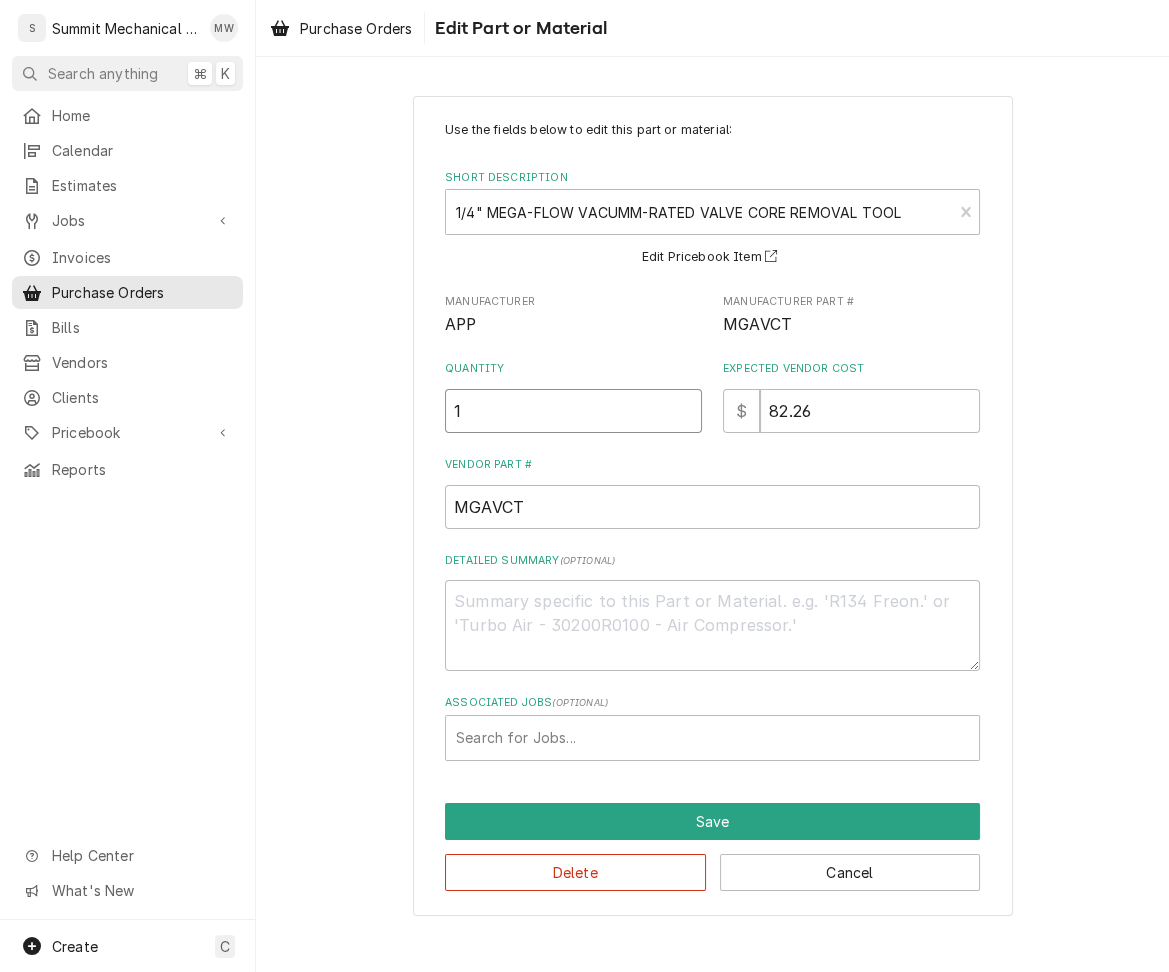 type 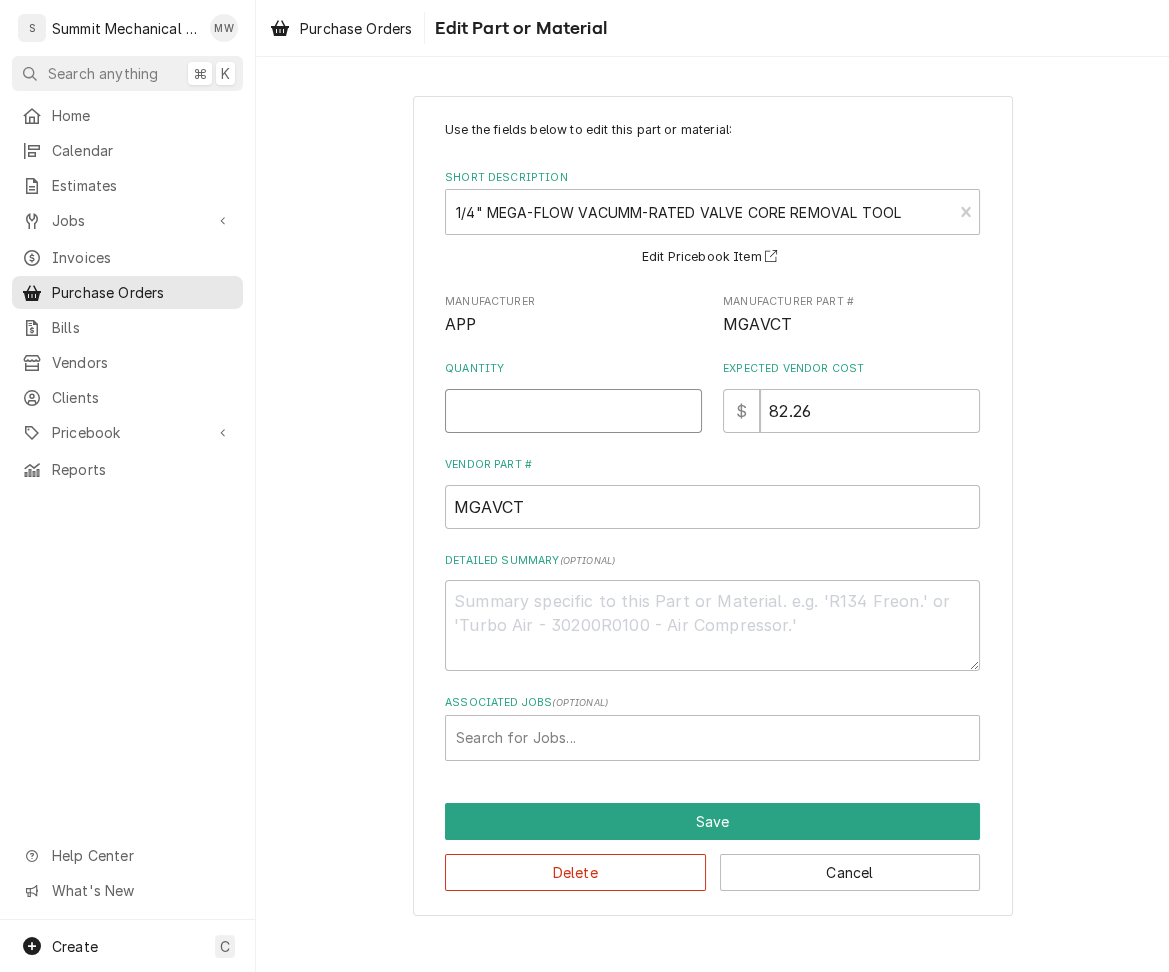 type on "x" 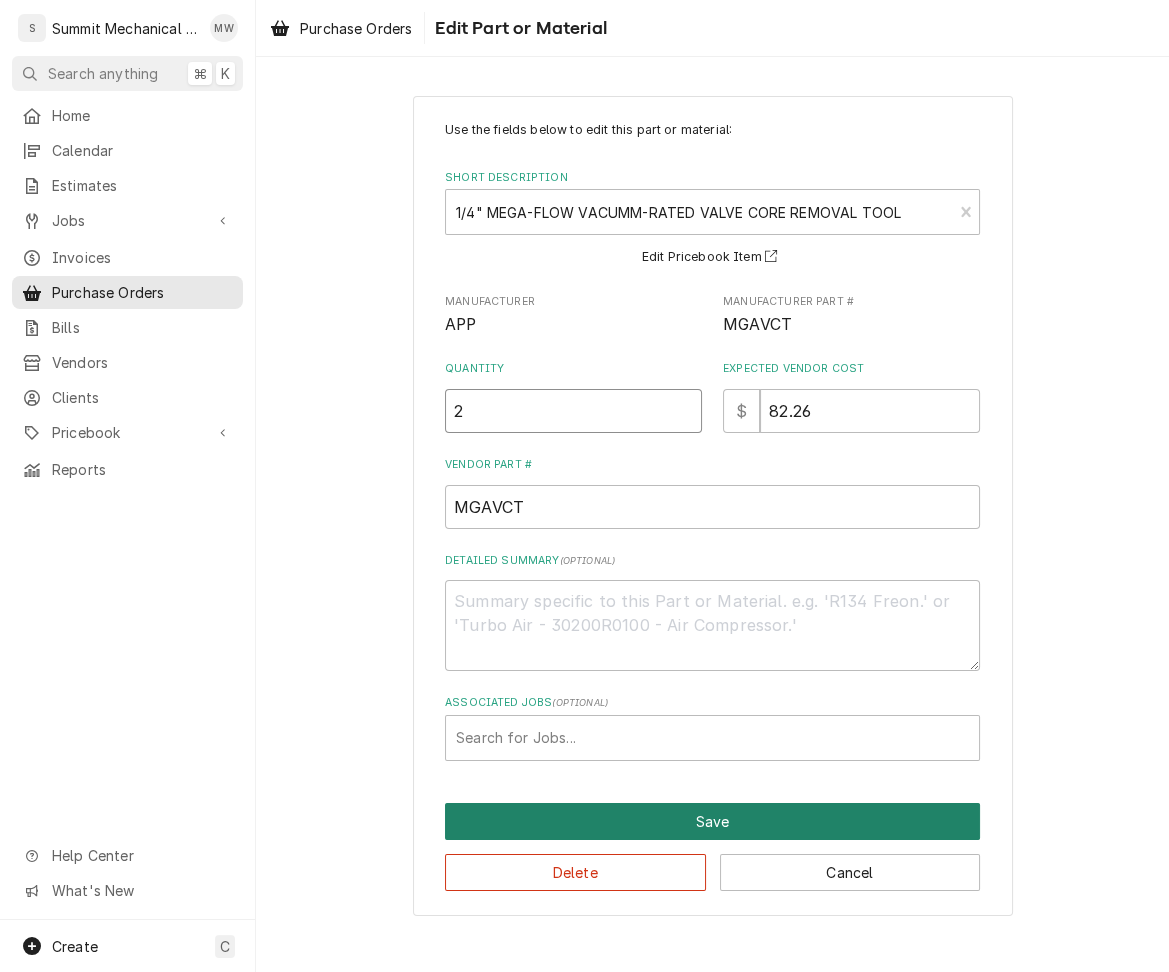 type on "2" 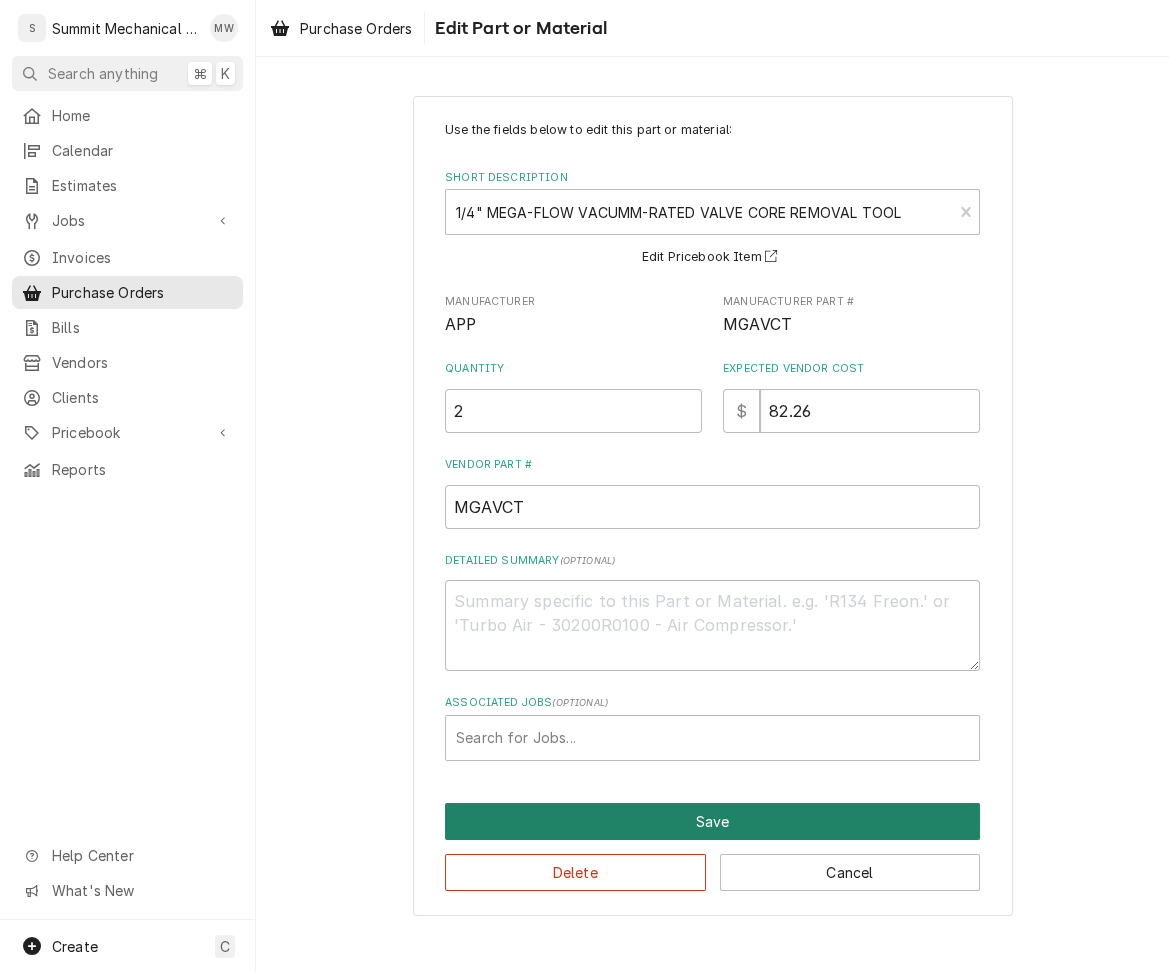 click on "Save" at bounding box center (712, 821) 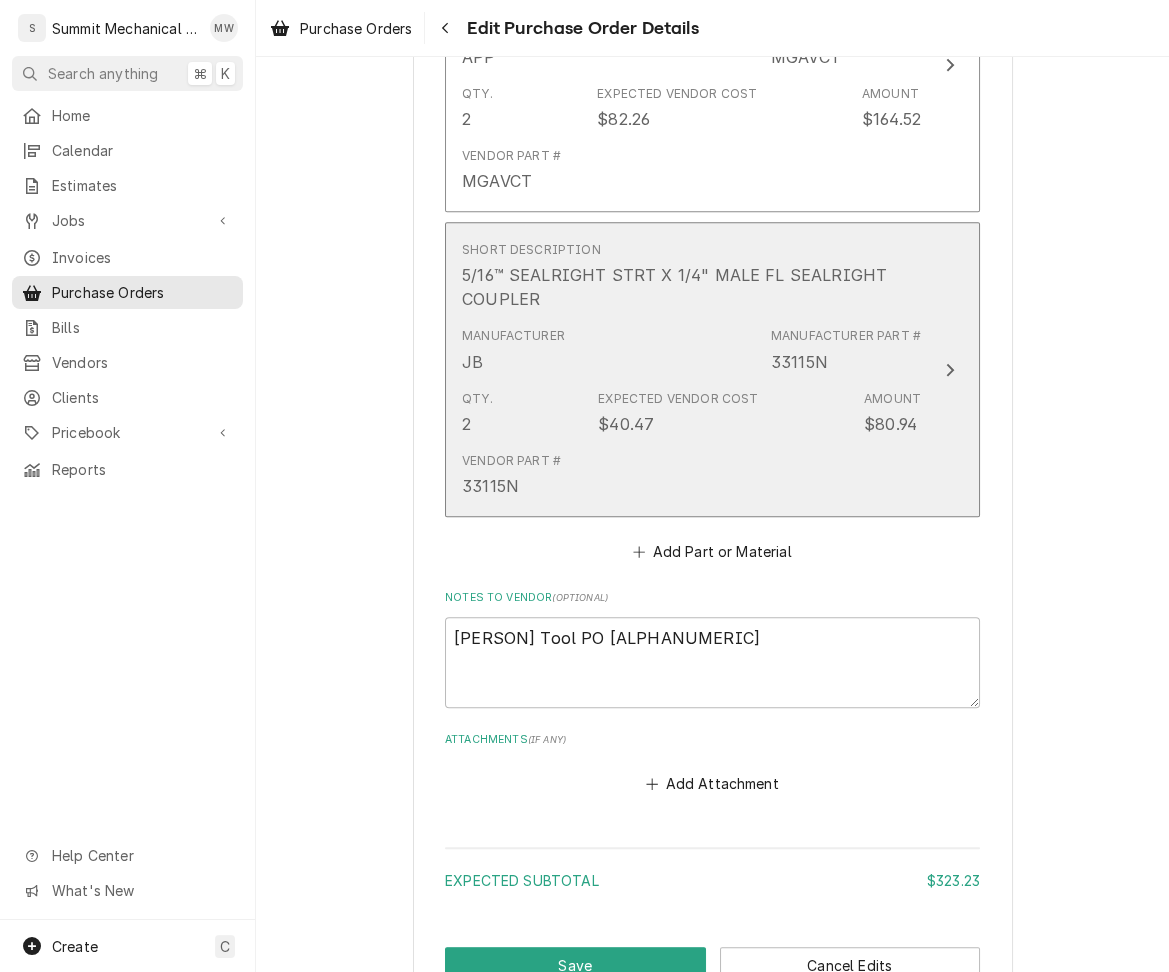 scroll, scrollTop: 1316, scrollLeft: 0, axis: vertical 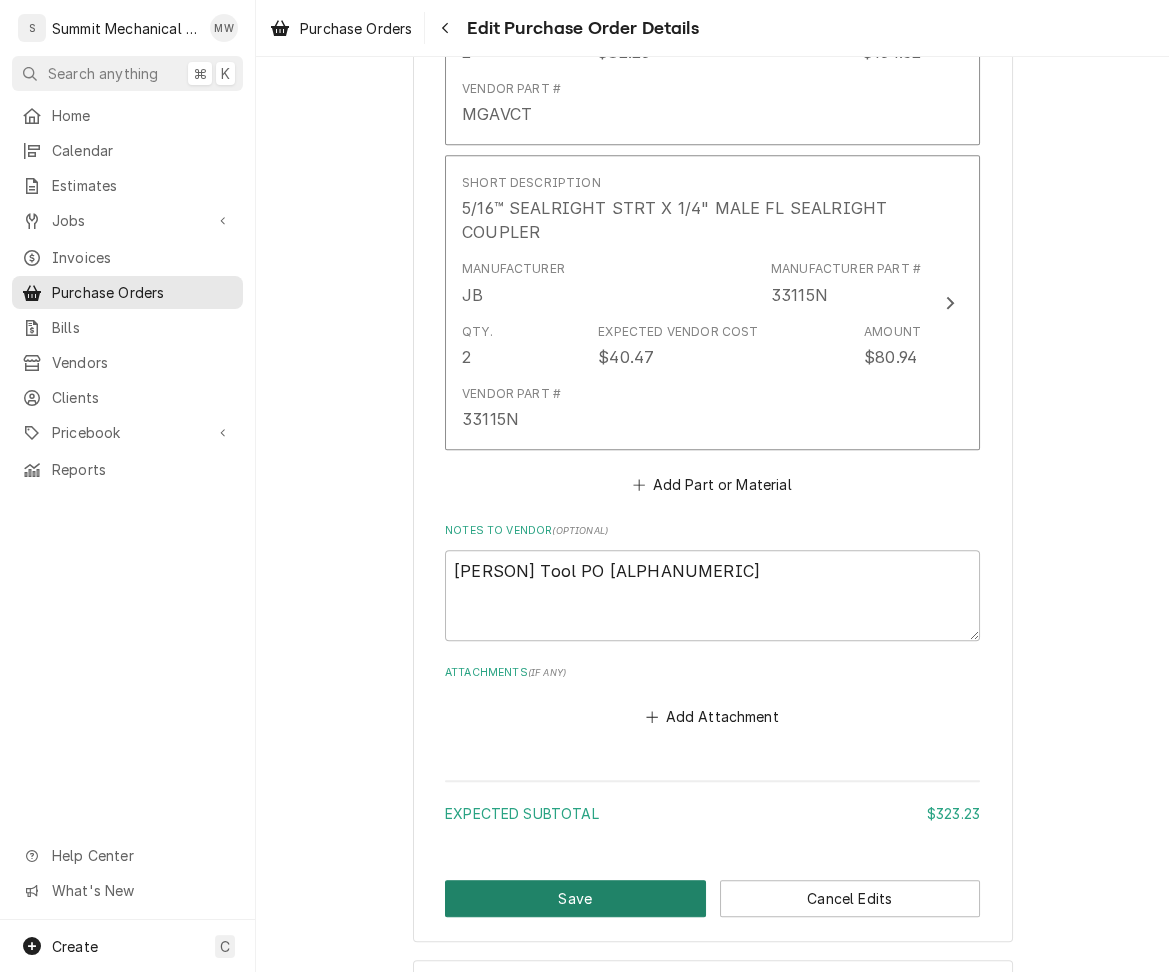 click on "Save" at bounding box center [575, 898] 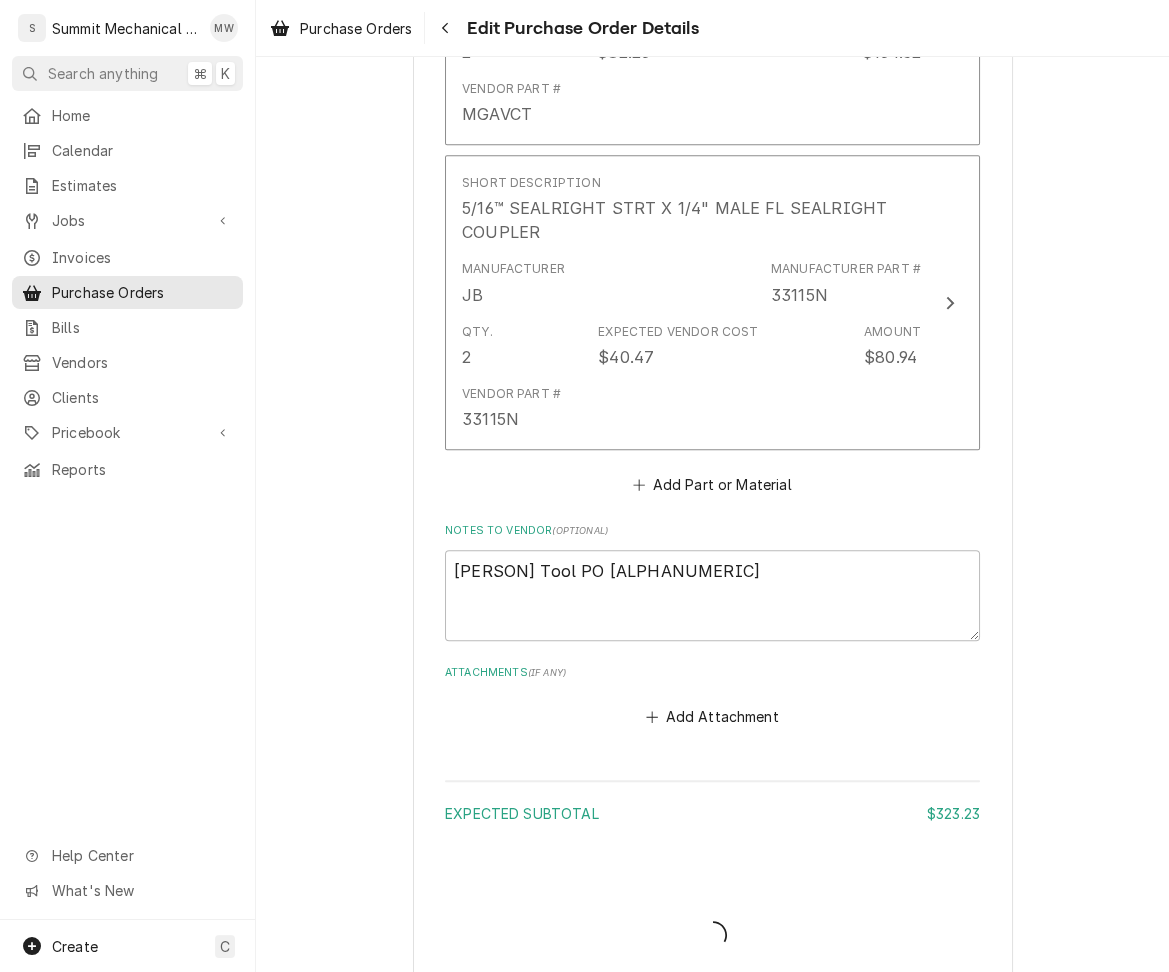 type on "x" 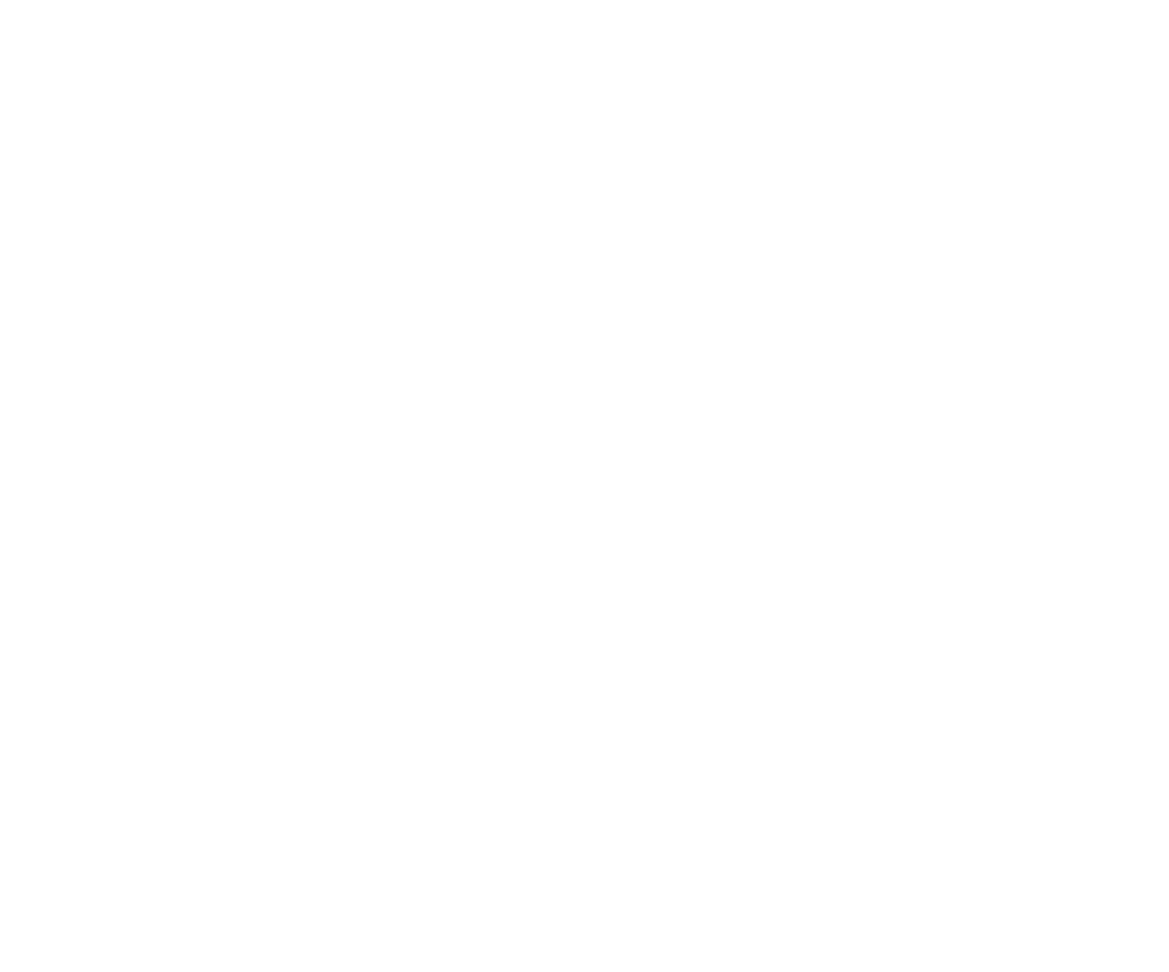 scroll, scrollTop: 0, scrollLeft: 0, axis: both 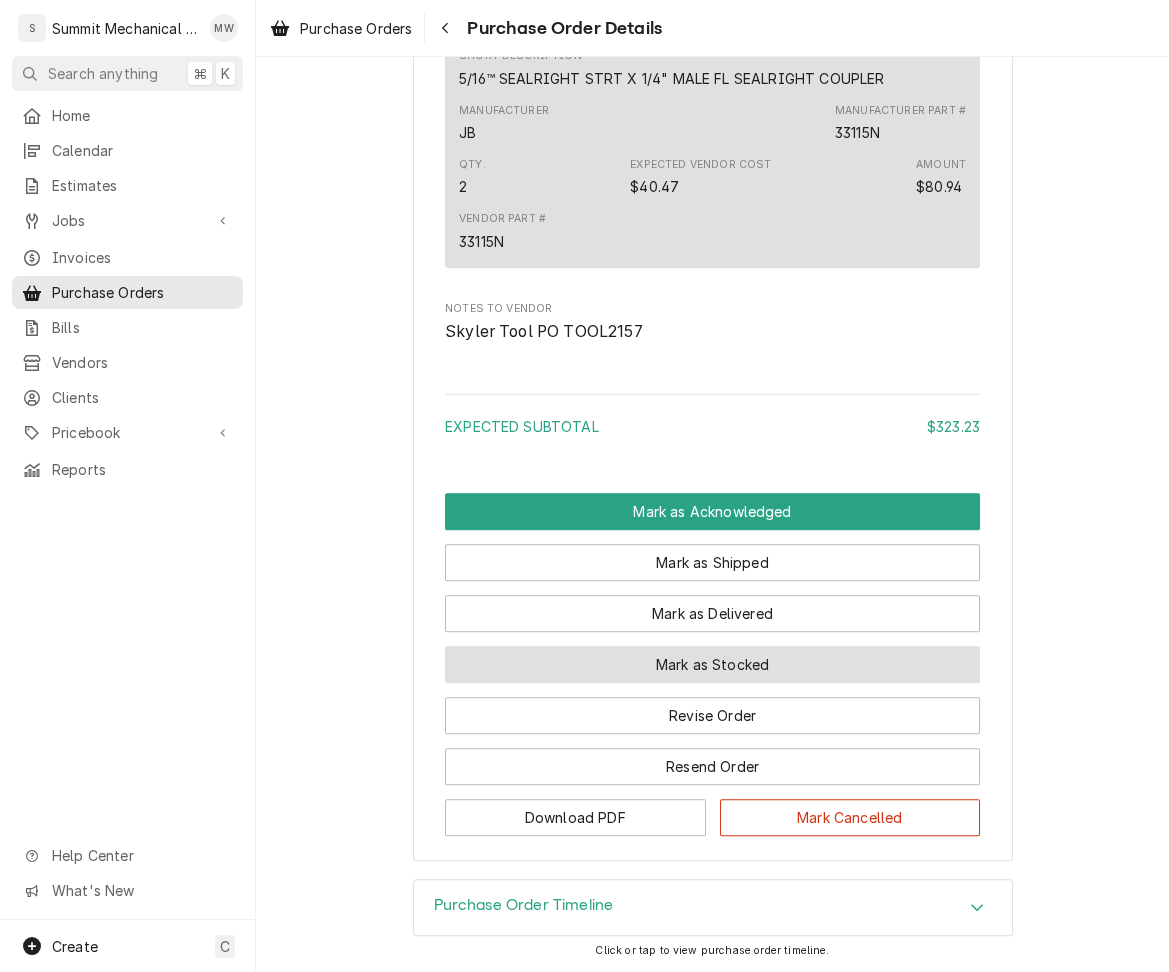 click on "Mark as Stocked" at bounding box center [712, 664] 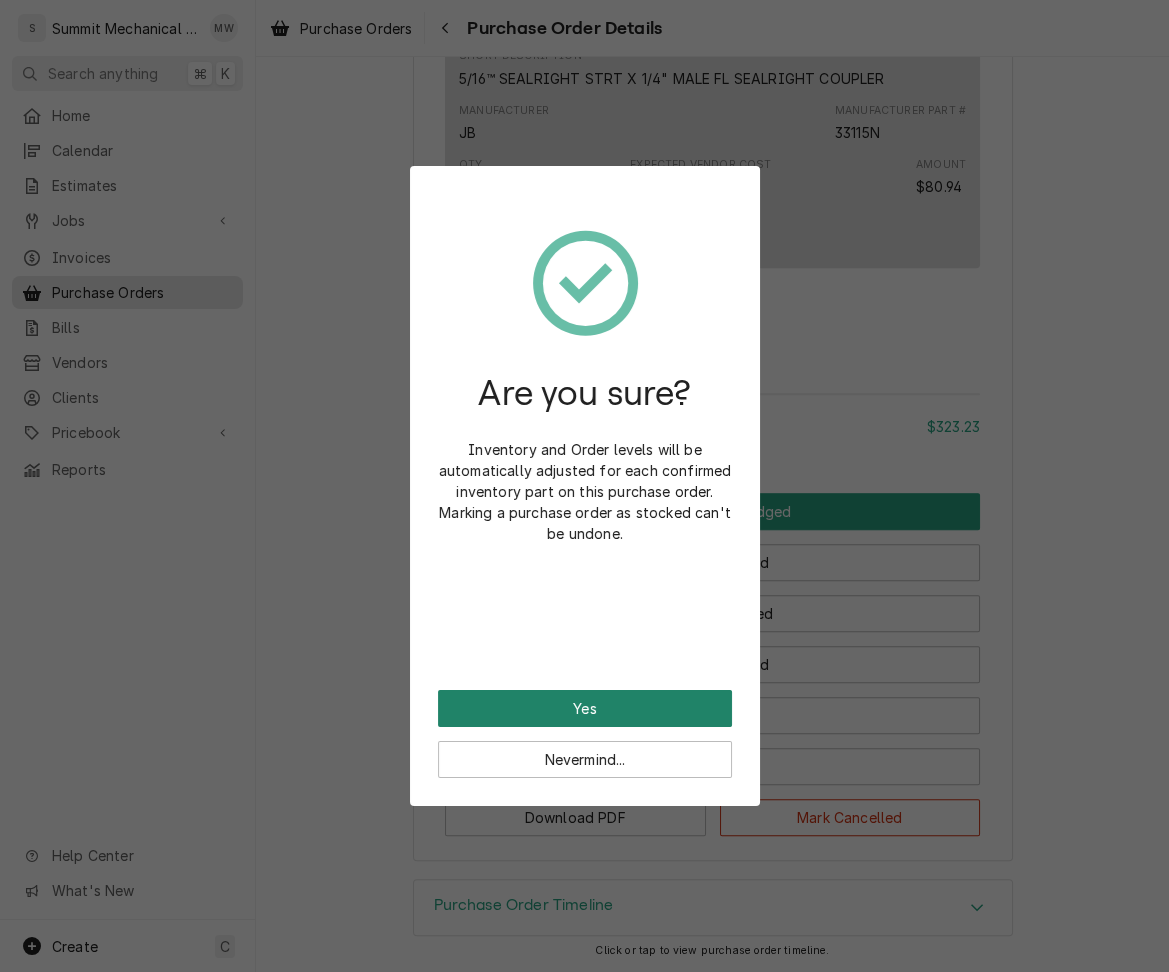 click on "Yes" at bounding box center (585, 708) 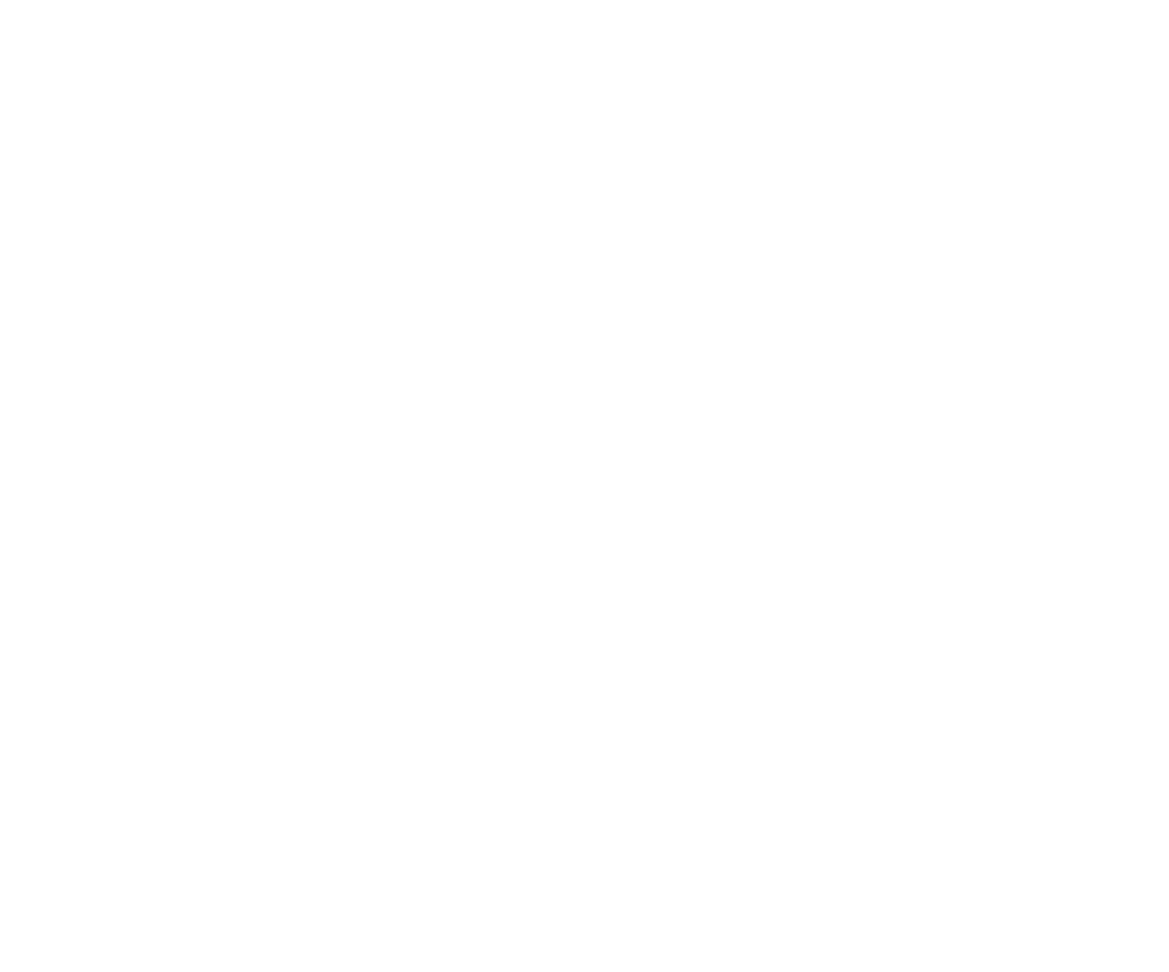 scroll, scrollTop: 0, scrollLeft: 0, axis: both 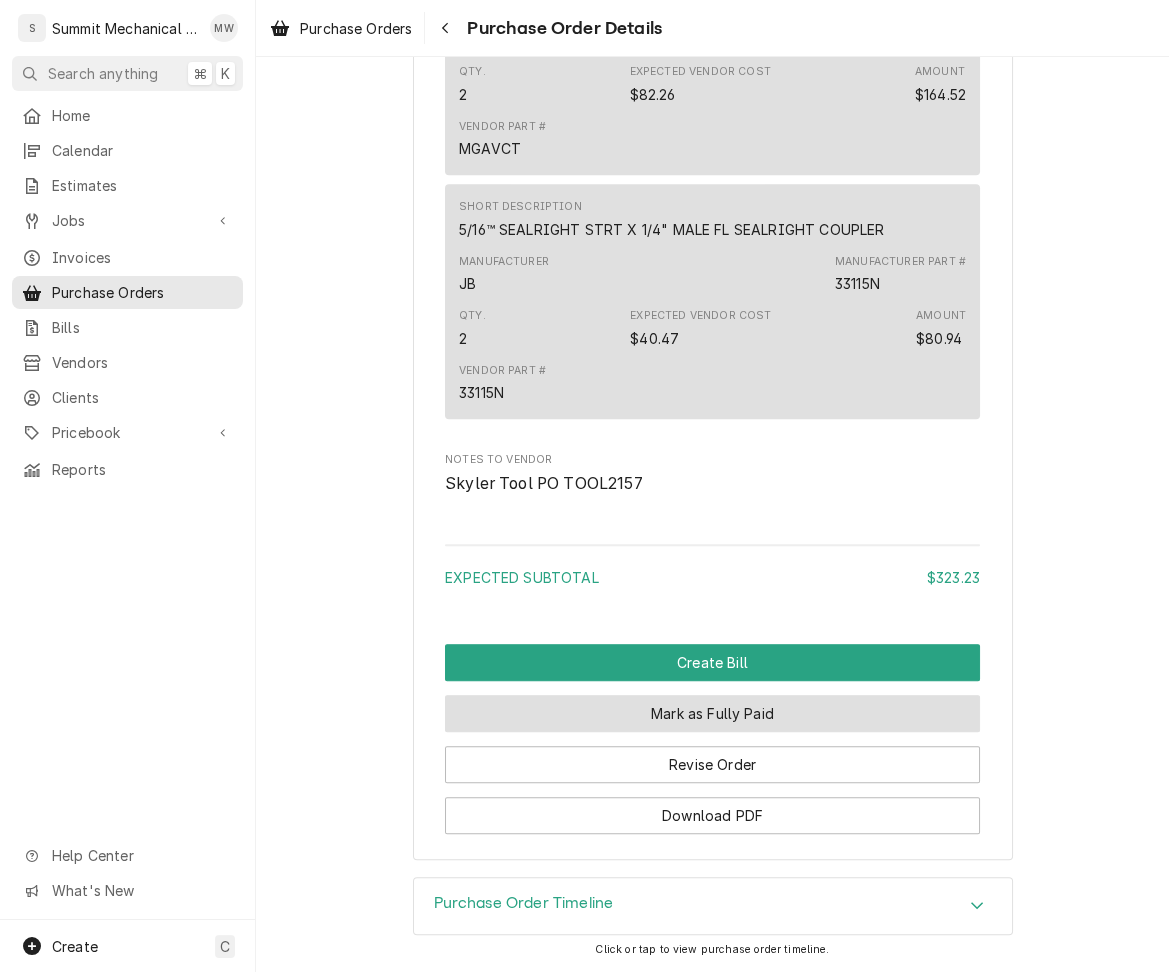 click on "Mark as Fully Paid" at bounding box center [712, 713] 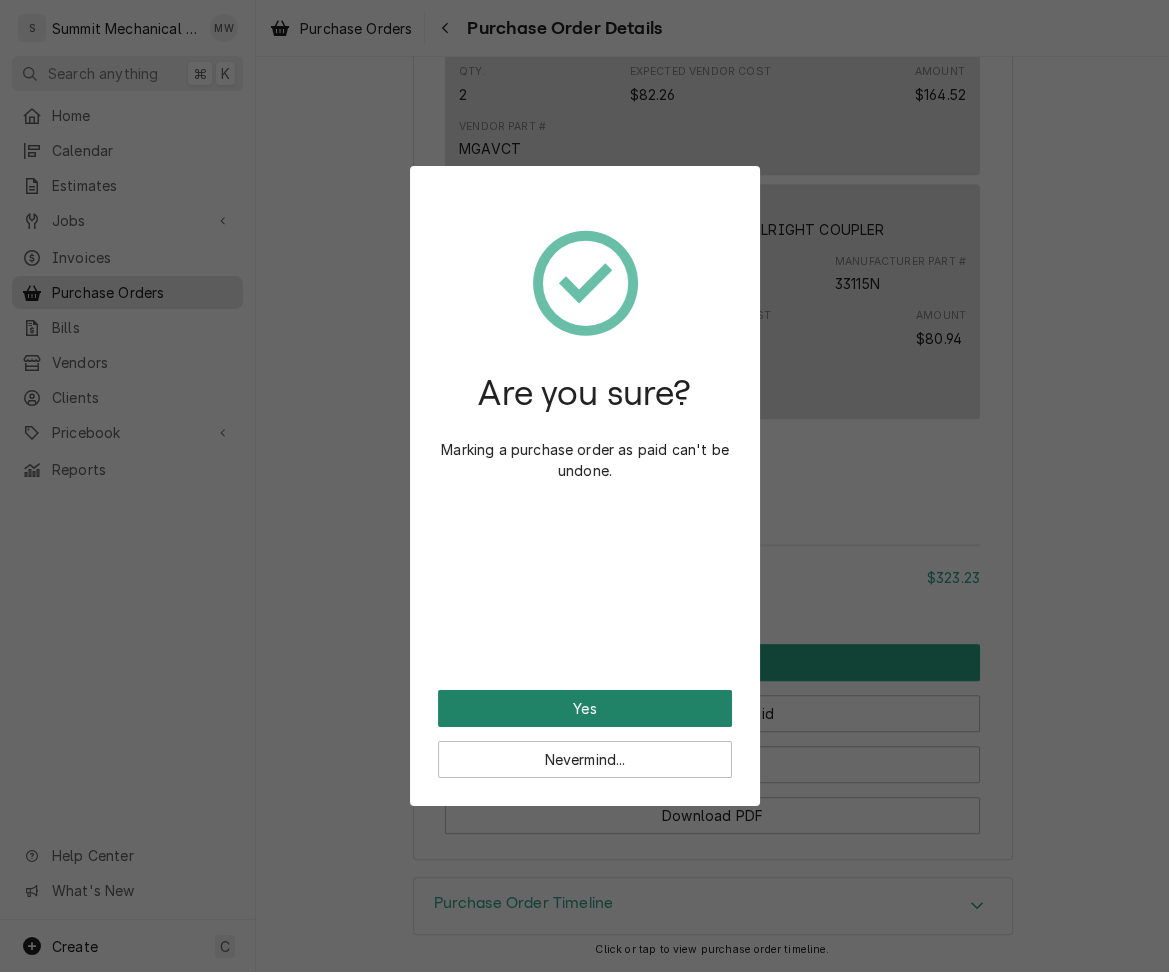 click on "Yes" at bounding box center (585, 708) 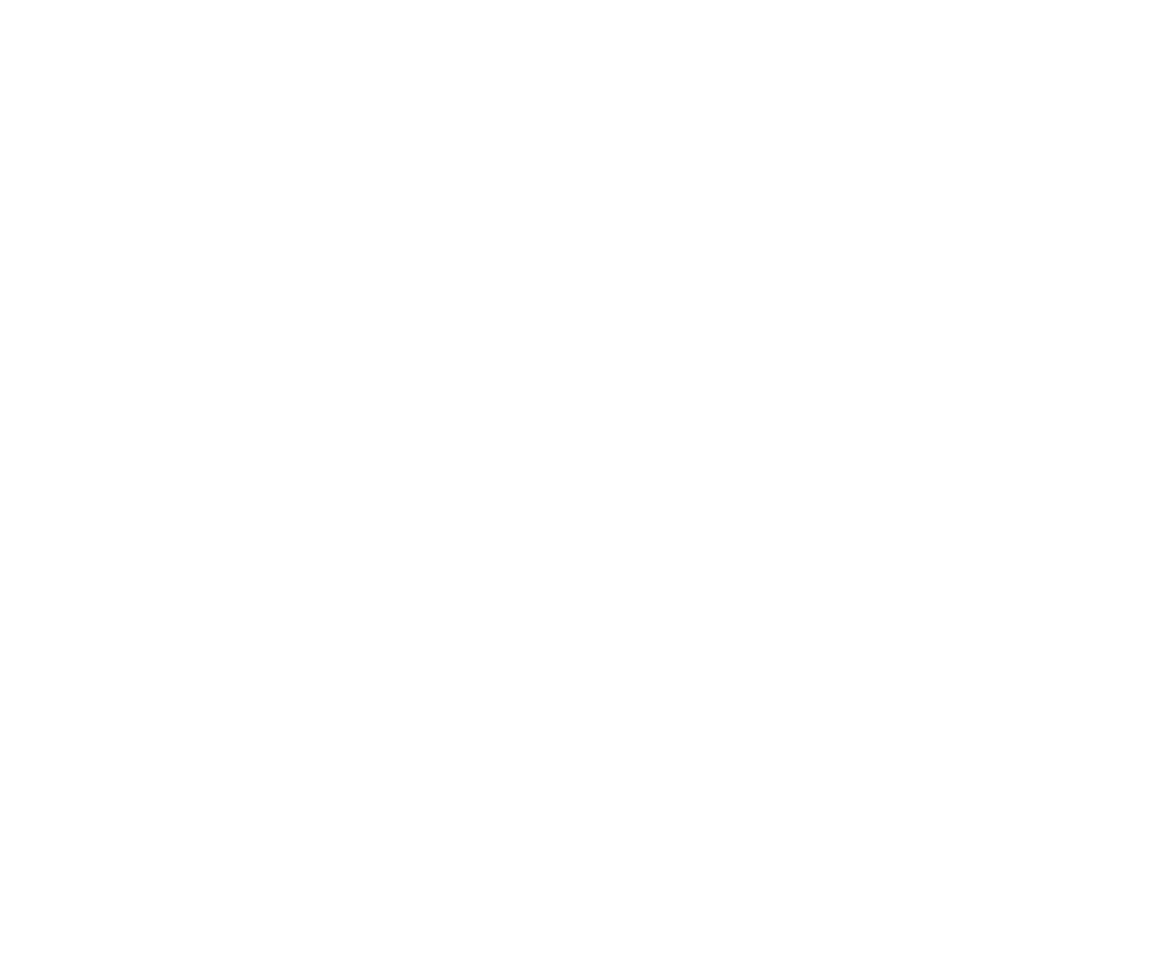 scroll, scrollTop: 0, scrollLeft: 0, axis: both 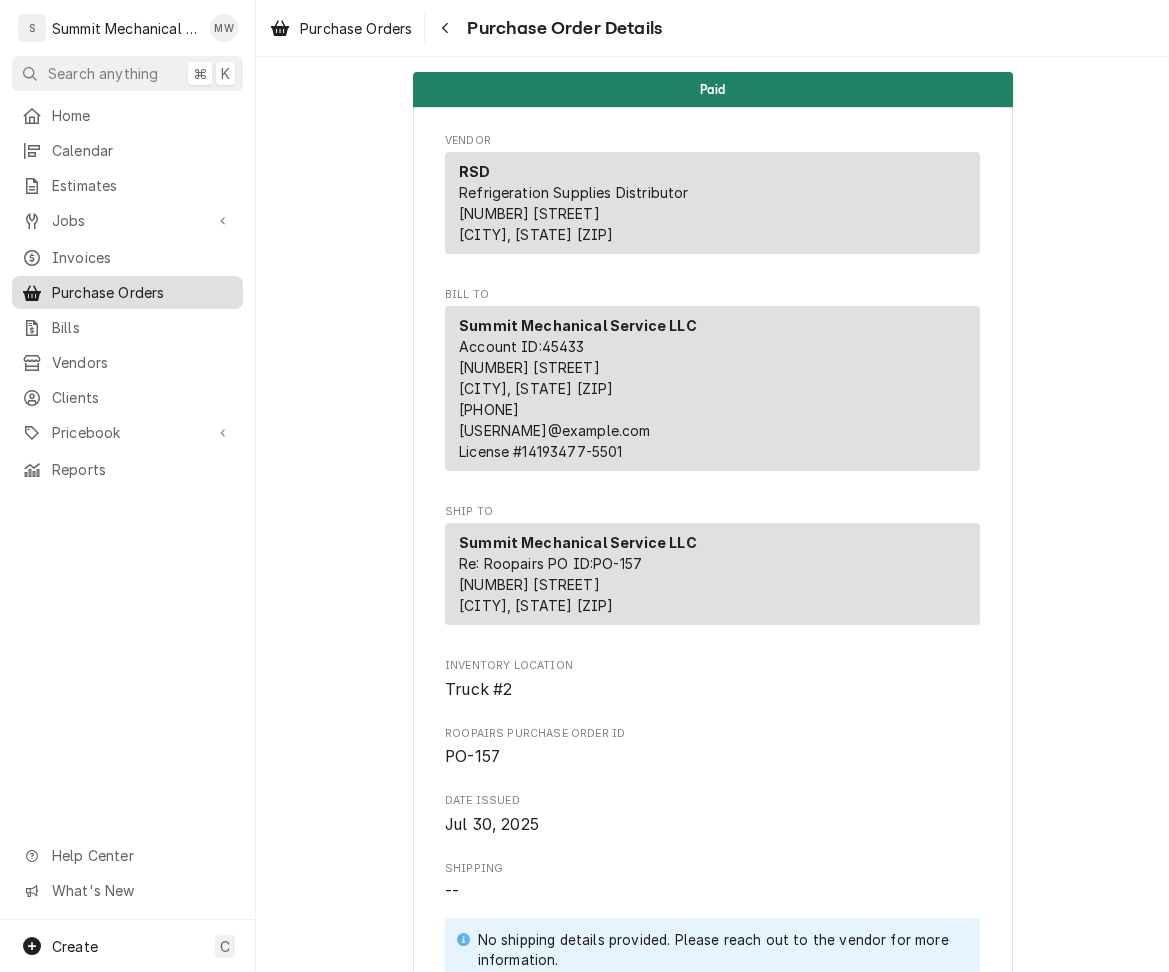 click on "Purchase Orders" at bounding box center (142, 292) 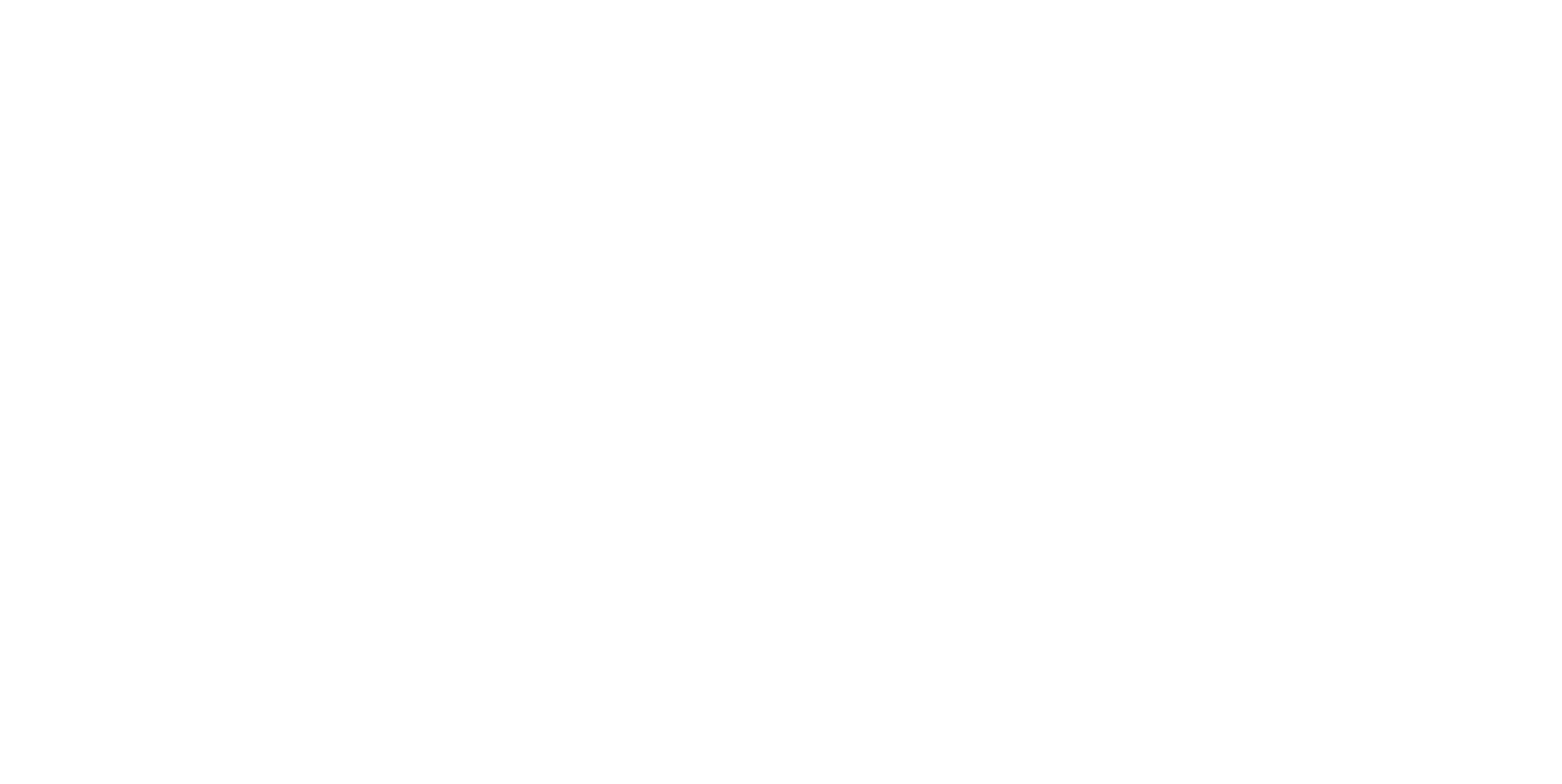 scroll, scrollTop: 0, scrollLeft: 0, axis: both 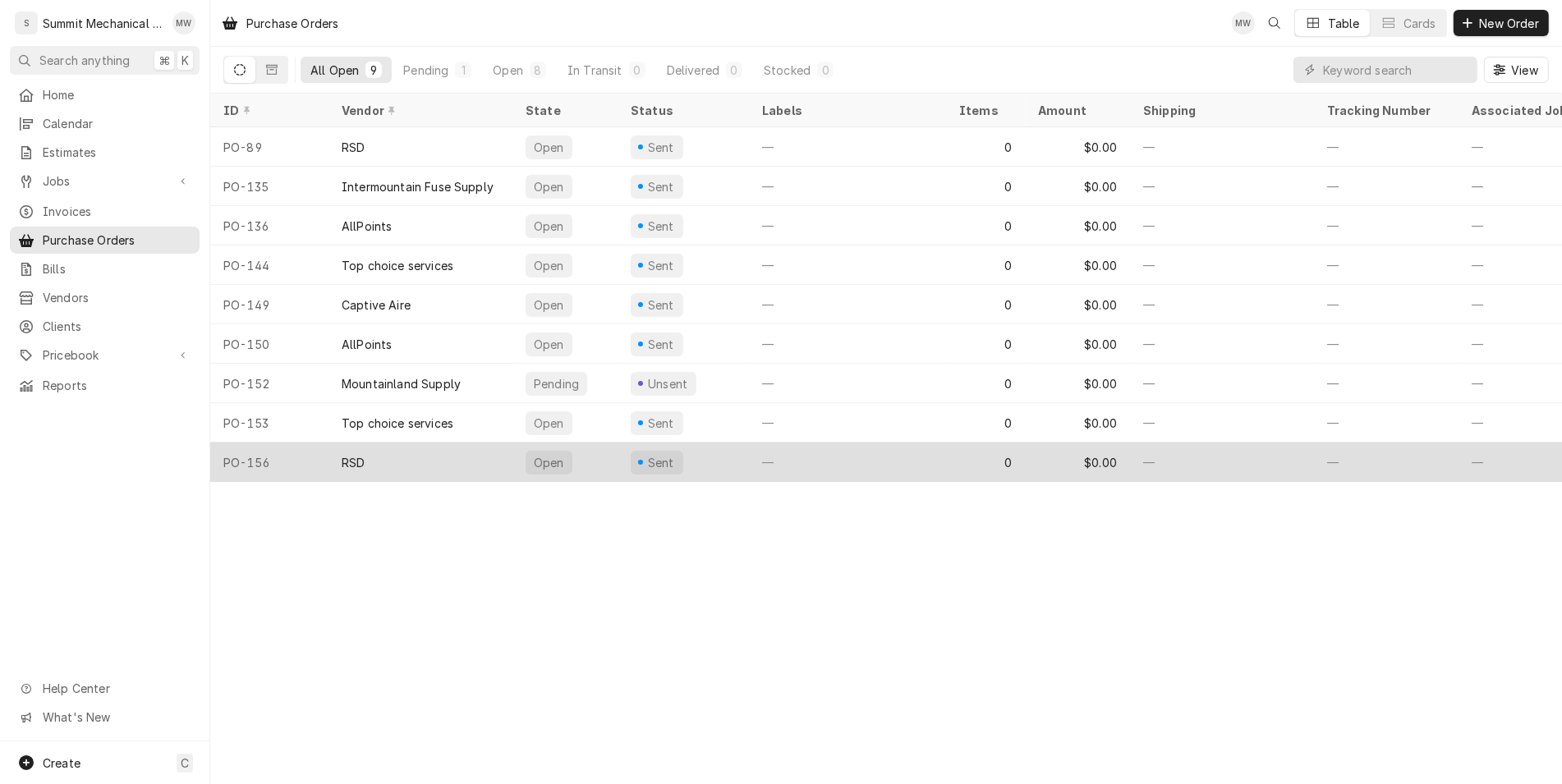 click on "PO-156" at bounding box center (269, 462) 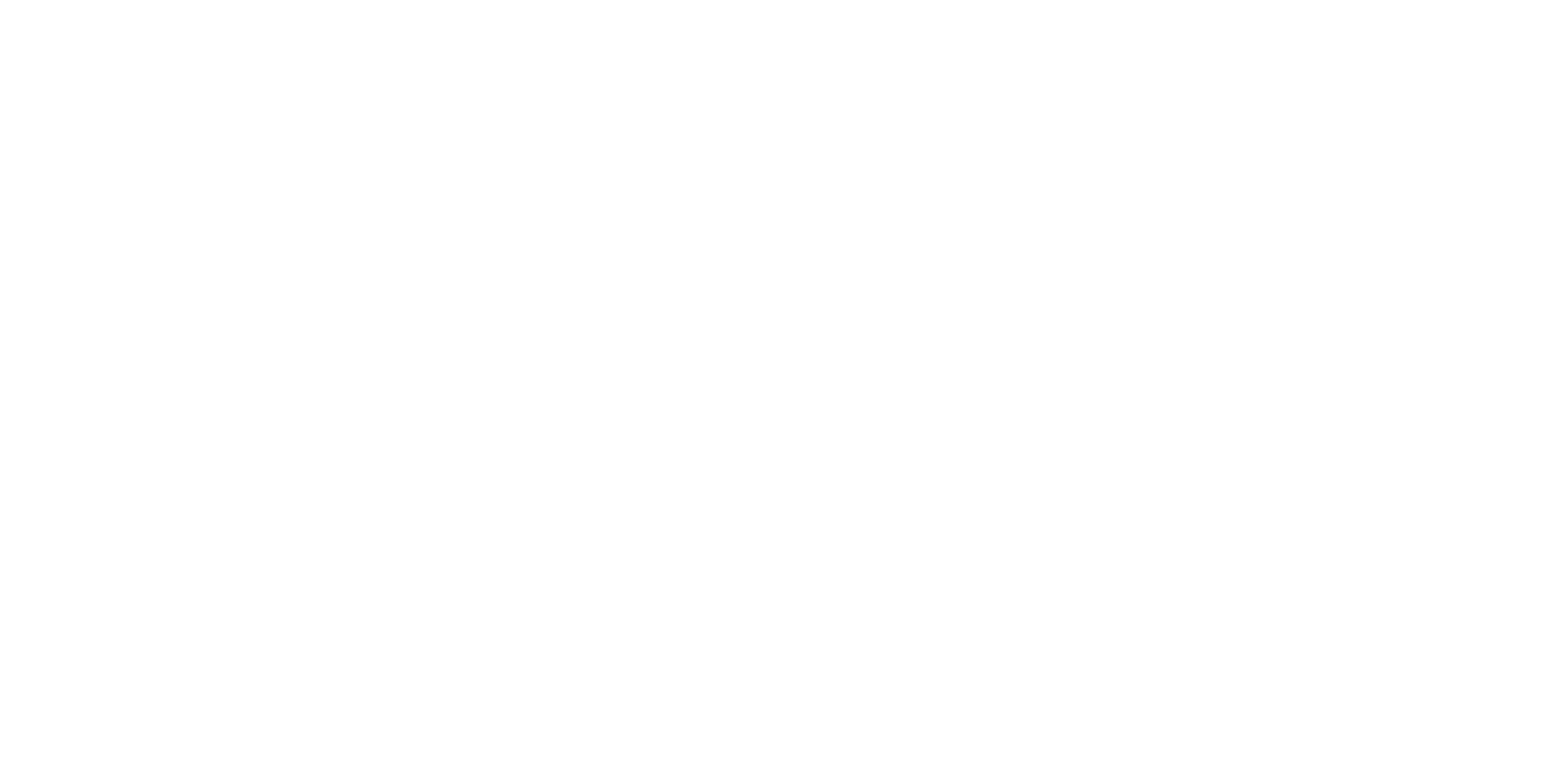 scroll, scrollTop: 0, scrollLeft: 0, axis: both 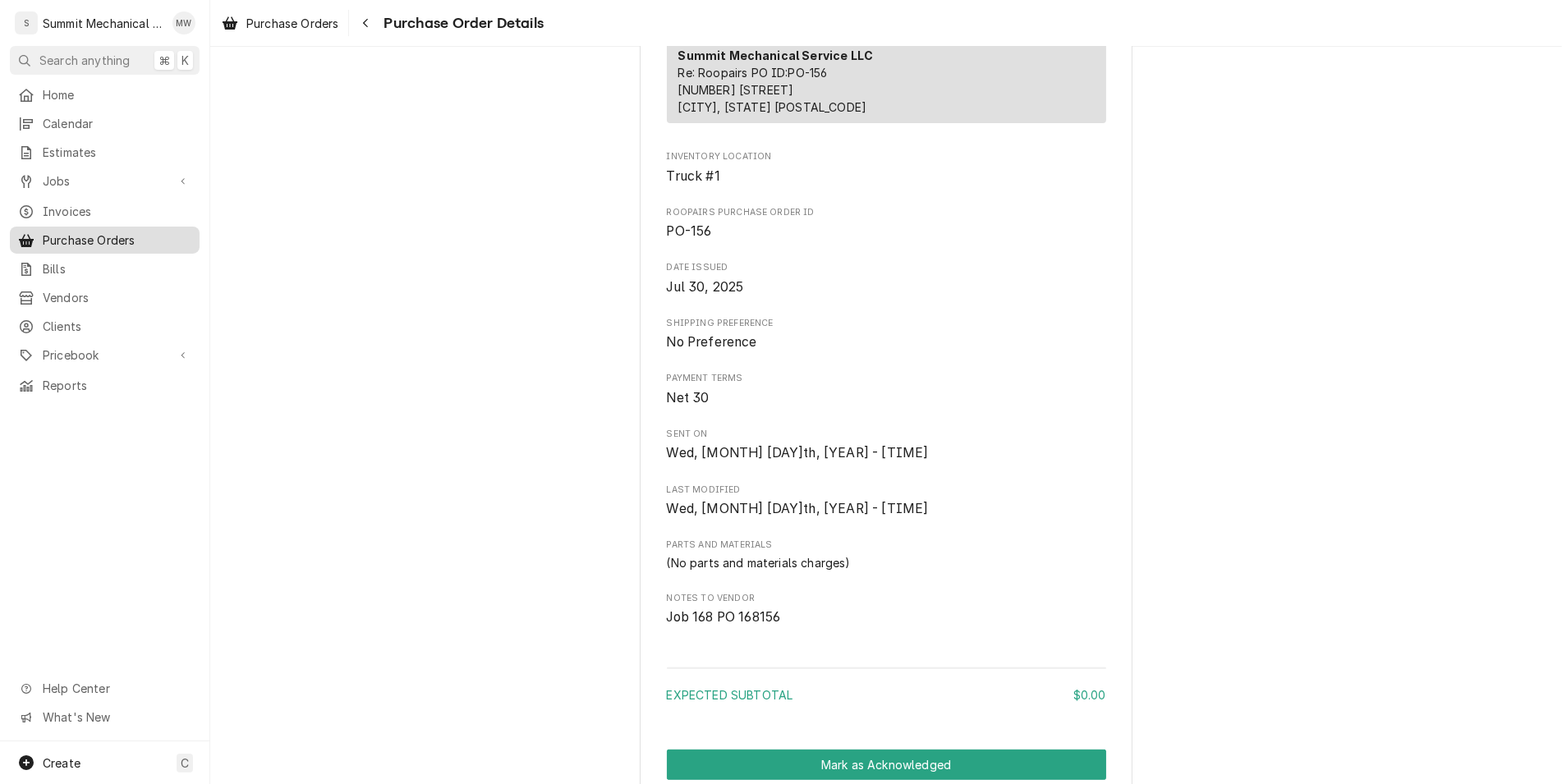 click on "Purchase Orders" at bounding box center [104, 240] 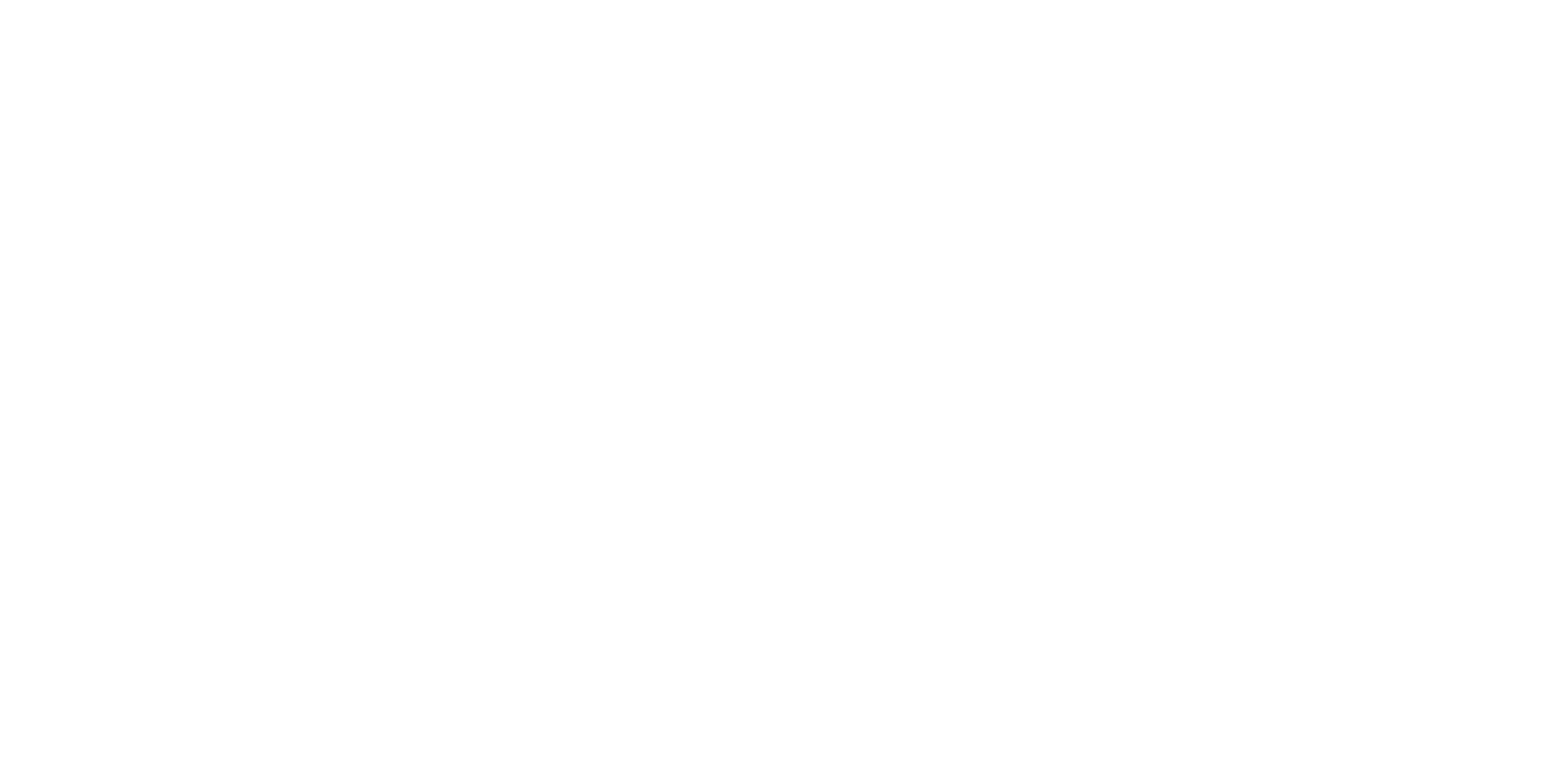 scroll, scrollTop: 0, scrollLeft: 0, axis: both 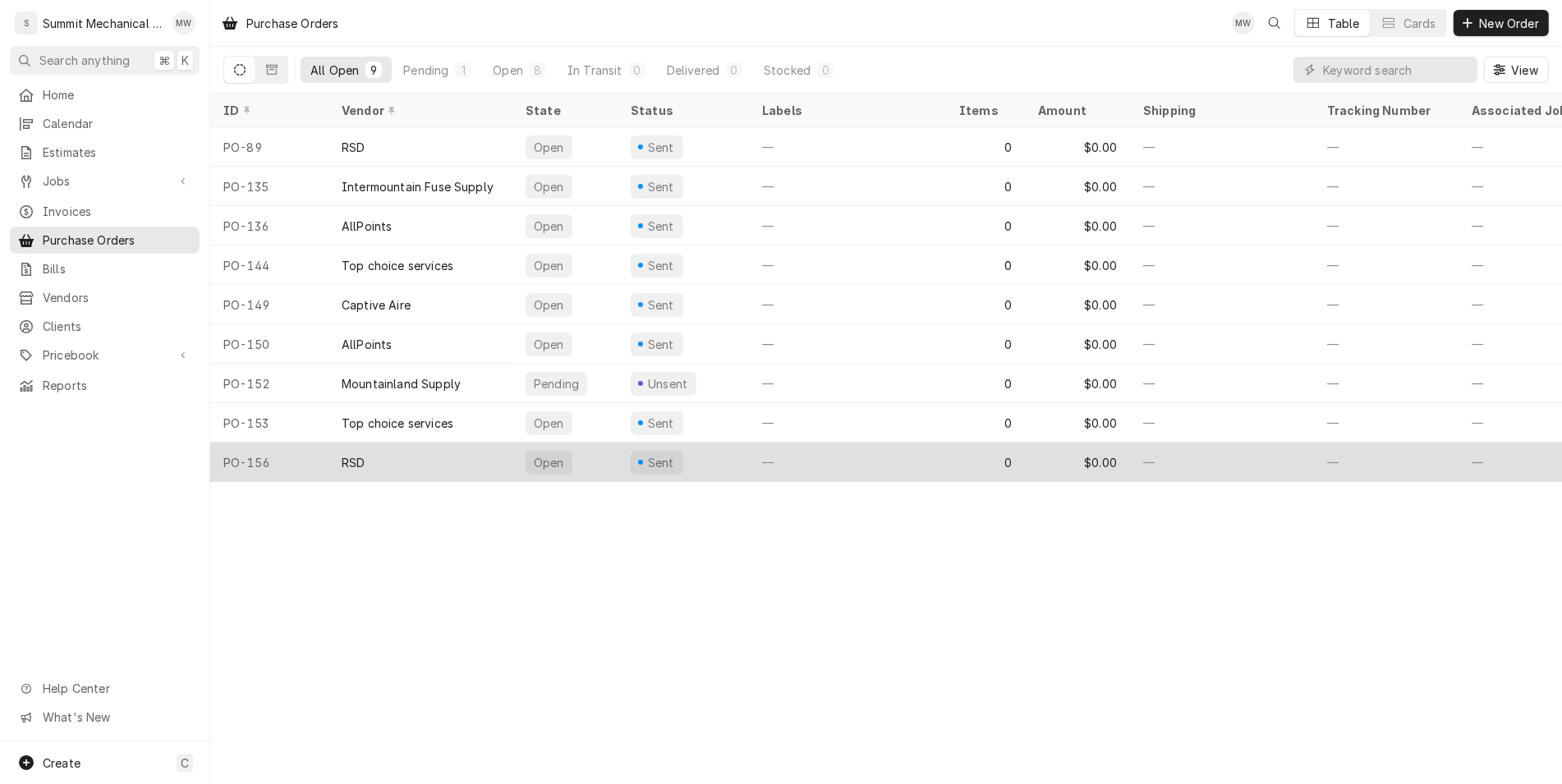 click on "PO-156" at bounding box center [269, 462] 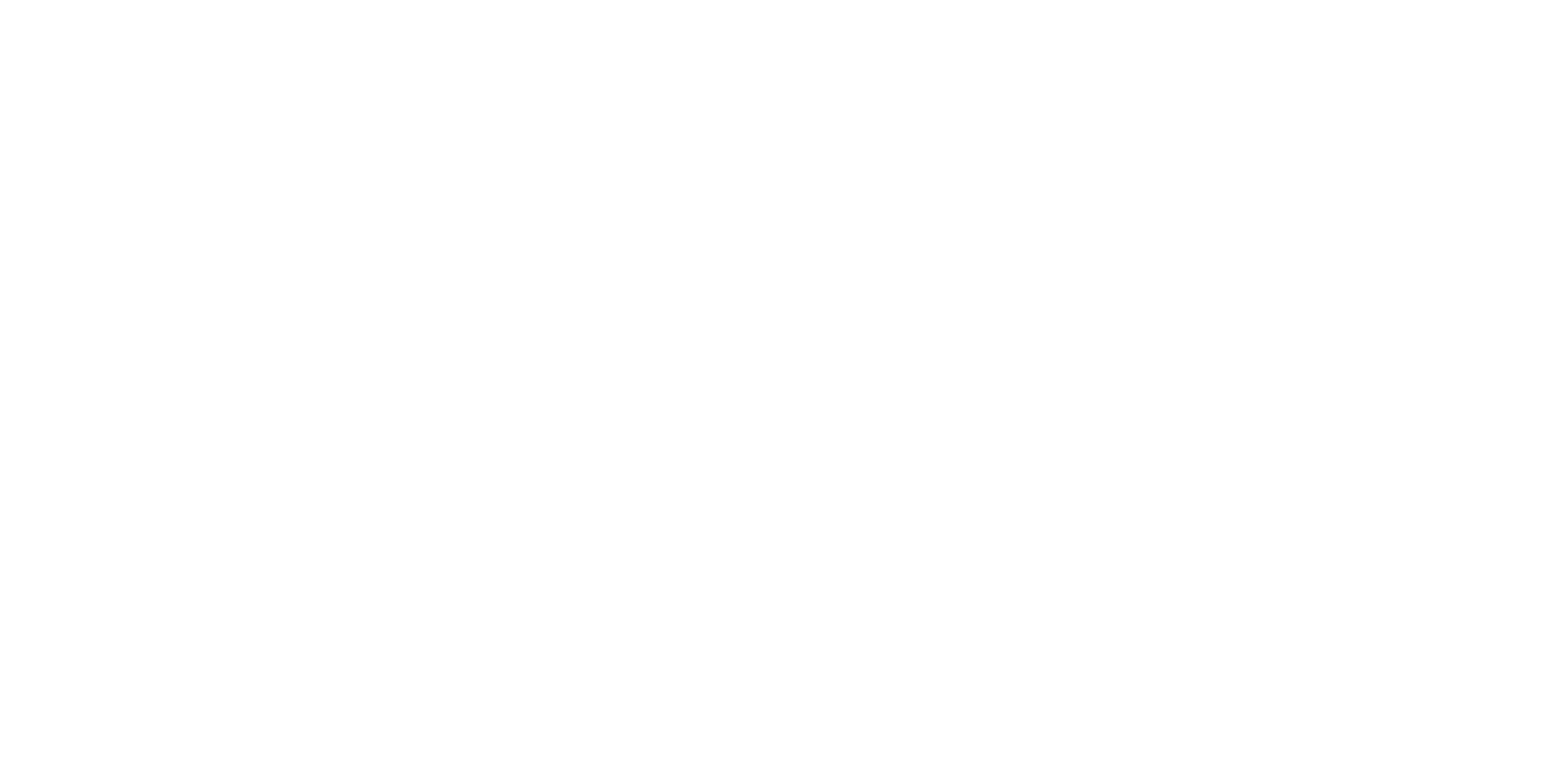scroll, scrollTop: 0, scrollLeft: 0, axis: both 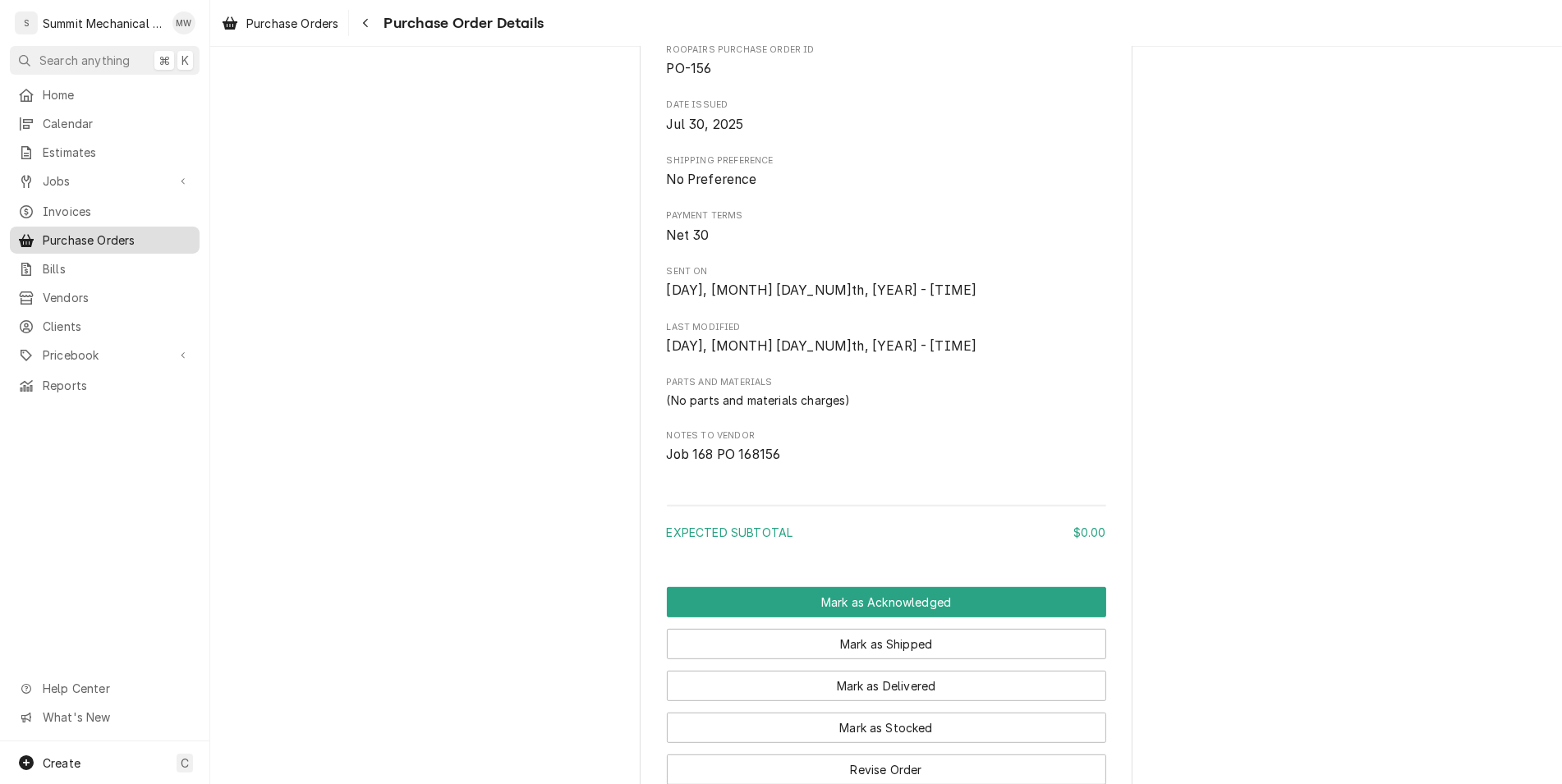 click on "Purchase Orders" at bounding box center [117, 240] 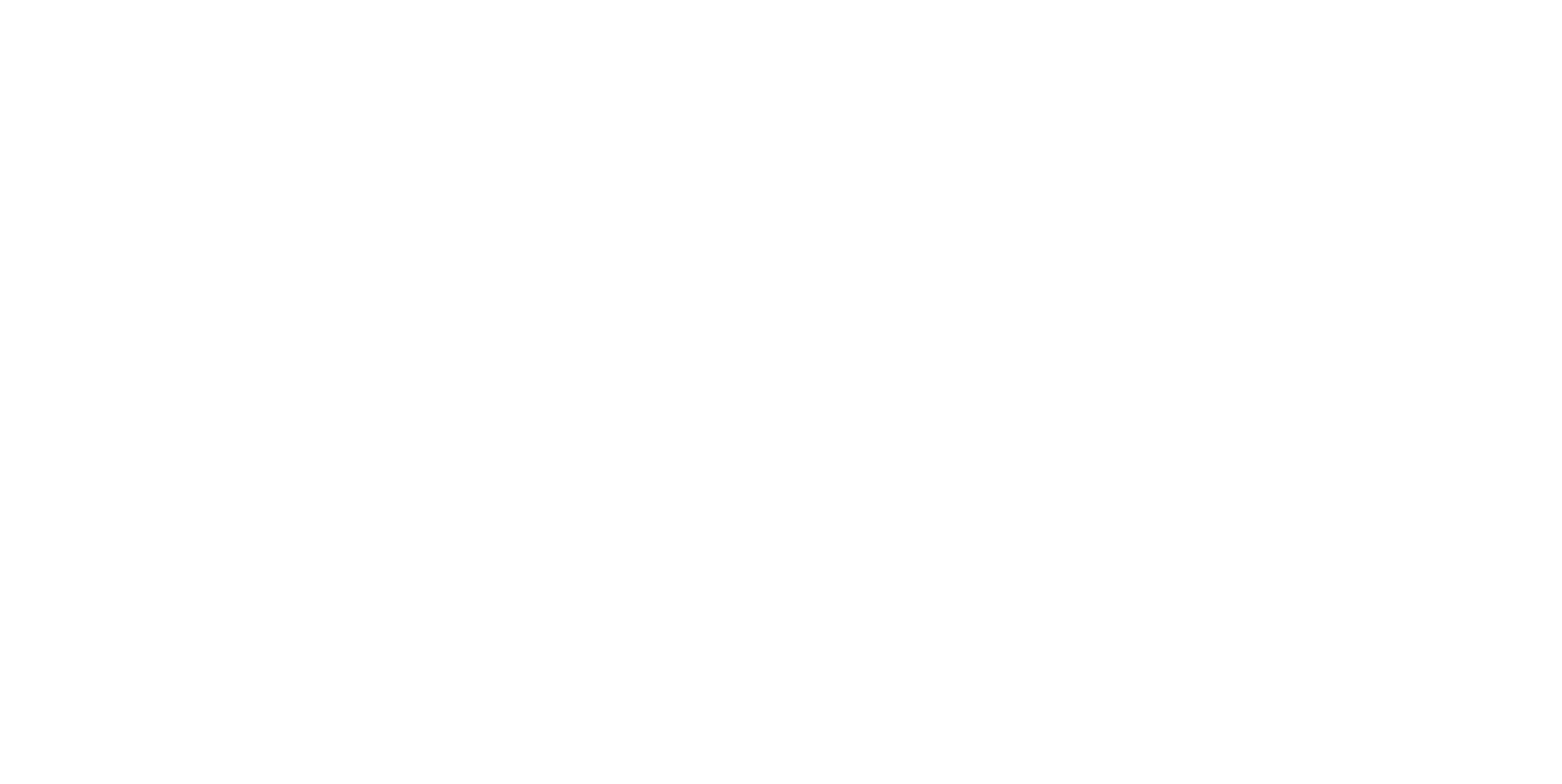 scroll, scrollTop: 0, scrollLeft: 0, axis: both 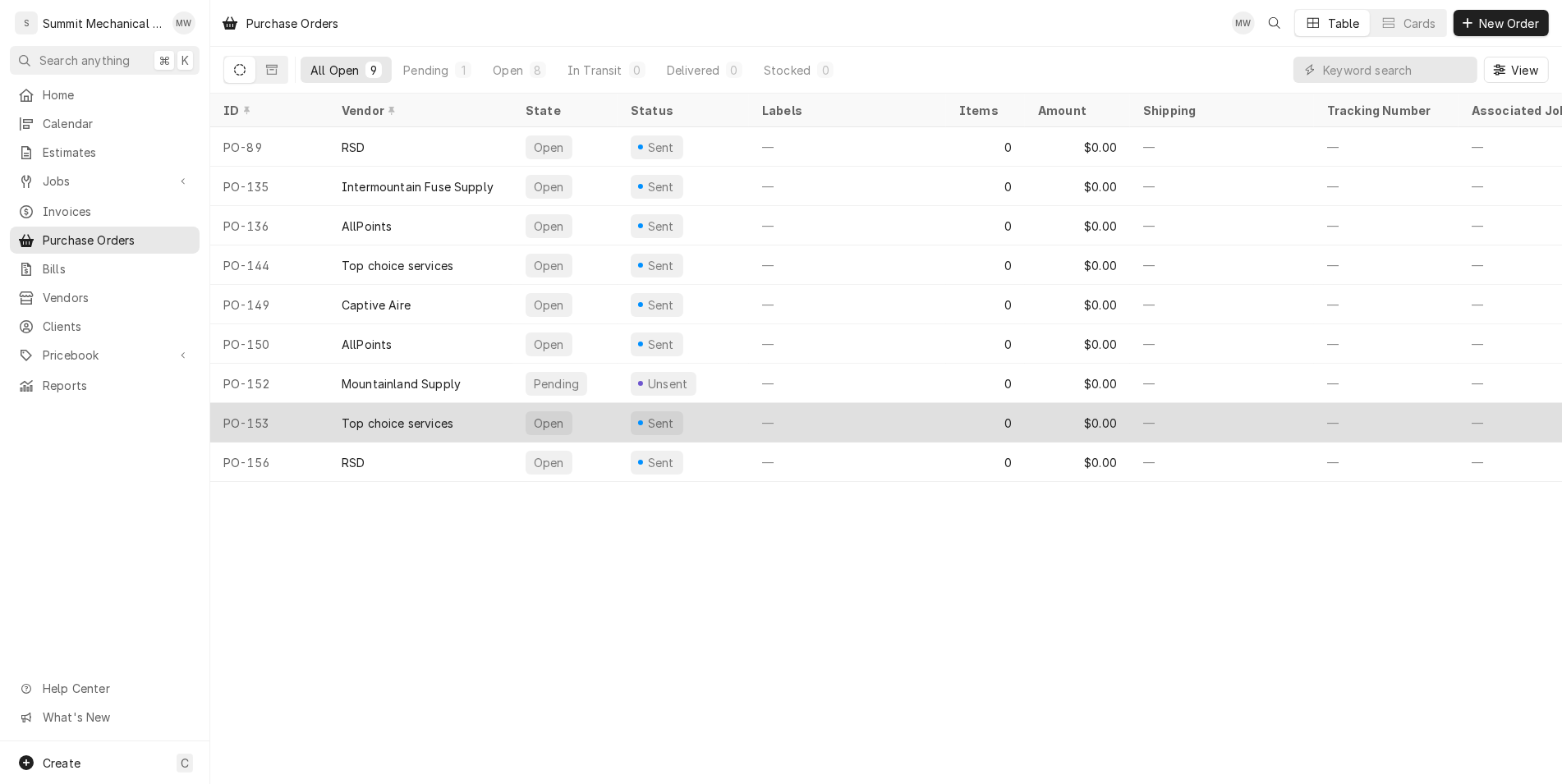 click on "PO-153" at bounding box center [269, 423] 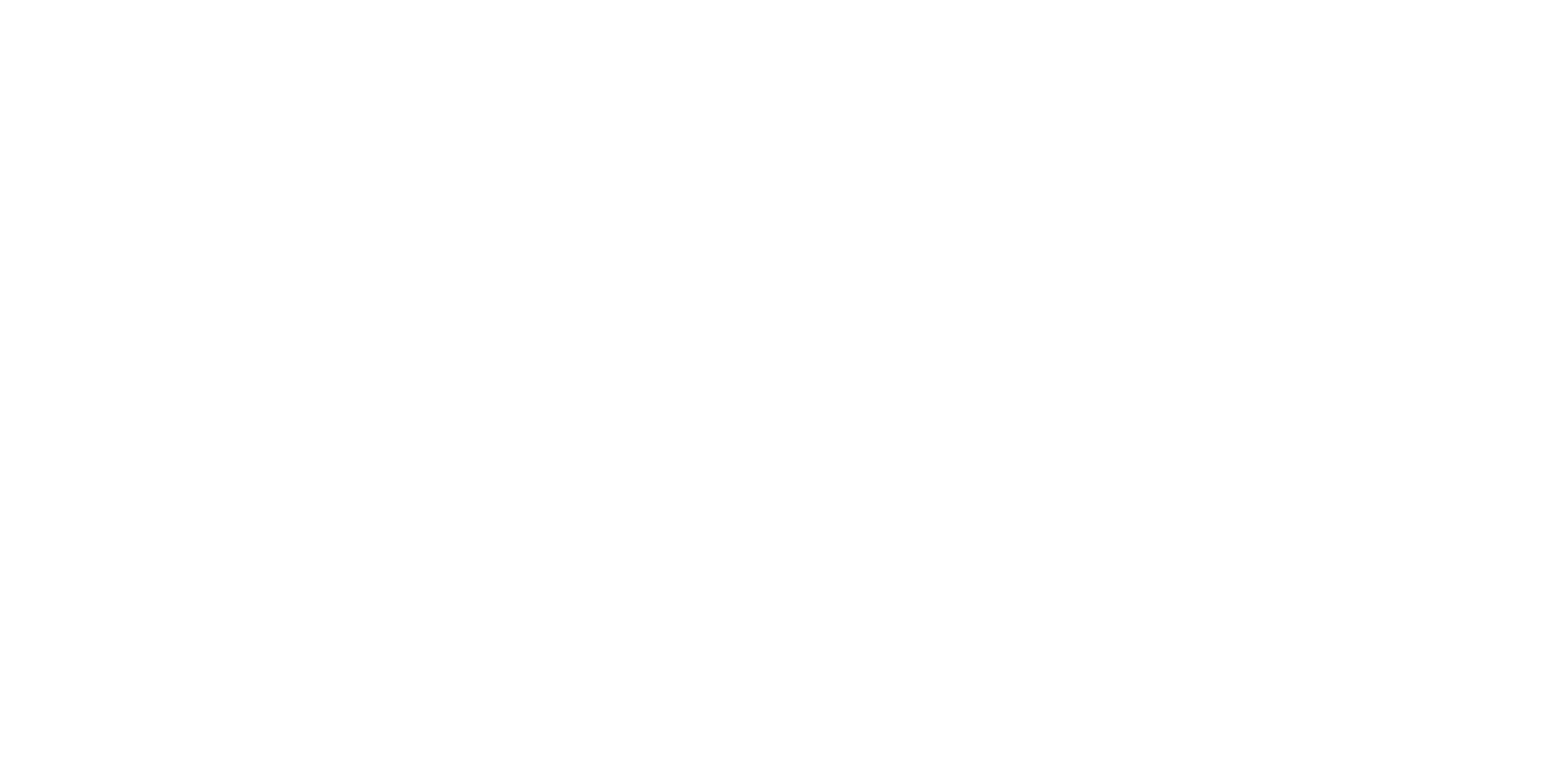 scroll, scrollTop: 0, scrollLeft: 0, axis: both 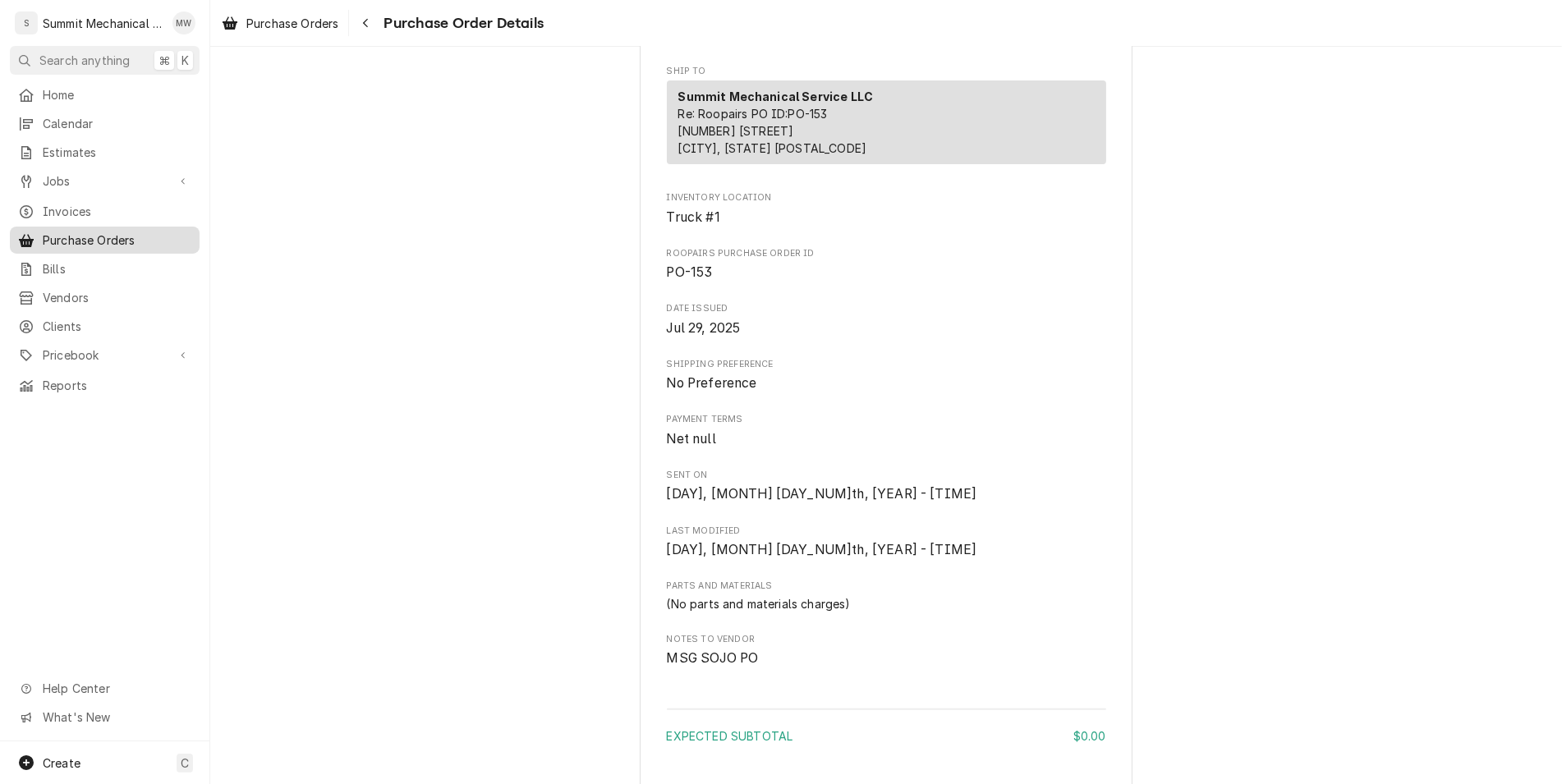 click on "Purchase Orders" at bounding box center (117, 240) 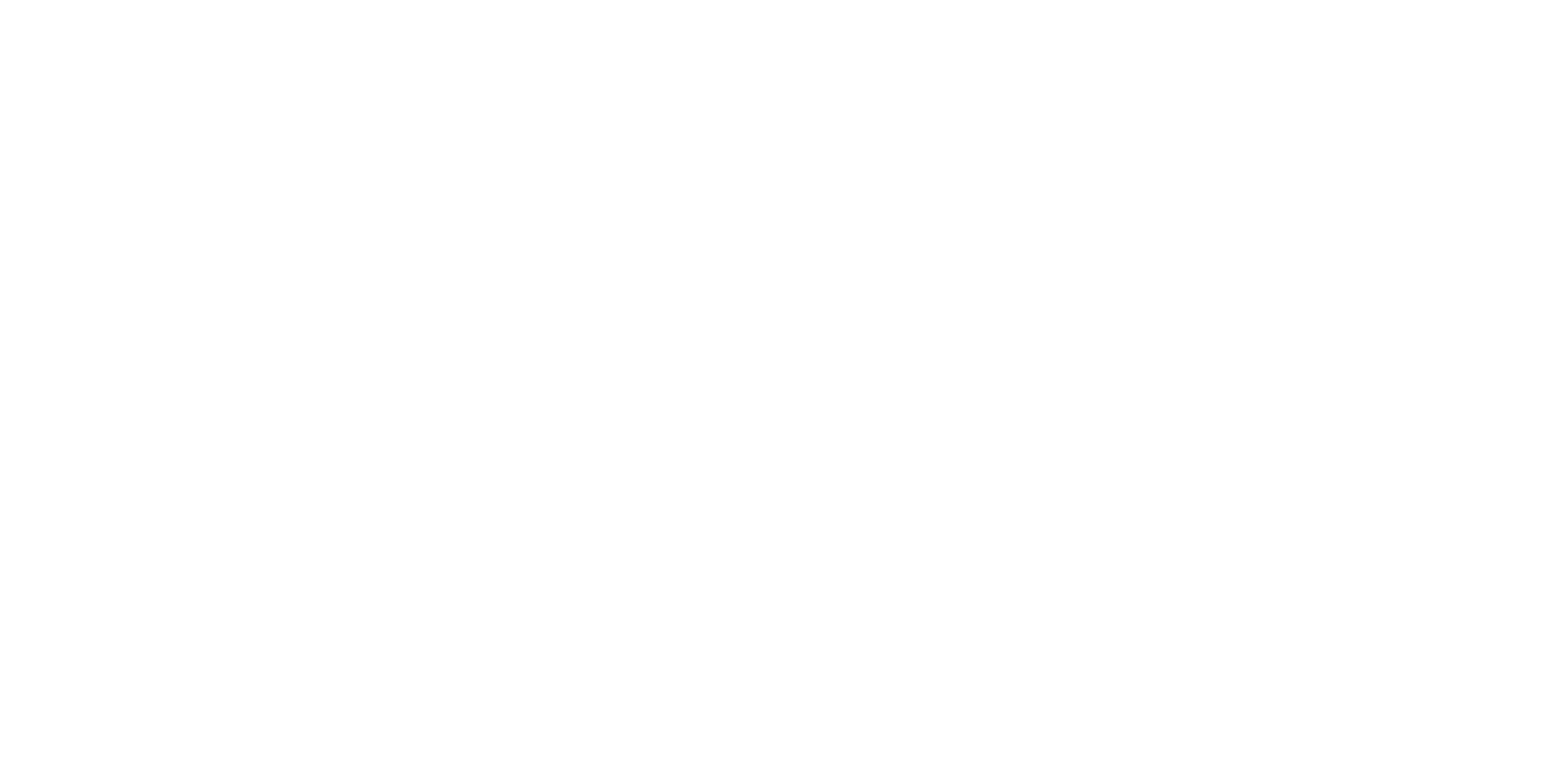 scroll, scrollTop: 0, scrollLeft: 0, axis: both 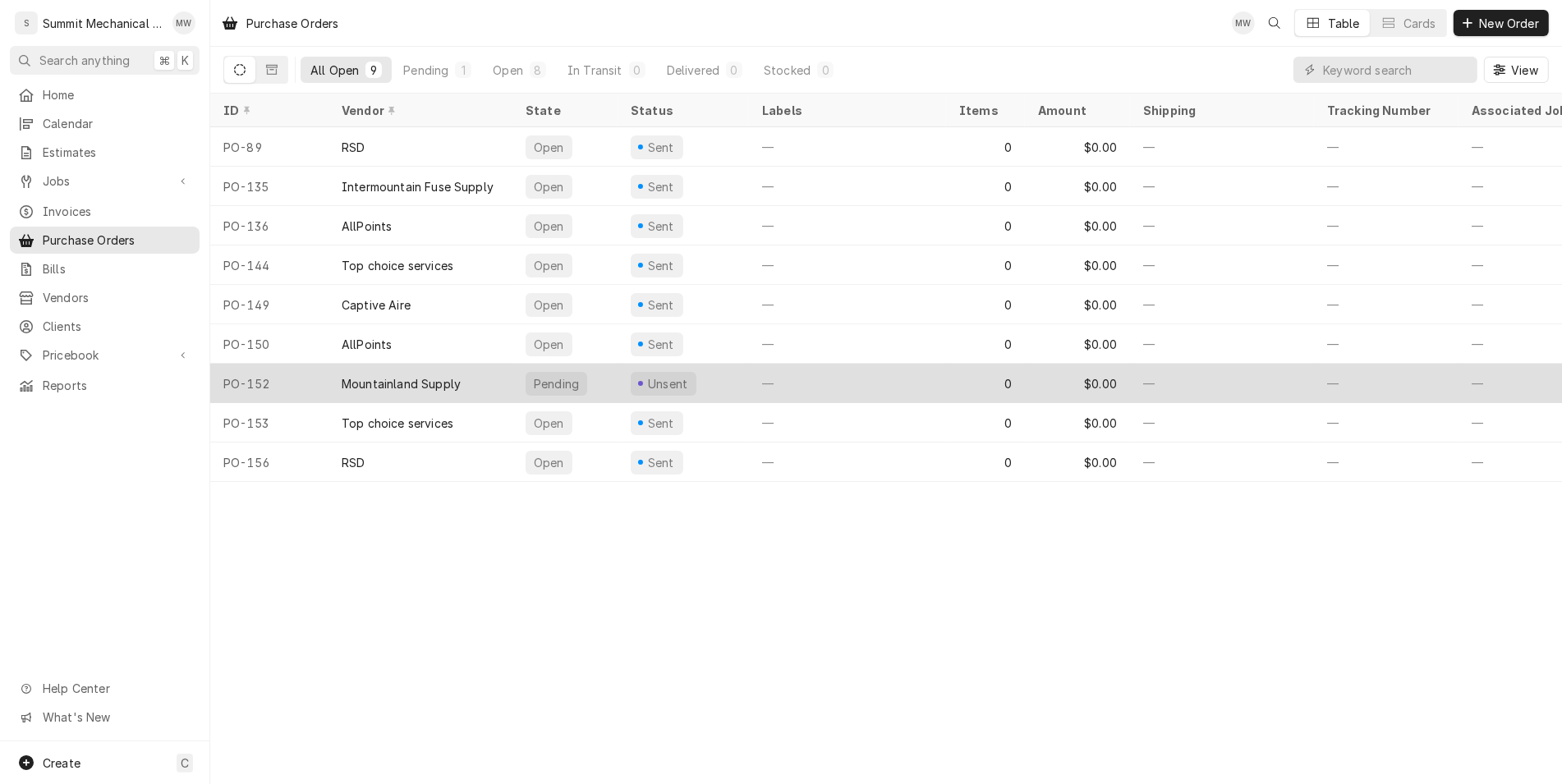 click on "PO-152" at bounding box center [269, 383] 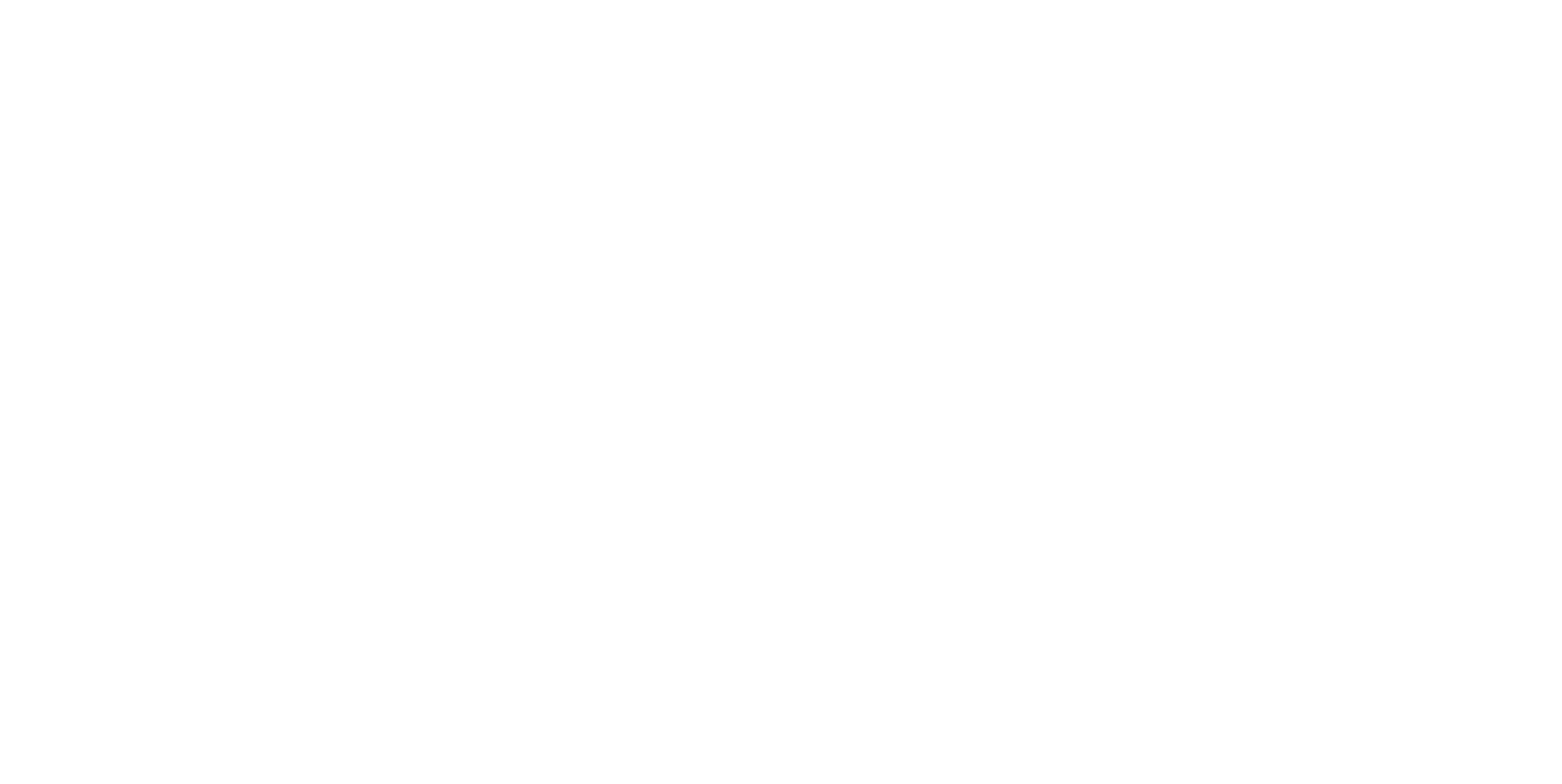 scroll, scrollTop: 0, scrollLeft: 0, axis: both 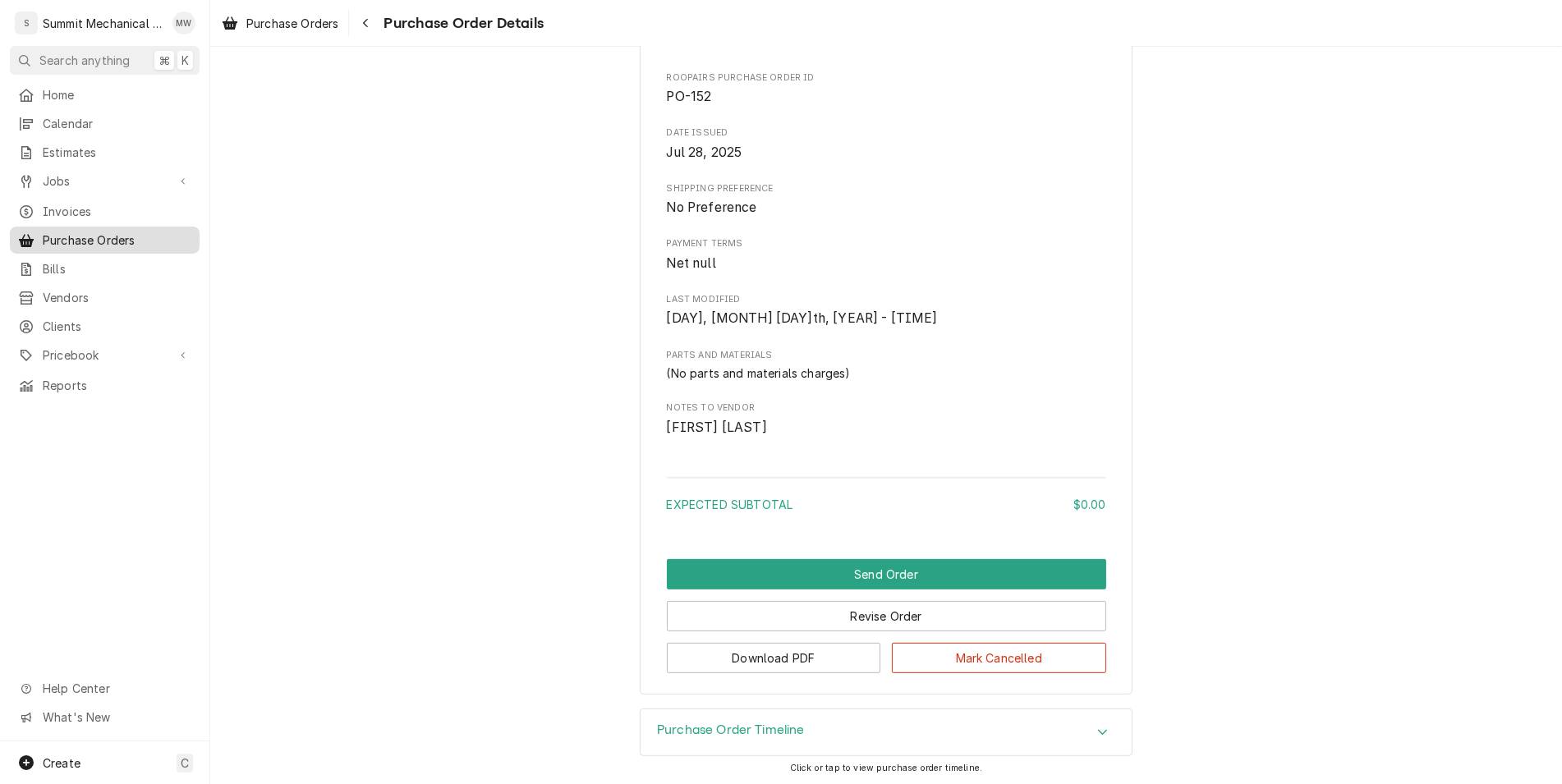 click on "Purchase Orders" at bounding box center (117, 240) 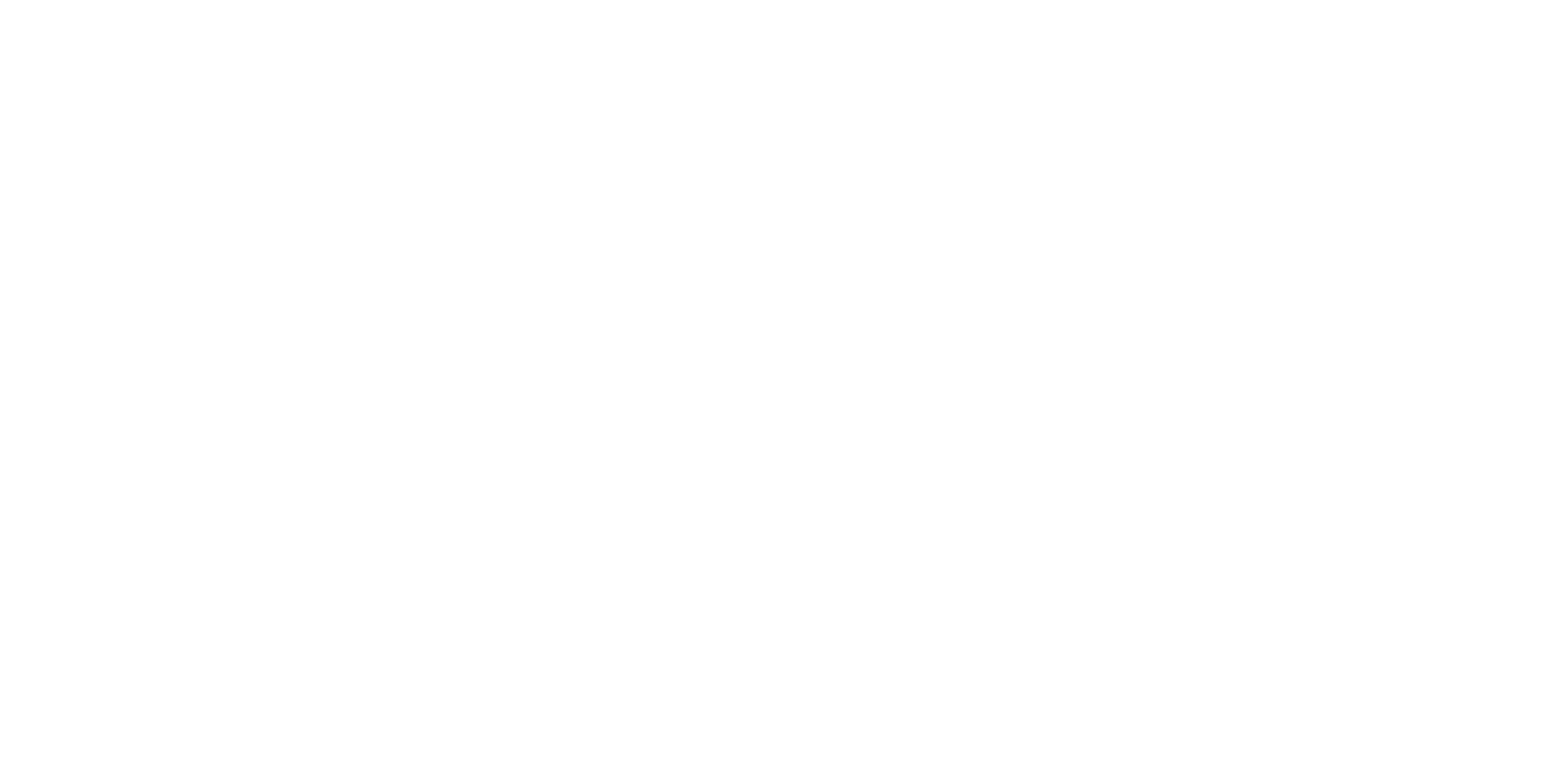 scroll, scrollTop: 0, scrollLeft: 0, axis: both 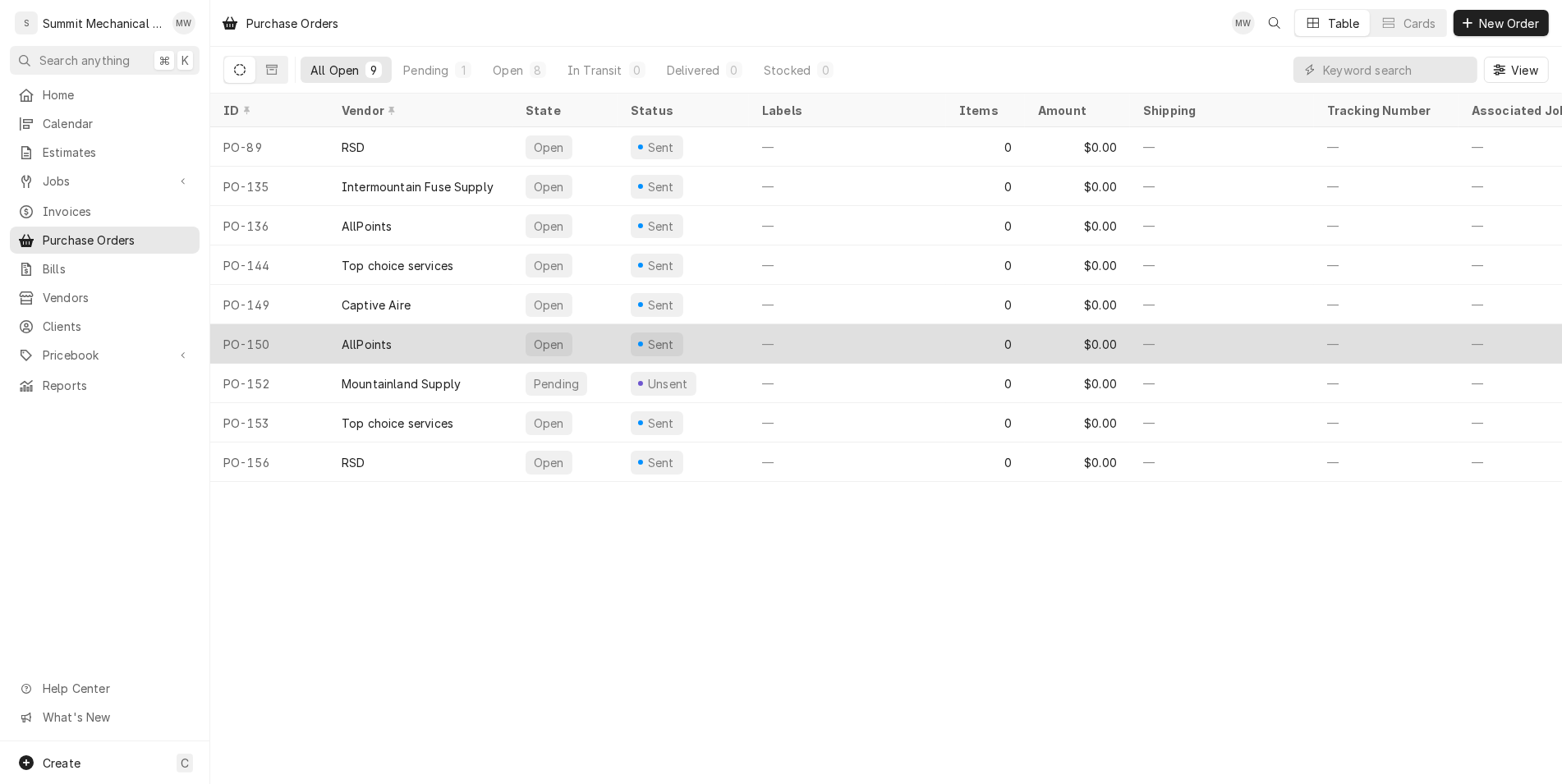 click on "PO-150" at bounding box center [269, 344] 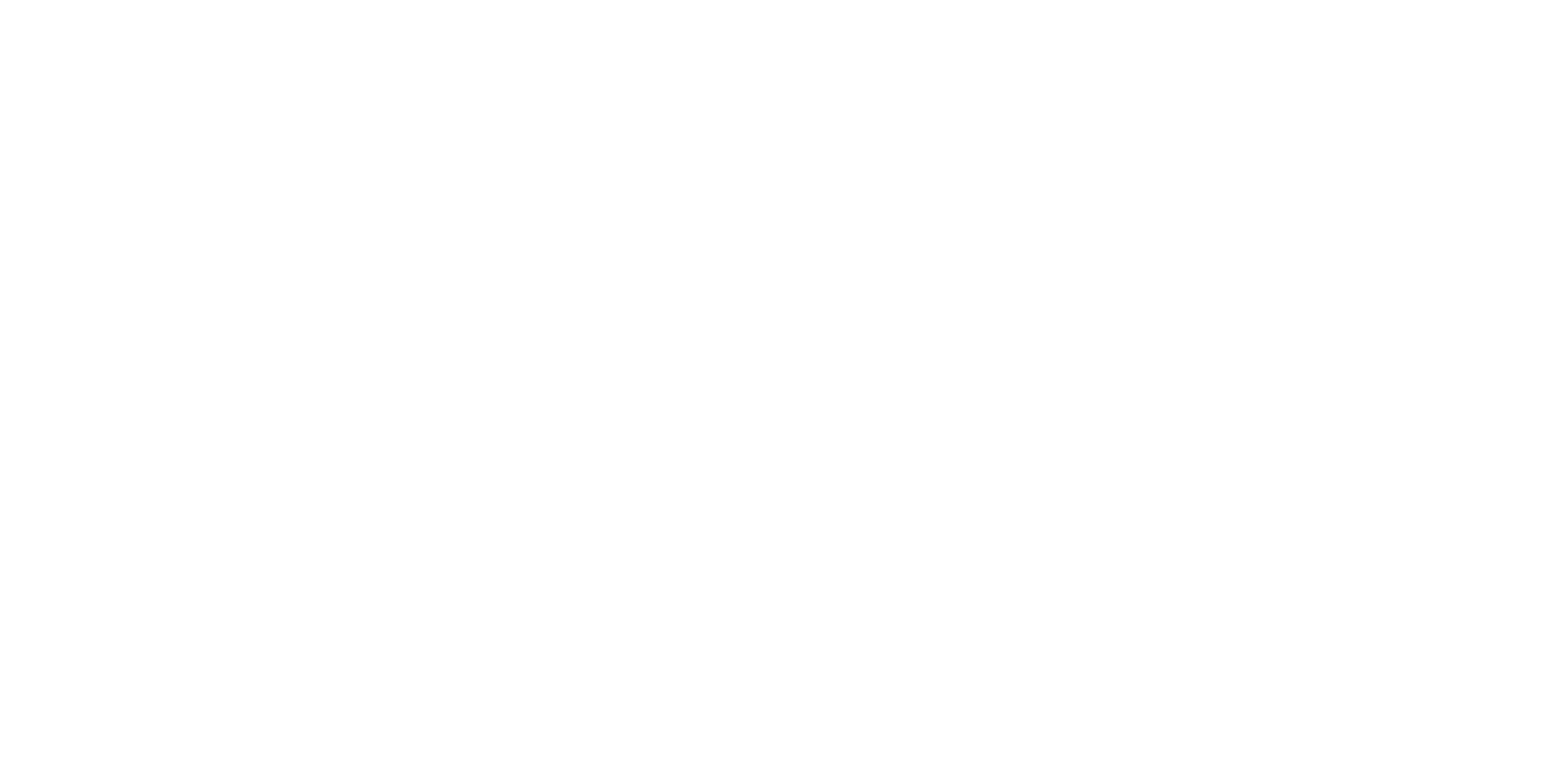 scroll, scrollTop: 0, scrollLeft: 0, axis: both 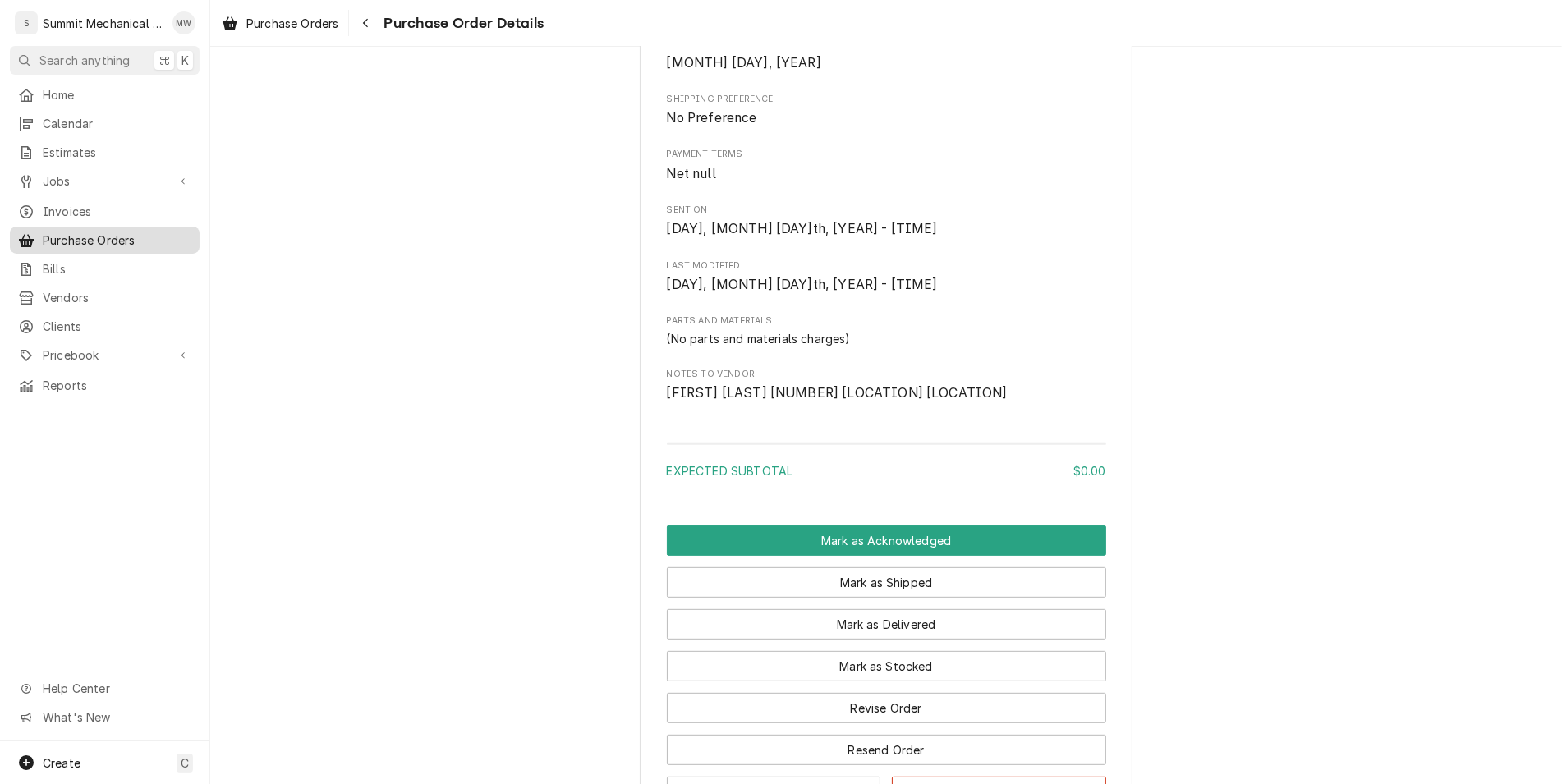 click on "Purchase Orders" at bounding box center [117, 240] 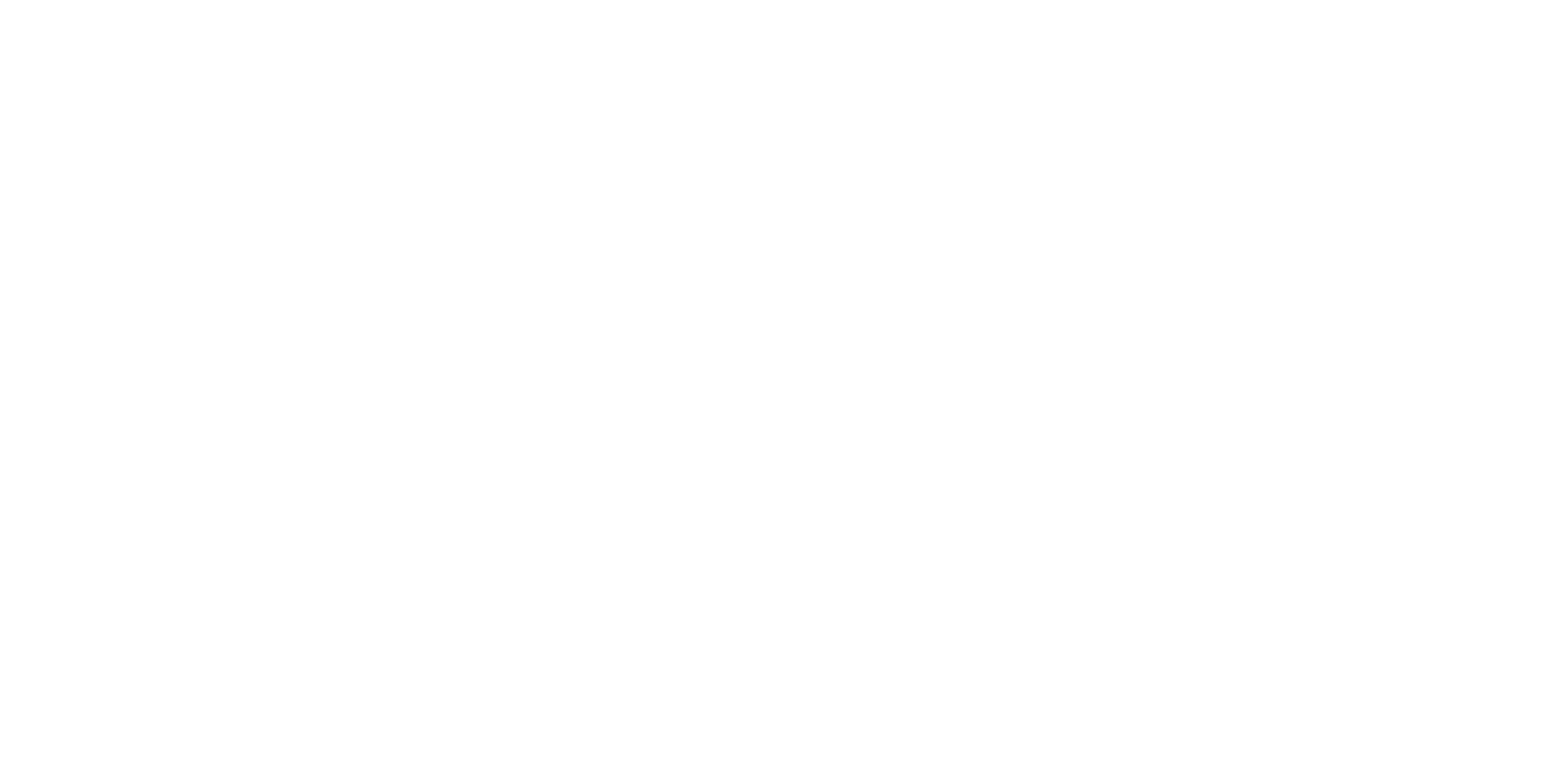 scroll, scrollTop: 0, scrollLeft: 0, axis: both 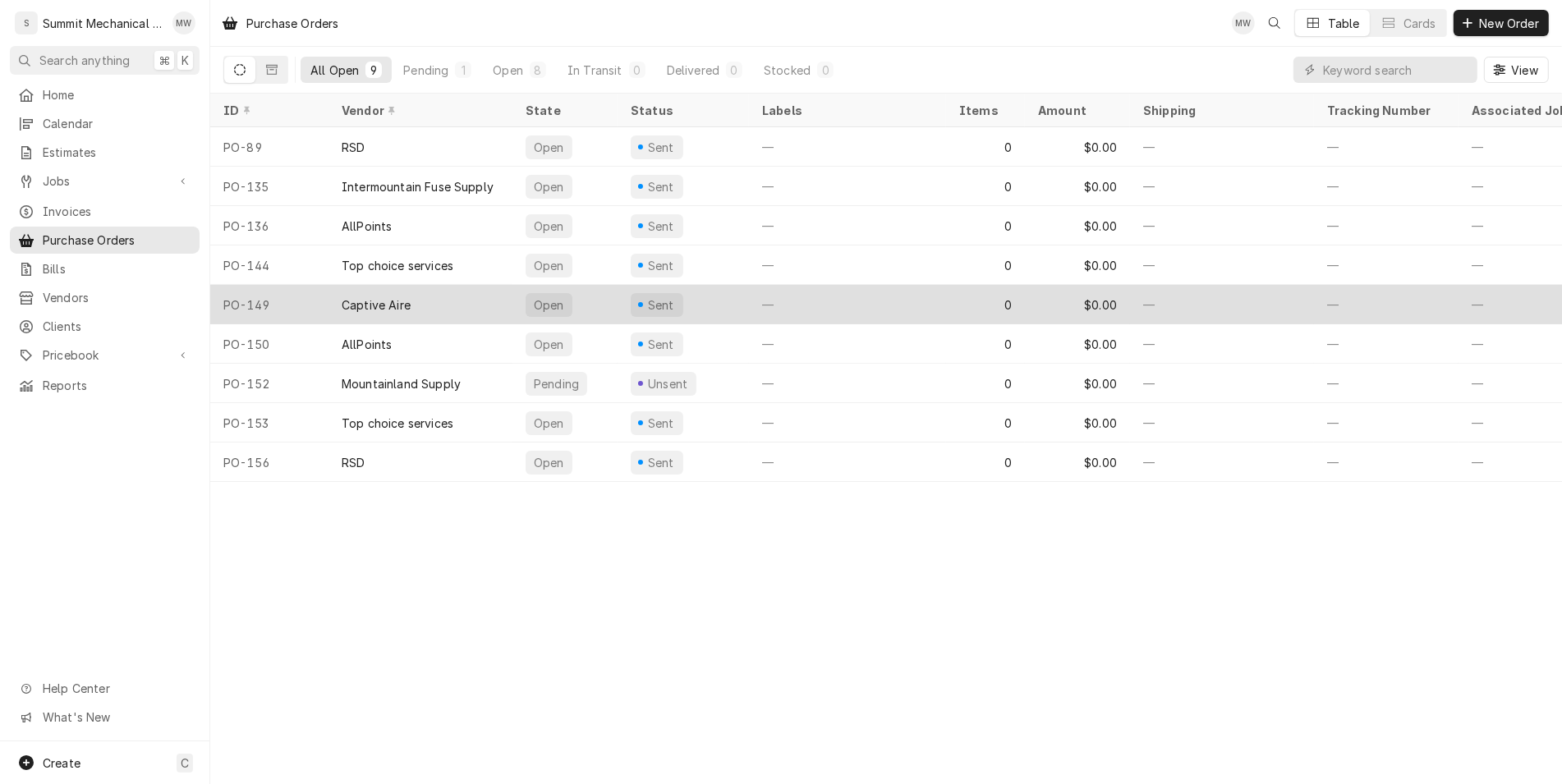 click on "PO-149" at bounding box center [269, 305] 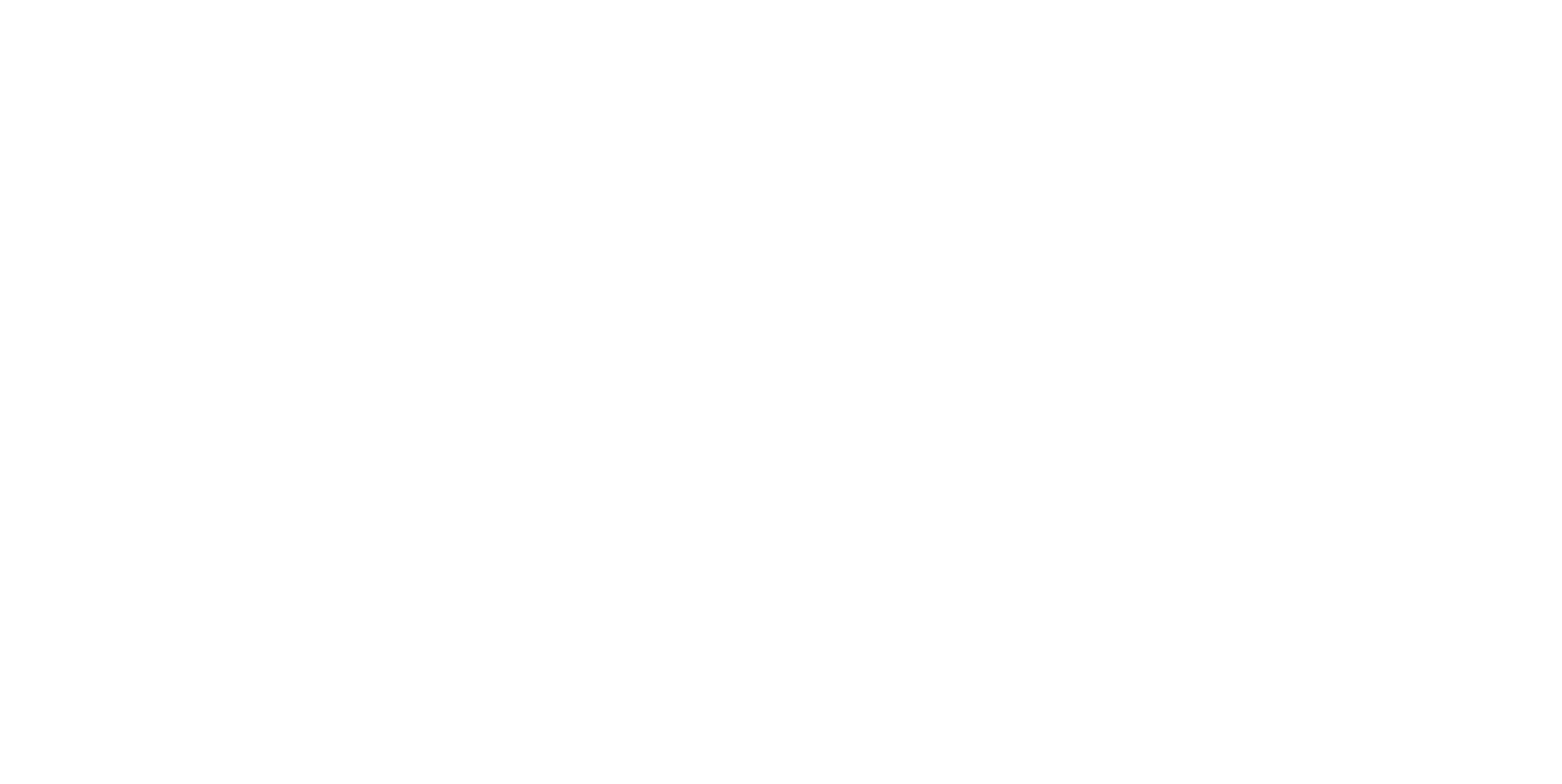 scroll, scrollTop: 0, scrollLeft: 0, axis: both 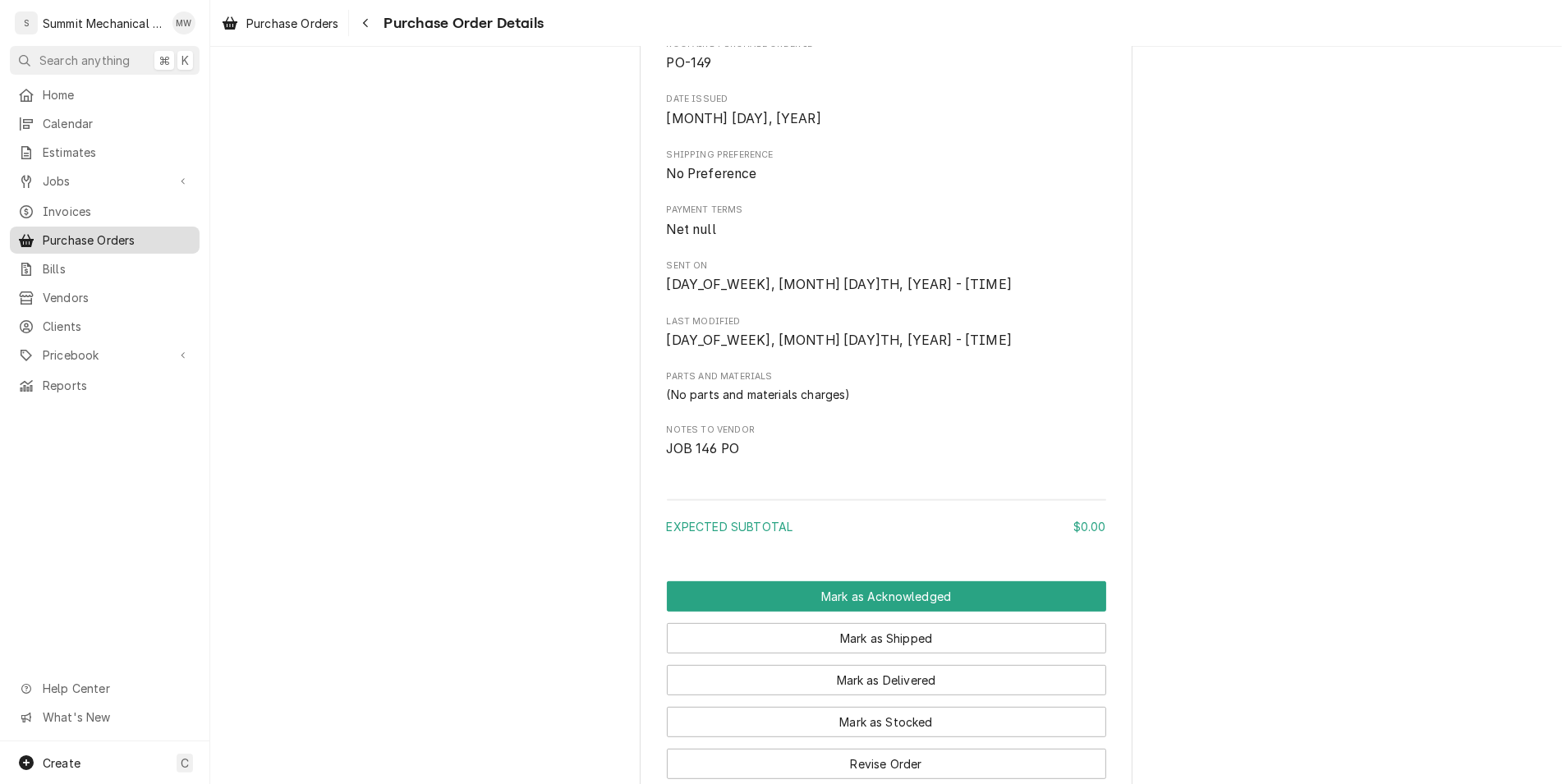 click on "Purchase Orders" at bounding box center [117, 240] 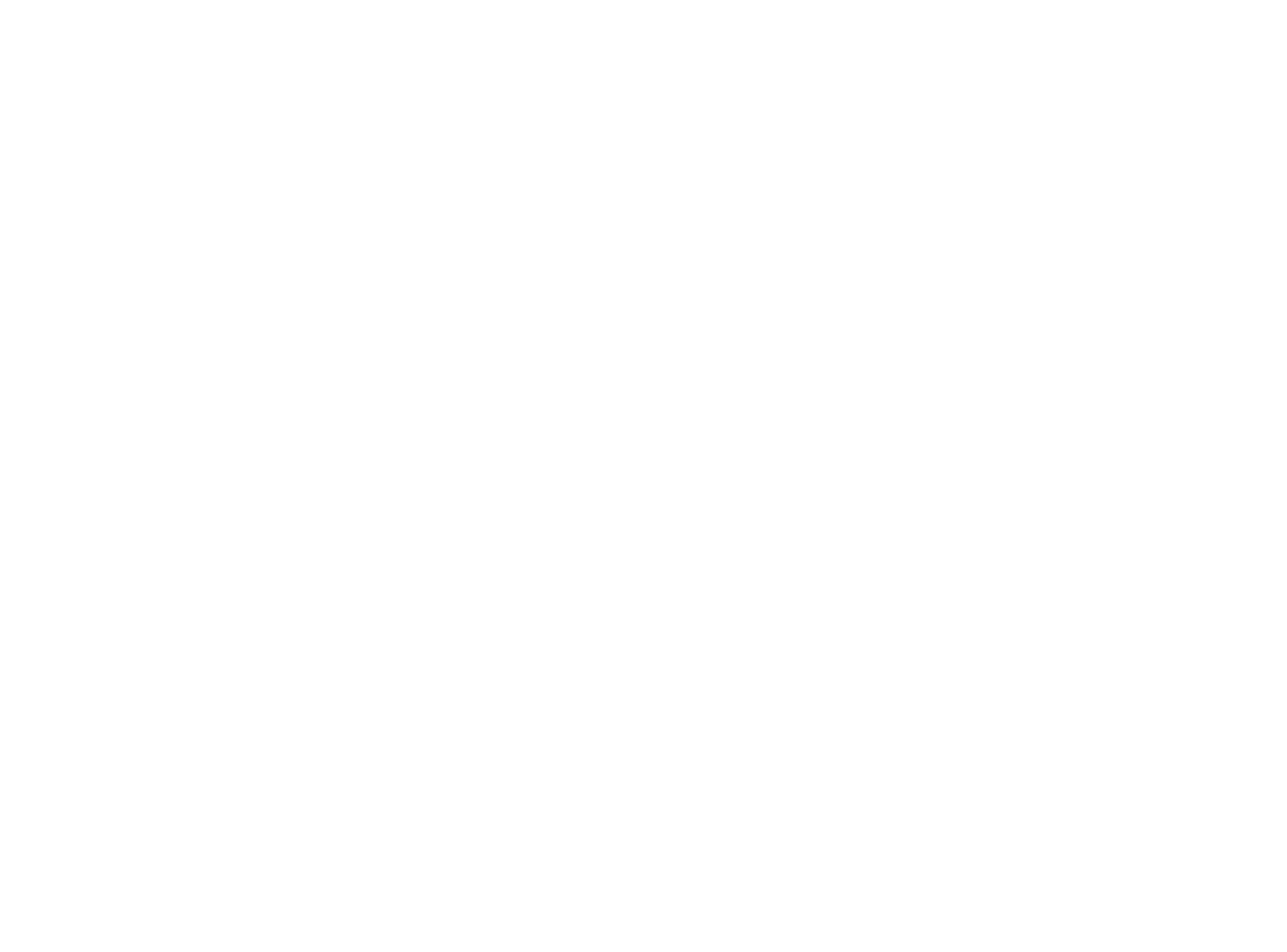 scroll, scrollTop: 0, scrollLeft: 0, axis: both 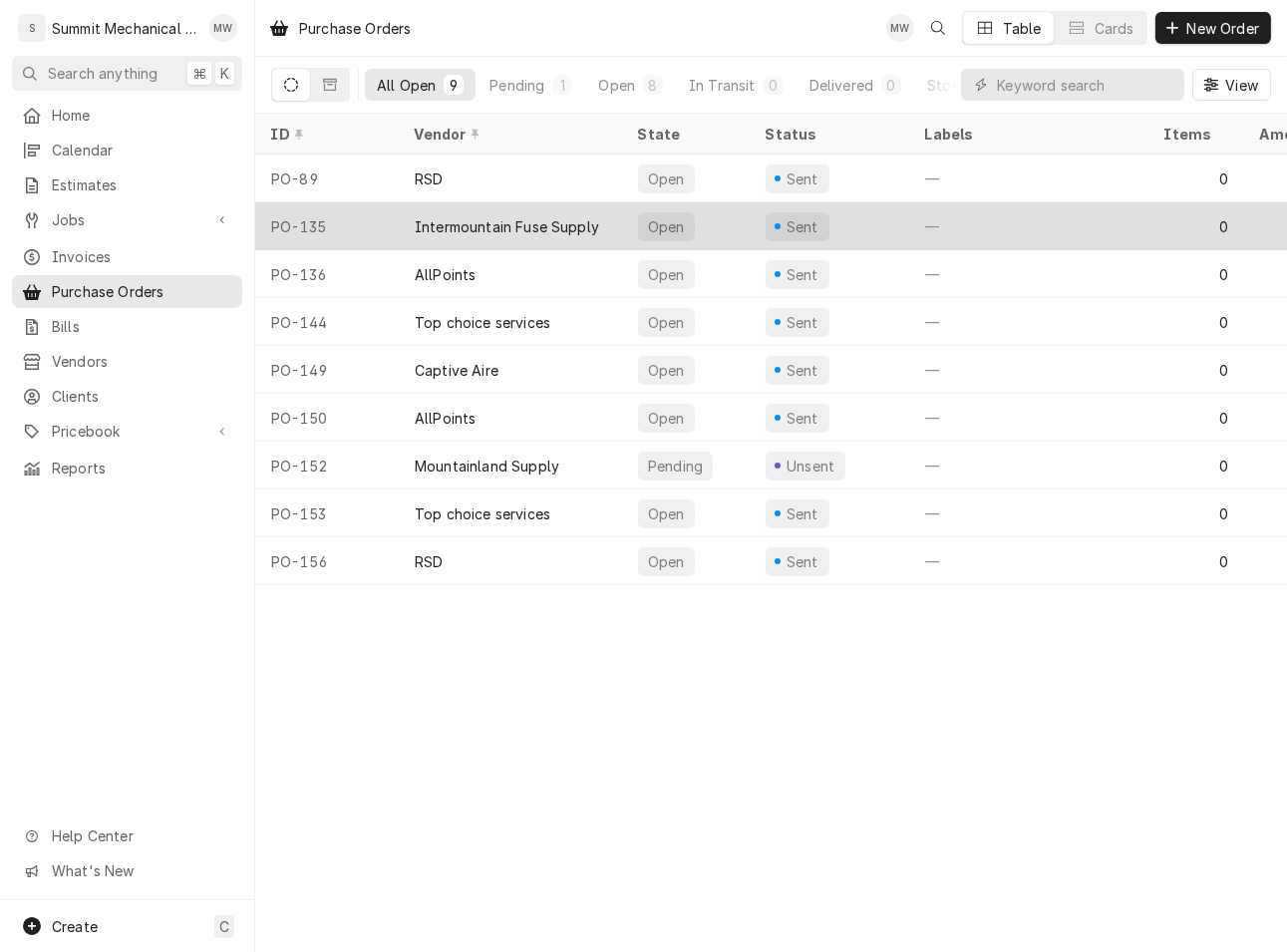 click on "Intermountain Fuse Supply" at bounding box center (506, 226) 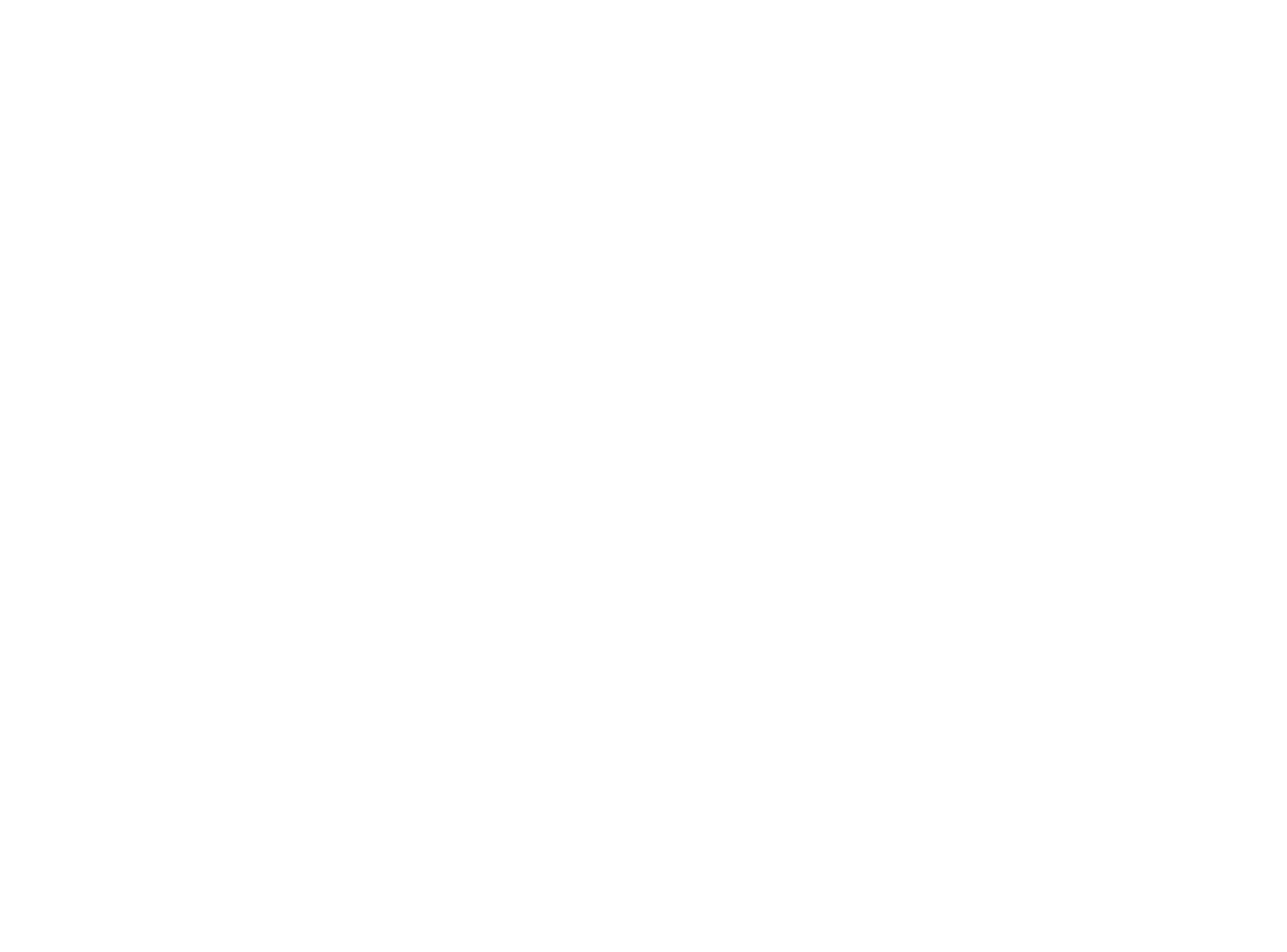 scroll, scrollTop: 0, scrollLeft: 0, axis: both 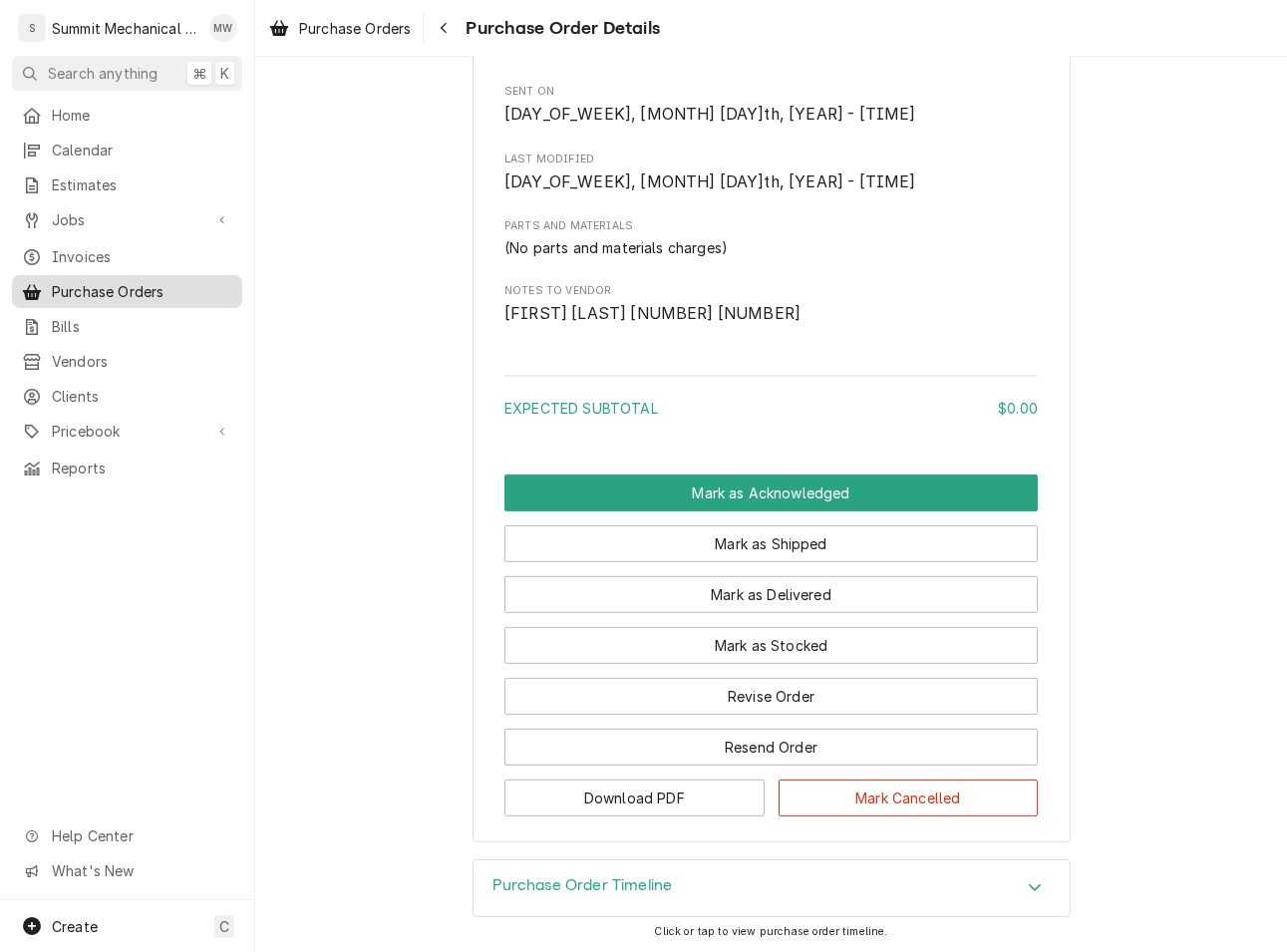 click on "Purchase Orders" at bounding box center [142, 291] 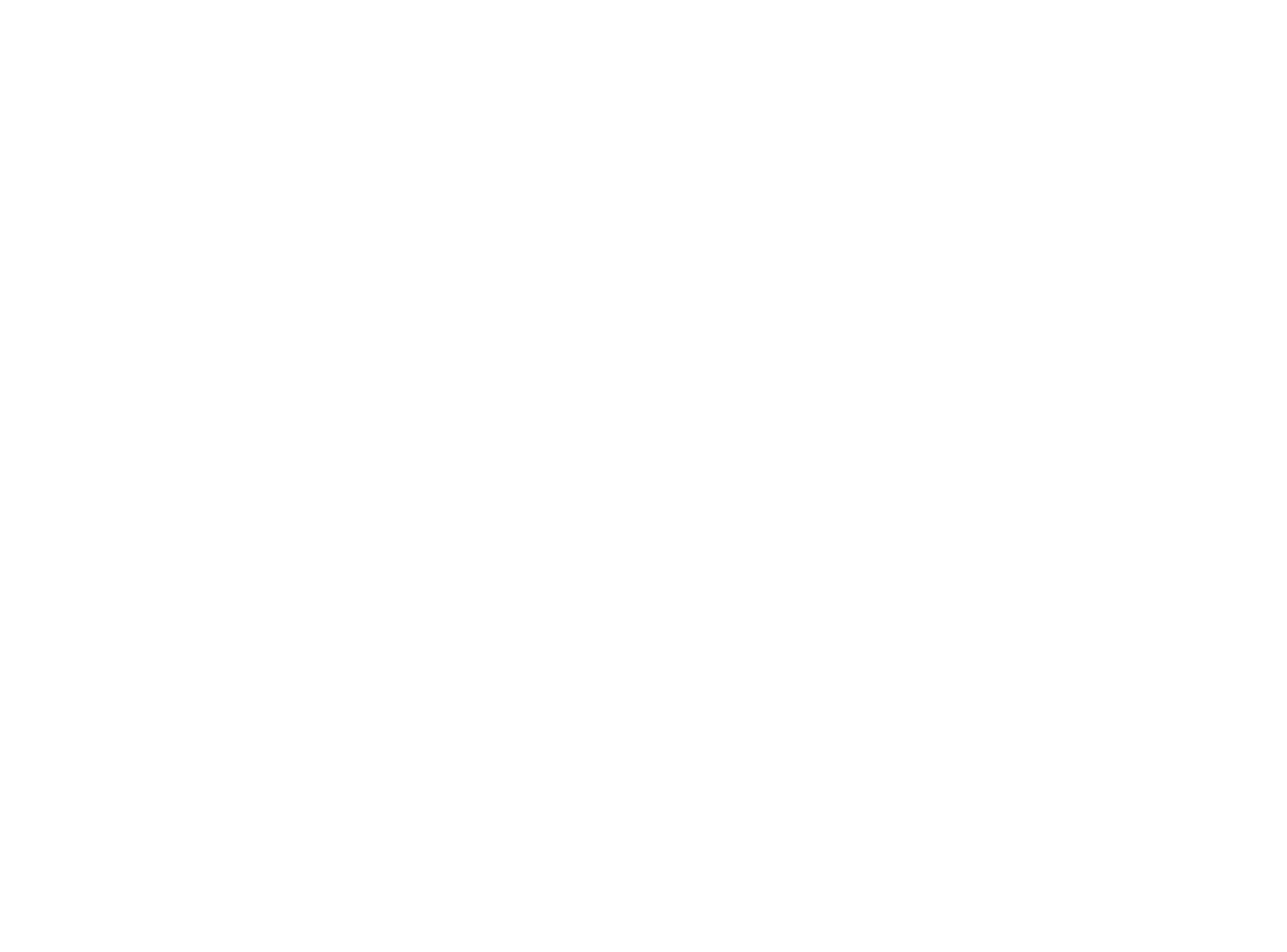 scroll, scrollTop: 0, scrollLeft: 0, axis: both 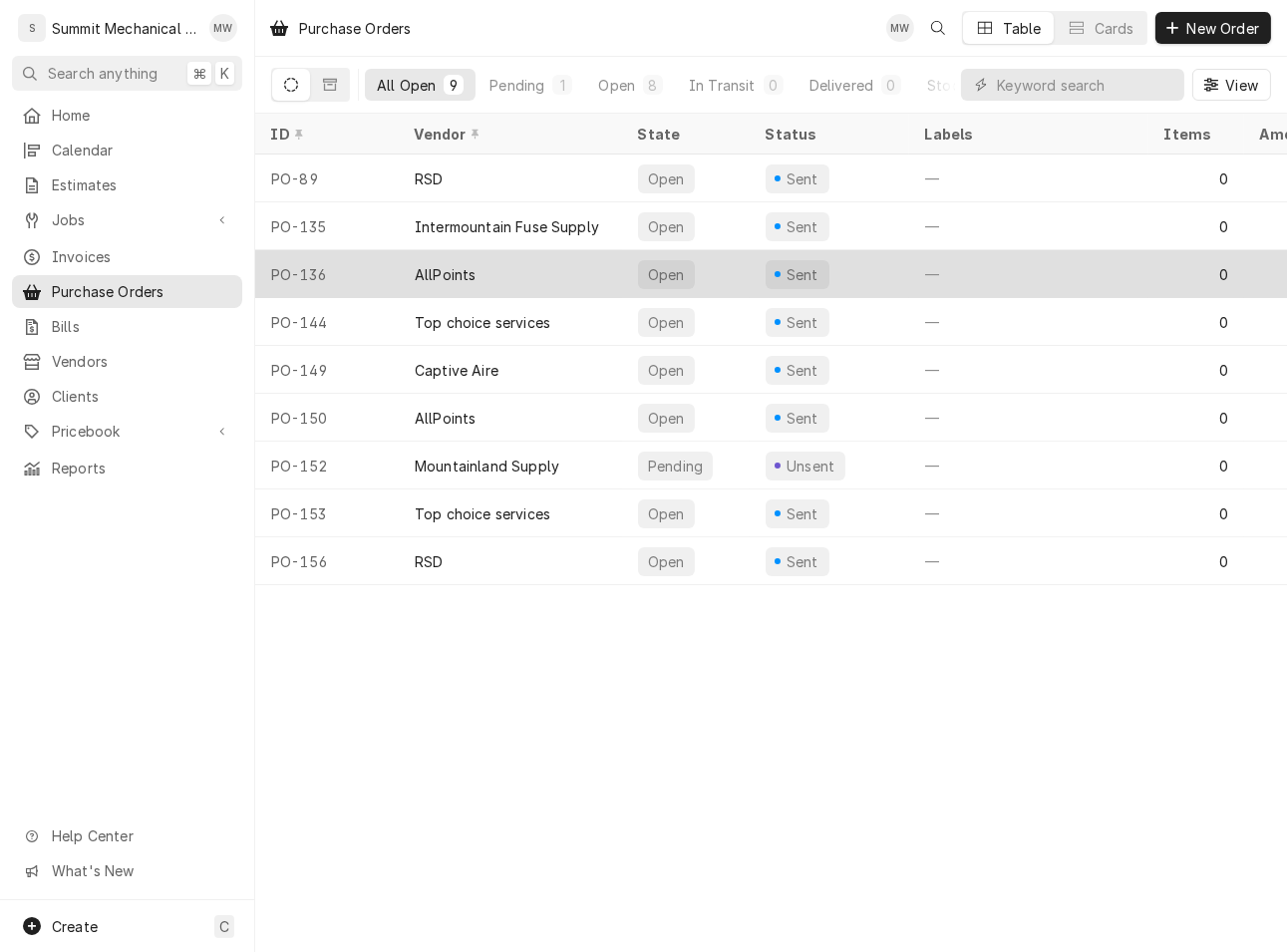 click on "AllPoints" at bounding box center (445, 274) 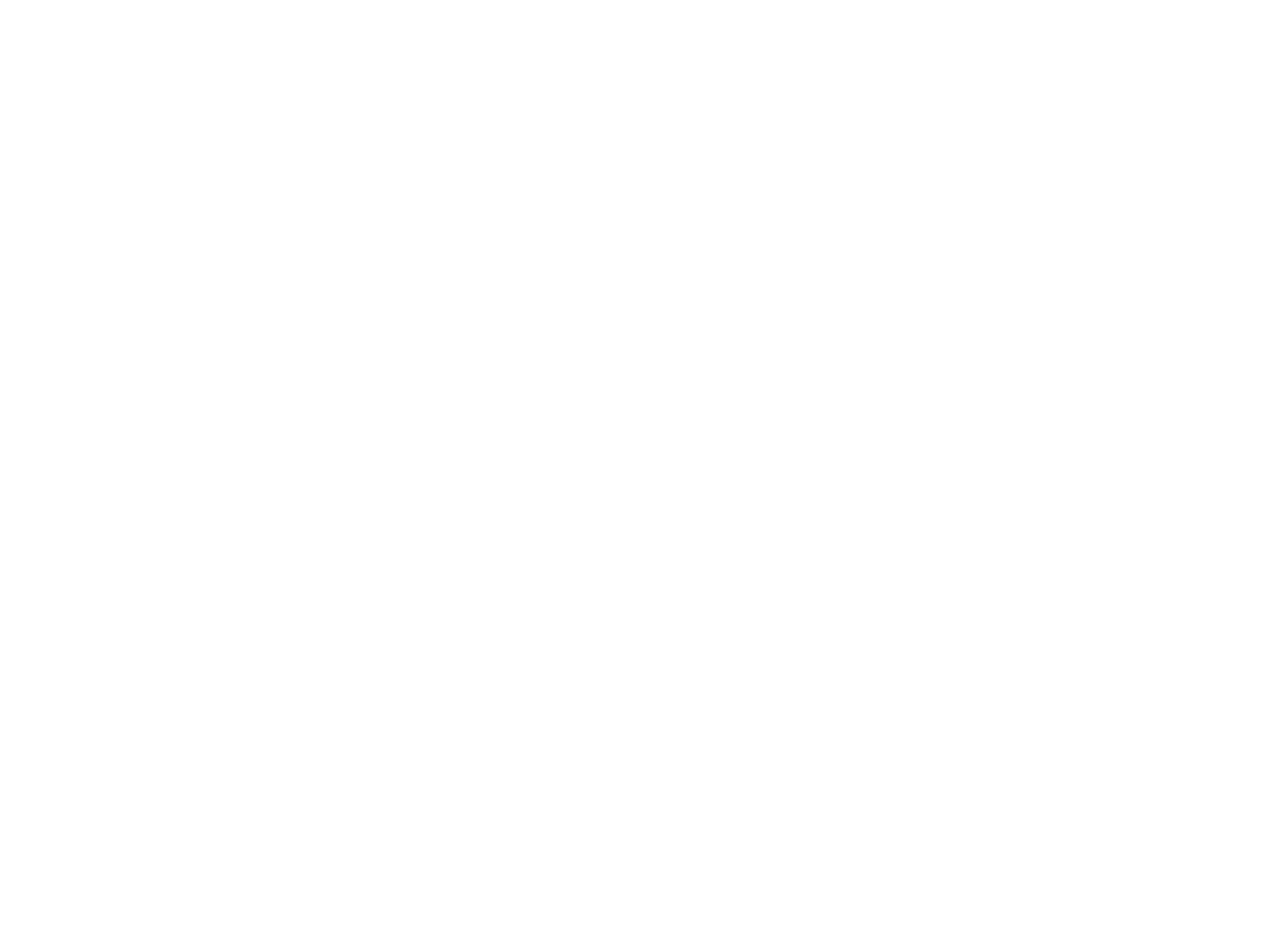 scroll, scrollTop: 0, scrollLeft: 0, axis: both 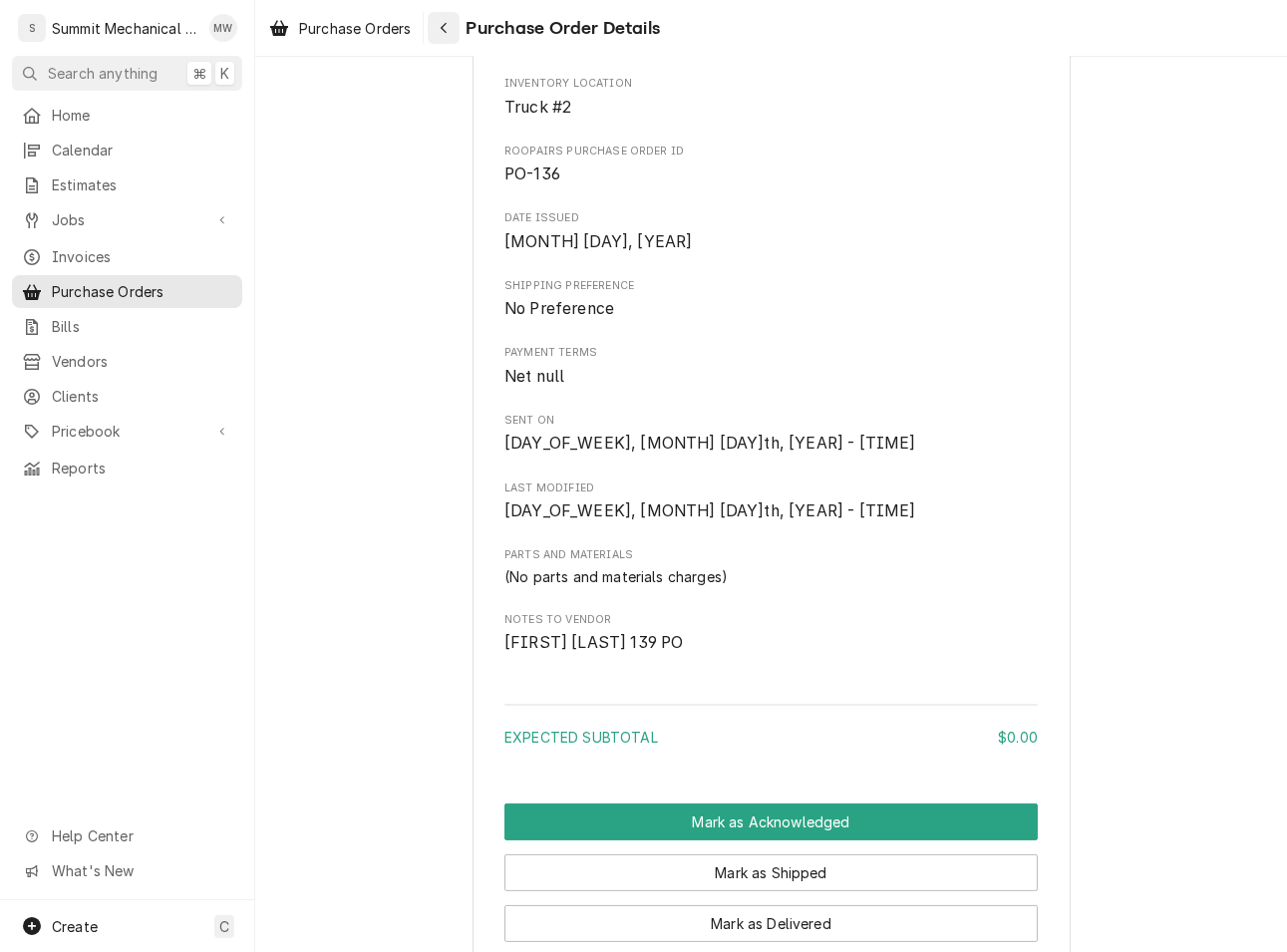 click 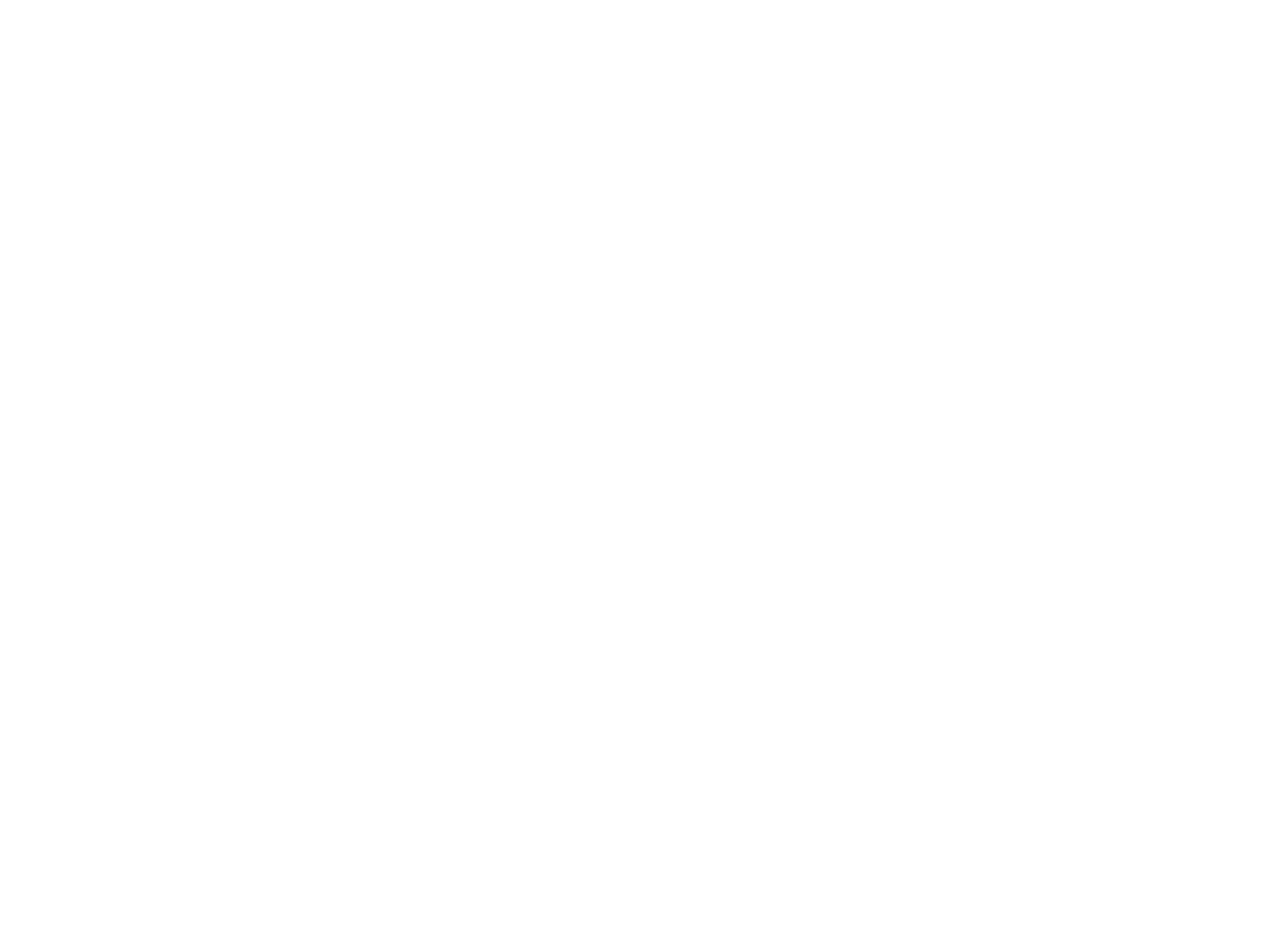 scroll, scrollTop: 0, scrollLeft: 0, axis: both 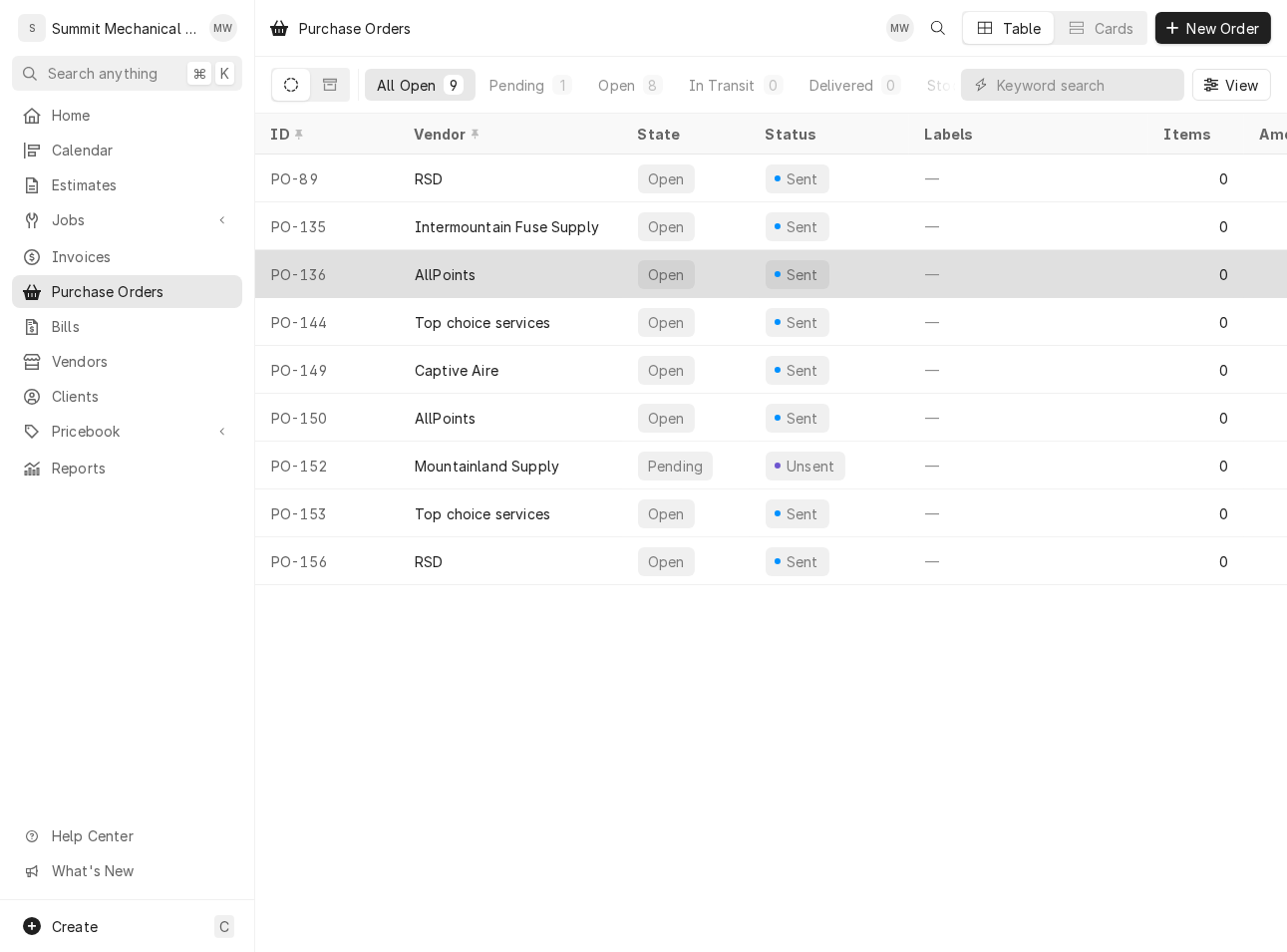 click on "AllPoints" at bounding box center [510, 274] 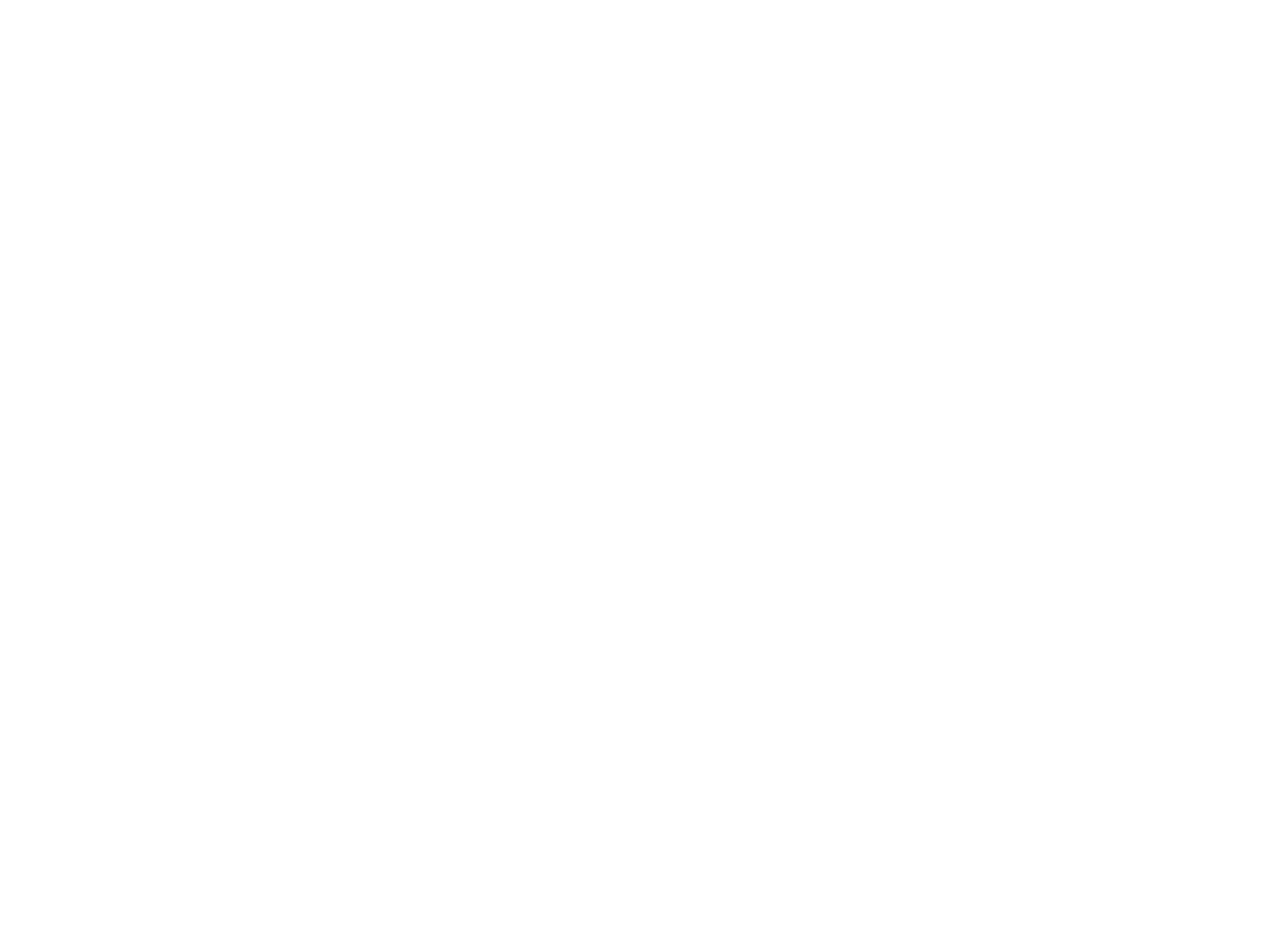 scroll, scrollTop: 0, scrollLeft: 0, axis: both 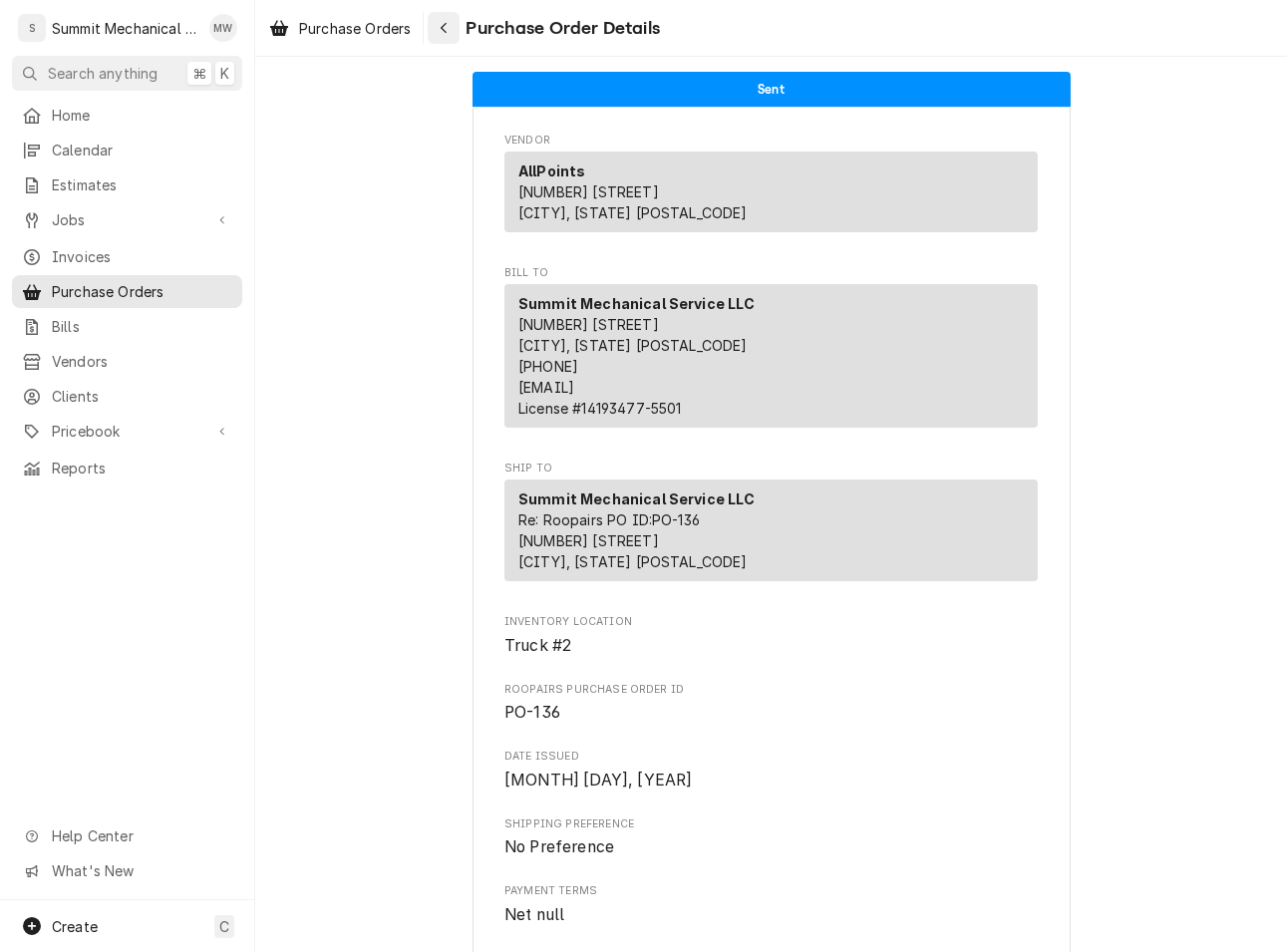 click at bounding box center [444, 28] 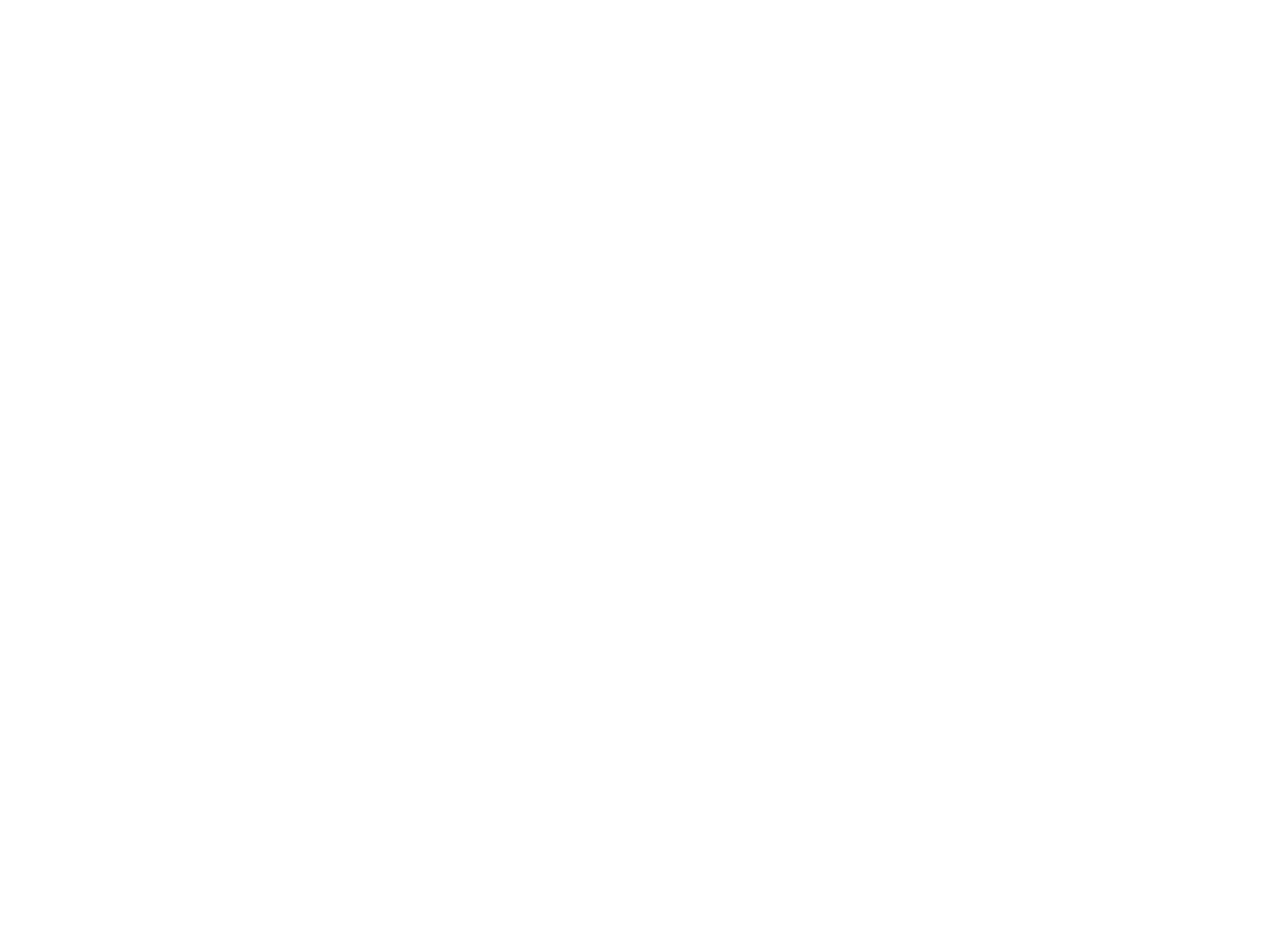 scroll, scrollTop: 0, scrollLeft: 0, axis: both 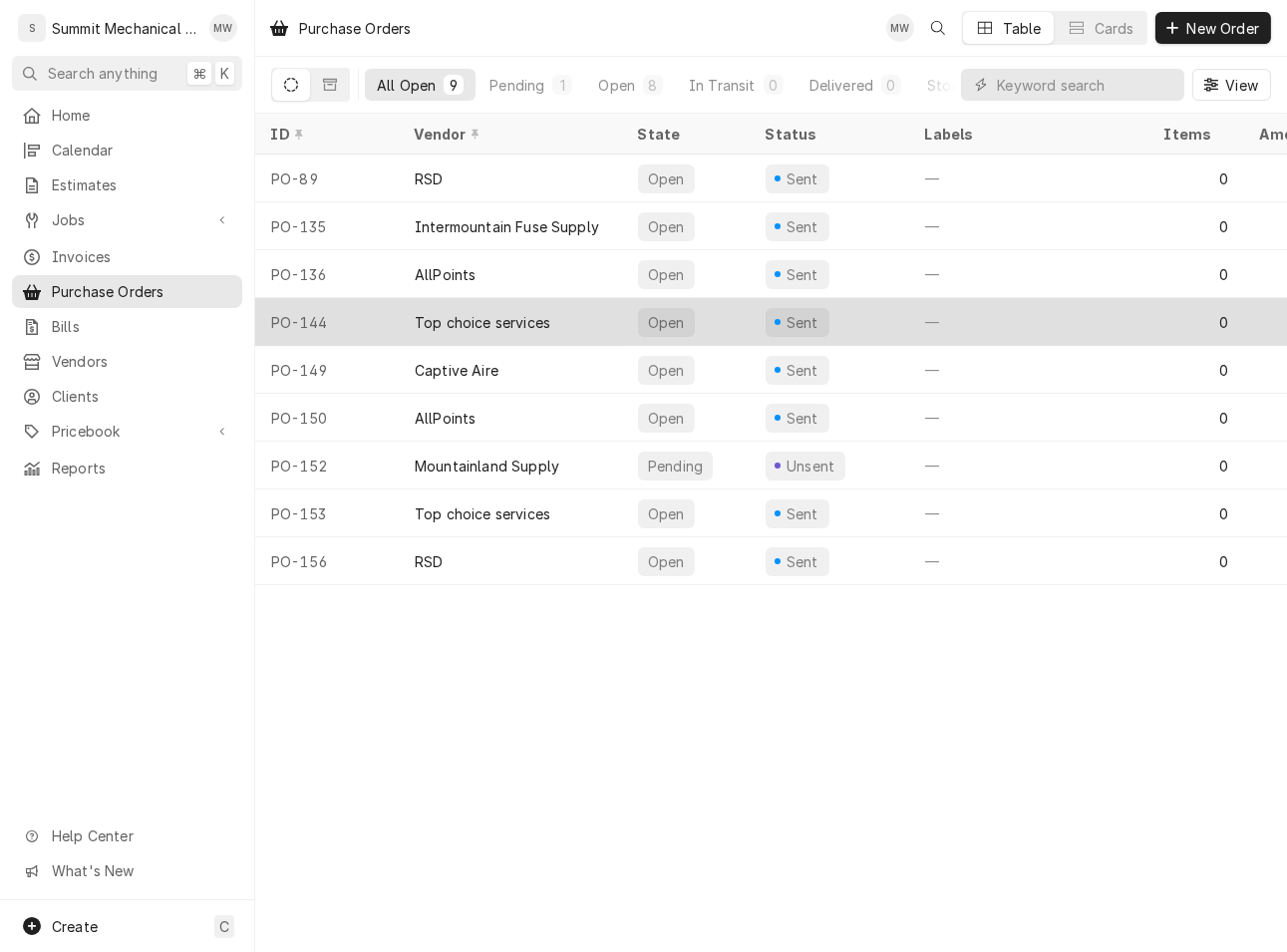 click on "Top choice services" at bounding box center [483, 322] 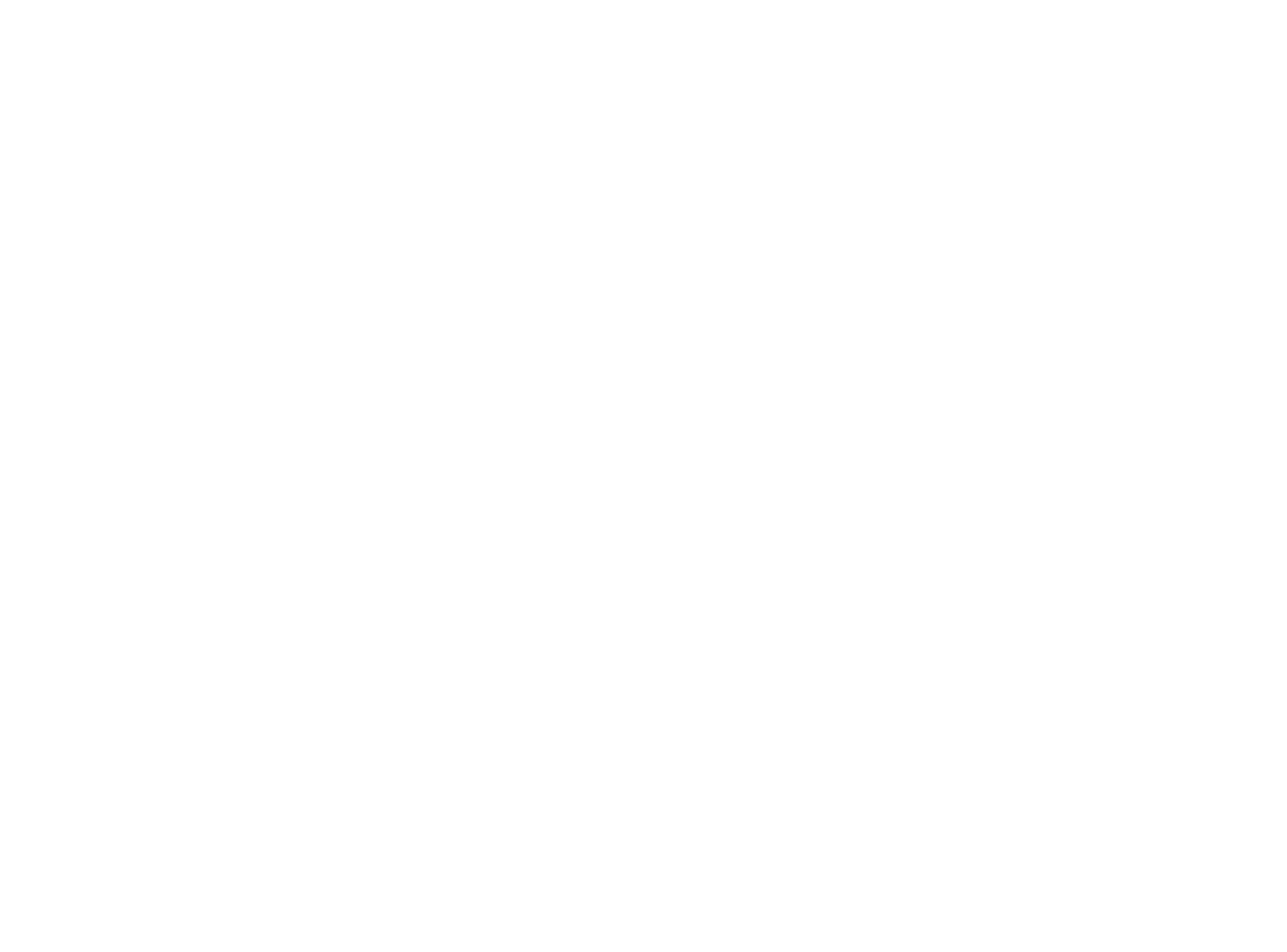 scroll, scrollTop: 0, scrollLeft: 0, axis: both 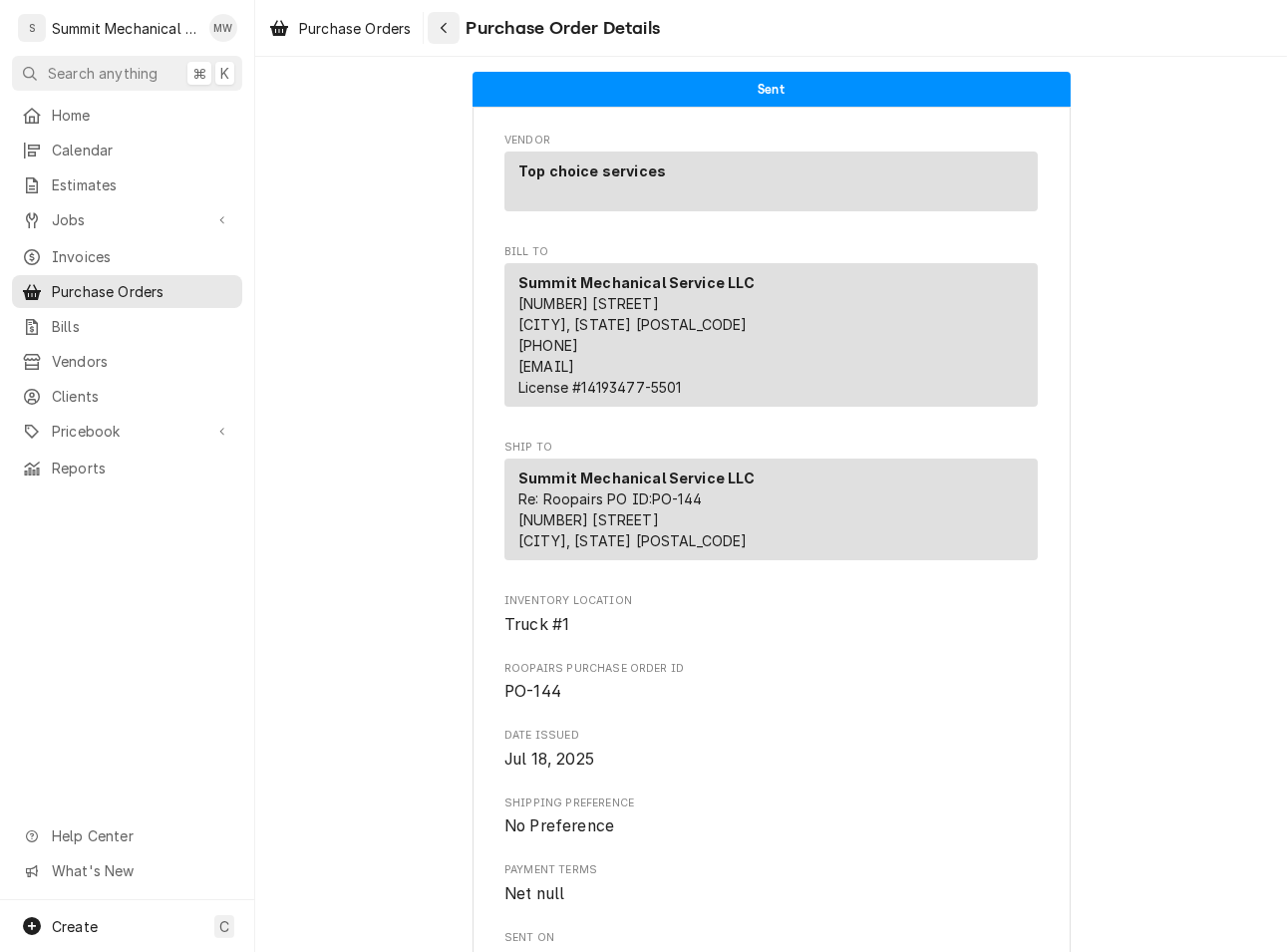 click at bounding box center [444, 28] 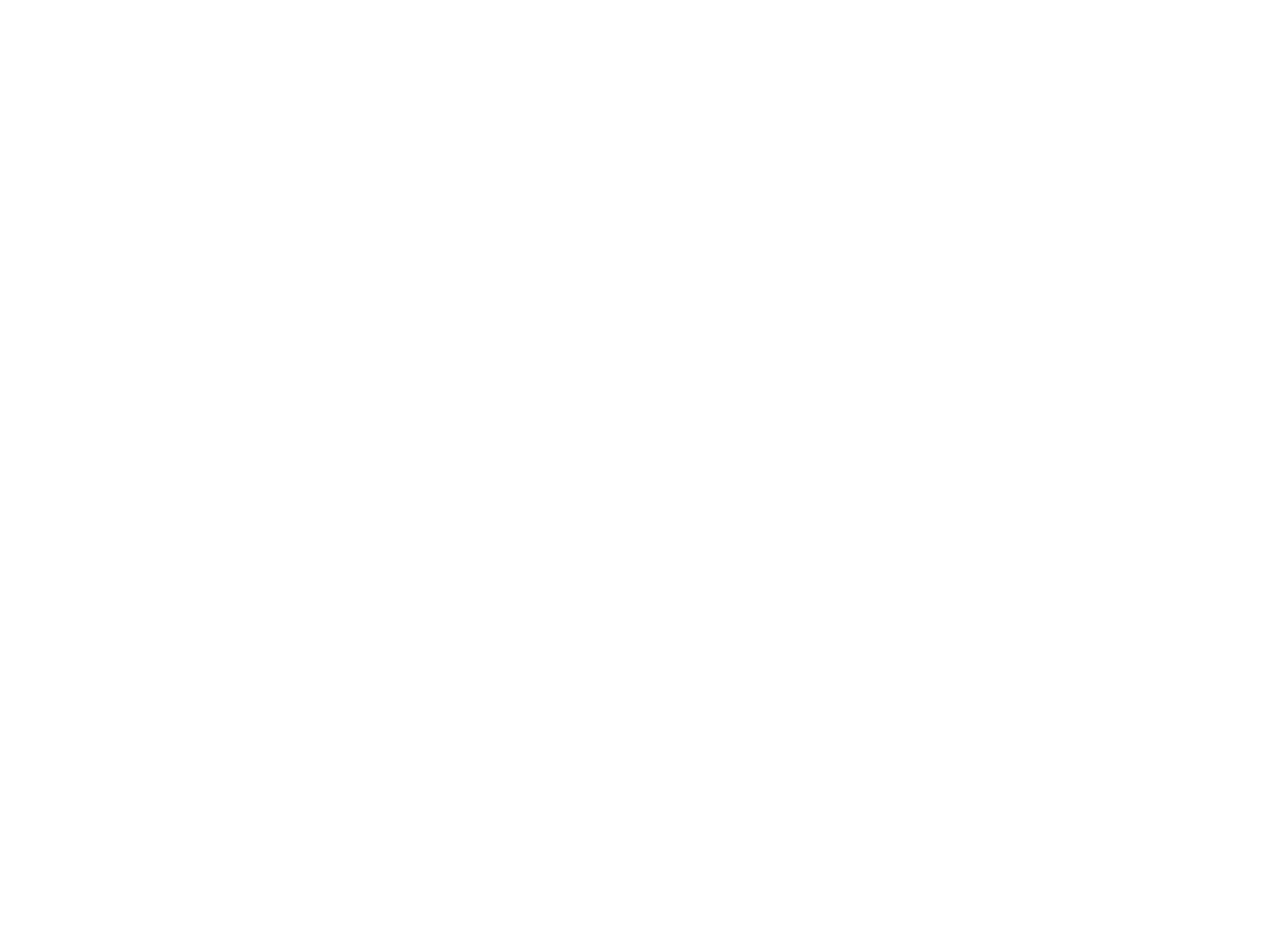 scroll, scrollTop: 0, scrollLeft: 0, axis: both 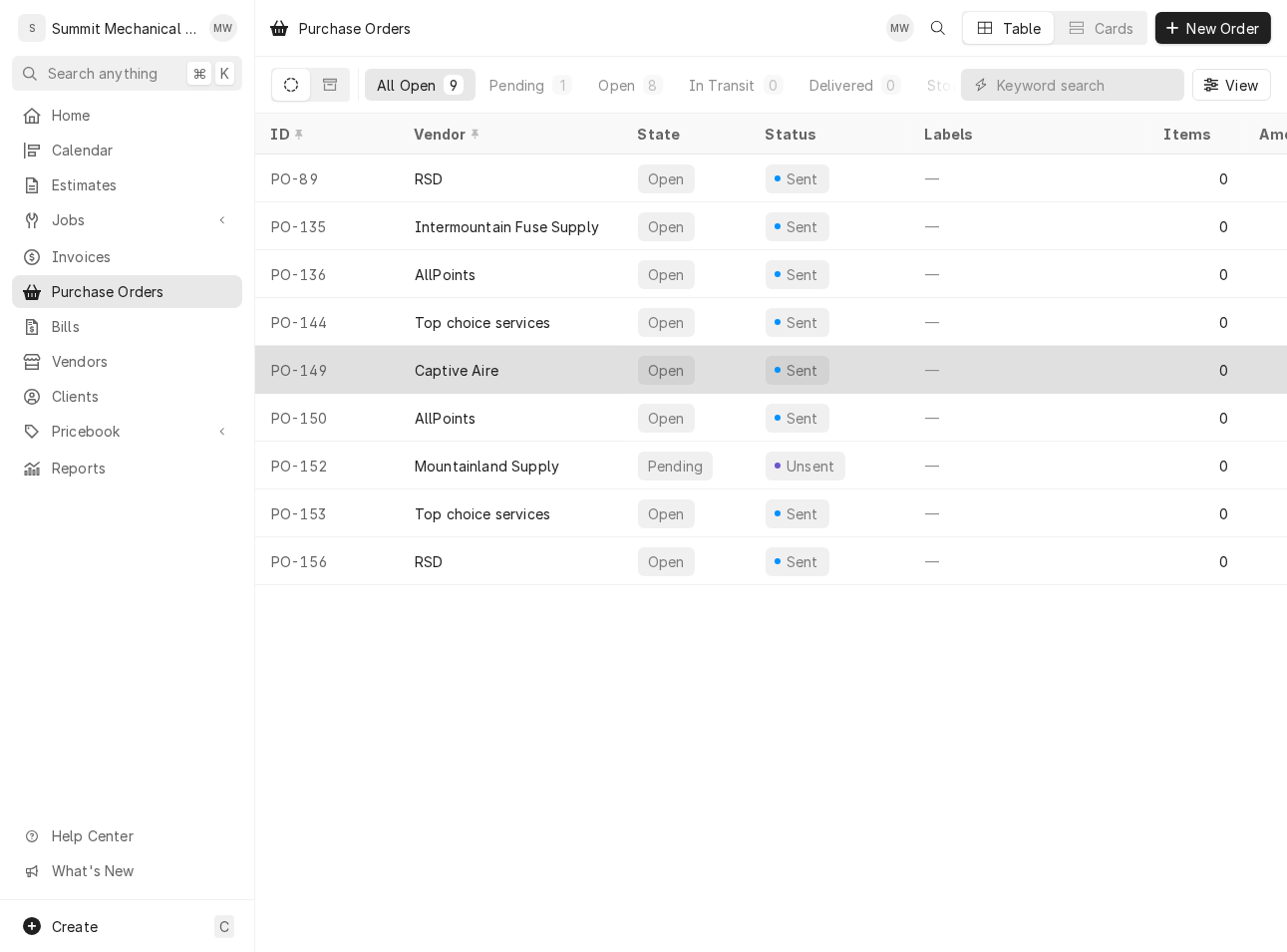 click on "PO-149" at bounding box center (327, 370) 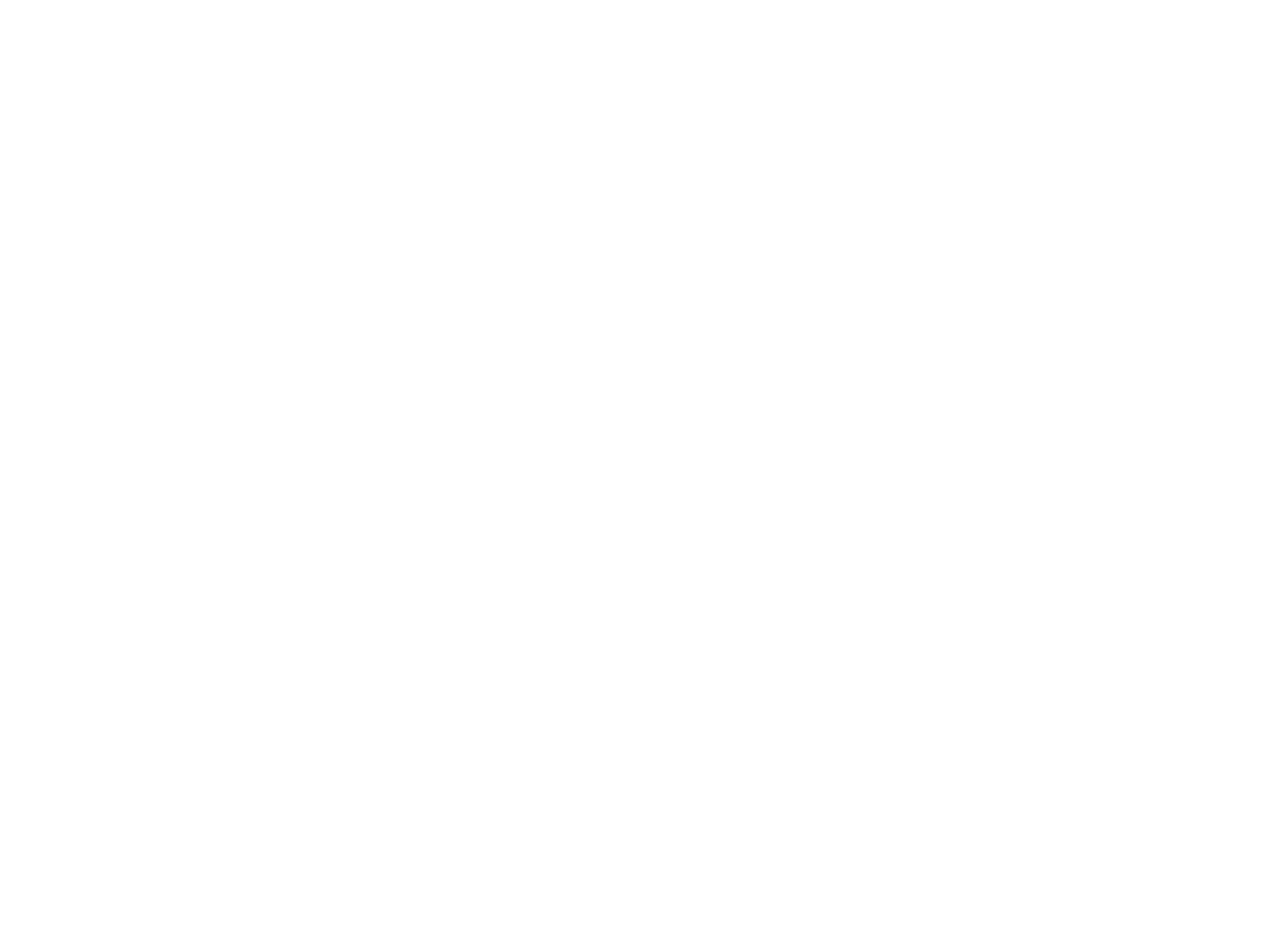 scroll, scrollTop: 0, scrollLeft: 0, axis: both 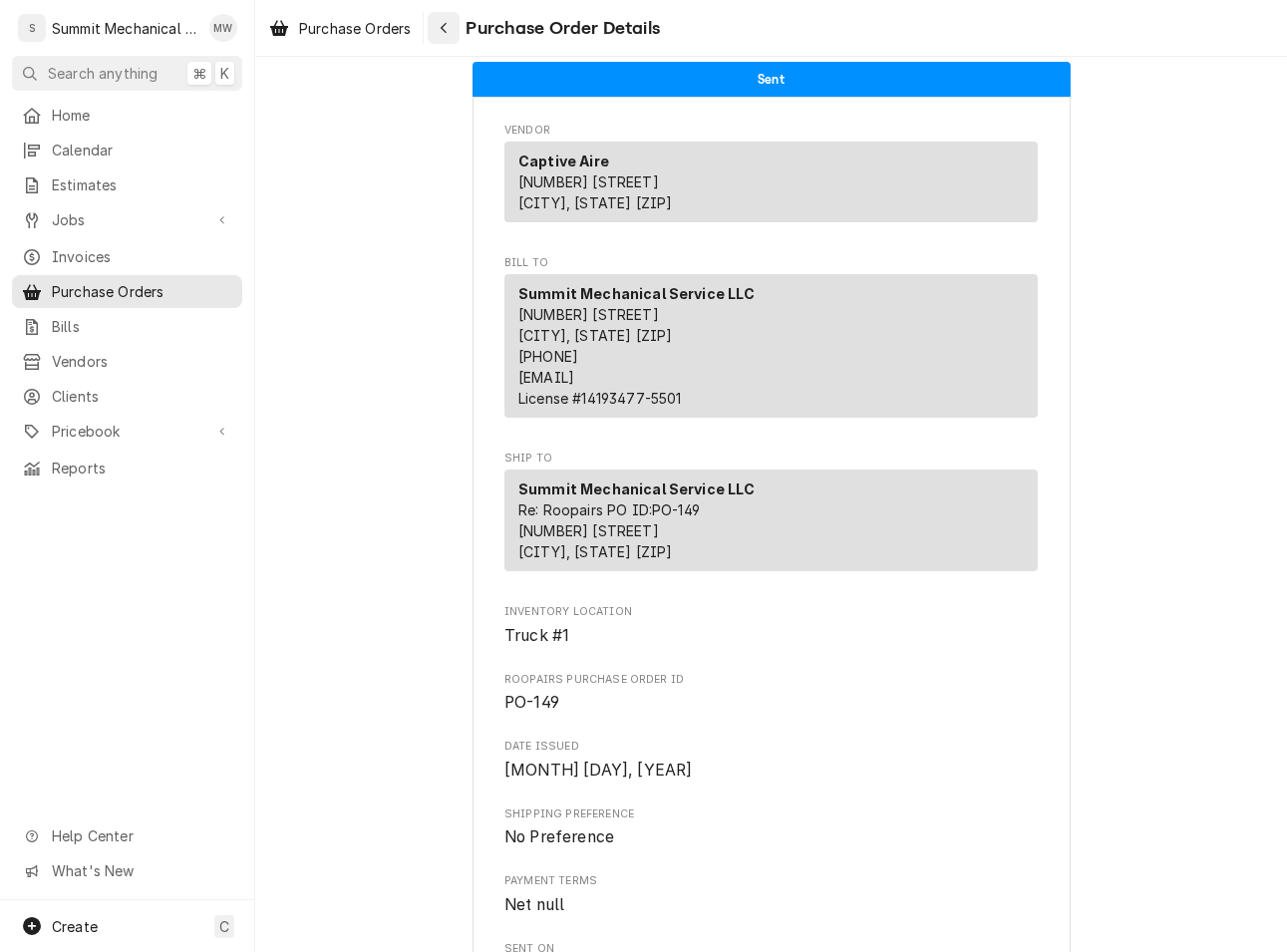 click at bounding box center (444, 28) 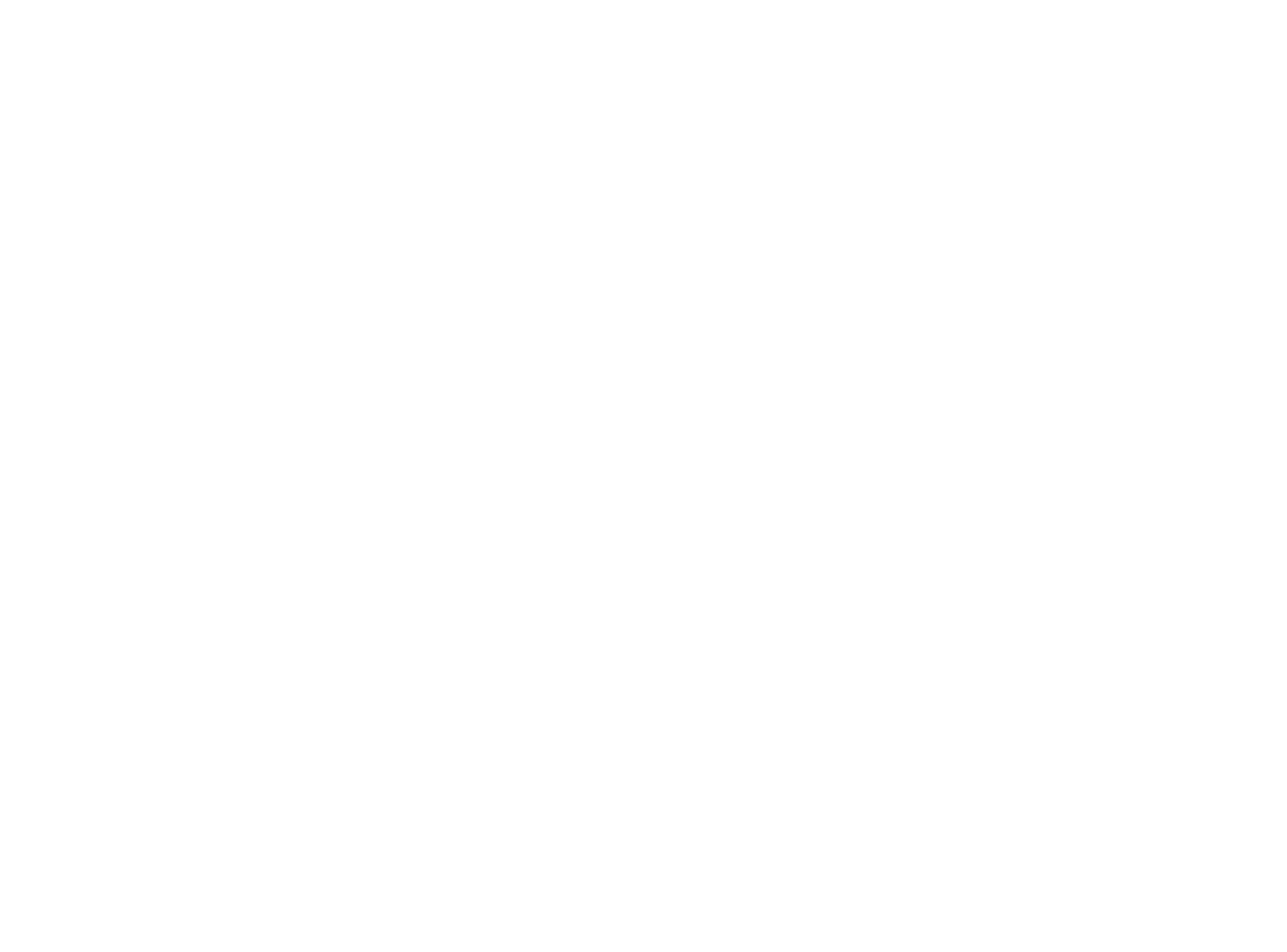 scroll, scrollTop: 0, scrollLeft: 0, axis: both 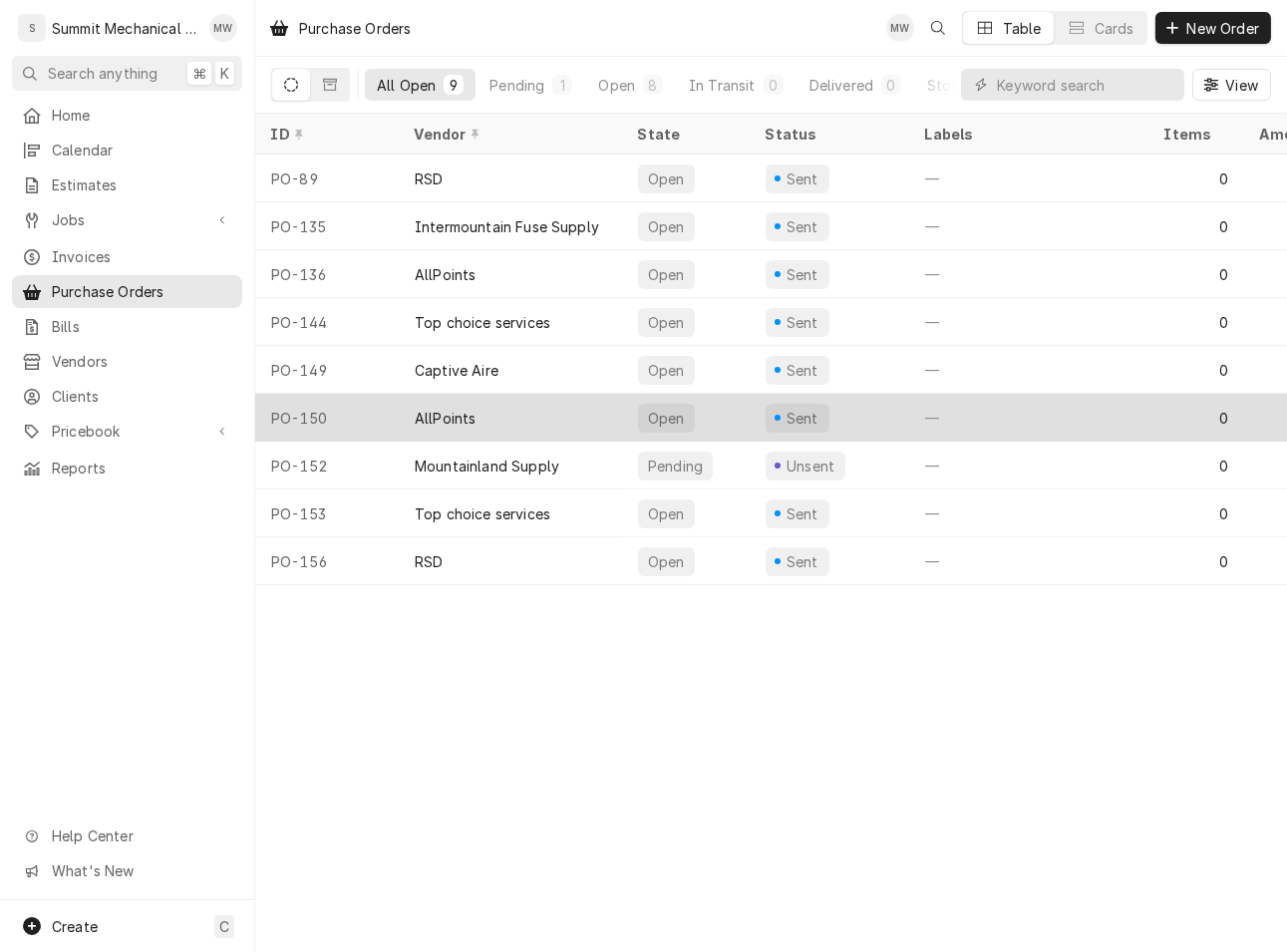 click on "AllPoints" at bounding box center [445, 418] 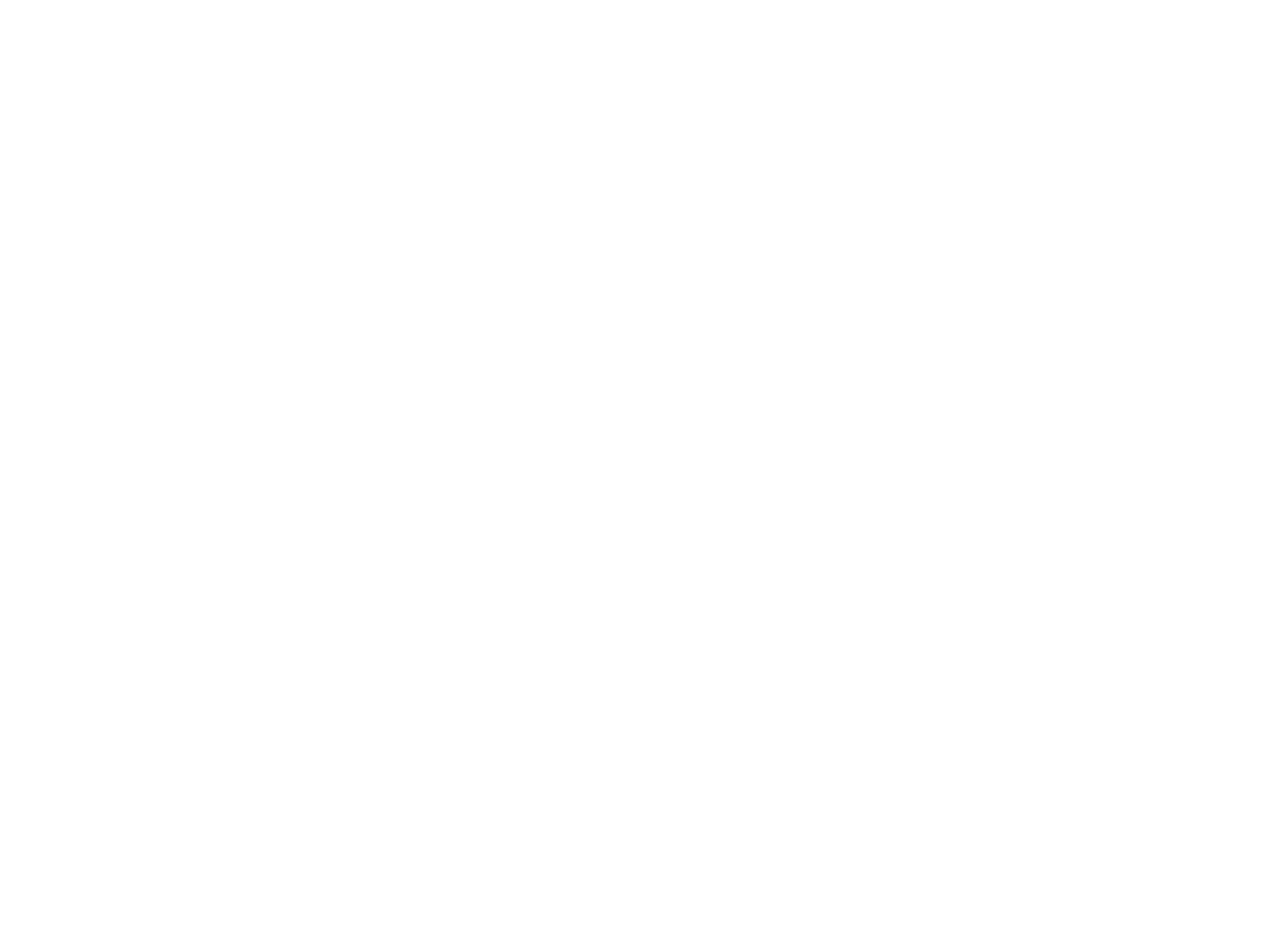 scroll, scrollTop: 0, scrollLeft: 0, axis: both 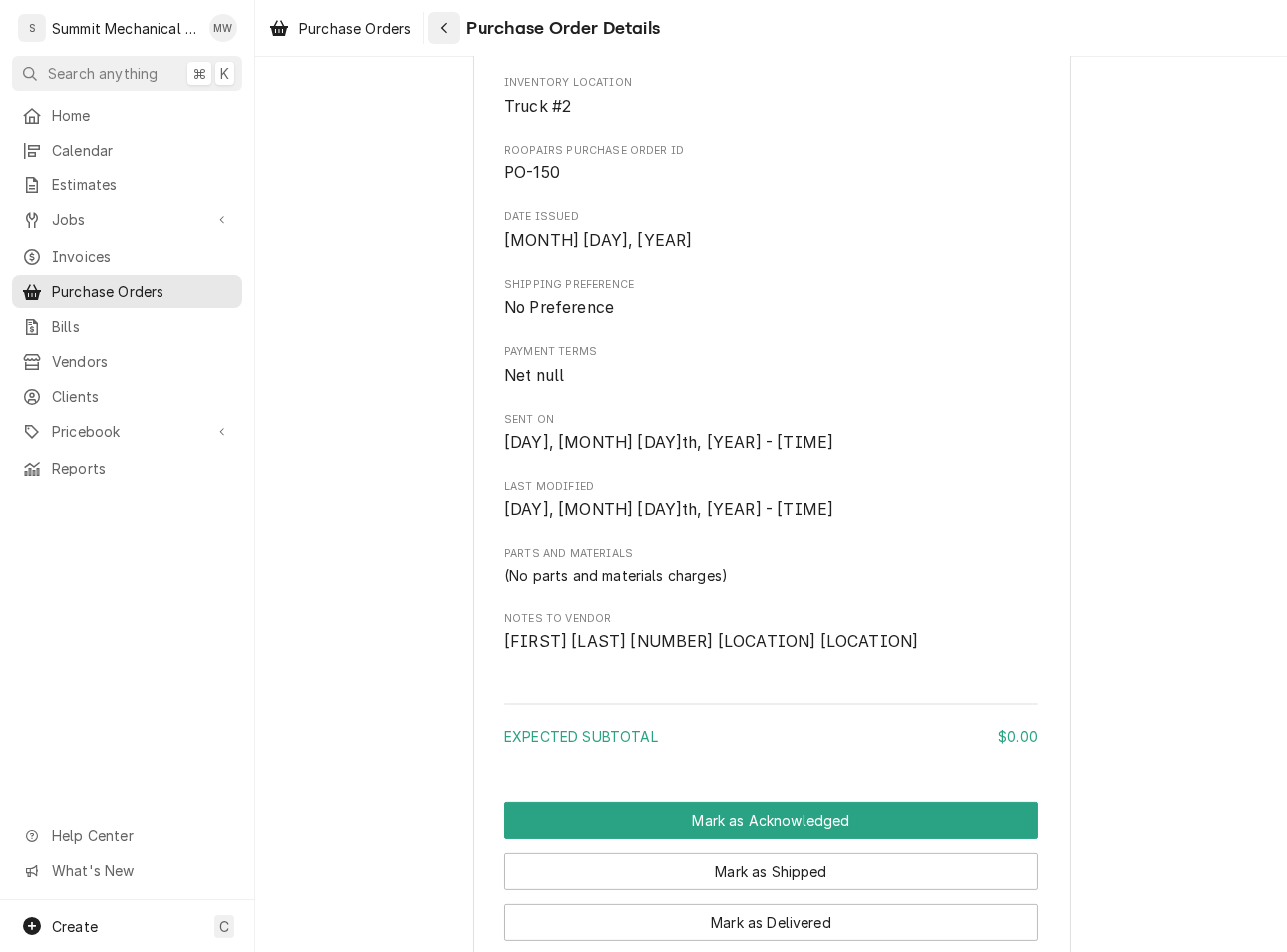 click 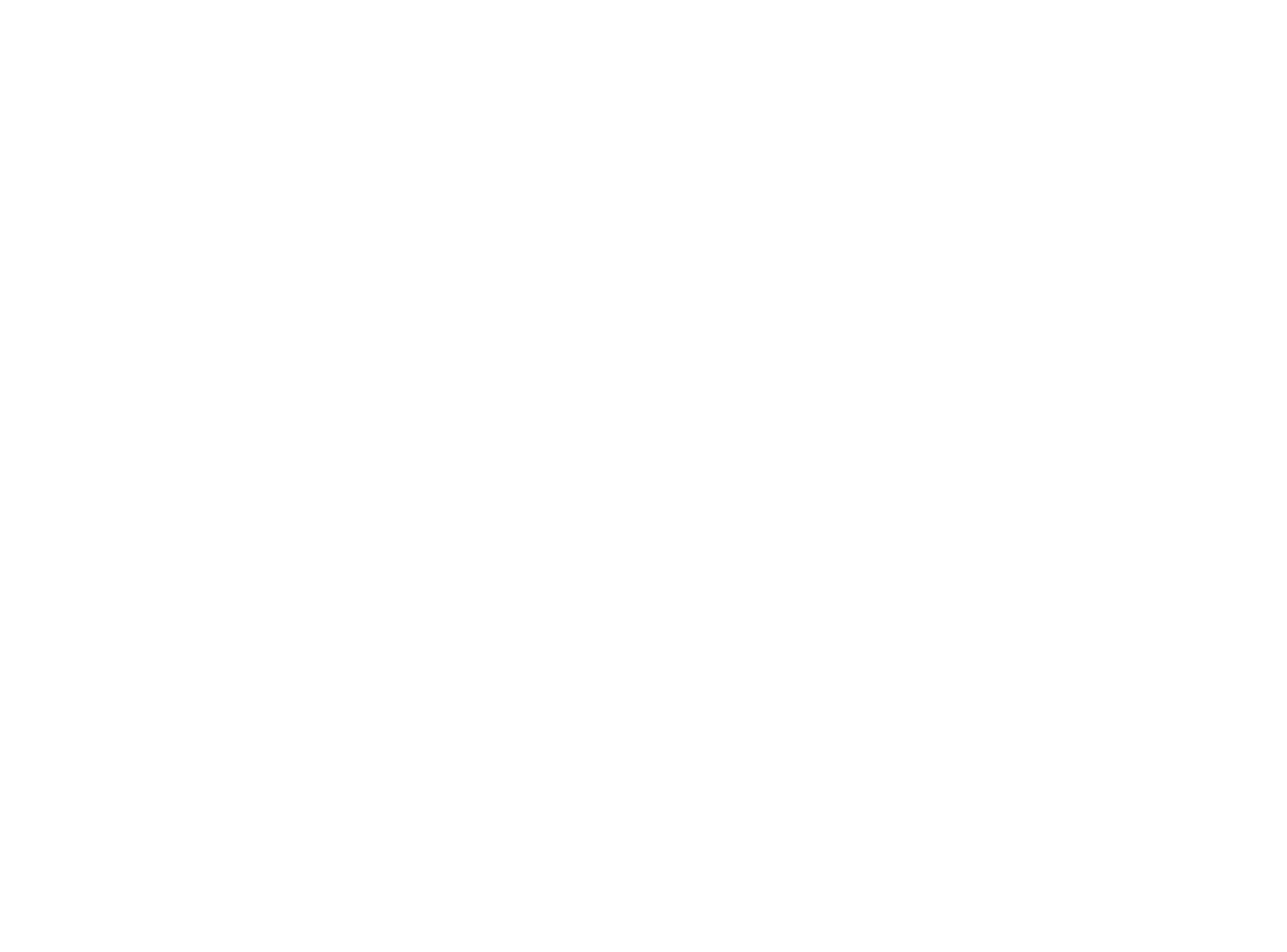 scroll, scrollTop: 0, scrollLeft: 0, axis: both 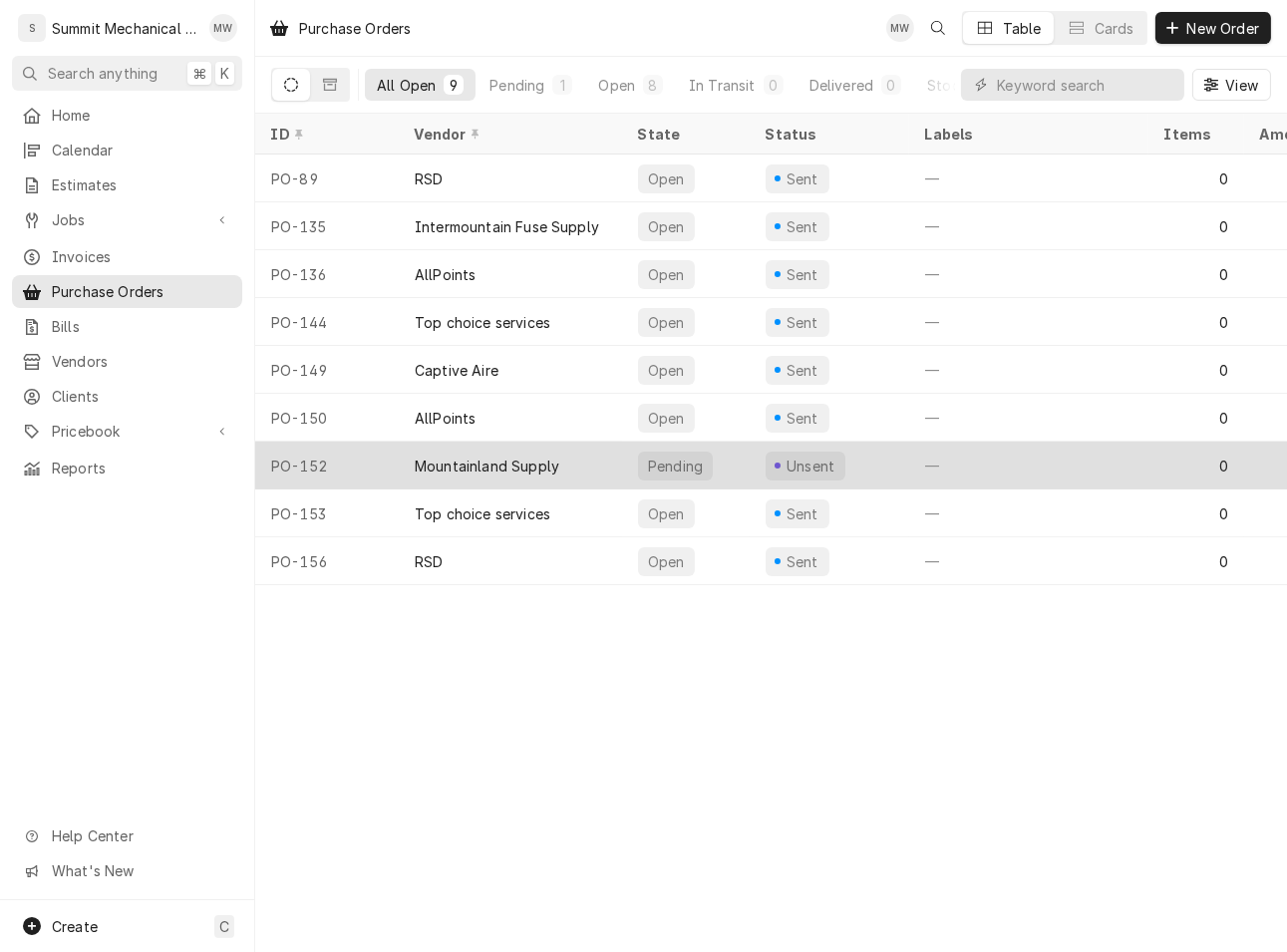 click on "Mountainland Supply" at bounding box center [510, 466] 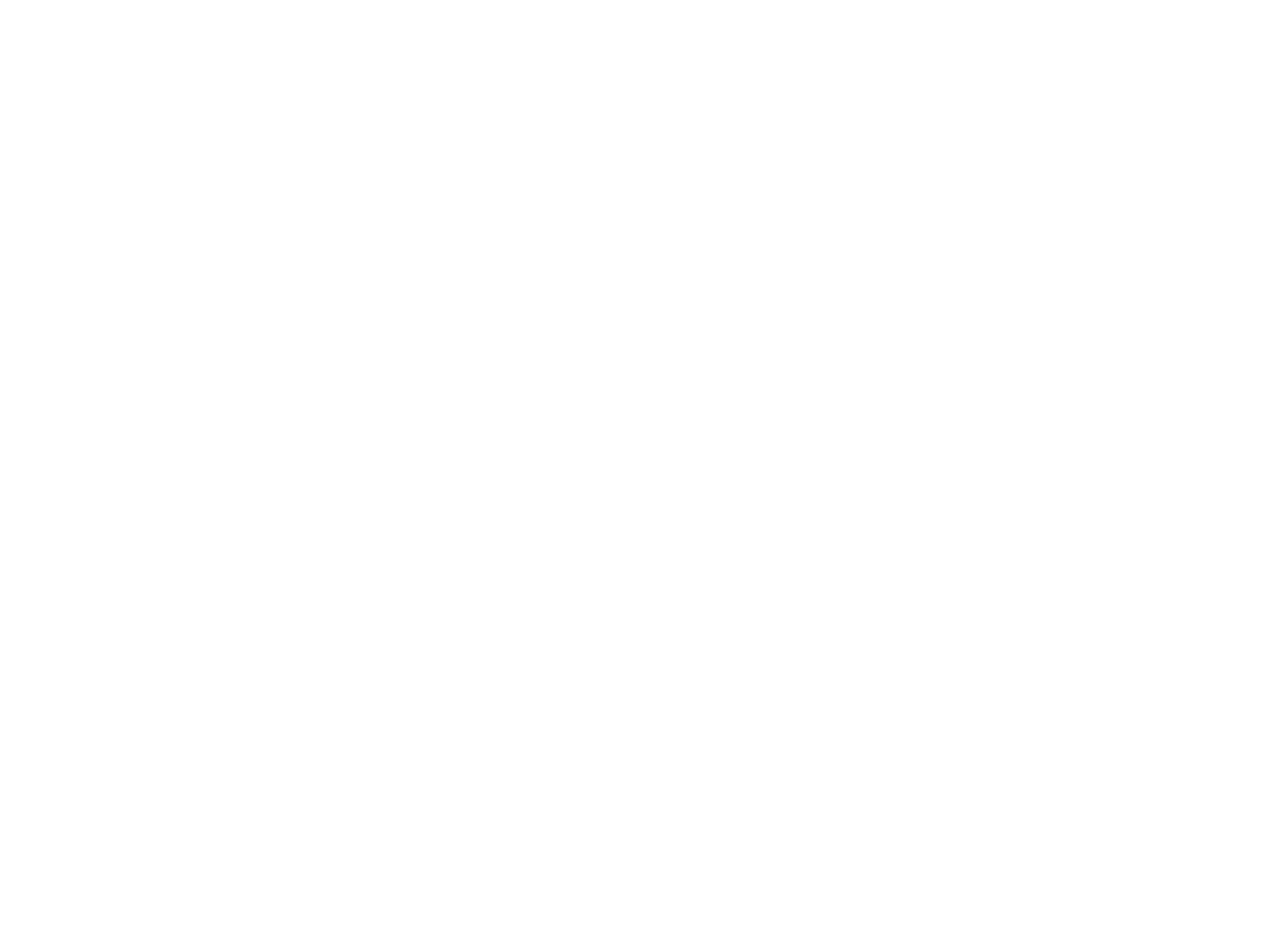 scroll, scrollTop: 0, scrollLeft: 0, axis: both 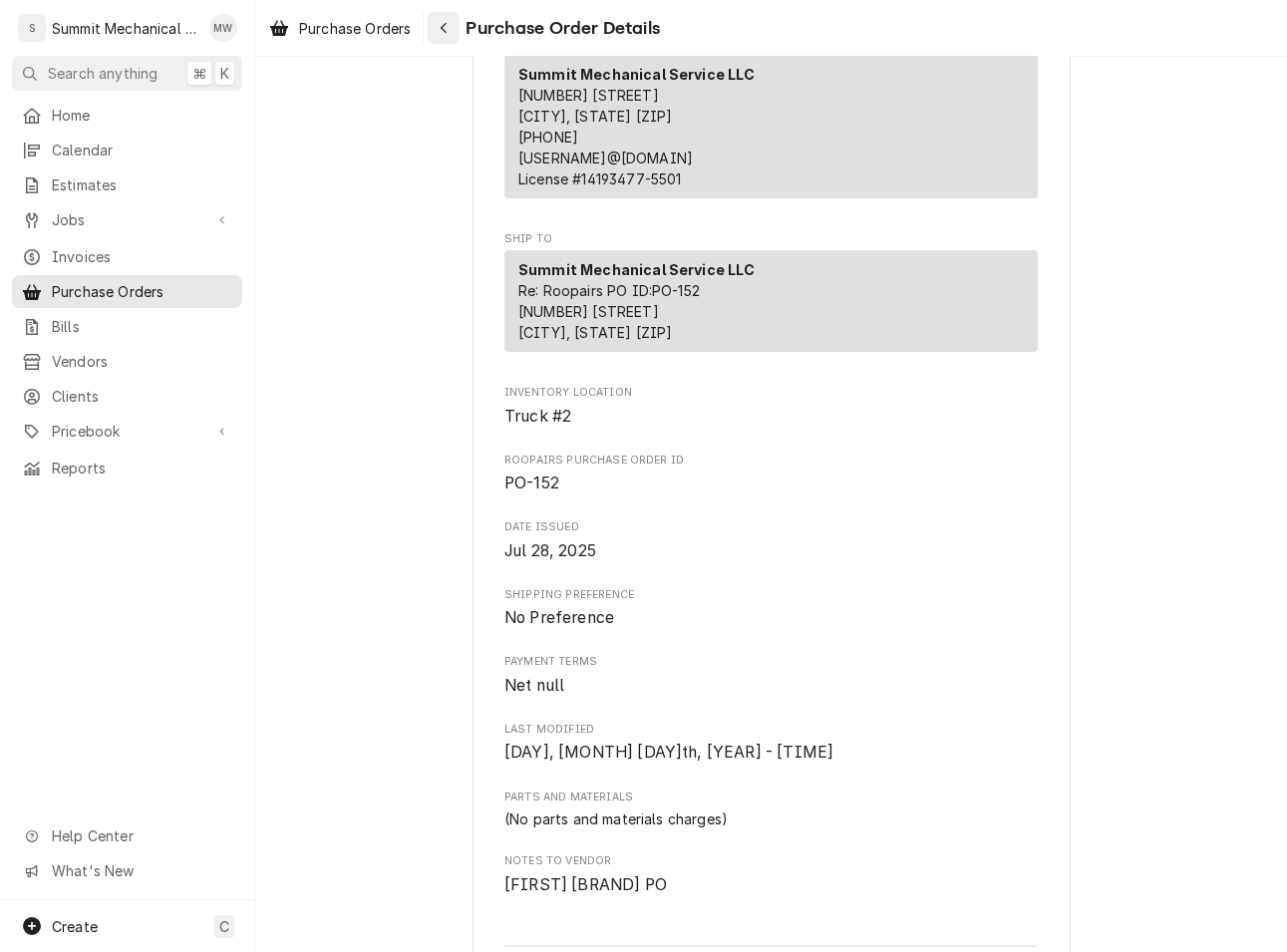 click 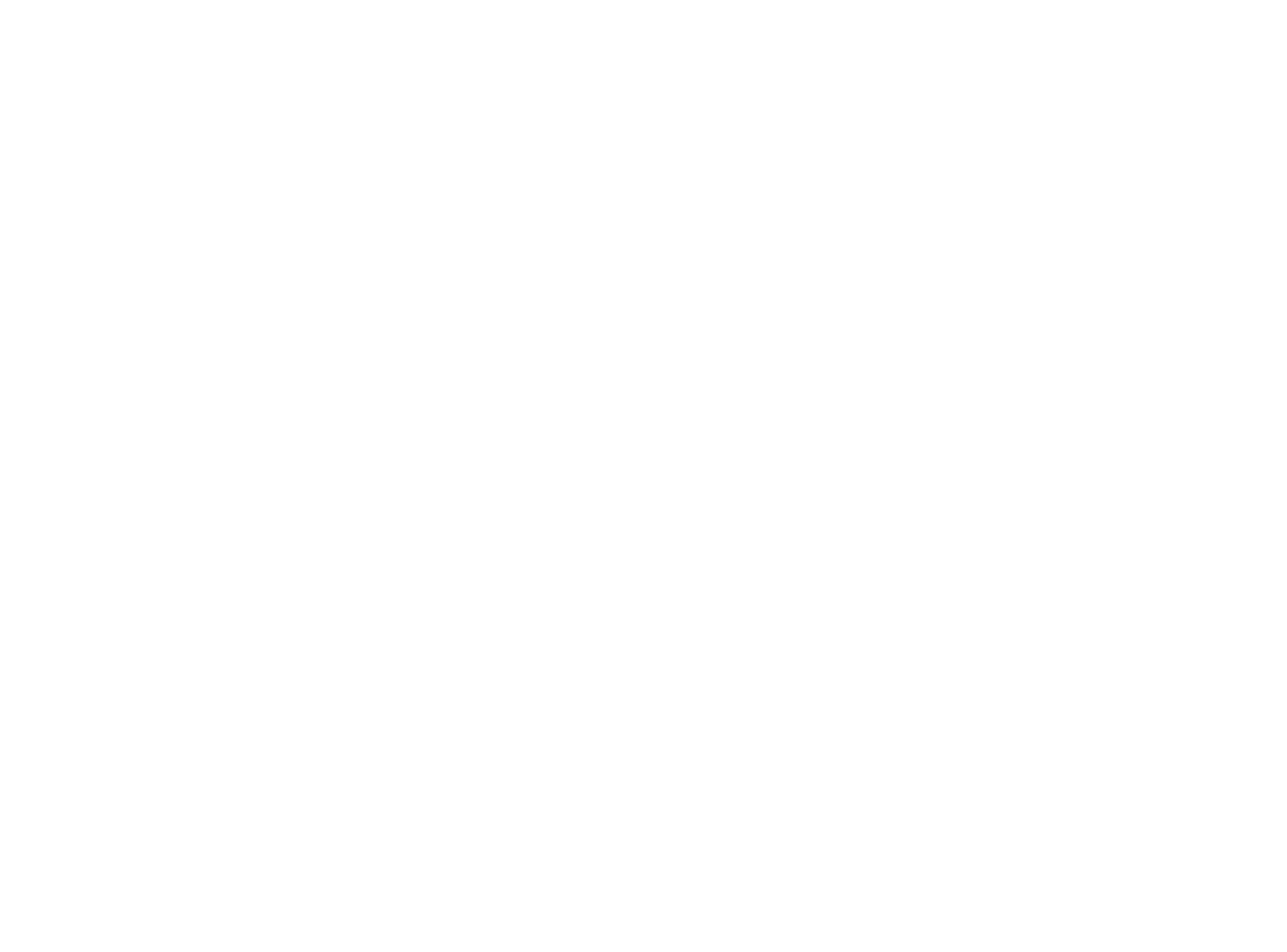 scroll, scrollTop: 0, scrollLeft: 0, axis: both 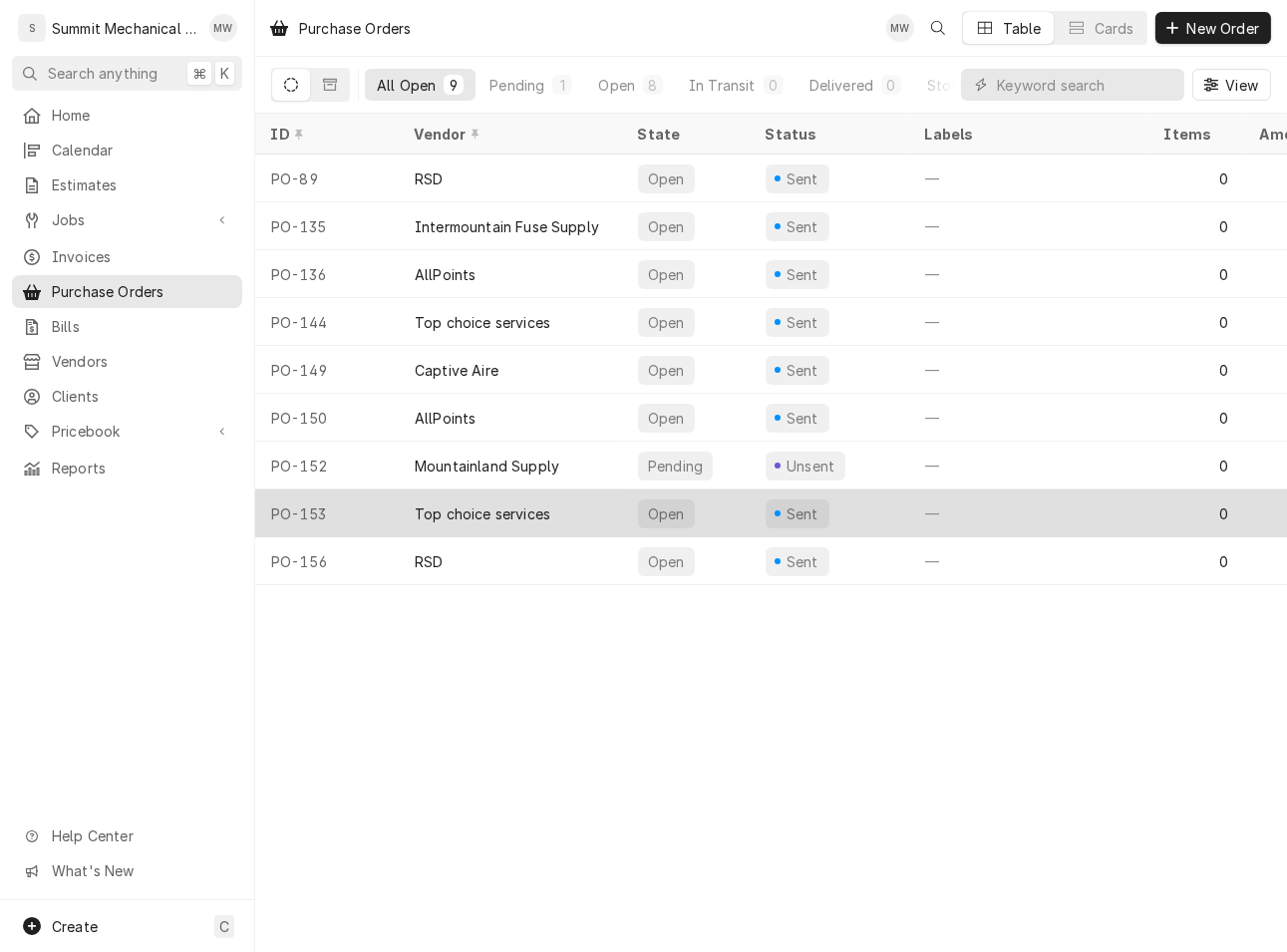 click on "PO-153" at bounding box center [327, 513] 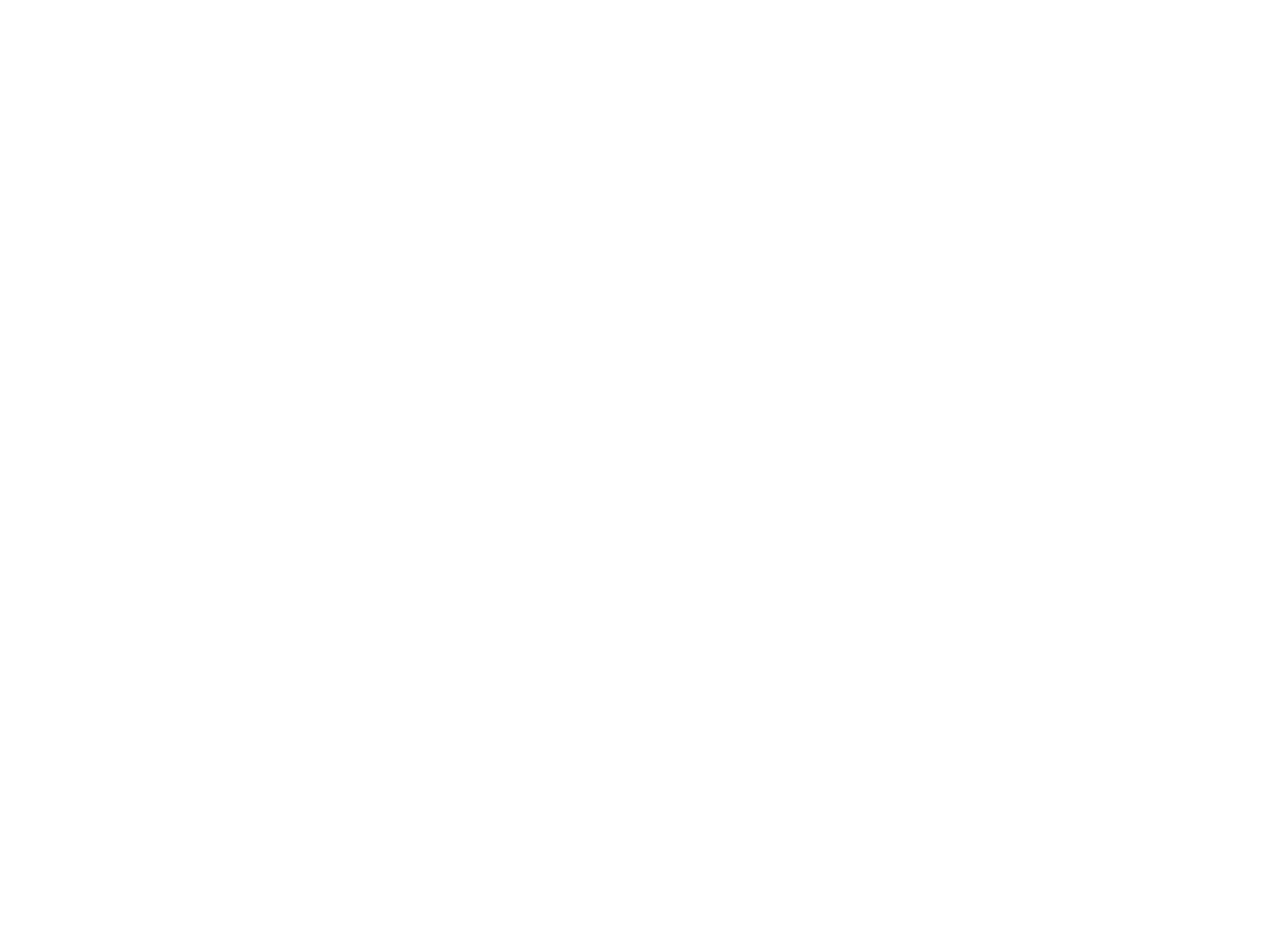 scroll, scrollTop: 0, scrollLeft: 0, axis: both 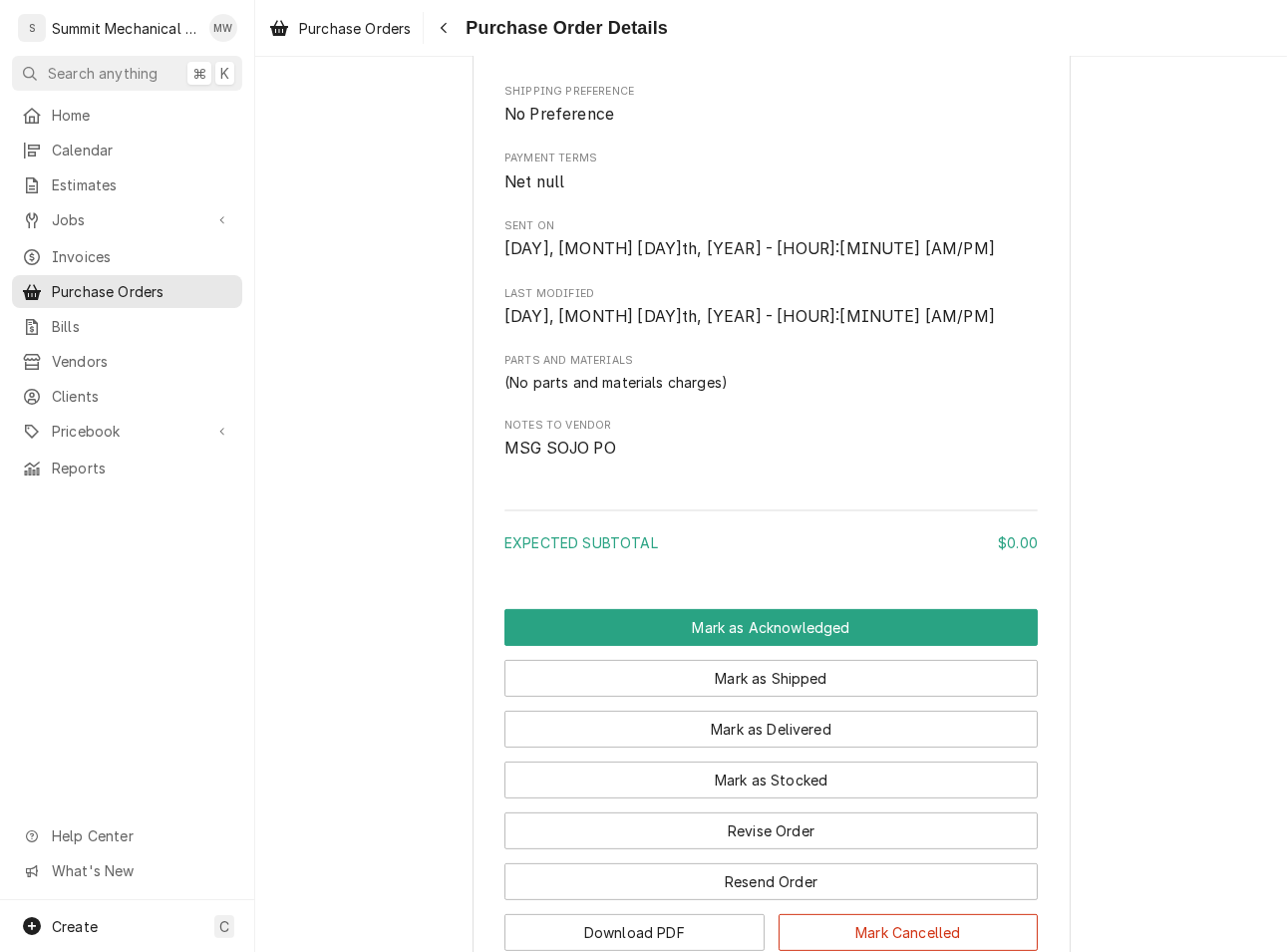 click on "Purchase Orders   Purchase Order Details" at bounding box center (771, 28) 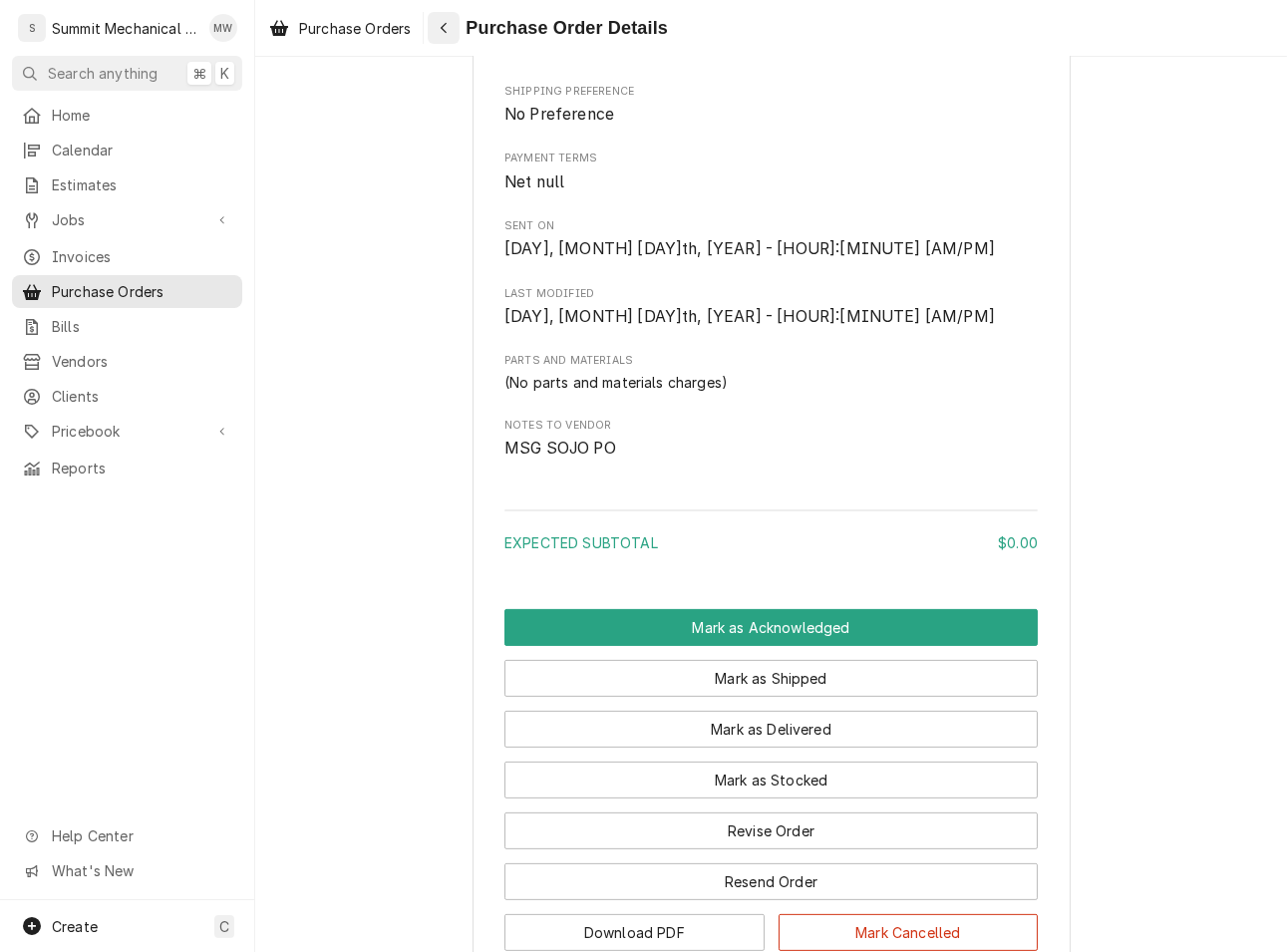 click 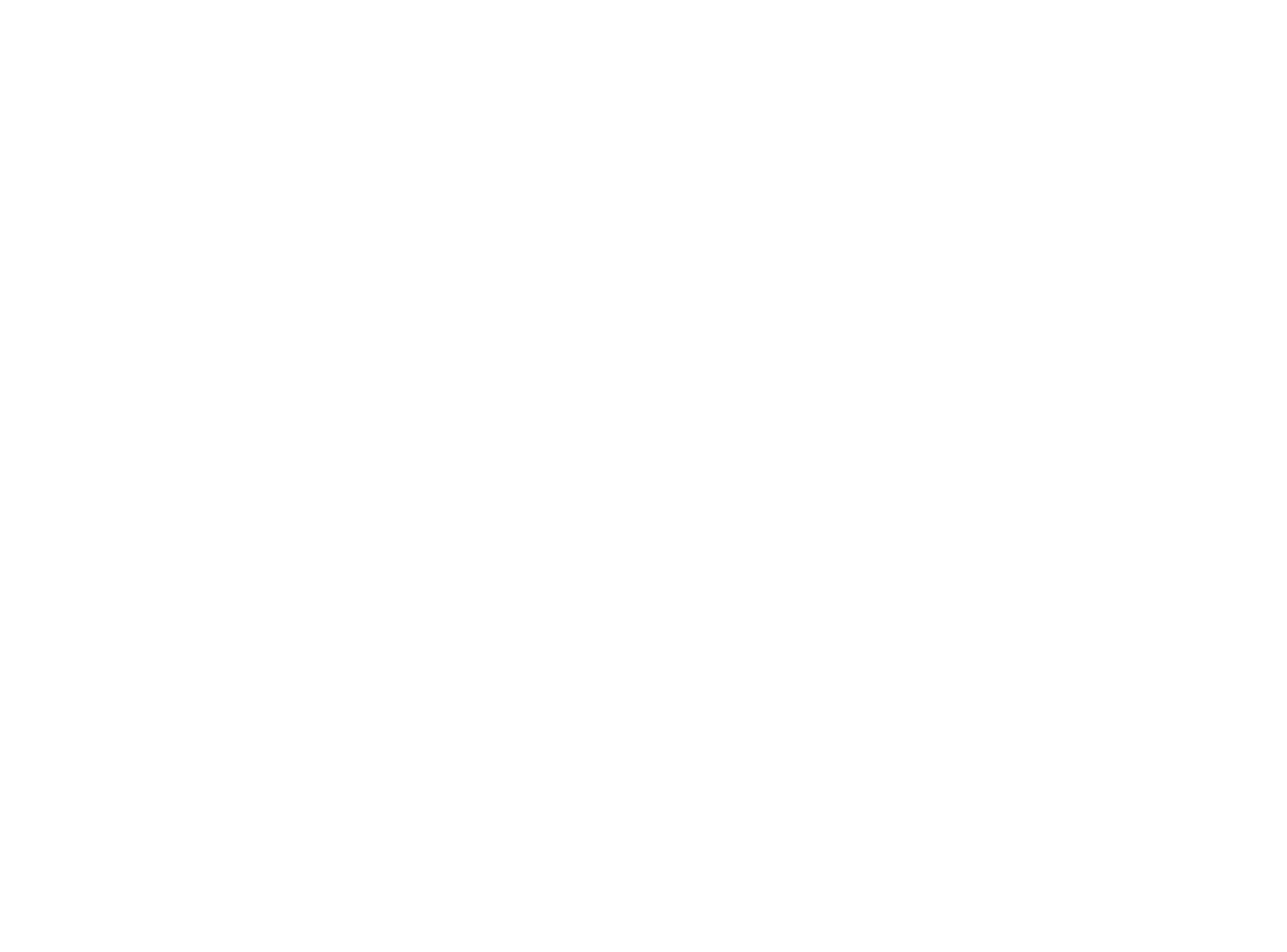 scroll, scrollTop: 0, scrollLeft: 0, axis: both 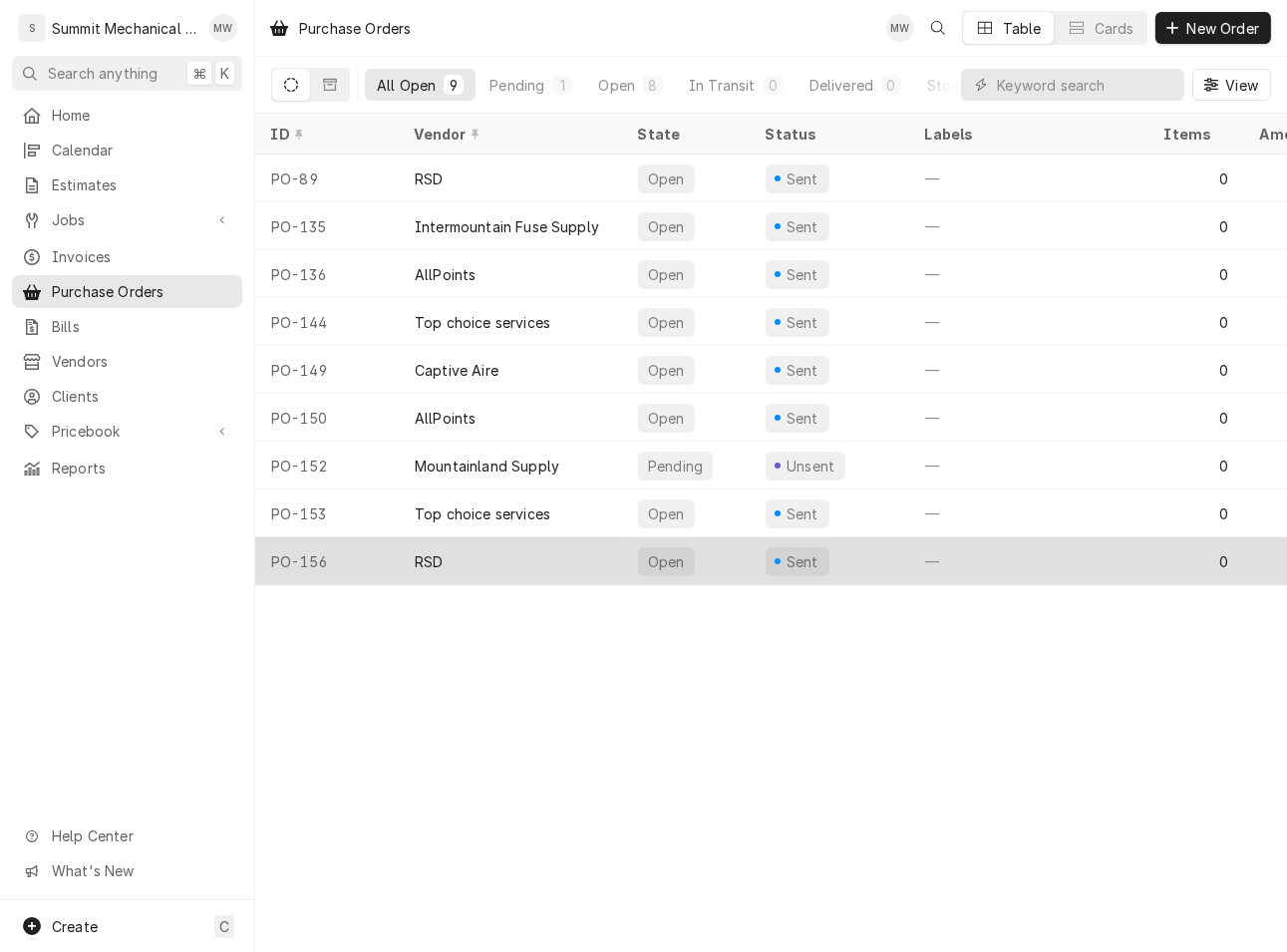 click on "RSD" at bounding box center (510, 561) 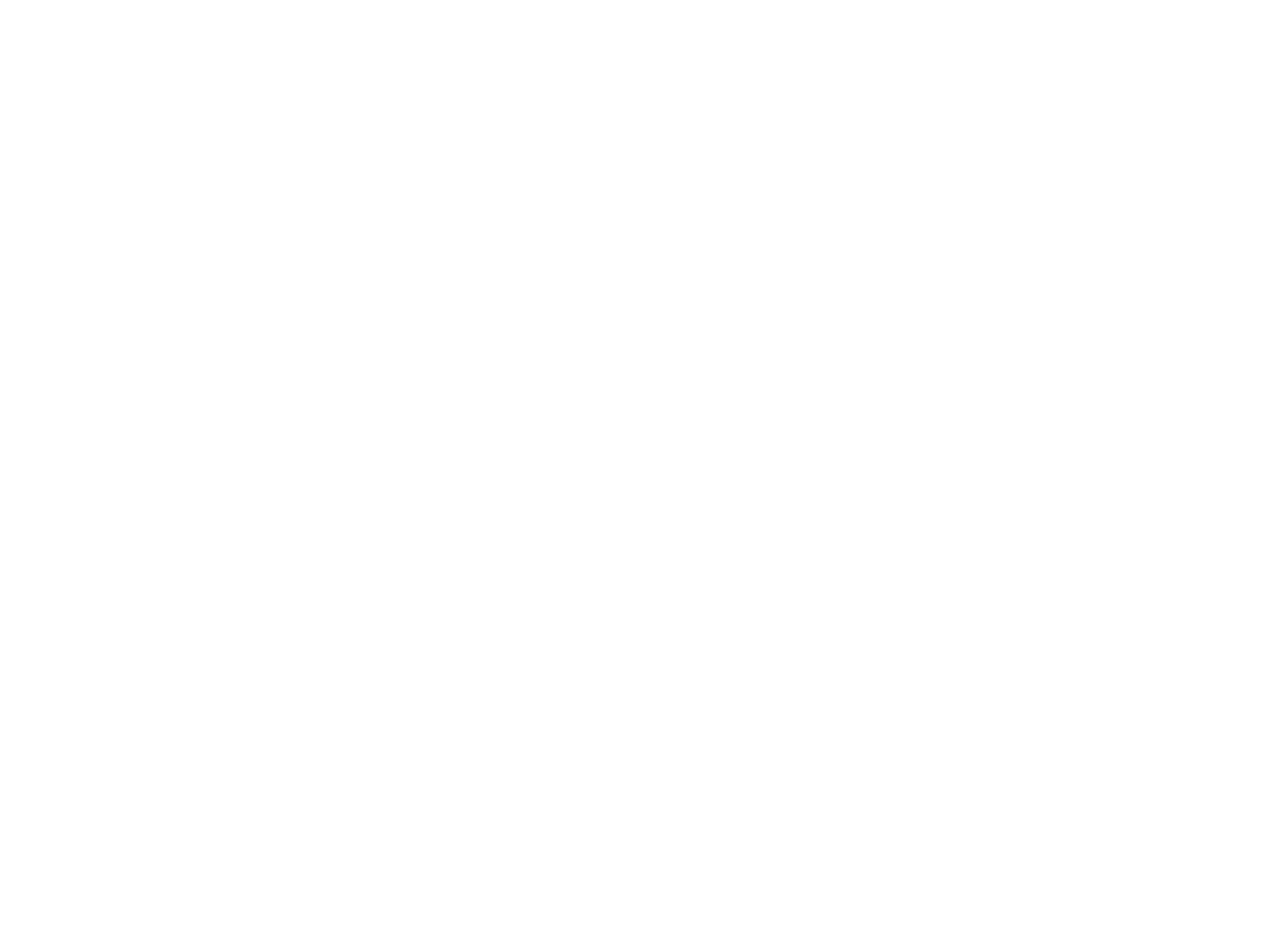 scroll, scrollTop: 0, scrollLeft: 0, axis: both 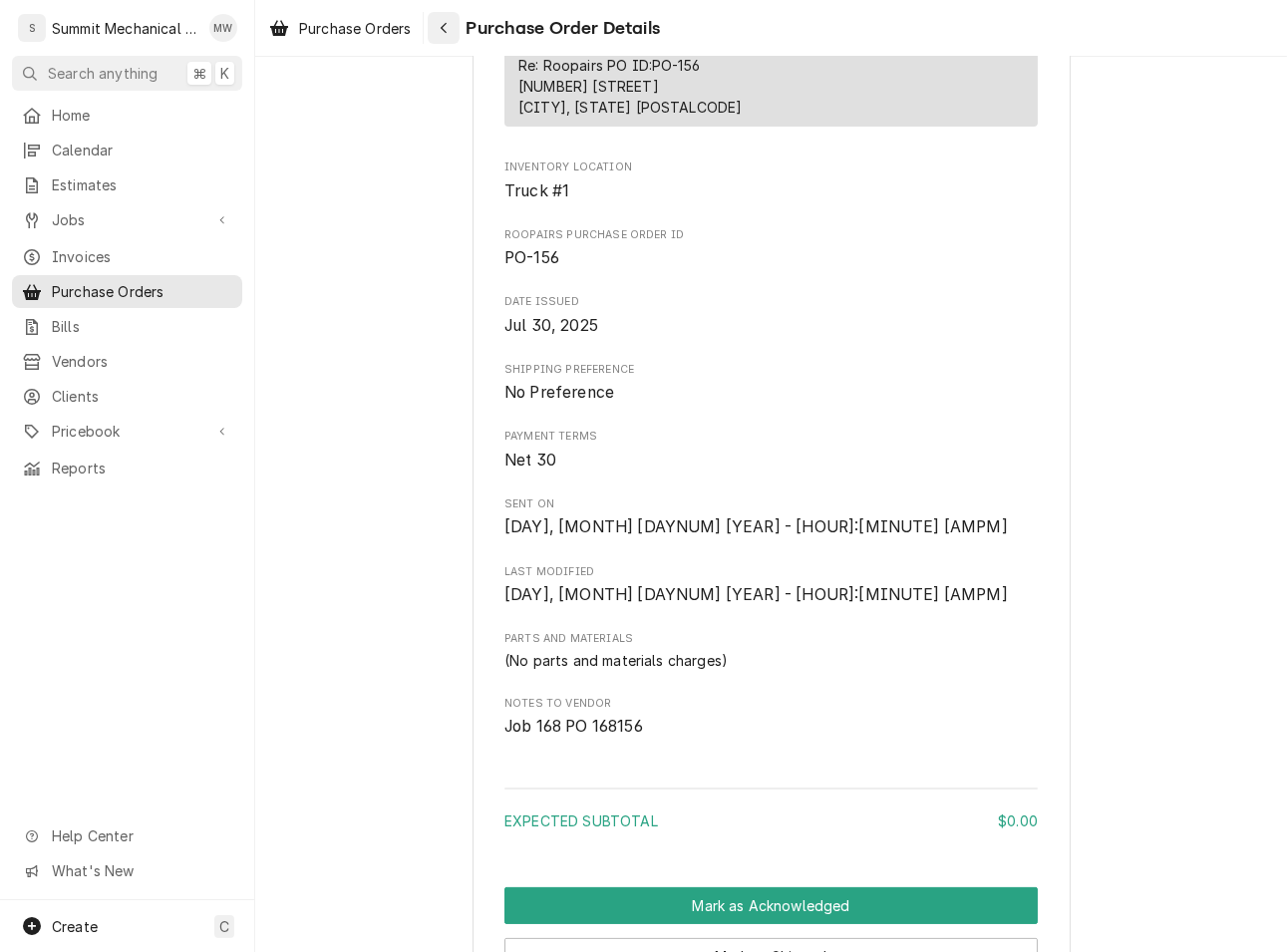 click 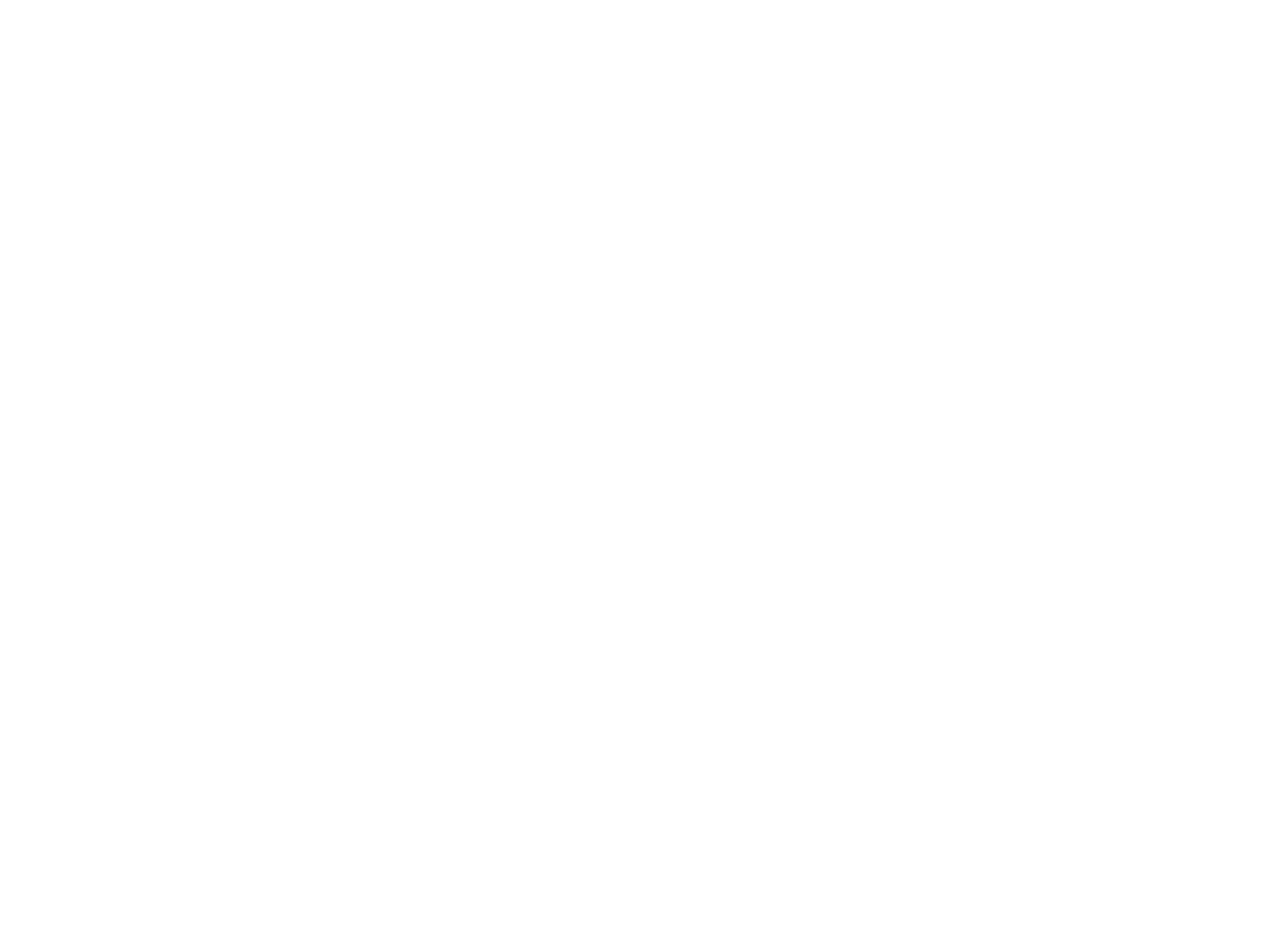 scroll, scrollTop: 0, scrollLeft: 0, axis: both 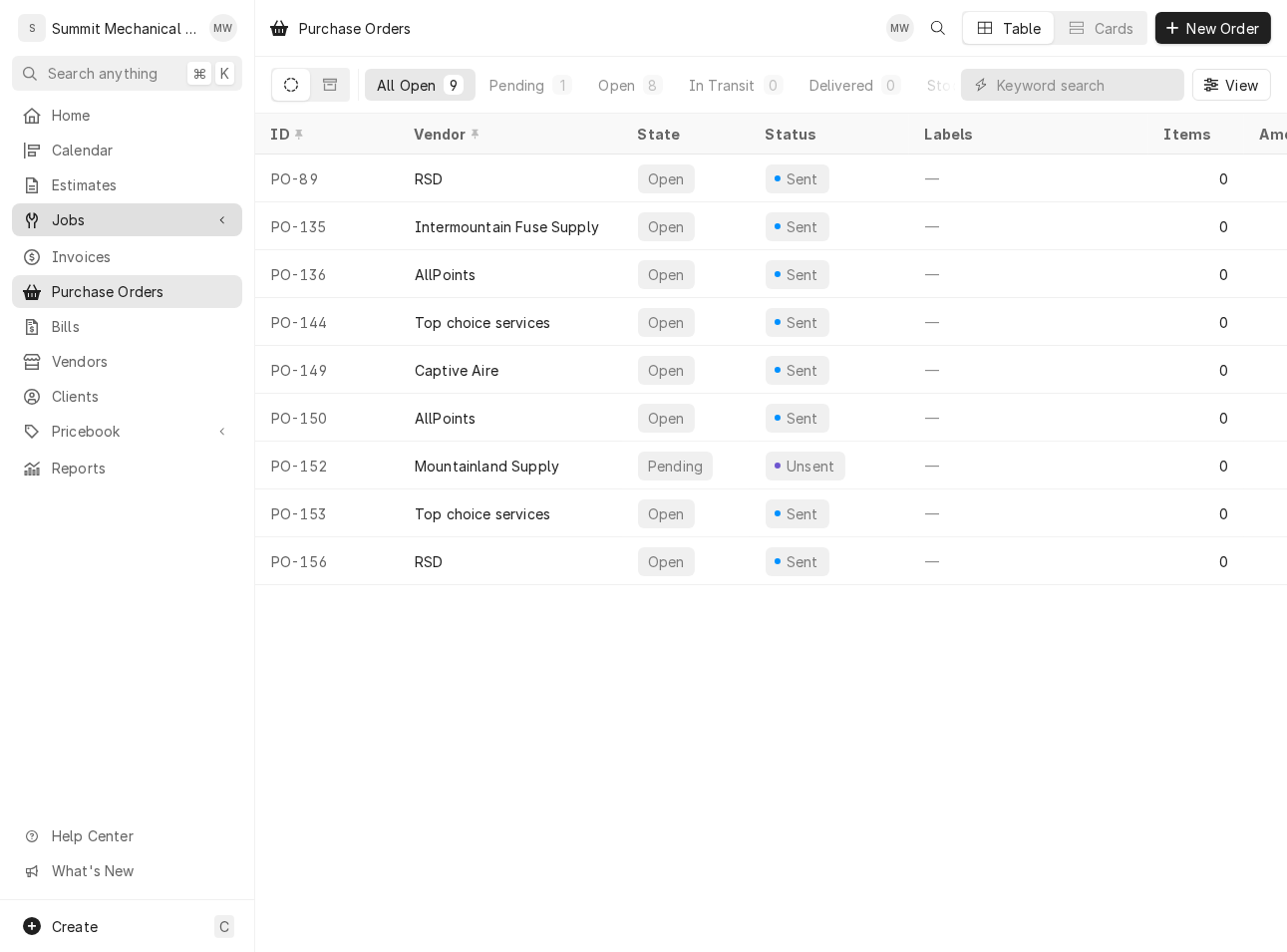 click on "Jobs" at bounding box center (127, 219) 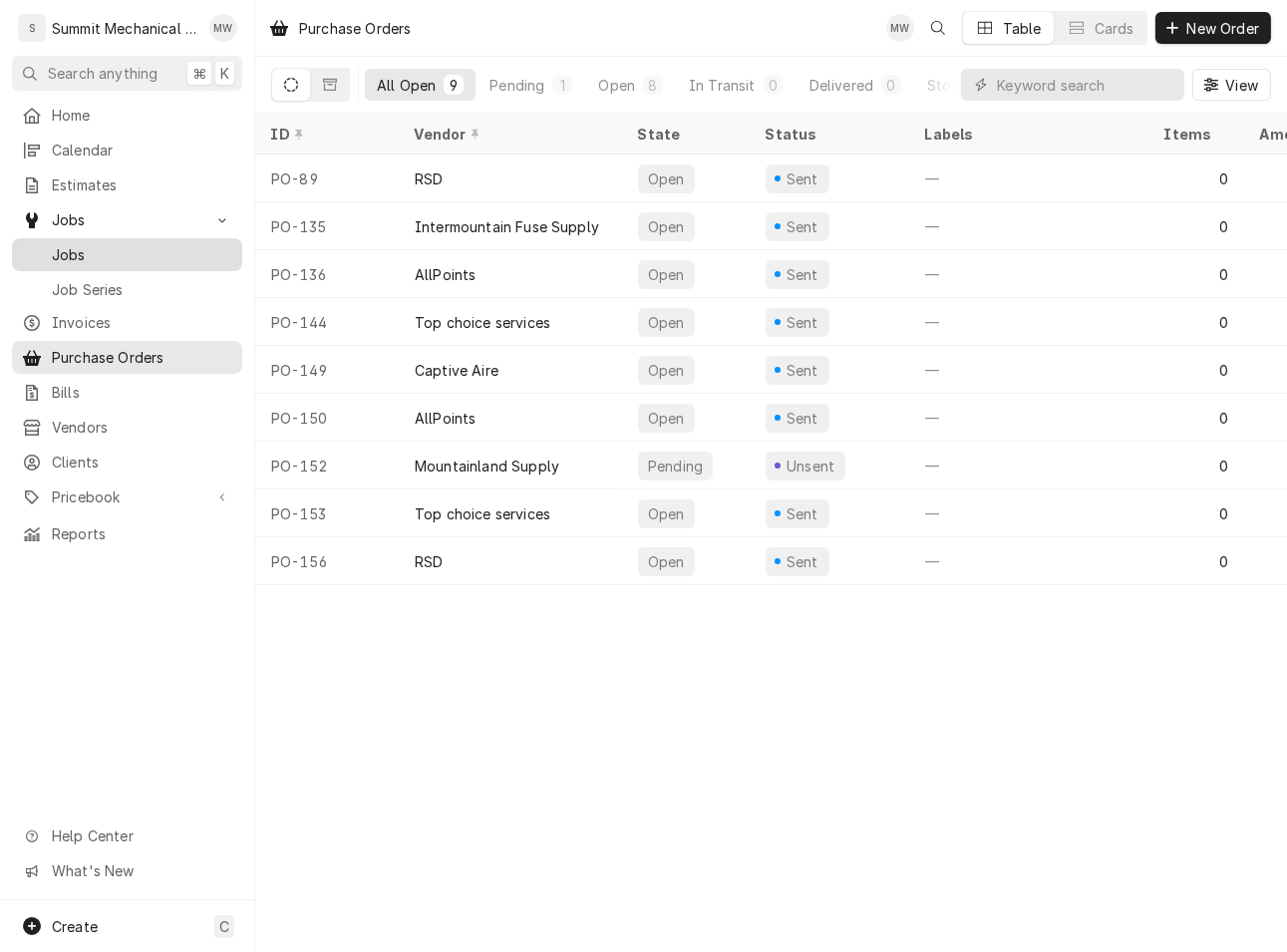 click on "Jobs" at bounding box center (142, 254) 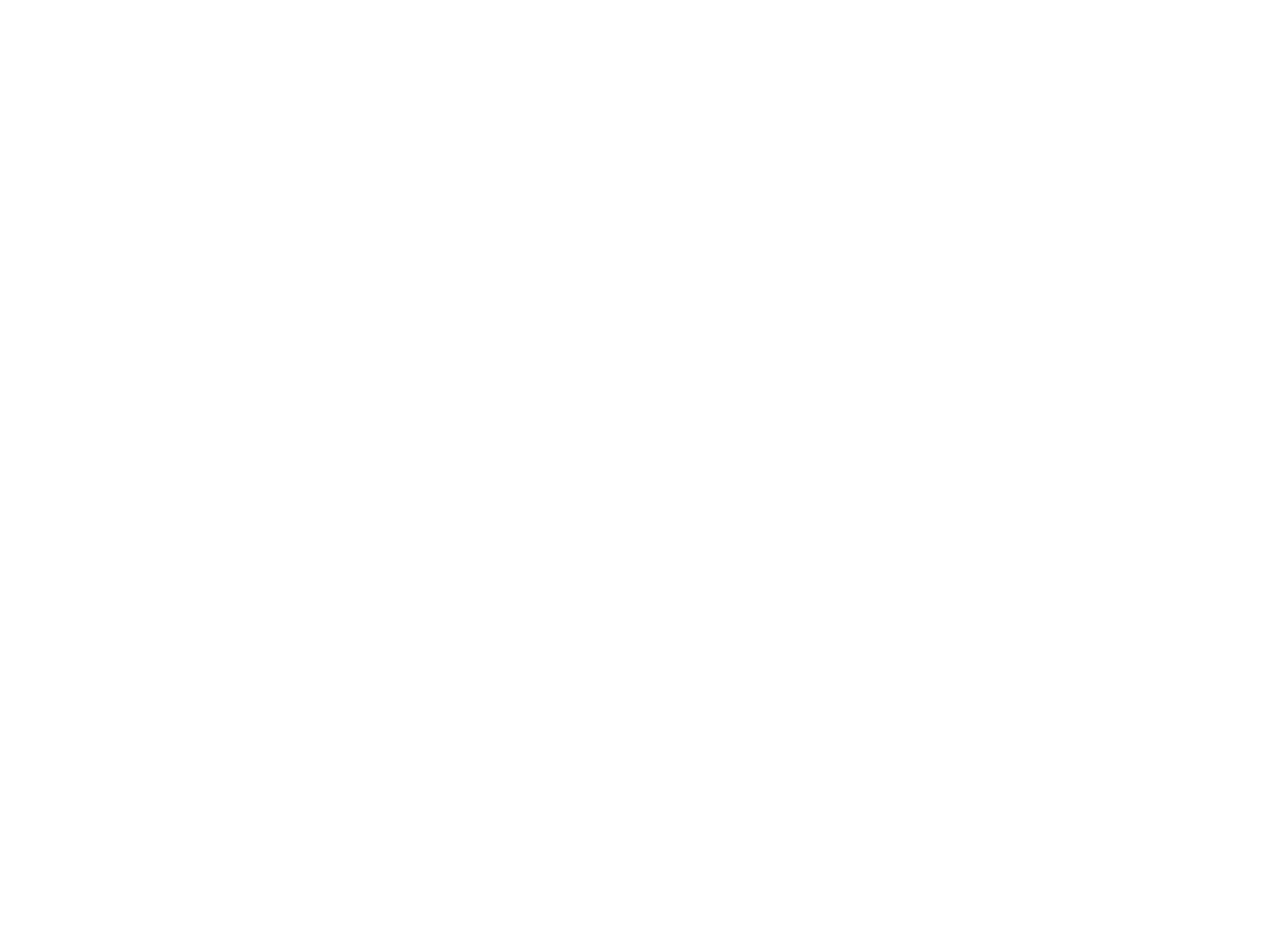 scroll, scrollTop: 0, scrollLeft: 0, axis: both 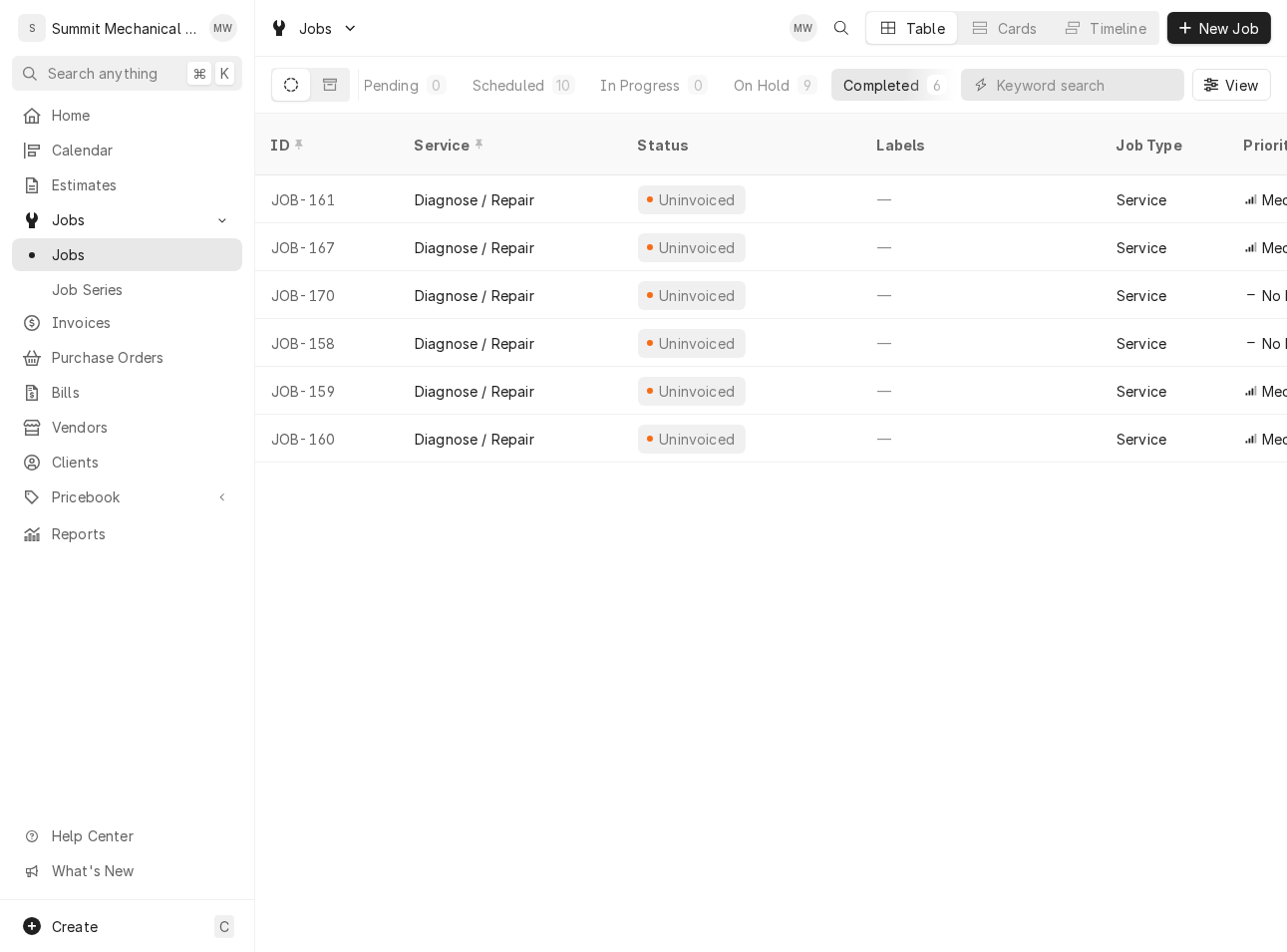 click on "Completed" at bounding box center (880, 85) 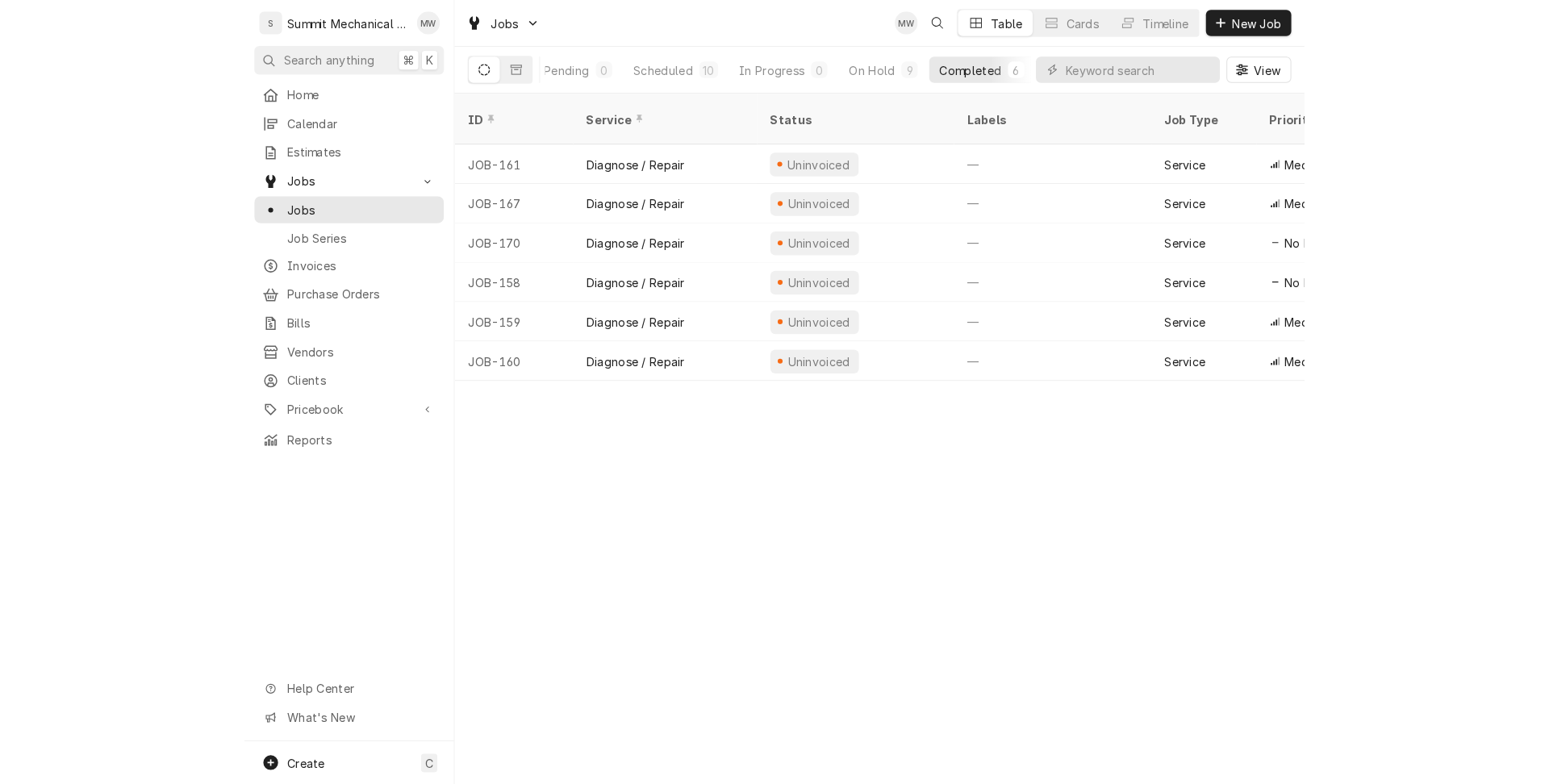 scroll, scrollTop: 0, scrollLeft: 0, axis: both 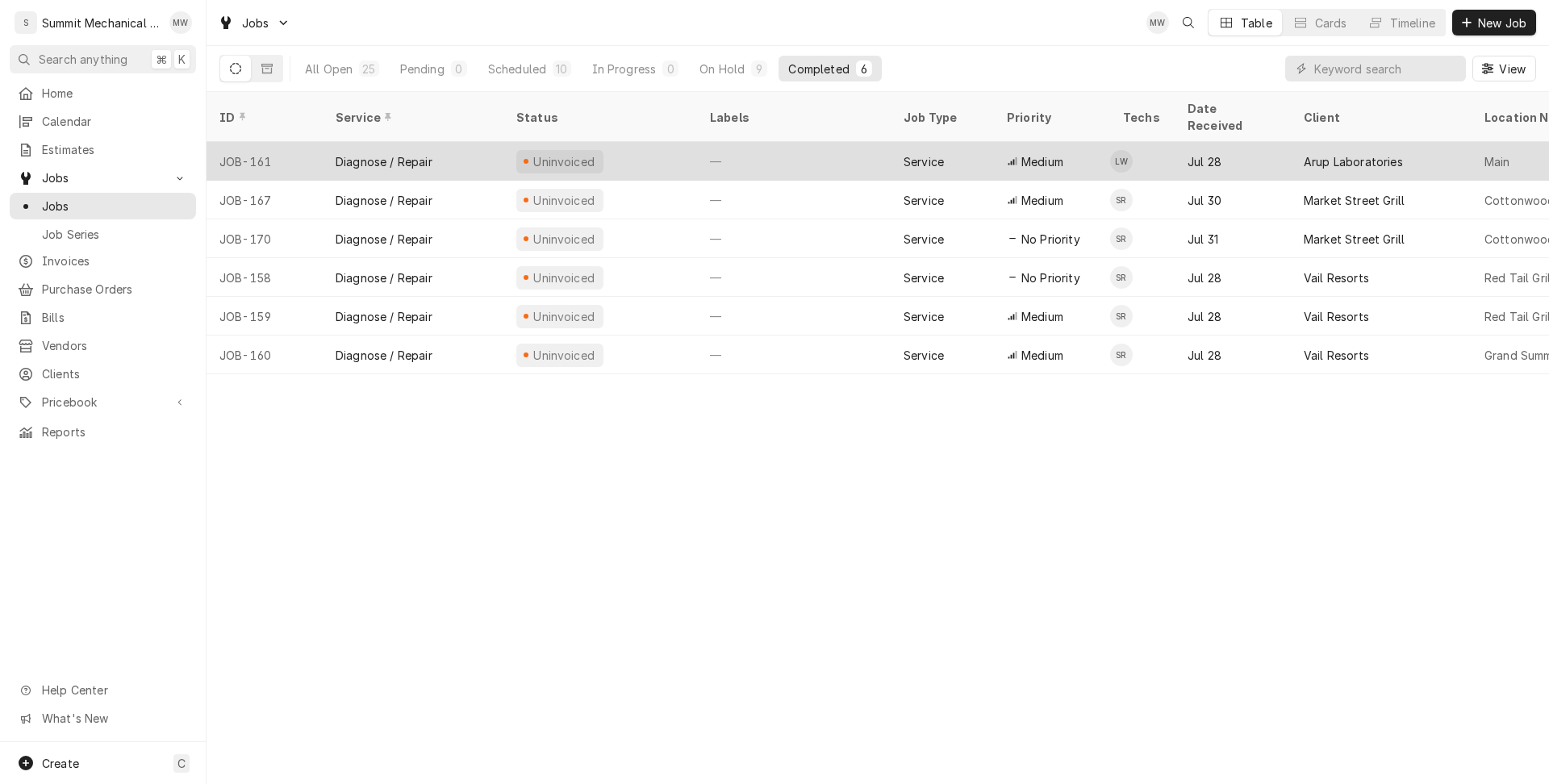 click on "Diagnose / Repair" at bounding box center [413, 161] 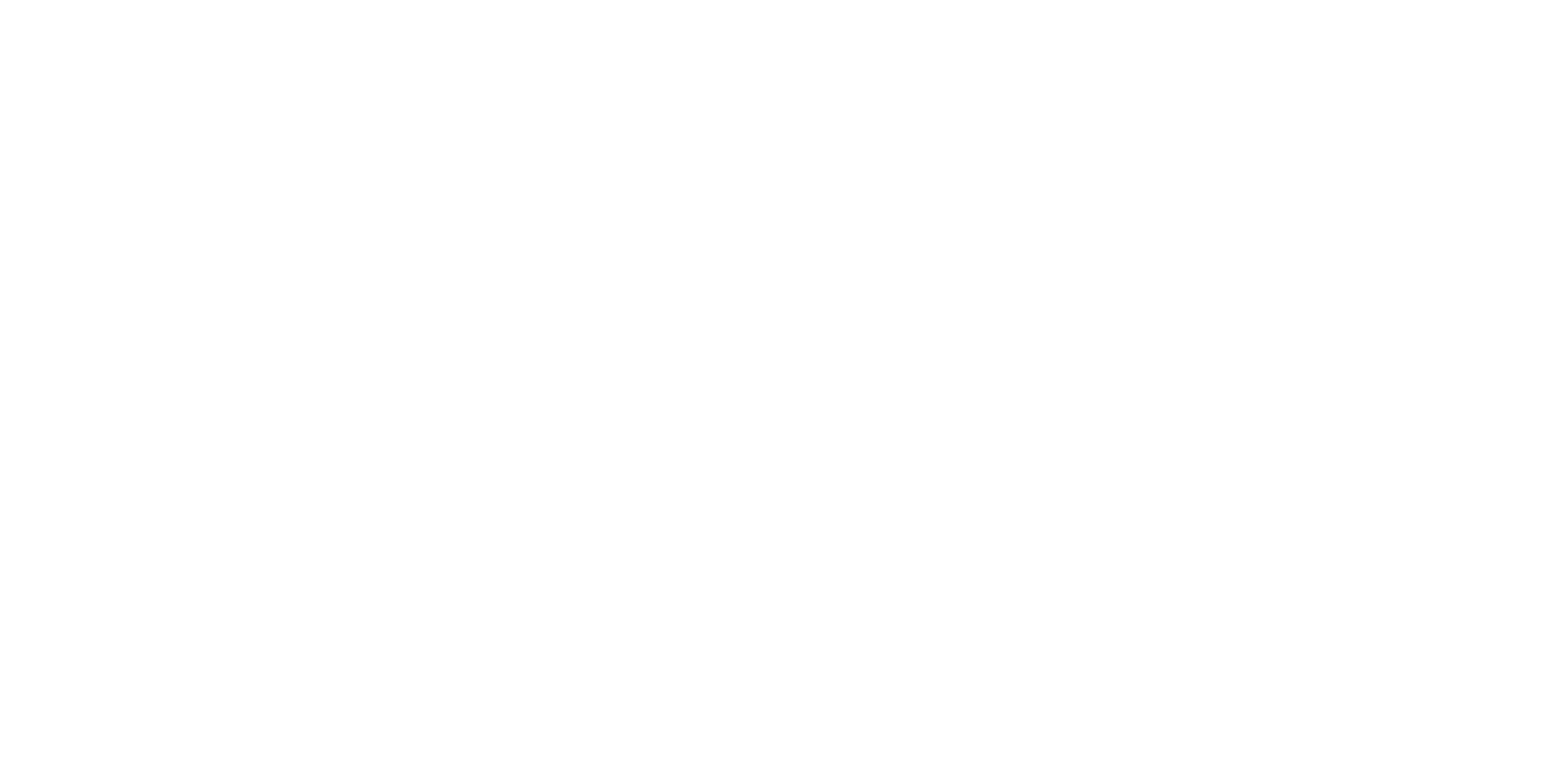 scroll, scrollTop: 0, scrollLeft: 0, axis: both 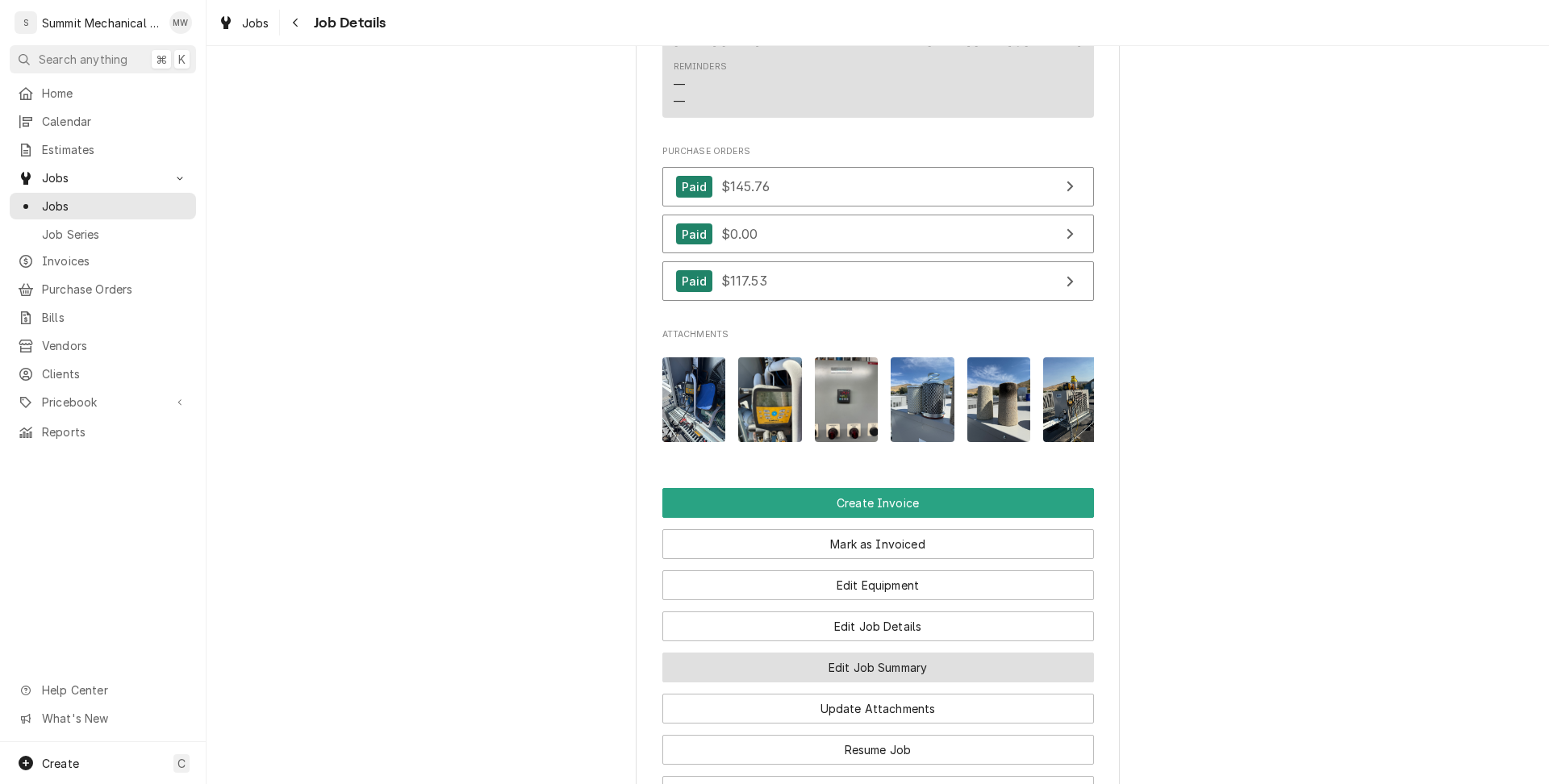 click on "Edit Job Summary" at bounding box center [878, 667] 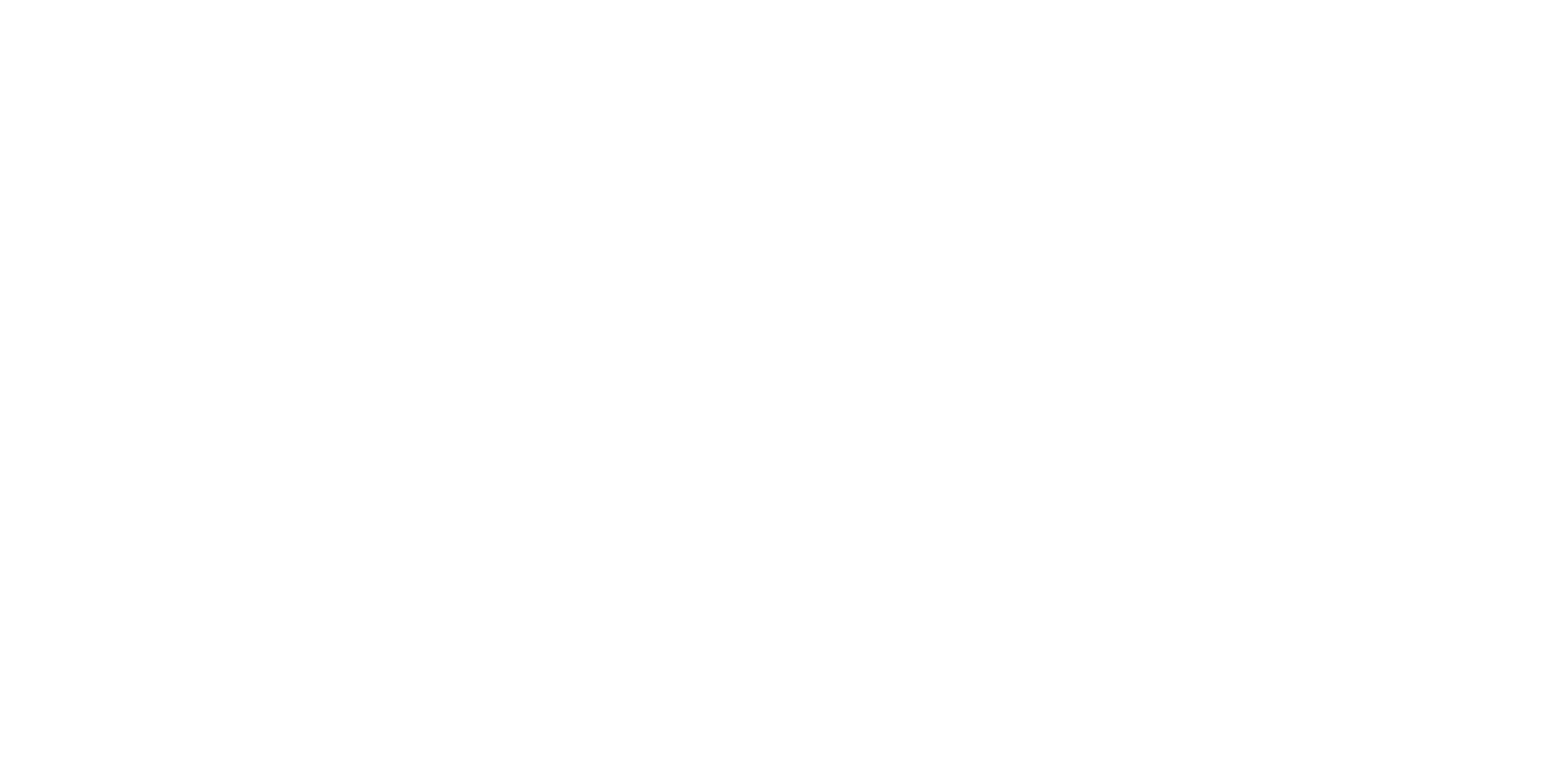 scroll, scrollTop: 0, scrollLeft: 0, axis: both 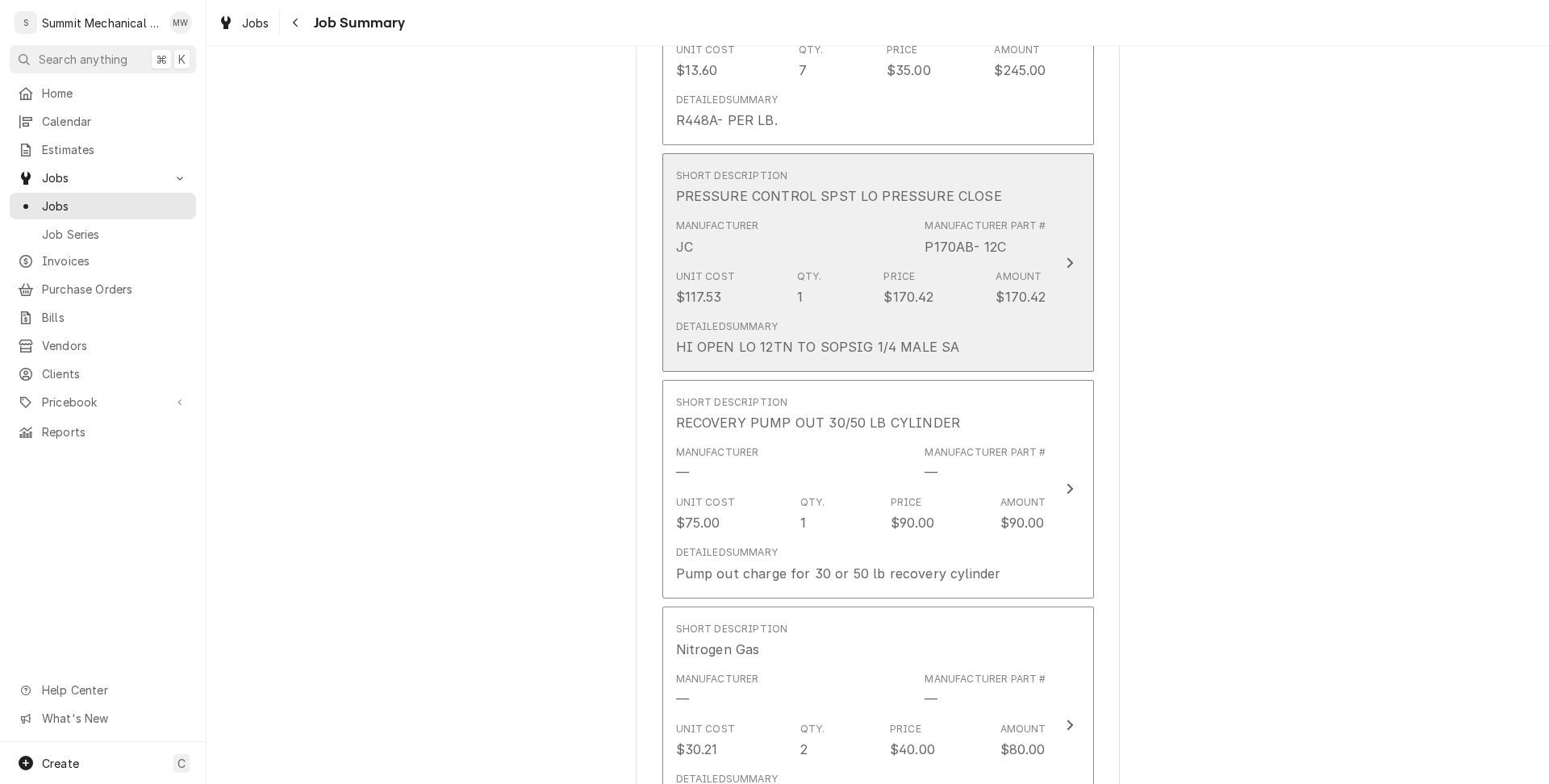 click on "Unit Cost $117.53 Qty. 1 Price $170.42 Amount $170.42" at bounding box center (861, 288) 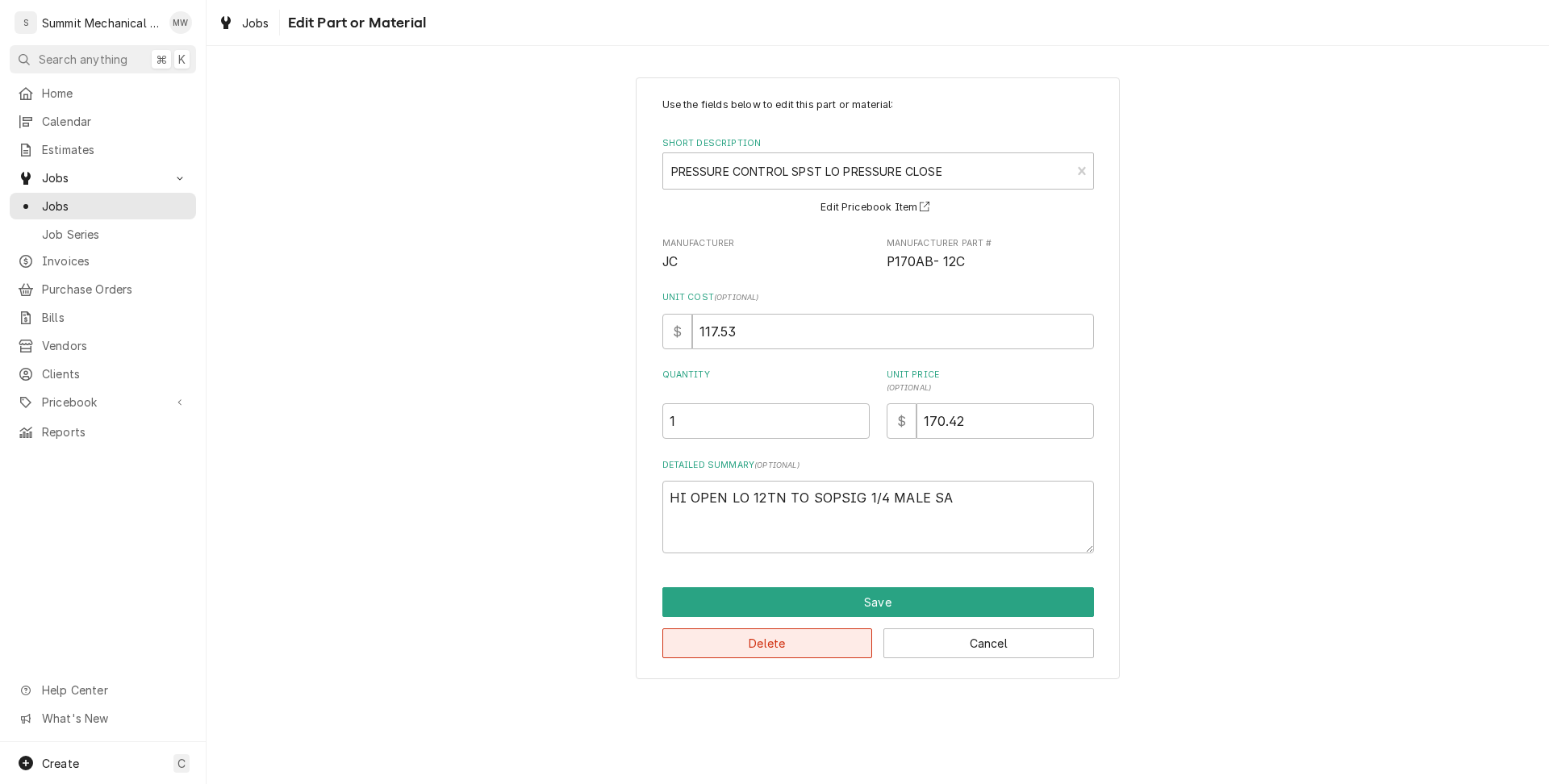 click on "Delete" at bounding box center [767, 643] 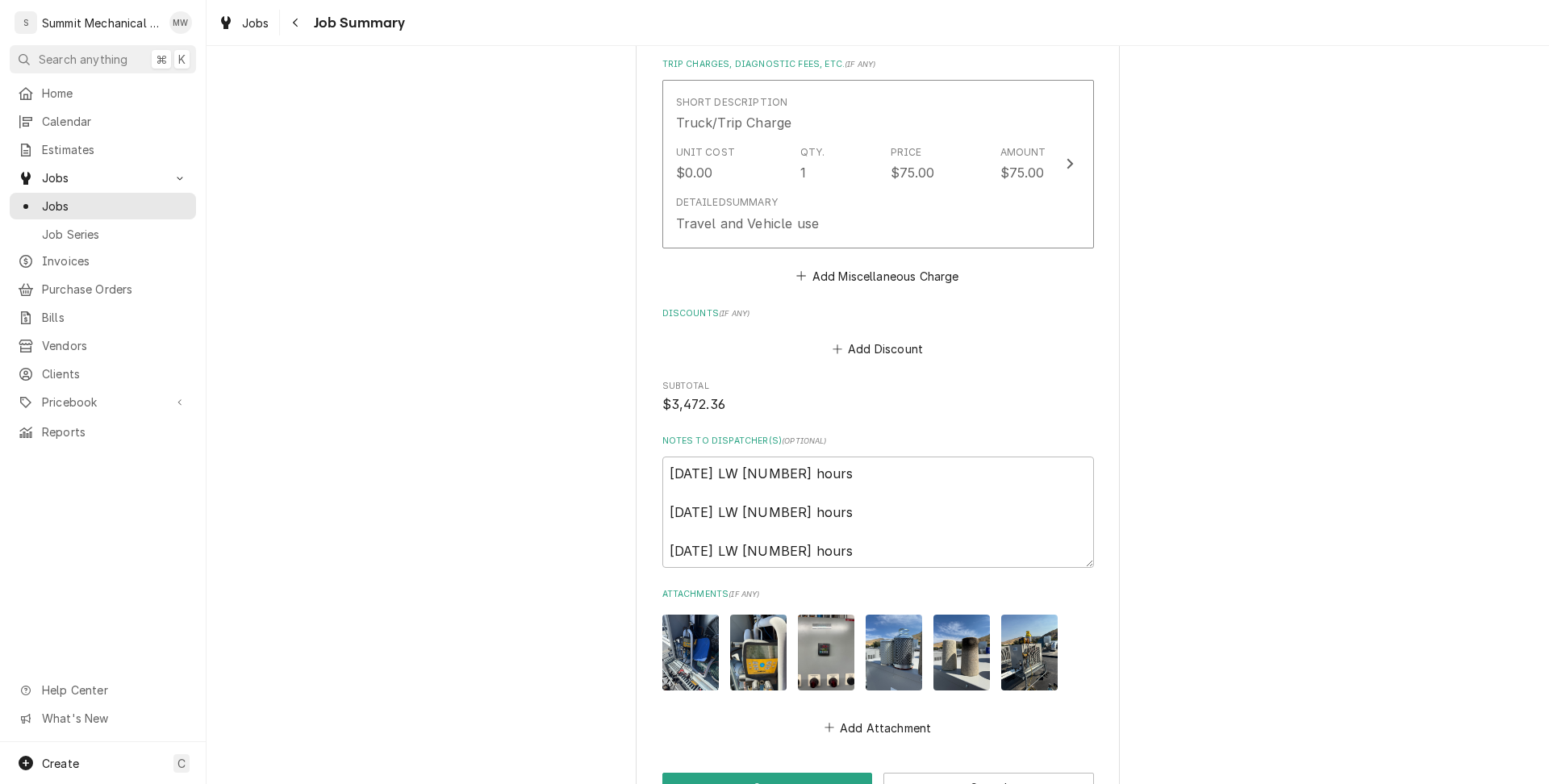 scroll, scrollTop: 3617, scrollLeft: 0, axis: vertical 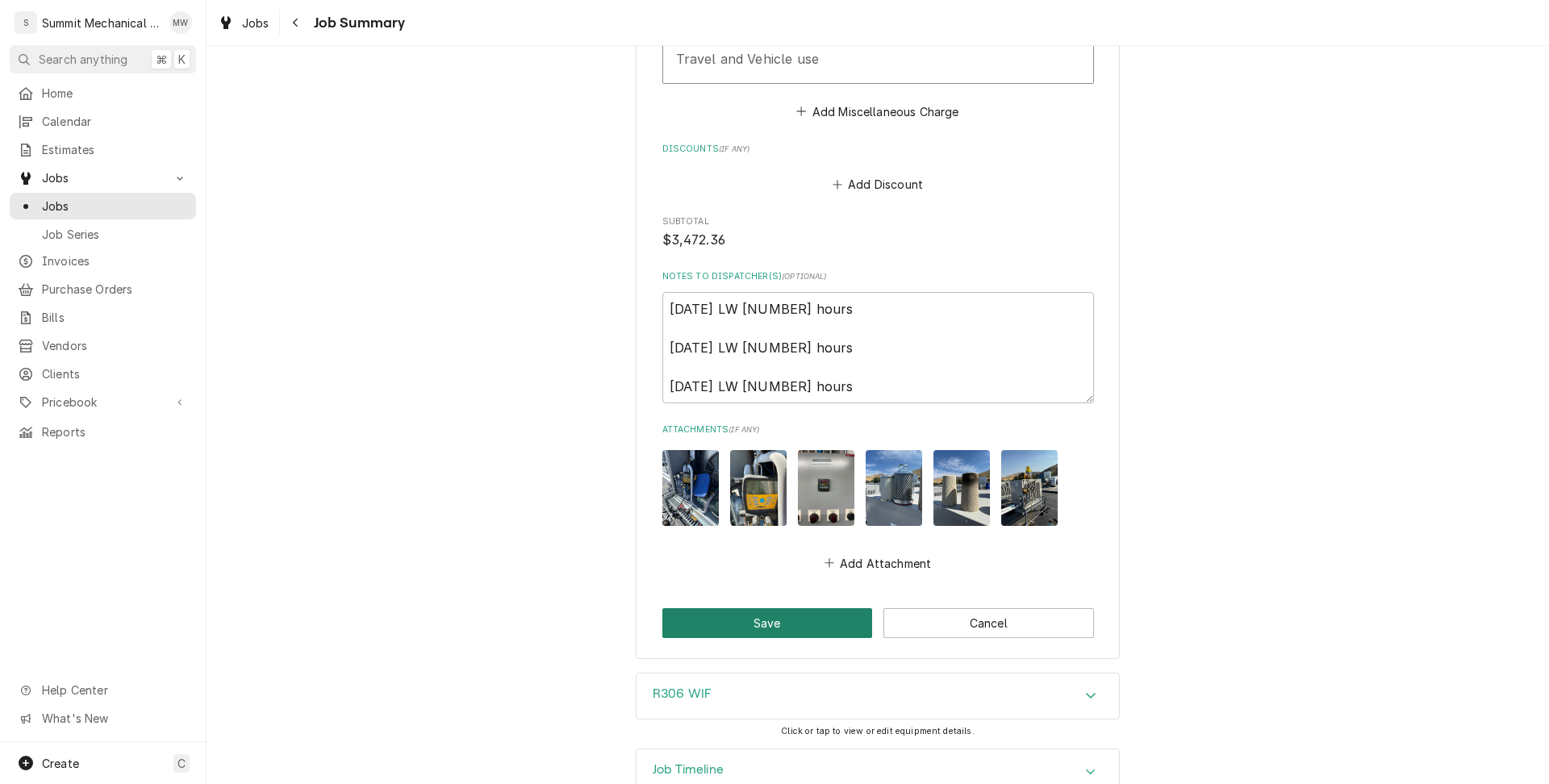 click on "Save" at bounding box center [767, 623] 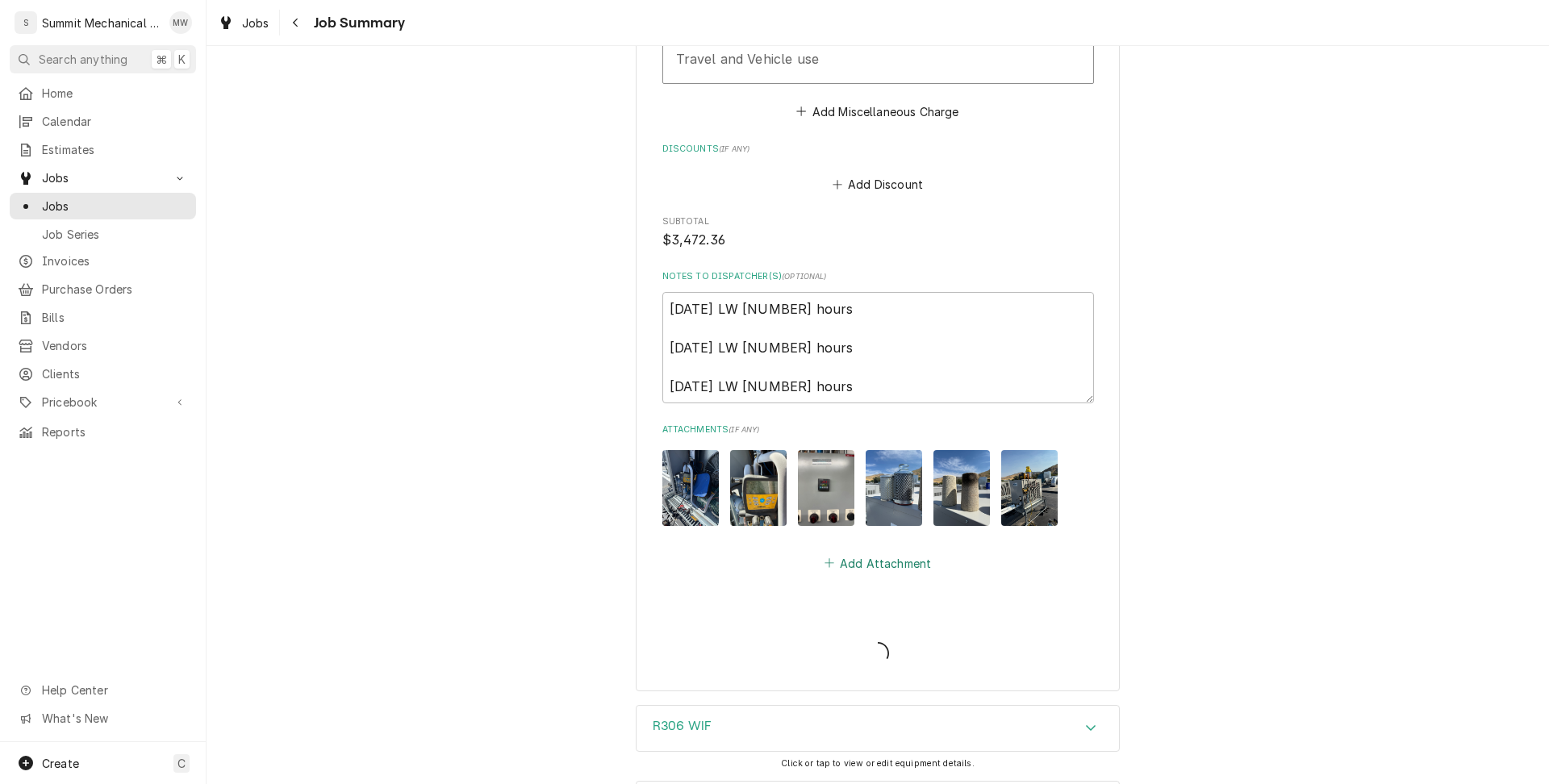 type on "x" 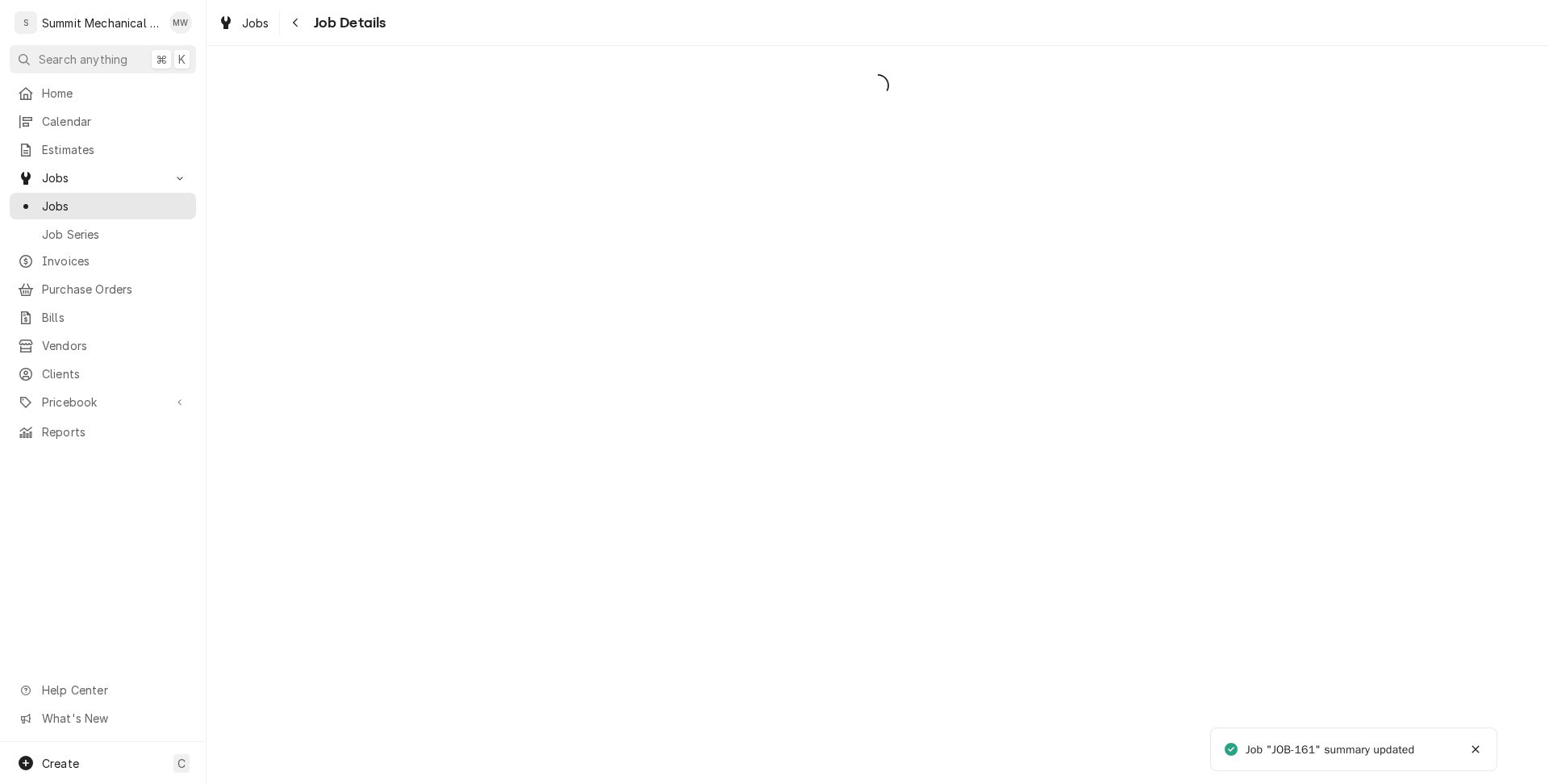 scroll, scrollTop: 0, scrollLeft: 0, axis: both 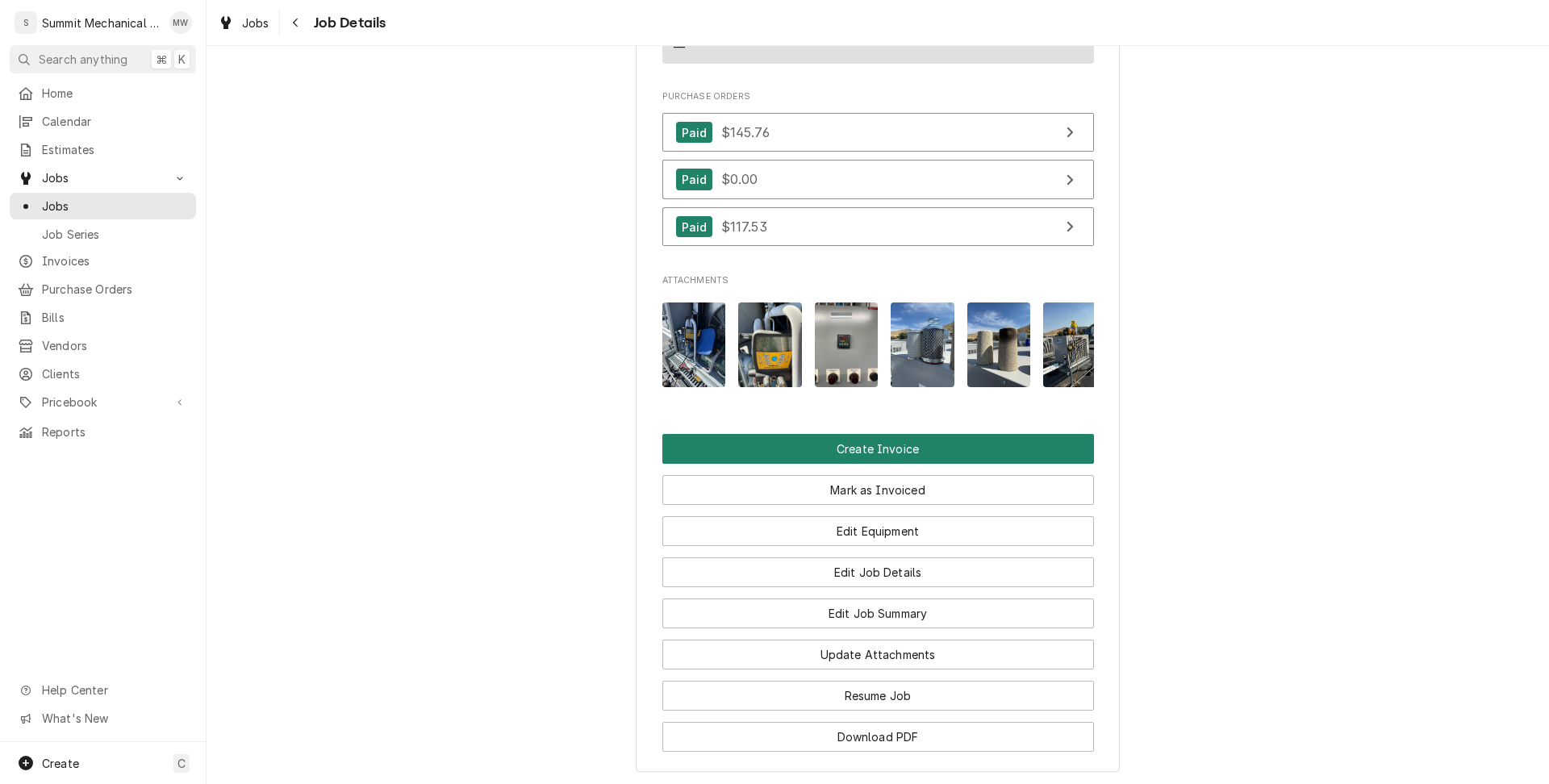 click on "Create Invoice" at bounding box center (878, 448) 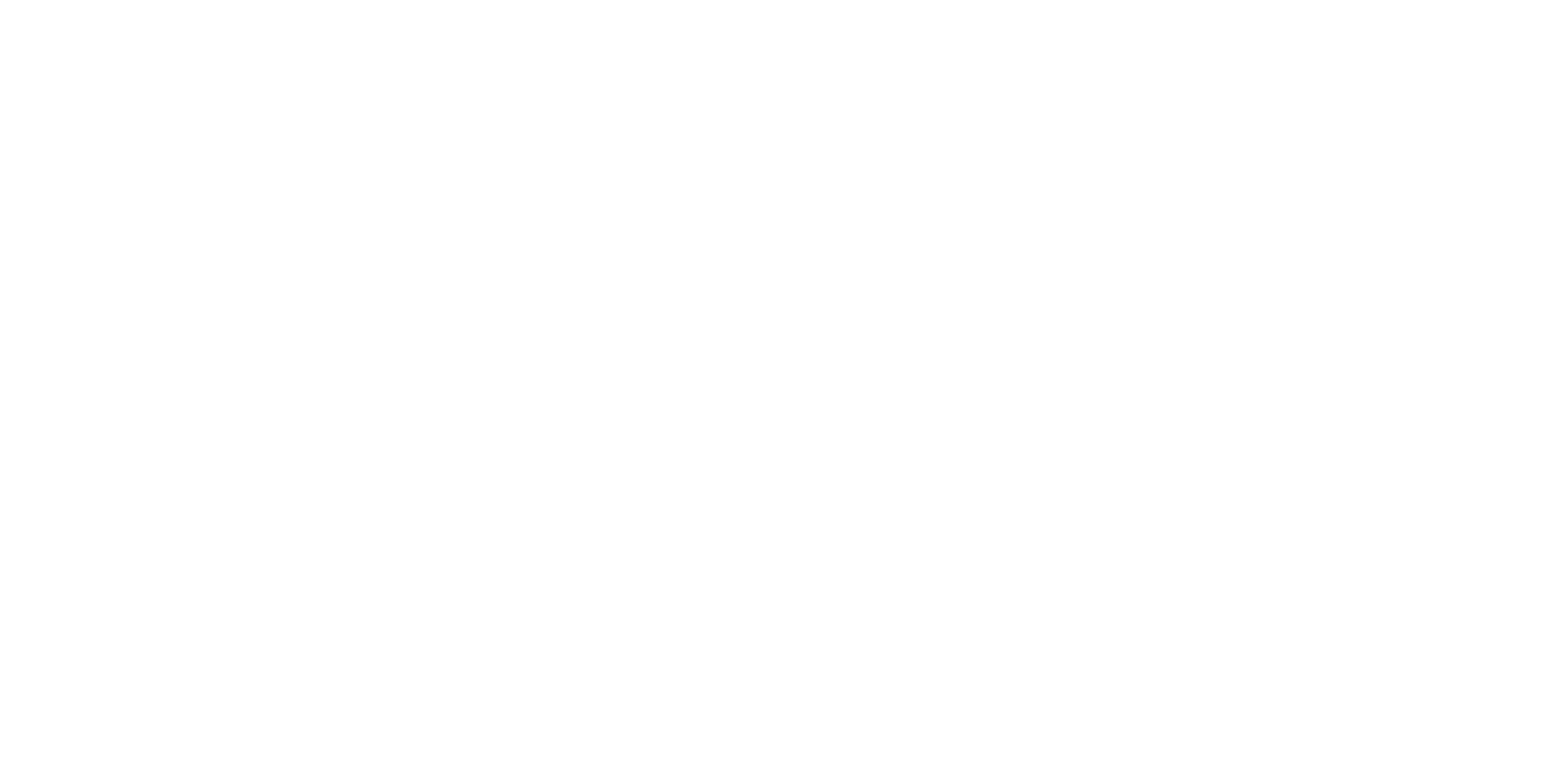 scroll, scrollTop: 0, scrollLeft: 0, axis: both 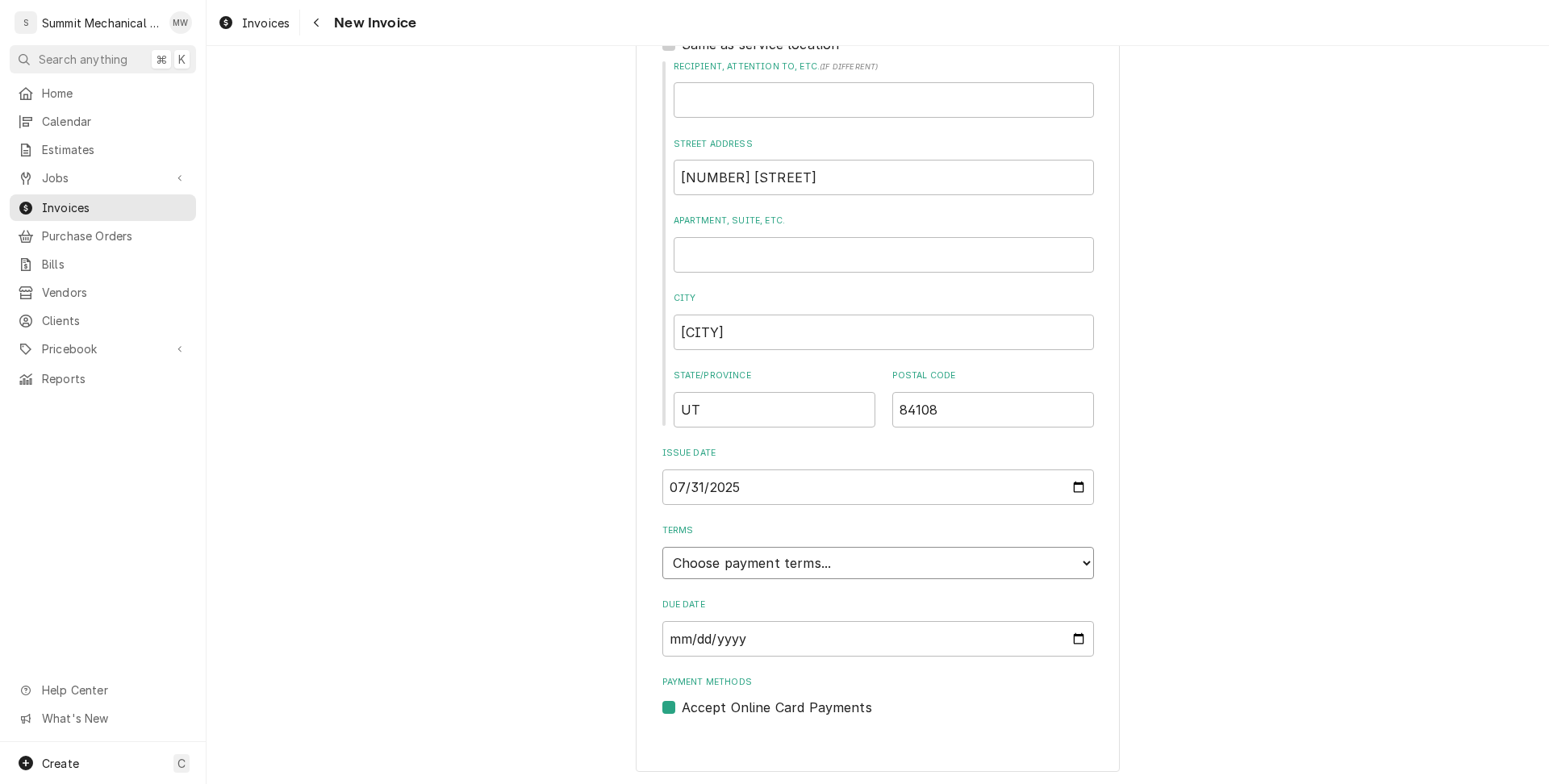 click on "Choose payment terms... Same Day Net 7 Net 14 Net 21 Net 30 Net 45 Net 60 Net 90" at bounding box center [878, 563] 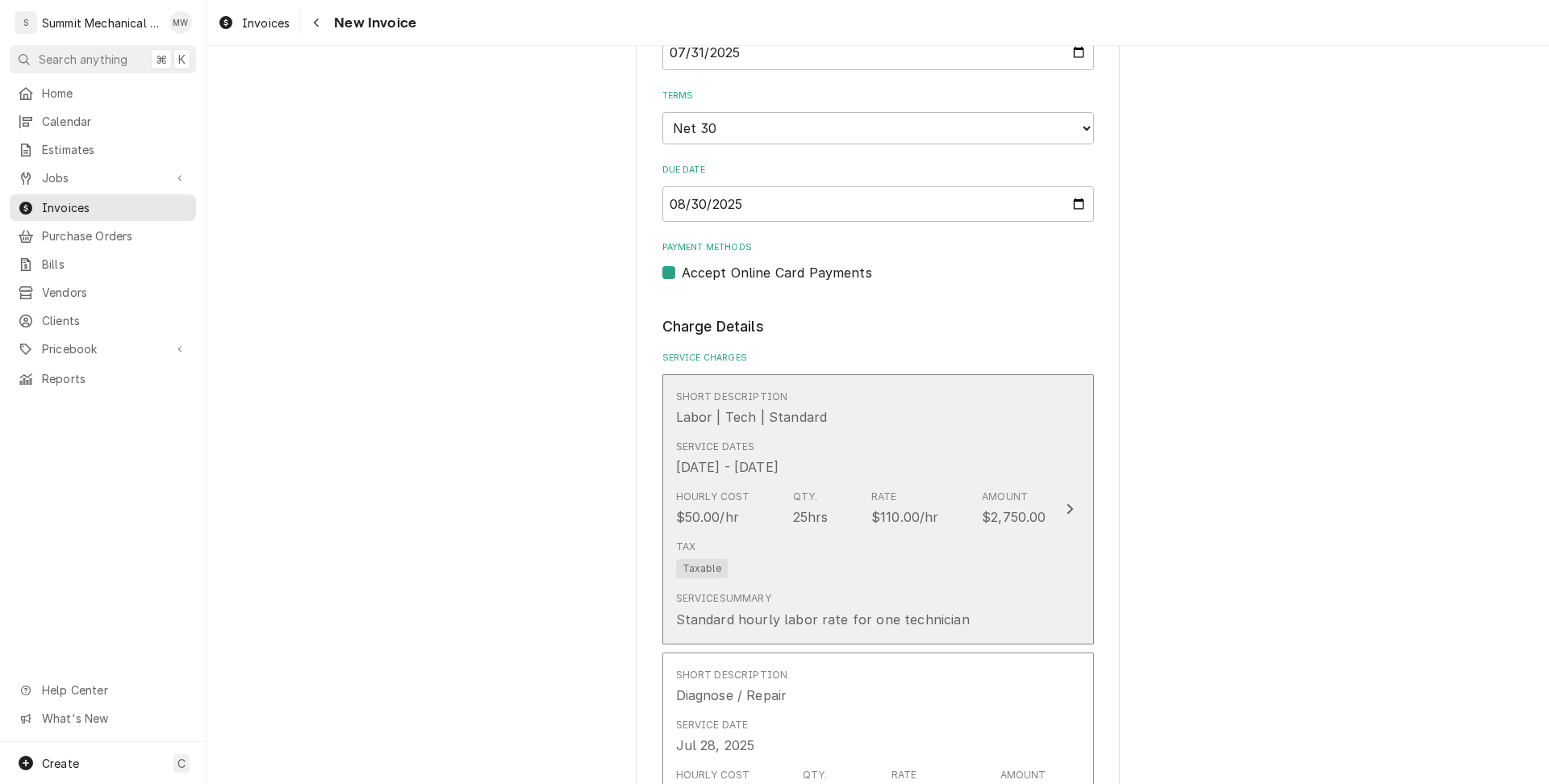 click on "Hourly Cost $50.00/hr Qty. 25hrs Rate $110.00/hr Amount $2,750.00" at bounding box center [861, 508] 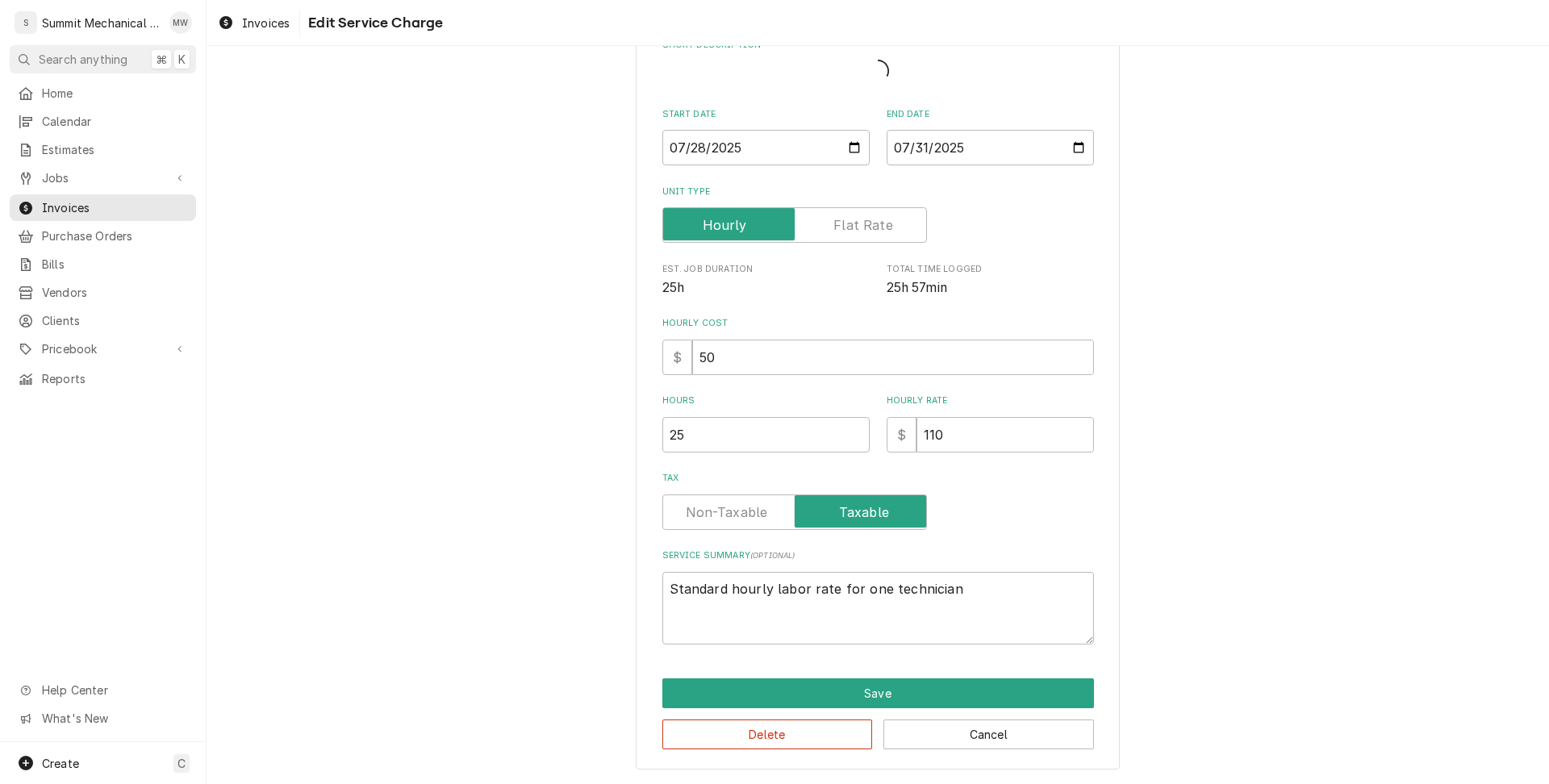 scroll, scrollTop: 77, scrollLeft: 0, axis: vertical 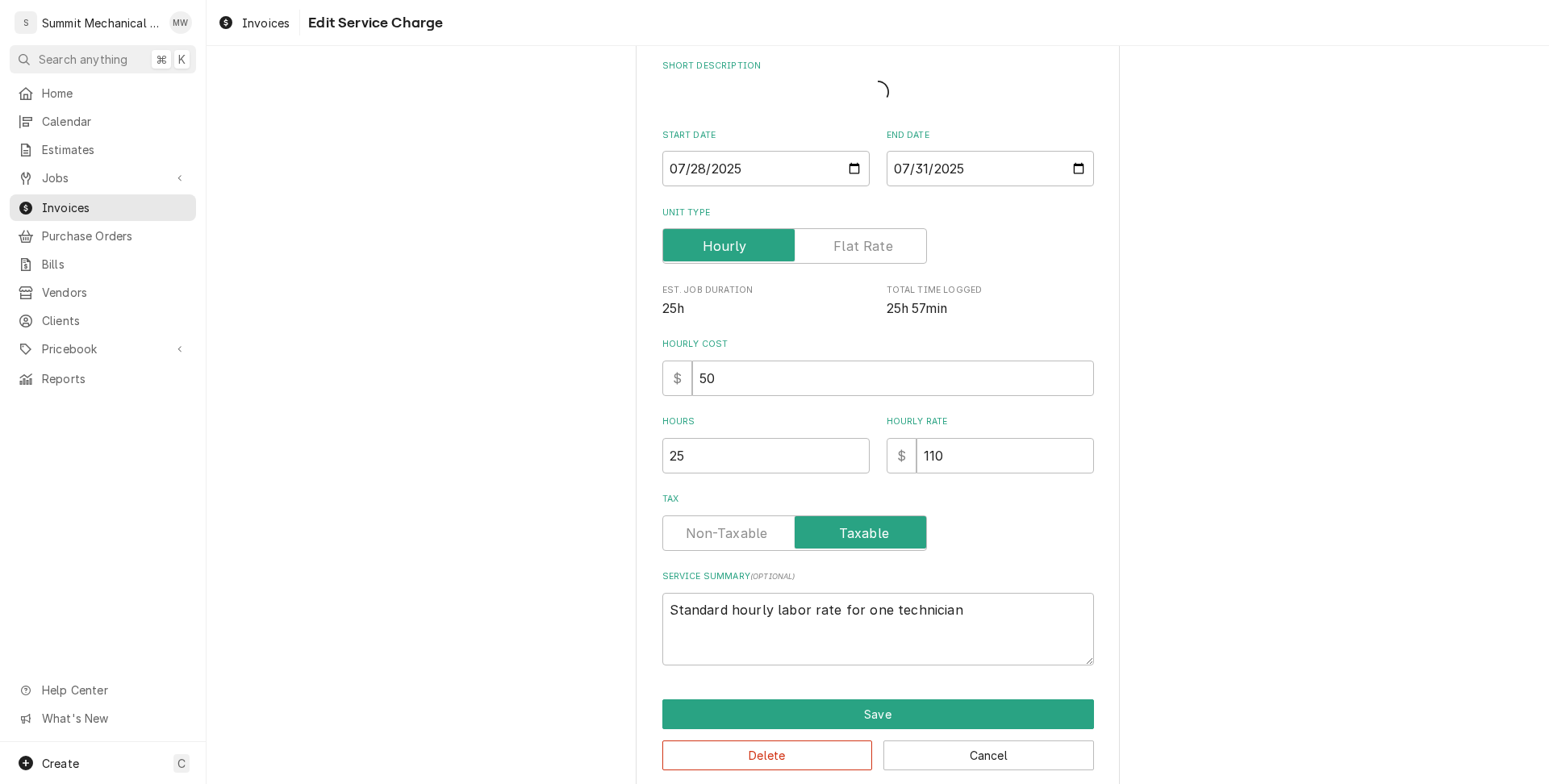 type on "x" 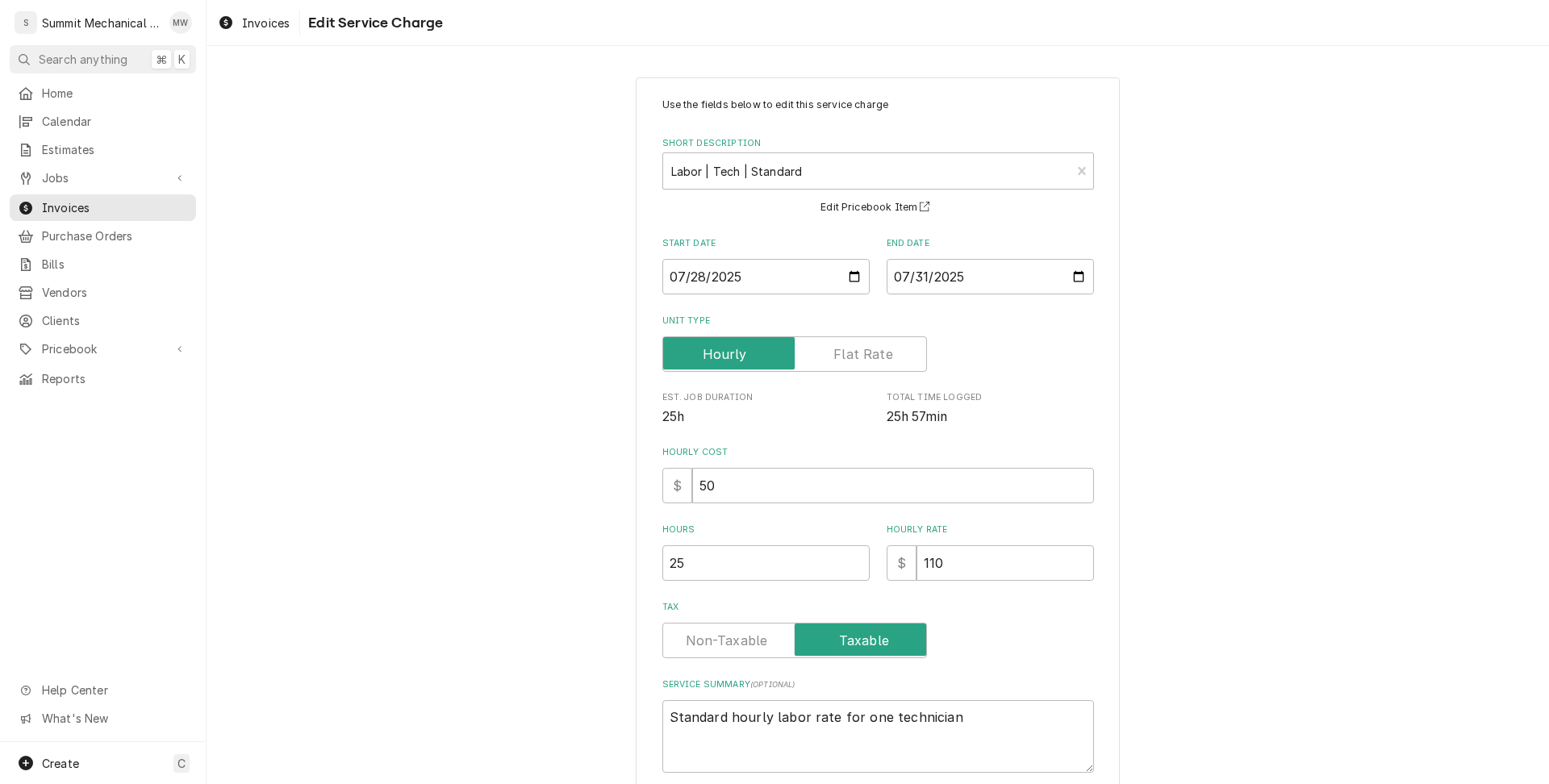 scroll, scrollTop: 127, scrollLeft: 0, axis: vertical 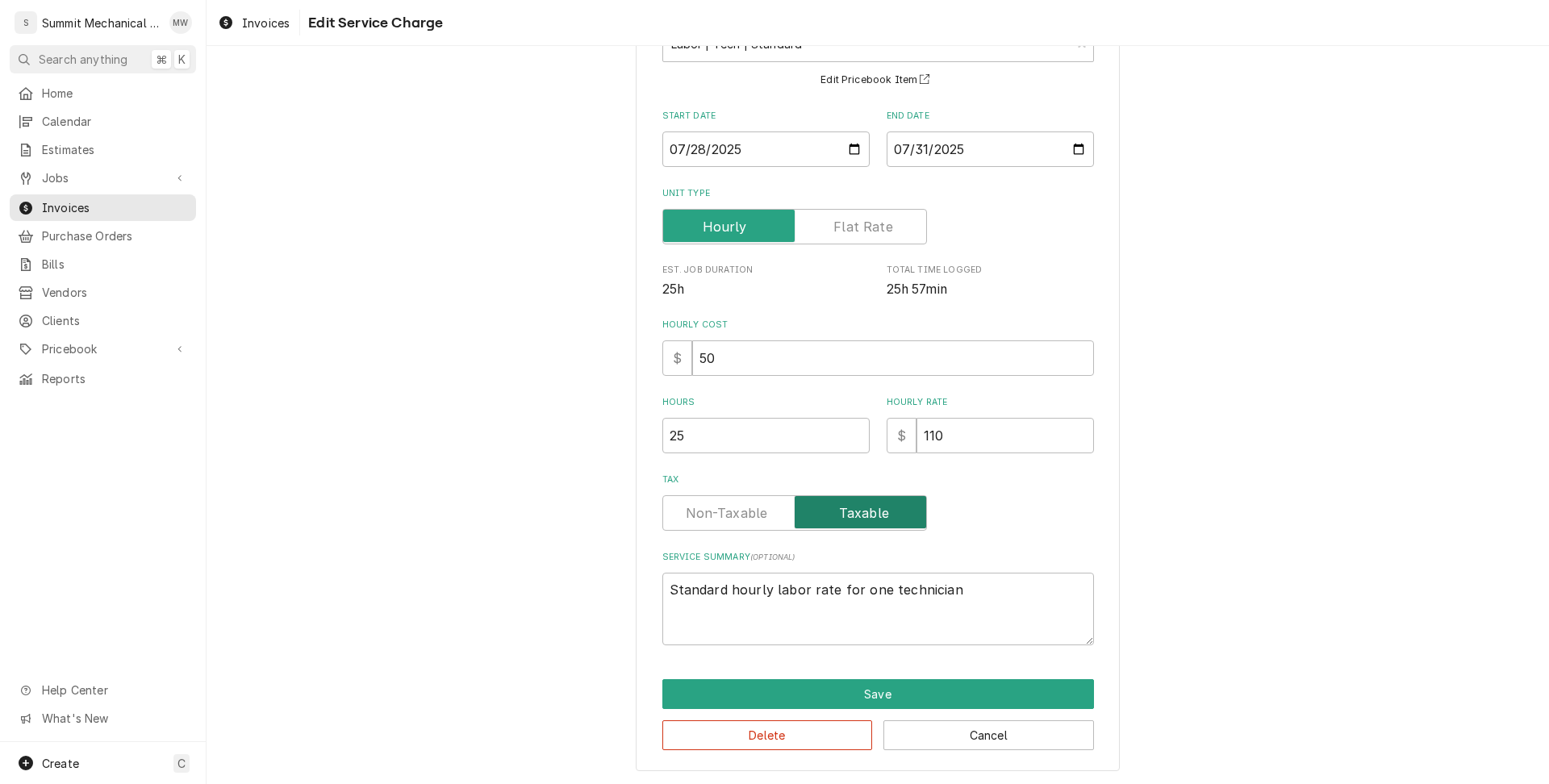 click at bounding box center [795, 513] 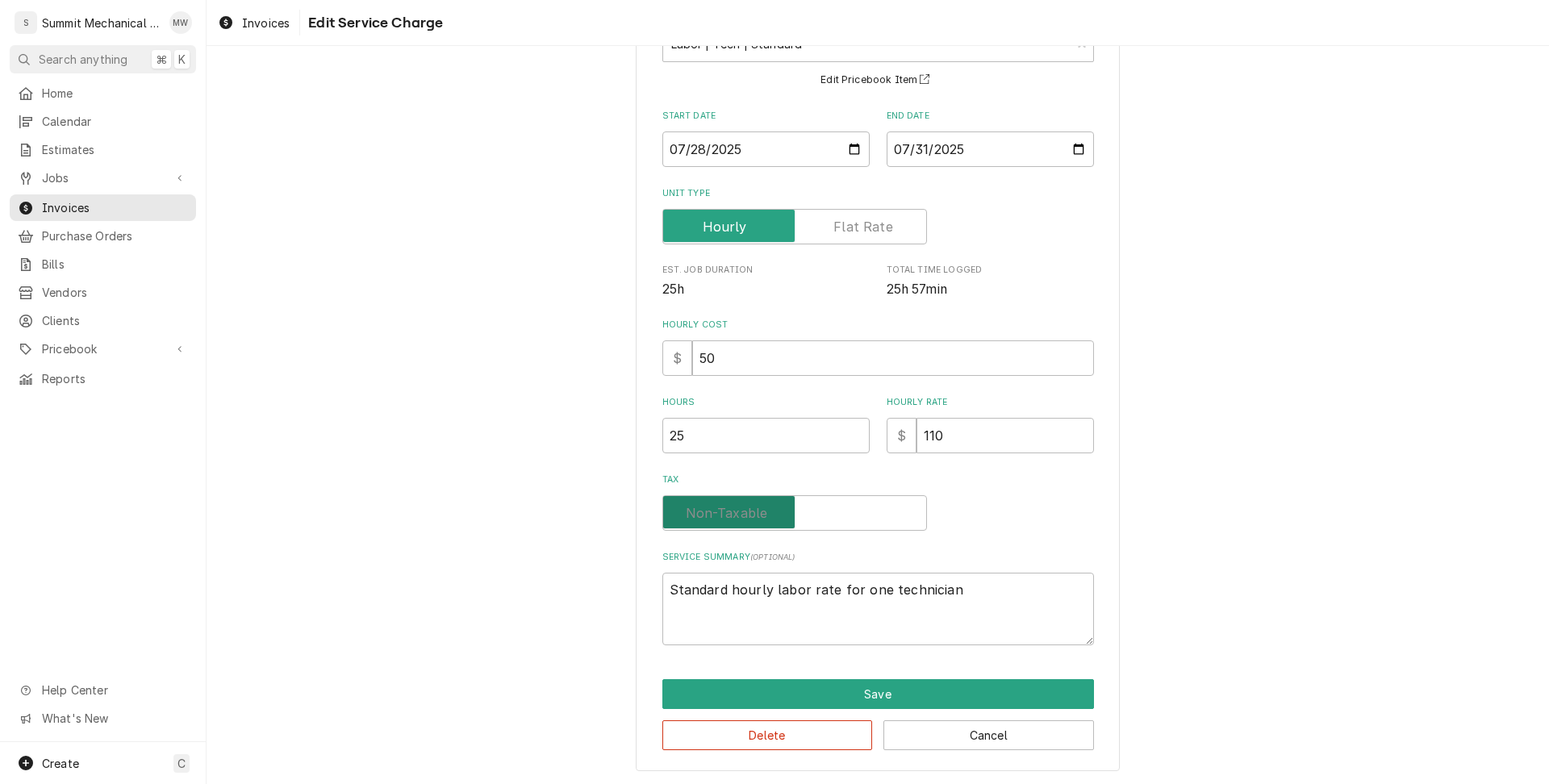 checkbox on "false" 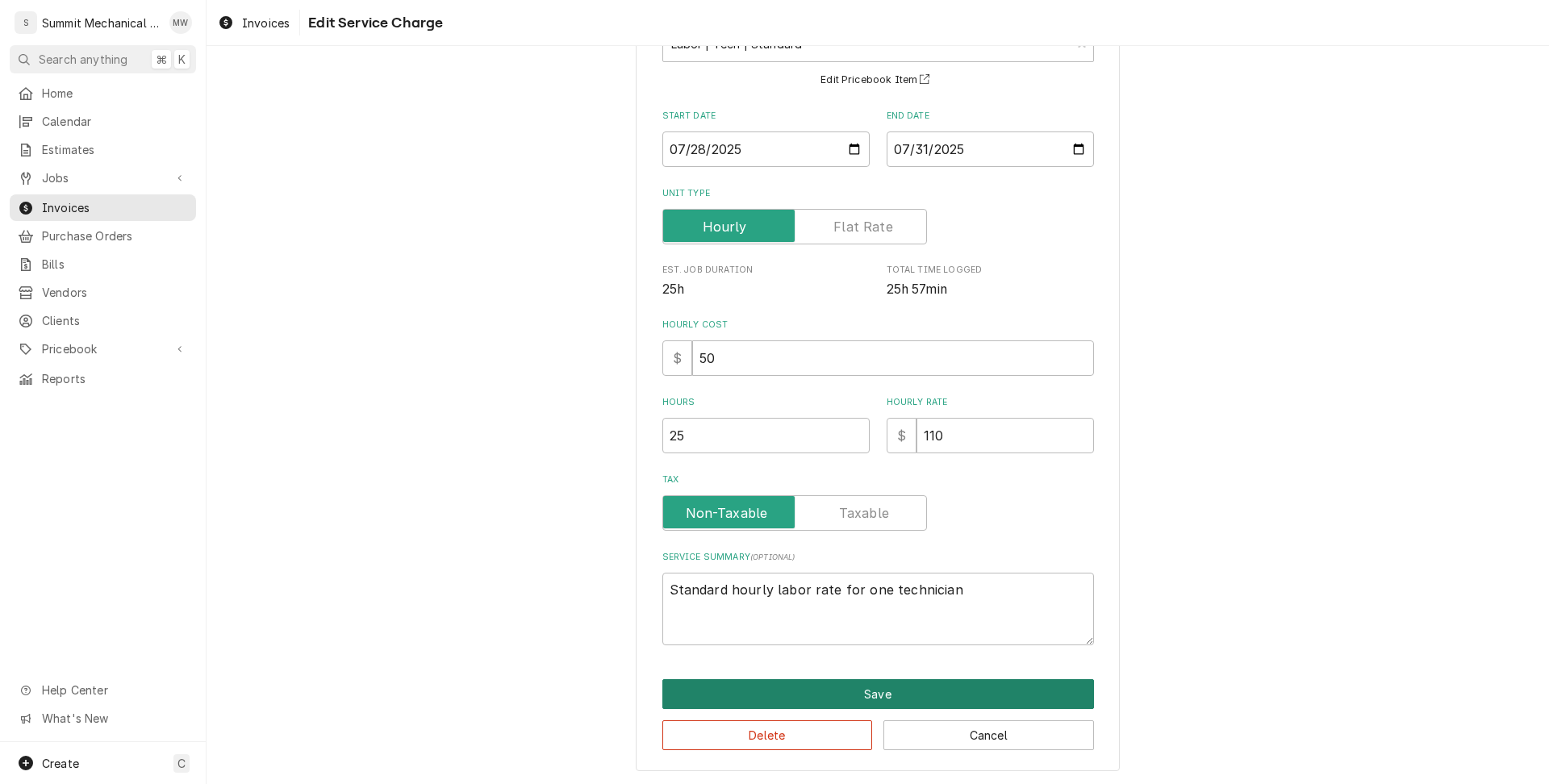 click on "Save" at bounding box center (878, 694) 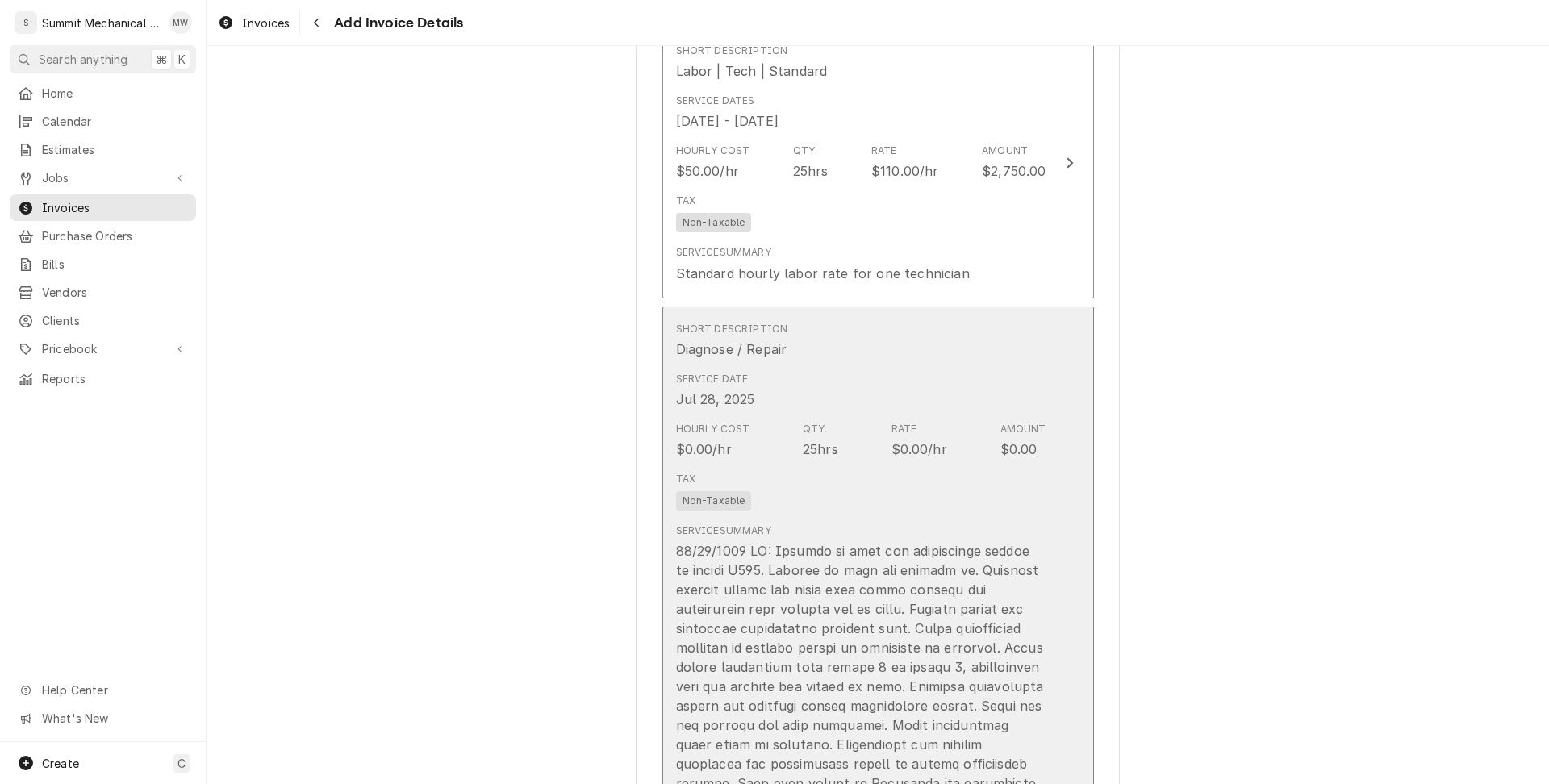 click on "Service  Summary" at bounding box center [861, 1016] 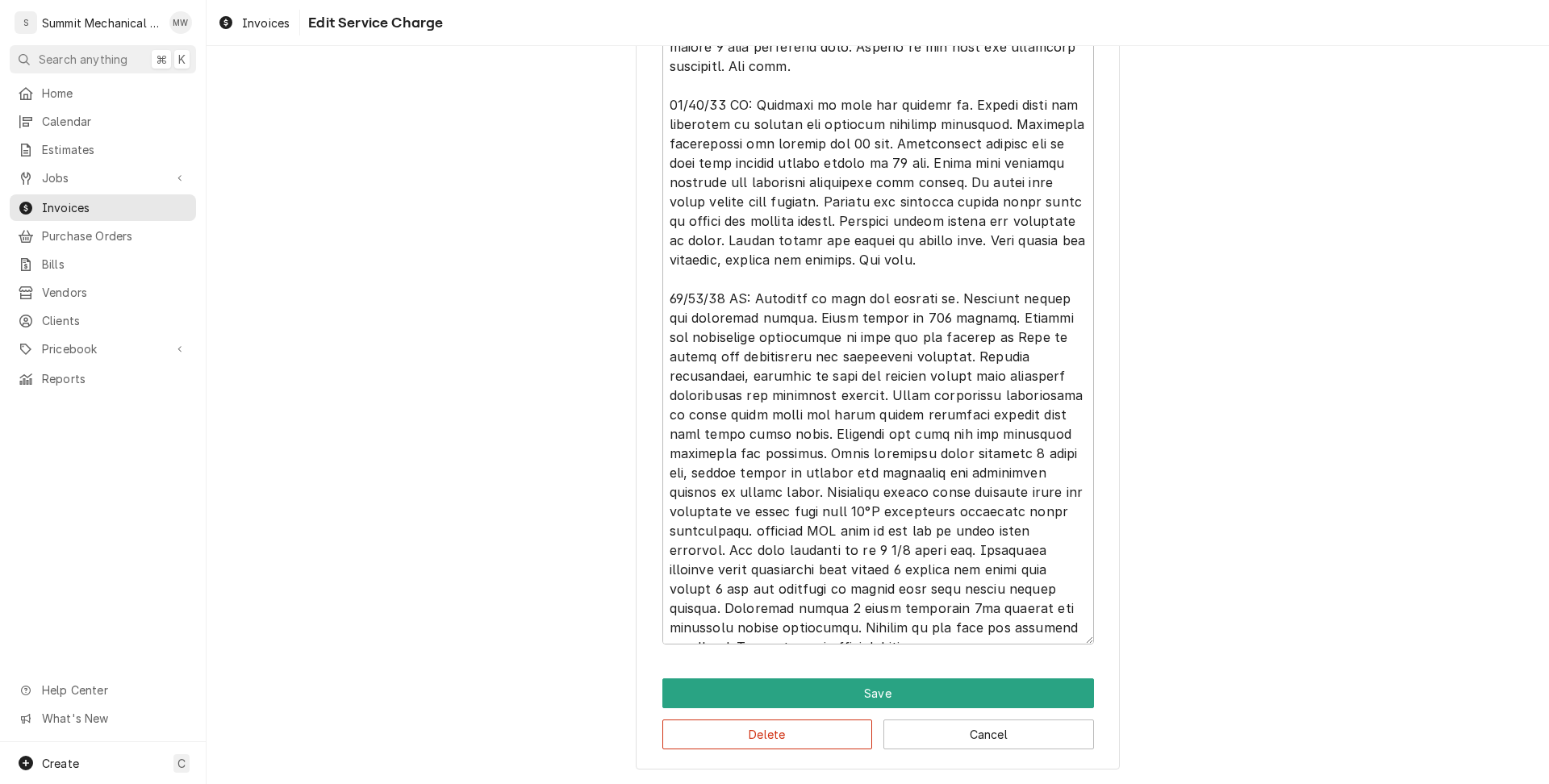 scroll, scrollTop: 77, scrollLeft: 0, axis: vertical 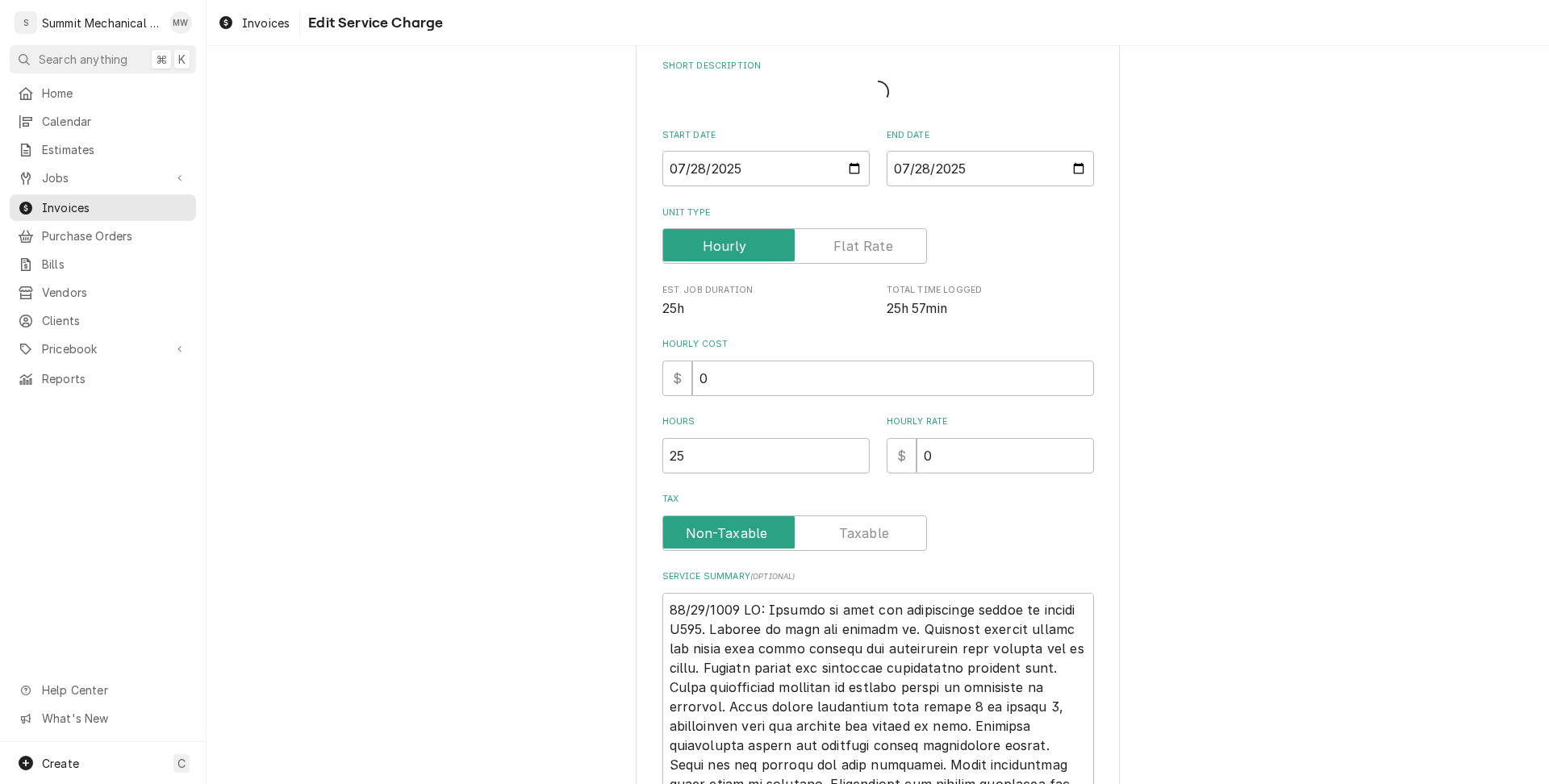 type on "x" 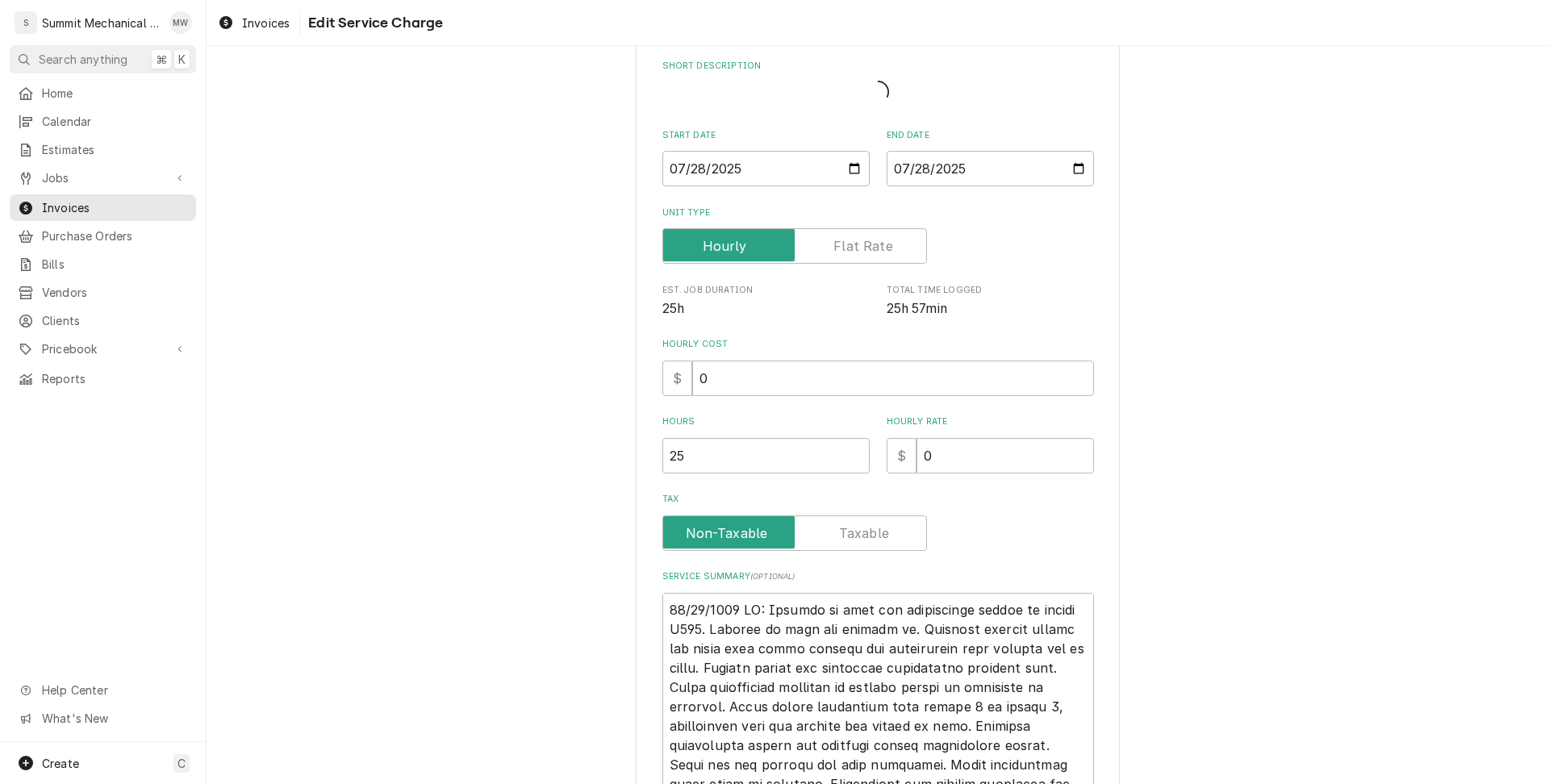 scroll, scrollTop: 0, scrollLeft: 0, axis: both 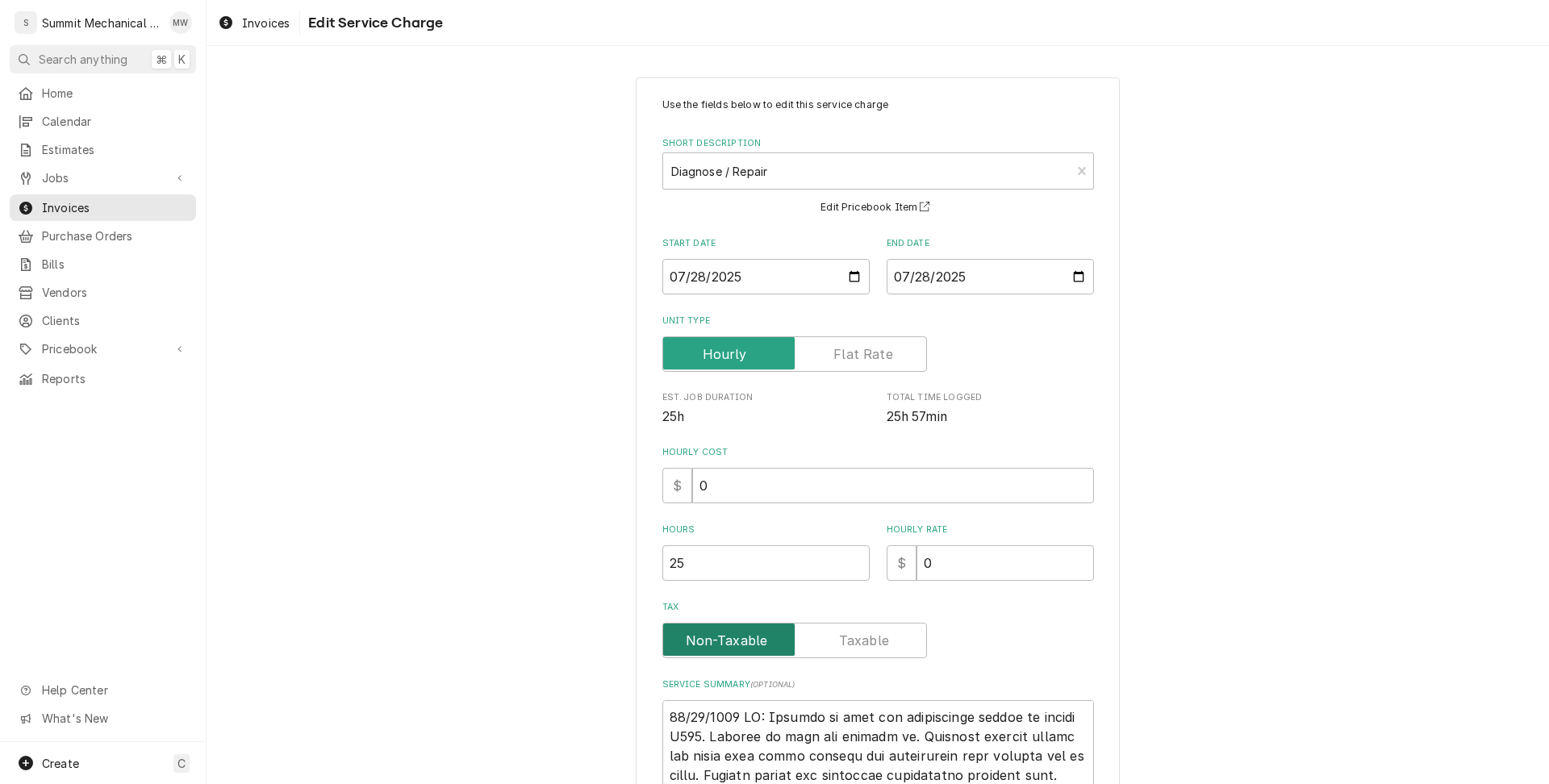 click at bounding box center [729, 640] 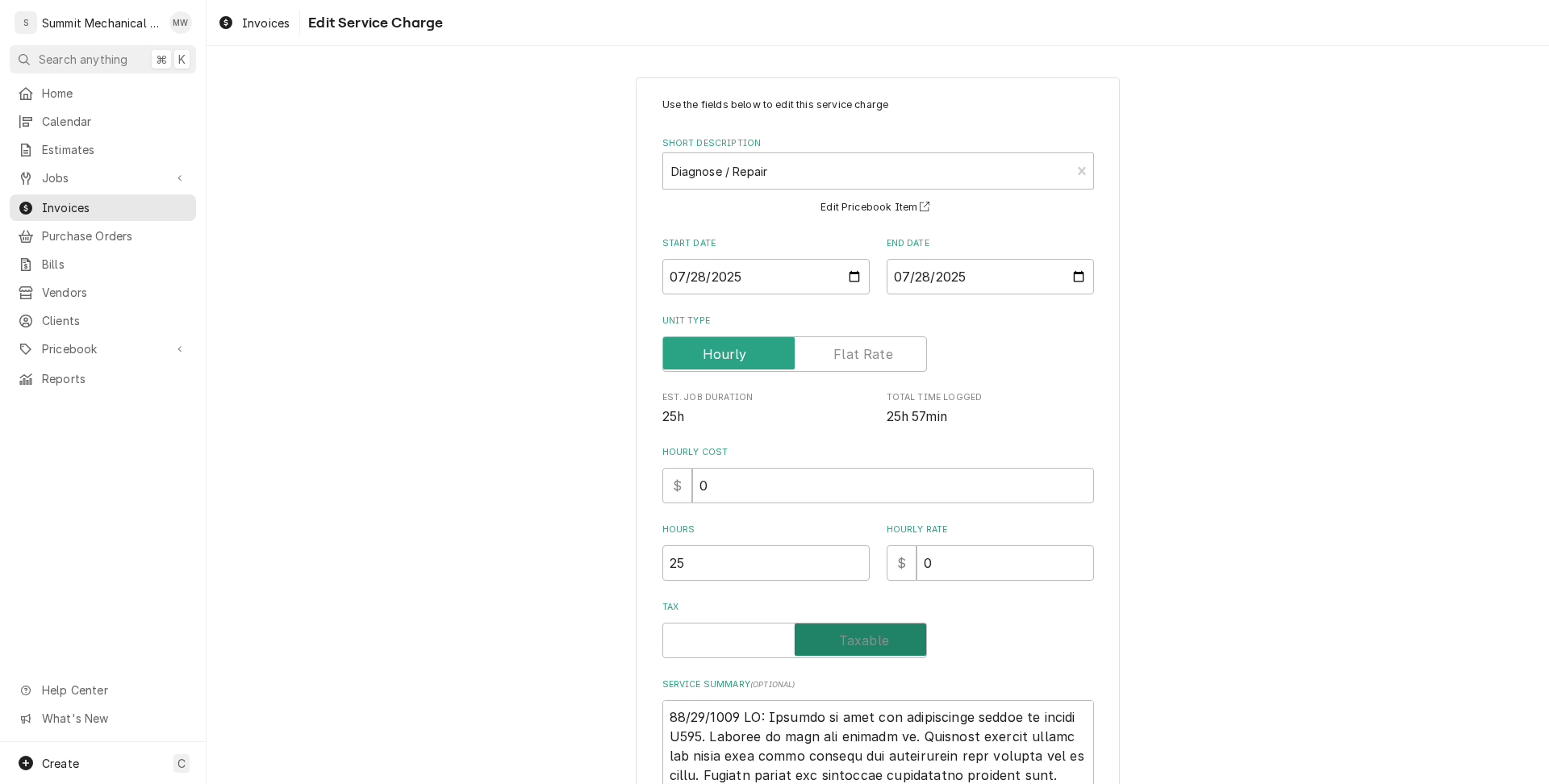 checkbox on "true" 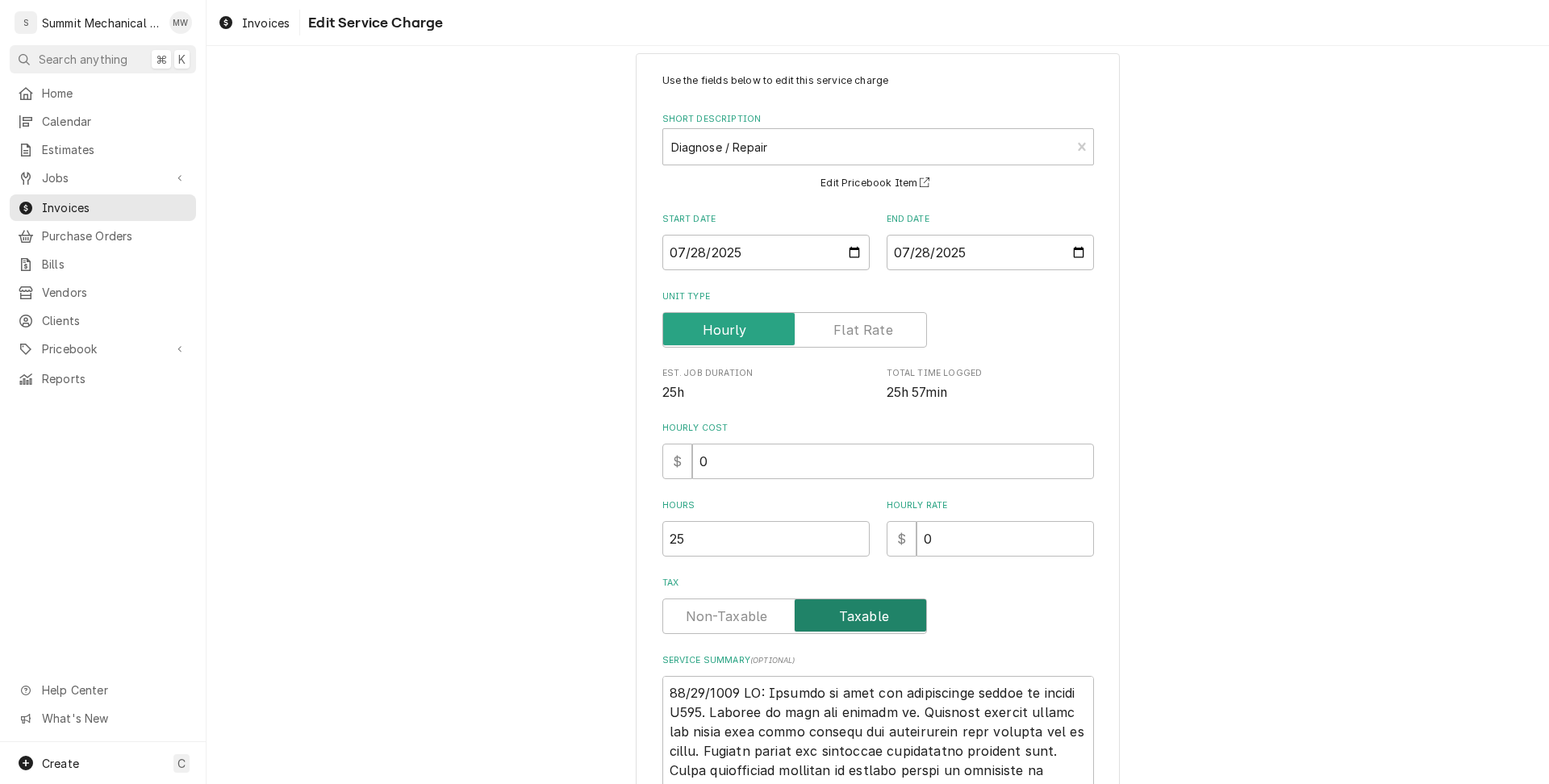 click at bounding box center [795, 616] 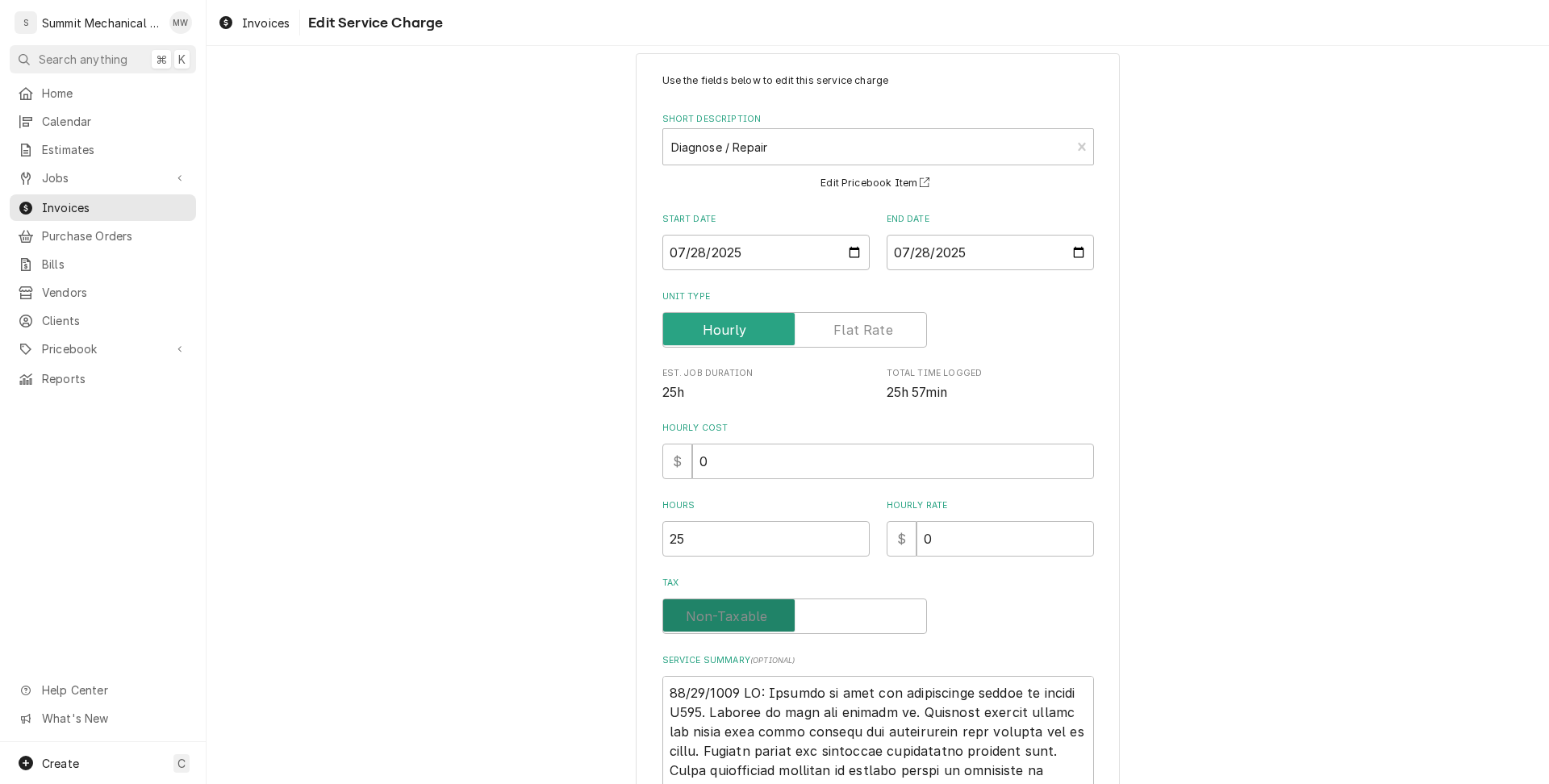 checkbox on "false" 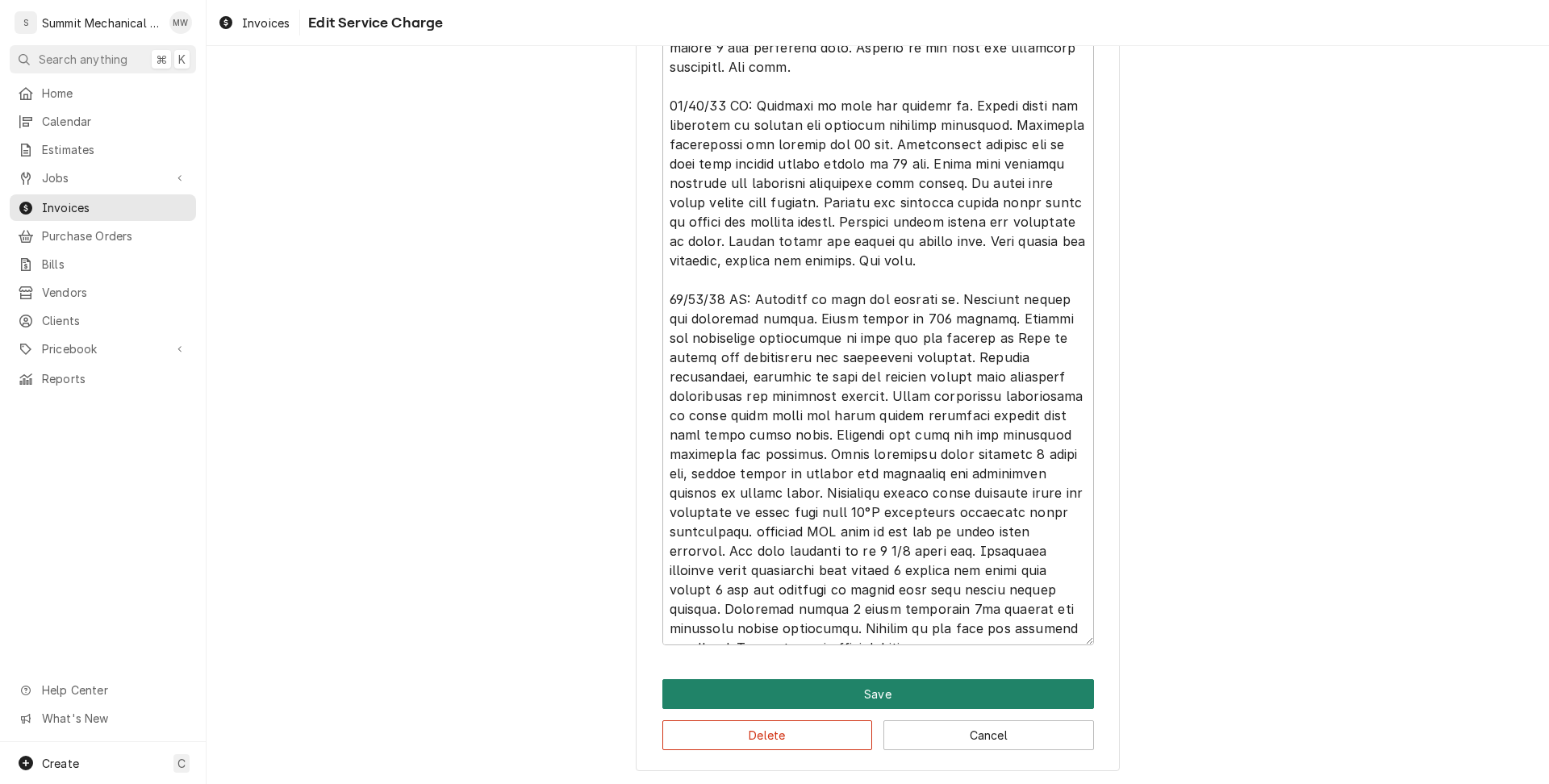 click on "Save" at bounding box center [878, 694] 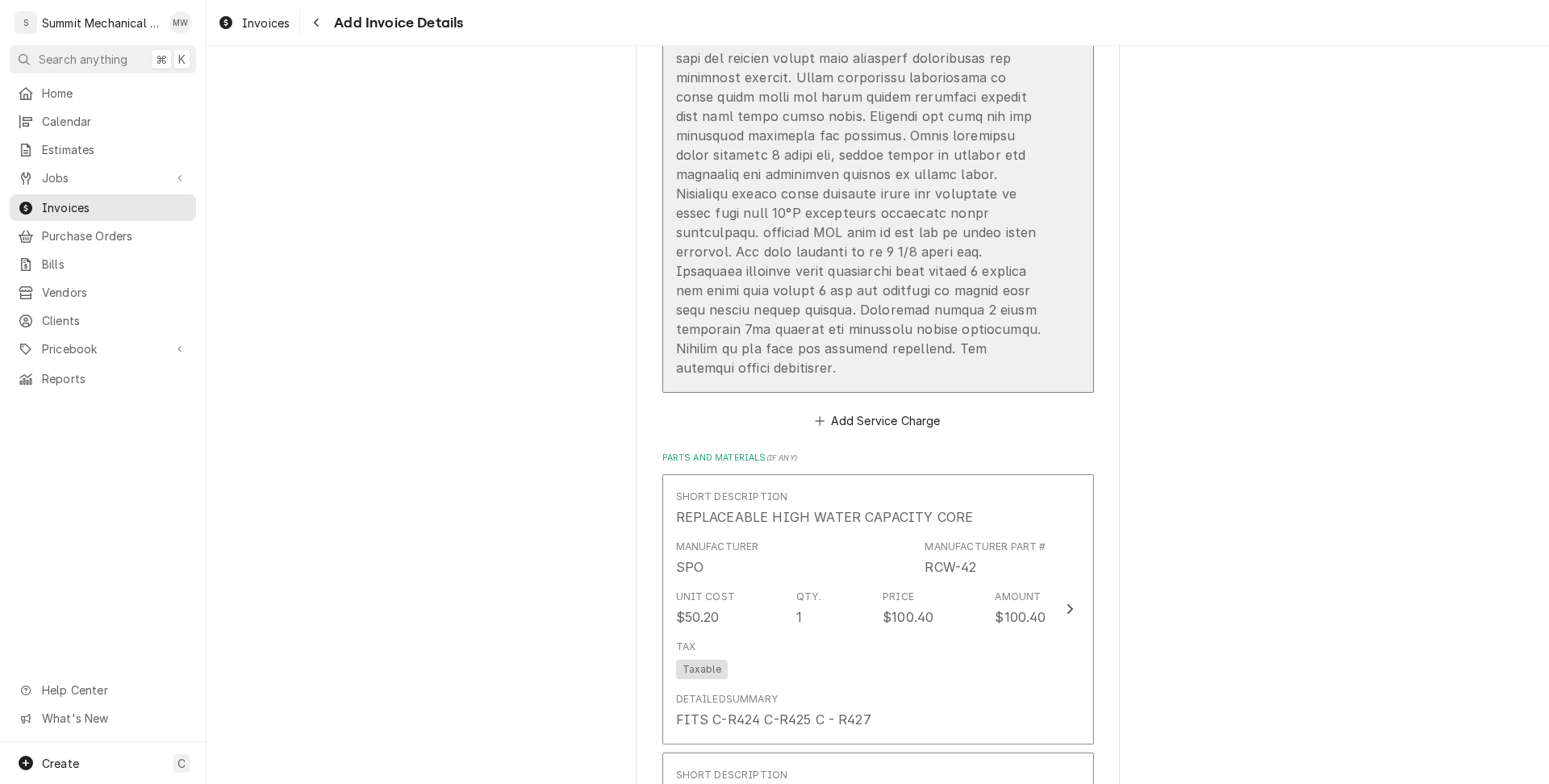 scroll, scrollTop: 2829, scrollLeft: 0, axis: vertical 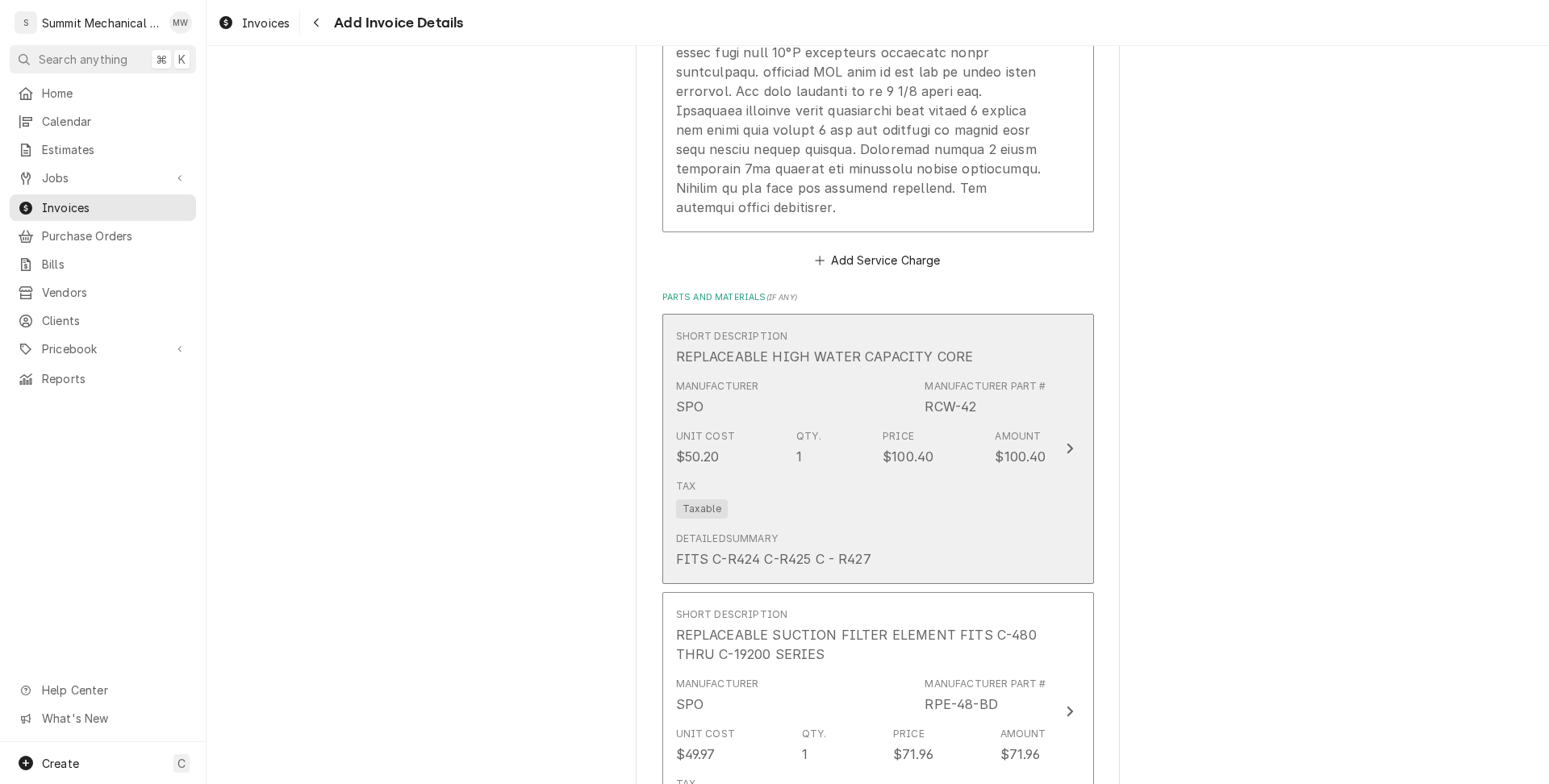 click on "Manufacturer SPO Manufacturer Part # RCW-42" at bounding box center [861, 398] 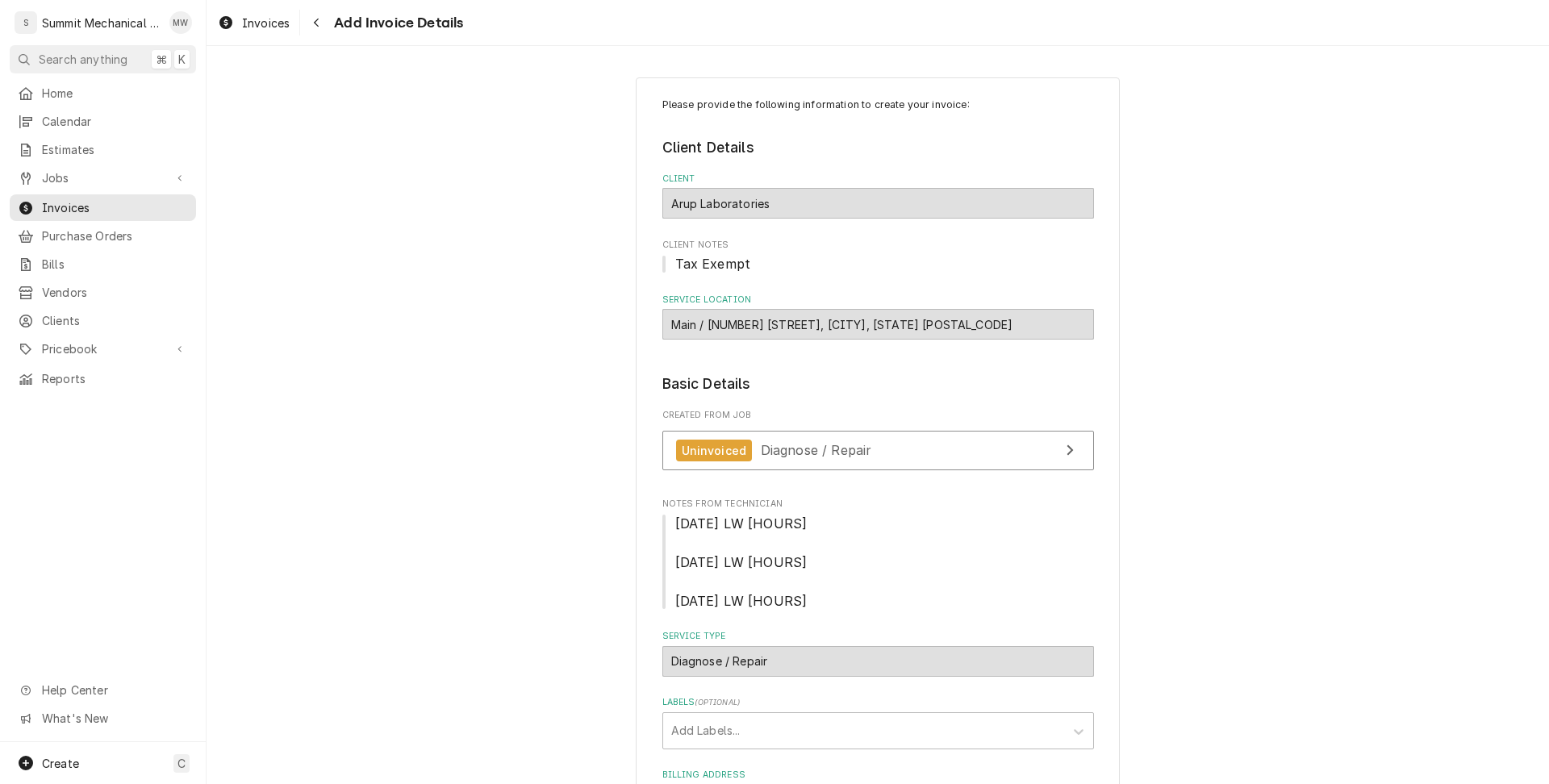 type on "x" 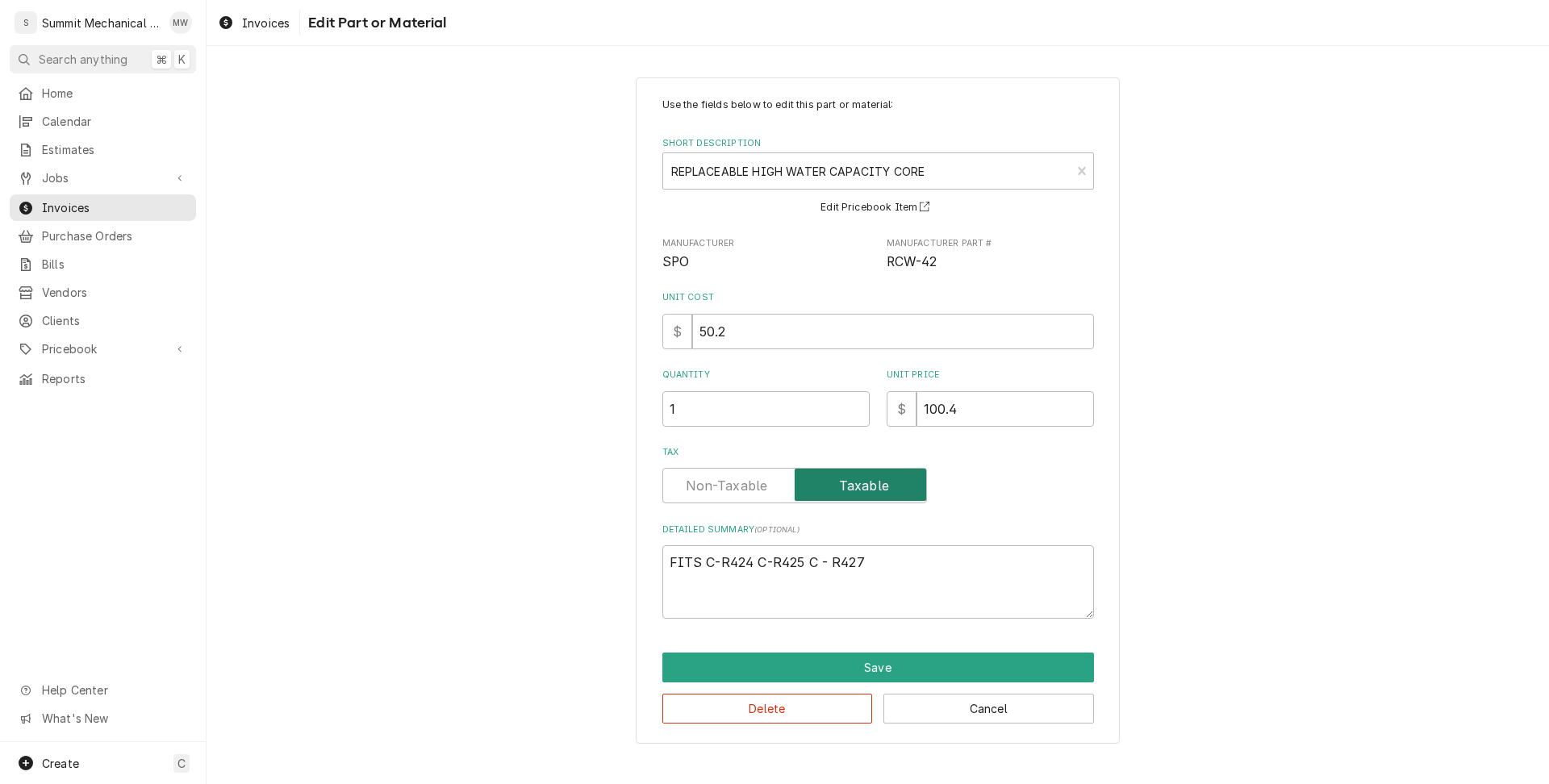 click at bounding box center [795, 486] 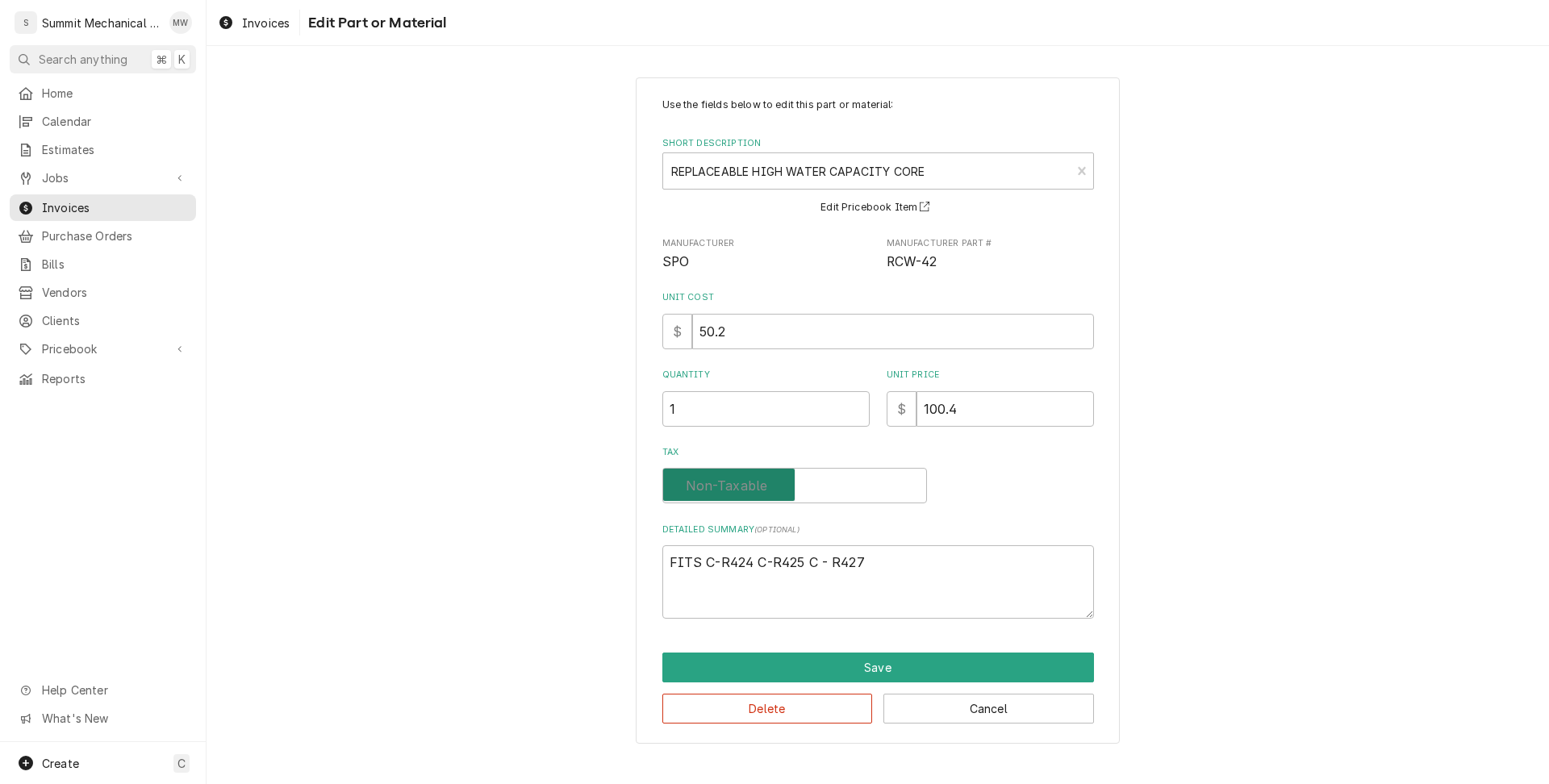 checkbox on "false" 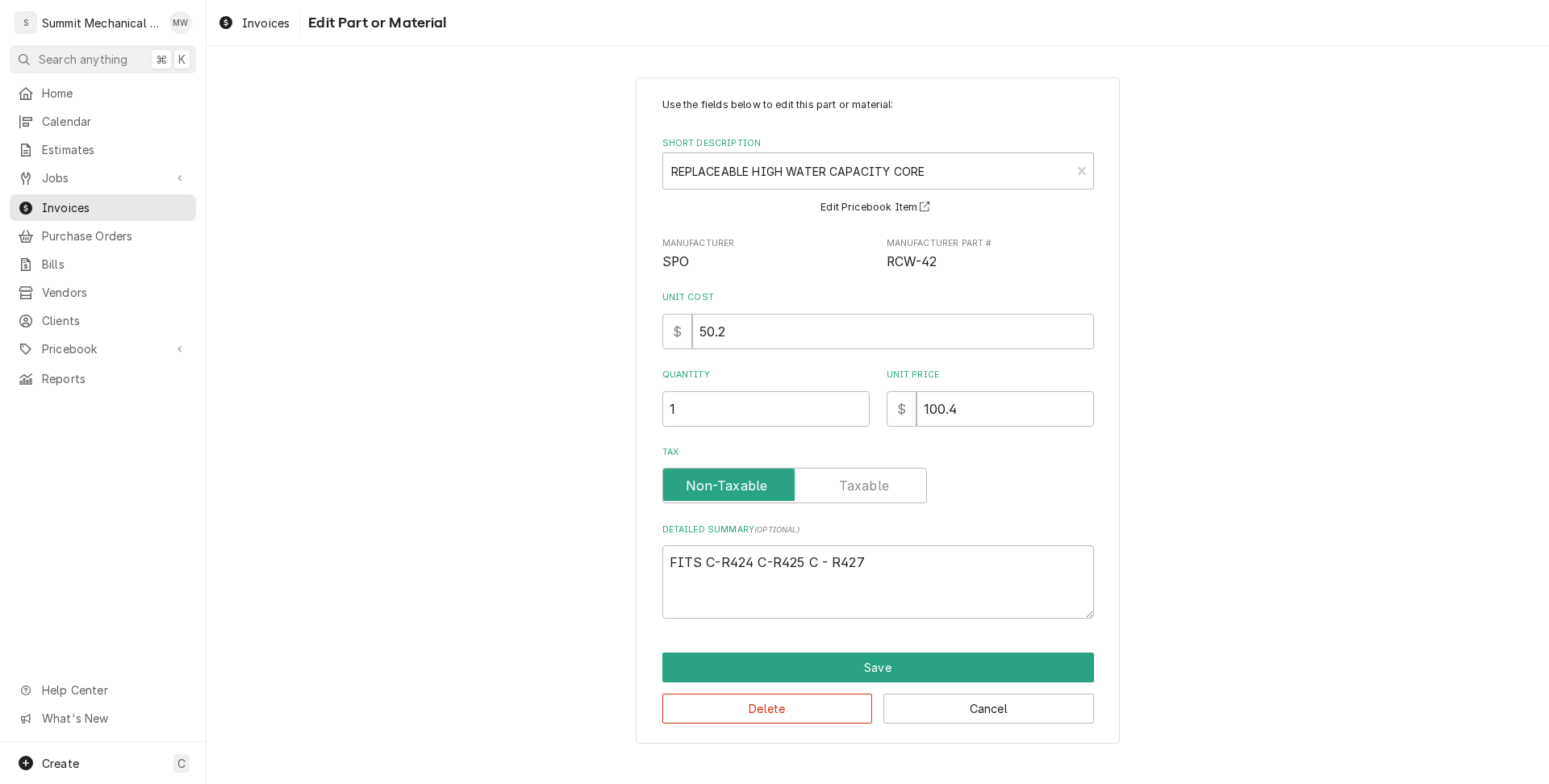 click on "Use the fields below to edit this part or material: Short Description REPLACEABLE HIGH WATER CAPACITY CORE SPO • RCW-42 Edit Pricebook Item    Manufacturer SPO Manufacturer Part # RCW-42 Unit Cost $ 50.2 Quantity 1 Unit Price $ 100.4 Tax Detailed Summary  ( optional ) FITS C-R424 C-R425 C - R427 Save Delete Cancel" at bounding box center (878, 411) 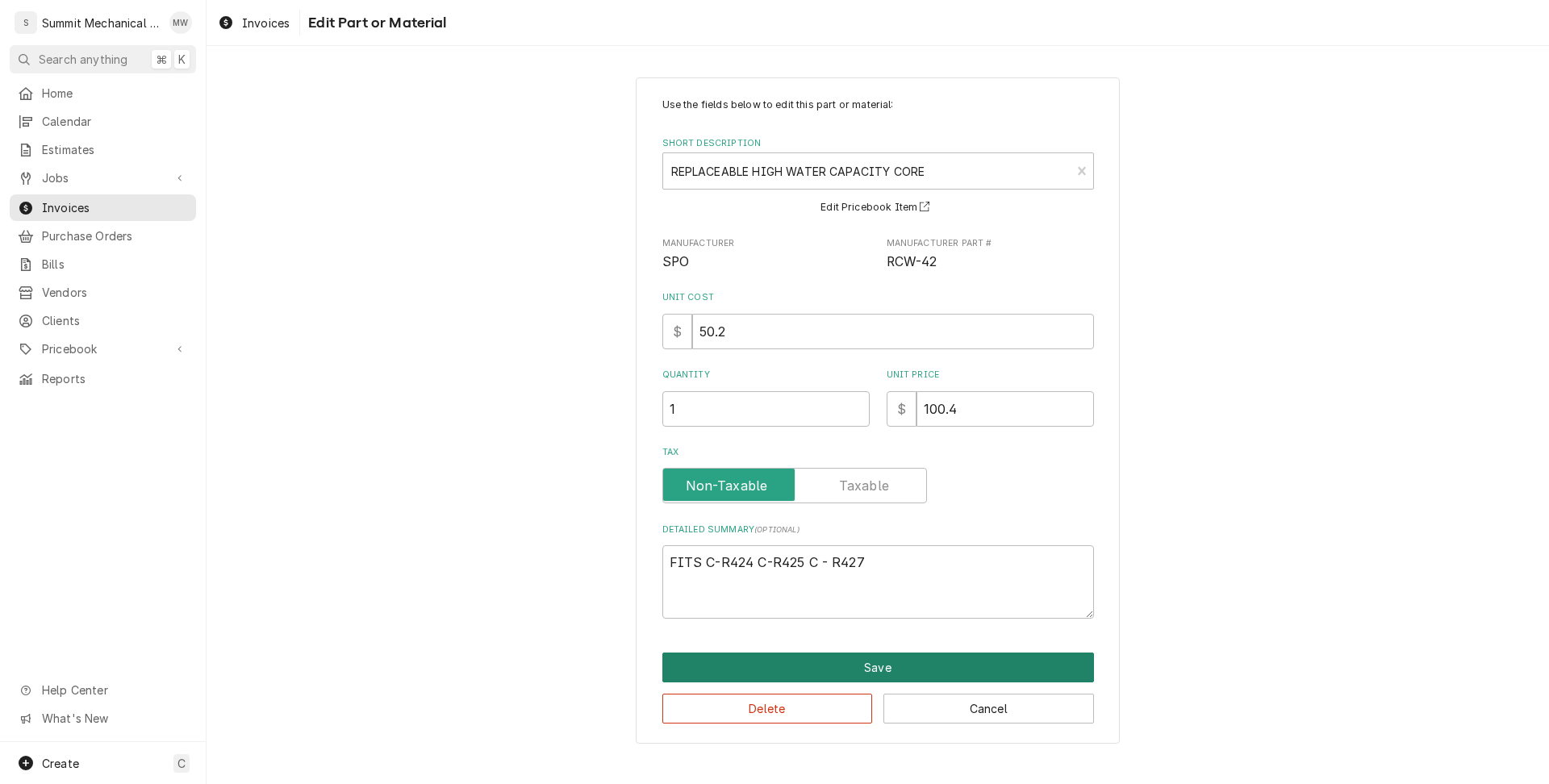 click on "Save" at bounding box center (878, 667) 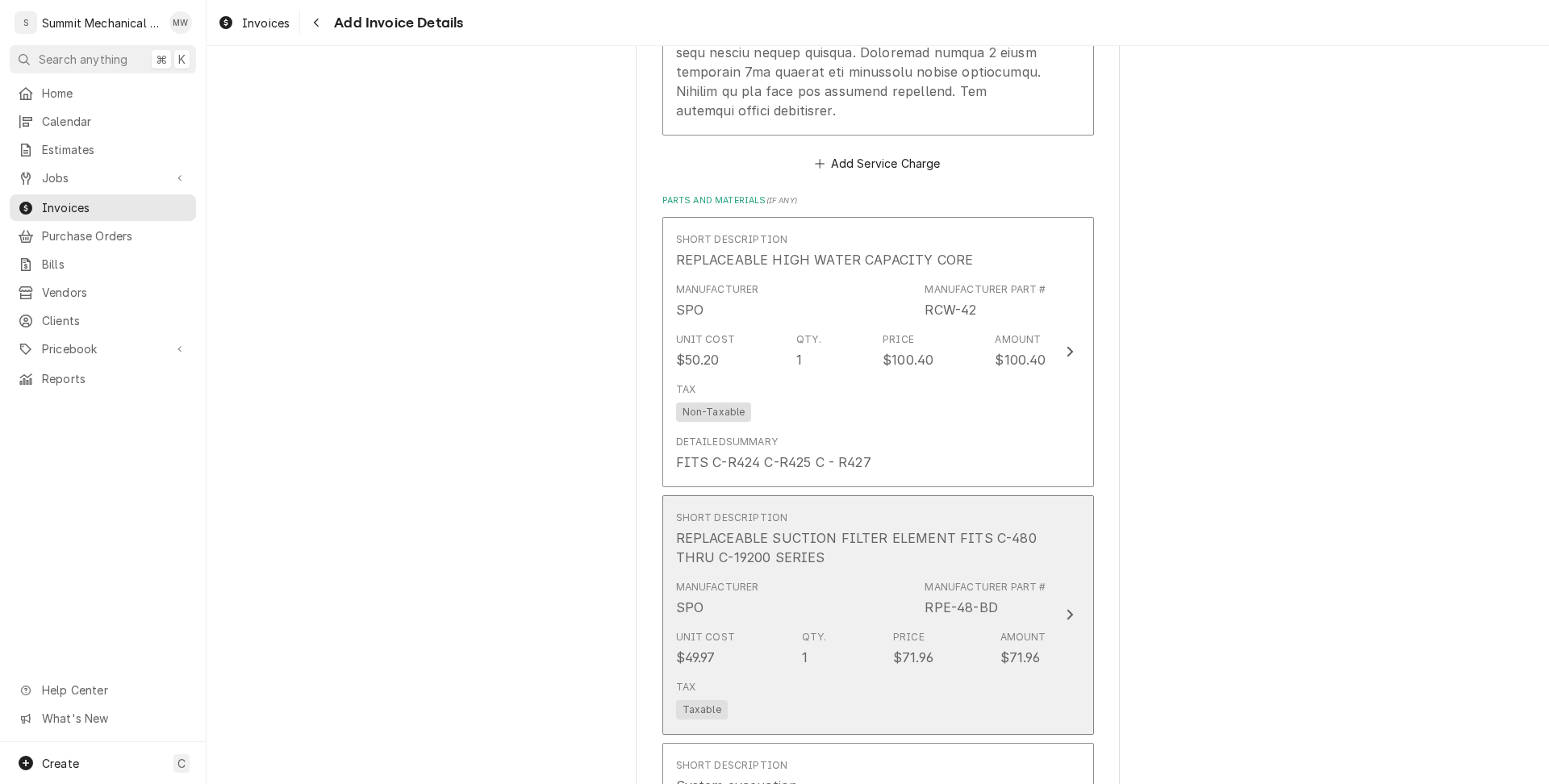 scroll, scrollTop: 2974, scrollLeft: 0, axis: vertical 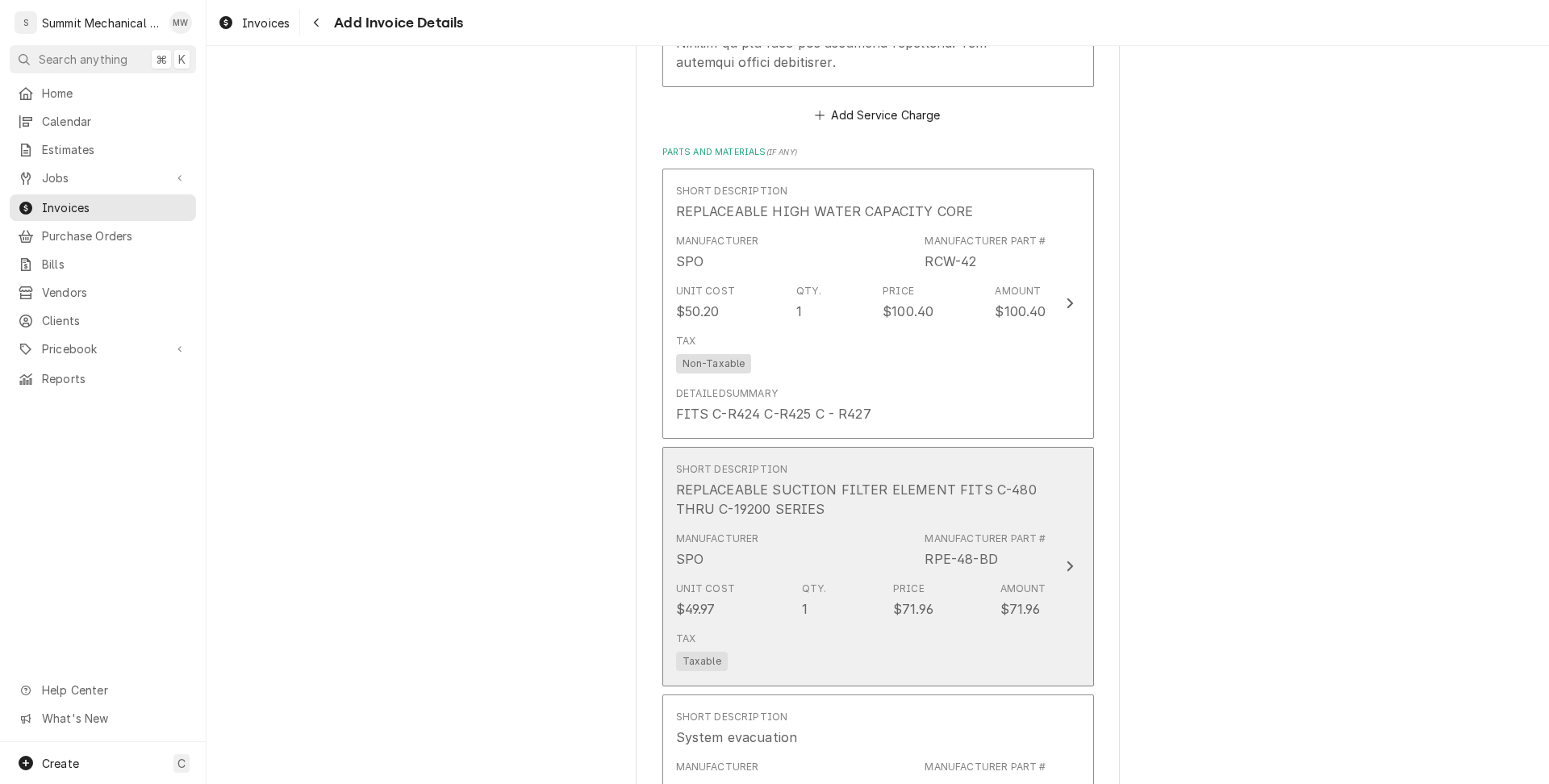 click on "Tax Taxable" at bounding box center [861, 651] 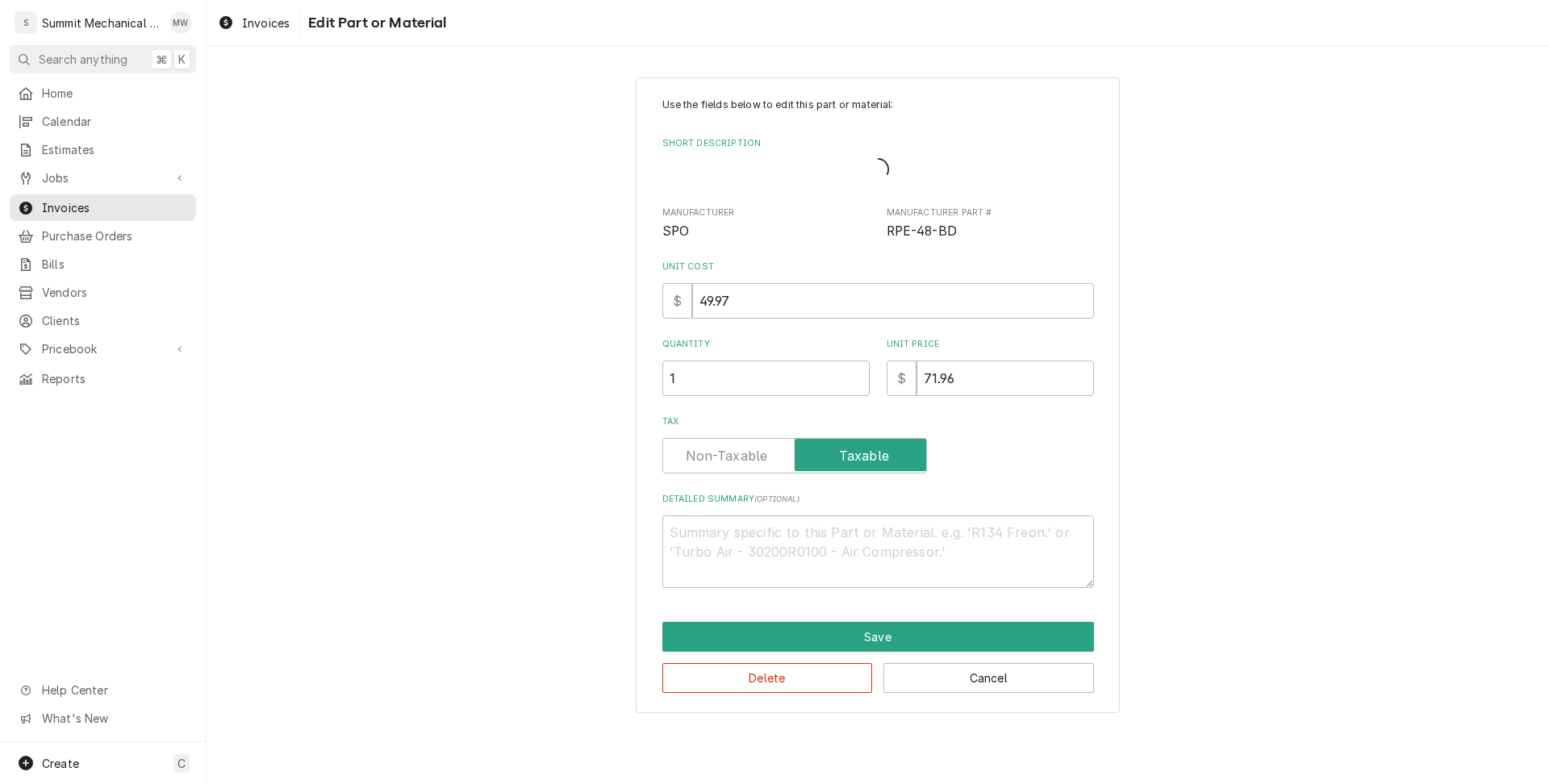 type on "x" 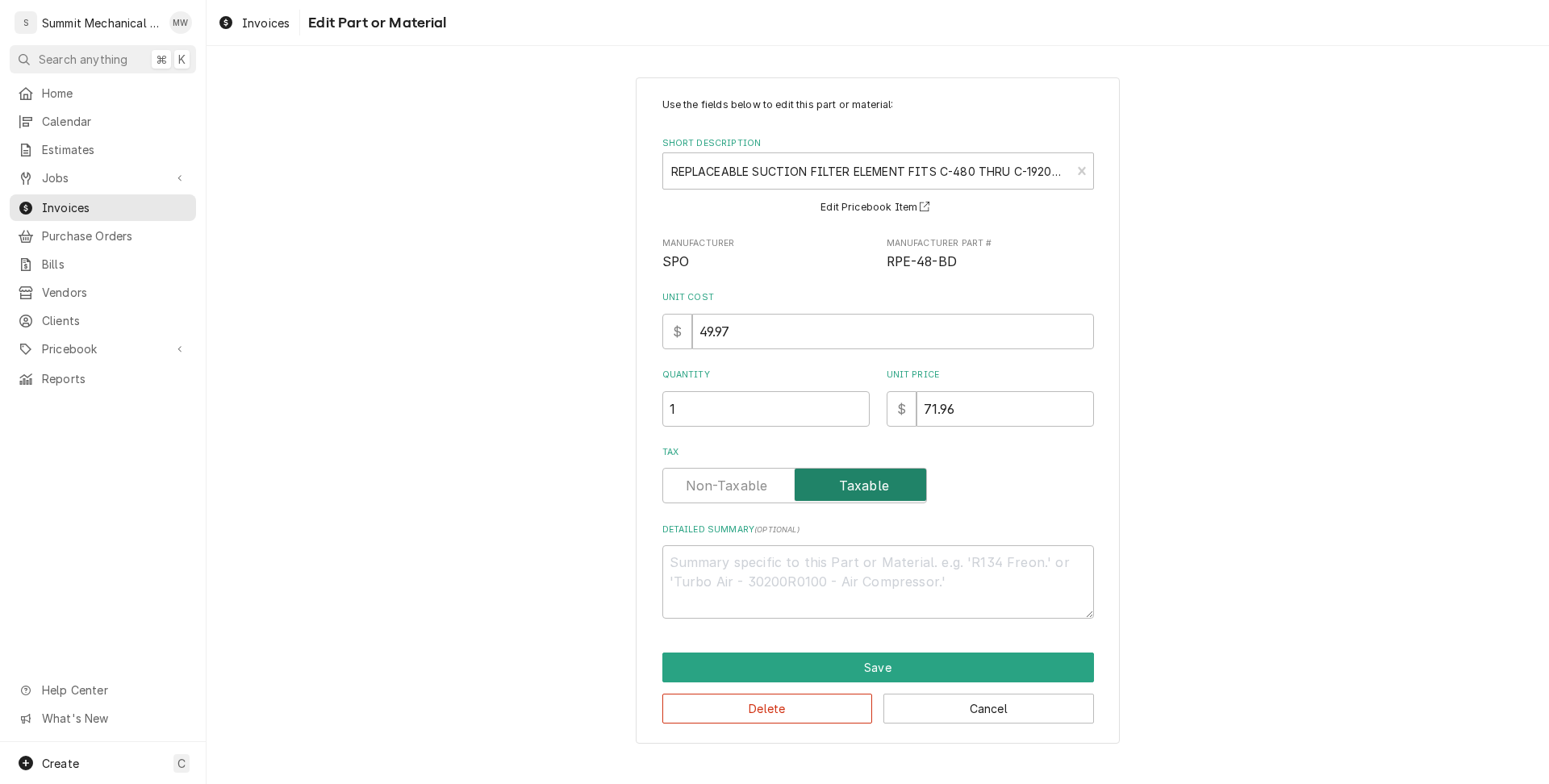 click at bounding box center (795, 486) 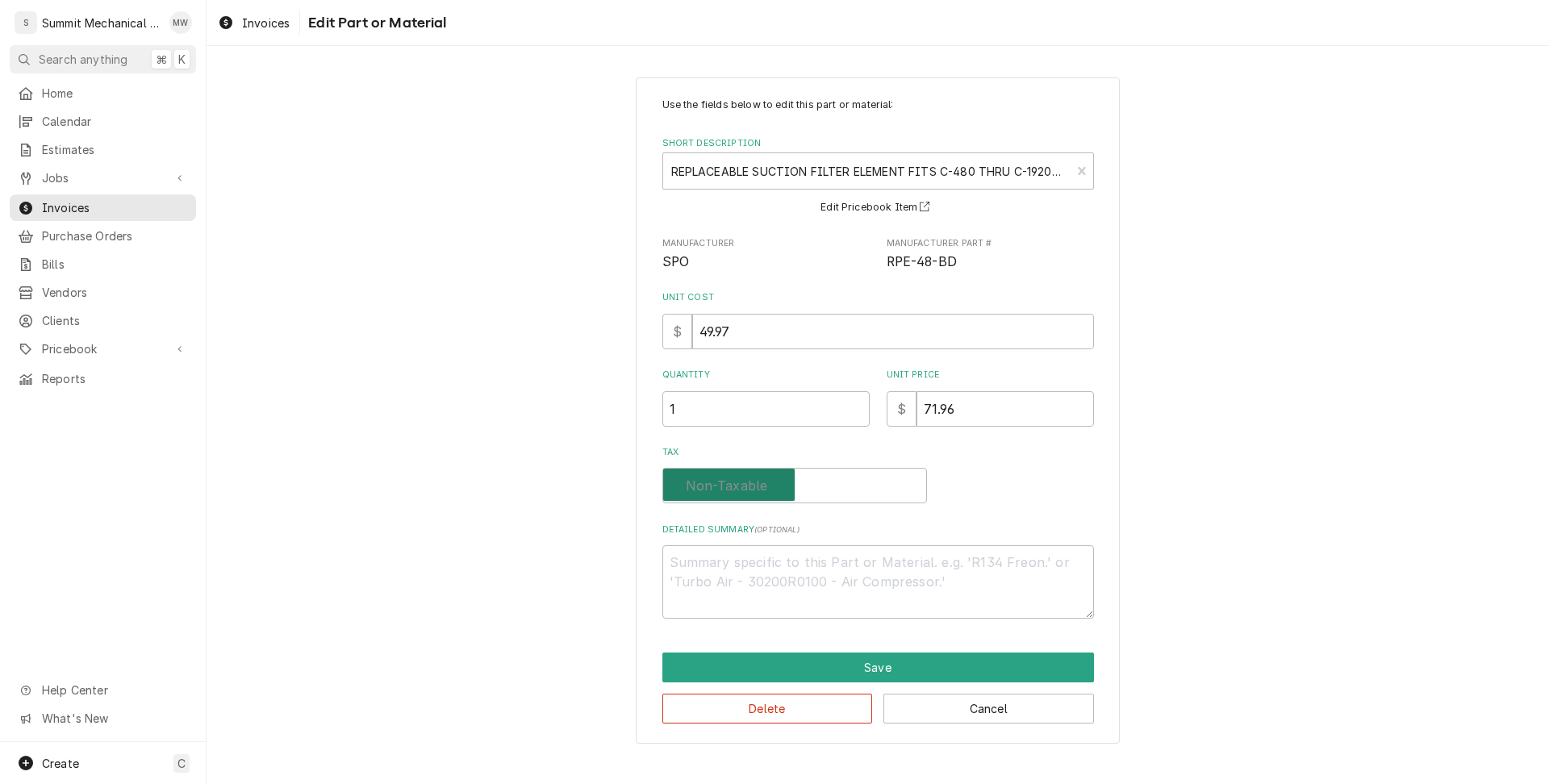 checkbox on "false" 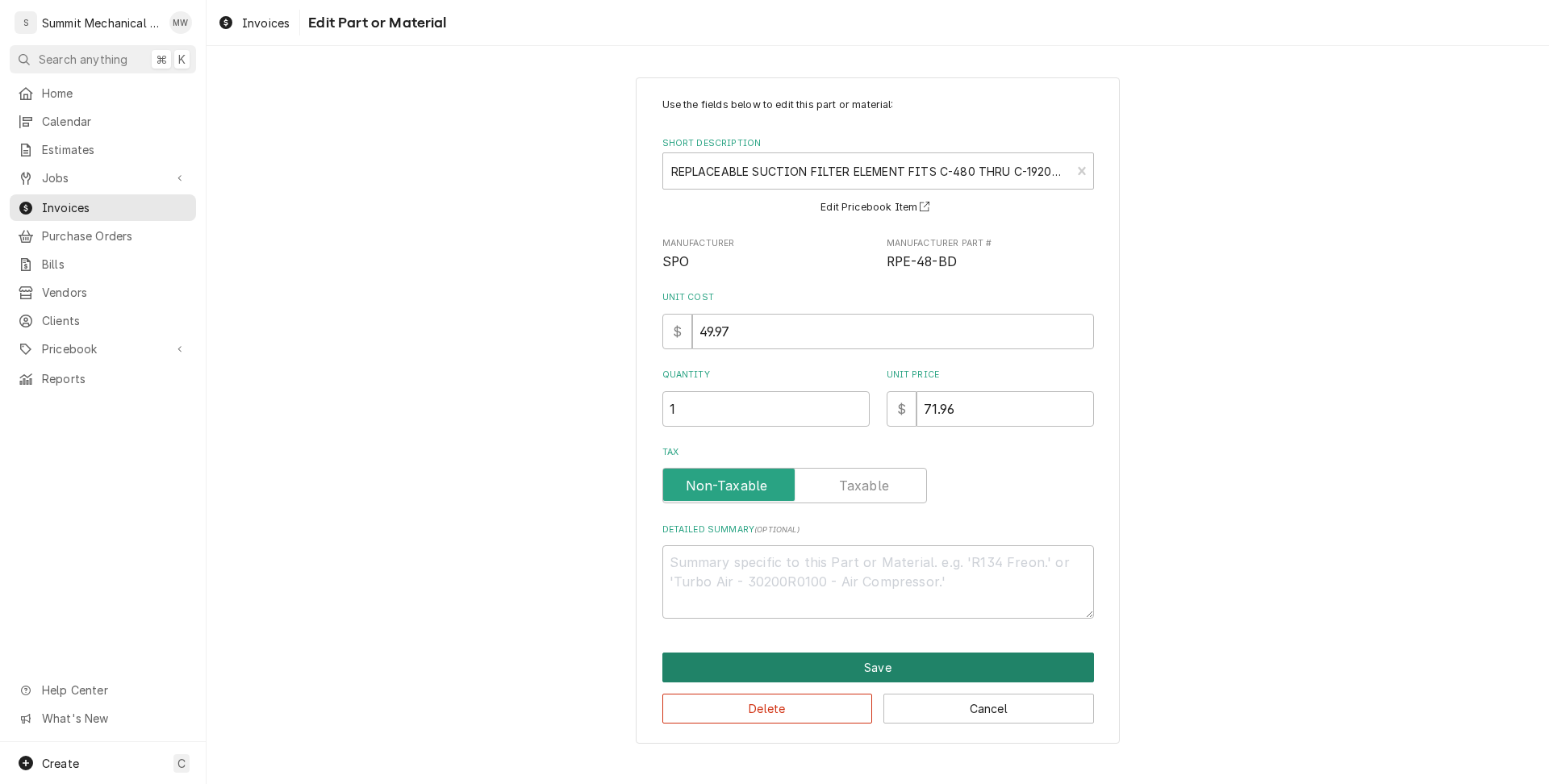 click on "Save" at bounding box center [878, 667] 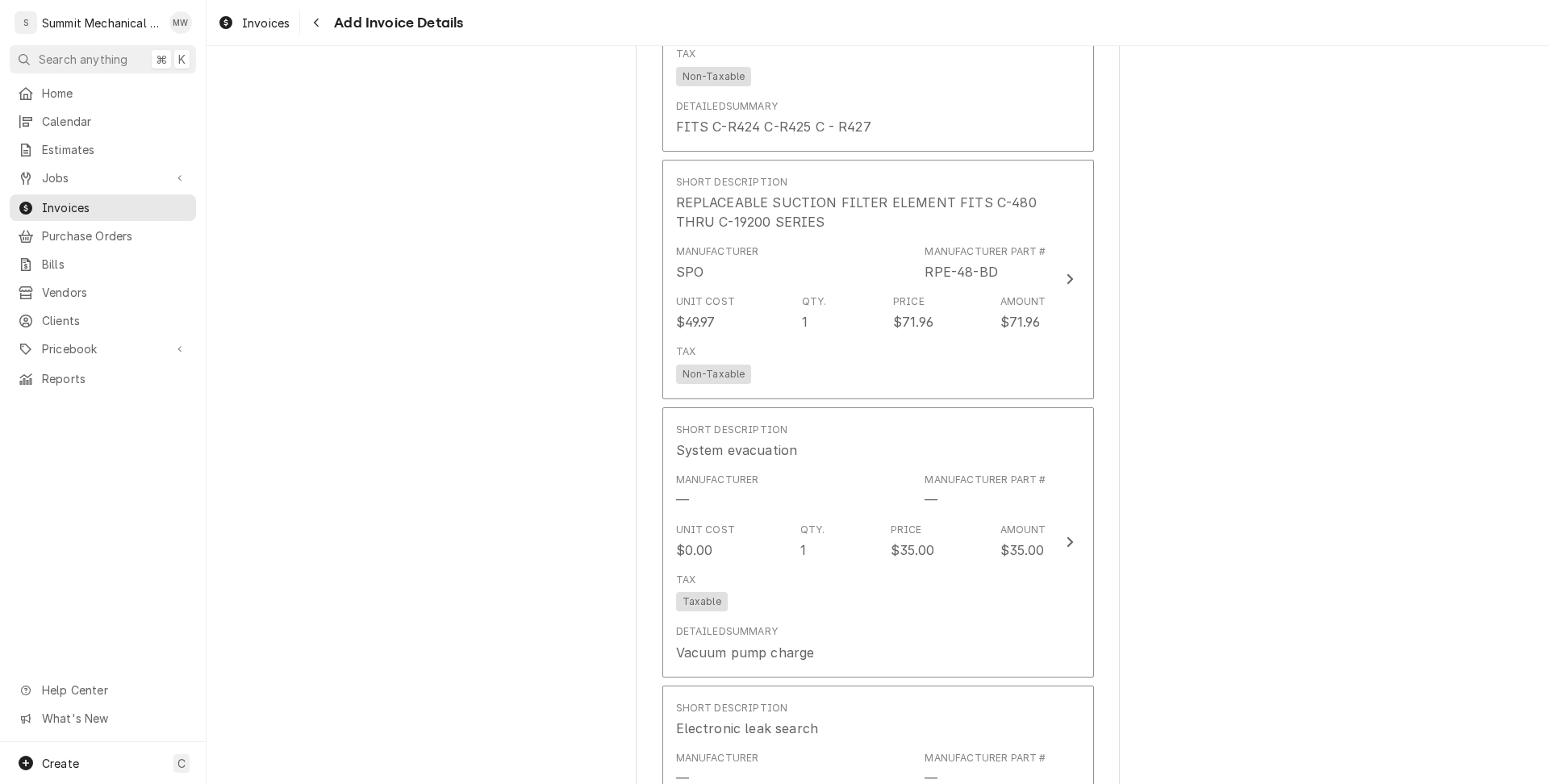 scroll, scrollTop: 3401, scrollLeft: 0, axis: vertical 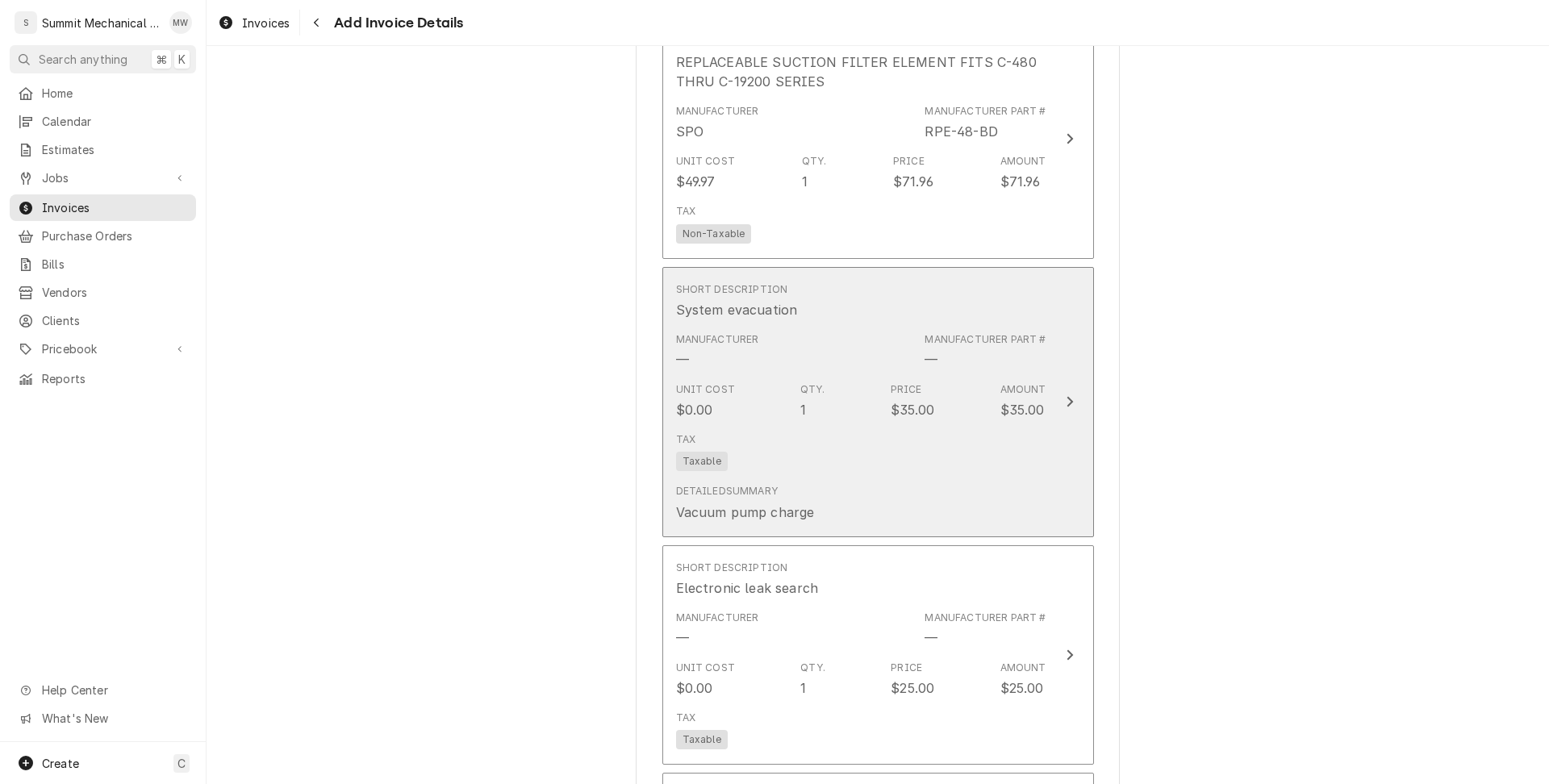 click on "Tax Taxable" at bounding box center [861, 452] 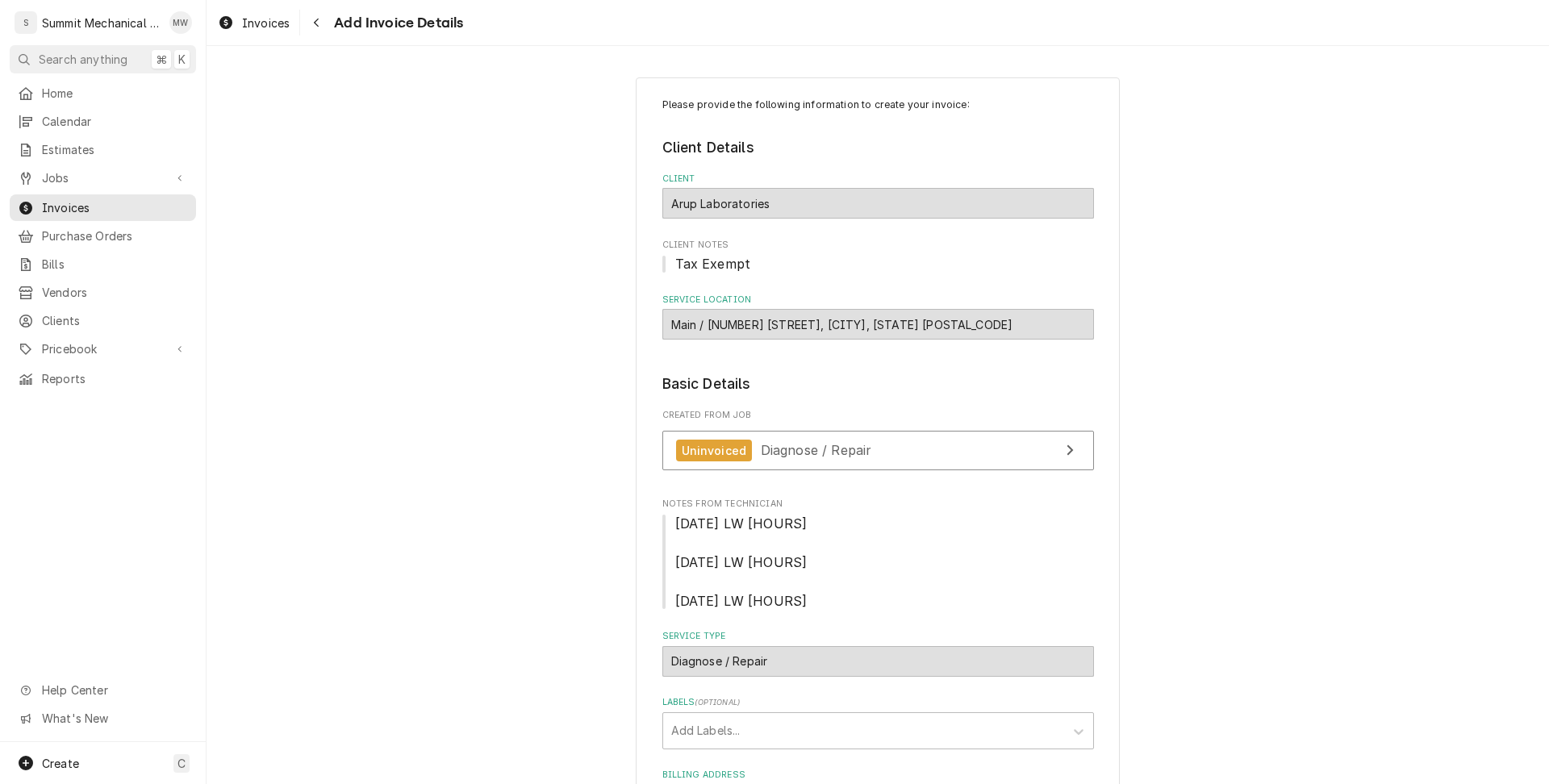 type on "x" 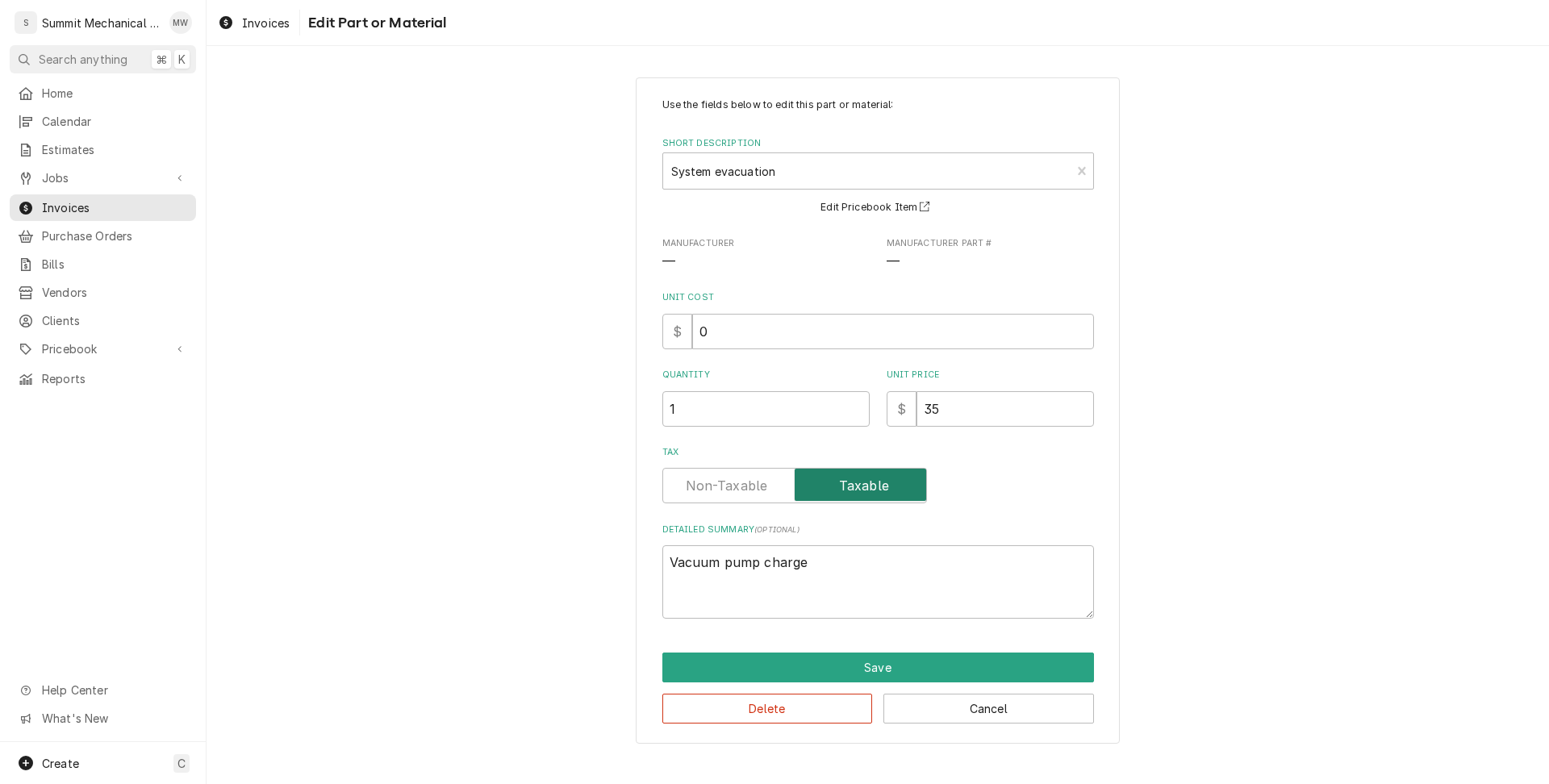 click at bounding box center [795, 486] 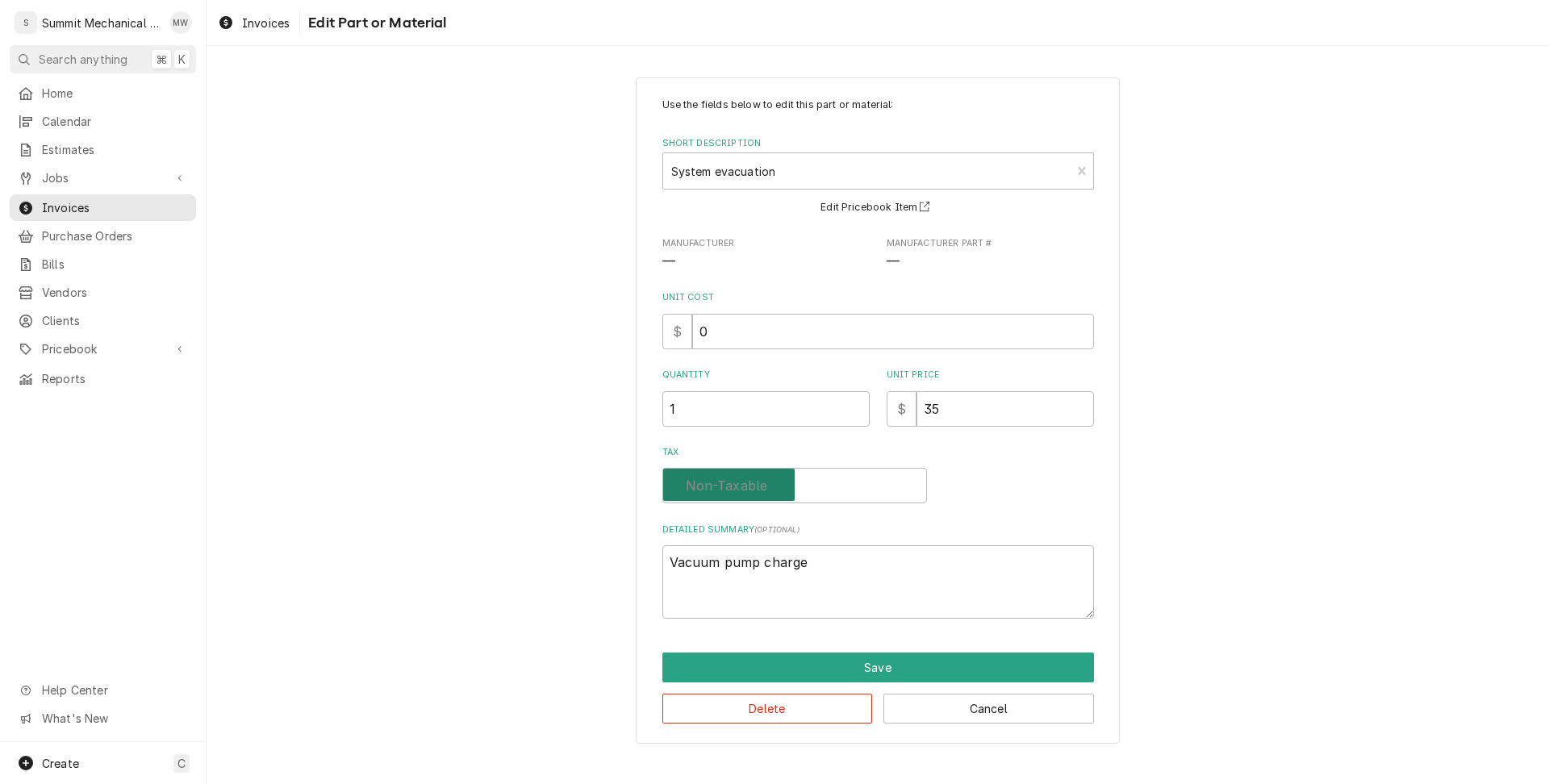 checkbox on "false" 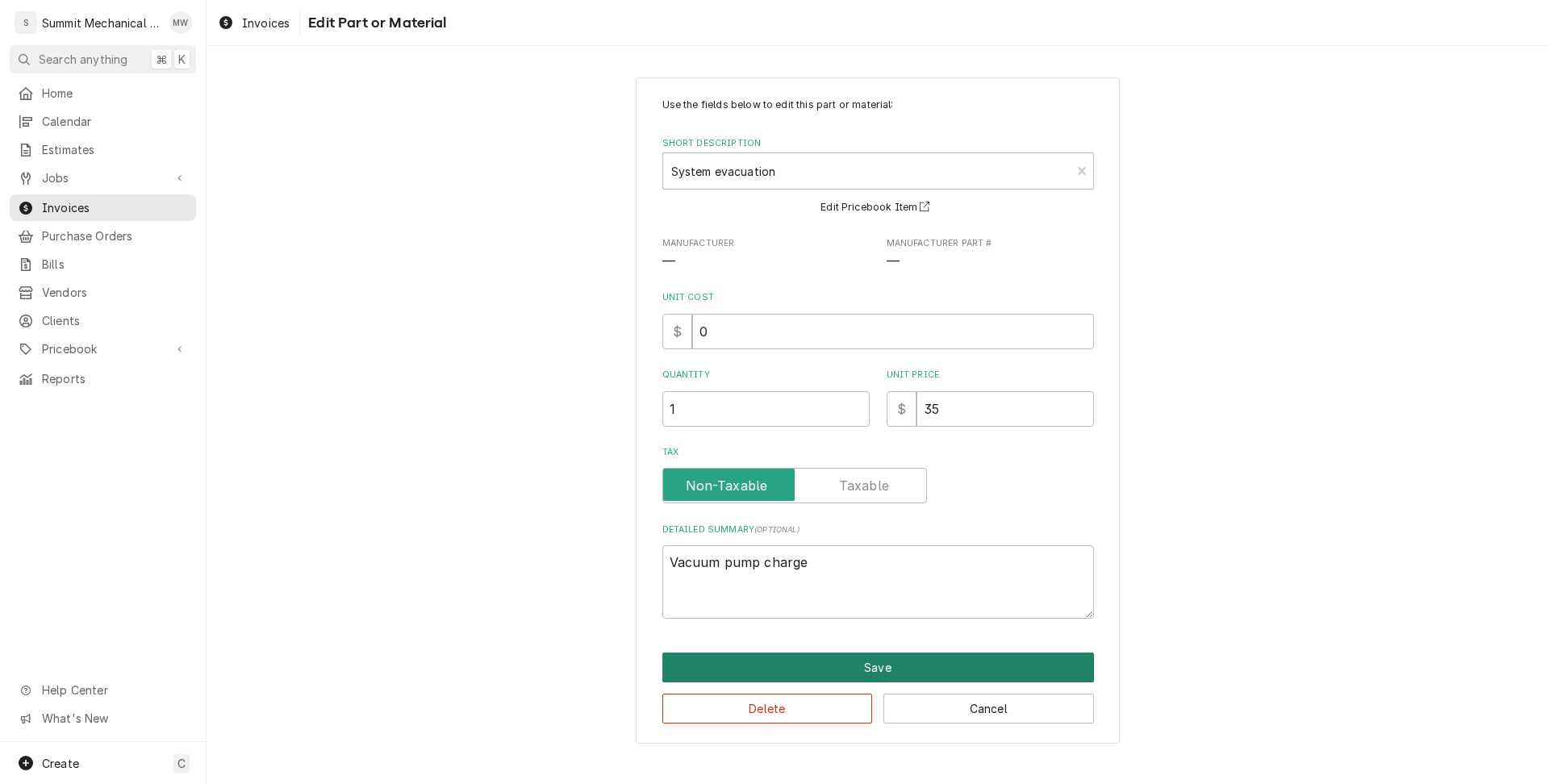 click on "Save" at bounding box center [878, 667] 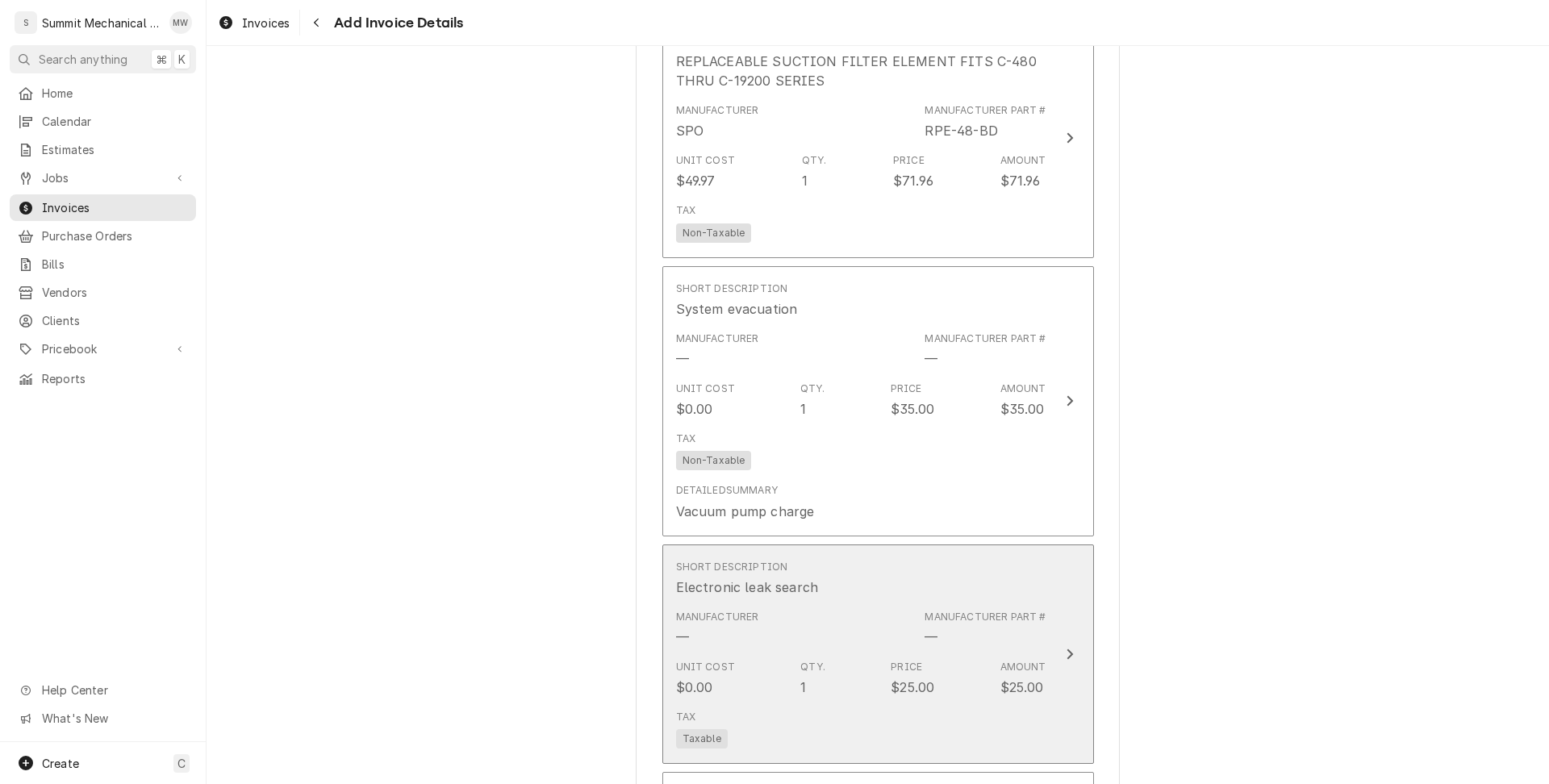 scroll, scrollTop: 3459, scrollLeft: 0, axis: vertical 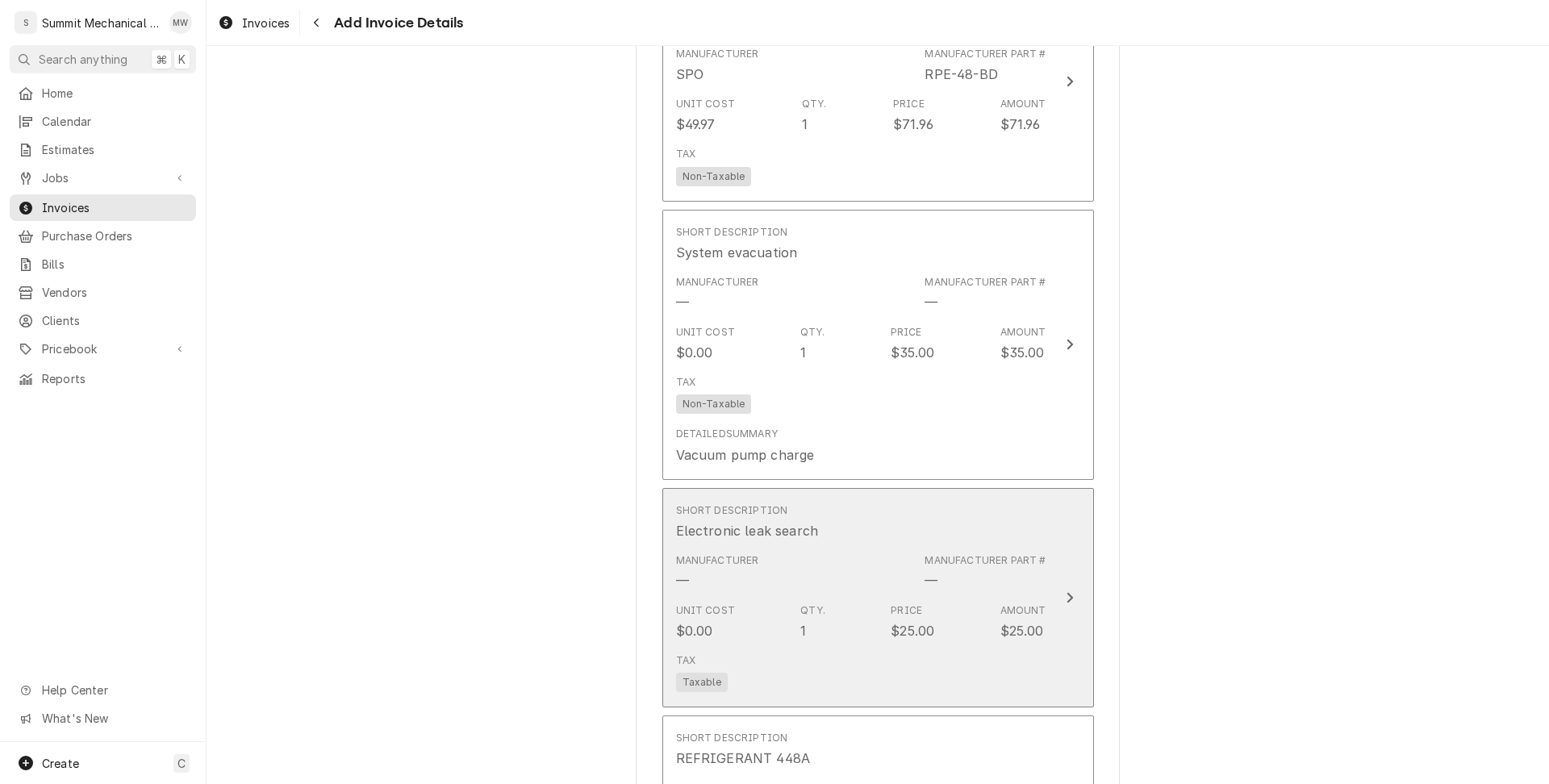 click on "Manufacturer — Manufacturer Part # —" at bounding box center (861, 572) 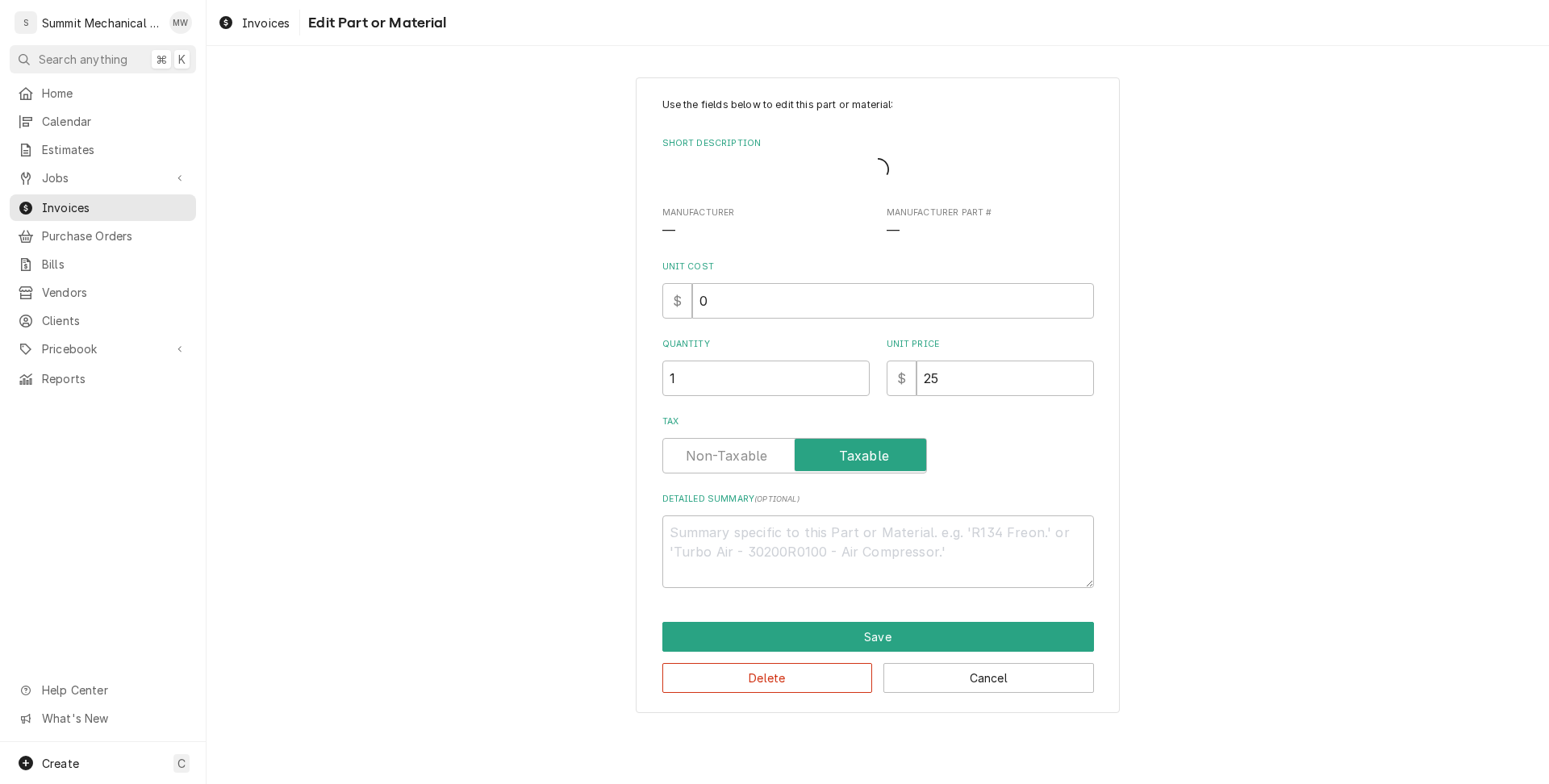 scroll, scrollTop: 0, scrollLeft: 0, axis: both 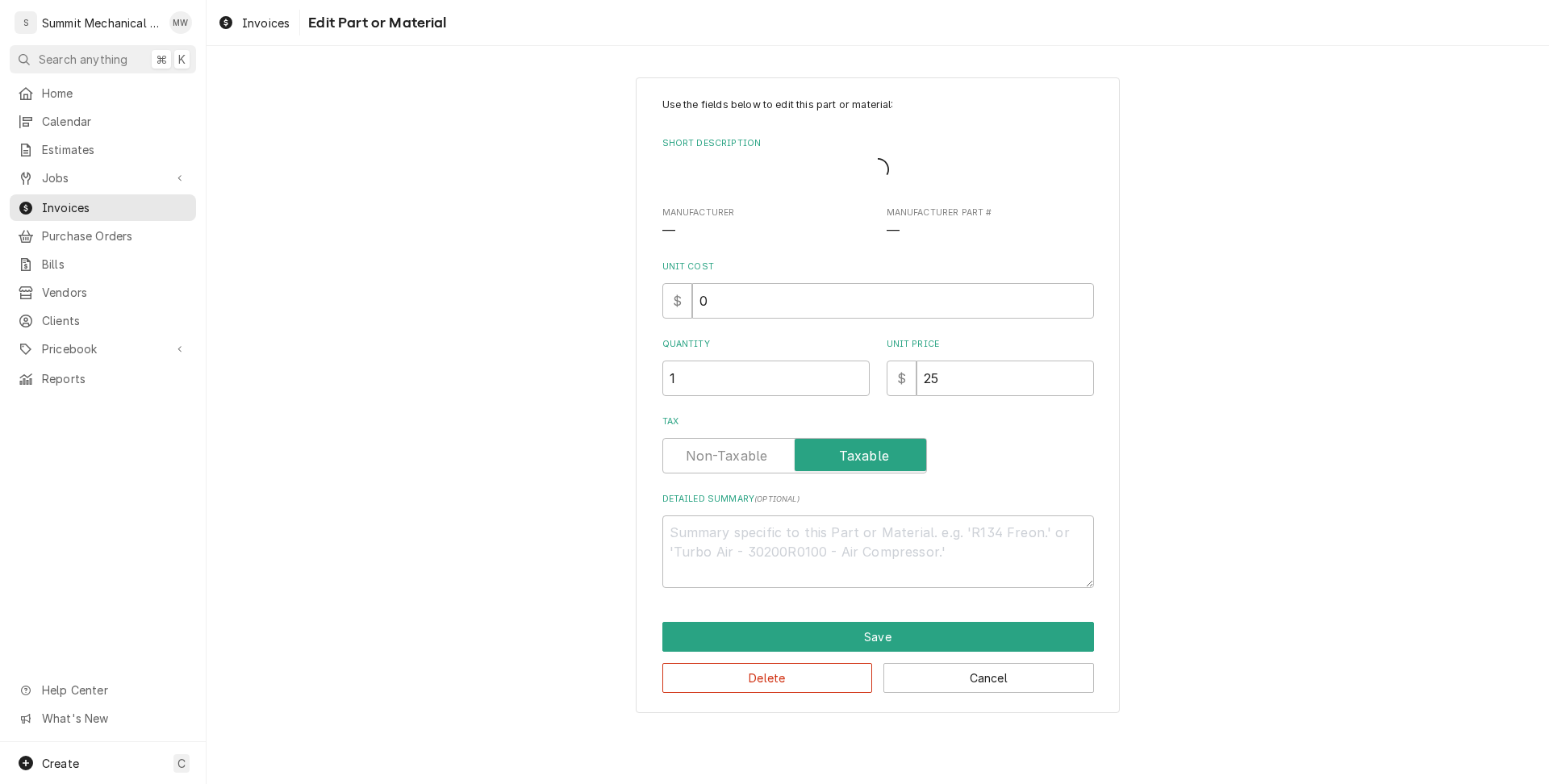 type on "x" 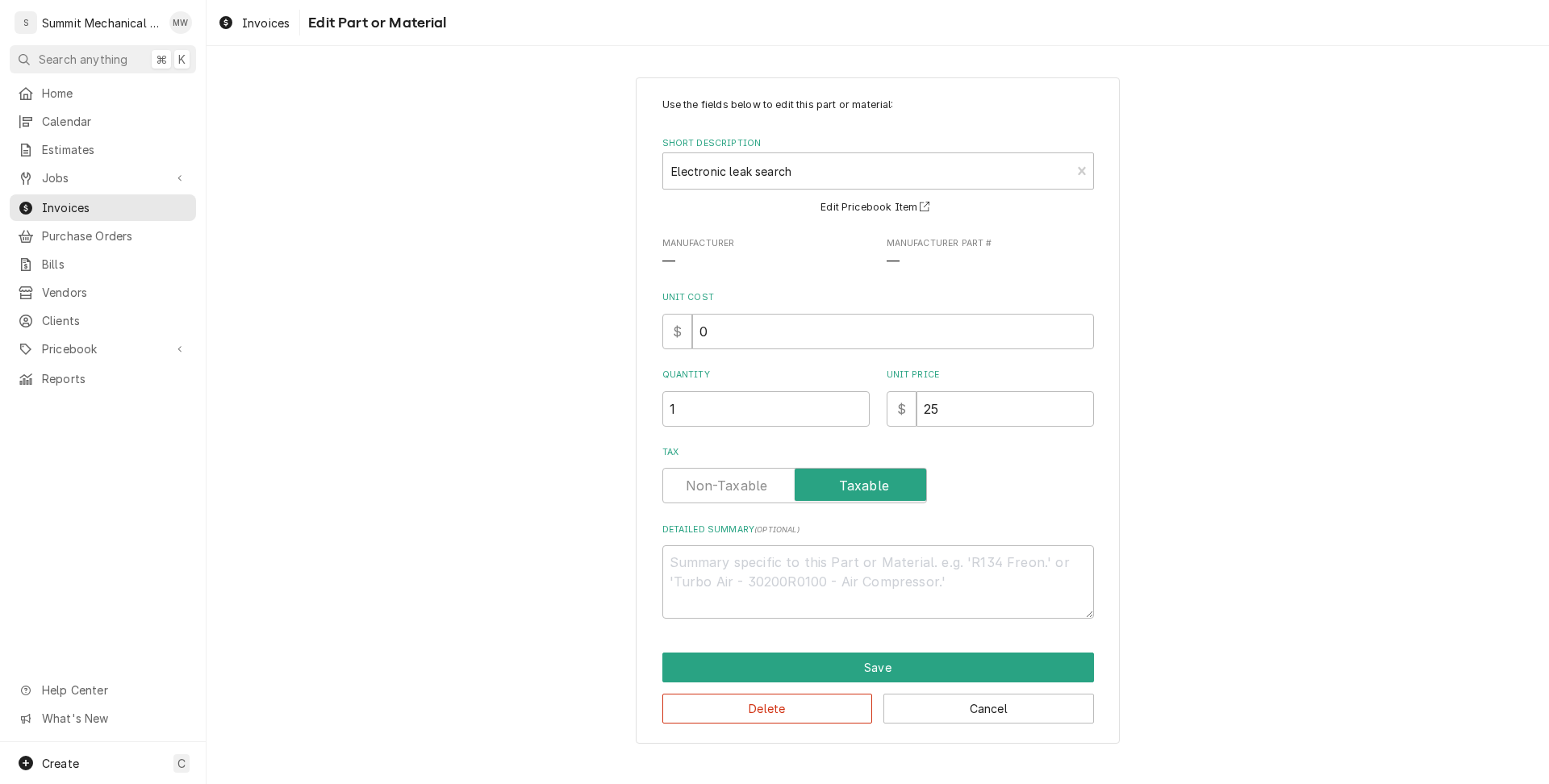 click at bounding box center [795, 486] 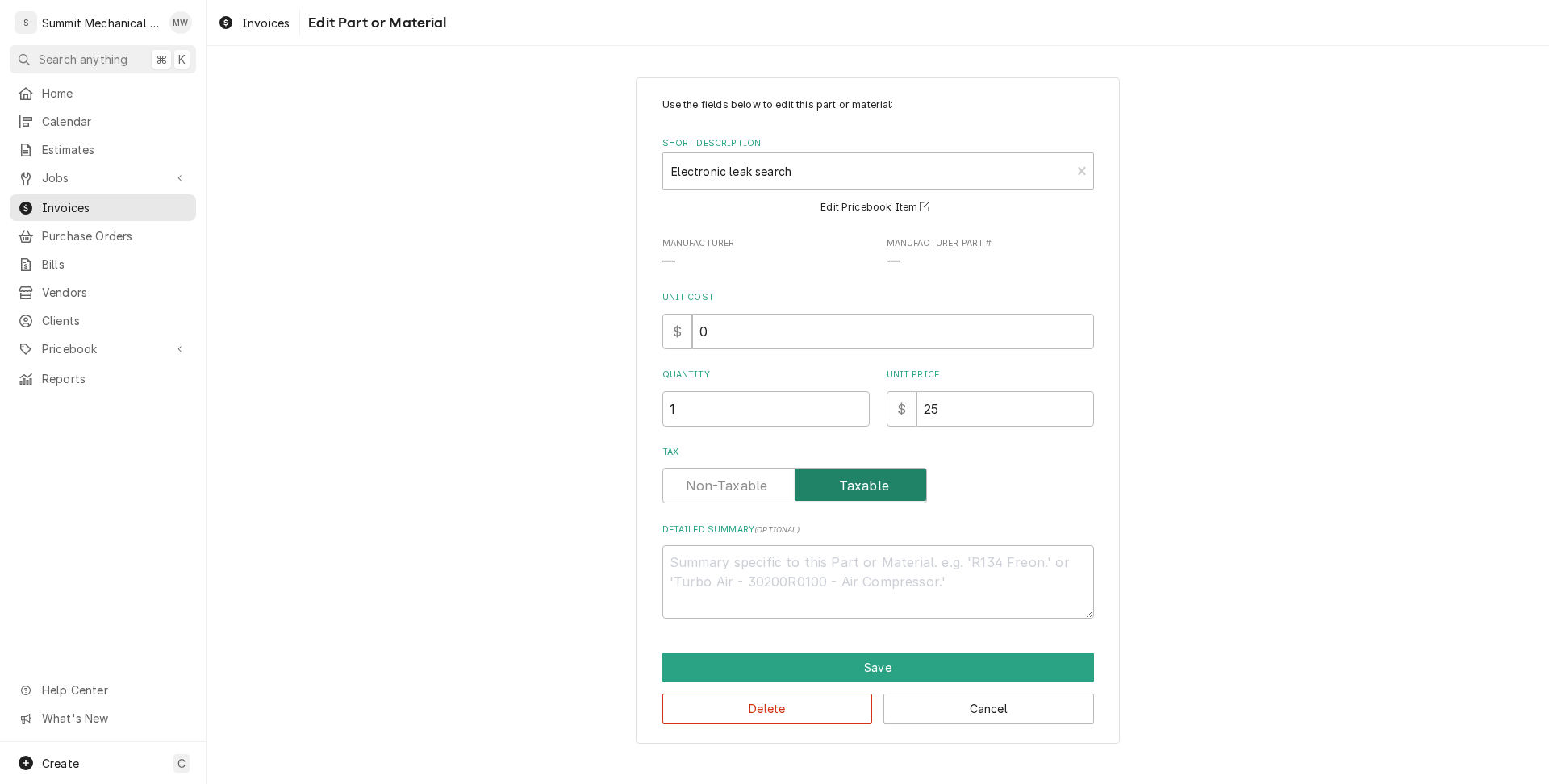 click at bounding box center (795, 486) 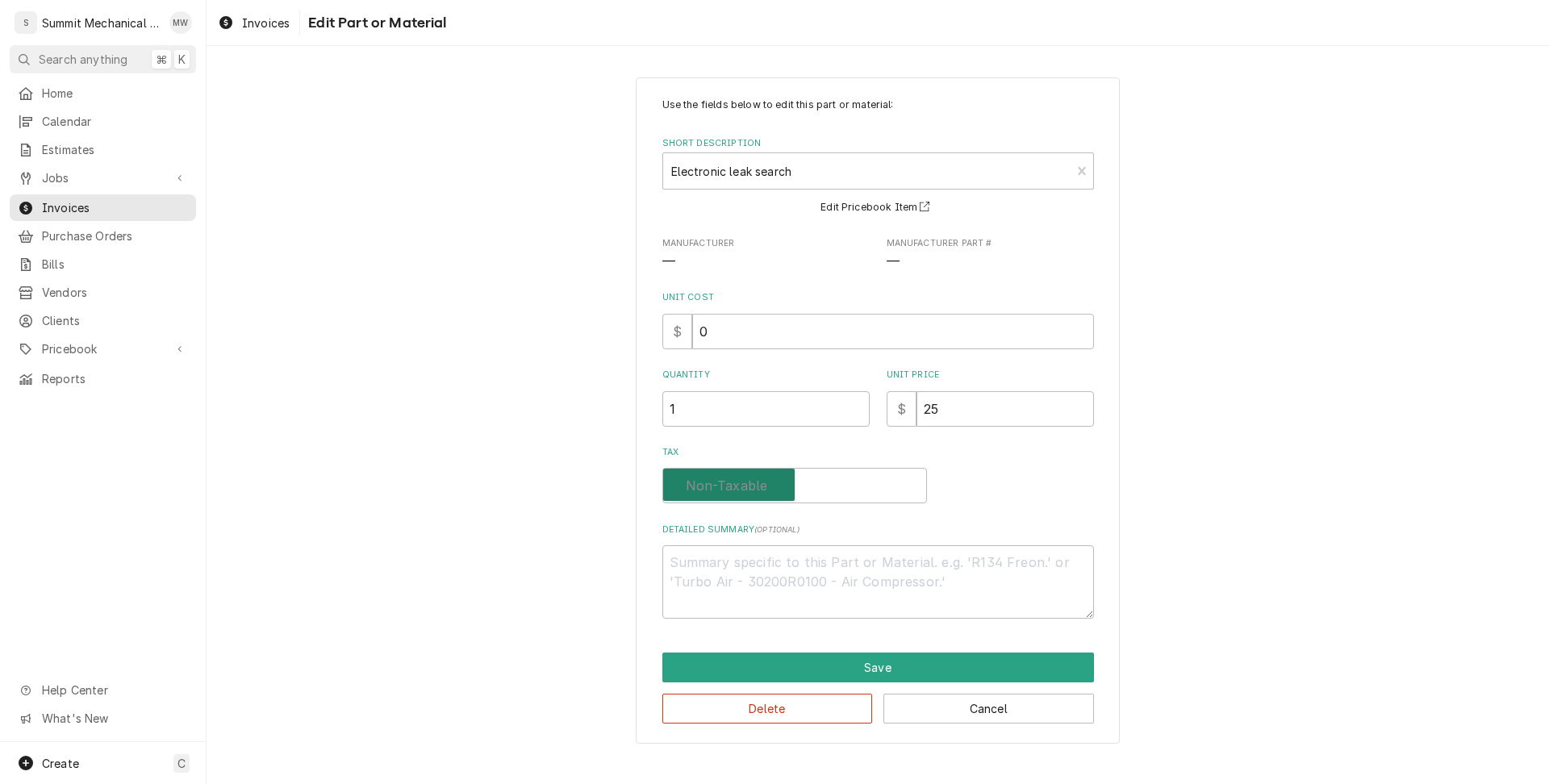 checkbox on "false" 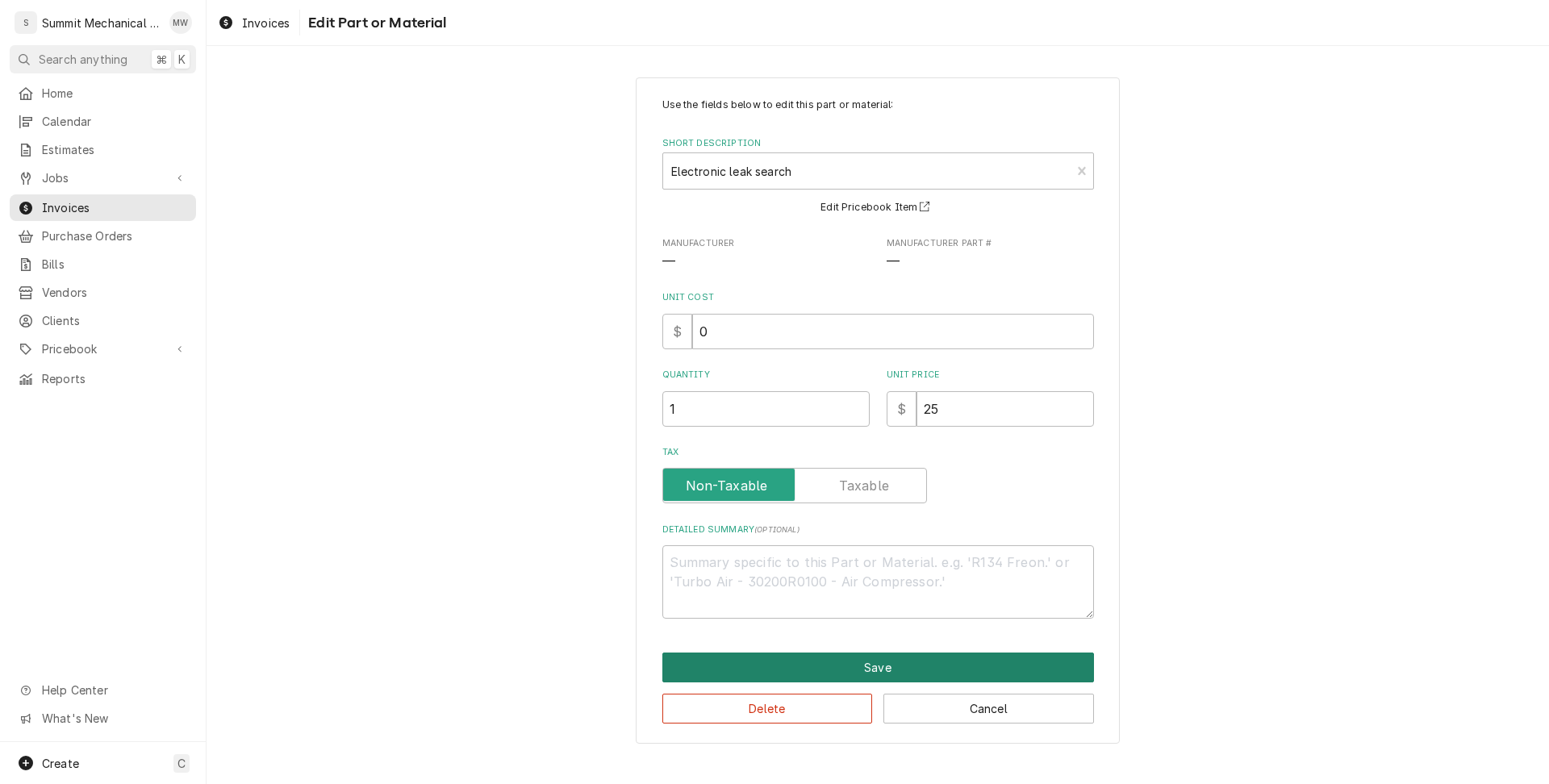 click on "Save" at bounding box center [878, 667] 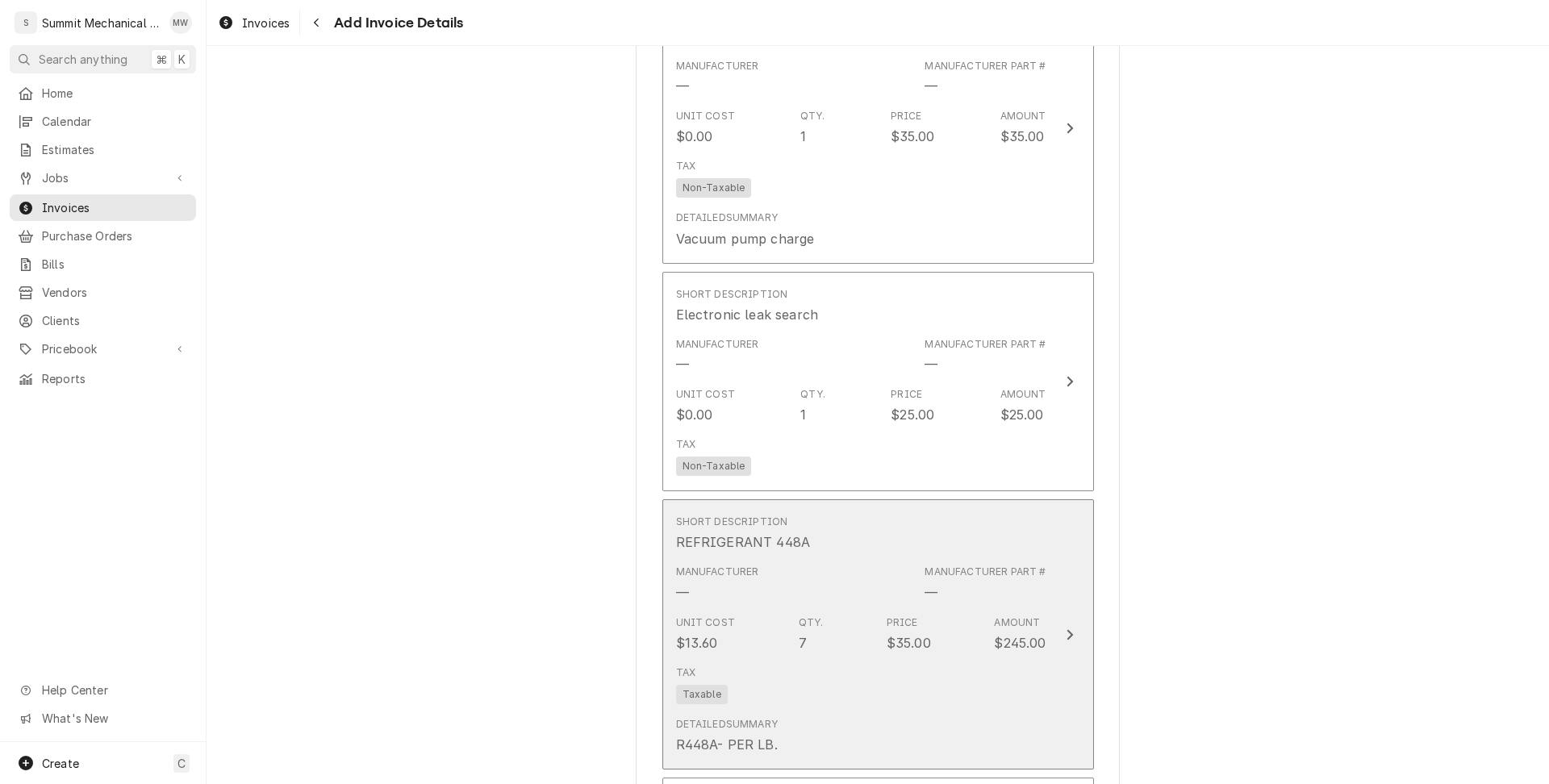scroll, scrollTop: 3818, scrollLeft: 0, axis: vertical 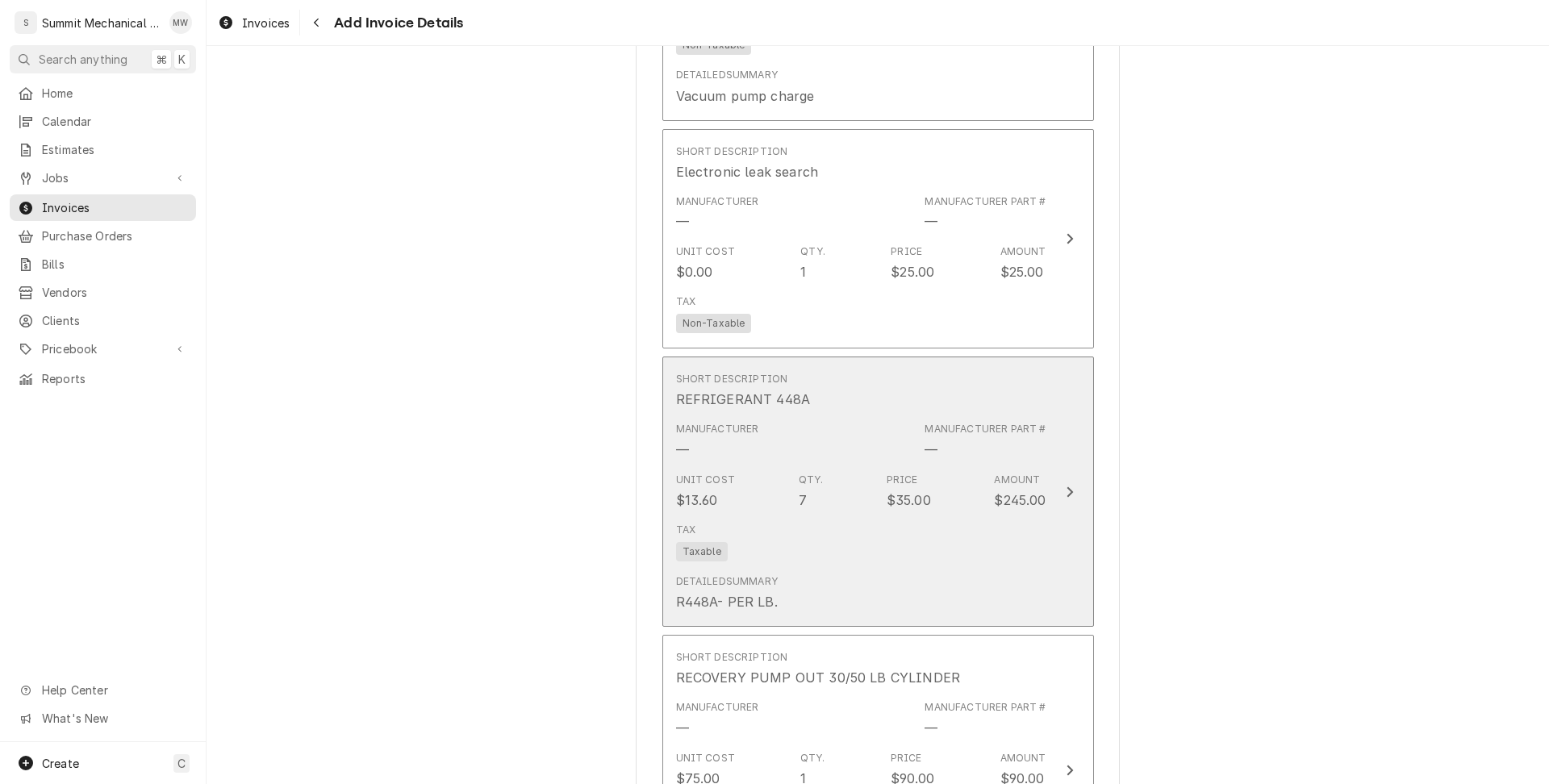 click on "Unit Cost $13.60 Qty. 7 Price $35.00 Amount $245.00" at bounding box center [861, 491] 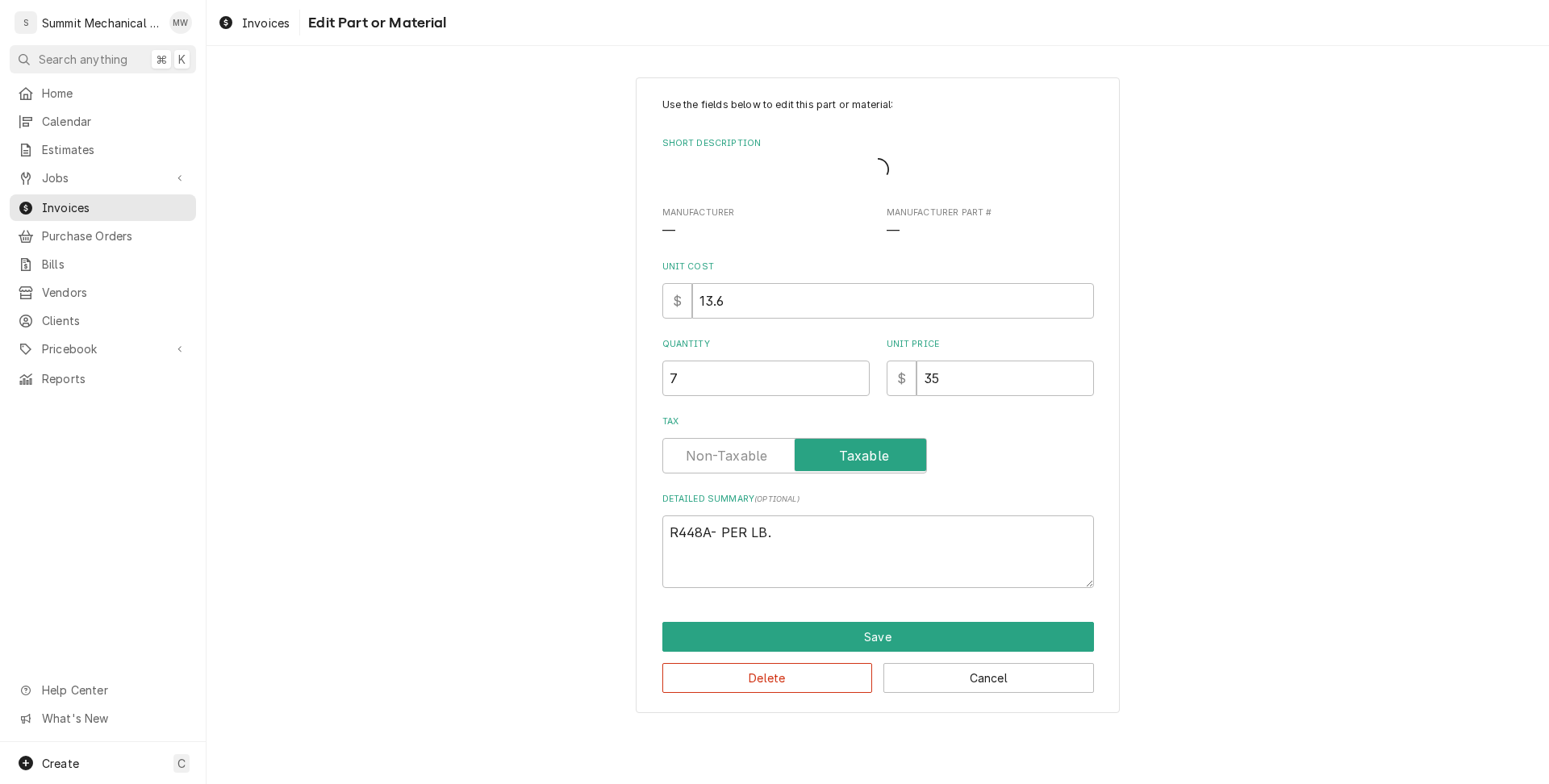 type on "x" 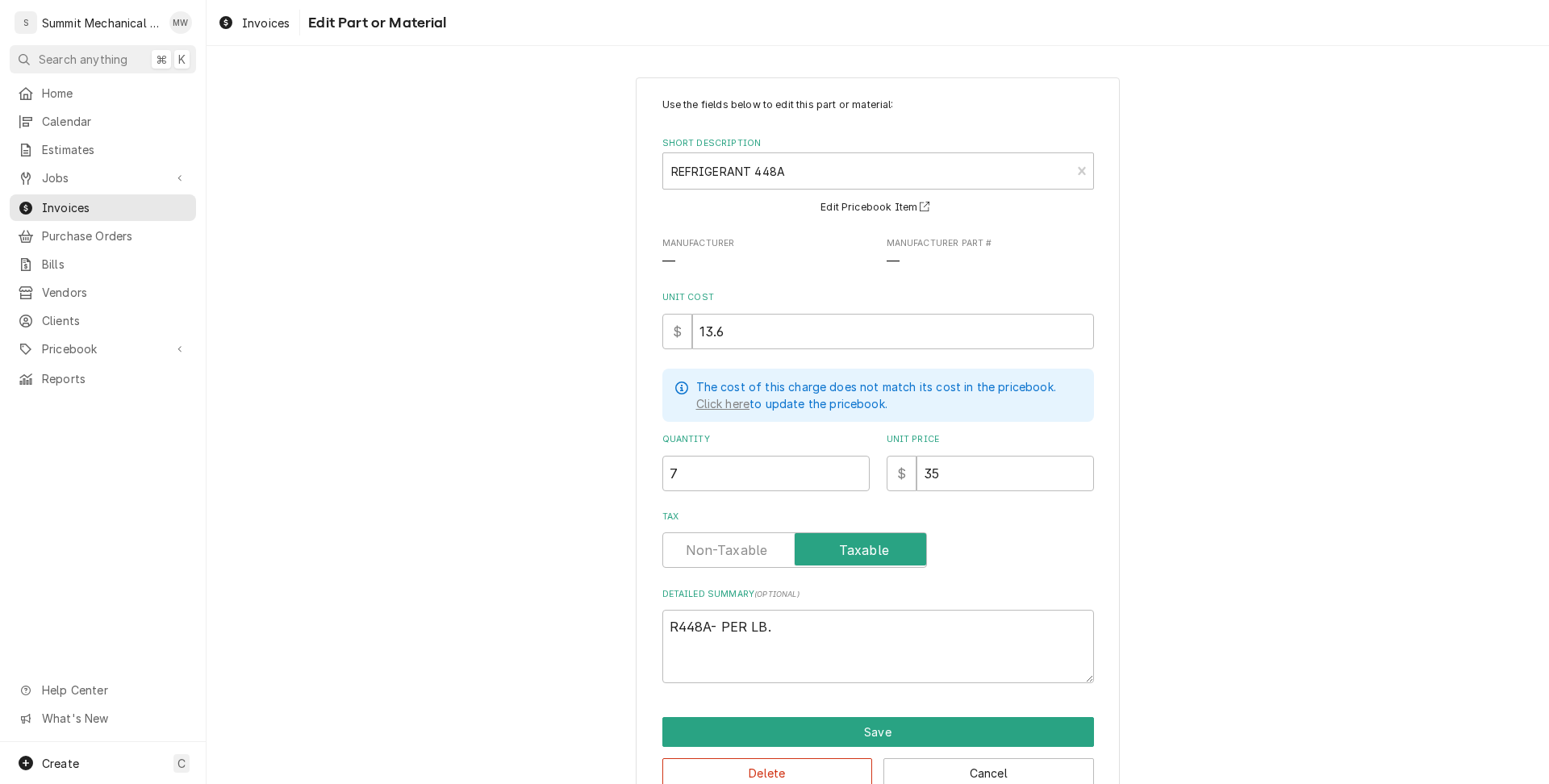 click at bounding box center [795, 550] 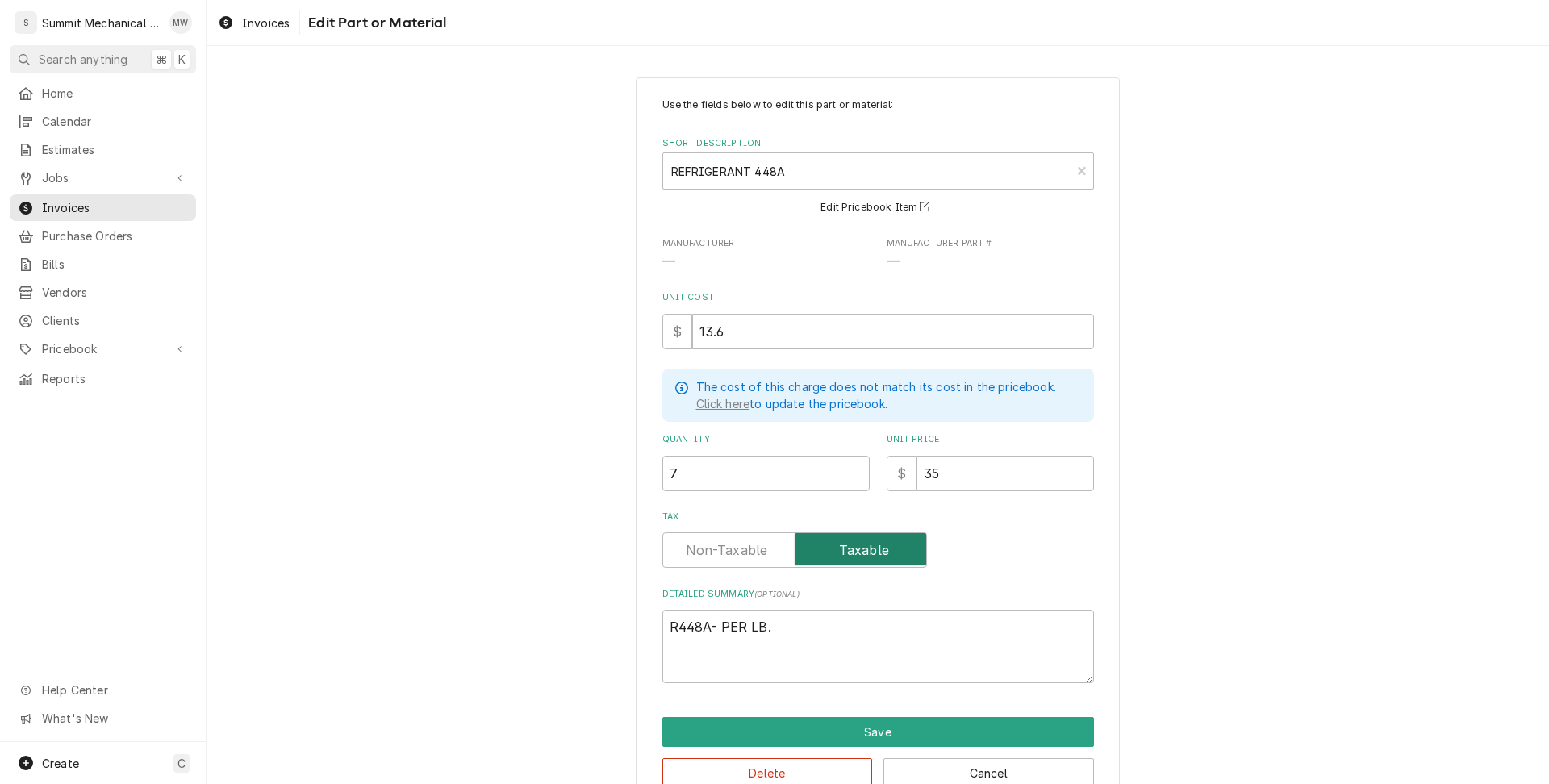 click at bounding box center [795, 550] 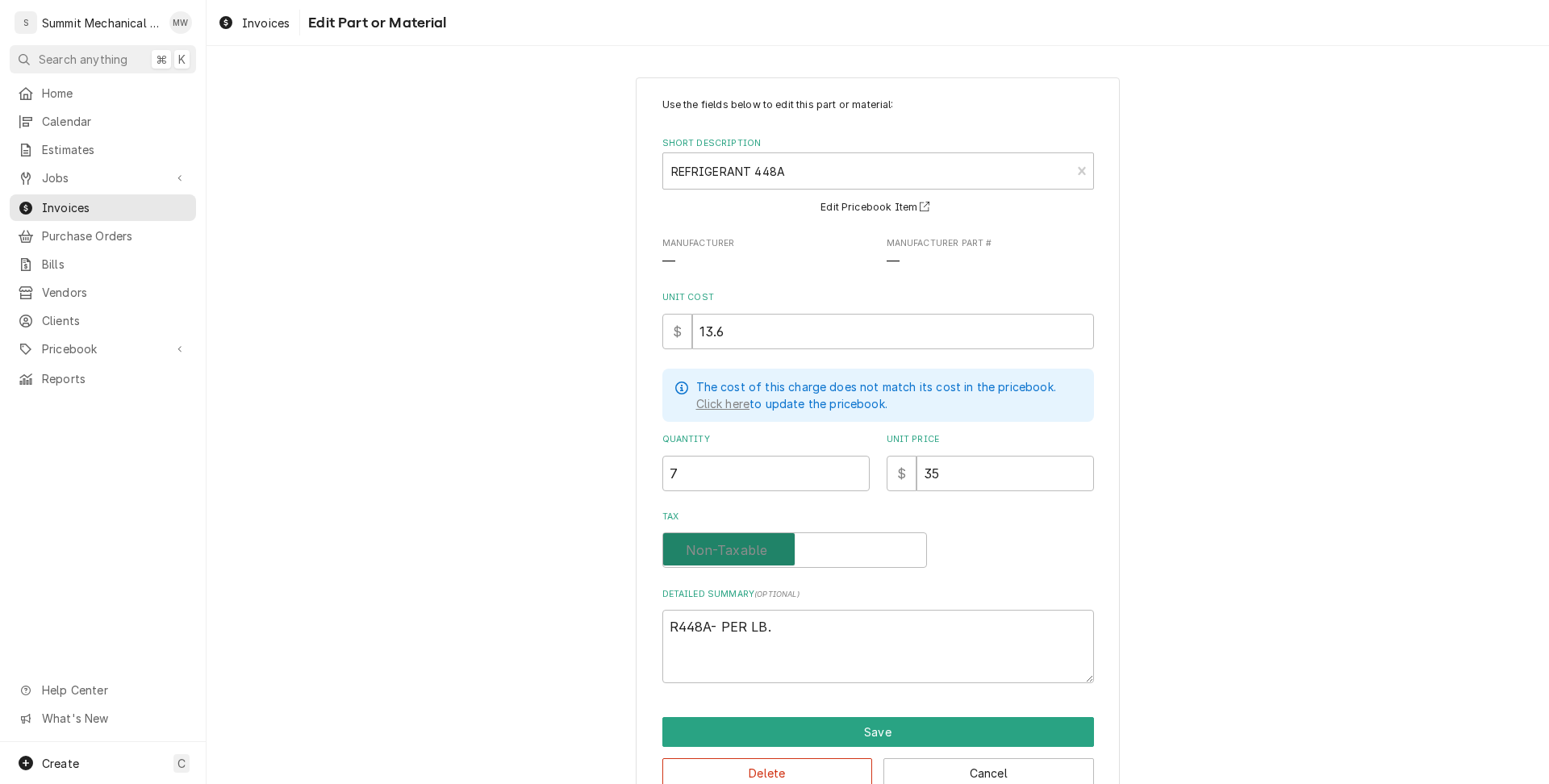 checkbox on "false" 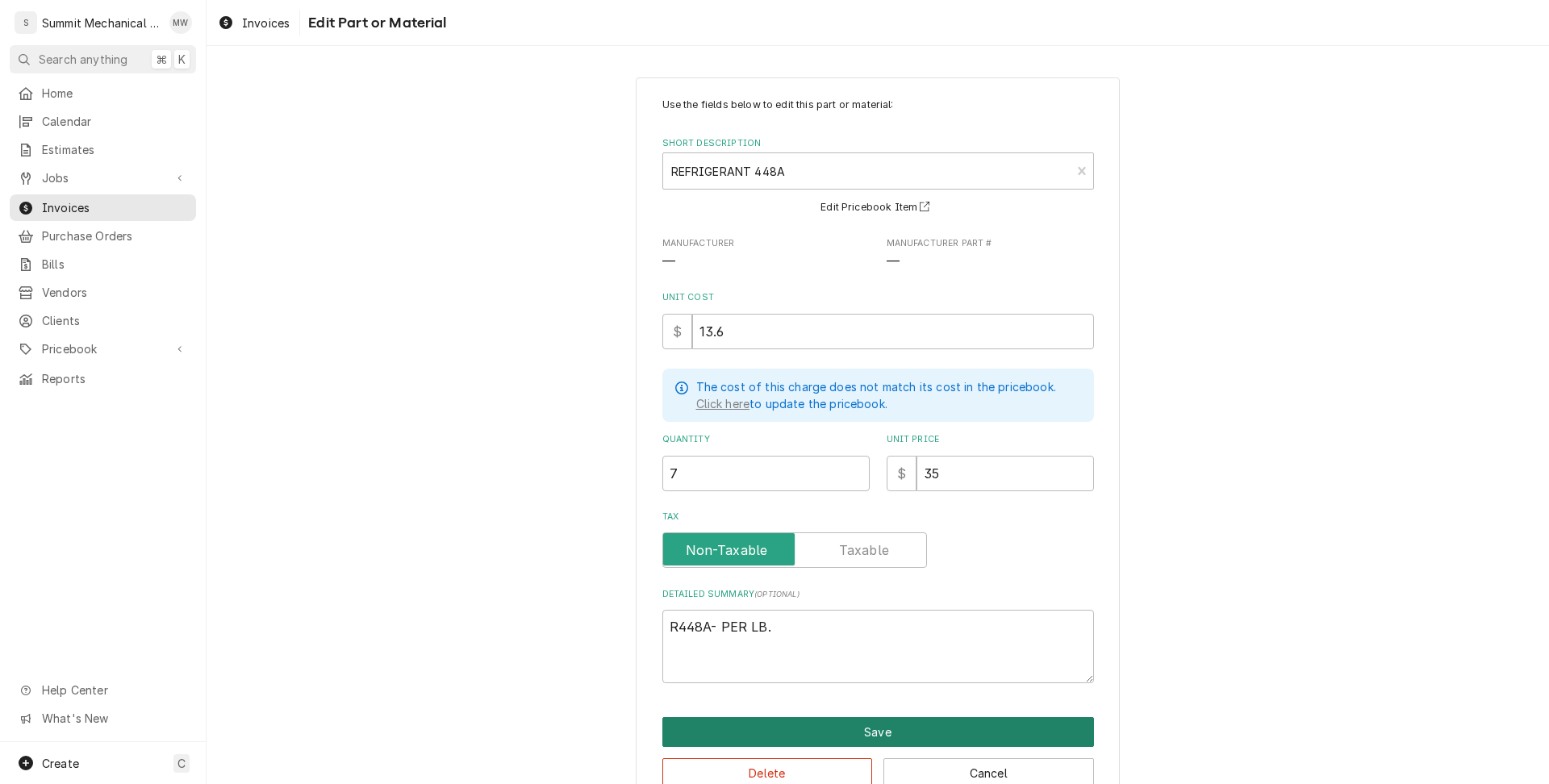 click on "Save" at bounding box center (878, 732) 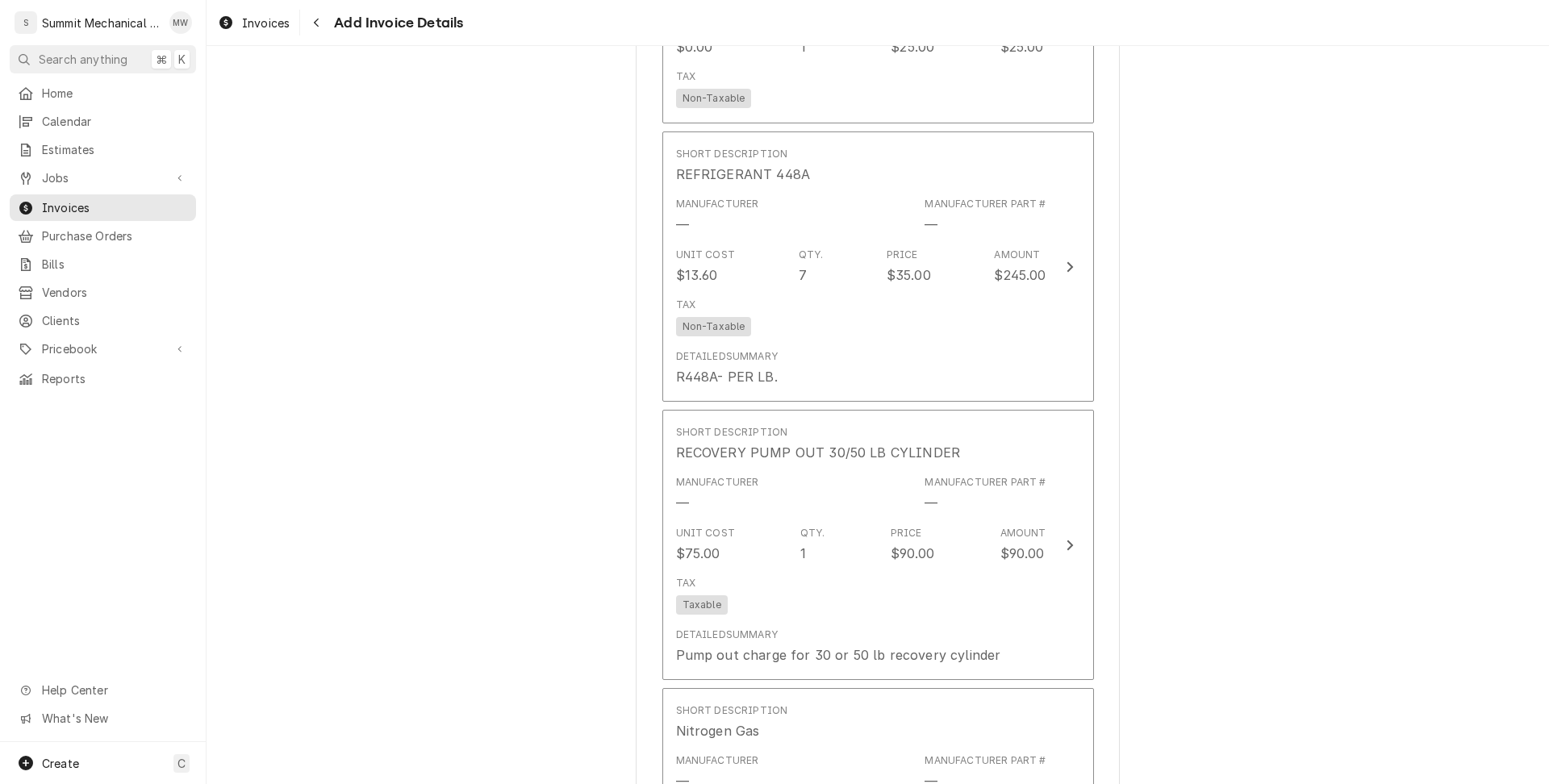 scroll, scrollTop: 4210, scrollLeft: 0, axis: vertical 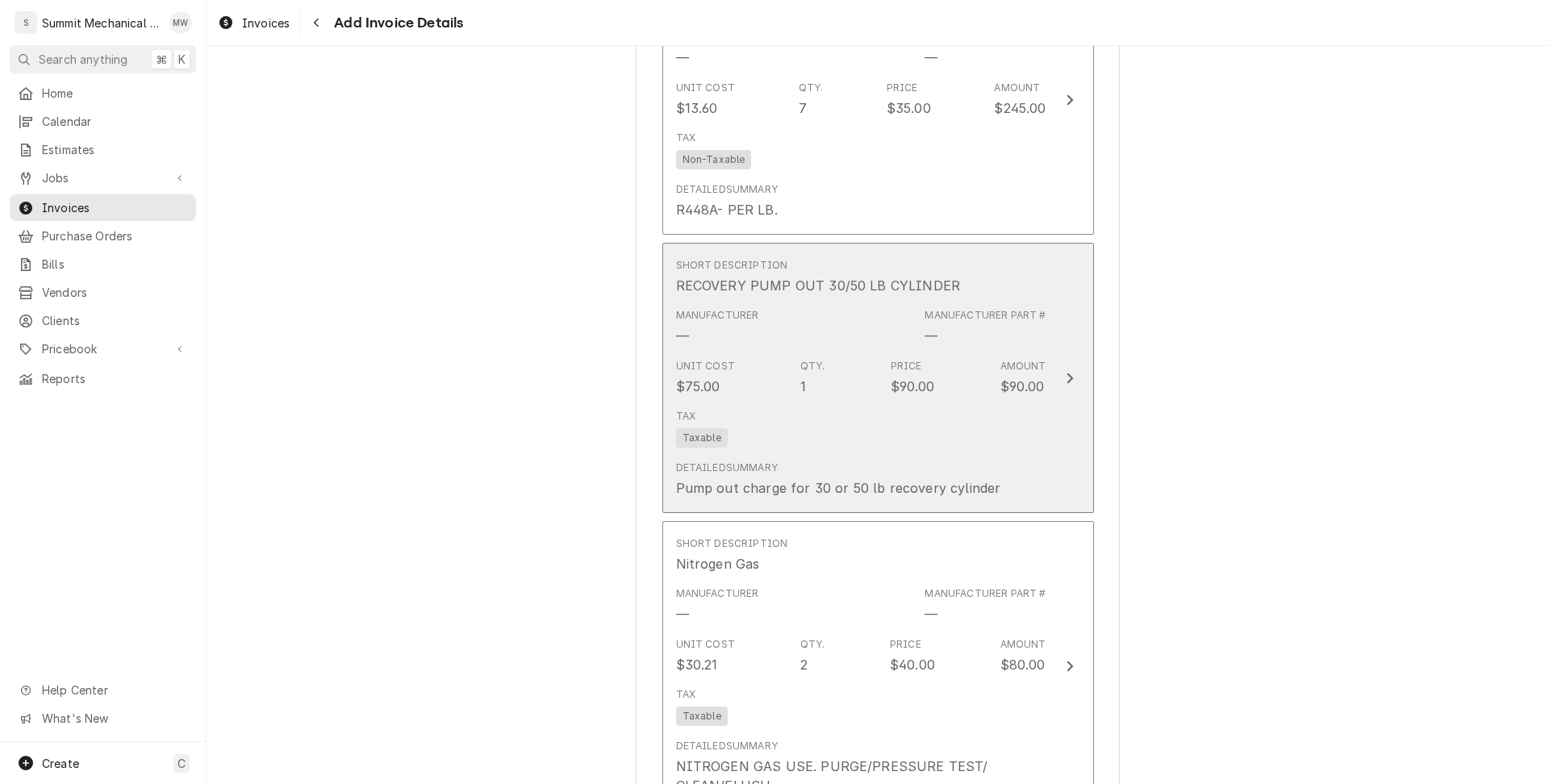 click on "Unit Cost $75.00 Qty. 1 Price $90.00 Amount $90.00" at bounding box center [861, 377] 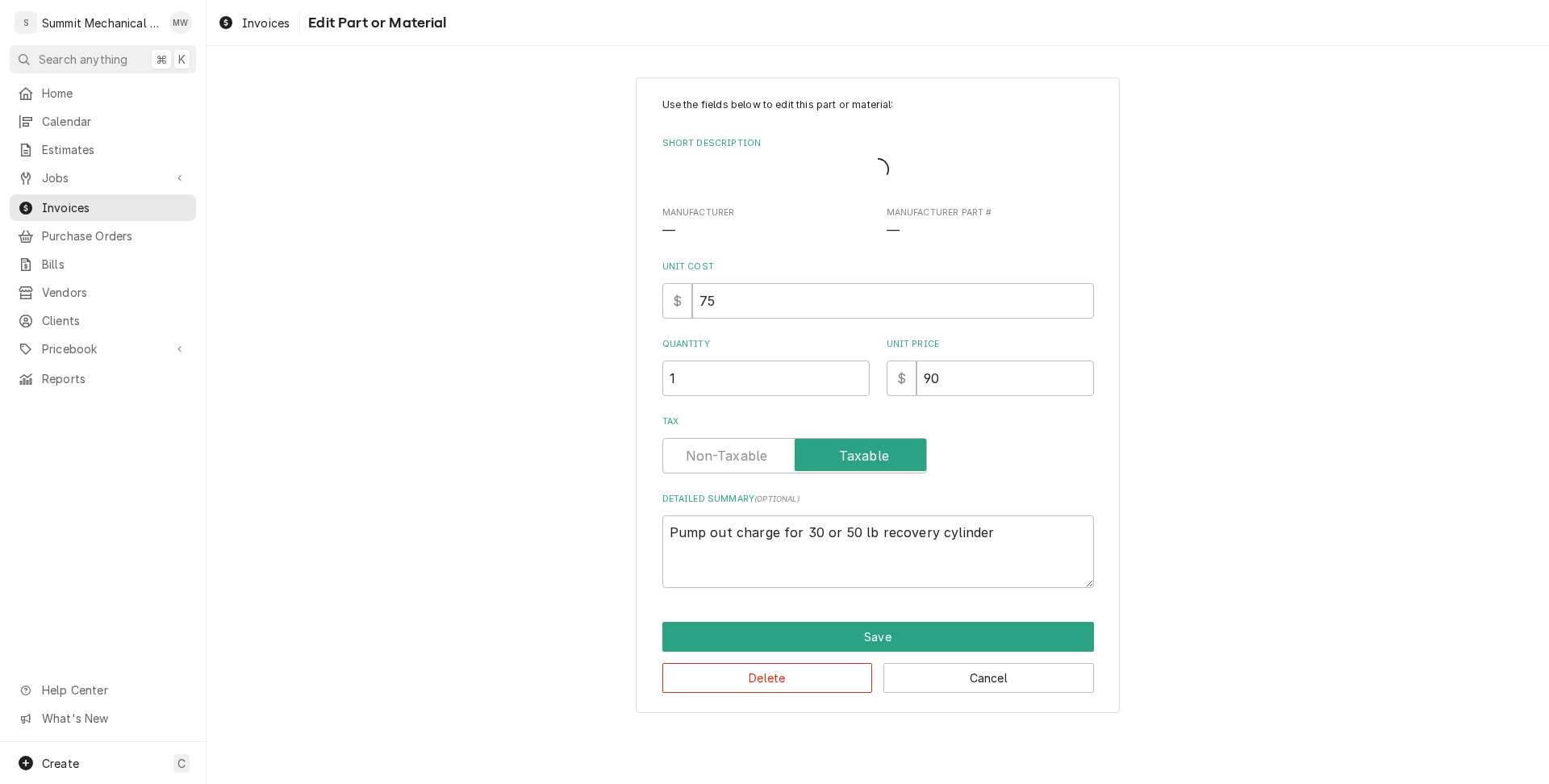 type on "x" 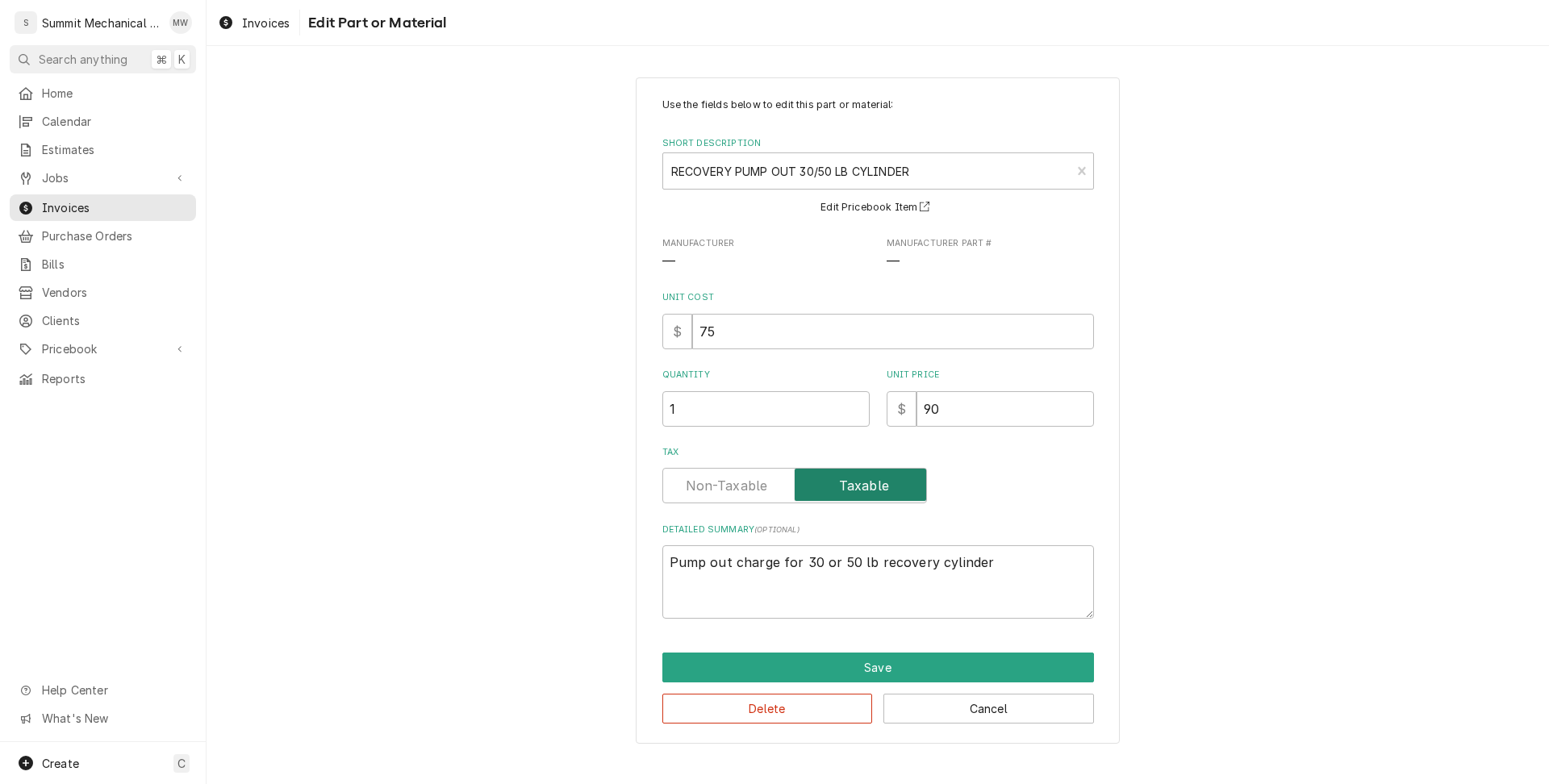 click at bounding box center [795, 486] 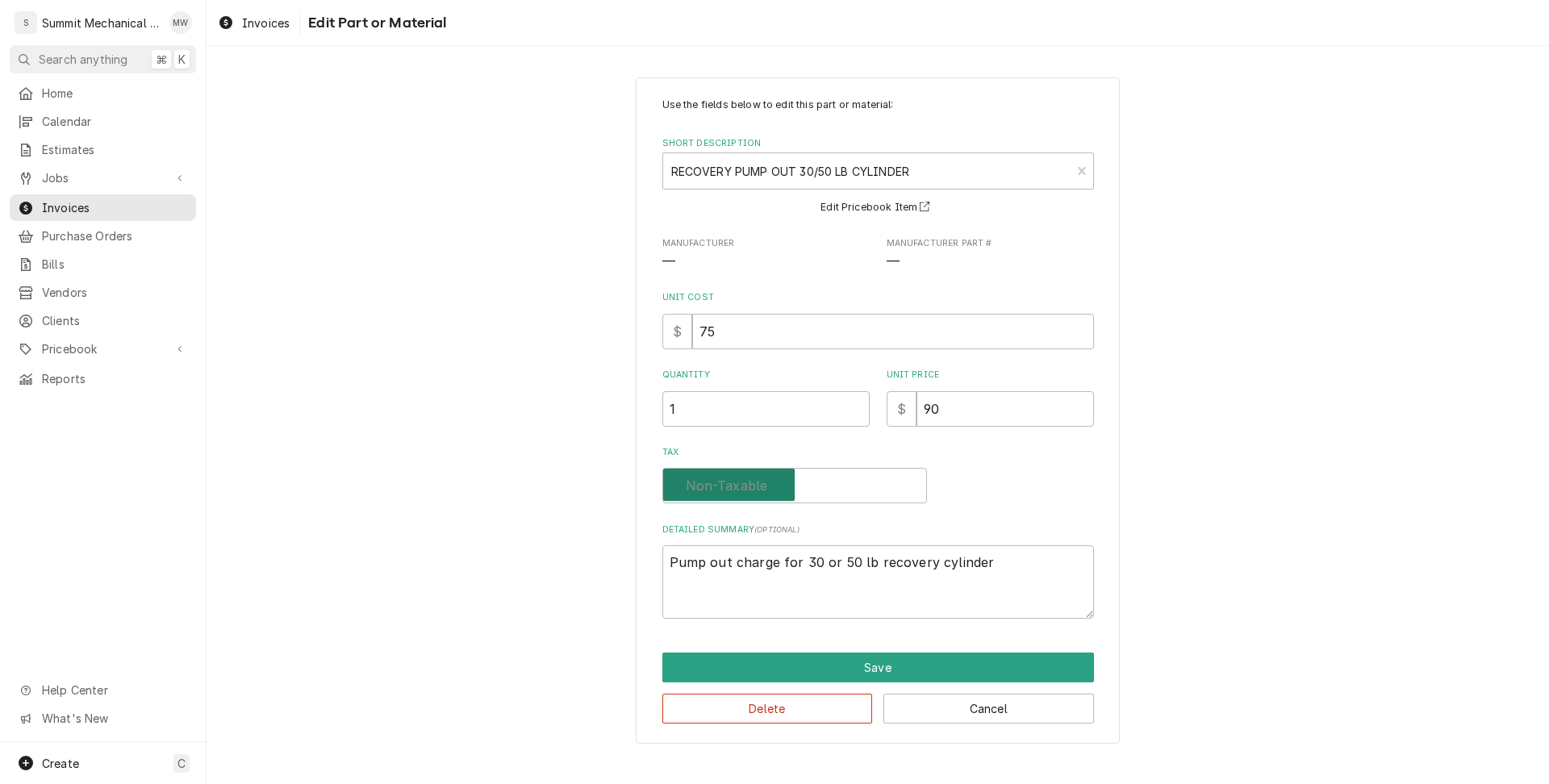 checkbox on "false" 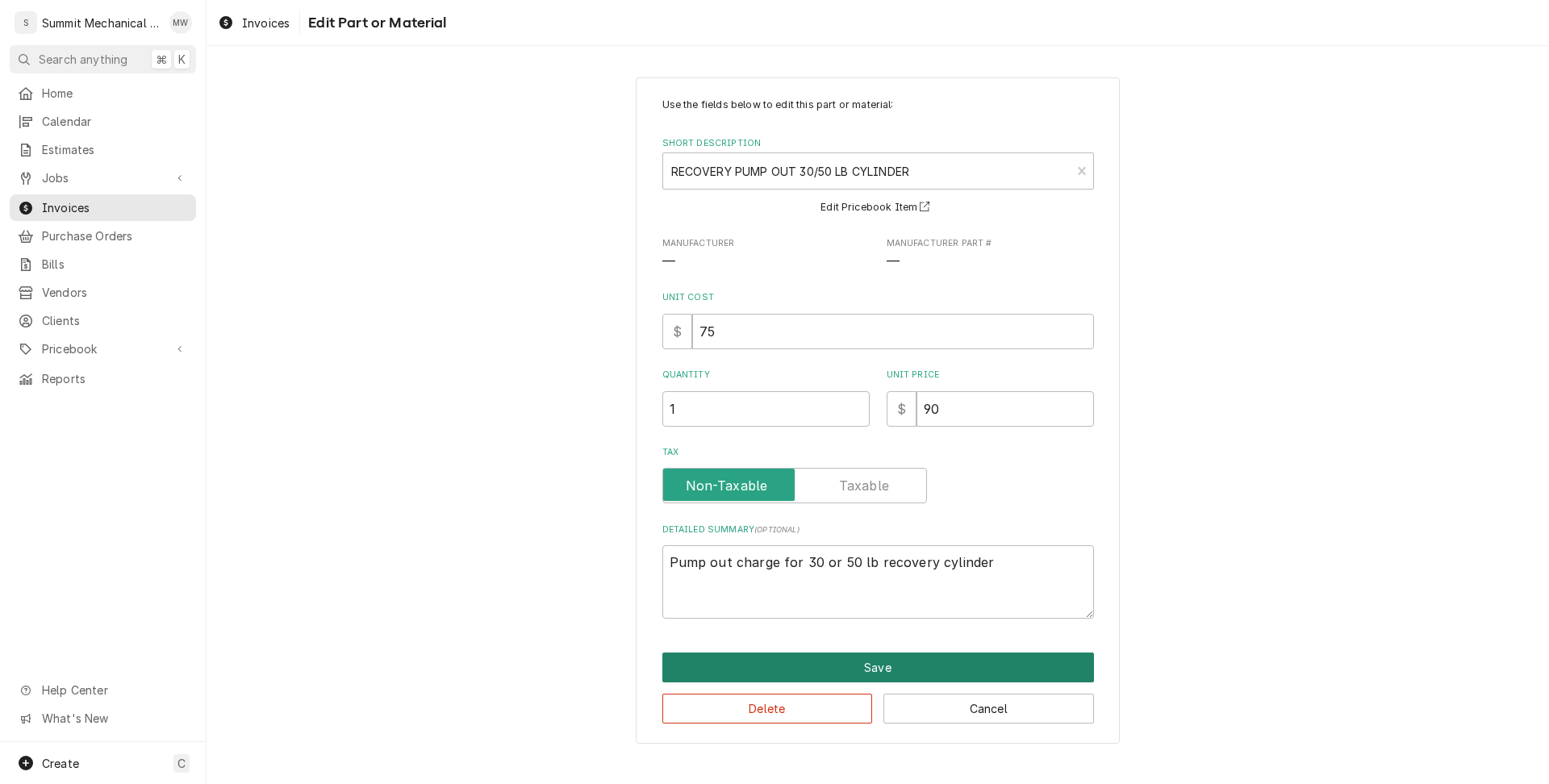 click on "Save" at bounding box center (878, 667) 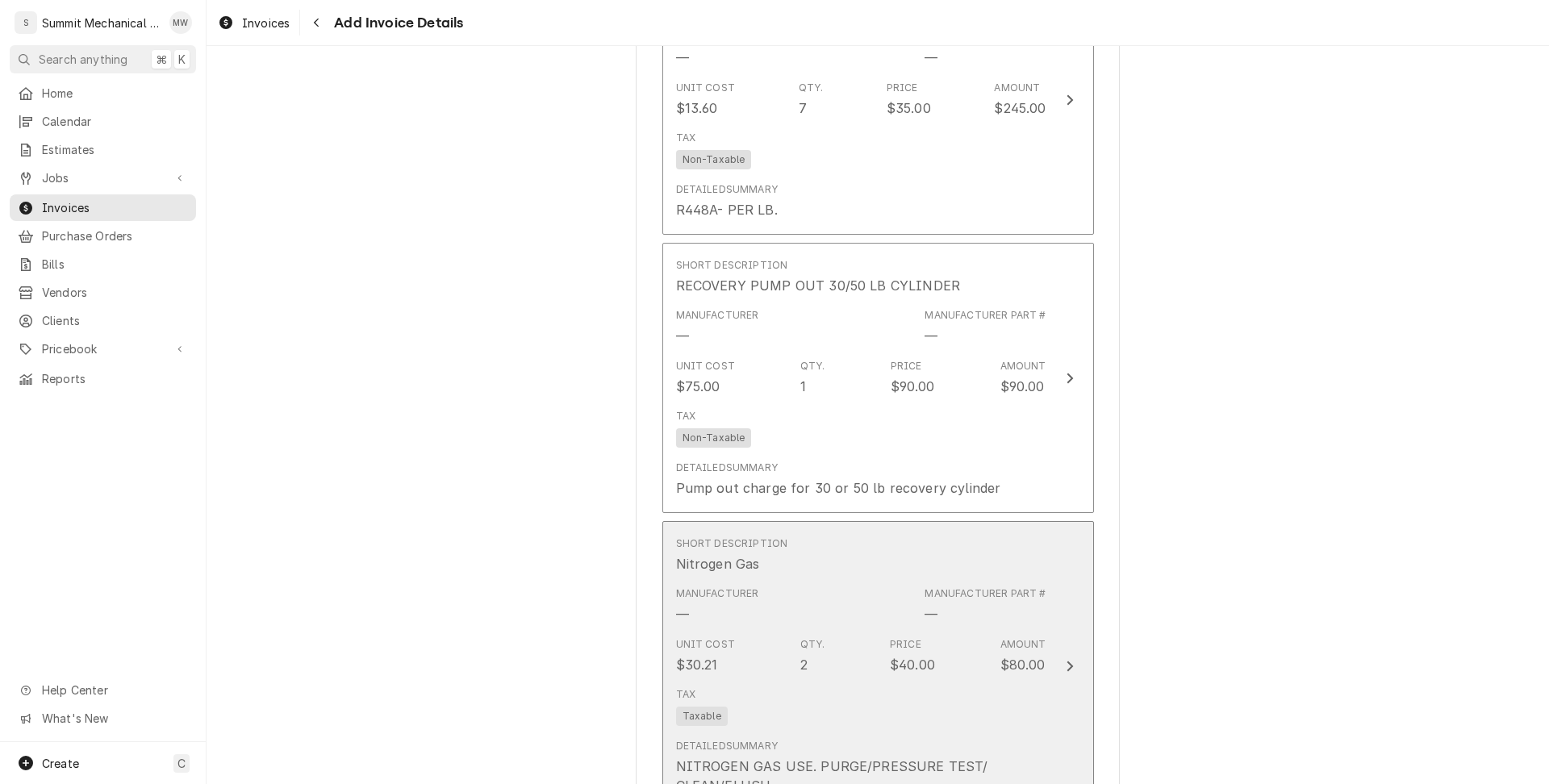 scroll, scrollTop: 4253, scrollLeft: 0, axis: vertical 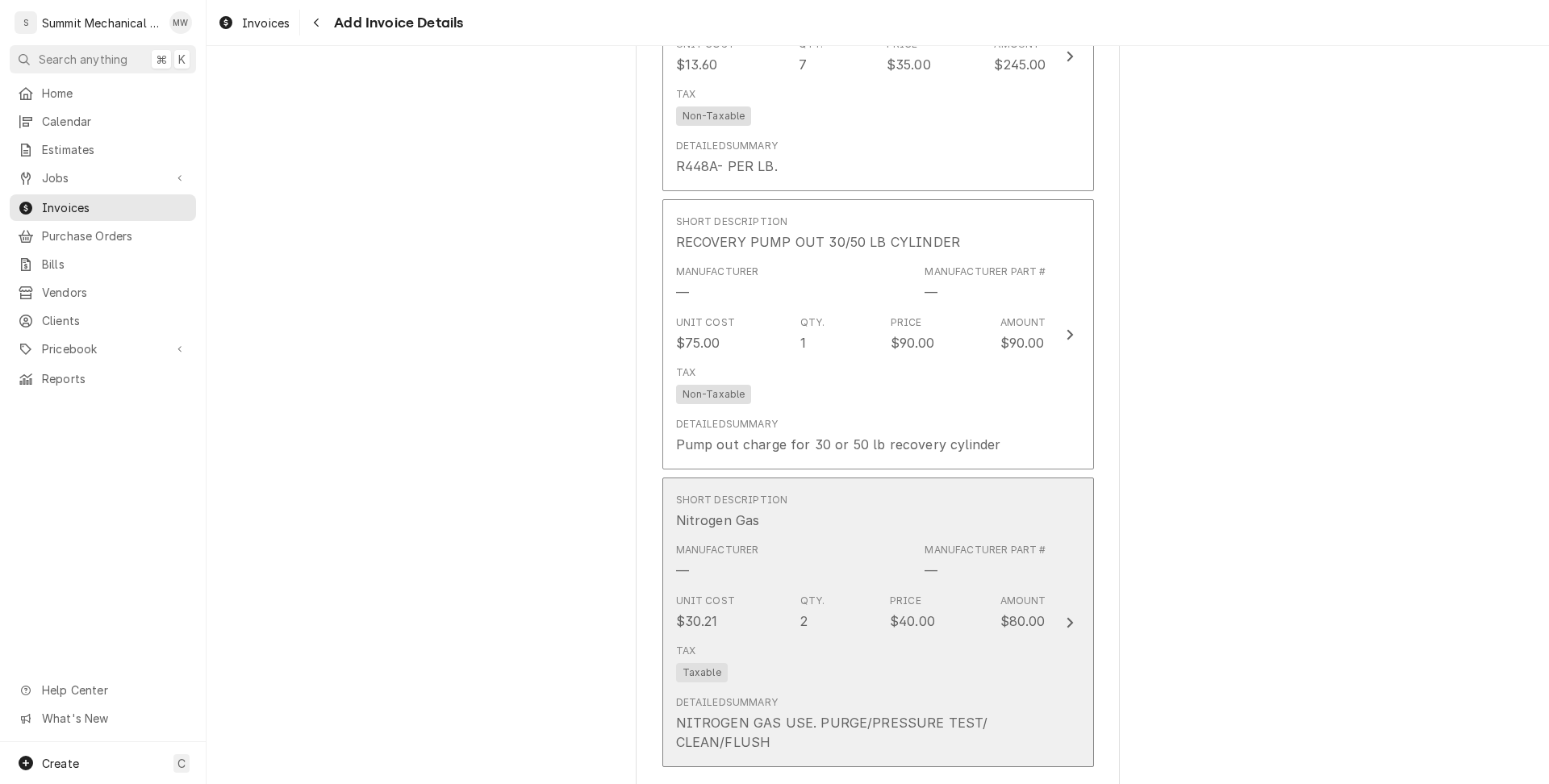 click on "Qty." at bounding box center (812, 601) 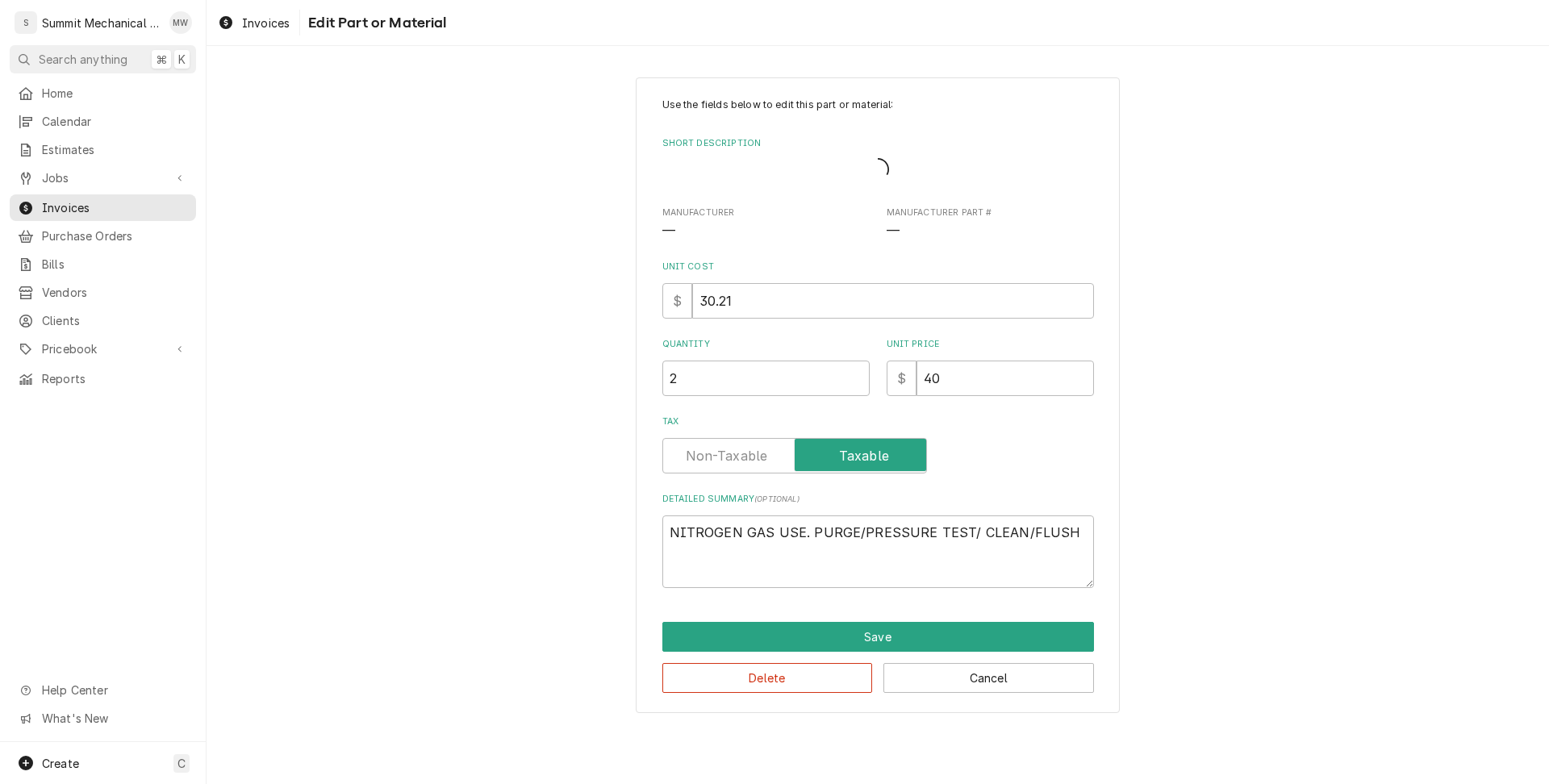 scroll, scrollTop: 0, scrollLeft: 0, axis: both 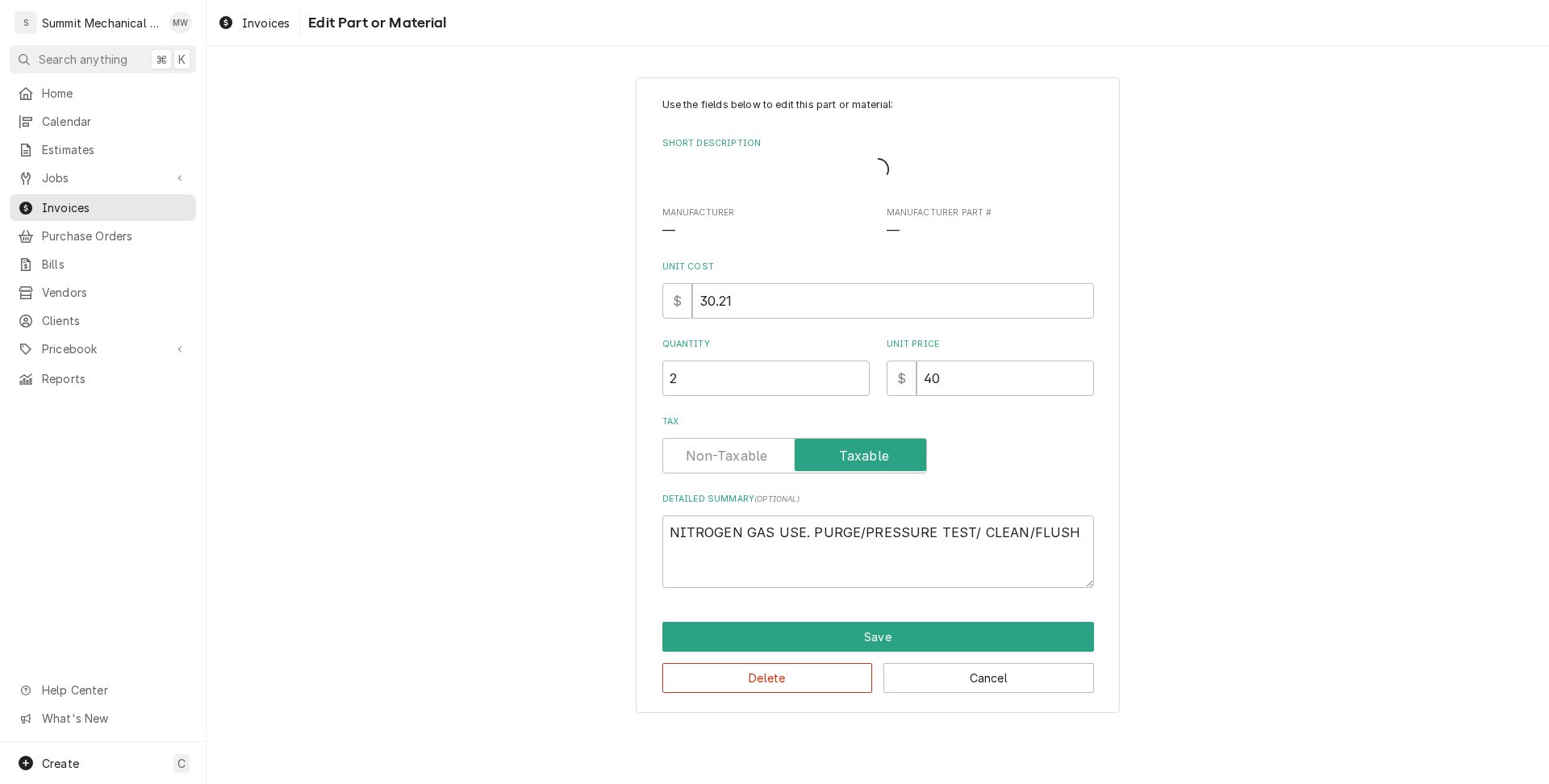 type on "x" 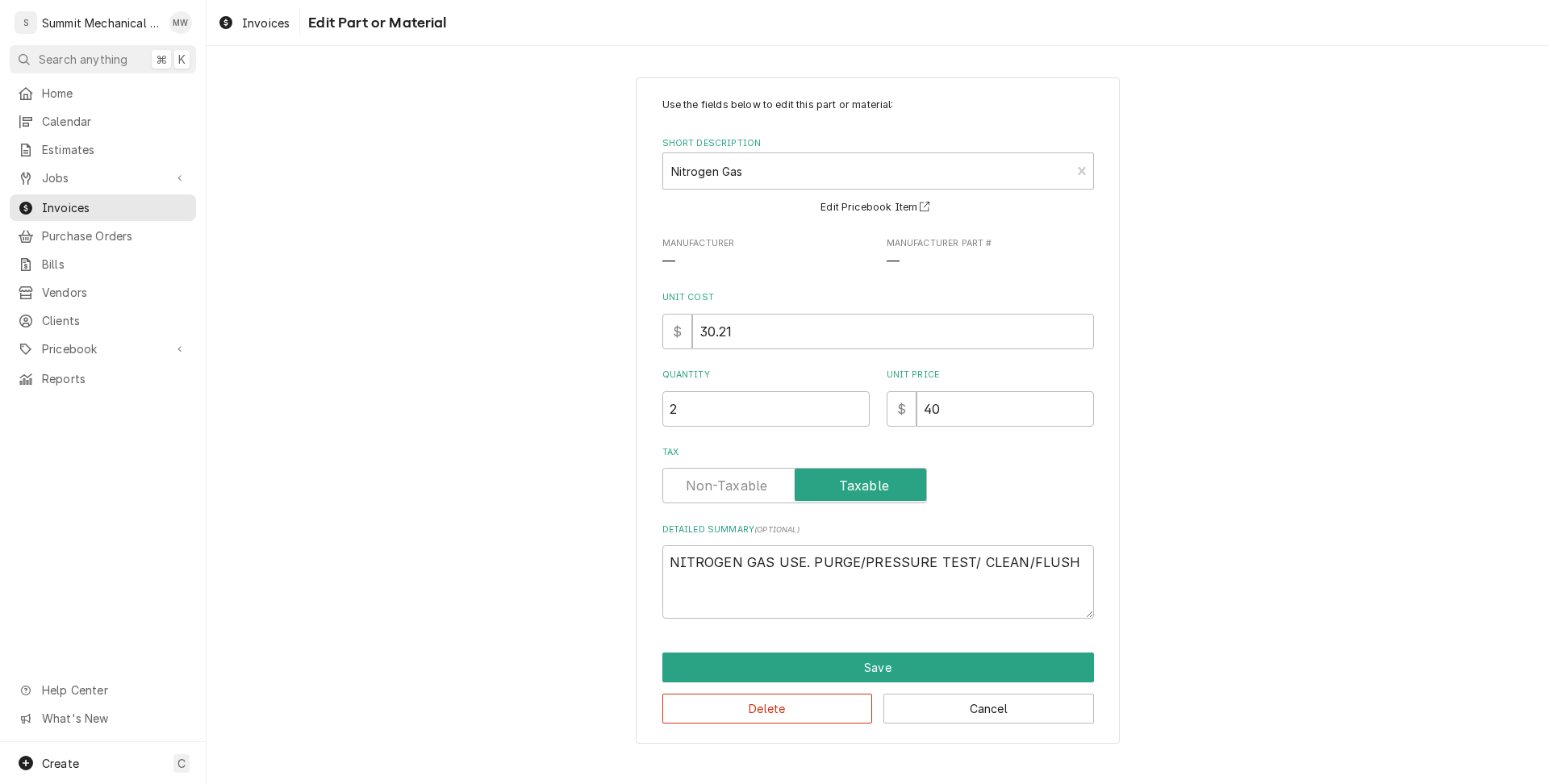 click at bounding box center [795, 486] 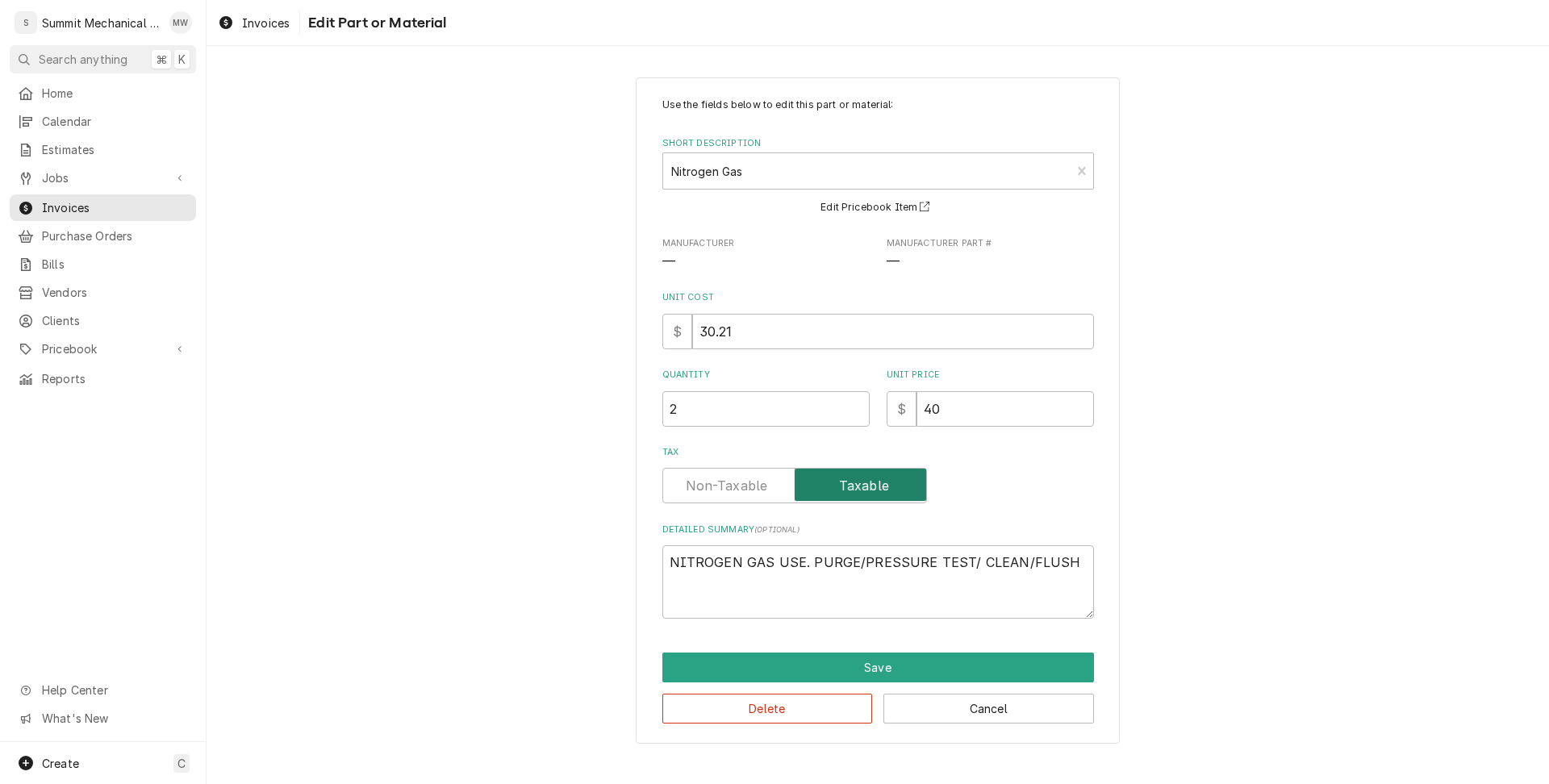 click at bounding box center [795, 486] 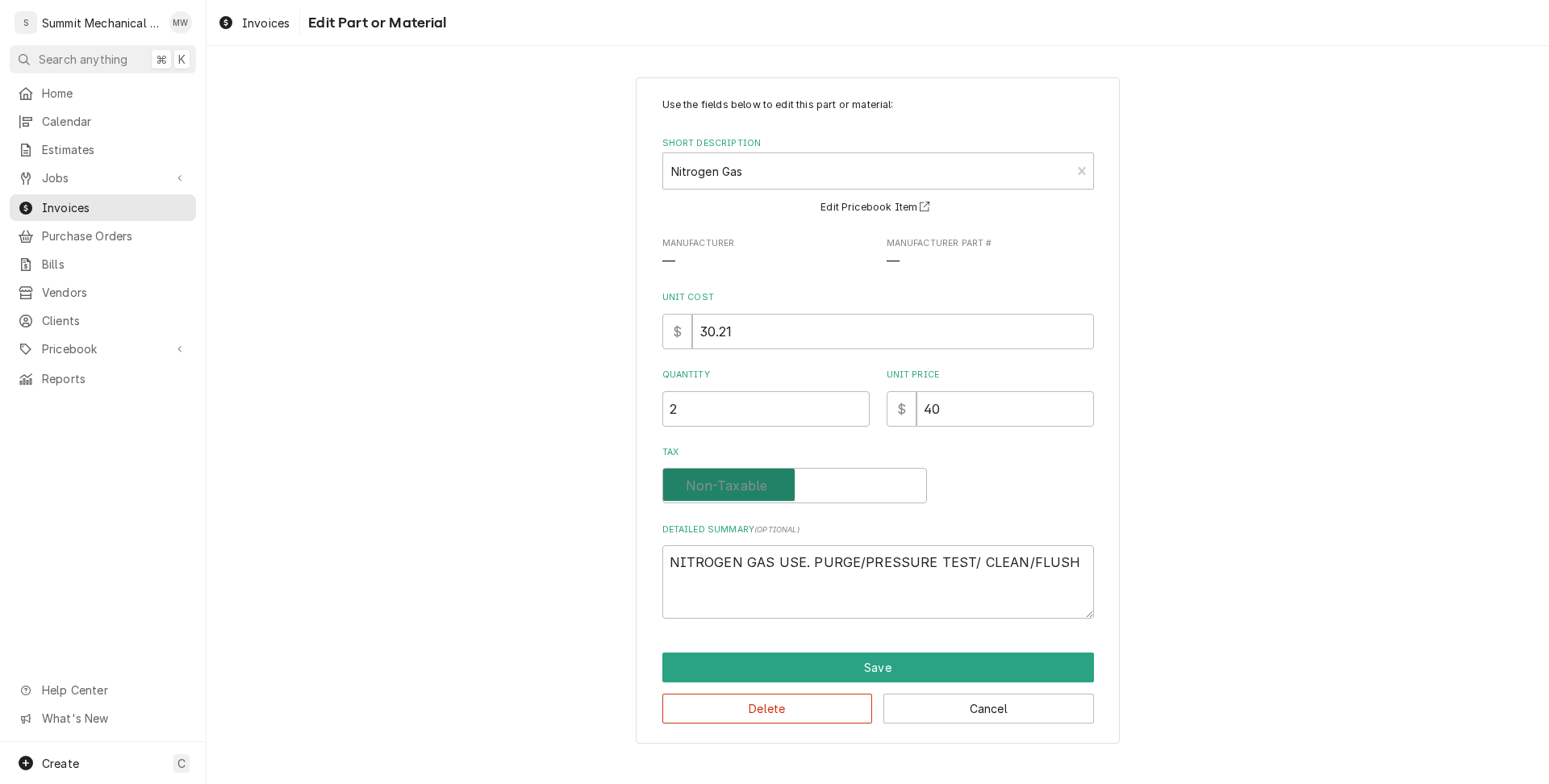 checkbox on "false" 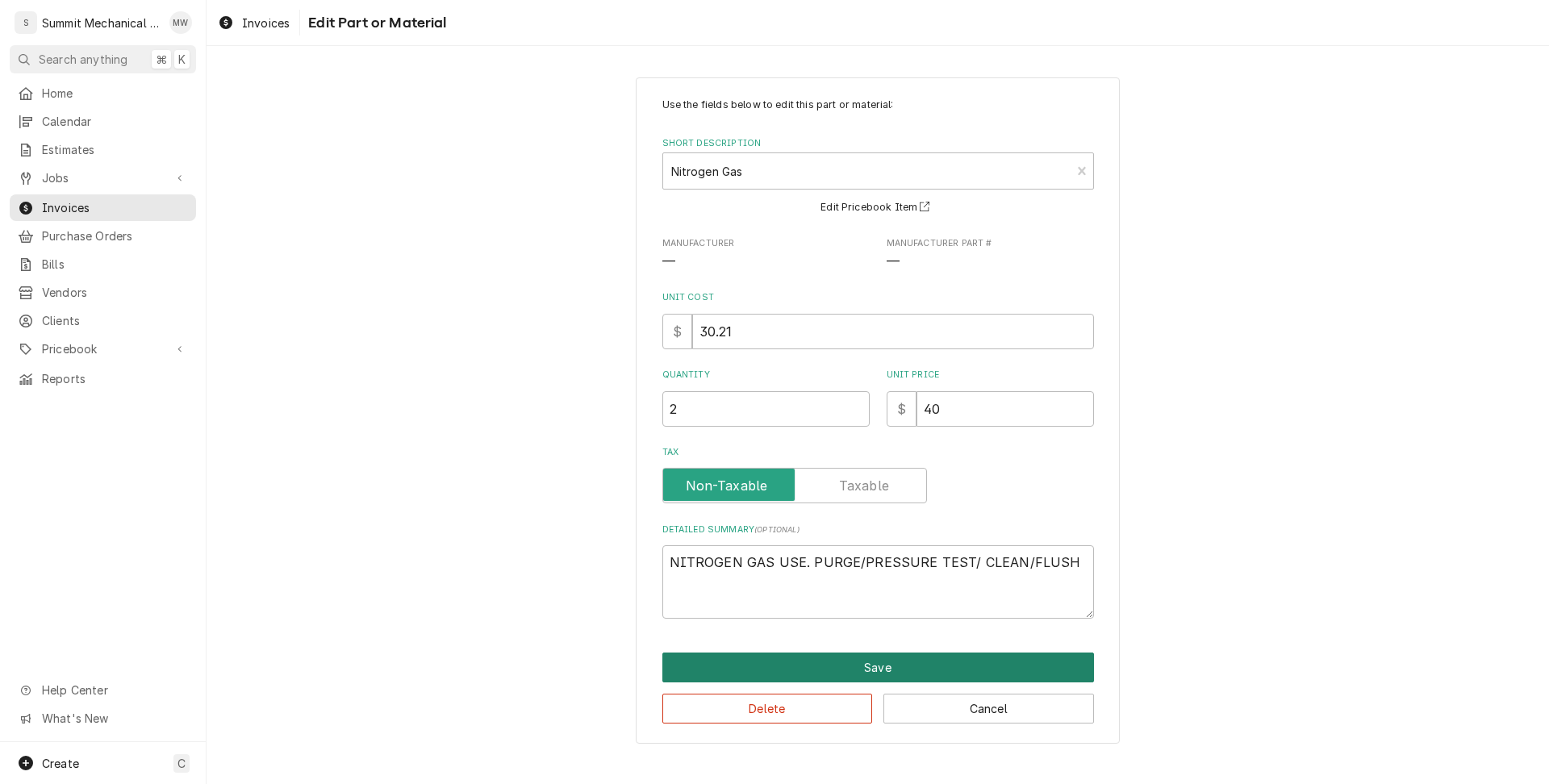 click on "Save" at bounding box center (878, 667) 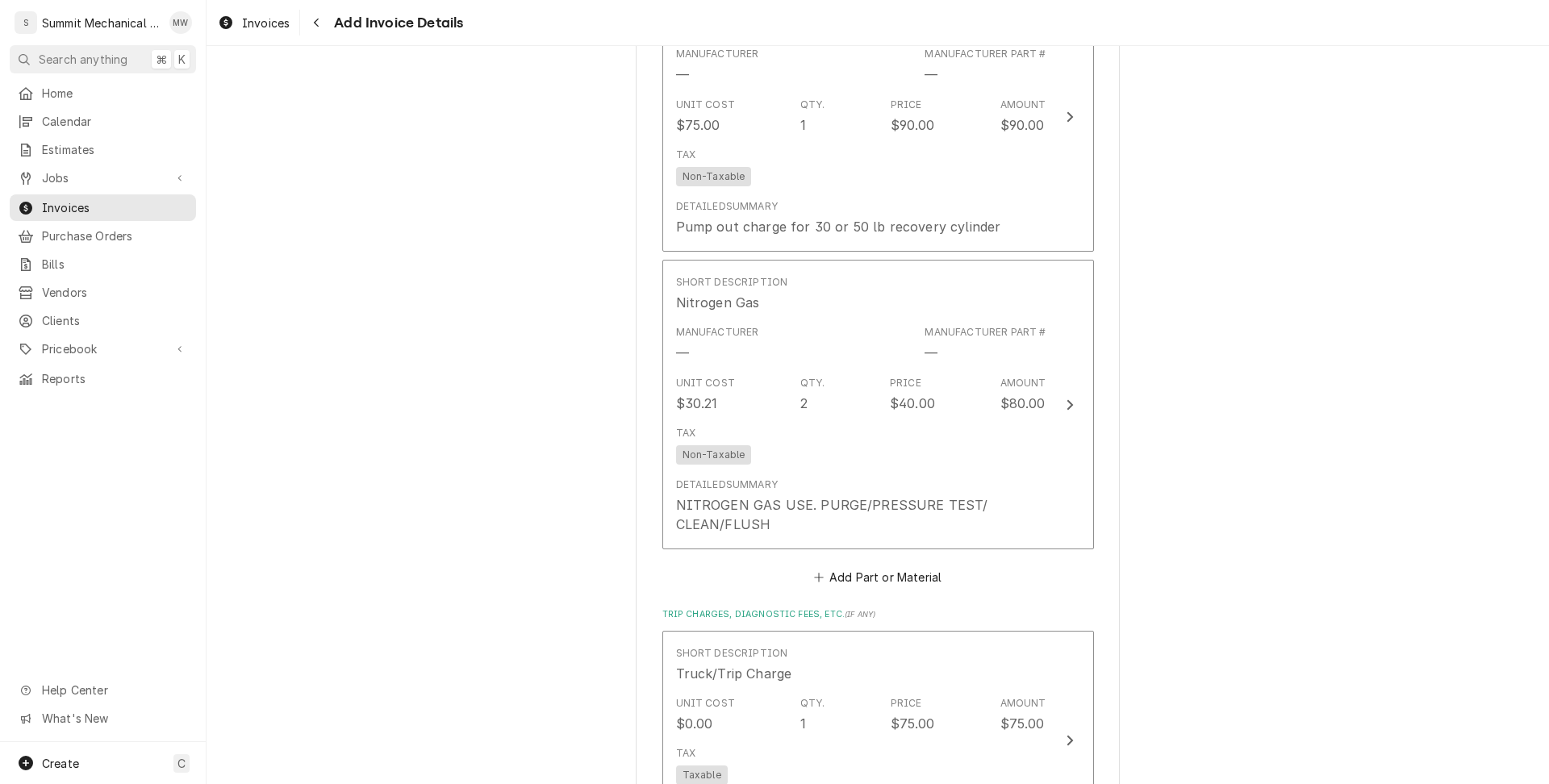 scroll, scrollTop: 4543, scrollLeft: 0, axis: vertical 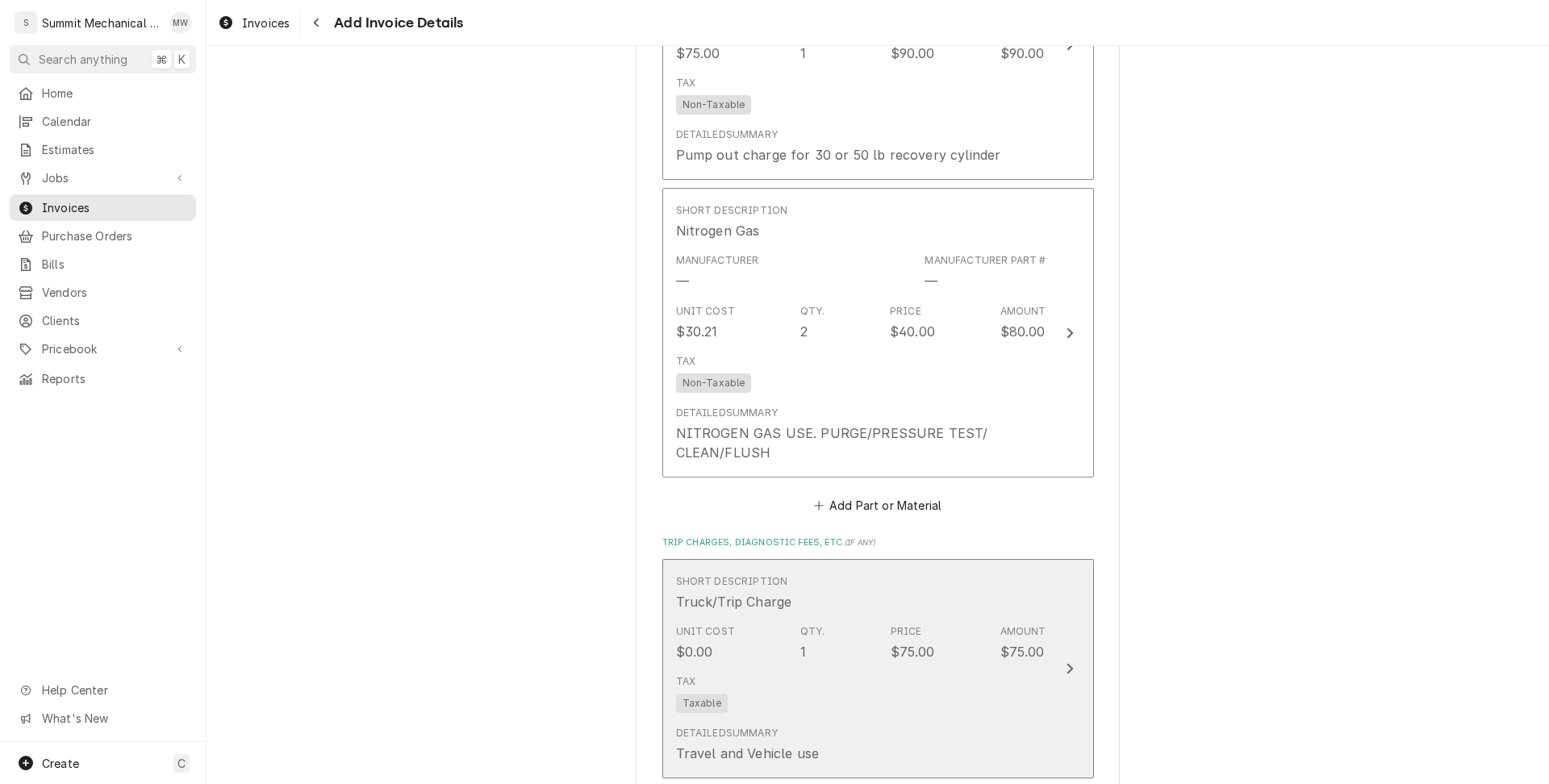 click on "Tax Taxable" at bounding box center [861, 694] 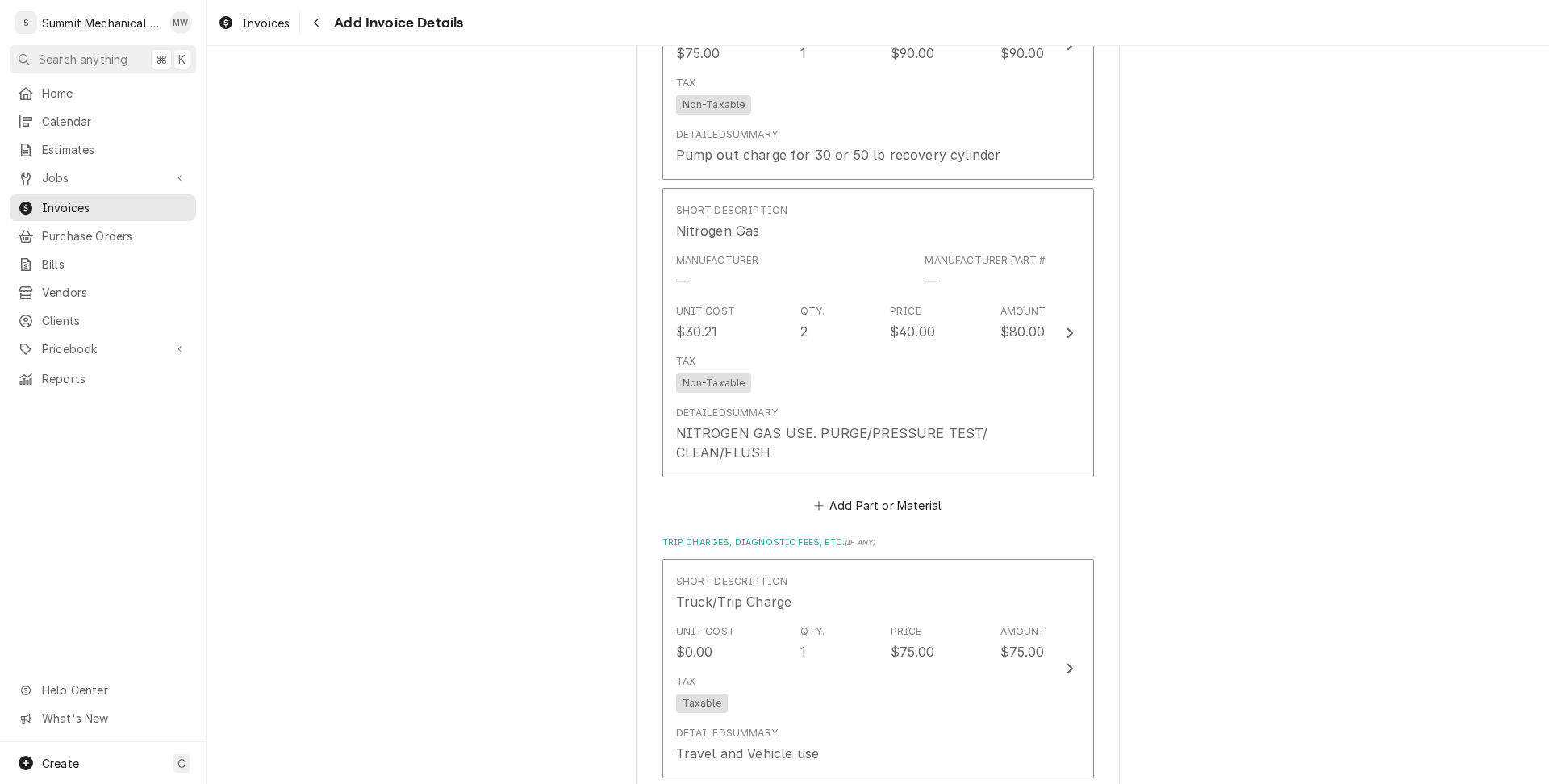scroll, scrollTop: 0, scrollLeft: 0, axis: both 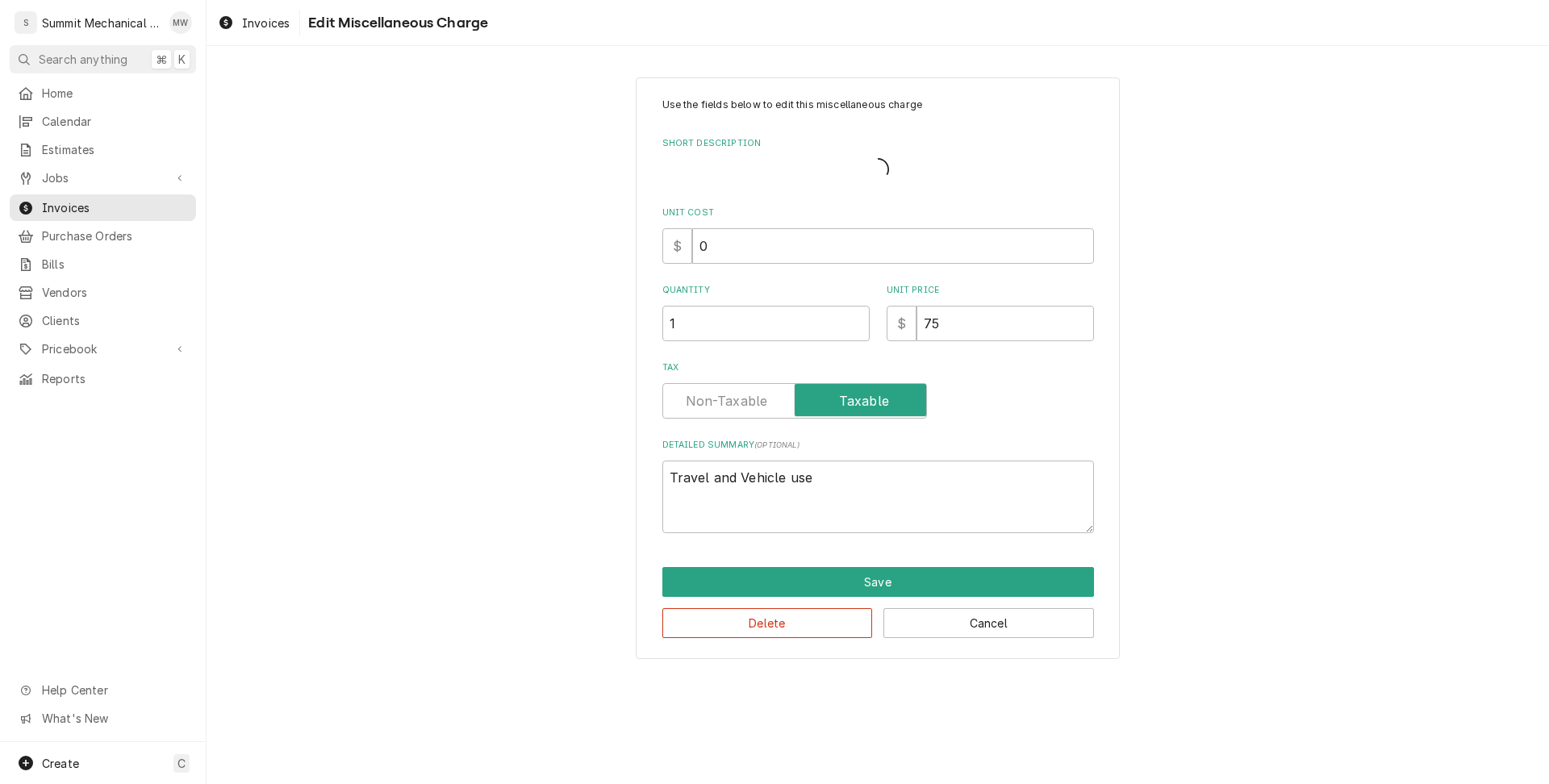 type on "x" 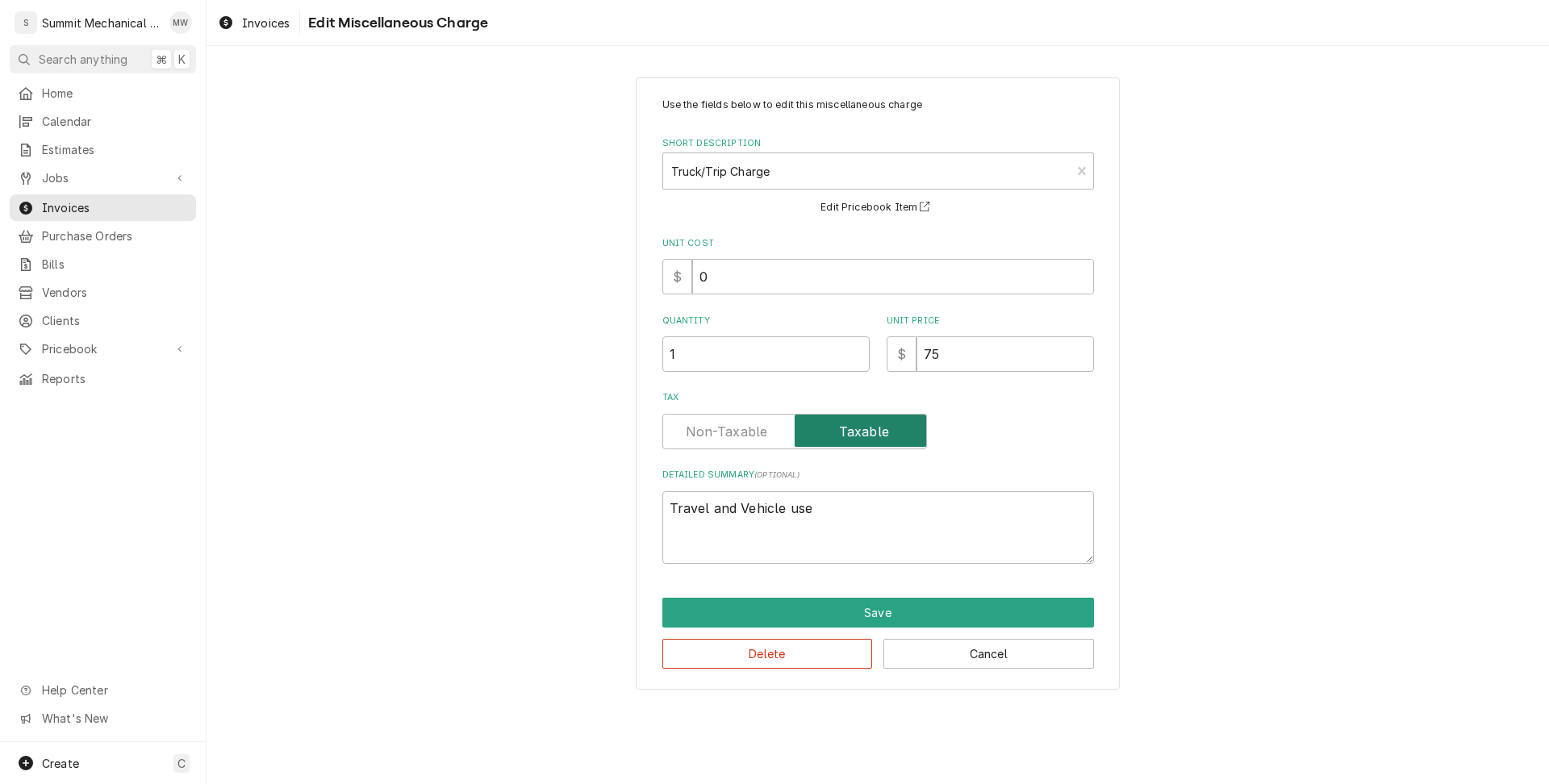 click at bounding box center [795, 432] 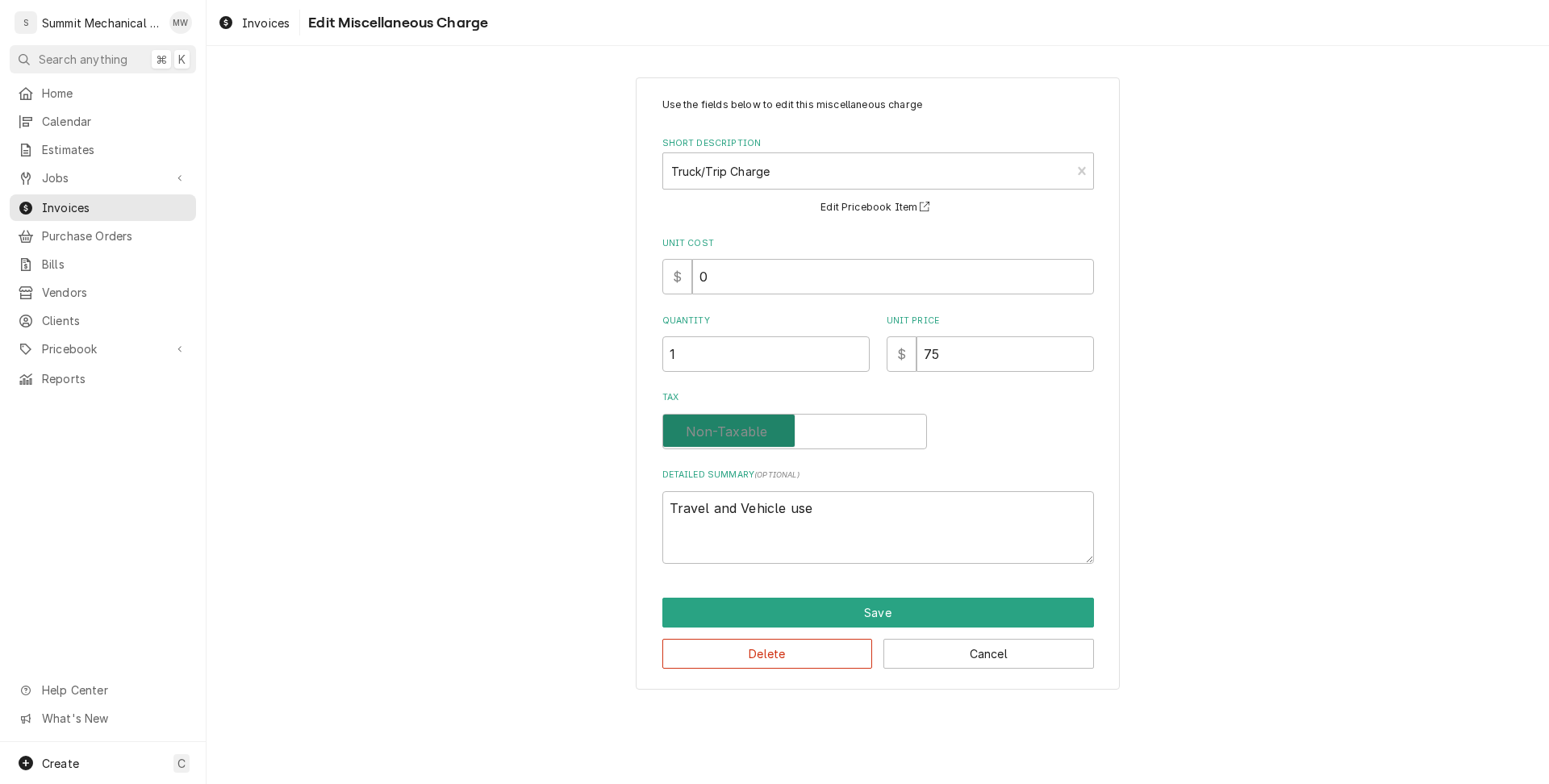 checkbox on "false" 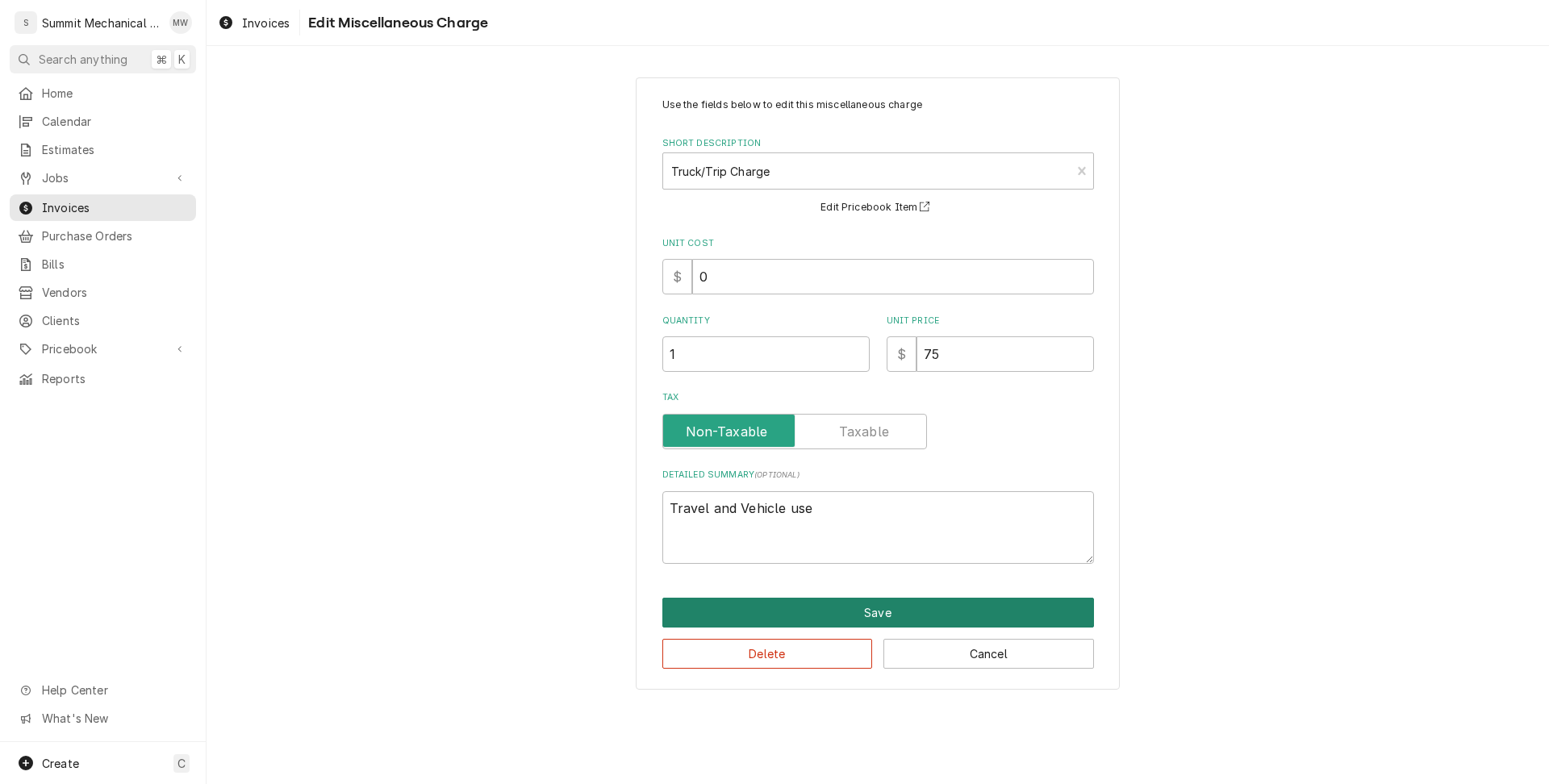click on "Save" at bounding box center [878, 612] 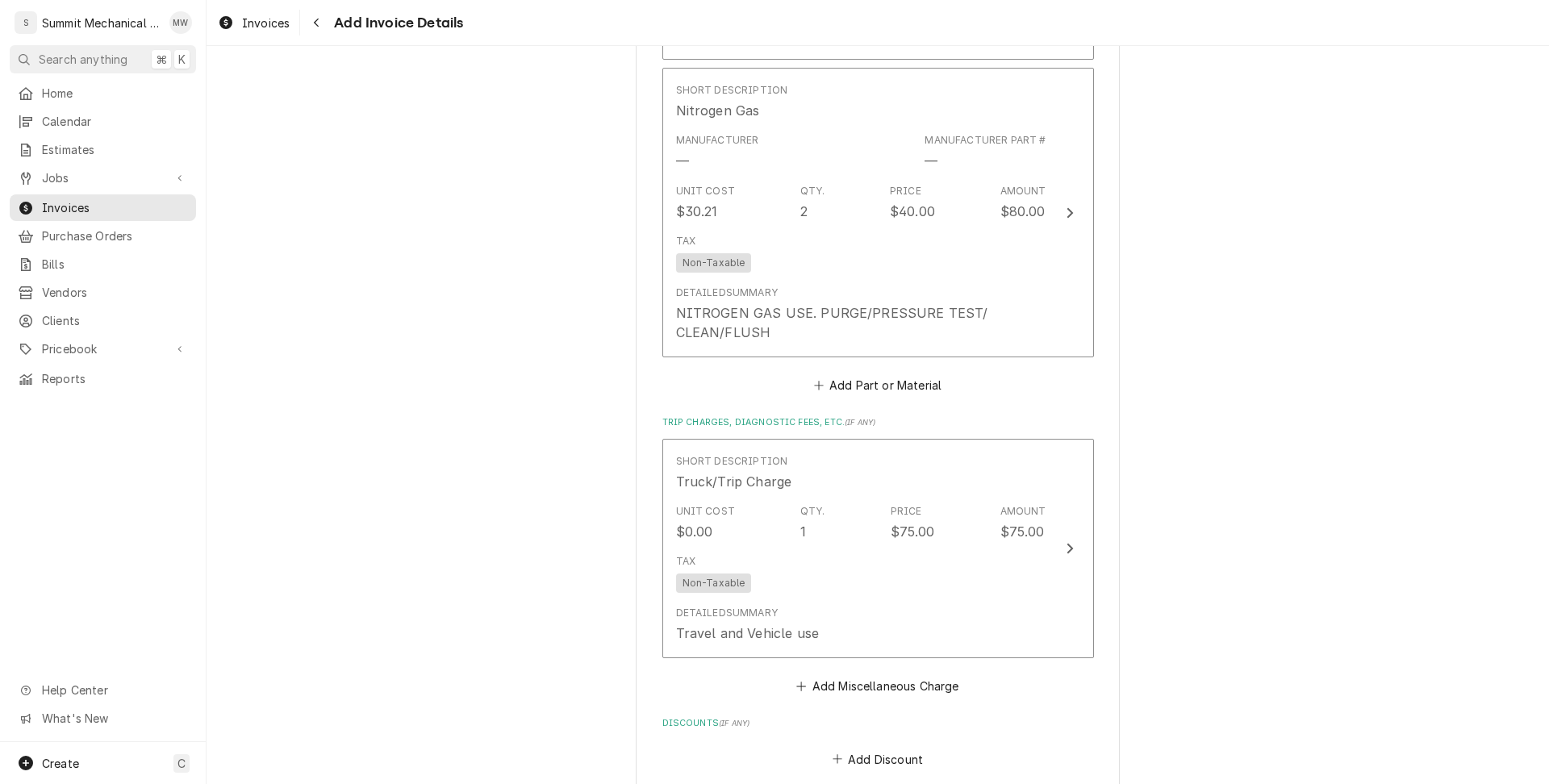 scroll, scrollTop: 5290, scrollLeft: 0, axis: vertical 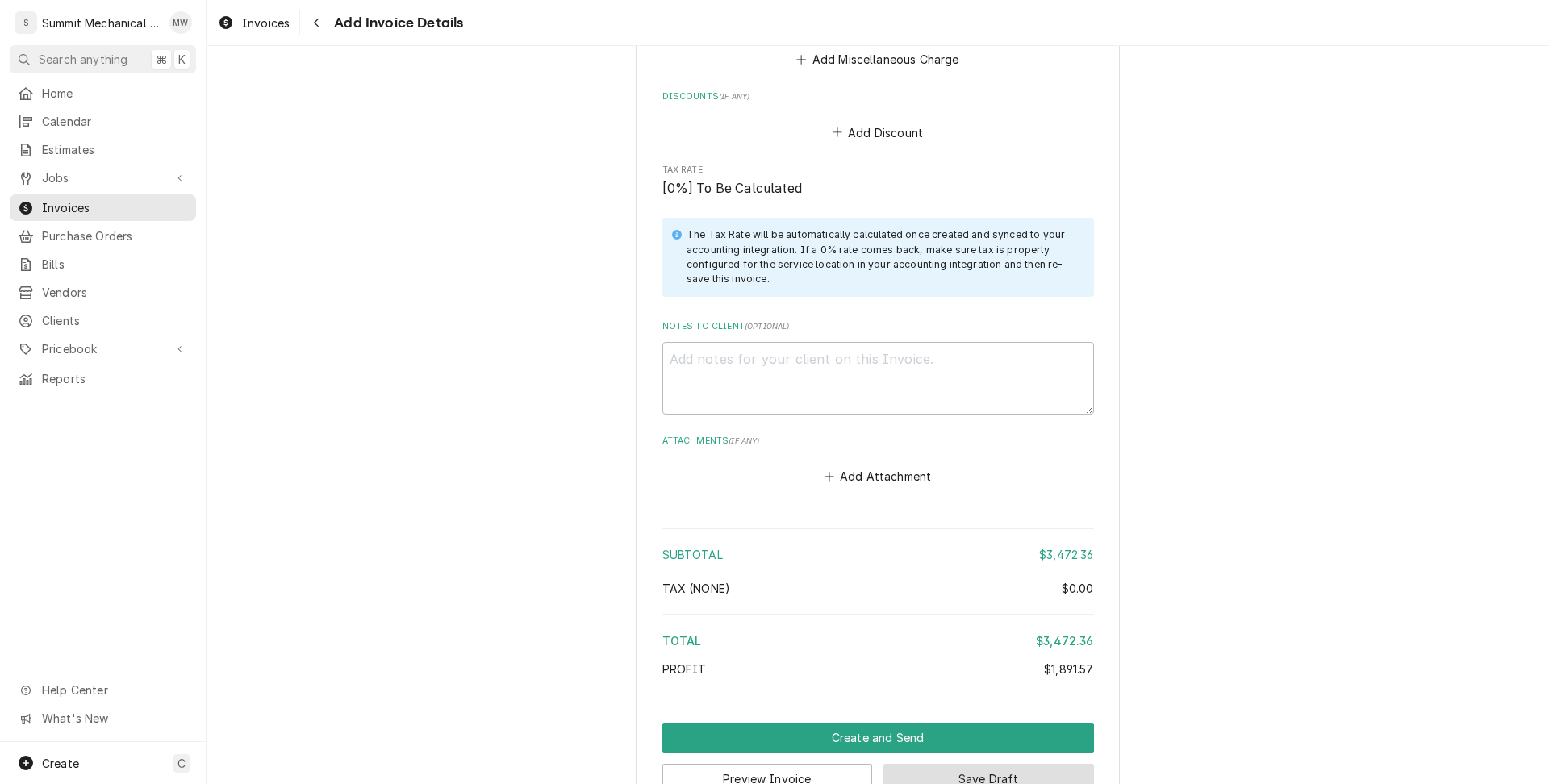 click on "Save Draft" at bounding box center [988, 778] 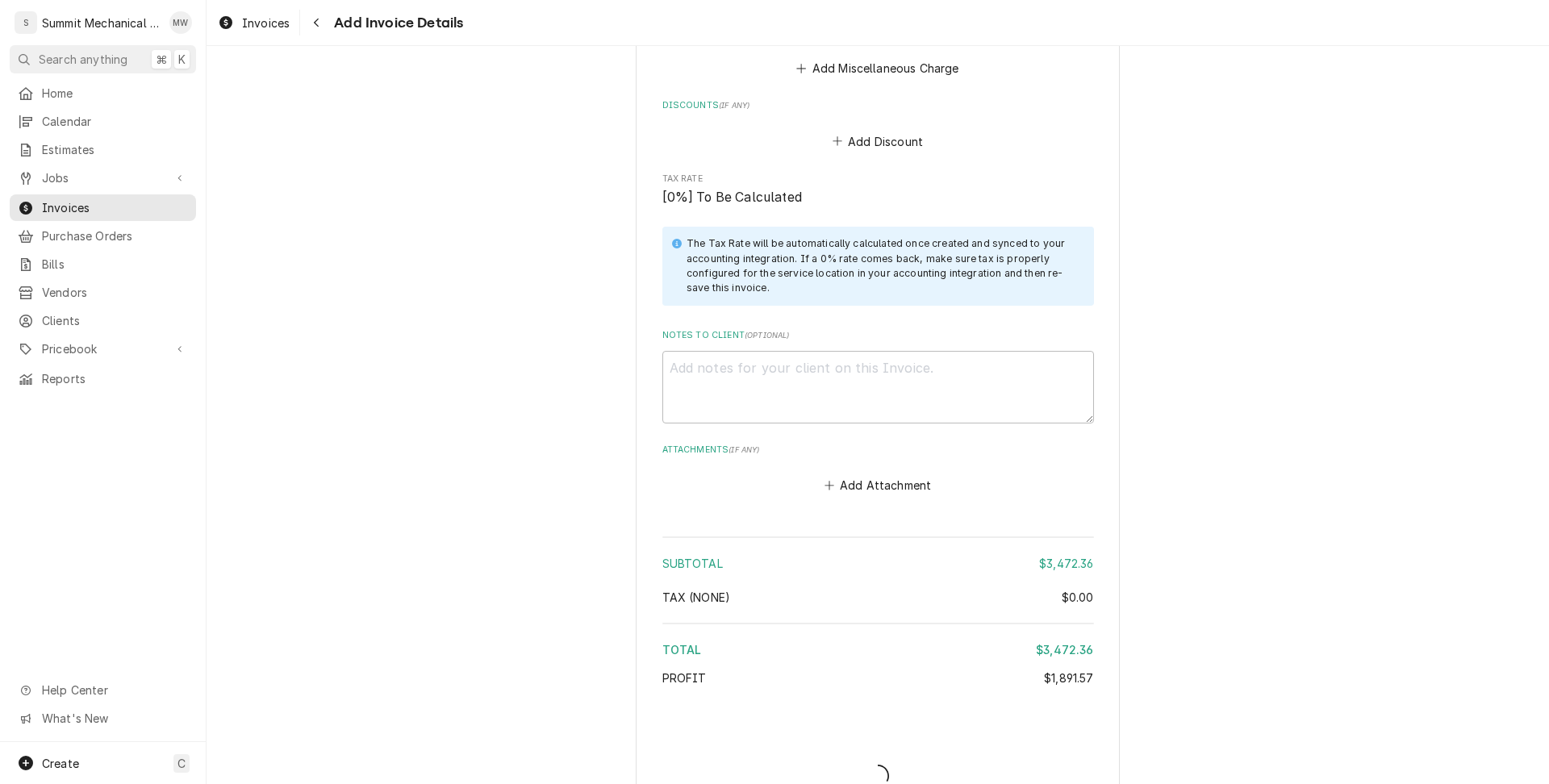 type on "x" 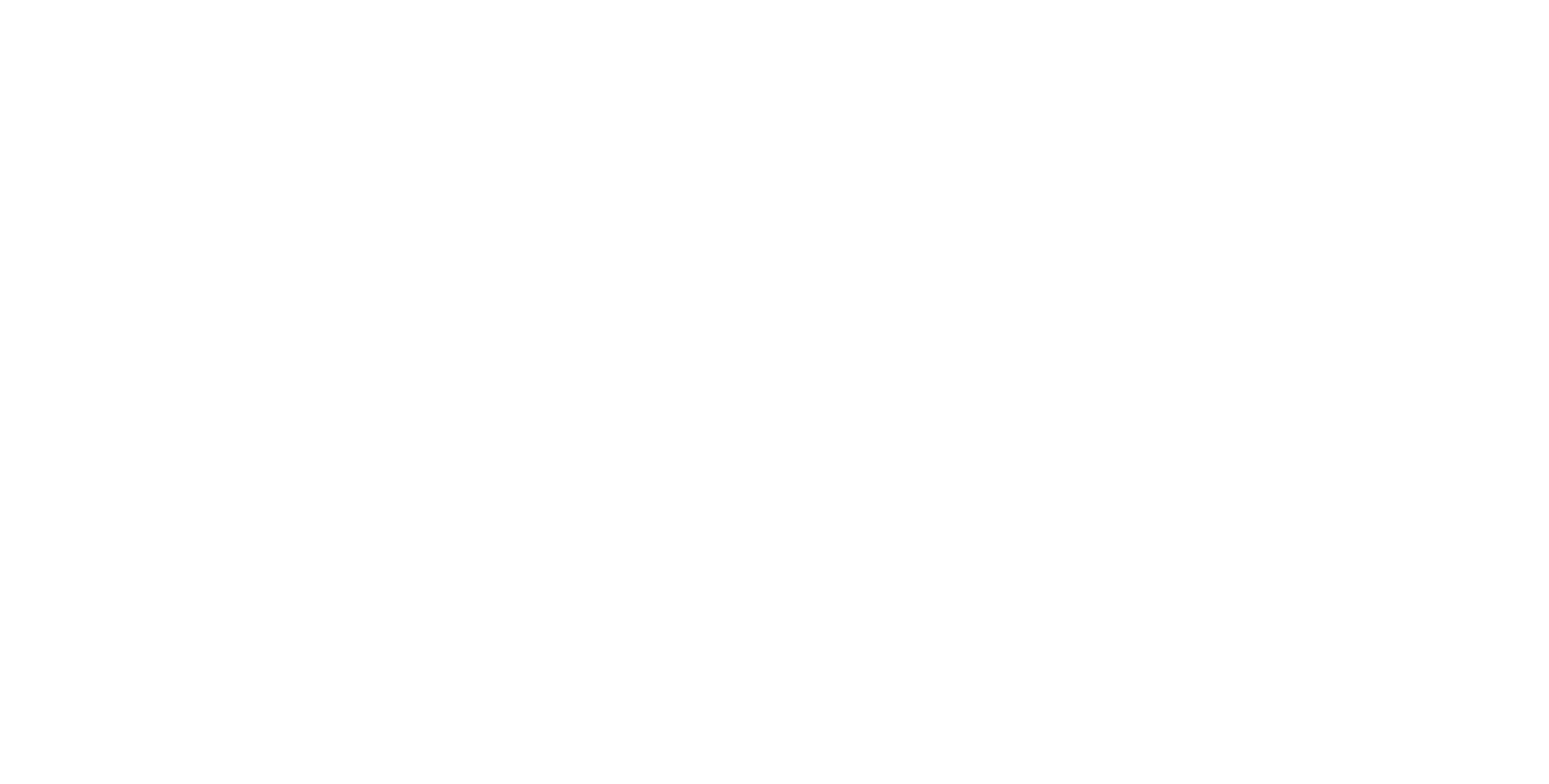 scroll, scrollTop: 0, scrollLeft: 0, axis: both 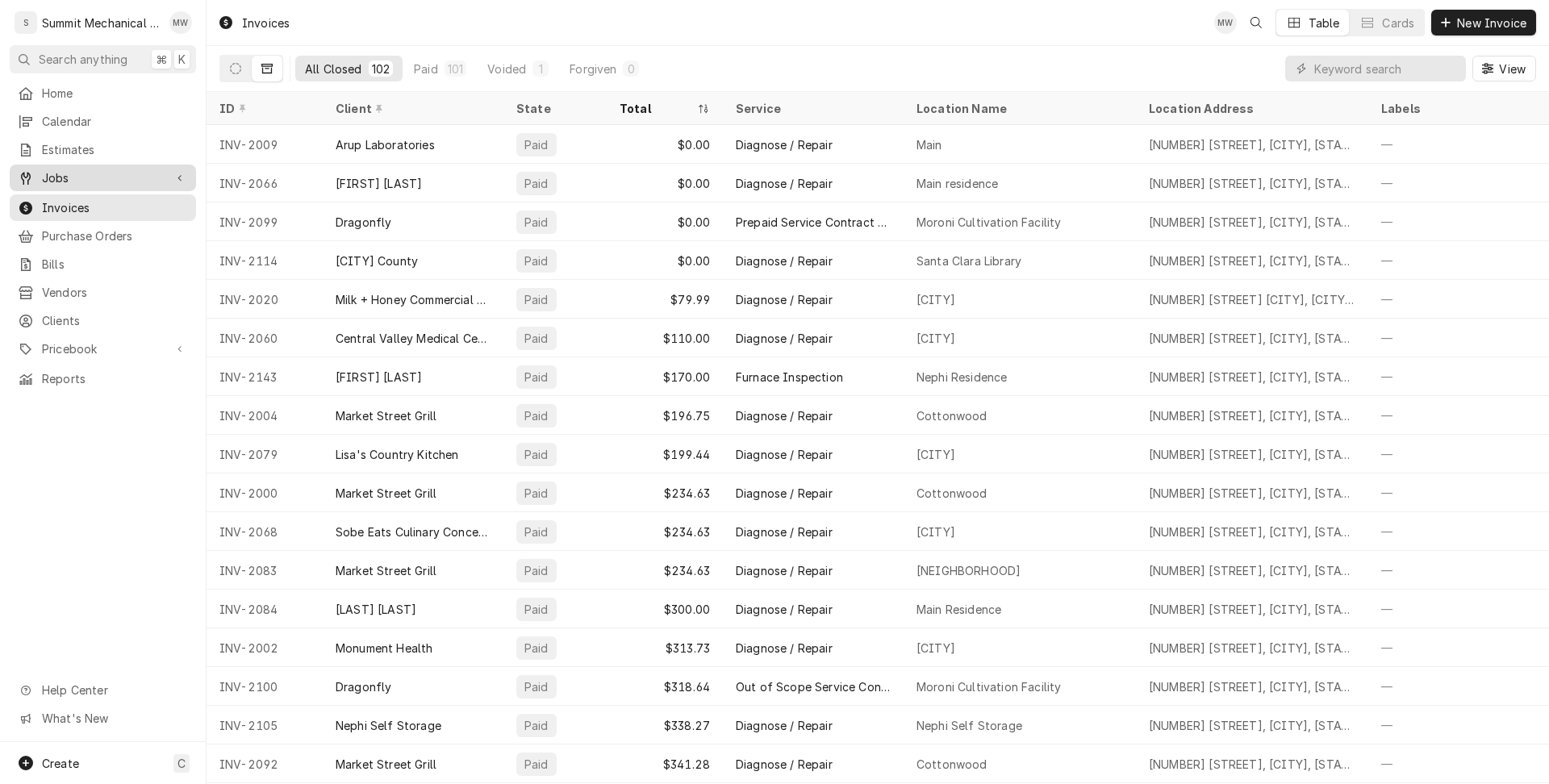 click on "Jobs" at bounding box center [102, 177] 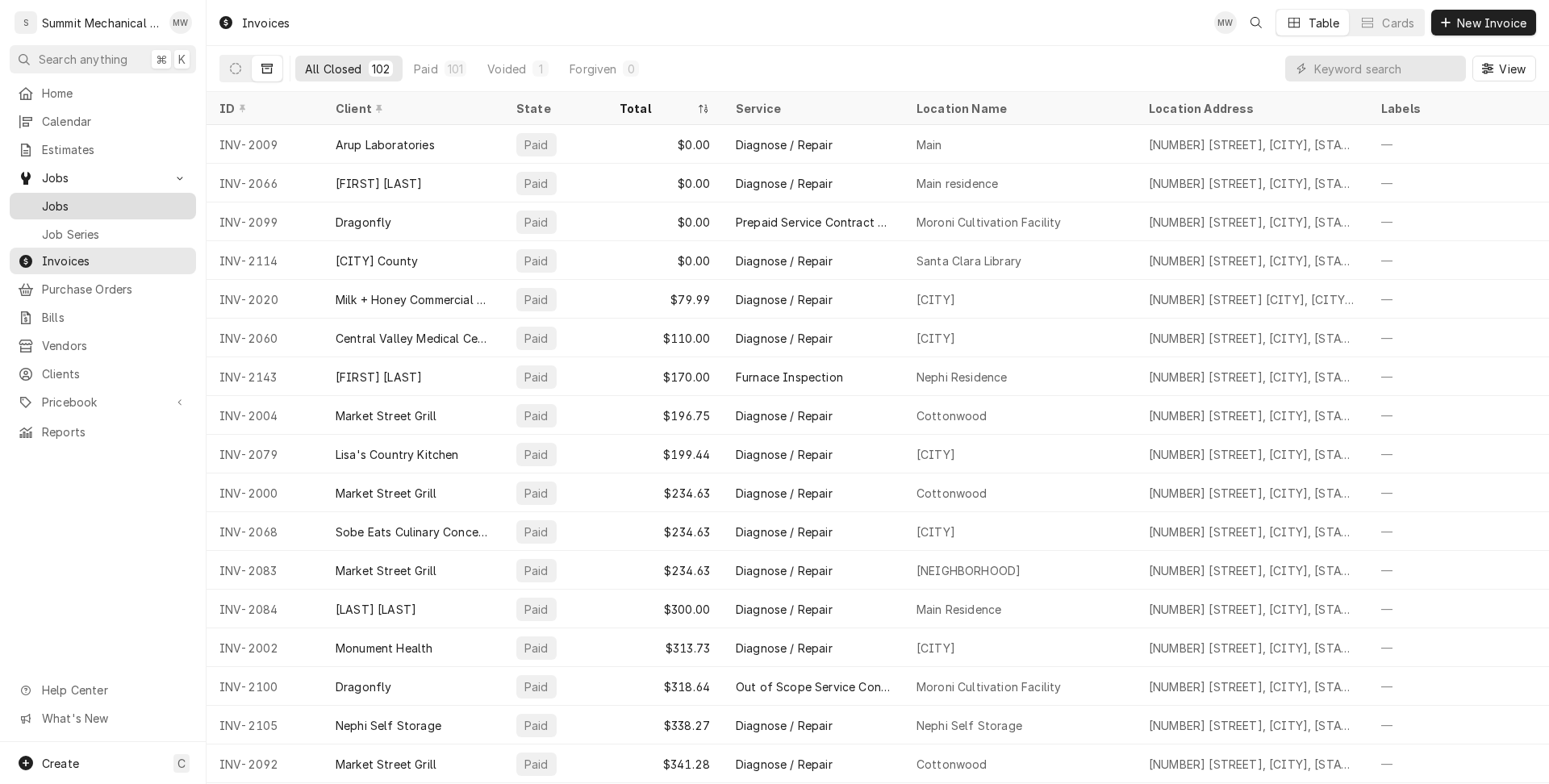 click on "Jobs" at bounding box center (115, 206) 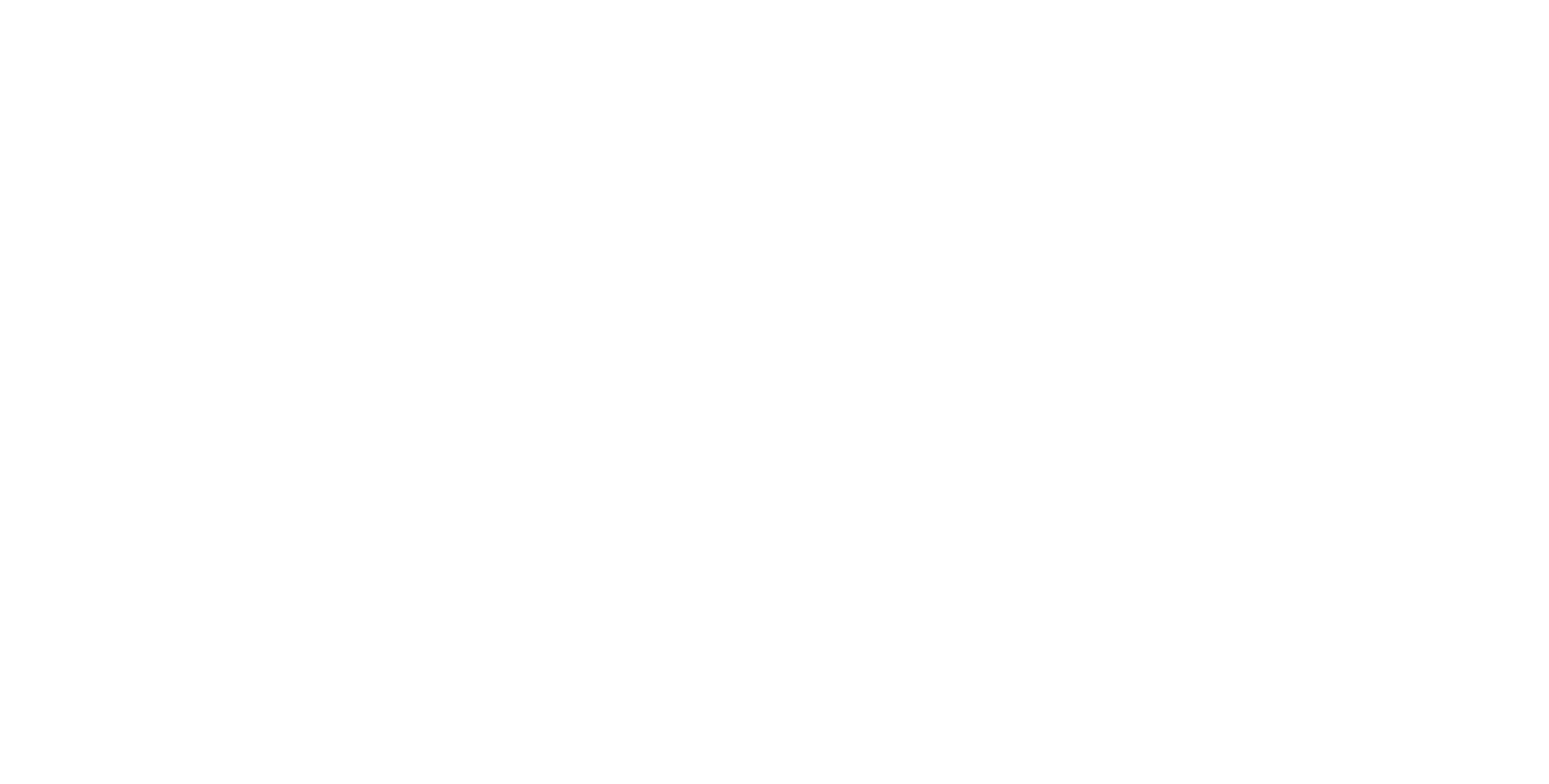 scroll, scrollTop: 0, scrollLeft: 0, axis: both 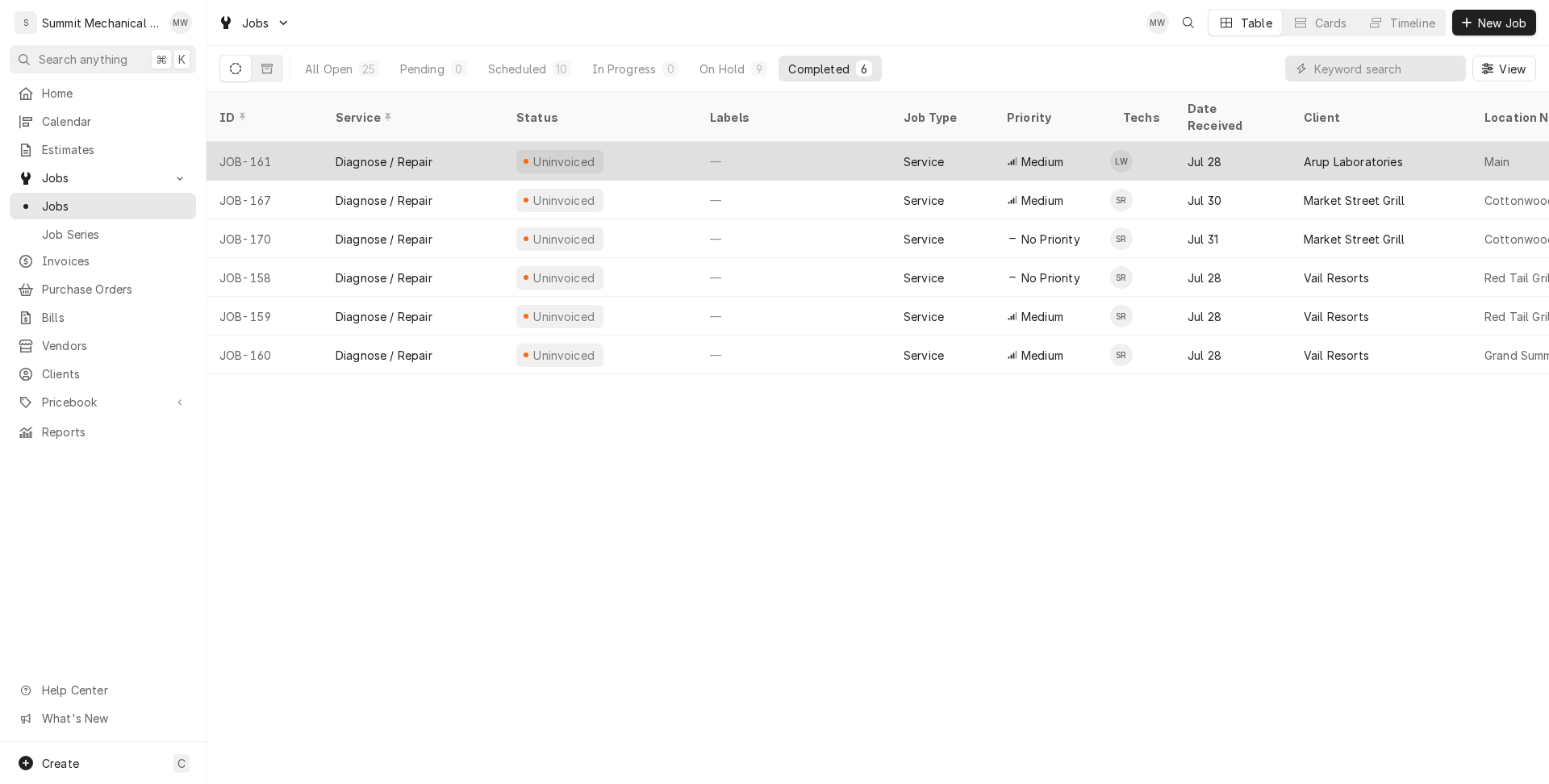 click on "Diagnose / Repair" at bounding box center [384, 161] 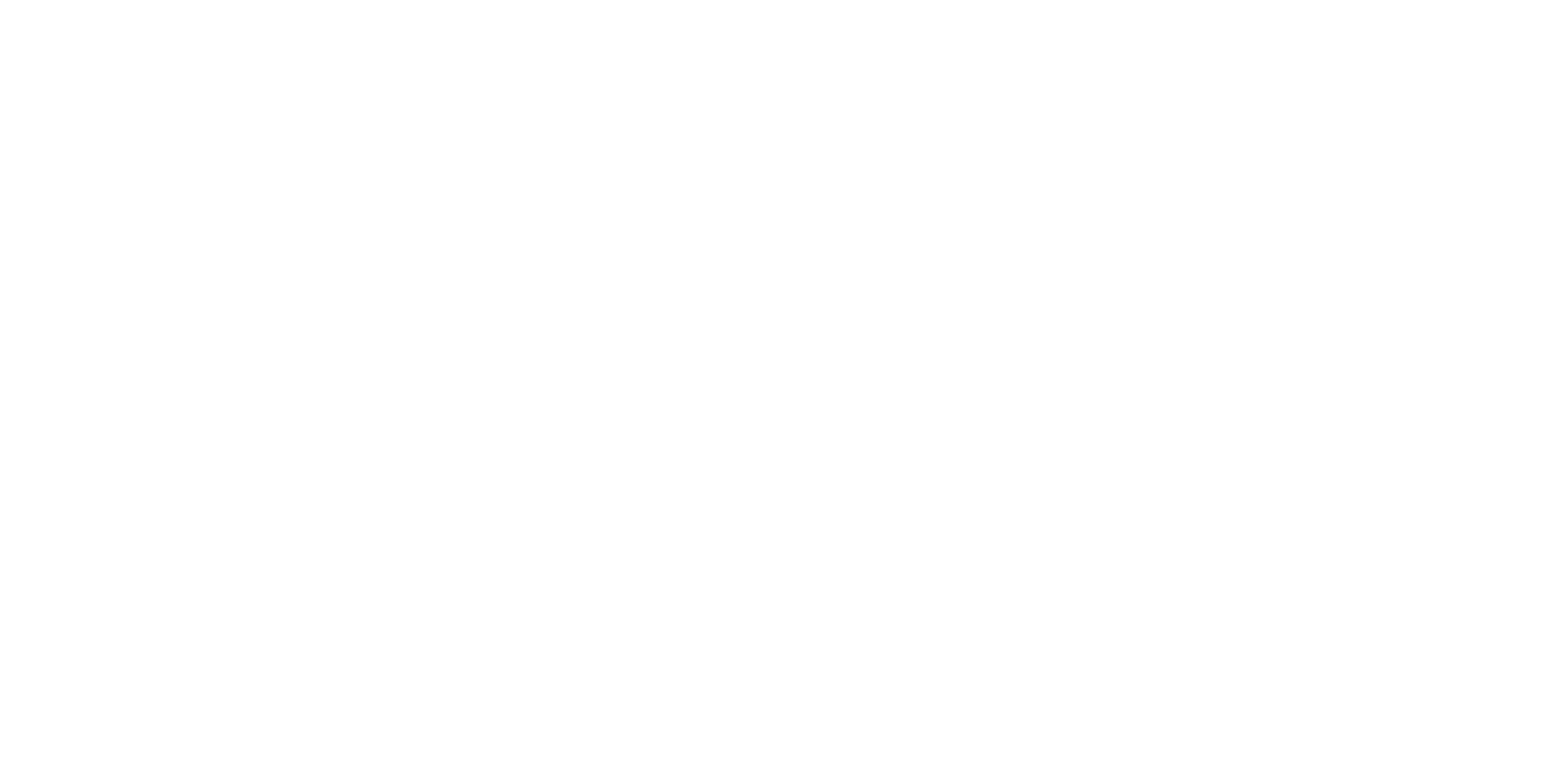 scroll, scrollTop: 0, scrollLeft: 0, axis: both 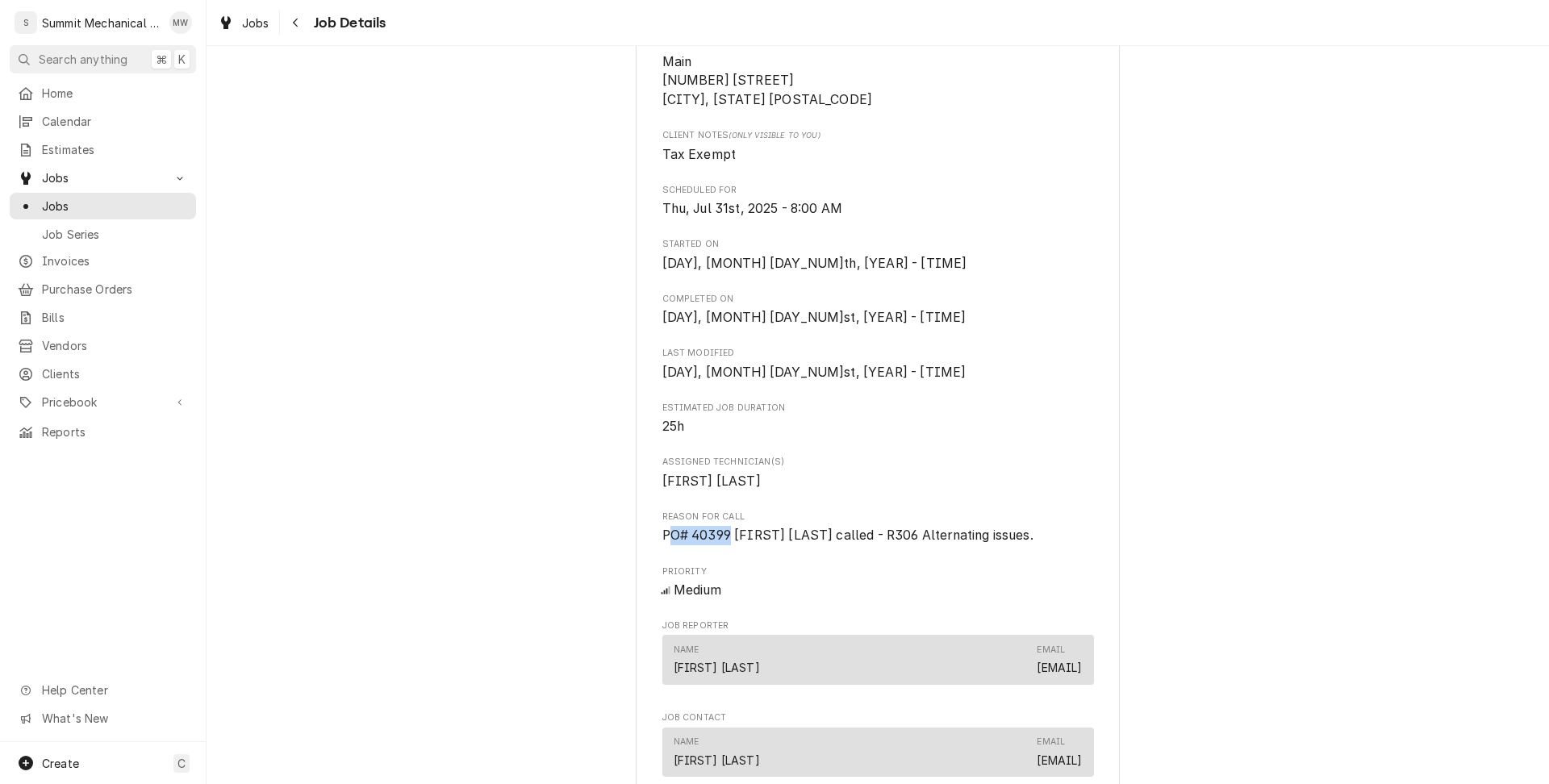 drag, startPoint x: 730, startPoint y: 532, endPoint x: 668, endPoint y: 532, distance: 62 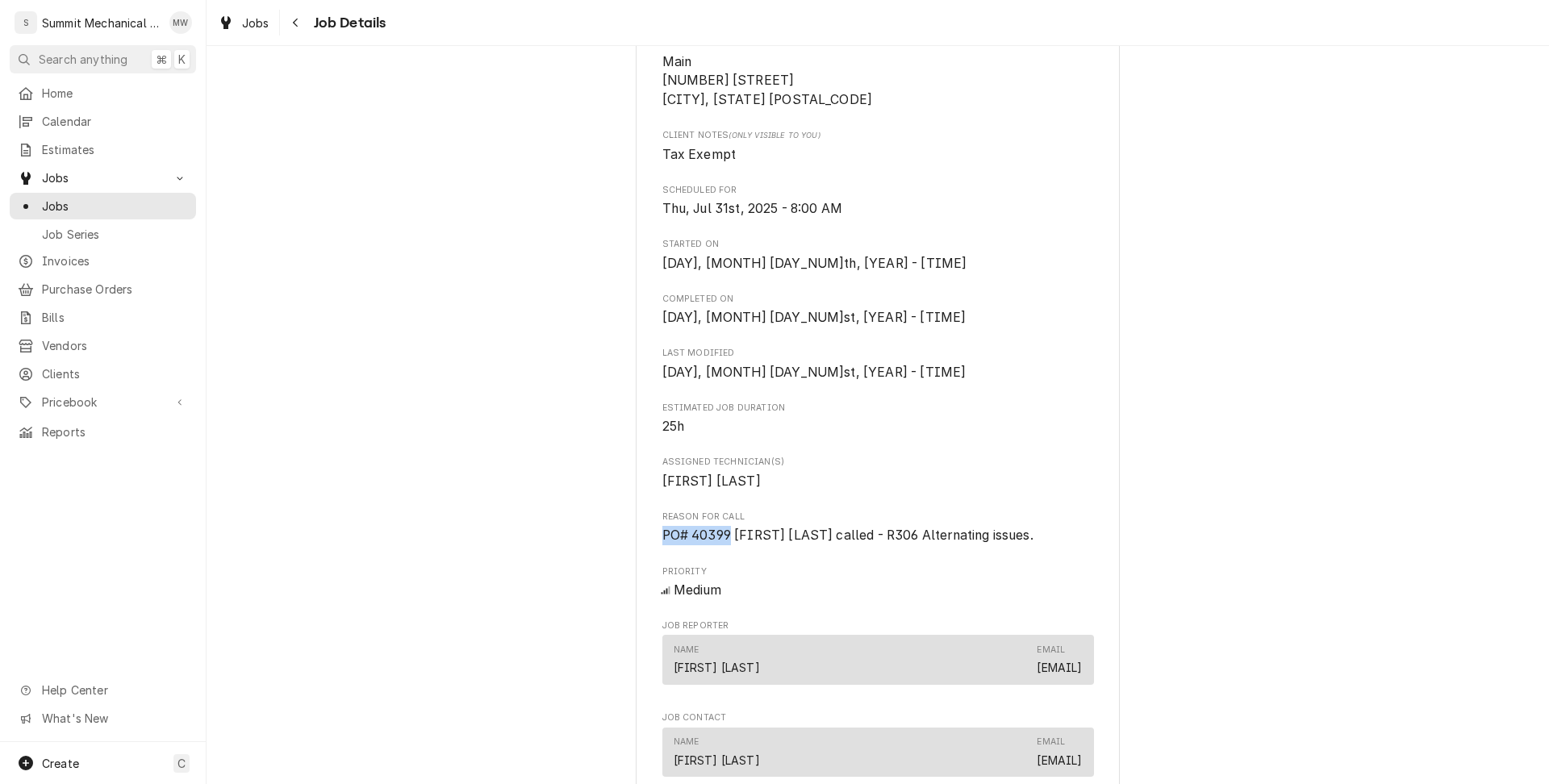 copy on "PO# 40399" 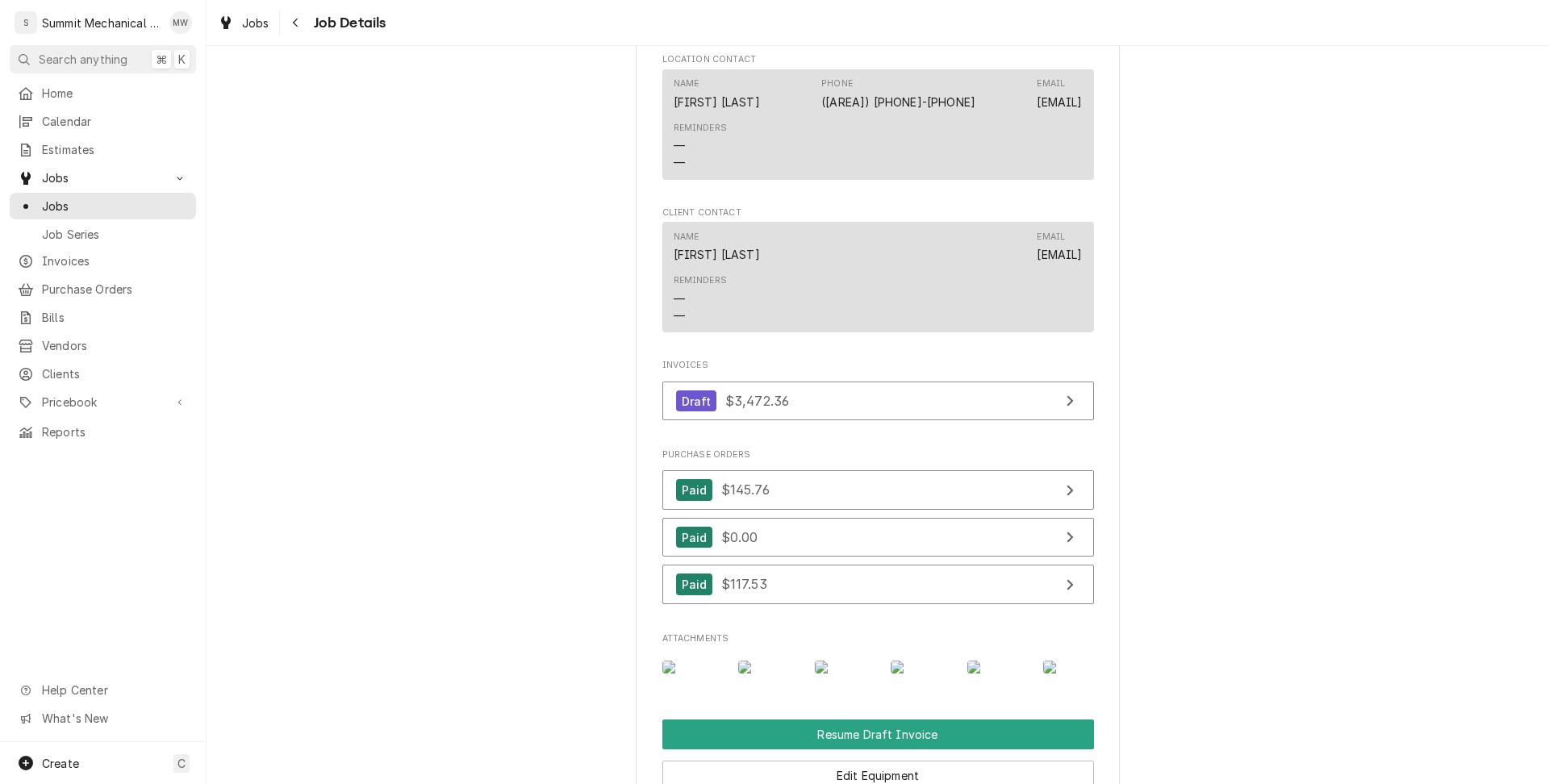 scroll, scrollTop: 1178, scrollLeft: 0, axis: vertical 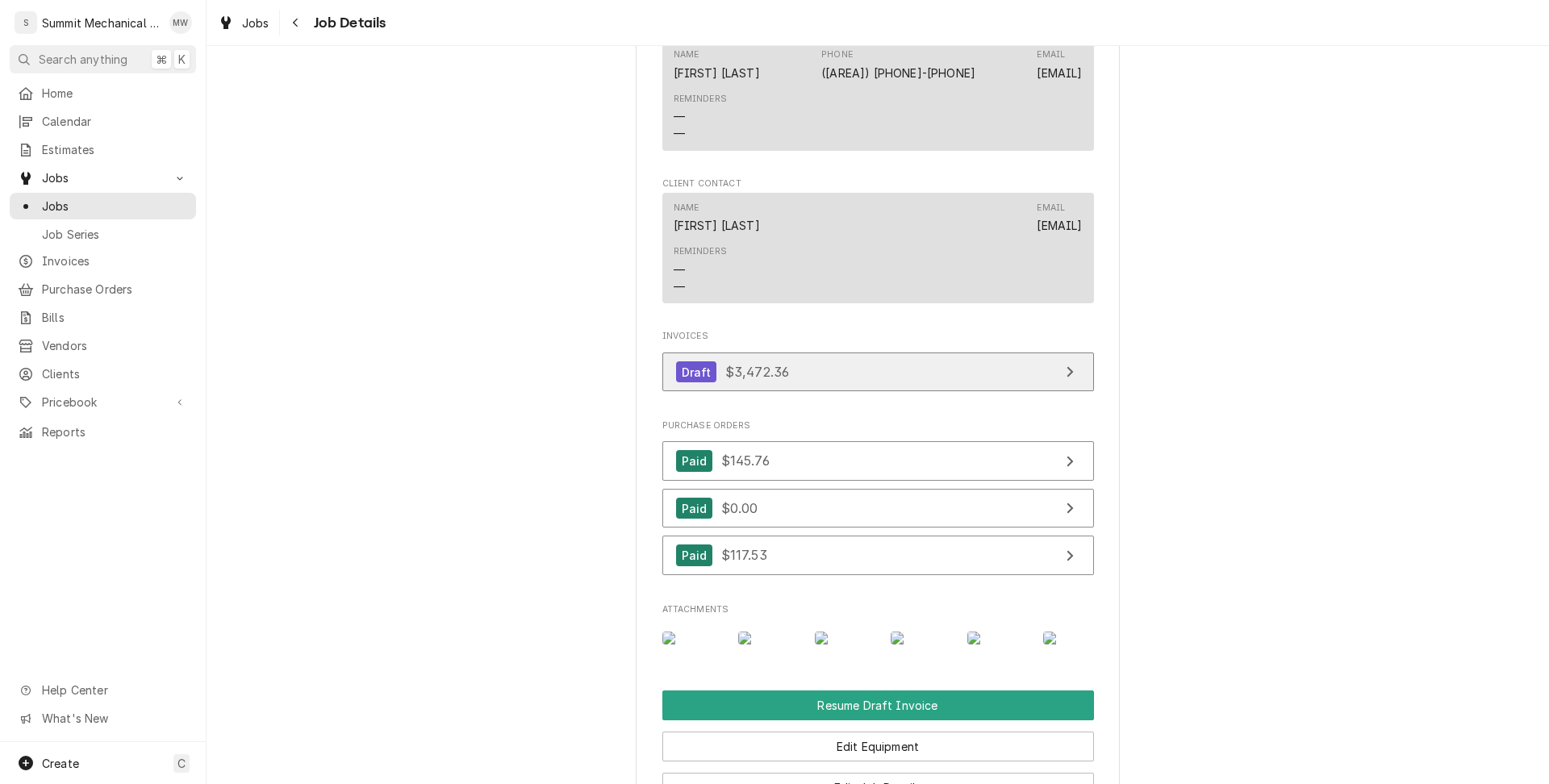 click on "Draft $3,472.36" at bounding box center [878, 372] 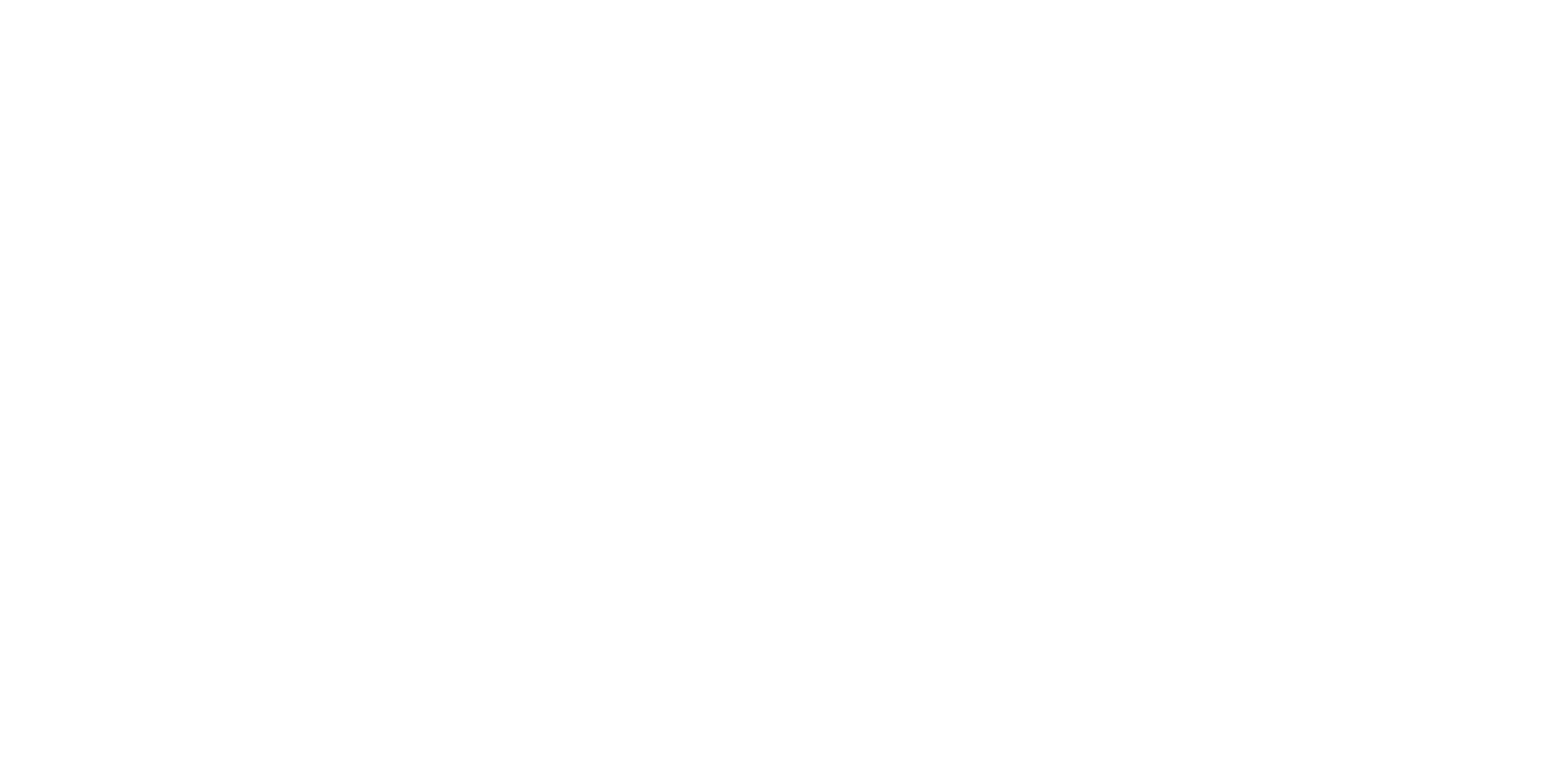 scroll, scrollTop: 0, scrollLeft: 0, axis: both 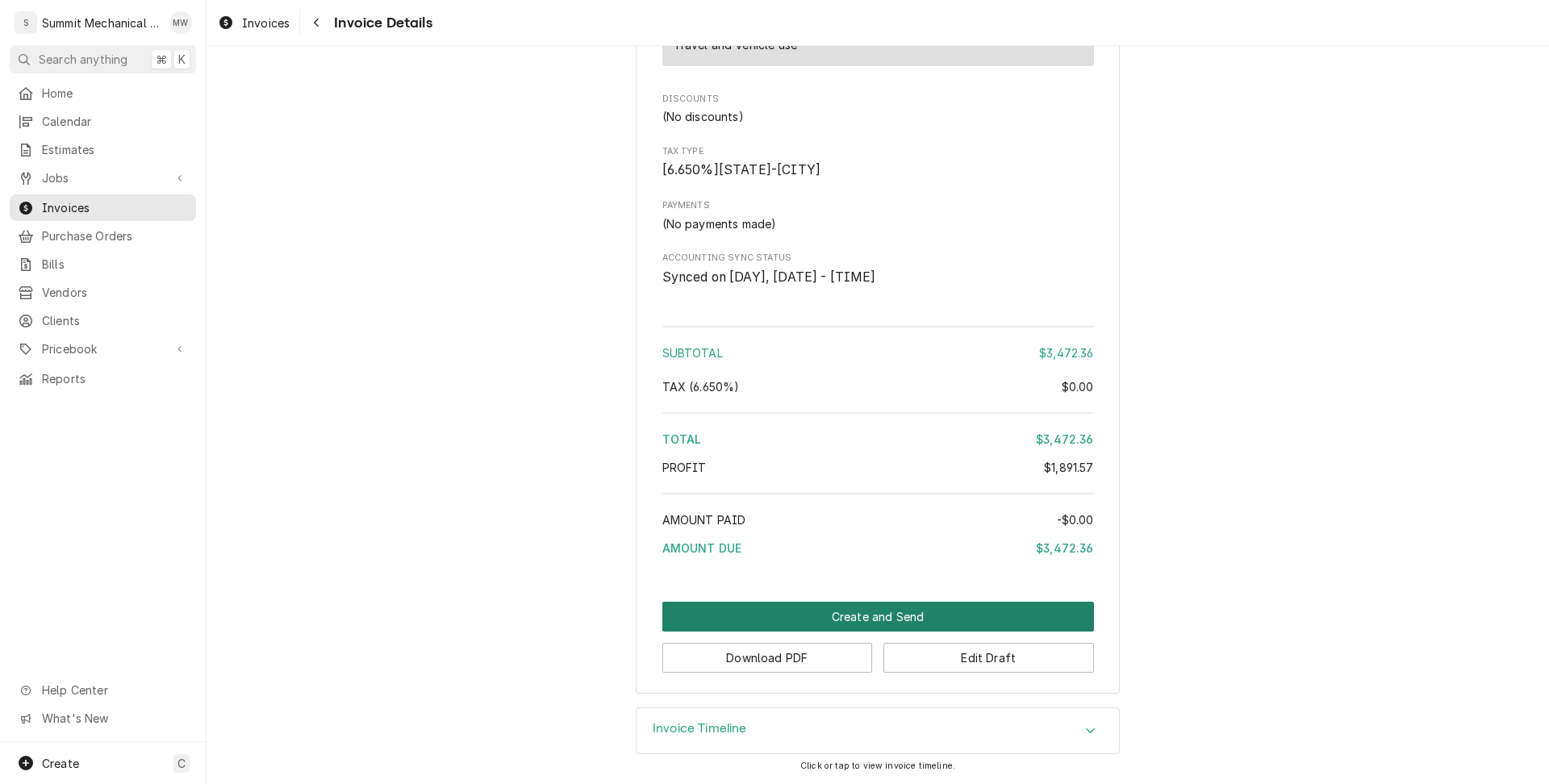 click on "Create and Send" at bounding box center [878, 616] 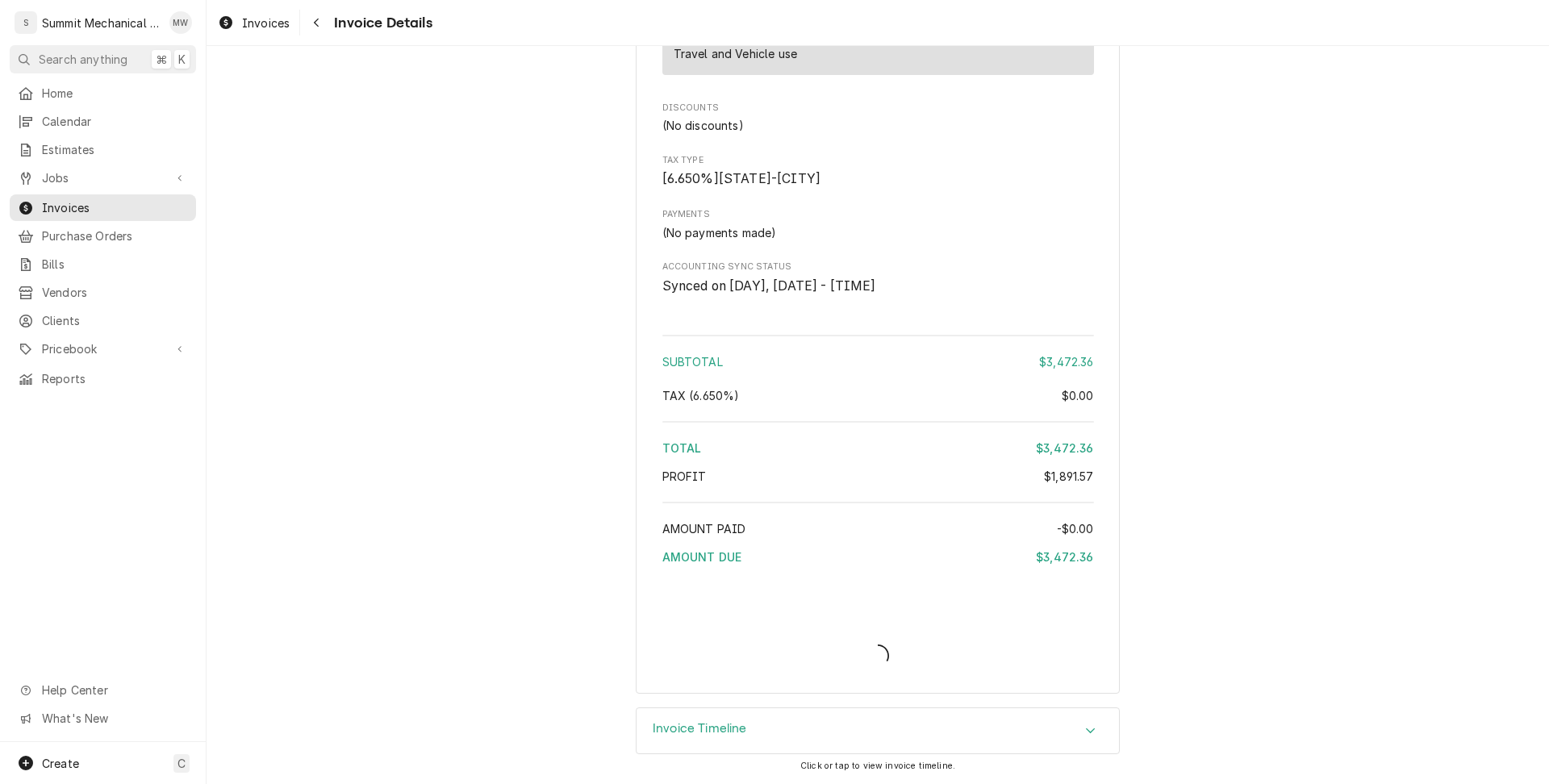 scroll, scrollTop: 3833, scrollLeft: 0, axis: vertical 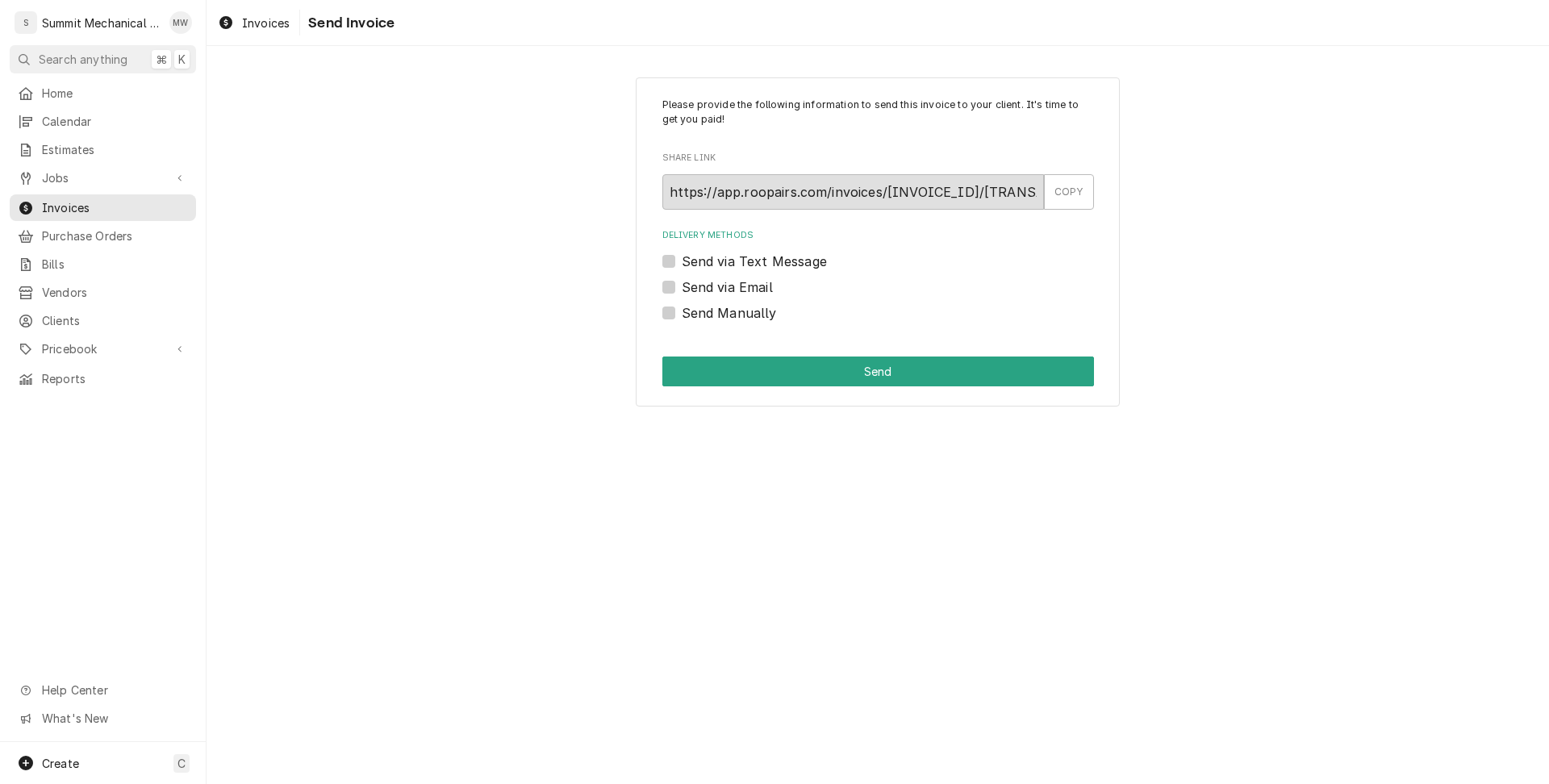 click on "Send Manually" at bounding box center (729, 313) 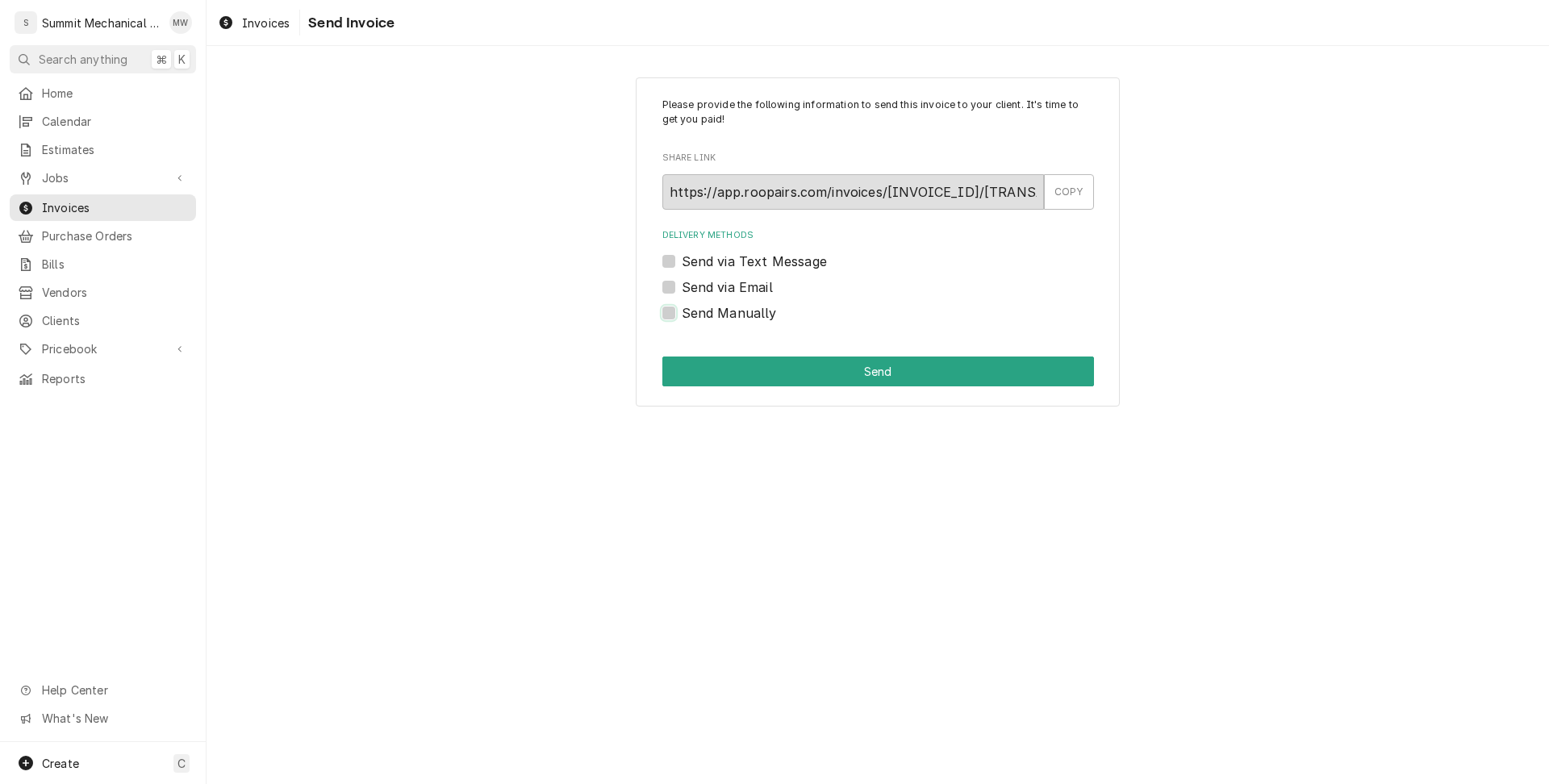 click on "Send Manually" at bounding box center (897, 321) 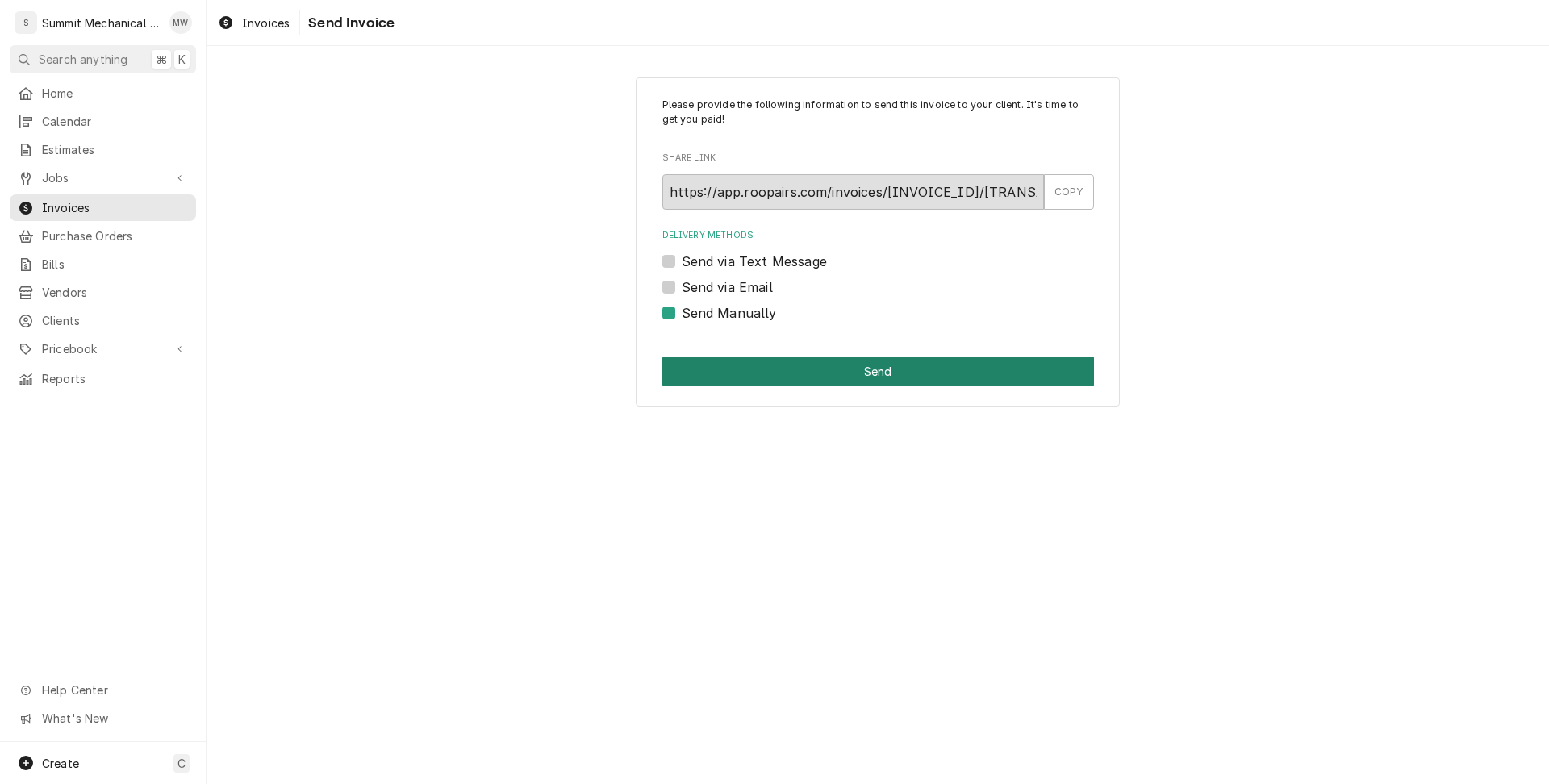 click on "Send" at bounding box center (878, 371) 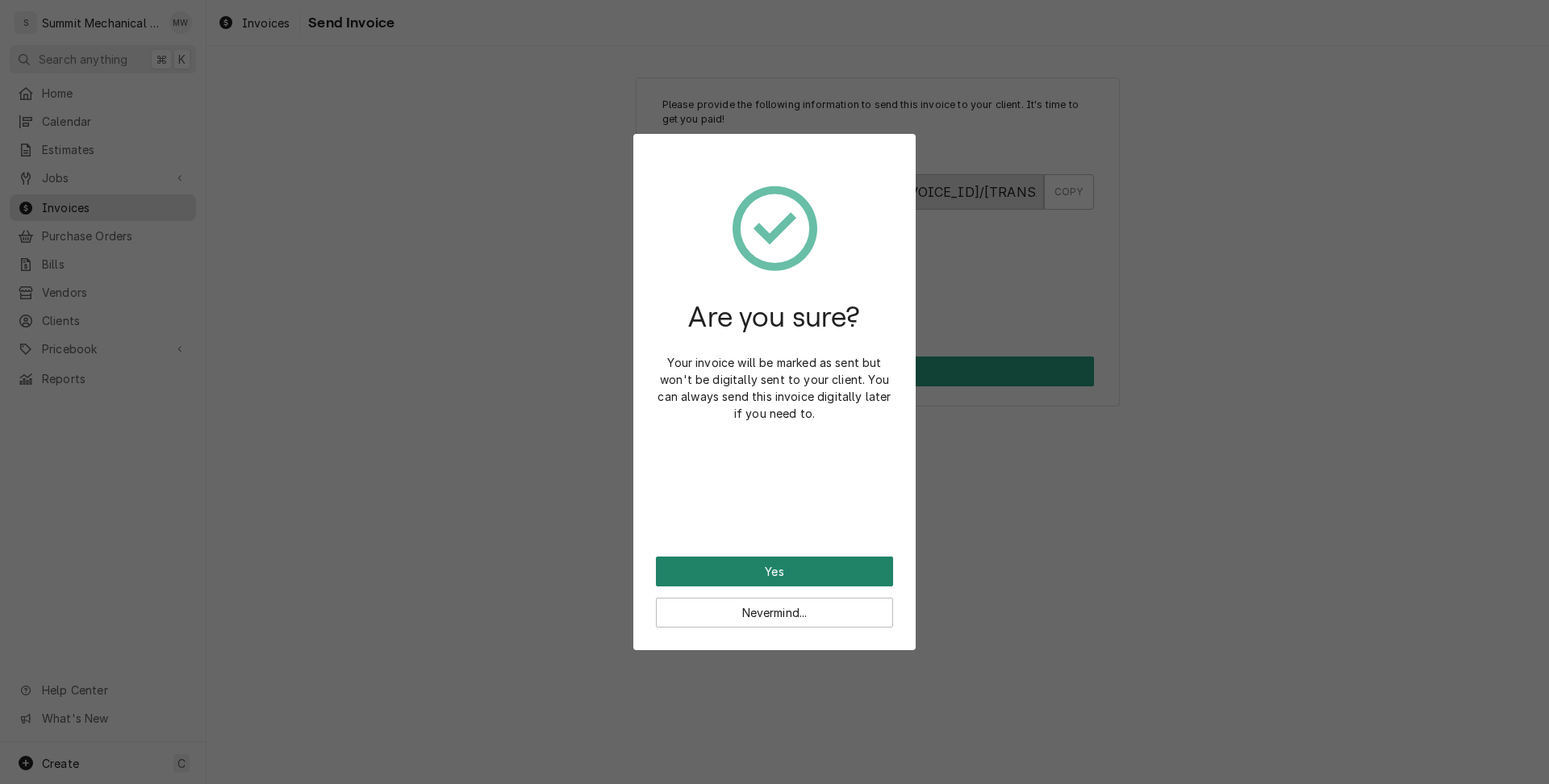 click on "Yes" at bounding box center [774, 571] 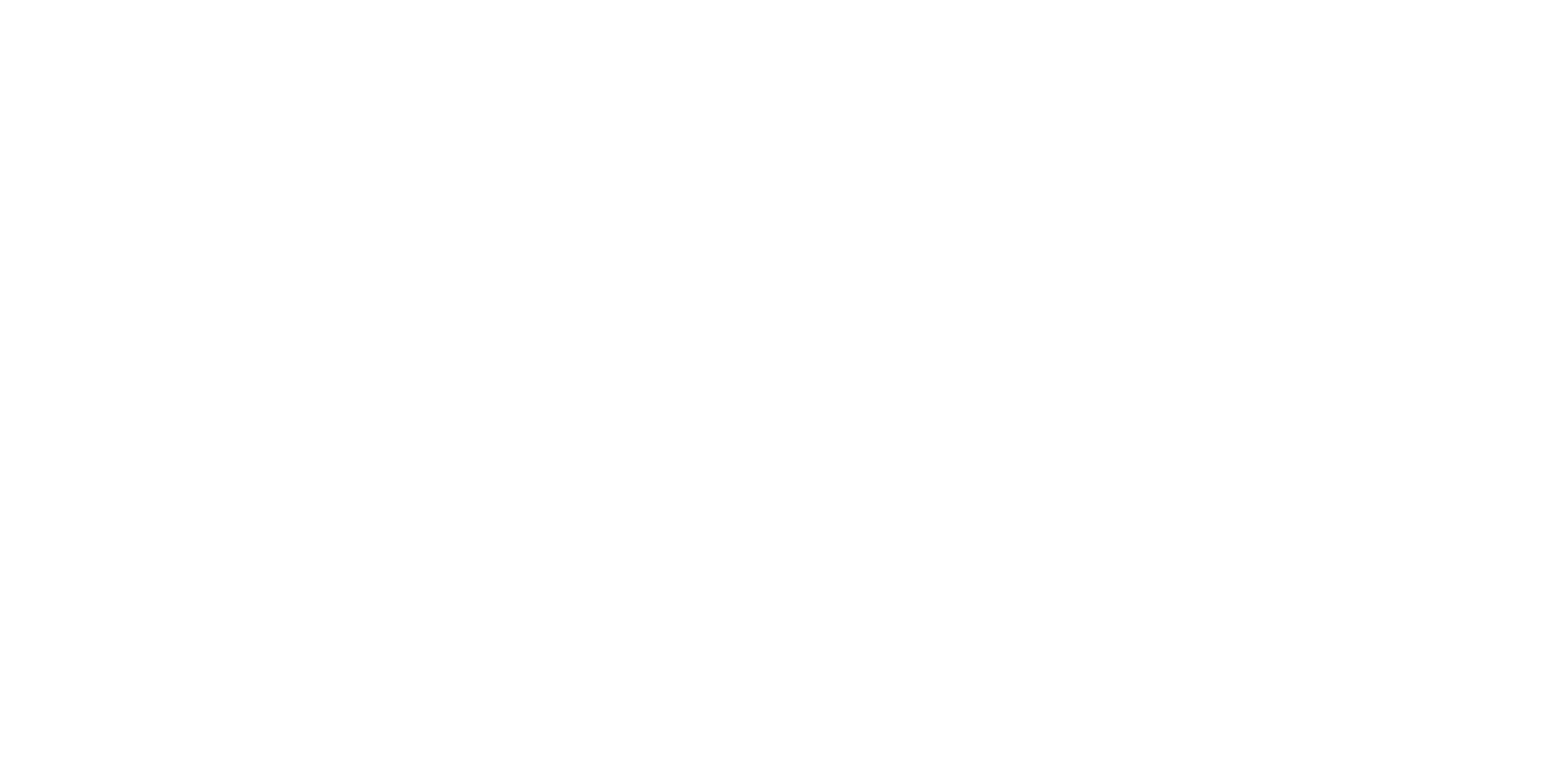 scroll, scrollTop: 0, scrollLeft: 0, axis: both 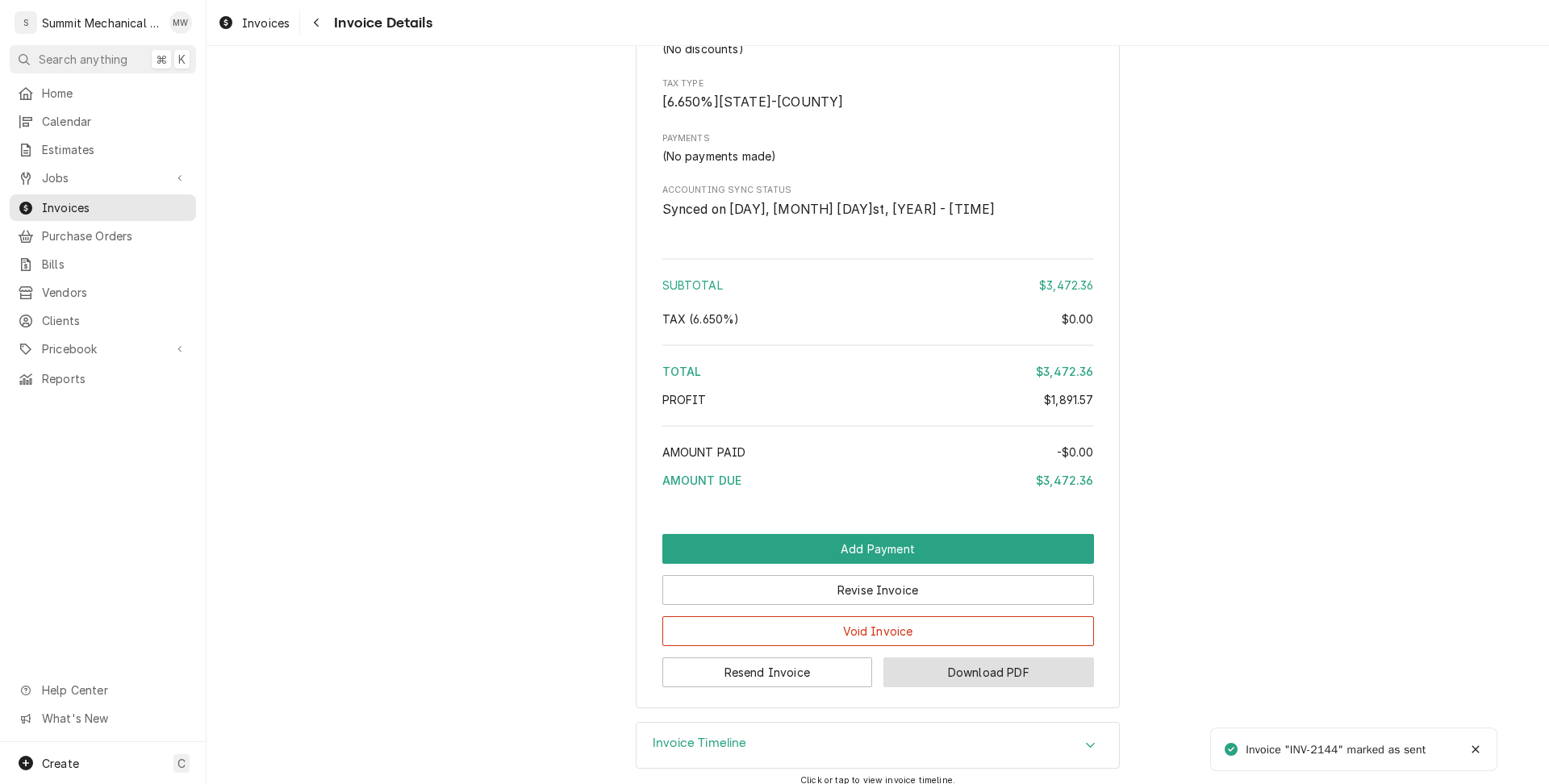 click on "Download PDF" at bounding box center [988, 672] 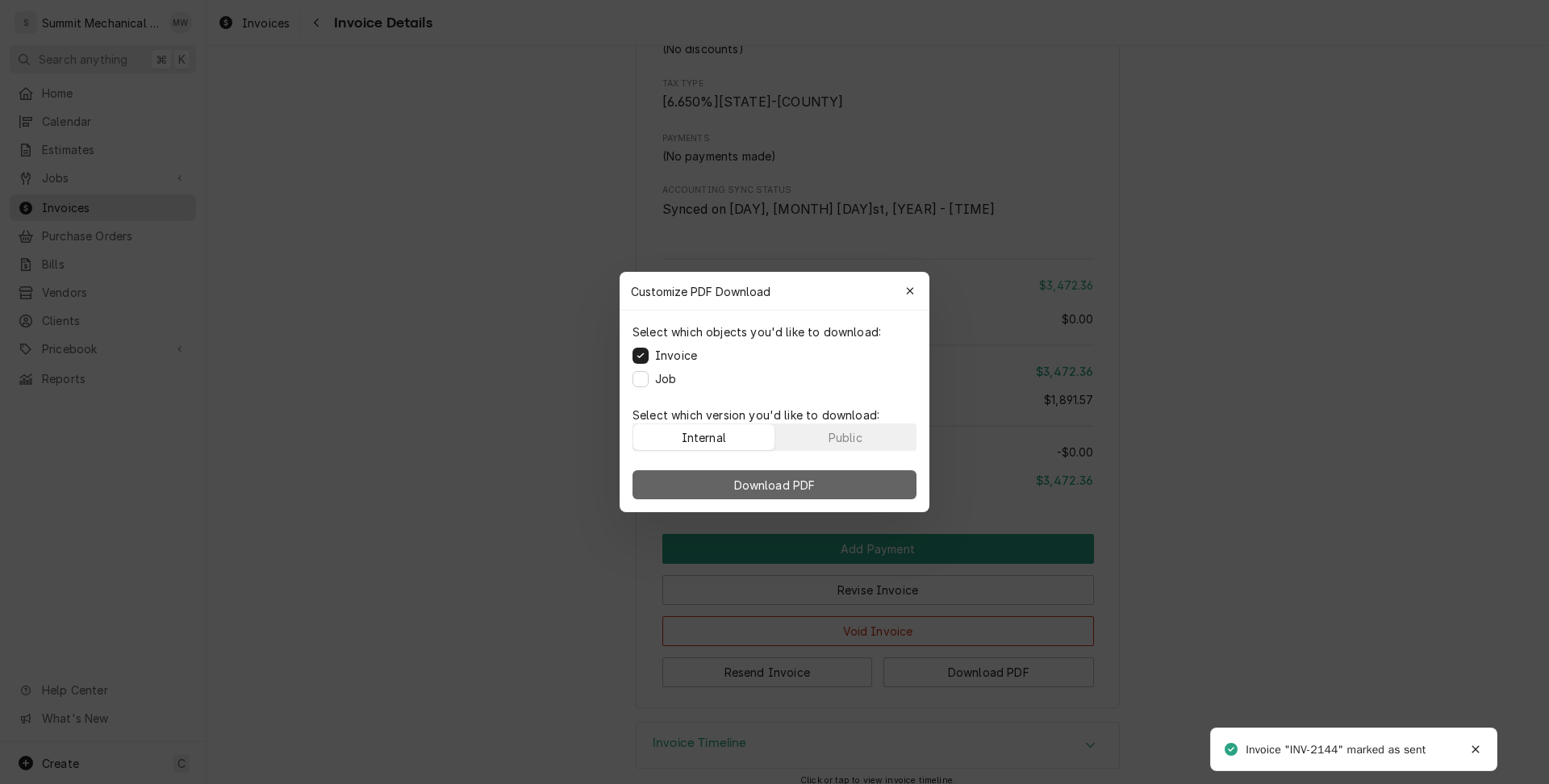 click on "Download PDF" at bounding box center [774, 485] 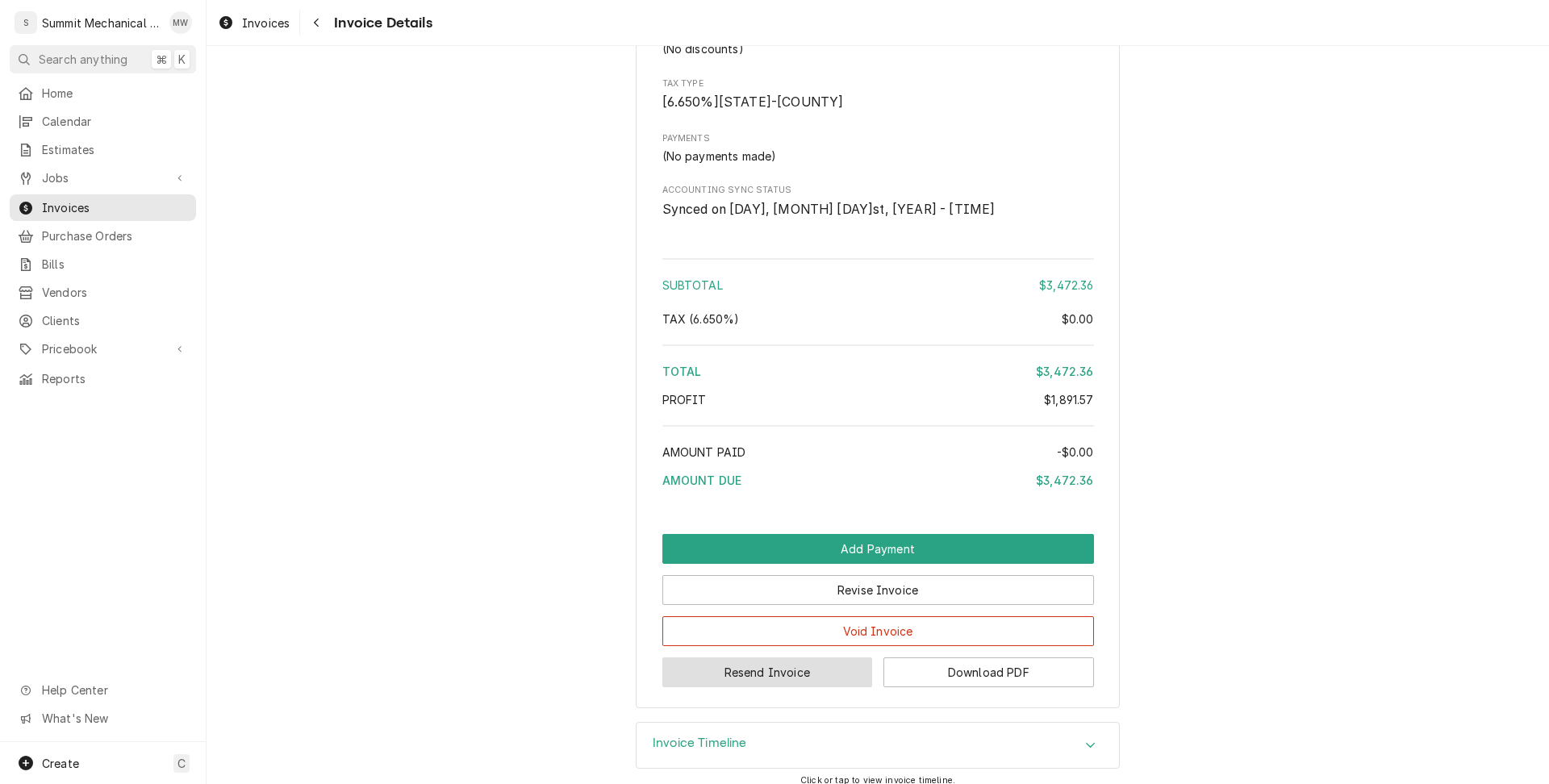 click on "Resend Invoice" at bounding box center [767, 672] 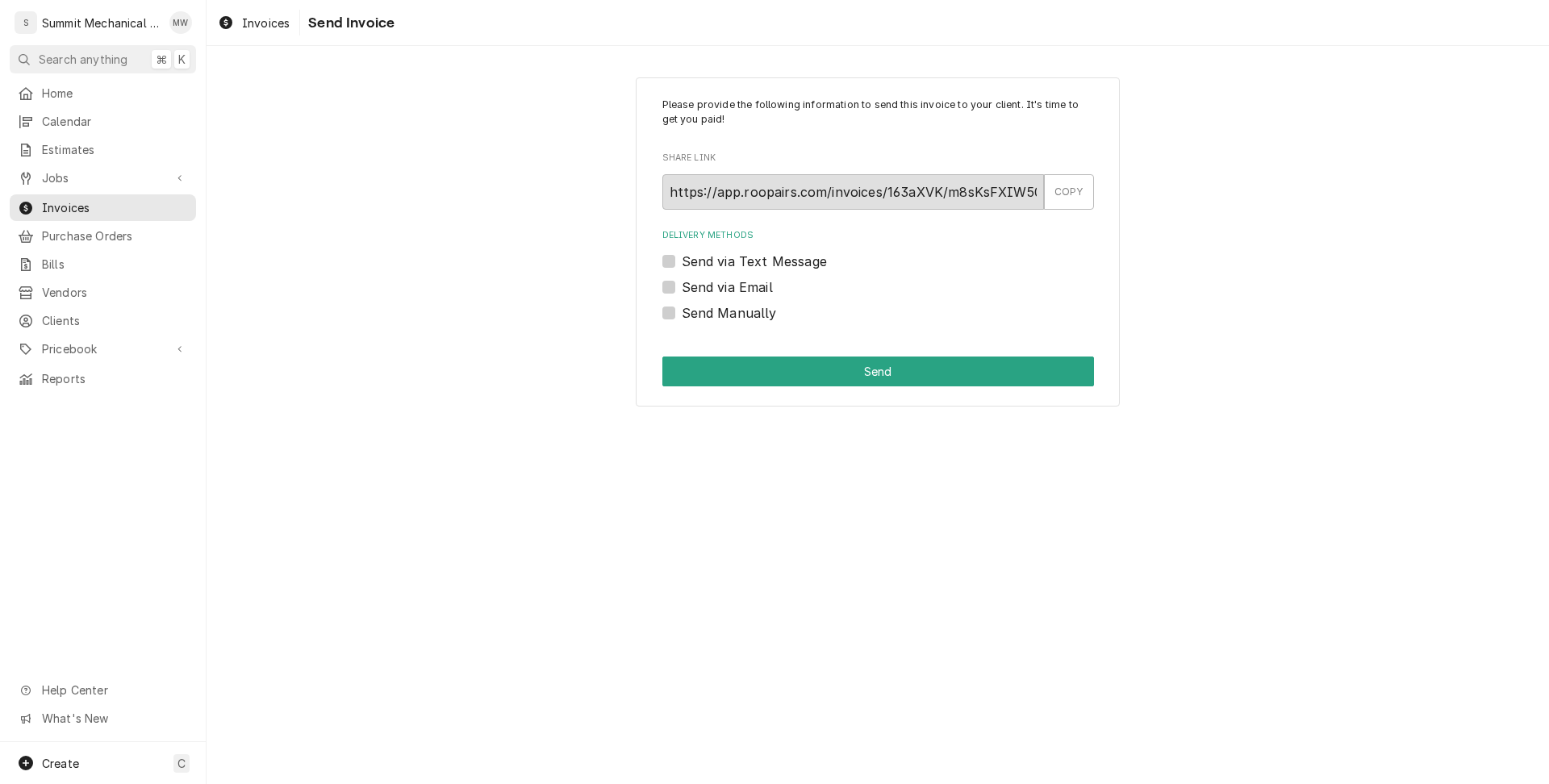 scroll, scrollTop: 0, scrollLeft: 0, axis: both 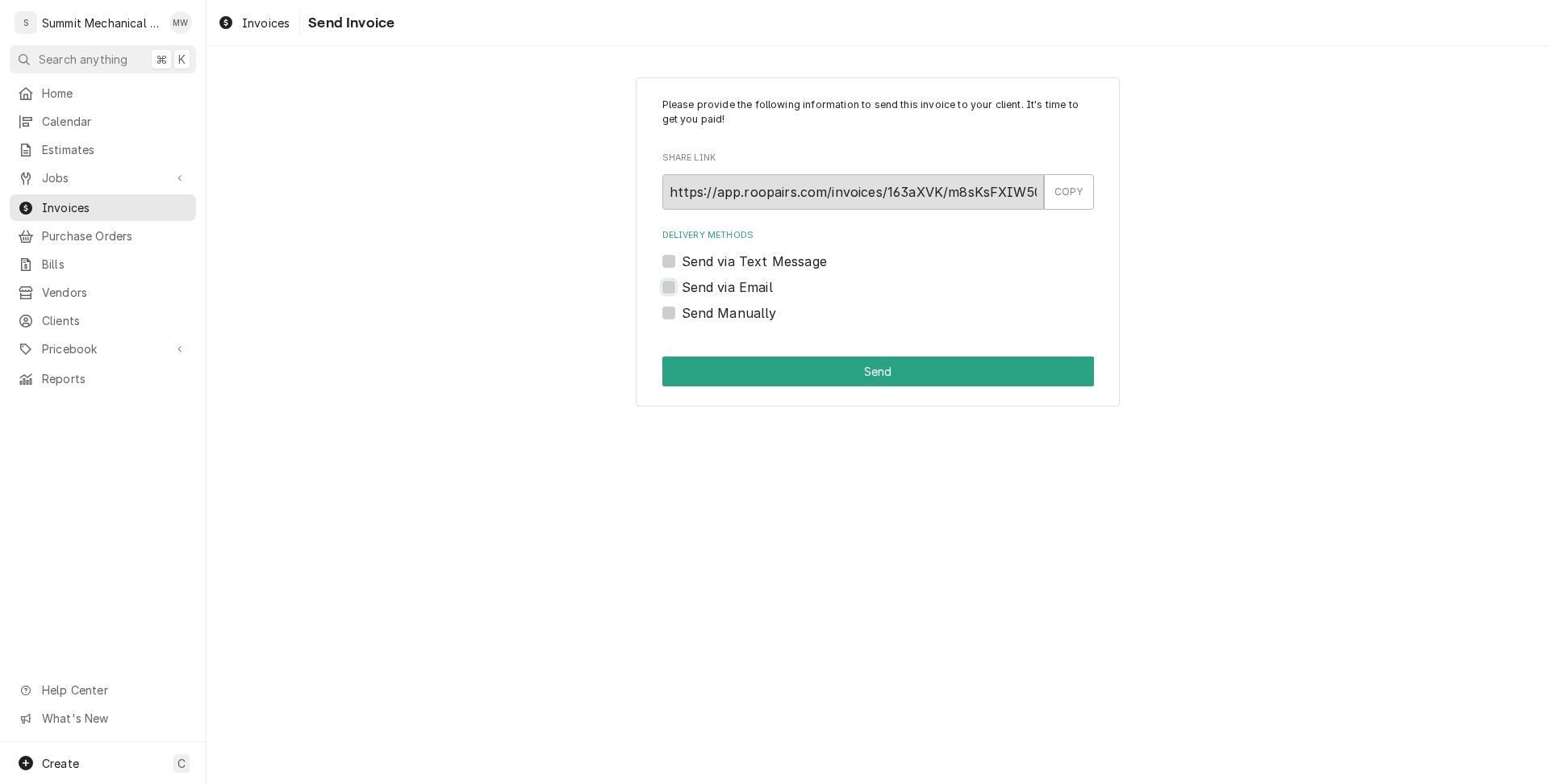 click on "Send via Email" at bounding box center (897, 295) 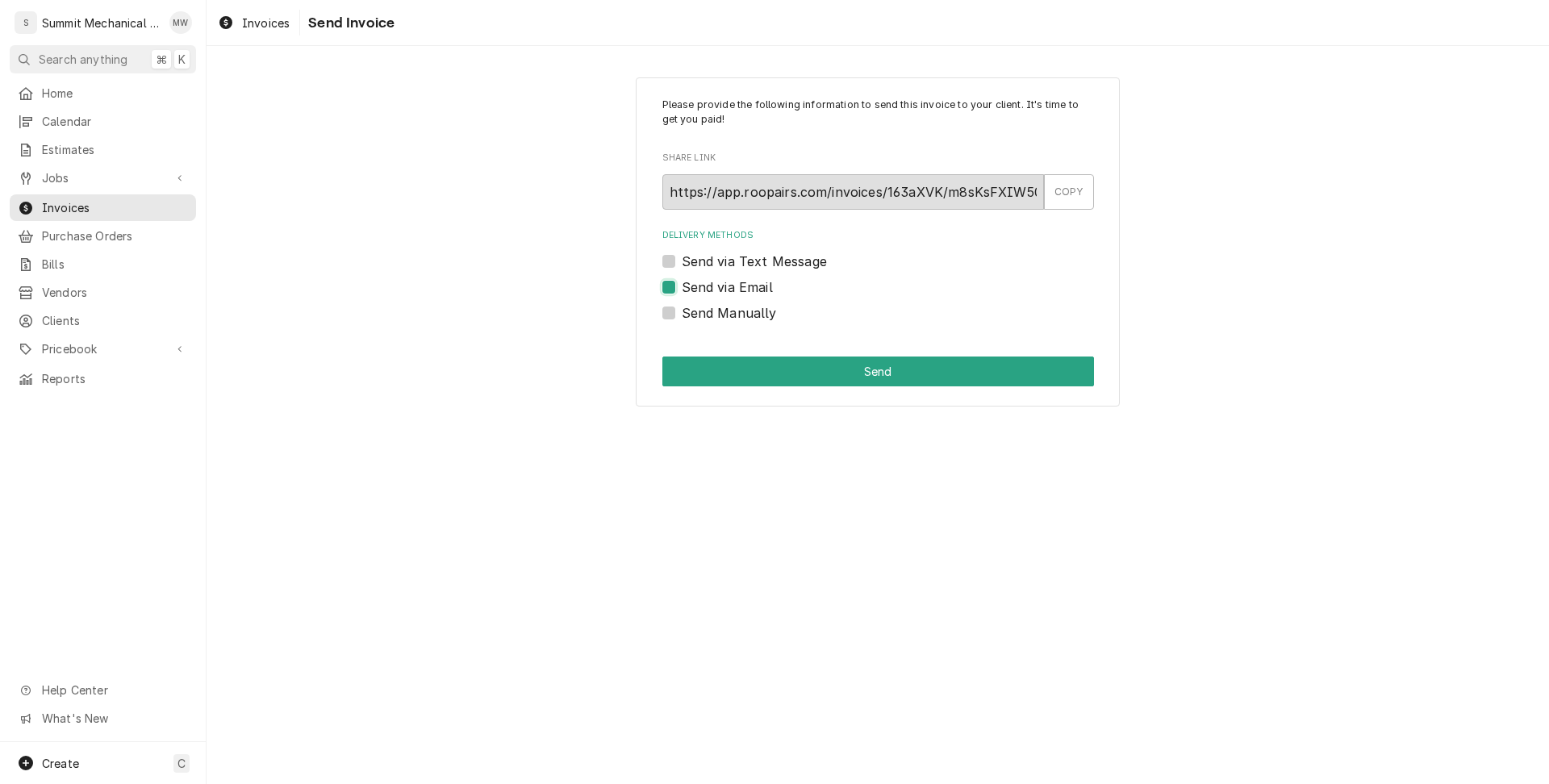 checkbox on "true" 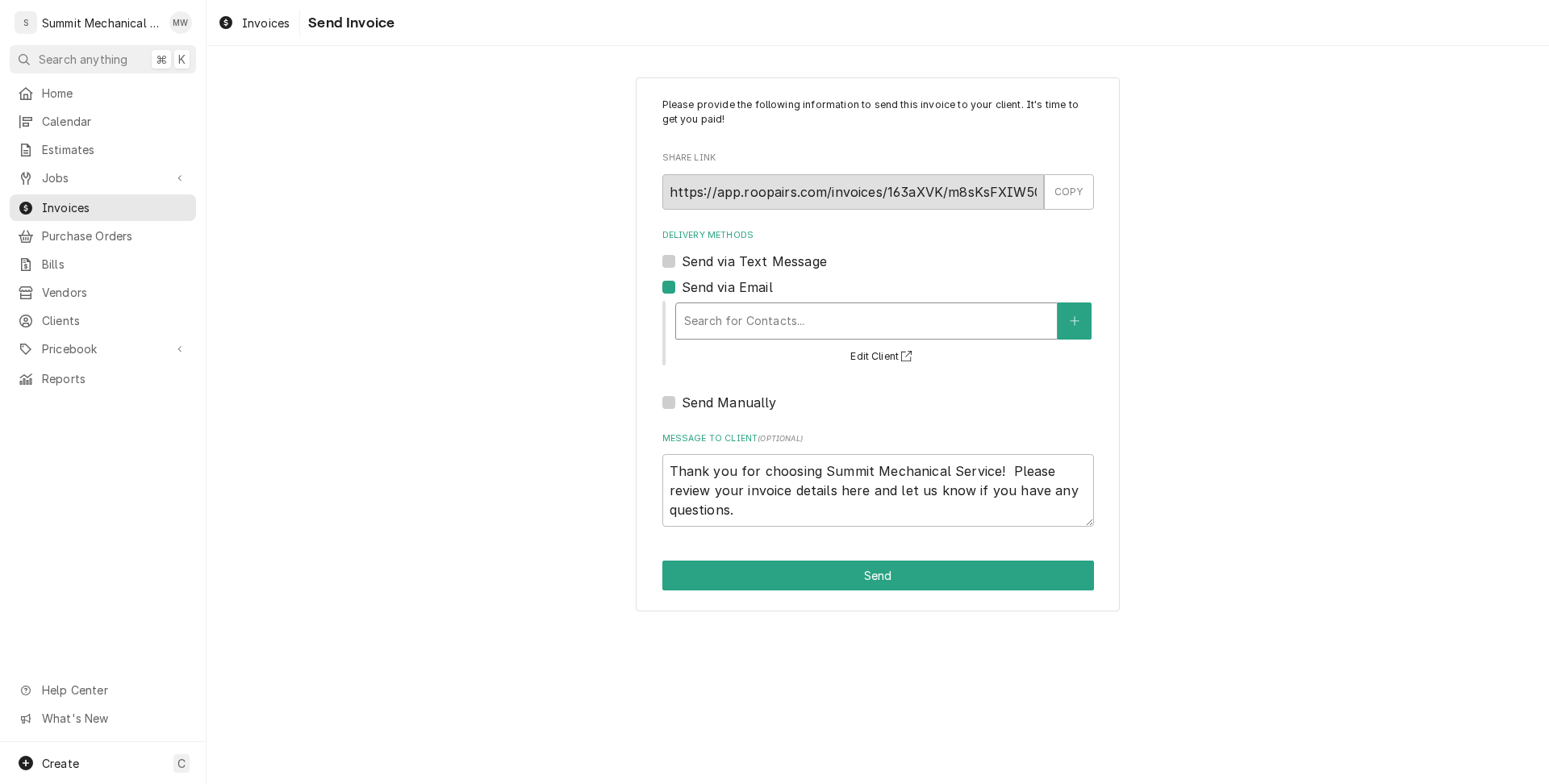click at bounding box center (866, 321) 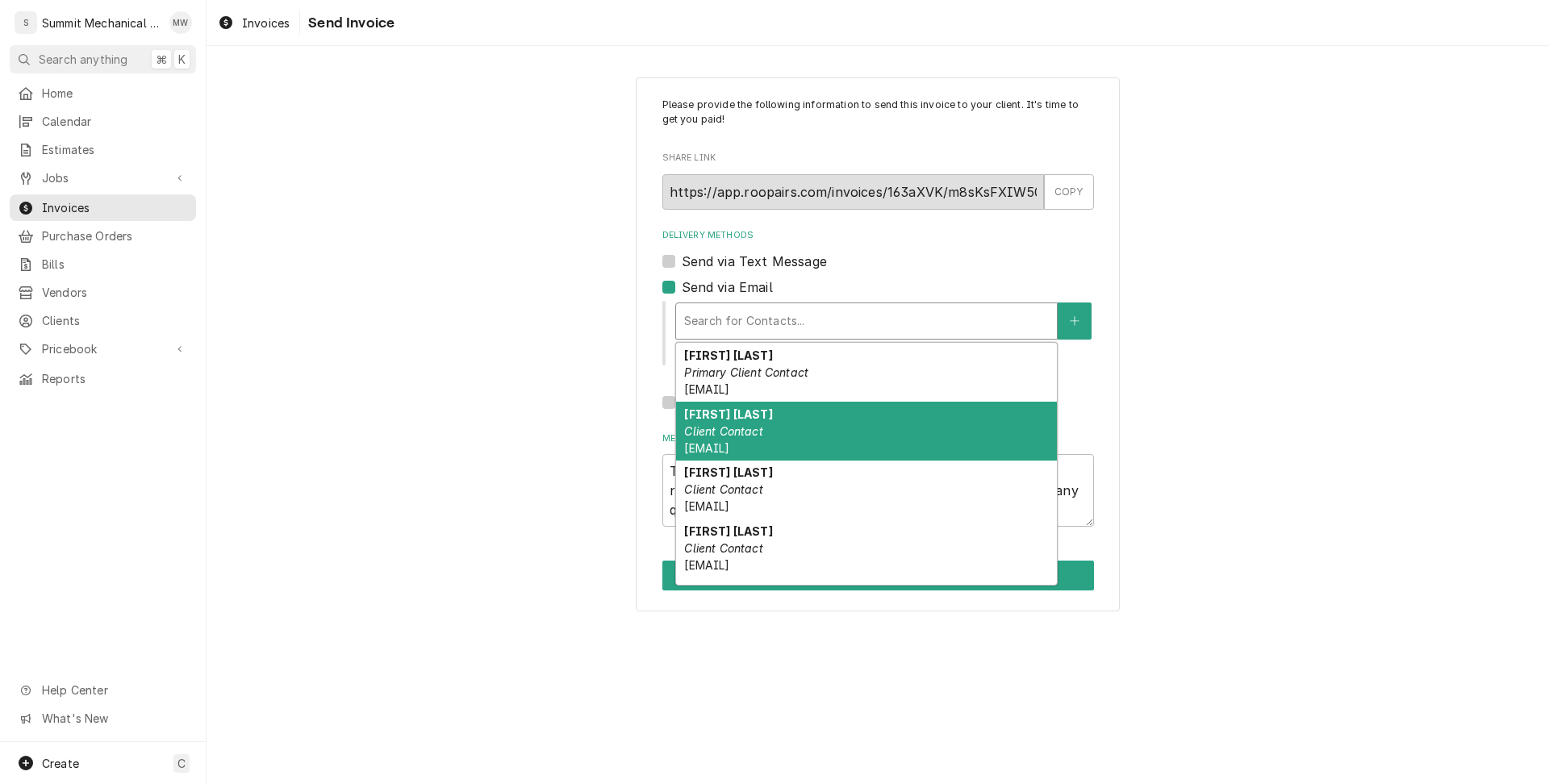 click on "Client Contact" at bounding box center (723, 431) 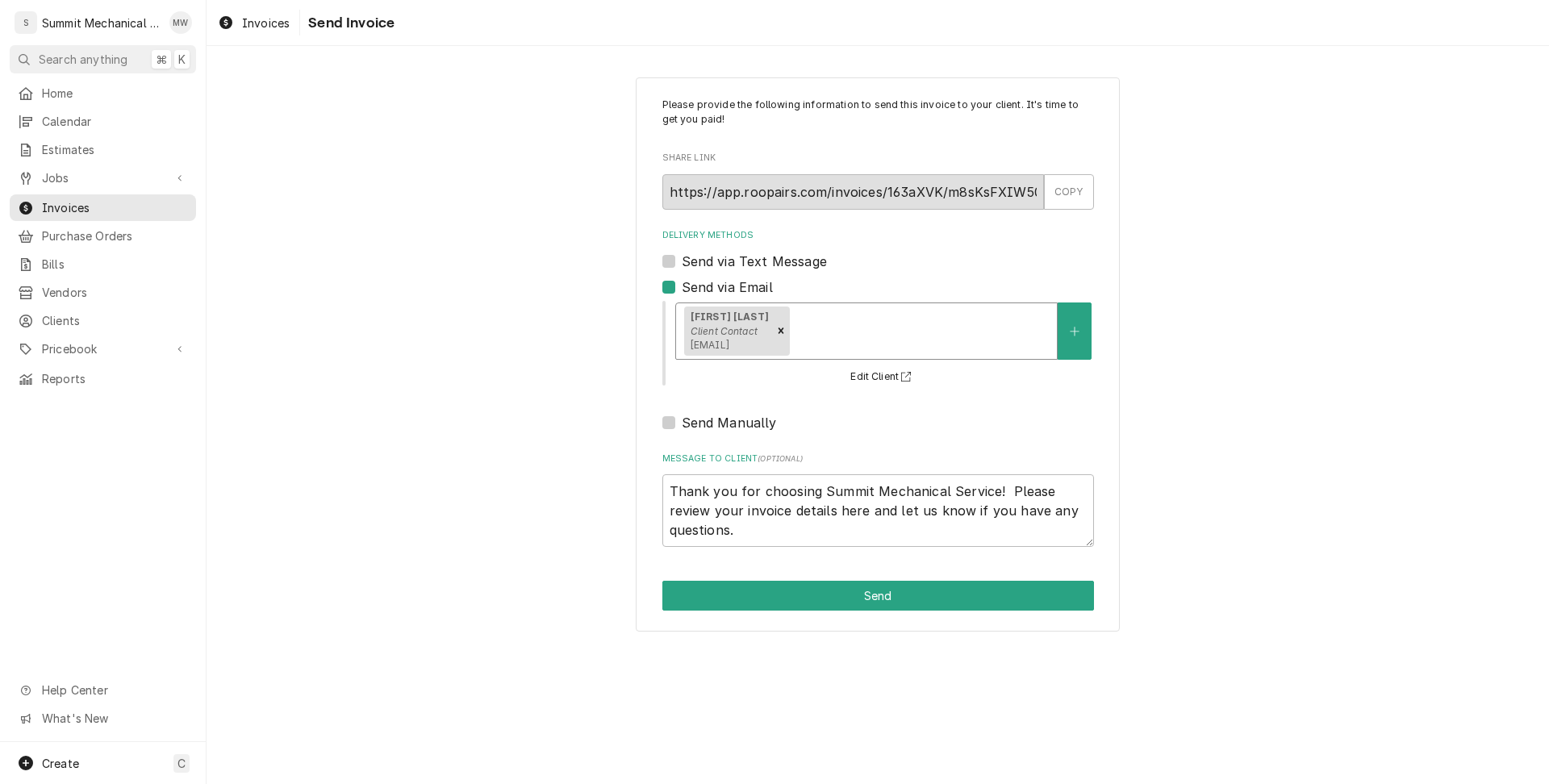 click at bounding box center [921, 331] 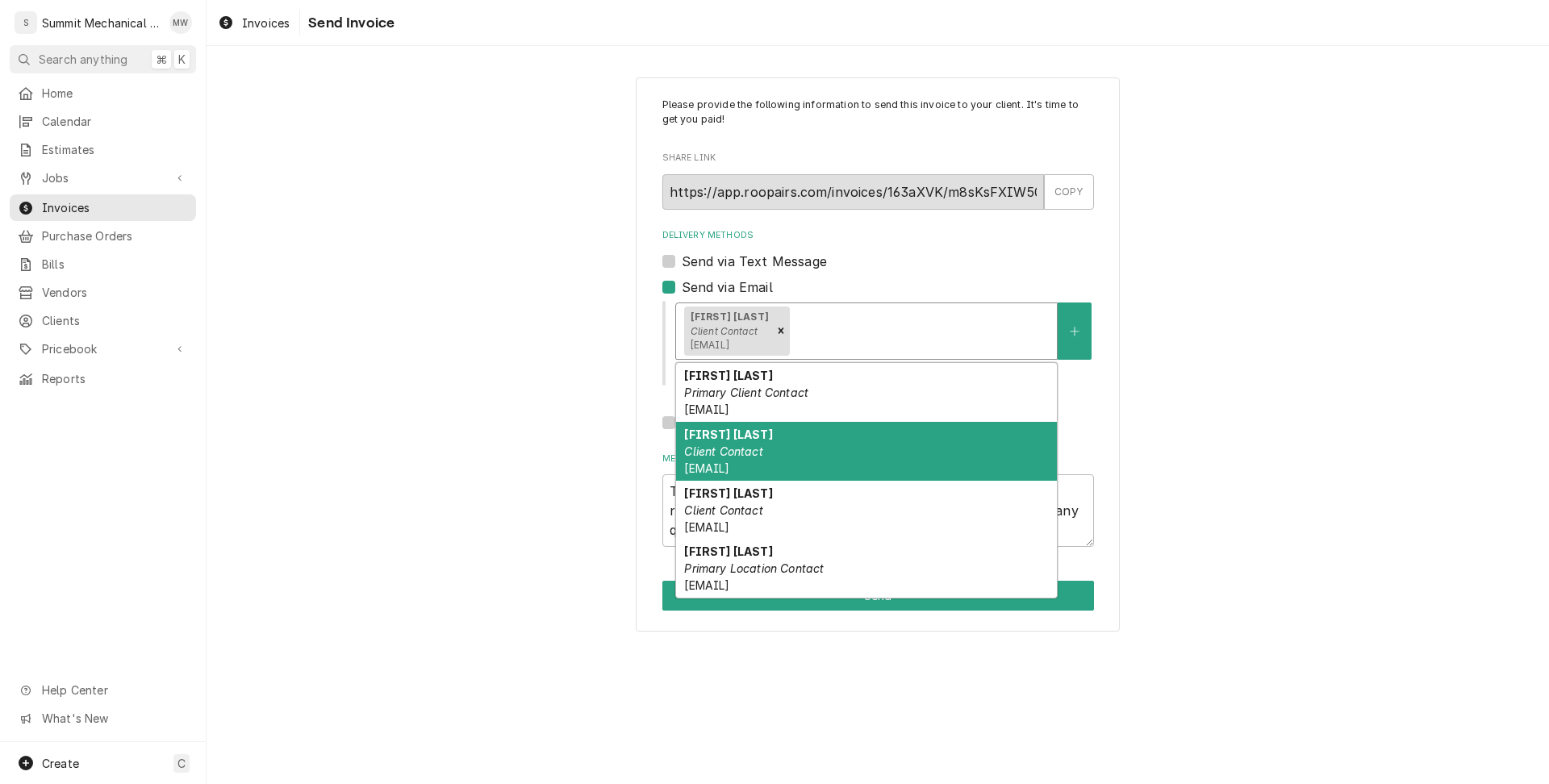 click on "John Taylor Client Contact Taylorj@aruplab.com" at bounding box center [866, 451] 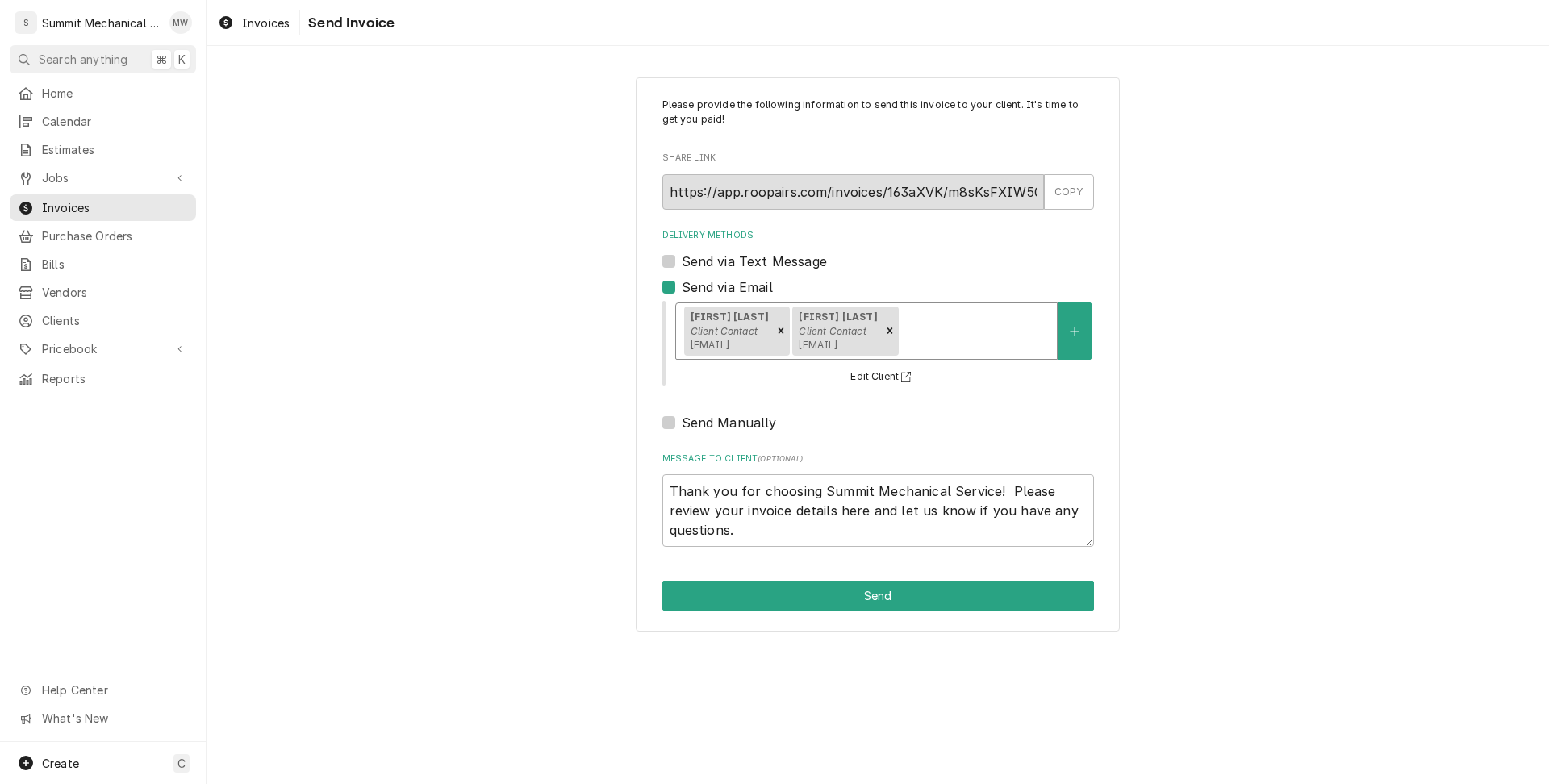 click at bounding box center [975, 331] 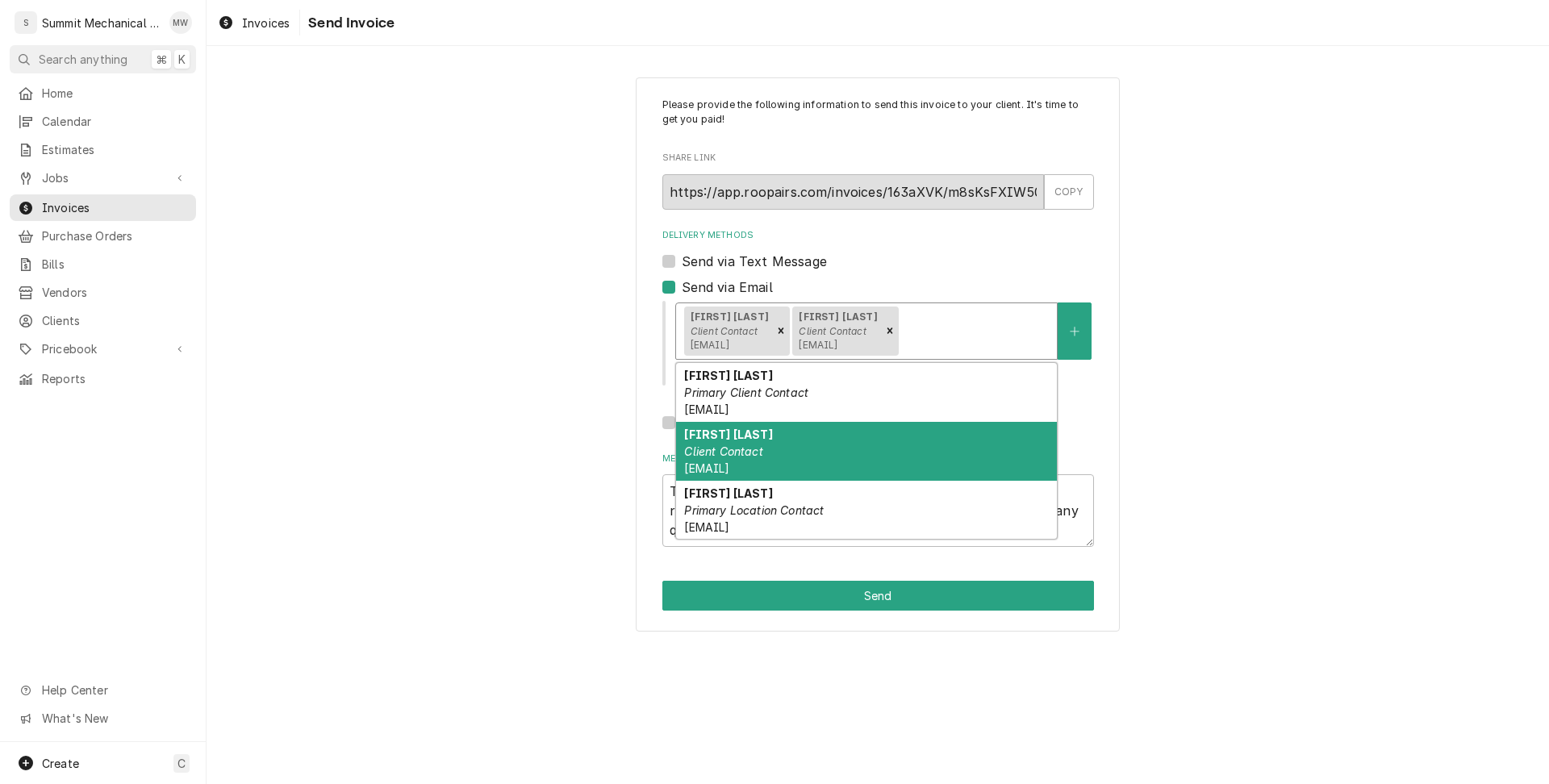 click on "Joseph Chidester Client Contact joseph.chidester@aruplab.com" at bounding box center (866, 451) 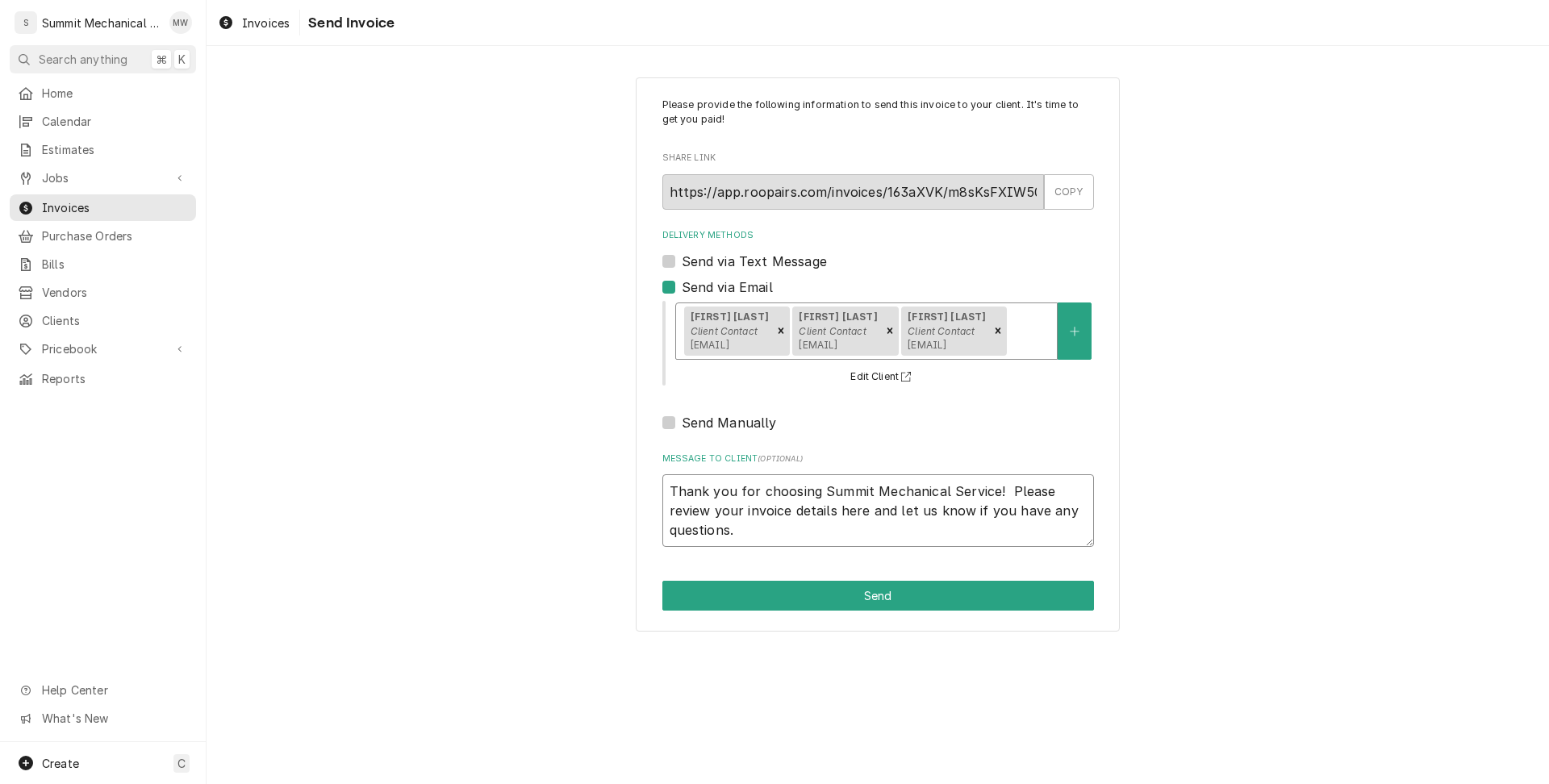 click on "Thank you for choosing Summit Mechanical Service!  Please review your invoice details here and let us know if you have any questions." at bounding box center [878, 511] 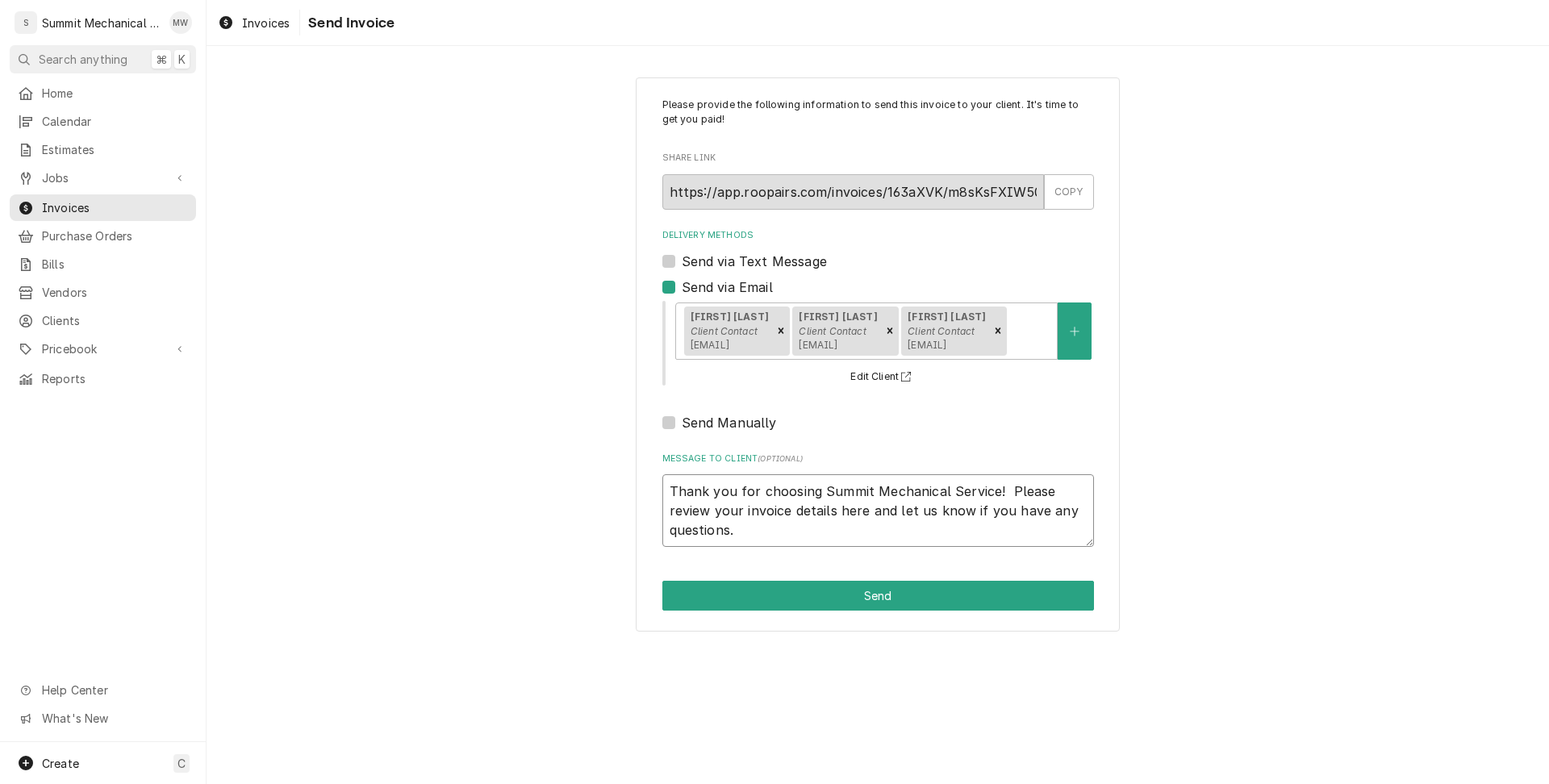 paste on "PO# 40399" 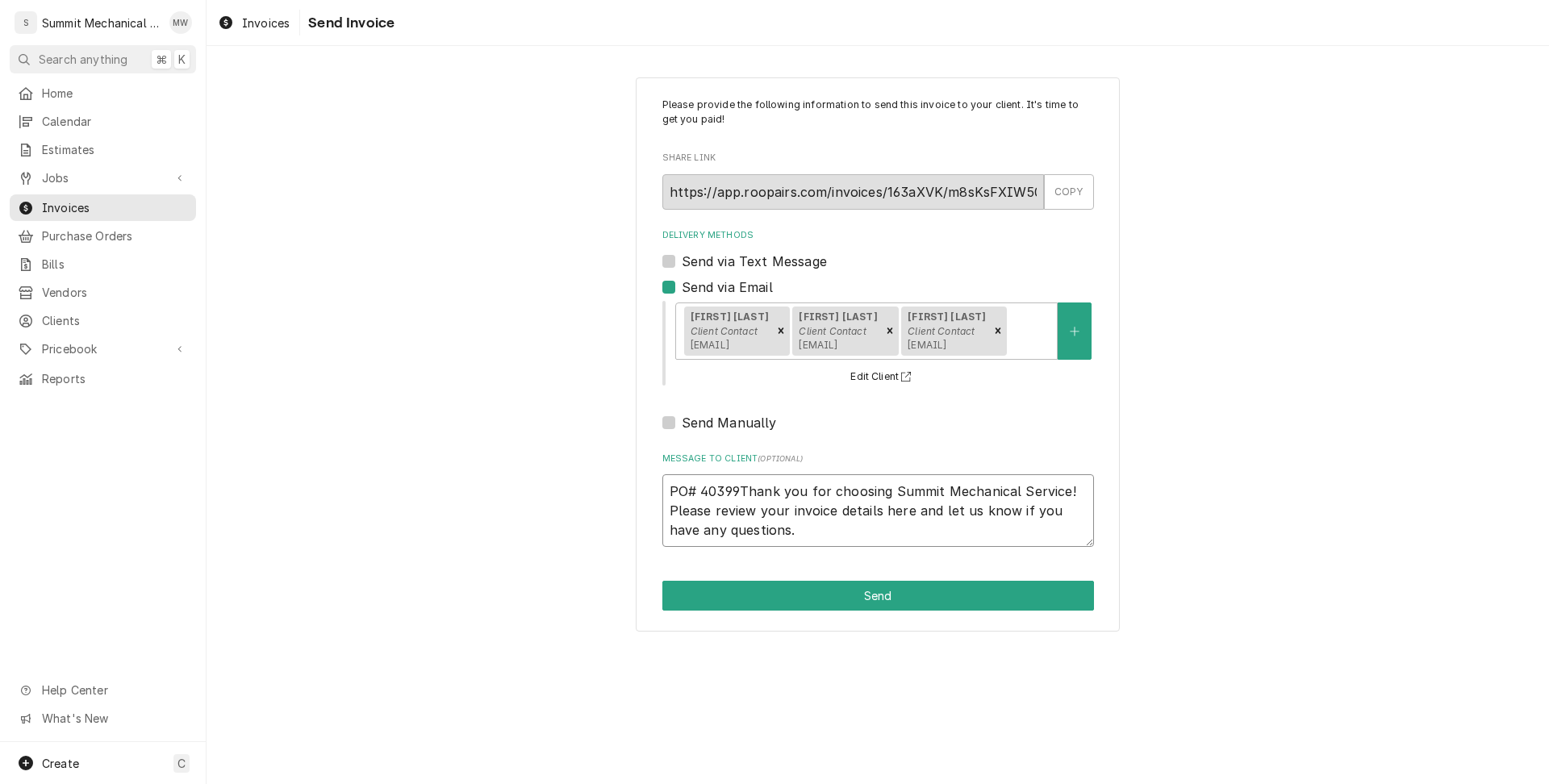 type on "x" 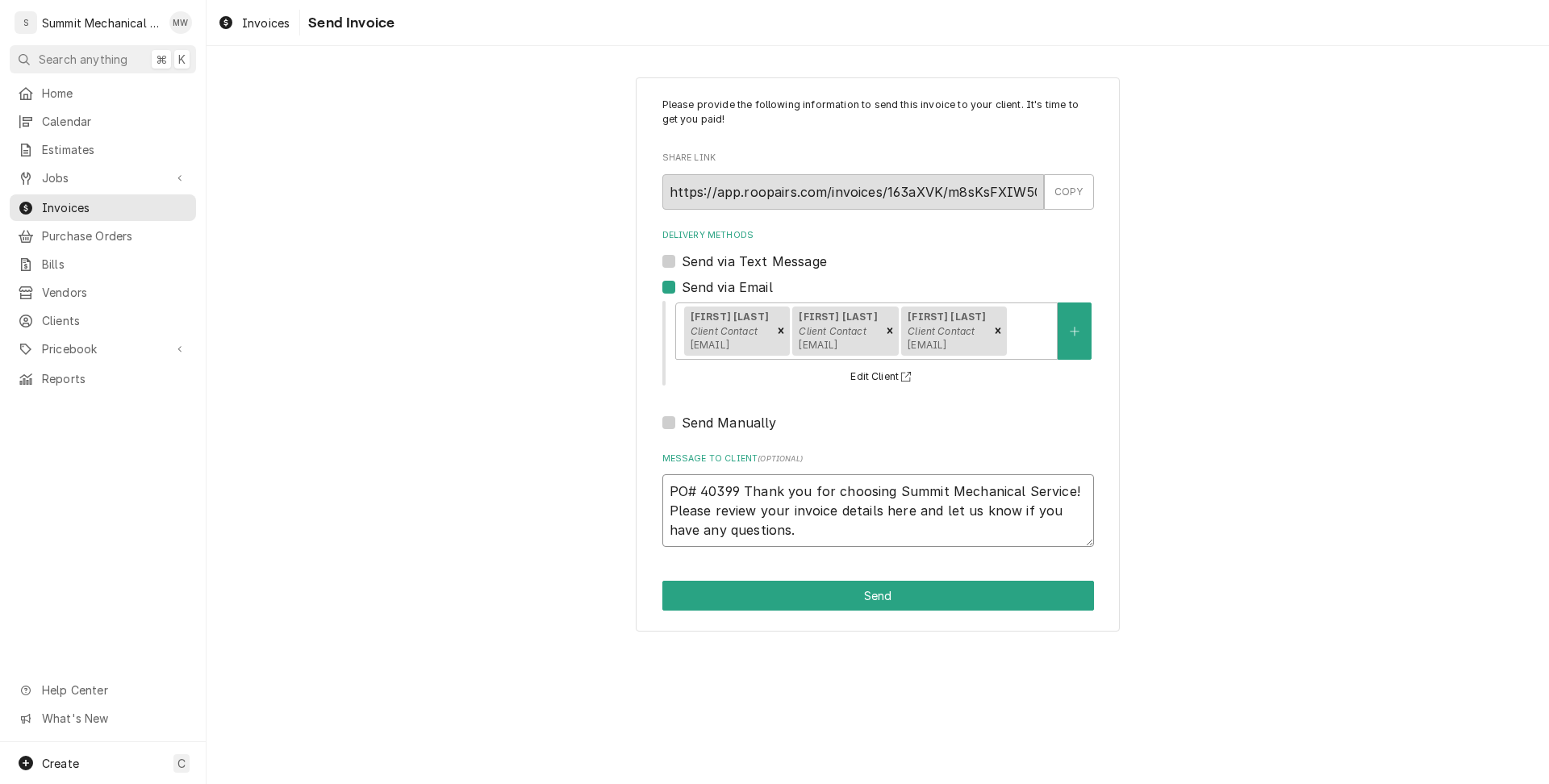 type on "x" 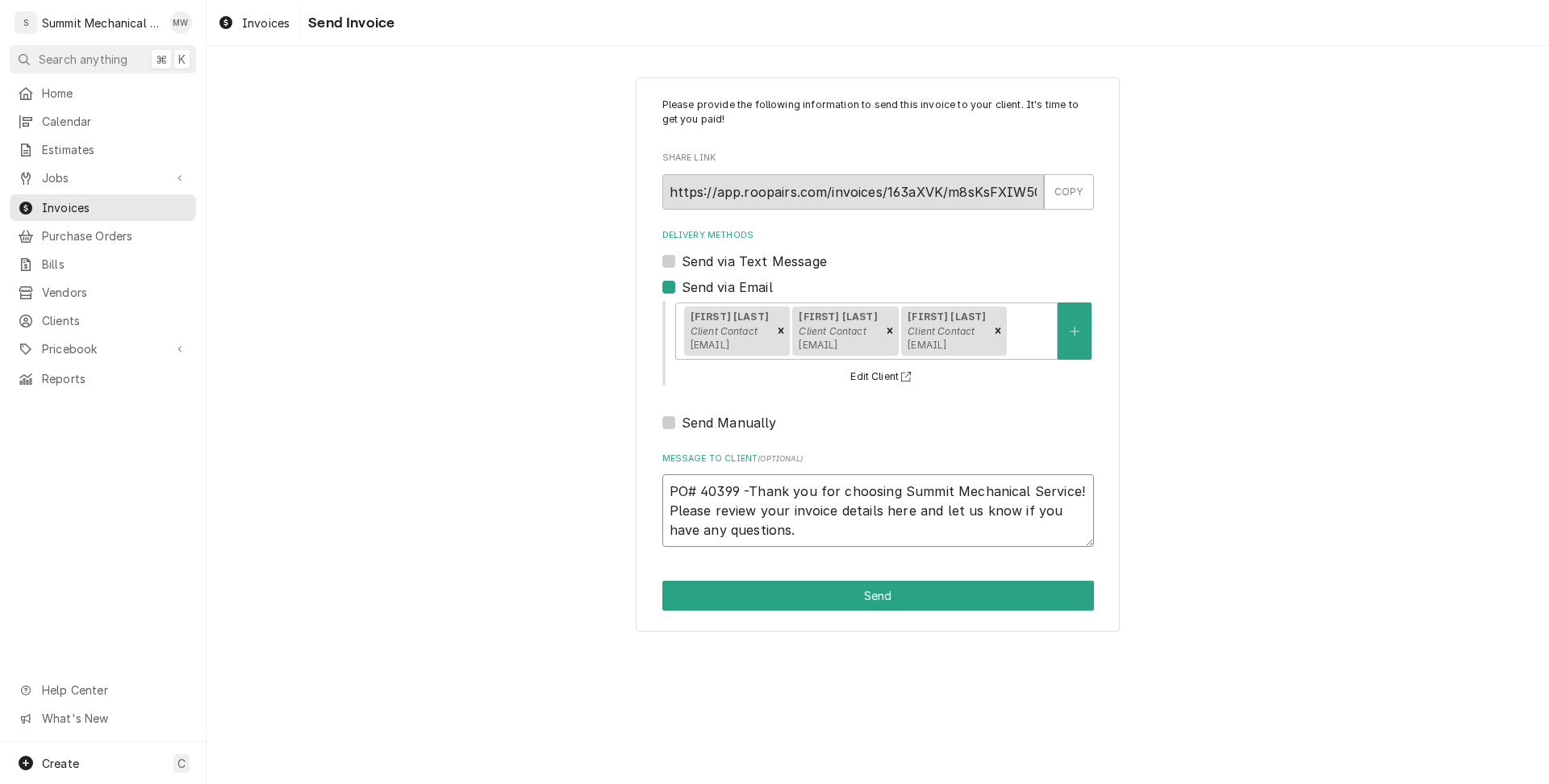 type on "x" 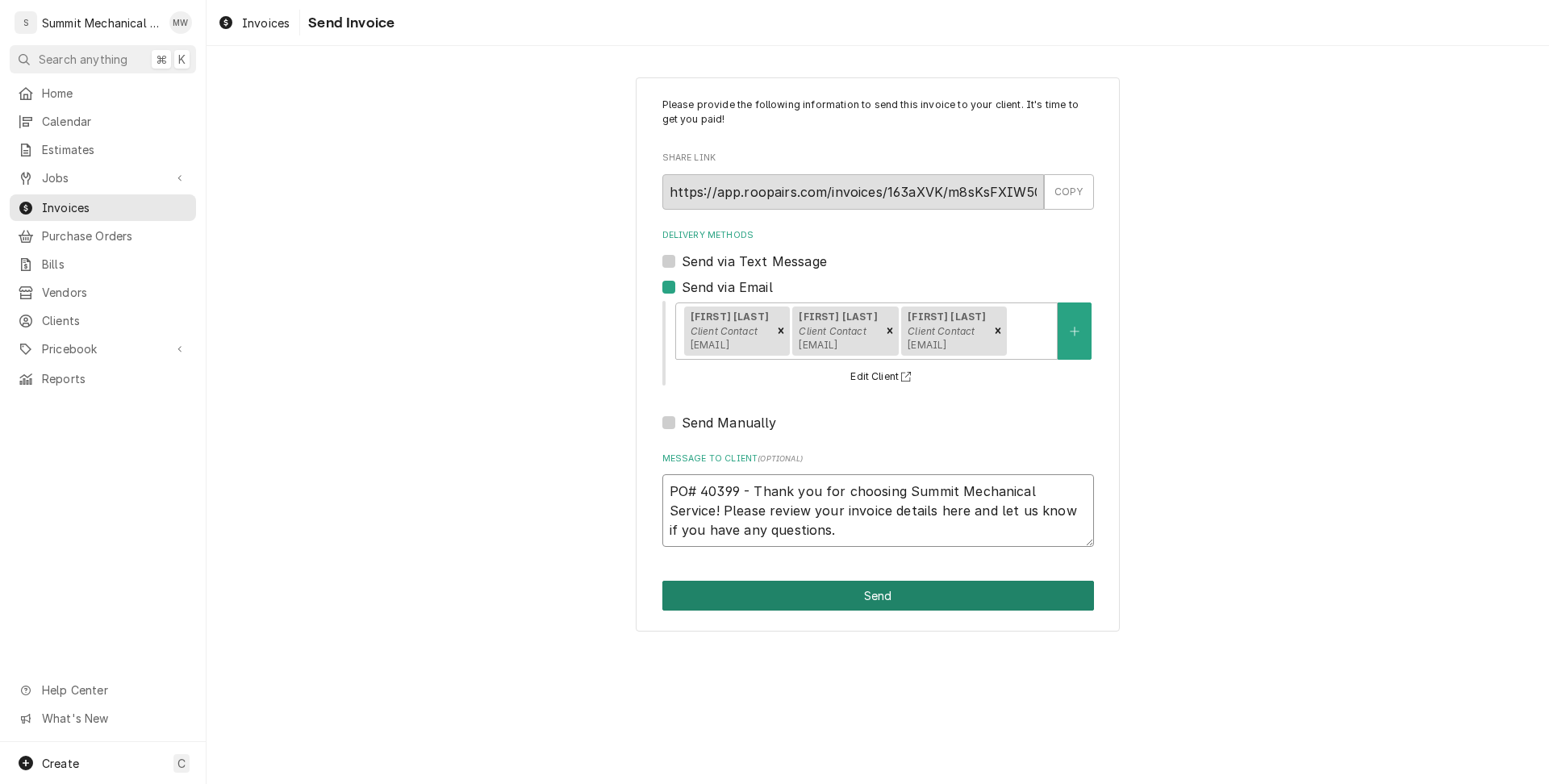 type on "PO# 40399 - Thank you for choosing Summit Mechanical Service!  Please review your invoice details here and let us know if you have any questions." 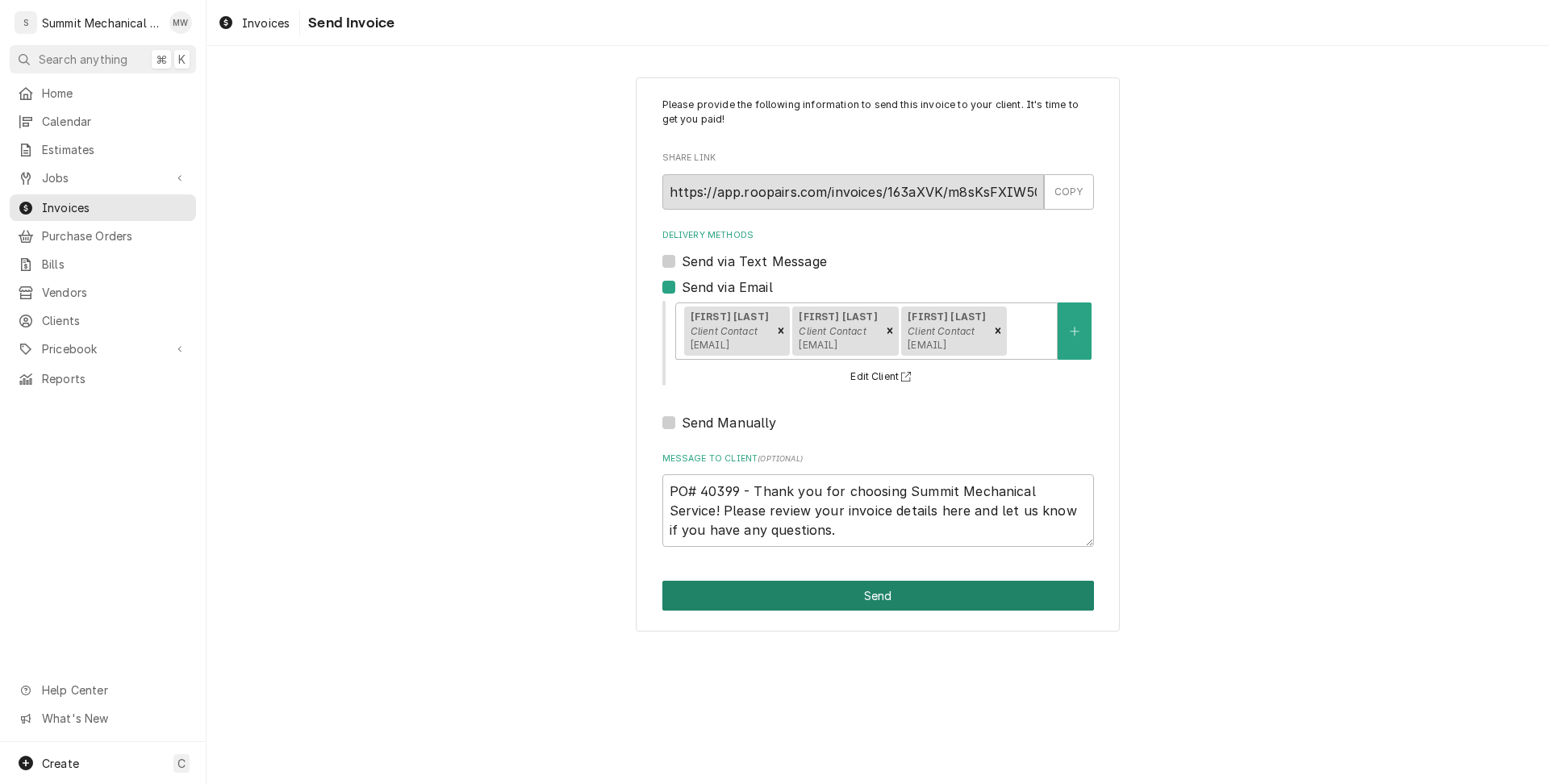 click on "Send" at bounding box center [878, 595] 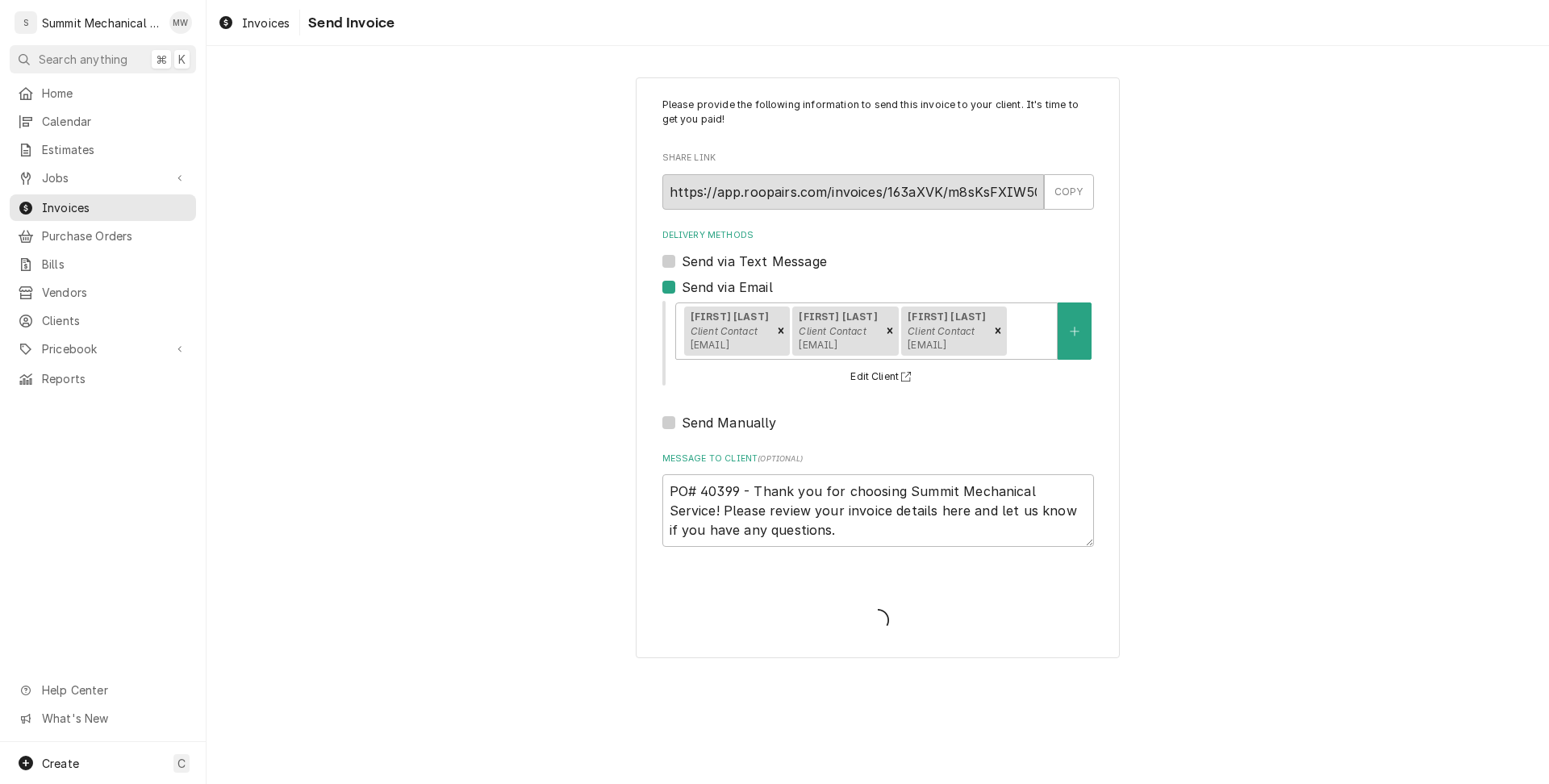 type on "x" 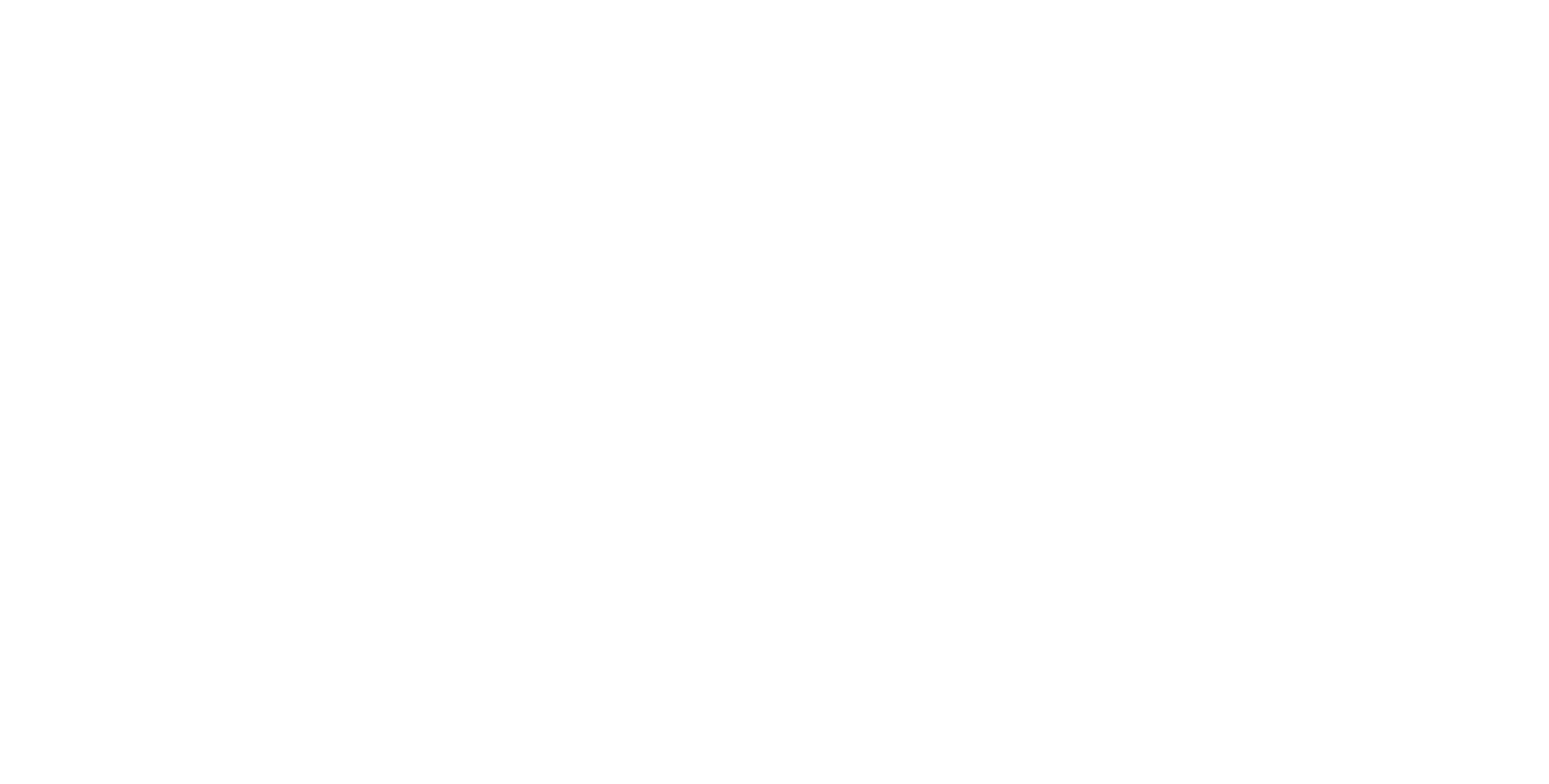 scroll, scrollTop: 0, scrollLeft: 0, axis: both 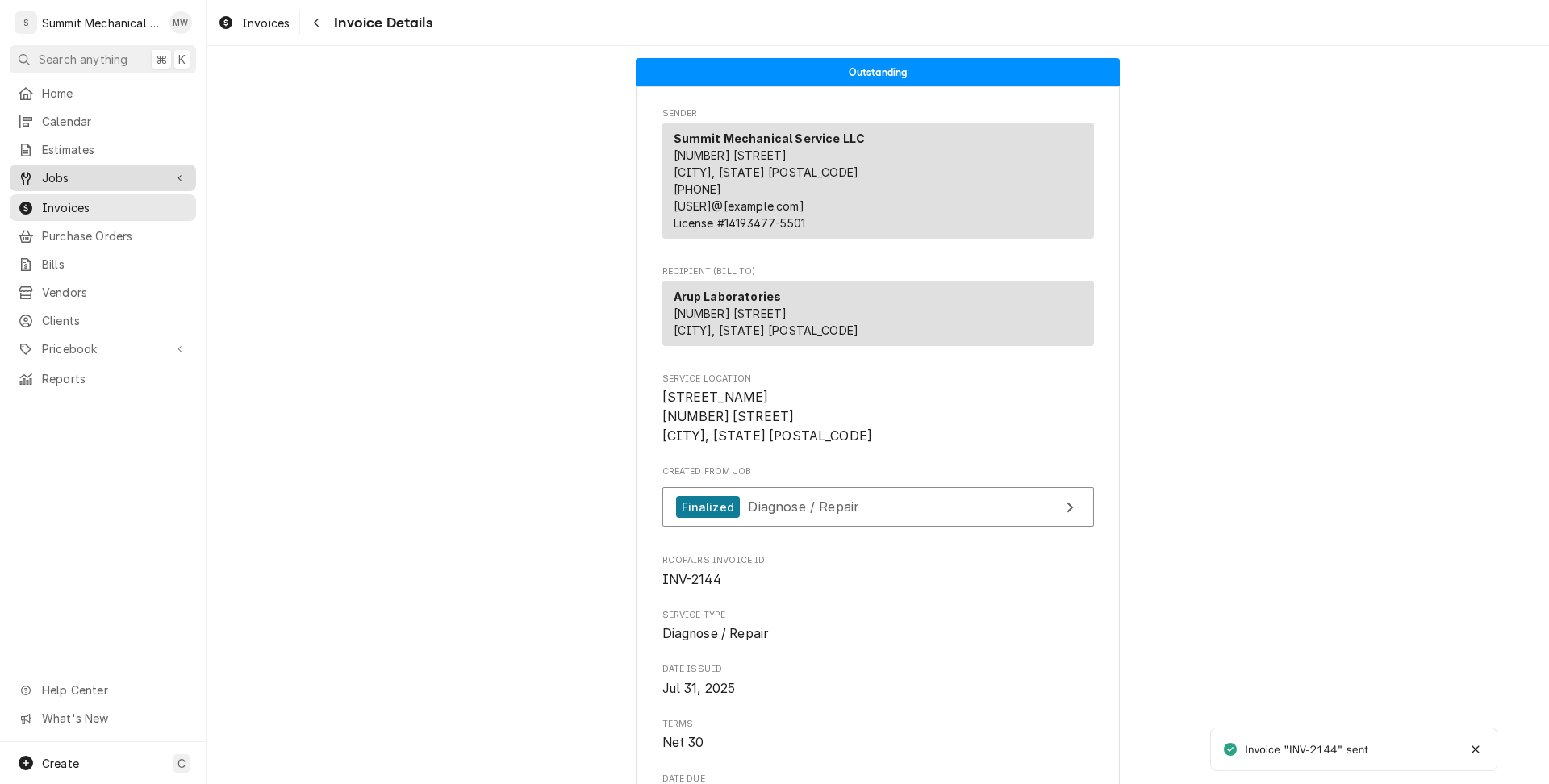 click on "Jobs" at bounding box center (102, 177) 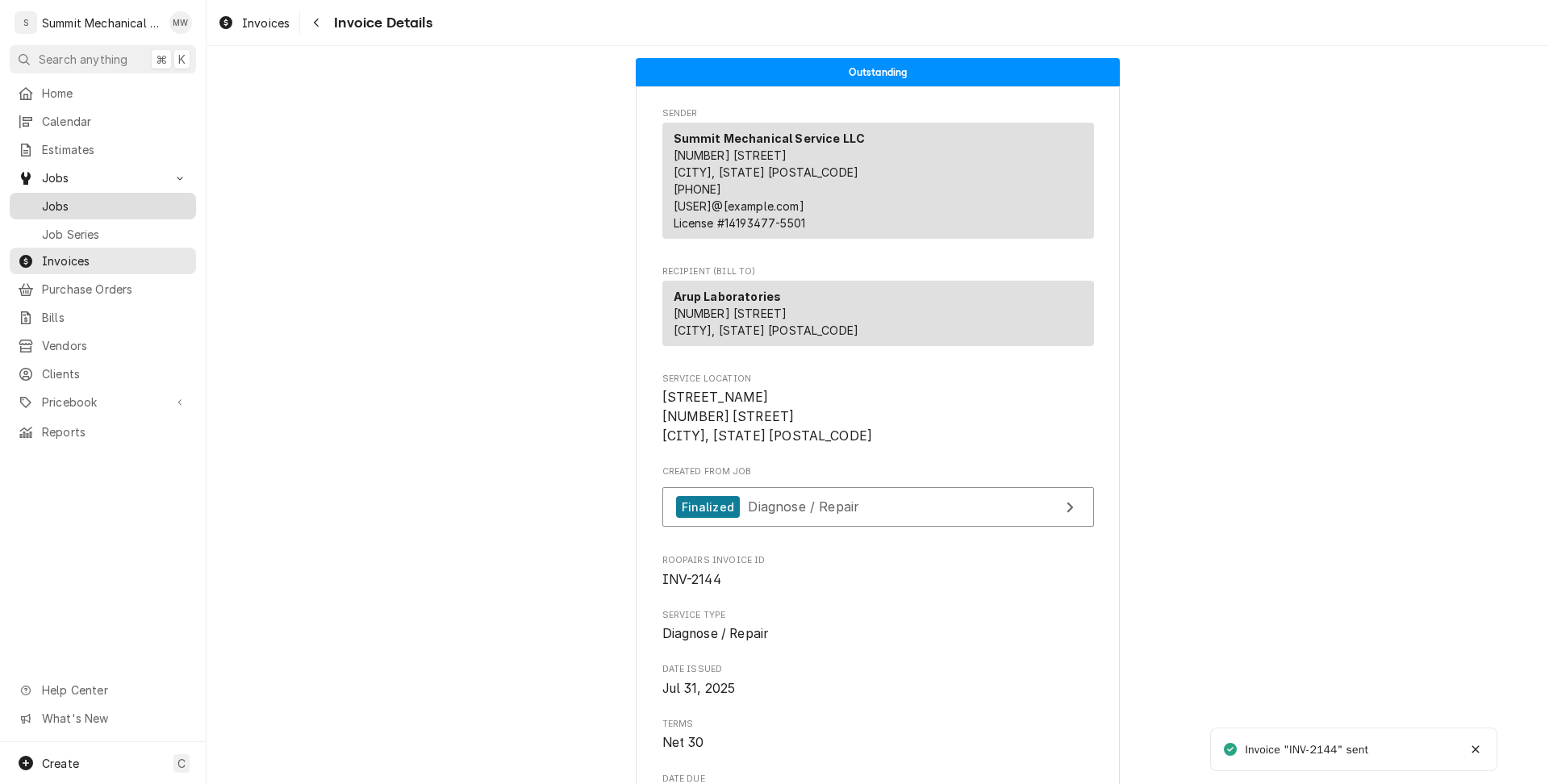 click on "Jobs" at bounding box center (102, 206) 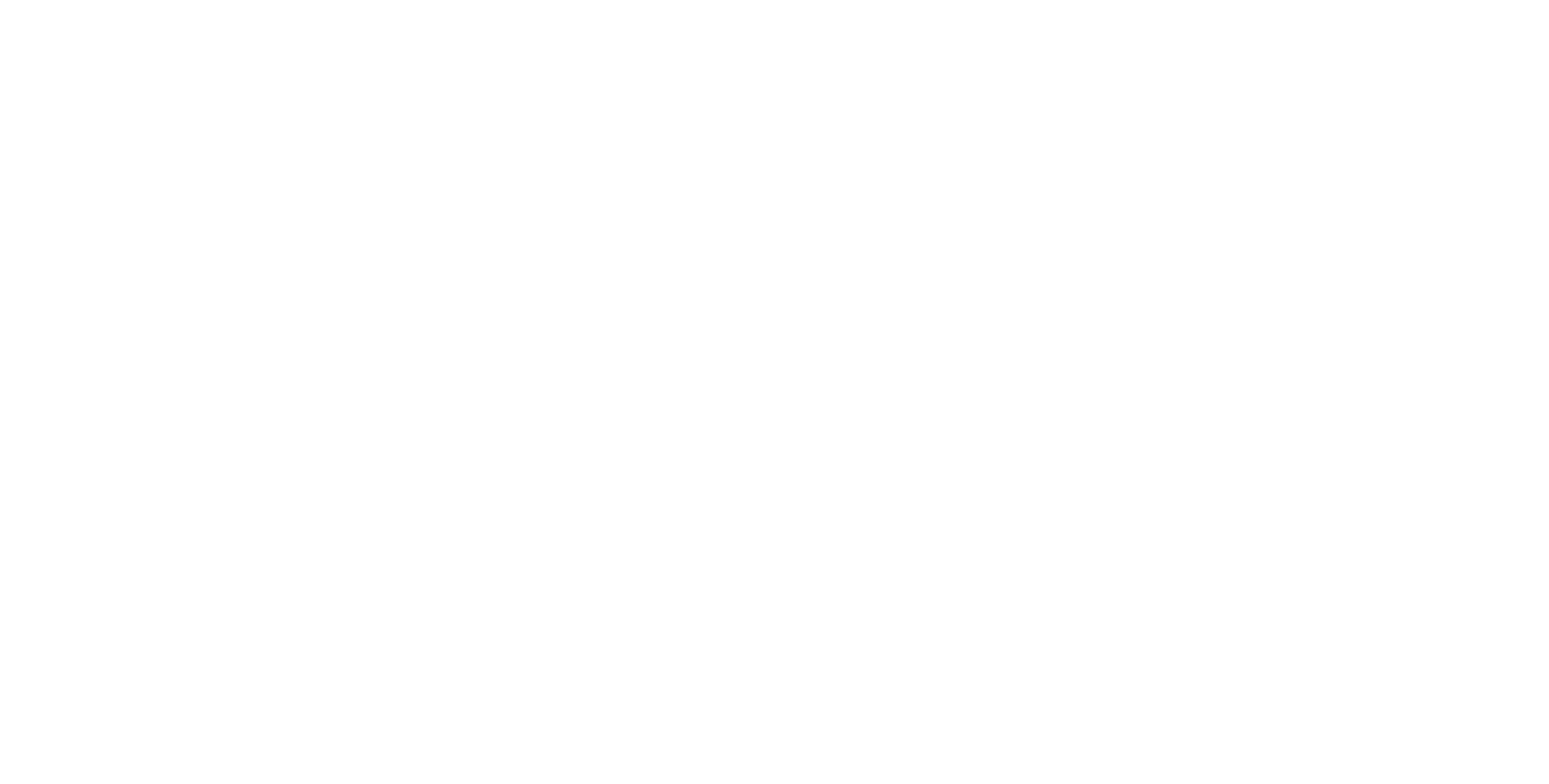 scroll, scrollTop: 0, scrollLeft: 0, axis: both 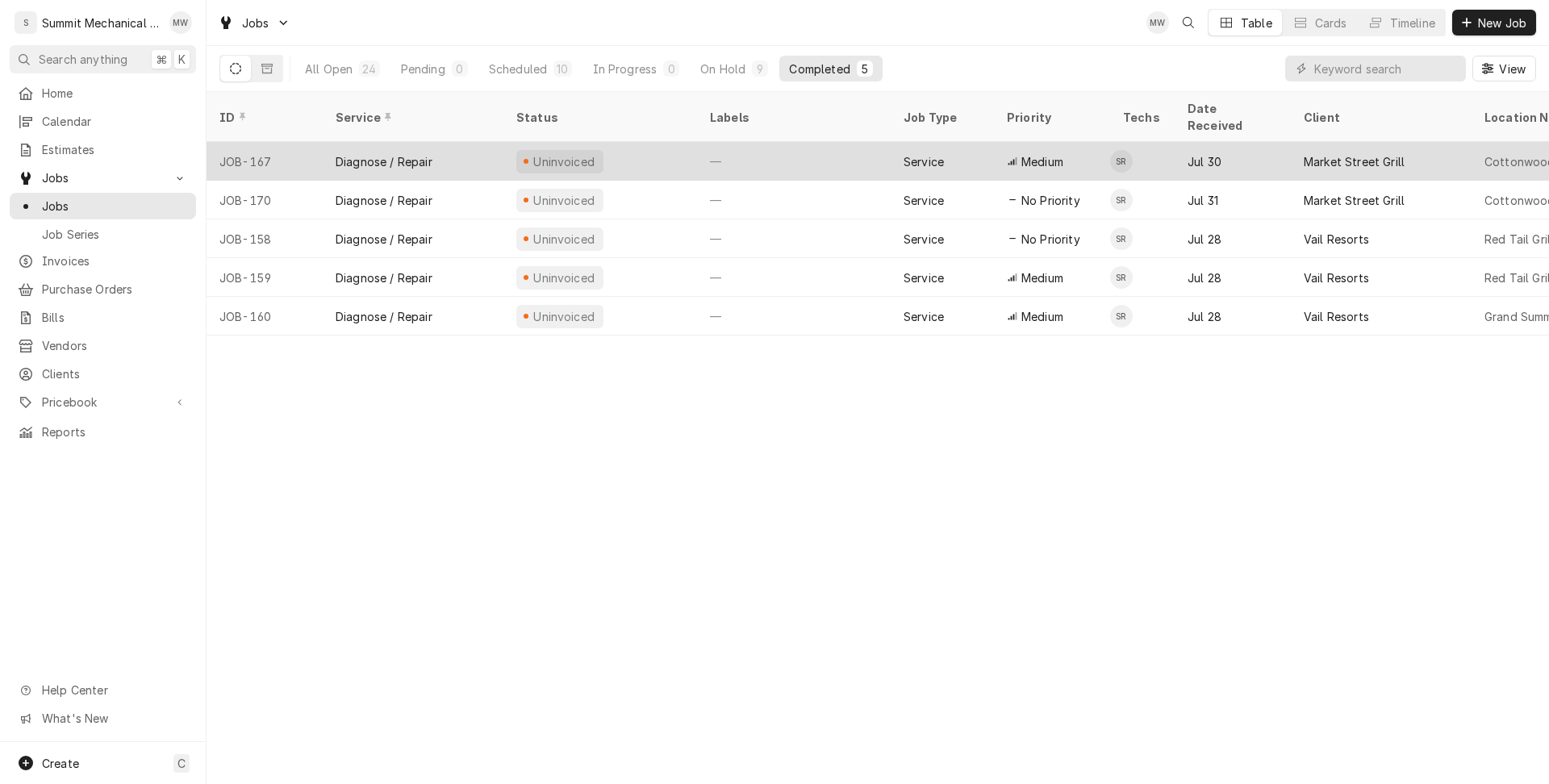 click on "Diagnose / Repair" at bounding box center (413, 161) 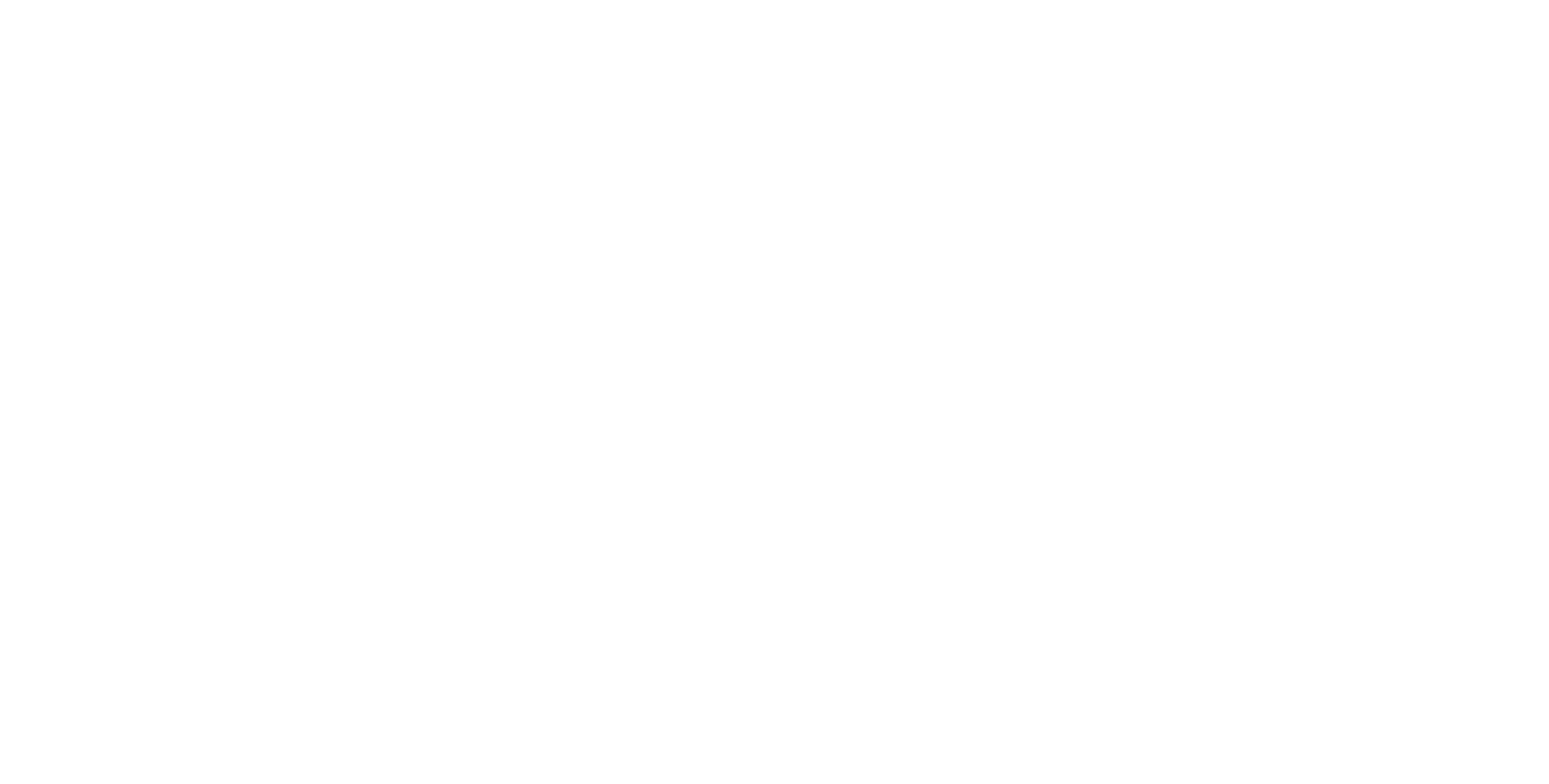 scroll, scrollTop: 0, scrollLeft: 0, axis: both 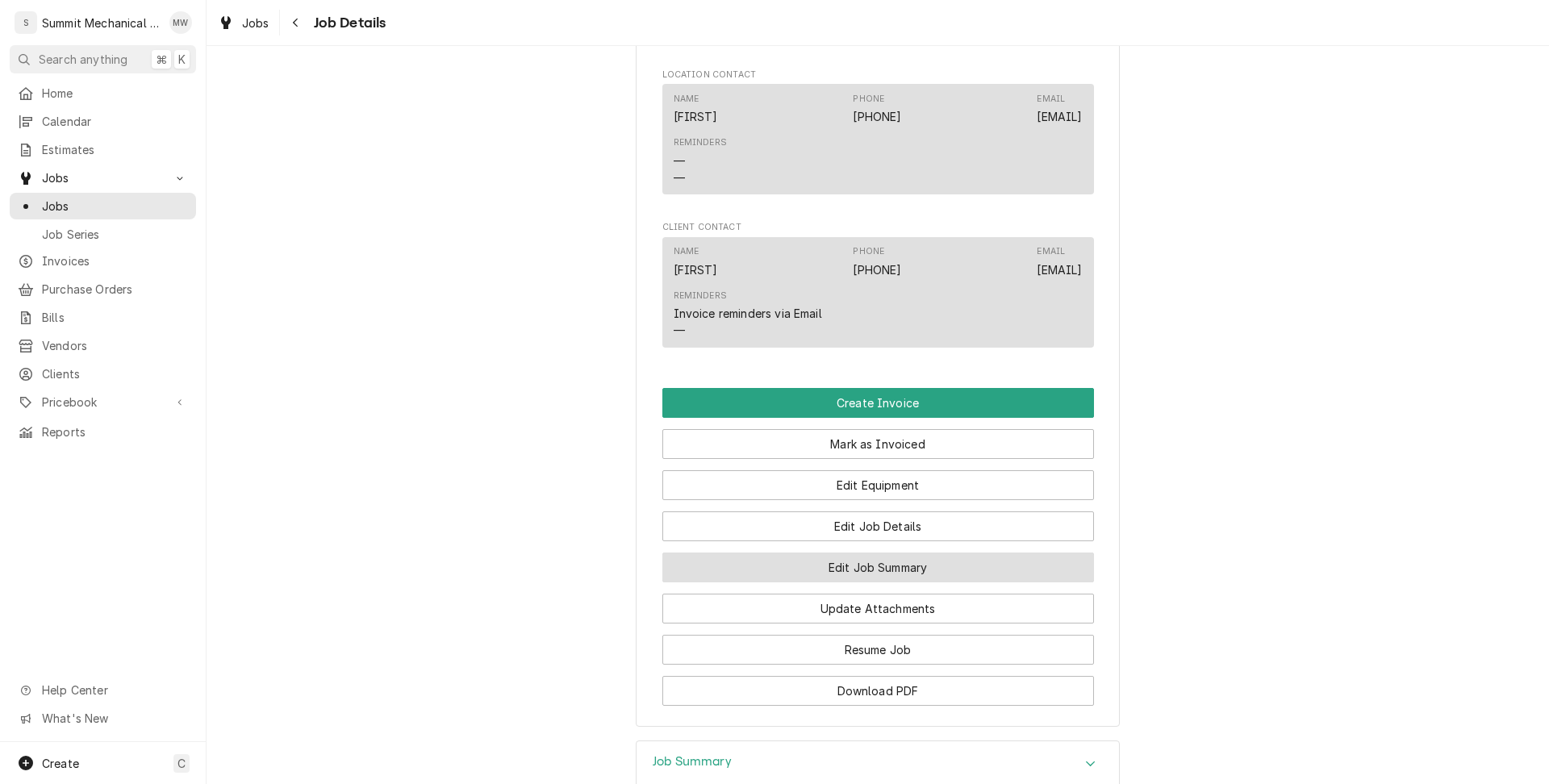 click on "Edit Job Summary" at bounding box center (878, 567) 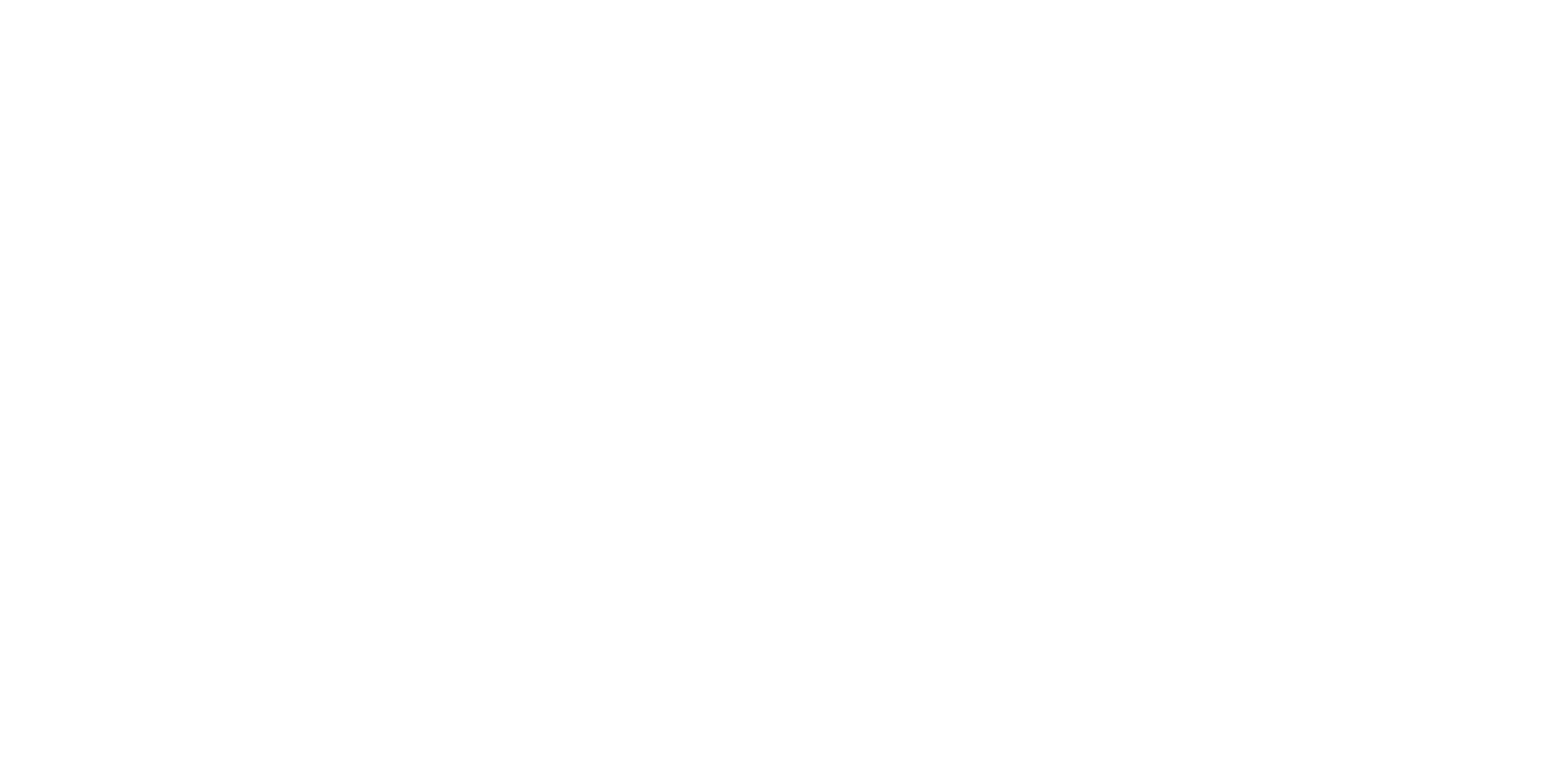 scroll, scrollTop: 0, scrollLeft: 0, axis: both 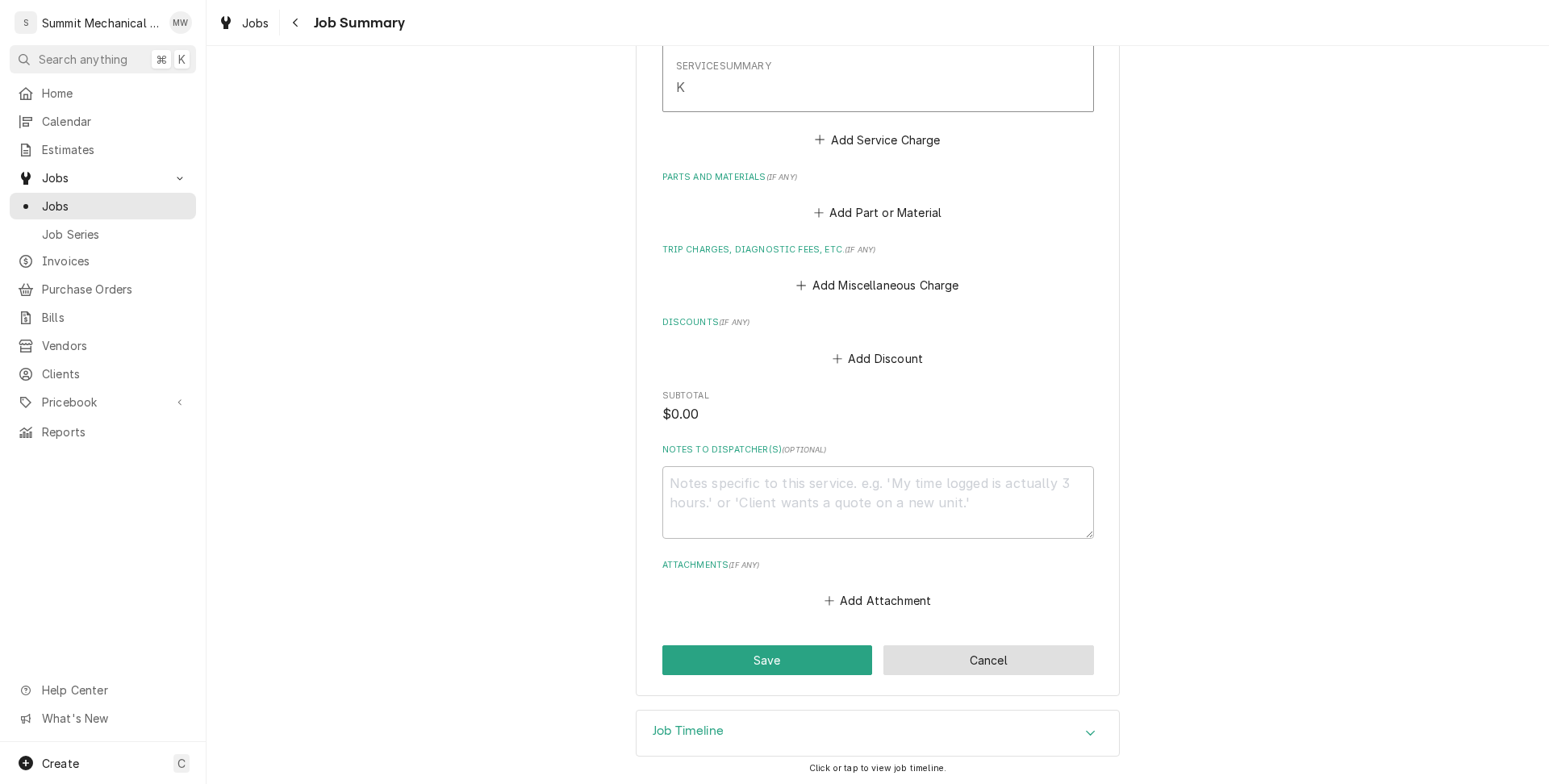 click on "Cancel" at bounding box center [988, 660] 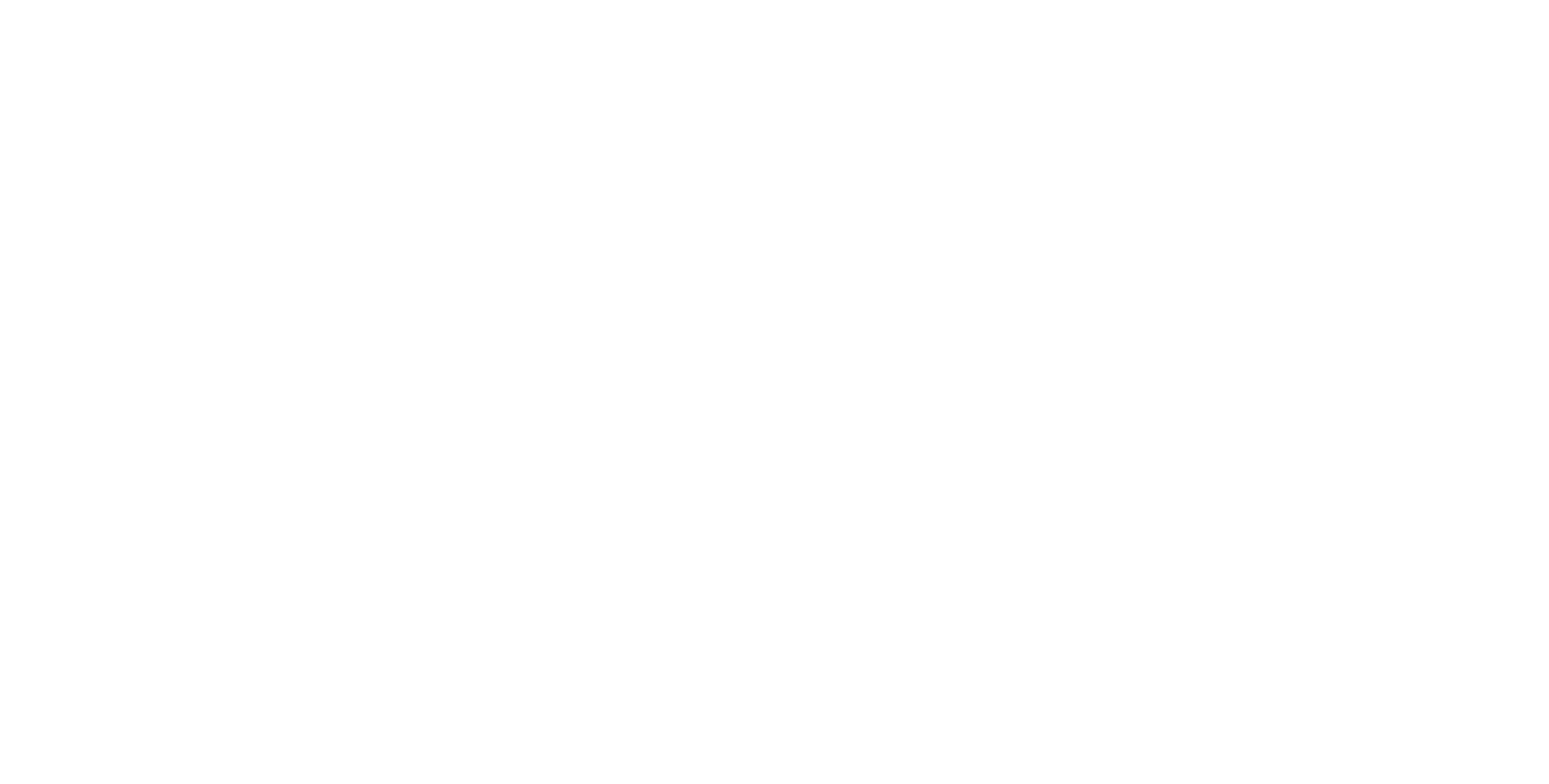 scroll, scrollTop: 0, scrollLeft: 0, axis: both 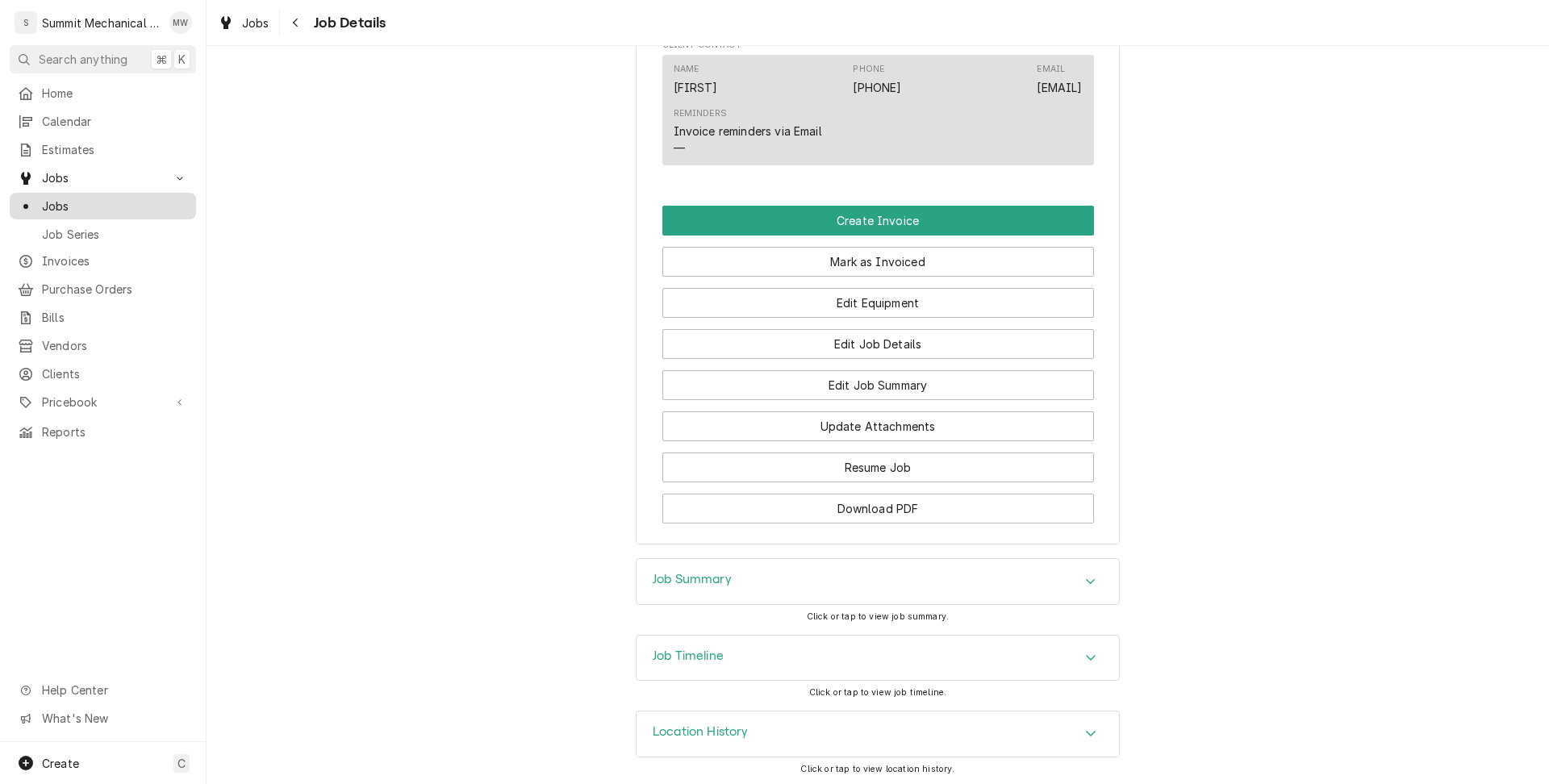 click on "Jobs" at bounding box center [115, 206] 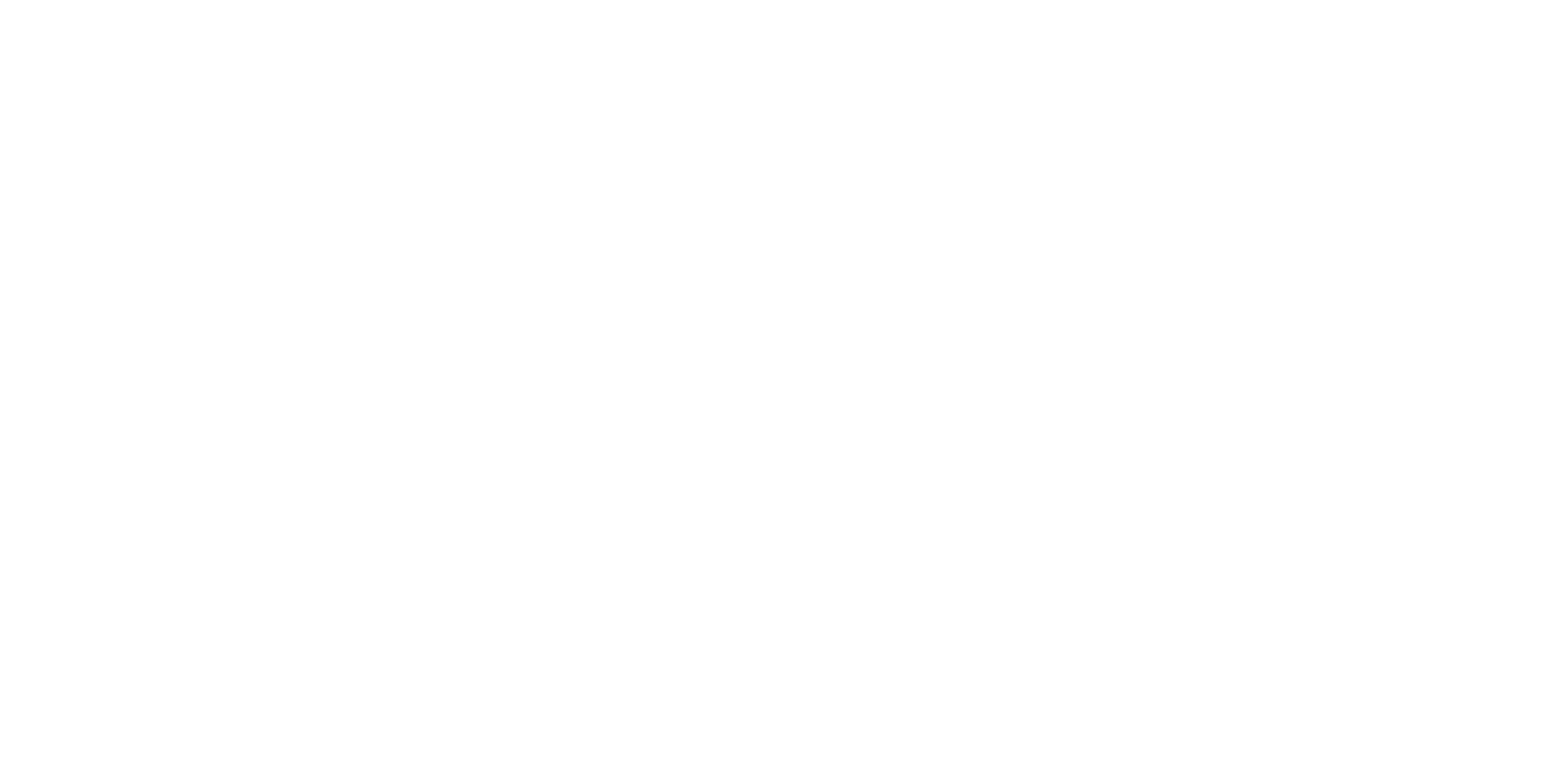 scroll, scrollTop: 0, scrollLeft: 0, axis: both 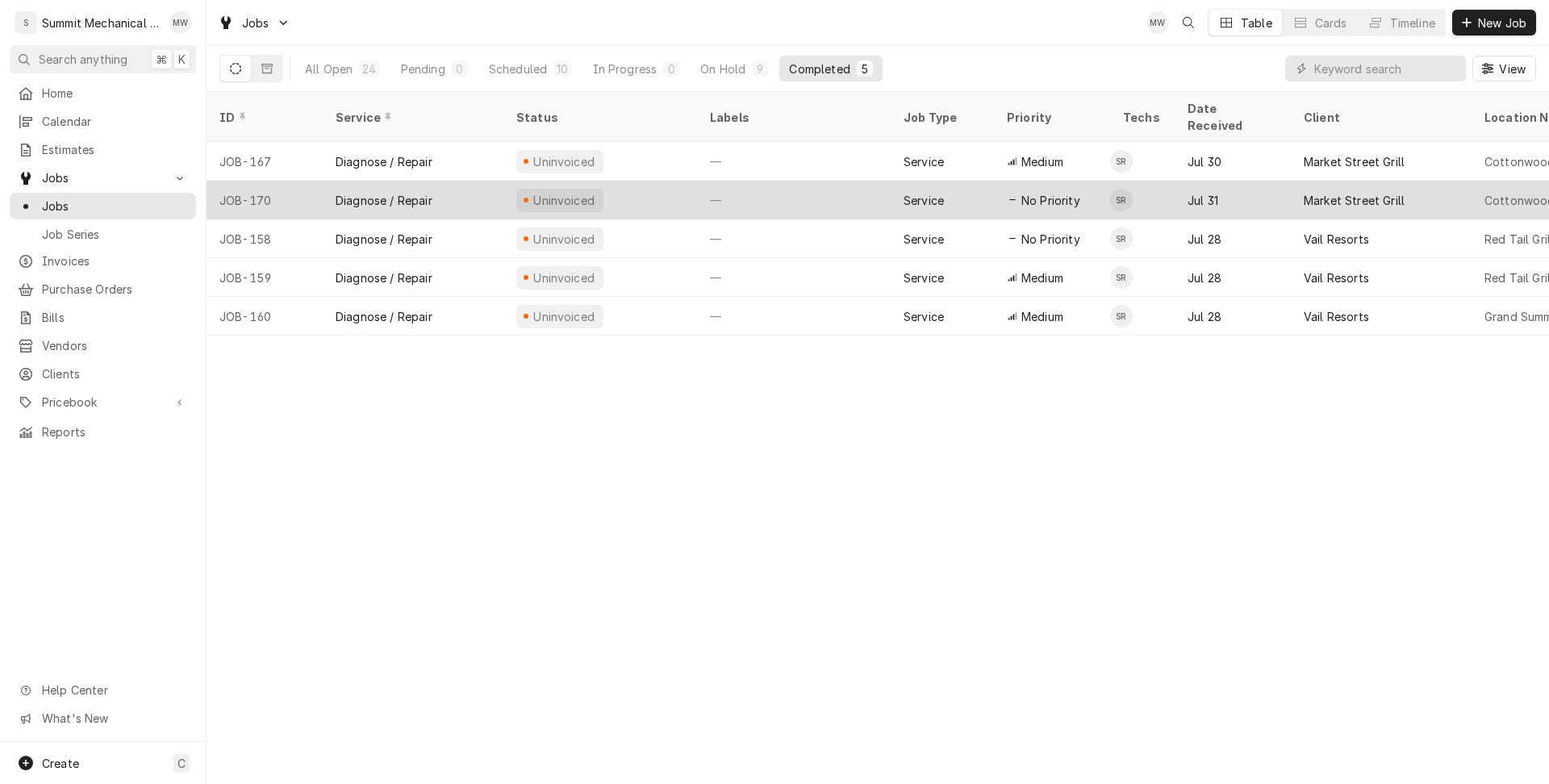 click on "Diagnose / Repair" at bounding box center [413, 200] 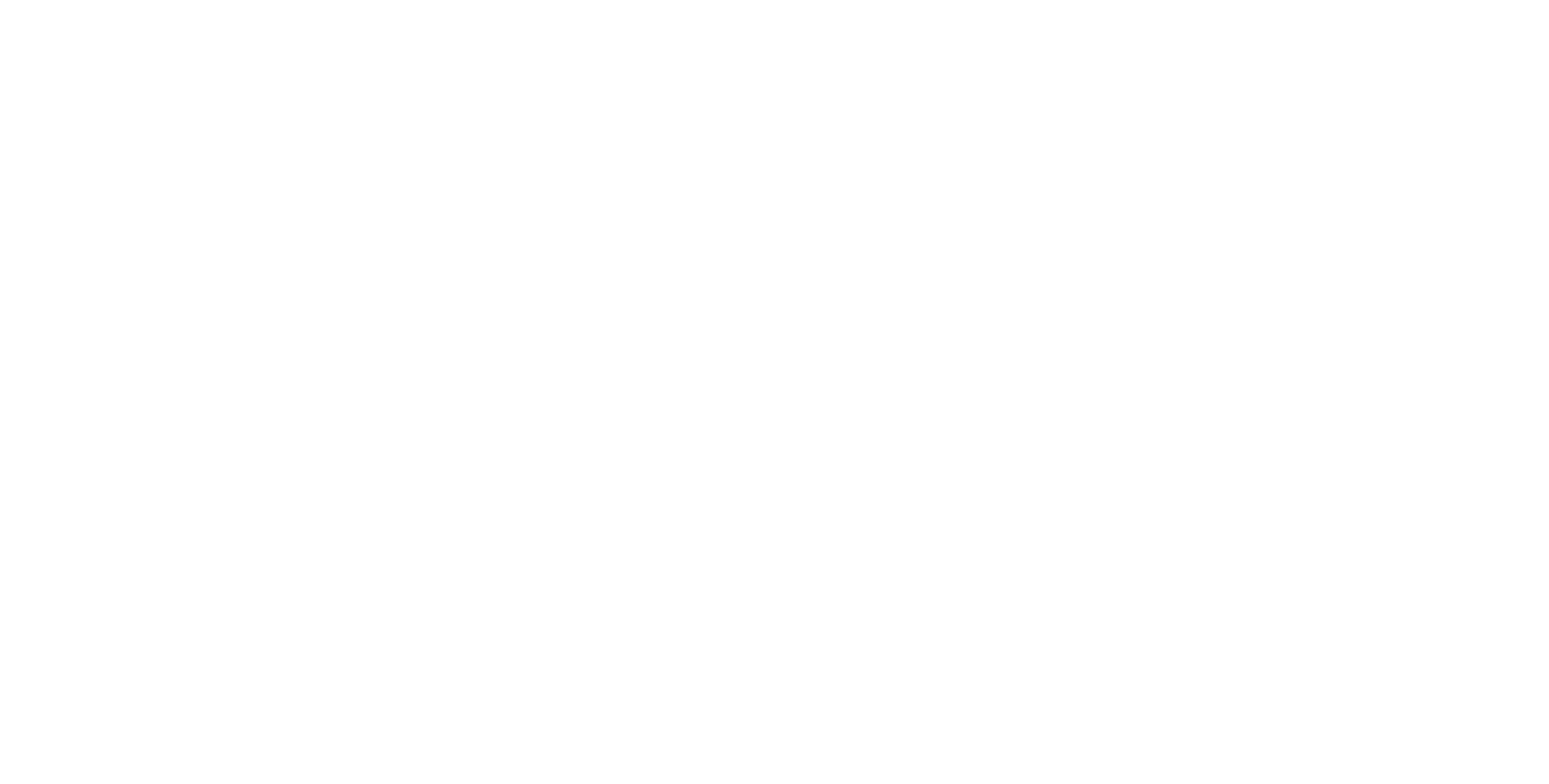 scroll, scrollTop: 0, scrollLeft: 0, axis: both 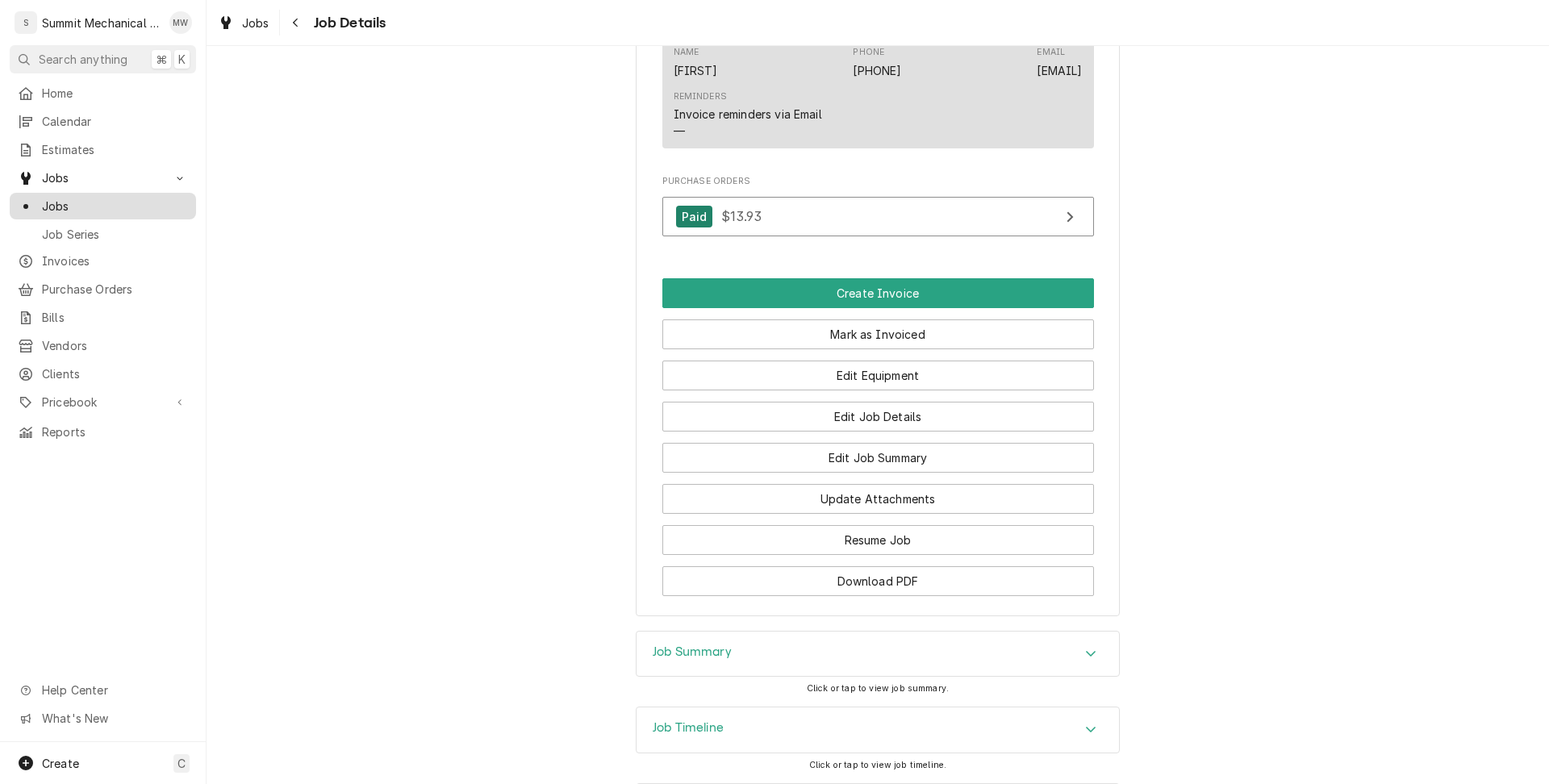 click on "Jobs" at bounding box center [115, 206] 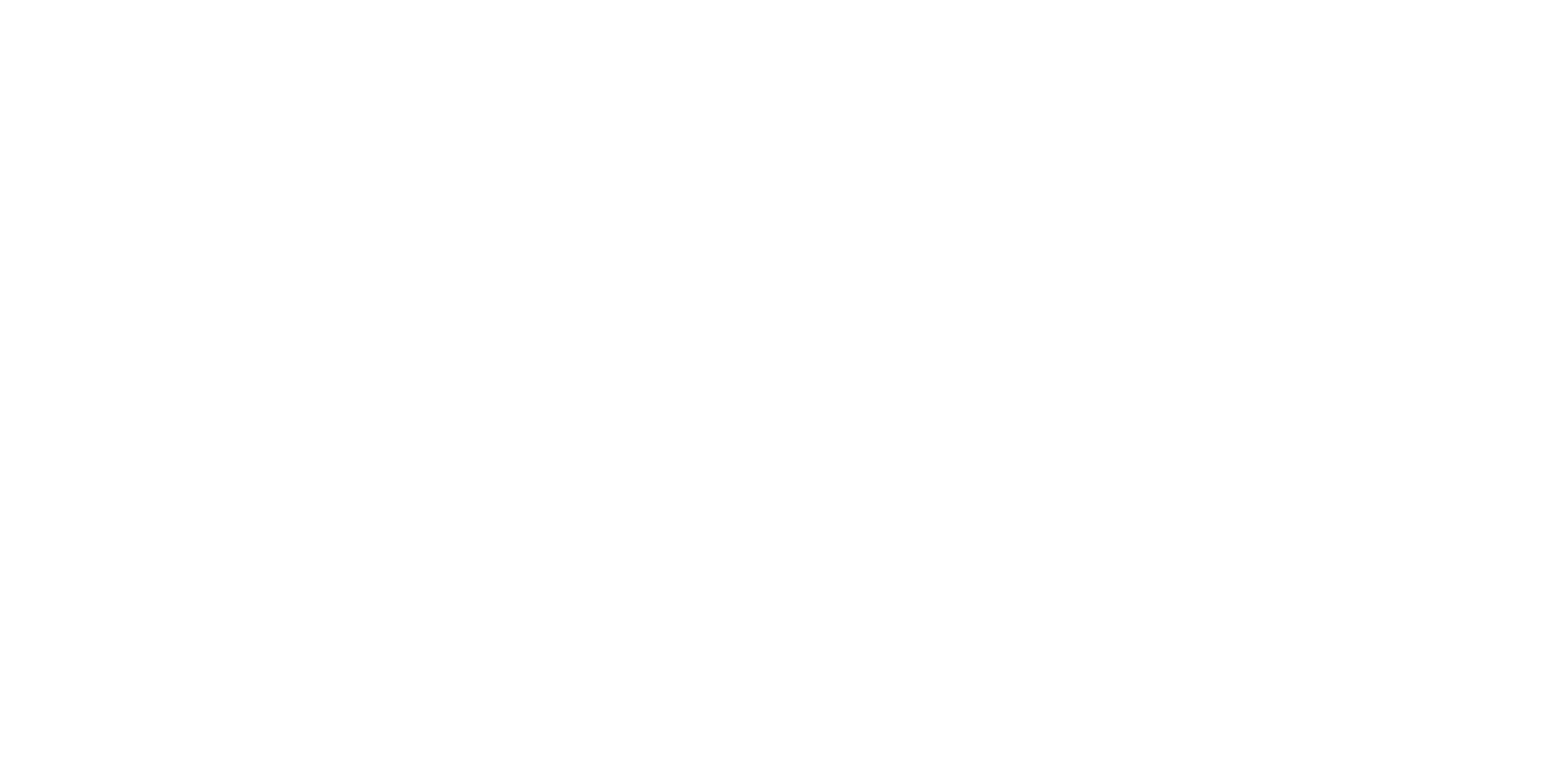 scroll, scrollTop: 0, scrollLeft: 0, axis: both 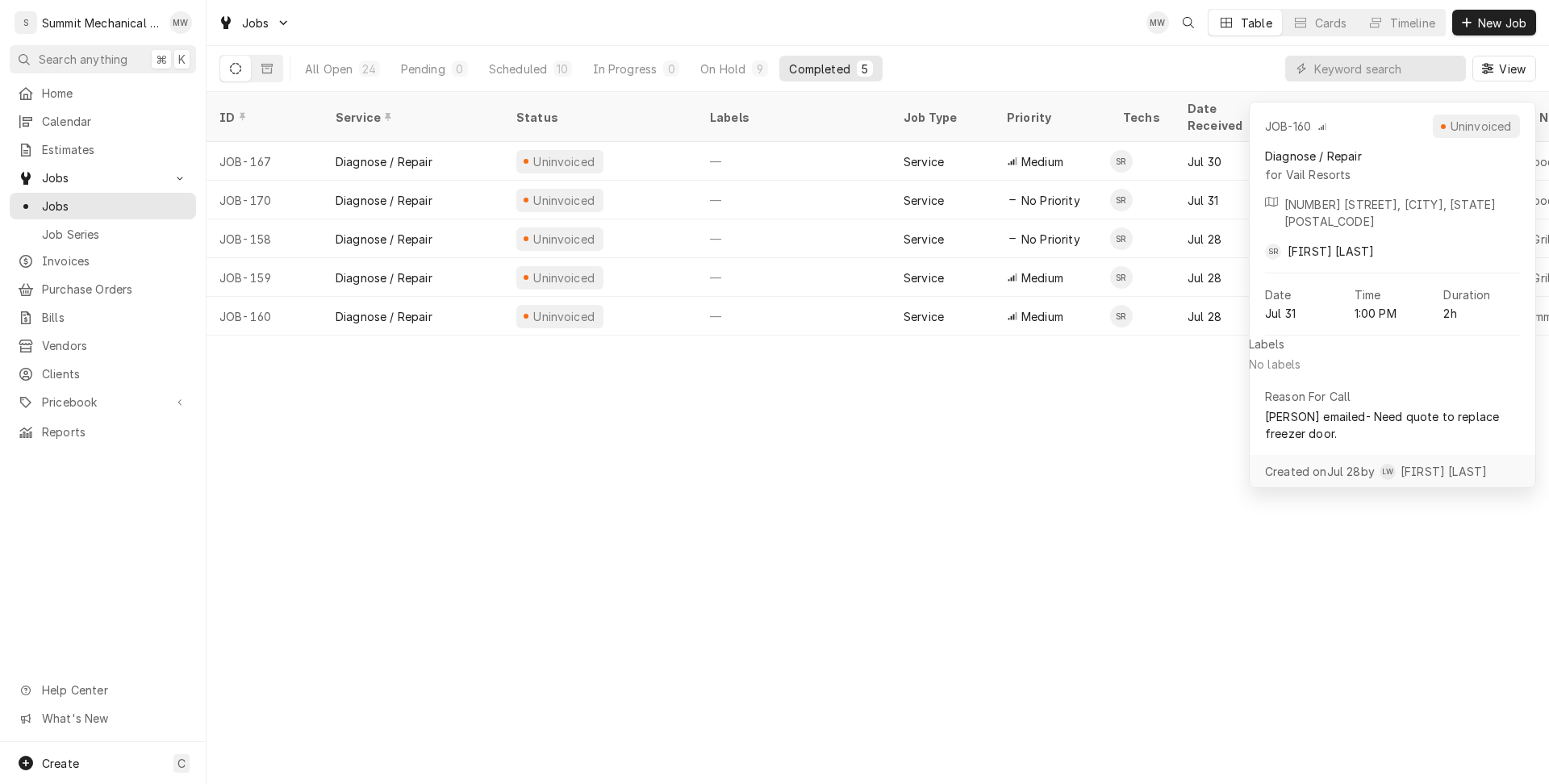 click on "ID Service Status Labels Job Type Priority Techs Date Received Client Location Name Location Address Scheduled For Duration Completed Last Modified JOB-167 Diagnose / Repair Uninvoiced — Service Medium SR Jul 30   [COMPANY] [COMPANY] [NUMBER] [STREET], [CITY], [STATE] Jul 31   • 4:00 PM 2h Jul 31   Jul 31   JOB-170 Diagnose / Repair Uninvoiced — Service No Priority SR Jul 31   [COMPANY] [COMPANY] [NUMBER] [STREET], [CITY], [STATE] Jul 31   • 6:00 PM 2h Jul 31   Jul 31   JOB-158 Diagnose / Repair Uninvoiced — Service No Priority SR Jul 28   [COMPANY] [COMPANY] [COMPANY] [NUMBER] [STREET], [CITY], [STATE] Jul 31   • 8:00 AM 2h Jul 31   Jul 31   JOB-159 Diagnose / Repair Uninvoiced — Service Medium SR Jul 28   [COMPANY] [COMPANY] [NUMBER] [STREET], [CITY], [STATE] Jul 31   • 10:00 AM 2h Jul 31   Jul 31   JOB-160 Diagnose / Repair Uninvoiced — Service Medium SR Jul 28   [COMPANY] [COMPANY] Jul 31   • 1:00 PM 2h" at bounding box center [878, 438] 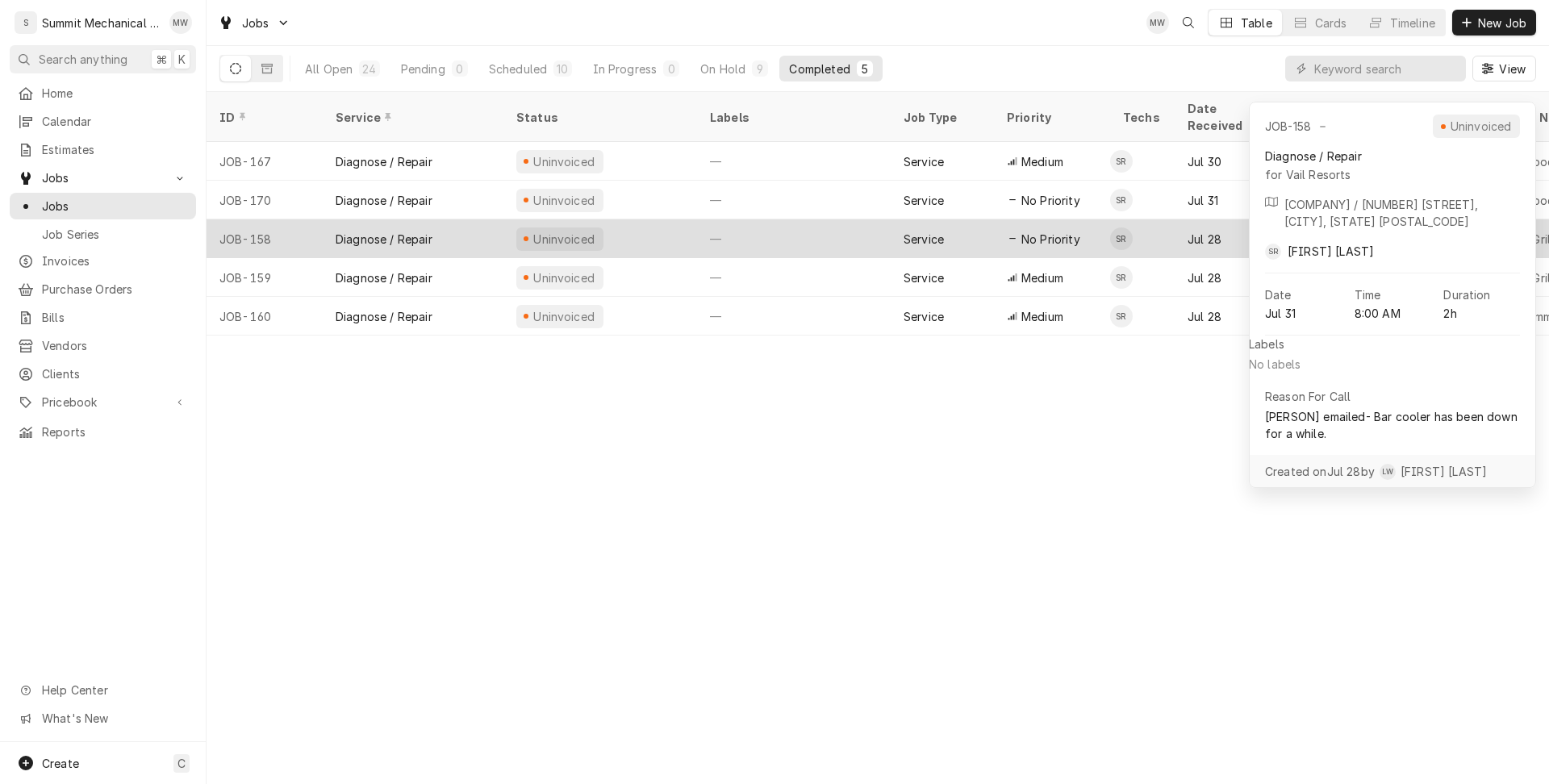 click on "JOB-158" at bounding box center [265, 239] 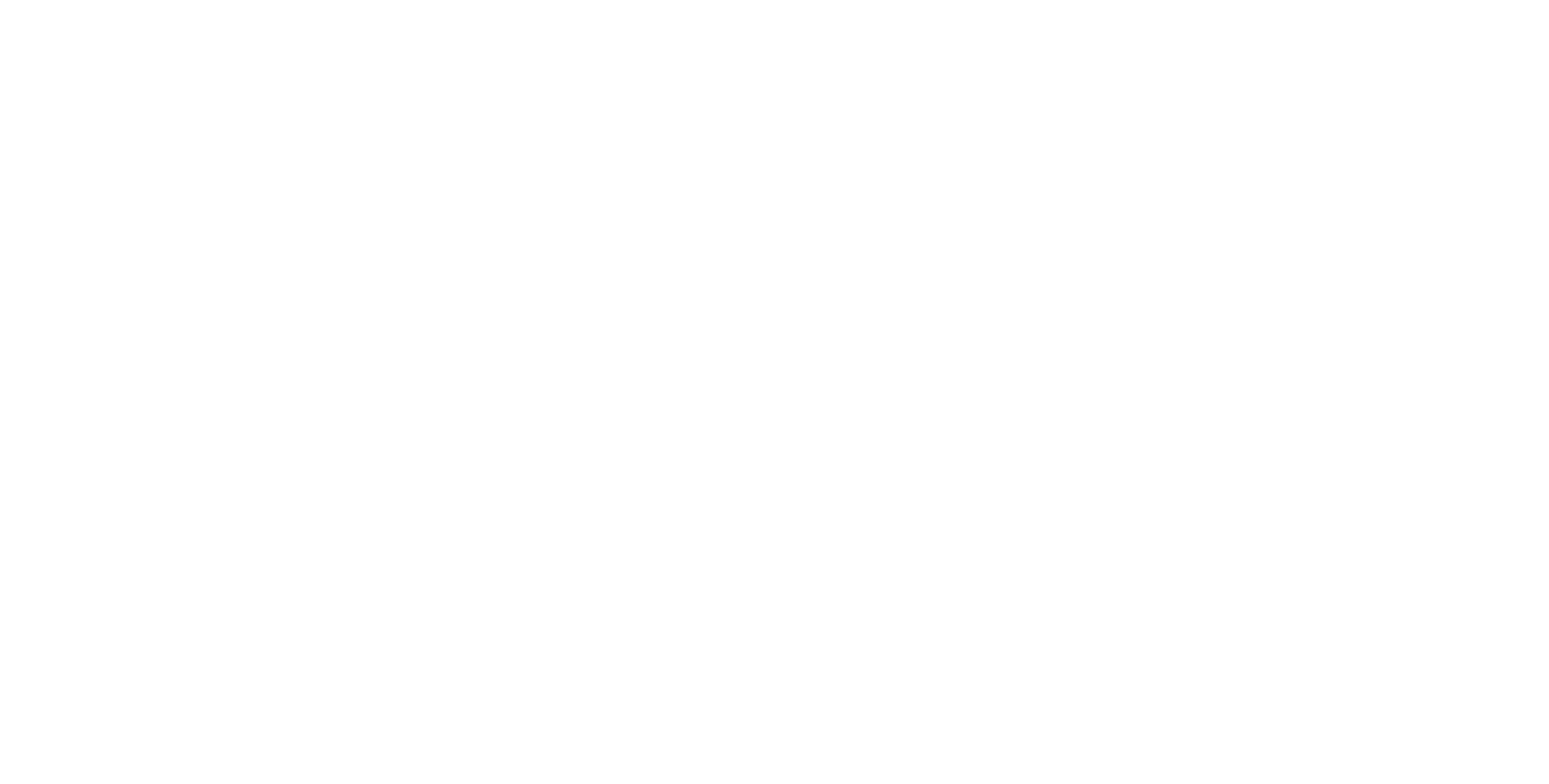 scroll, scrollTop: 0, scrollLeft: 0, axis: both 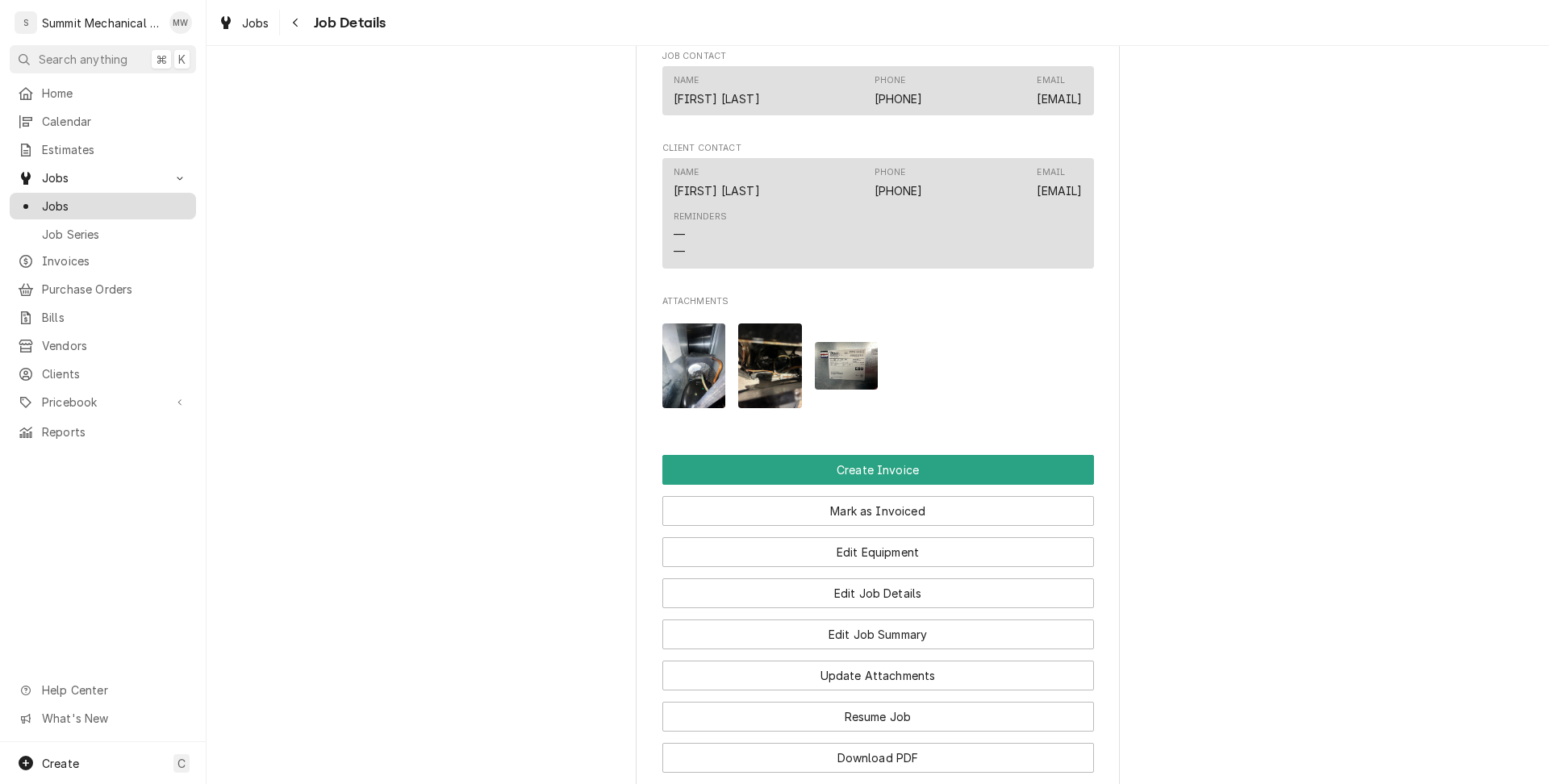 click on "Jobs" at bounding box center (115, 206) 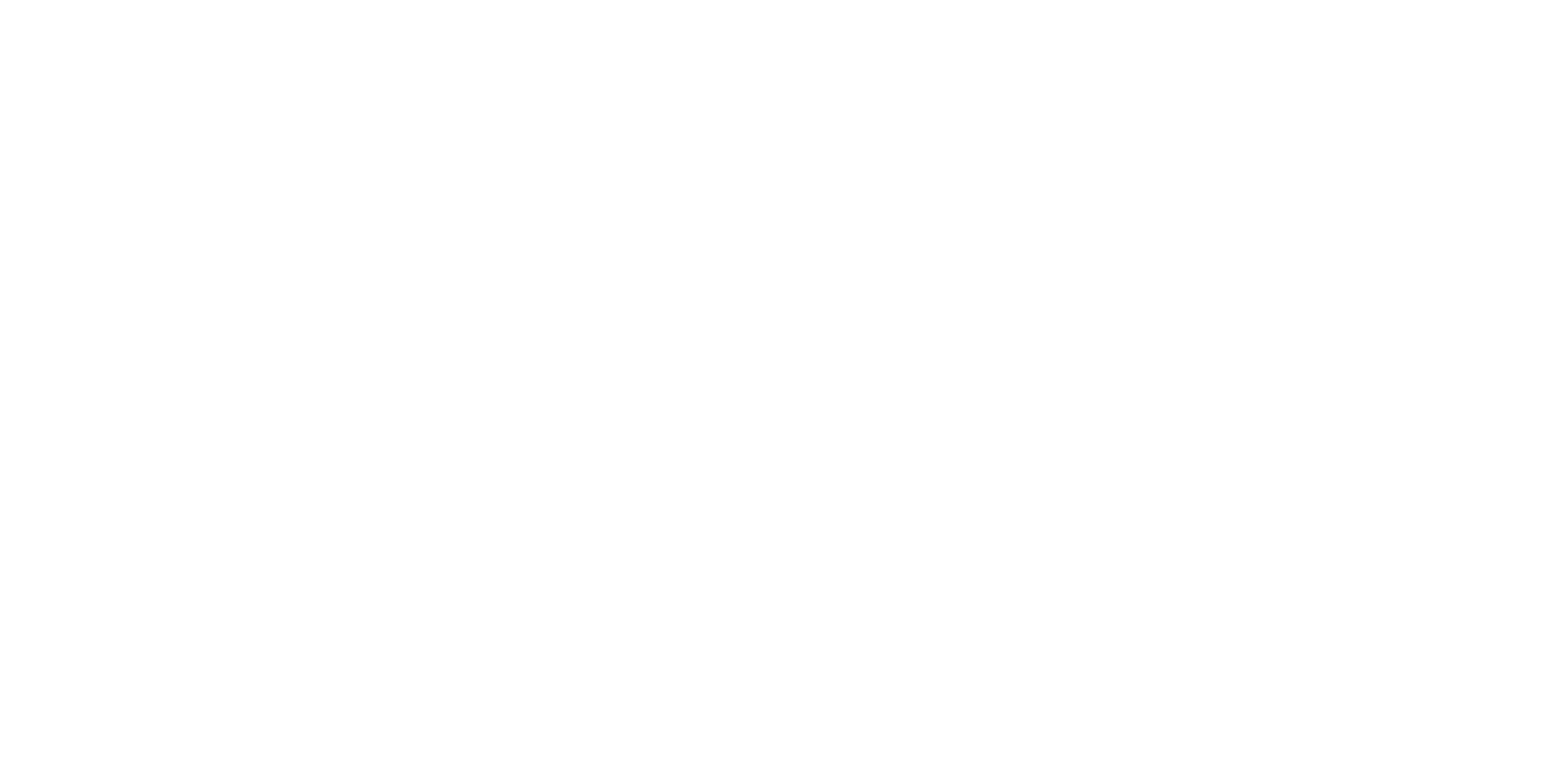 scroll, scrollTop: 0, scrollLeft: 0, axis: both 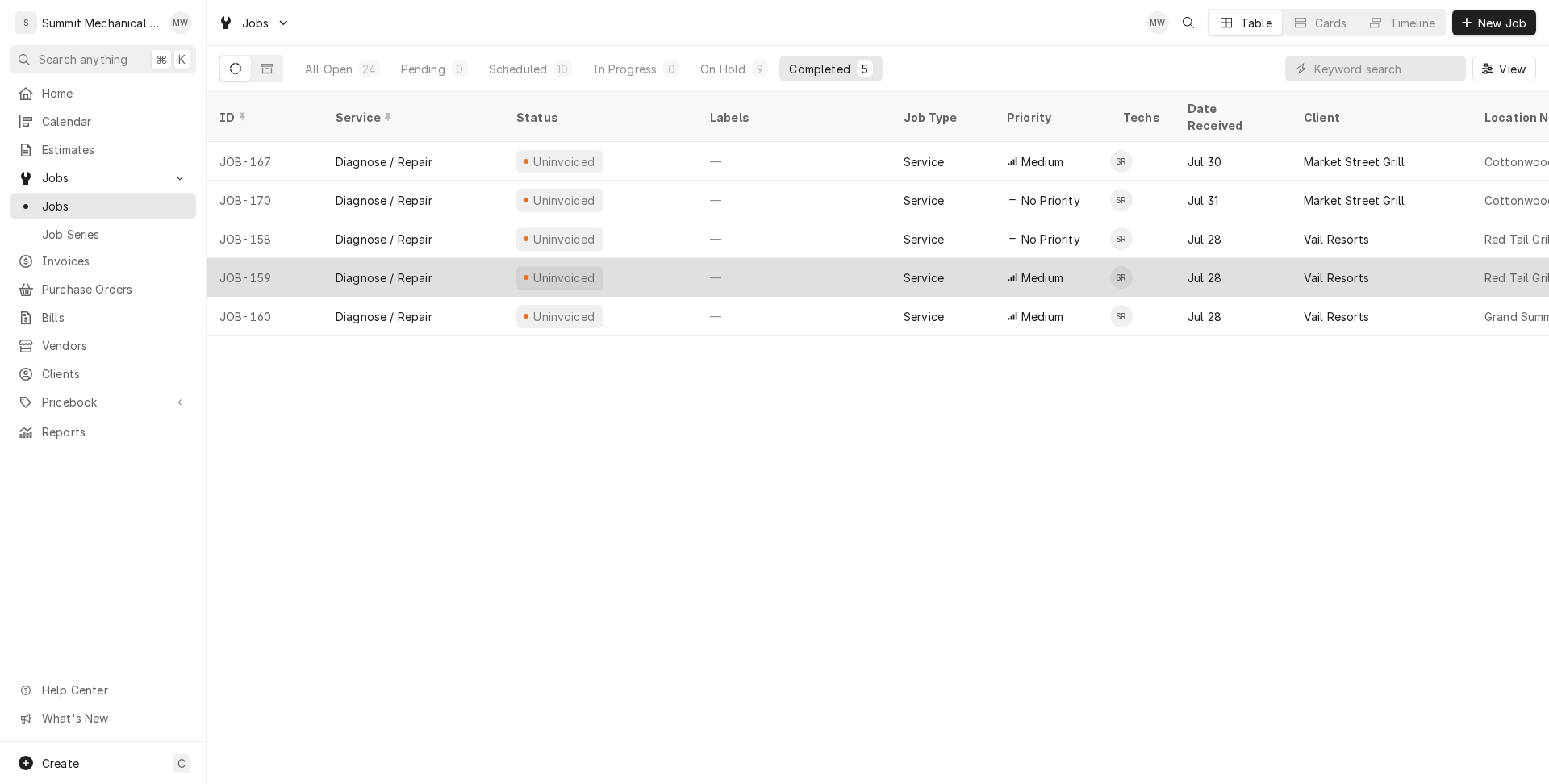click on "JOB-159" at bounding box center (265, 277) 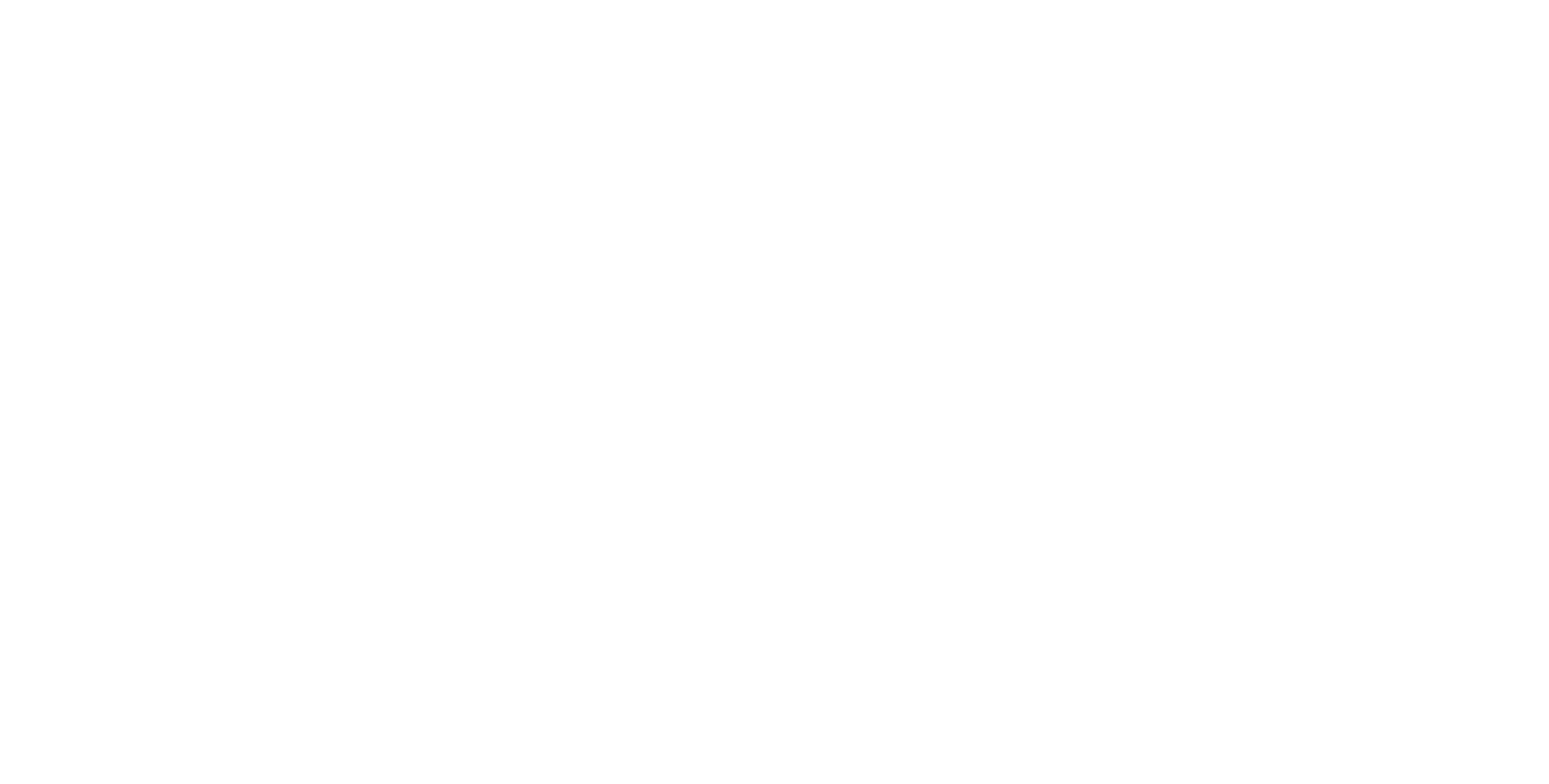 scroll, scrollTop: 0, scrollLeft: 0, axis: both 